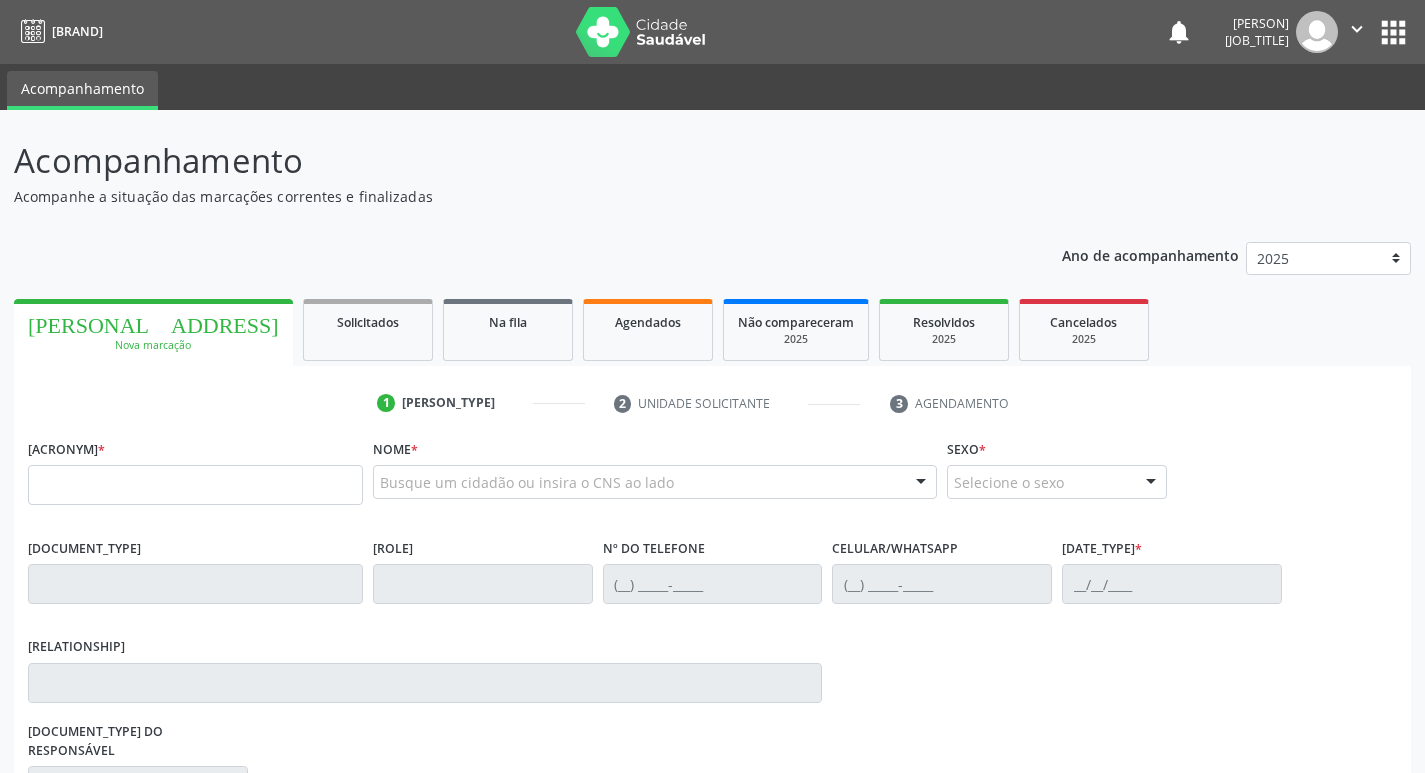 scroll, scrollTop: 0, scrollLeft: 0, axis: both 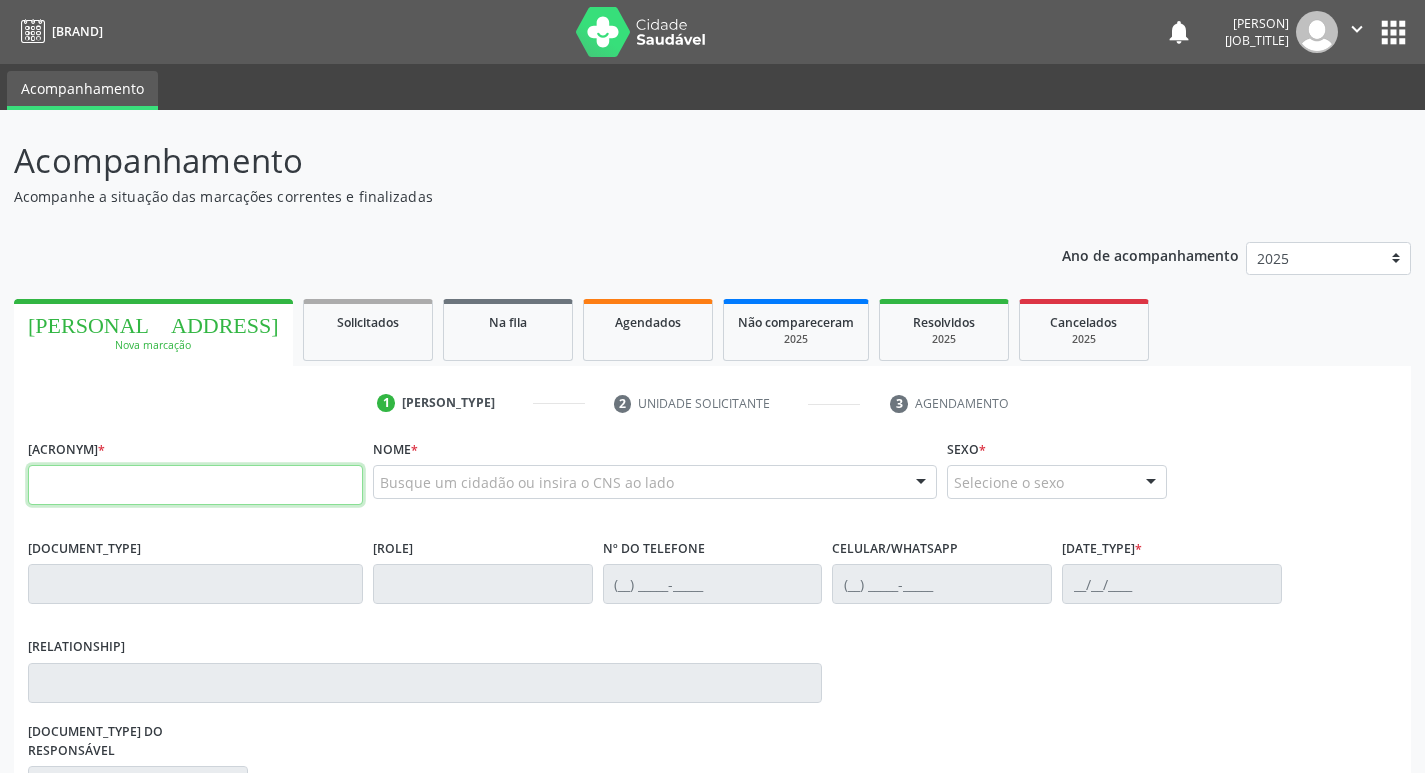 click at bounding box center (195, 485) 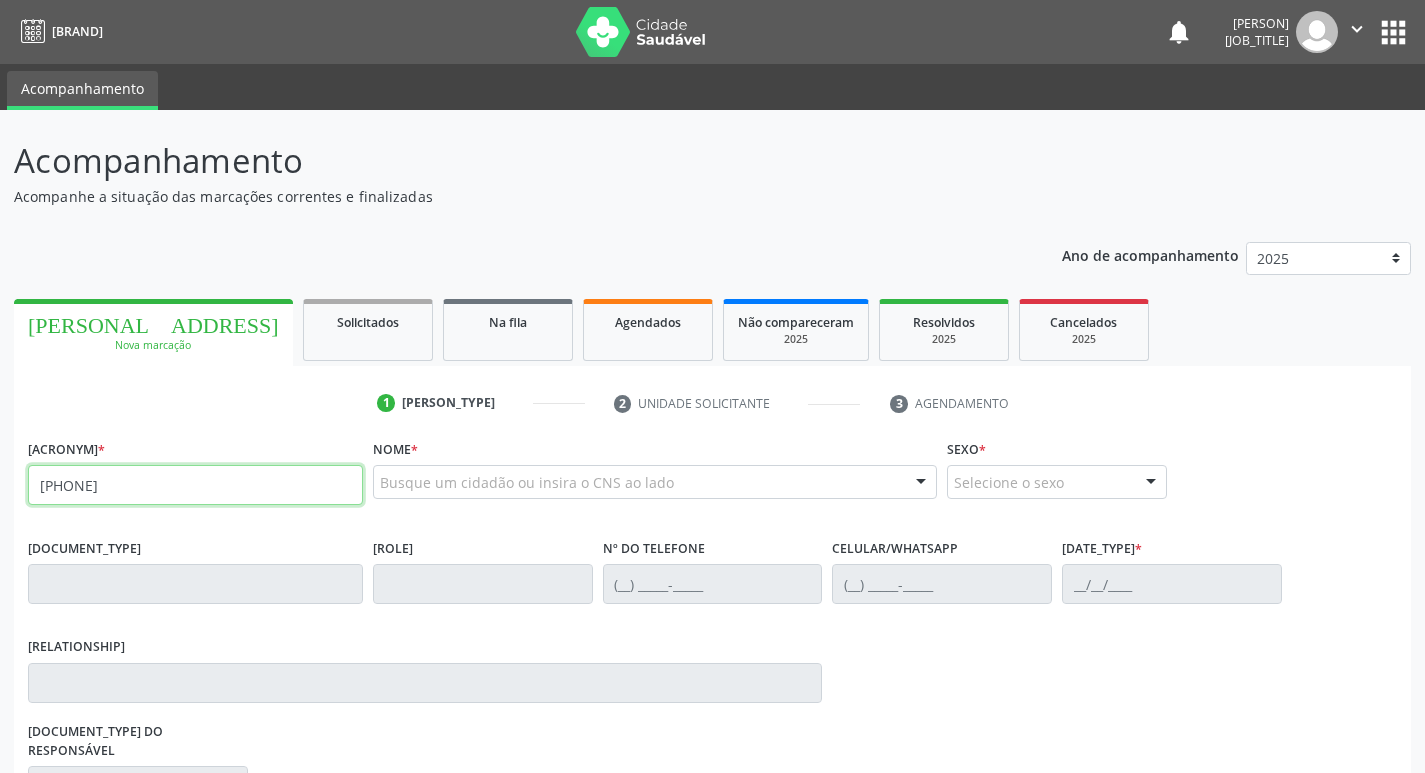type on "700 5063 2073 3551" 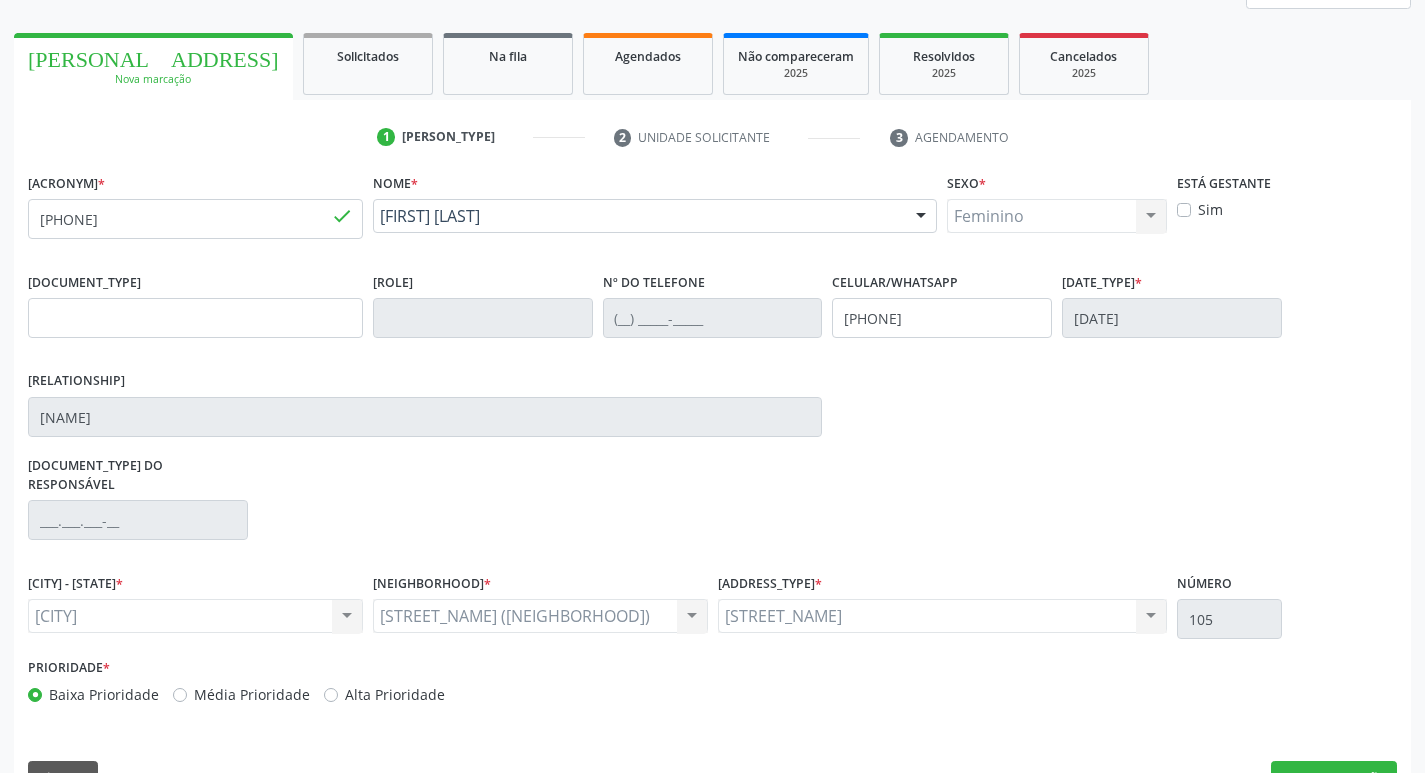 scroll, scrollTop: 297, scrollLeft: 0, axis: vertical 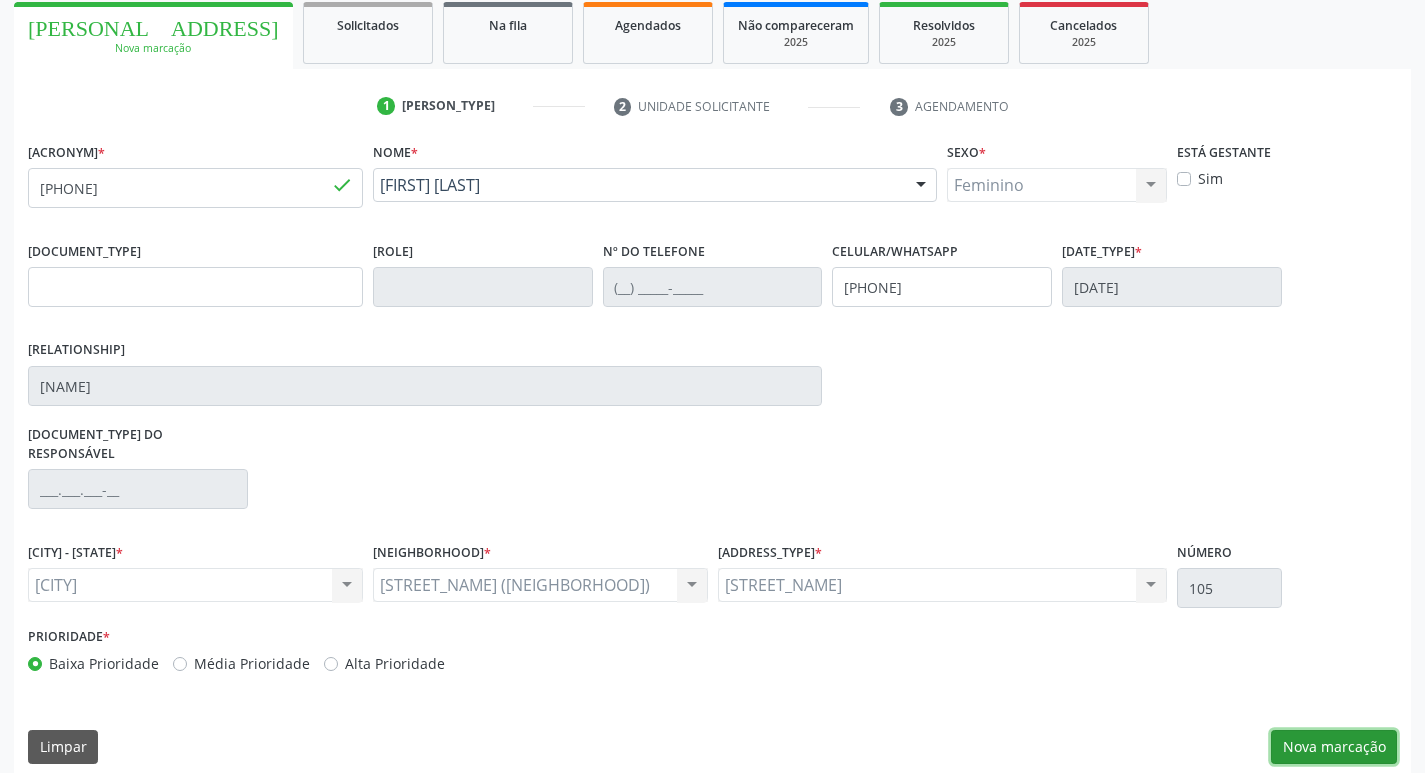 click on "Nova marcação" at bounding box center [1334, 747] 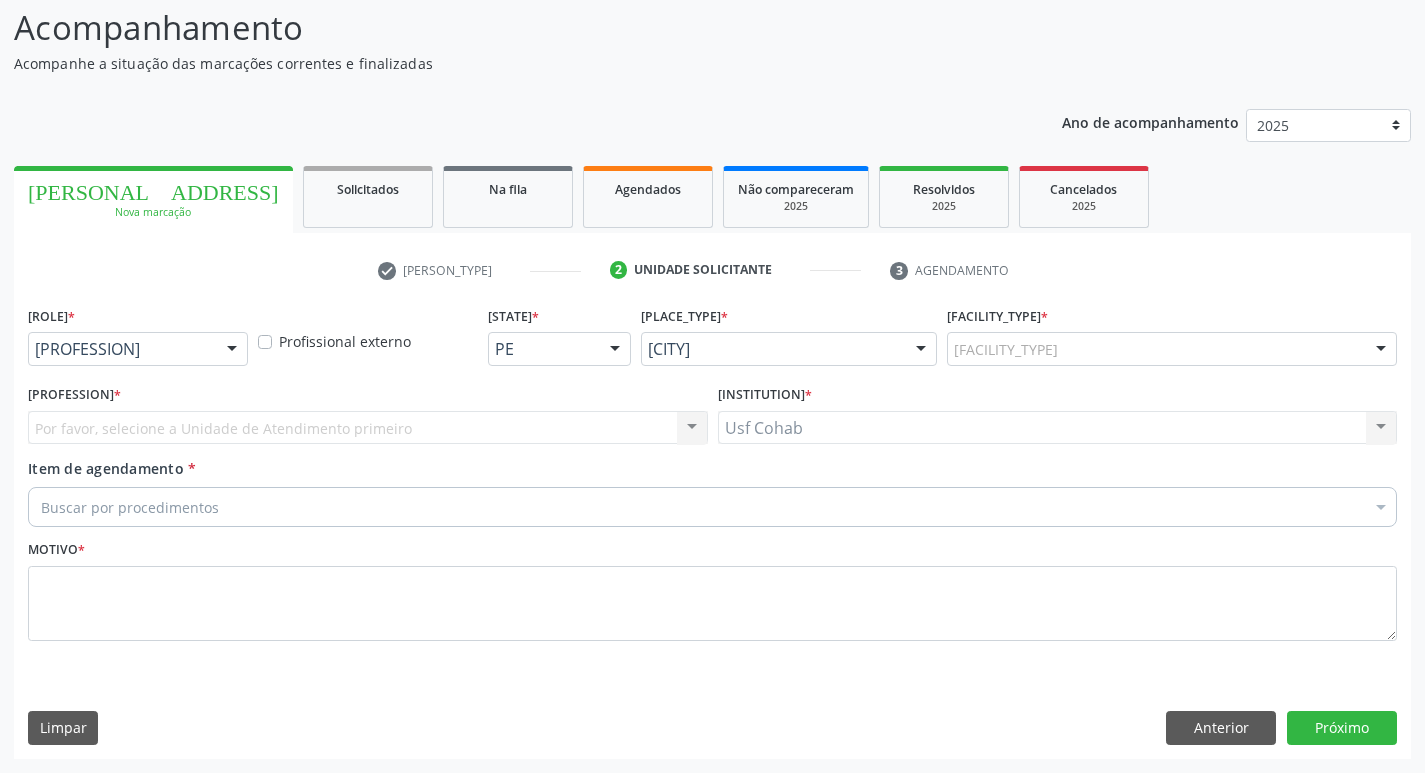 scroll, scrollTop: 133, scrollLeft: 0, axis: vertical 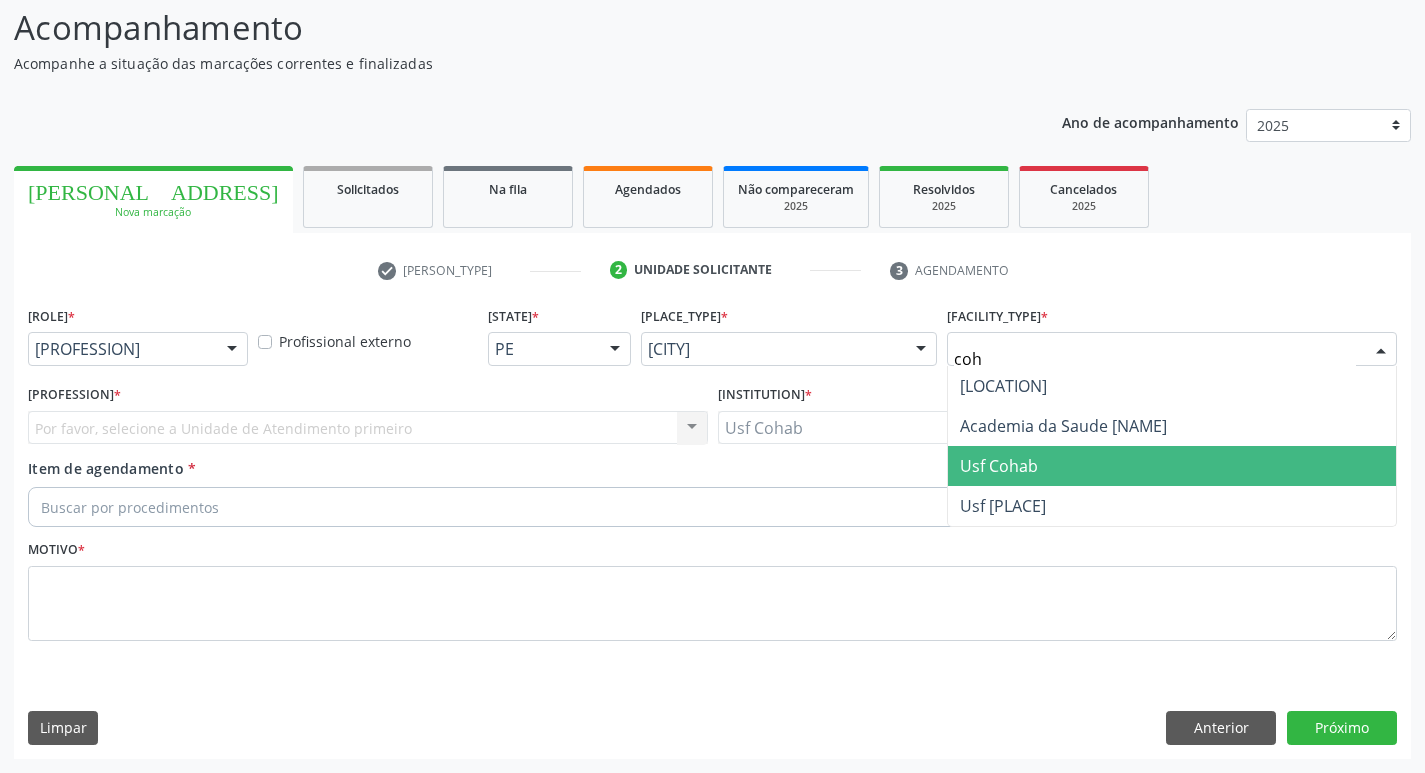 click on "[UNIDADE]" at bounding box center (999, 466) 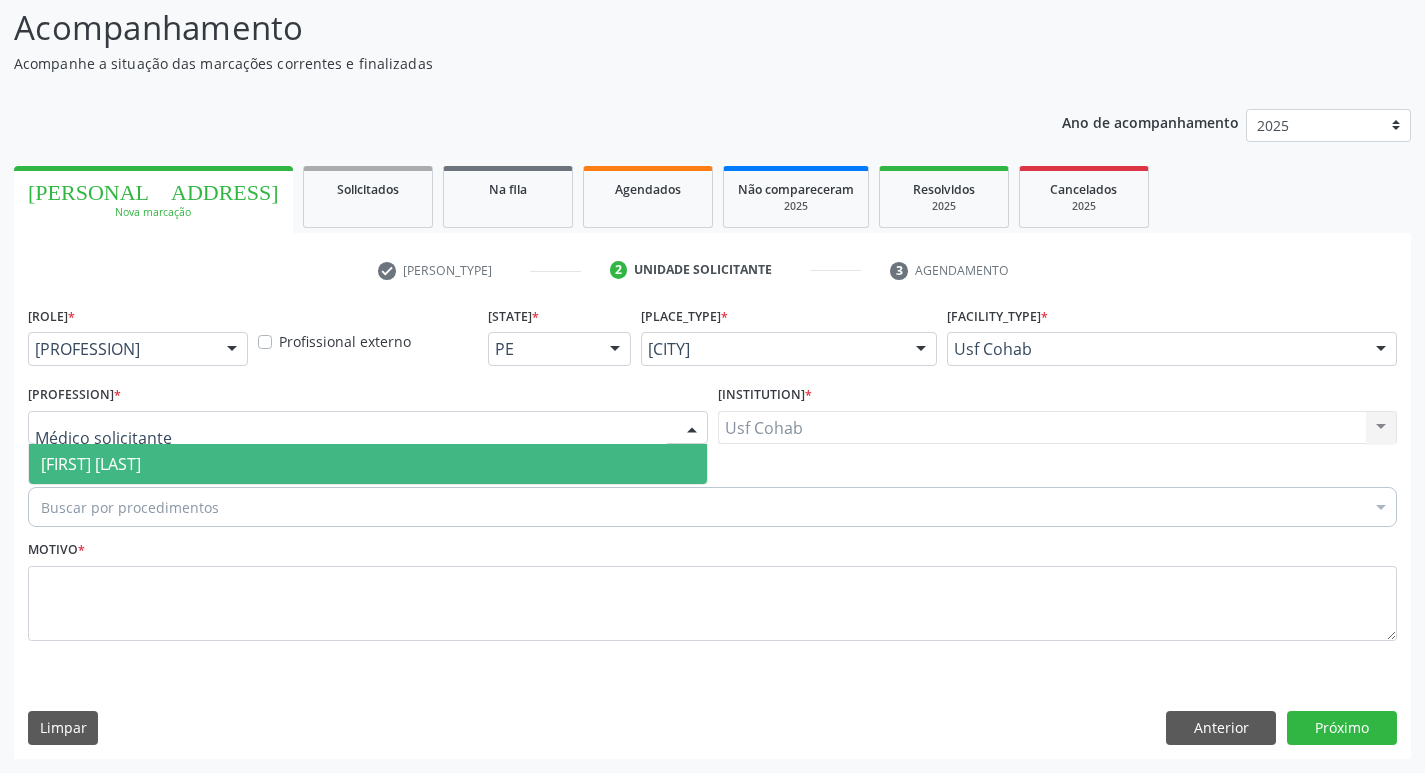 click at bounding box center [368, 428] 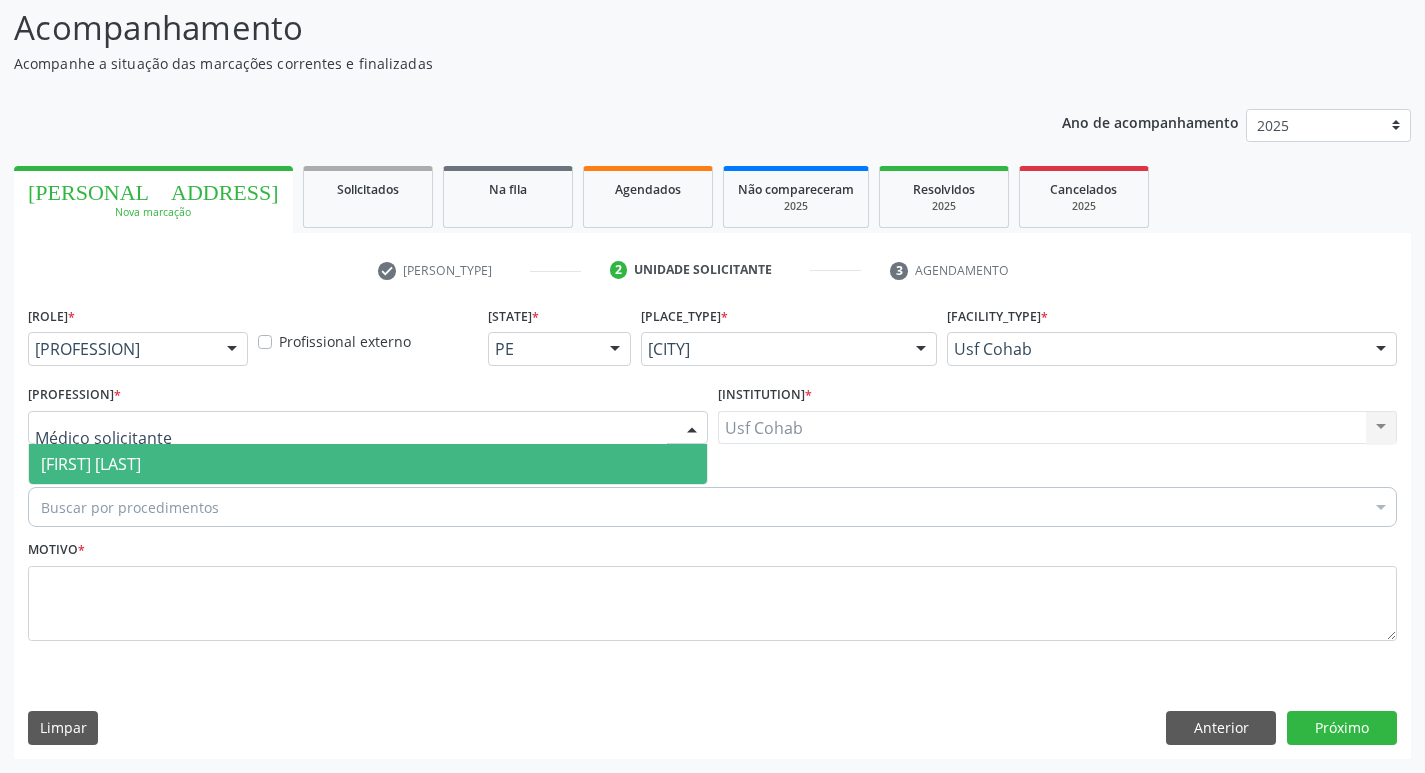 click on "[FIRST] [LAST]" at bounding box center [91, 464] 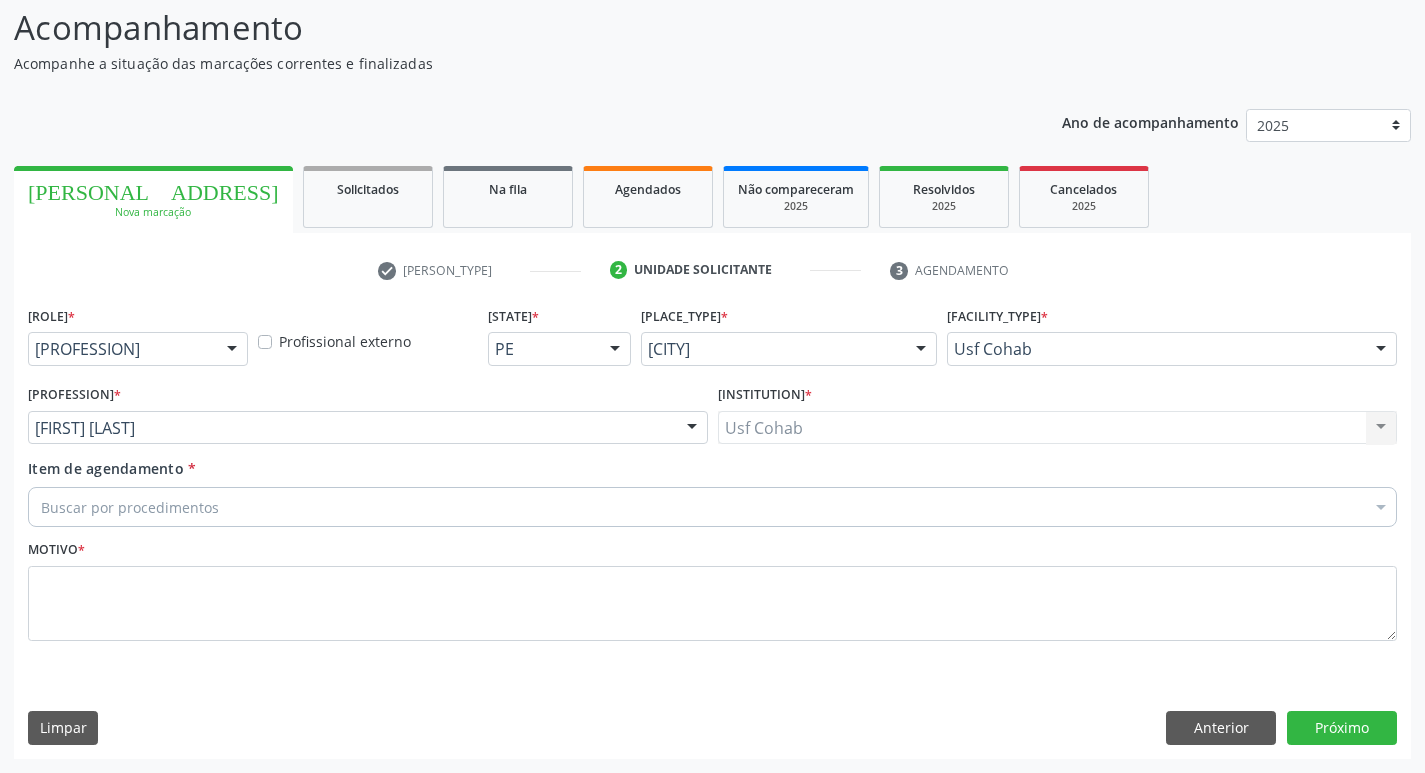 click on "Buscar por procedimentos" at bounding box center [712, 507] 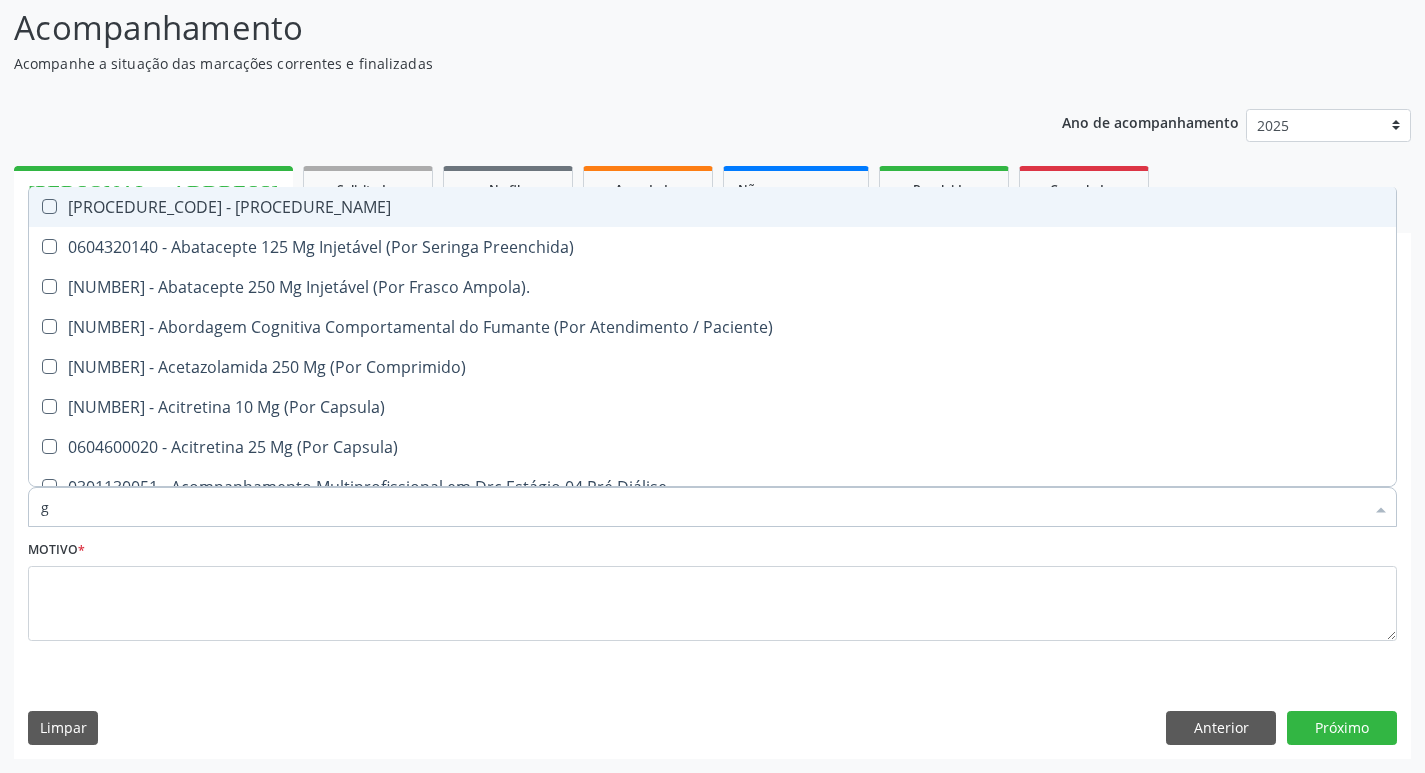type on "gl" 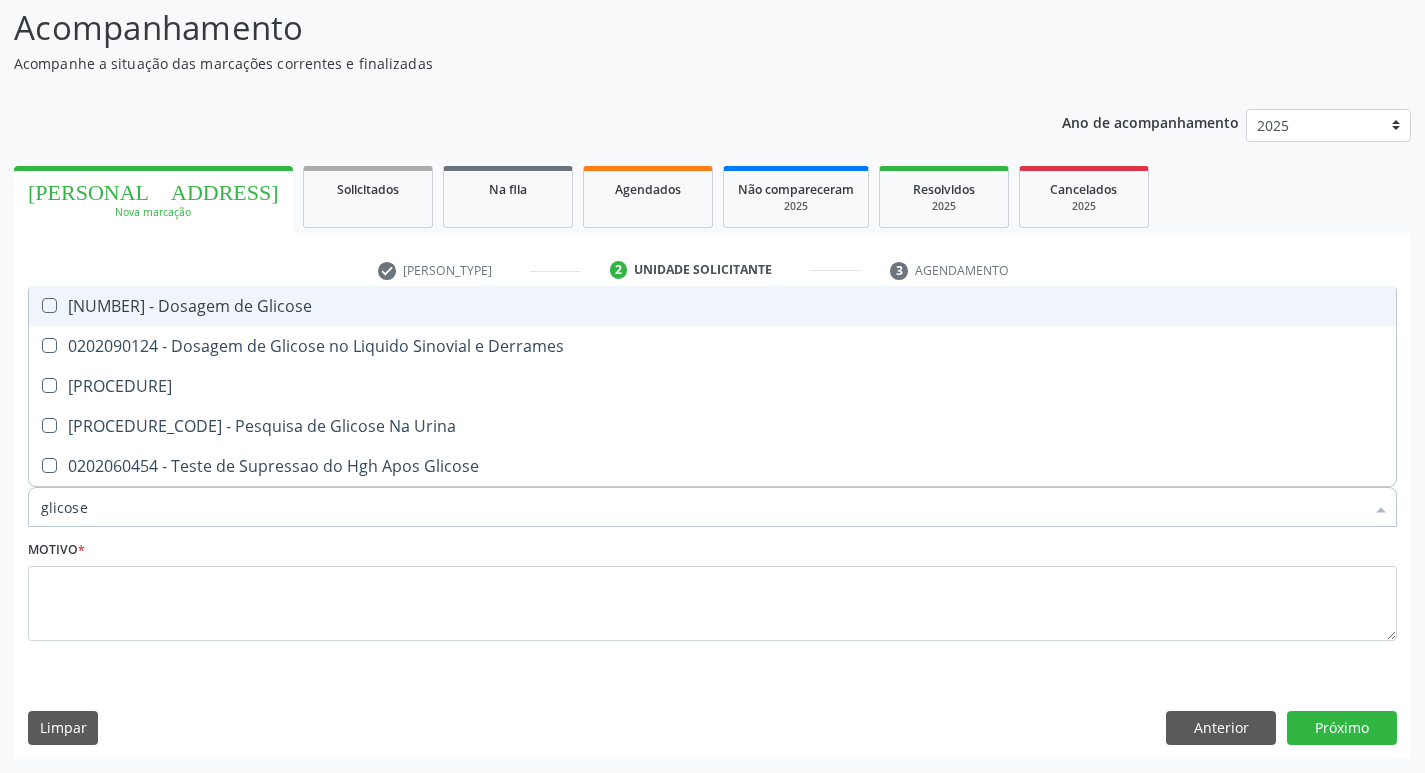 click at bounding box center [49, 305] 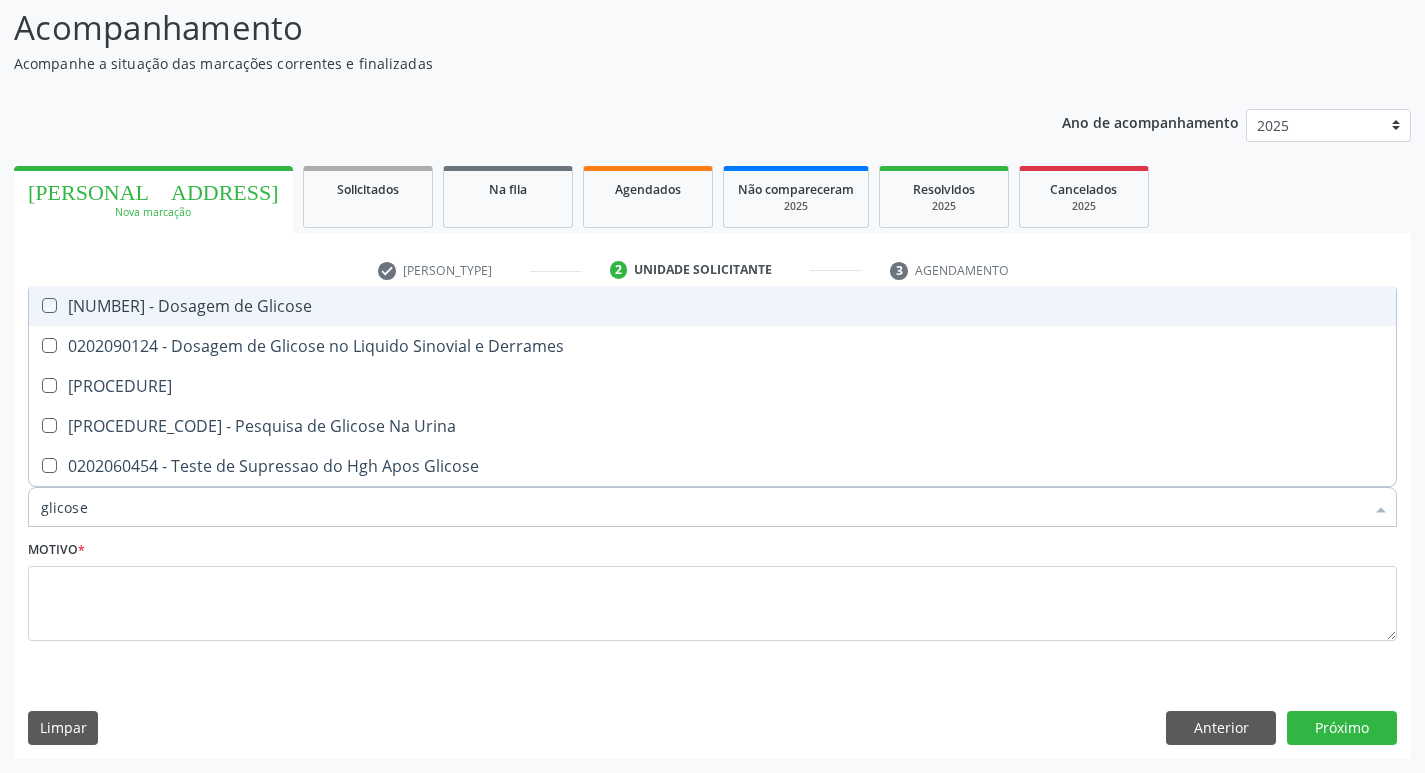 click at bounding box center (35, 305) 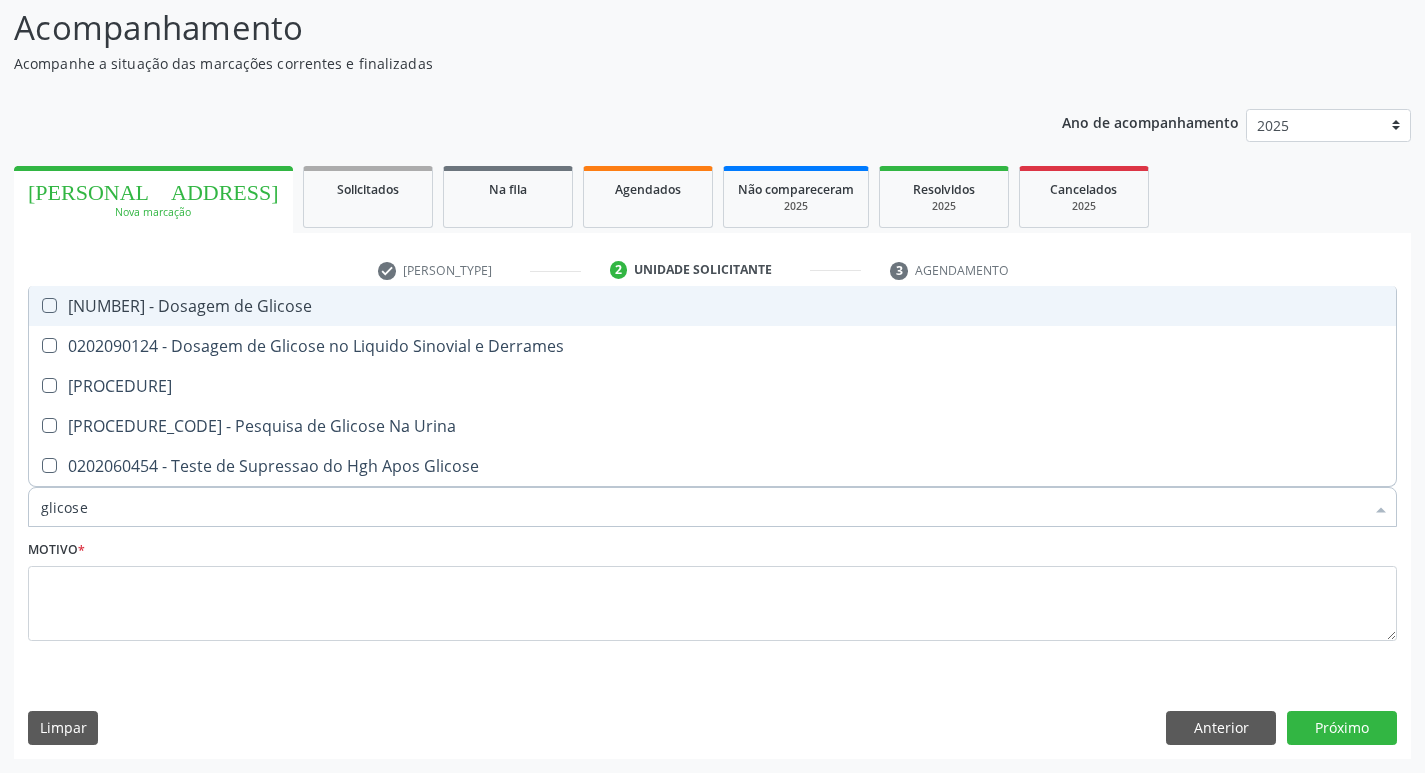 checkbox on "true" 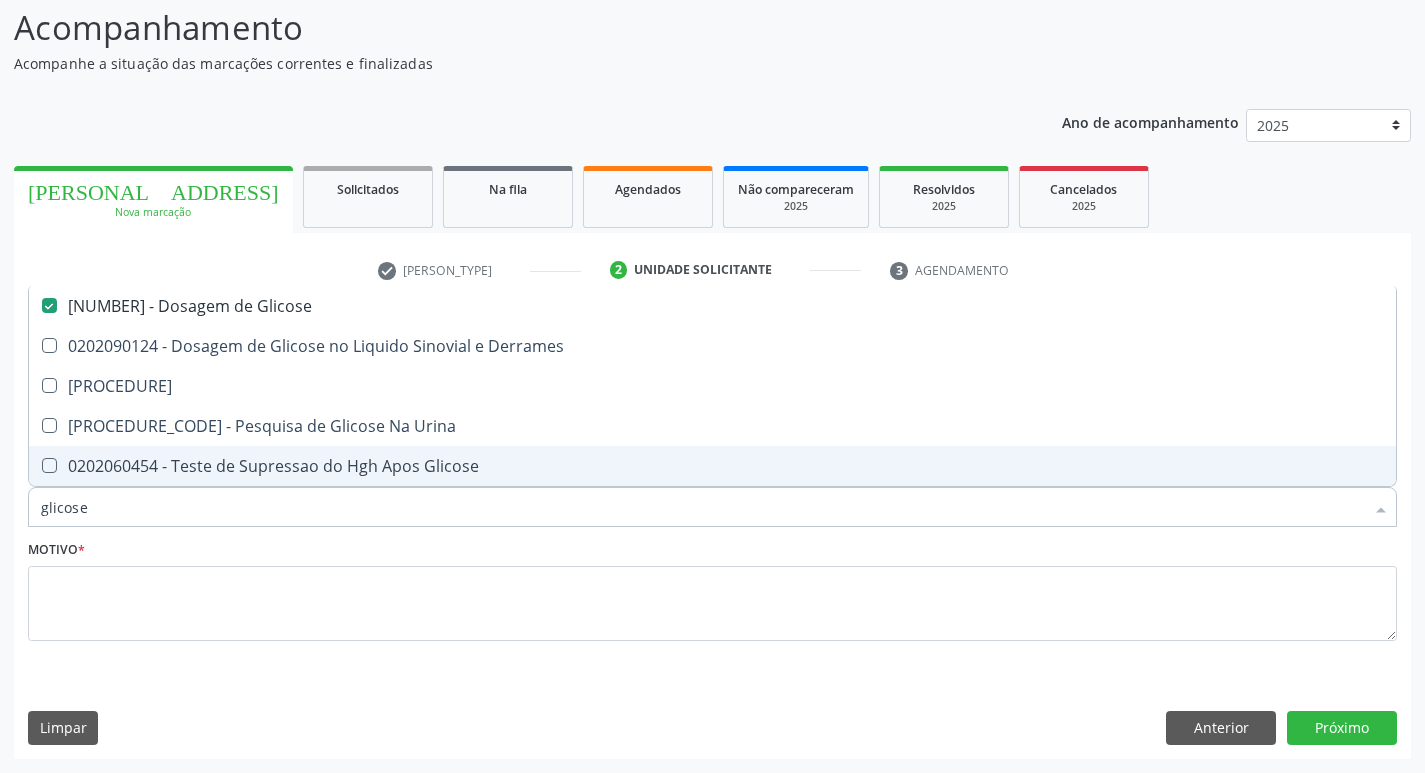 drag, startPoint x: 121, startPoint y: 509, endPoint x: 19, endPoint y: 512, distance: 102.044106 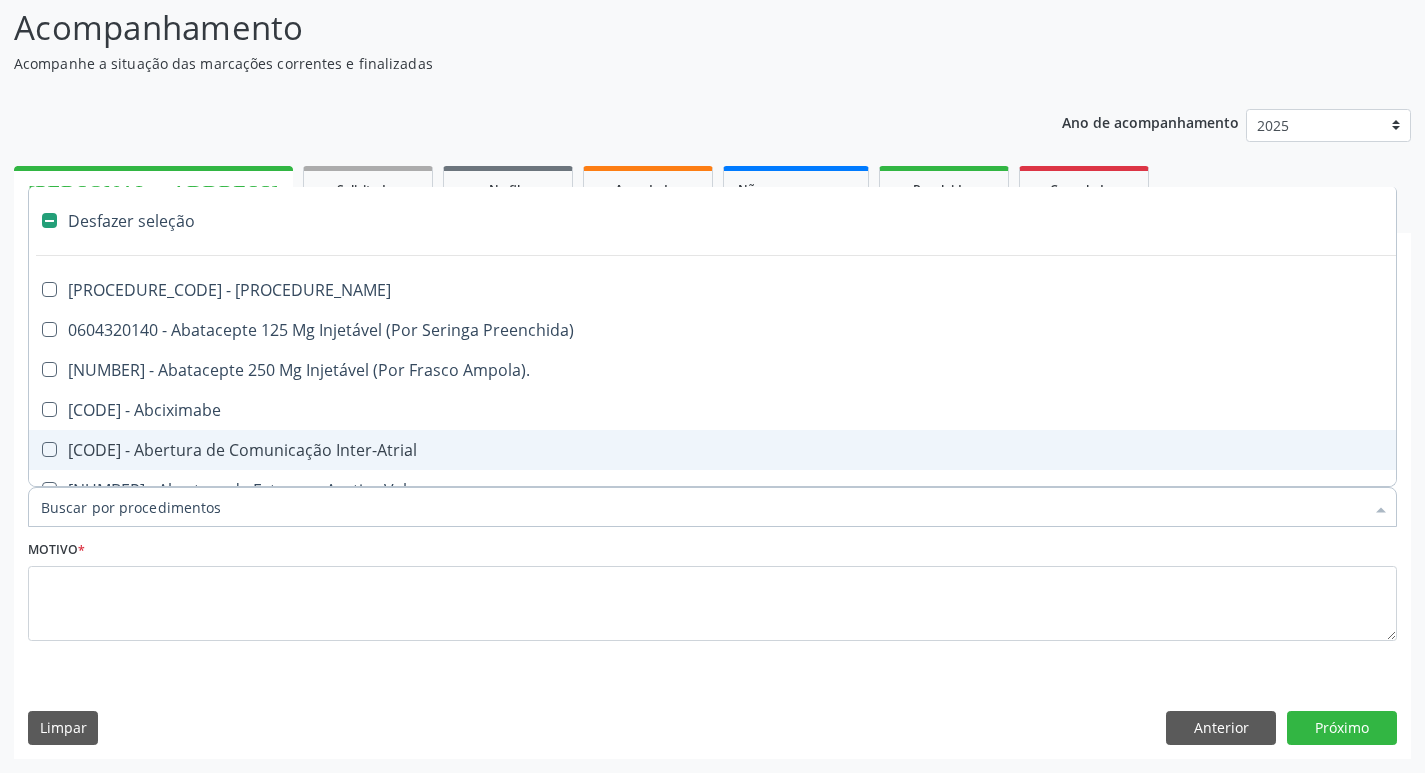 click on "Item de agendamento
*" at bounding box center [702, 507] 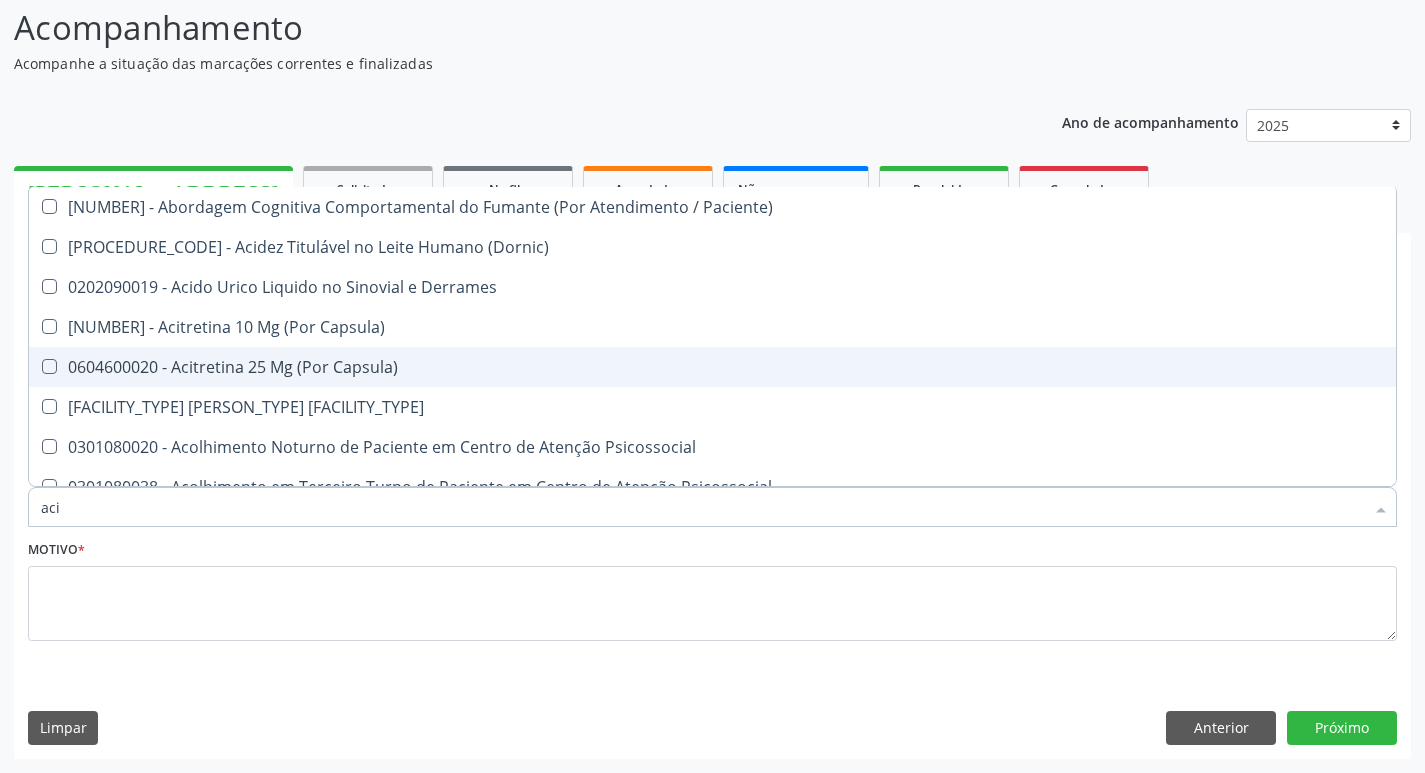 type on "acid" 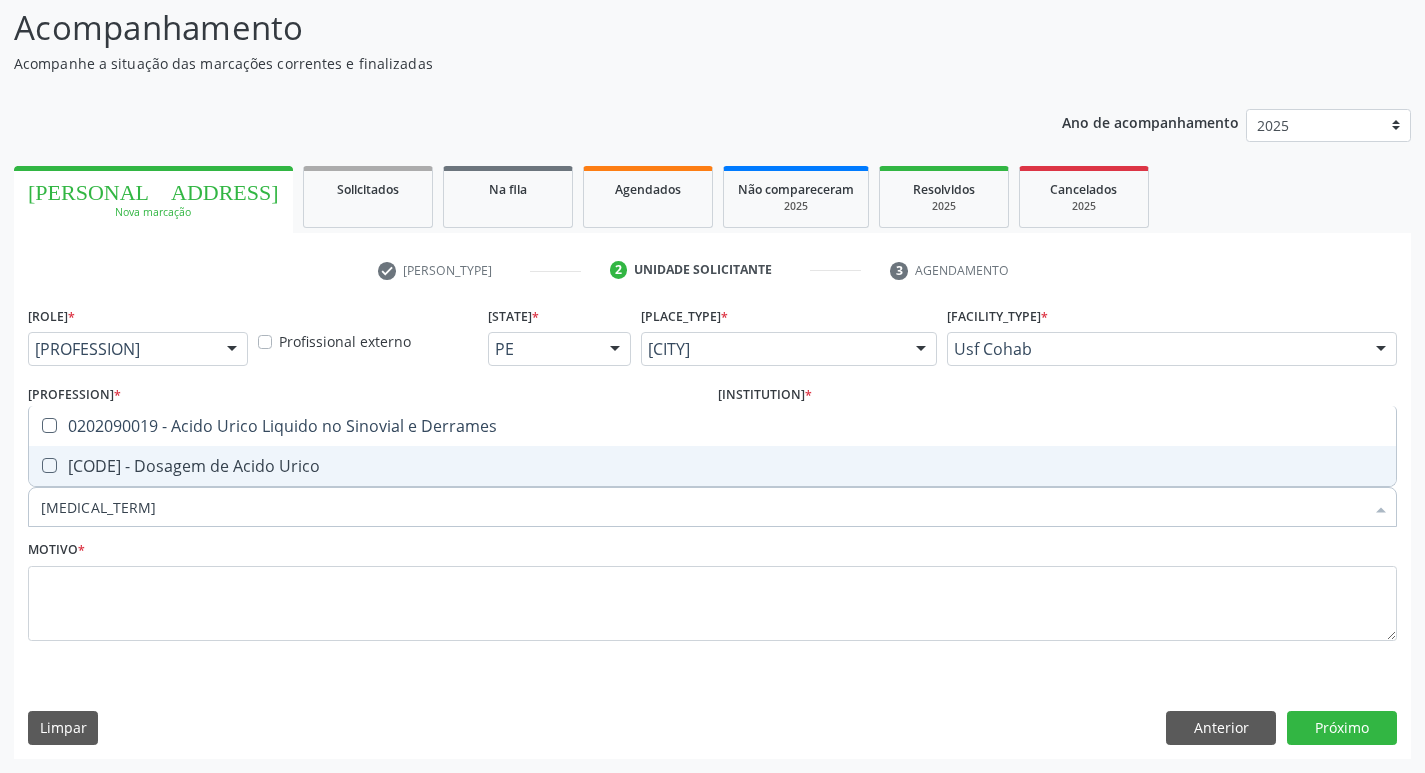 click at bounding box center (49, 465) 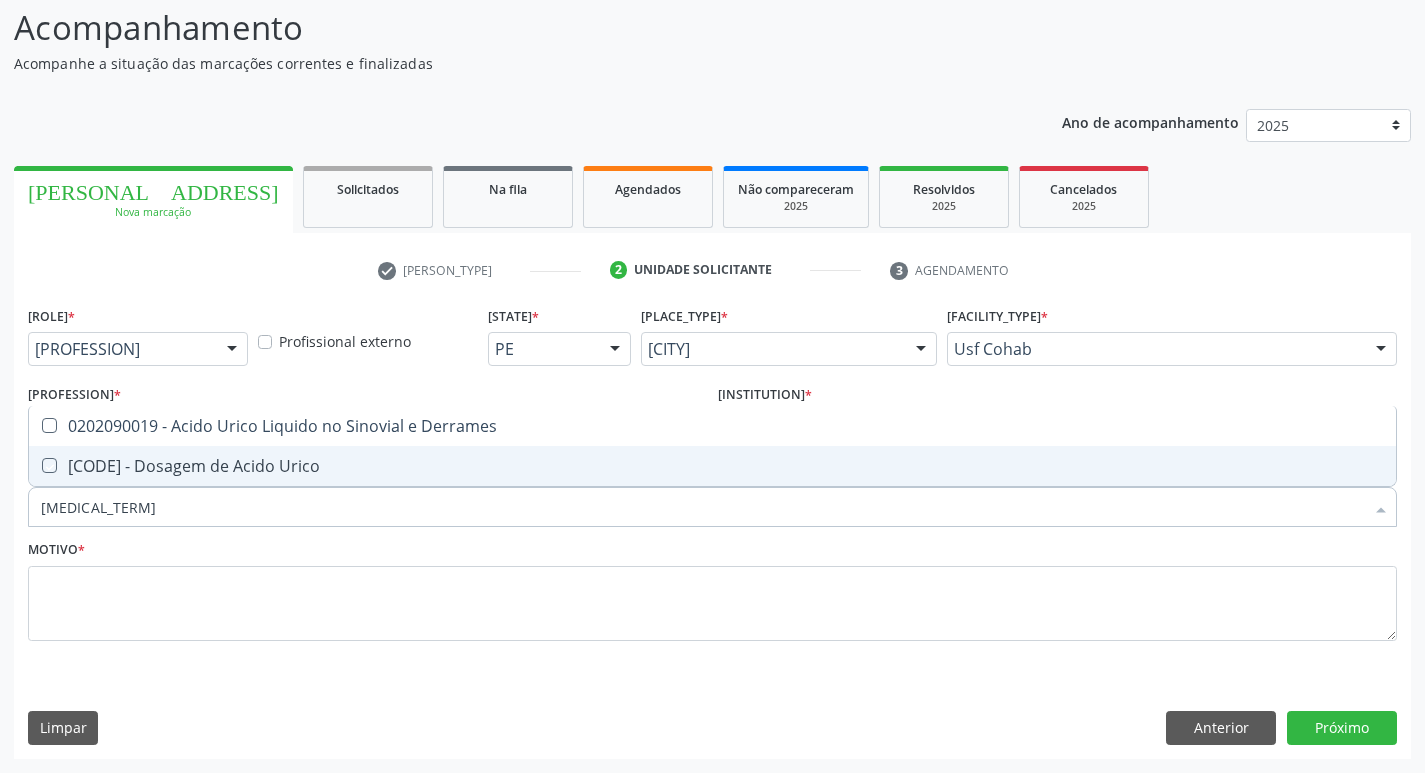 click at bounding box center [35, 465] 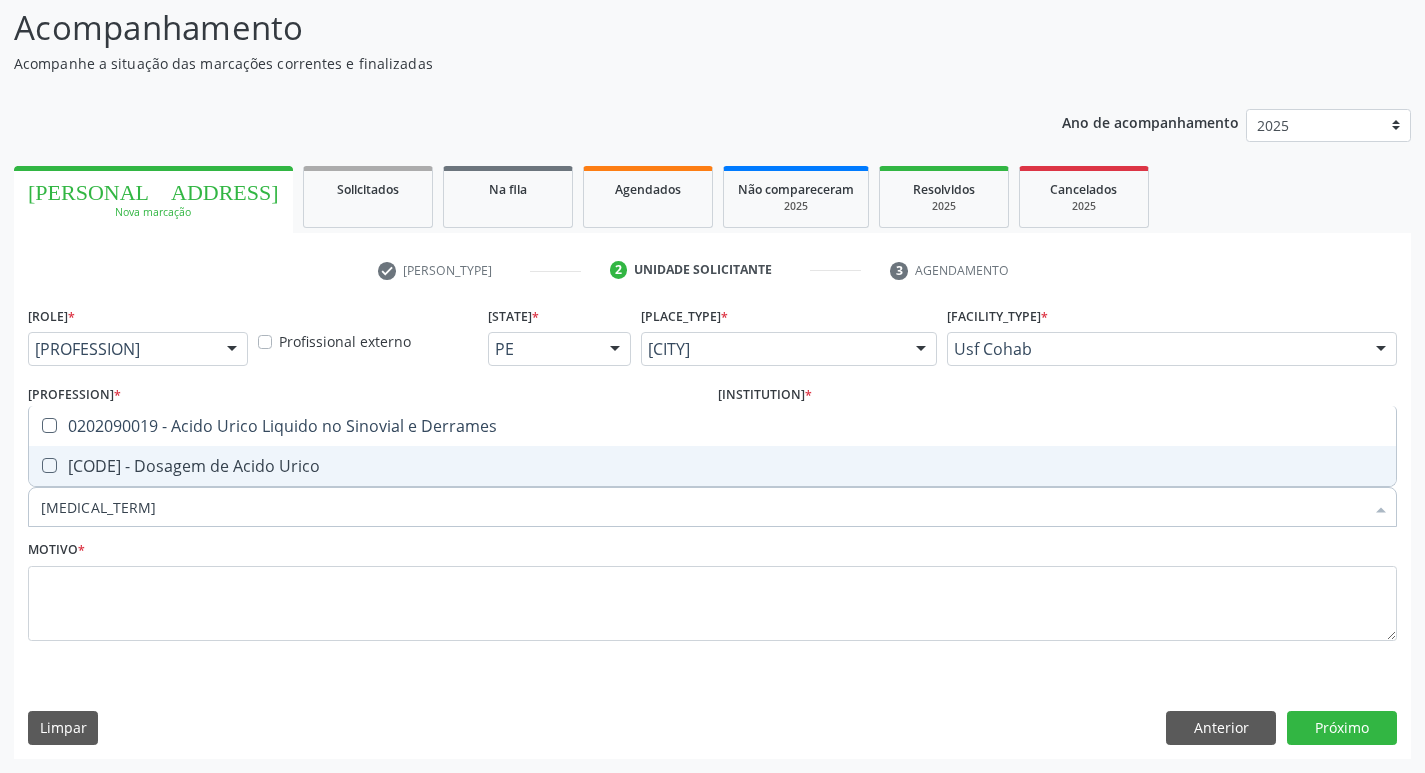 checkbox on "true" 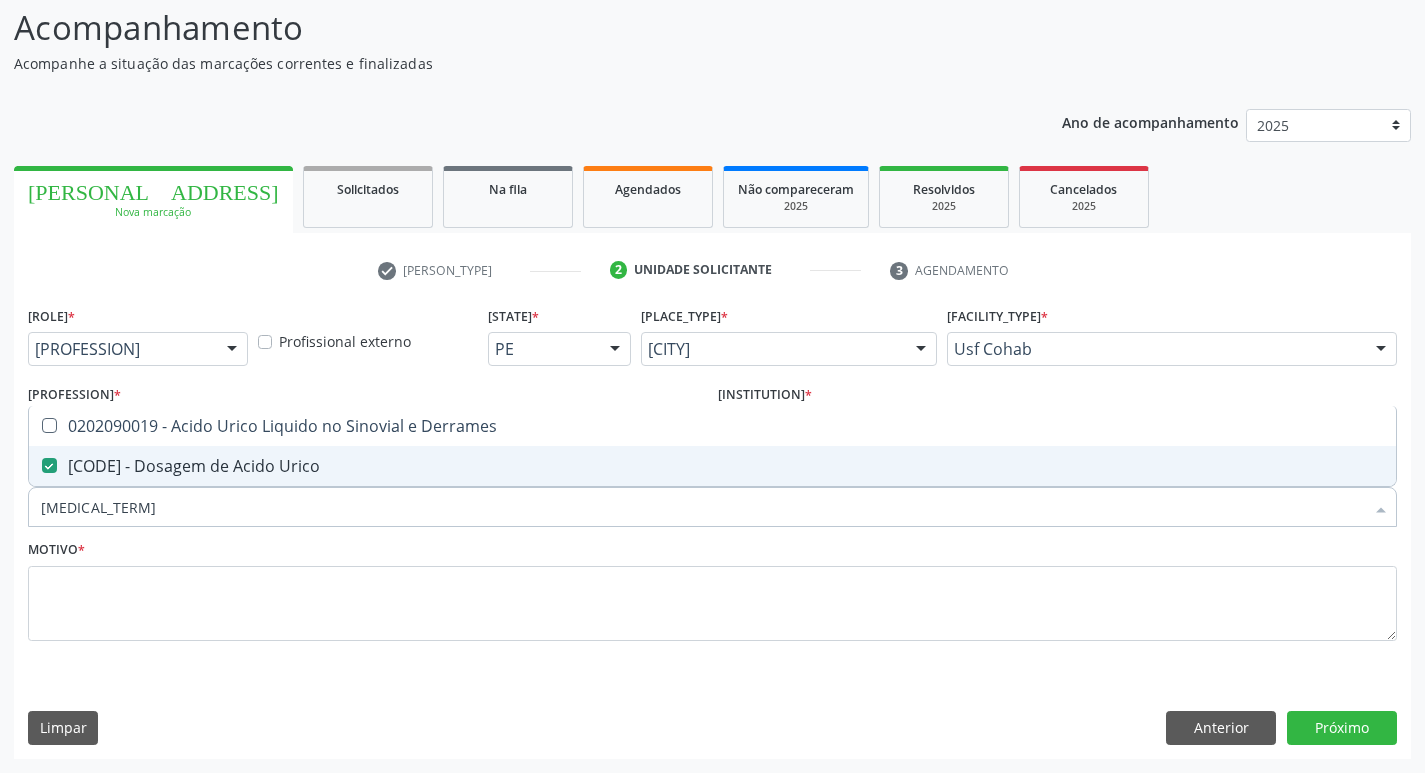 drag, startPoint x: 119, startPoint y: 503, endPoint x: 27, endPoint y: 509, distance: 92.19544 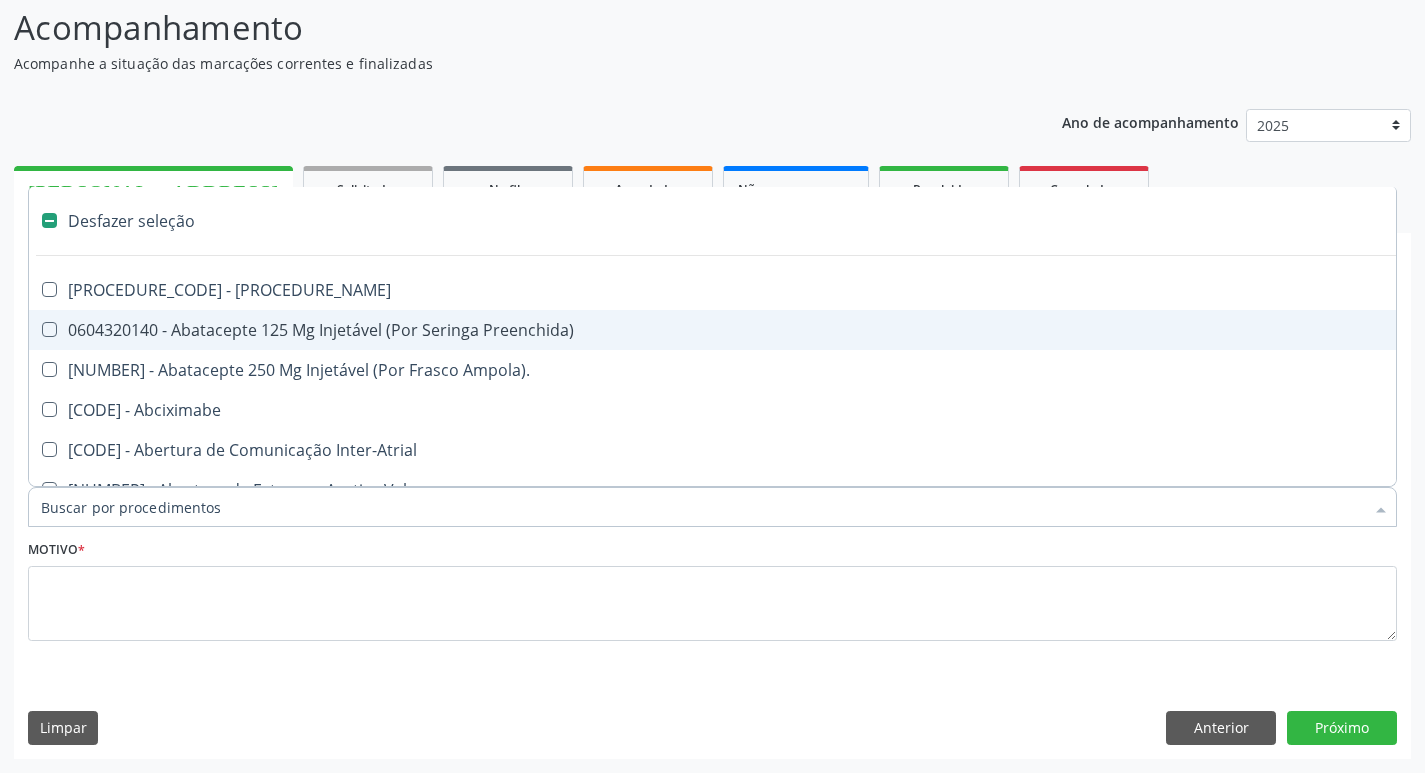click on "Item de agendamento
*" at bounding box center (702, 507) 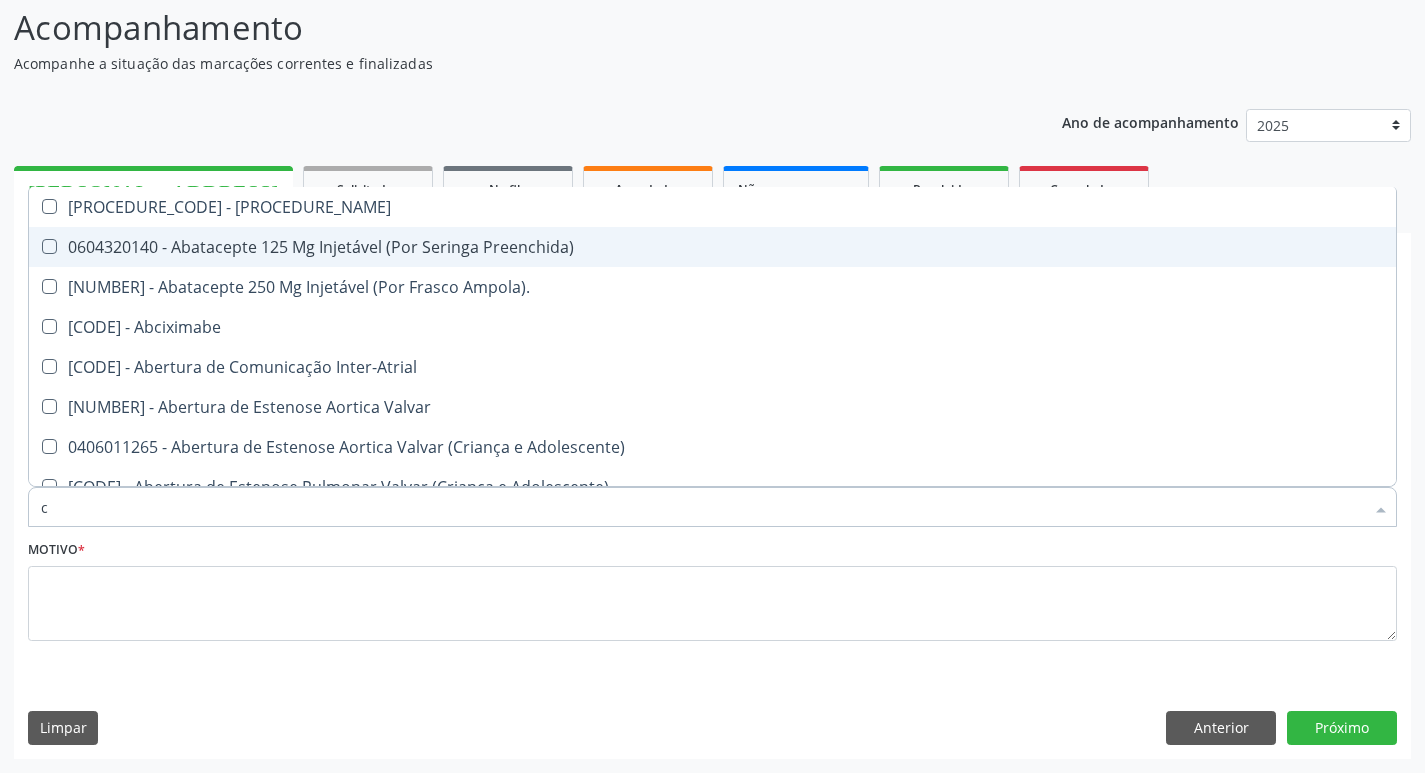 type on "cr" 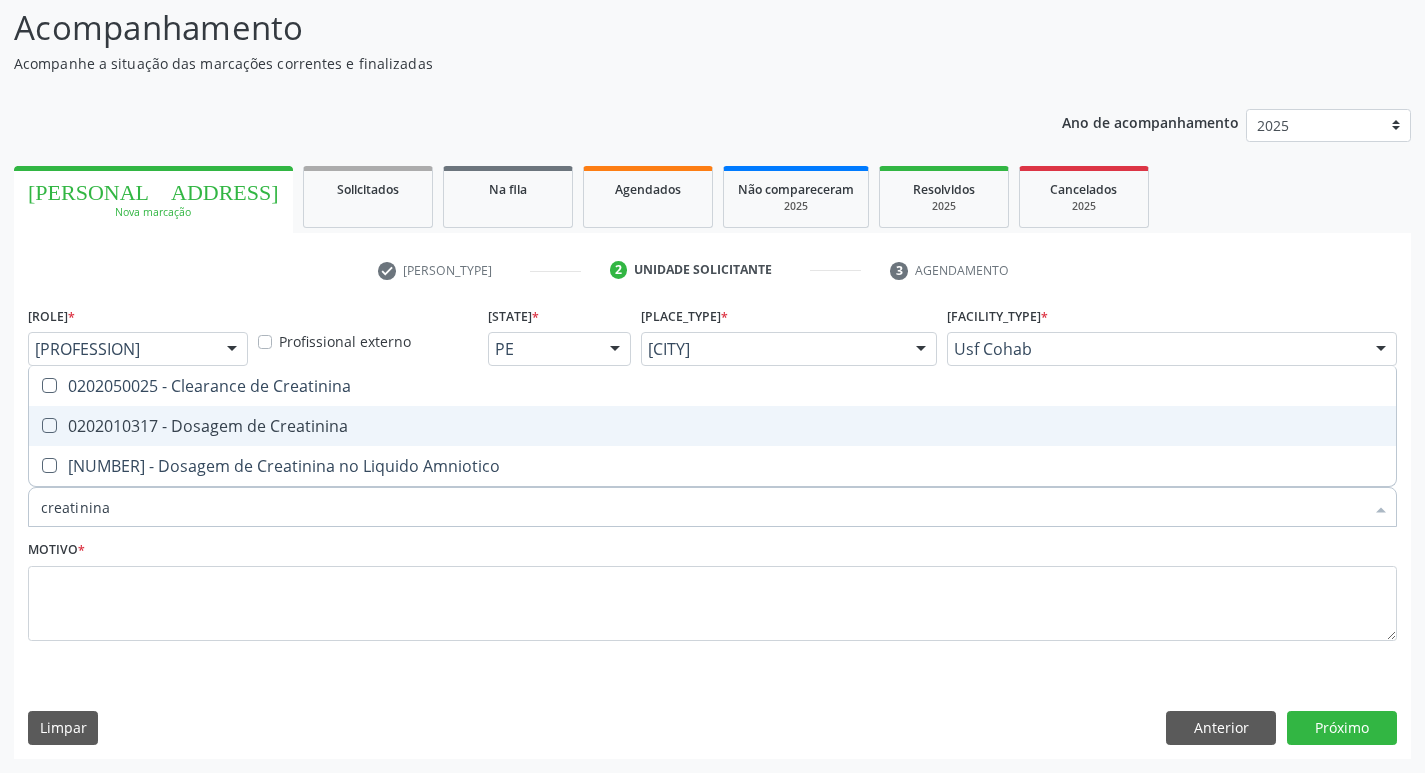 click on "0202010317 - Dosagem de Creatinina" at bounding box center (712, 426) 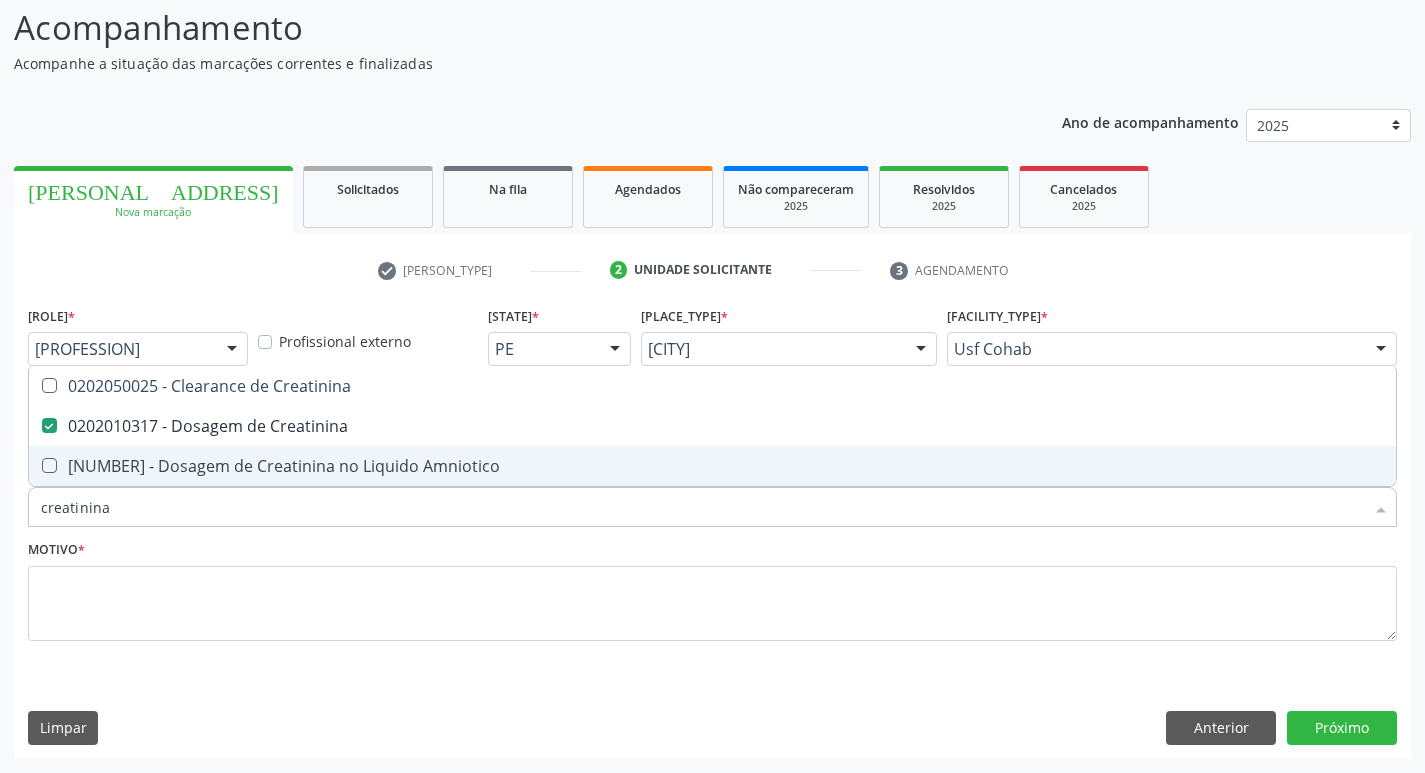 drag, startPoint x: 121, startPoint y: 504, endPoint x: 0, endPoint y: 514, distance: 121.41252 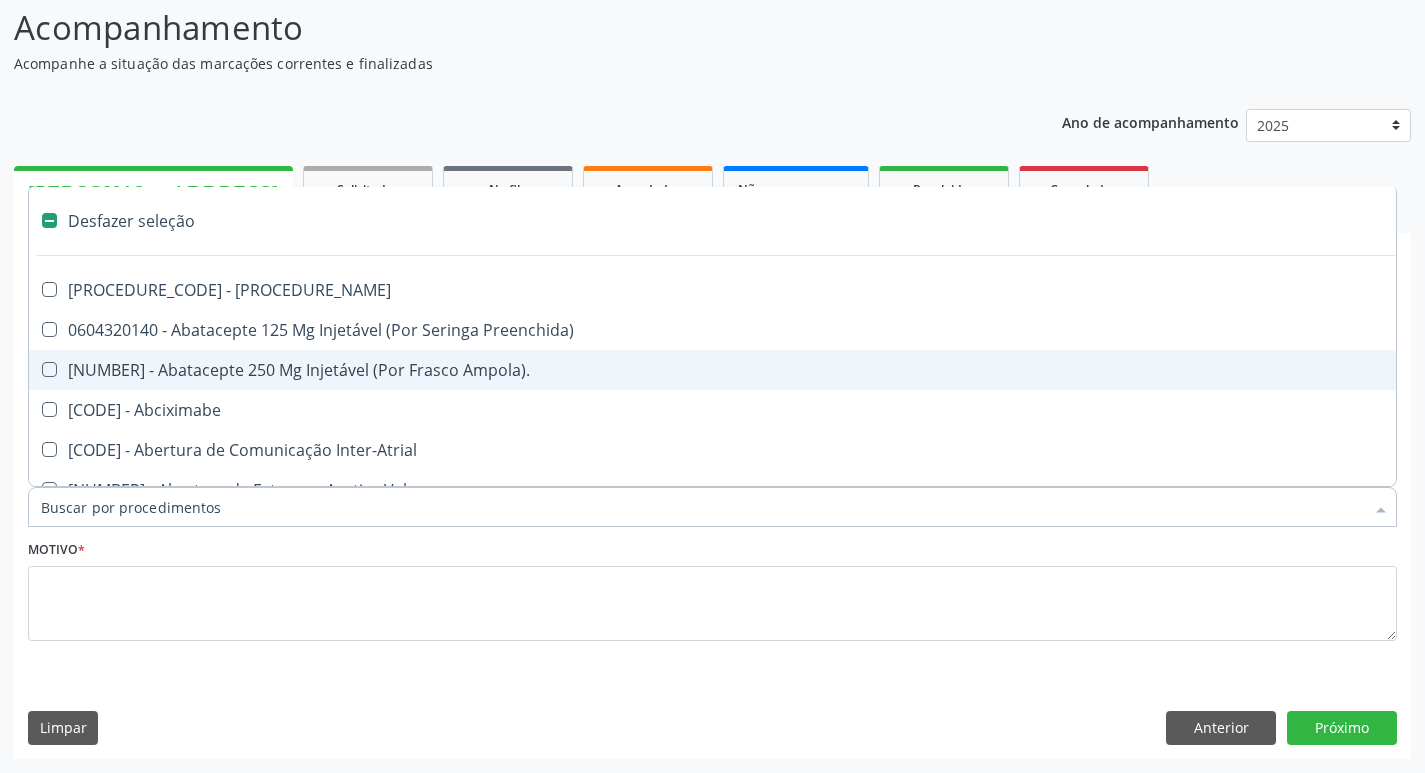click on "Item de agendamento
*" at bounding box center [702, 507] 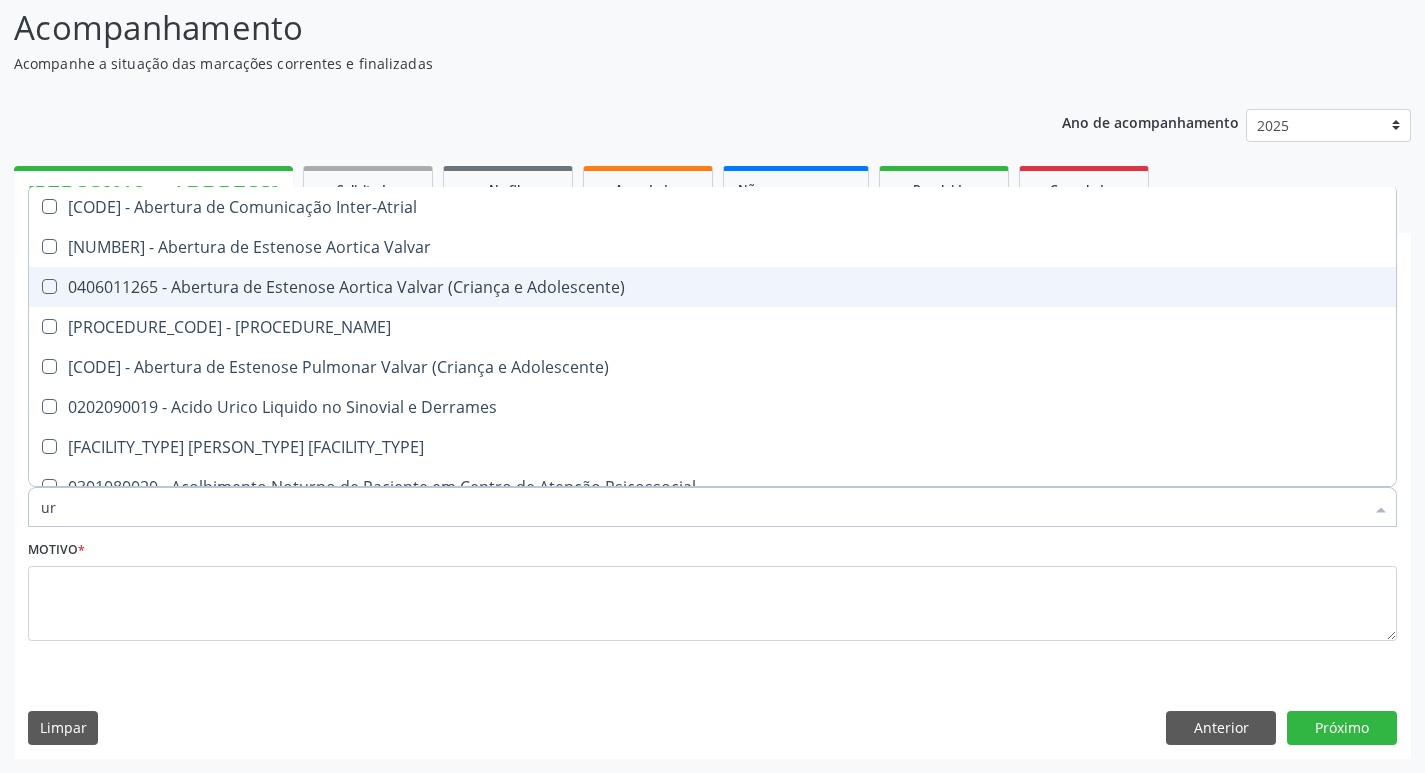 type on "ure" 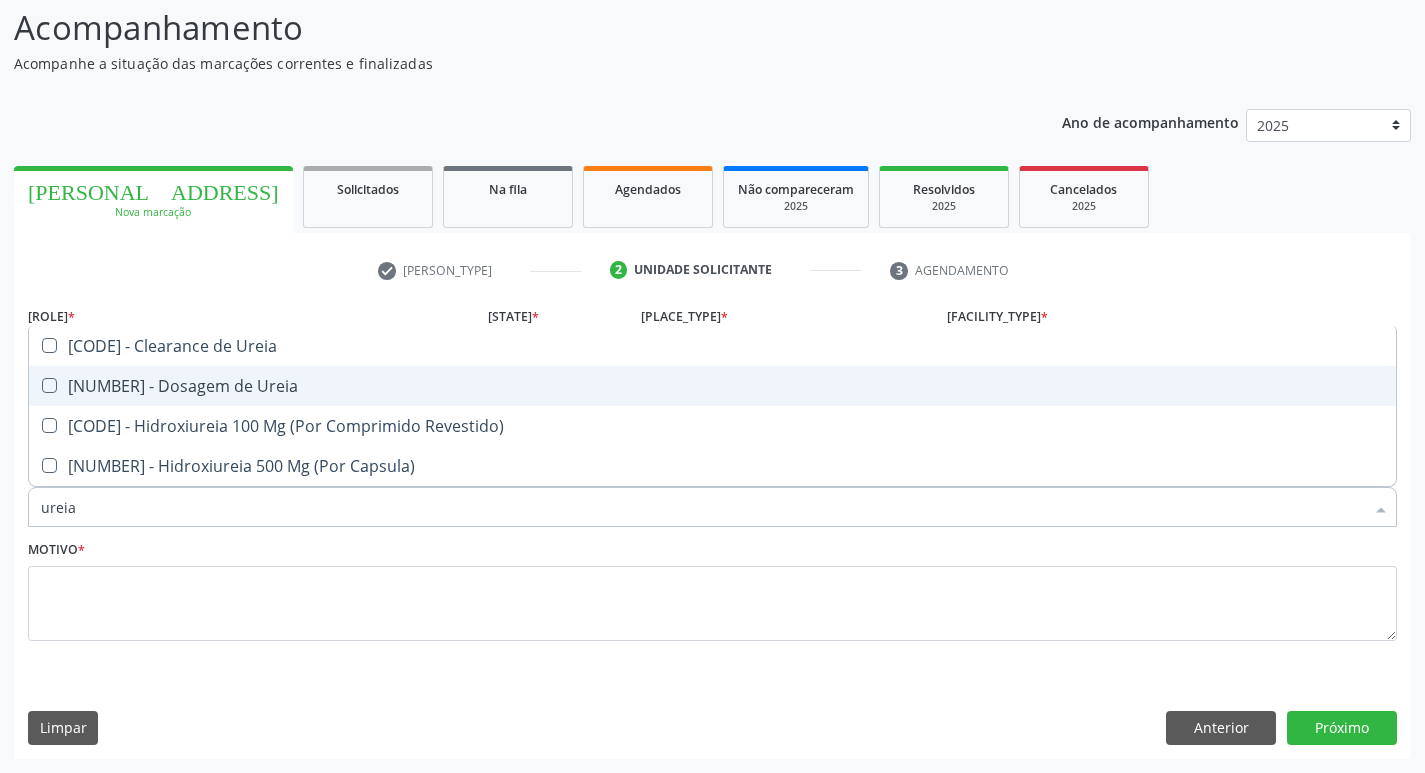 click at bounding box center [36, 386] 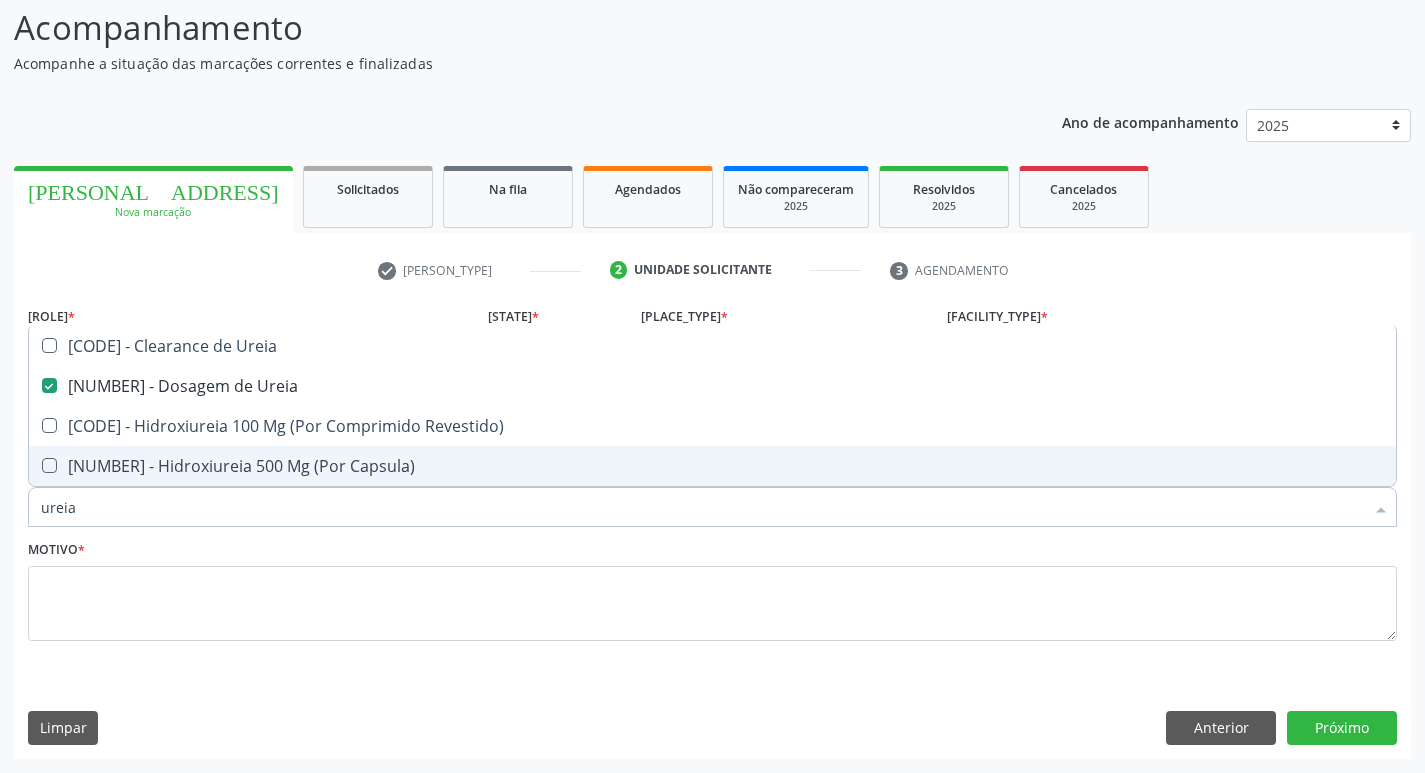 drag, startPoint x: 103, startPoint y: 510, endPoint x: 0, endPoint y: 512, distance: 103.01942 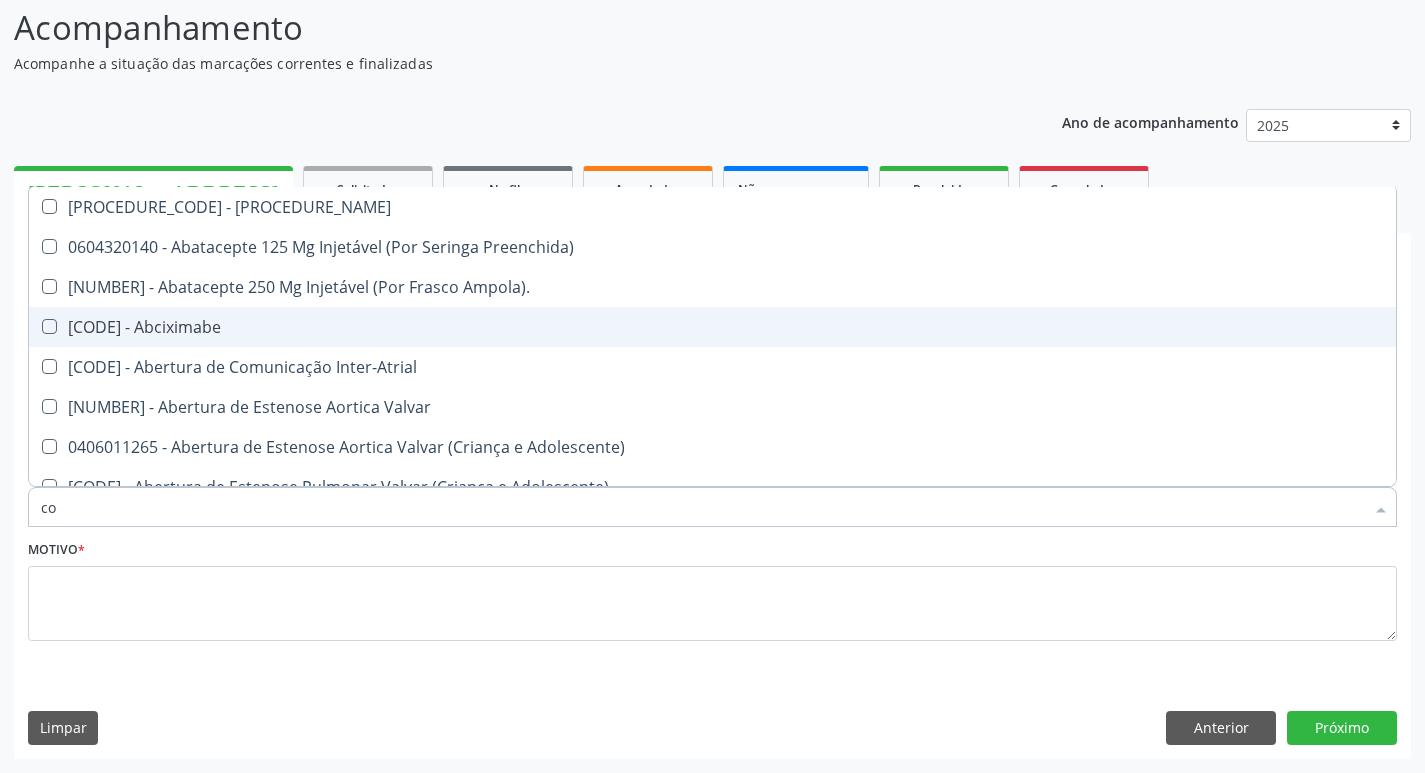 type on "col" 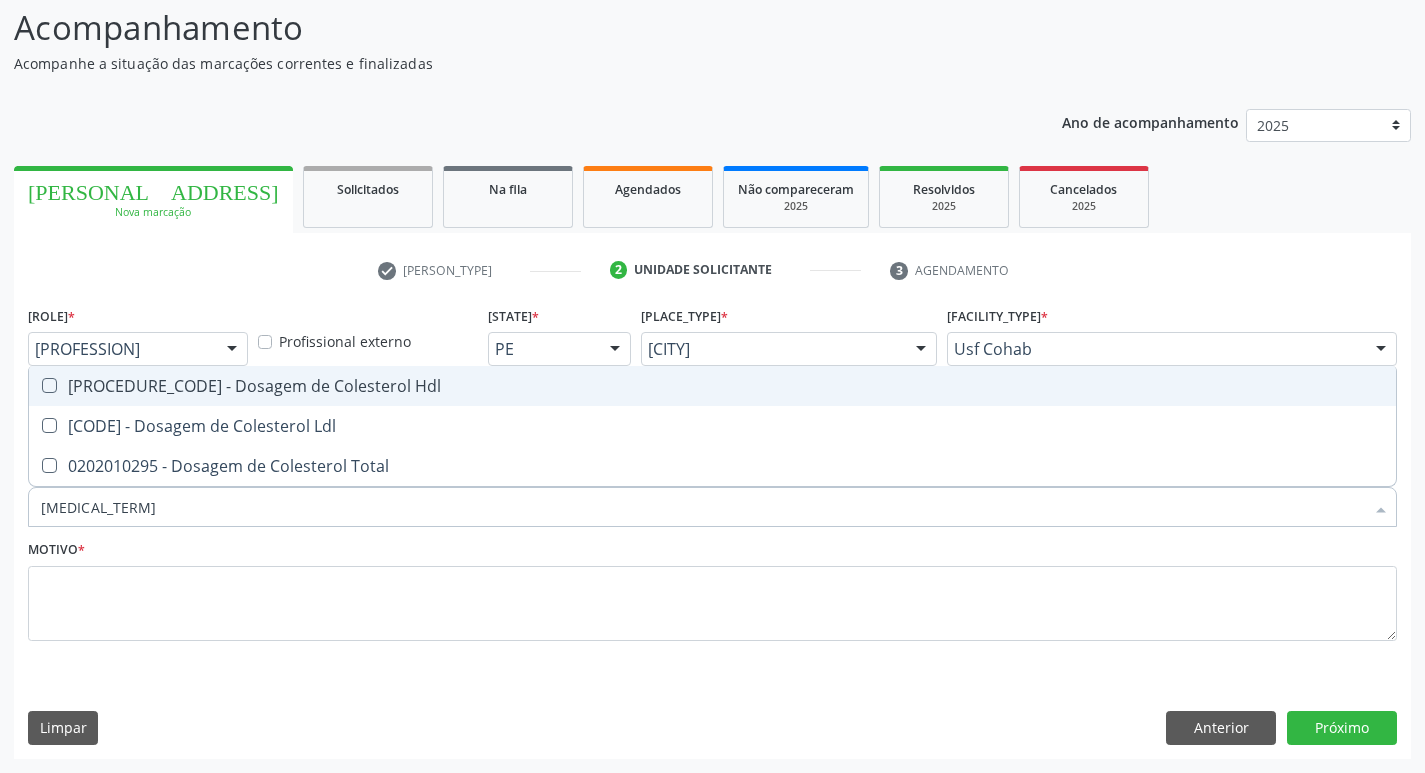 click at bounding box center [49, 385] 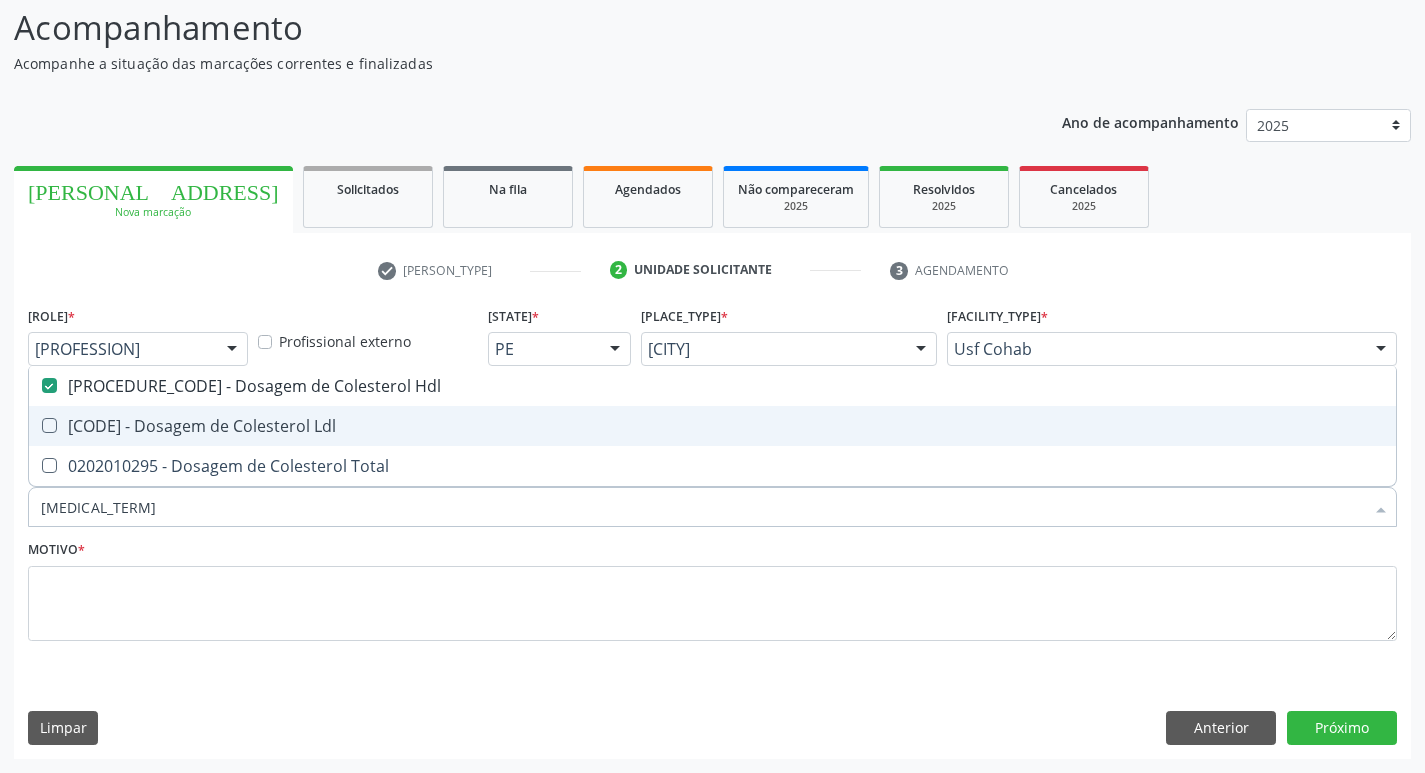 click at bounding box center [49, 425] 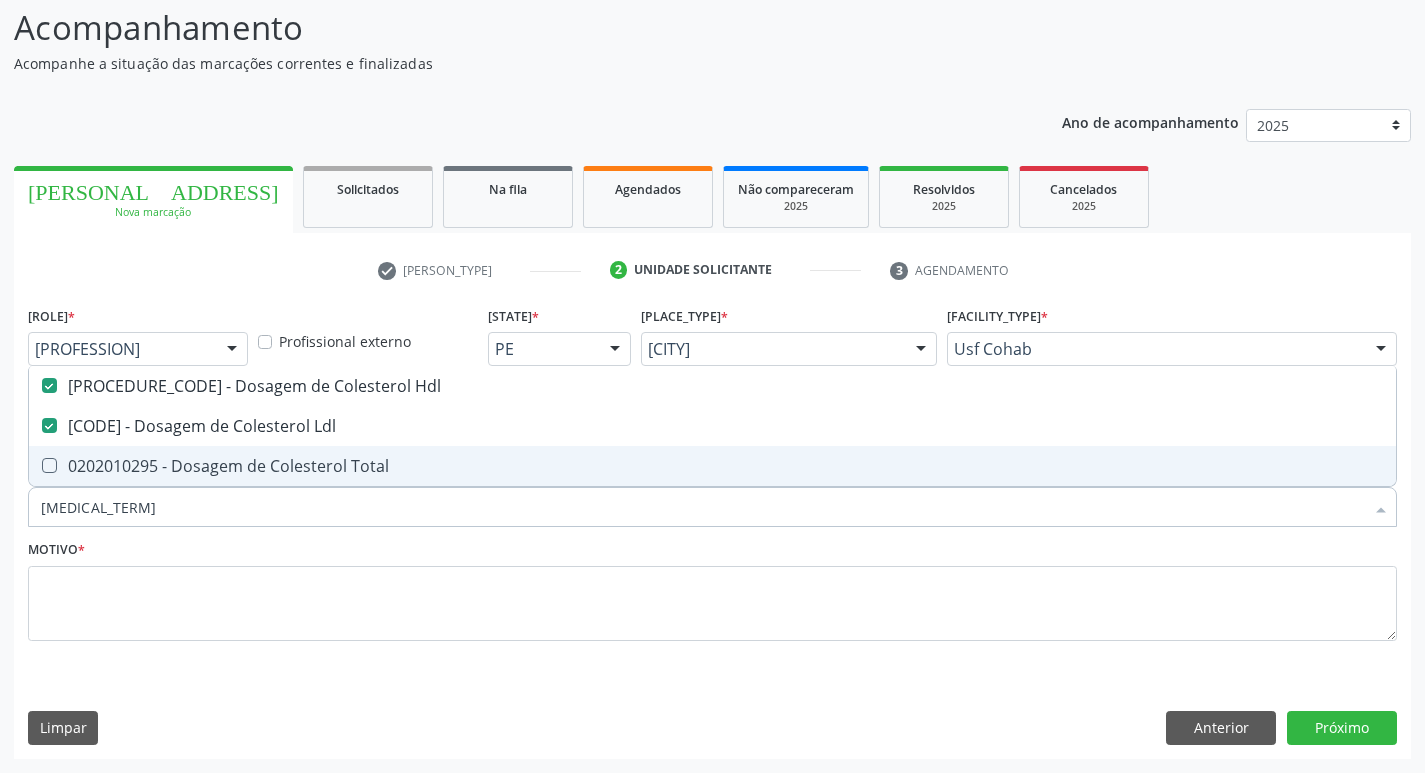 click at bounding box center (49, 465) 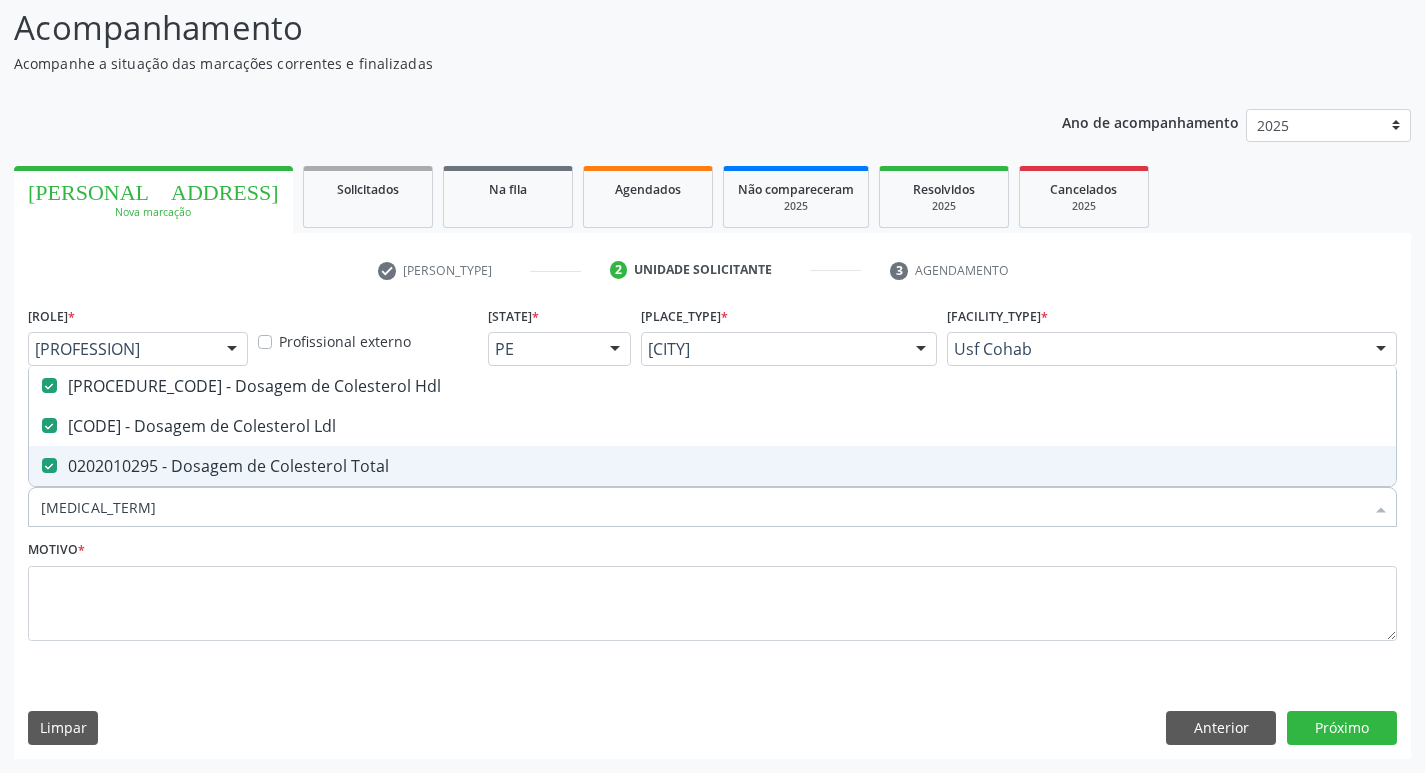 drag, startPoint x: 154, startPoint y: 511, endPoint x: 0, endPoint y: 517, distance: 154.11684 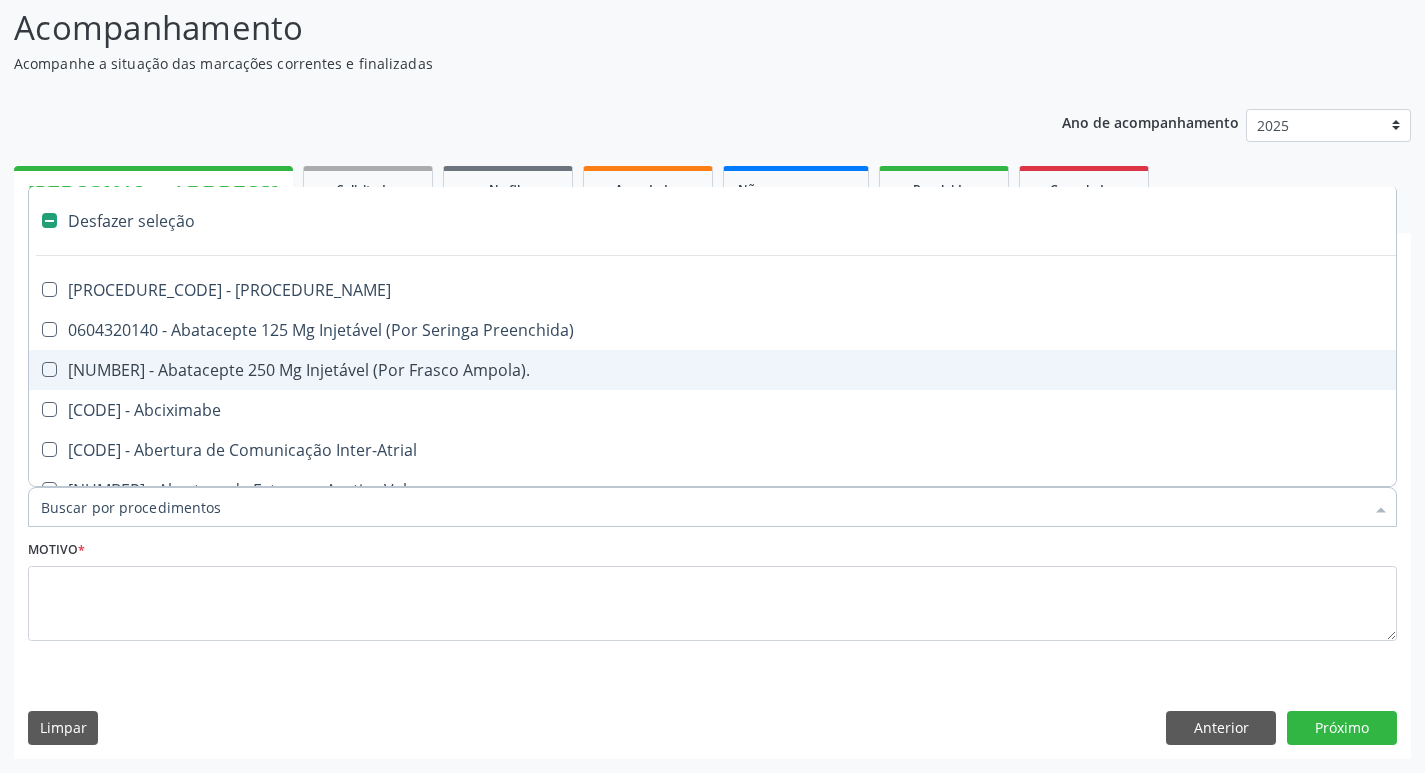click on "Item de agendamento
*" at bounding box center (702, 507) 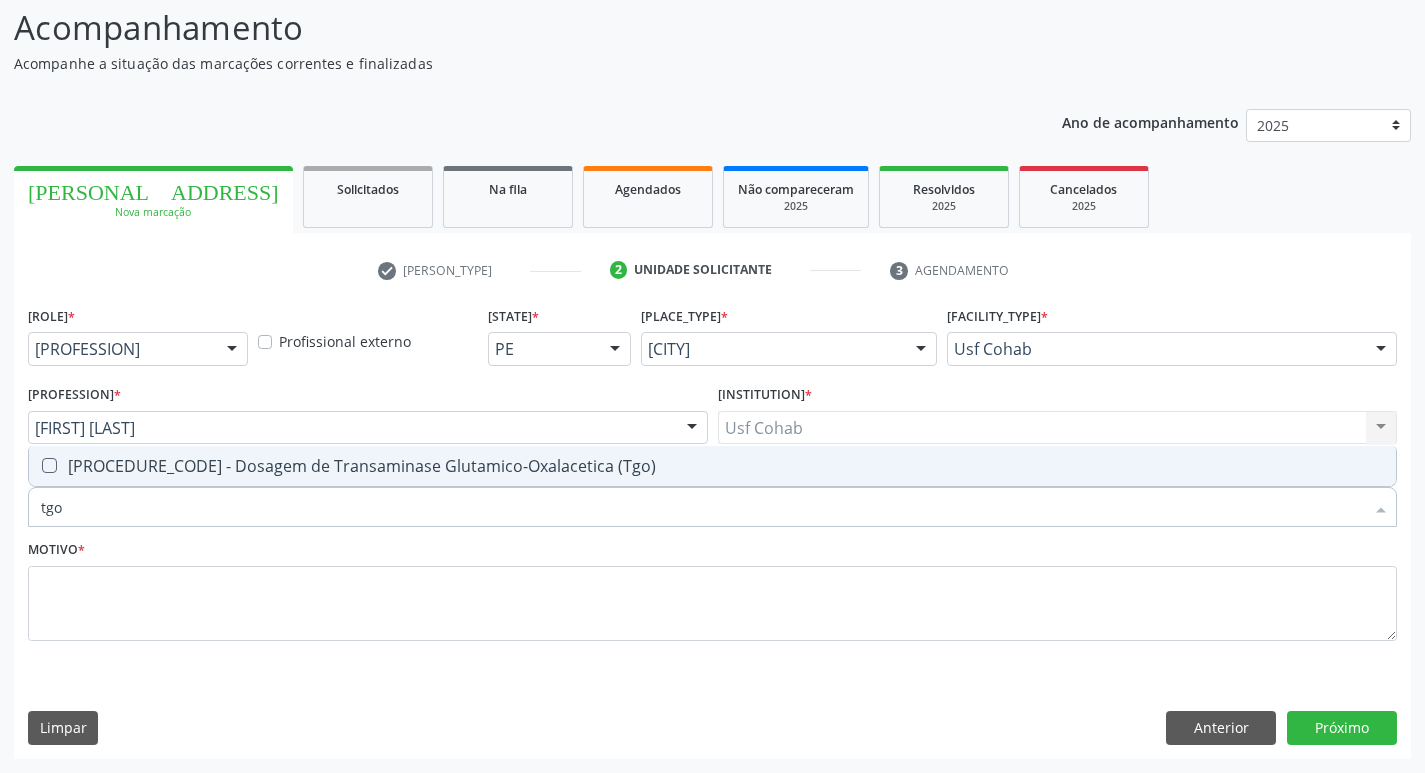 click at bounding box center [49, 465] 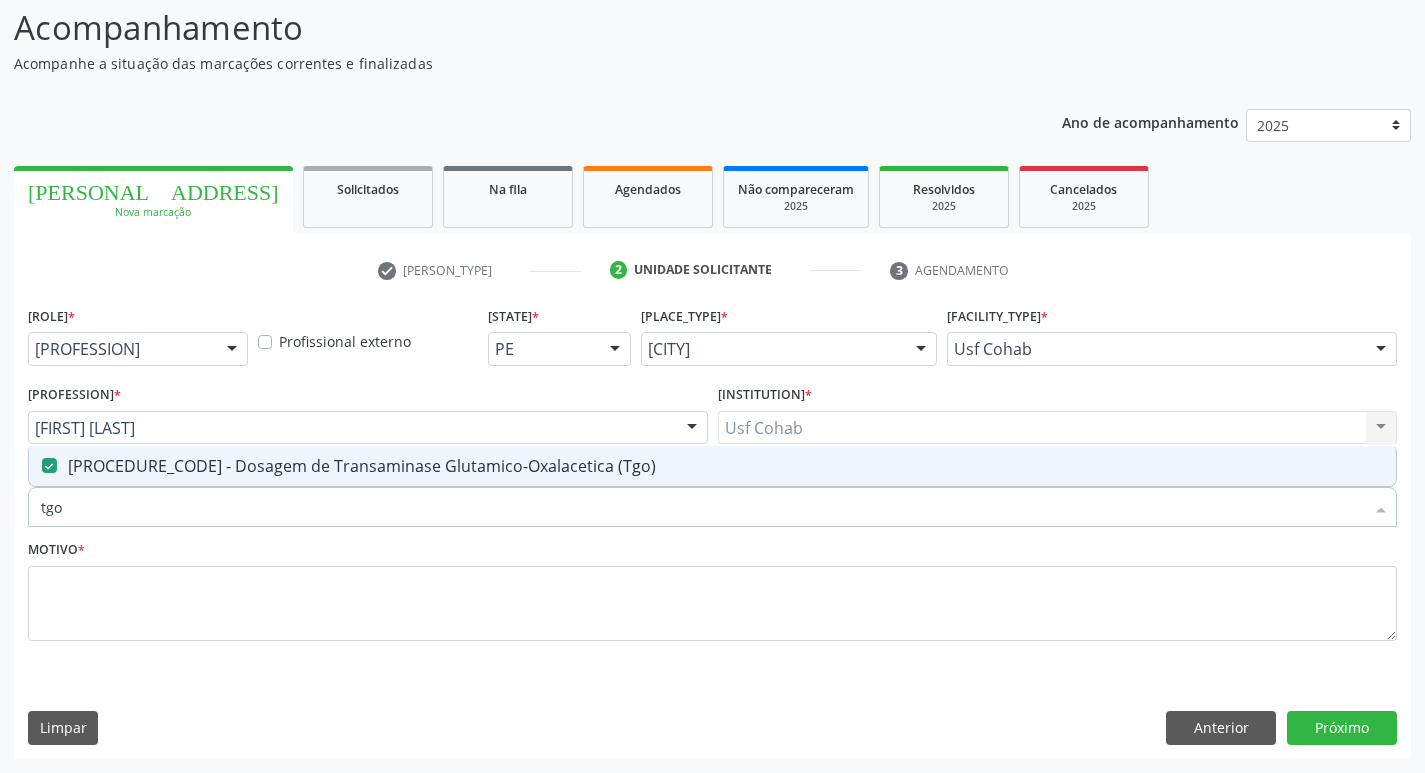 click on "[DRUG_NAME]" at bounding box center [702, 507] 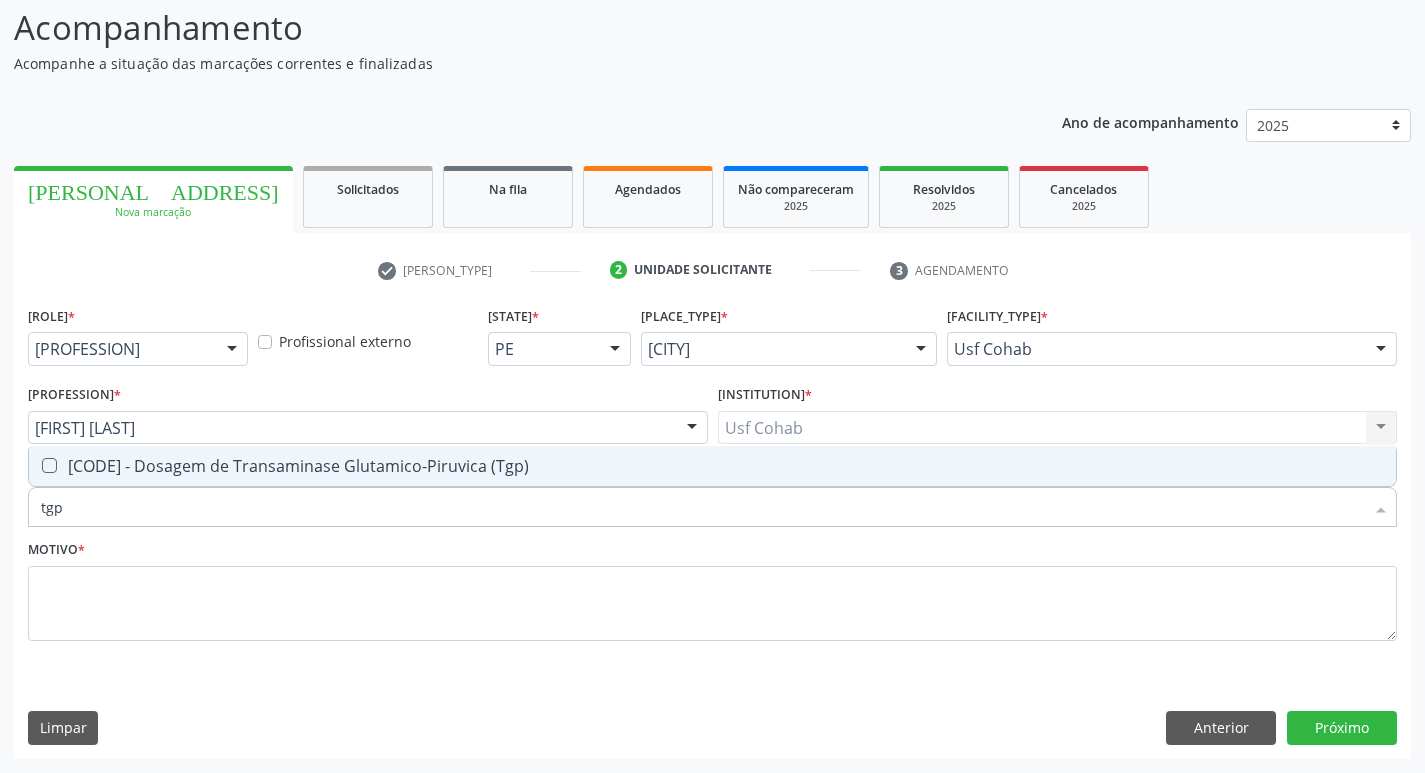 click at bounding box center (49, 465) 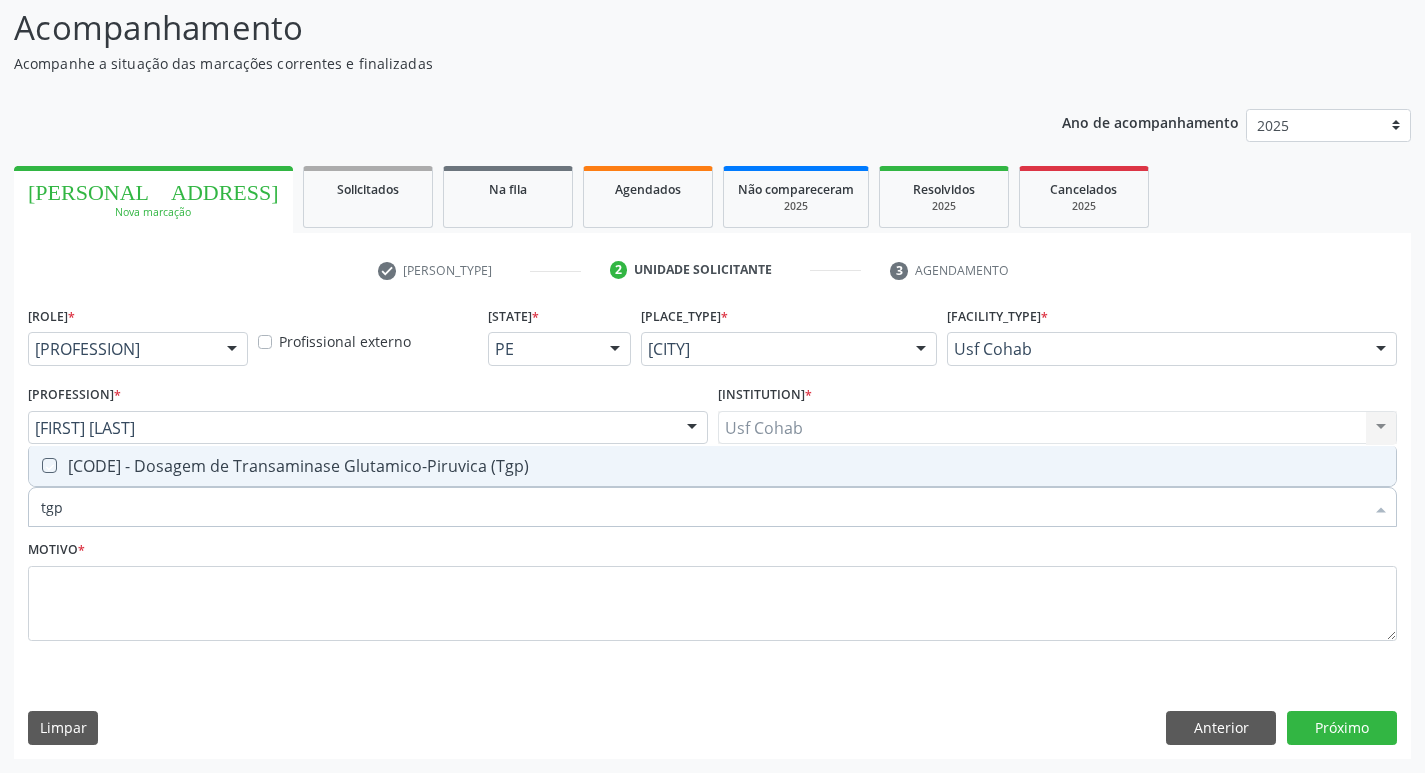 click at bounding box center [35, 465] 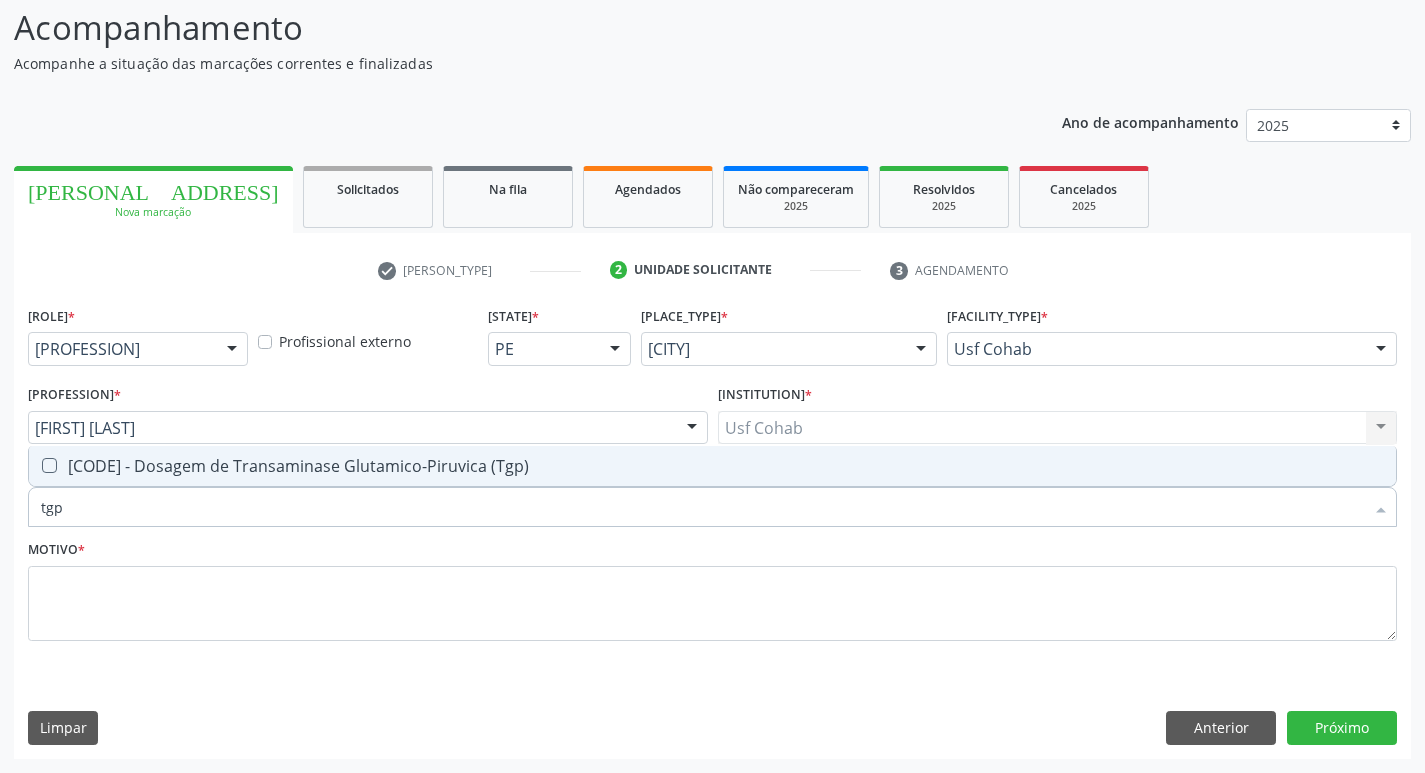 checkbox on "true" 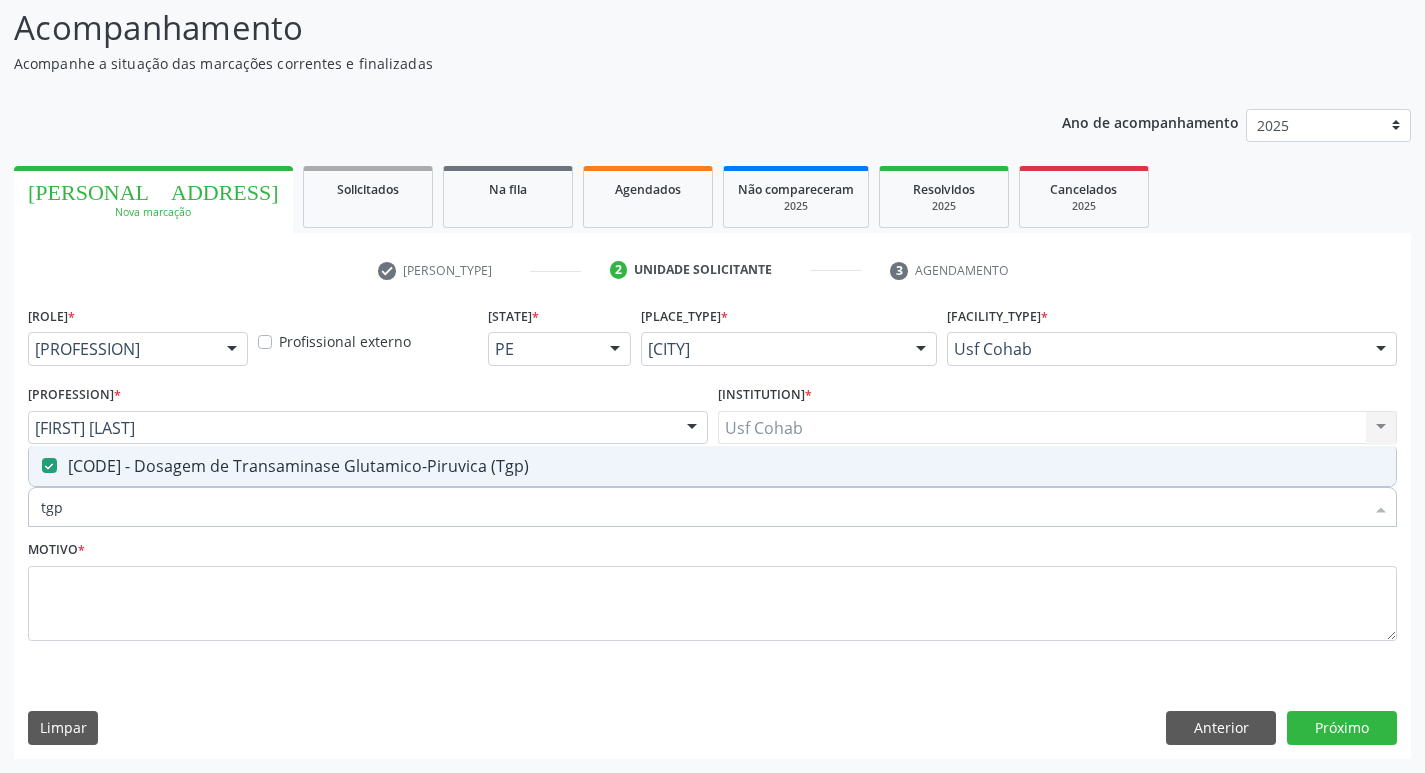 click on "tgp" at bounding box center (702, 507) 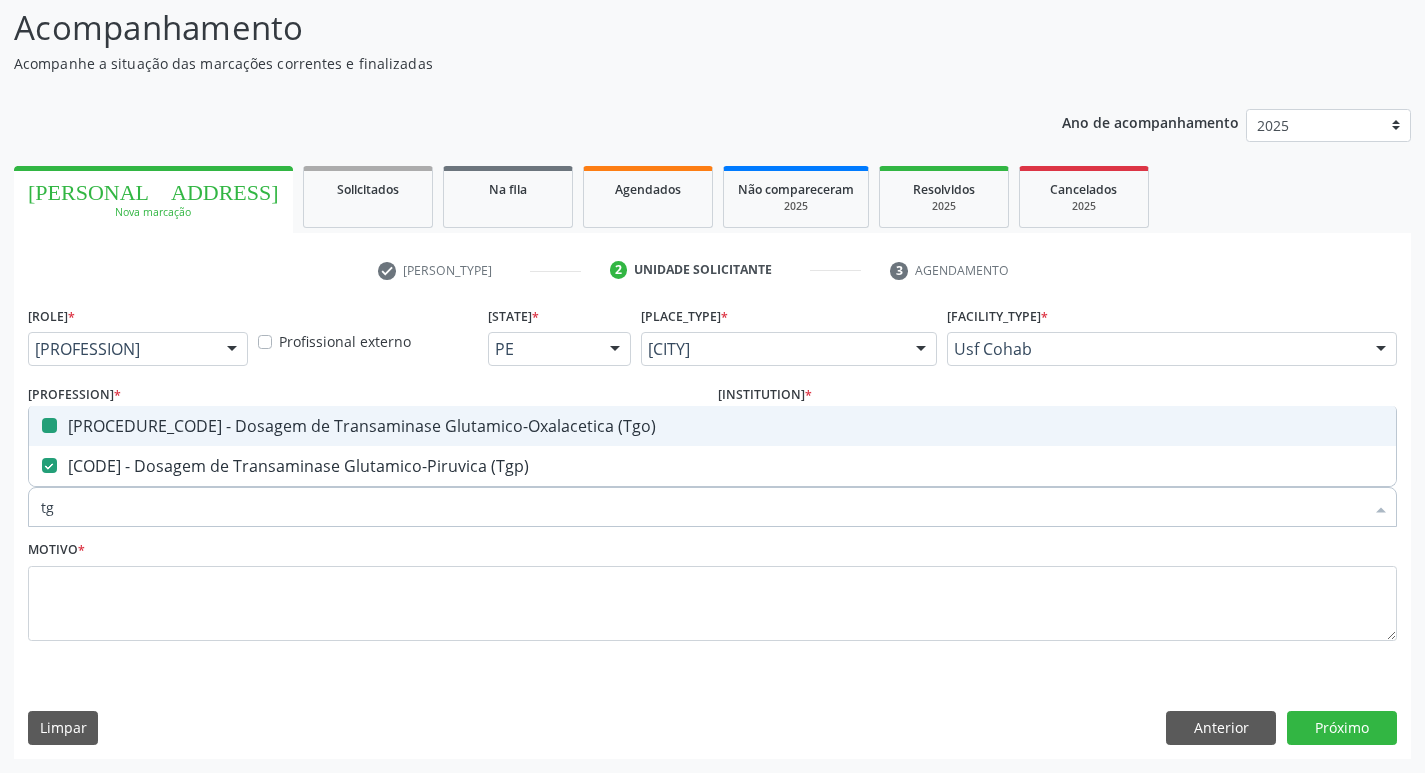 type on "t" 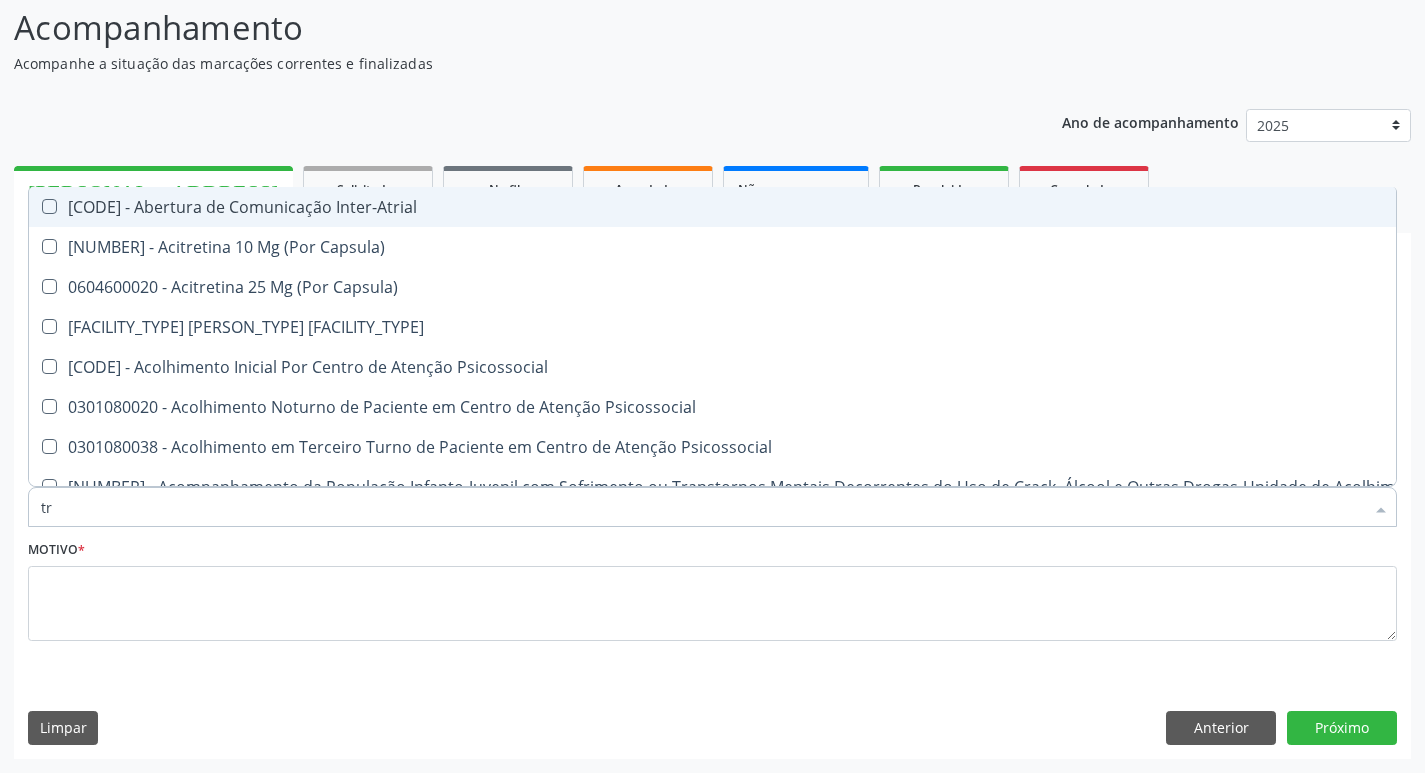 type on "tri" 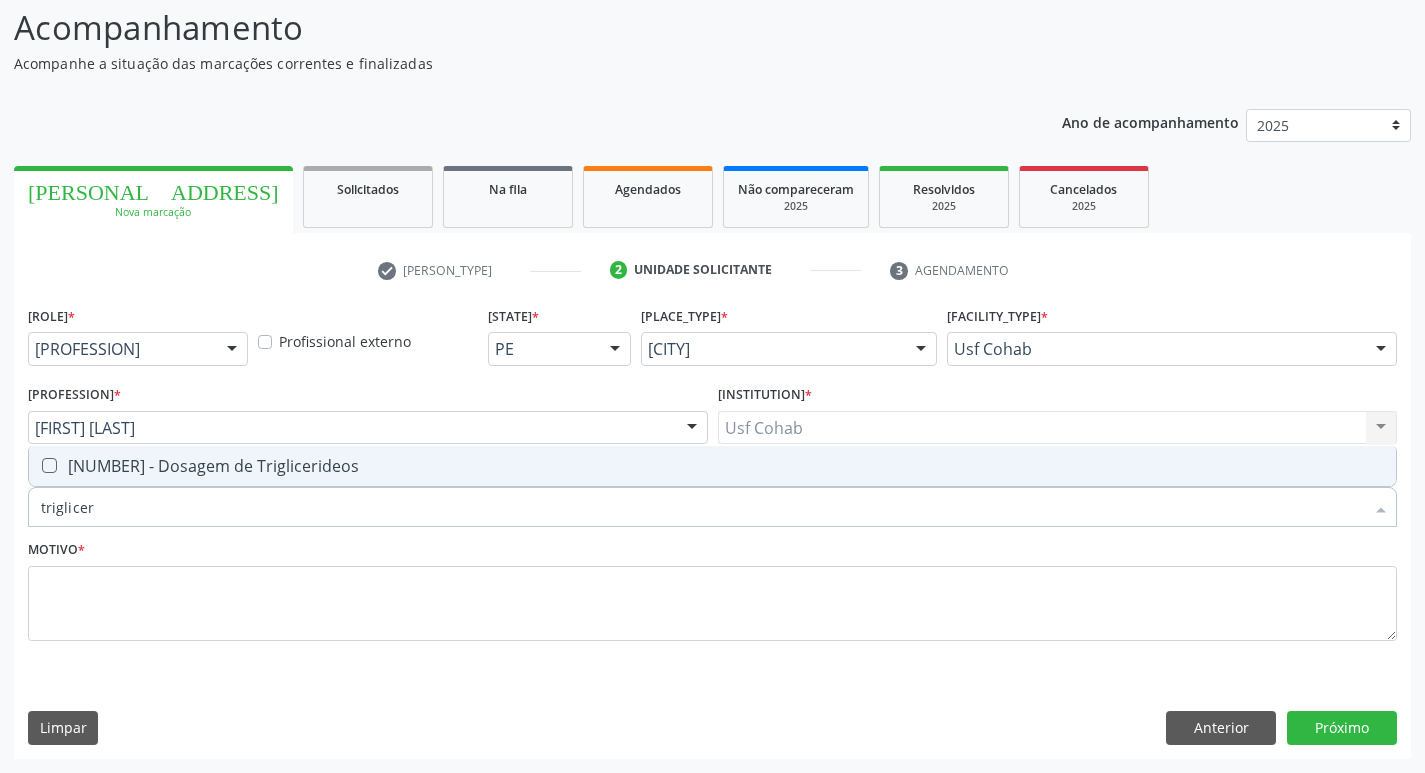 click at bounding box center [49, 465] 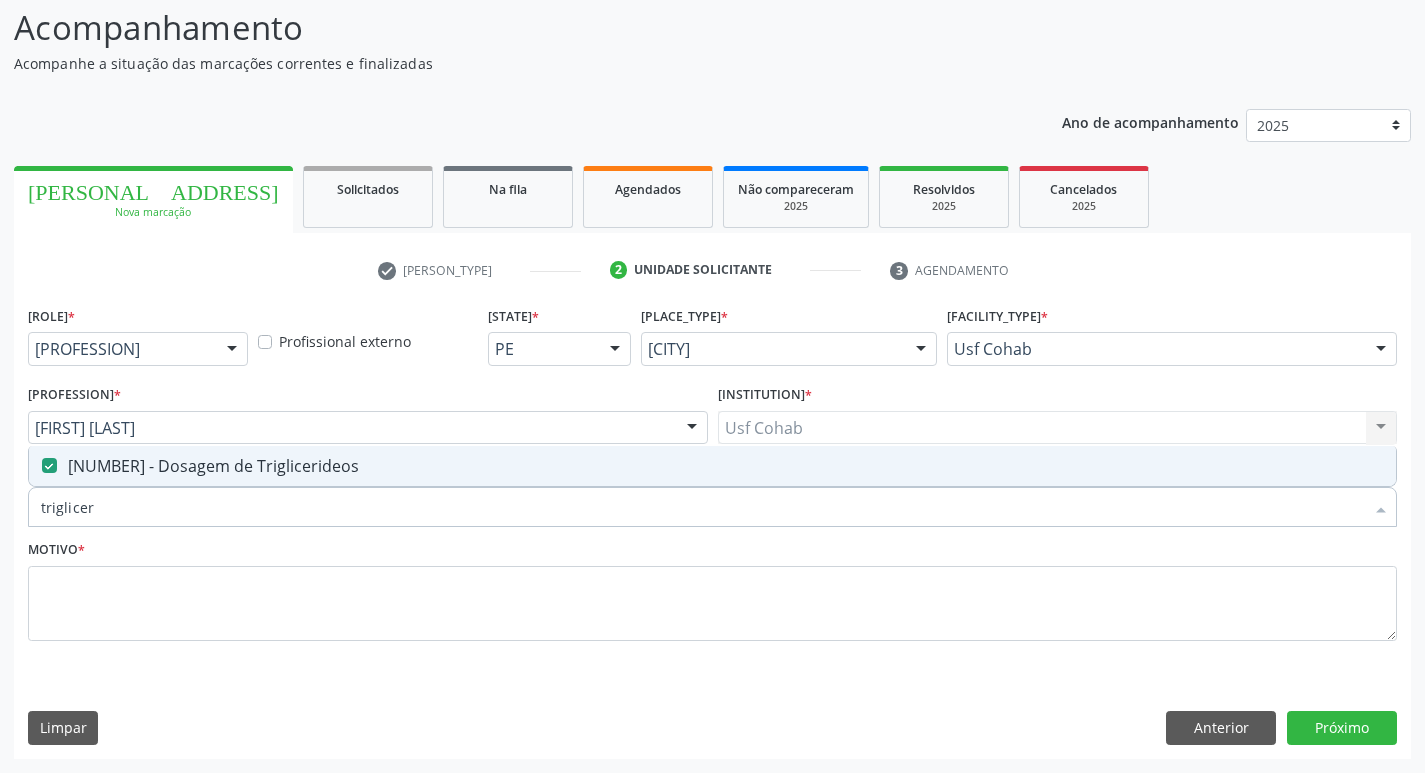 drag, startPoint x: 150, startPoint y: 525, endPoint x: 0, endPoint y: 515, distance: 150.33296 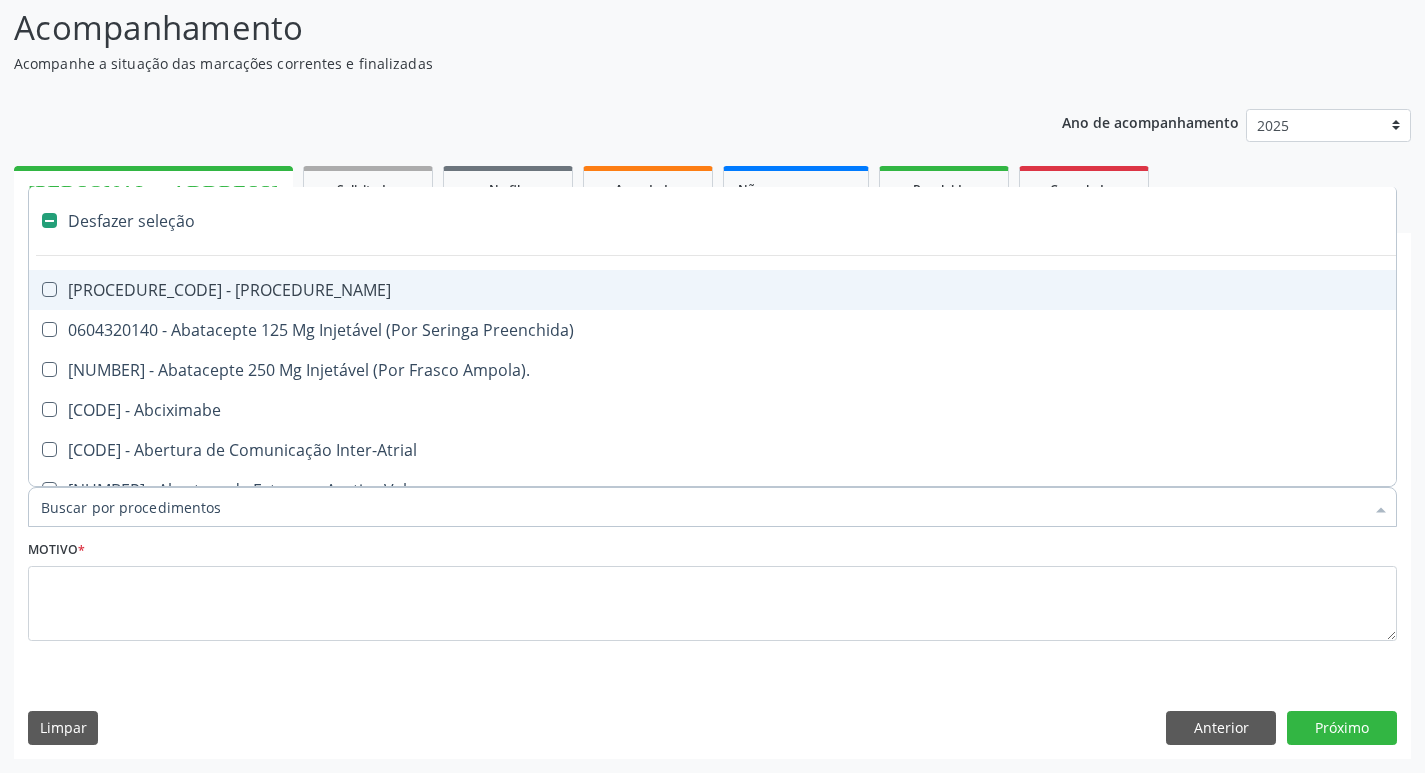 click on "Item de agendamento
*" at bounding box center [702, 507] 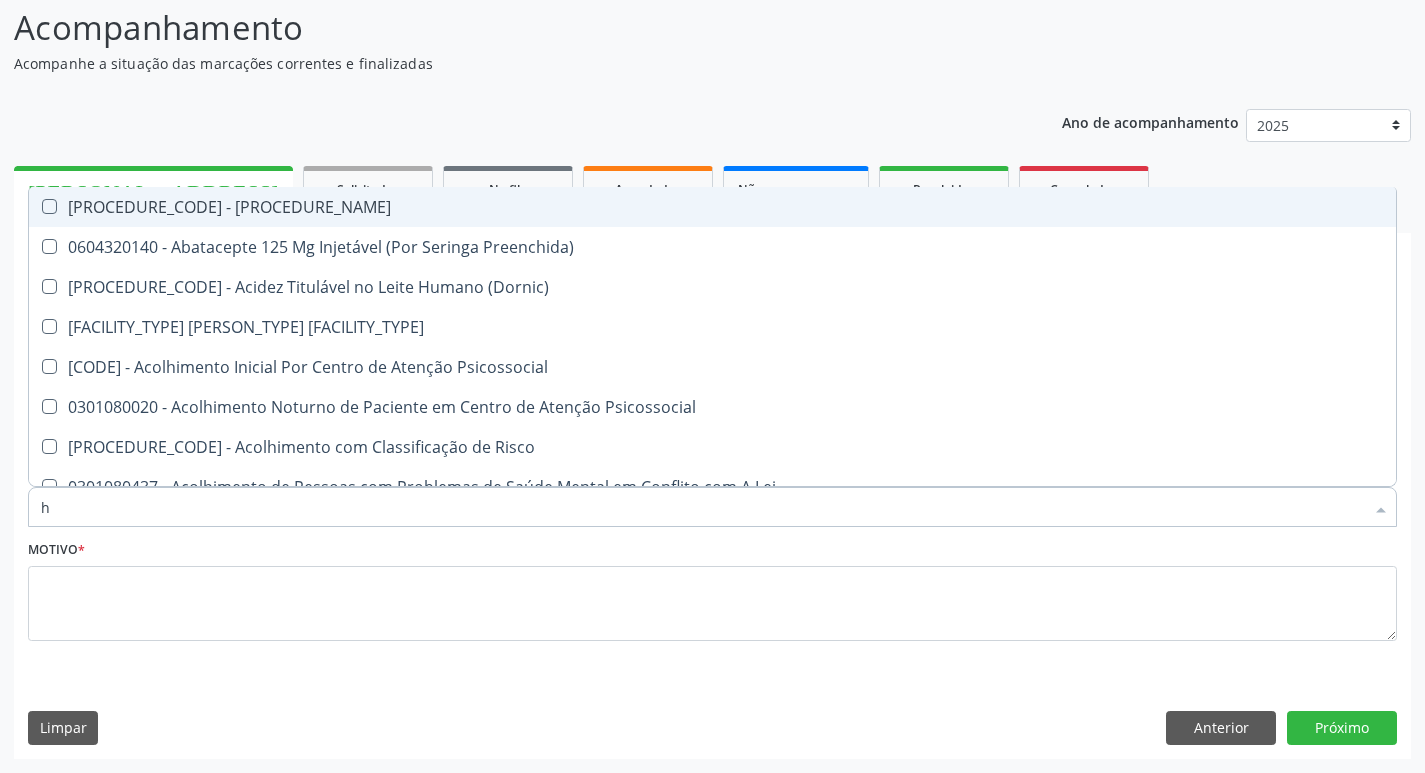 type on "he" 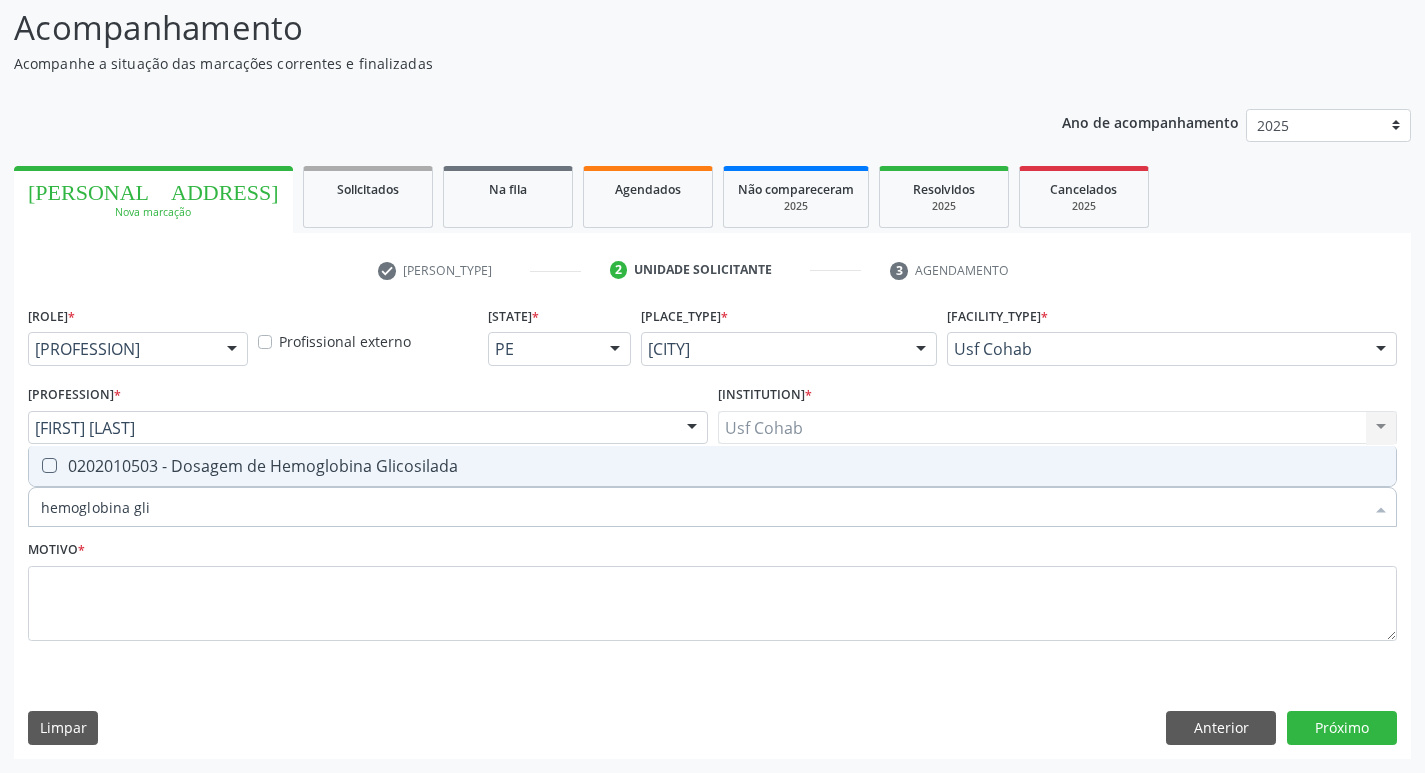 click at bounding box center [36, 466] 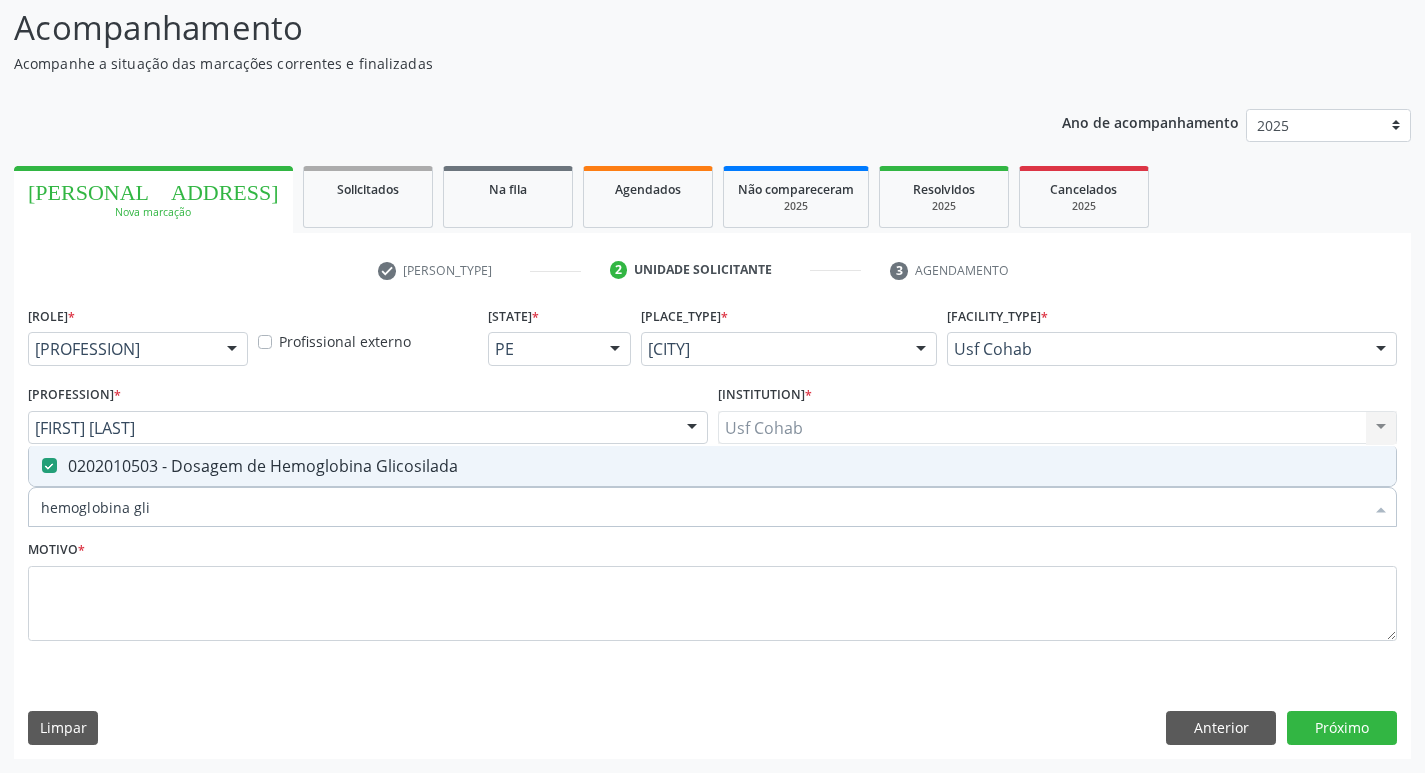drag, startPoint x: 195, startPoint y: 508, endPoint x: 0, endPoint y: 503, distance: 195.06409 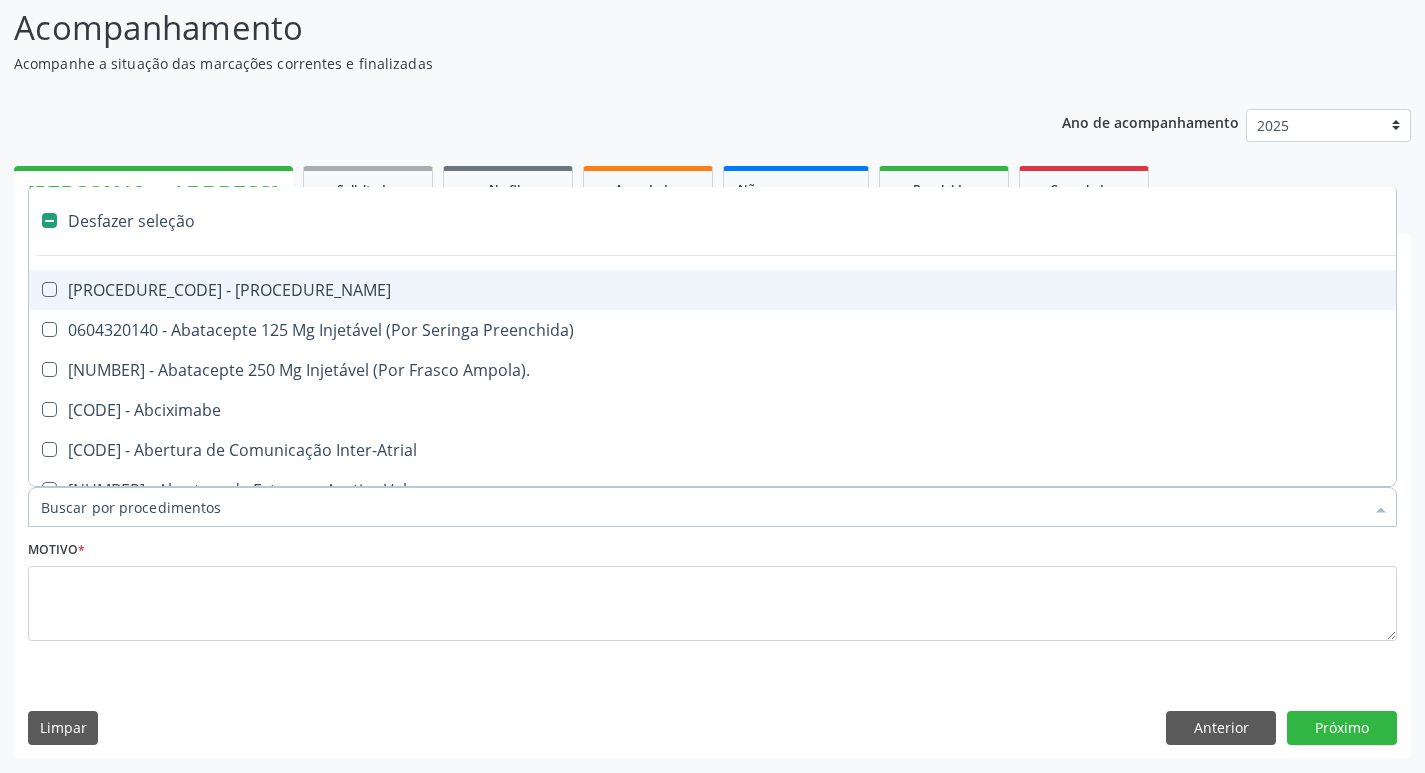 click on "Item de agendamento
*" at bounding box center [702, 507] 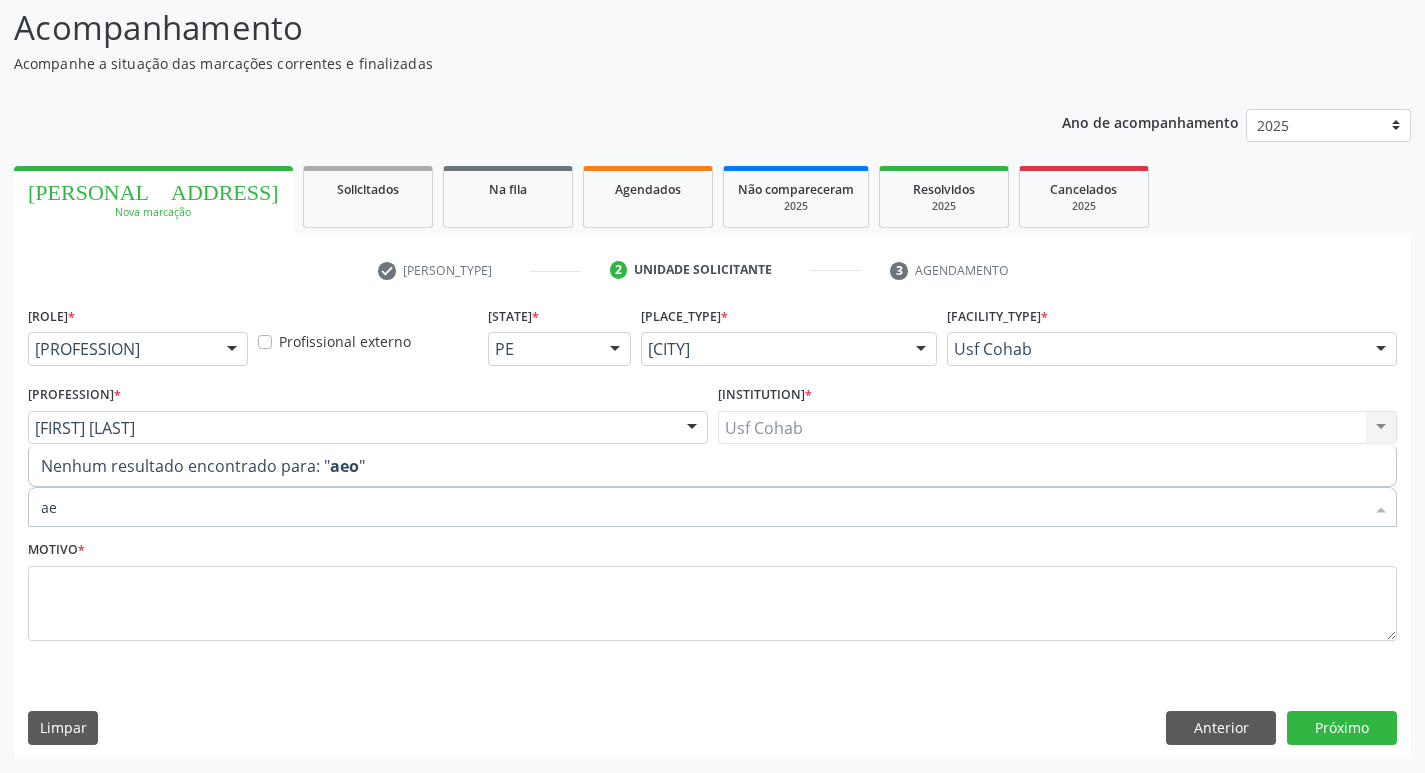 type on "a" 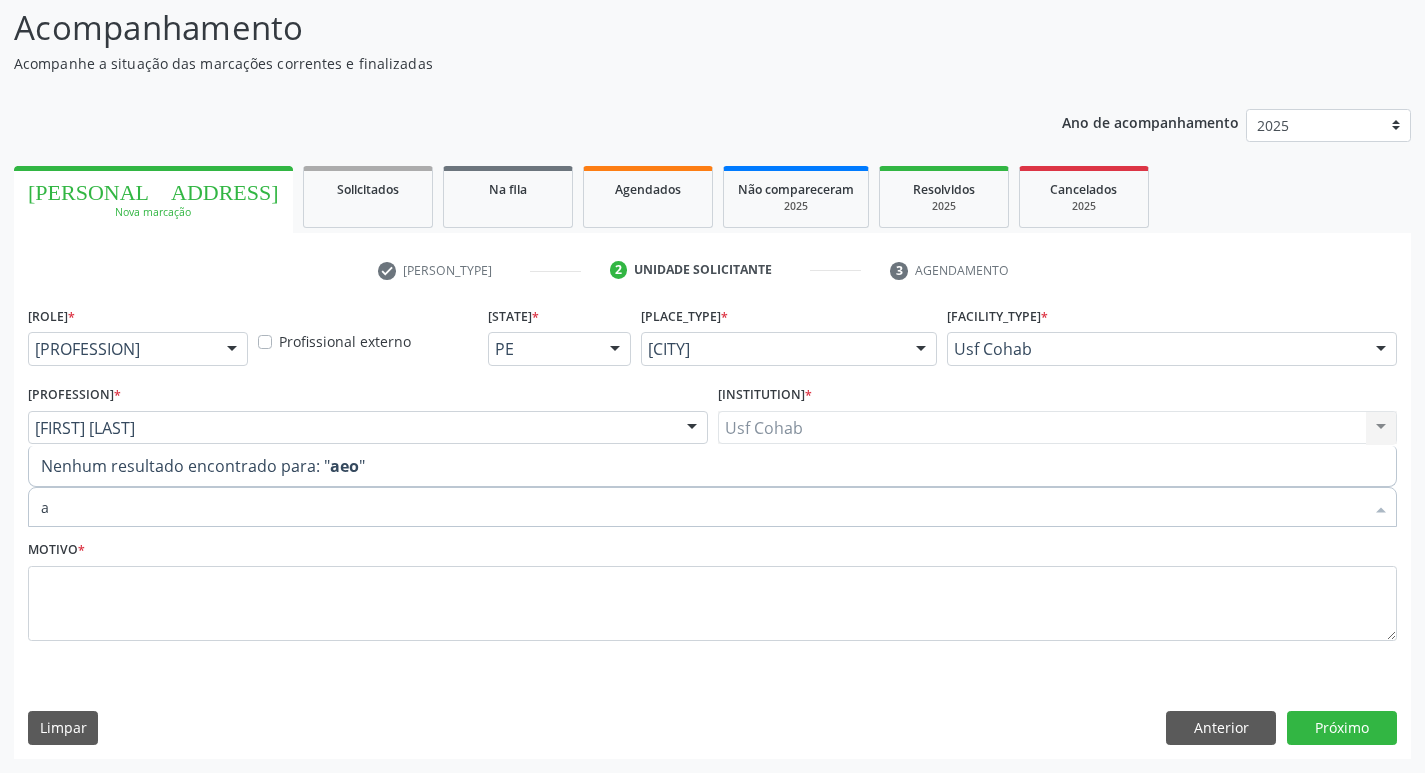 type 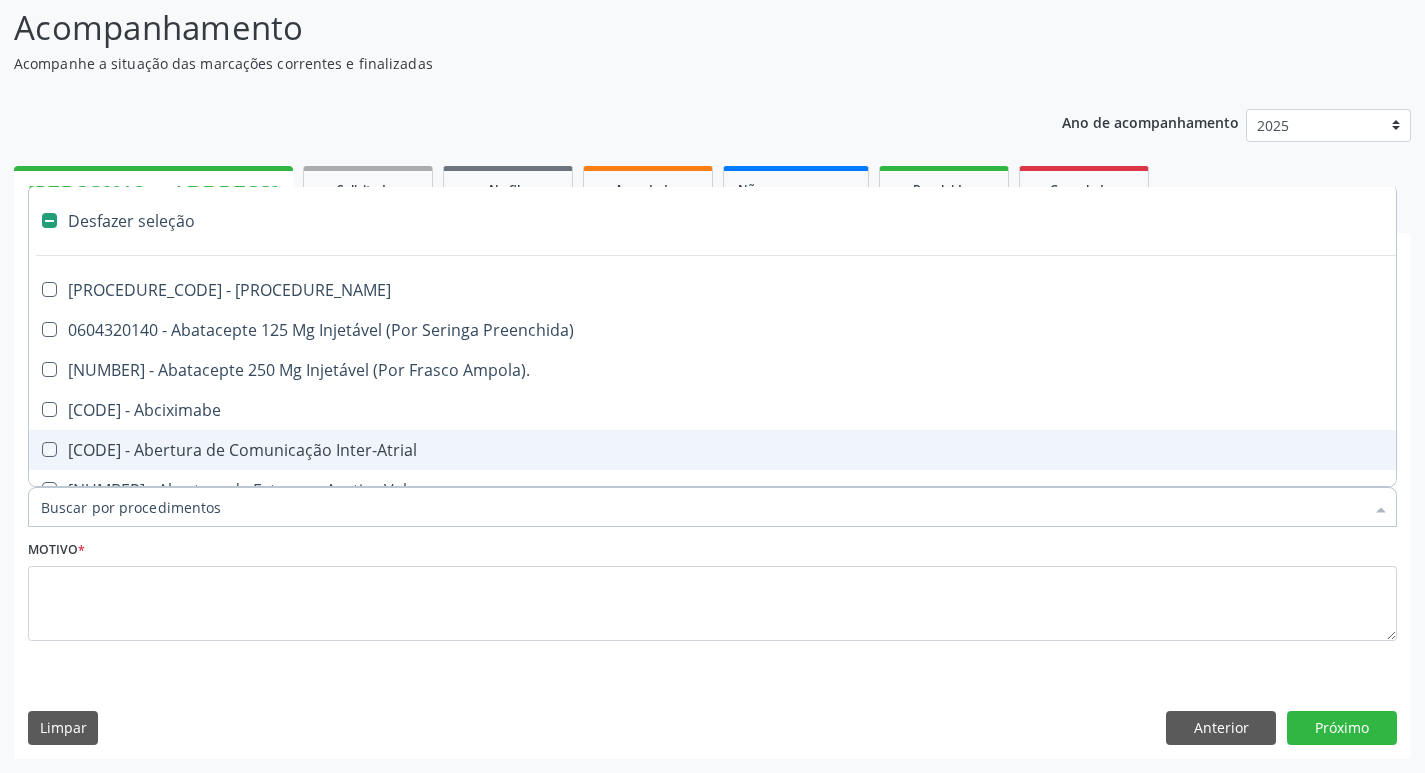 click on "Acompanhamento
Acompanhe a situação das marcações correntes e finalizadas
Relatórios
Ano de acompanhamento
2025 2024
person_add
Nova marcação
Solicitados   Na fila   Agendados   Não compareceram
2025
Resolvidos
2025
Cancelados
2025
check
Indivíduo
2
Unidade solicitante
3
Agendamento
CNS
*
700 5063 2073 3551       done
Nome
*
Josilda Ferraz da Silva
Josilda Ferraz da Silva
CNS:
700 5063 2073 3551
CPF:    --   Nascimento:
29/08/1977
Nenhum resultado encontrado para: "   "
Digite o nome ou CNS para buscar um indivíduo
Sexo
*
Feminino         Masculino   Feminino
Nenhum resultado encontrado para: "   "
Sim" at bounding box center [712, 375] 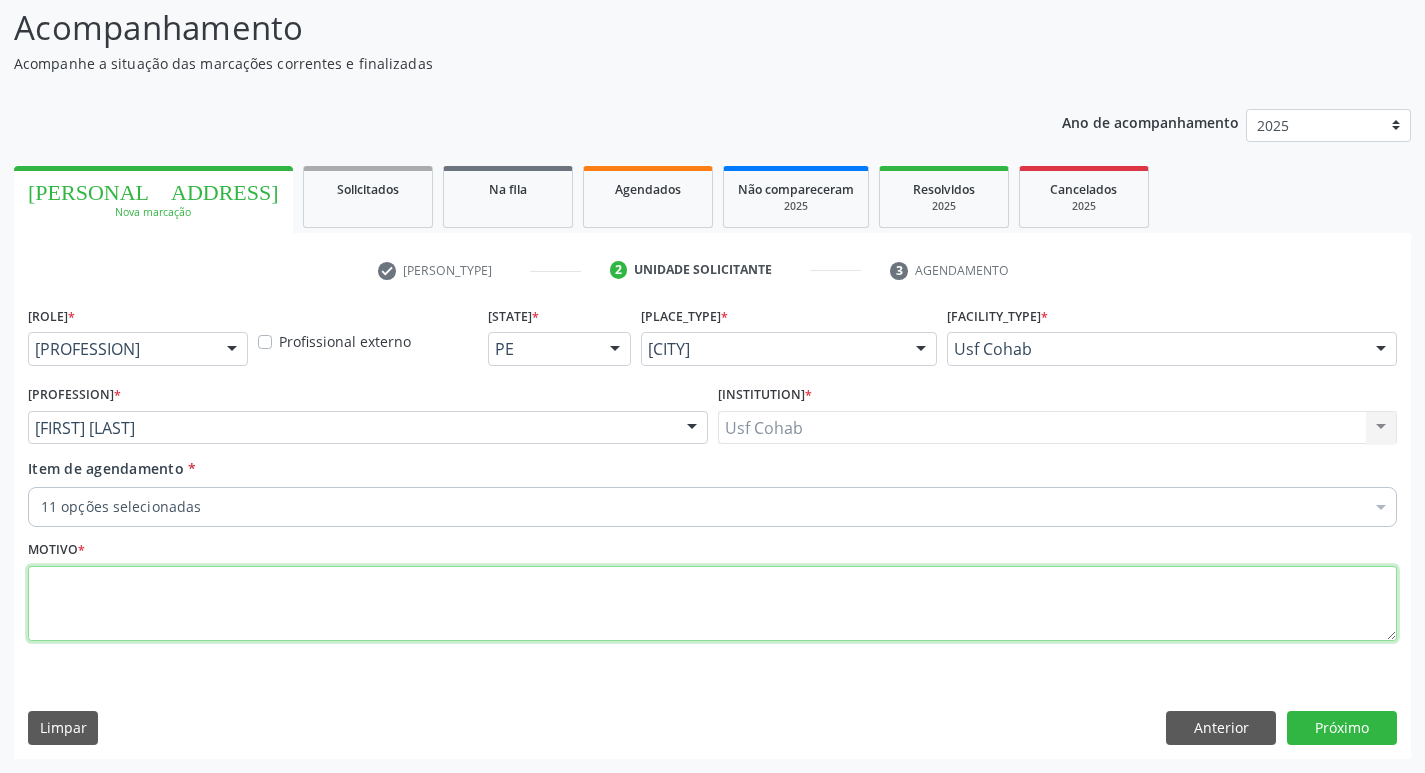 click at bounding box center [712, 604] 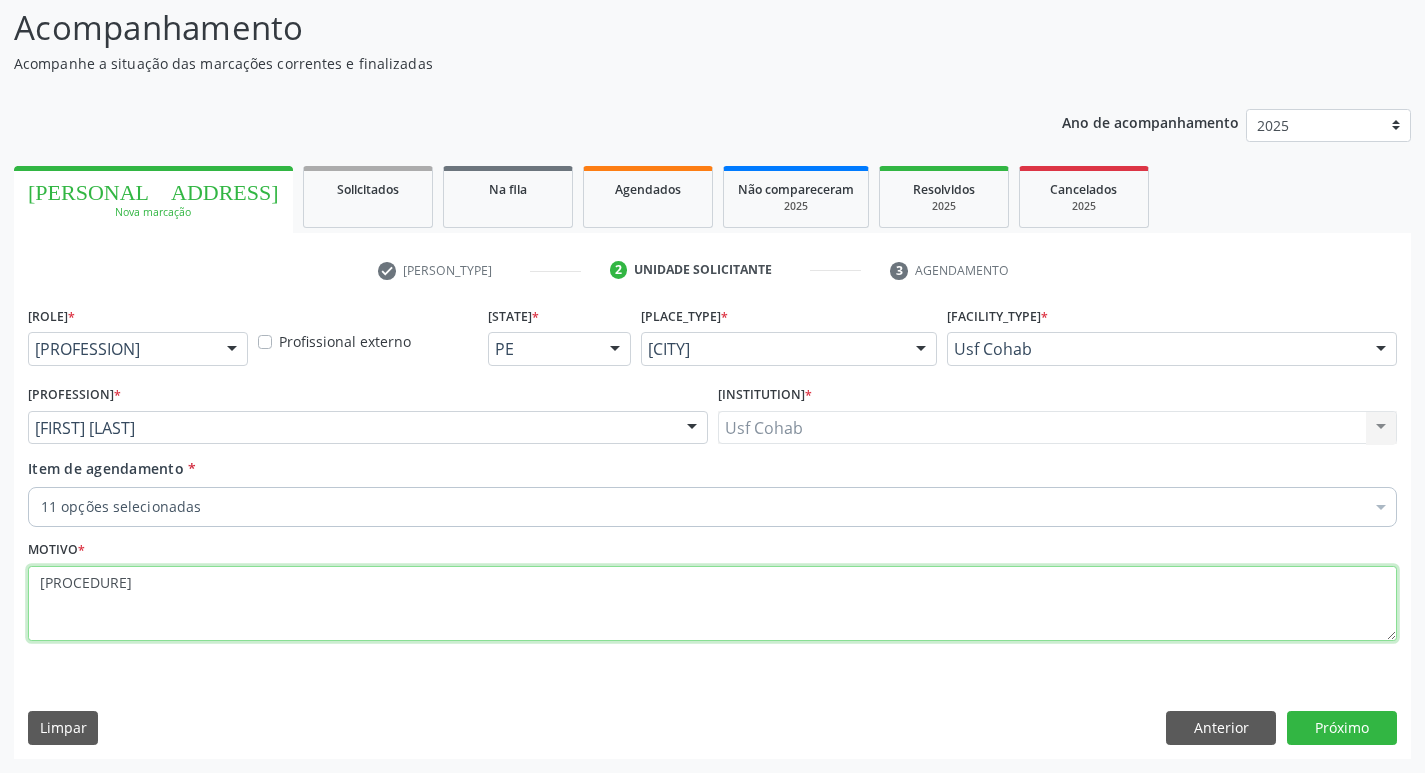 type on "hemograma" 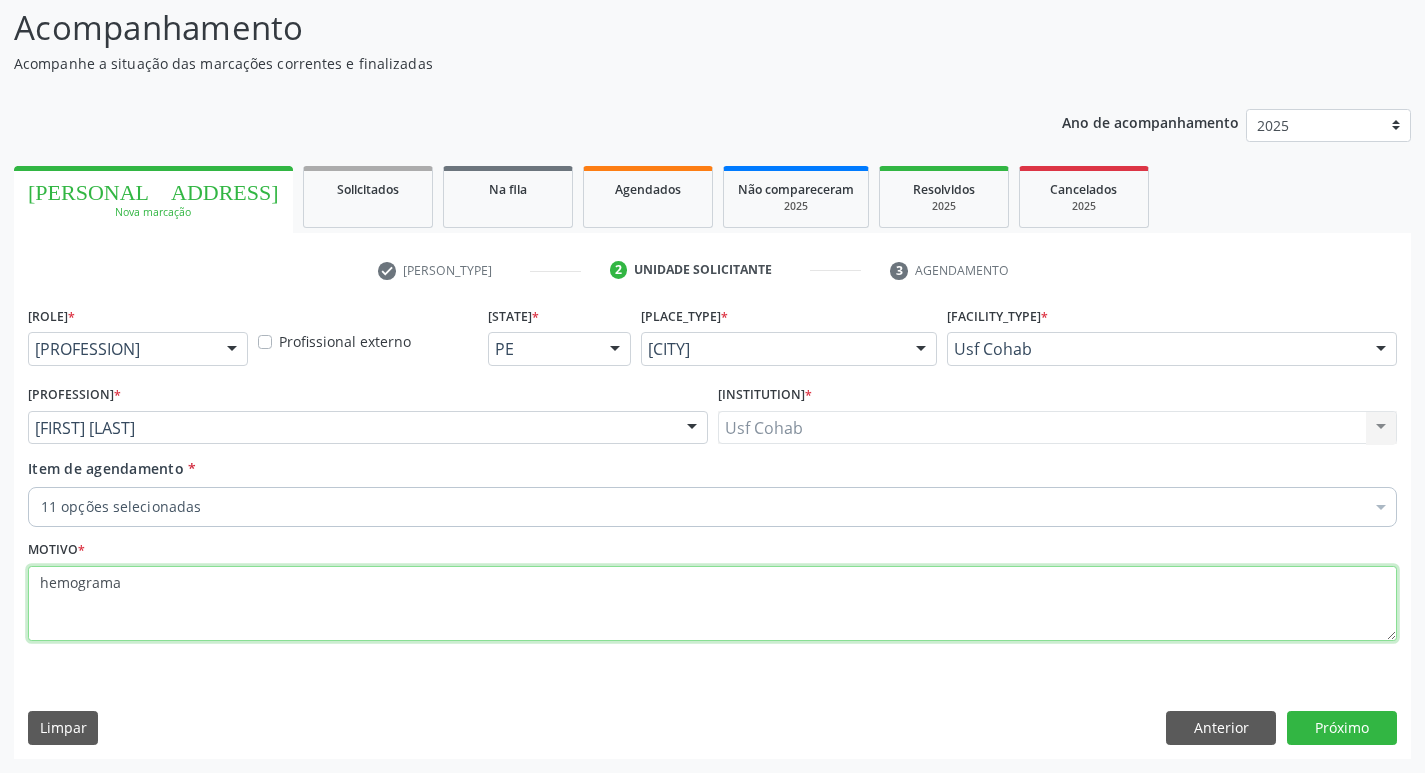 drag, startPoint x: 130, startPoint y: 582, endPoint x: 1, endPoint y: 582, distance: 129 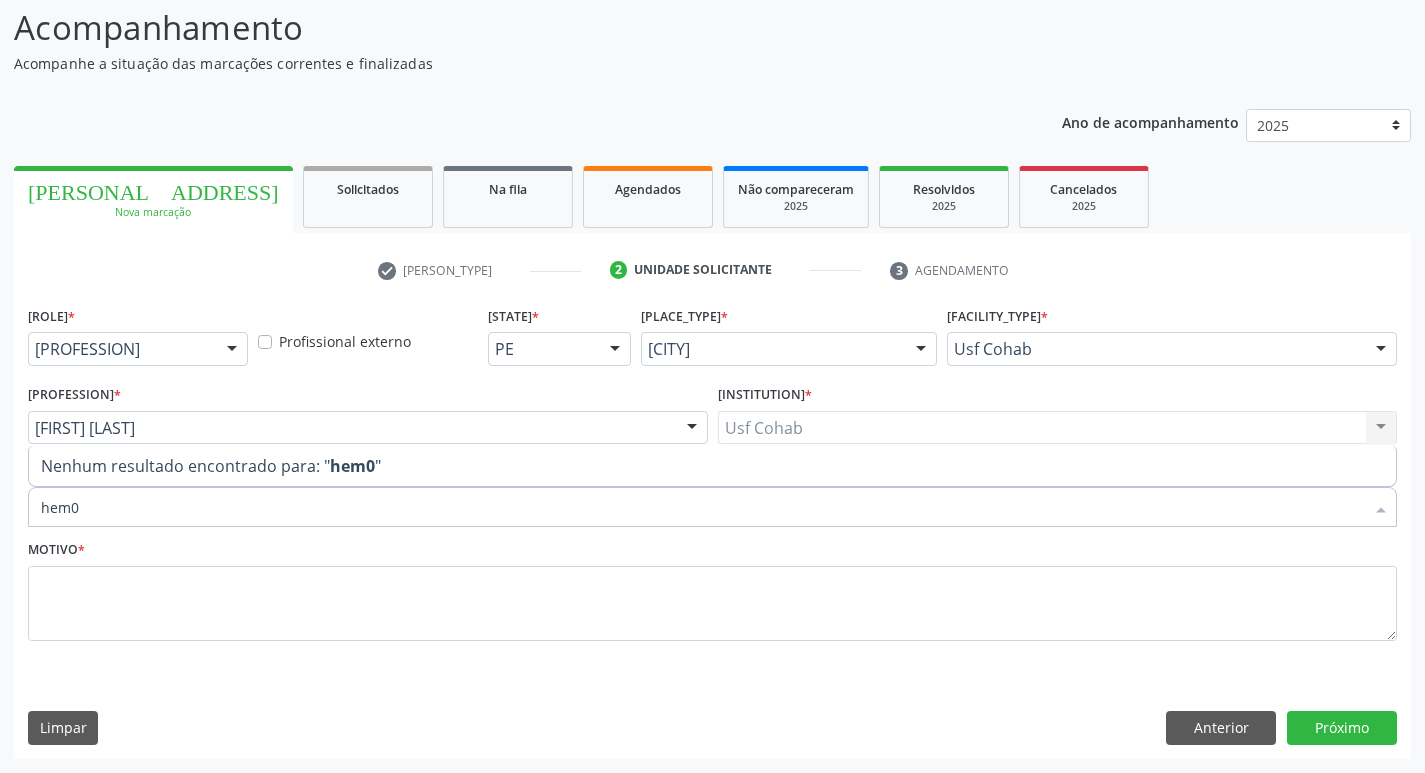 type on "hem" 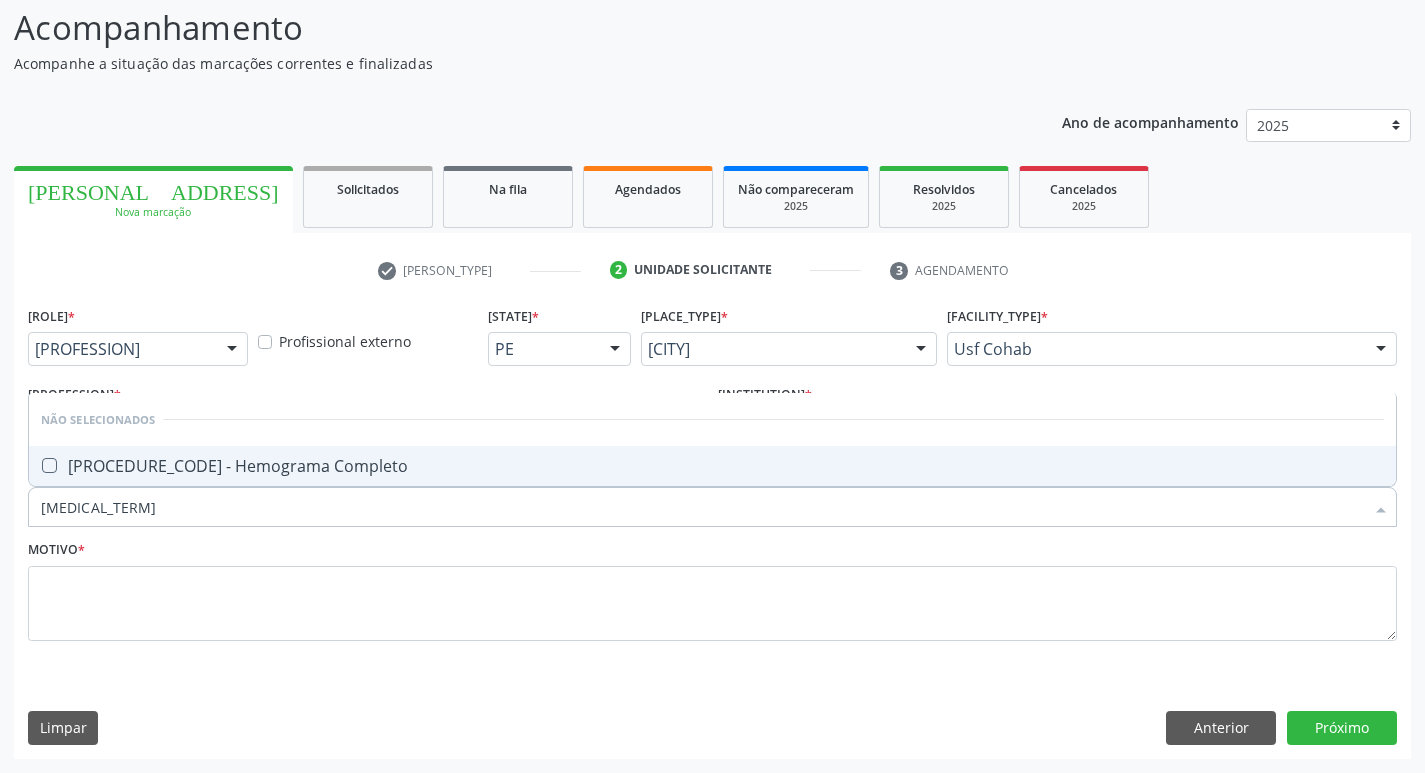 click at bounding box center [49, 465] 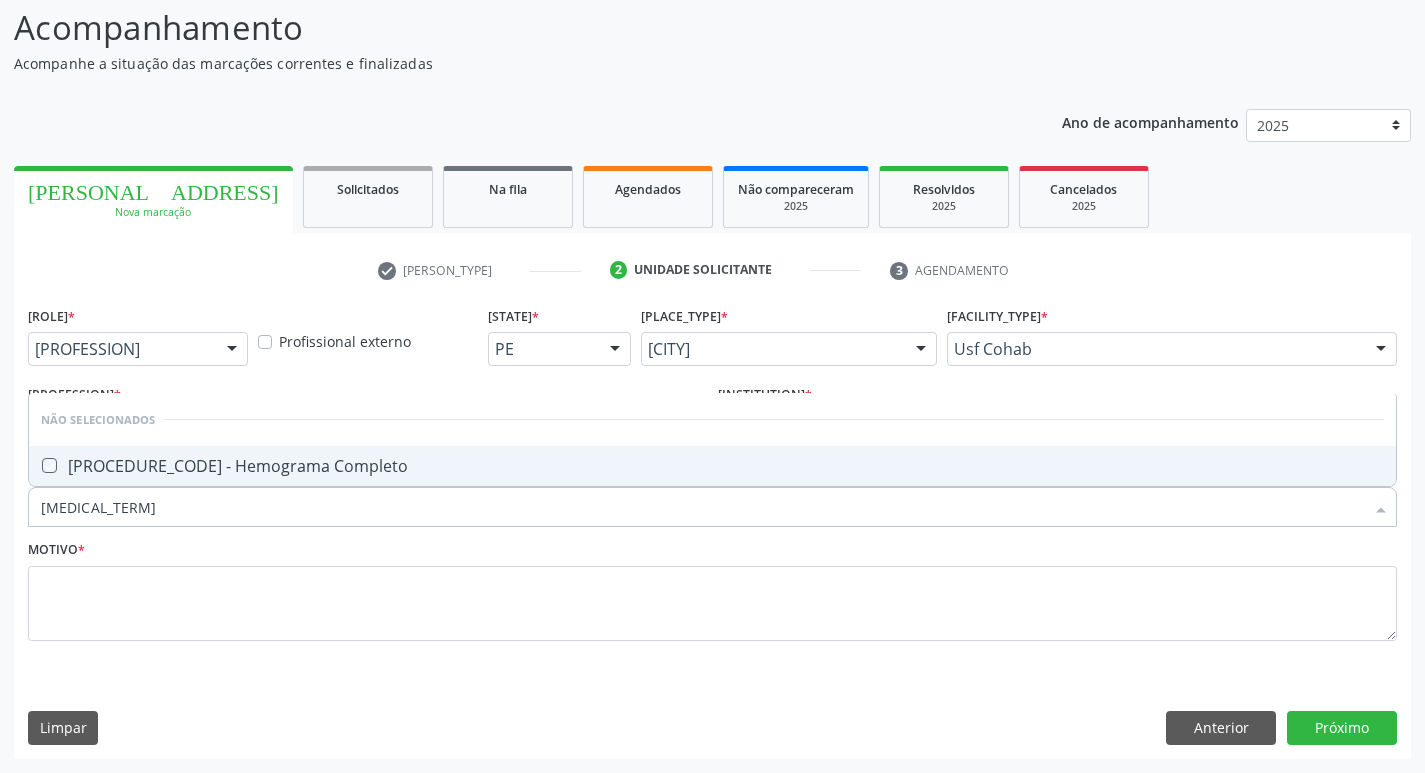 click at bounding box center [35, 465] 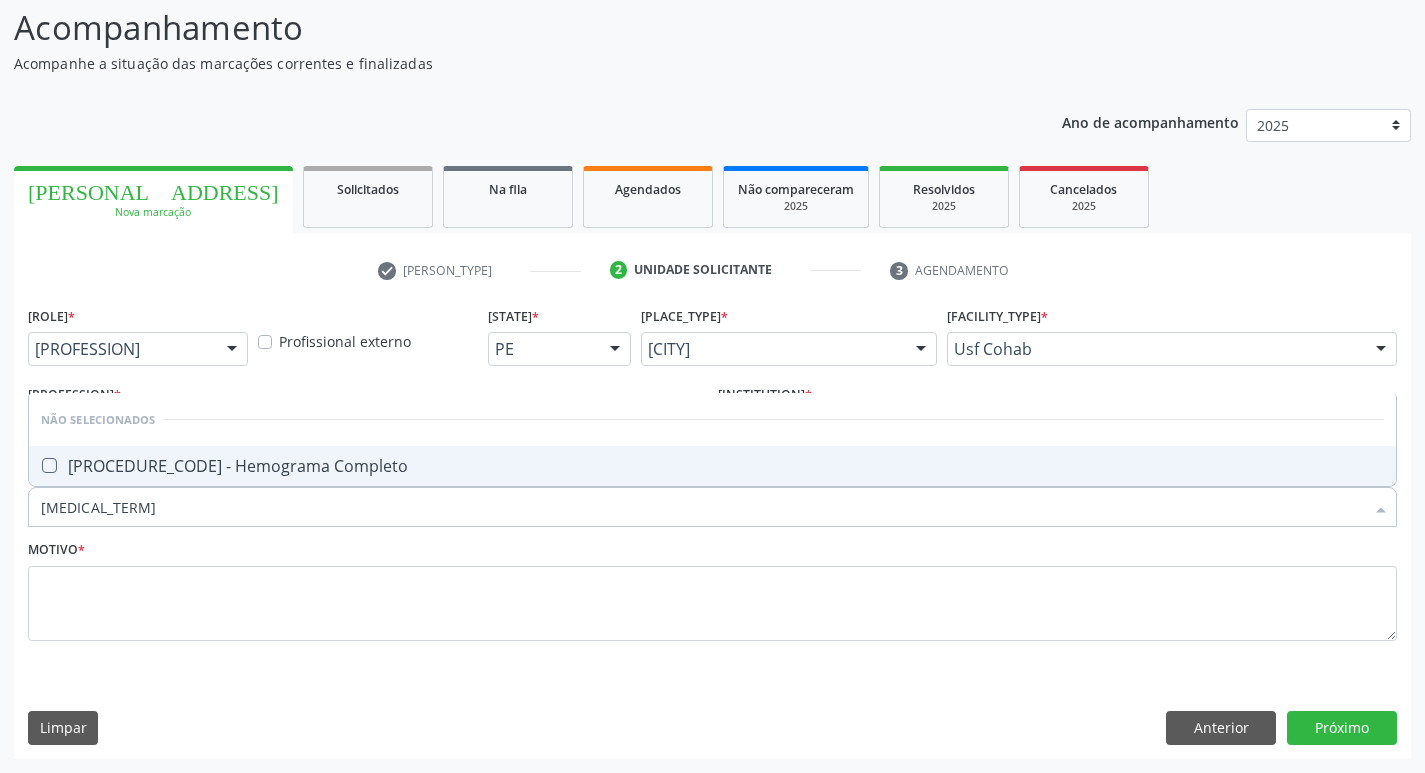 checkbox on "true" 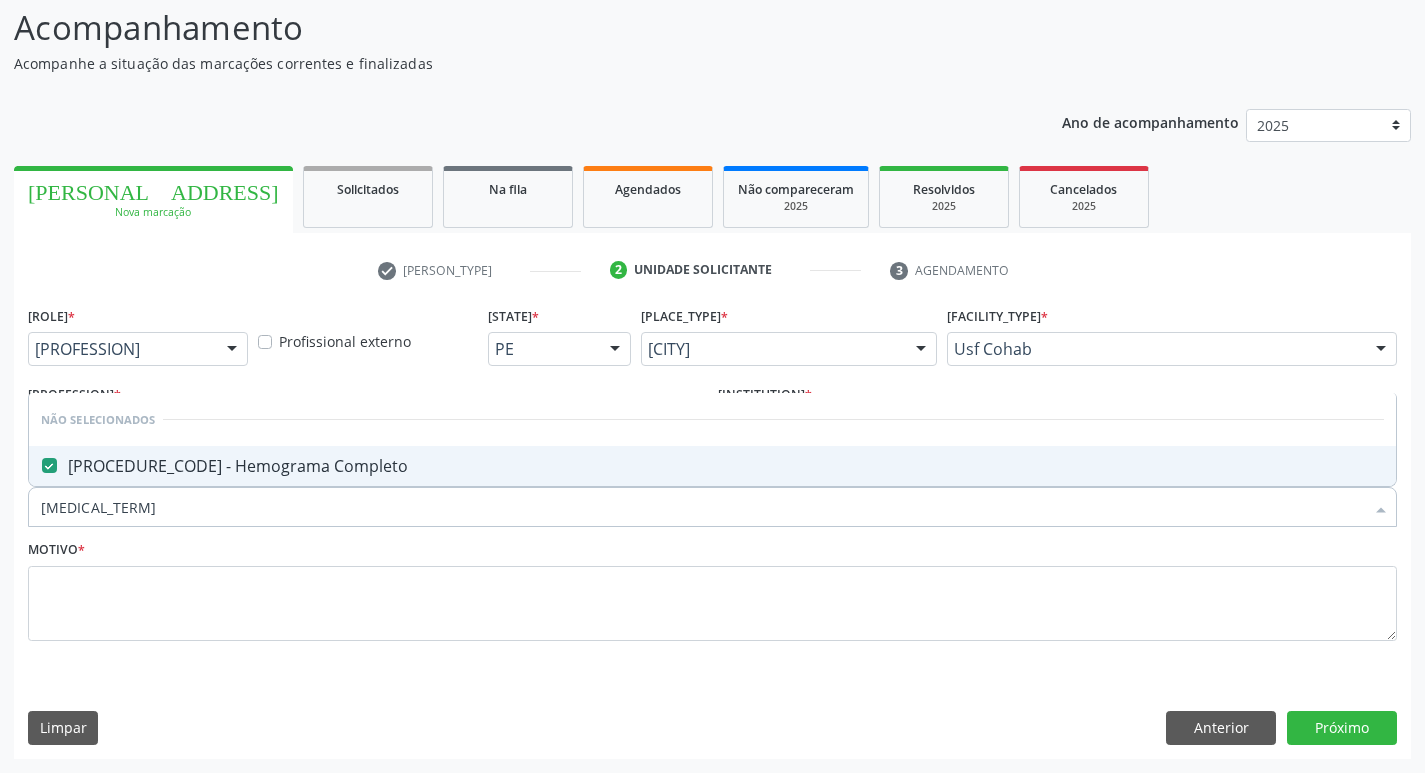 drag, startPoint x: 98, startPoint y: 512, endPoint x: 0, endPoint y: 520, distance: 98.32599 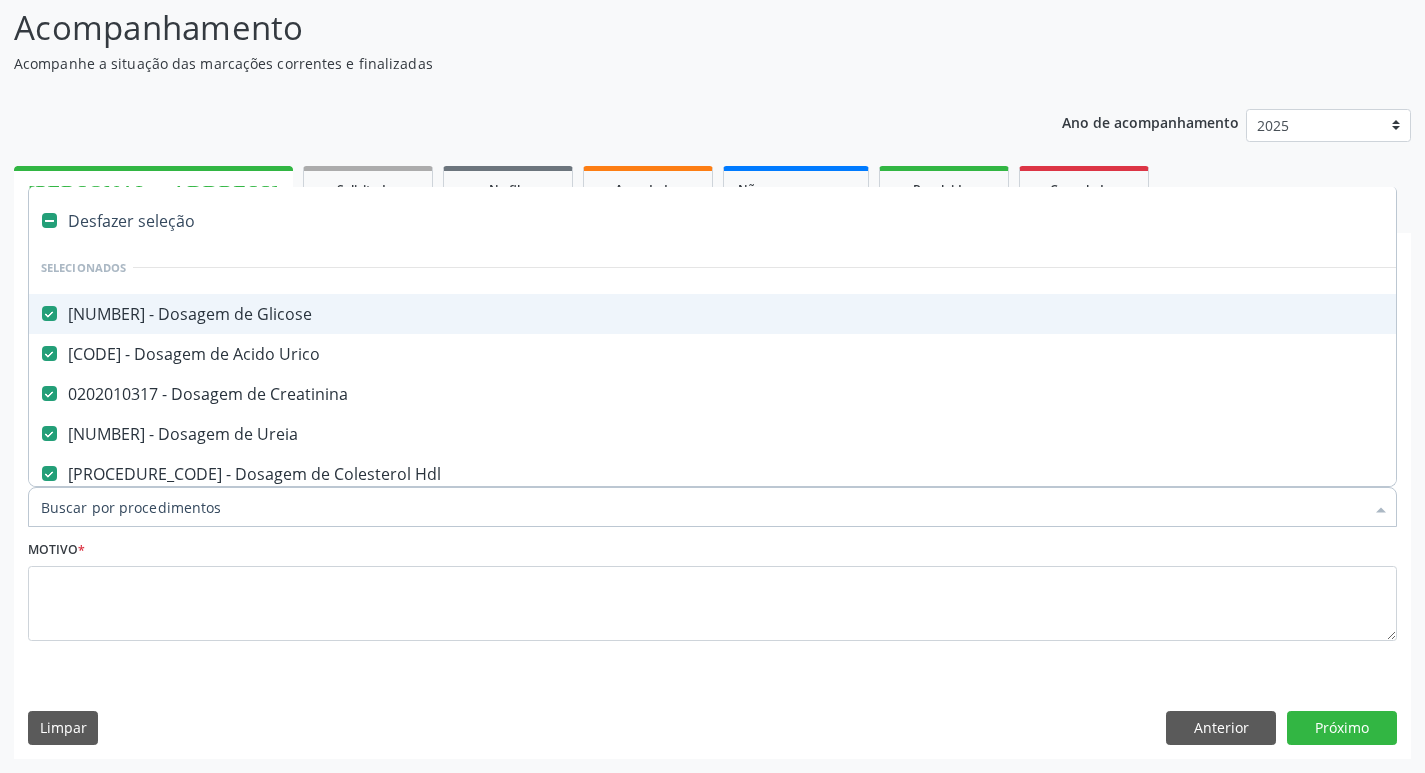 click on "Item de agendamento
*" at bounding box center (702, 507) 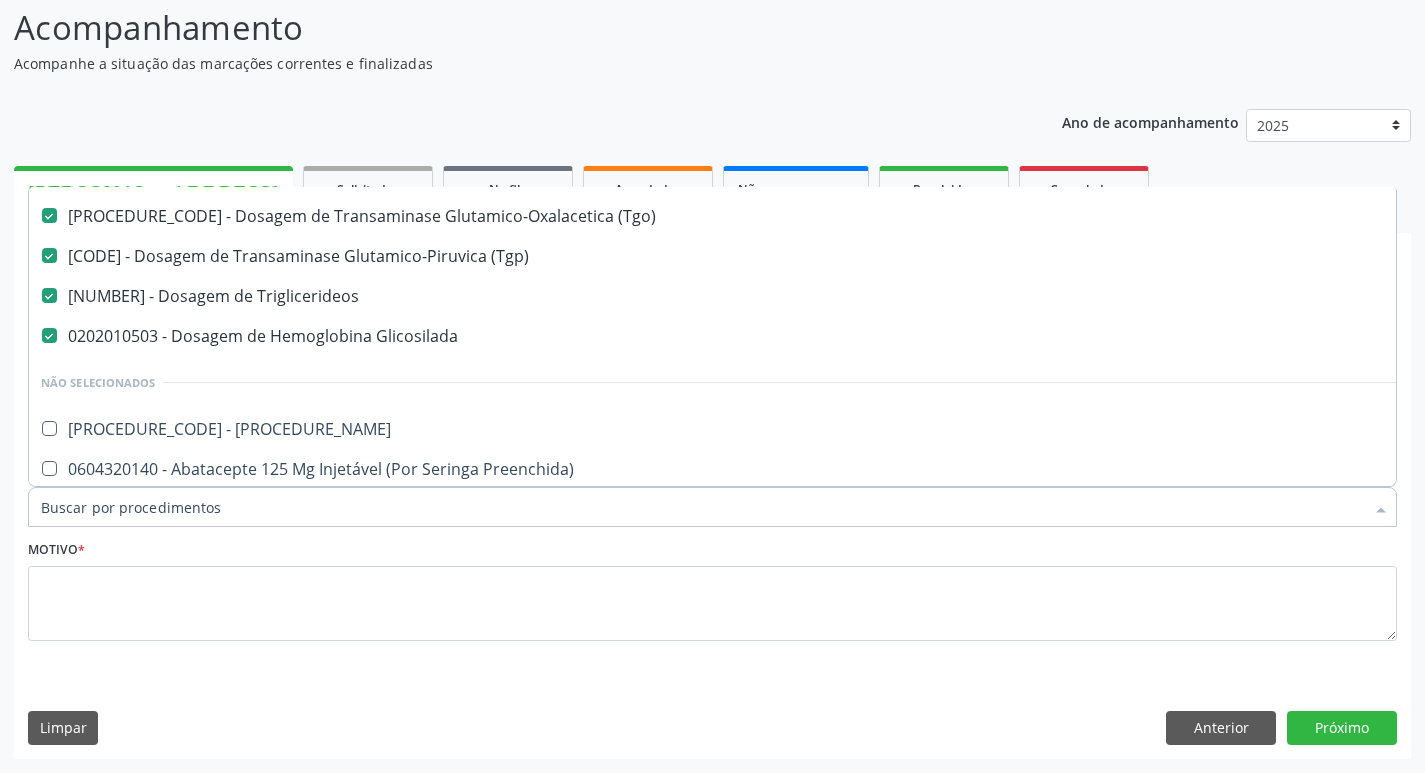 scroll, scrollTop: 400, scrollLeft: 0, axis: vertical 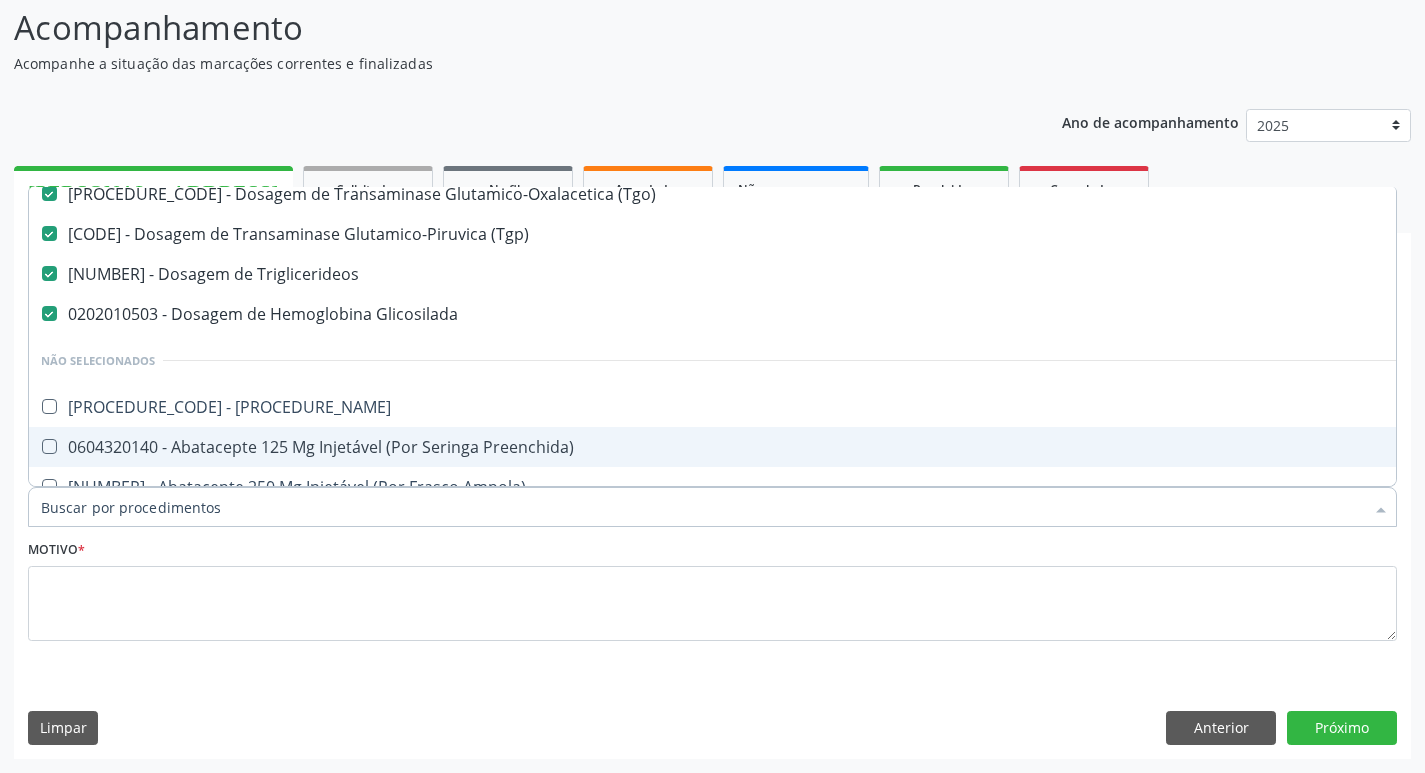 click on "Item de agendamento
*" at bounding box center (702, 507) 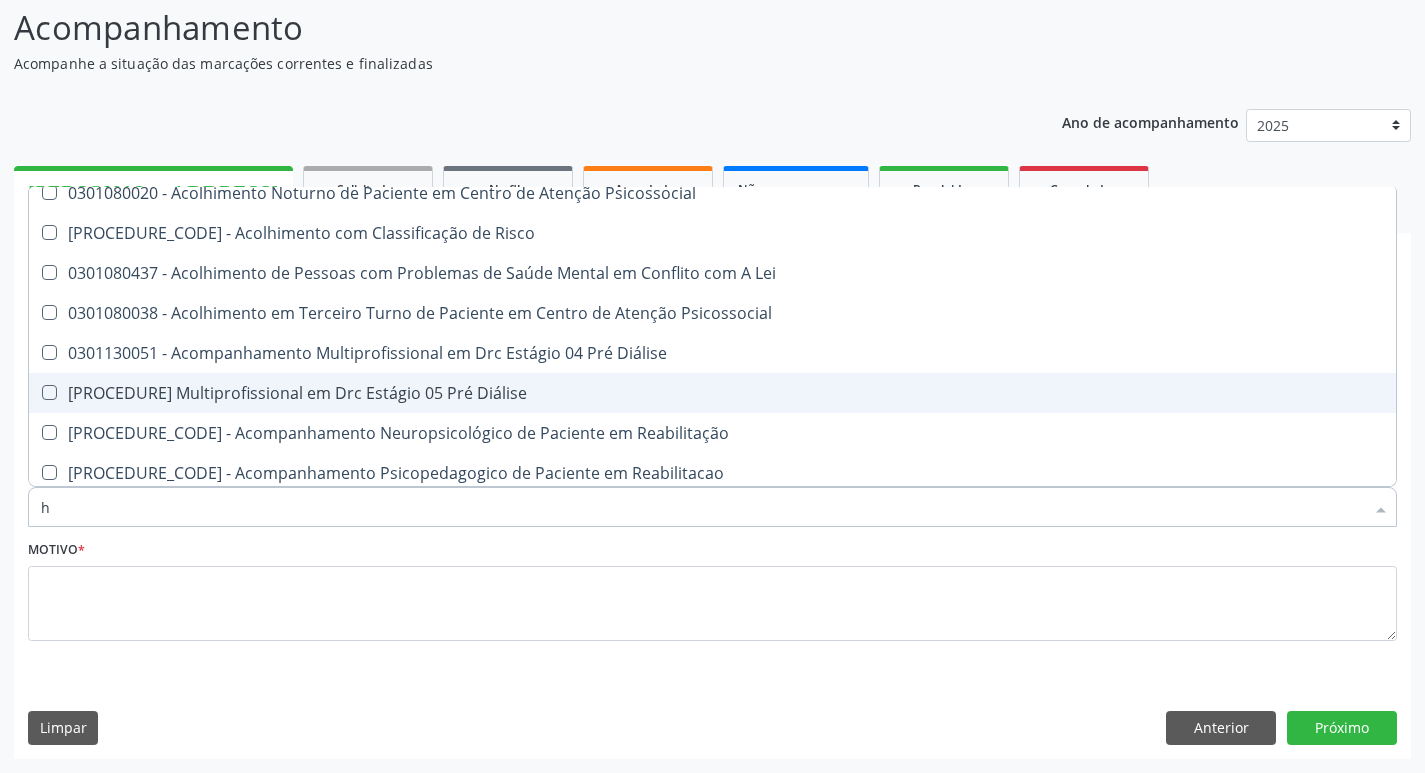 scroll, scrollTop: 359, scrollLeft: 0, axis: vertical 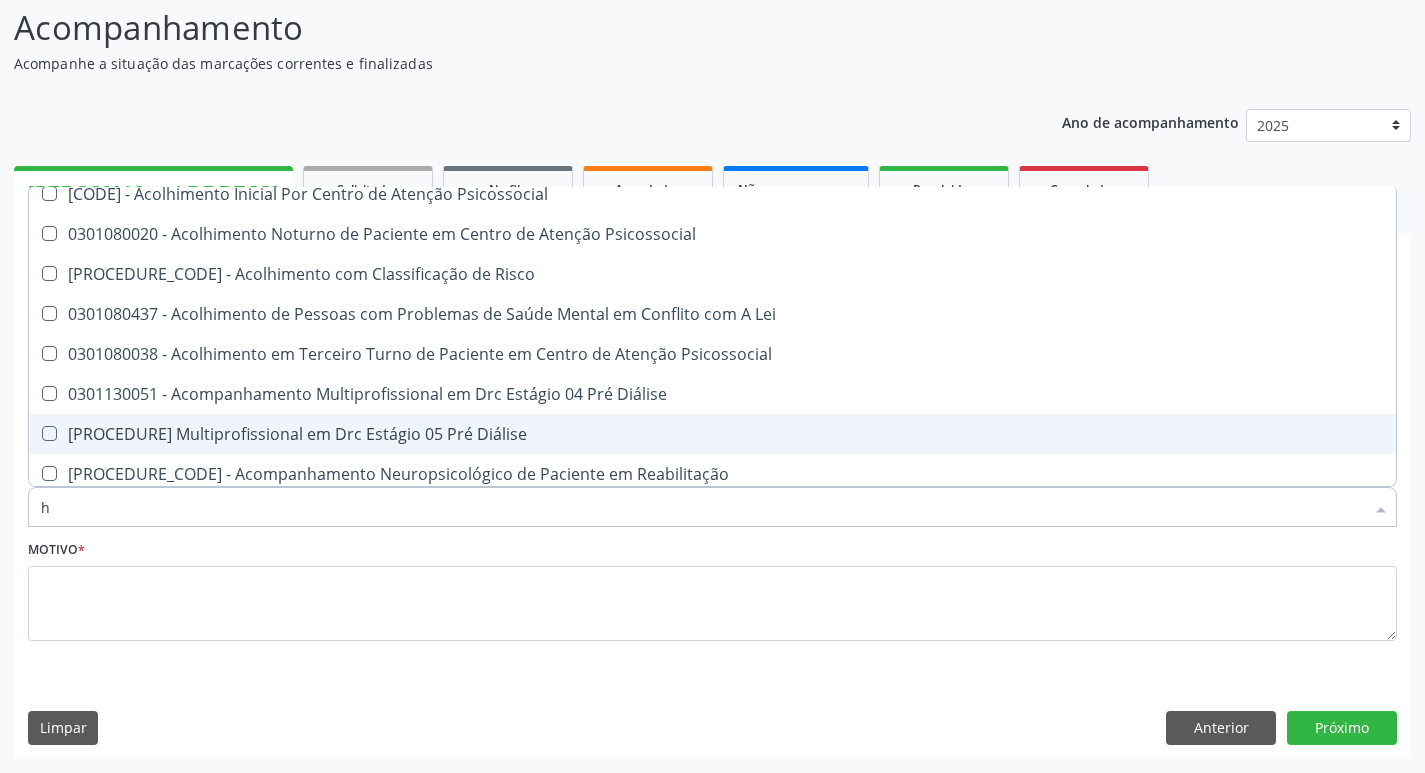 type on "he" 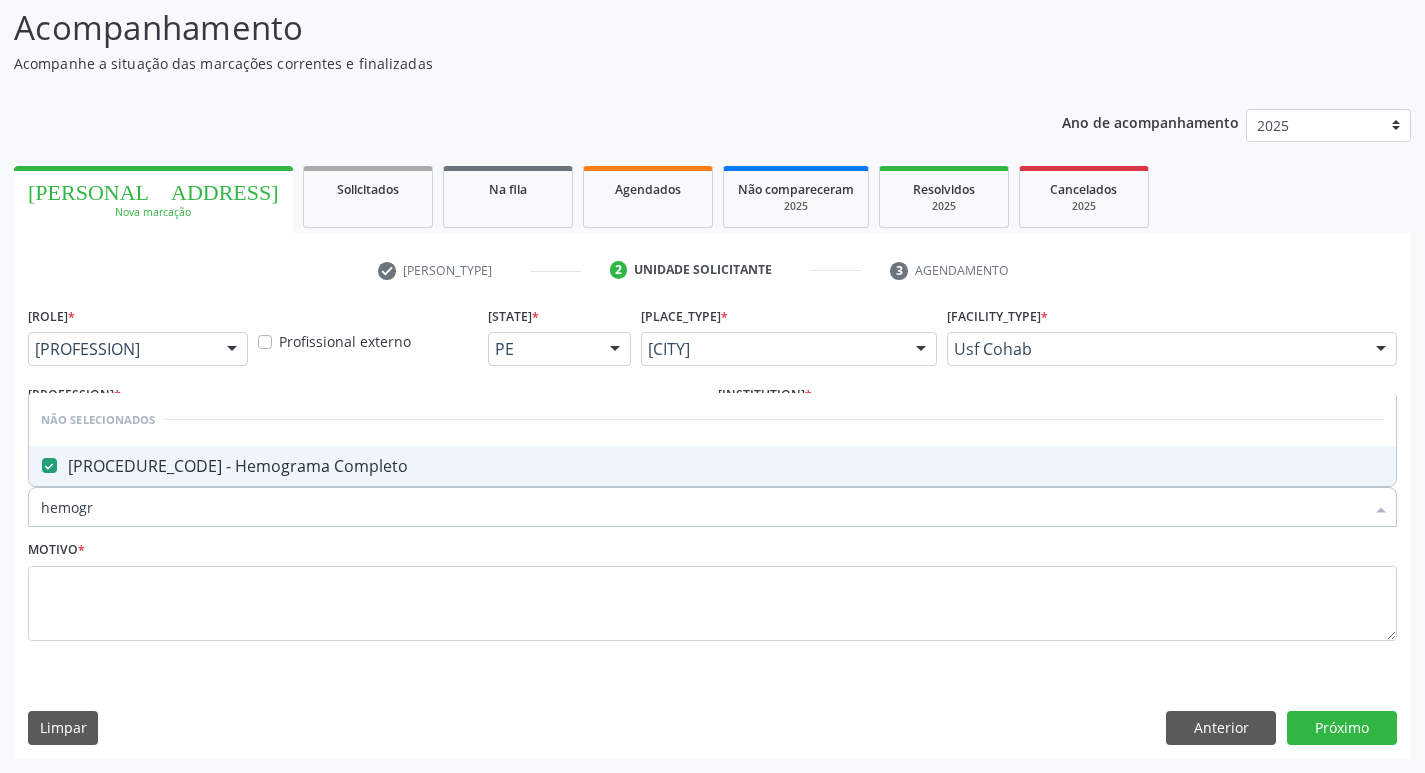 scroll, scrollTop: 0, scrollLeft: 0, axis: both 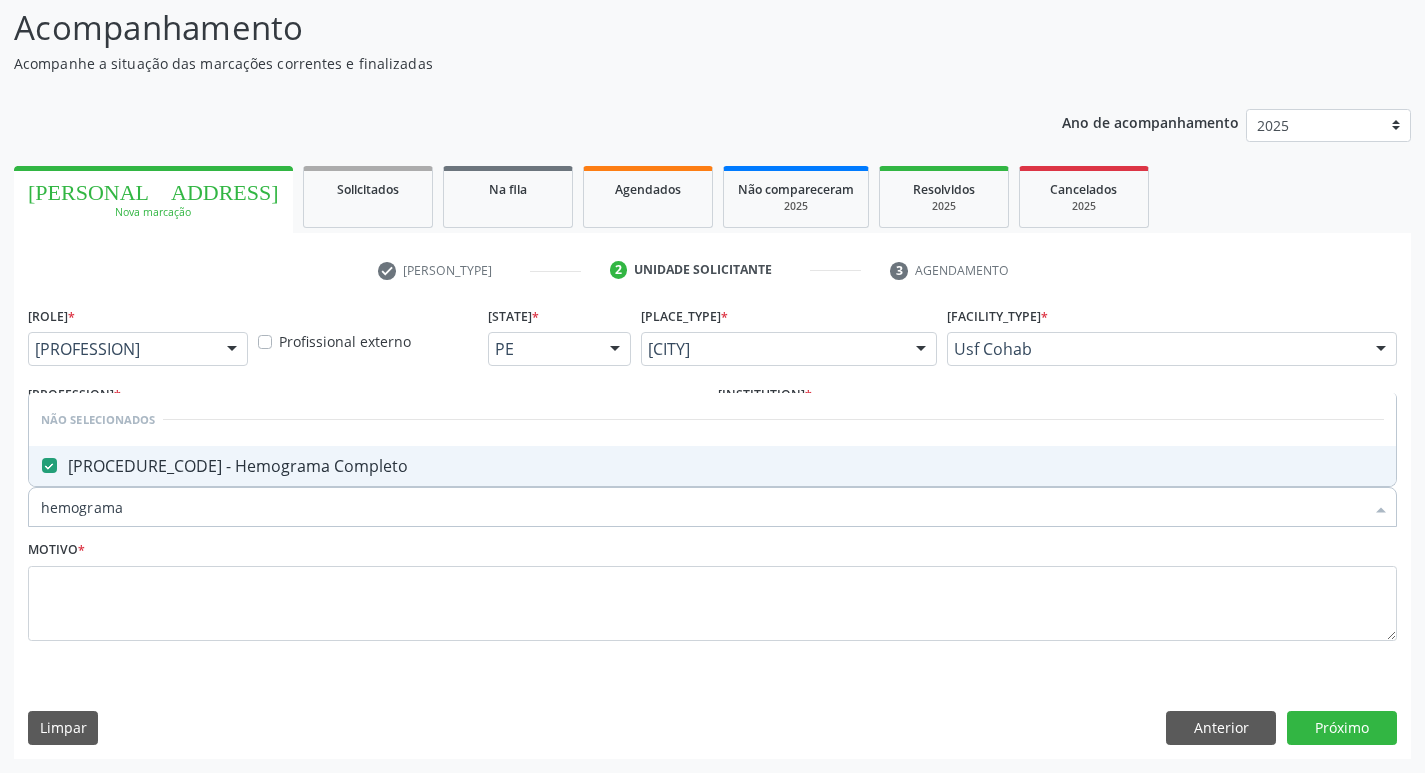 drag, startPoint x: 148, startPoint y: 516, endPoint x: 0, endPoint y: 495, distance: 149.48244 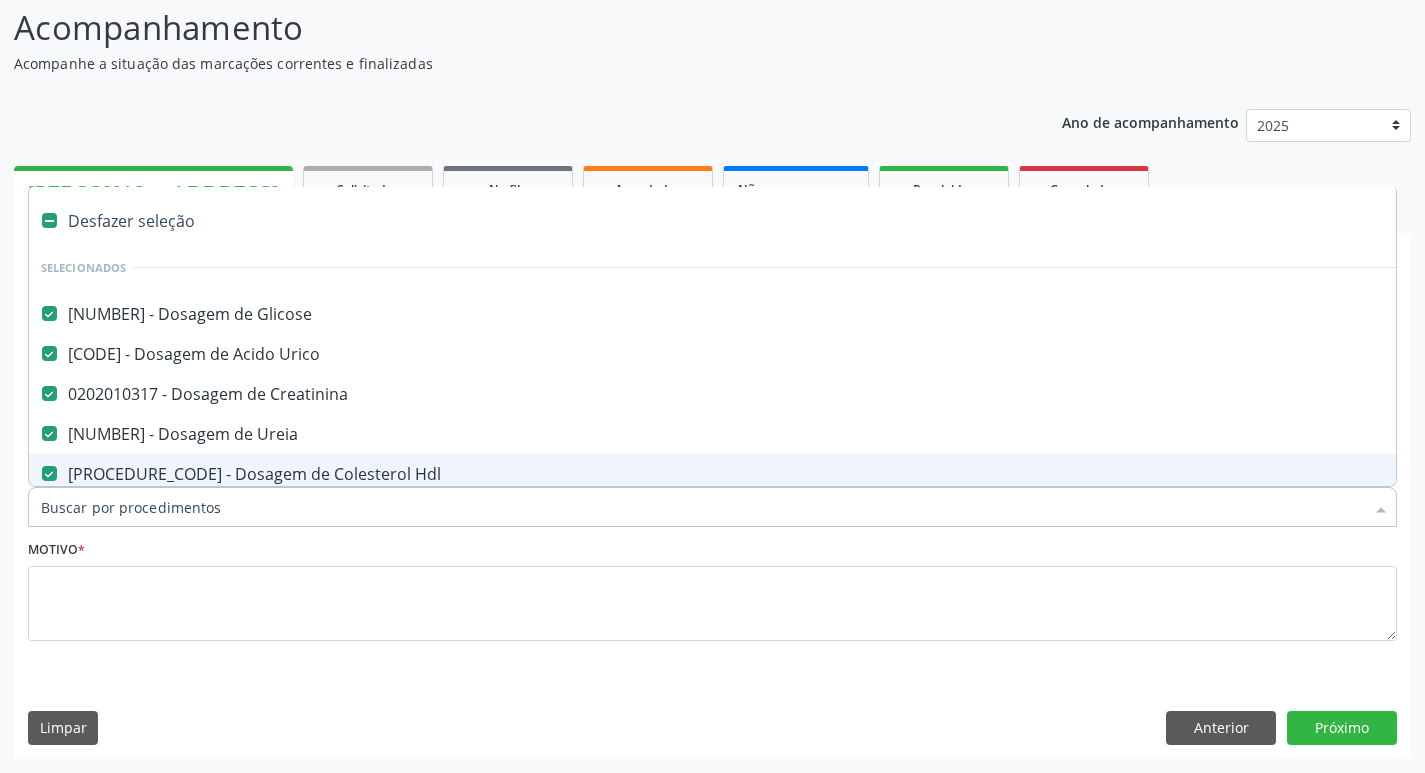 click on "Item de agendamento
*" at bounding box center [702, 507] 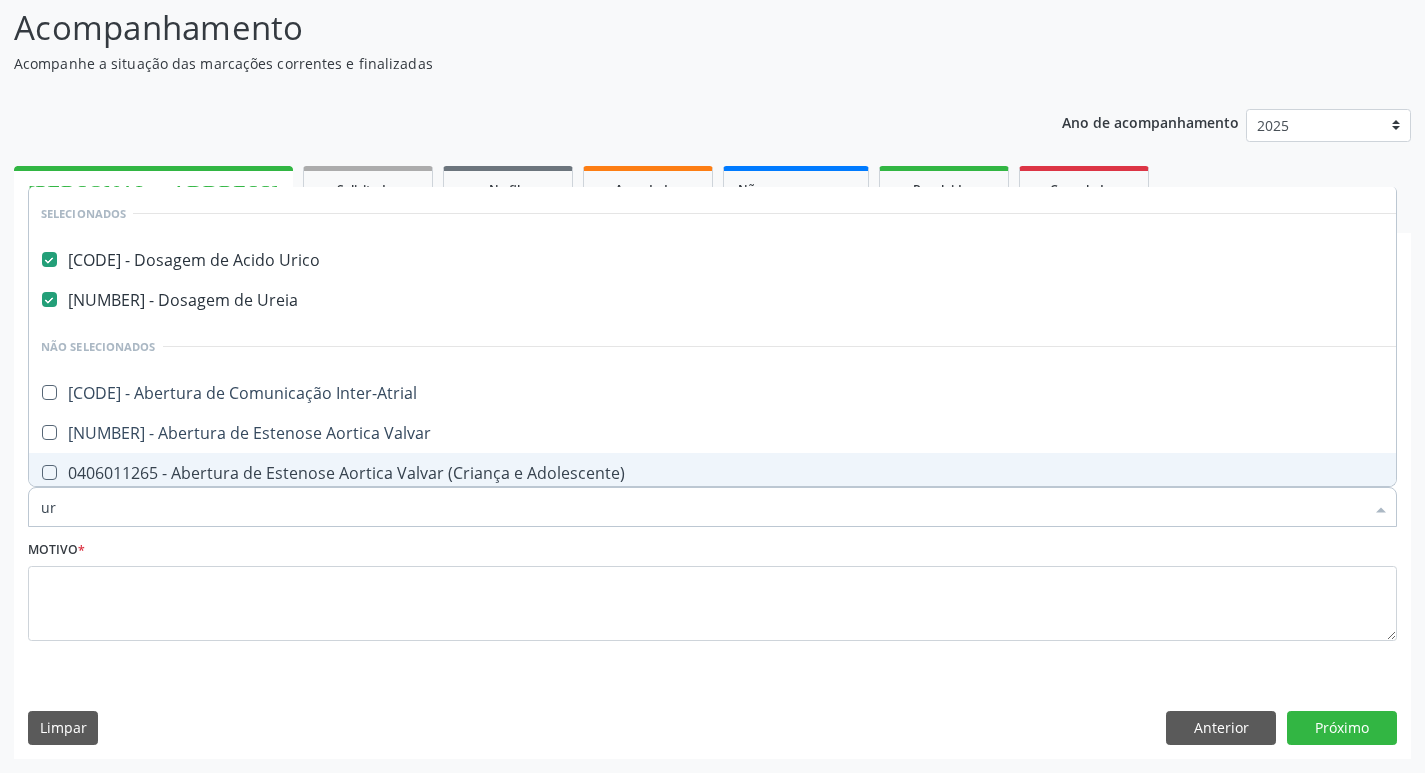 type on "uri" 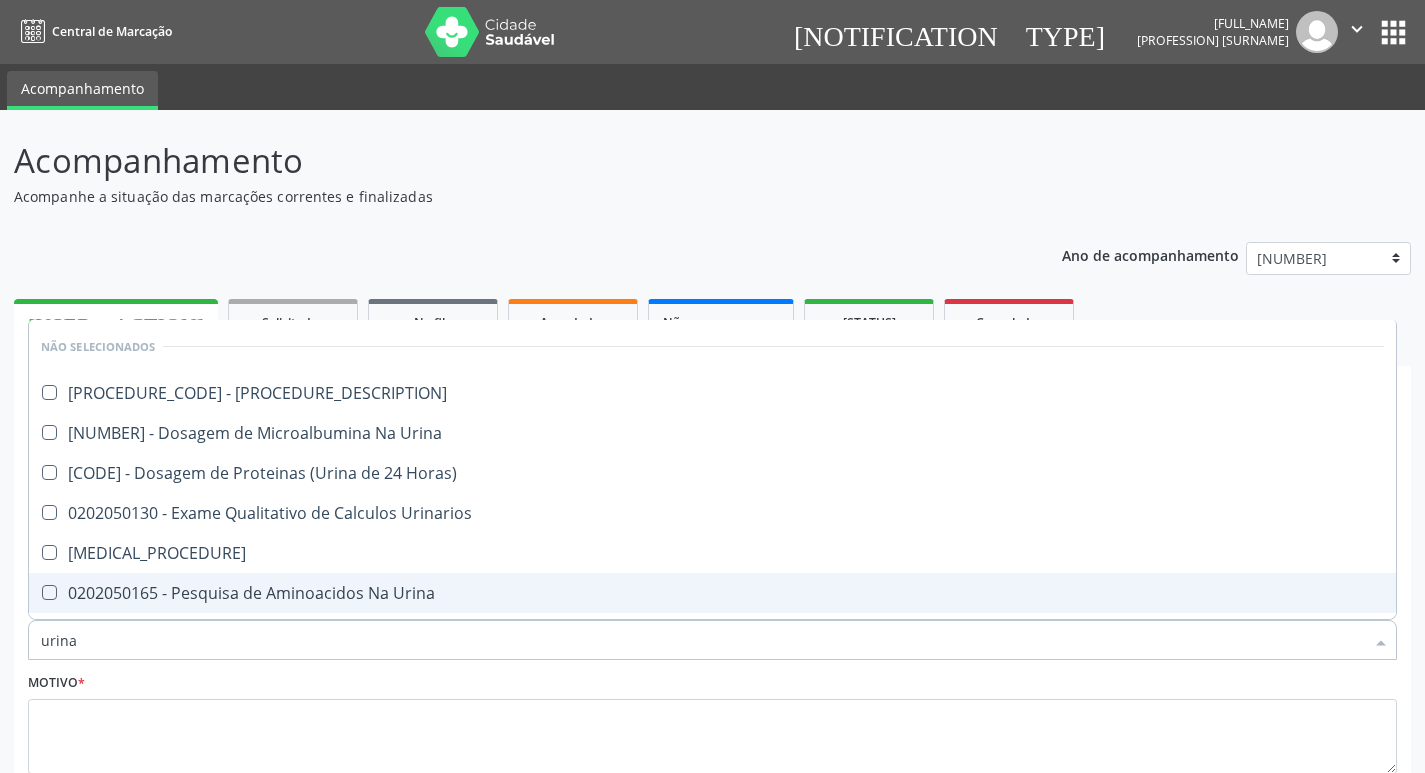 scroll, scrollTop: 133, scrollLeft: 0, axis: vertical 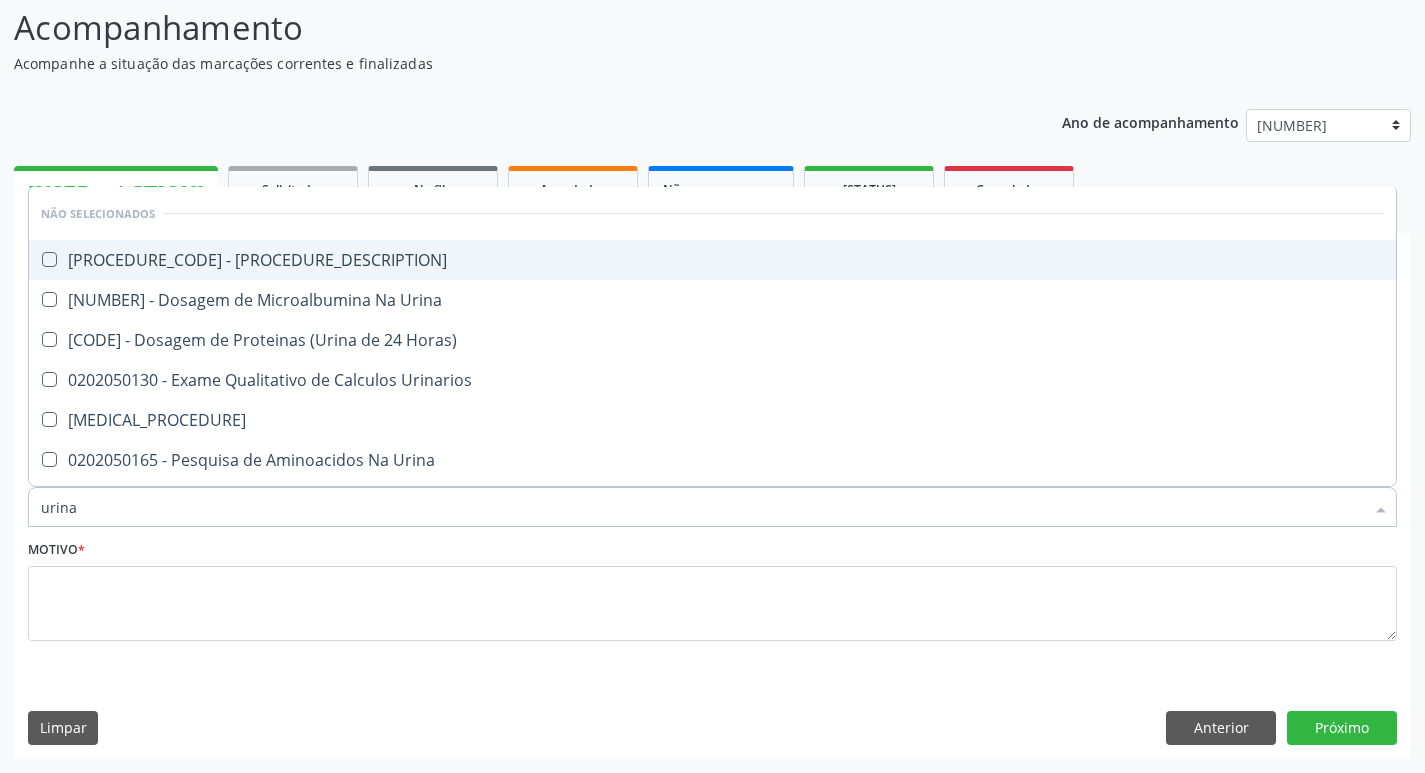 click at bounding box center [49, 259] 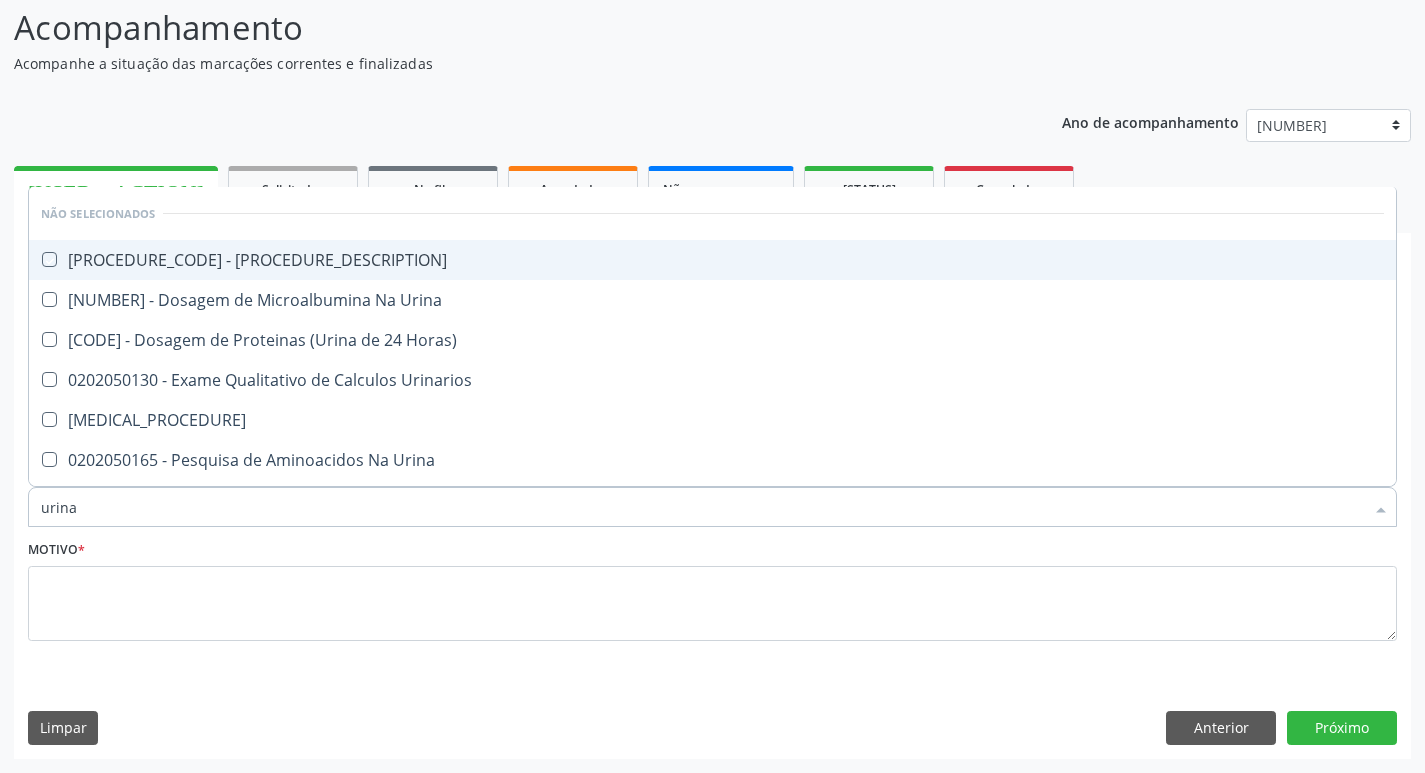 checkbox on "true" 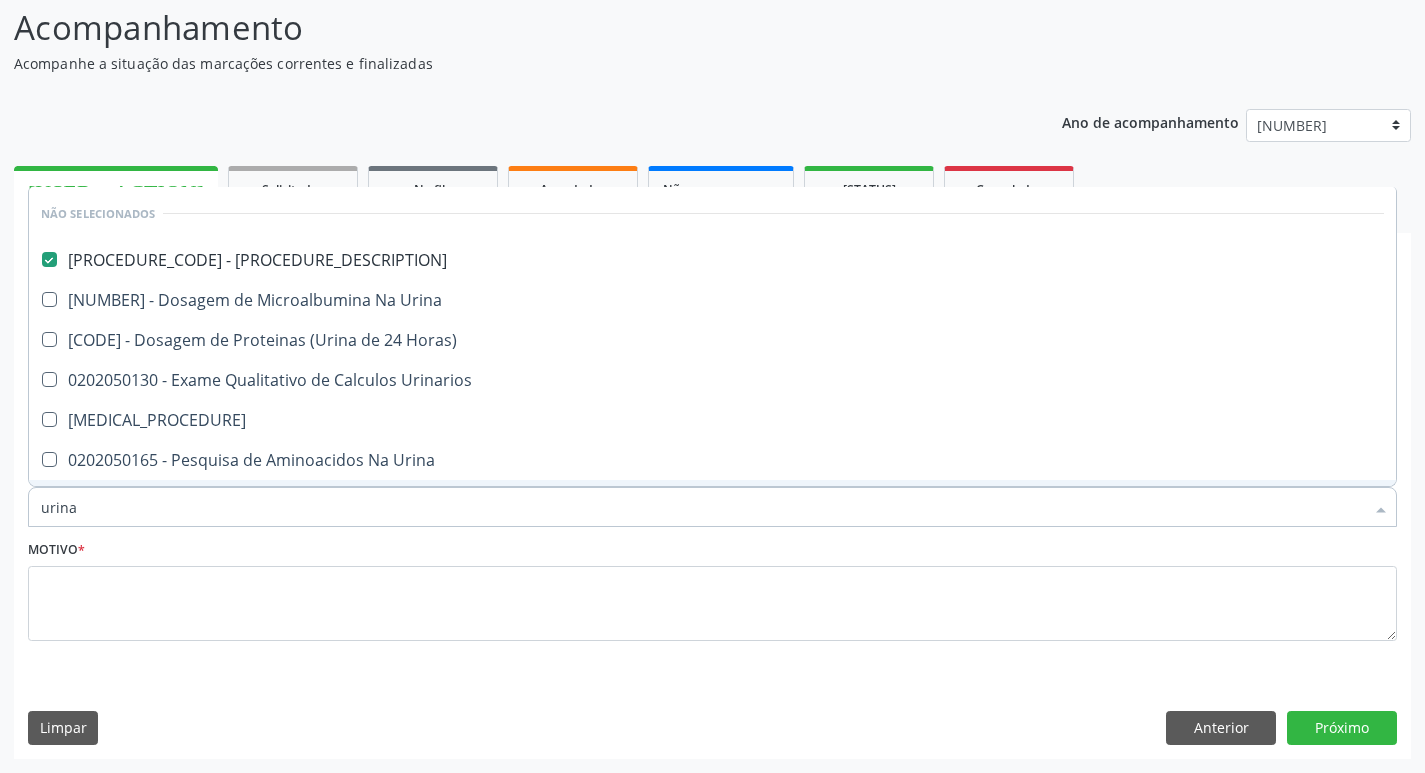 drag, startPoint x: 105, startPoint y: 505, endPoint x: 0, endPoint y: 506, distance: 105.00476 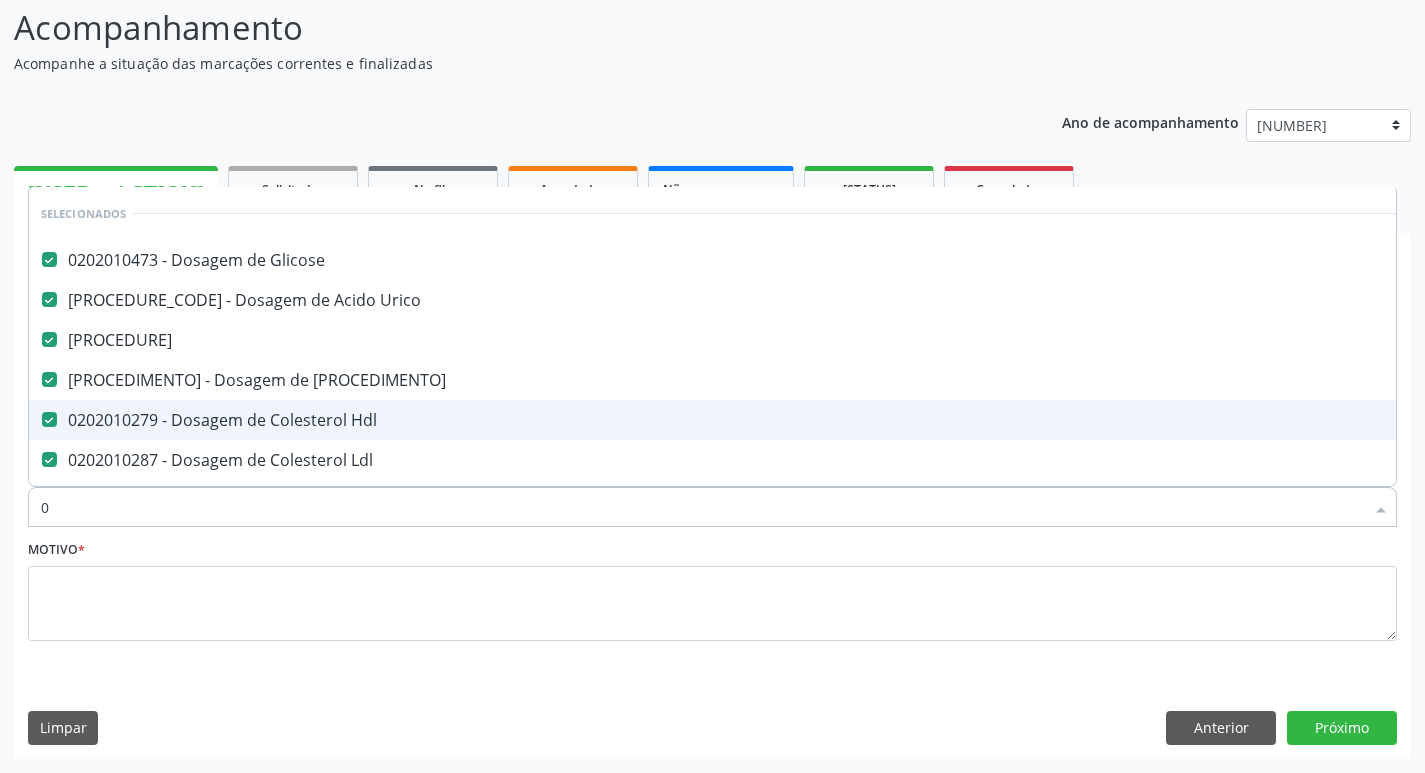 type on "02" 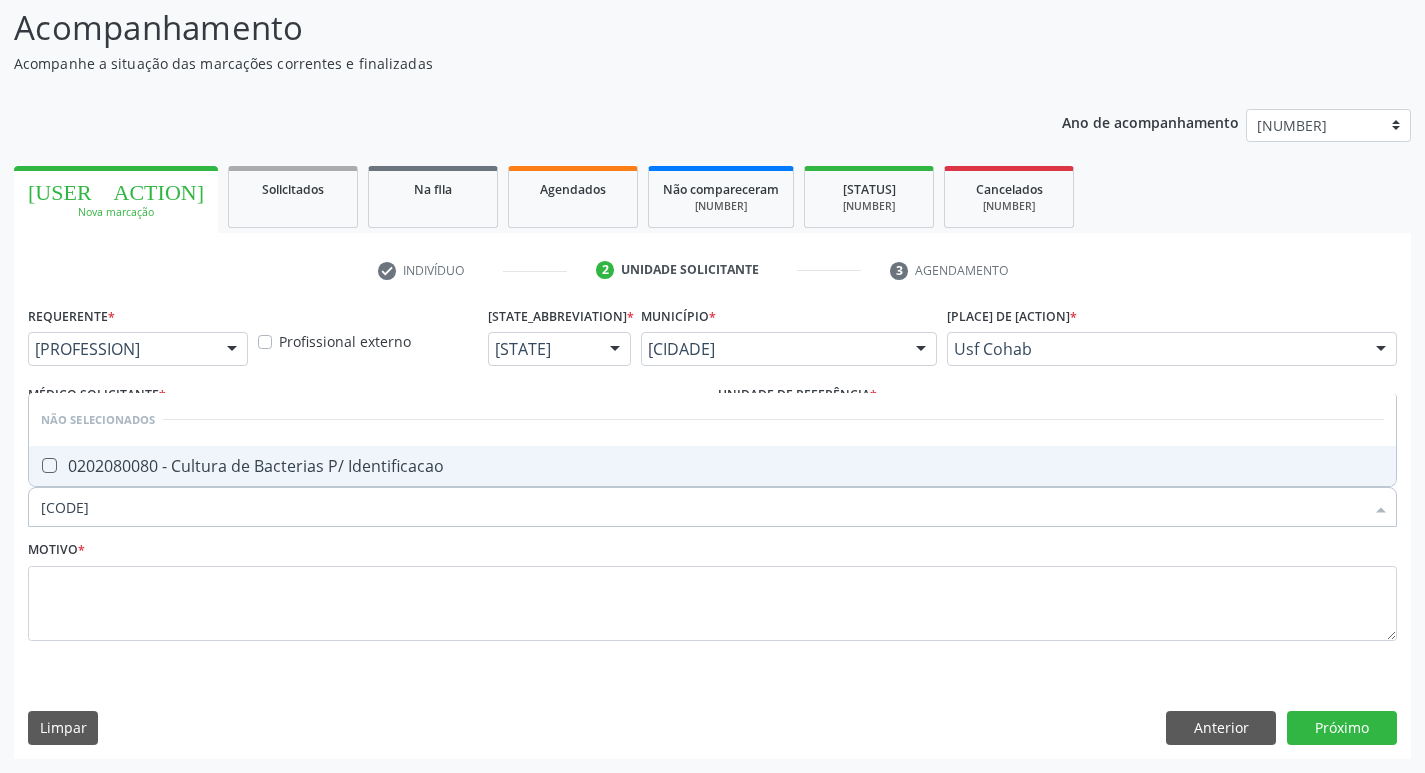 click at bounding box center (49, 465) 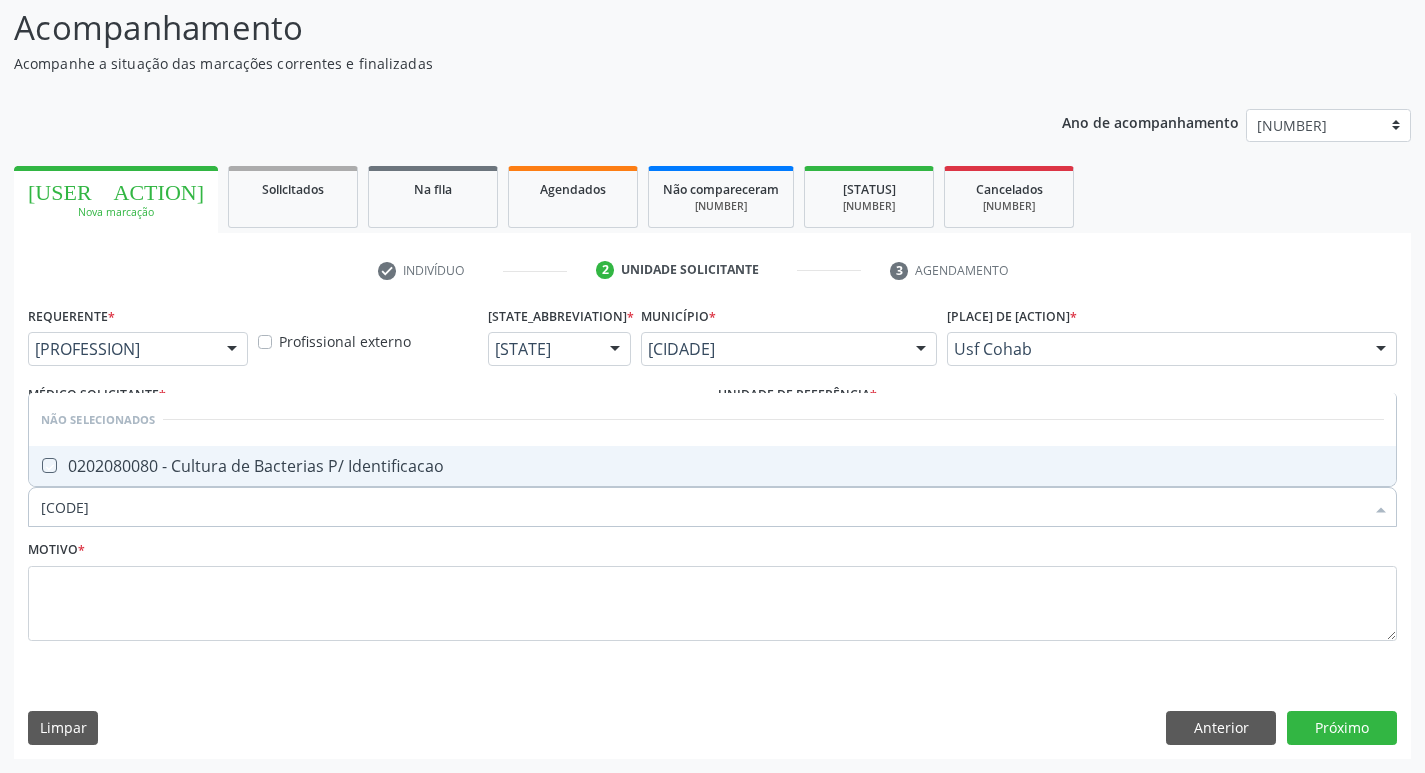 checkbox on "true" 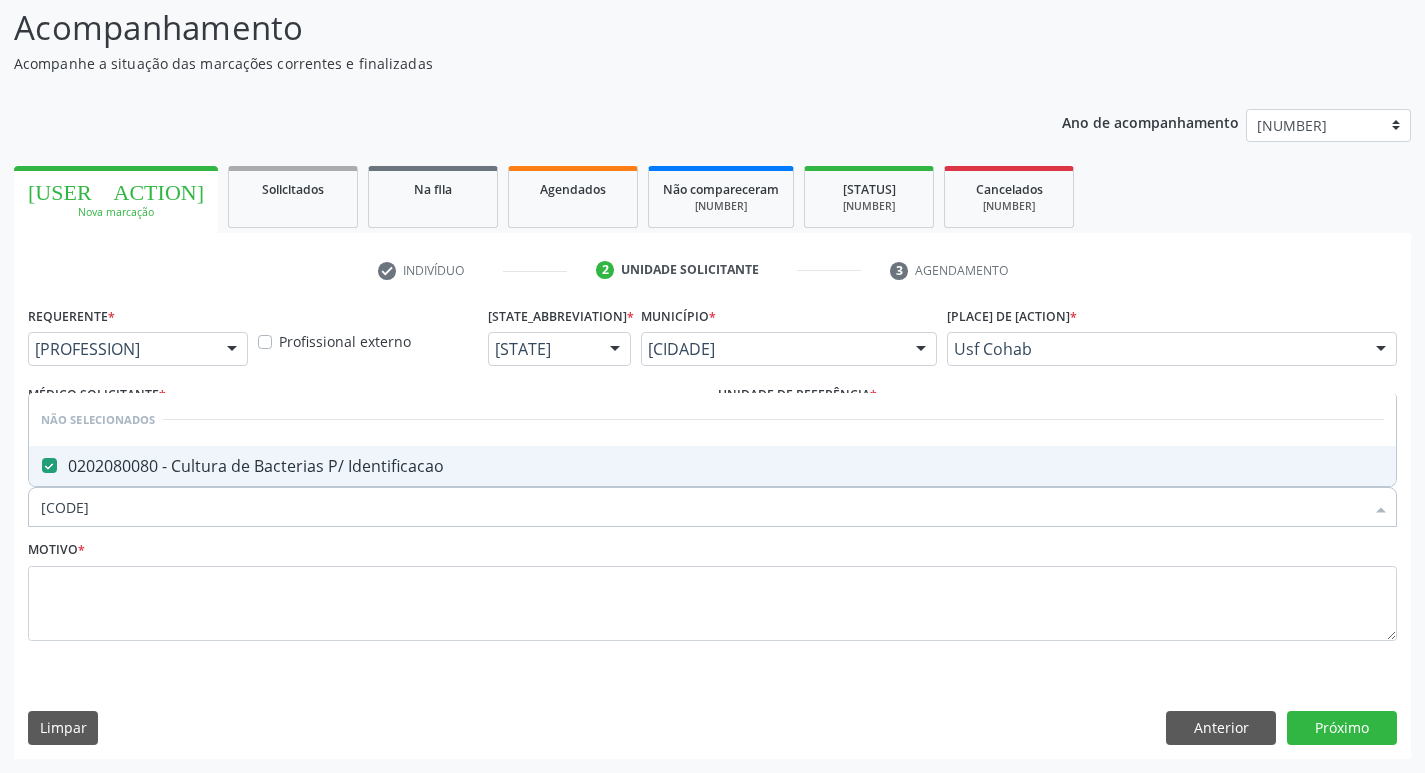 drag, startPoint x: 110, startPoint y: 510, endPoint x: 0, endPoint y: 511, distance: 110.00455 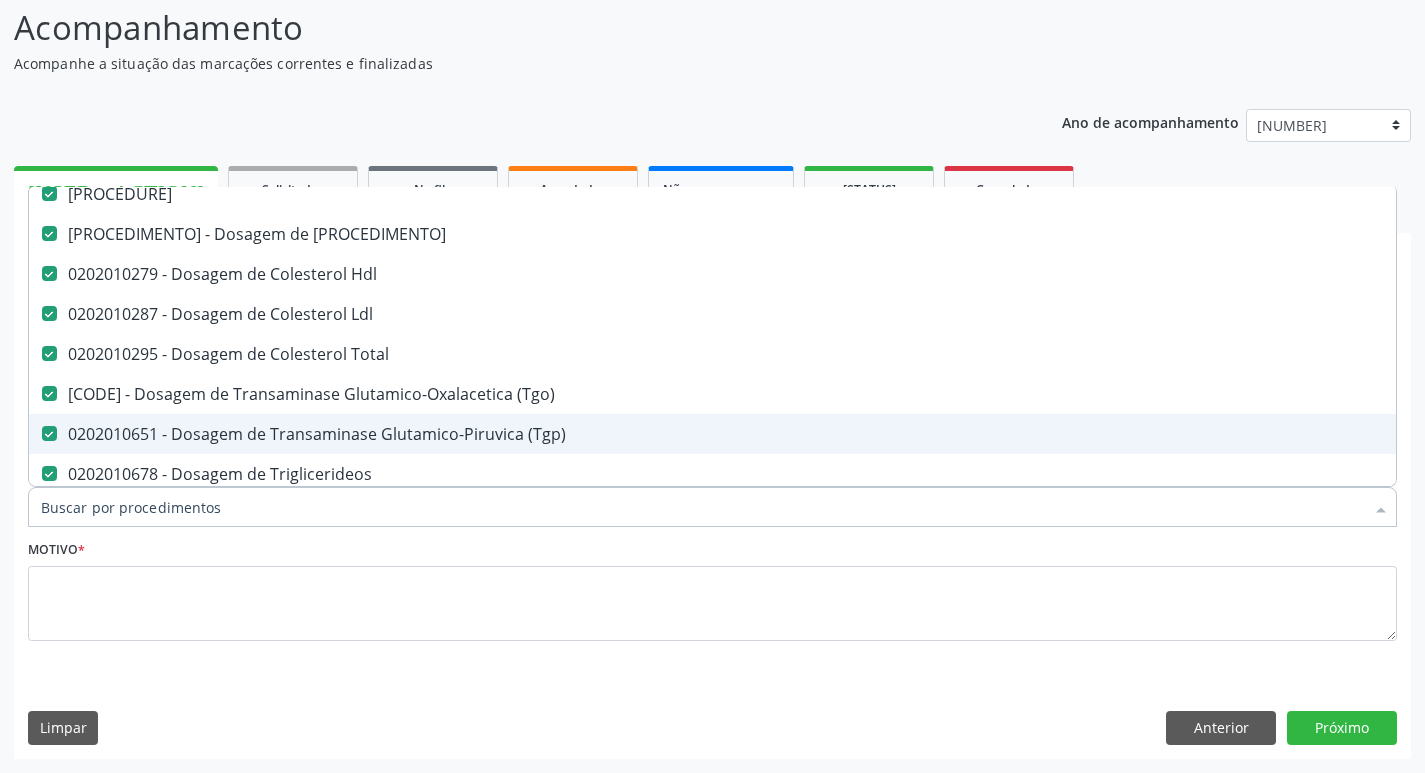 scroll, scrollTop: 400, scrollLeft: 0, axis: vertical 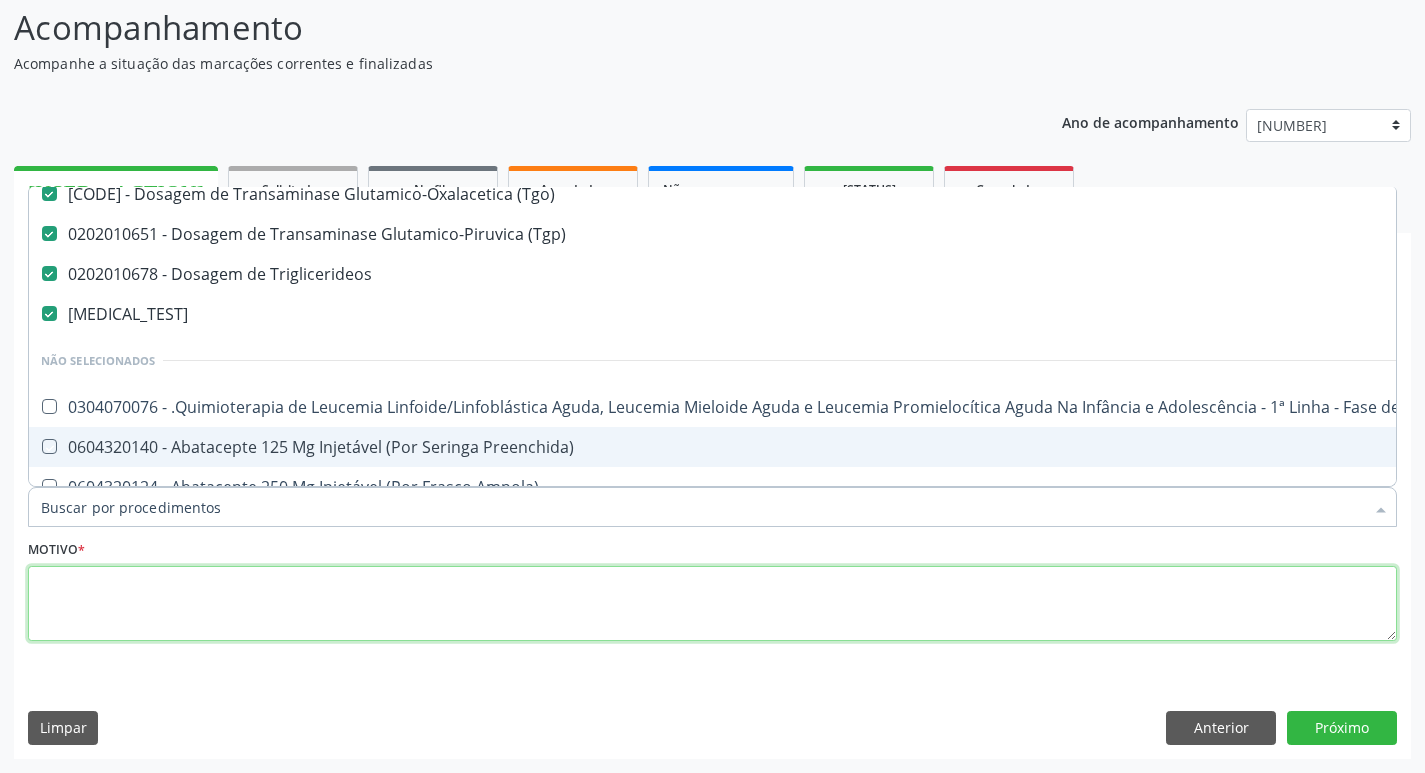 click at bounding box center [712, 604] 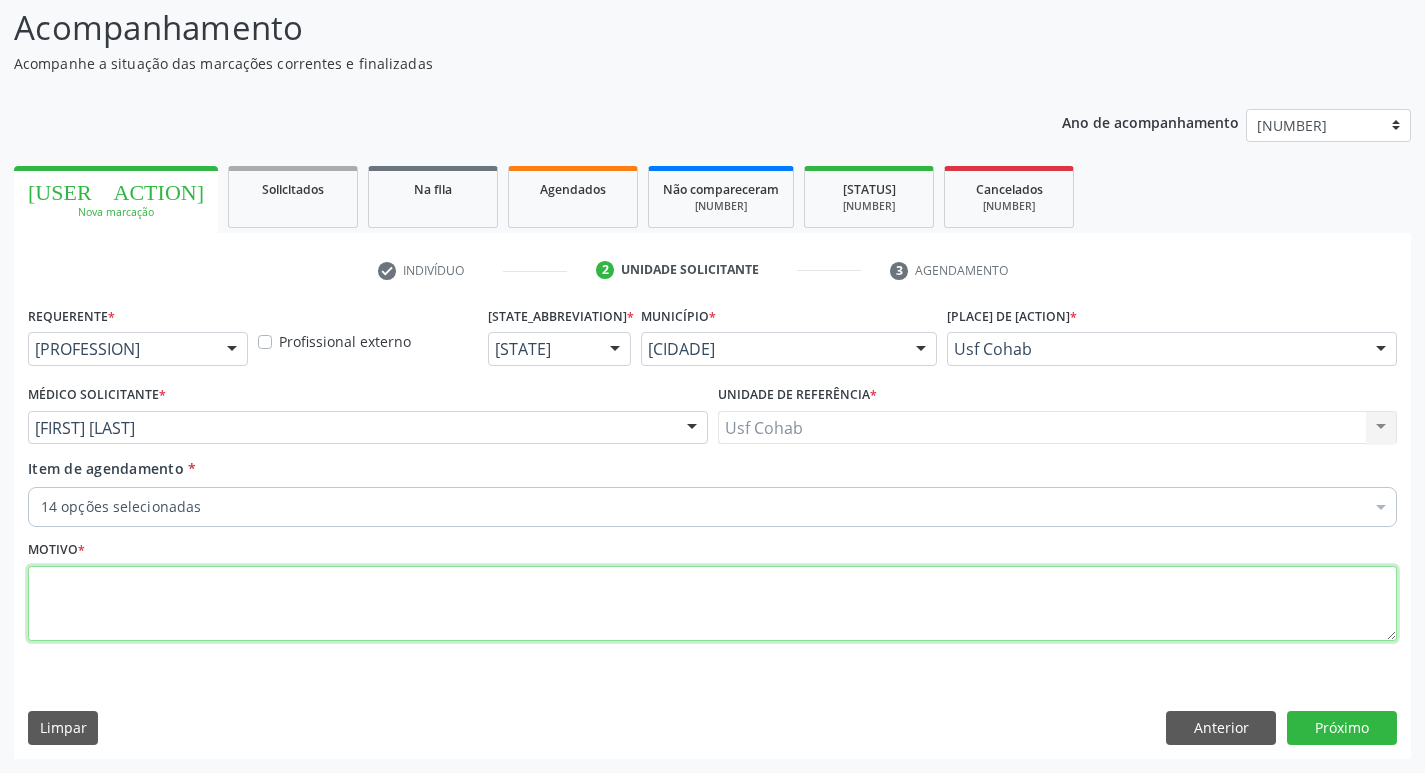scroll, scrollTop: 0, scrollLeft: 0, axis: both 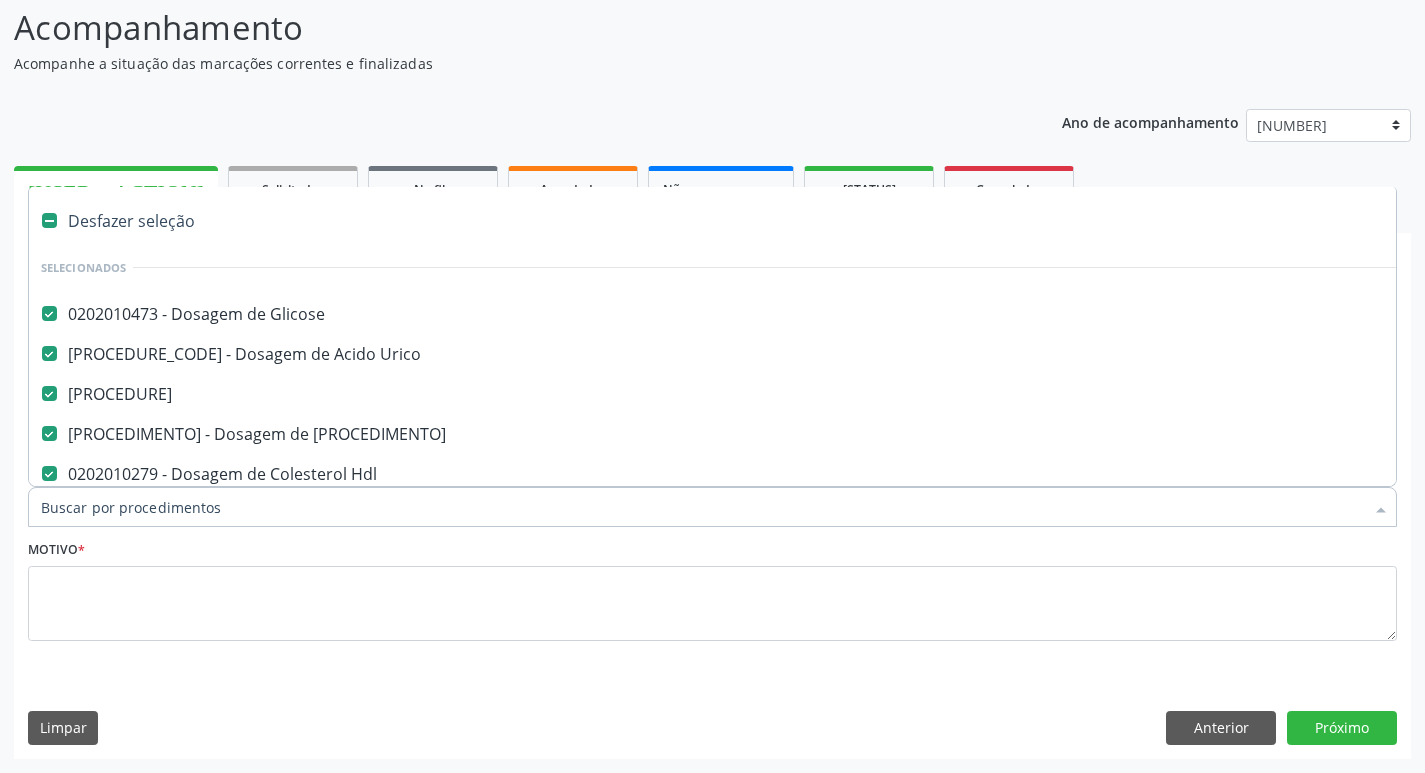 type on "t" 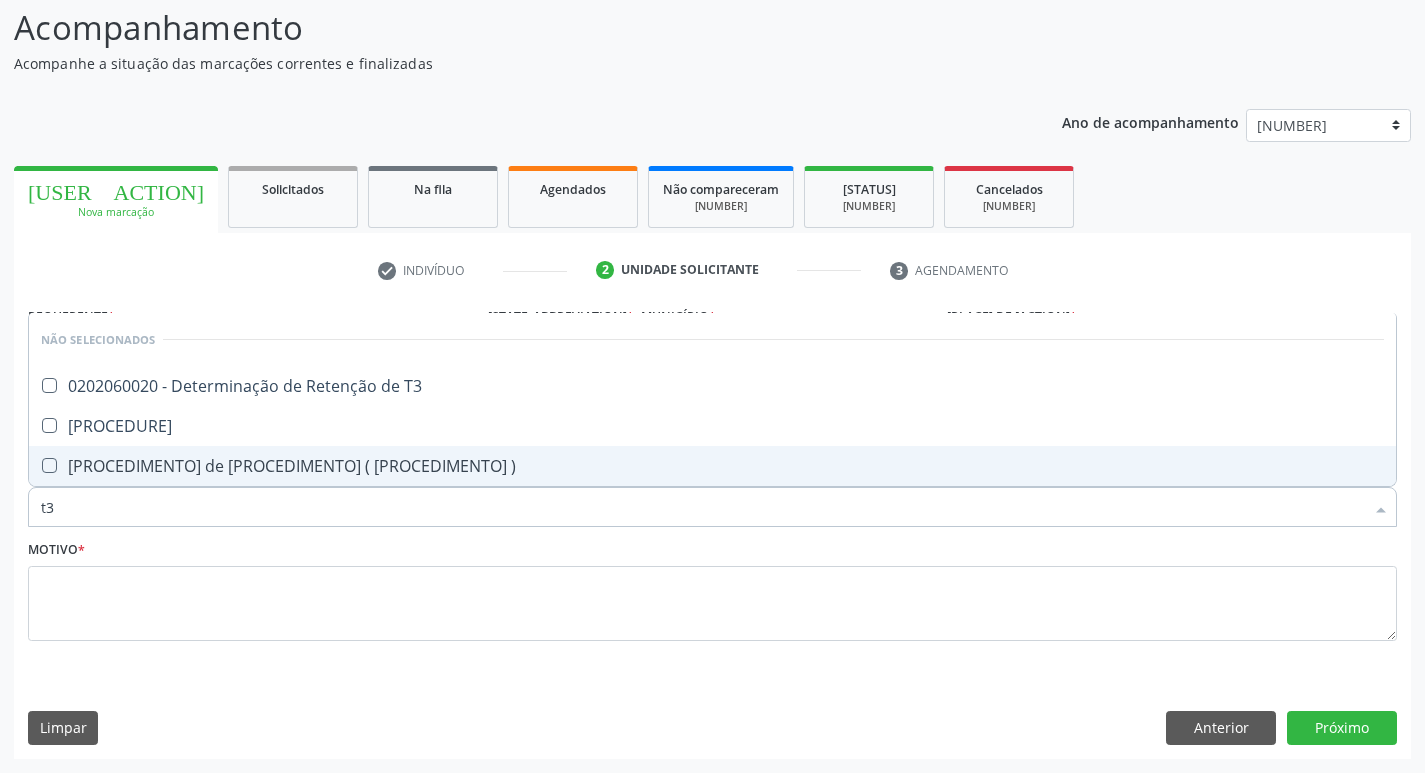click at bounding box center [49, 465] 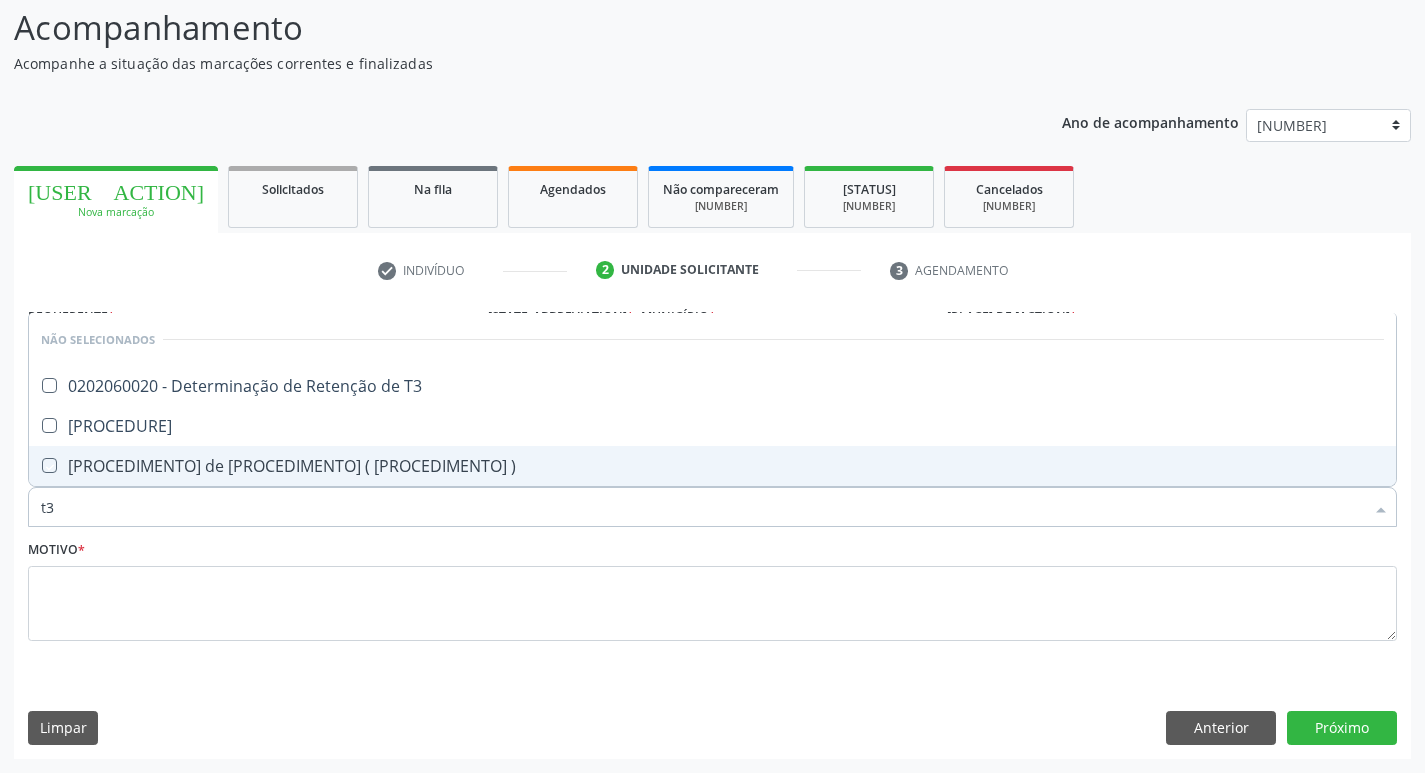 click at bounding box center (35, 465) 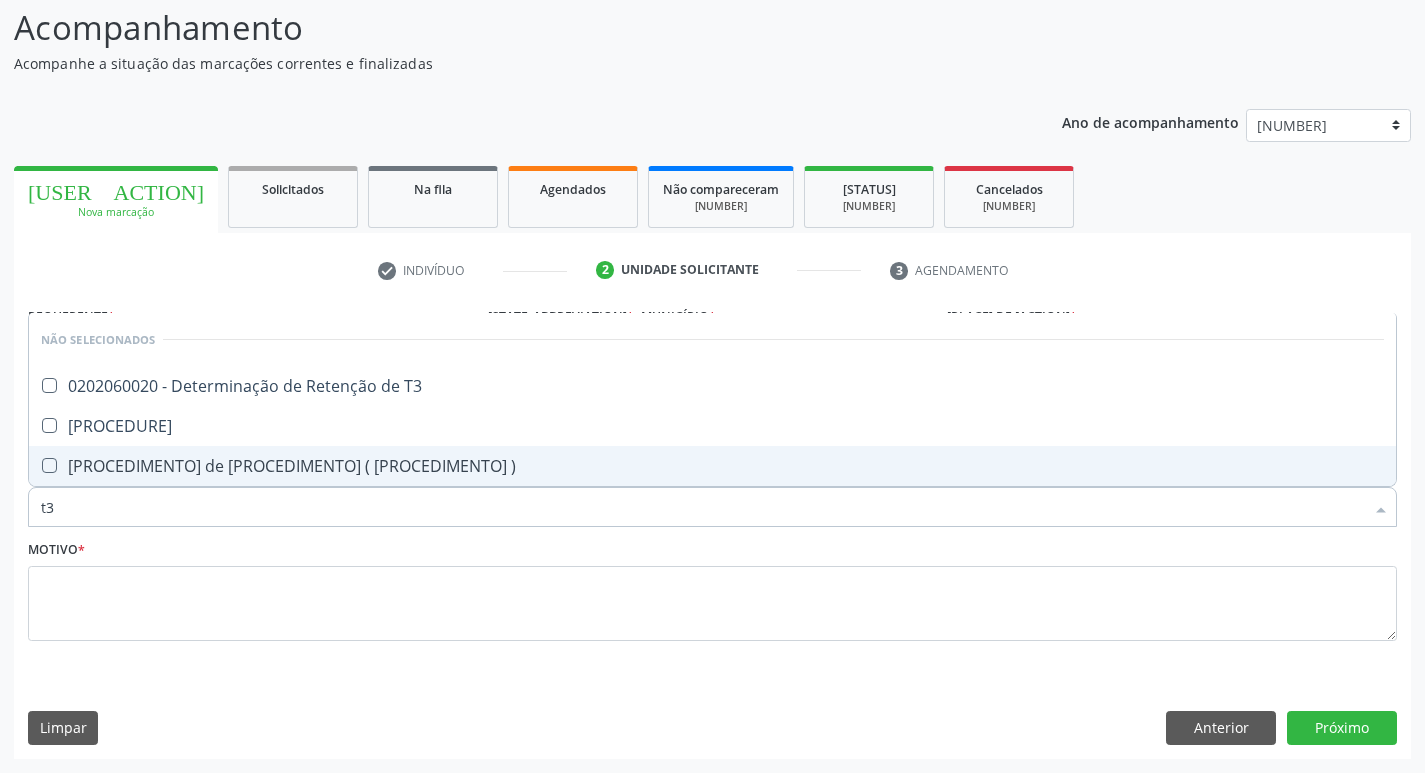 checkbox on "true" 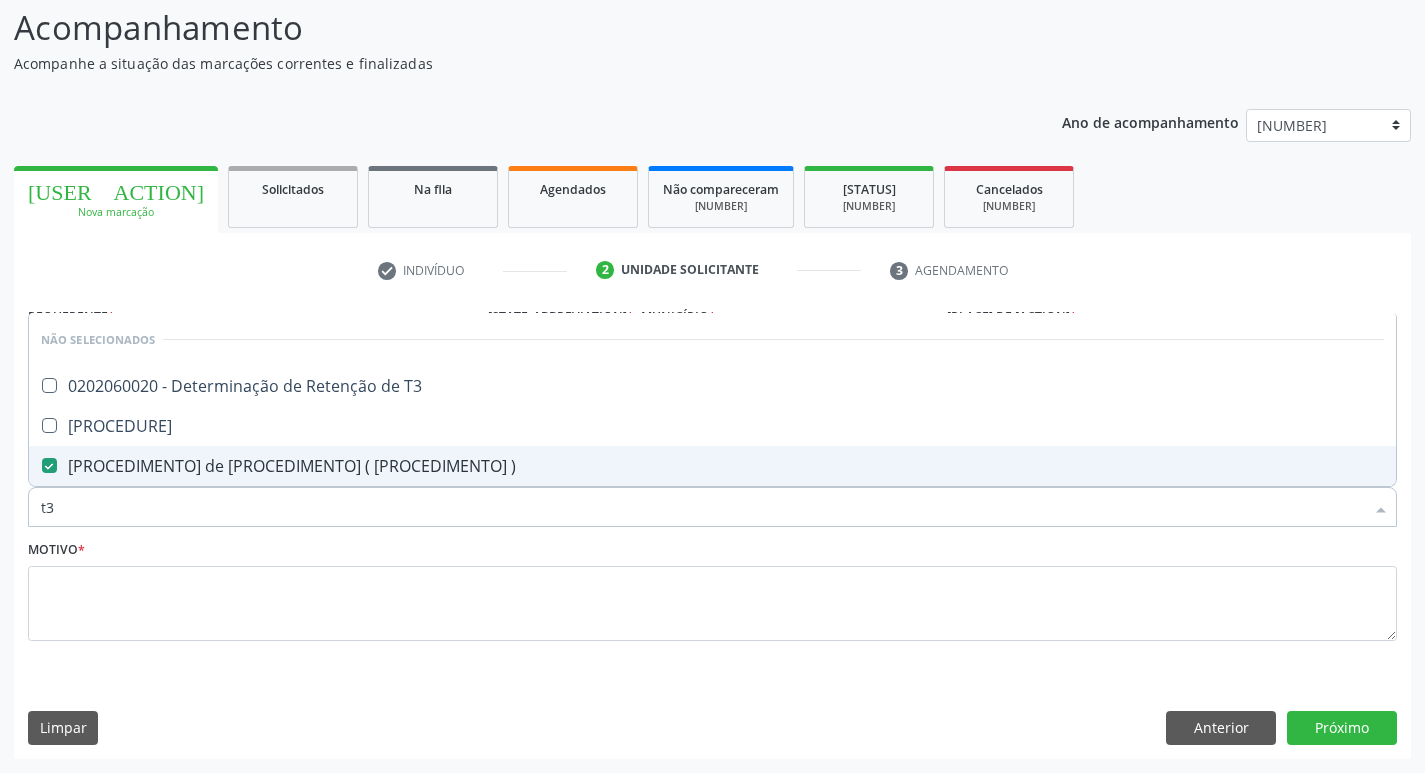 type on "t" 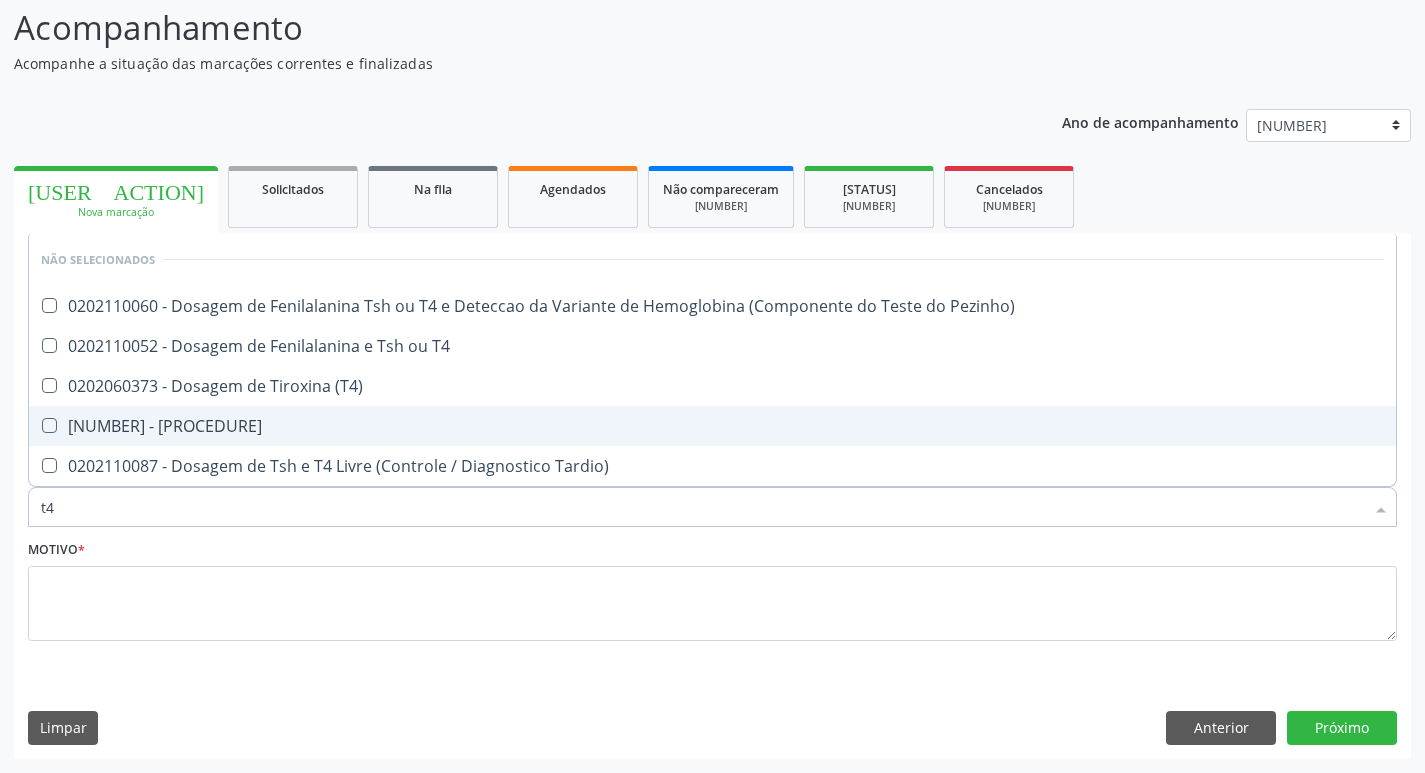 click at bounding box center [49, 425] 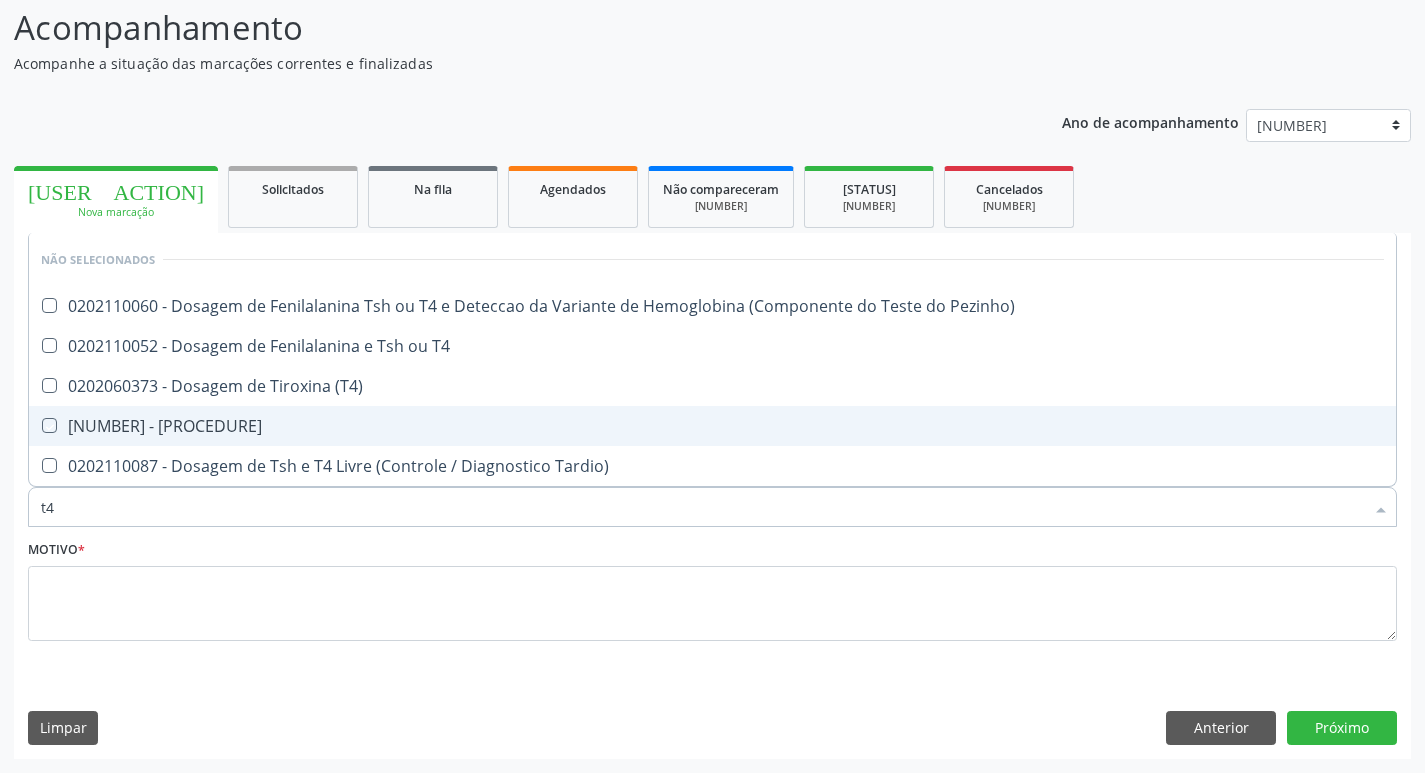 click at bounding box center (35, 425) 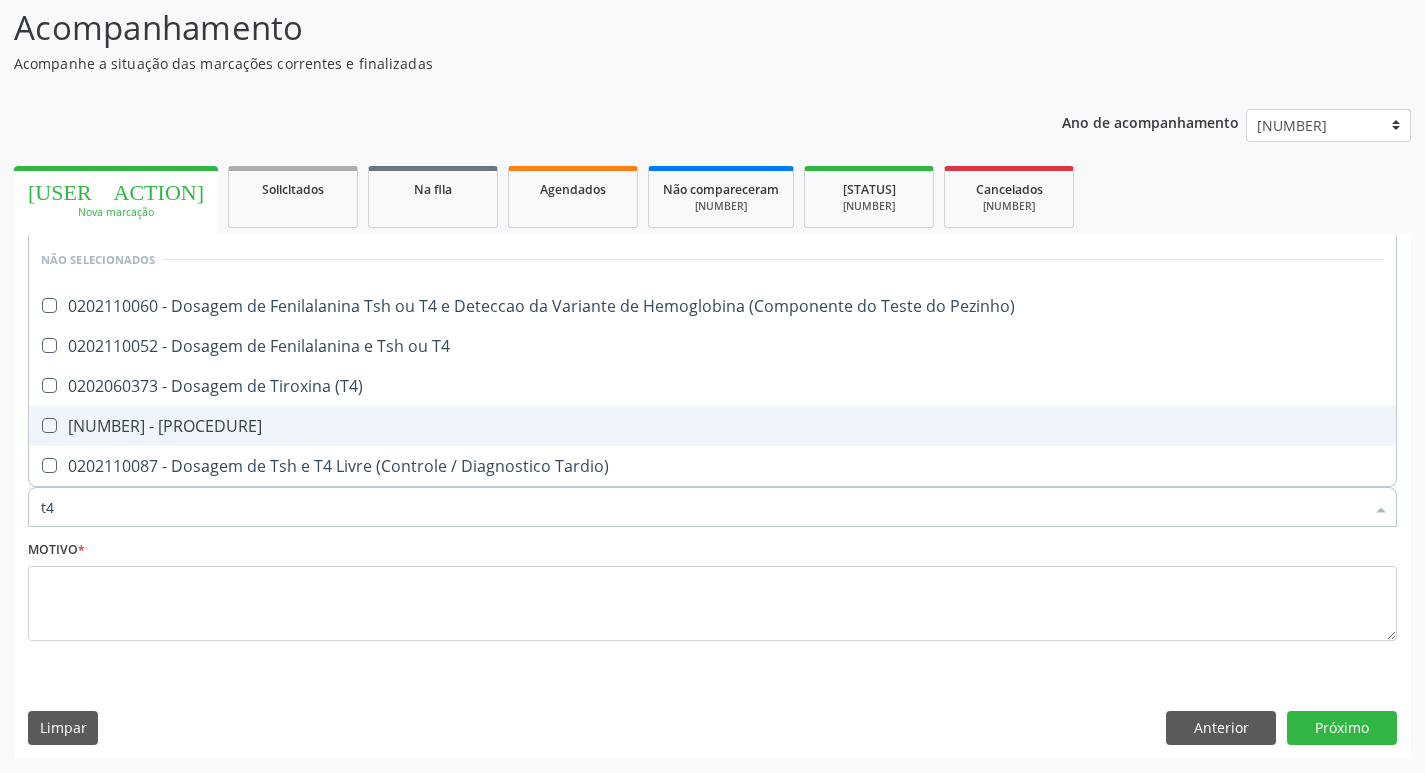 checkbox on "true" 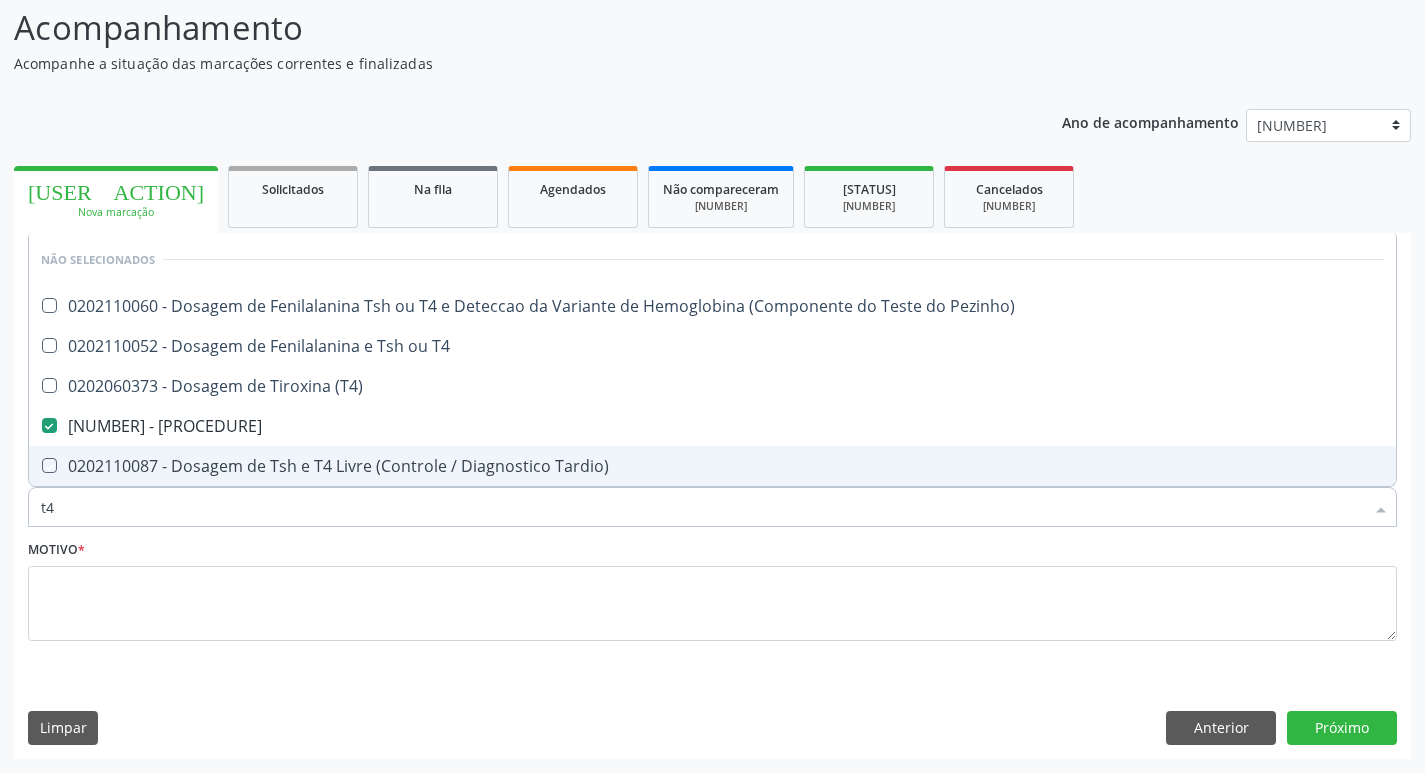 type on "t" 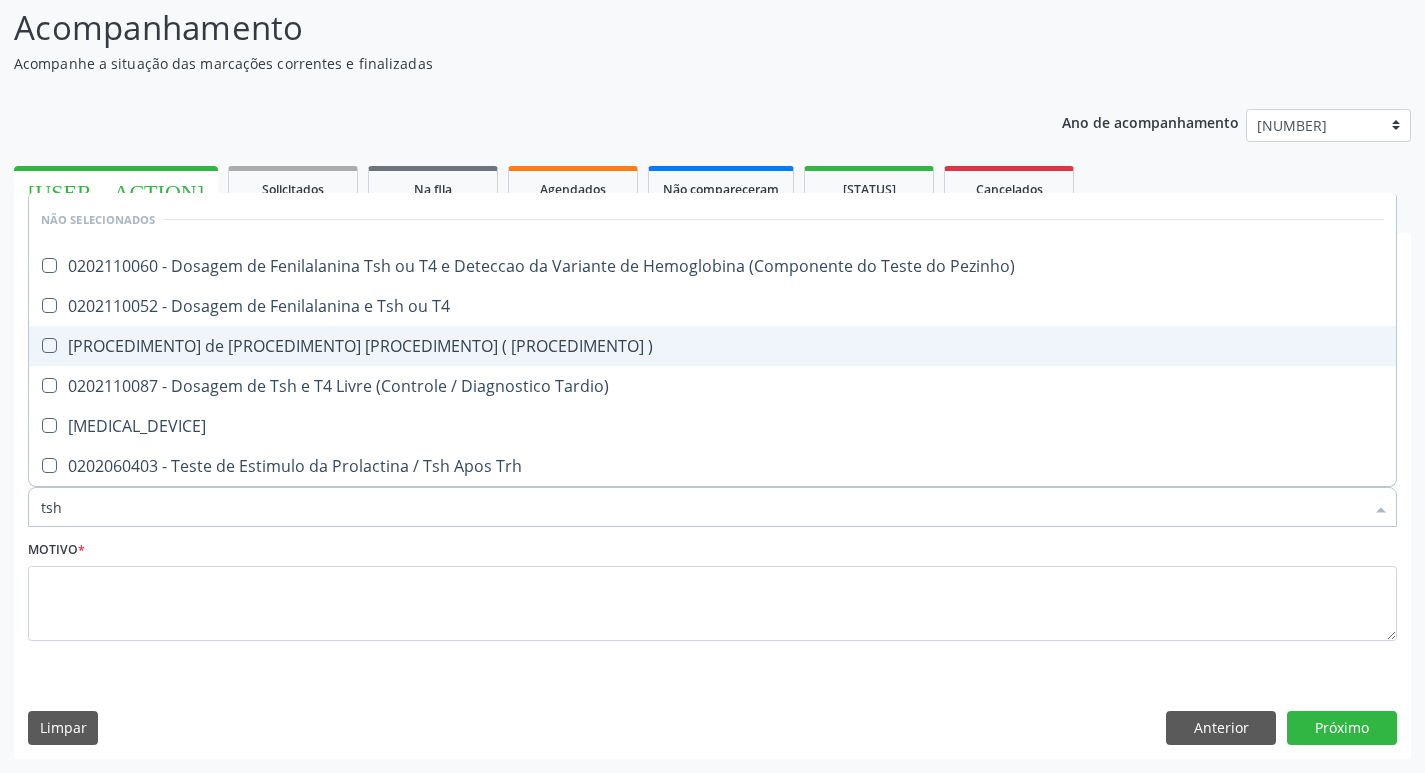 click at bounding box center (49, 345) 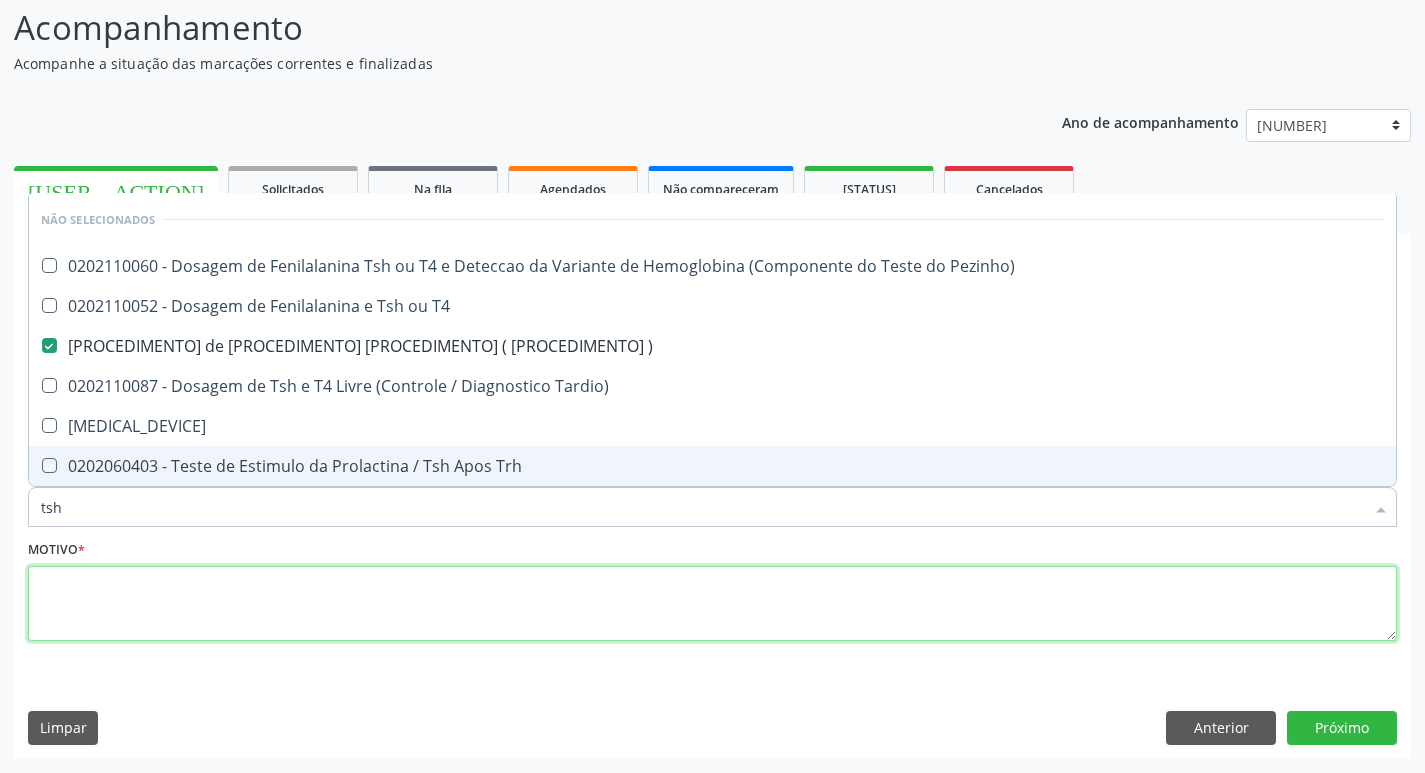click at bounding box center (712, 604) 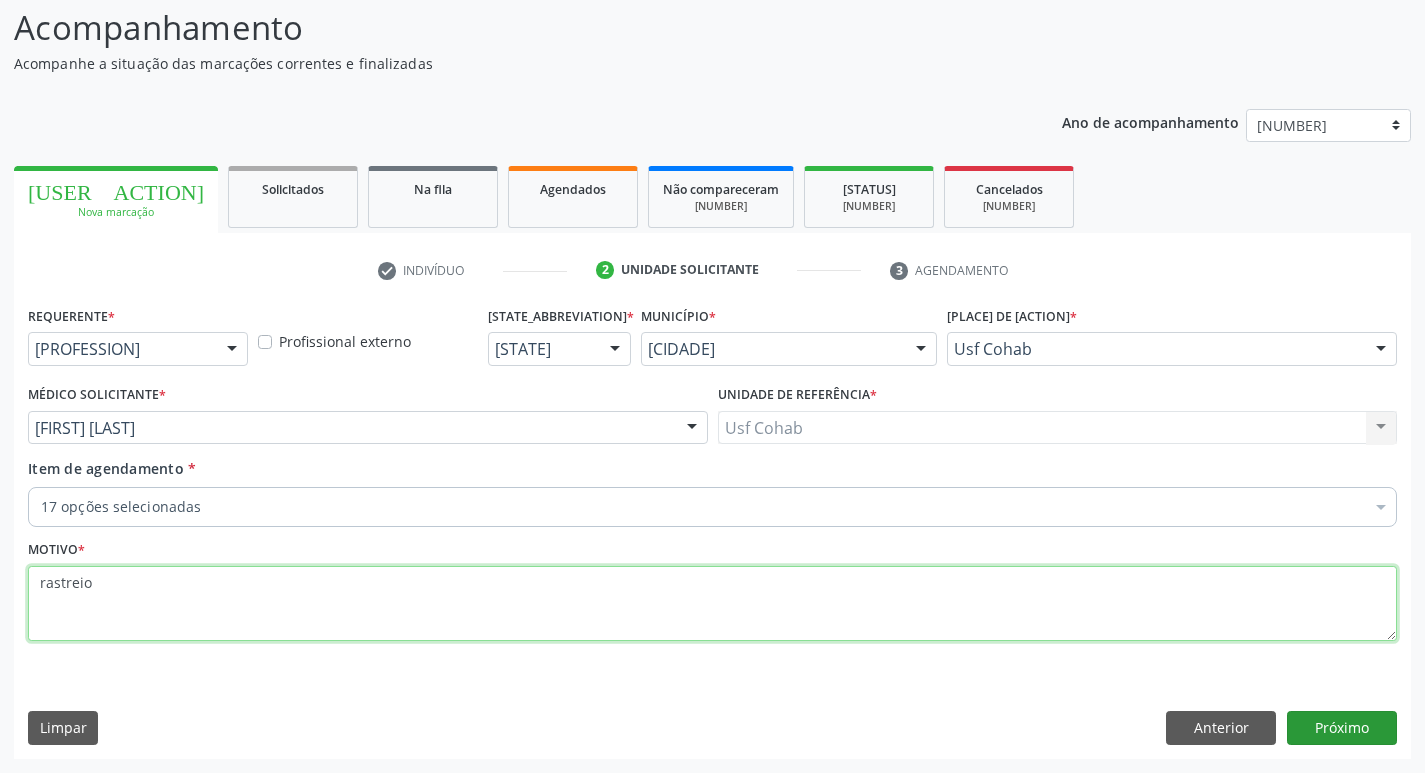 type on "rastreio" 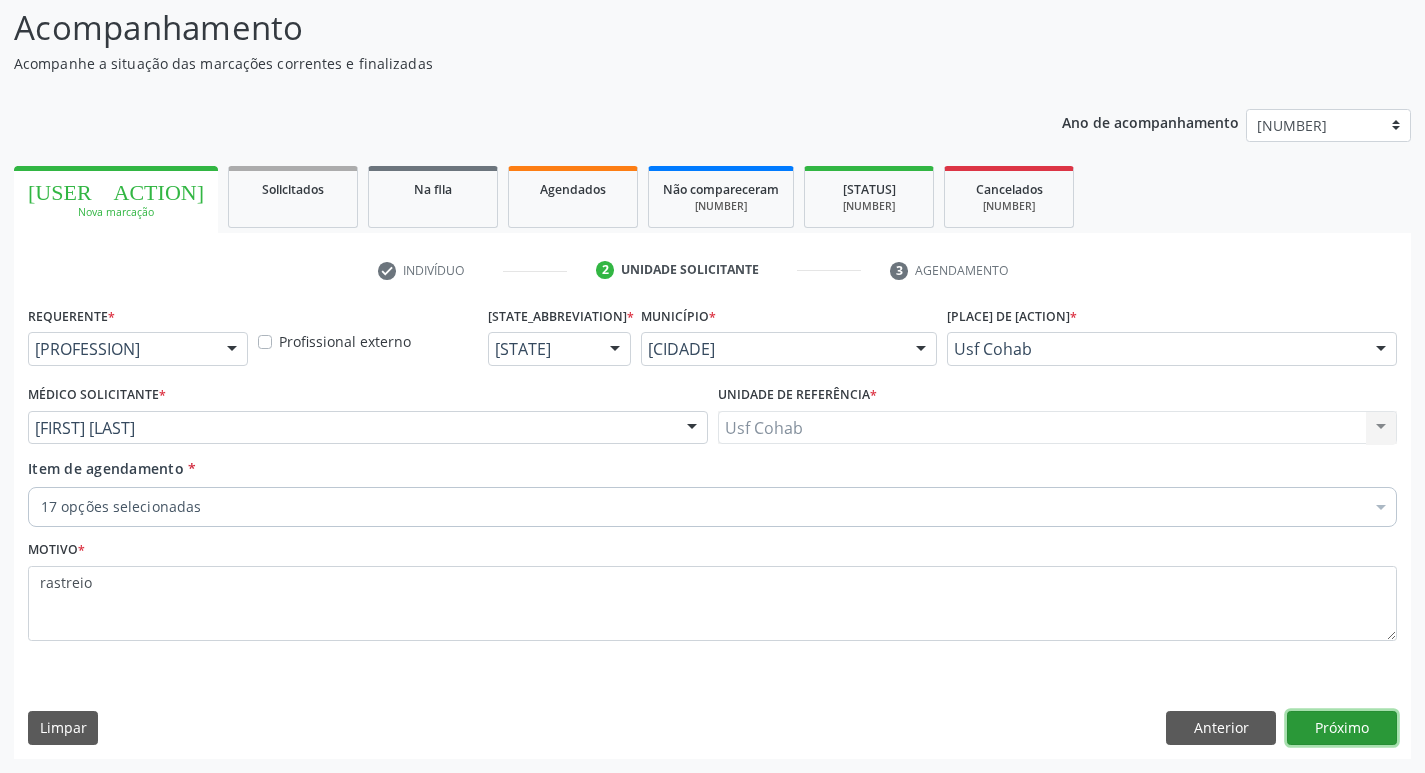 click on "[NEXT]" at bounding box center [1342, 728] 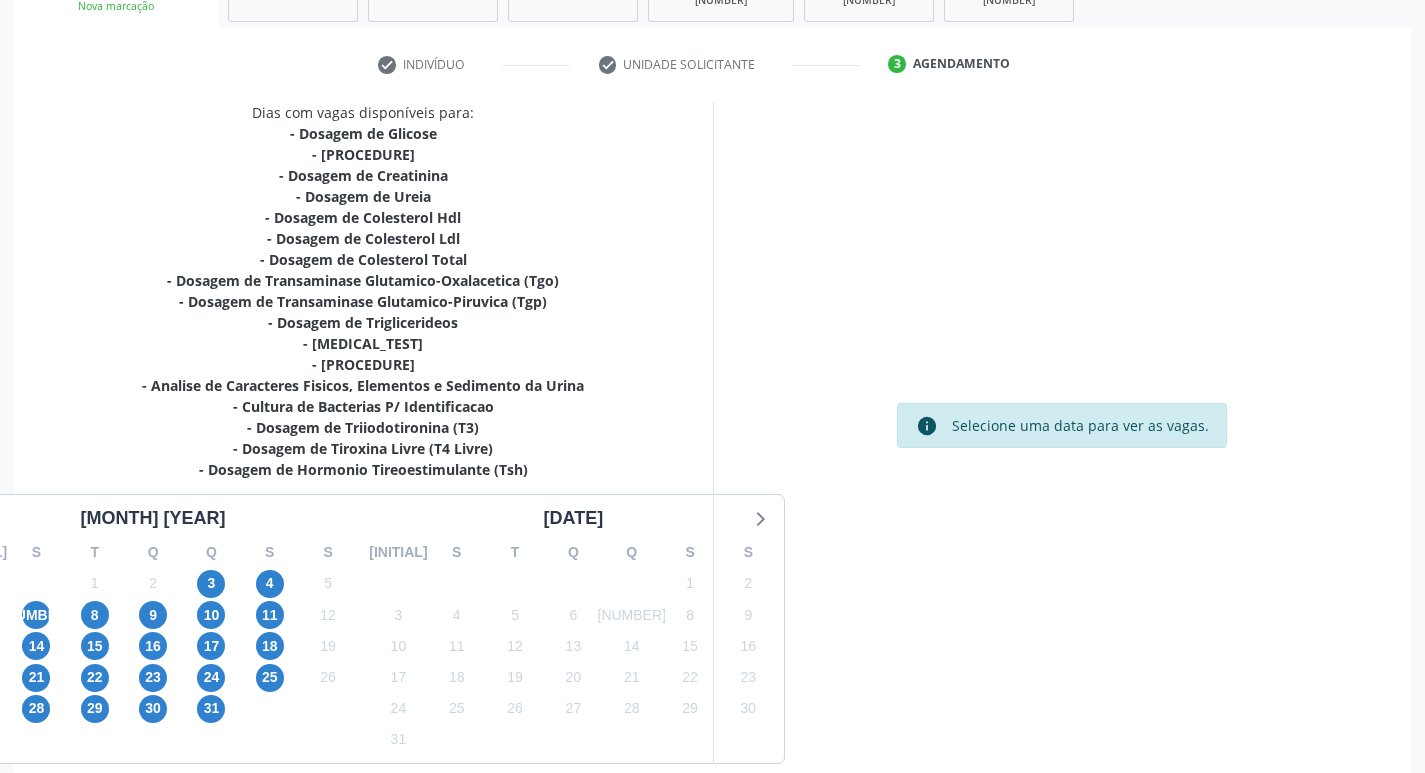scroll, scrollTop: 433, scrollLeft: 0, axis: vertical 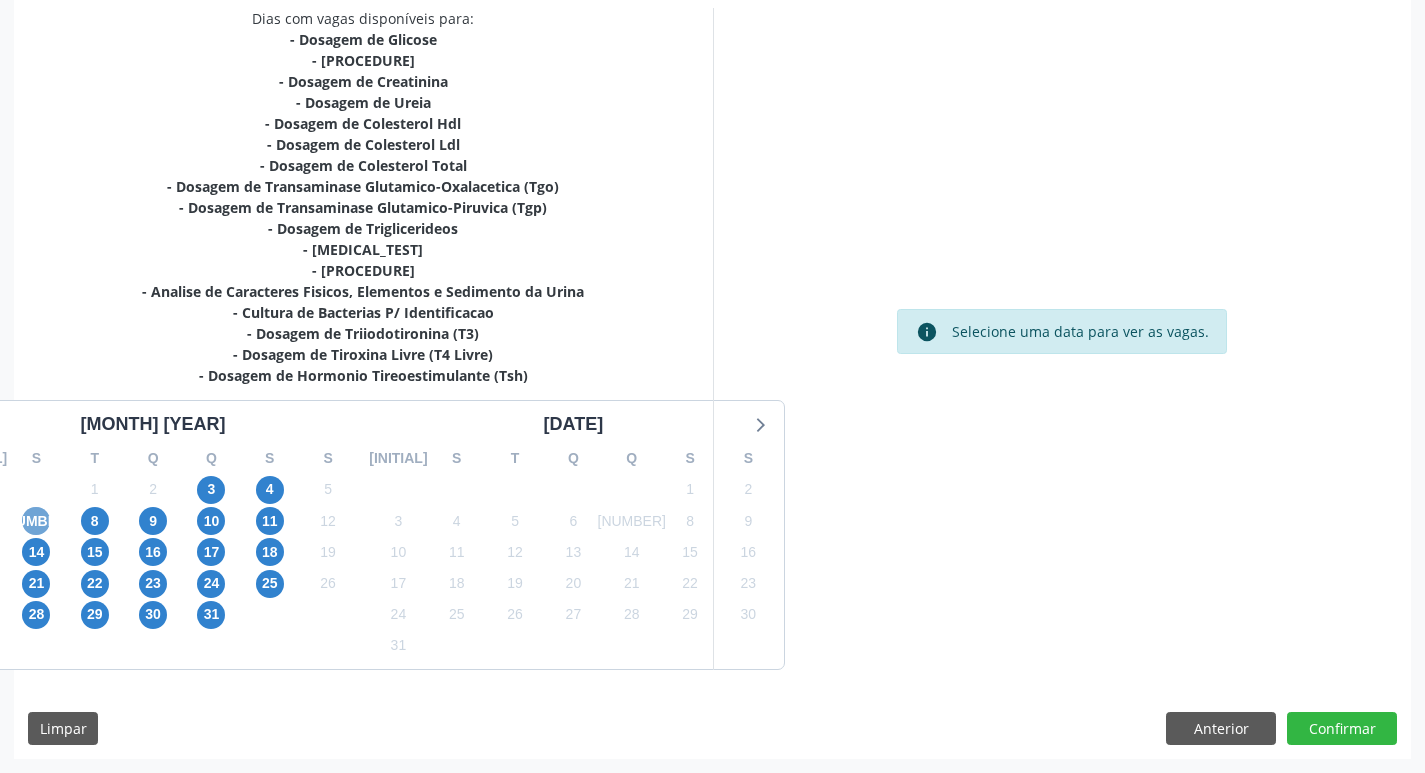 click on "7" at bounding box center [36, 521] 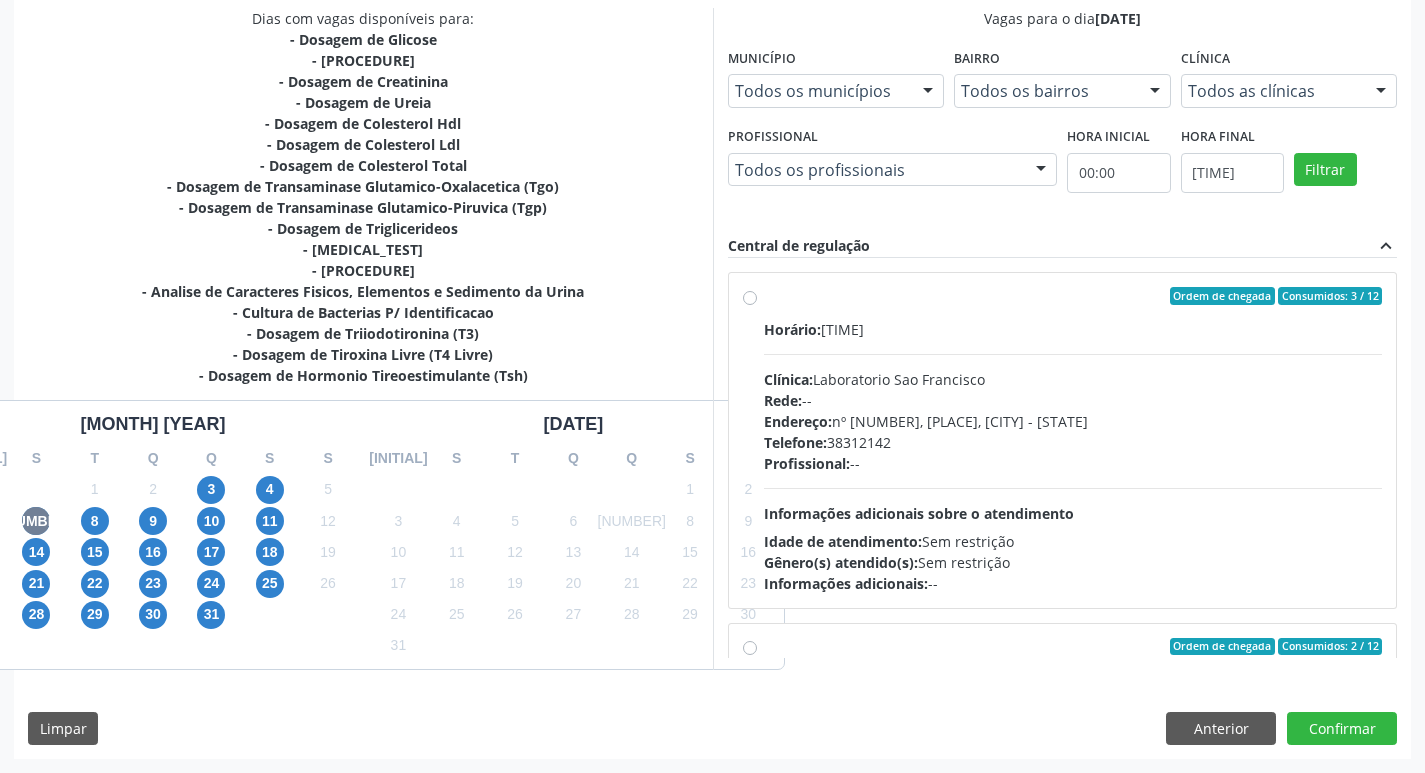 click on "Ordem de chegada
Consumidos: 3 / 12
Horário:   07:00
Clínica:  Laboratorio Sao Francisco
Rede:
--
Endereço:   nº 384, Aabb, Serra Talhada - PE
Telefone:   38312142
Profissional:
--
Informações adicionais sobre o atendimento
Idade de atendimento:
Sem restrição
Gênero(s) atendido(s):
Sem restrição
Informações adicionais:
--" at bounding box center [1073, 440] 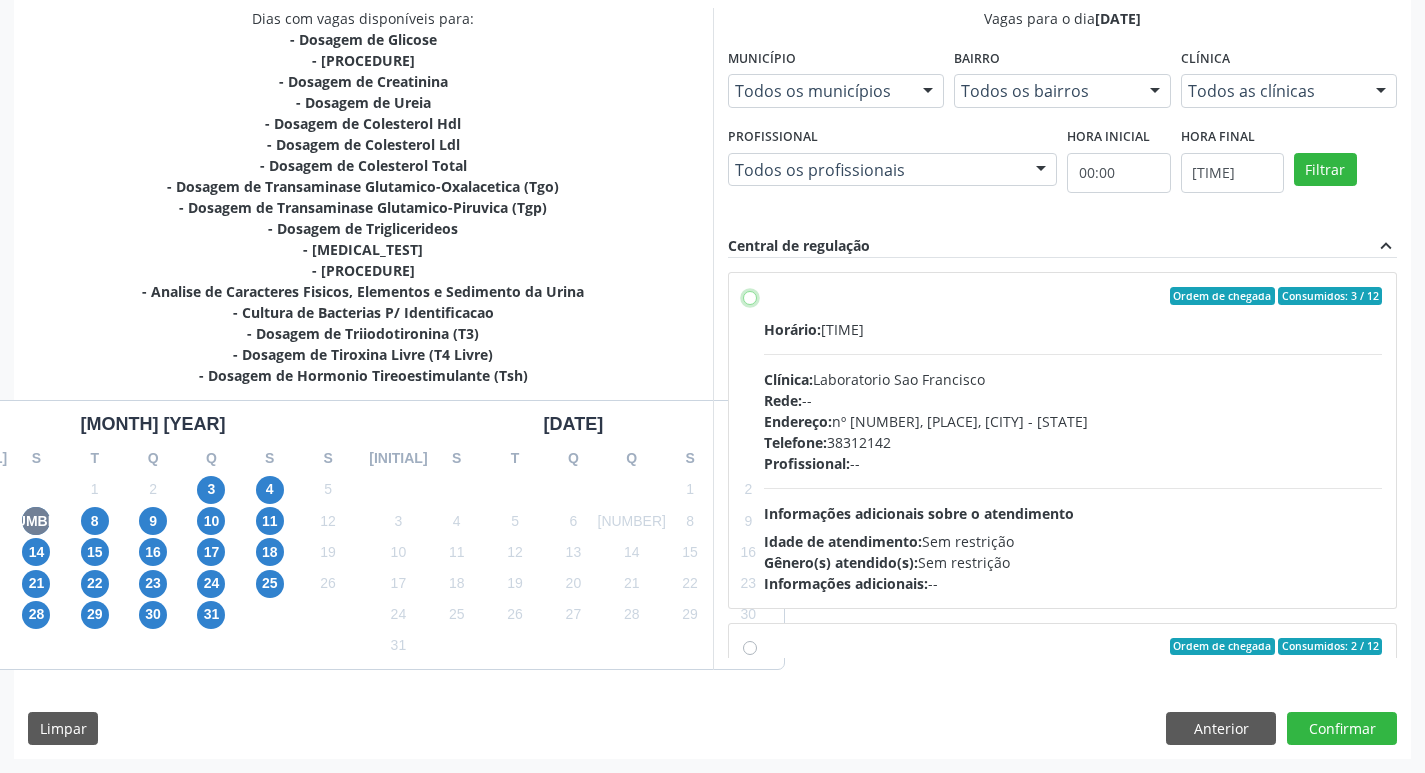click on "Ordem de chegada
Consumidos: 3 / 12
Horário:   07:00
Clínica:  Laboratorio Sao Francisco
Rede:
--
Endereço:   nº 384, Aabb, Serra Talhada - PE
Telefone:   38312142
Profissional:
--
Informações adicionais sobre o atendimento
Idade de atendimento:
Sem restrição
Gênero(s) atendido(s):
Sem restrição
Informações adicionais:
--" at bounding box center [750, 296] 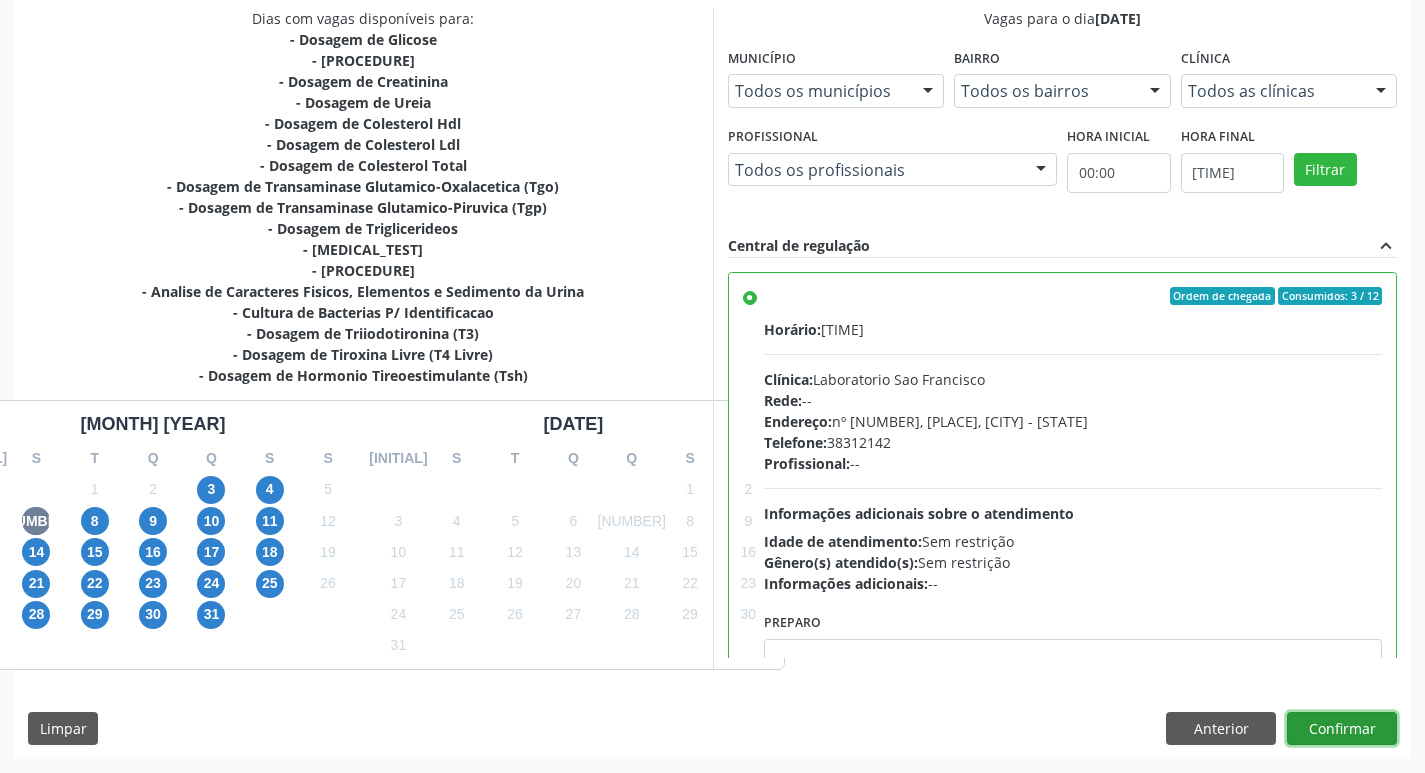 click on "Confirmar" at bounding box center [1342, 729] 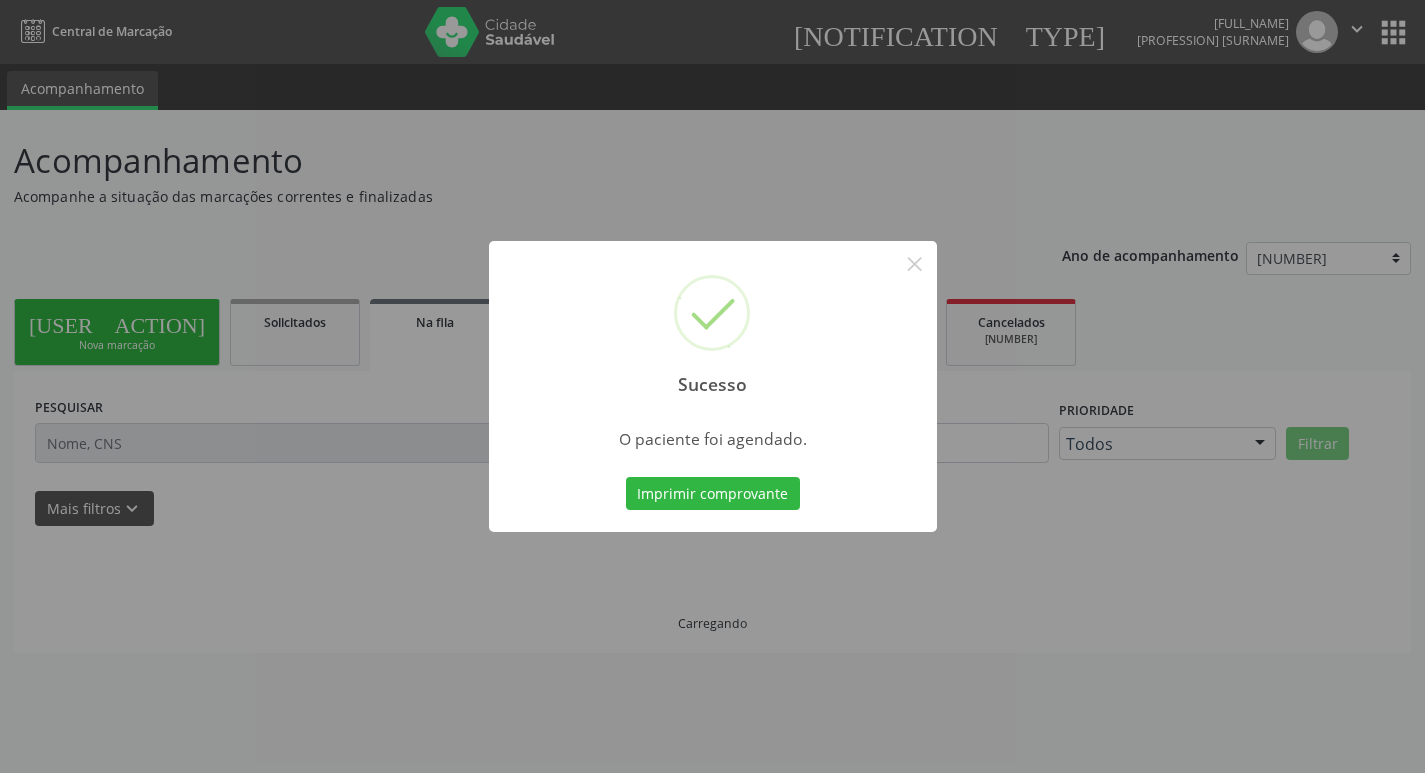 scroll, scrollTop: 0, scrollLeft: 0, axis: both 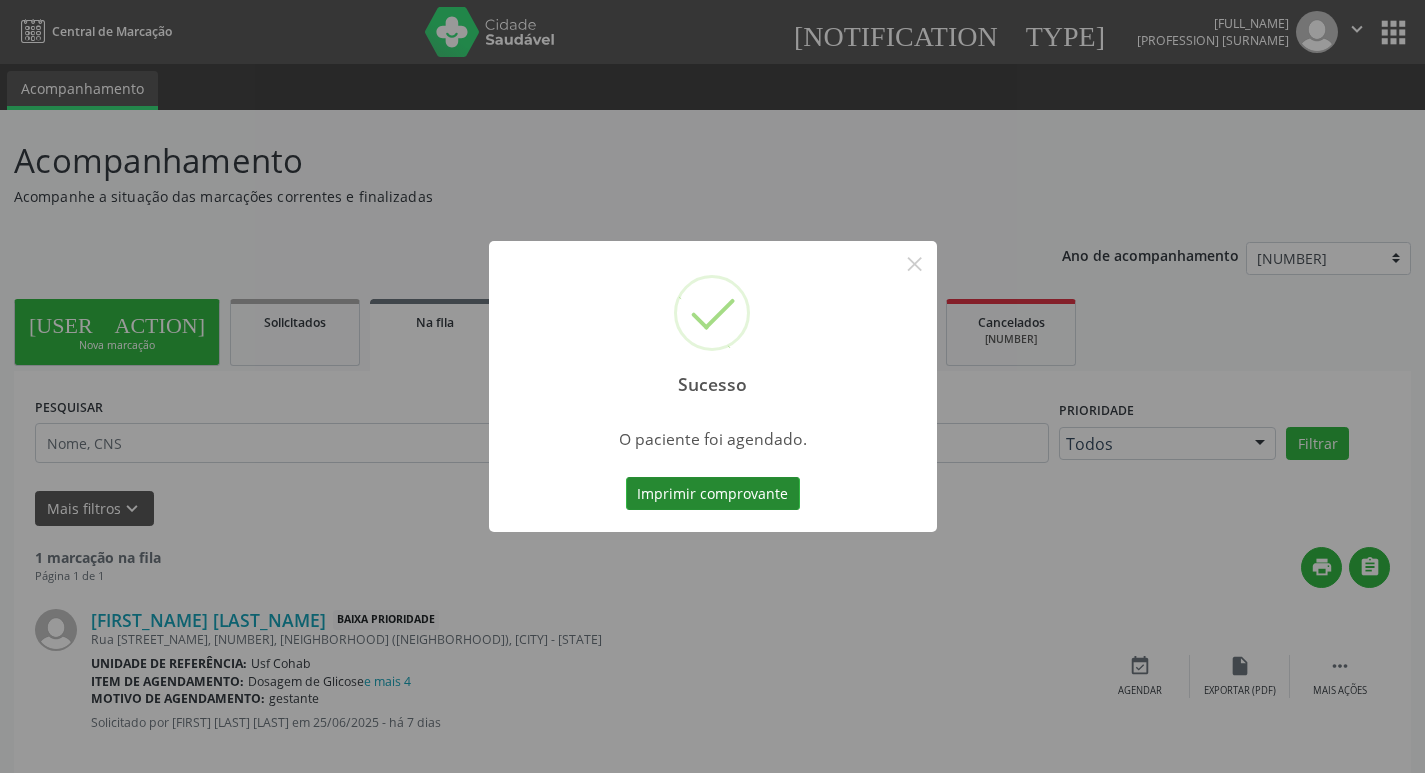 click on "Imprimir comprovante" at bounding box center [713, 494] 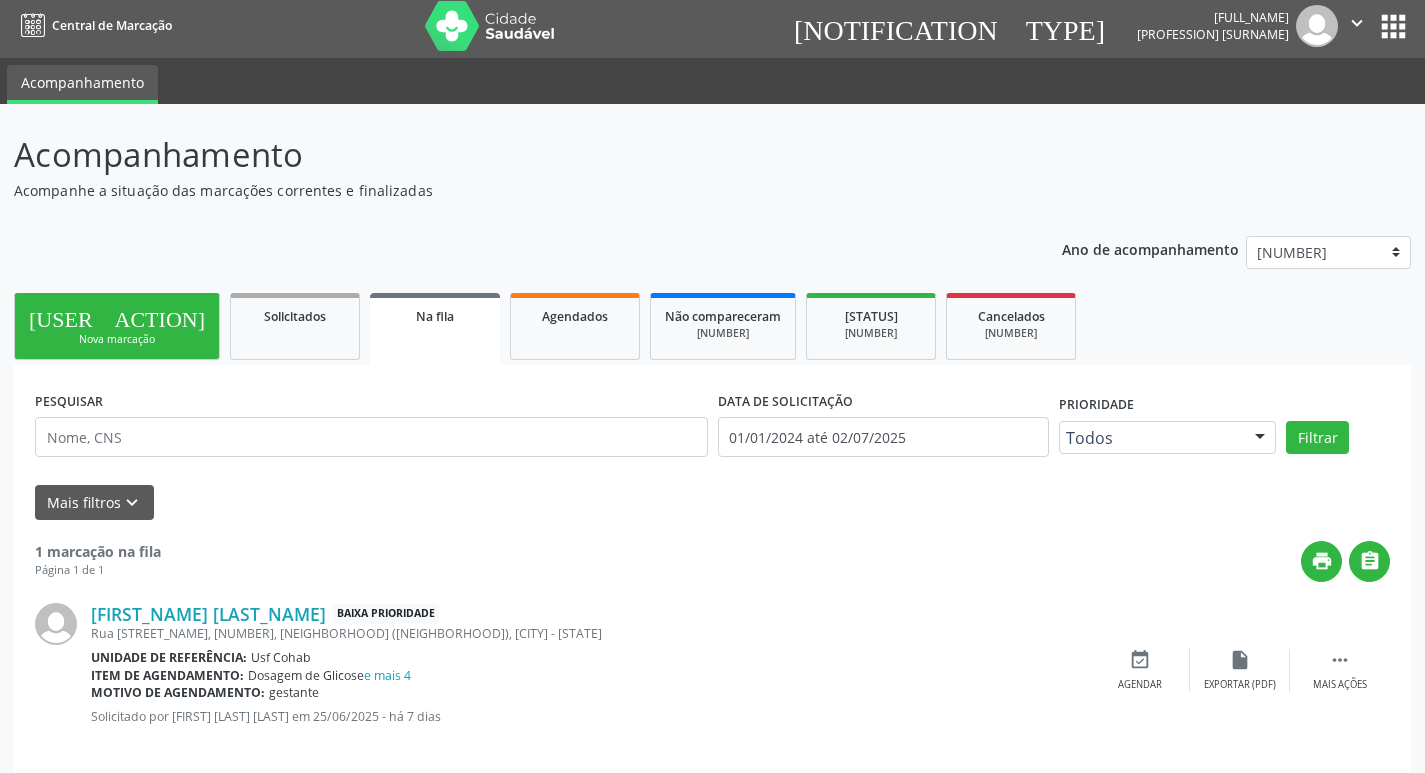 scroll, scrollTop: 0, scrollLeft: 0, axis: both 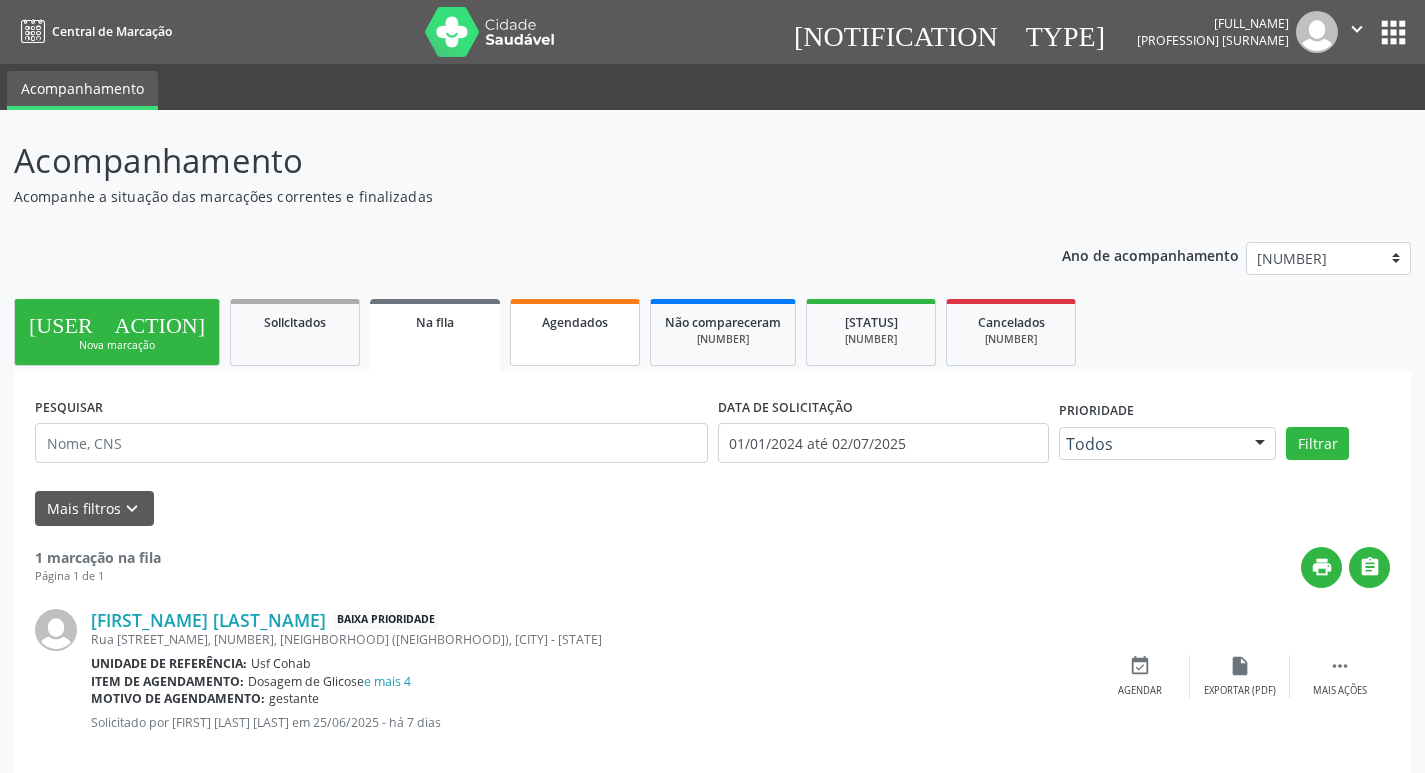 click on "Agendados" at bounding box center [575, 332] 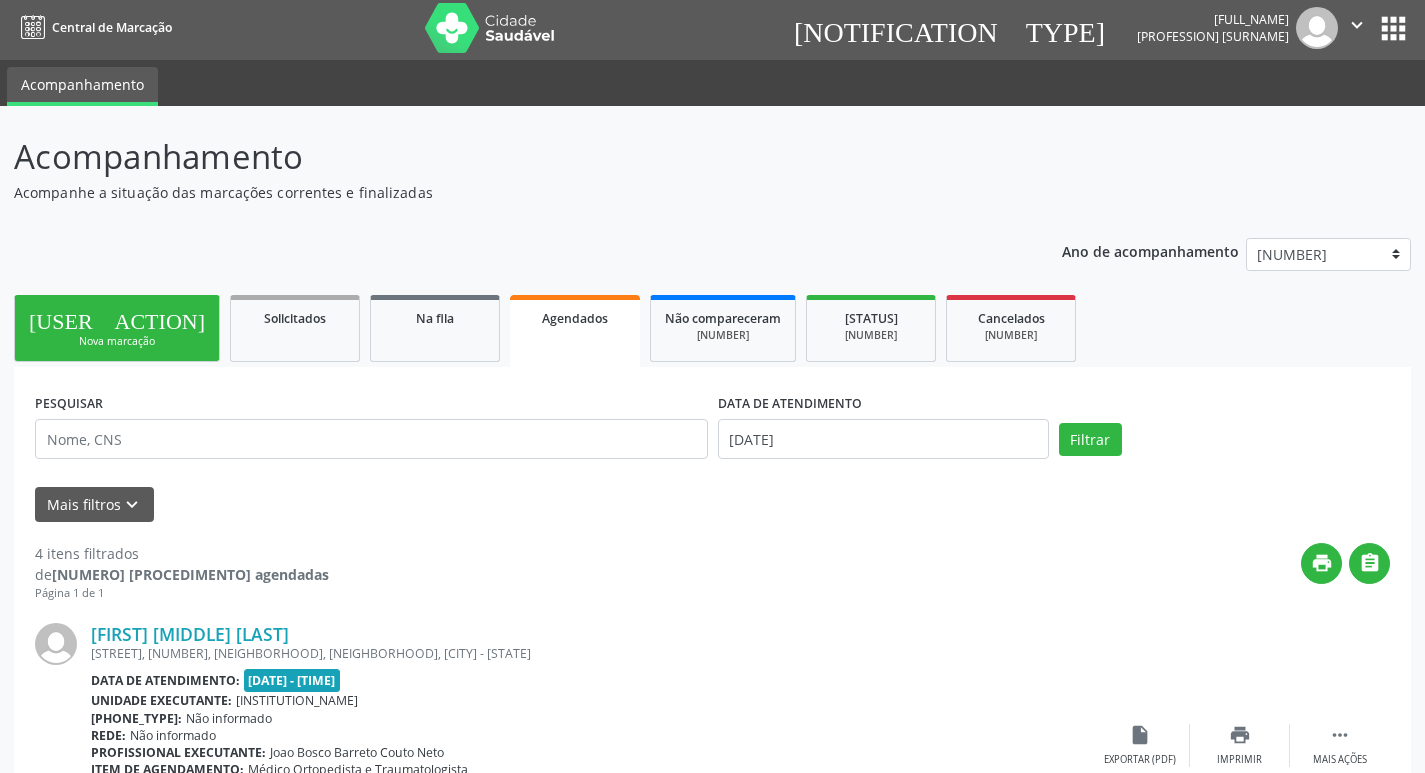 scroll, scrollTop: 0, scrollLeft: 0, axis: both 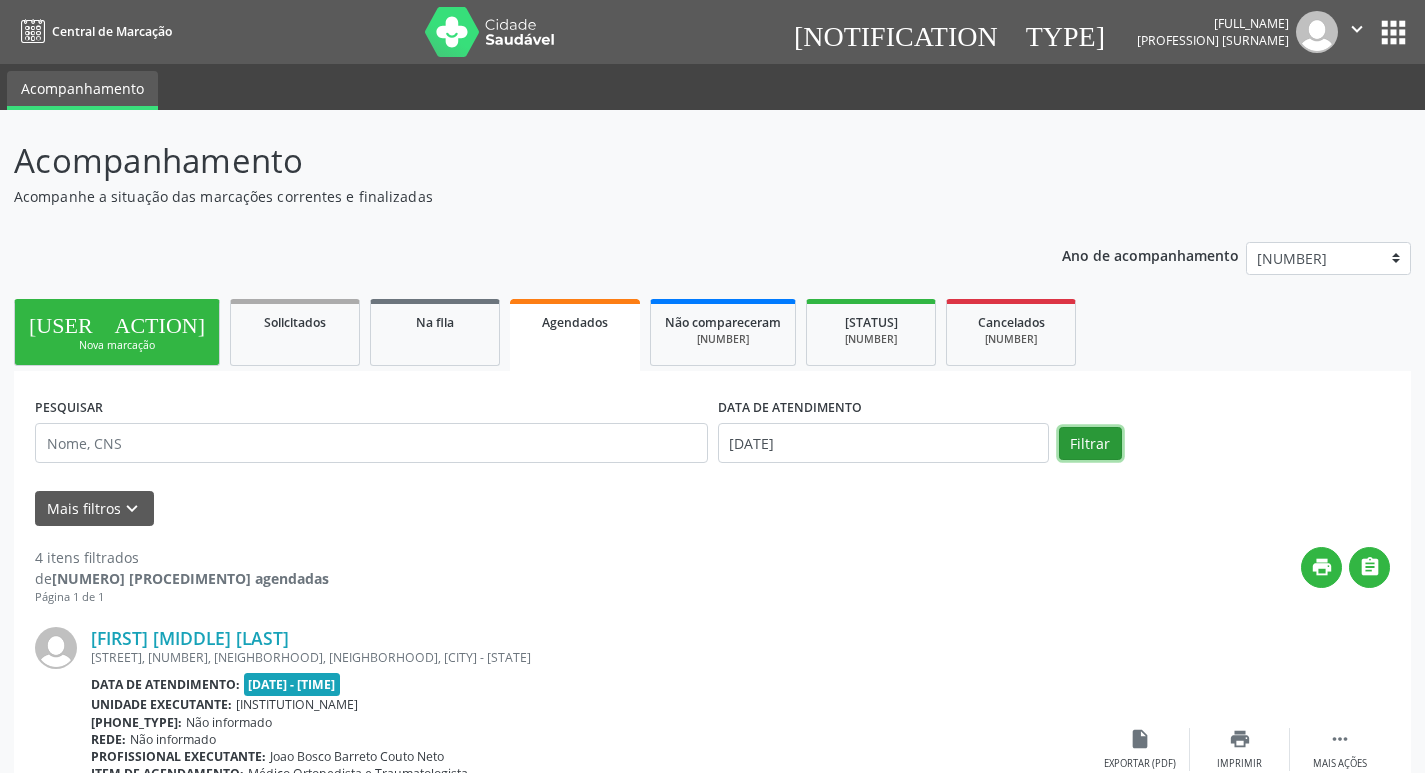 click on "Filtrar" at bounding box center [1090, 444] 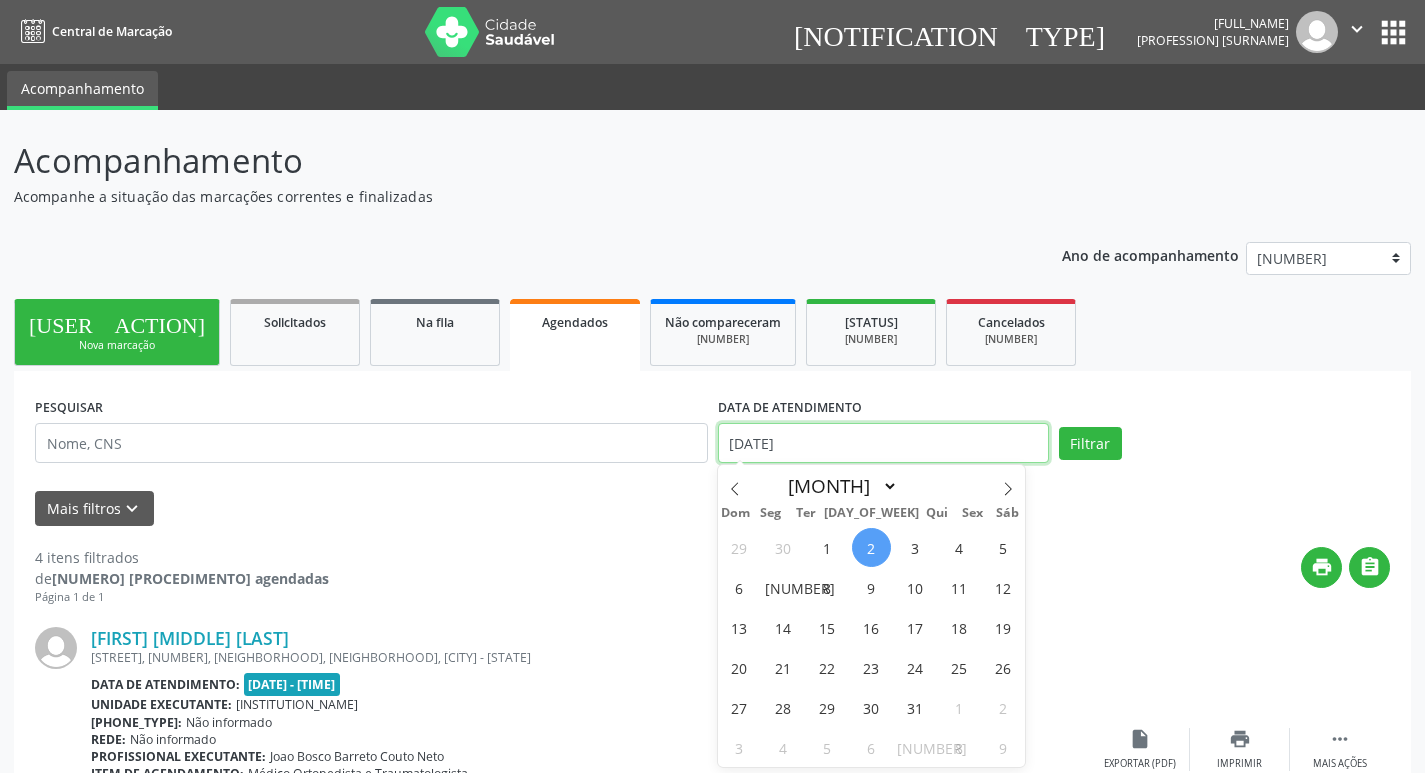click on "02/07/2025" at bounding box center [883, 443] 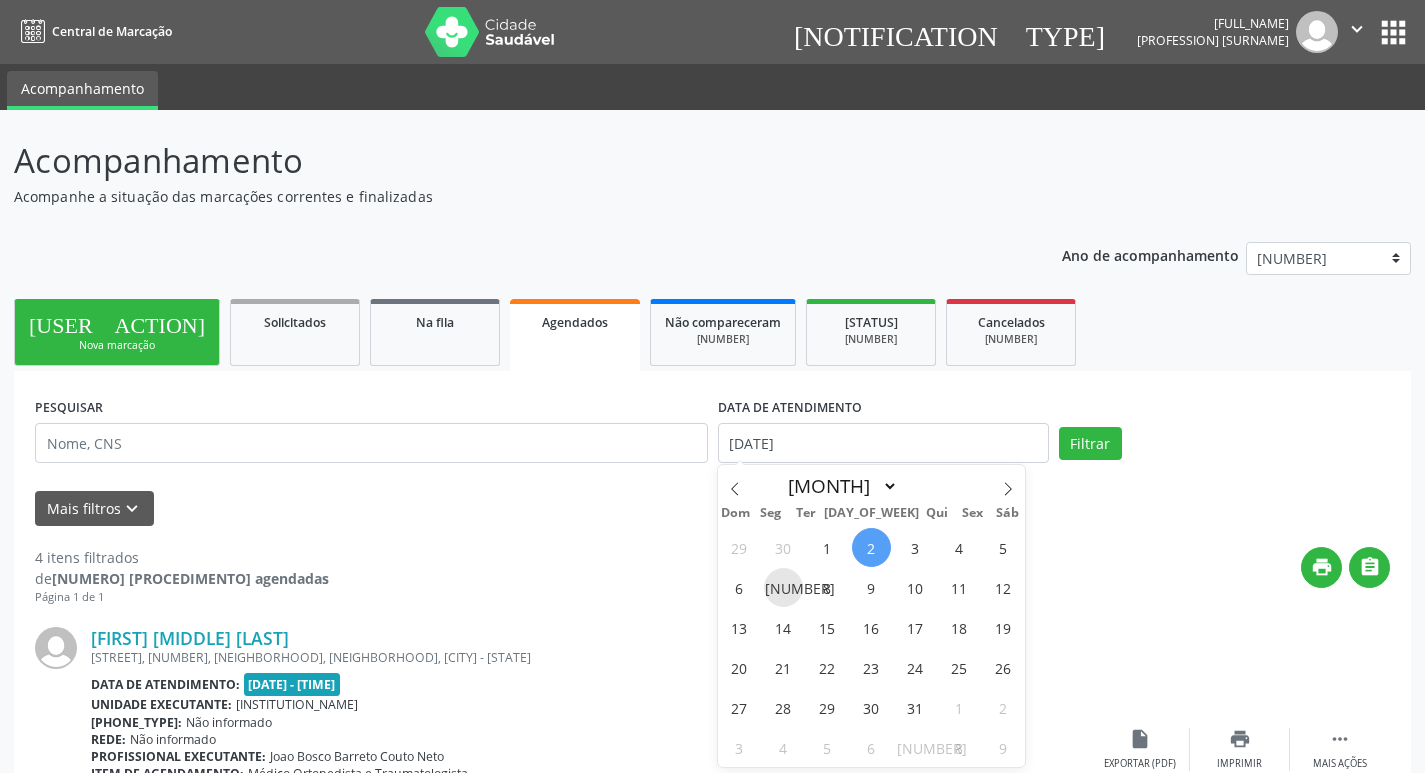 click on "7" at bounding box center (783, 587) 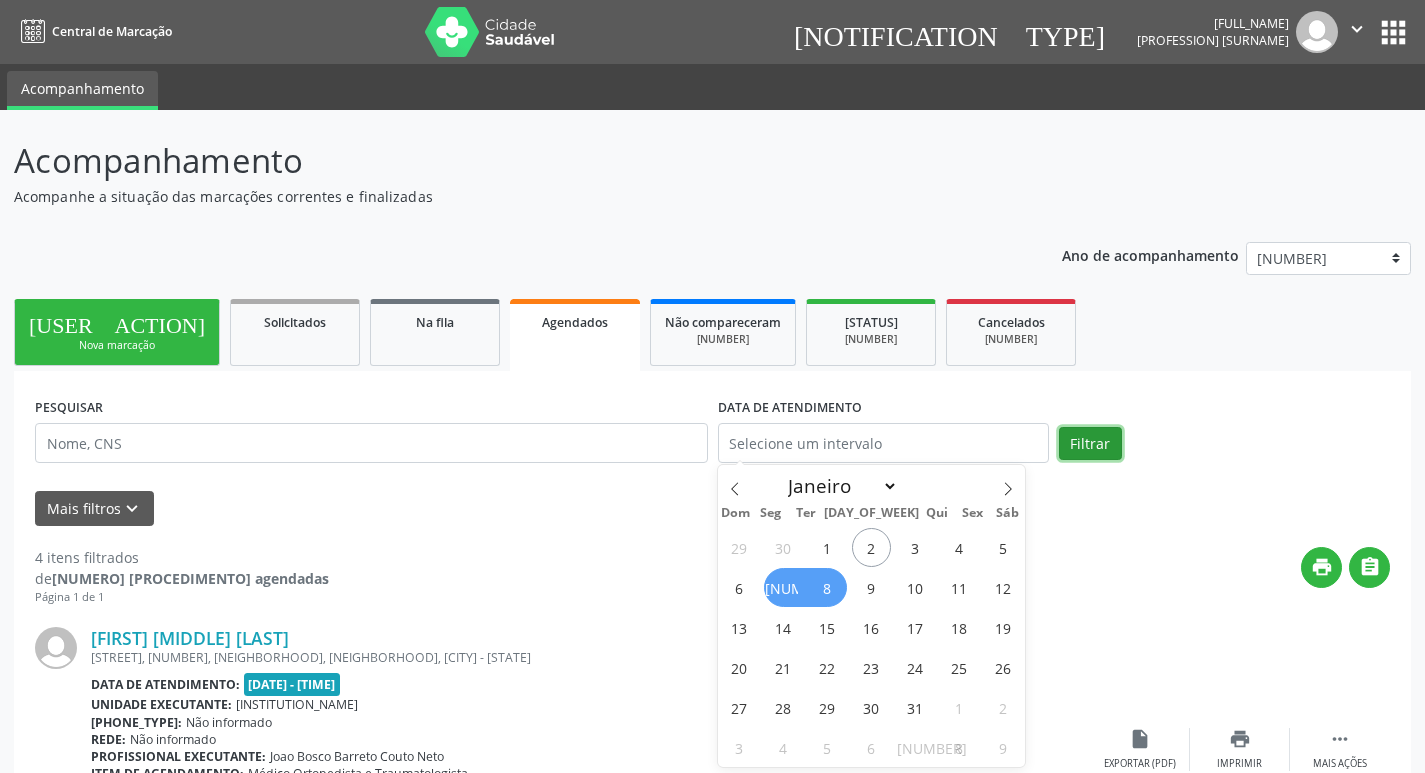 click on "Filtrar" at bounding box center [1090, 444] 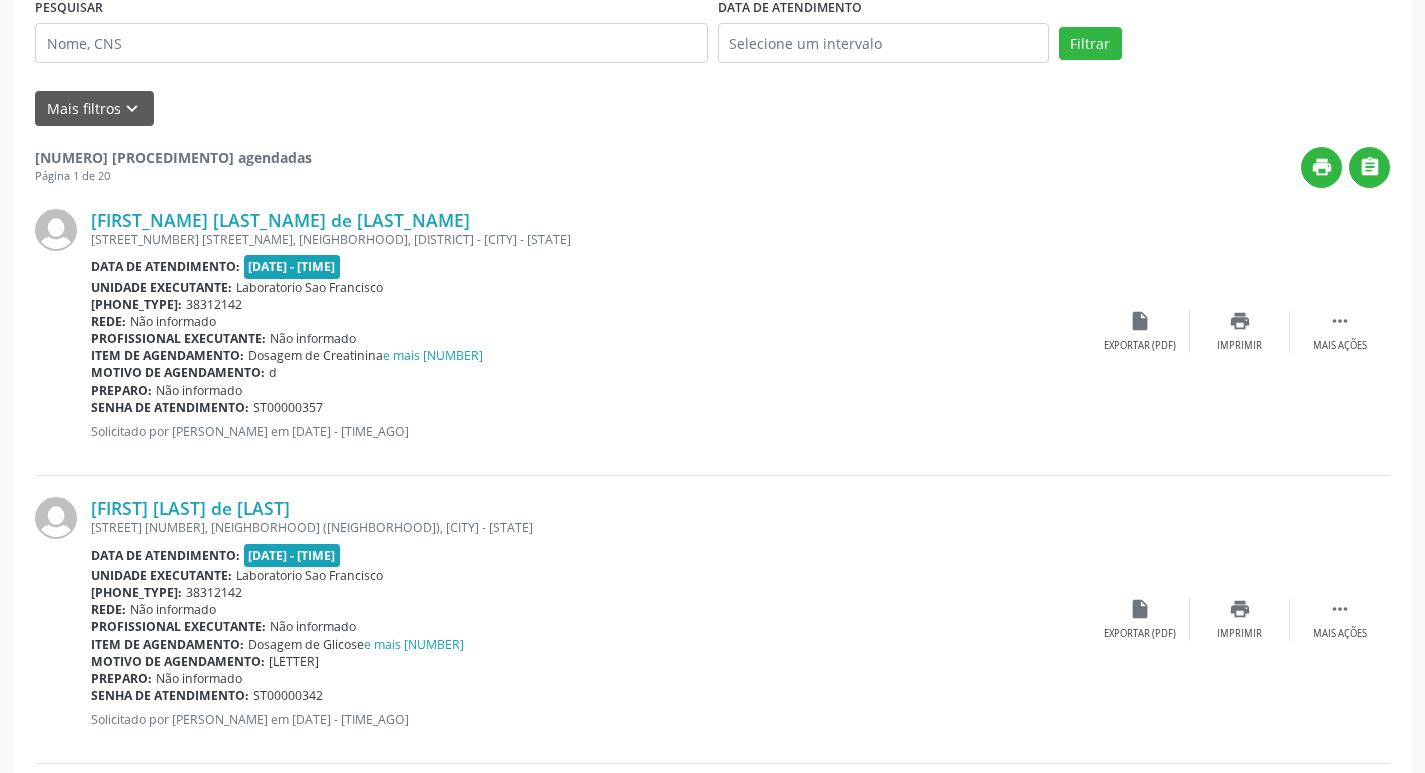 scroll, scrollTop: 0, scrollLeft: 0, axis: both 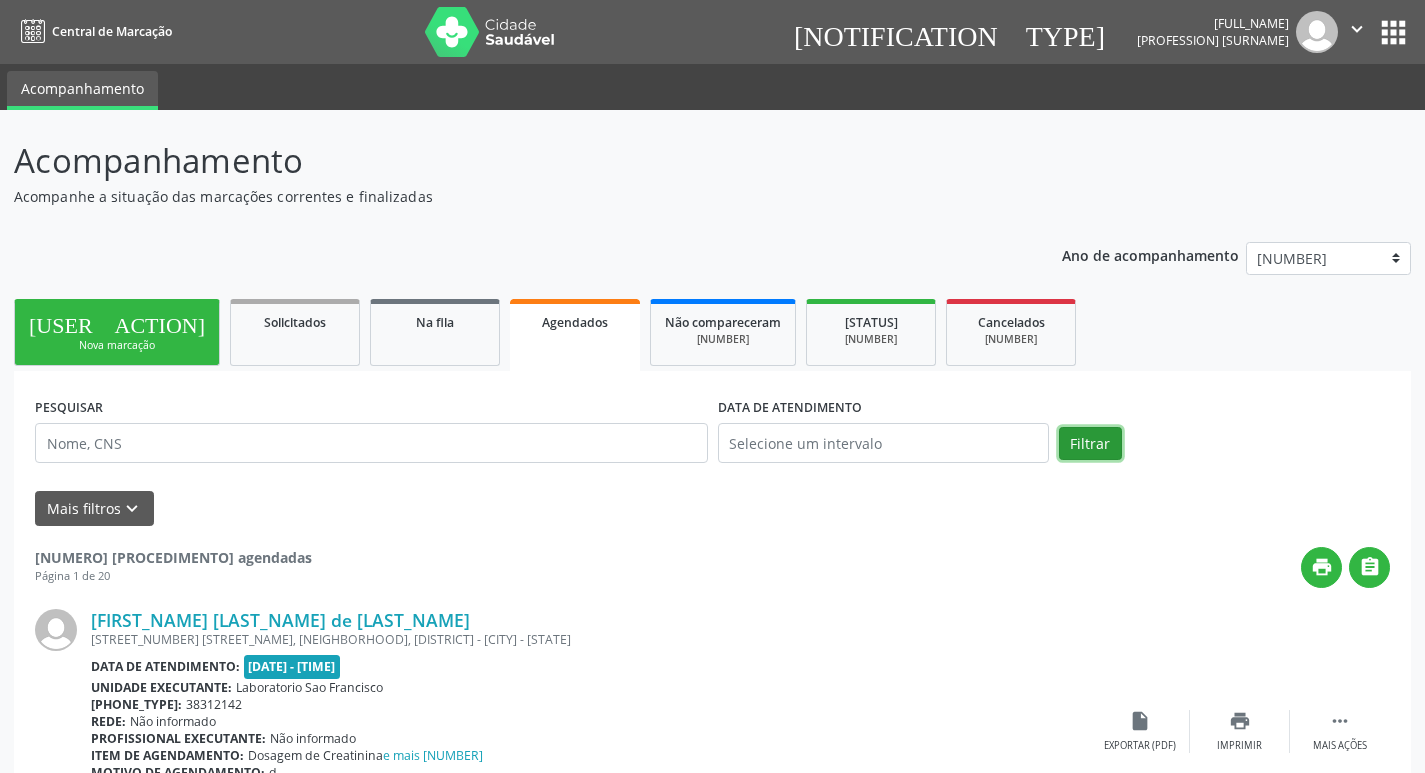 click on "Filtrar" at bounding box center (1090, 444) 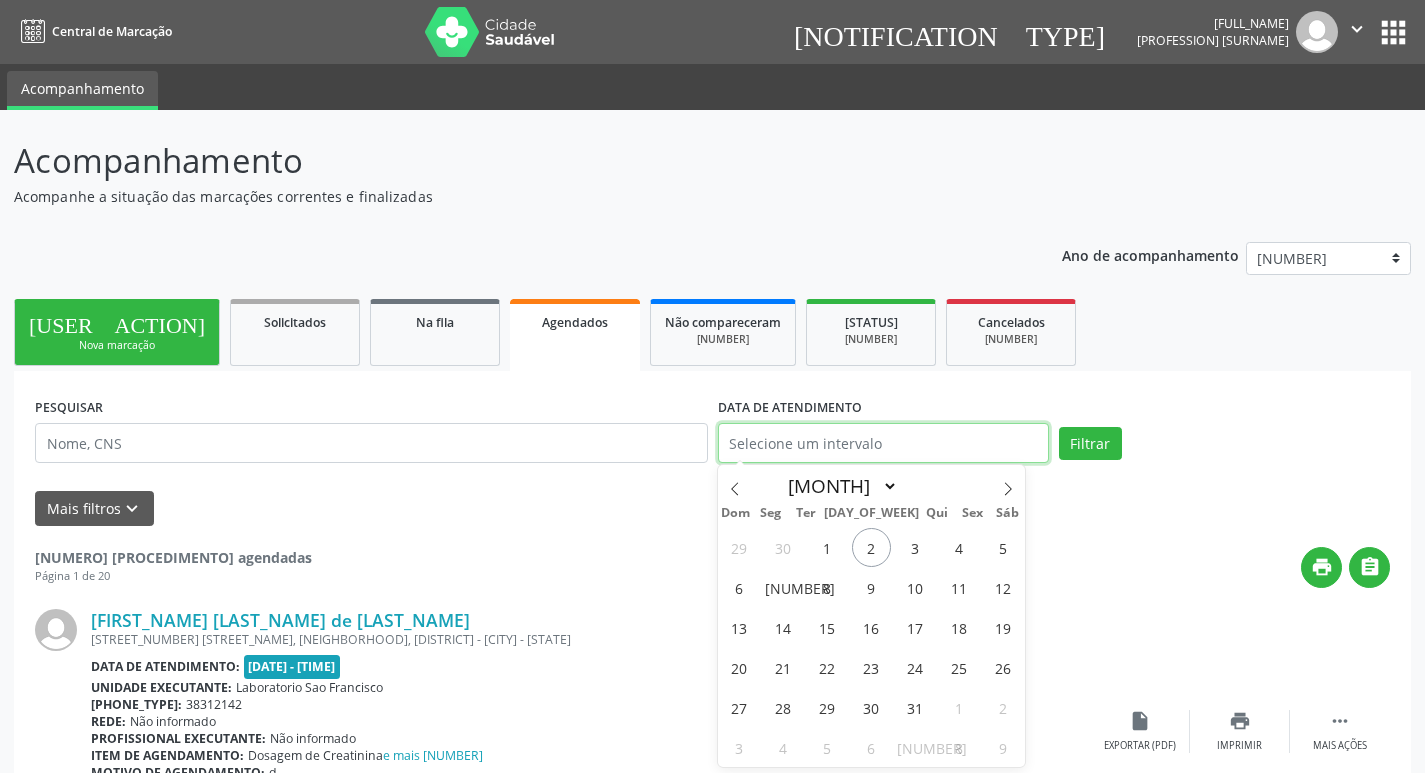 click at bounding box center (883, 443) 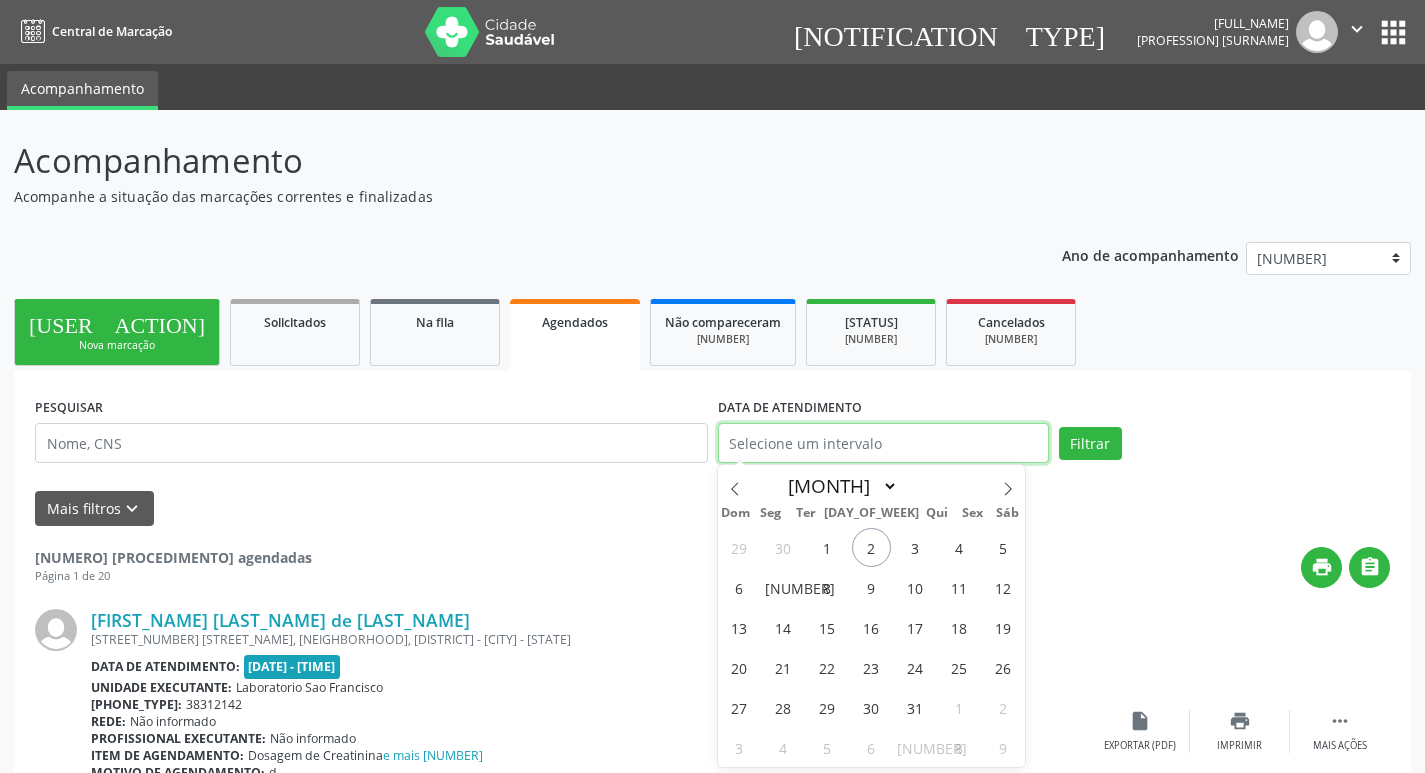 click at bounding box center (883, 443) 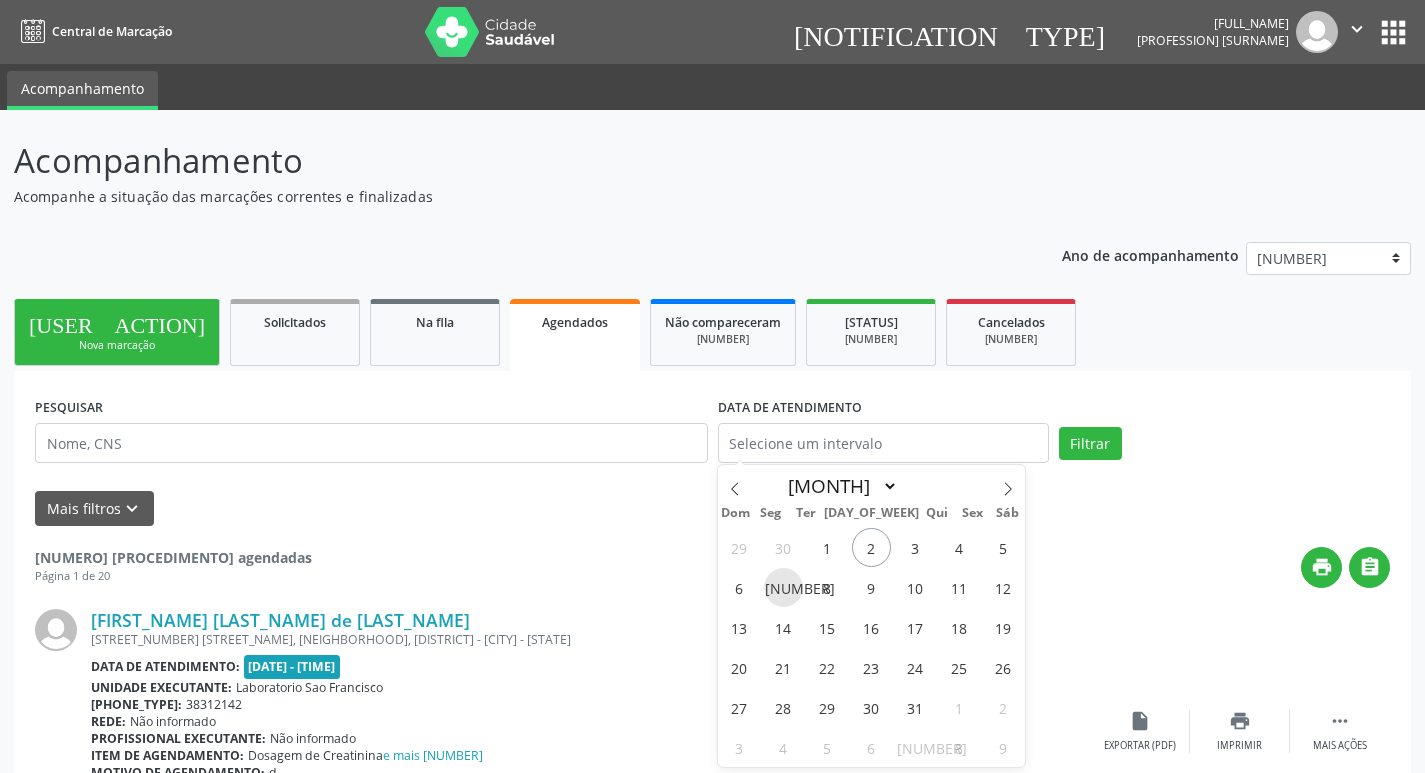 click on "7" at bounding box center (783, 587) 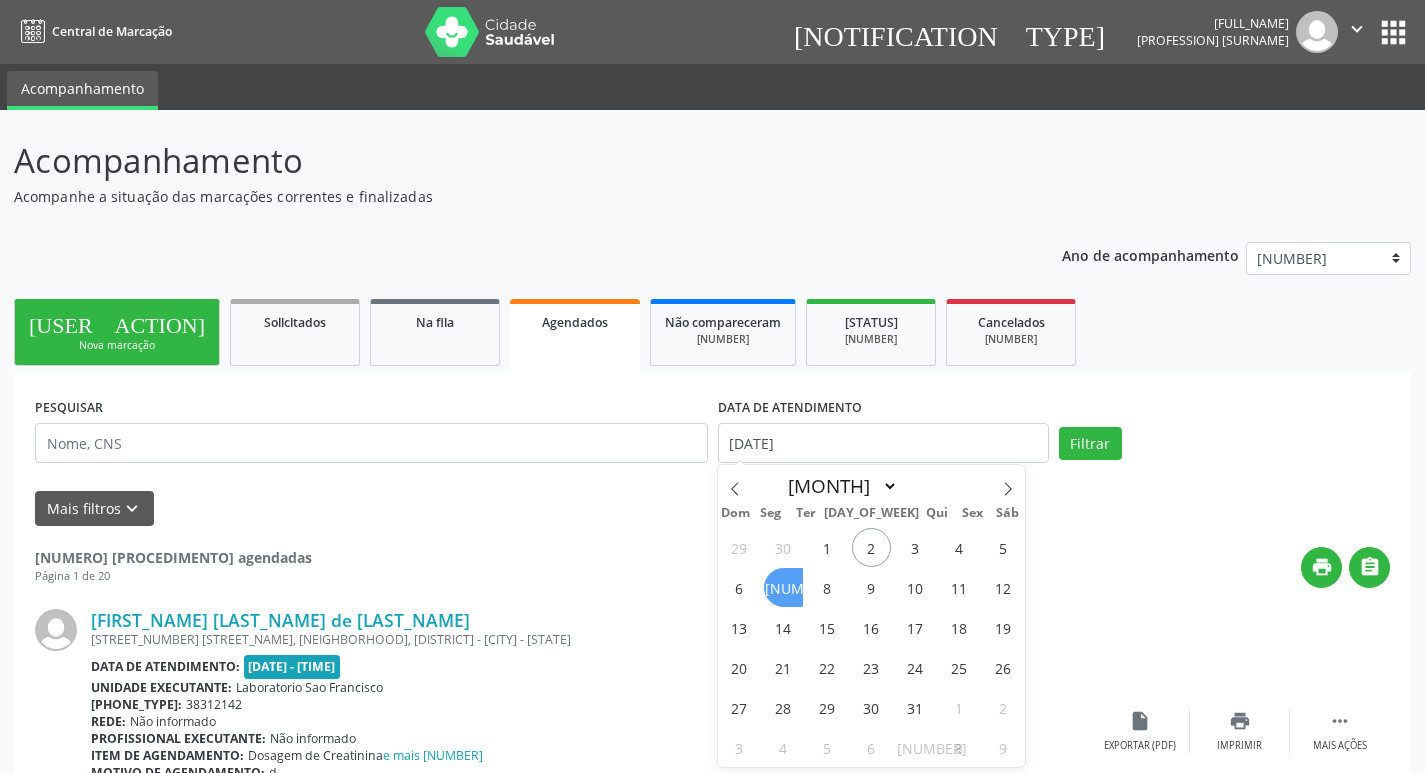 click on "7" at bounding box center (783, 587) 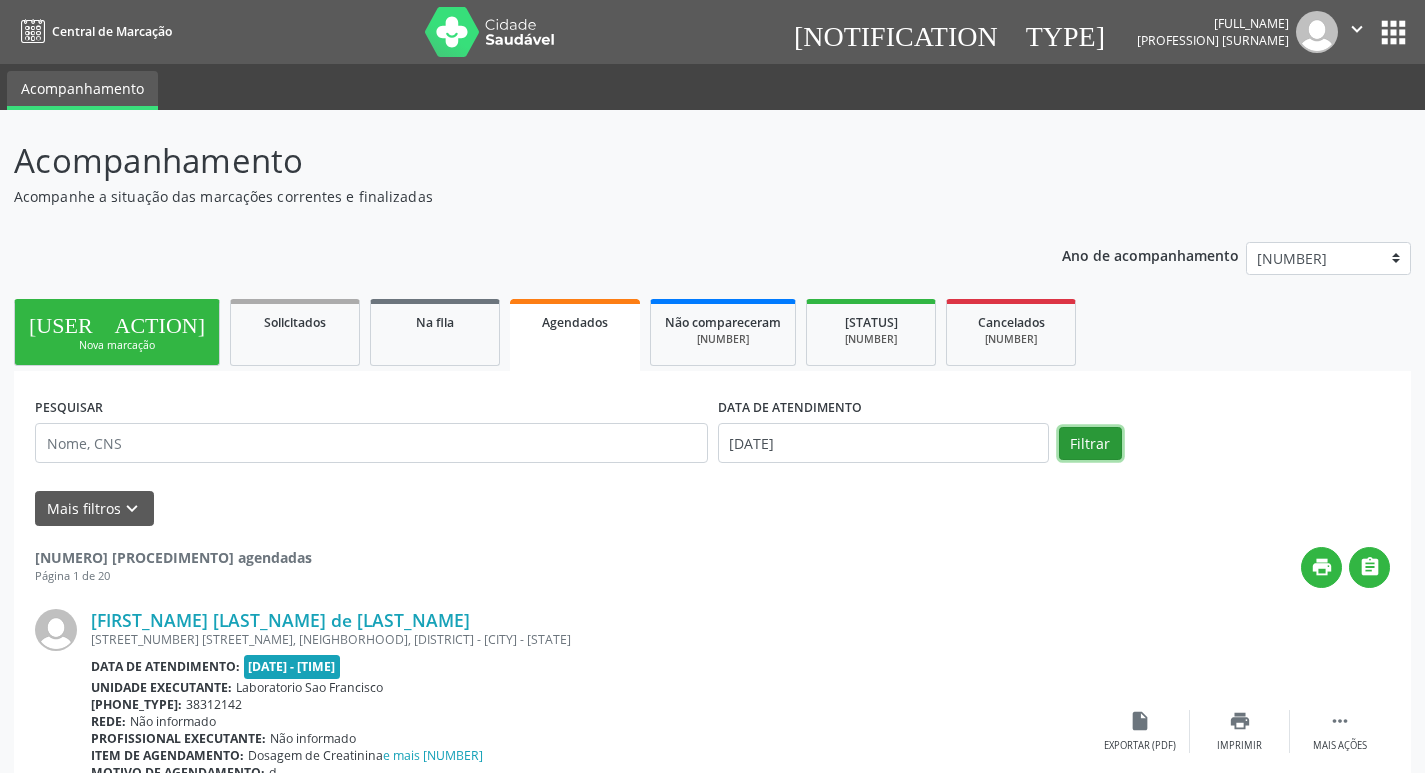 click on "Filtrar" at bounding box center (1090, 444) 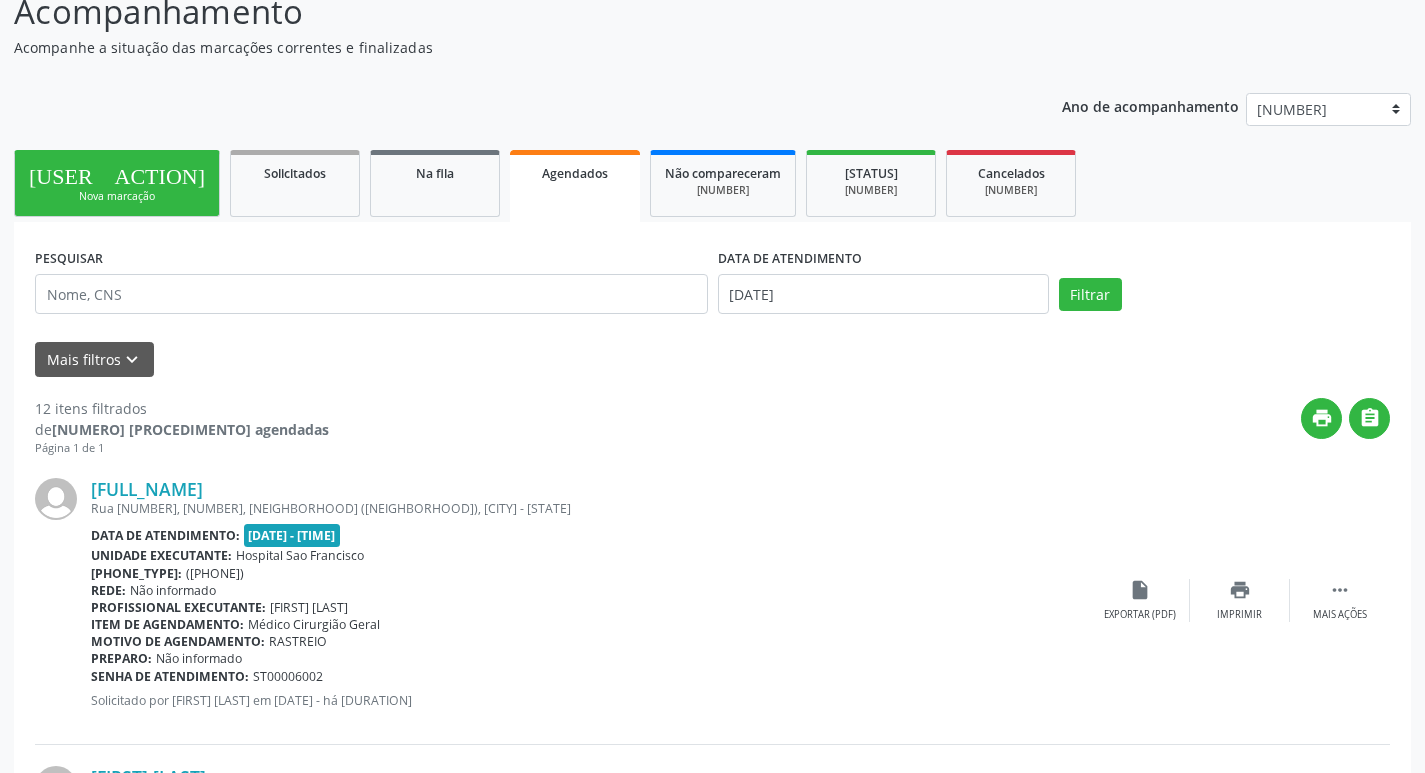 scroll, scrollTop: 200, scrollLeft: 0, axis: vertical 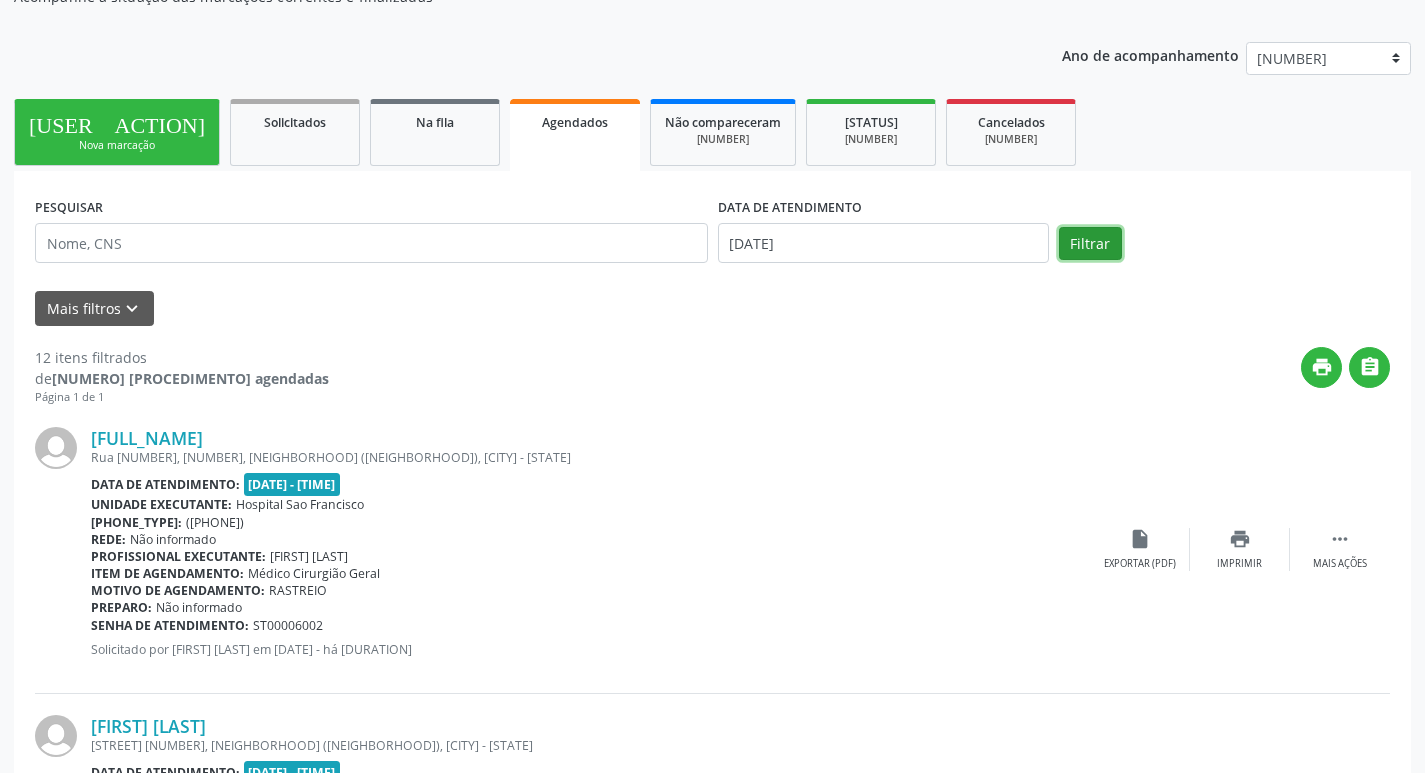 click on "Filtrar" at bounding box center [1090, 244] 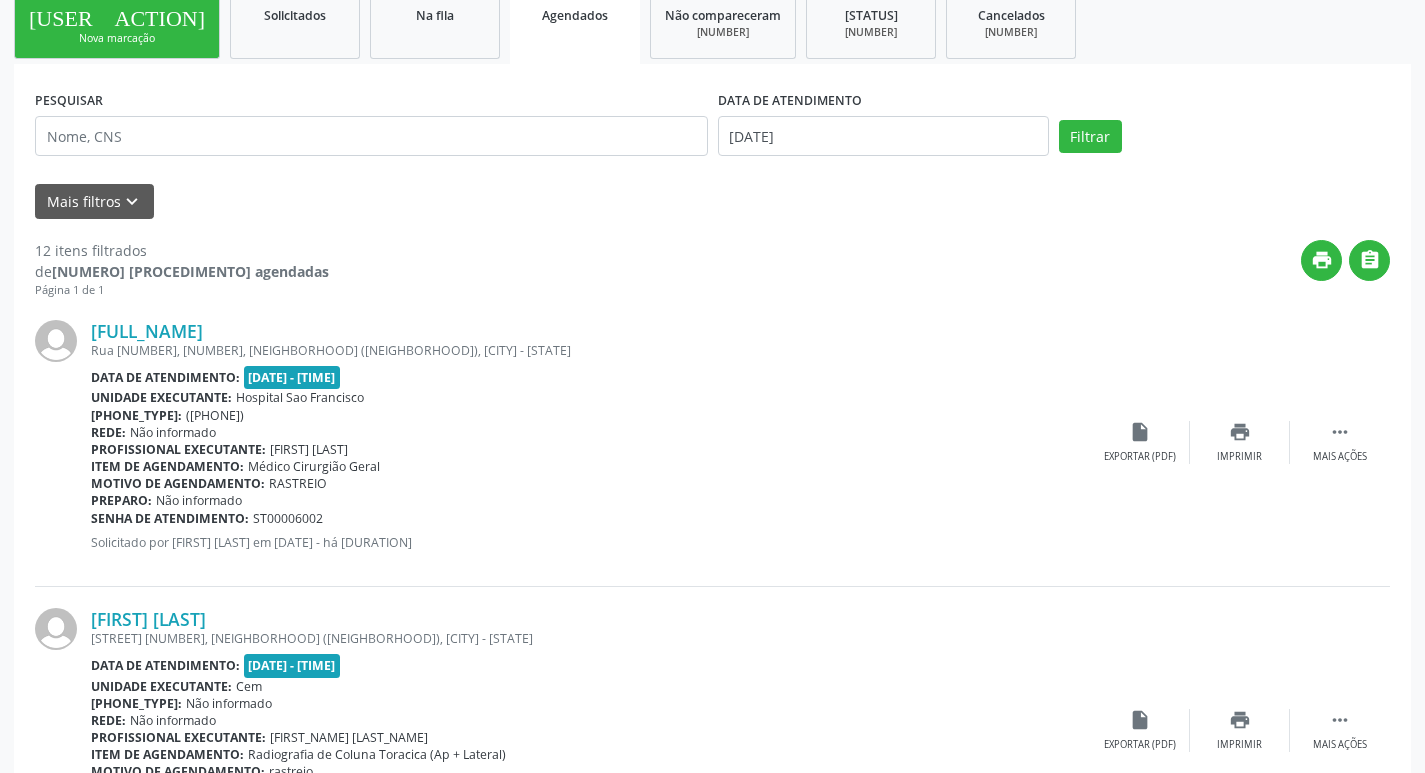 scroll, scrollTop: 0, scrollLeft: 0, axis: both 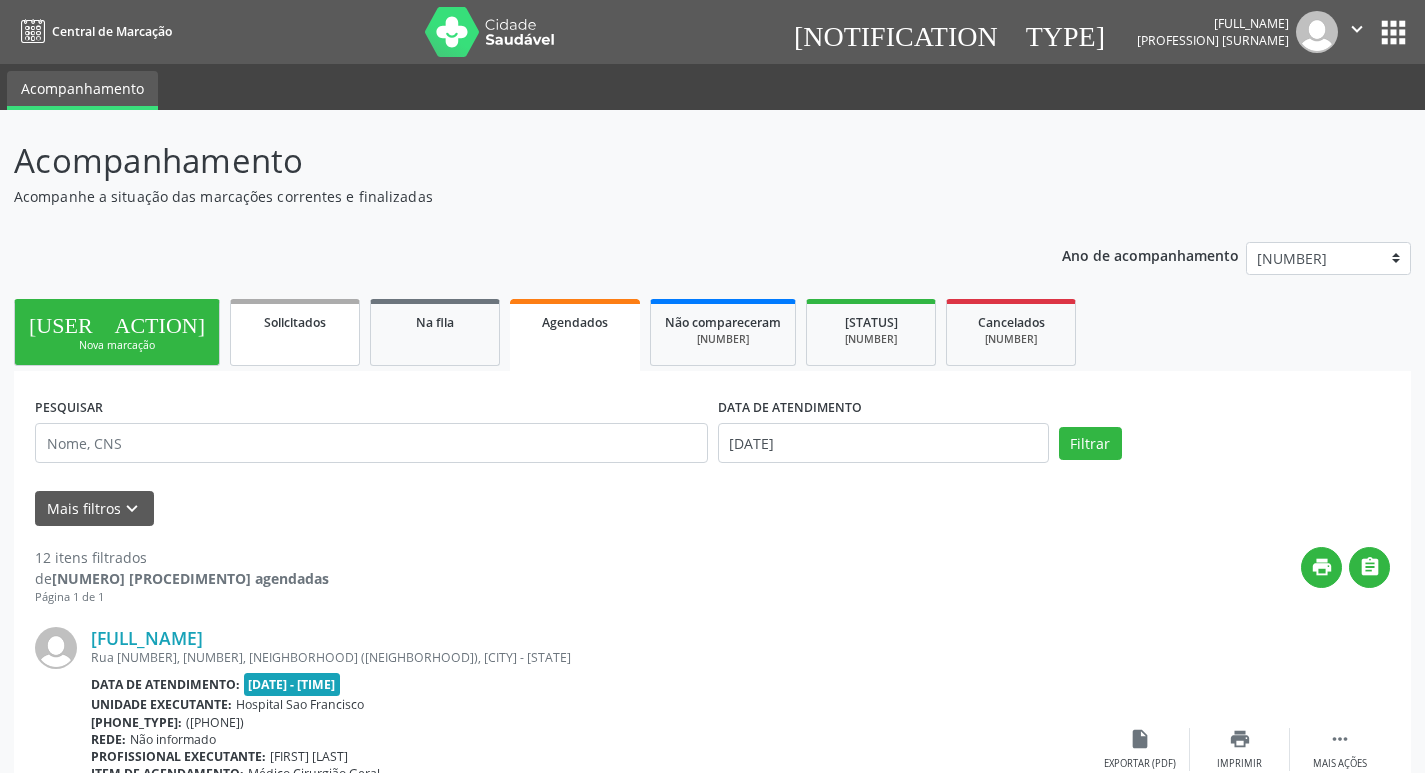click on "Solicitados" at bounding box center (295, 332) 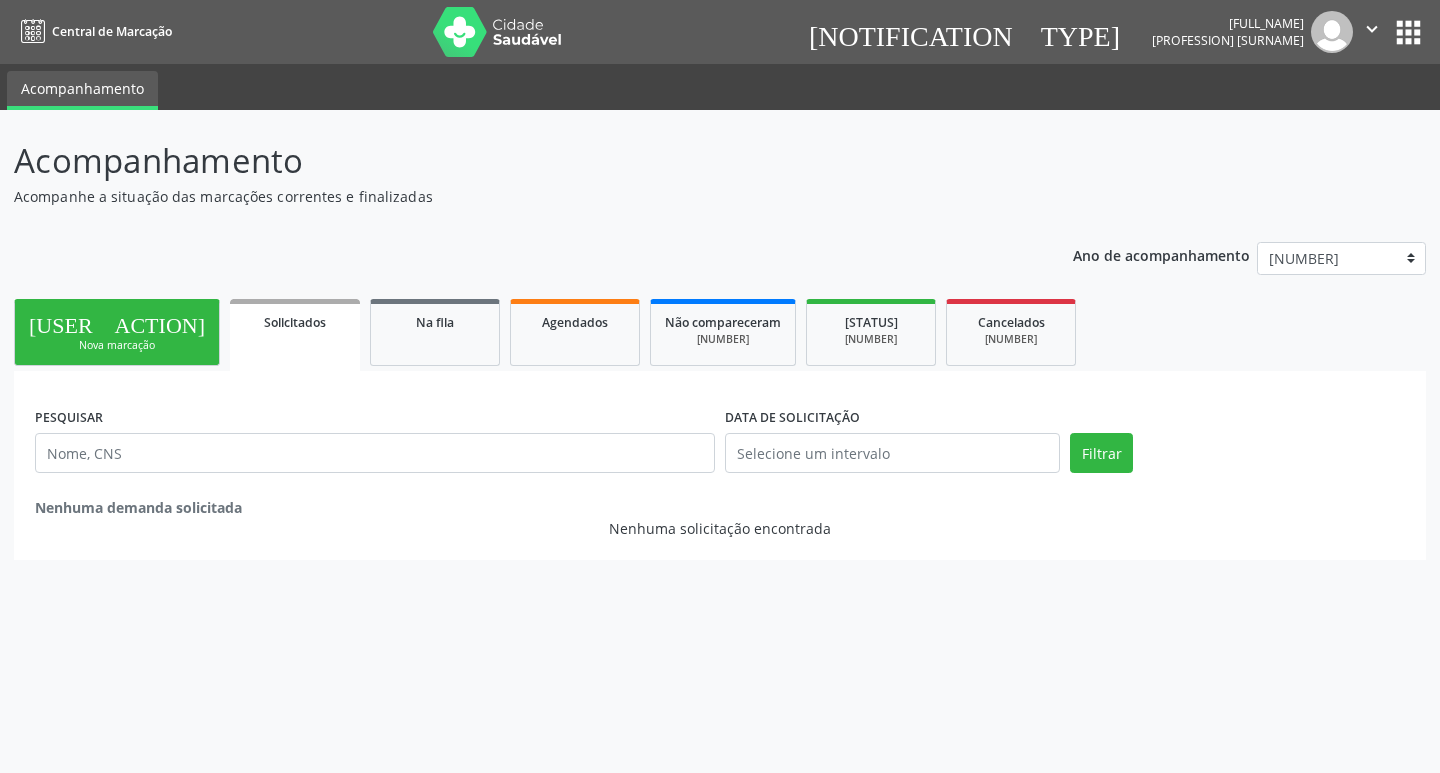 click on "person_add" at bounding box center (117, 322) 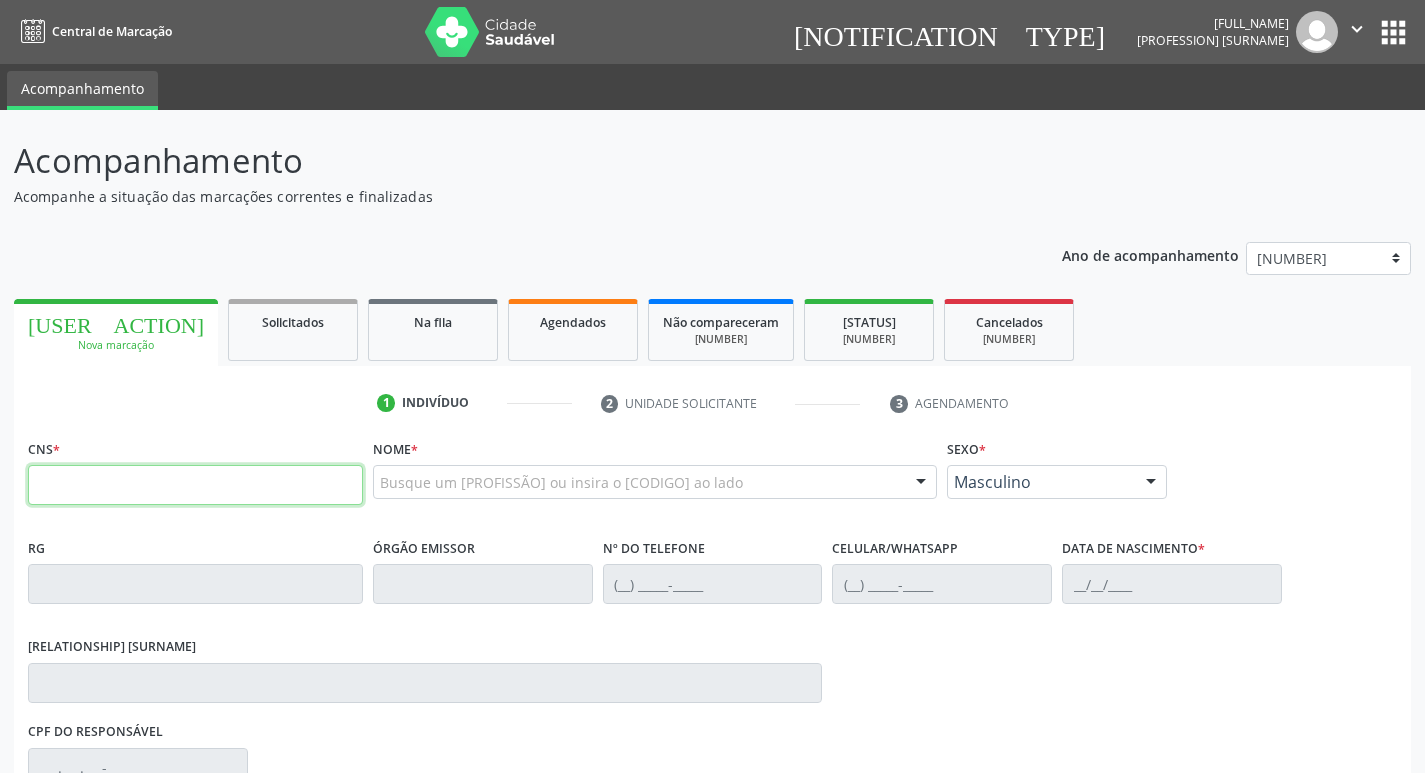 click at bounding box center [195, 485] 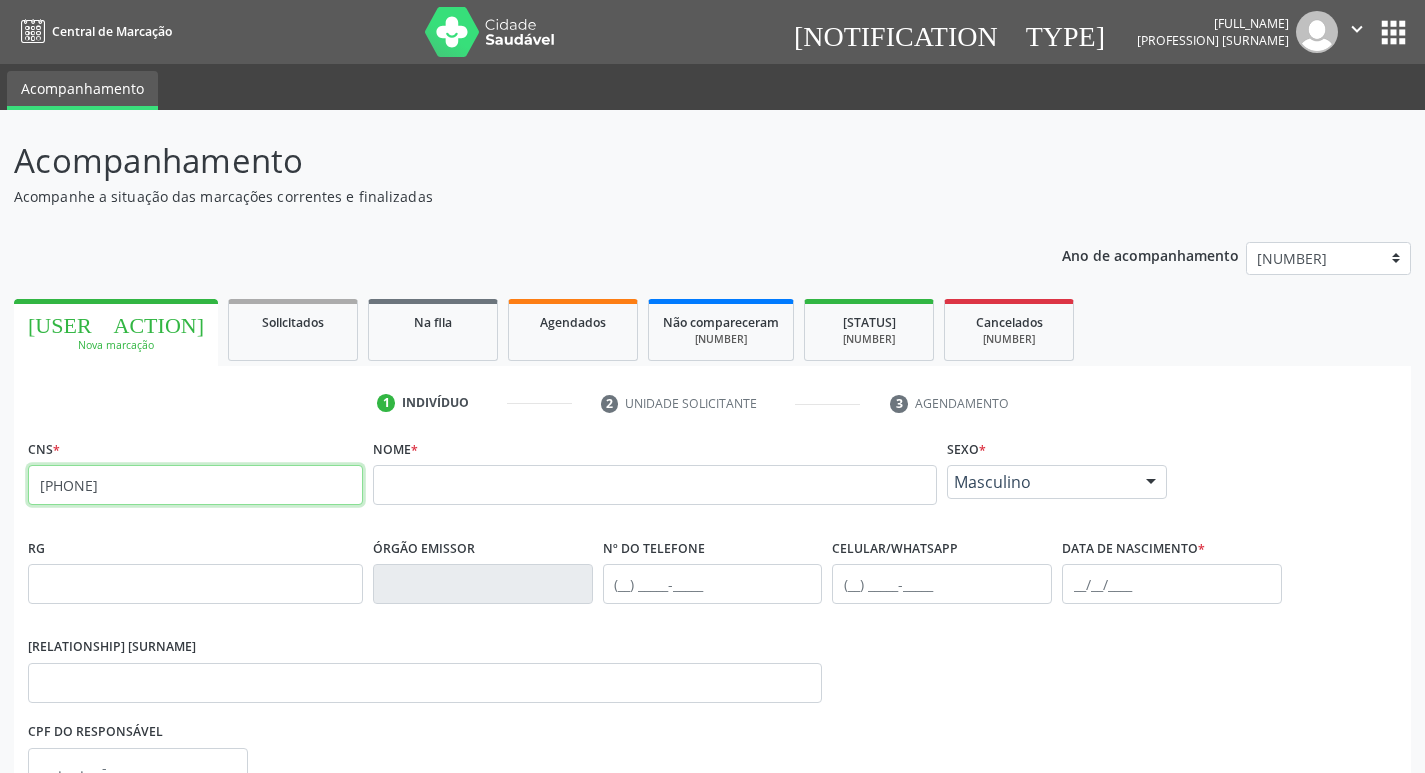 click on "898 0064 0713 1261" at bounding box center [195, 485] 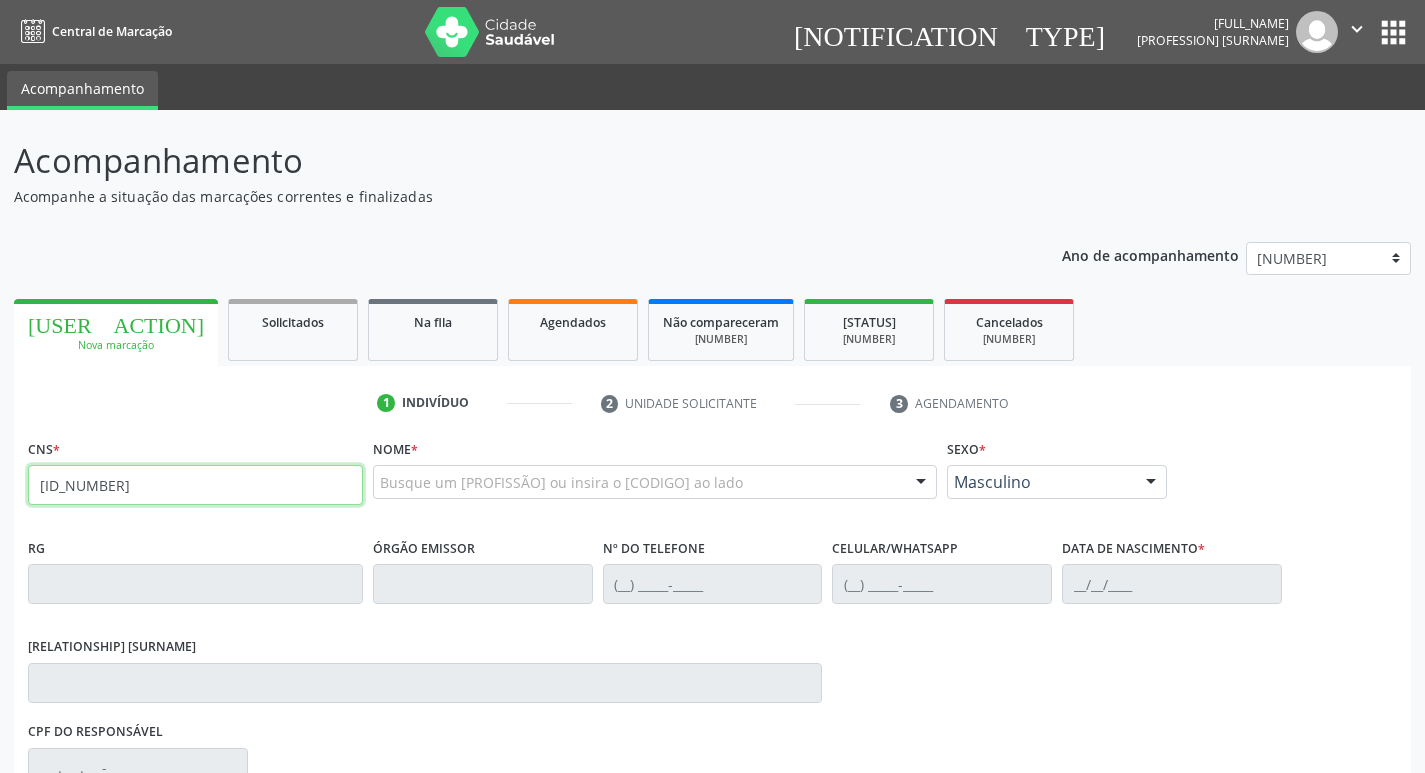 type on "704 7017 0590 6037" 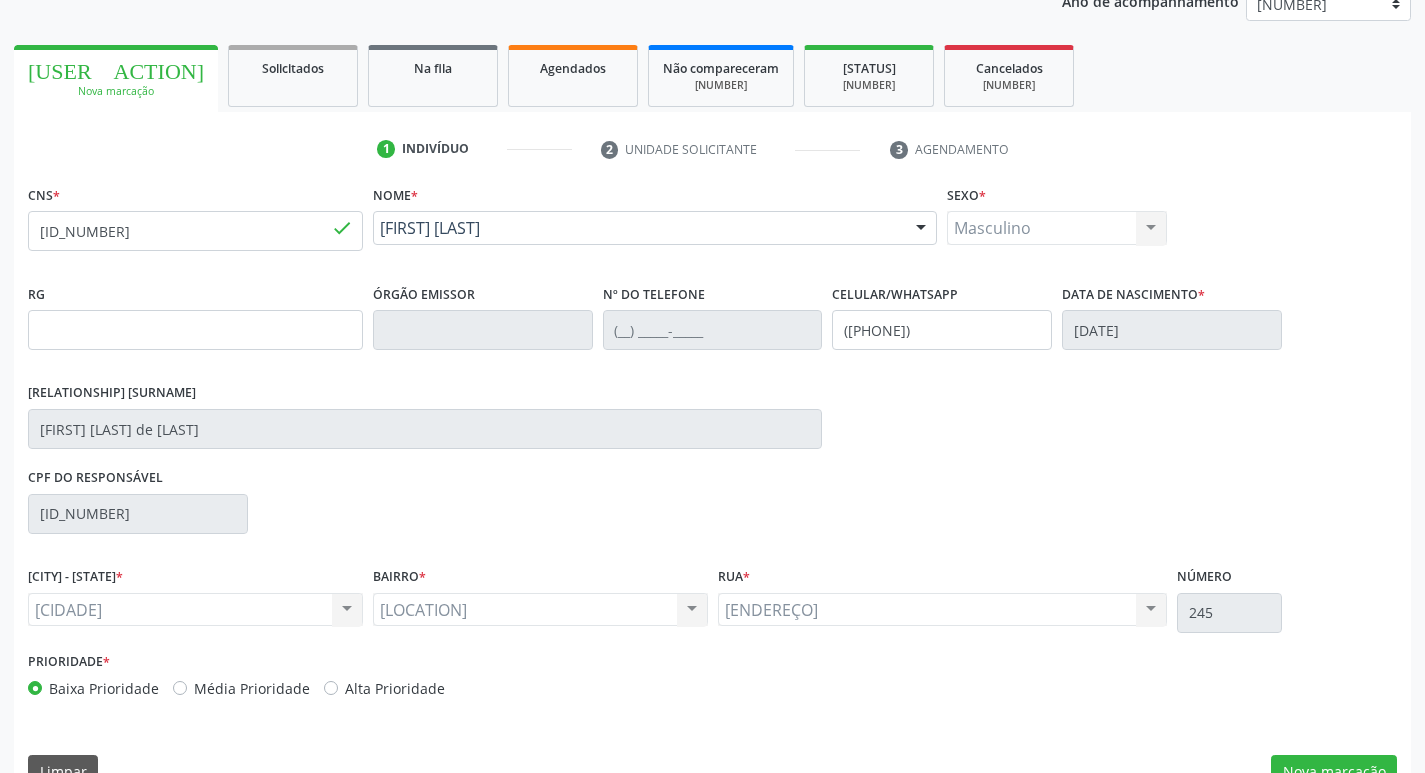 scroll, scrollTop: 297, scrollLeft: 0, axis: vertical 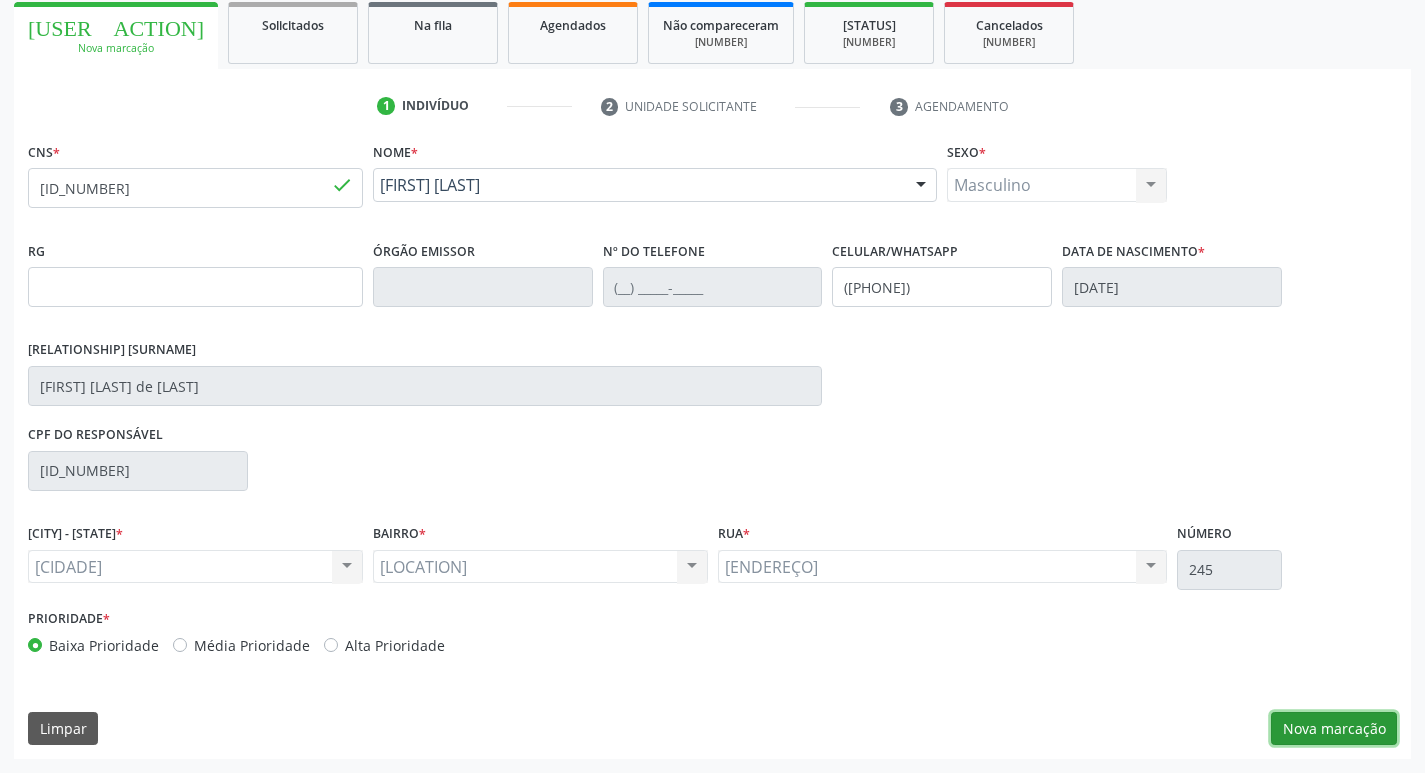 click on "Nova marcação" at bounding box center [1334, 729] 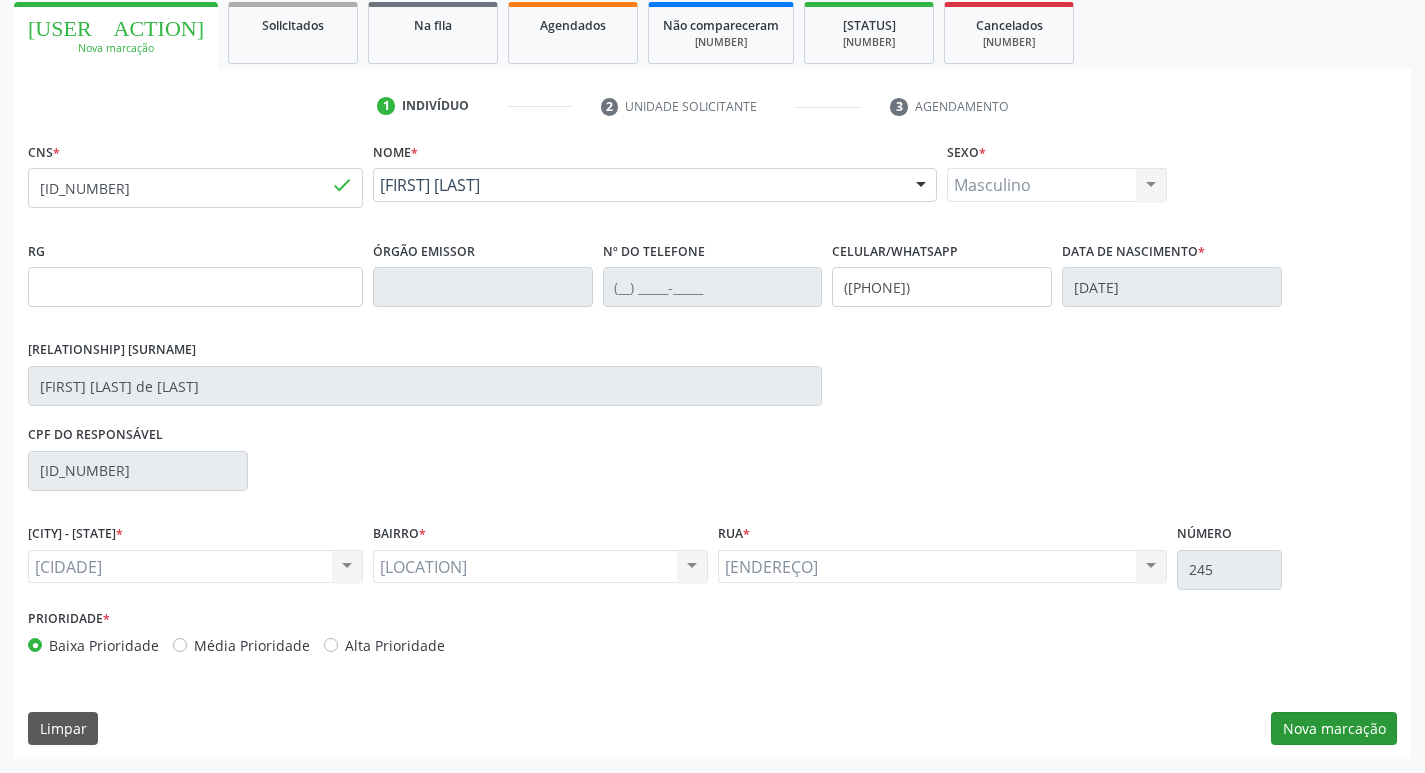 click on "[NEXT]" at bounding box center (0, 0) 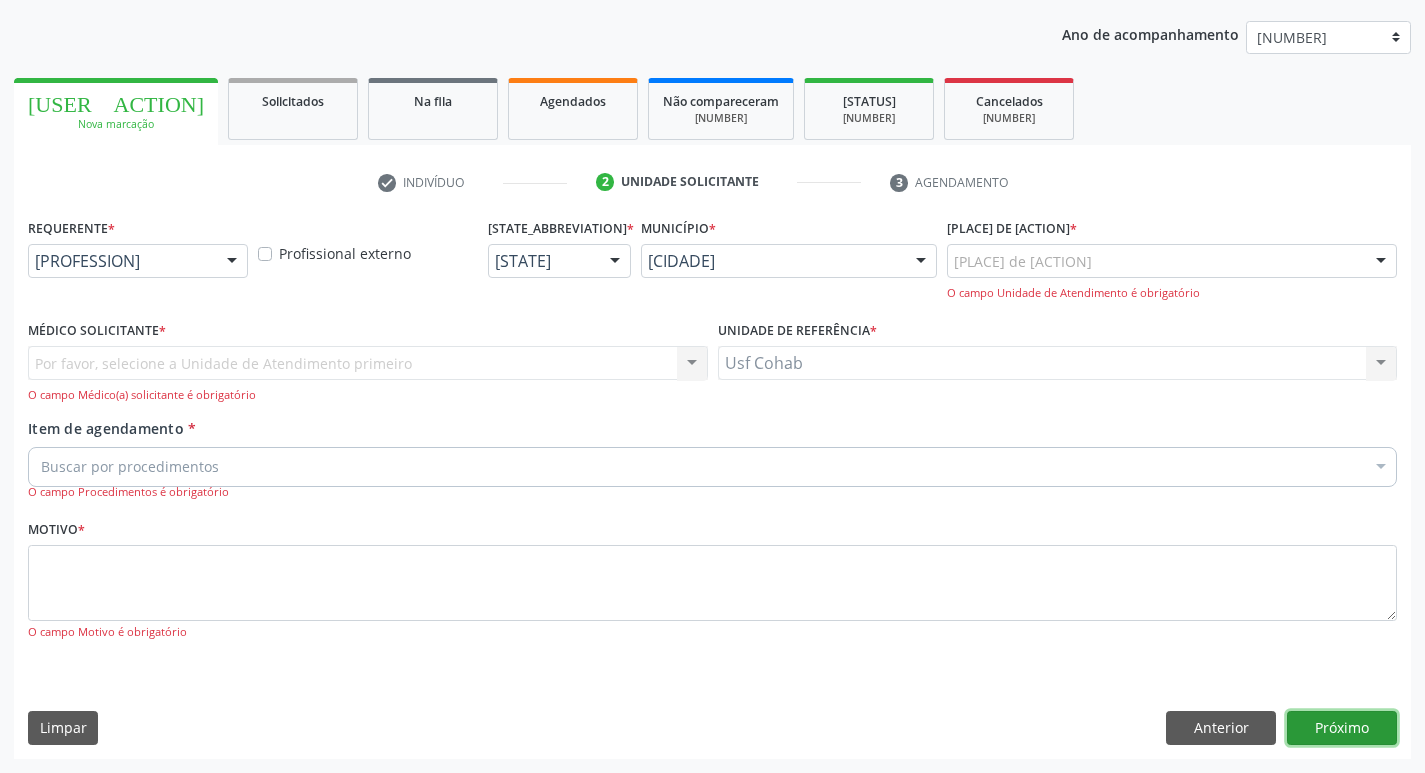 scroll, scrollTop: 133, scrollLeft: 0, axis: vertical 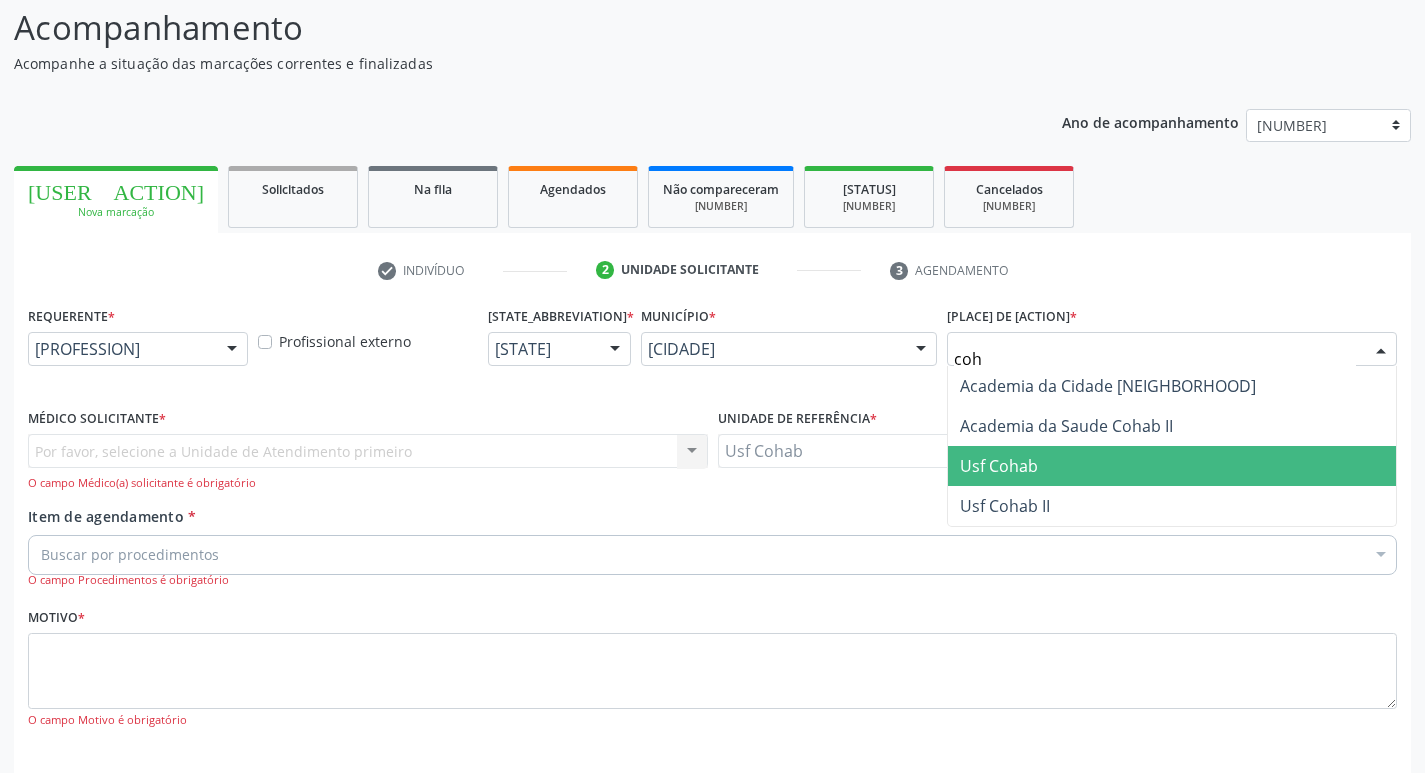 click on "[UNIDADE]" at bounding box center (1172, 466) 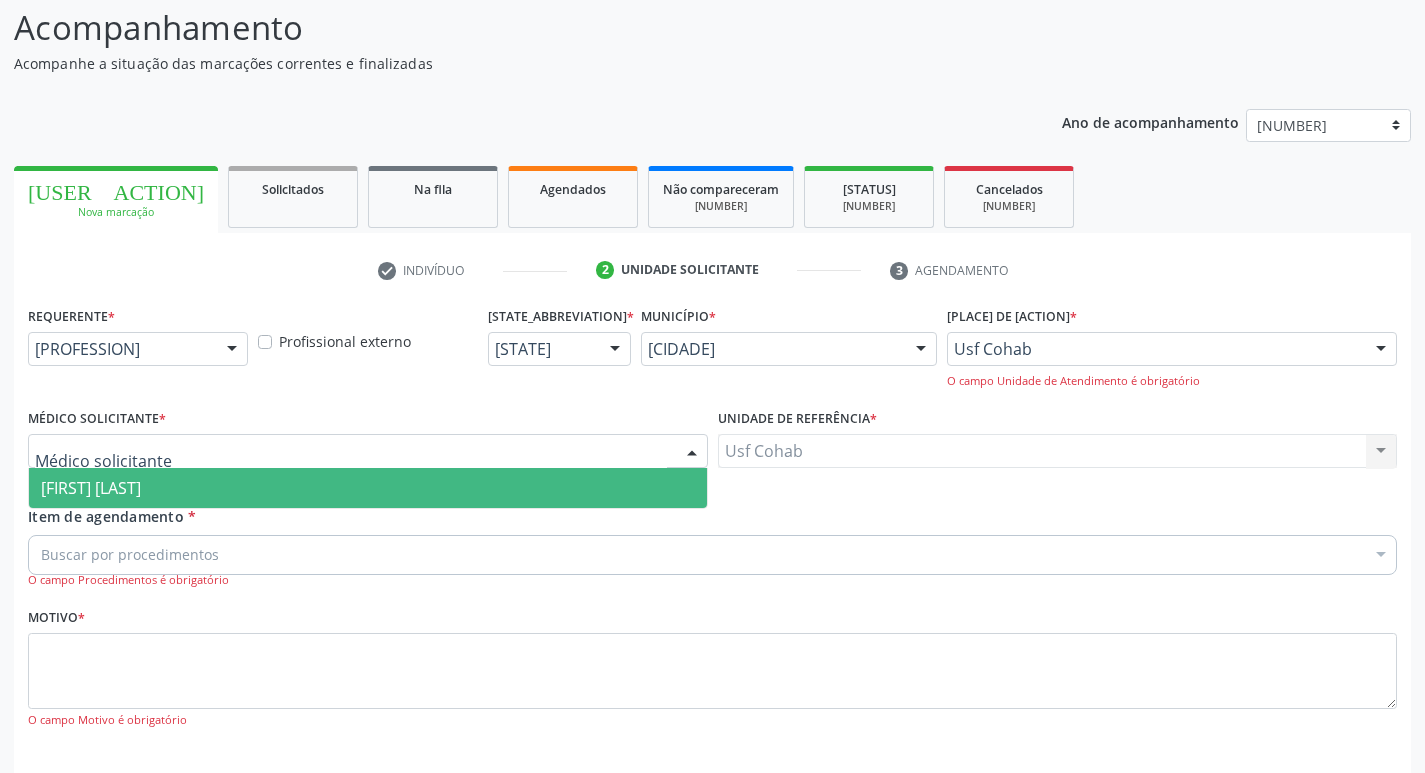 click at bounding box center (351, 461) 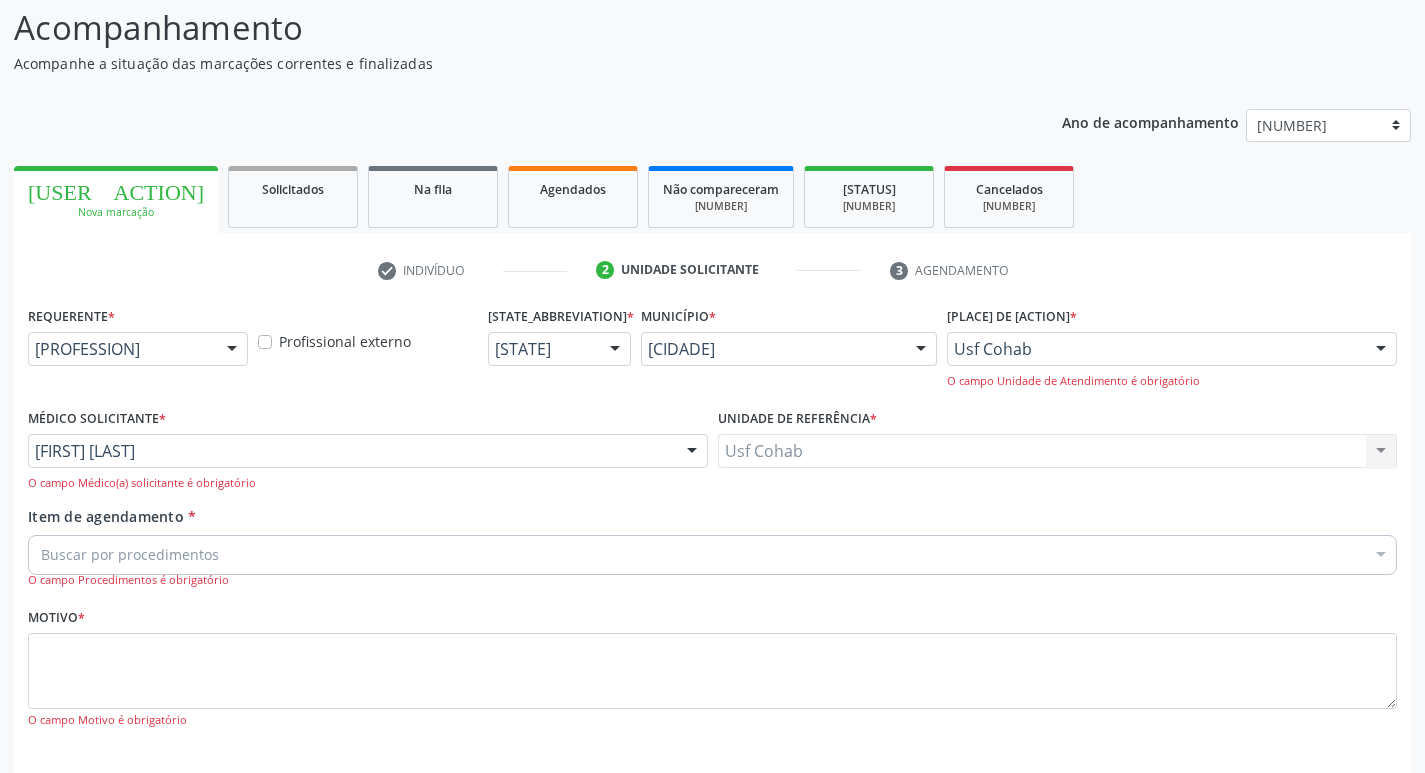 click on "Item de agendamento
*" at bounding box center (41, 555) 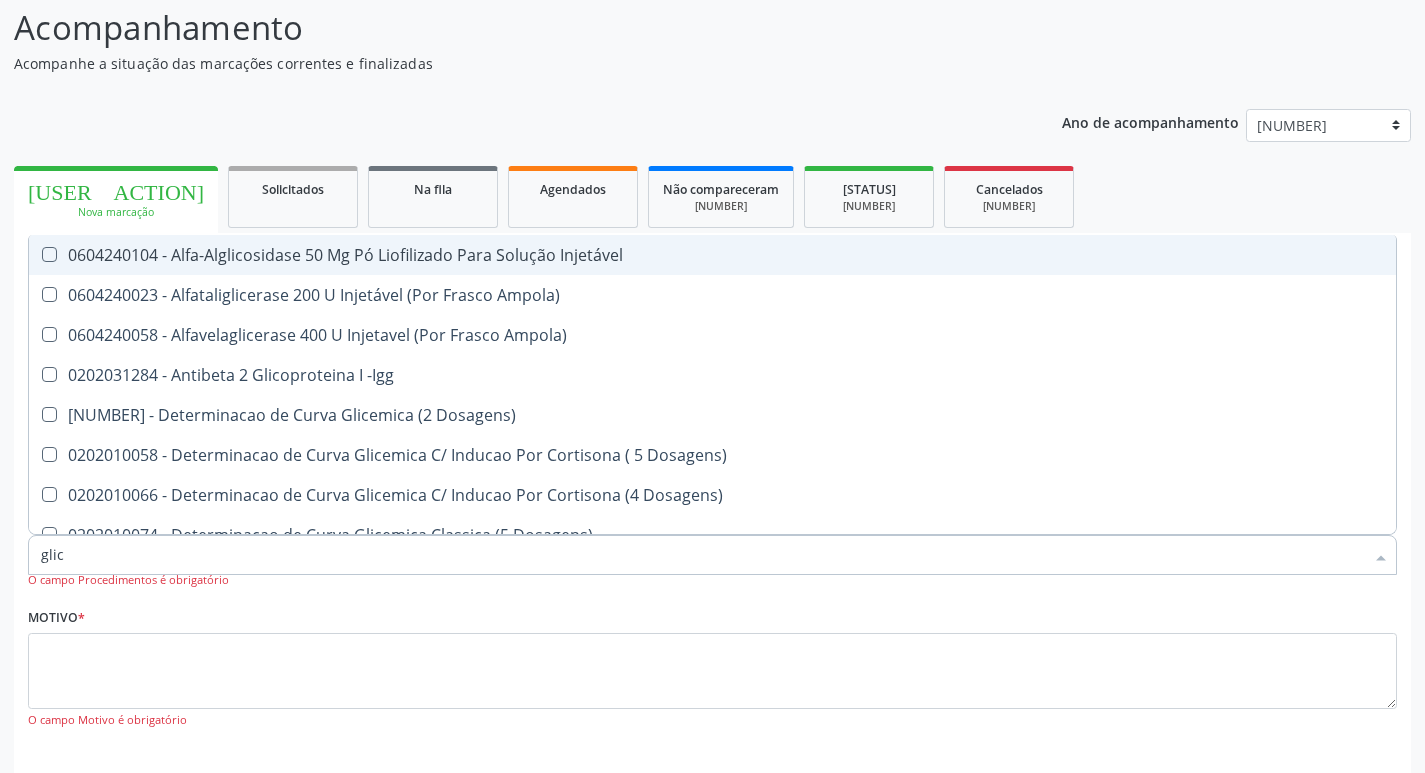 type on "glice" 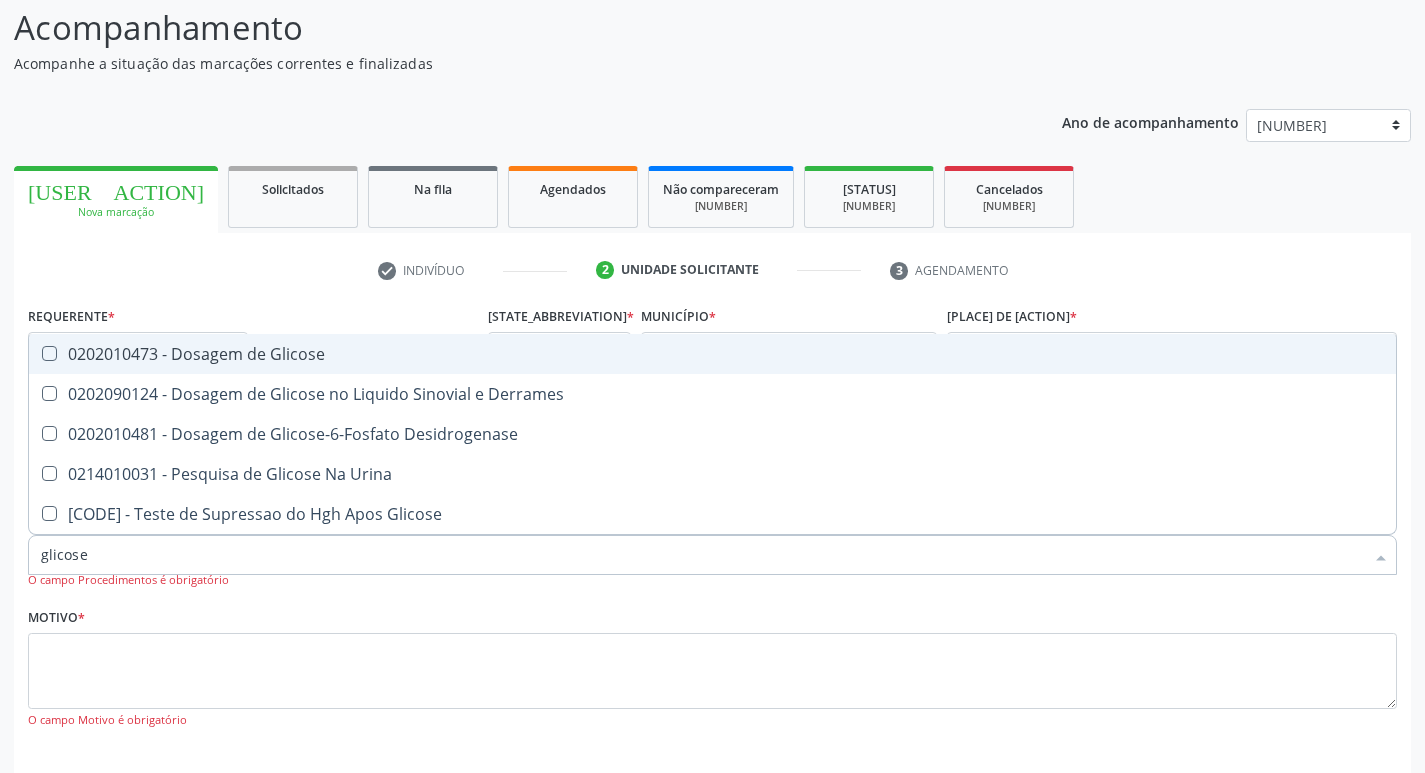 click at bounding box center (49, 353) 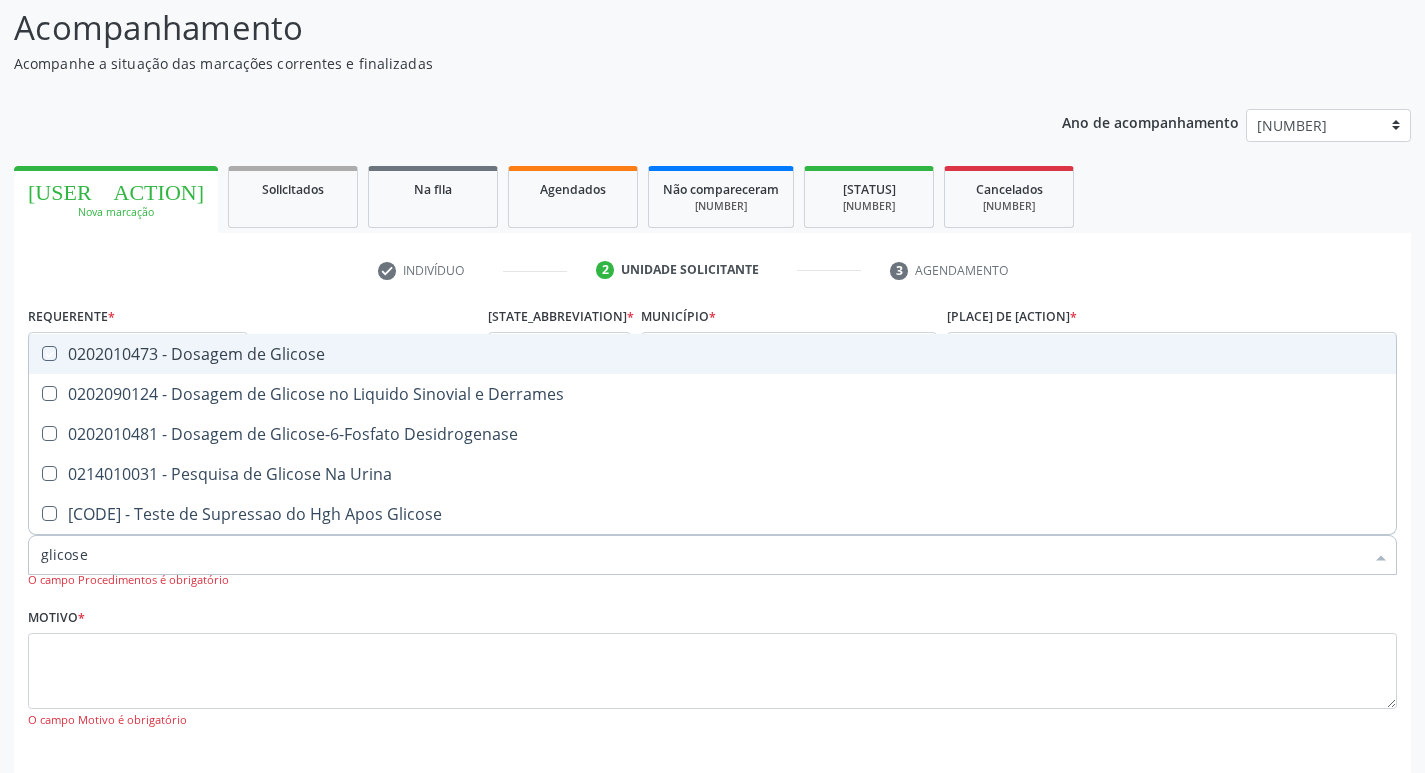 checkbox on "true" 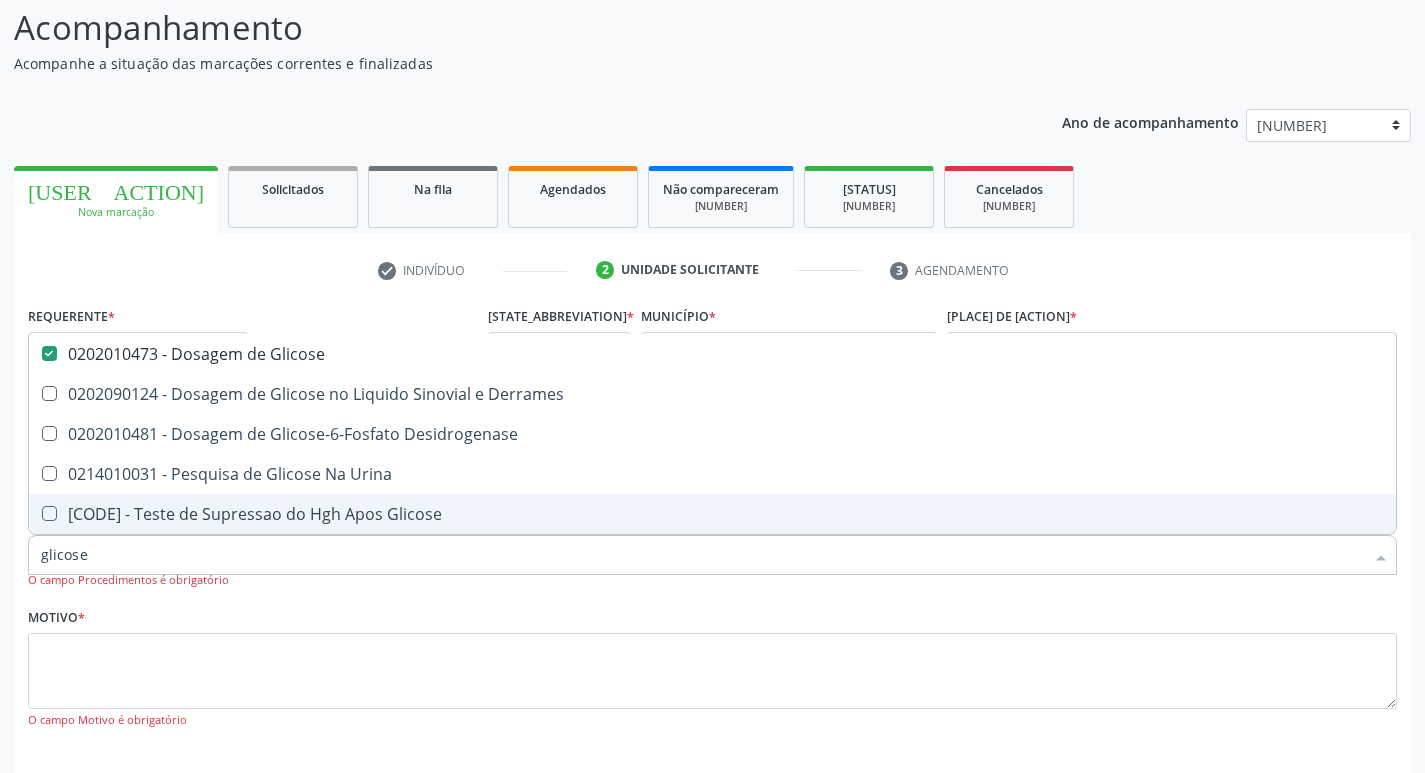 drag, startPoint x: 110, startPoint y: 548, endPoint x: 0, endPoint y: 550, distance: 110.01818 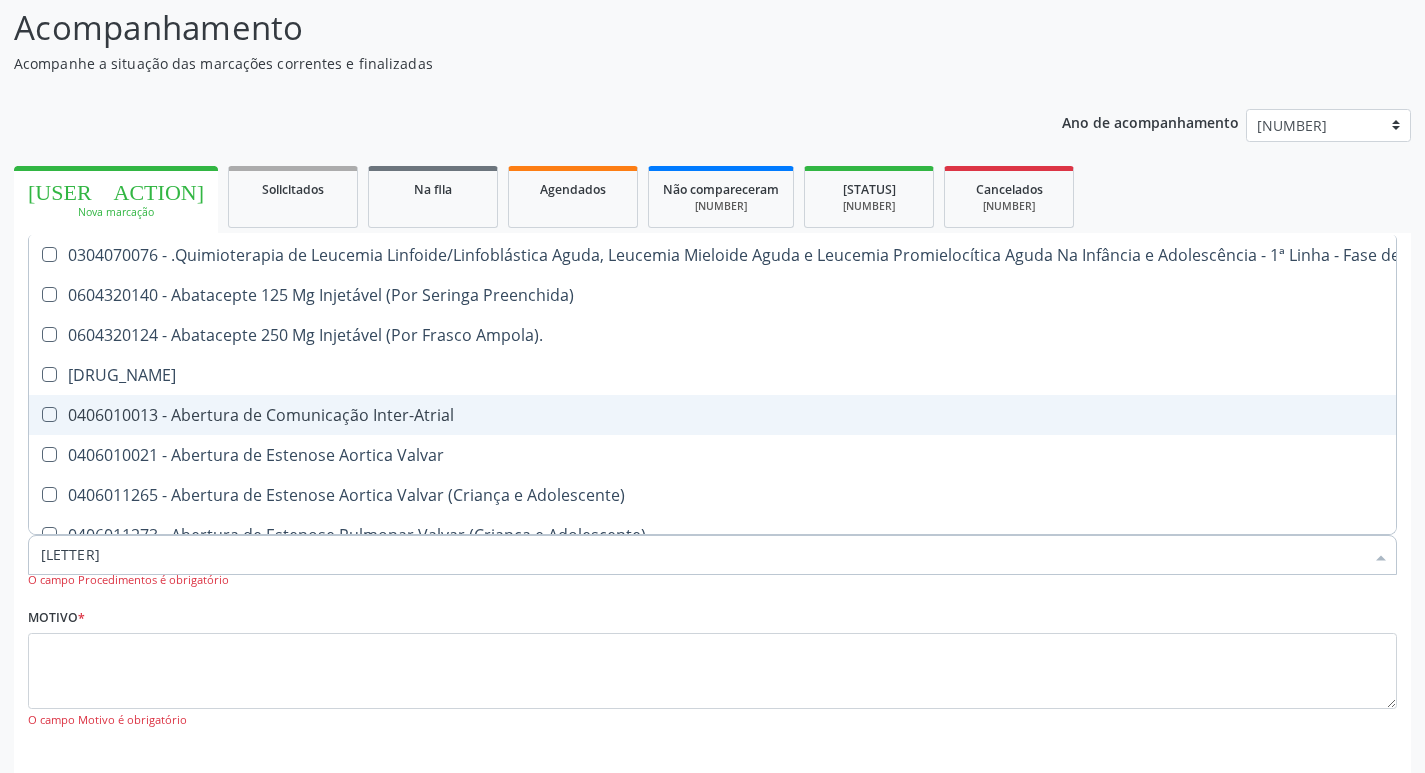 type on "cr" 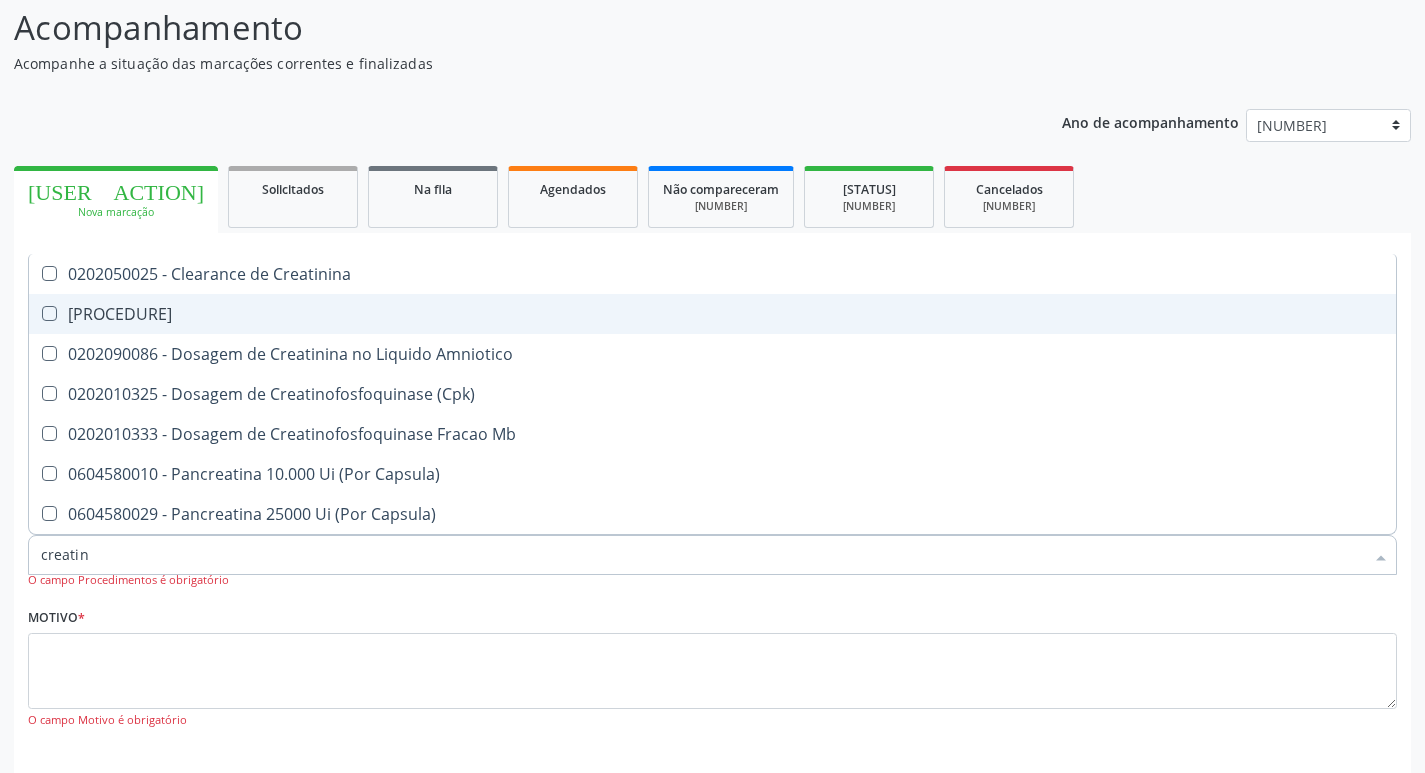 click on "0202010317 - Dosagem de Creatinina" at bounding box center (712, 314) 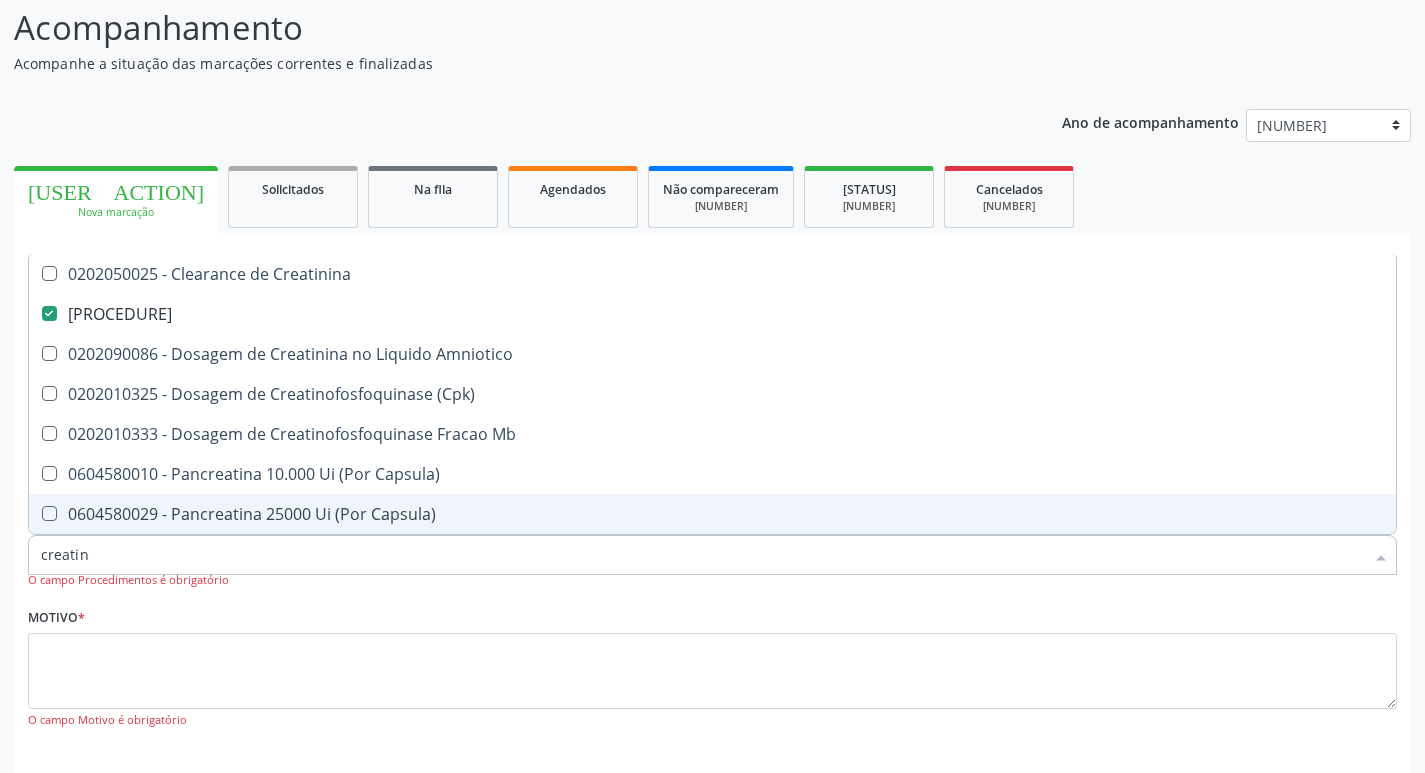 drag, startPoint x: 110, startPoint y: 559, endPoint x: 0, endPoint y: 559, distance: 110 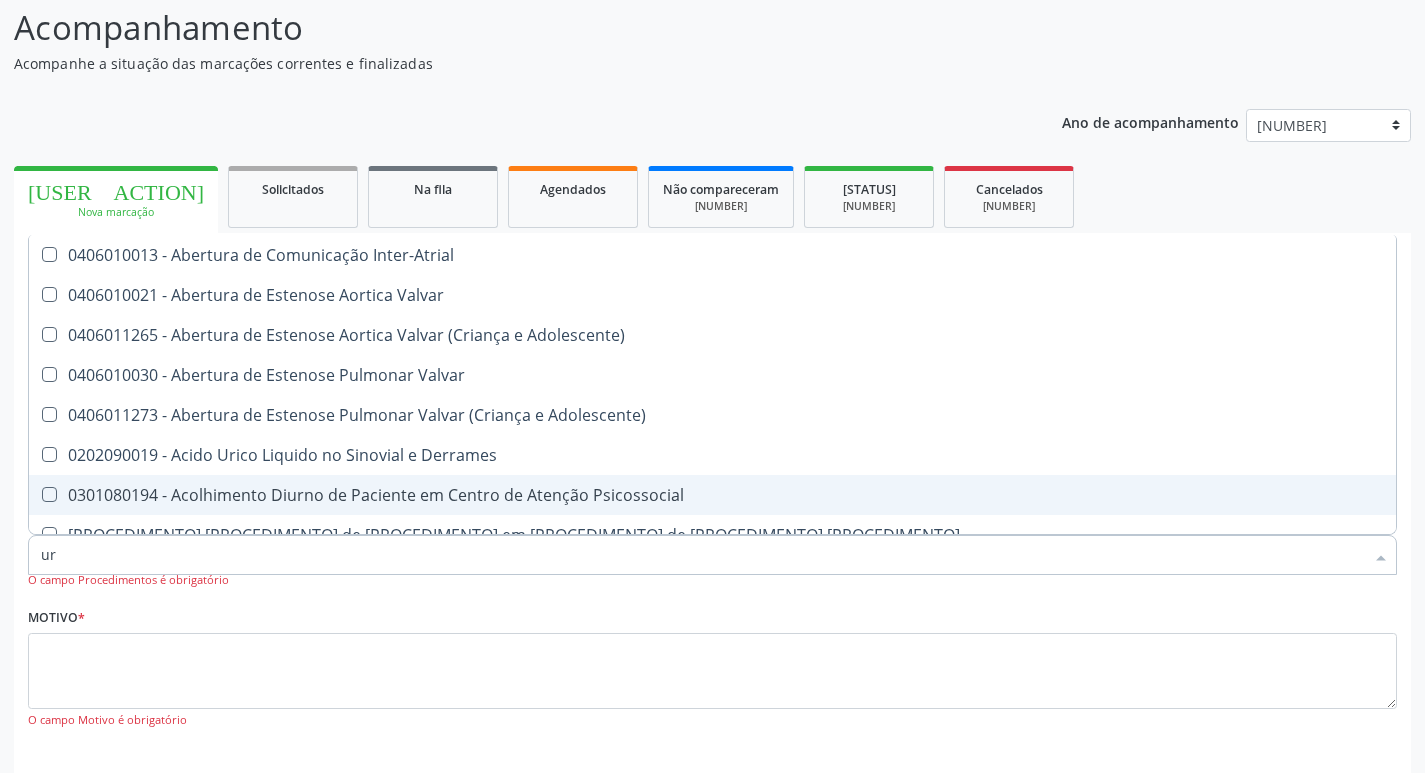type on "ure" 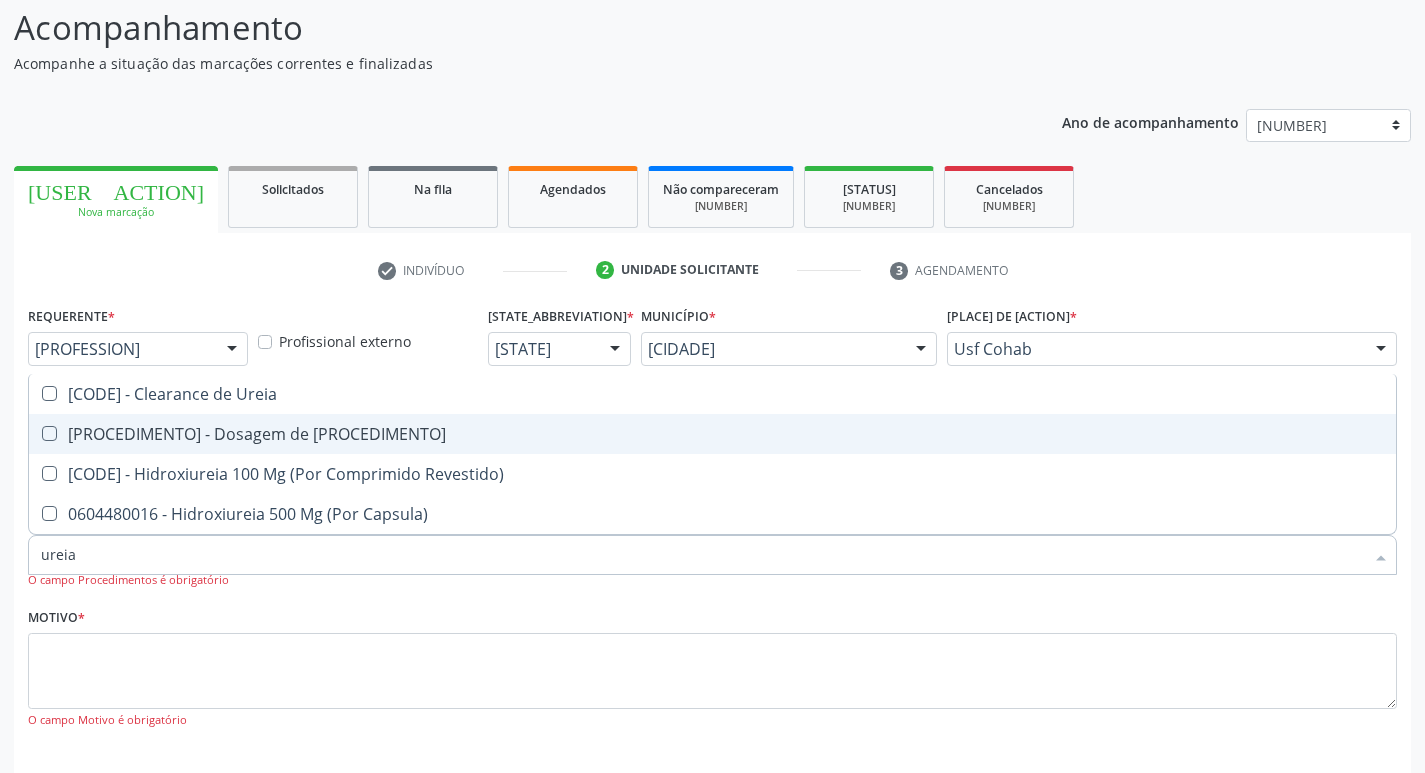 click at bounding box center [49, 433] 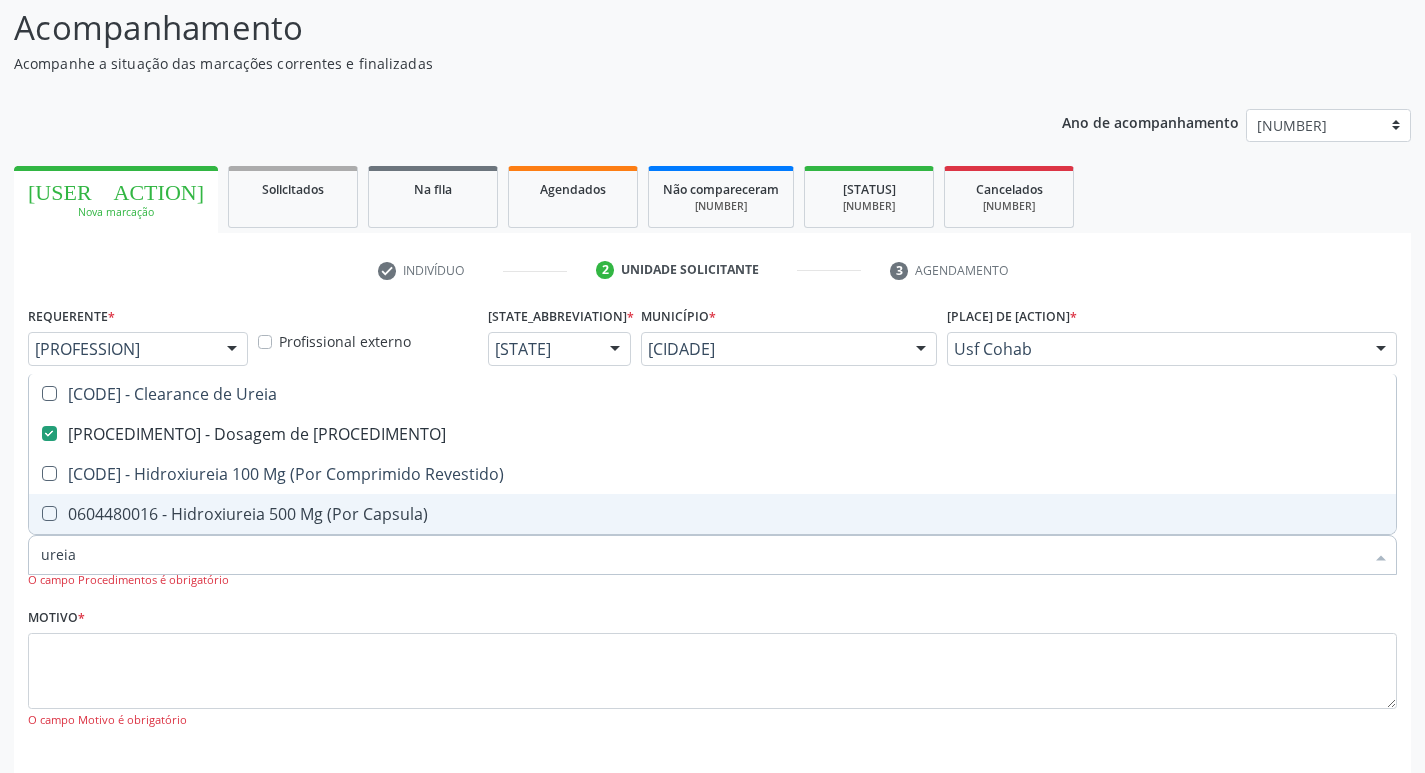 drag, startPoint x: 109, startPoint y: 559, endPoint x: 0, endPoint y: 558, distance: 109.004585 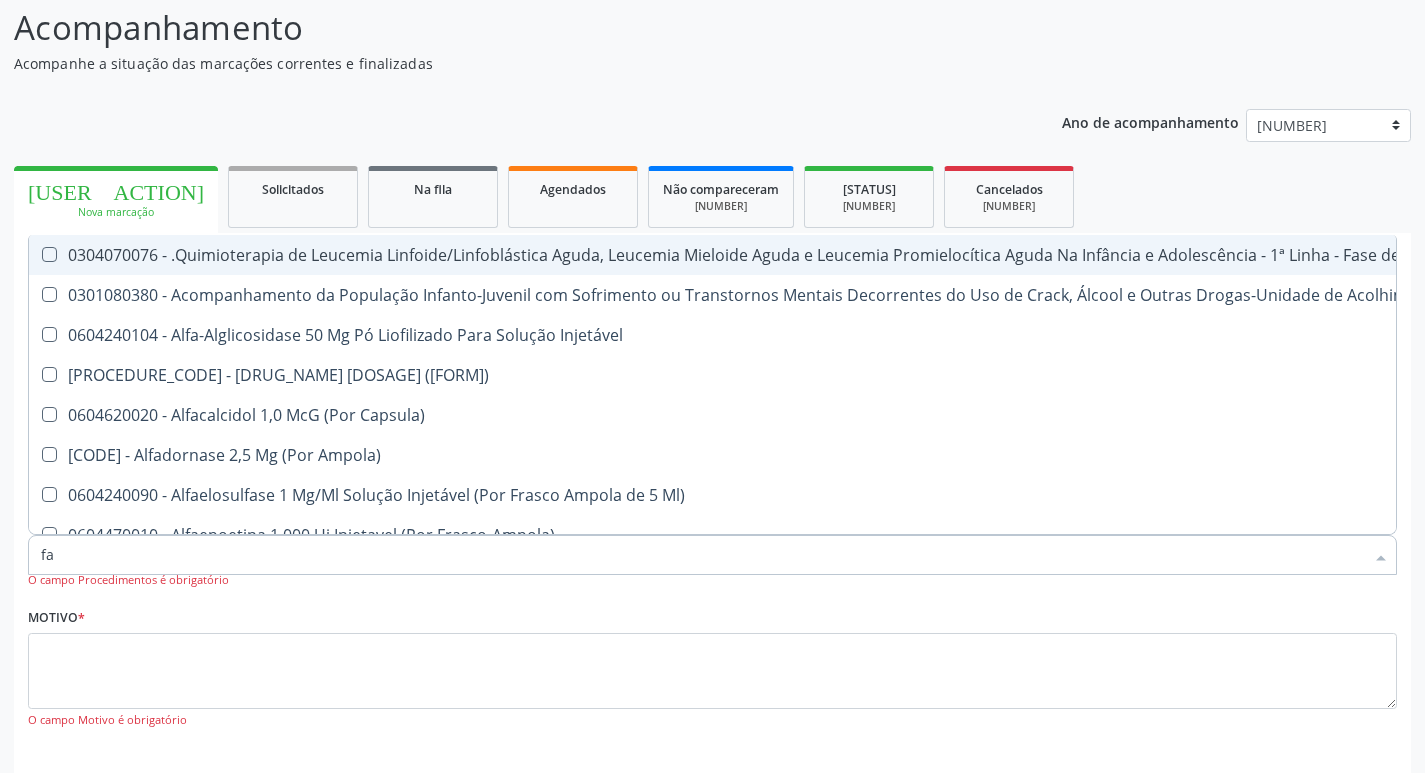 type on "f" 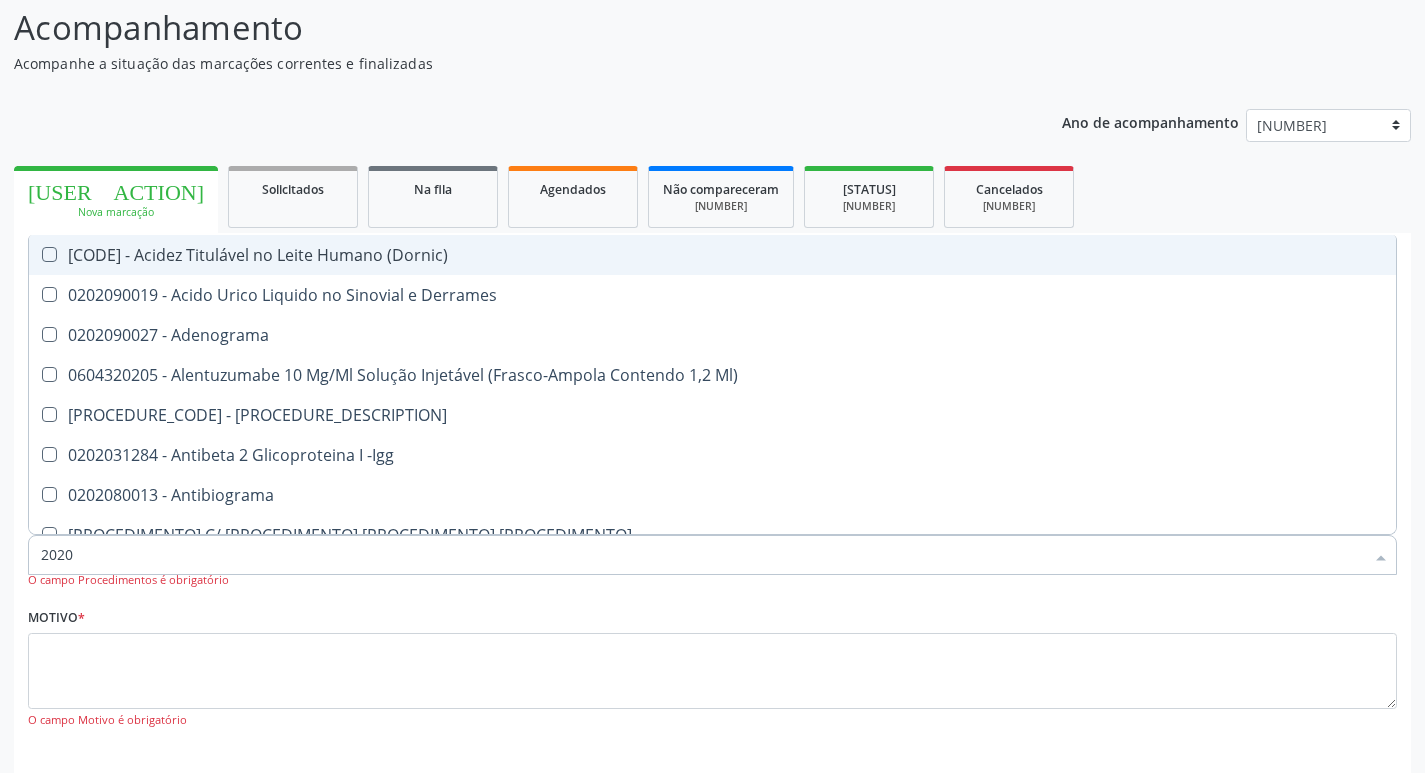 type on "[ZIP]" 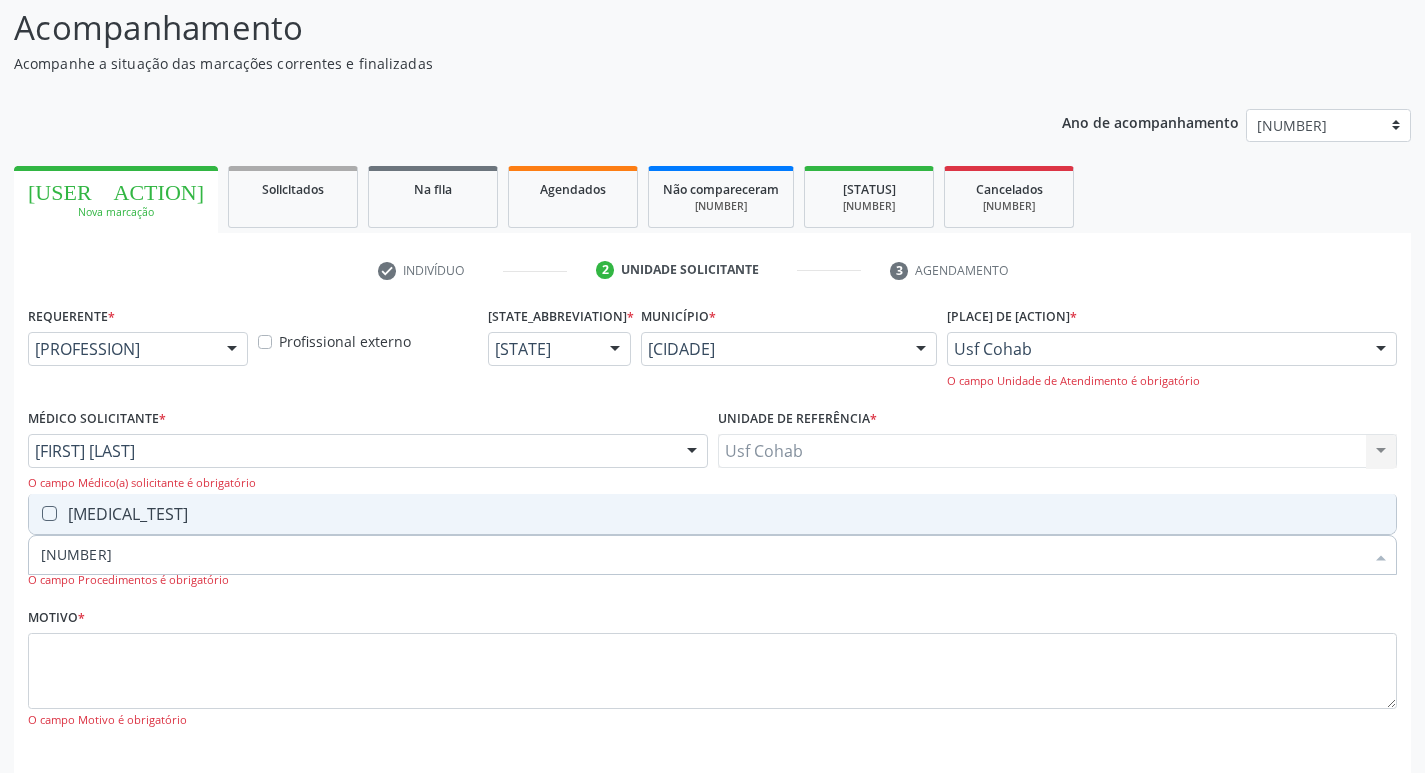 click at bounding box center [49, 513] 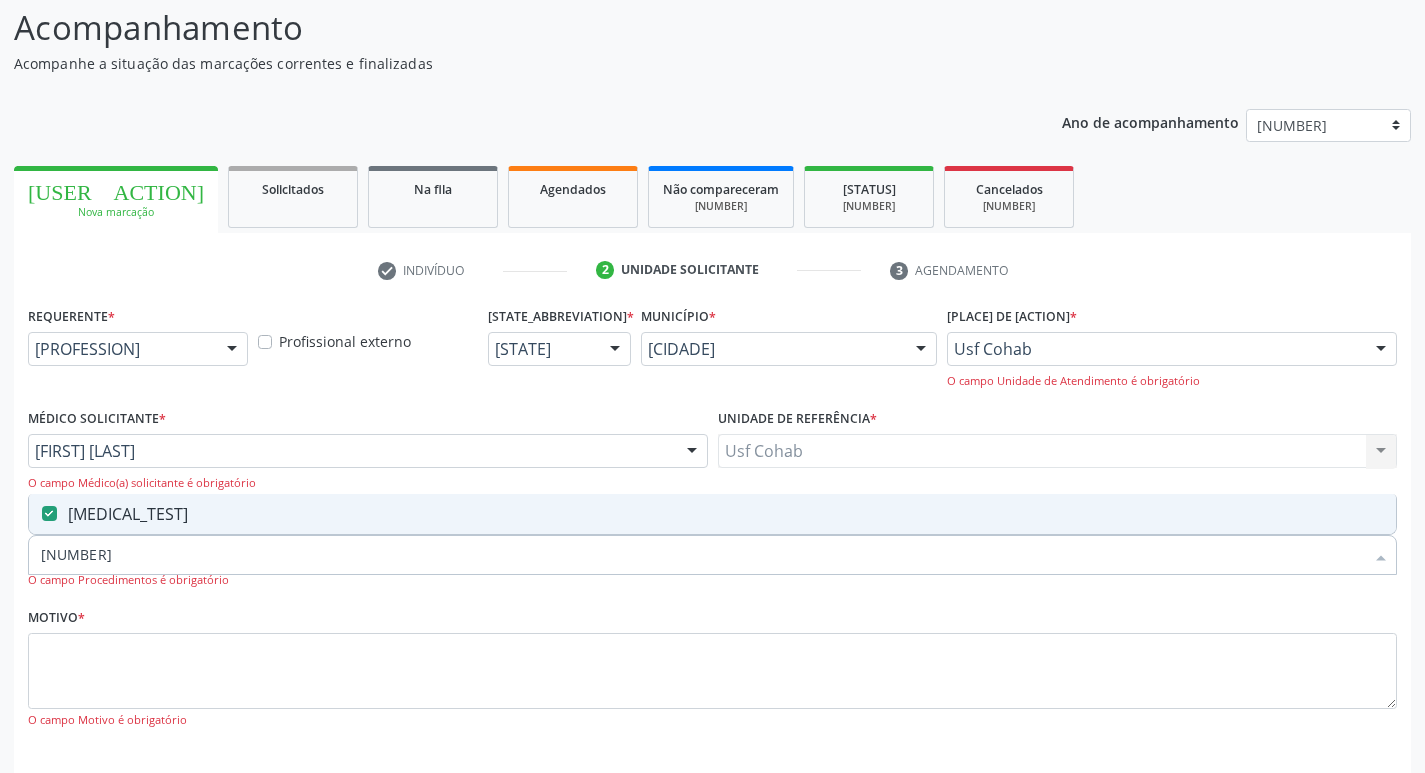 drag, startPoint x: 122, startPoint y: 556, endPoint x: 0, endPoint y: 565, distance: 122.33152 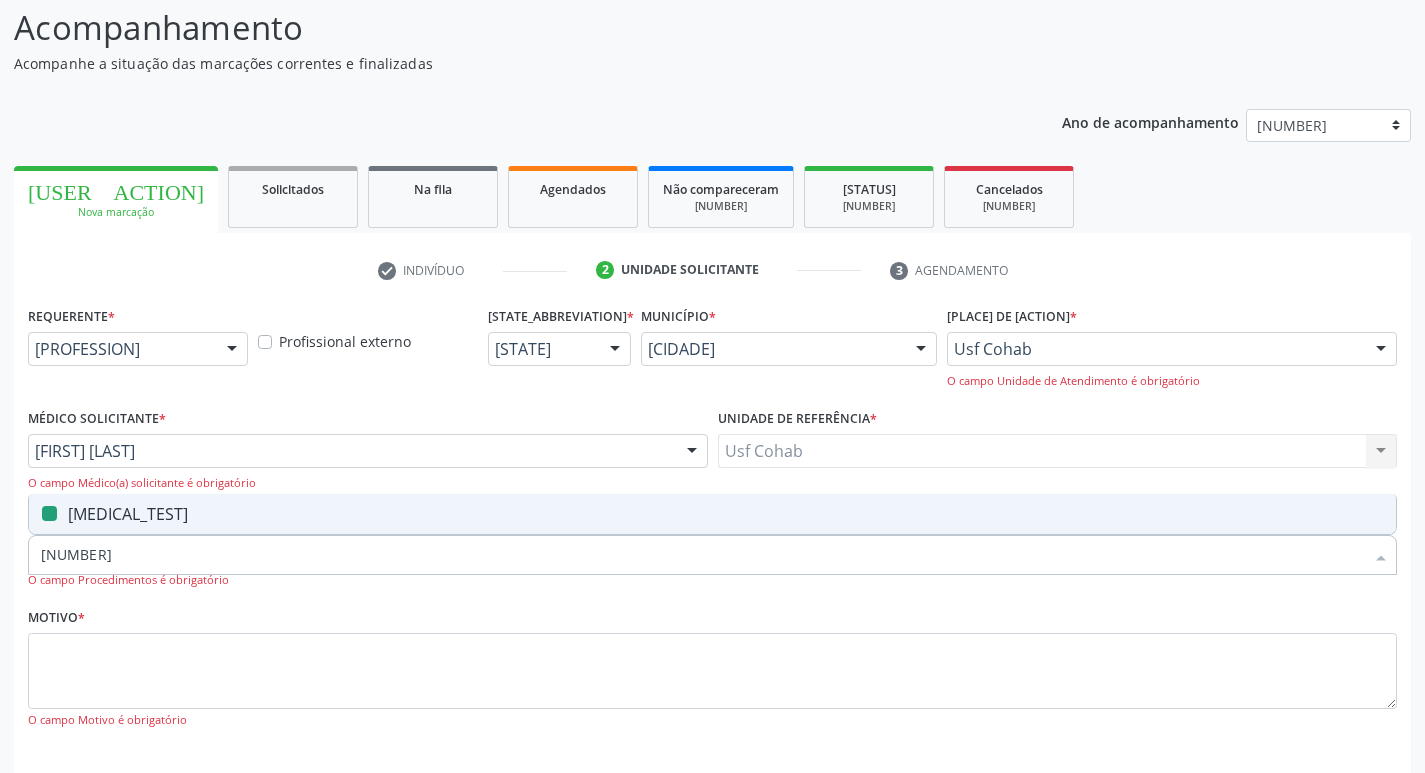 type 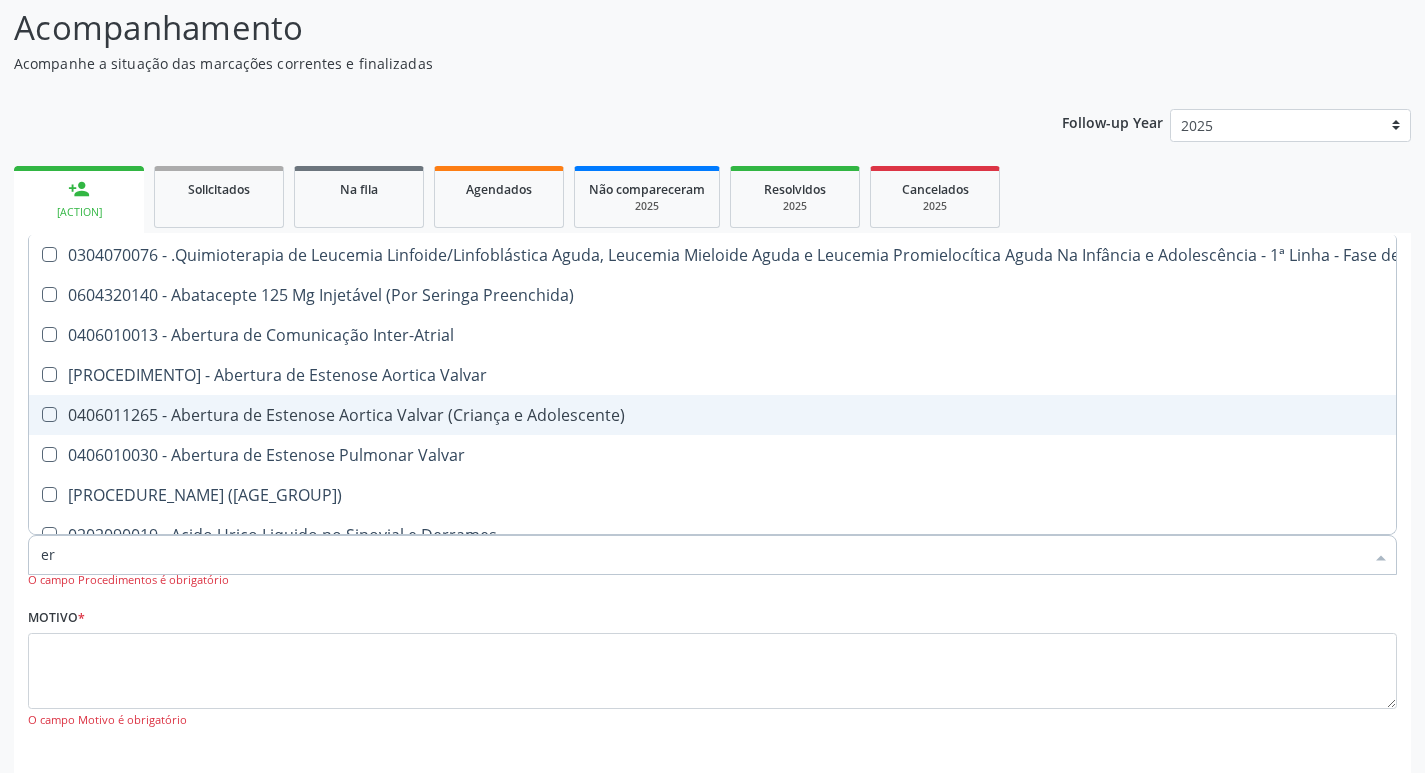 scroll, scrollTop: 133, scrollLeft: 0, axis: vertical 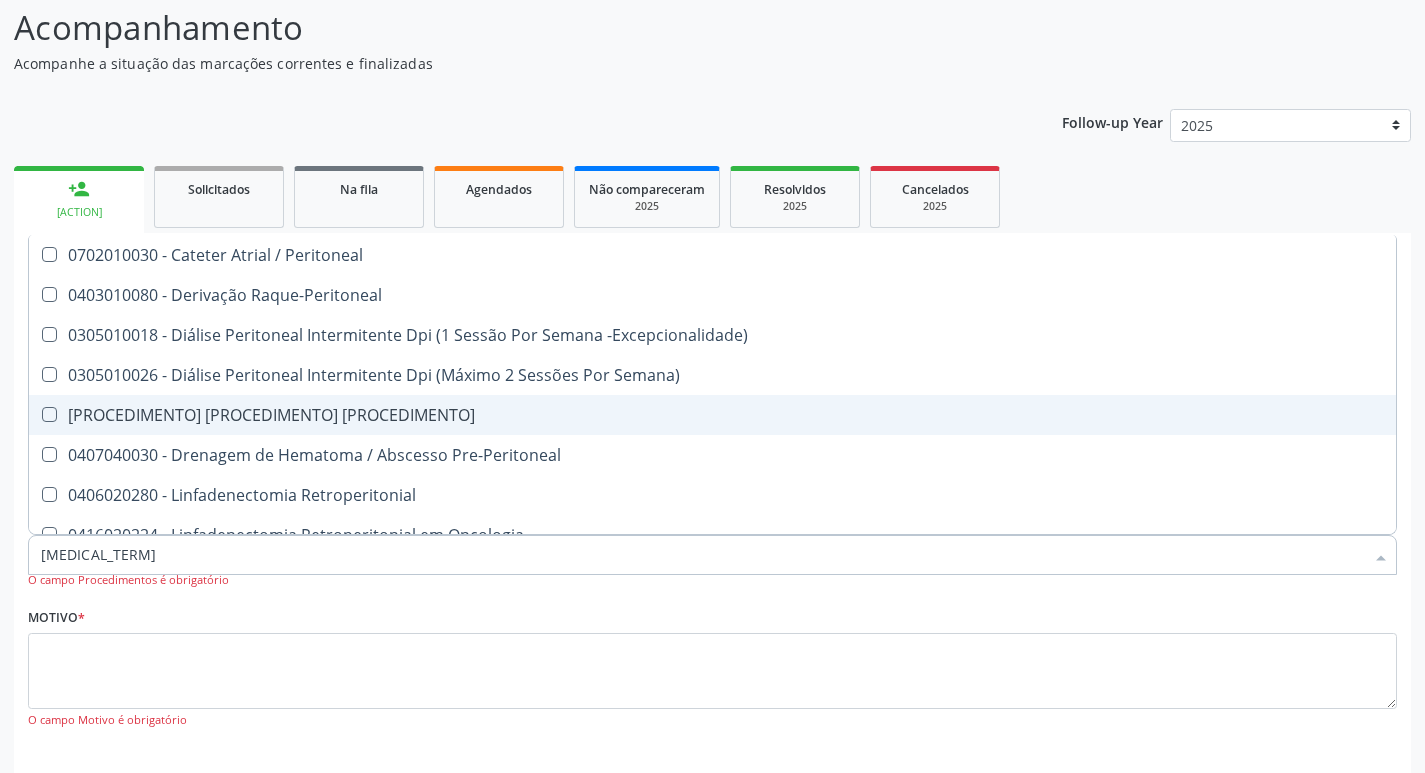 type on "eri" 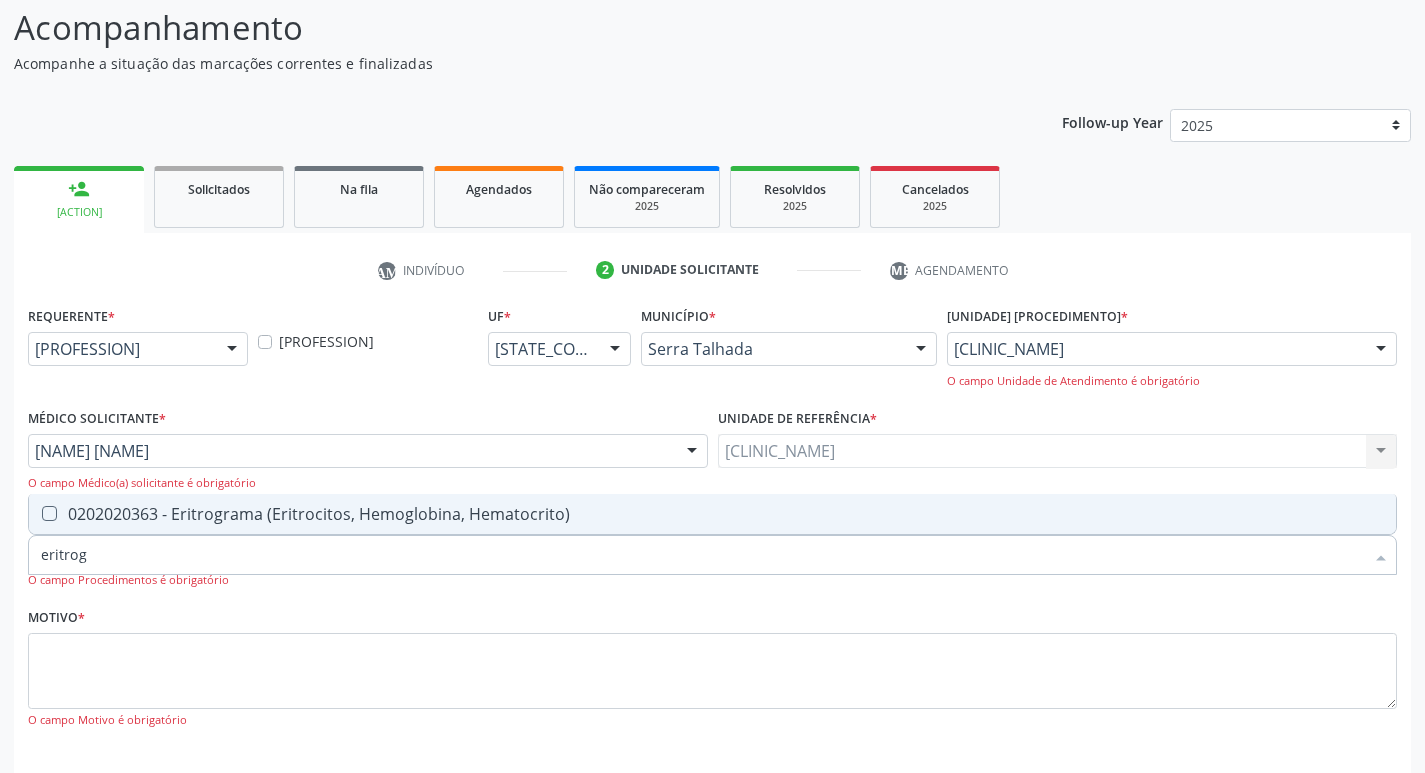 drag, startPoint x: 111, startPoint y: 557, endPoint x: 0, endPoint y: 549, distance: 111.28792 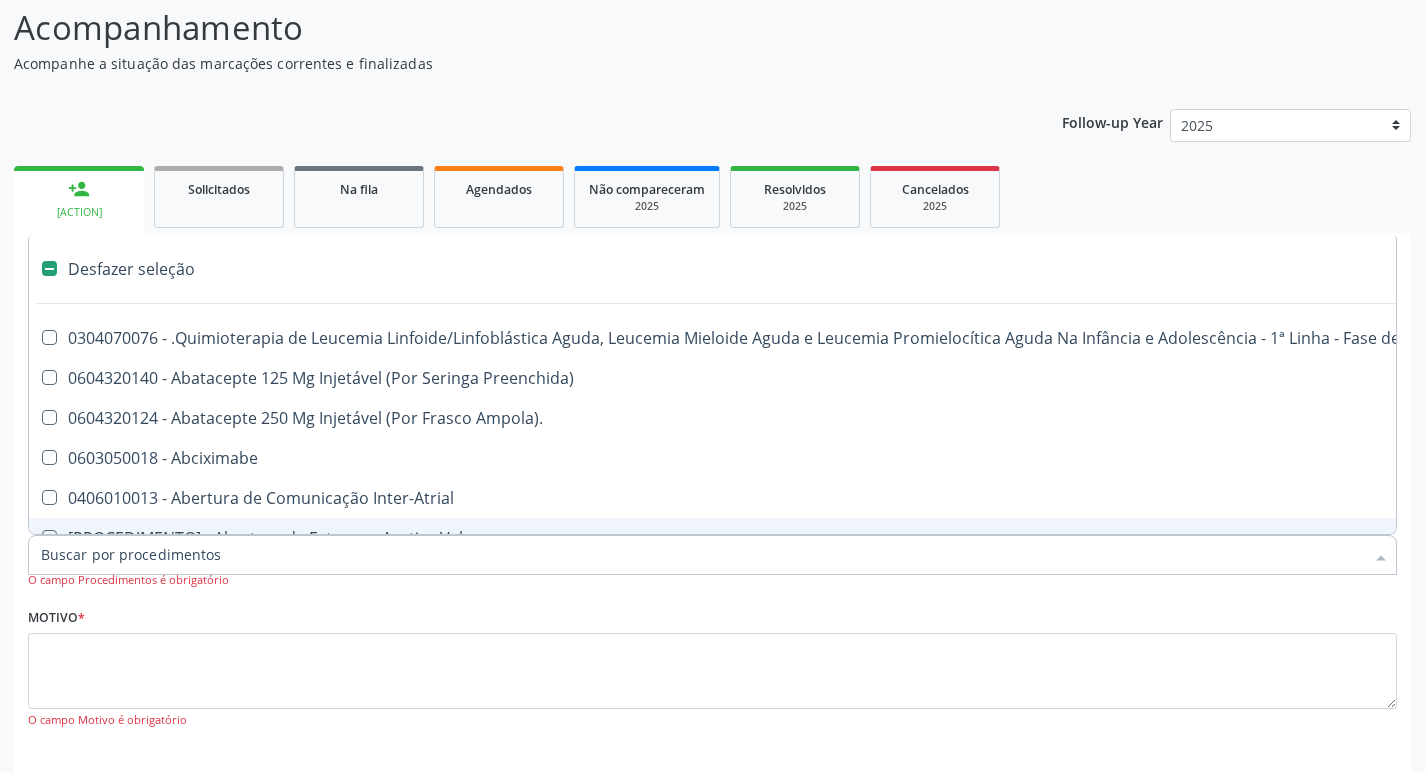 click on "Item de agendamento
*" at bounding box center (702, 555) 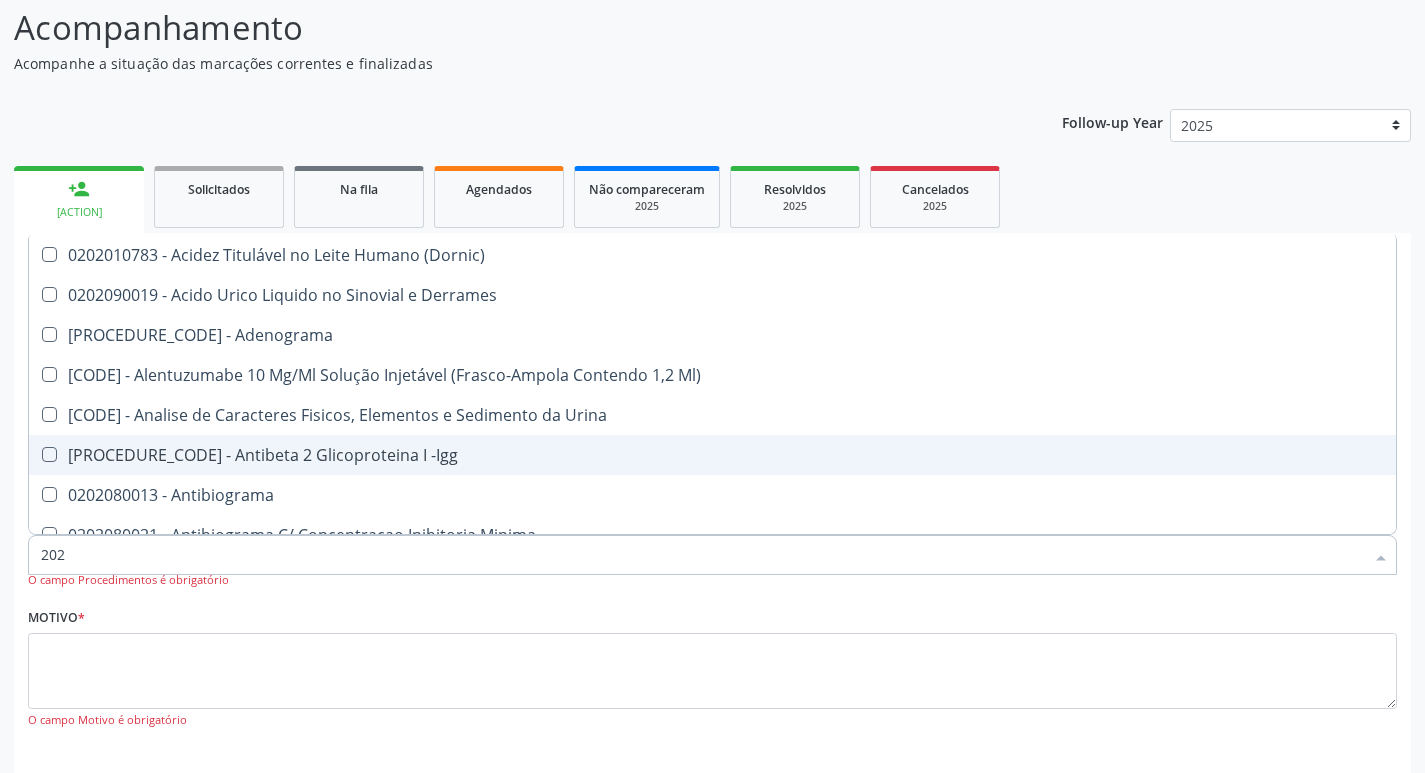 type on "2020" 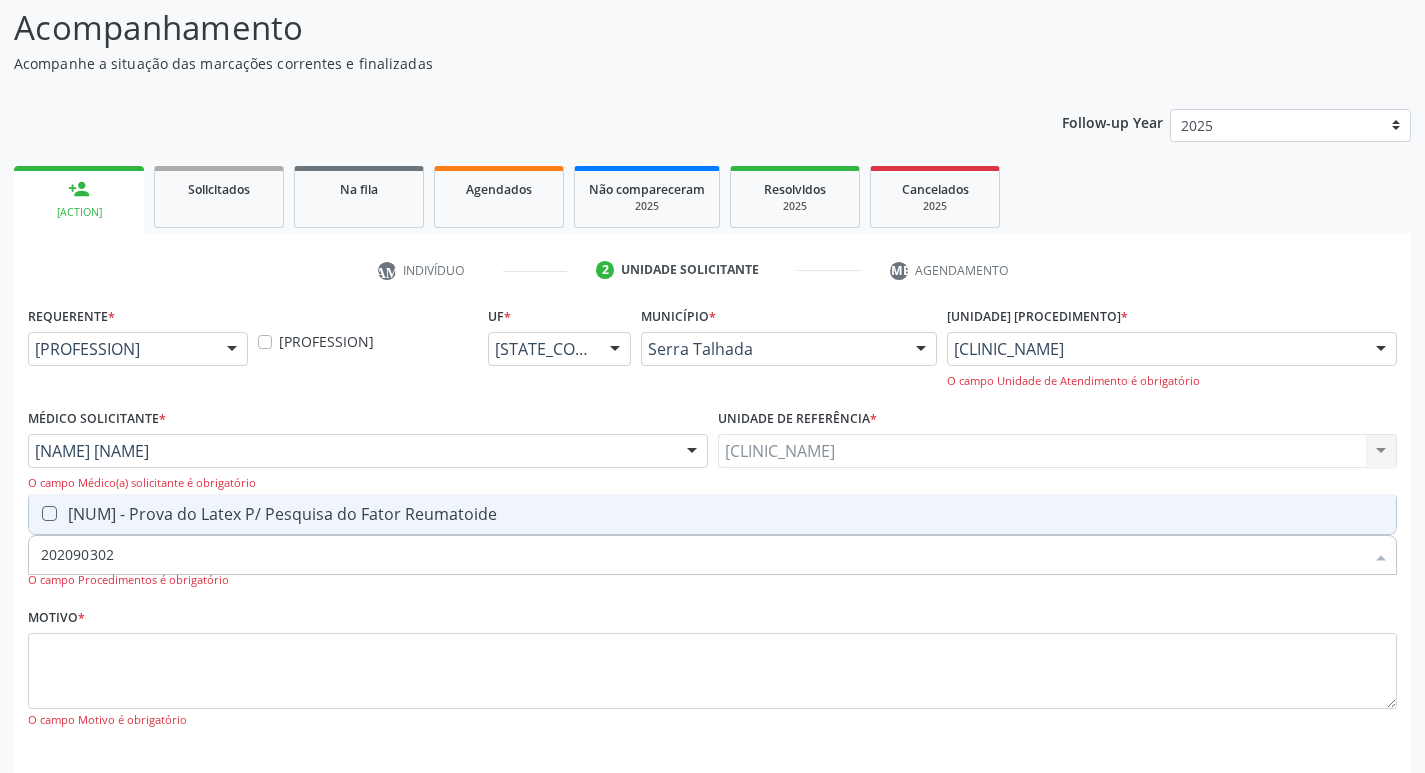 click on "0202090302 - Prova do Latex P/ Pesquisa do Fator Reumatoide" at bounding box center [712, 514] 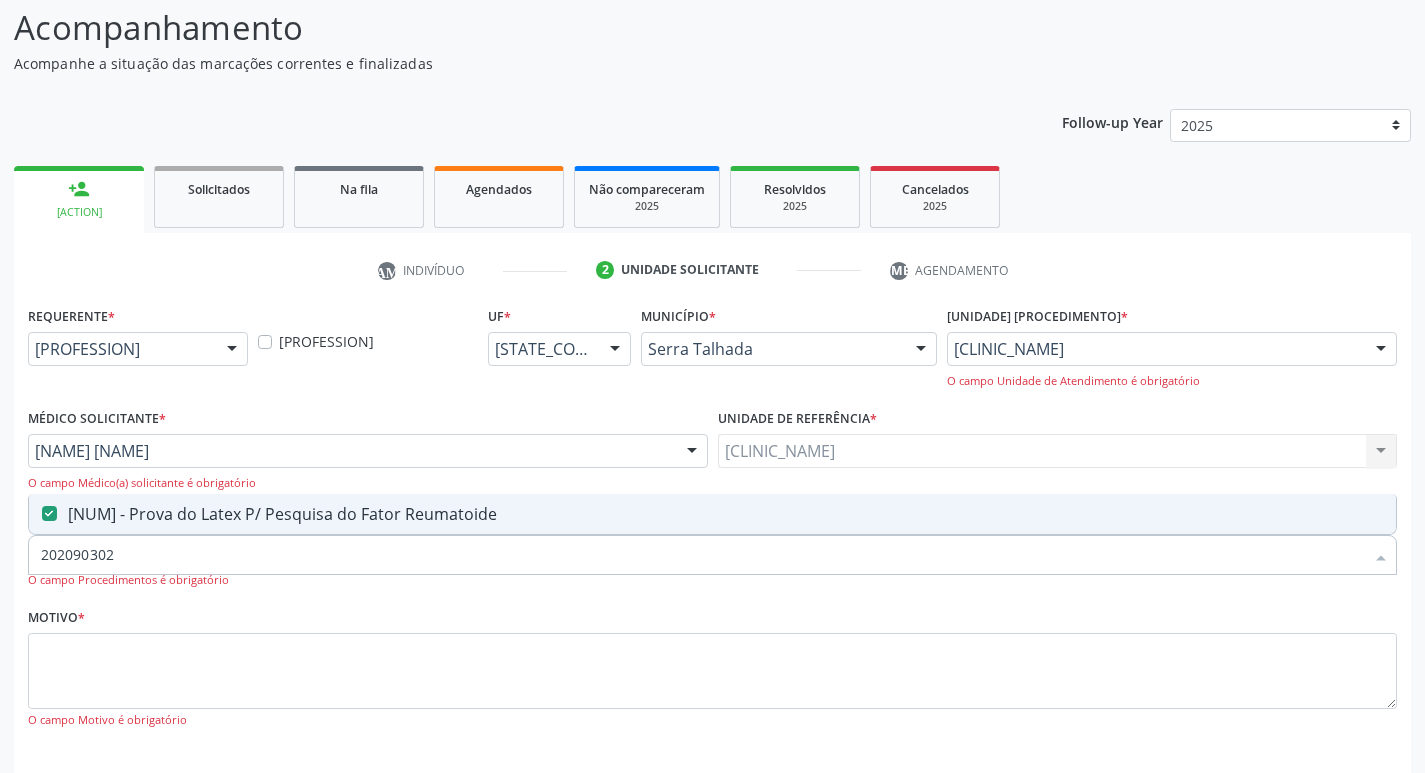 drag, startPoint x: 136, startPoint y: 549, endPoint x: 0, endPoint y: 560, distance: 136.44412 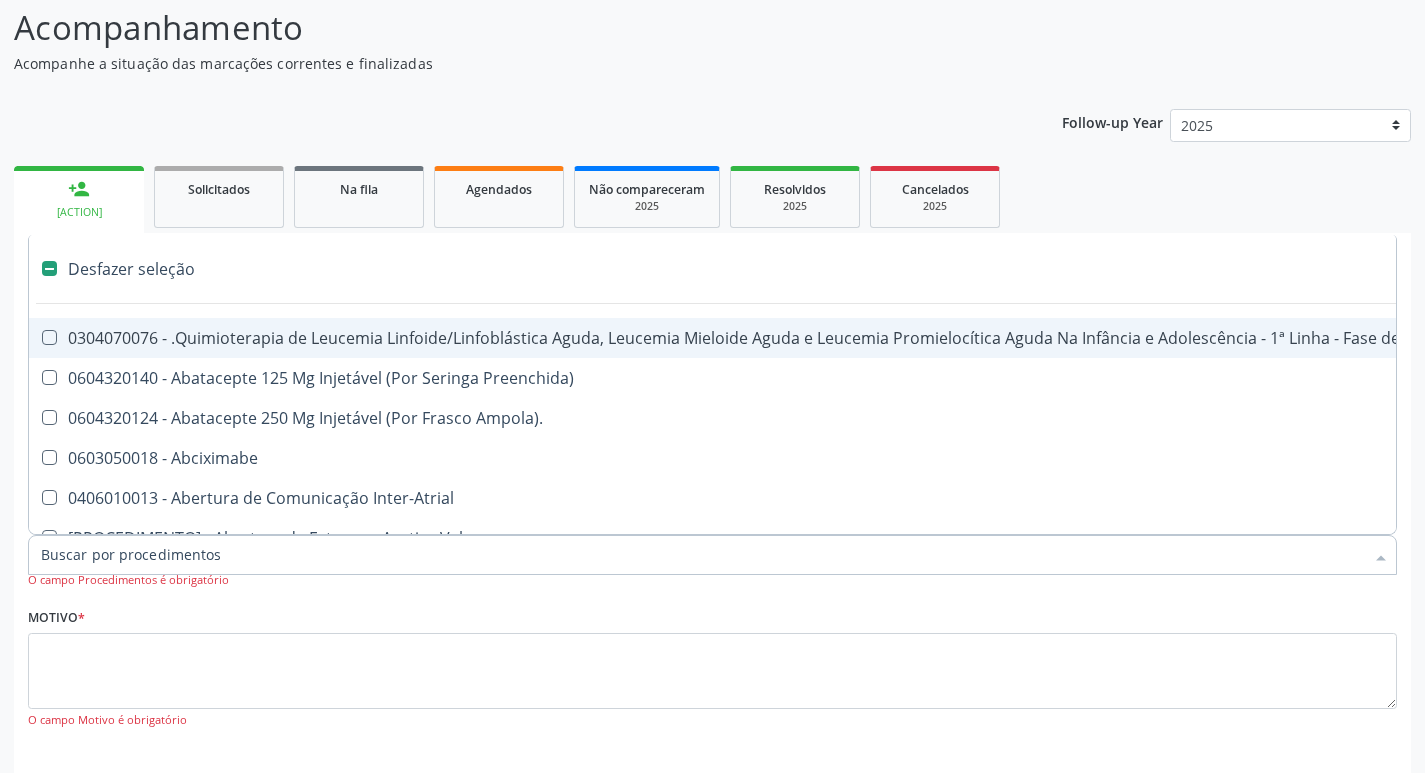 click on "Item de agendamento
*" at bounding box center [702, 555] 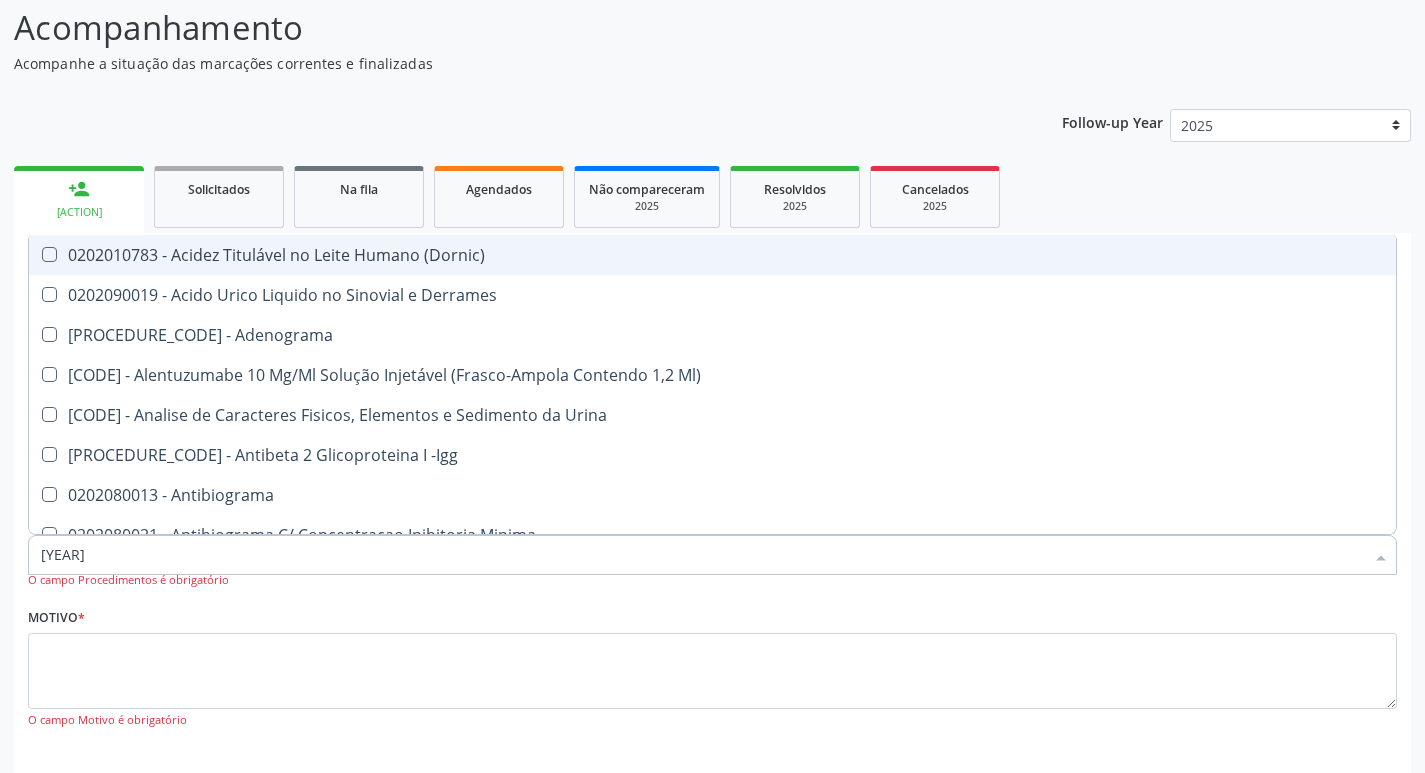 type on "[NUMBER]" 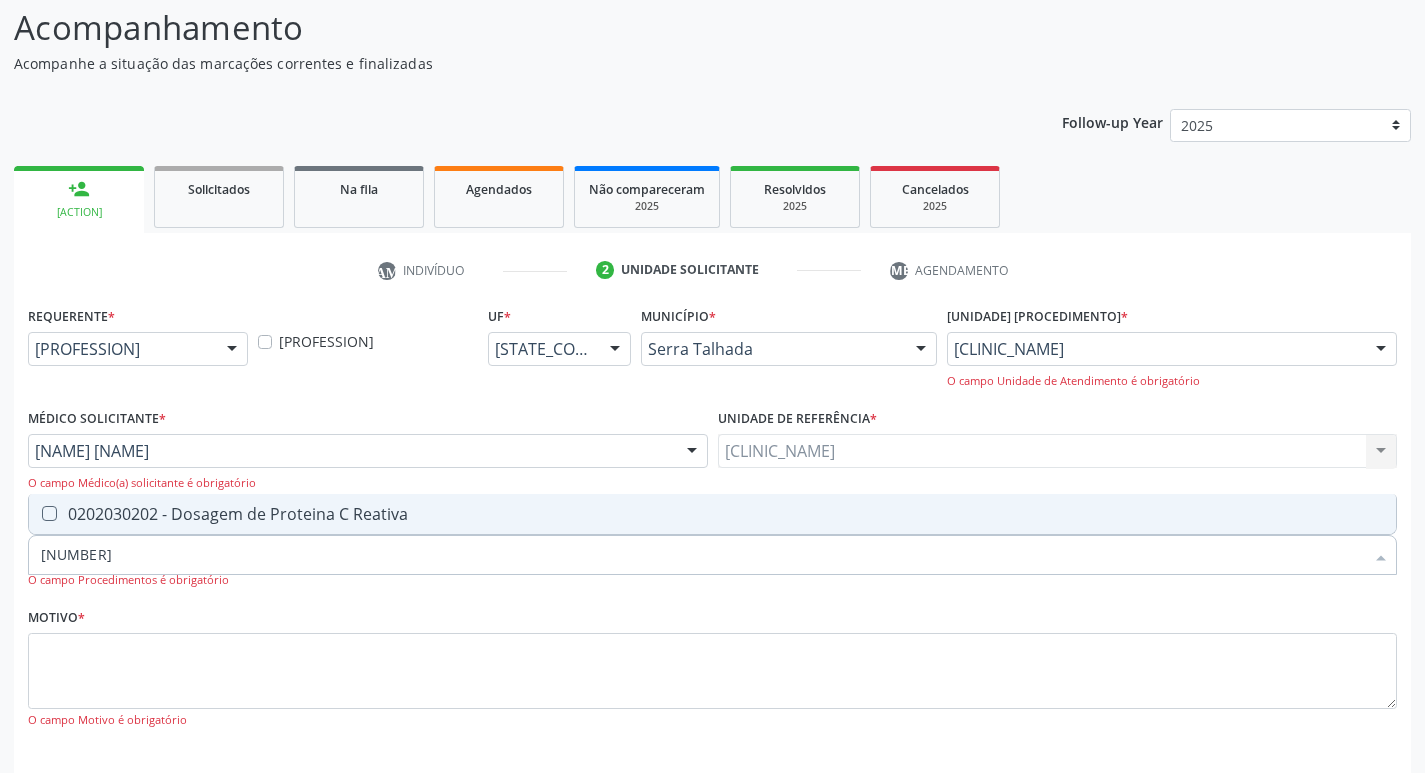 click at bounding box center [49, 513] 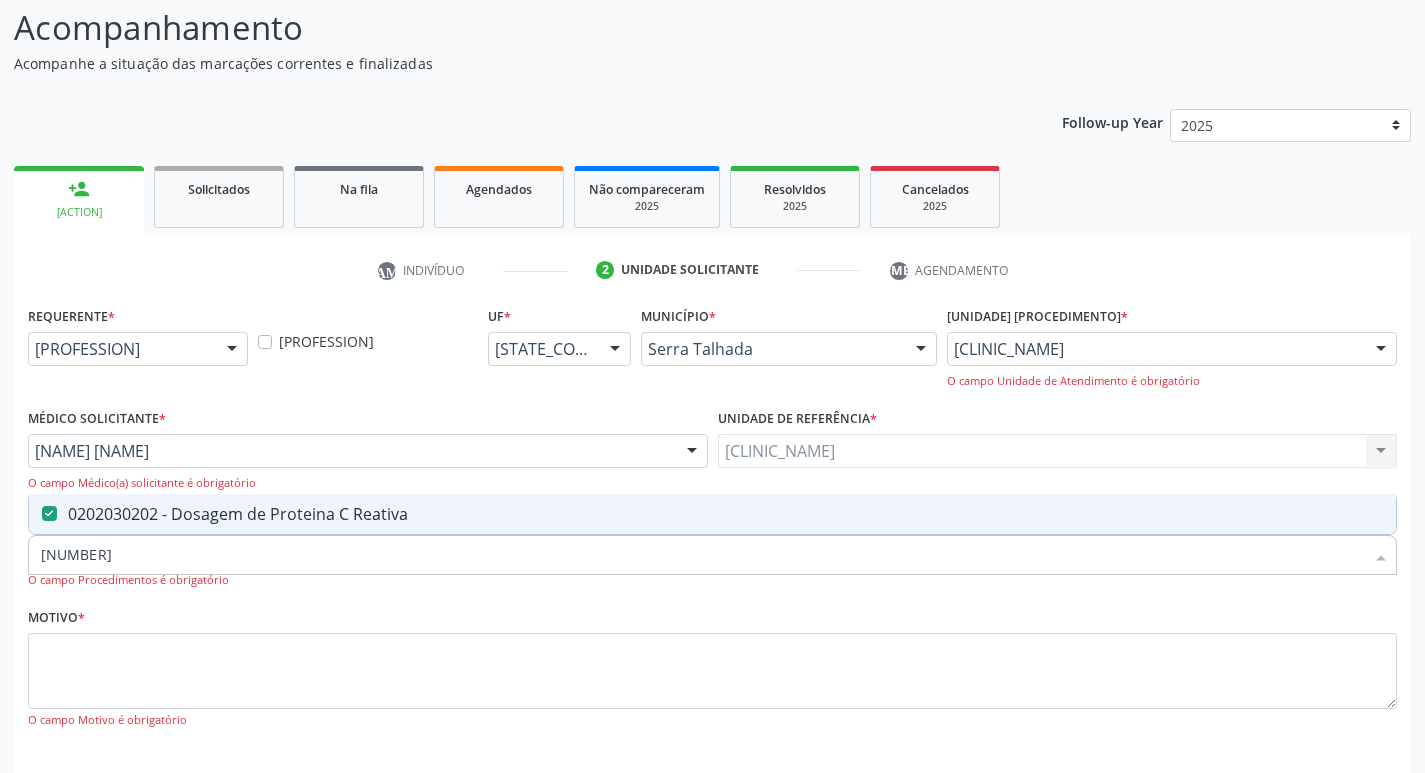 drag, startPoint x: 136, startPoint y: 555, endPoint x: 0, endPoint y: 582, distance: 138.65425 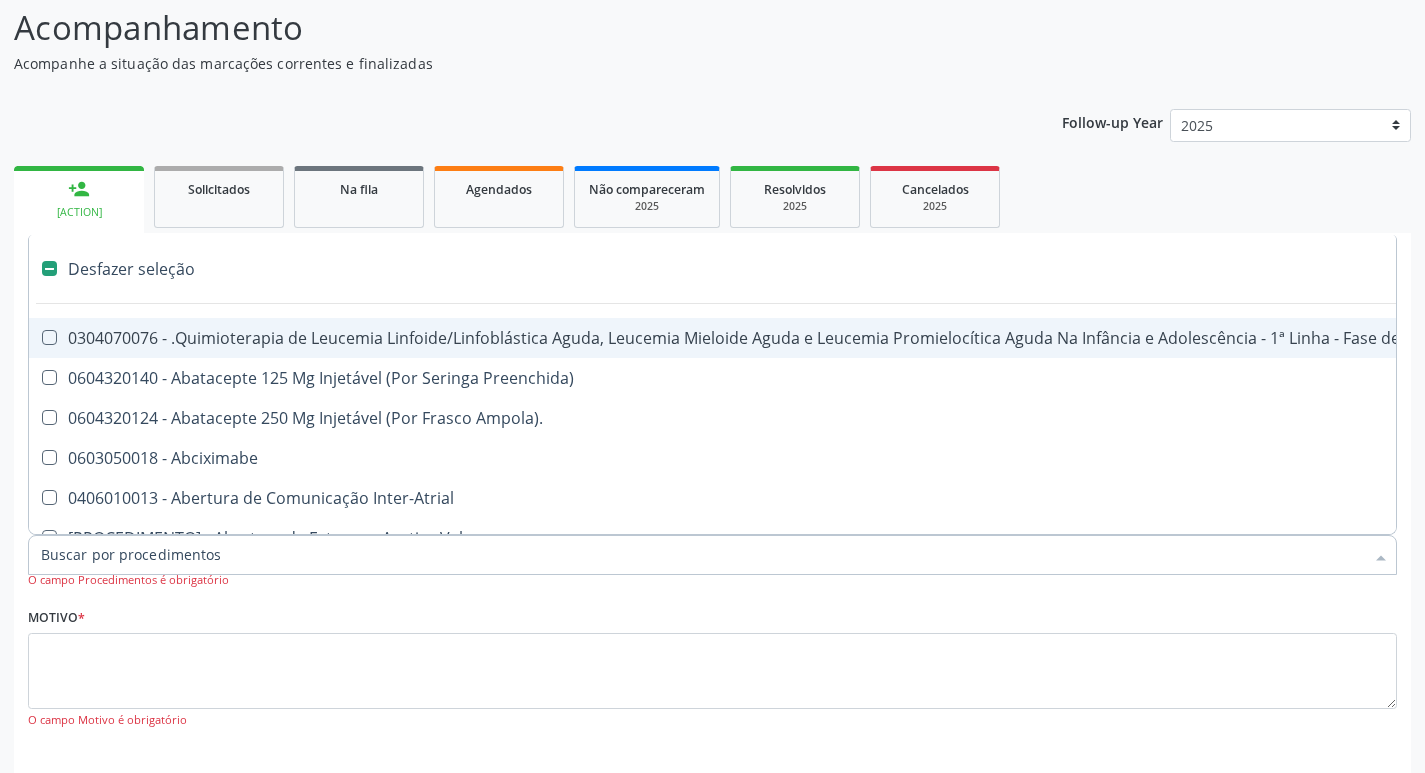 click on "Item de agendamento
*" at bounding box center (702, 555) 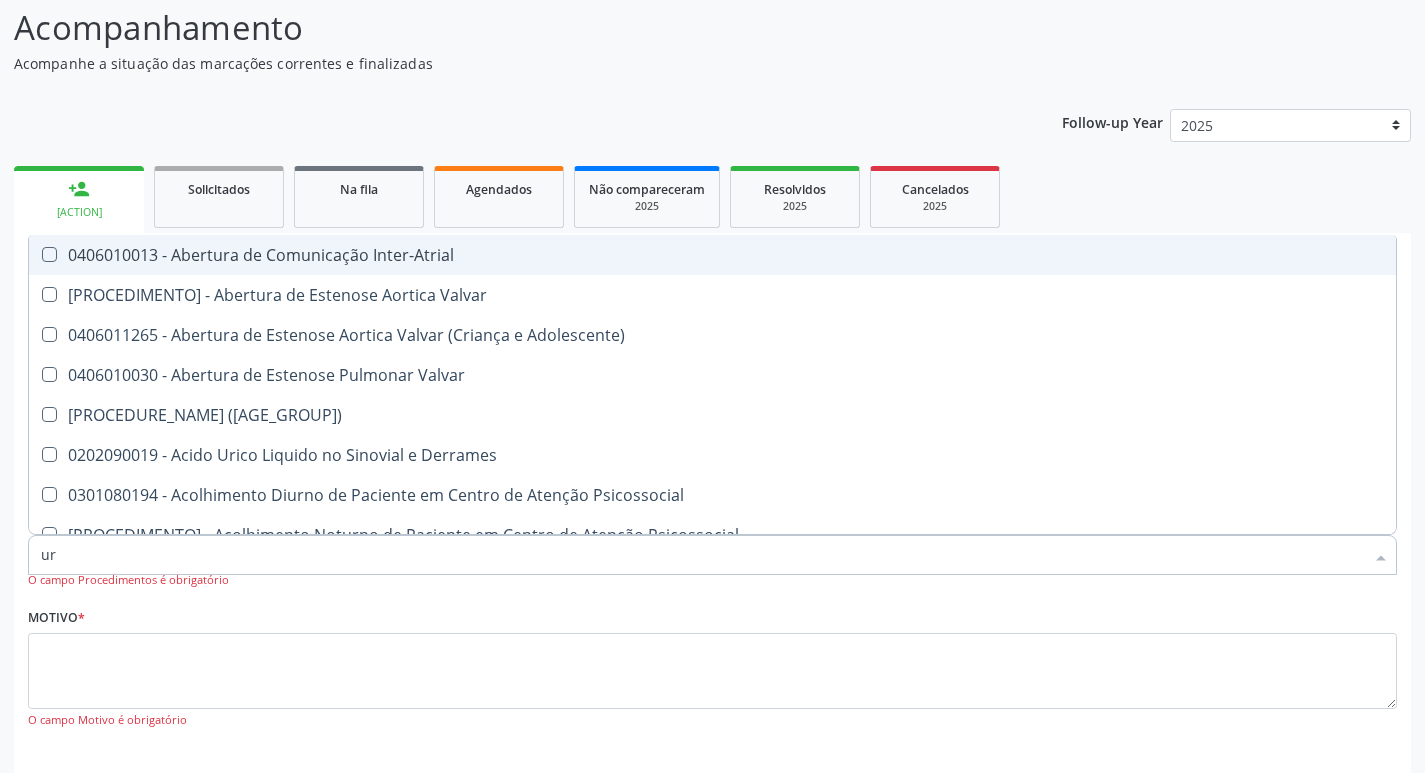 type on "uri" 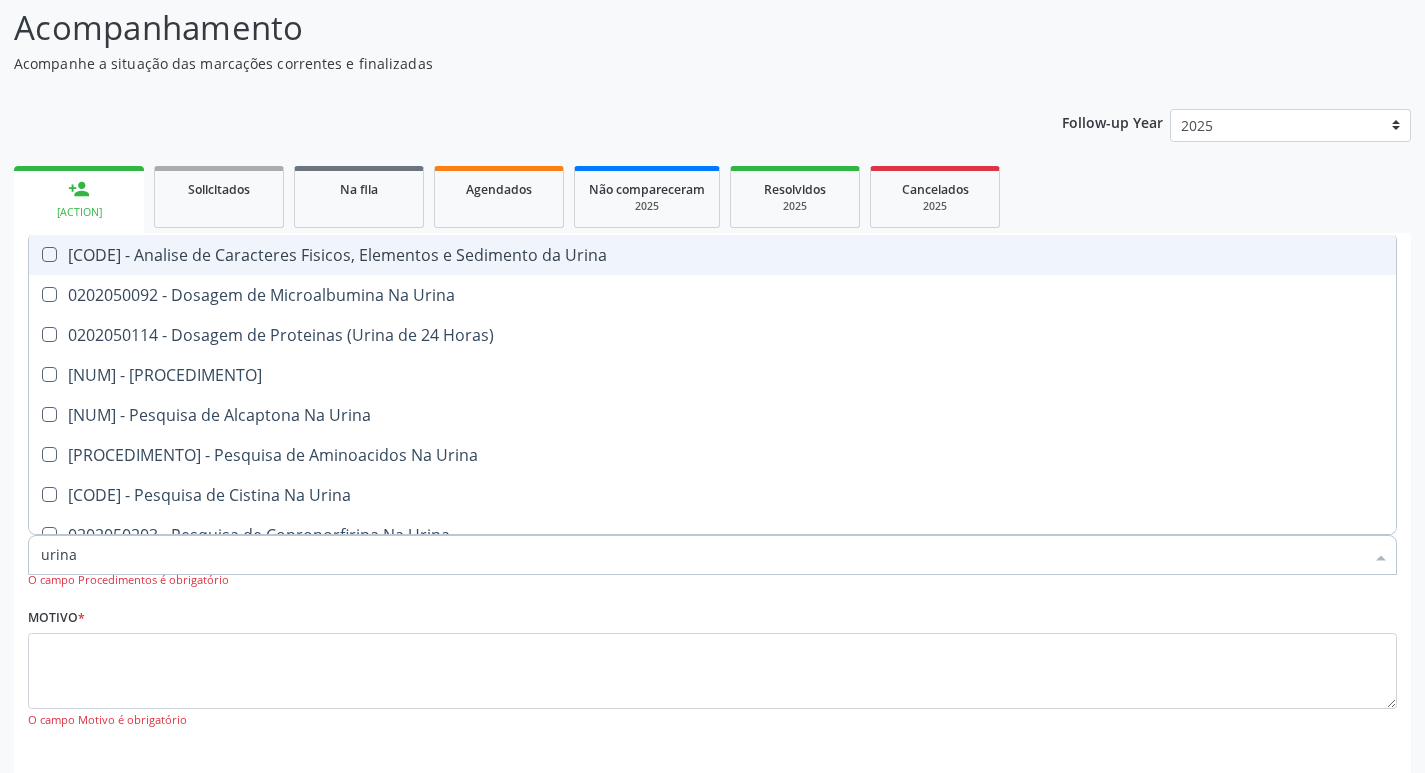 click at bounding box center [49, 254] 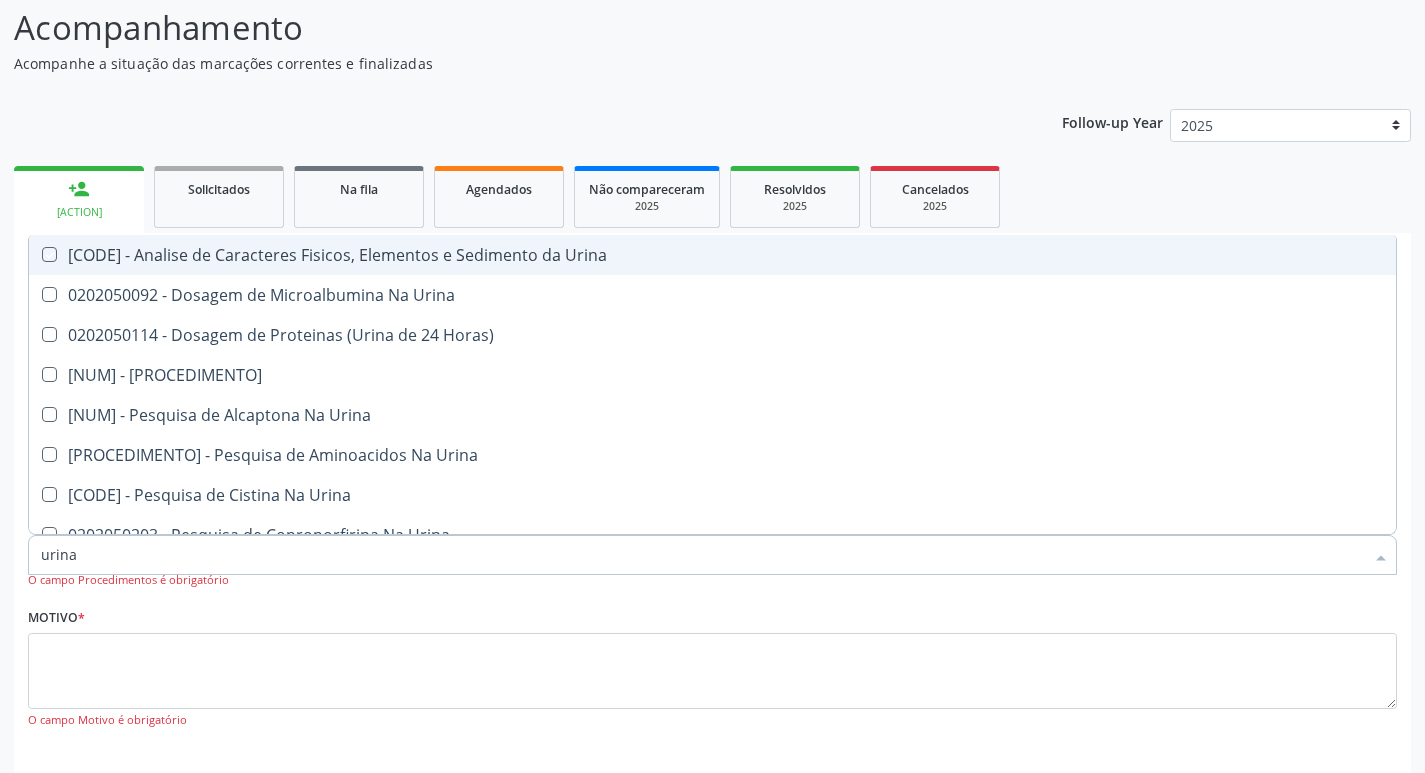 checkbox on "true" 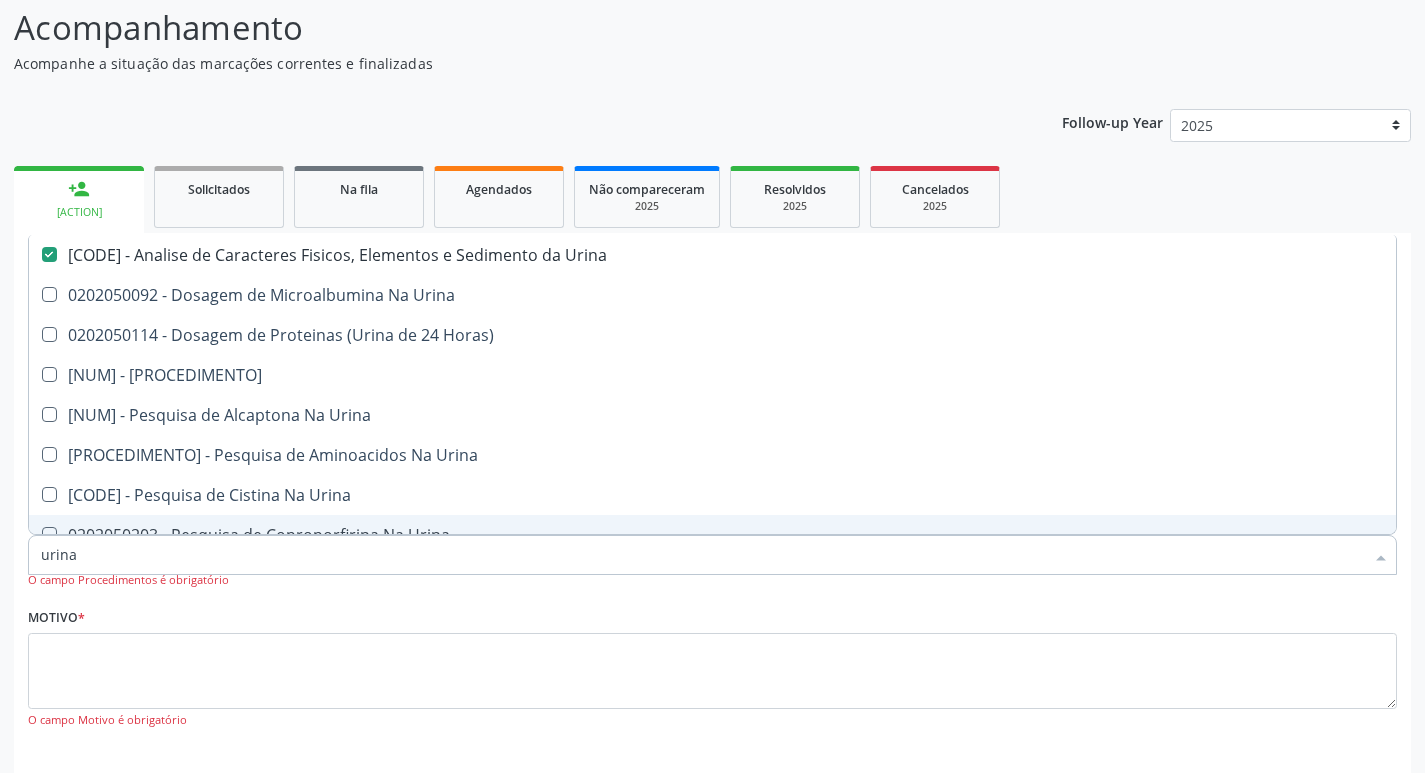 drag, startPoint x: 109, startPoint y: 561, endPoint x: 0, endPoint y: 561, distance: 109 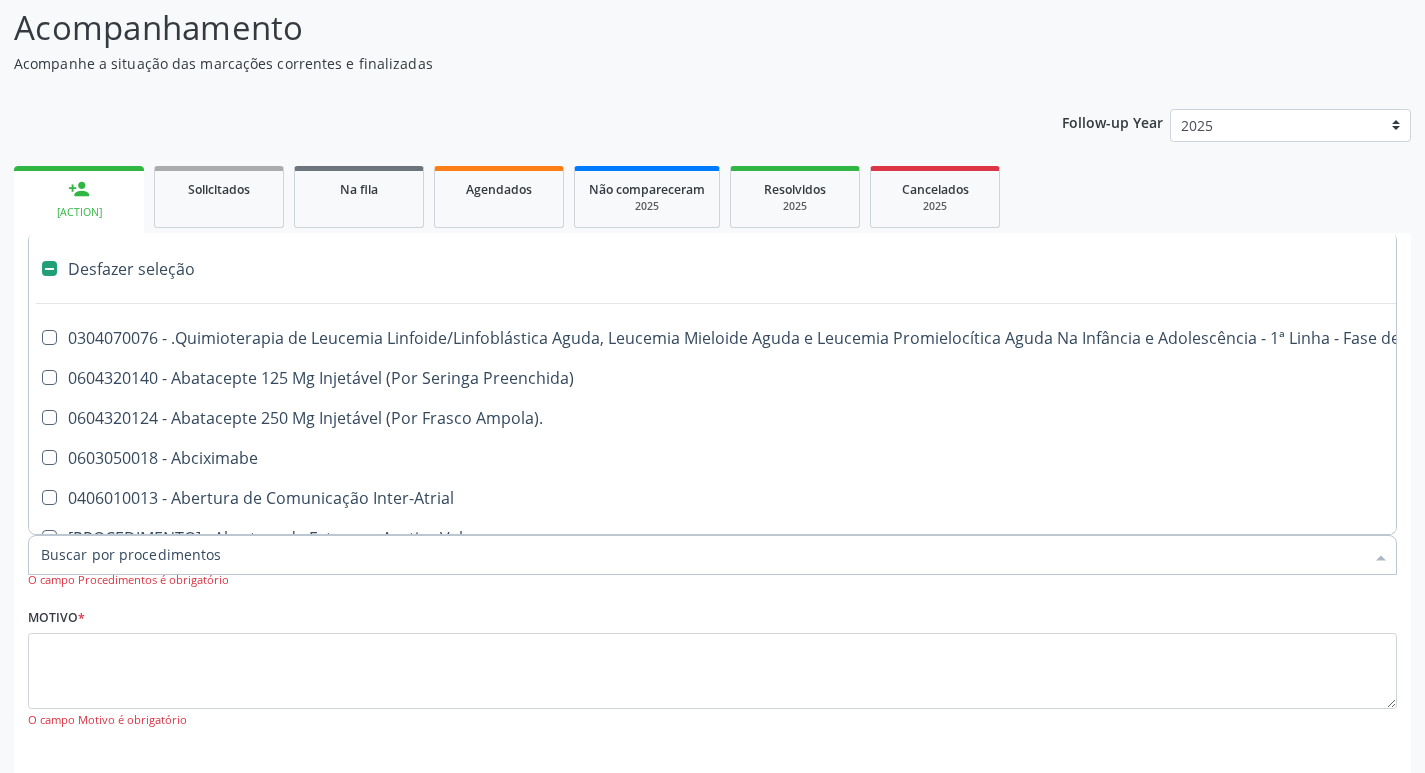 click on "Item de agendamento
*" at bounding box center [702, 555] 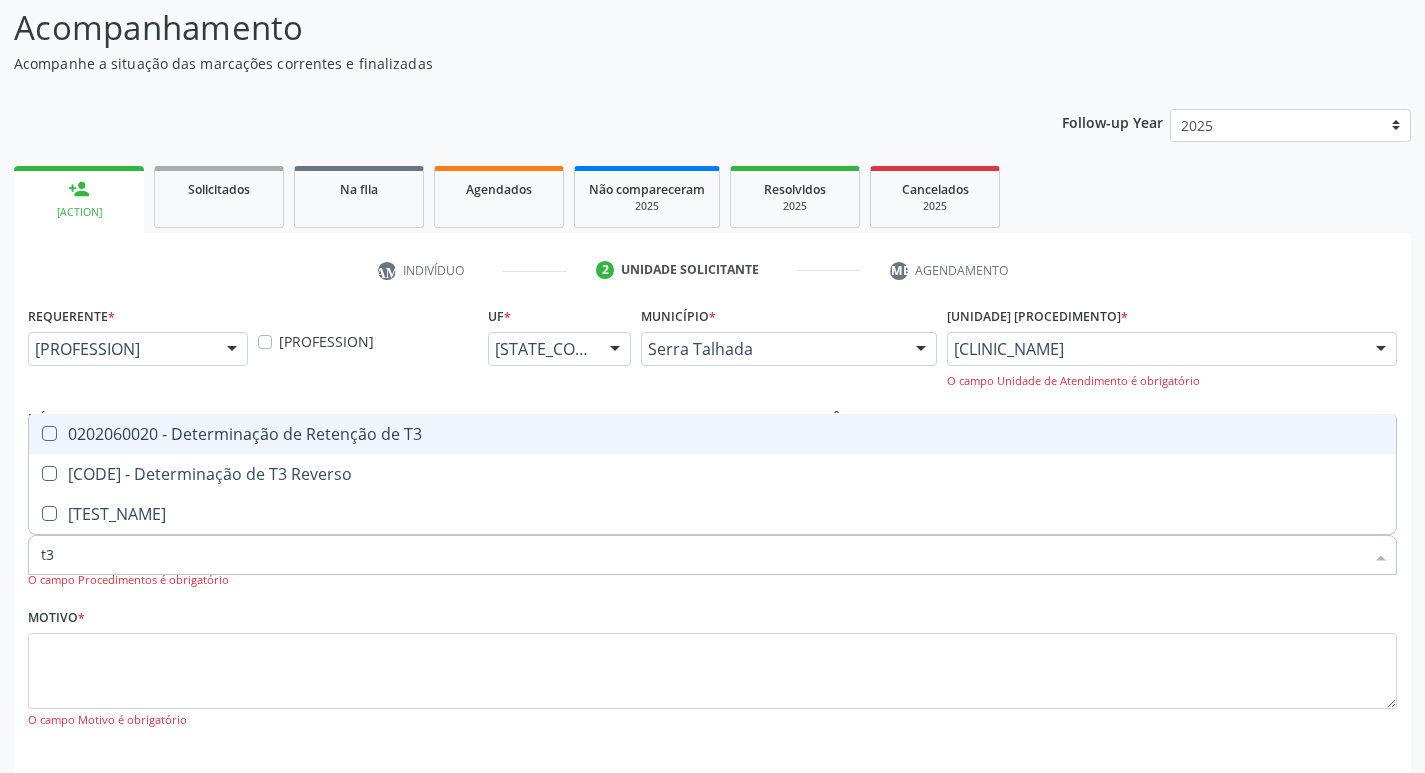 click at bounding box center [49, 433] 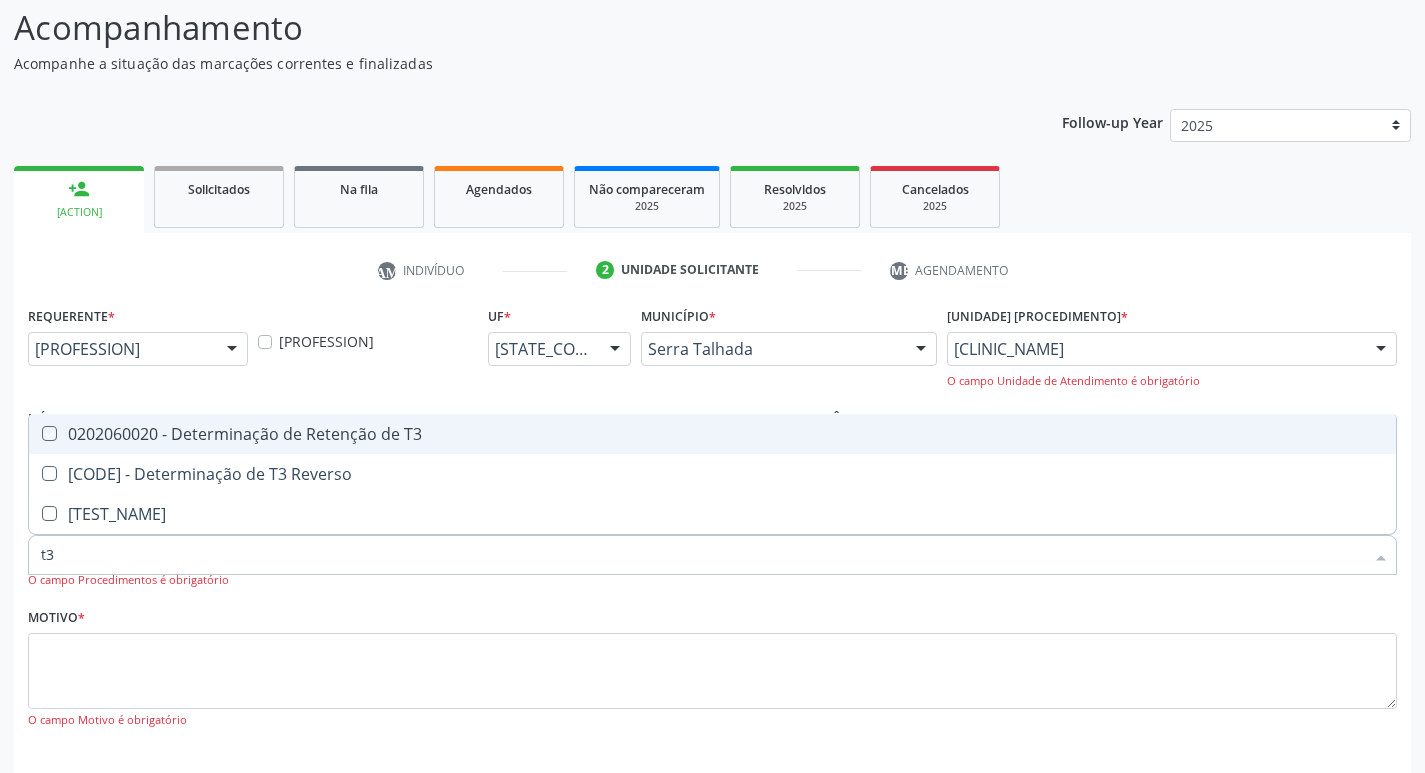 click at bounding box center (35, 433) 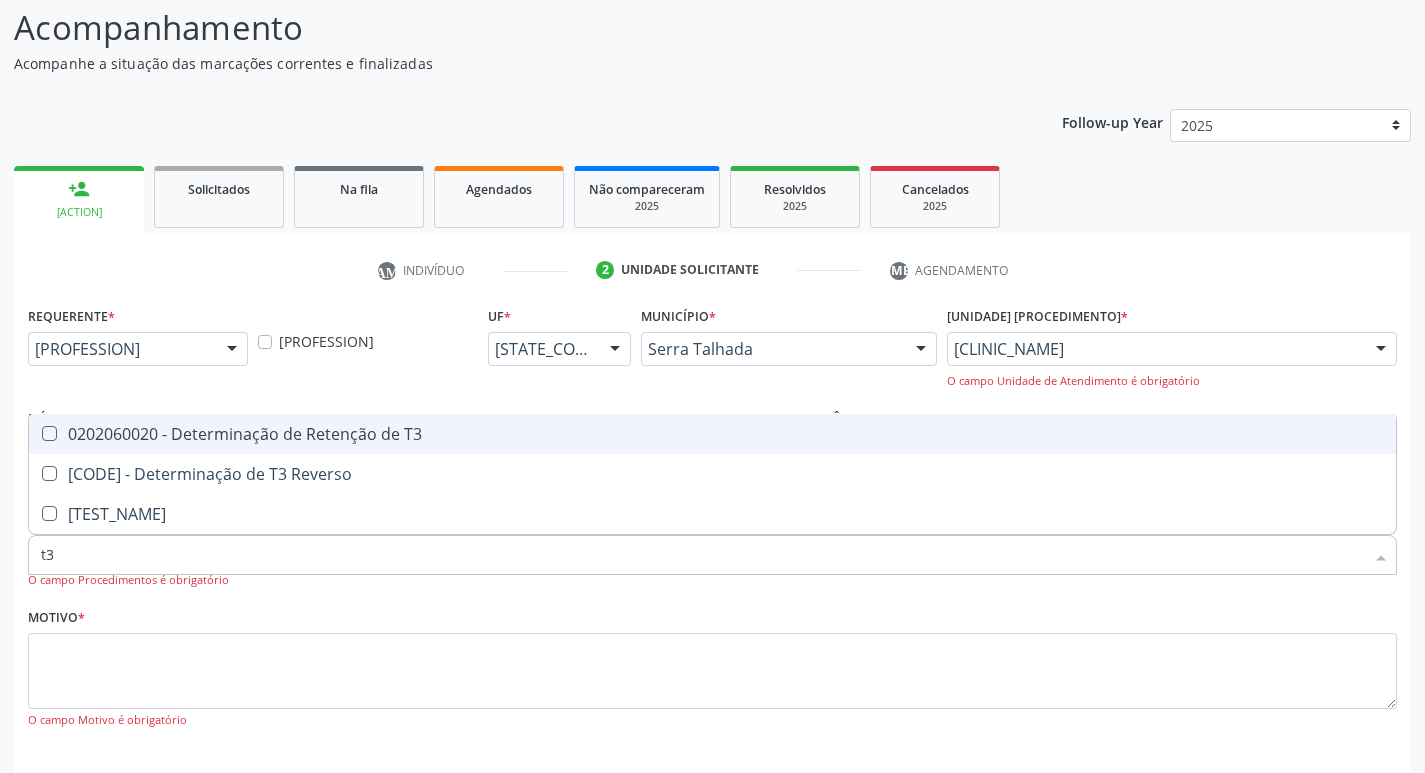 checkbox on "true" 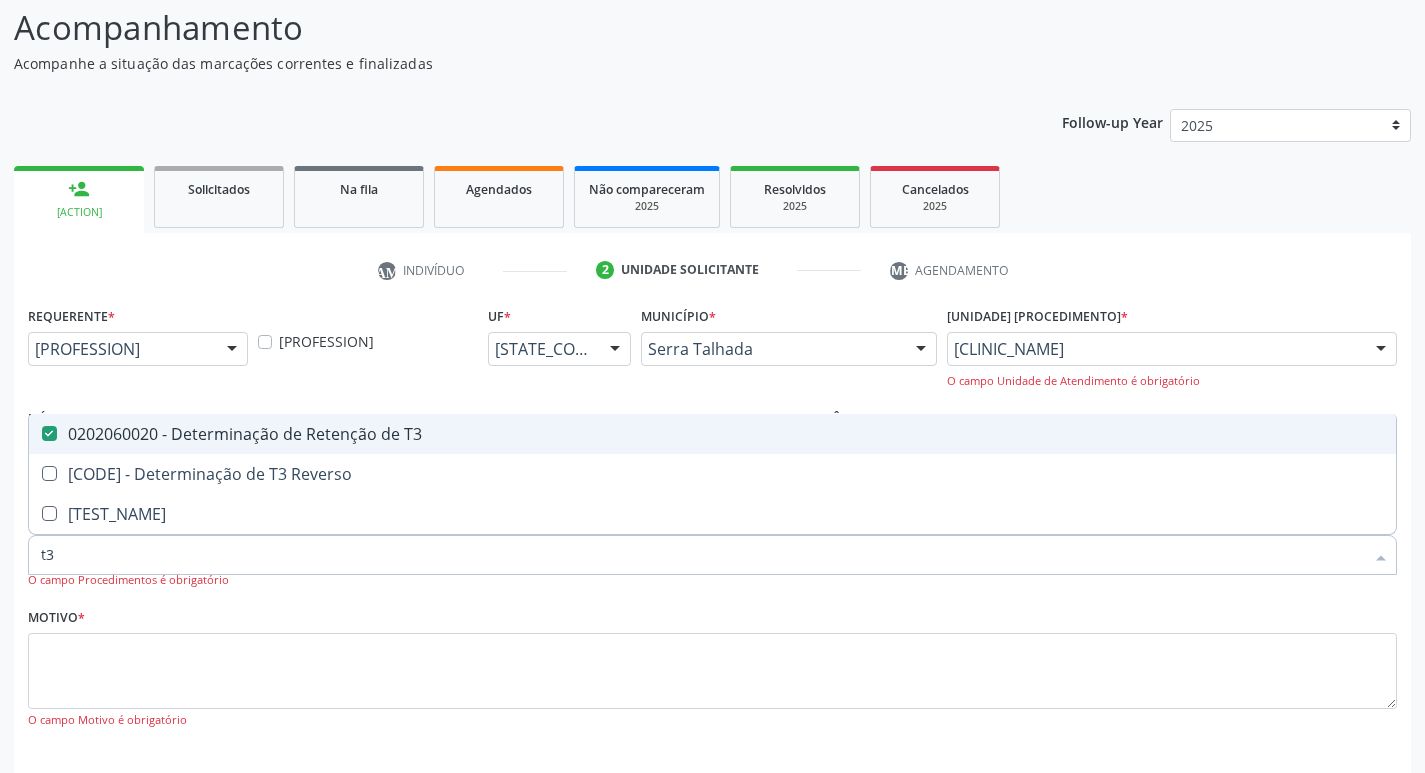 type on "t" 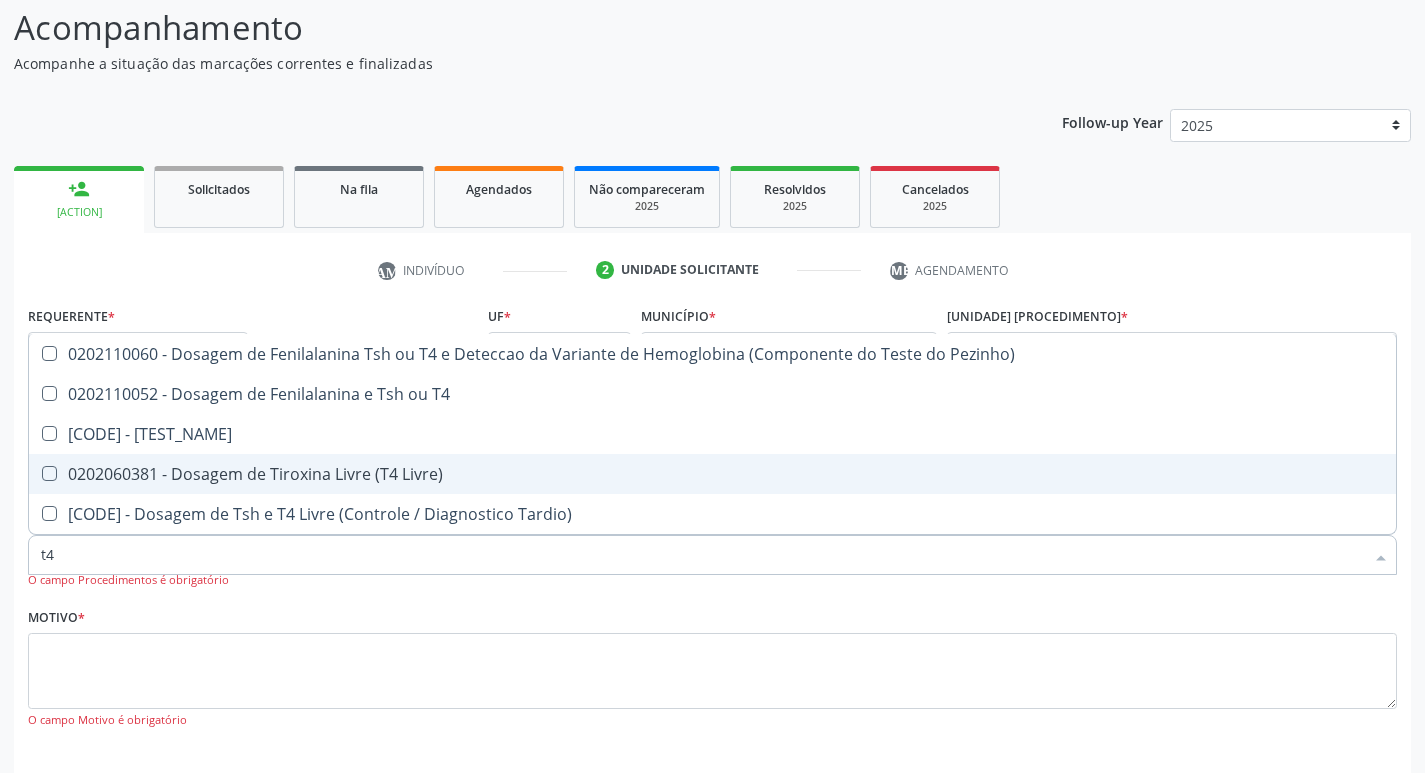 click at bounding box center [49, 473] 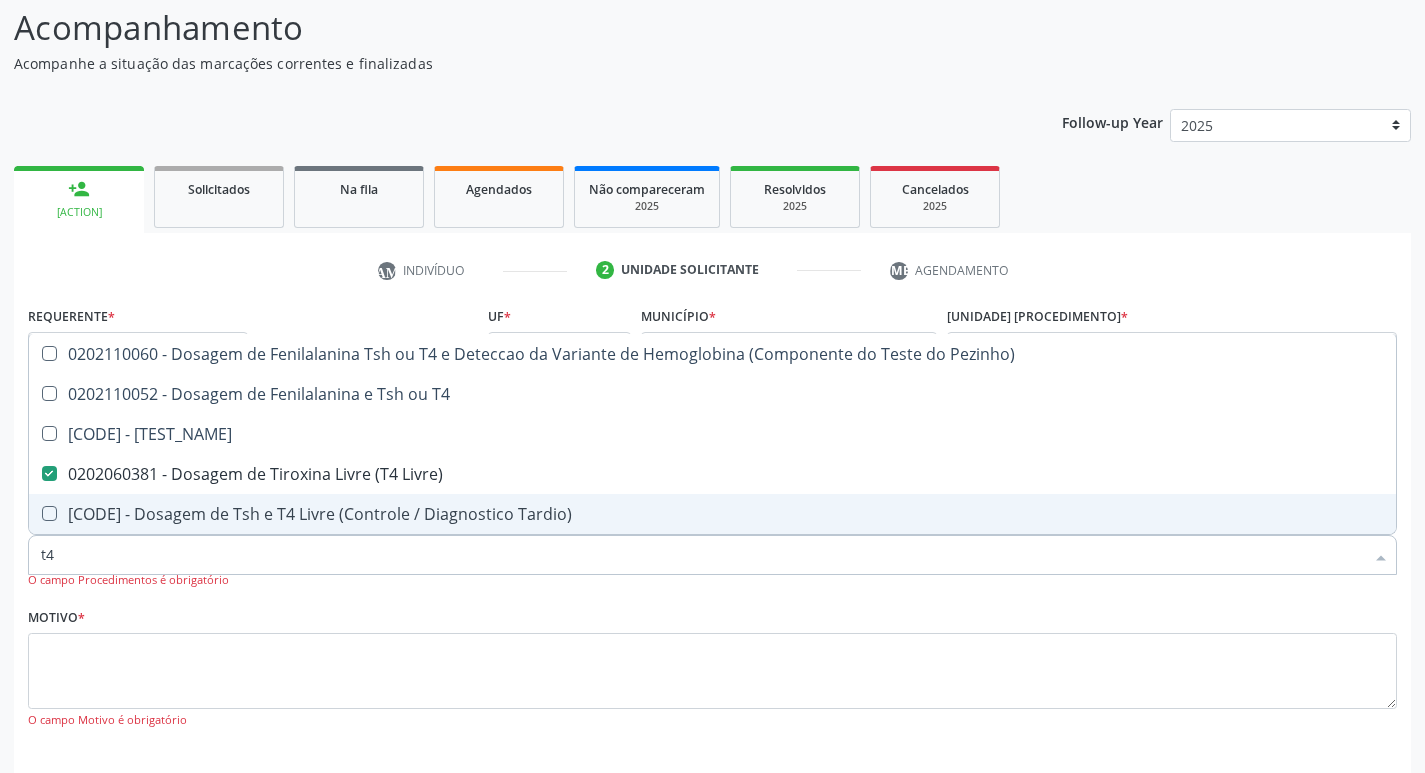 type on "t" 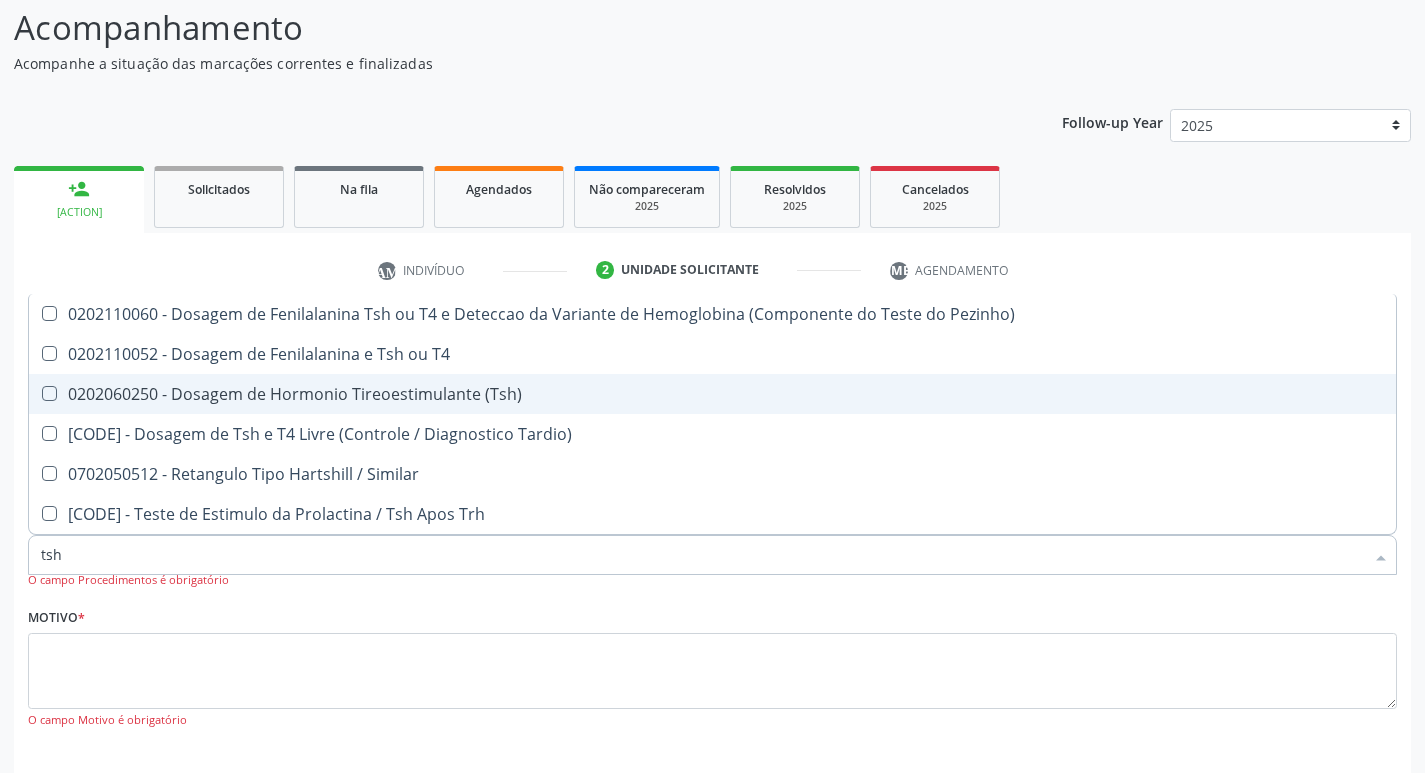 click at bounding box center (49, 393) 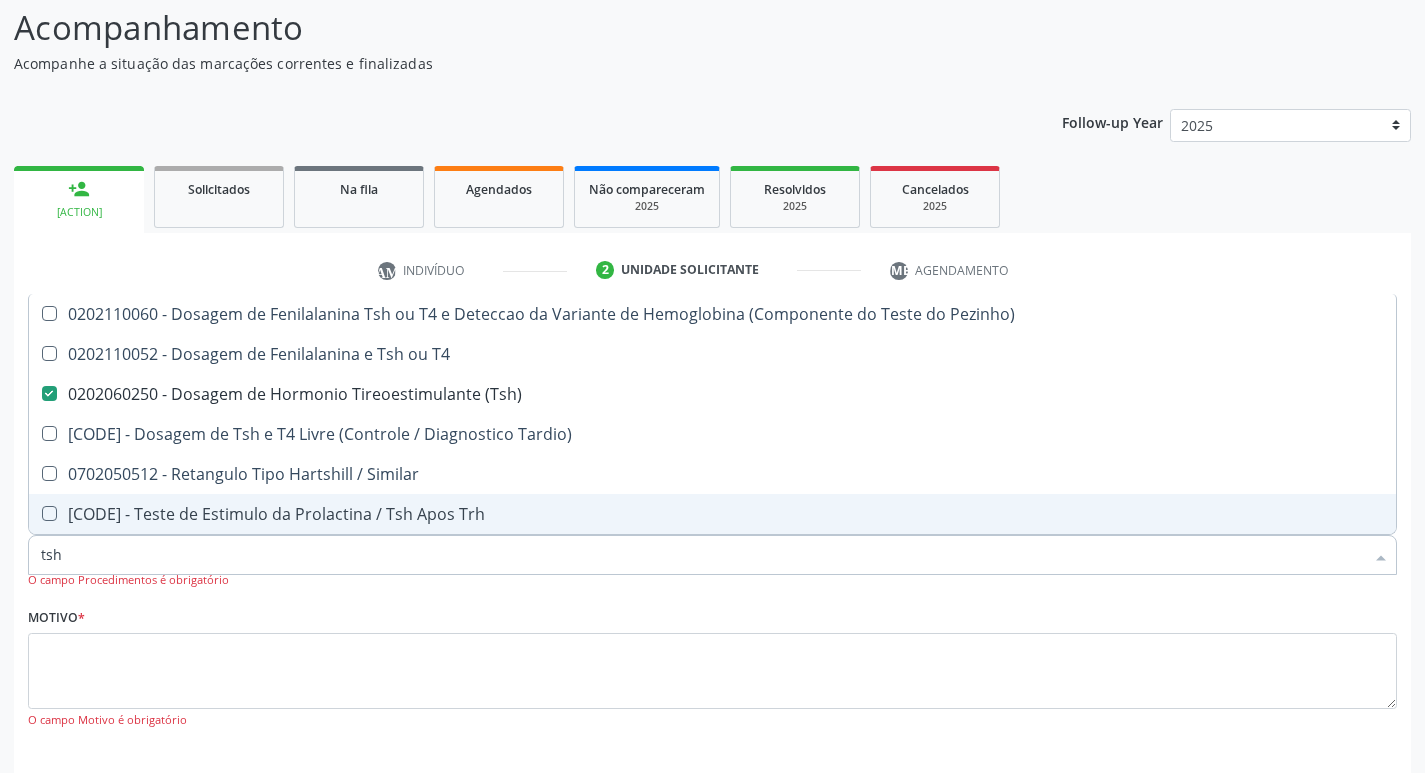 drag, startPoint x: 21, startPoint y: 555, endPoint x: 0, endPoint y: 552, distance: 21.213203 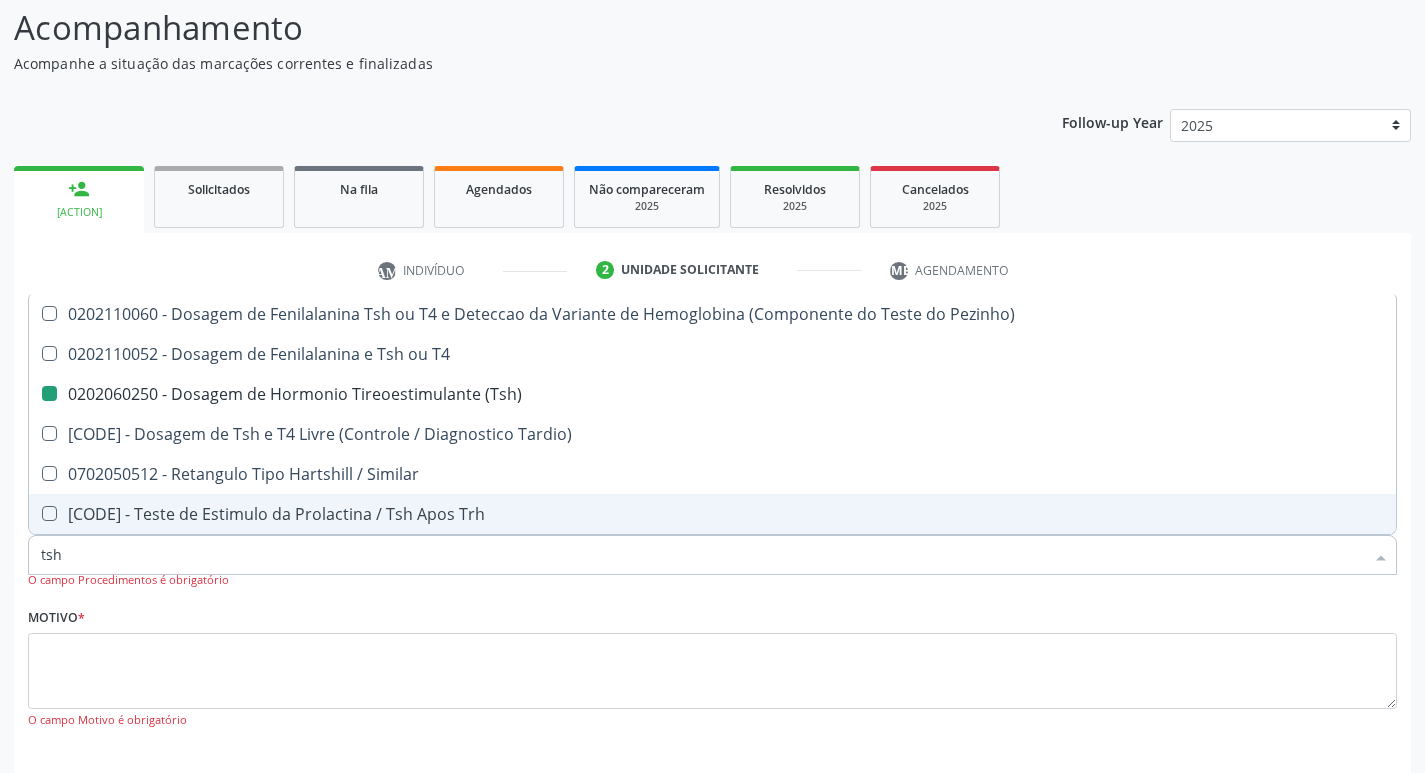 type 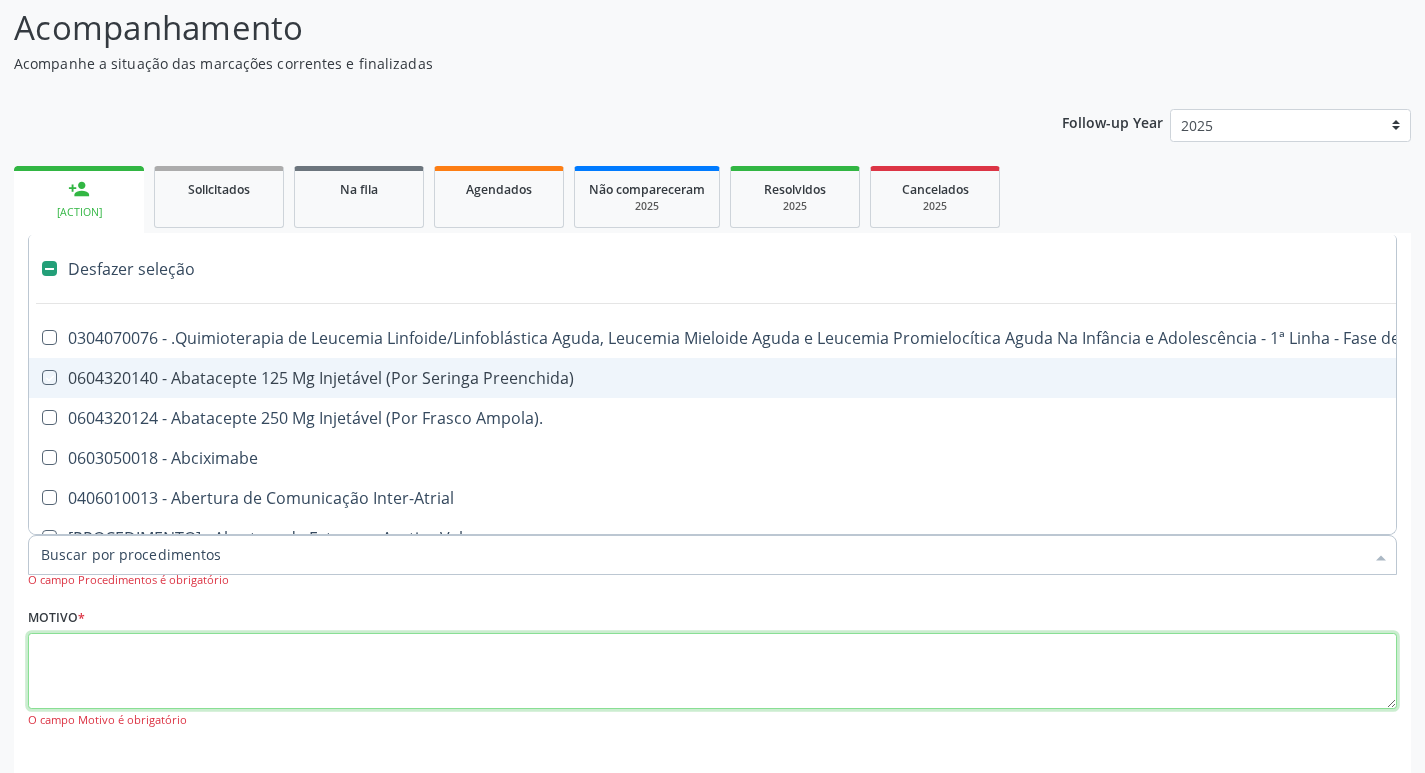 click at bounding box center [712, 671] 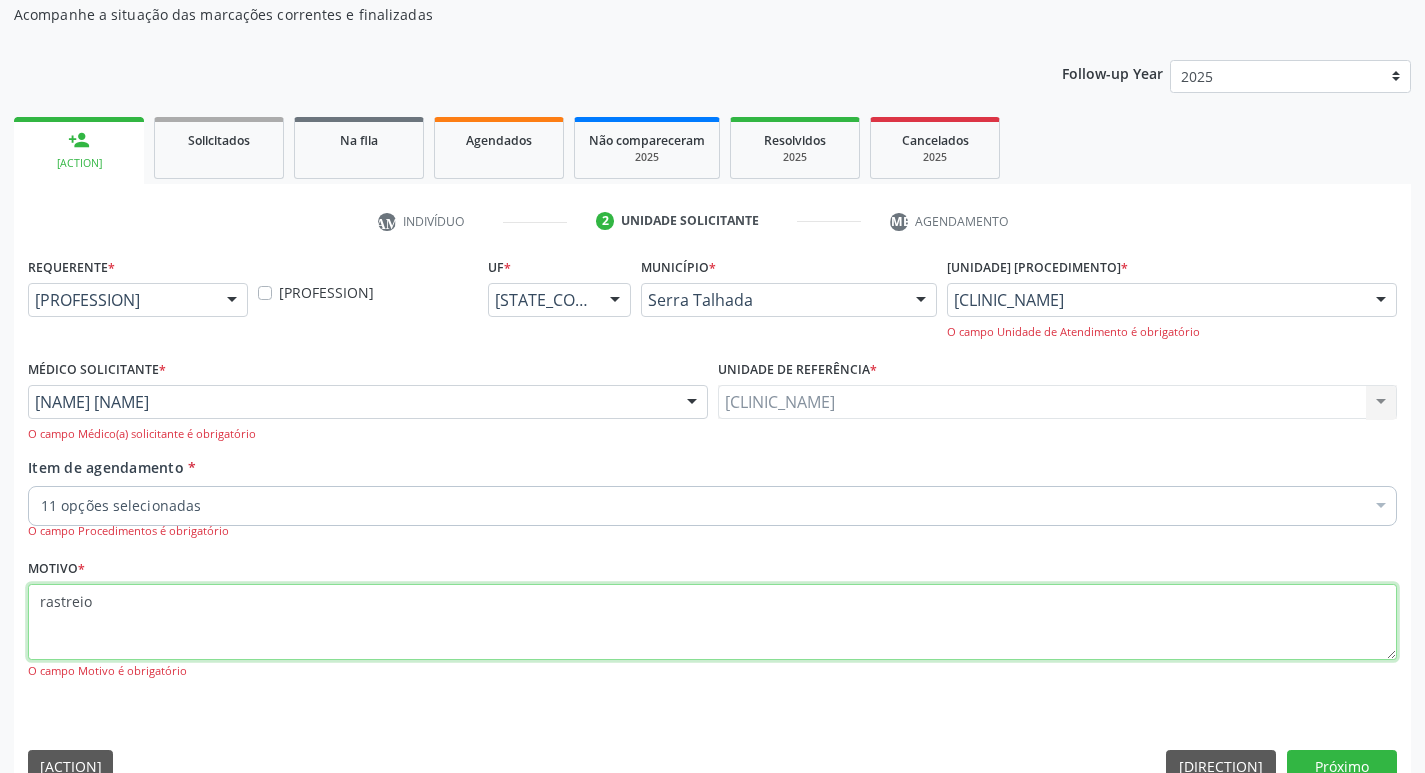 scroll, scrollTop: 221, scrollLeft: 0, axis: vertical 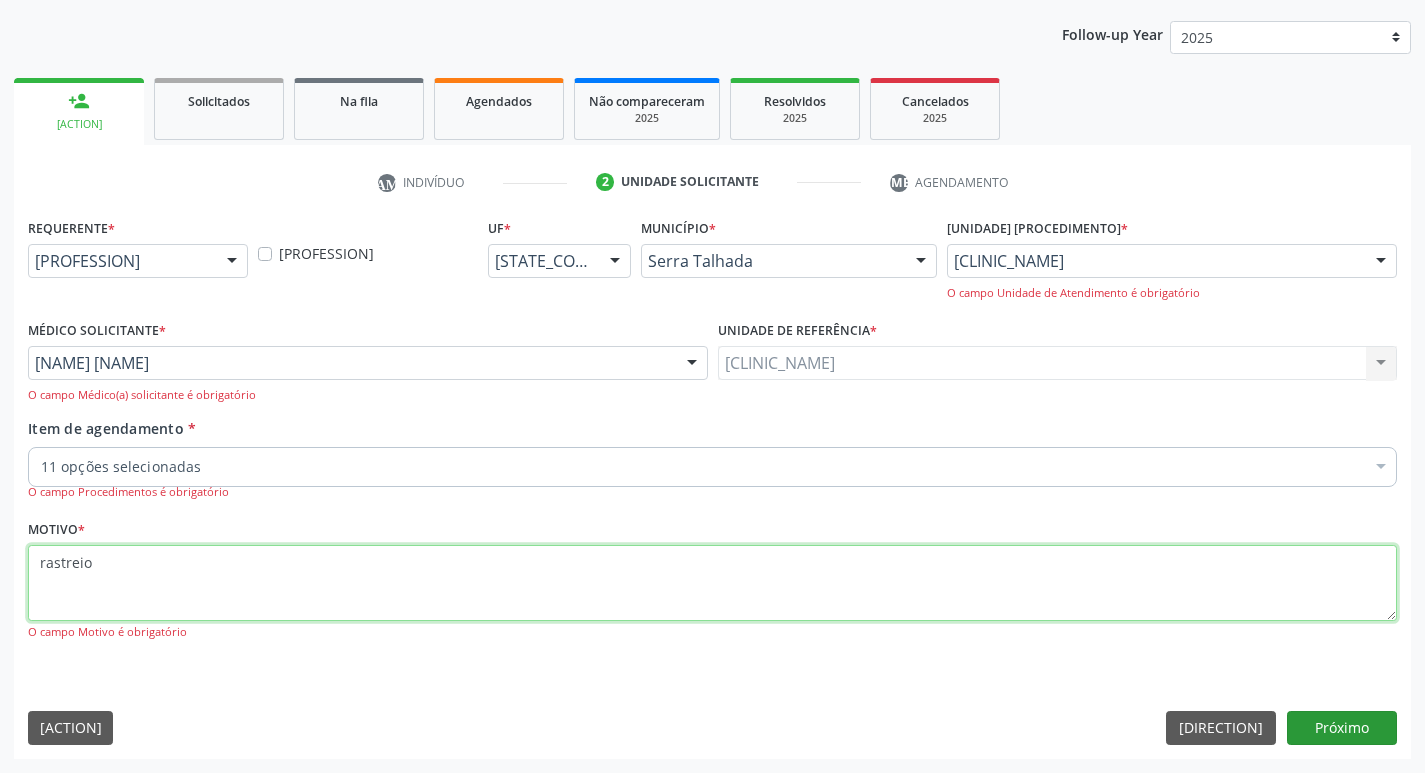 type on "rastreio" 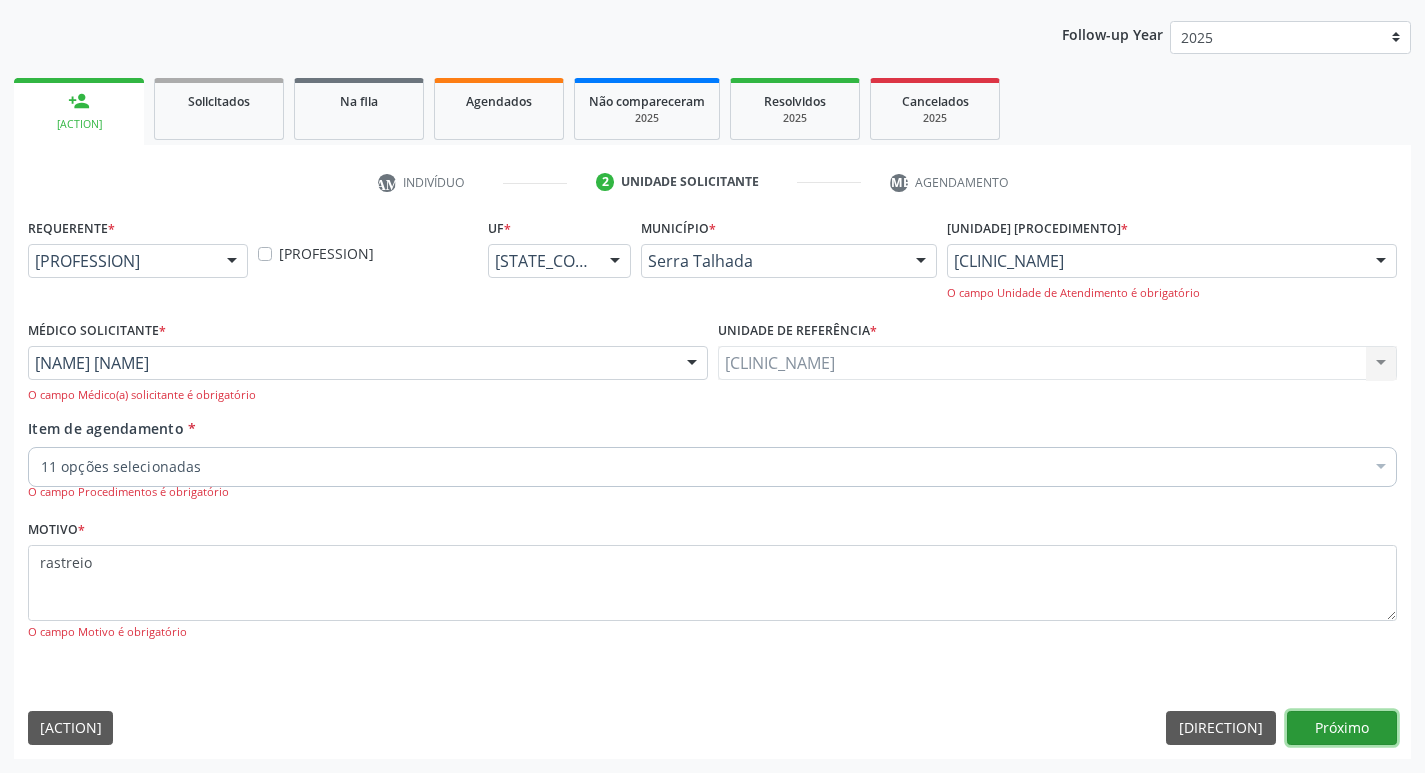 click on "[NEXT]" at bounding box center [1342, 728] 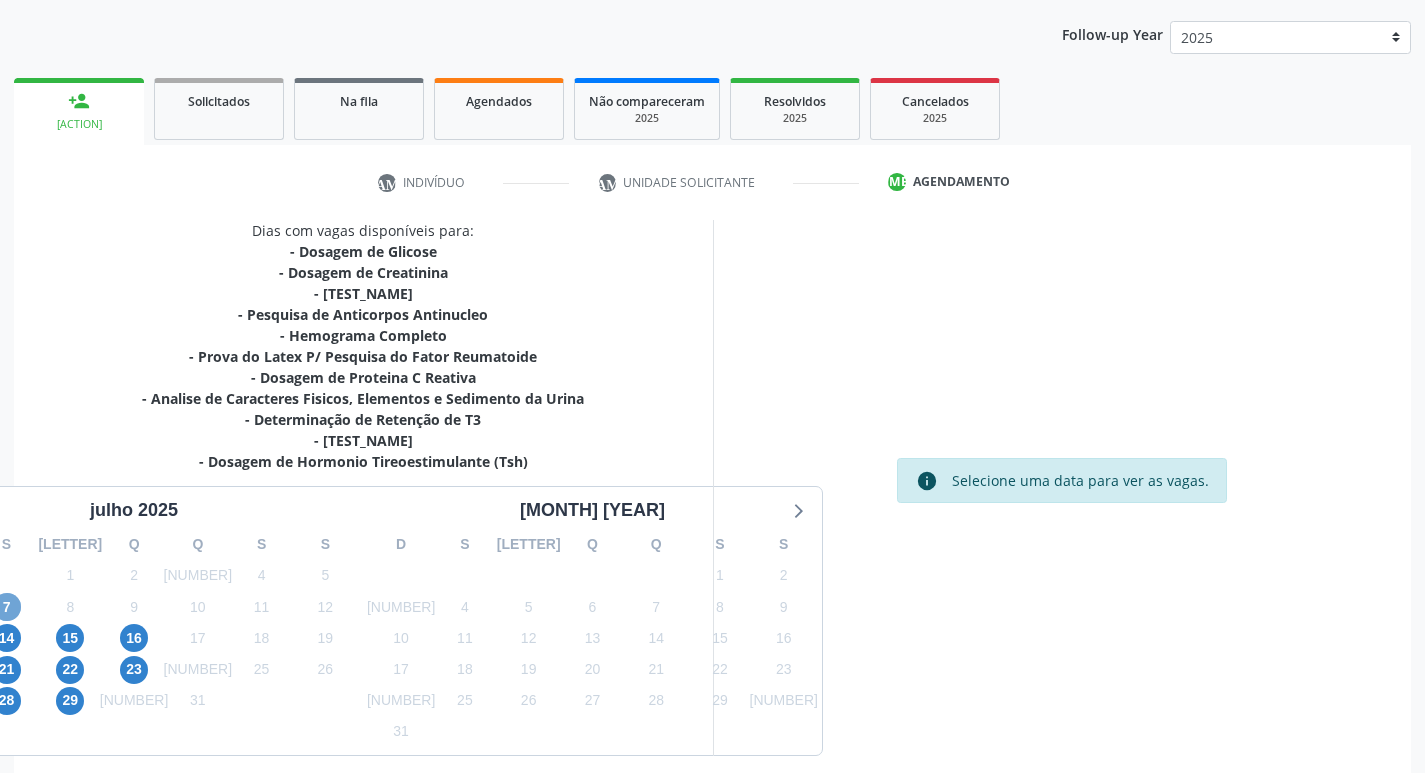 click on "7" at bounding box center (7, 607) 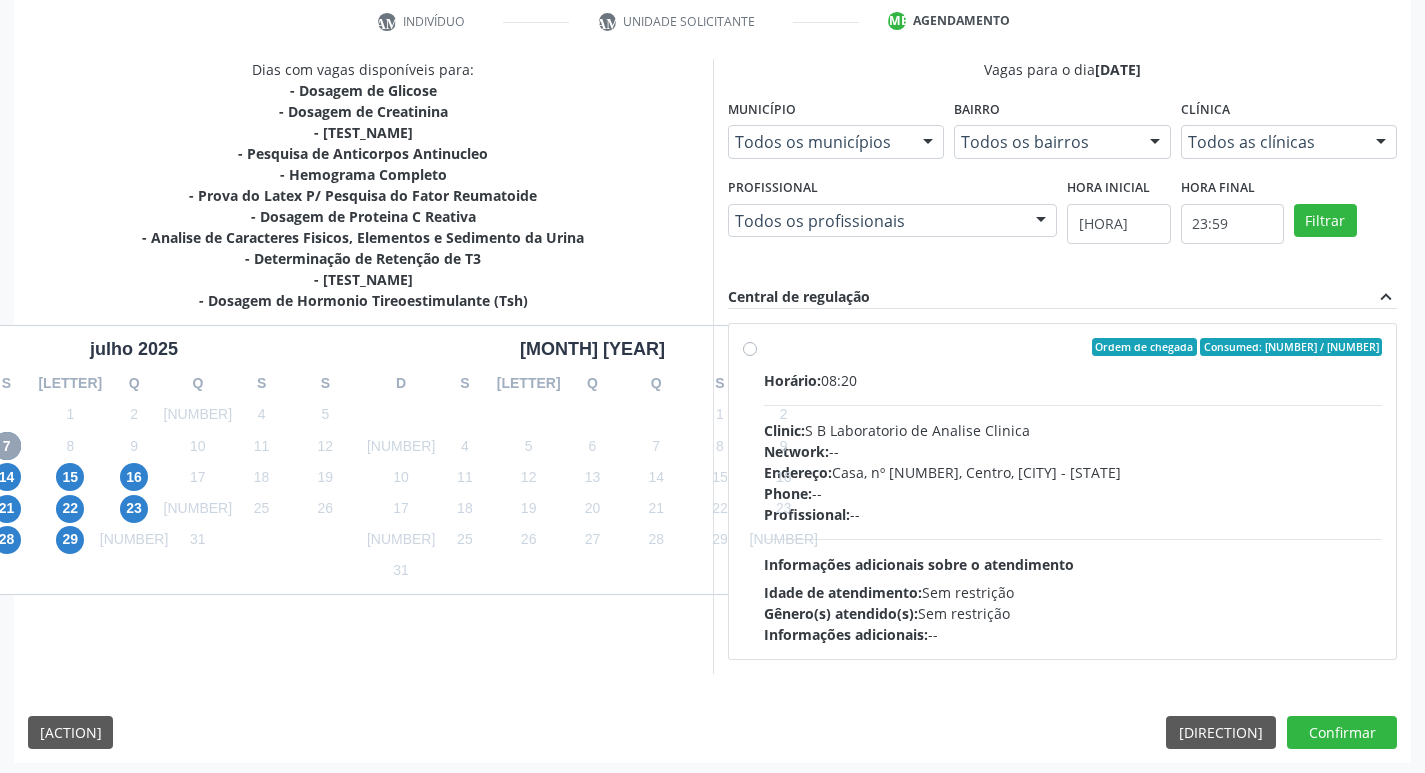 scroll, scrollTop: 386, scrollLeft: 0, axis: vertical 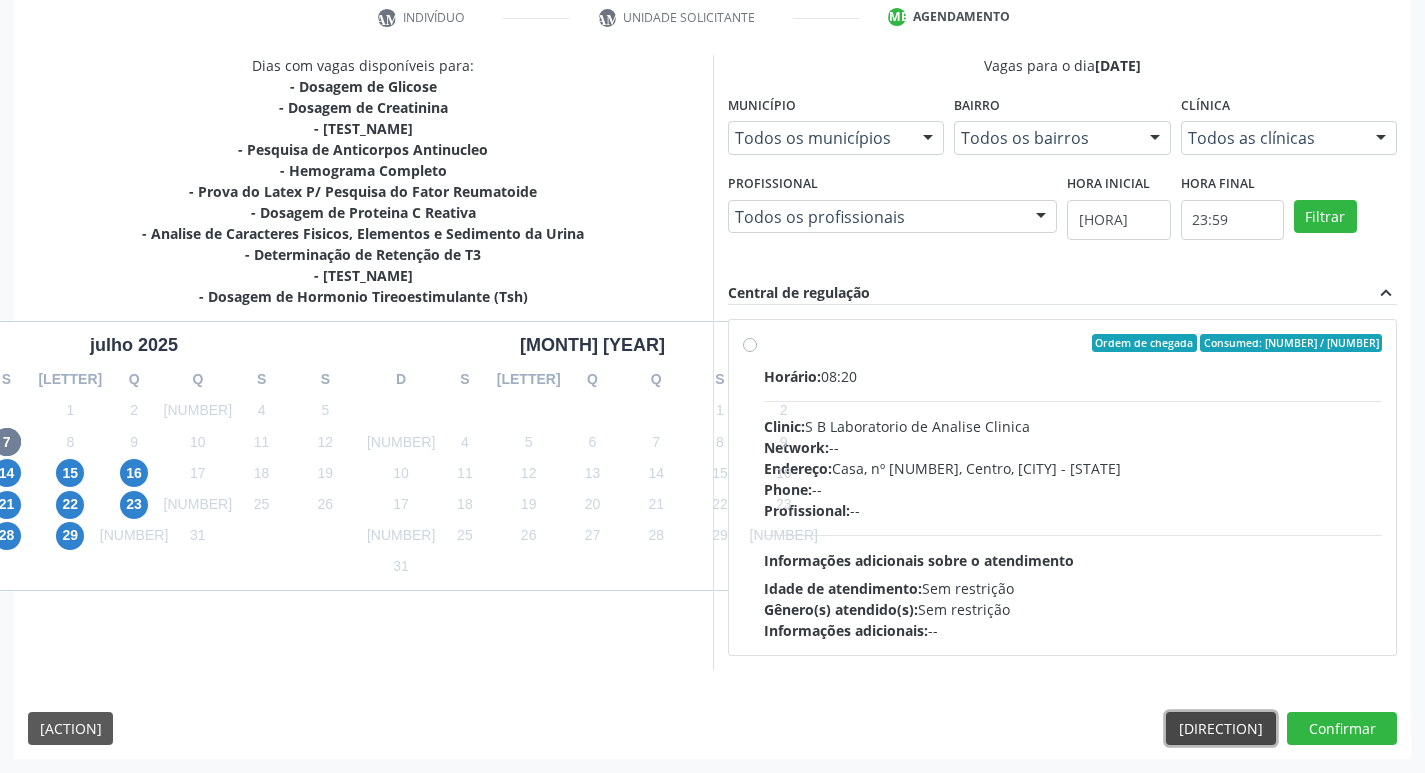 click on "Anterior" at bounding box center [1221, 729] 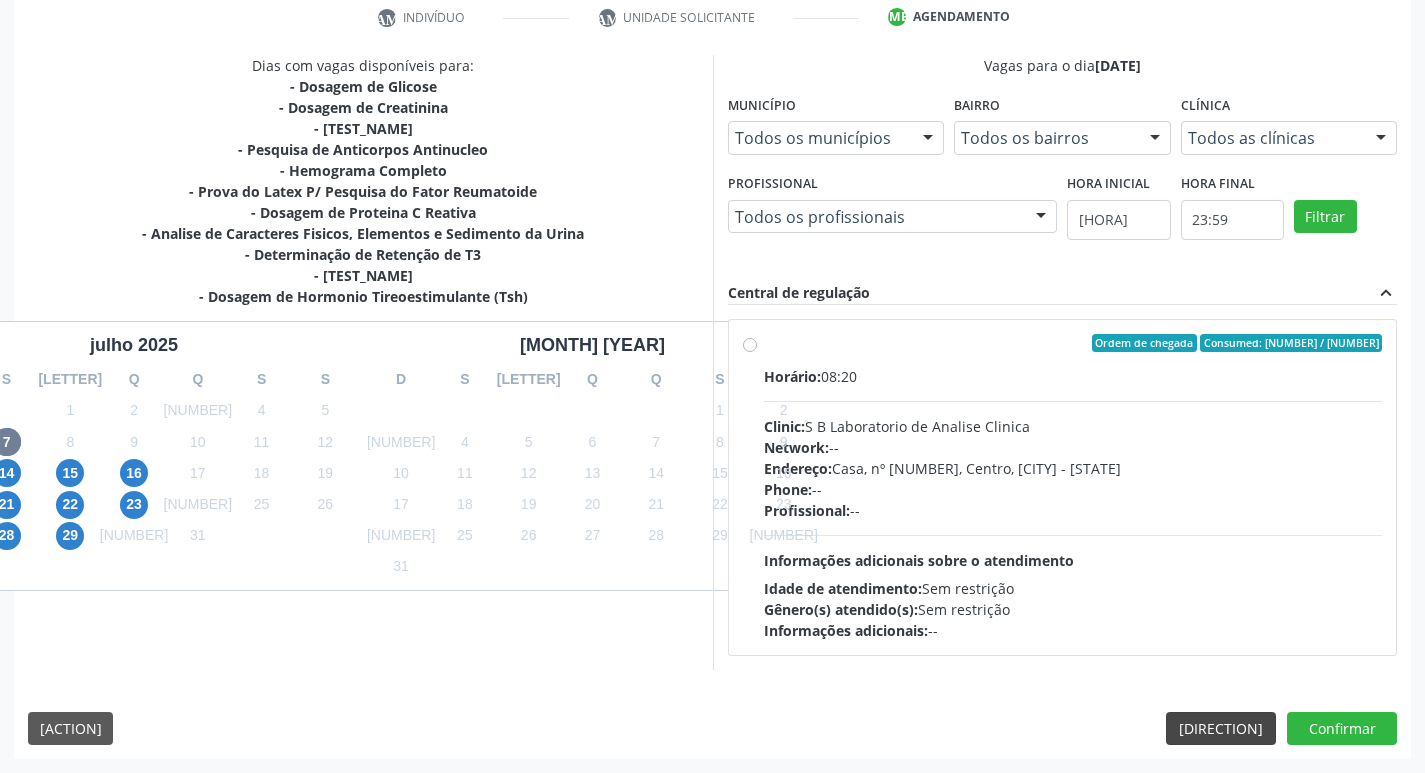 scroll, scrollTop: 133, scrollLeft: 0, axis: vertical 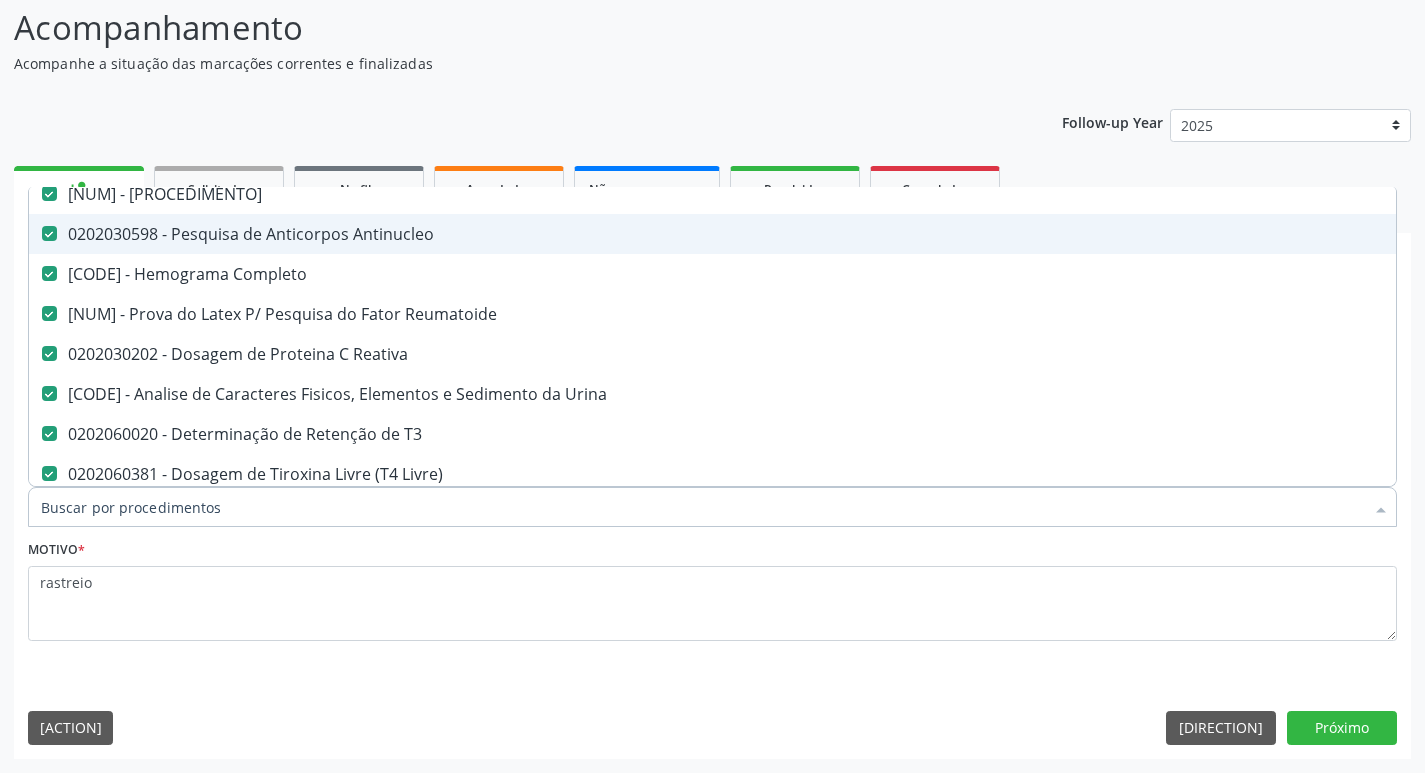 click at bounding box center [49, 233] 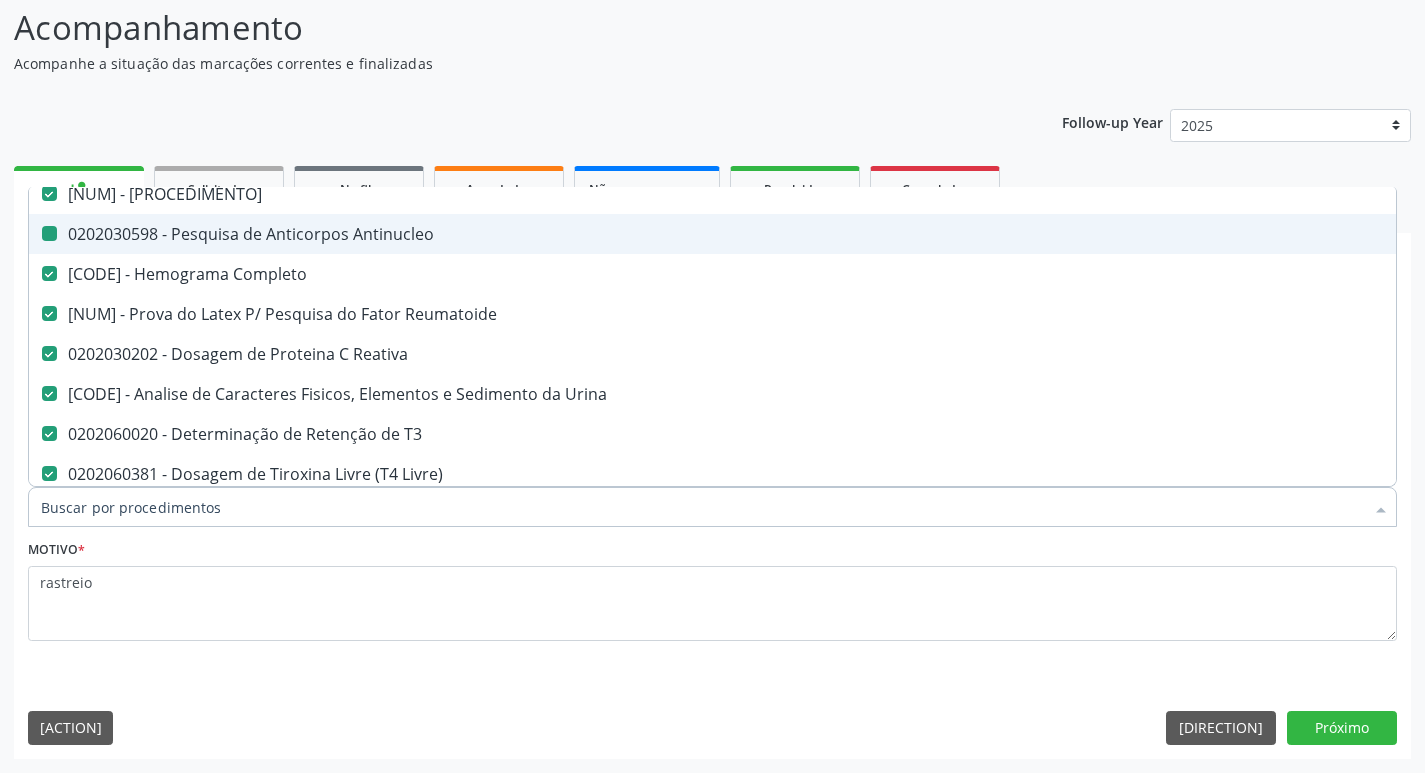 checkbox on "false" 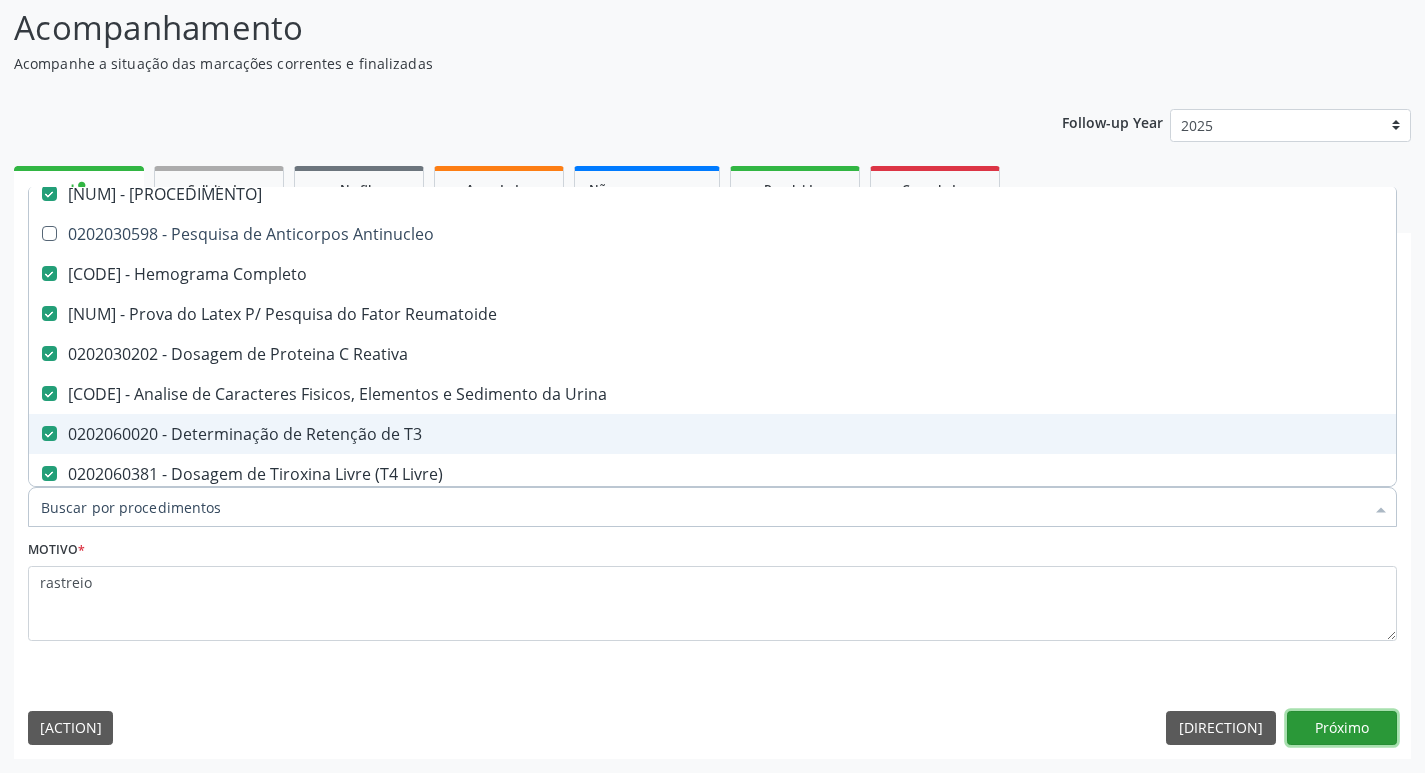 click on "[NEXT]" at bounding box center [1342, 728] 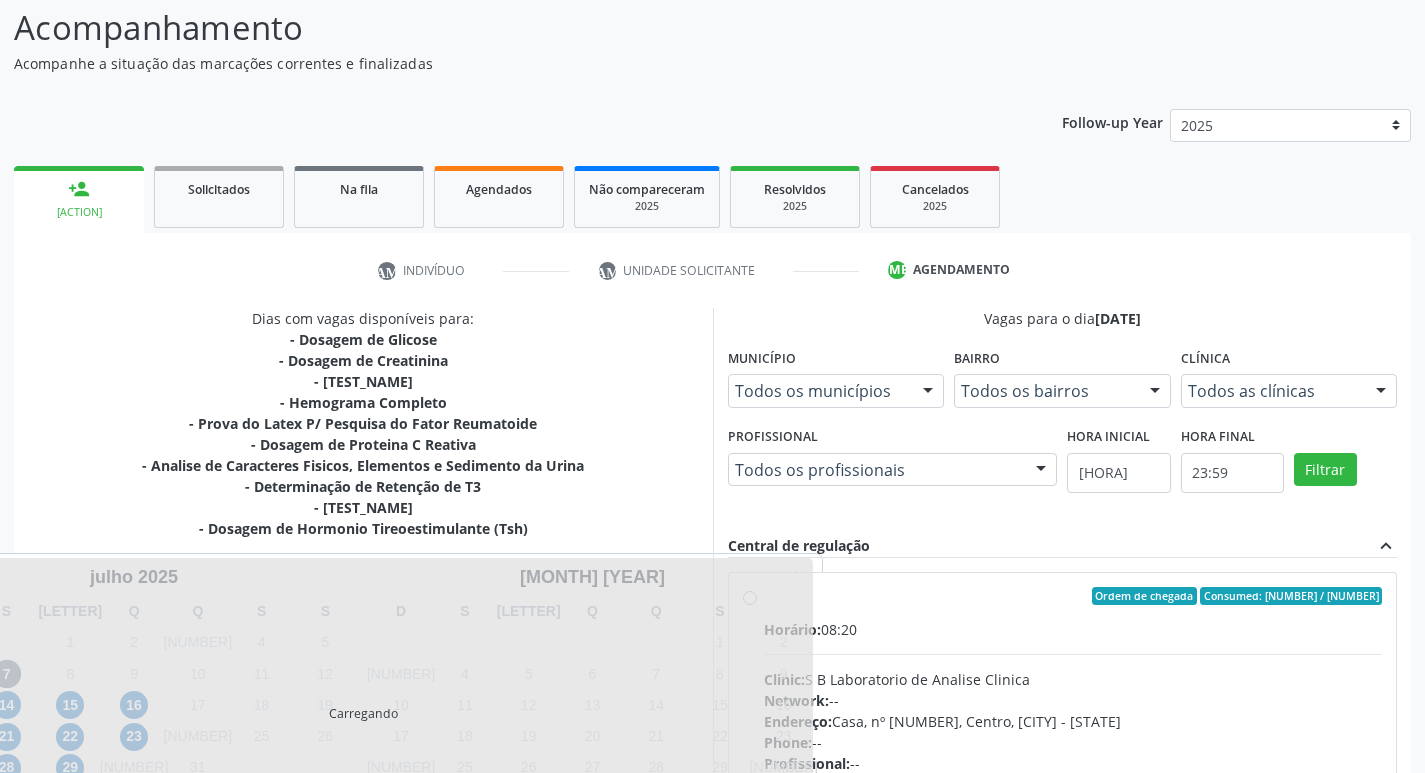 scroll, scrollTop: 0, scrollLeft: 0, axis: both 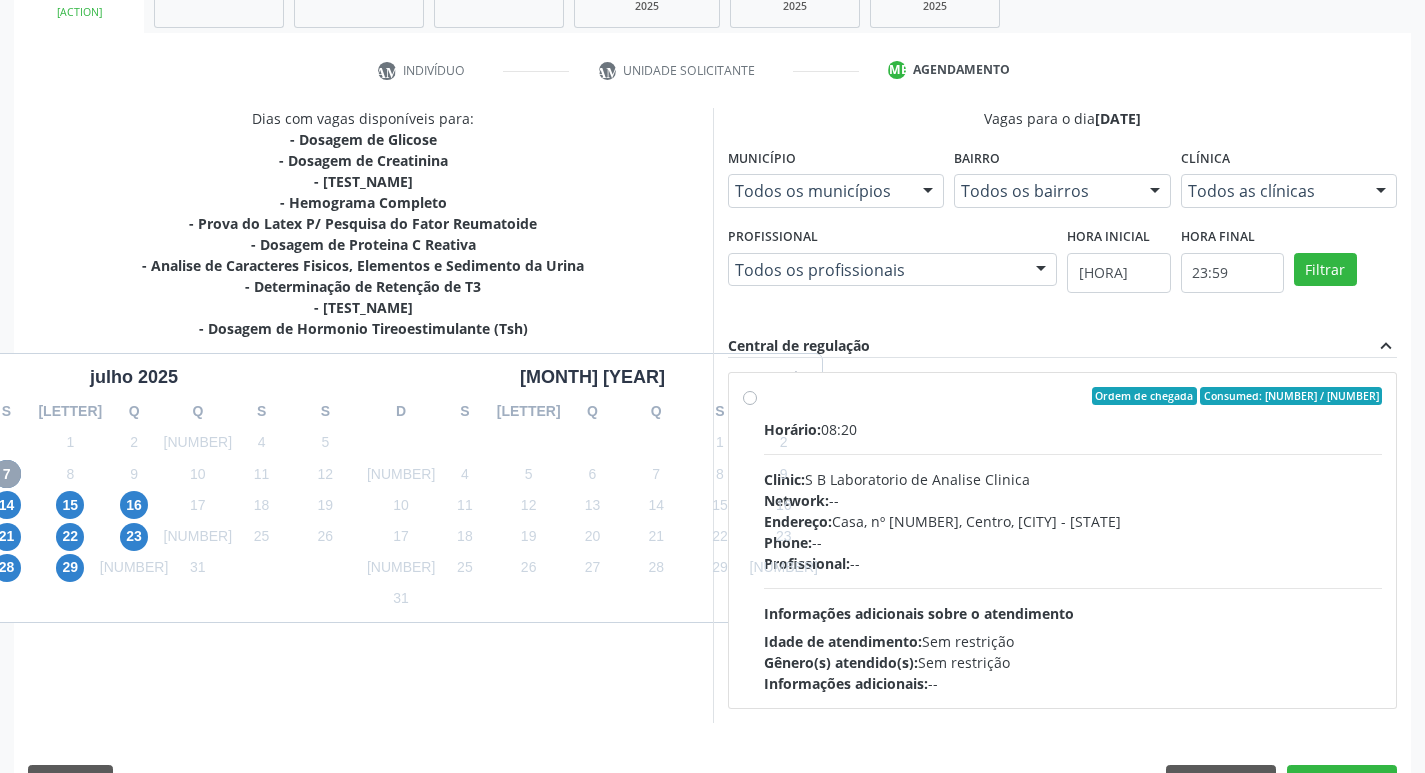 click on "7" at bounding box center (7, 474) 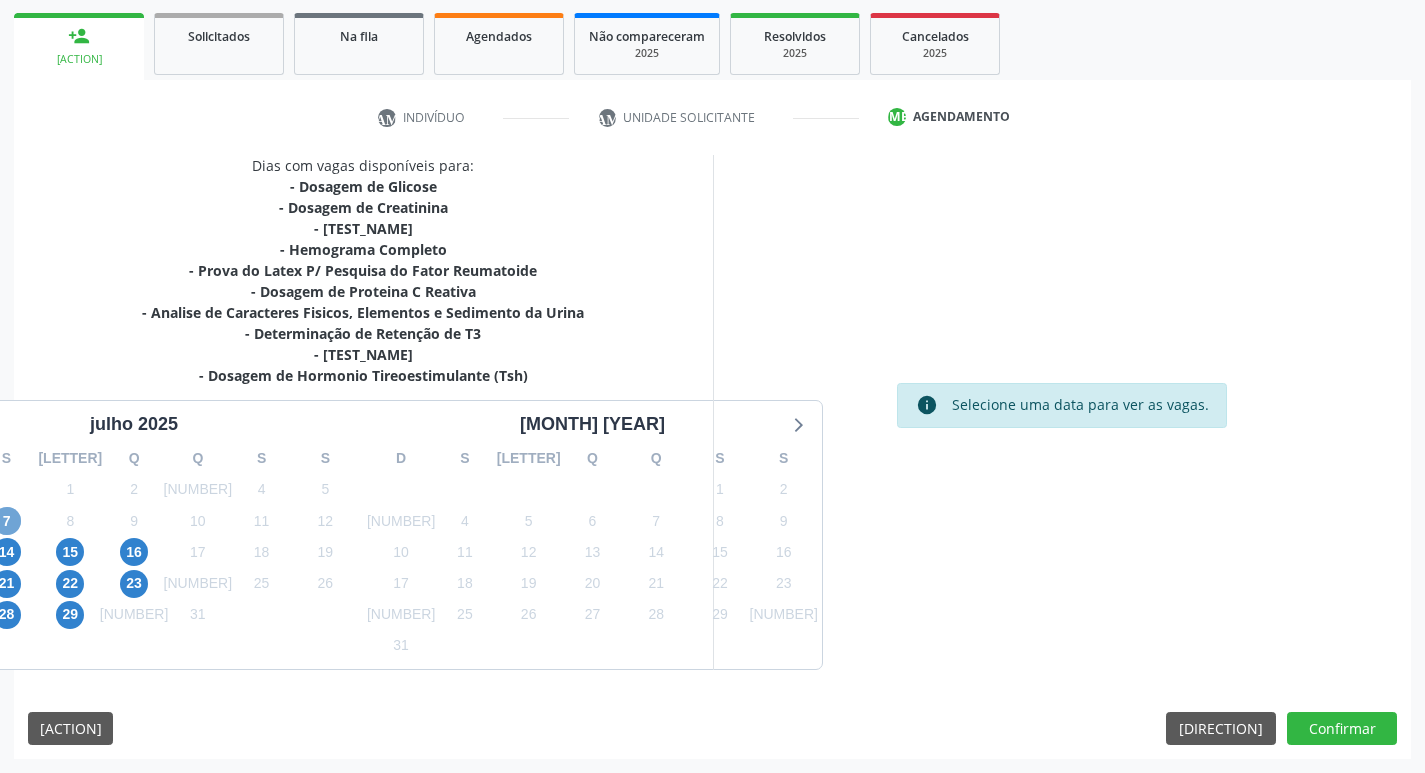 scroll, scrollTop: 286, scrollLeft: 0, axis: vertical 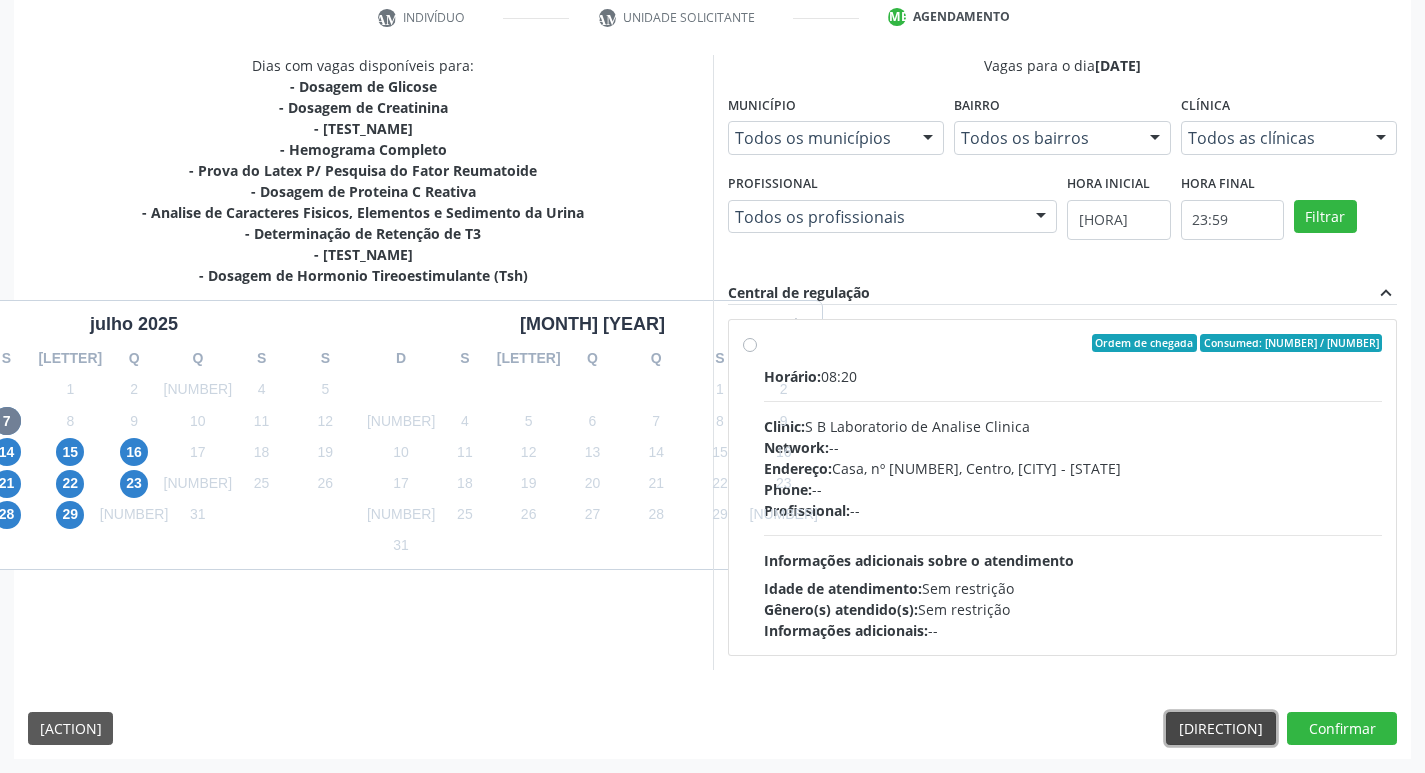 click on "Anterior" at bounding box center (1221, 729) 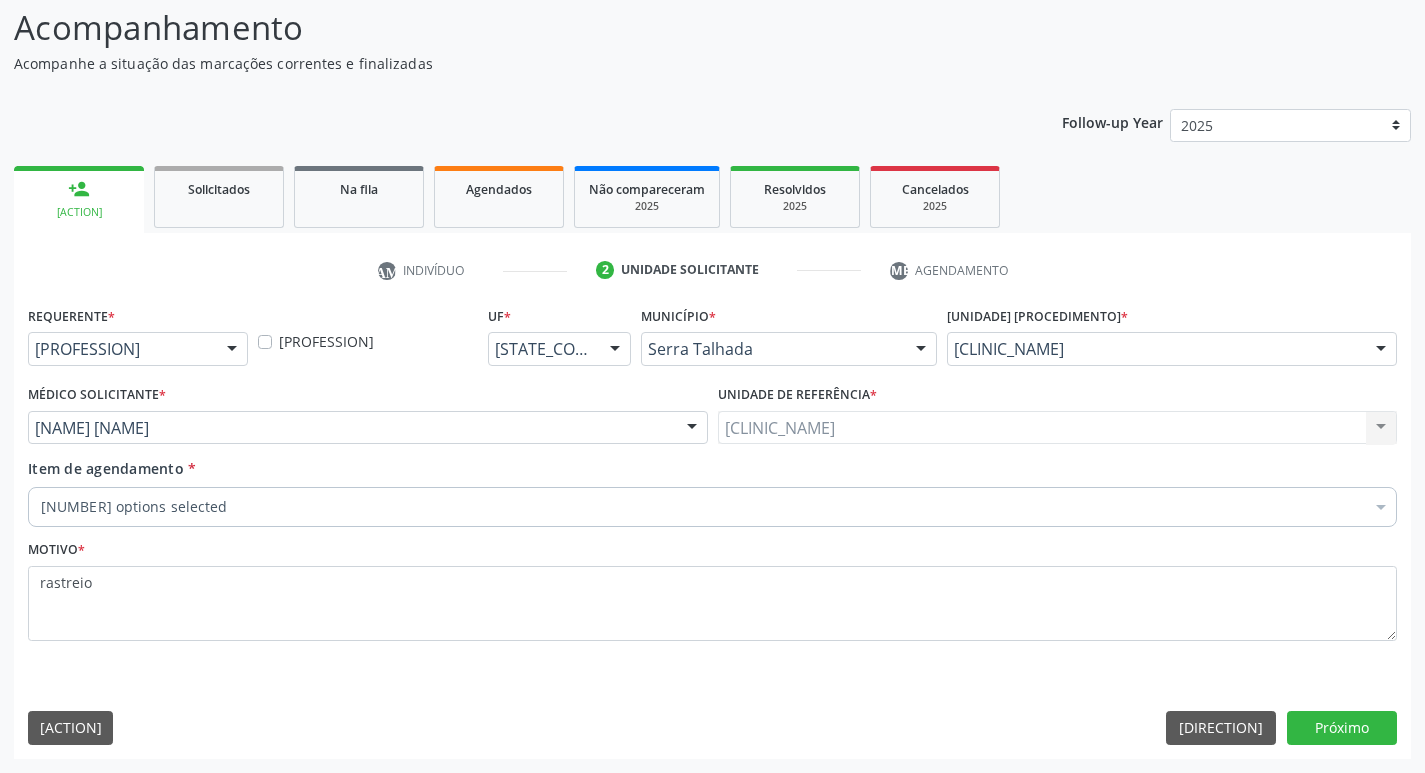 scroll, scrollTop: 133, scrollLeft: 0, axis: vertical 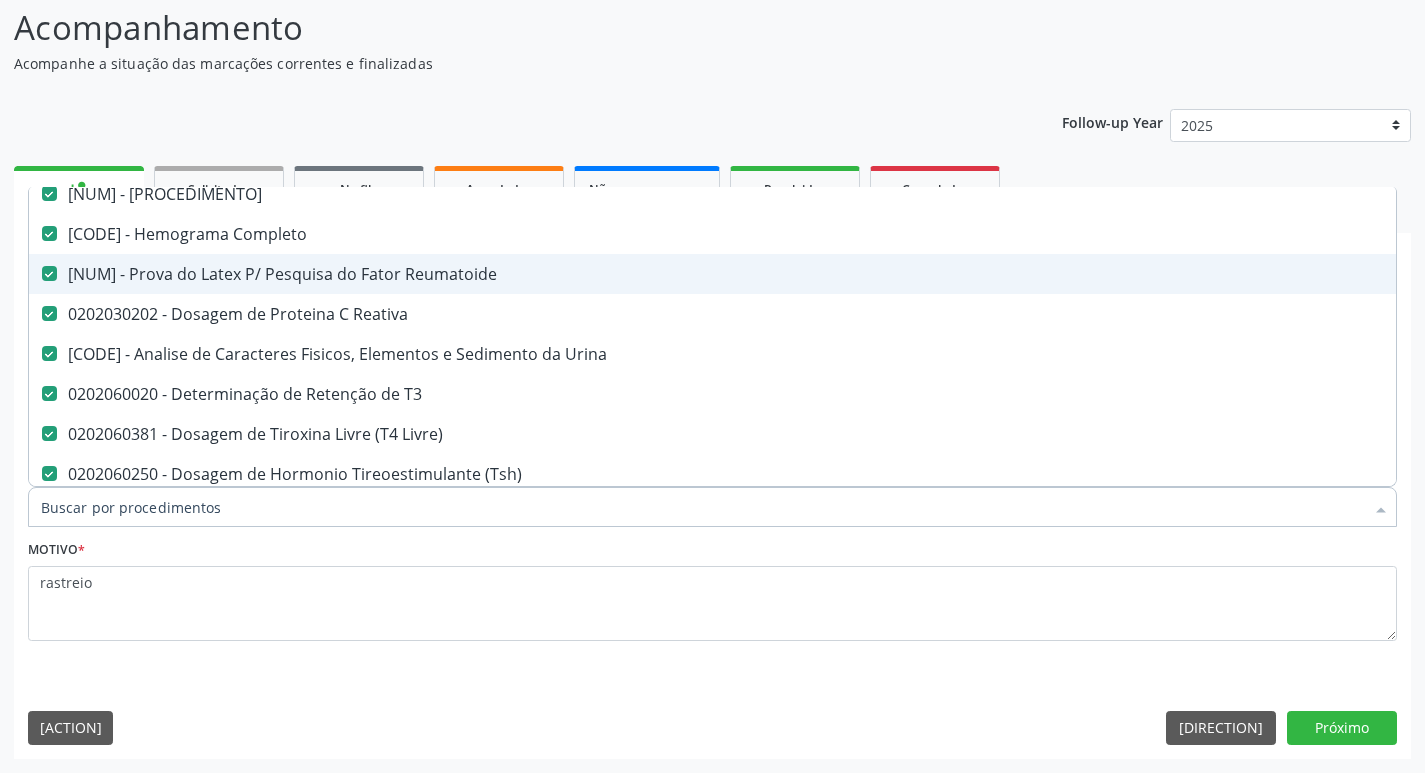 click at bounding box center [49, 273] 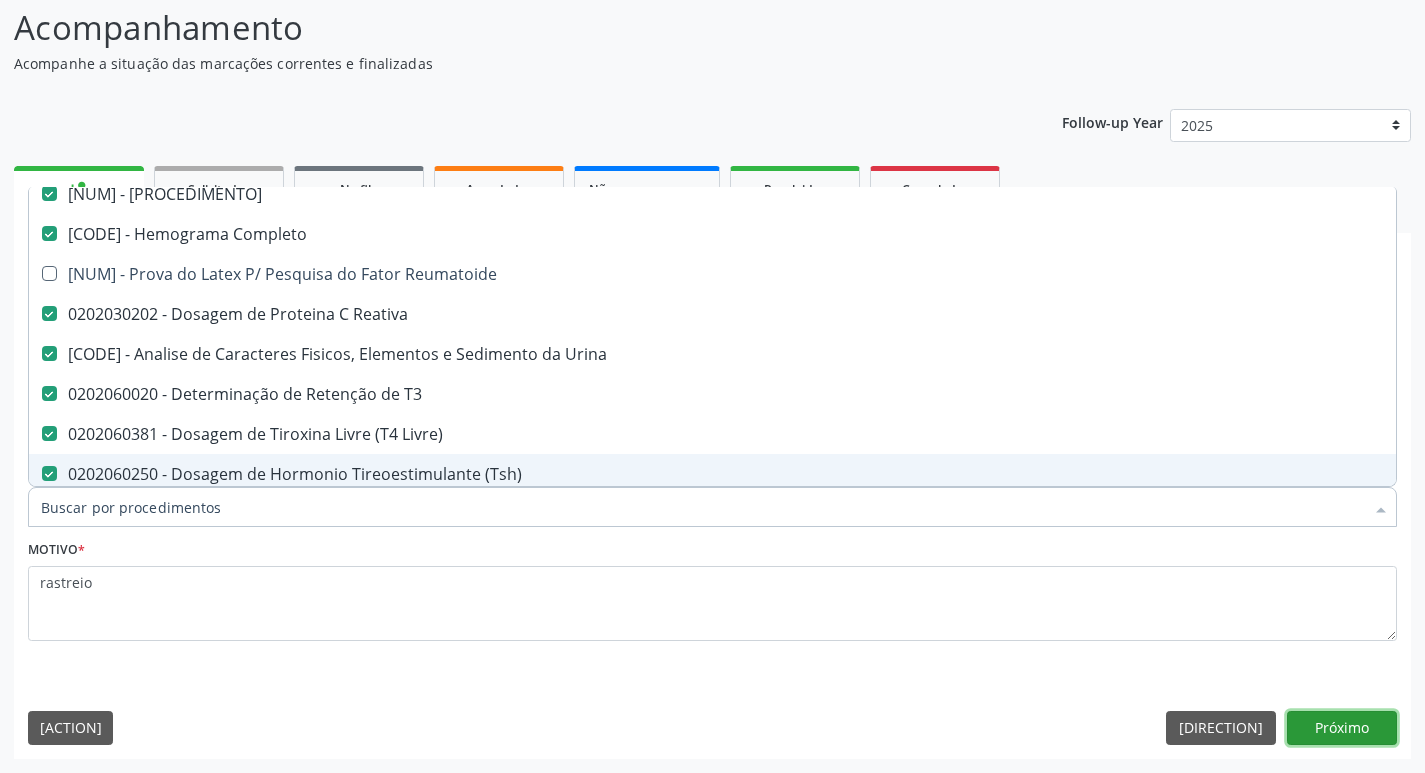 click on "[NEXT]" at bounding box center [1342, 728] 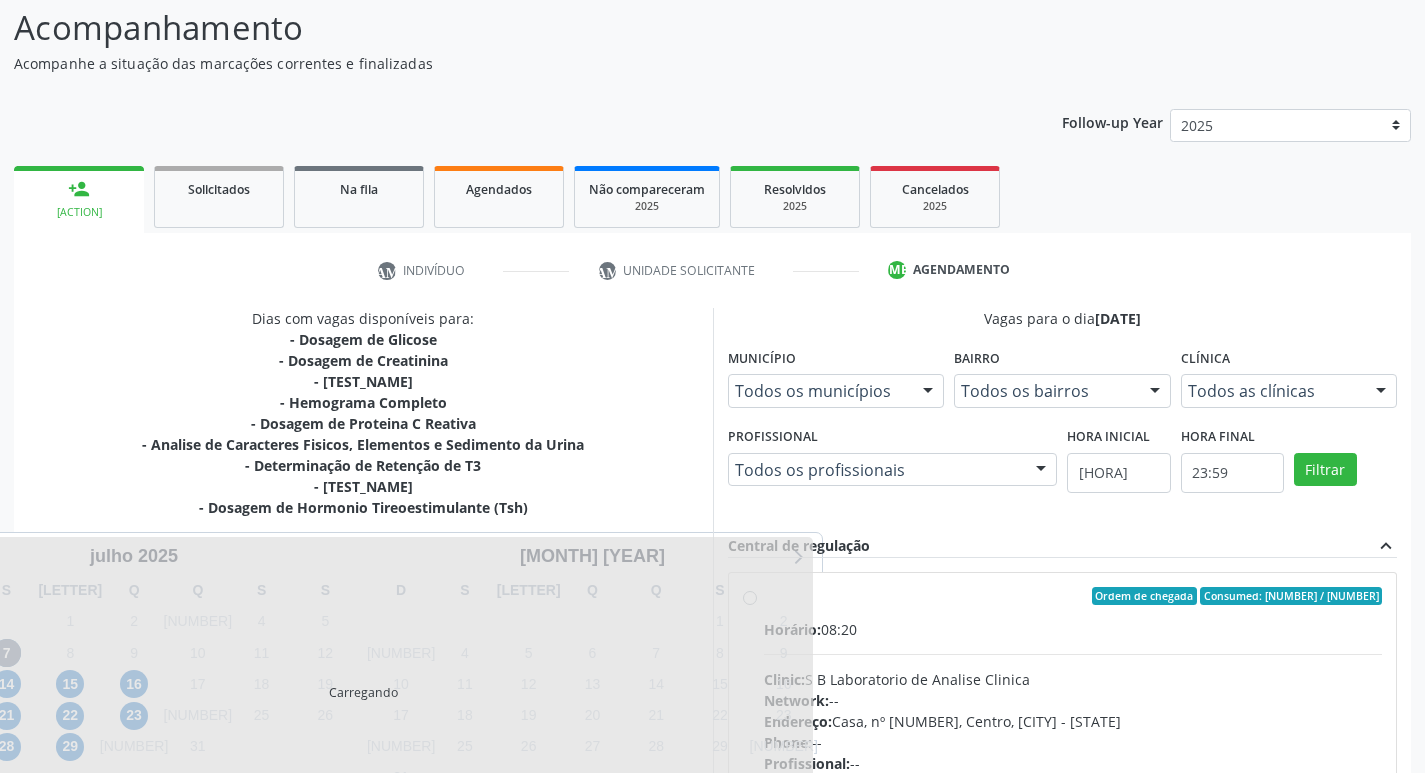 scroll, scrollTop: 0, scrollLeft: 0, axis: both 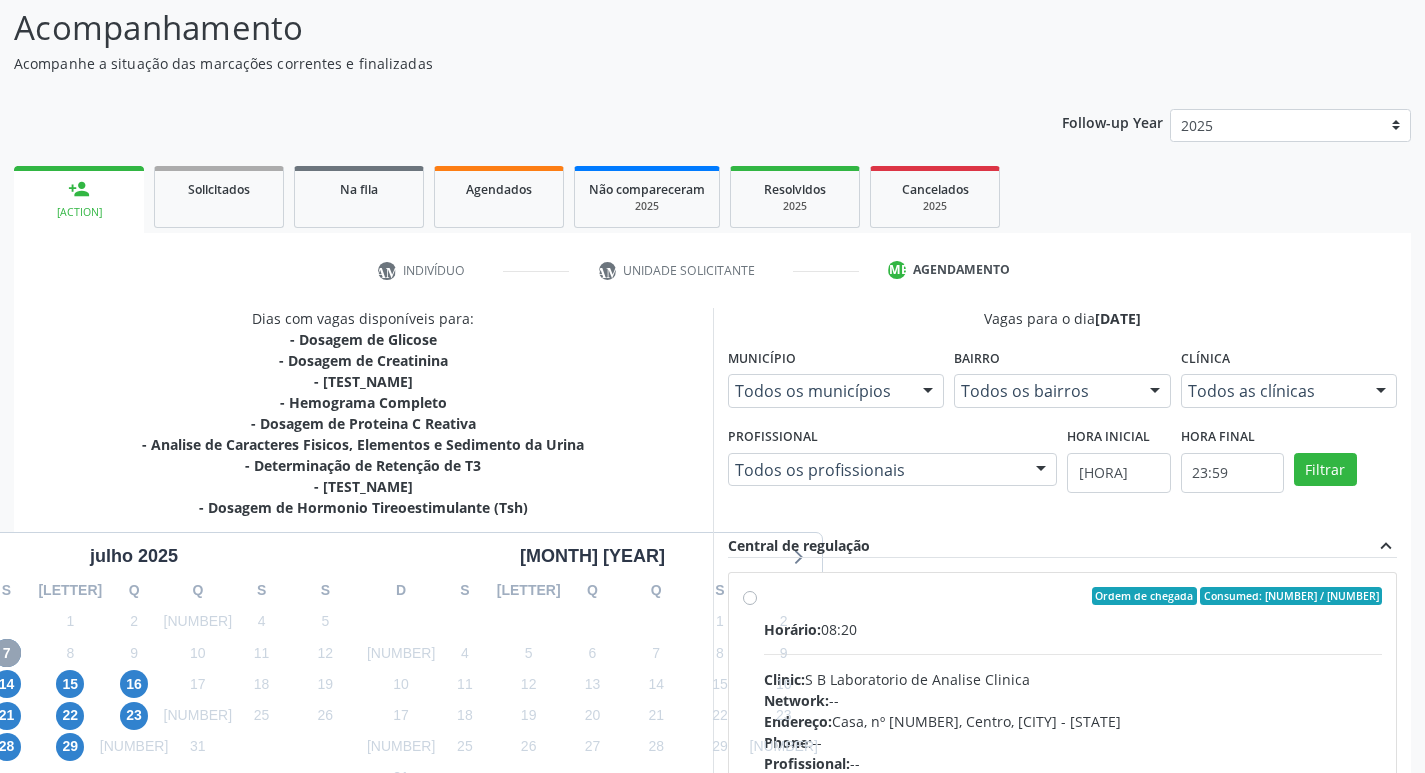 click on "7" at bounding box center (7, 653) 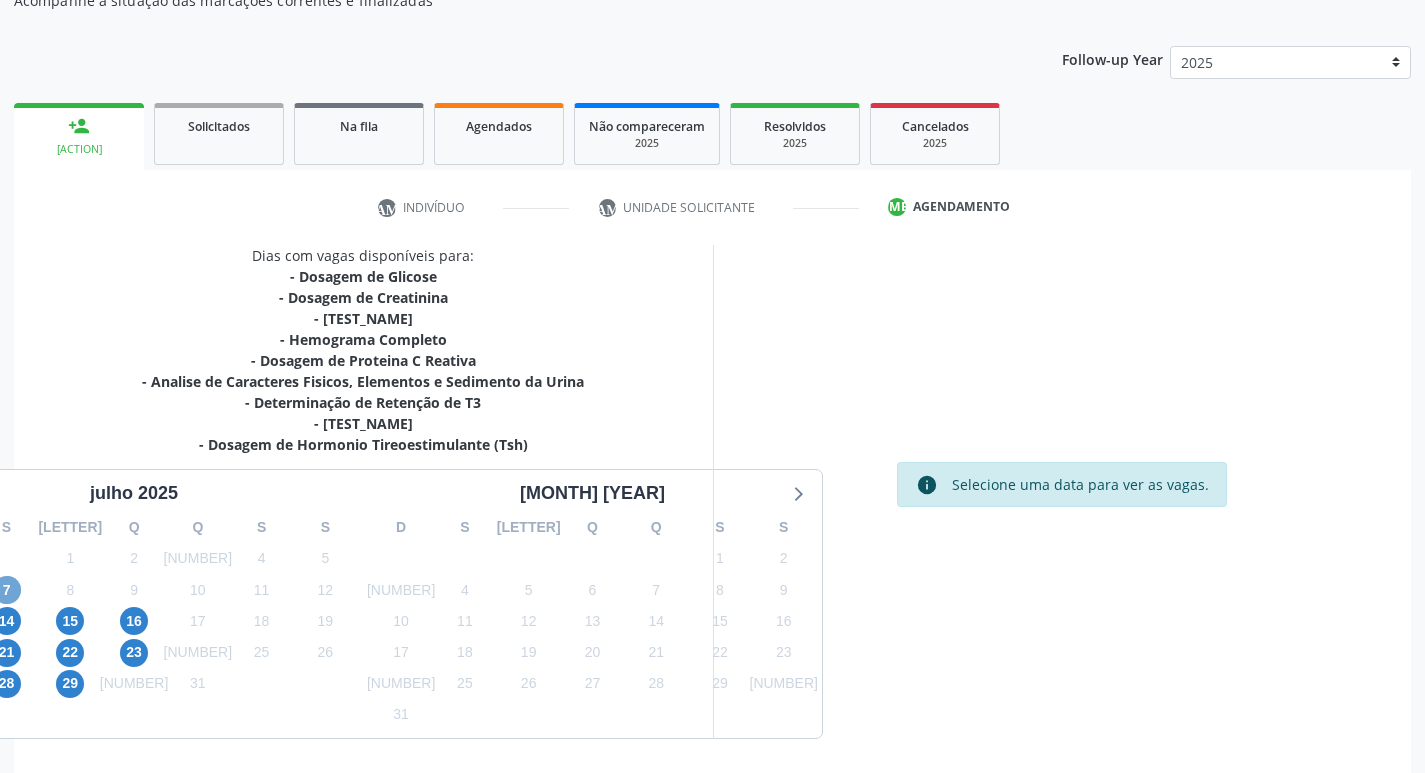 scroll, scrollTop: 265, scrollLeft: 0, axis: vertical 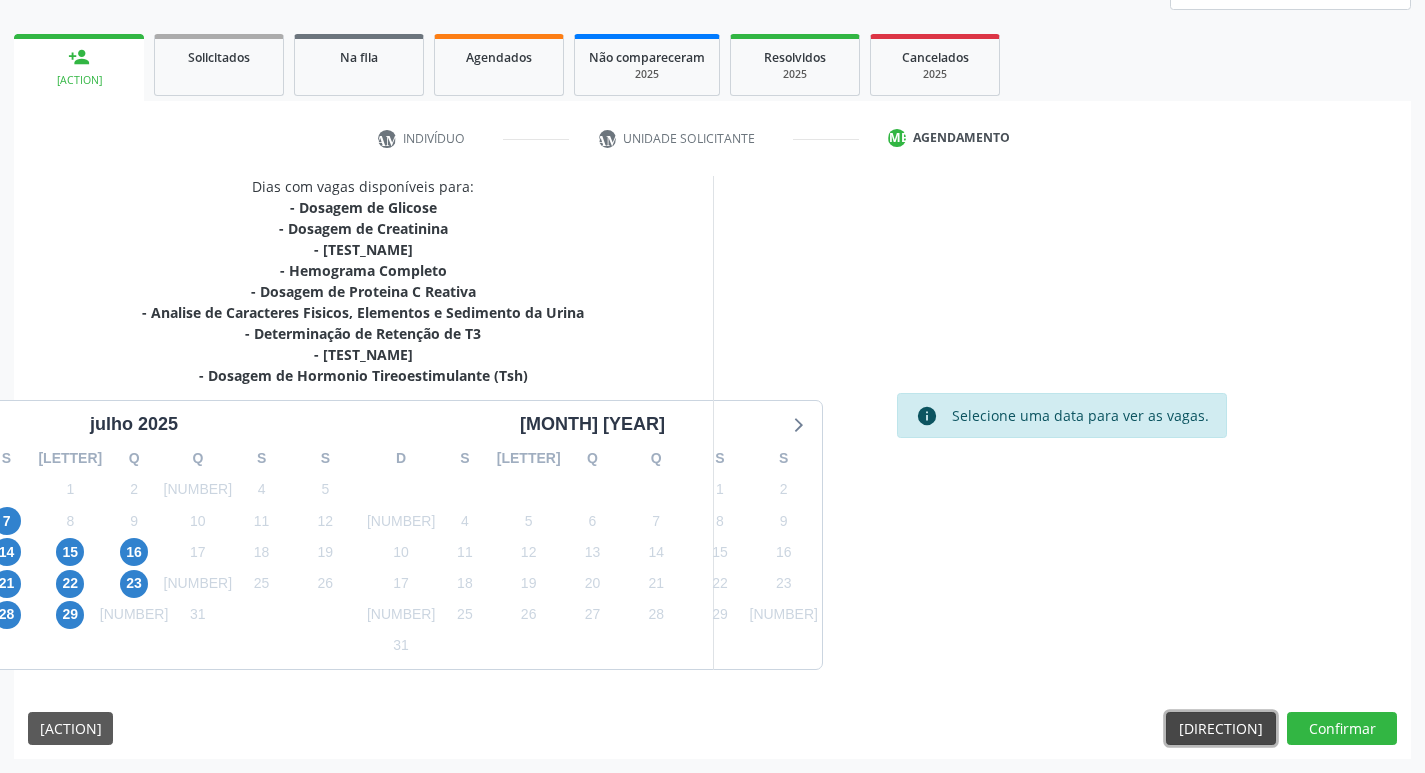 click on "Anterior" at bounding box center (1221, 729) 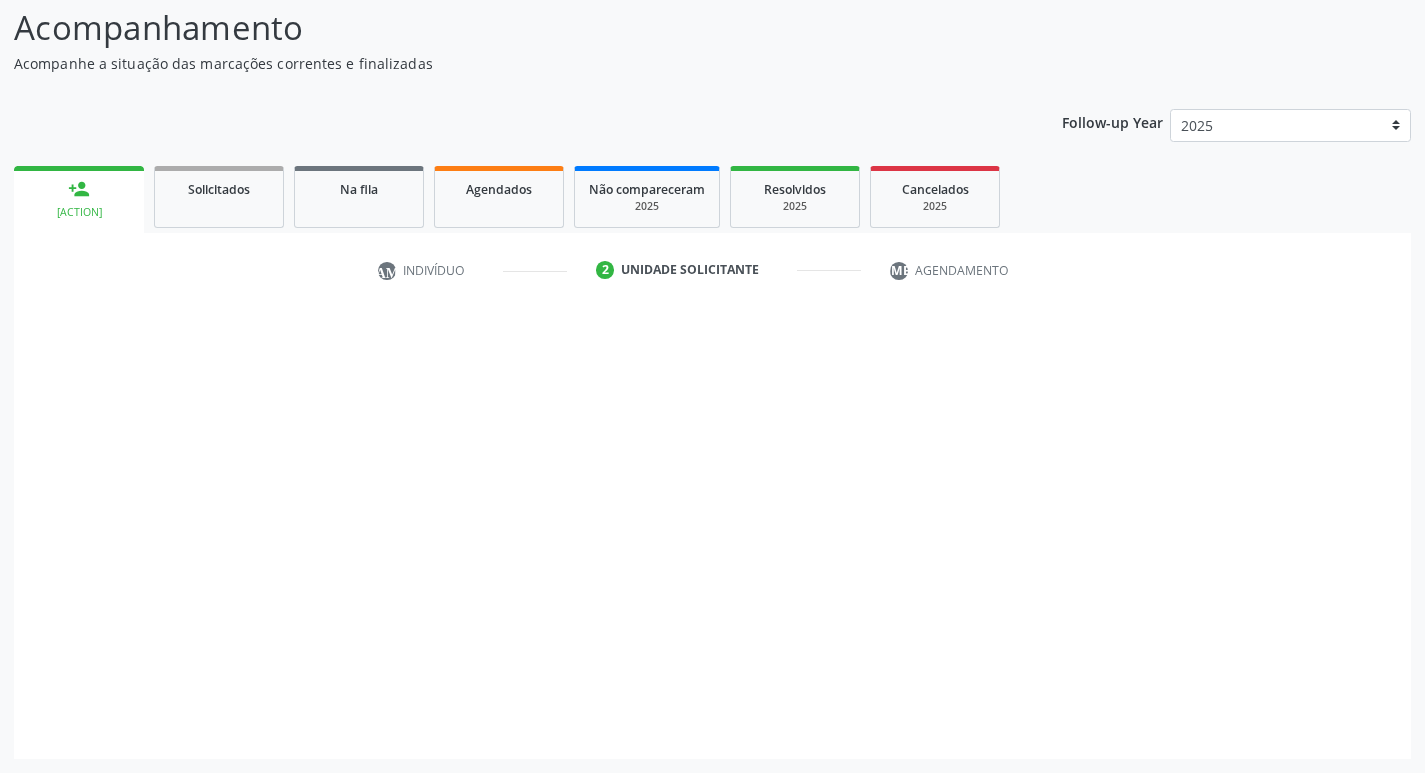 scroll, scrollTop: 133, scrollLeft: 0, axis: vertical 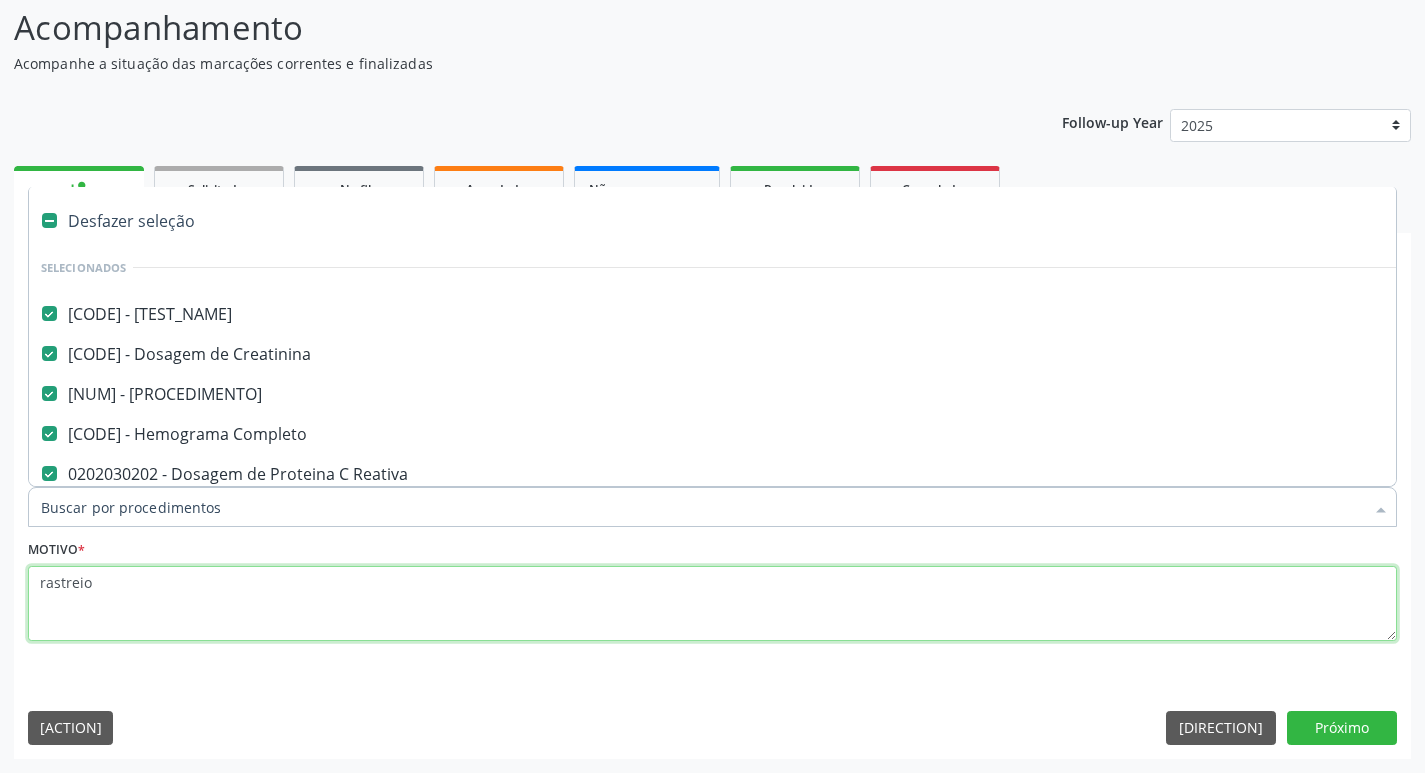 click on "rastreio" at bounding box center [712, 604] 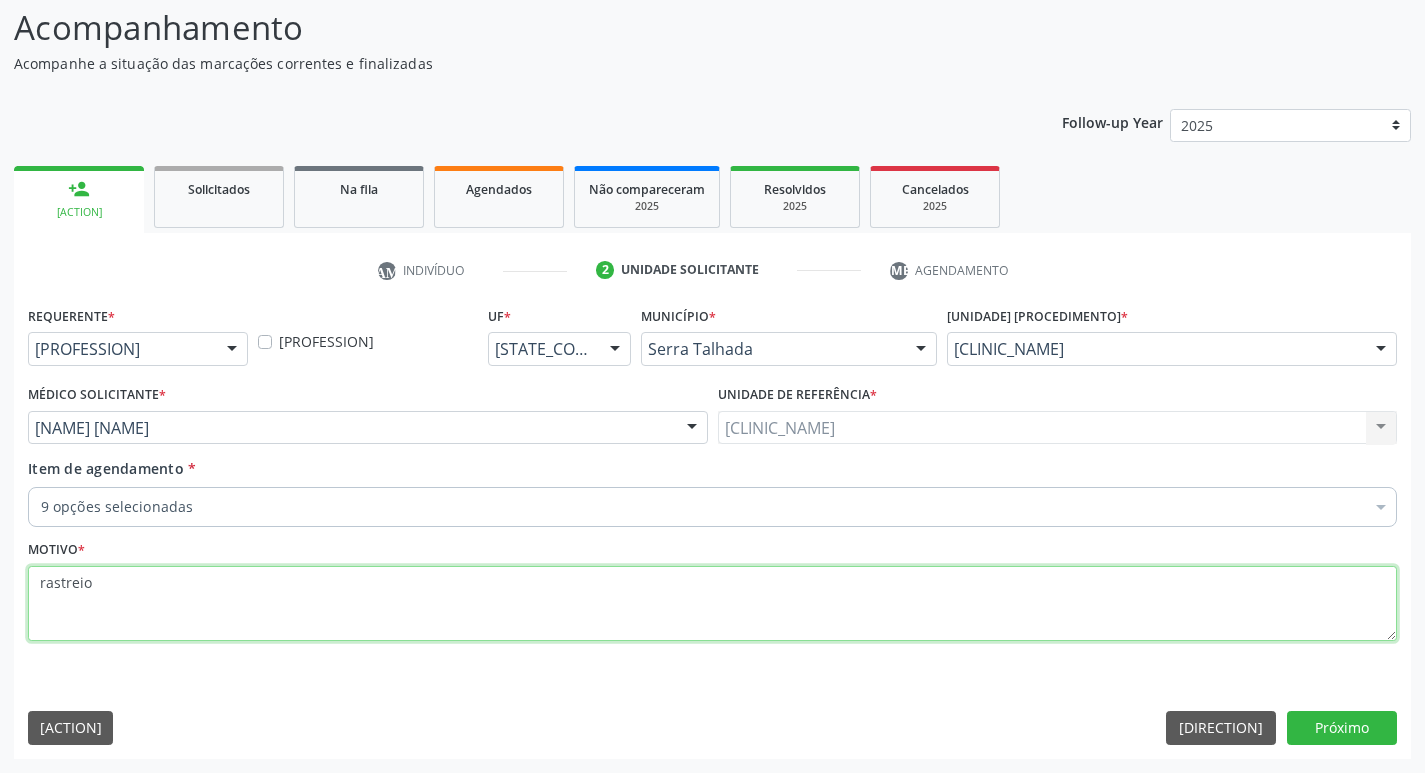 scroll, scrollTop: 0, scrollLeft: 0, axis: both 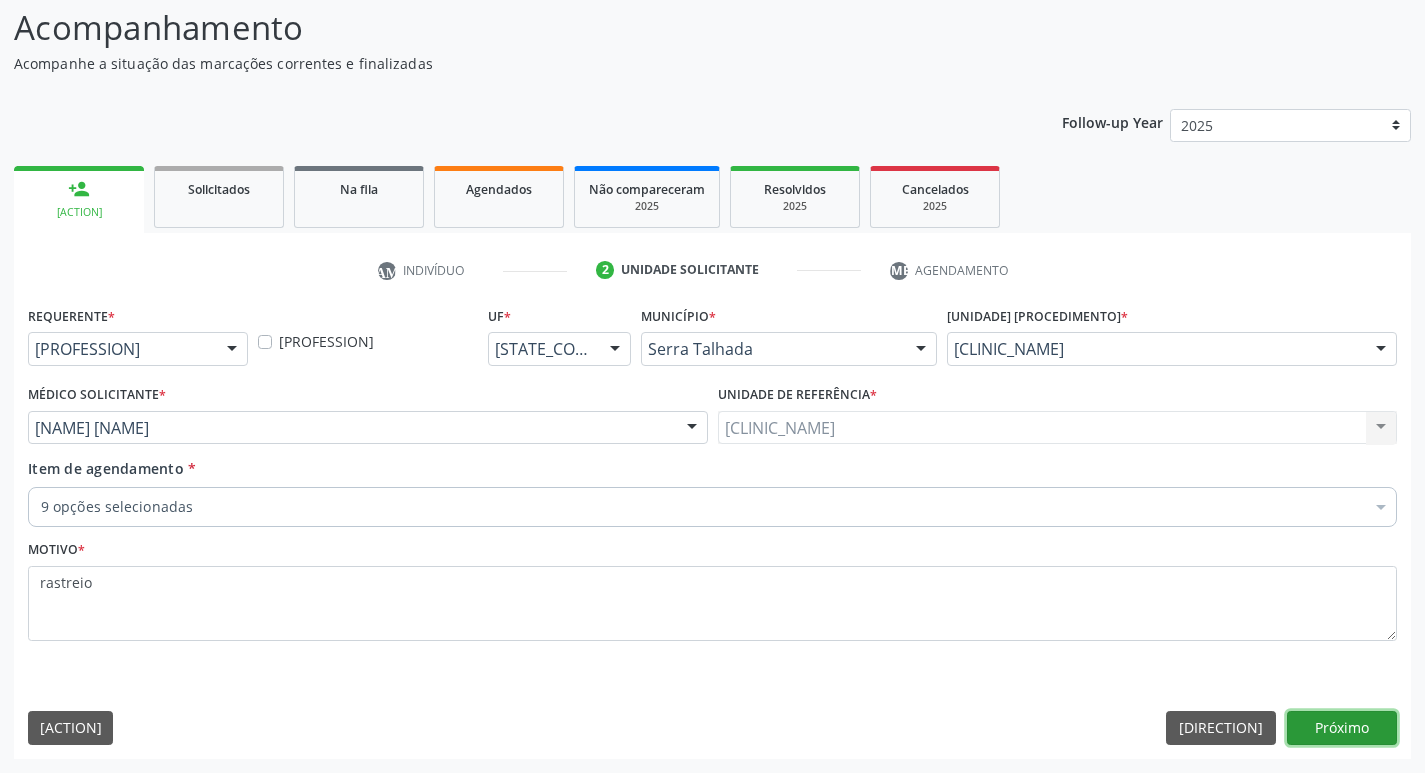 click on "Próximo" at bounding box center [1342, 728] 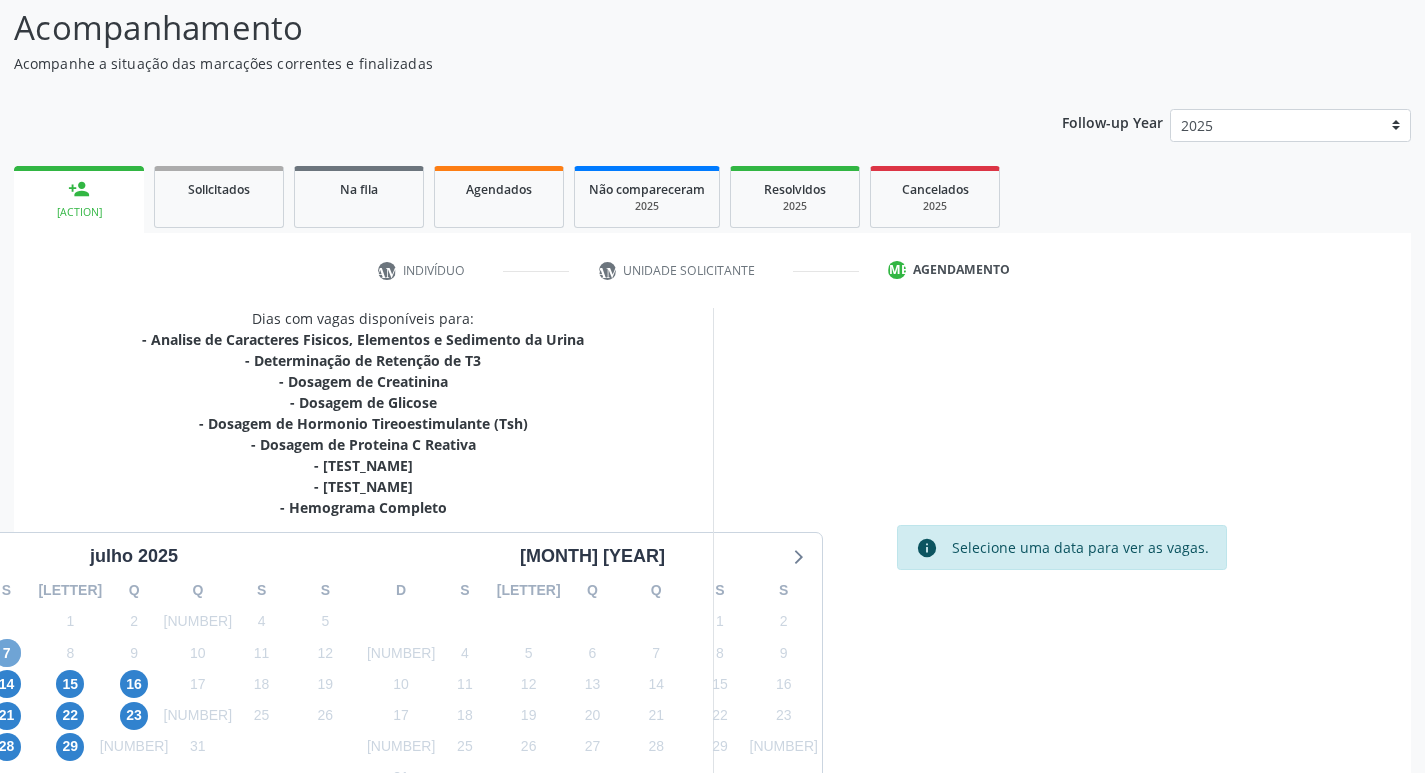click on "7" at bounding box center [7, 653] 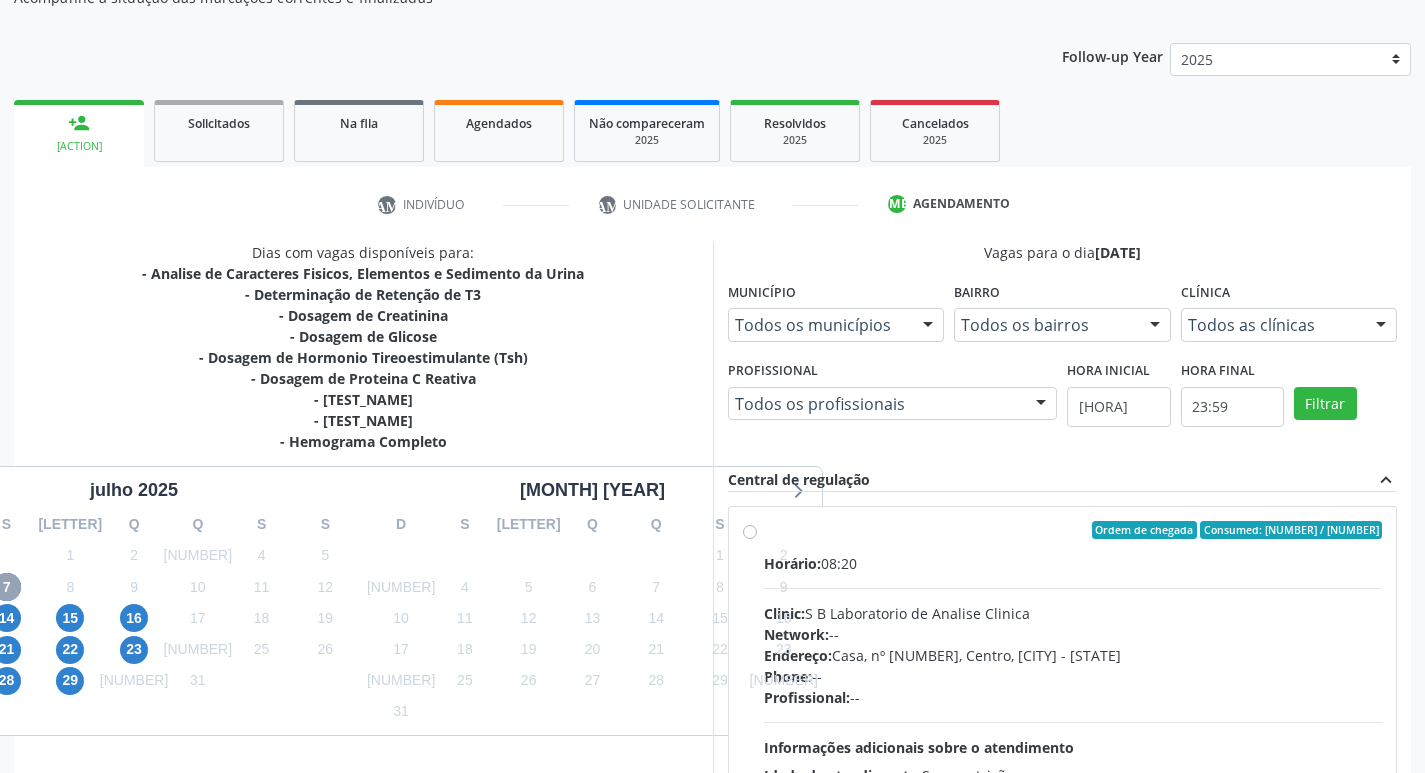 scroll, scrollTop: 386, scrollLeft: 0, axis: vertical 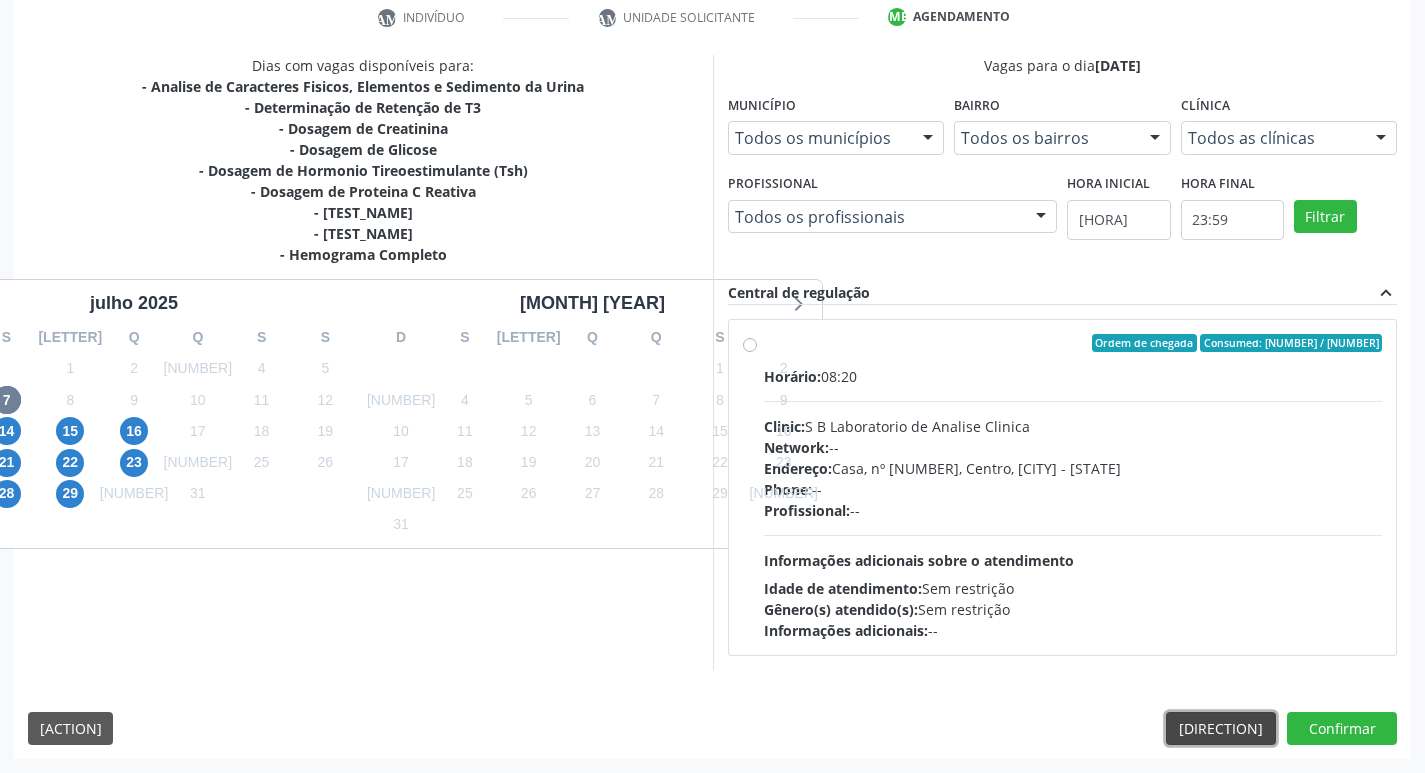 click on "Anterior" at bounding box center (1221, 729) 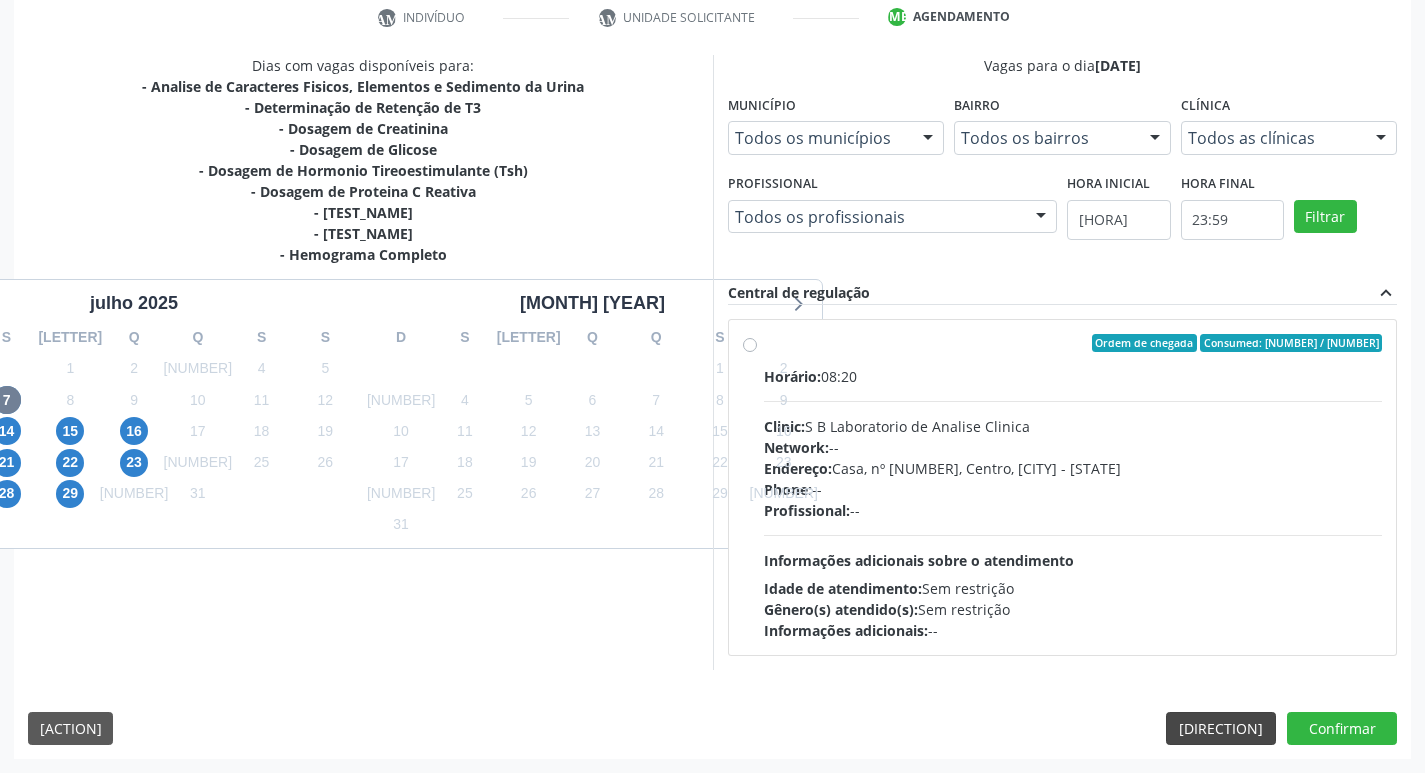 scroll, scrollTop: 133, scrollLeft: 0, axis: vertical 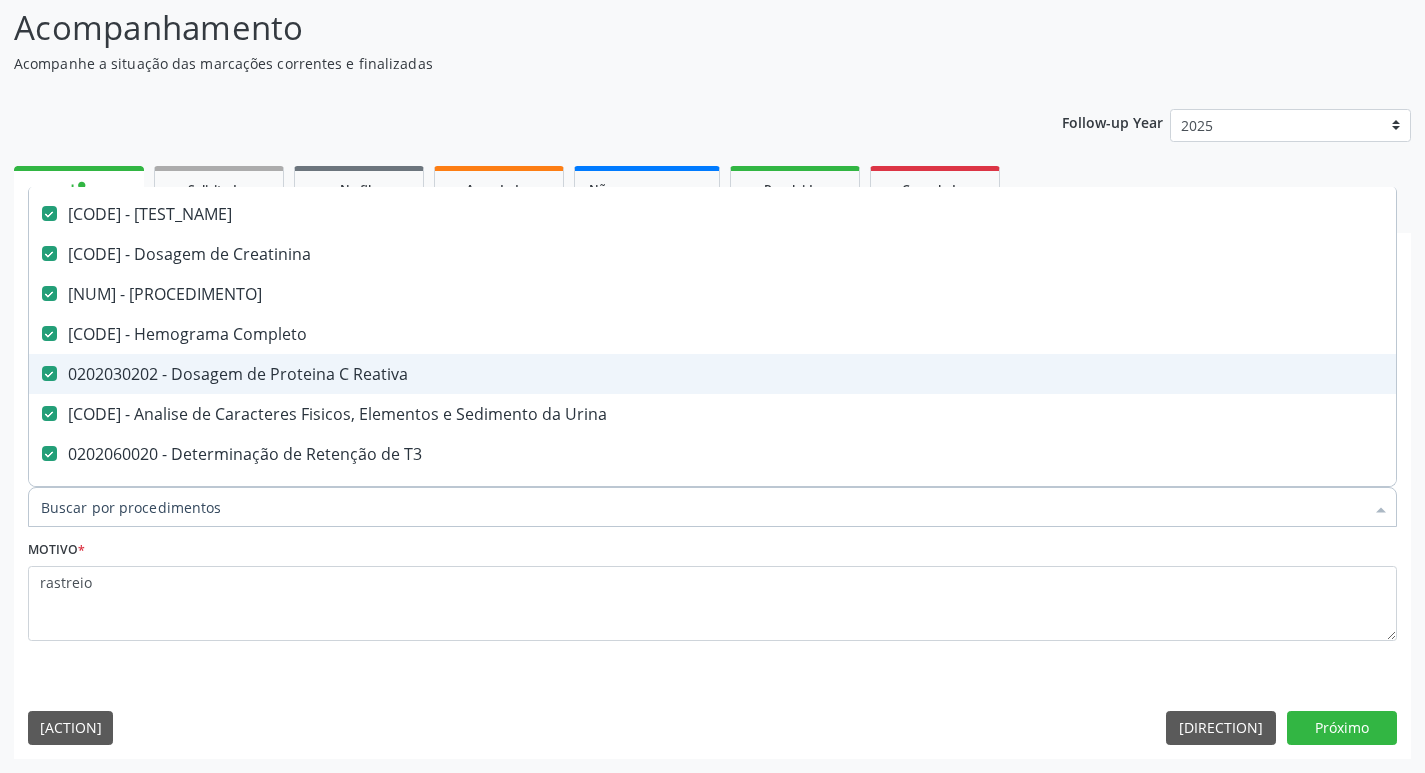 click at bounding box center [49, 373] 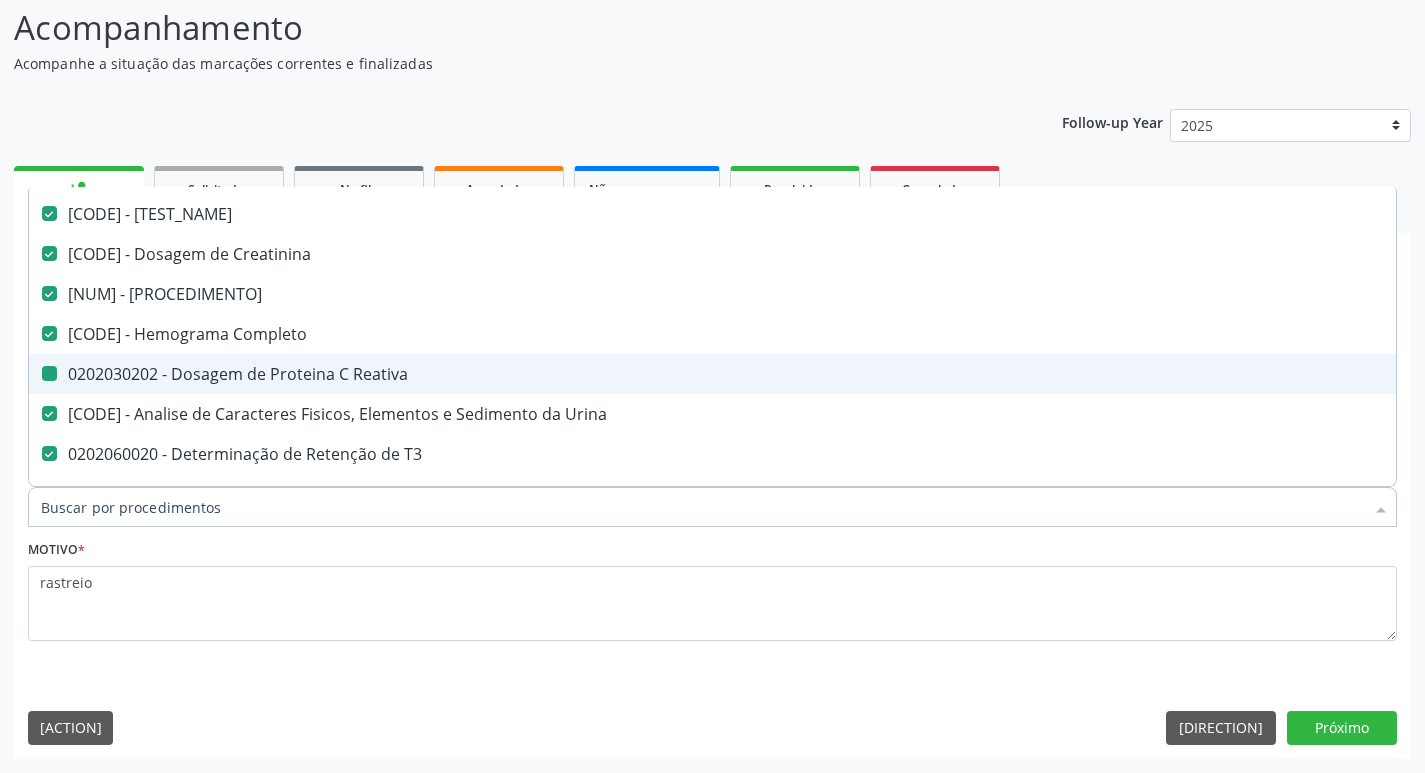 checkbox on "false" 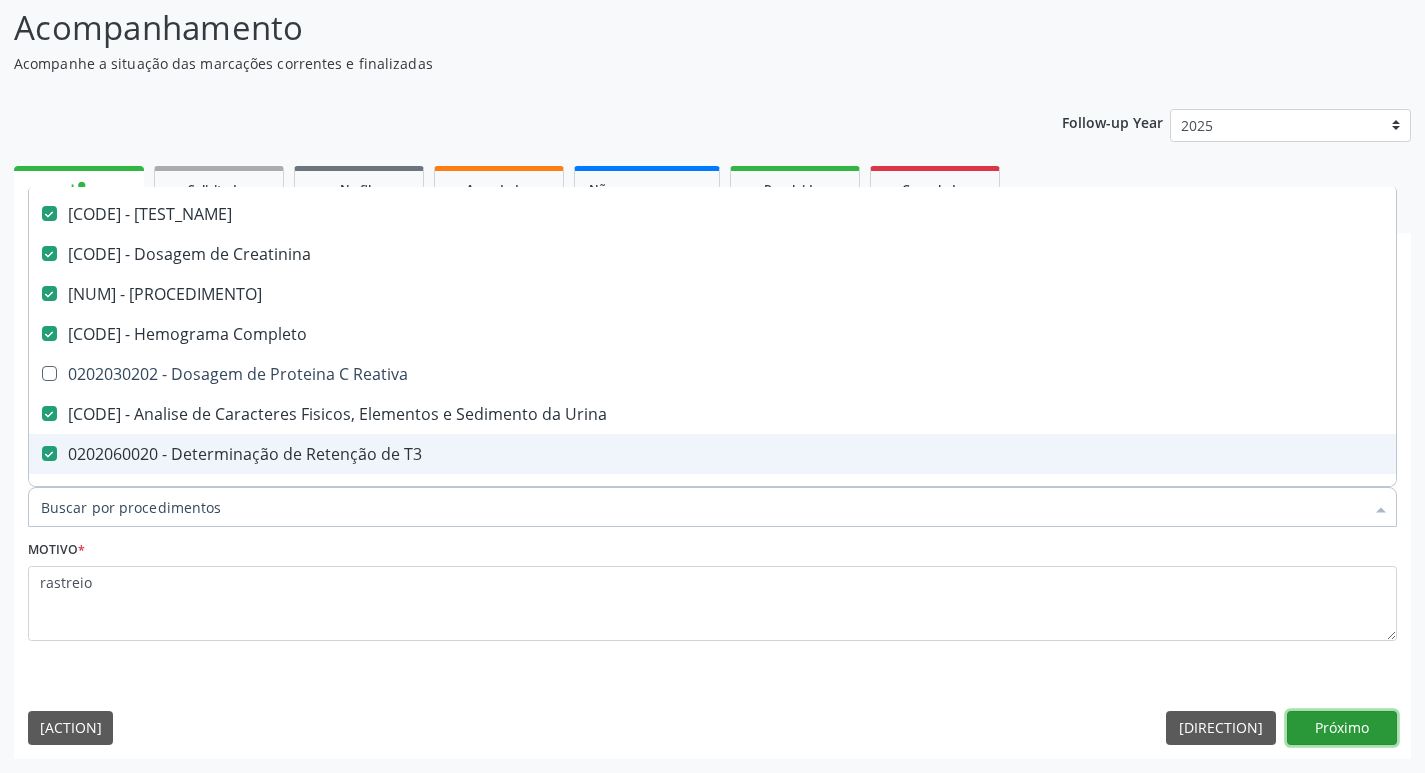 click on "Próximo" at bounding box center [1342, 728] 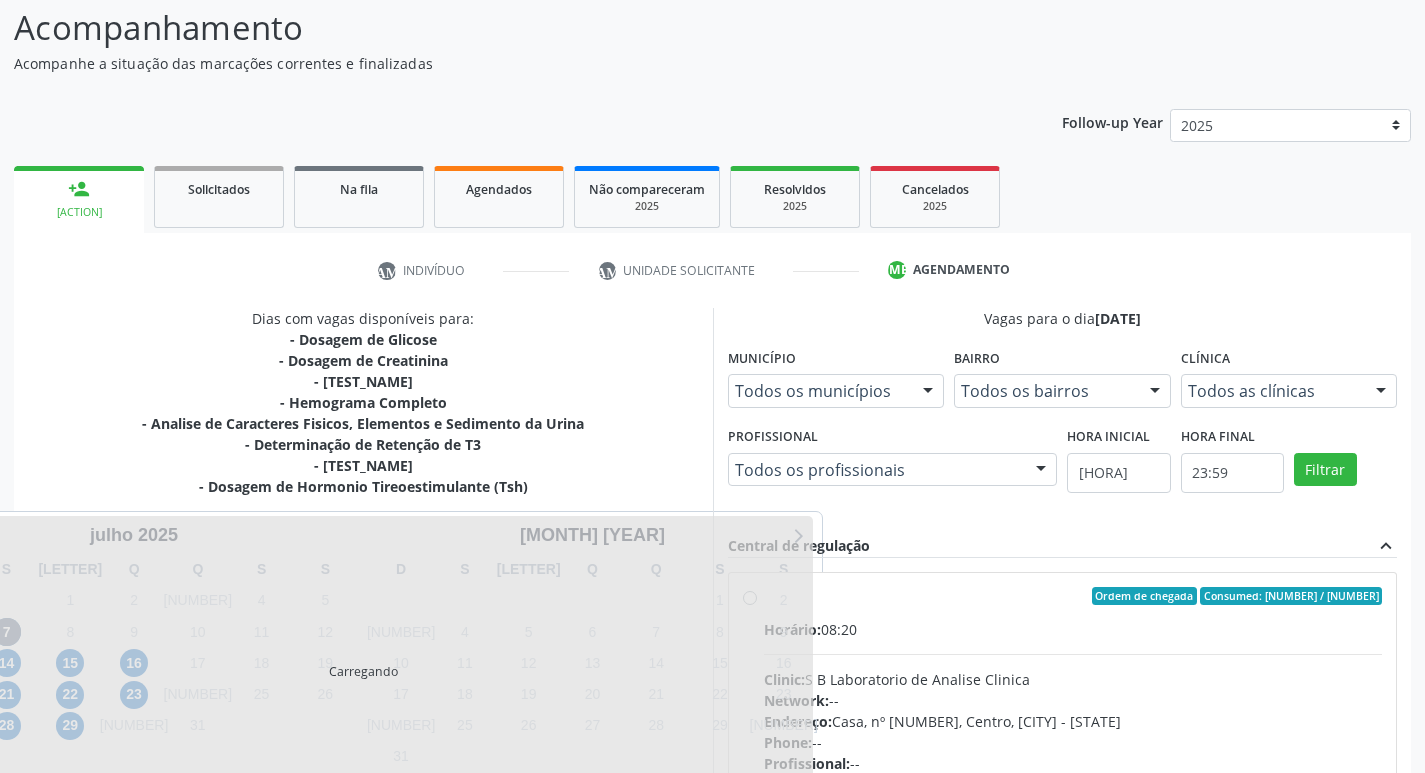 scroll, scrollTop: 0, scrollLeft: 0, axis: both 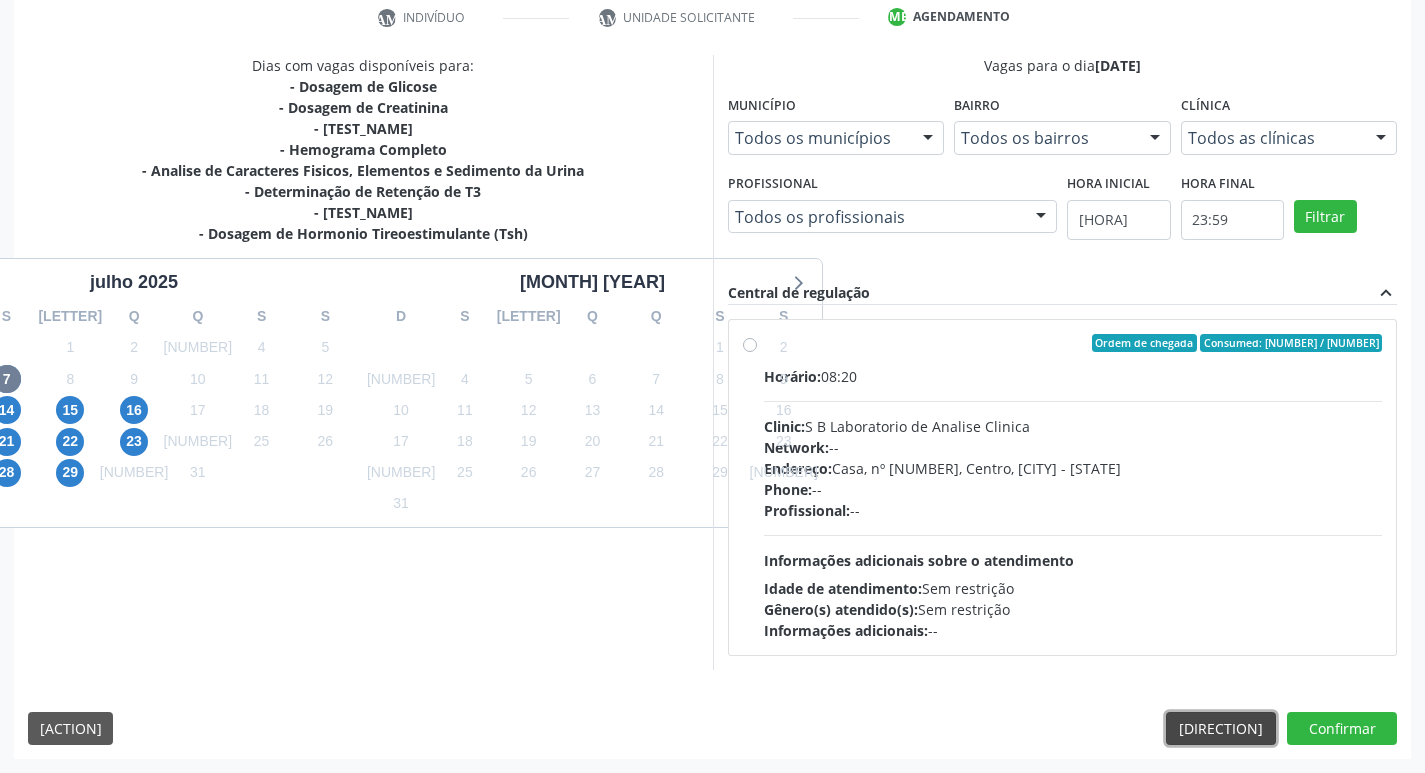 click on "Anterior" at bounding box center (1221, 729) 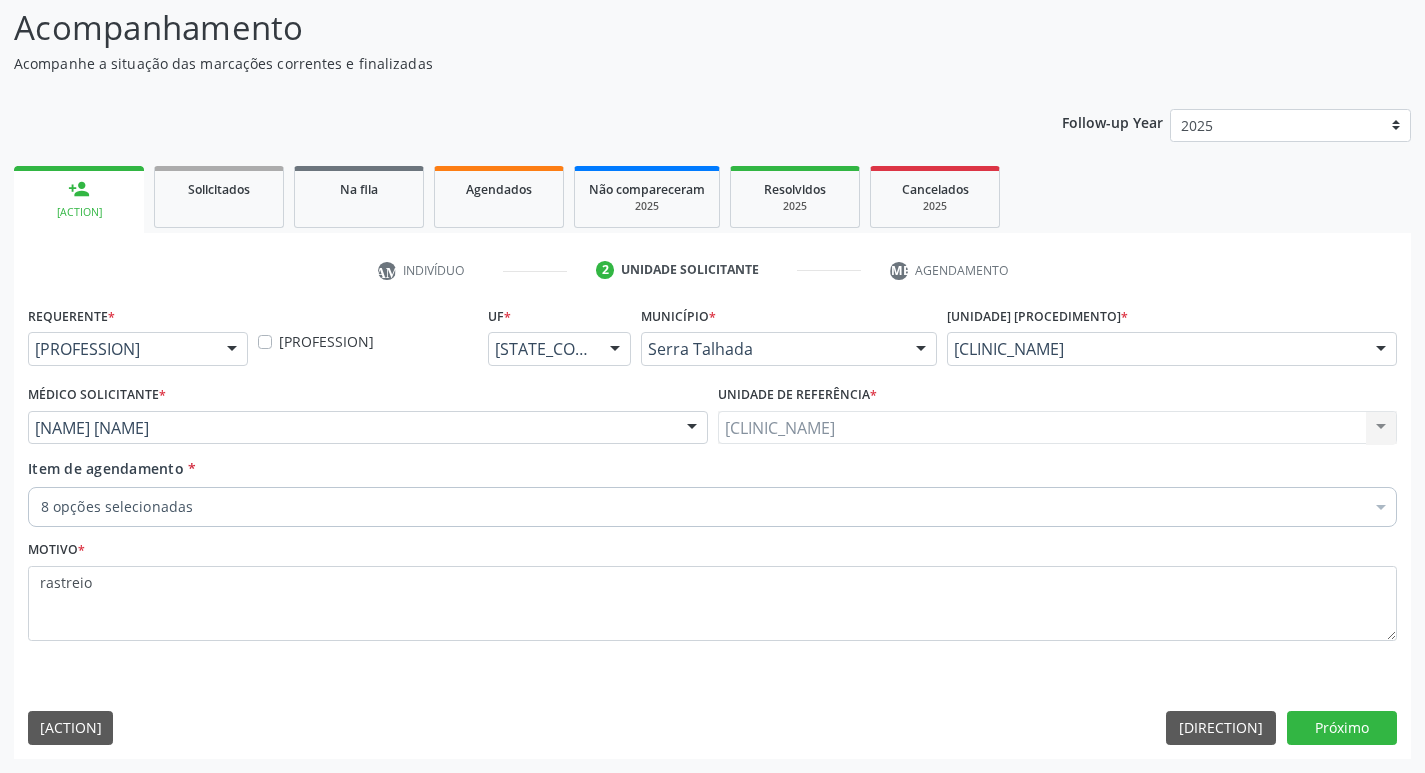 scroll, scrollTop: 133, scrollLeft: 0, axis: vertical 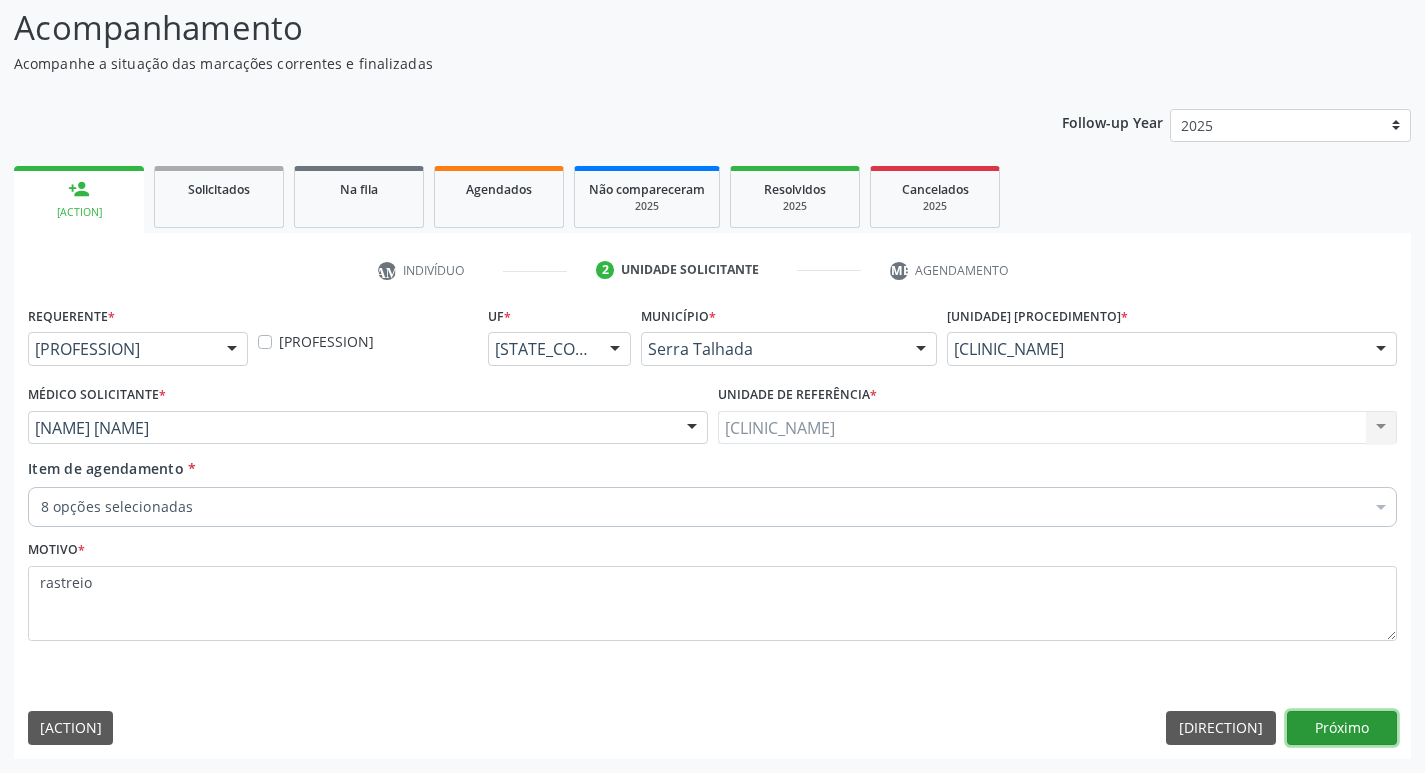 click on "Próximo" at bounding box center (1342, 728) 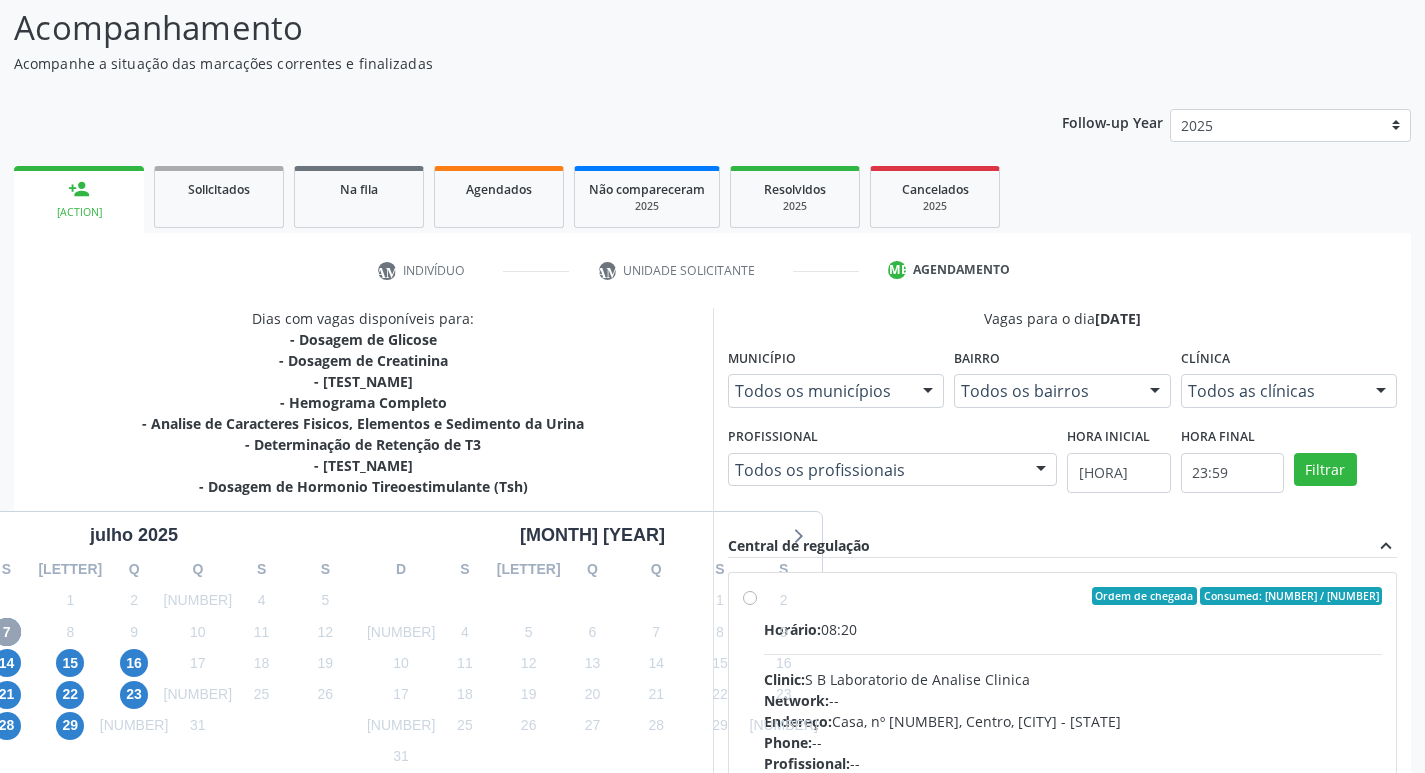 click on "7" at bounding box center (7, 632) 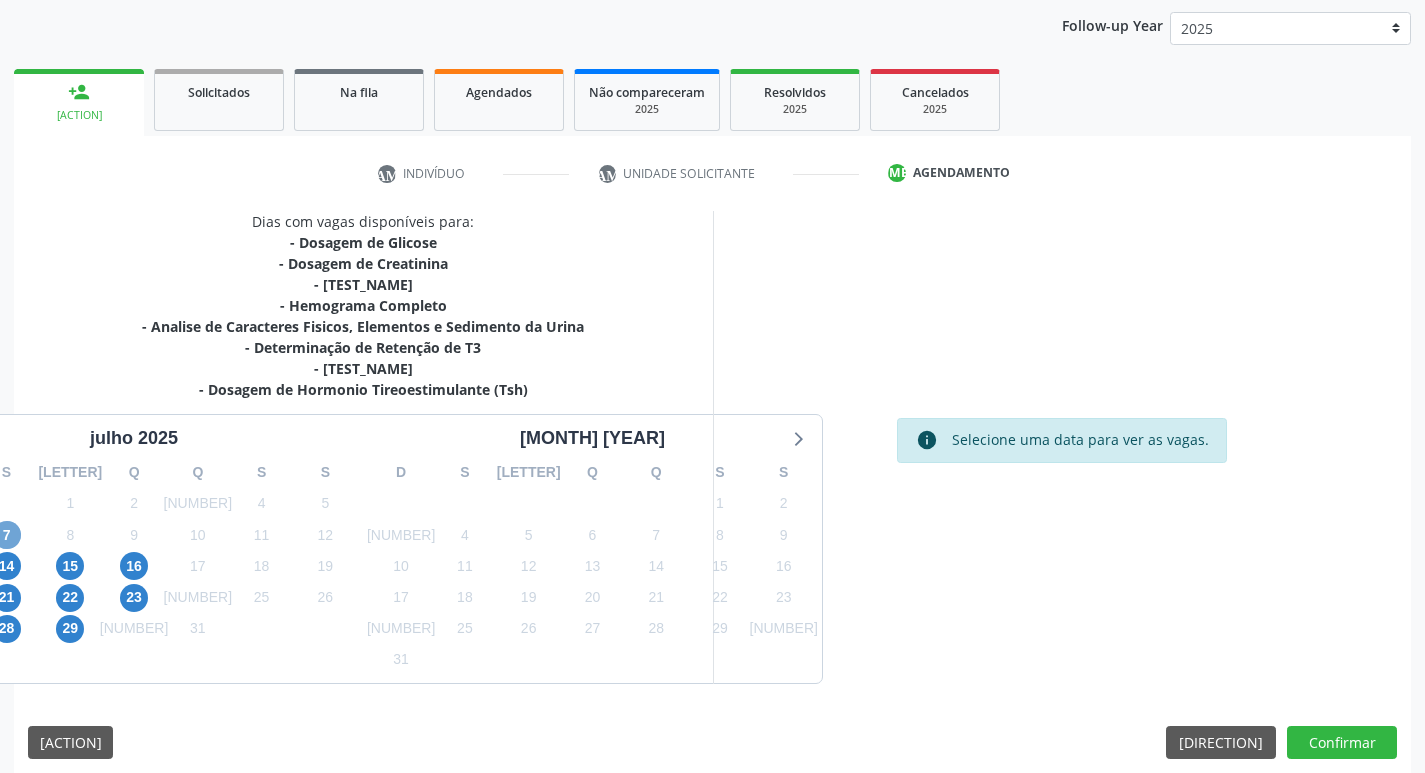 scroll, scrollTop: 244, scrollLeft: 0, axis: vertical 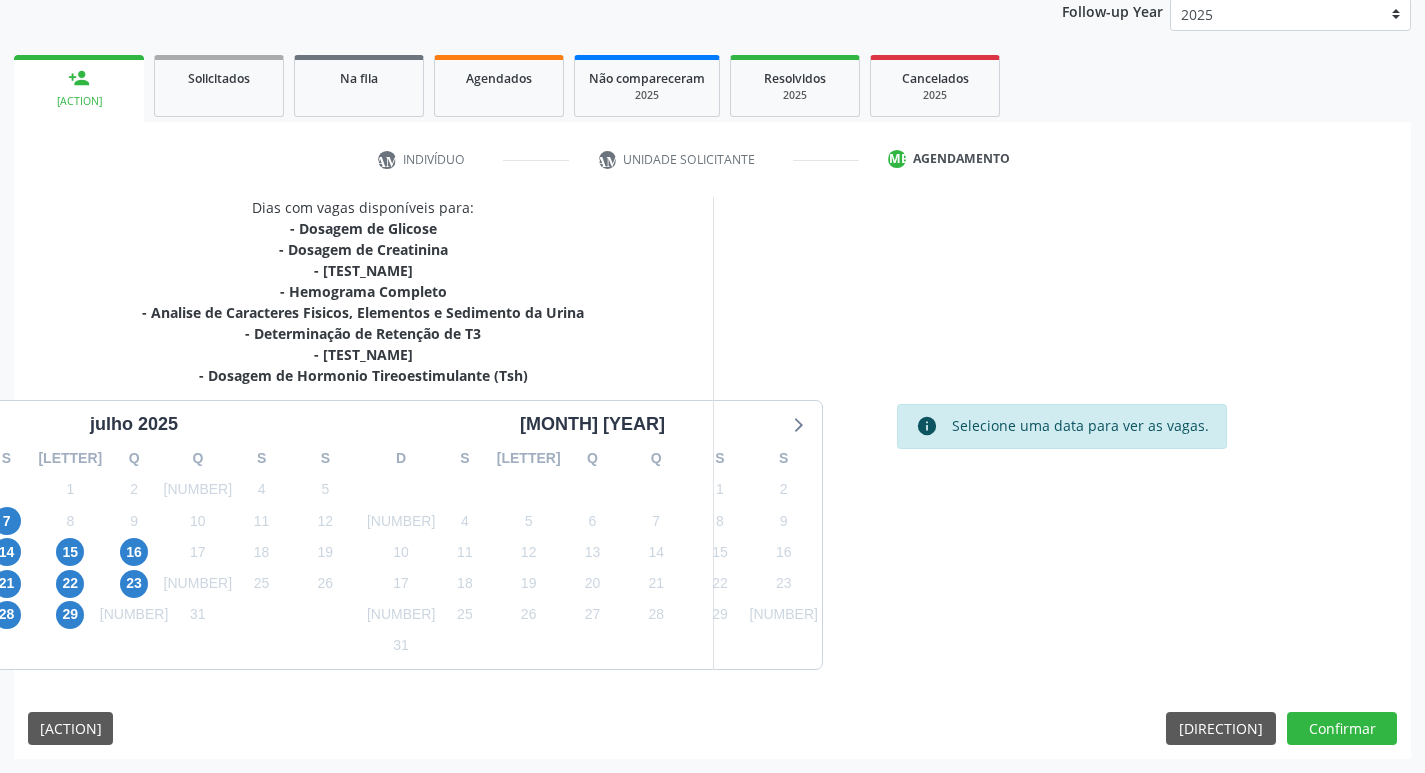 click on "8" at bounding box center [70, 521] 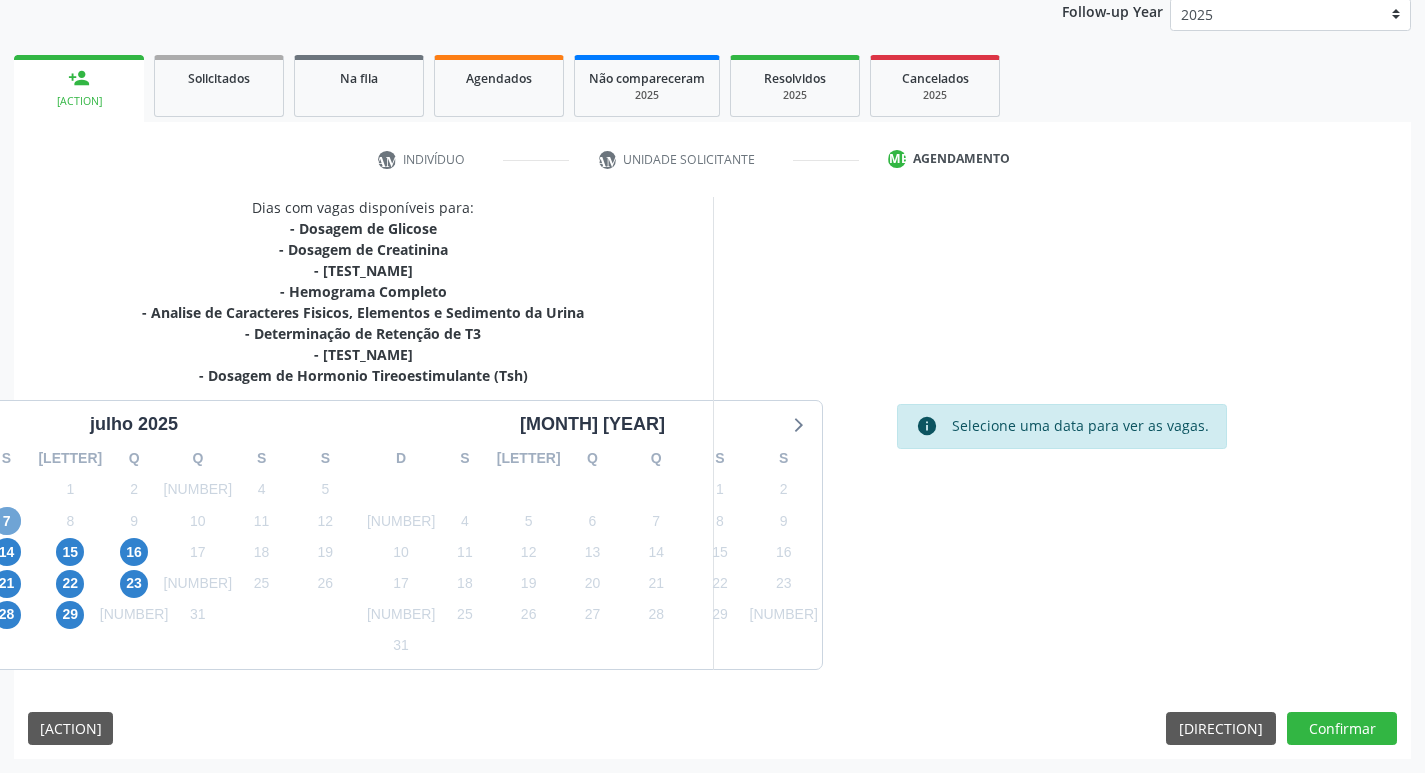 click on "7" at bounding box center [7, 521] 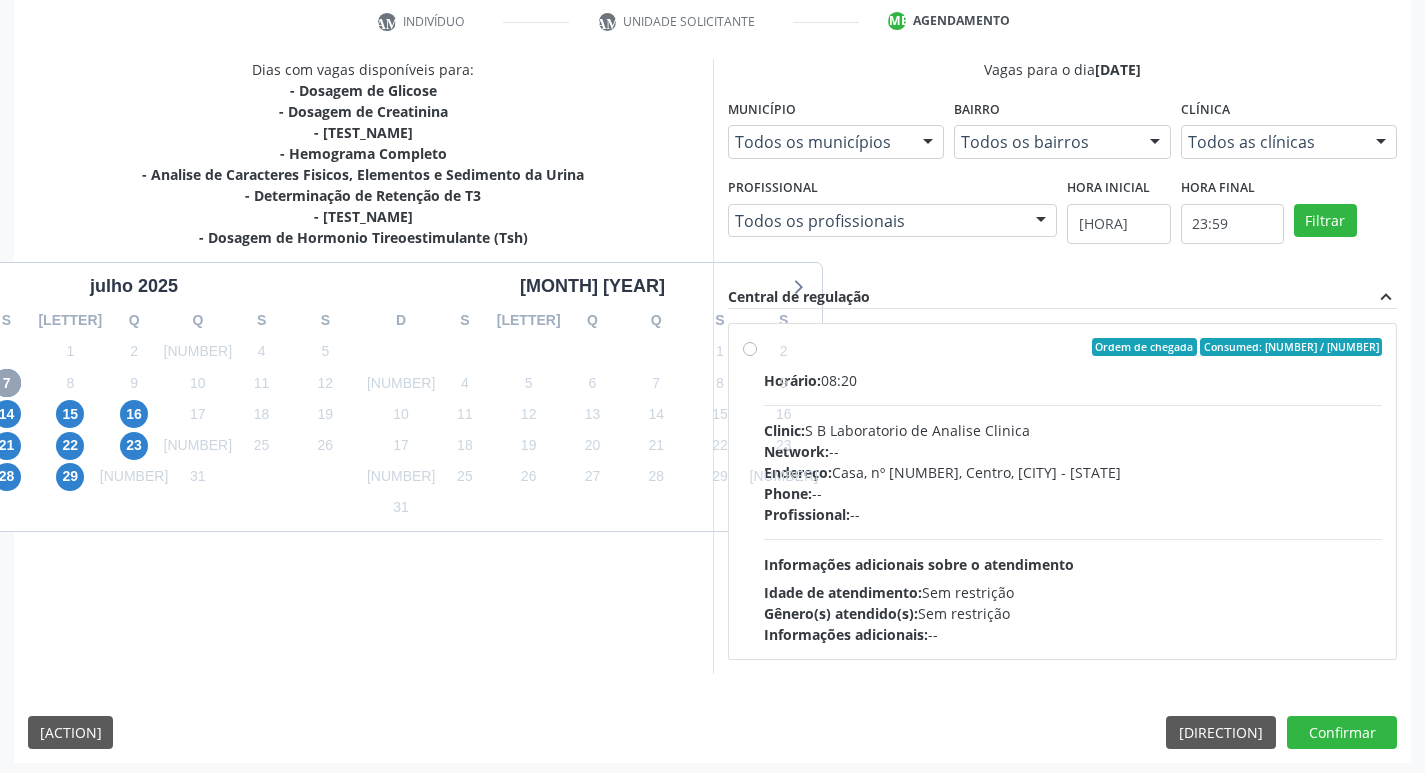 scroll, scrollTop: 386, scrollLeft: 0, axis: vertical 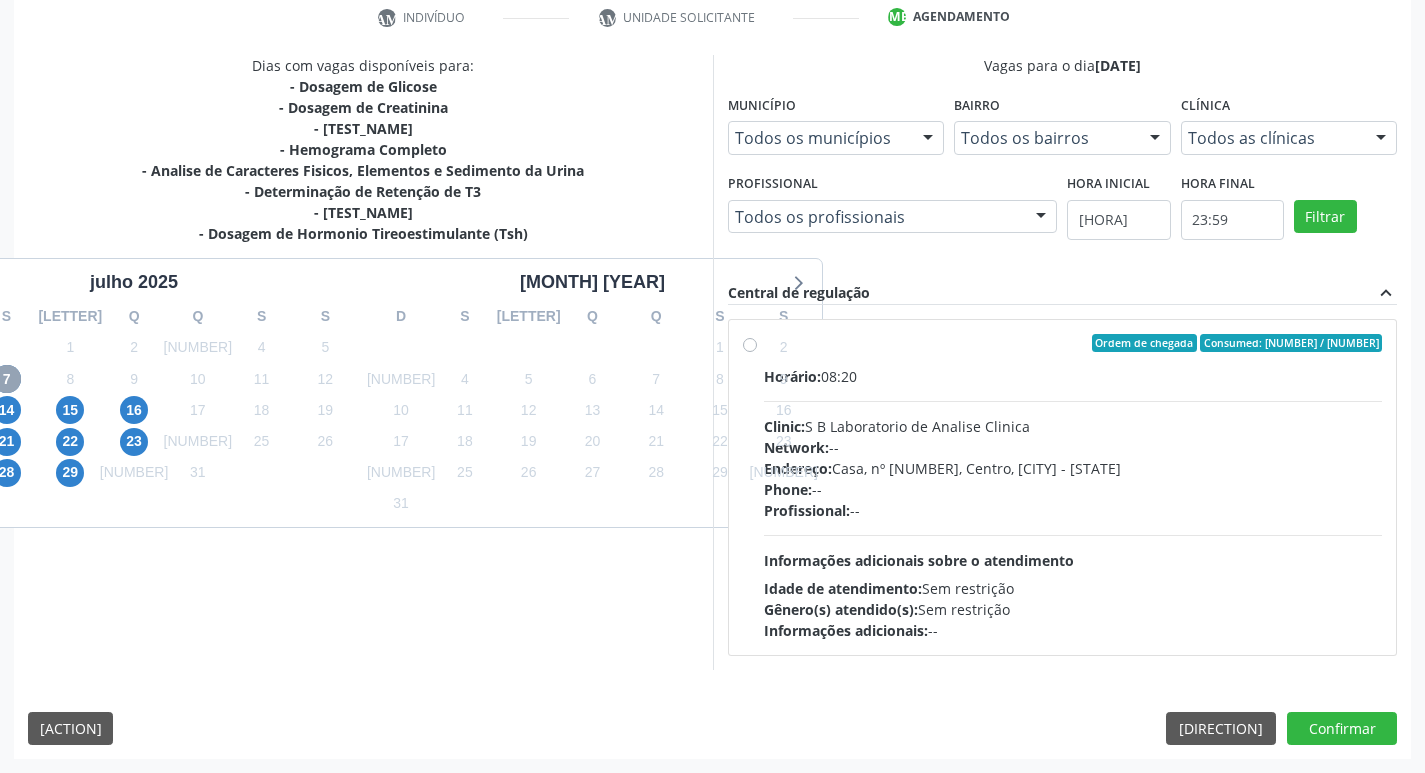 click on "7" at bounding box center [7, 379] 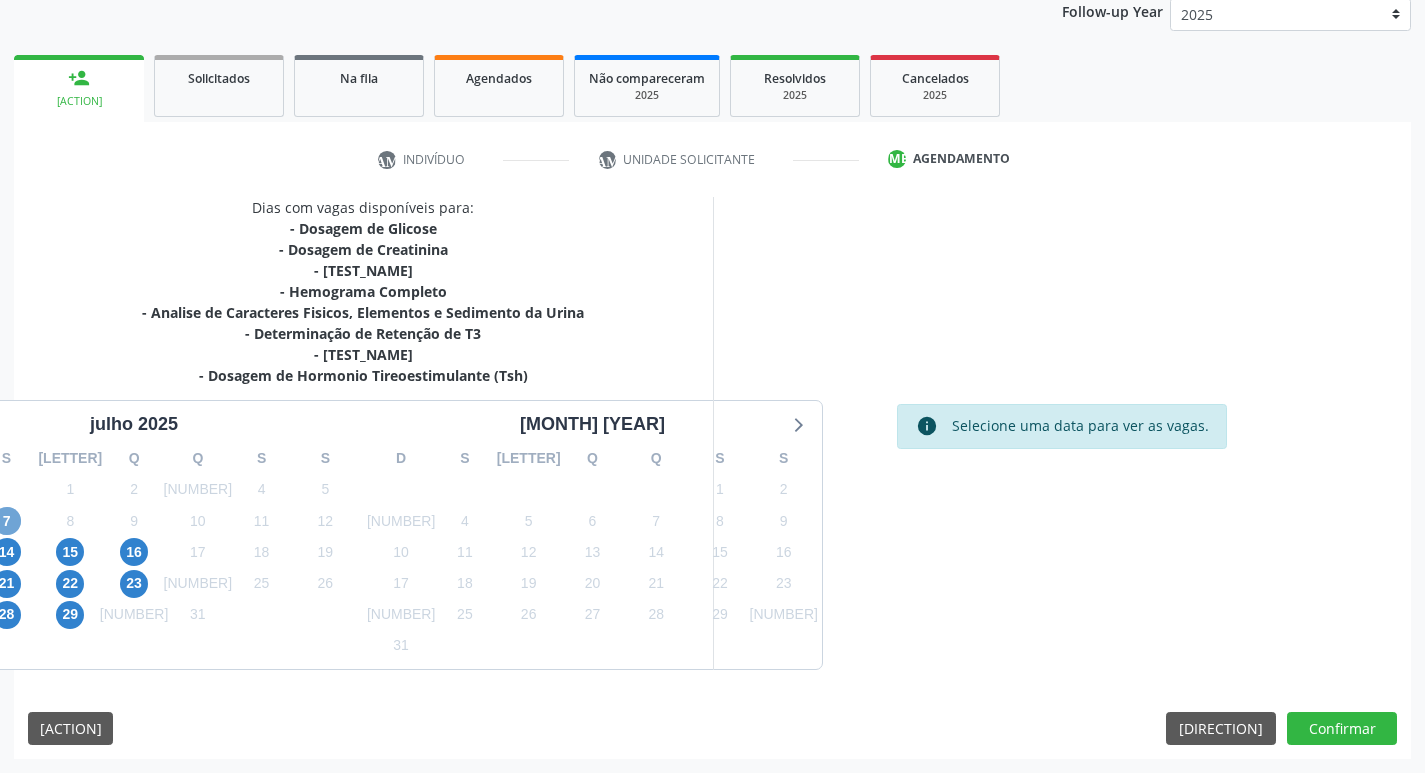 scroll, scrollTop: 244, scrollLeft: 0, axis: vertical 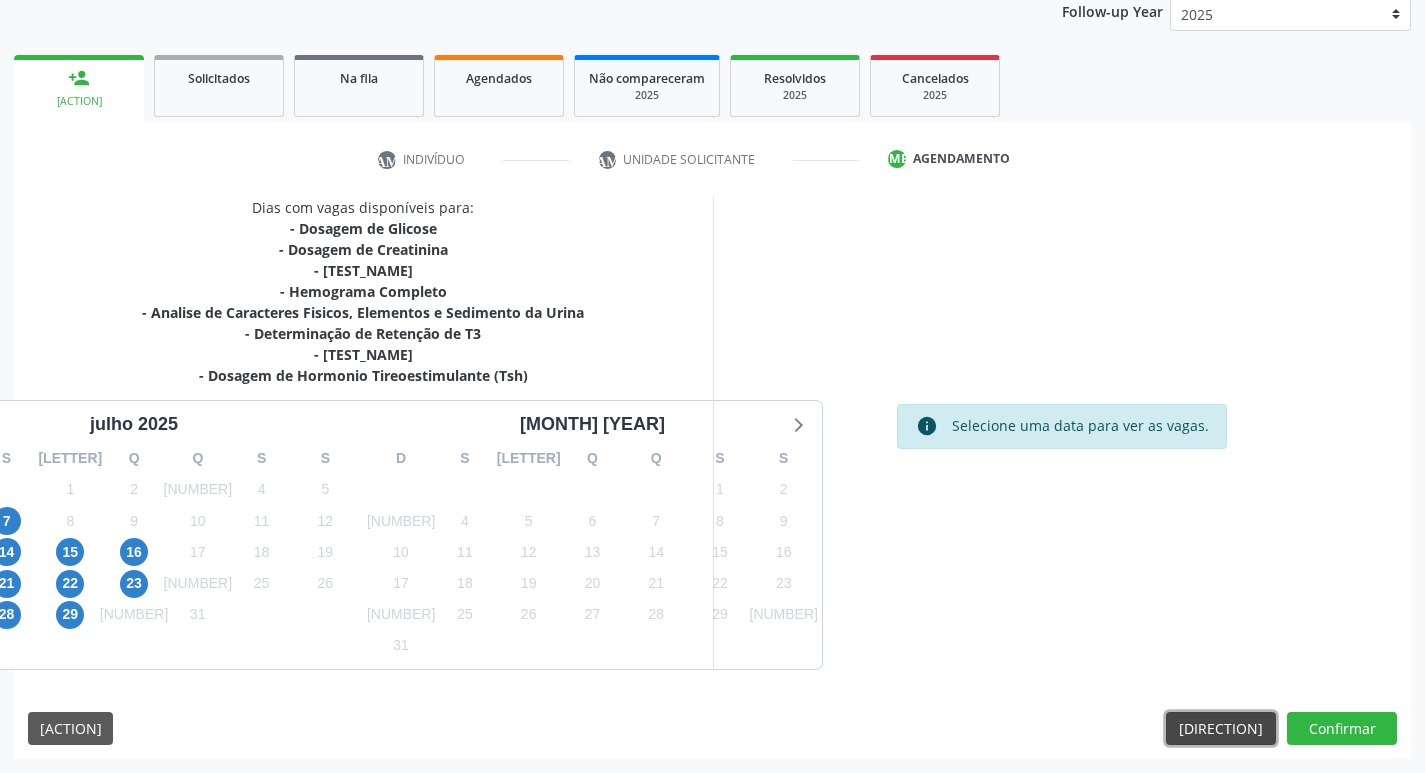 click on "Anterior" at bounding box center (1221, 729) 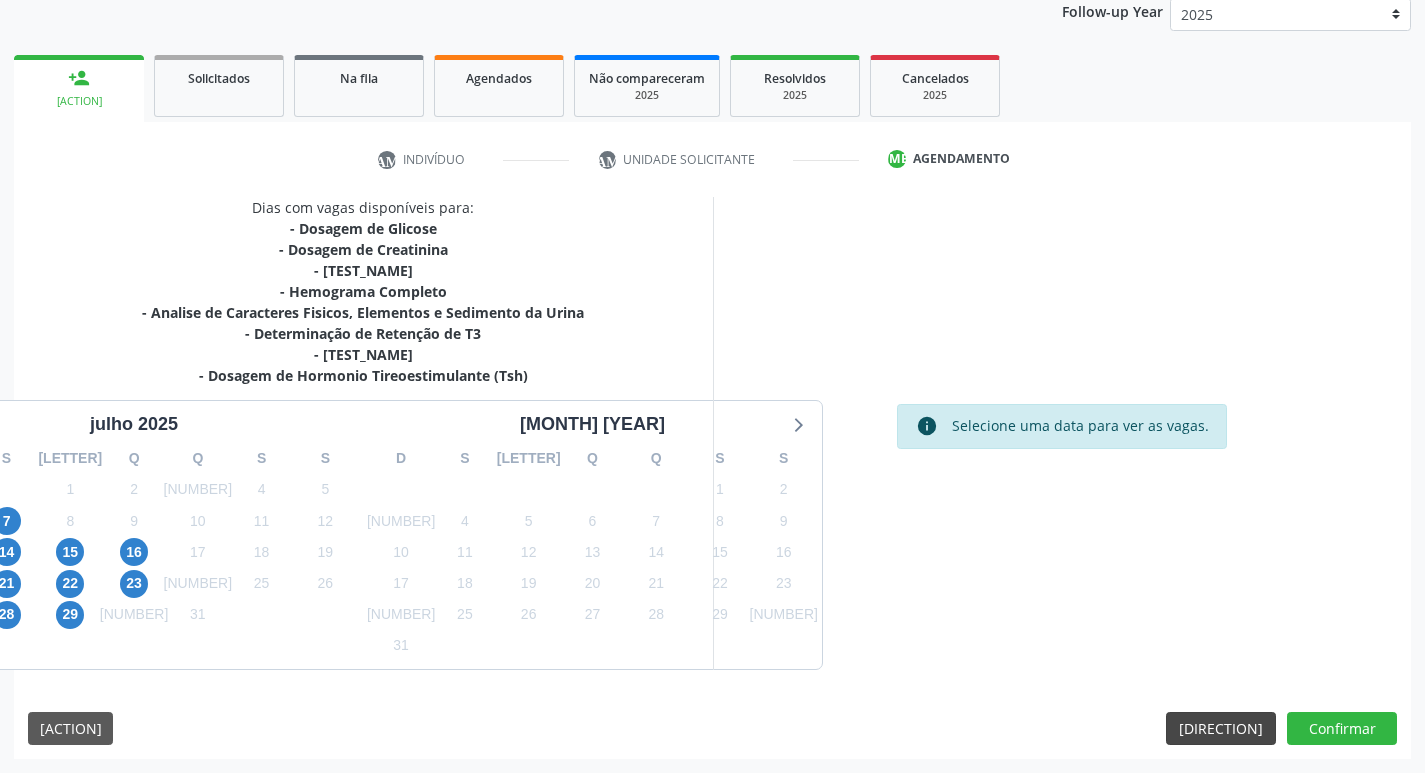 scroll, scrollTop: 133, scrollLeft: 0, axis: vertical 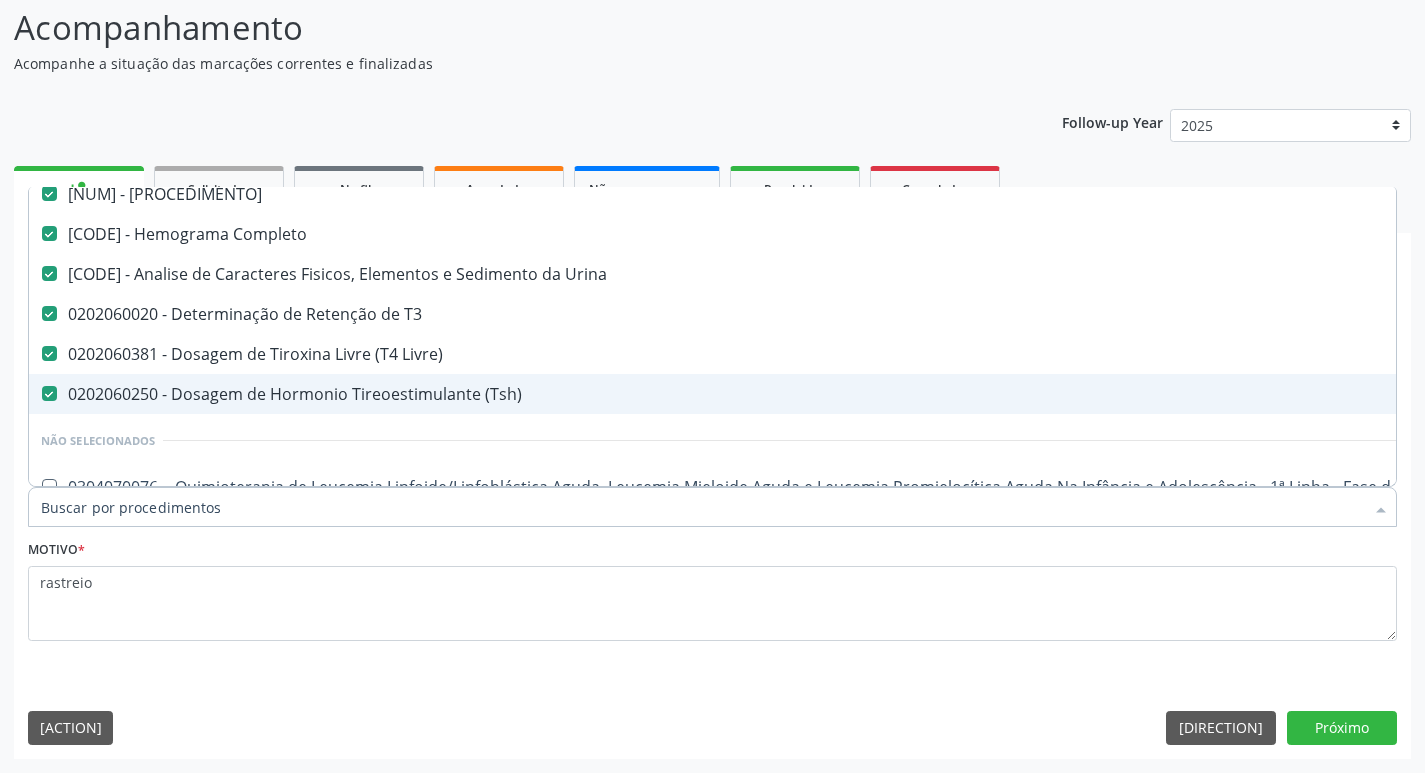 click on "Item de agendamento
*" at bounding box center (702, 507) 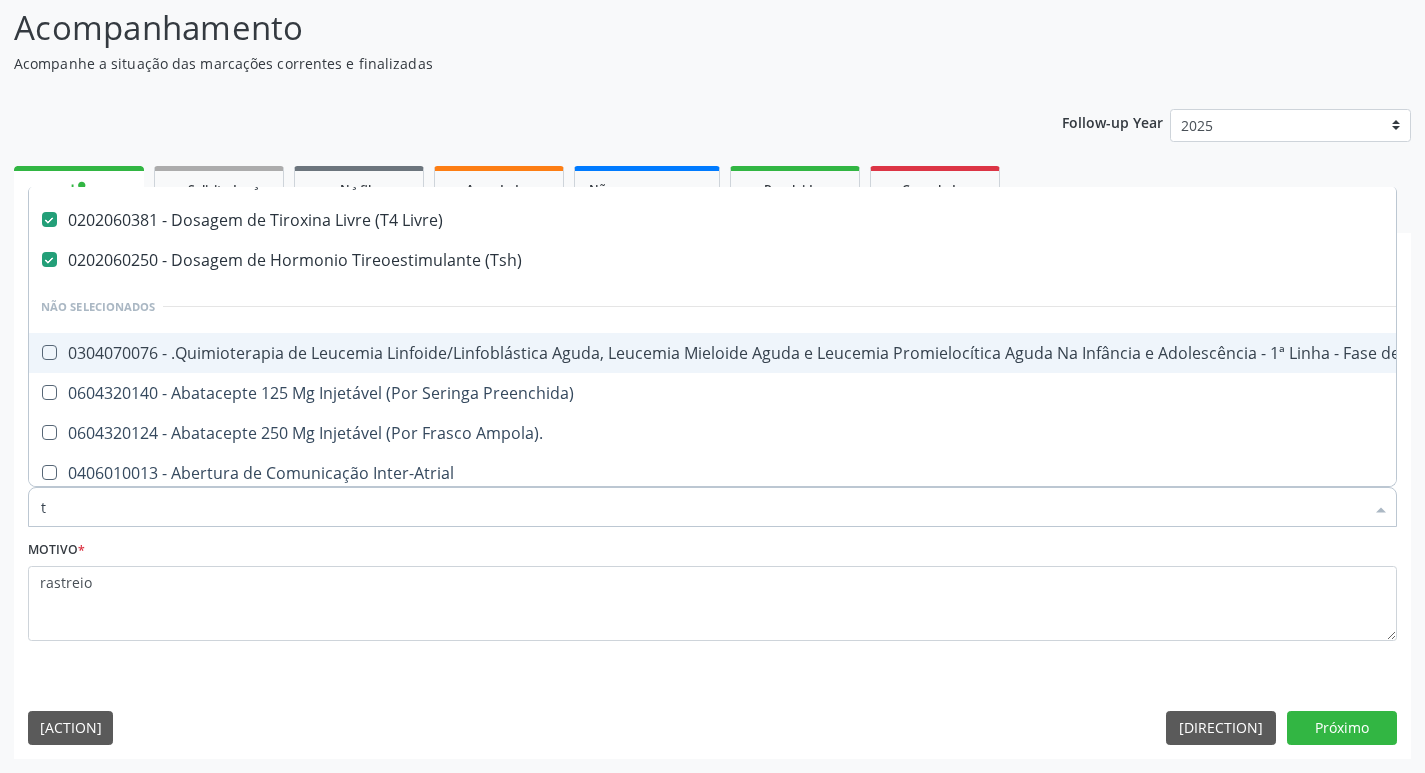 scroll, scrollTop: 146, scrollLeft: 0, axis: vertical 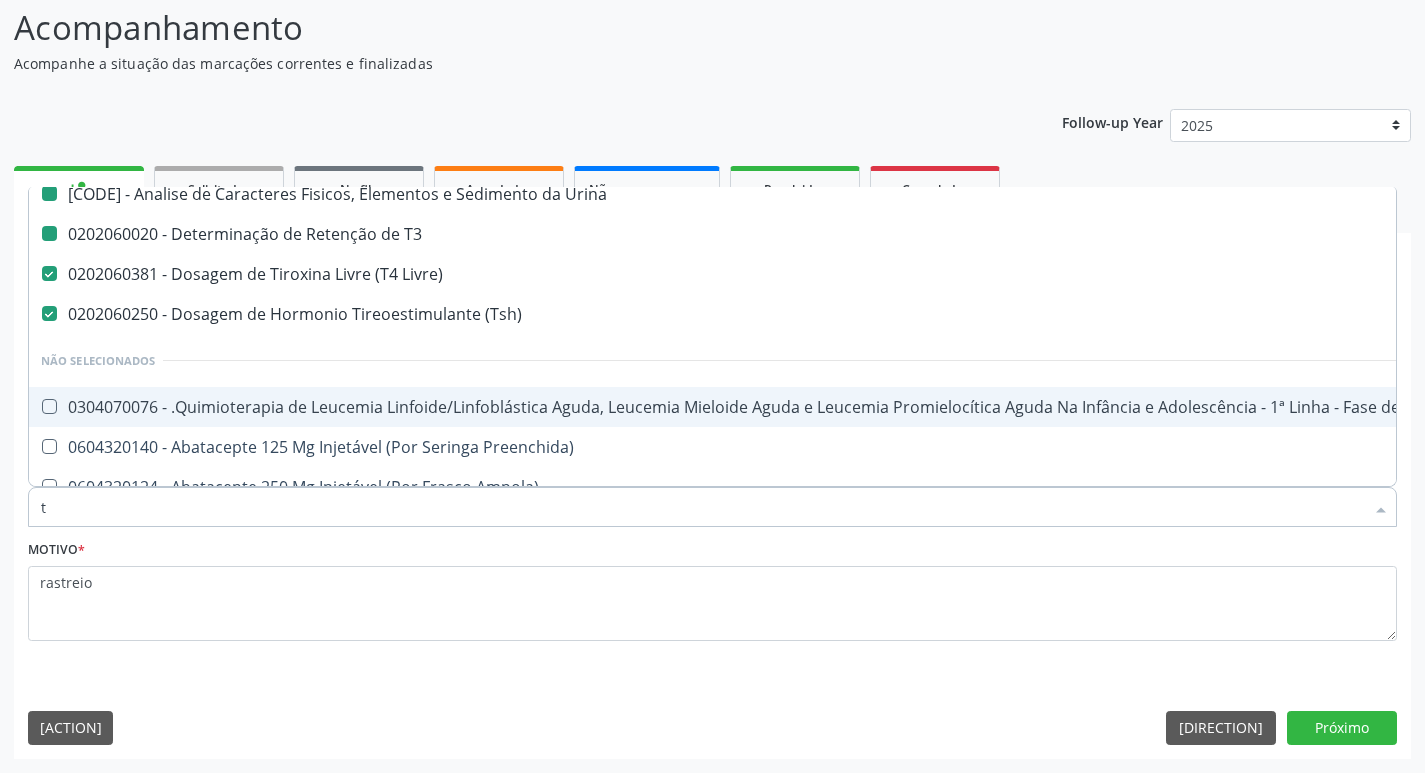 type on "t3" 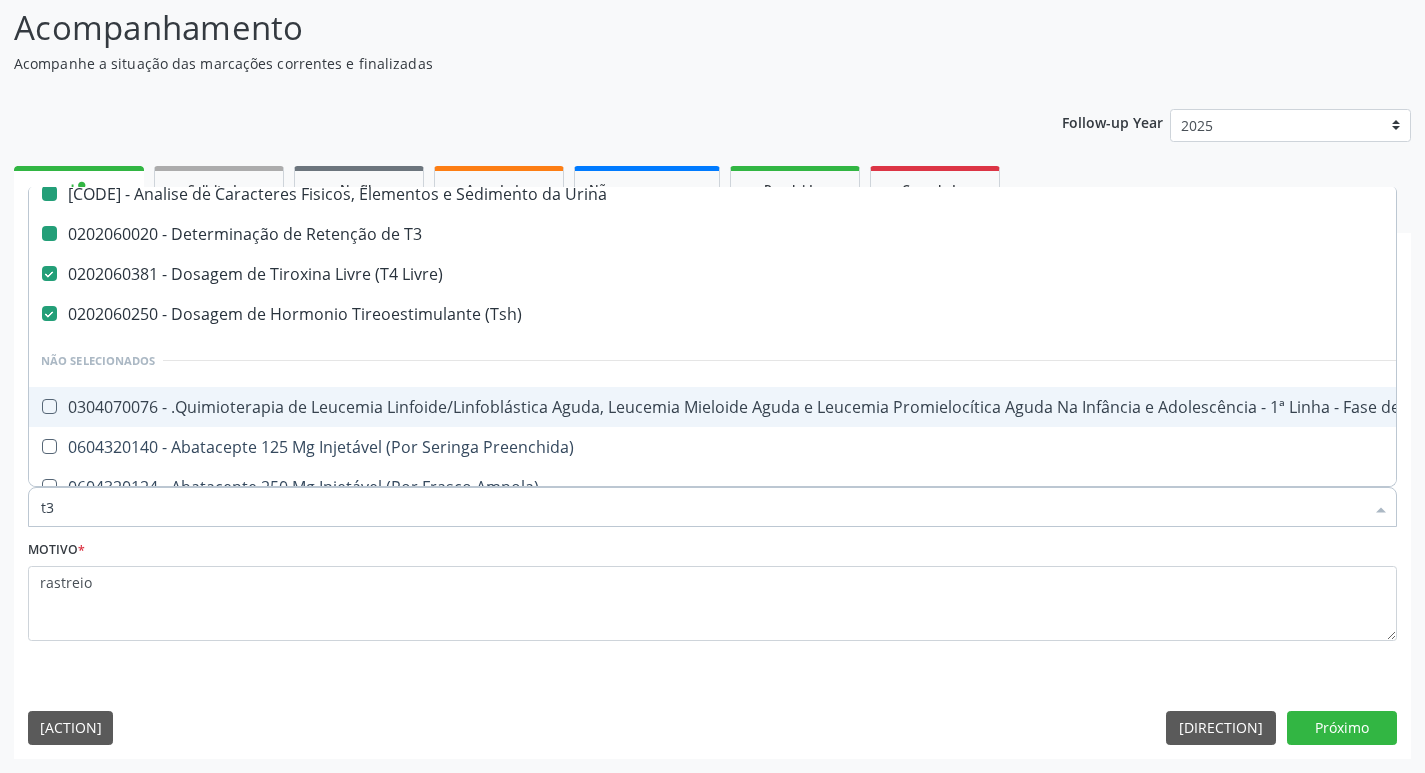 scroll, scrollTop: 0, scrollLeft: 0, axis: both 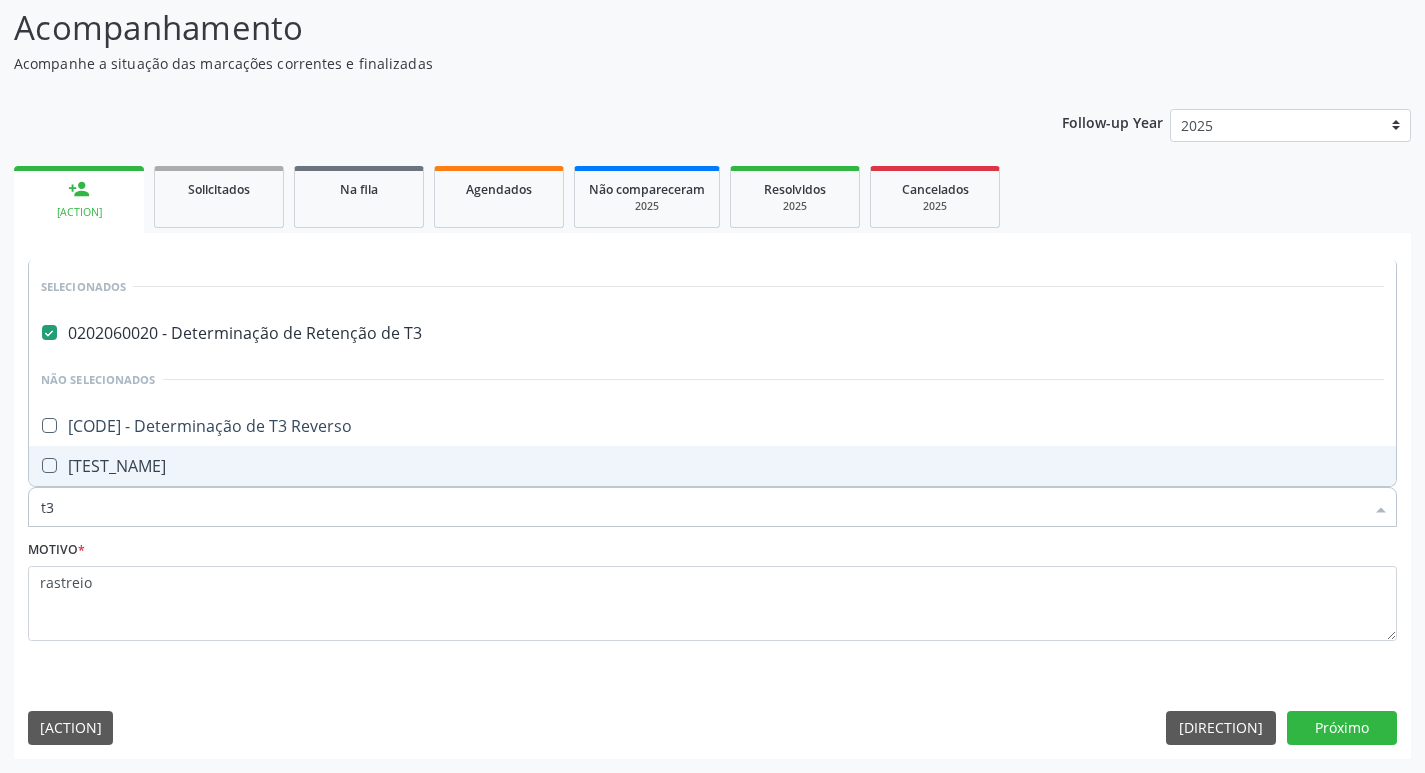 click at bounding box center [49, 465] 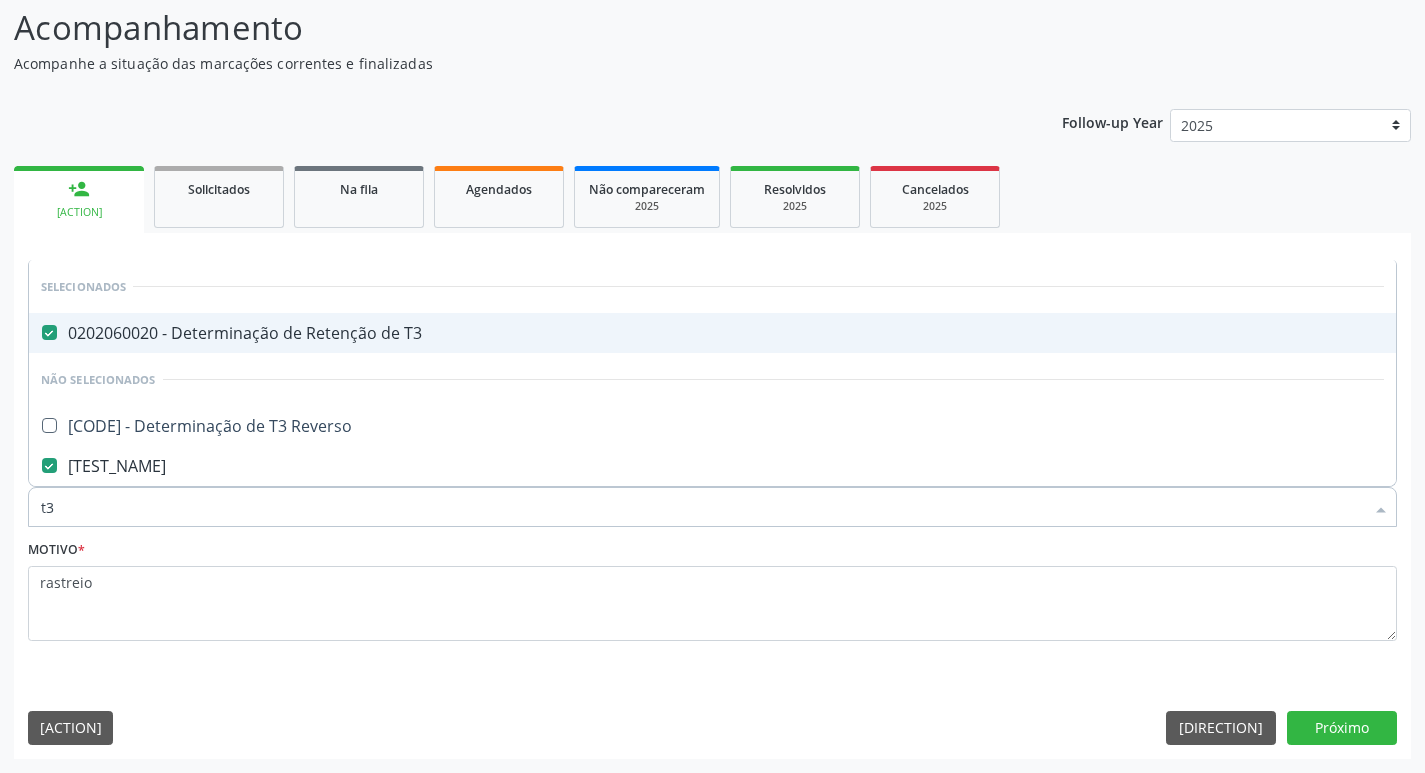 click at bounding box center (49, 332) 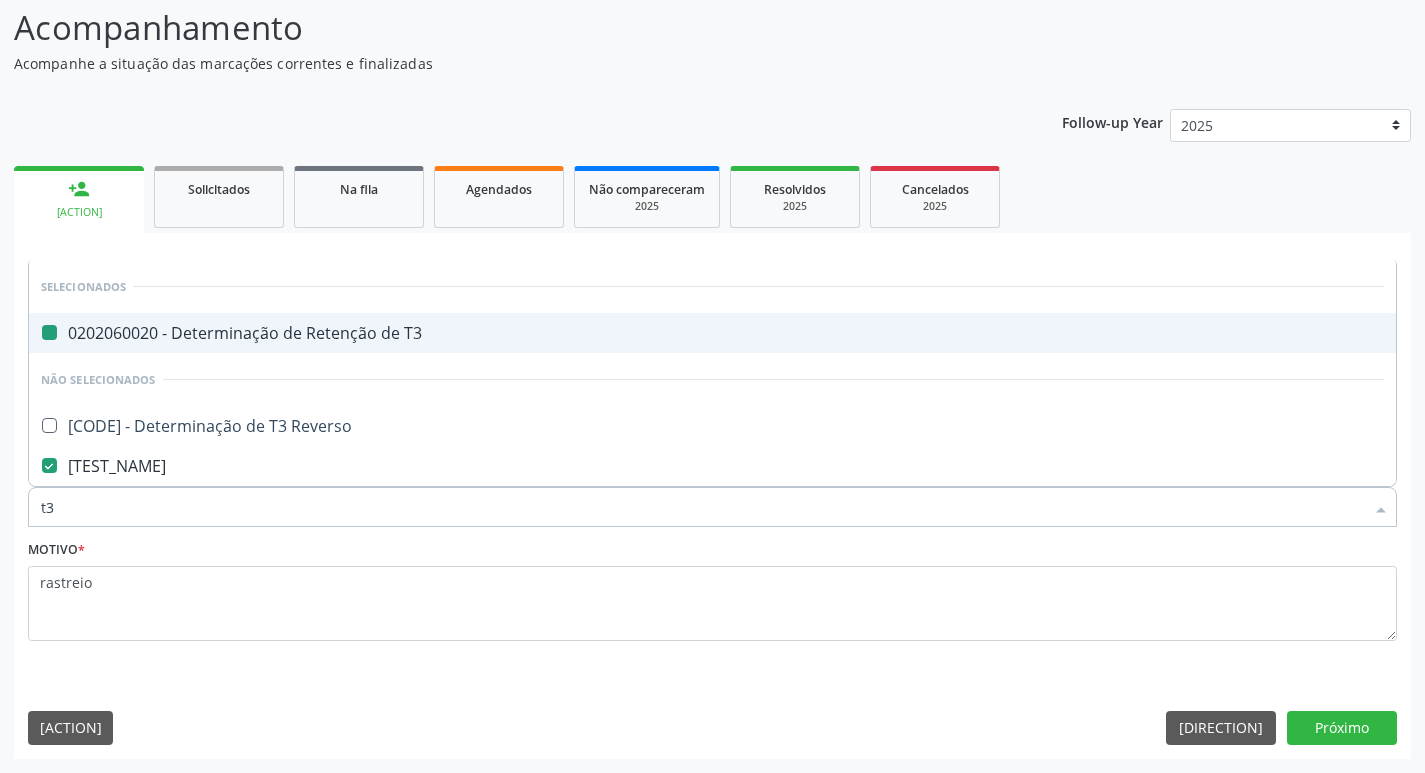 click at bounding box center (35, 332) 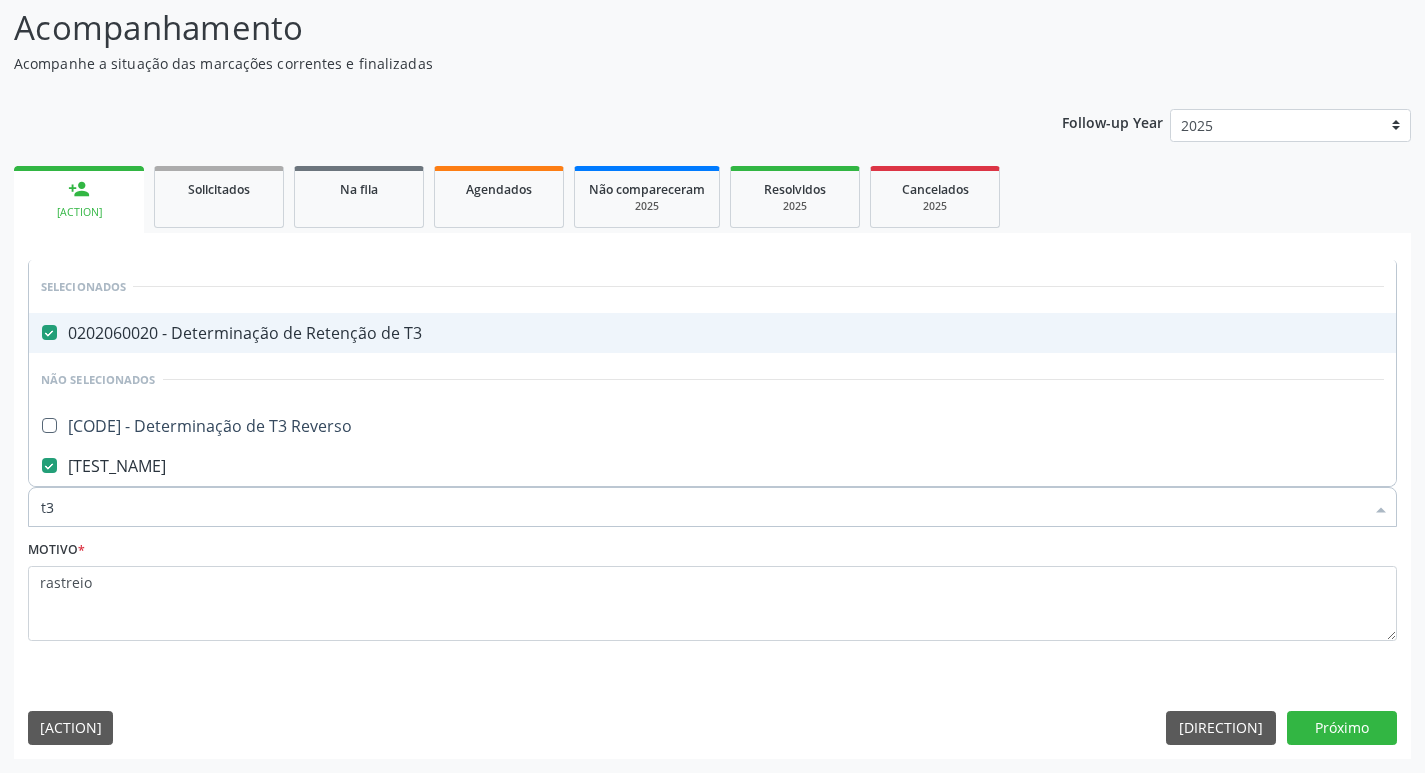 checkbox on "false" 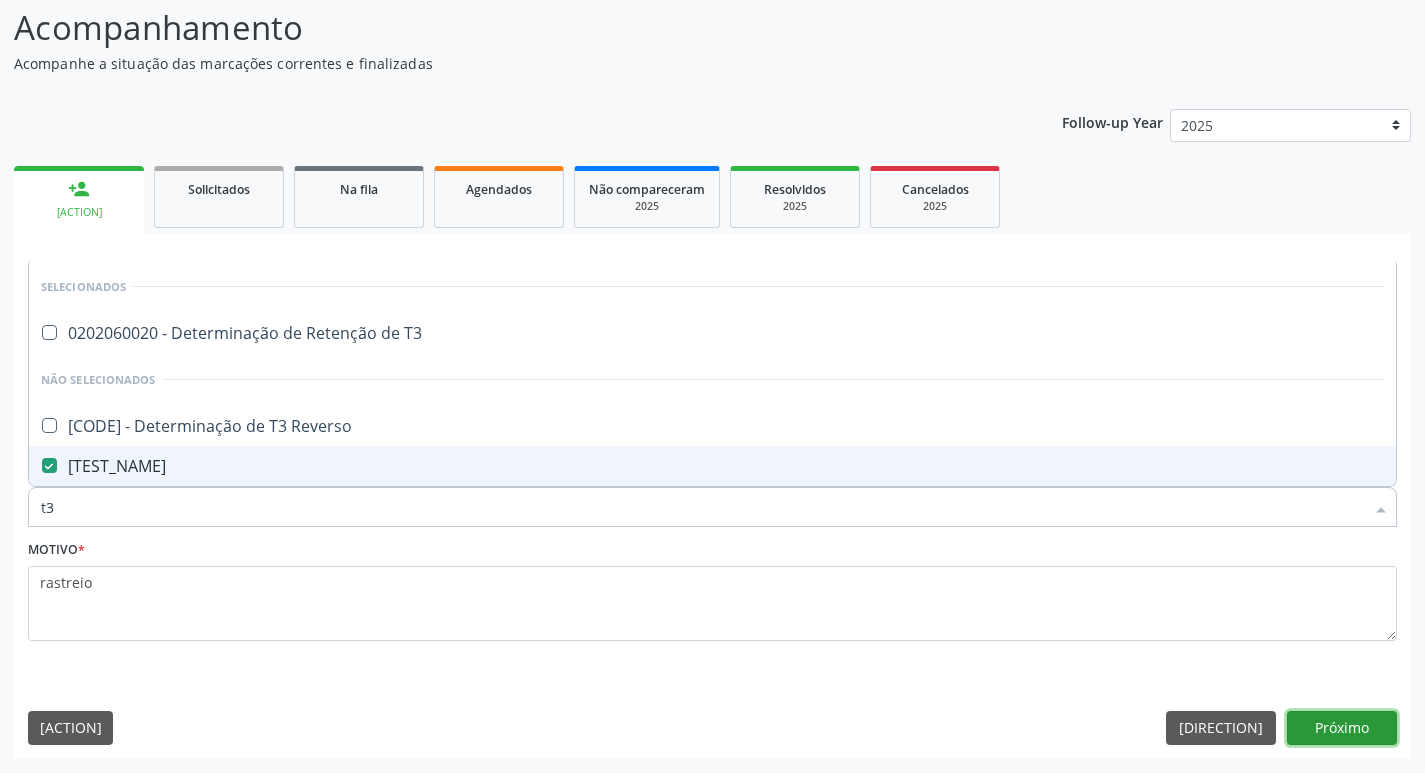 click on "Próximo" at bounding box center (1342, 728) 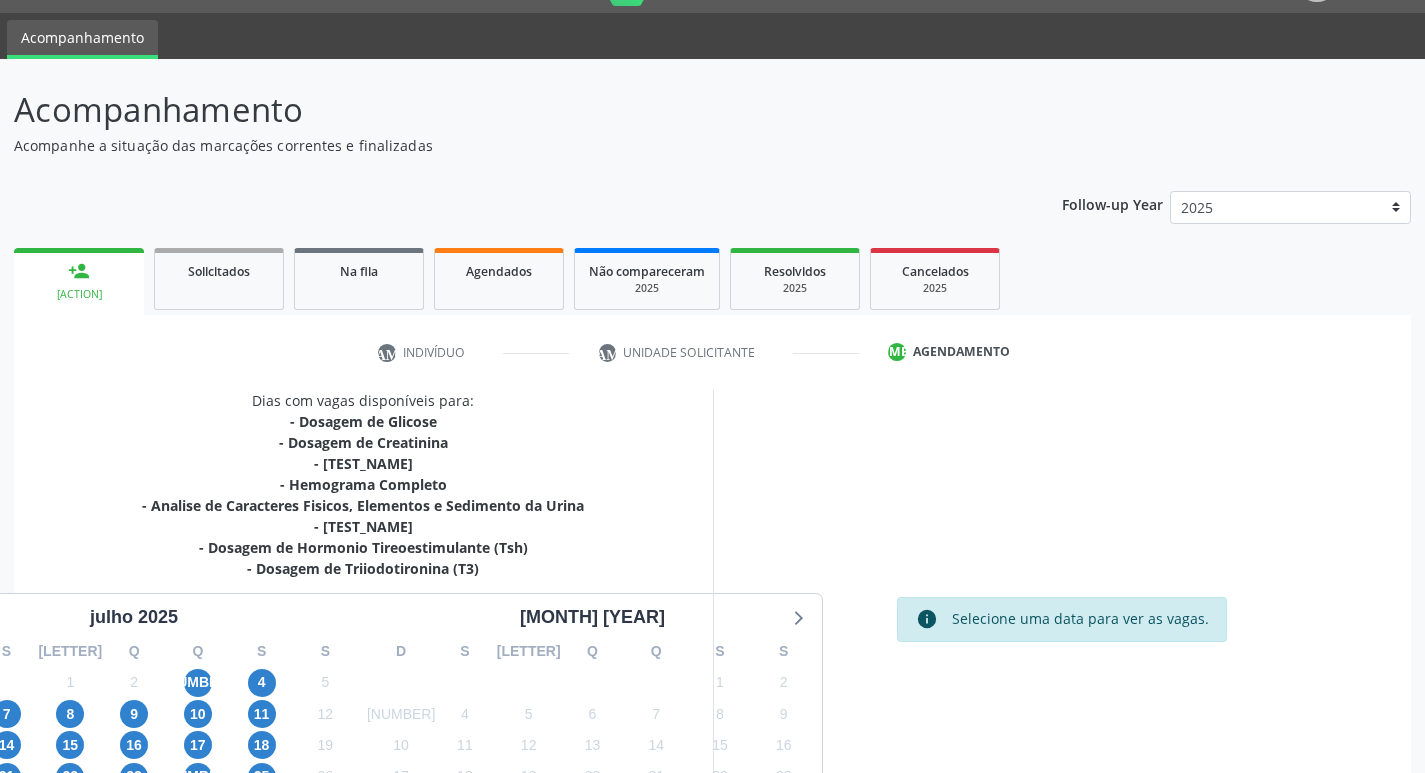 scroll, scrollTop: 44, scrollLeft: 0, axis: vertical 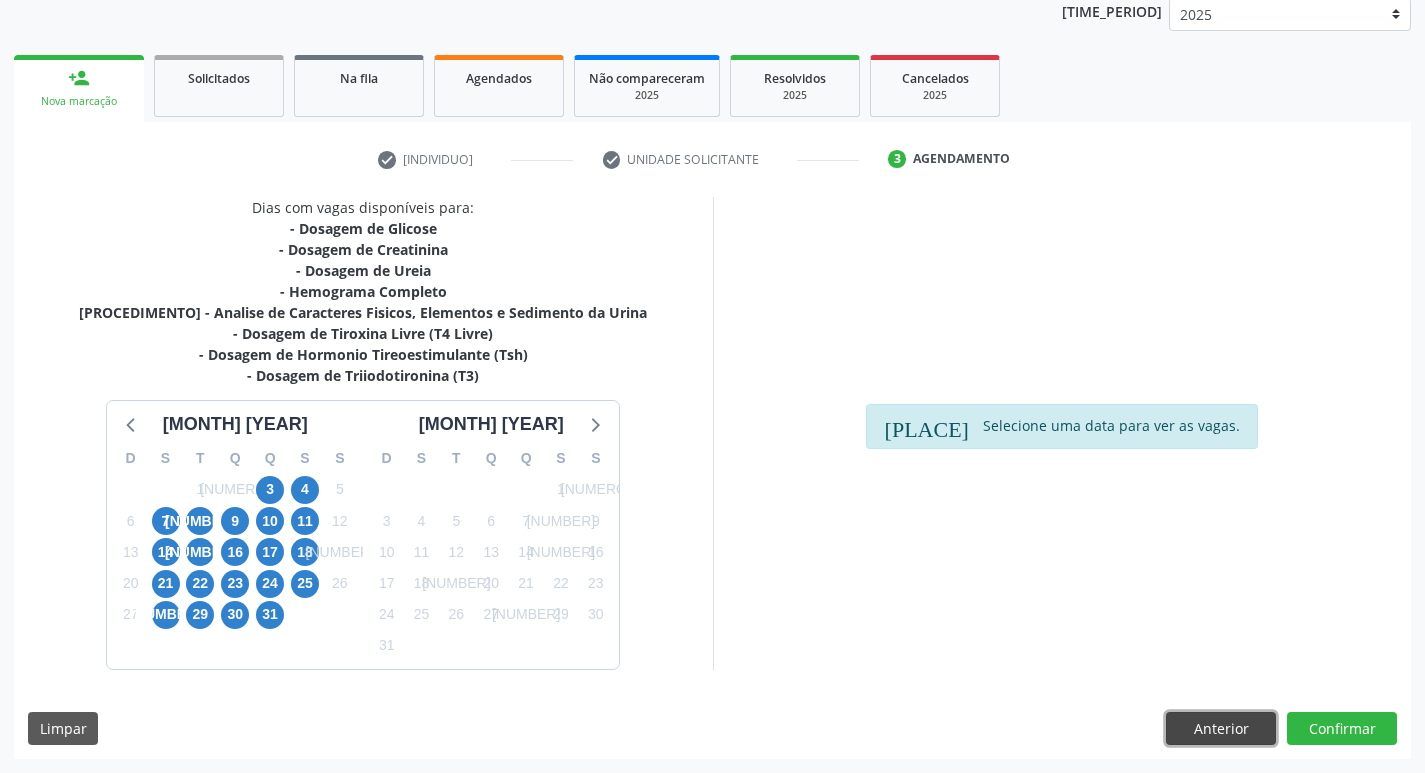click on "Anterior" at bounding box center (1221, 729) 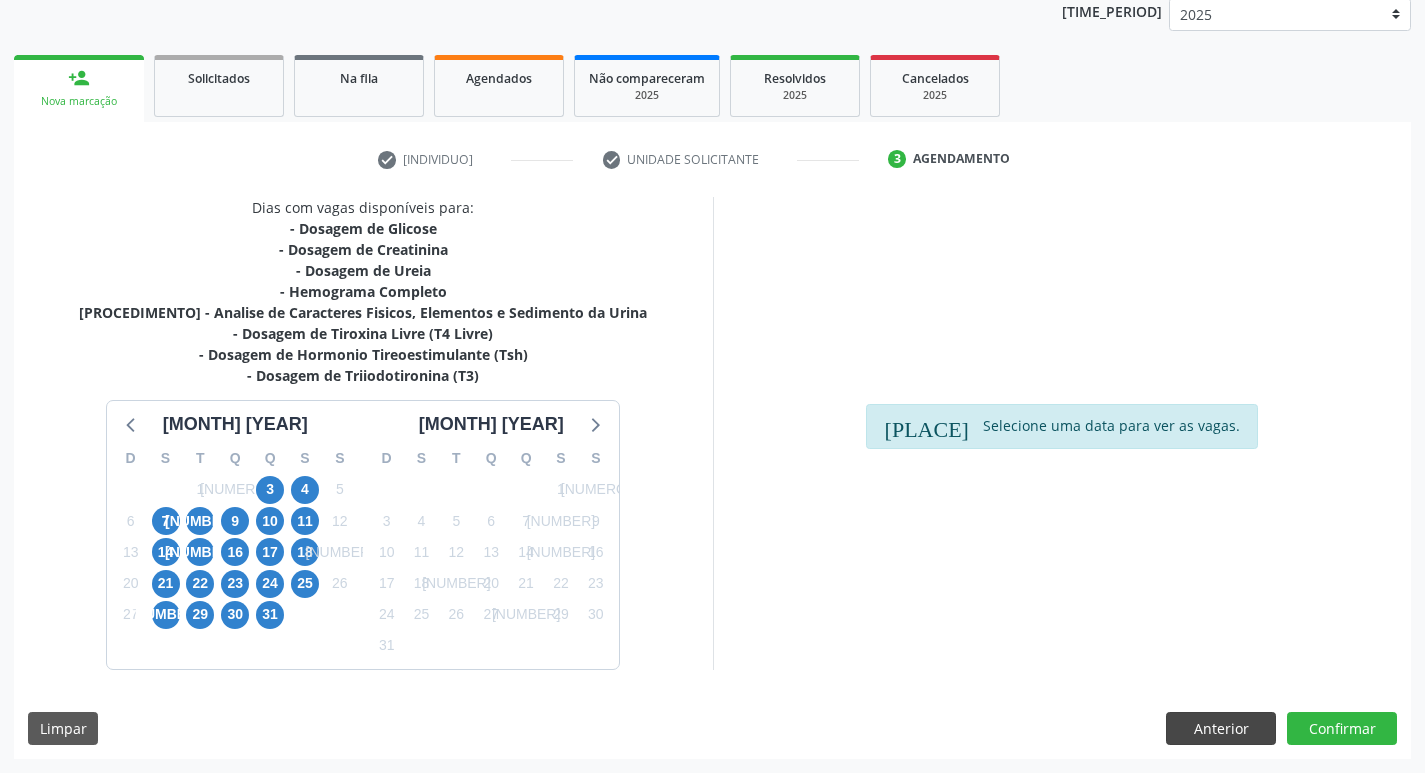 scroll, scrollTop: 133, scrollLeft: 0, axis: vertical 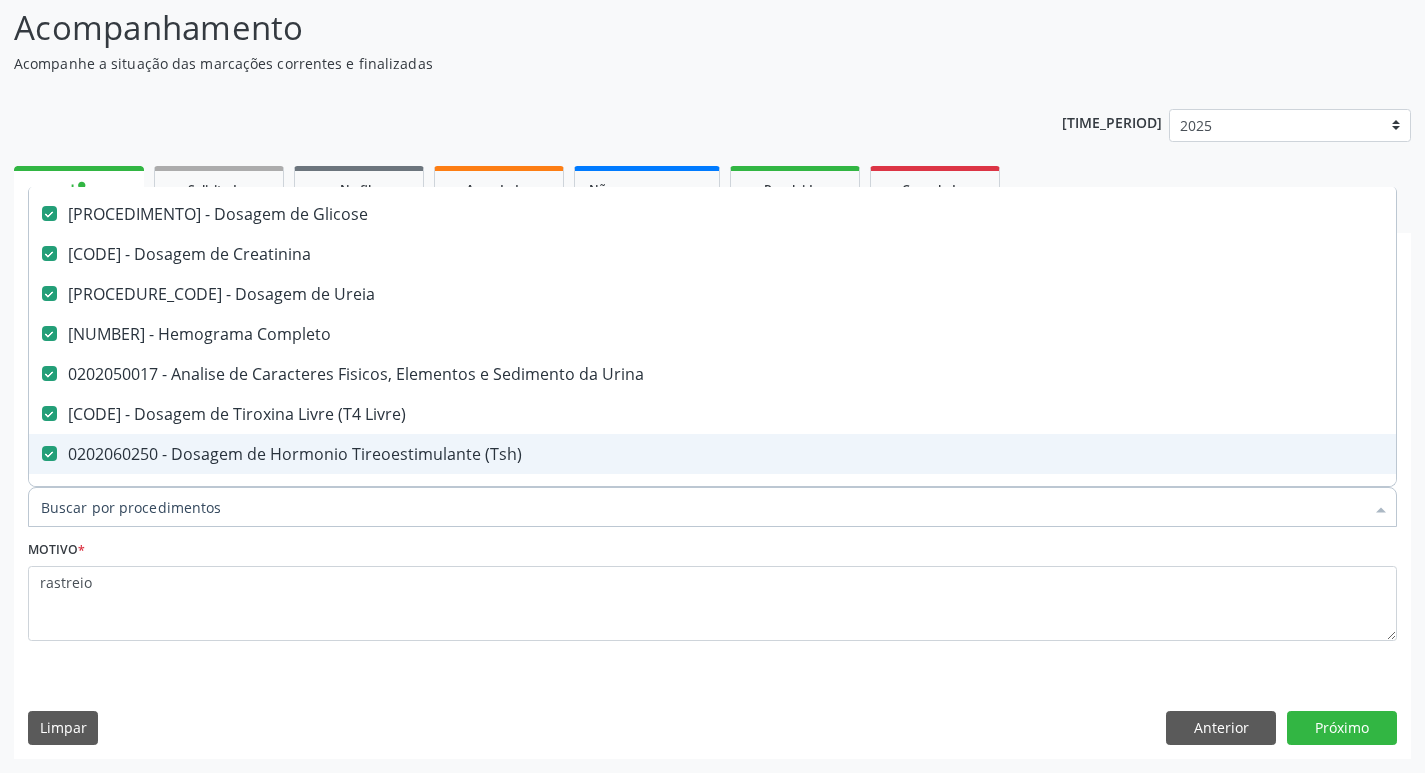 click on "Item de agendamento
*" at bounding box center (702, 507) 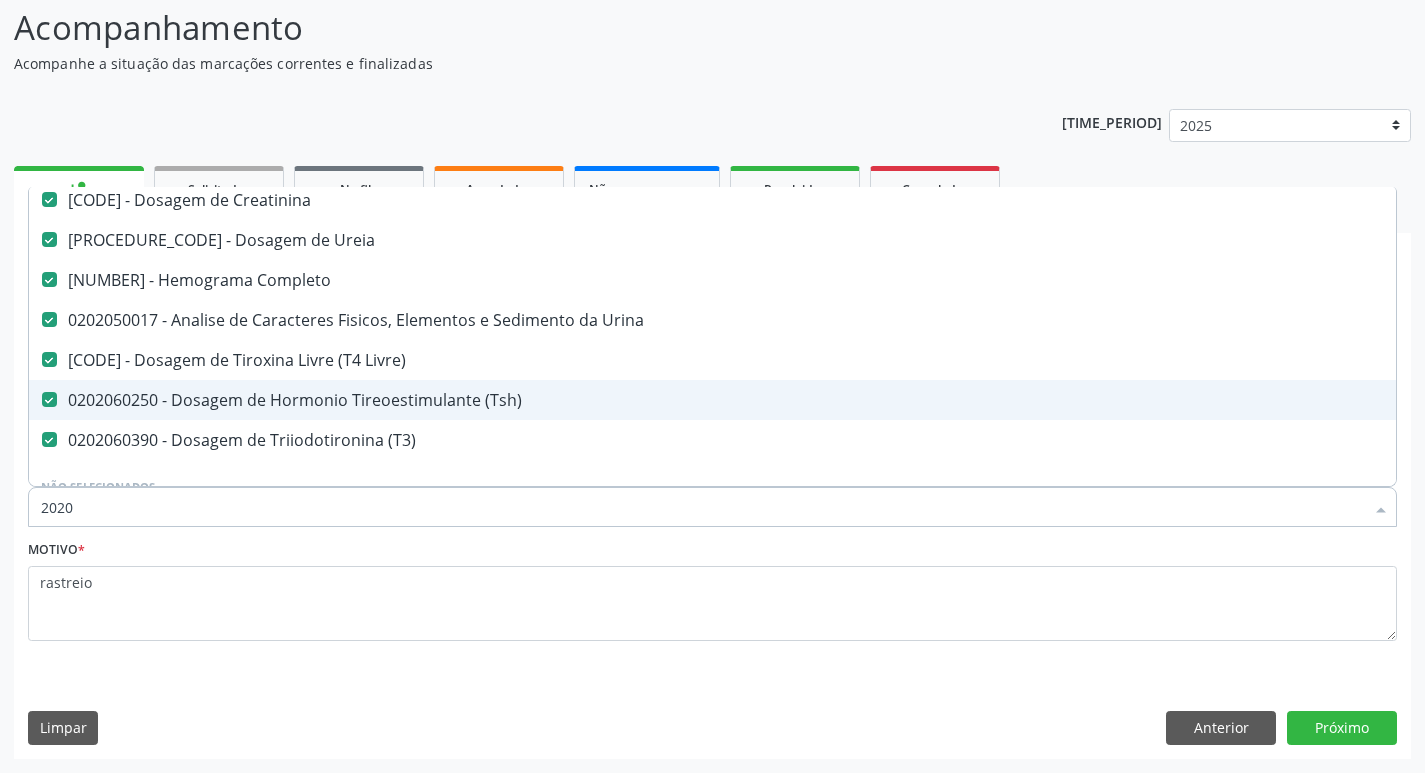 scroll, scrollTop: 46, scrollLeft: 0, axis: vertical 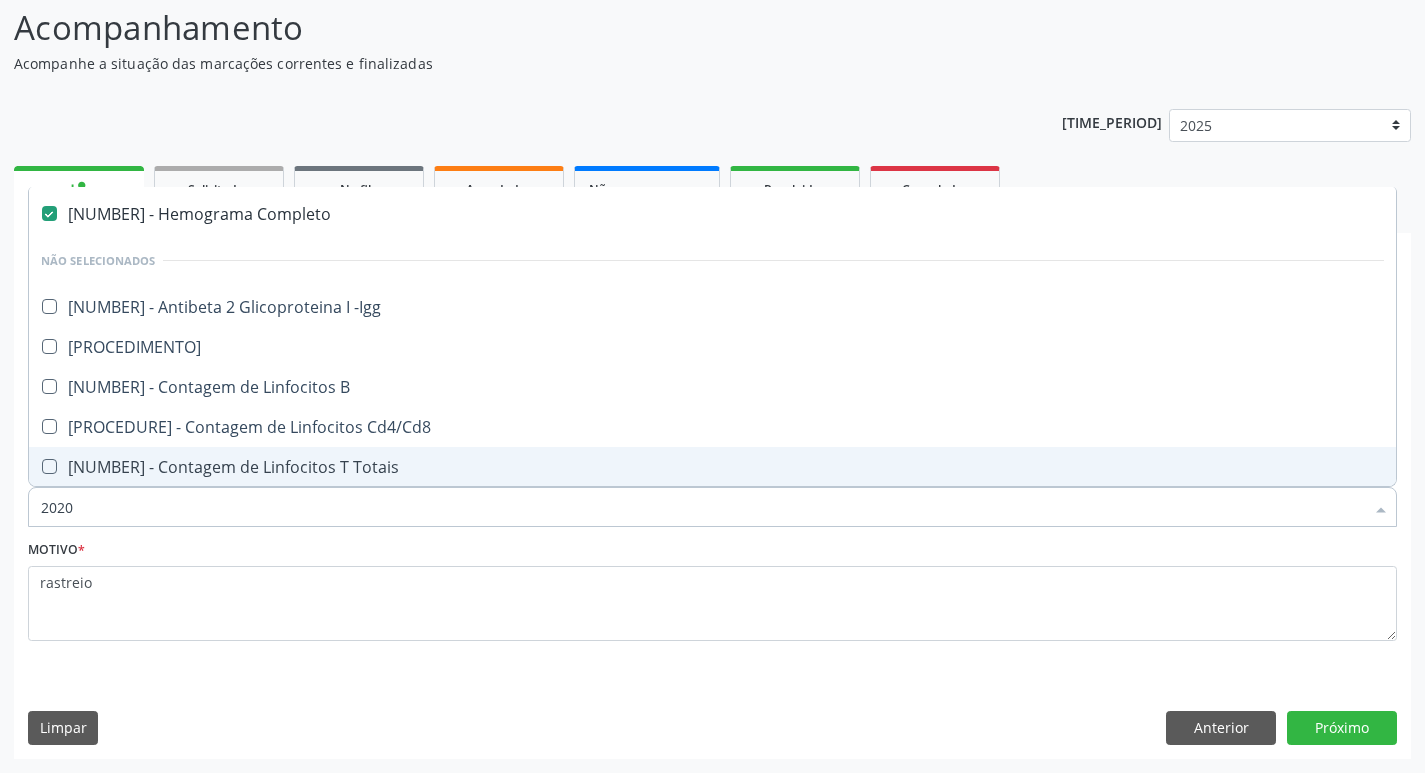 type on "[ZIP]" 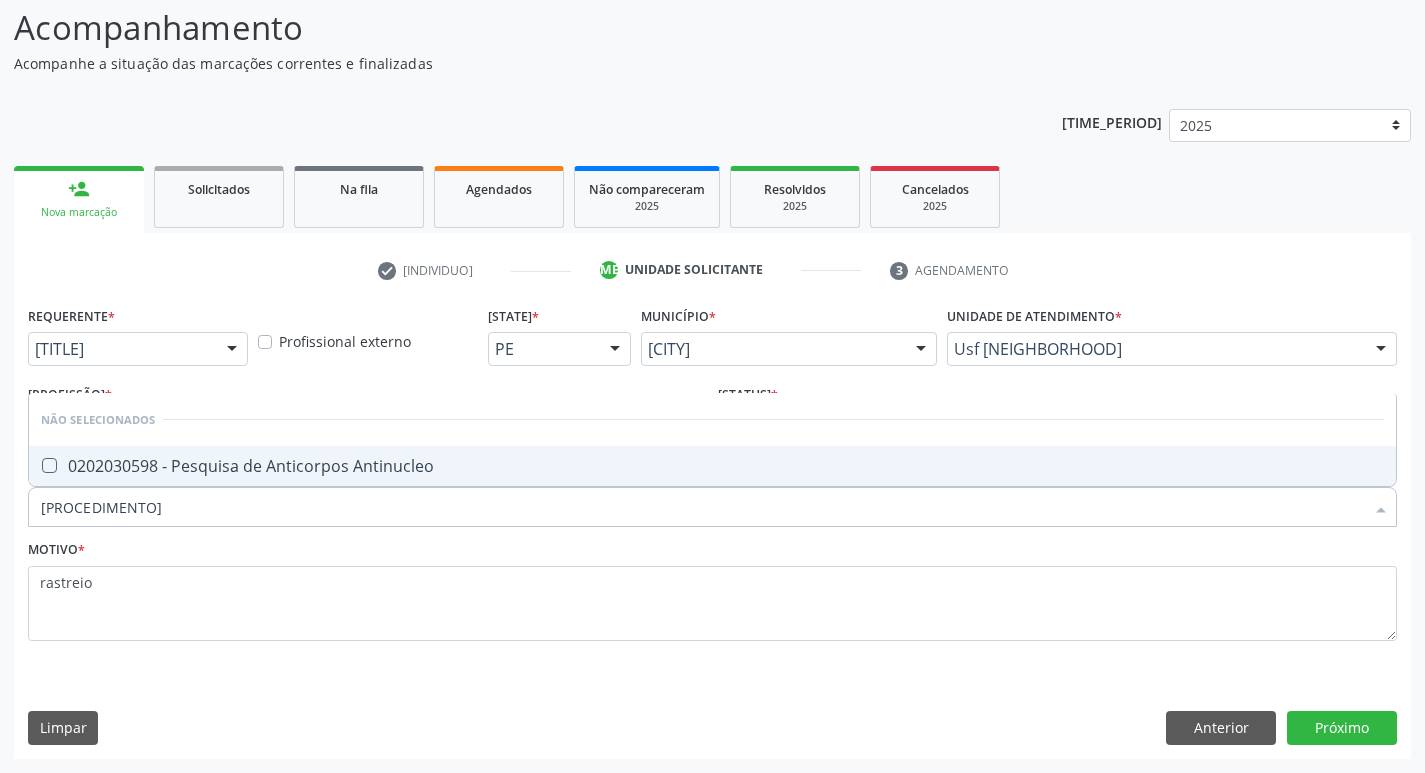 scroll, scrollTop: 0, scrollLeft: 0, axis: both 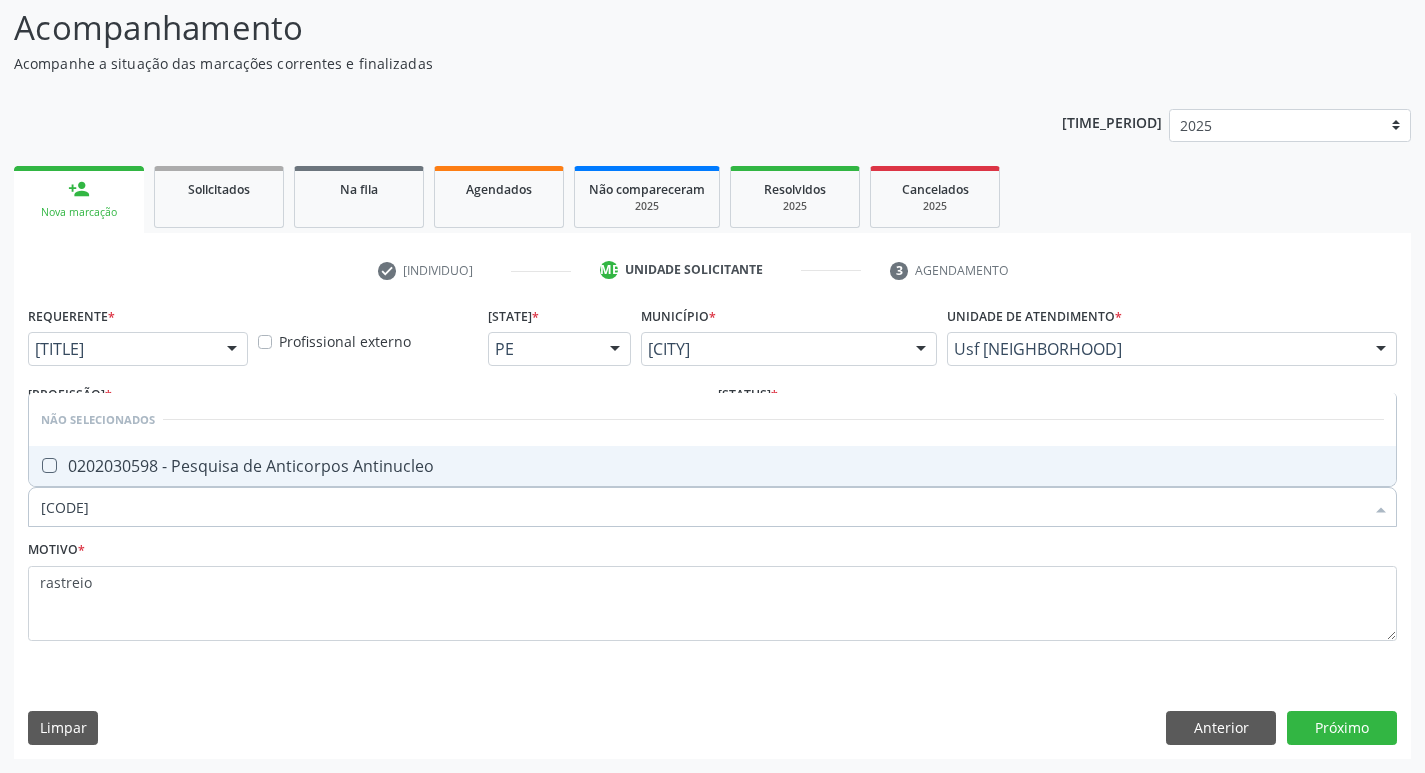 click at bounding box center (49, 465) 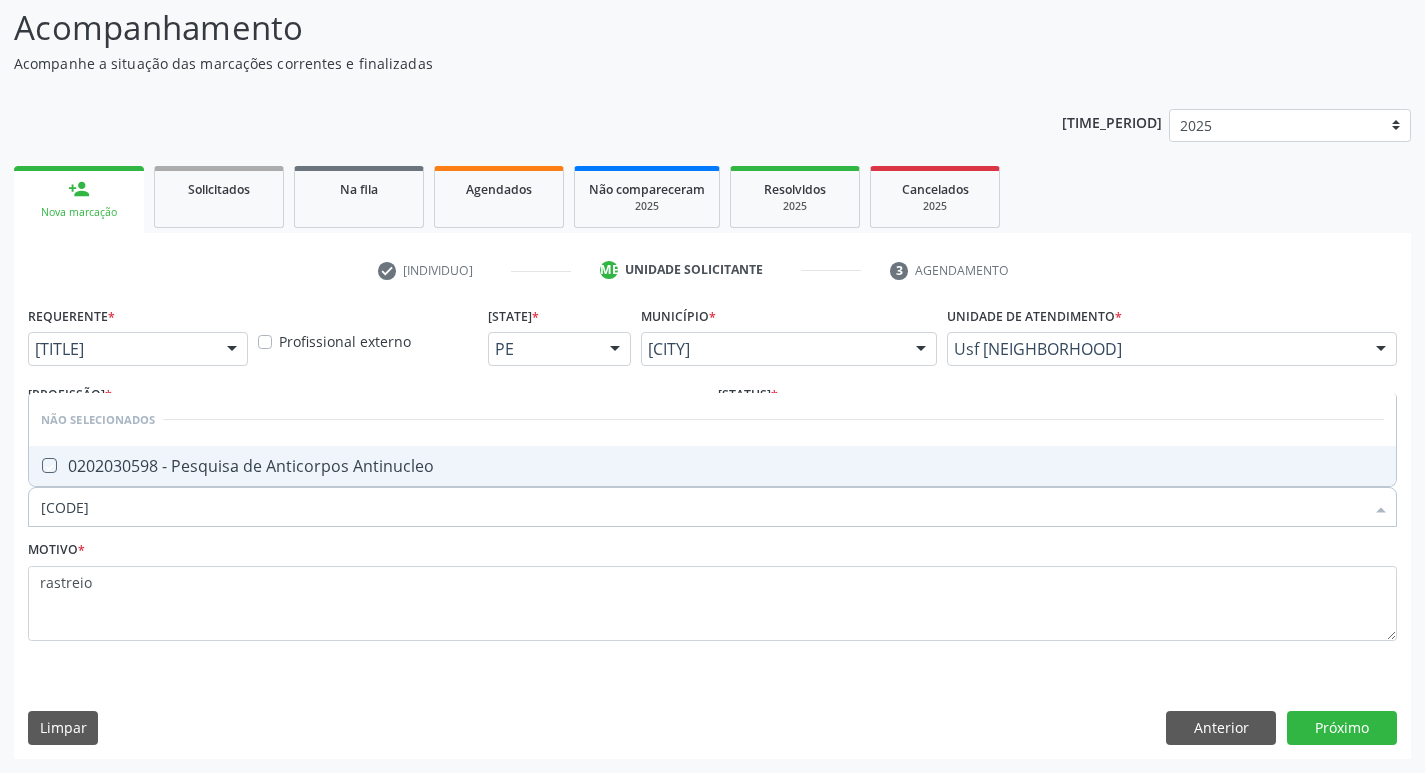 click at bounding box center (35, 465) 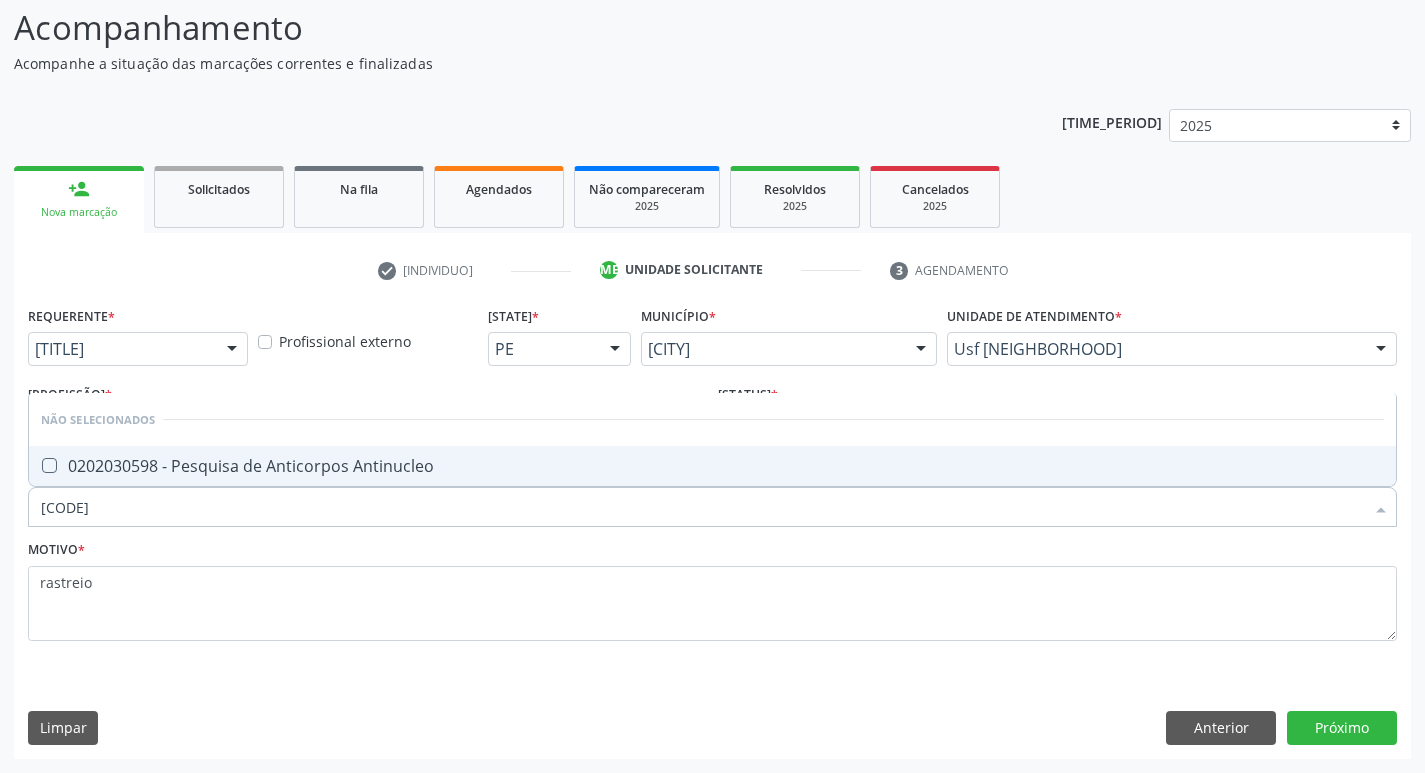 checkbox on "true" 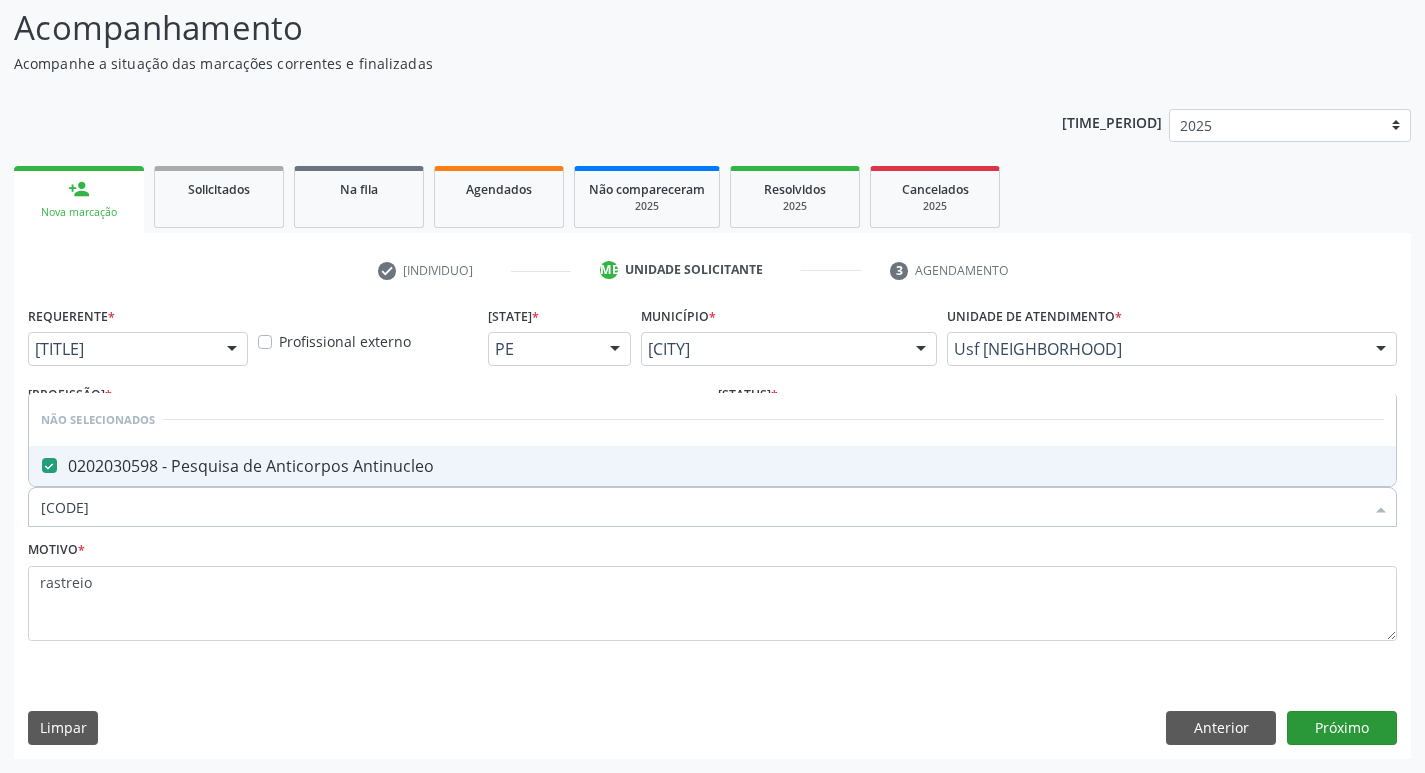 type on "202030598" 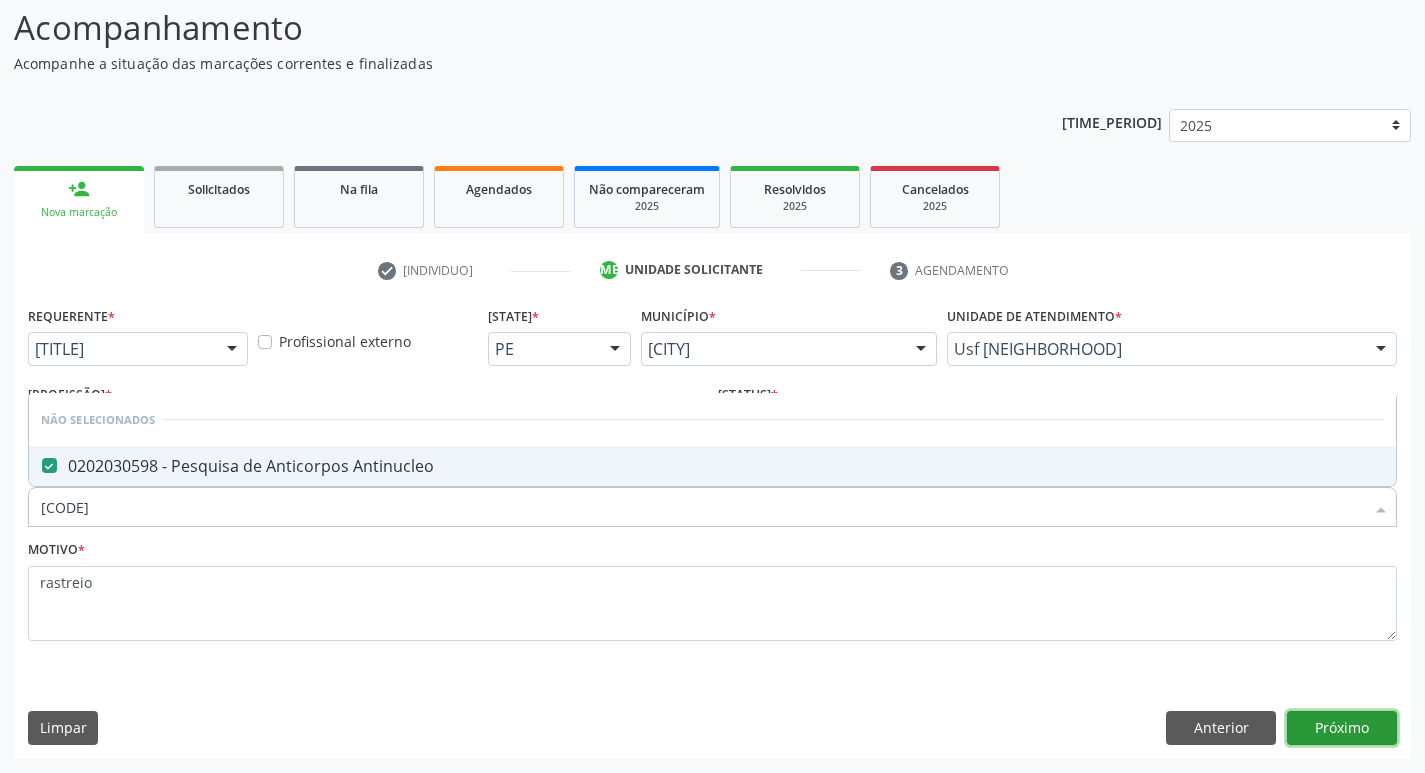 click on "[NEXT]" at bounding box center (1342, 728) 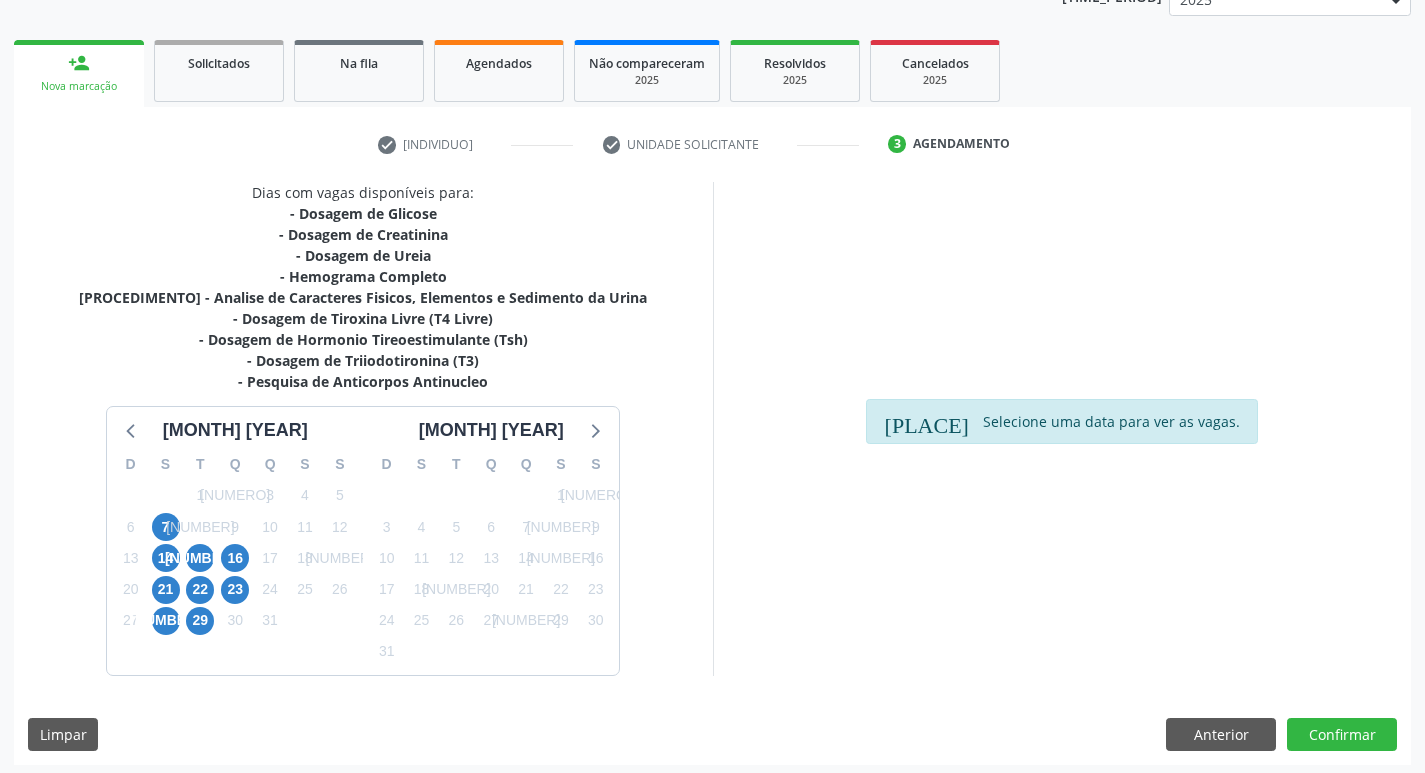 scroll, scrollTop: 265, scrollLeft: 0, axis: vertical 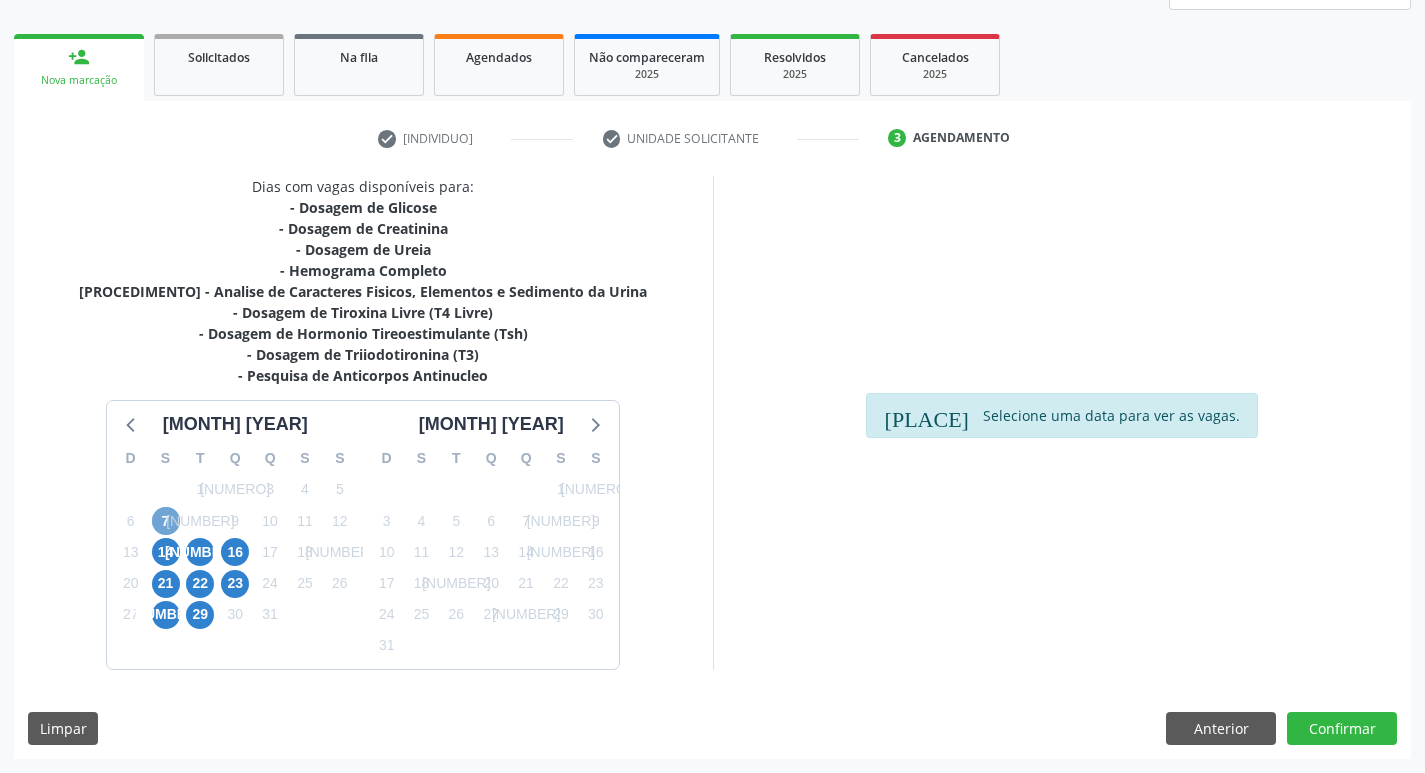 click on "7" at bounding box center [166, 521] 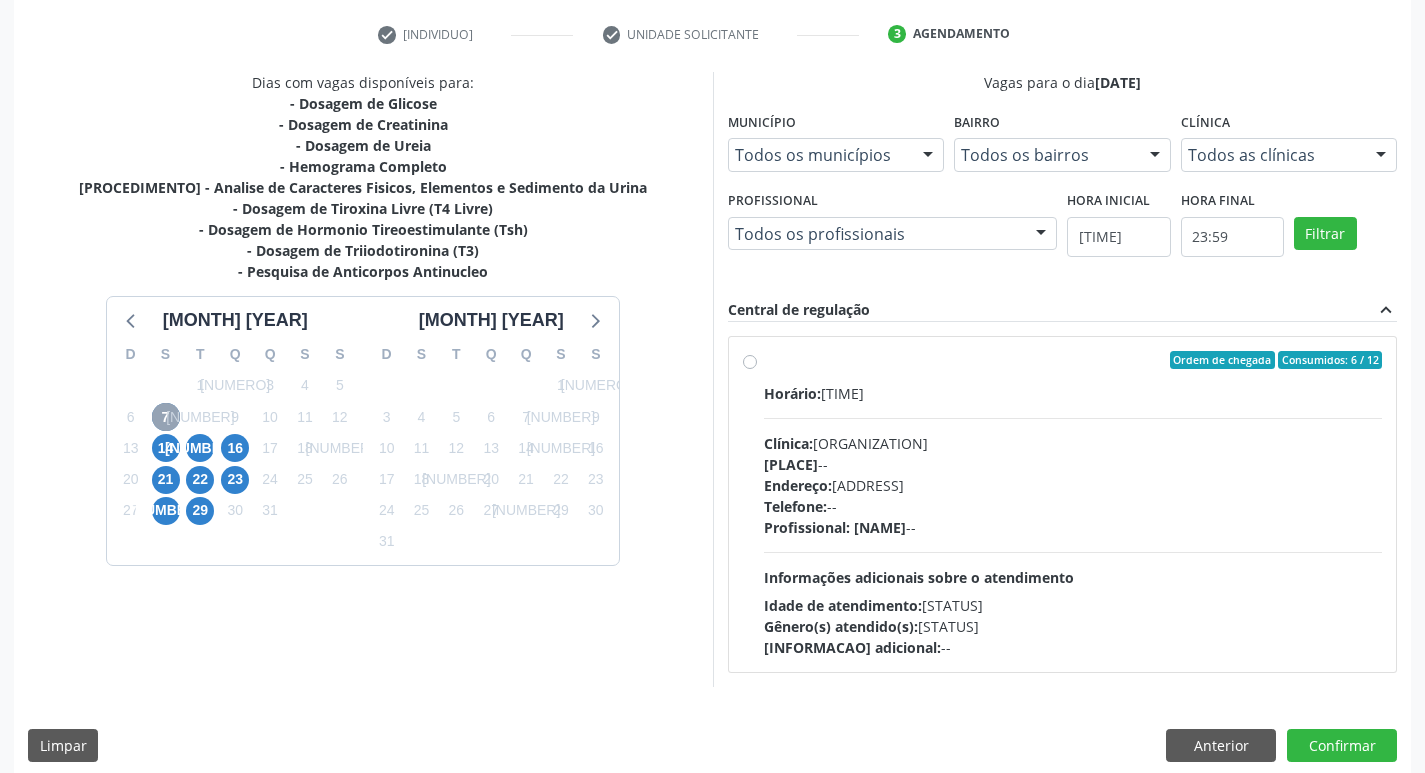 scroll, scrollTop: 386, scrollLeft: 0, axis: vertical 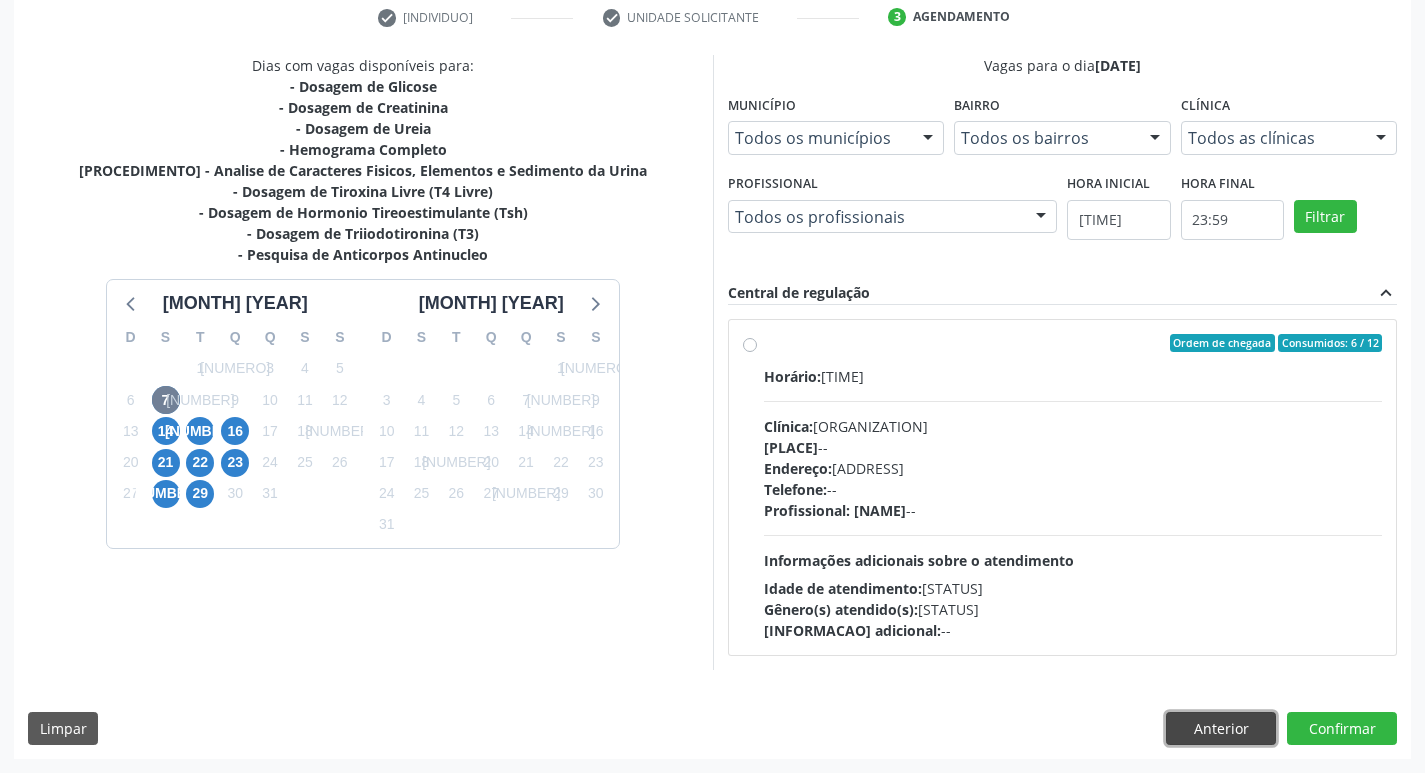 click on "Anterior" at bounding box center (1221, 729) 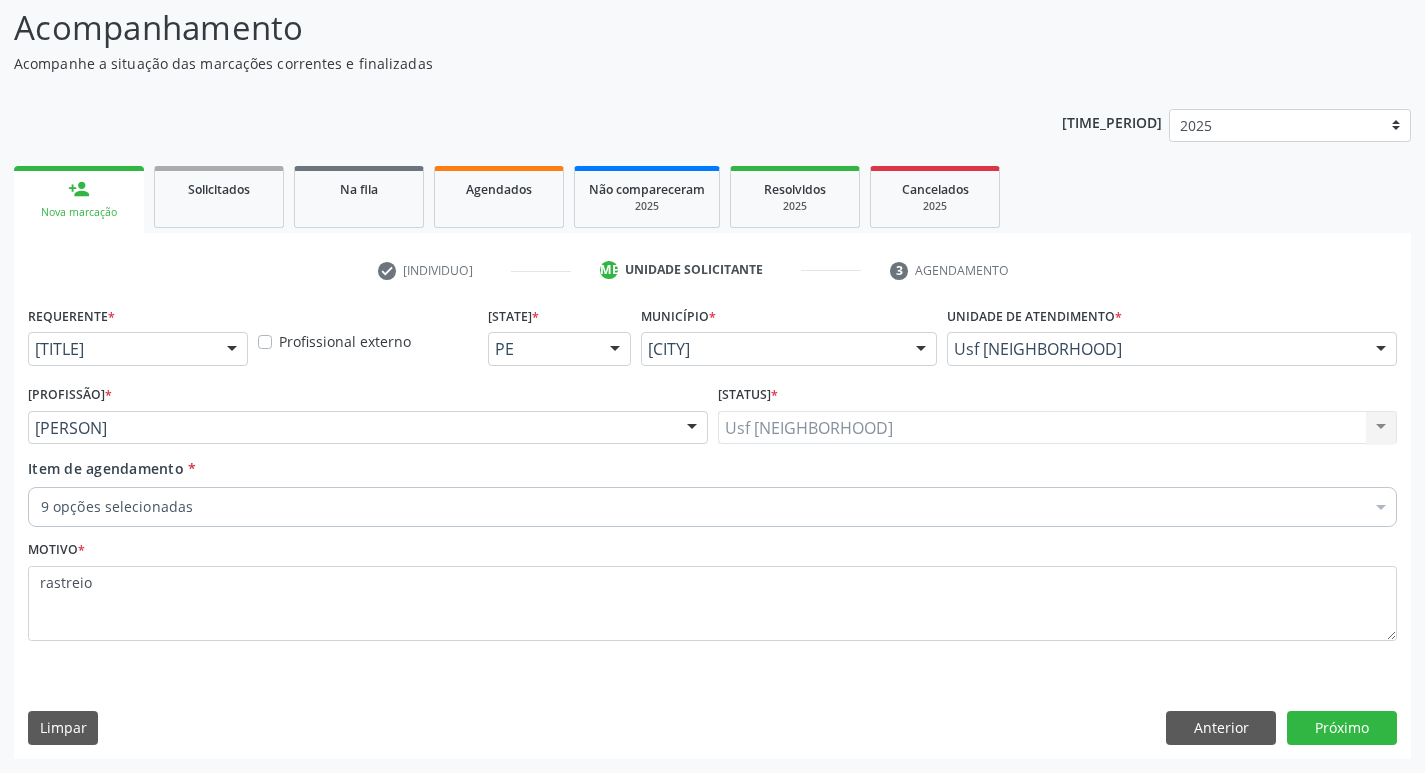 scroll, scrollTop: 133, scrollLeft: 0, axis: vertical 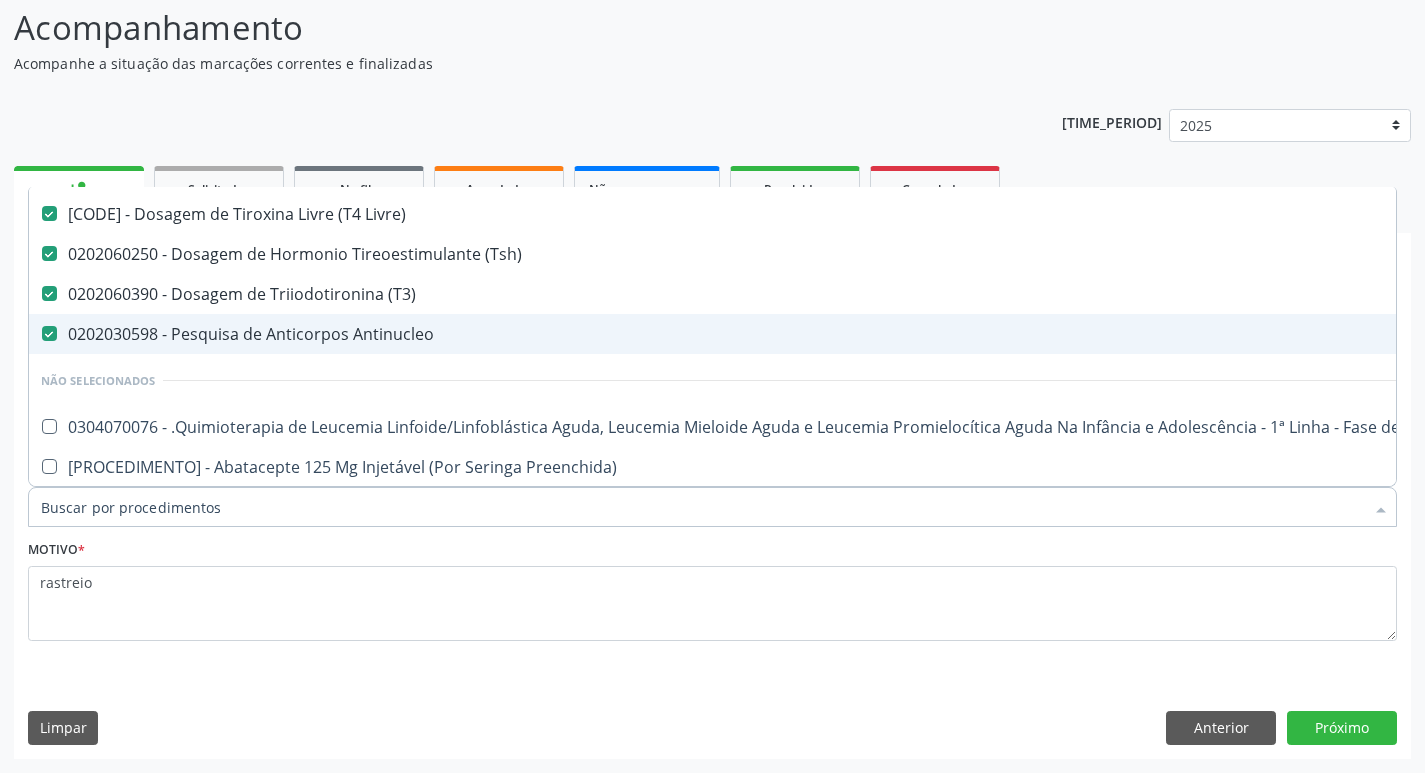 click at bounding box center (49, 333) 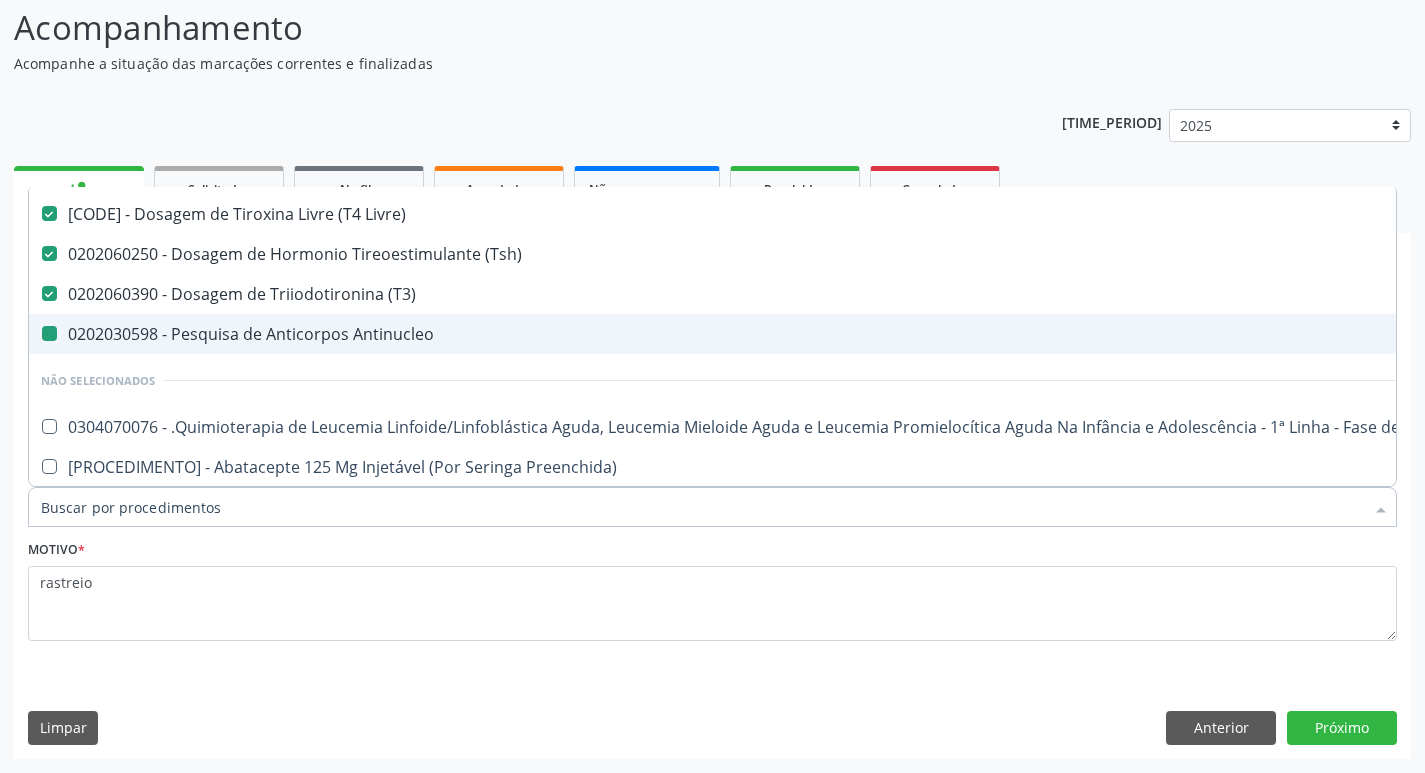 checkbox on "false" 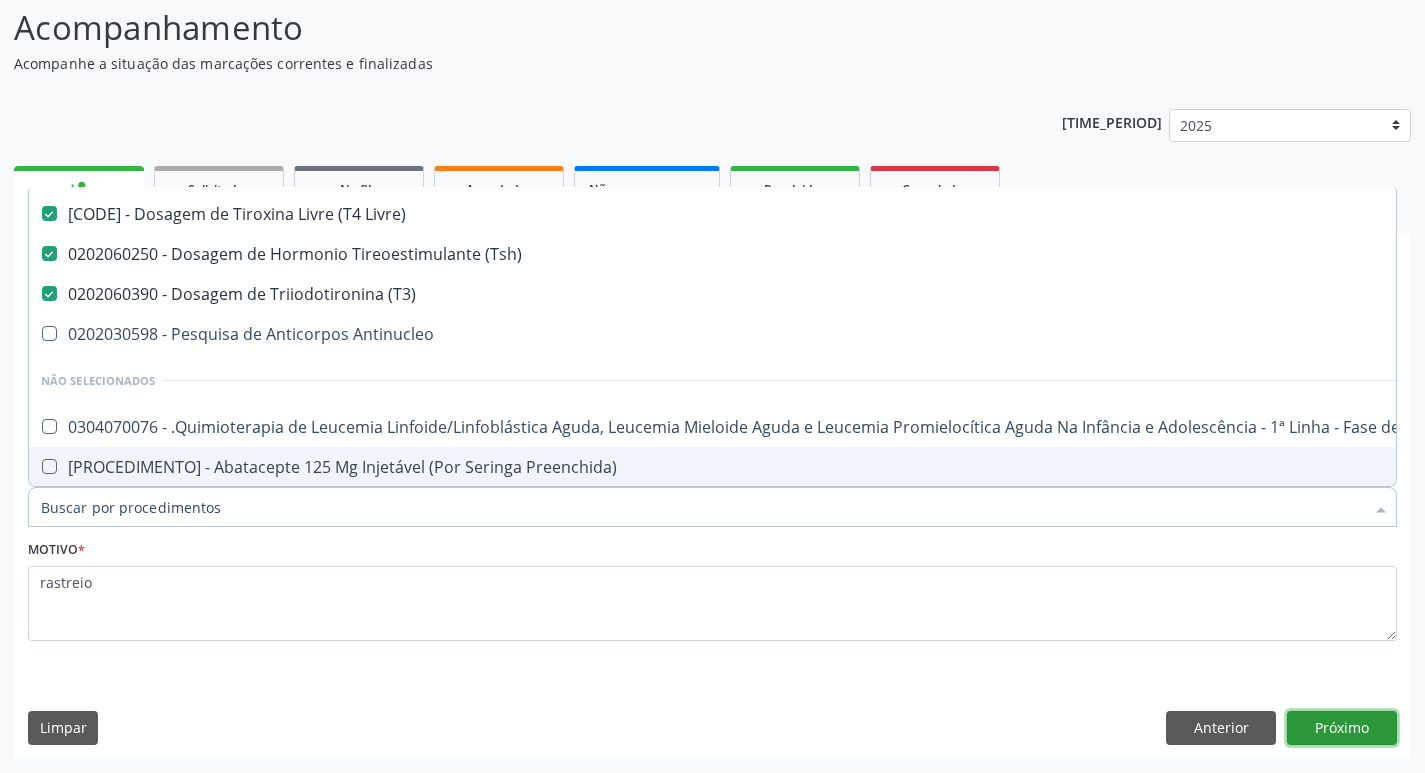 click on "[NEXT]" at bounding box center (1342, 728) 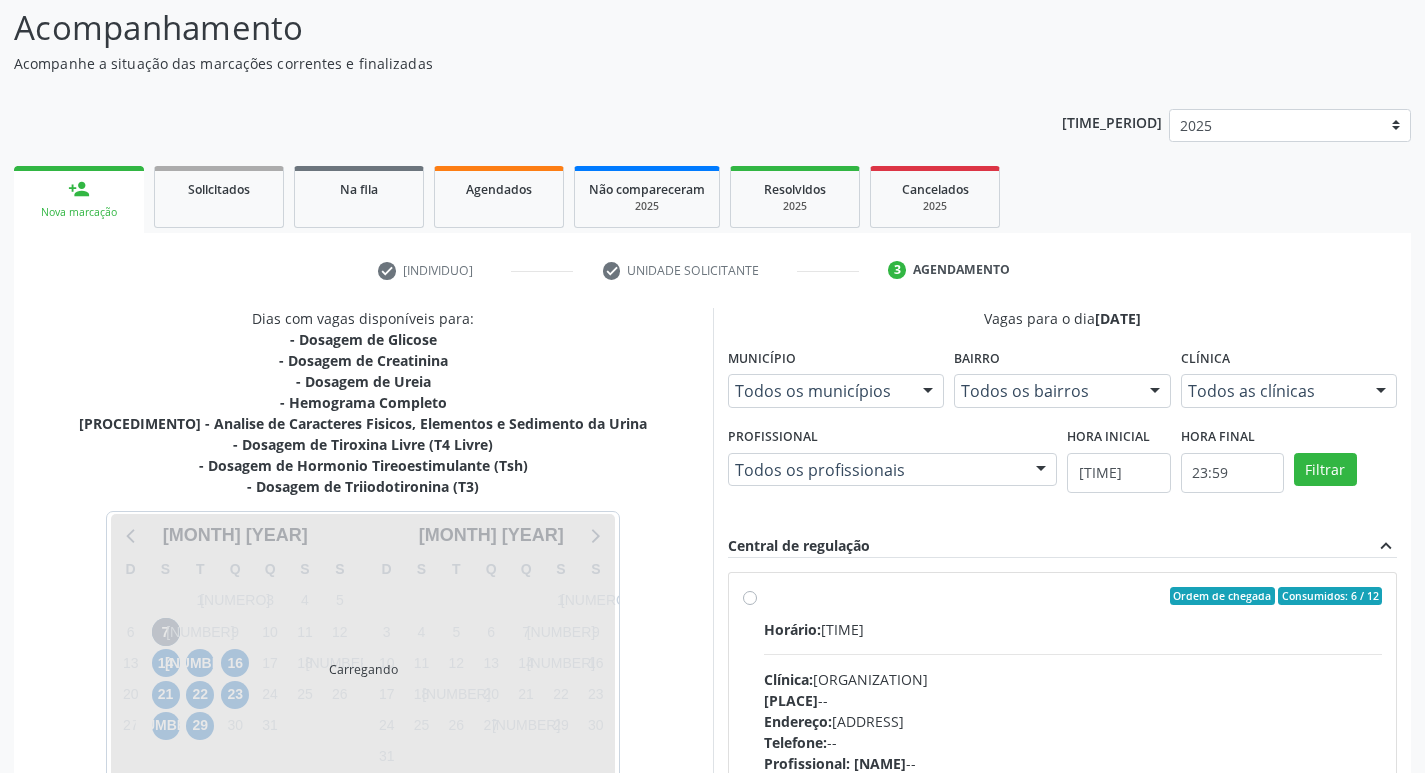 scroll, scrollTop: 0, scrollLeft: 0, axis: both 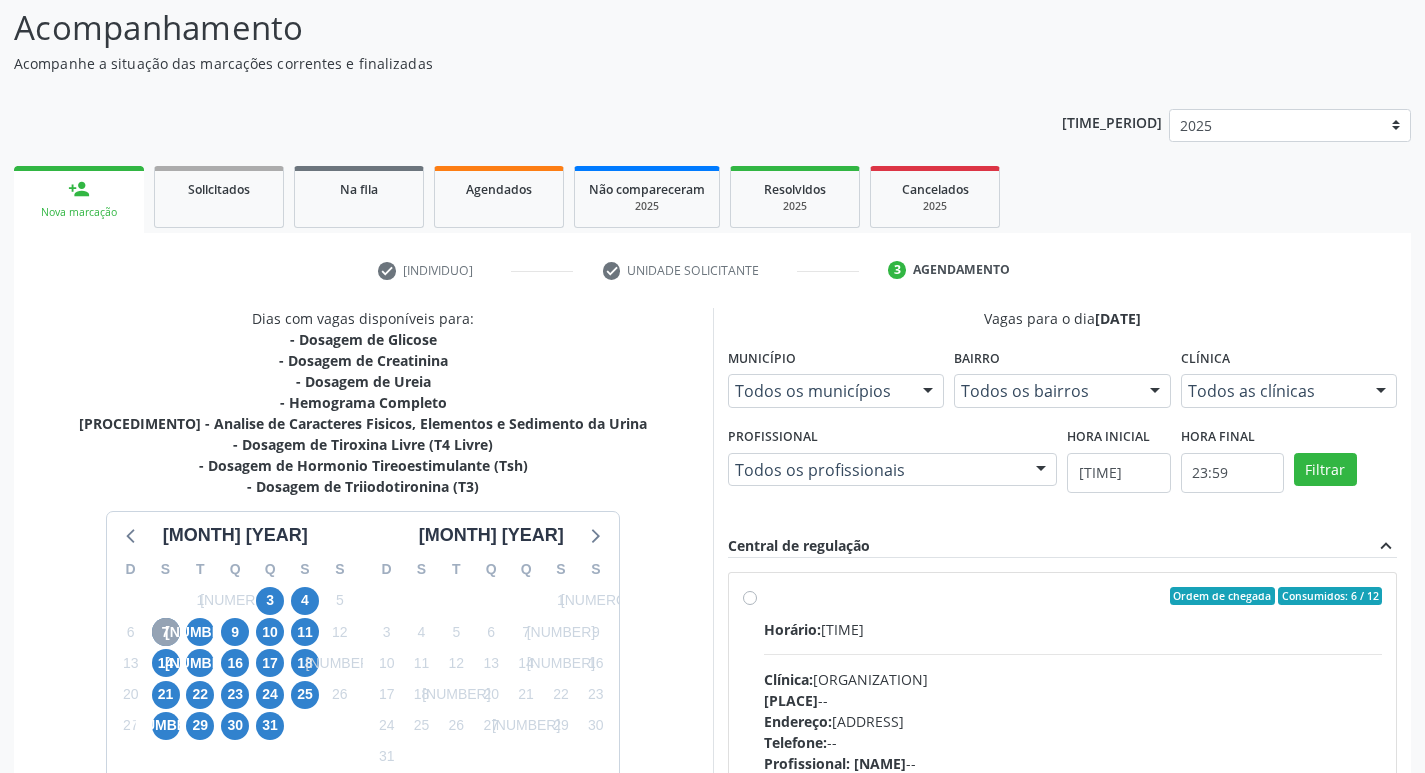 click on "7" at bounding box center (166, 632) 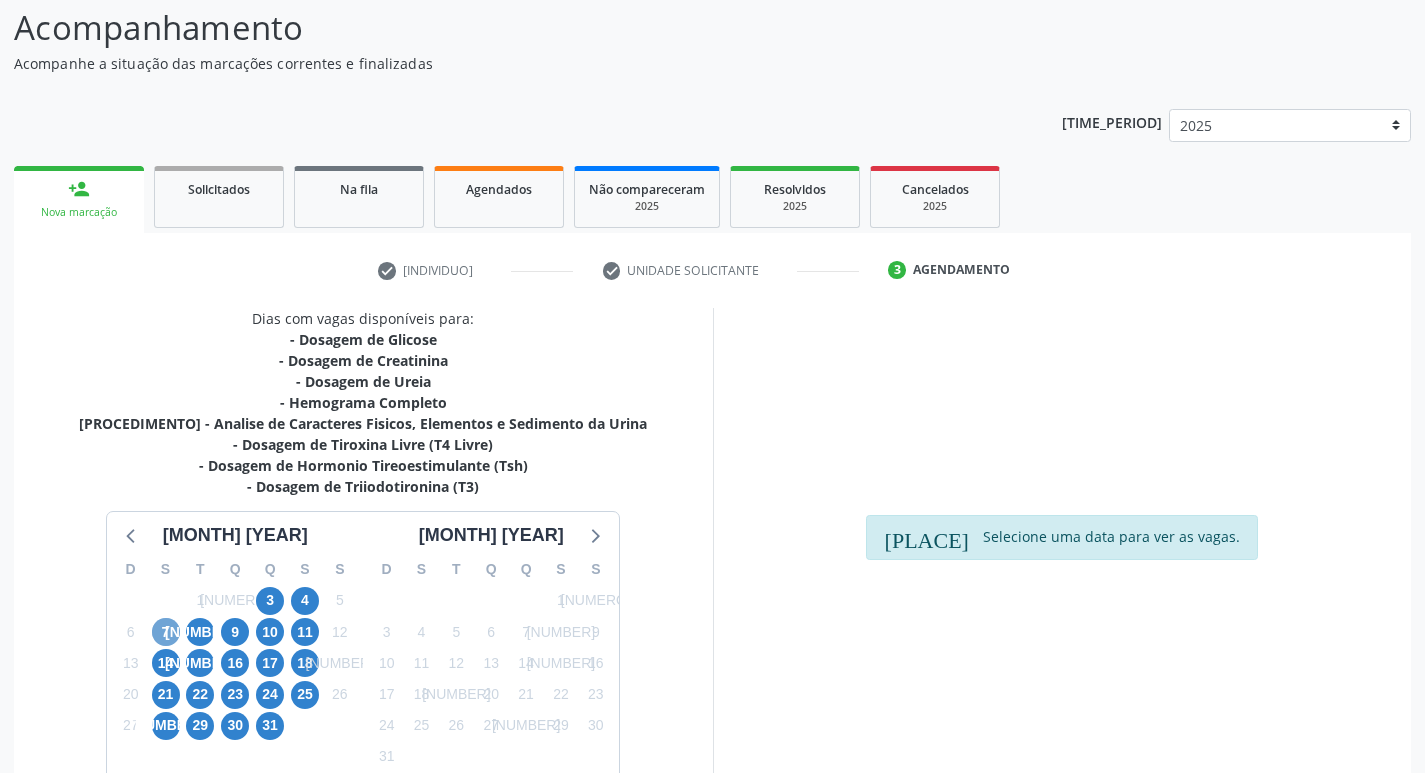 click on "7" at bounding box center (166, 632) 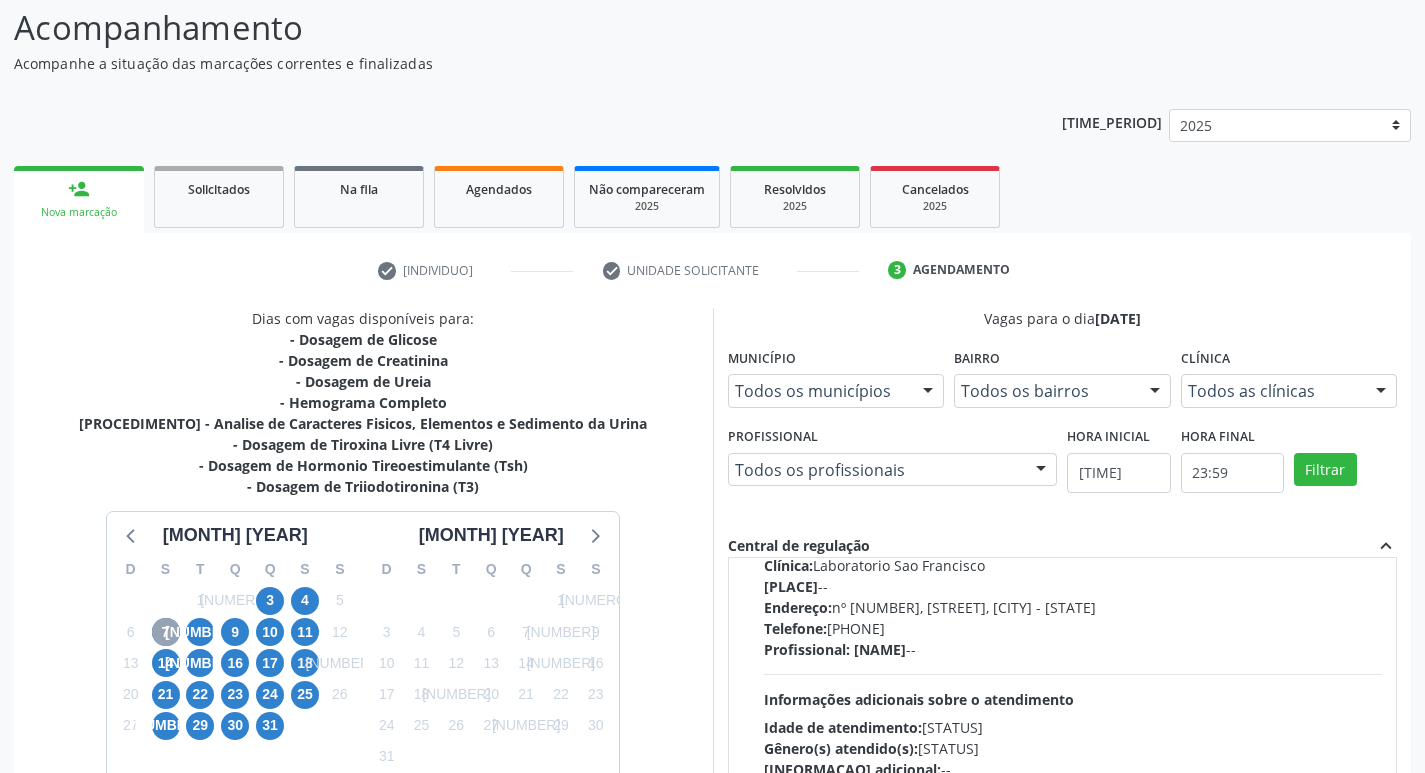 scroll, scrollTop: 0, scrollLeft: 0, axis: both 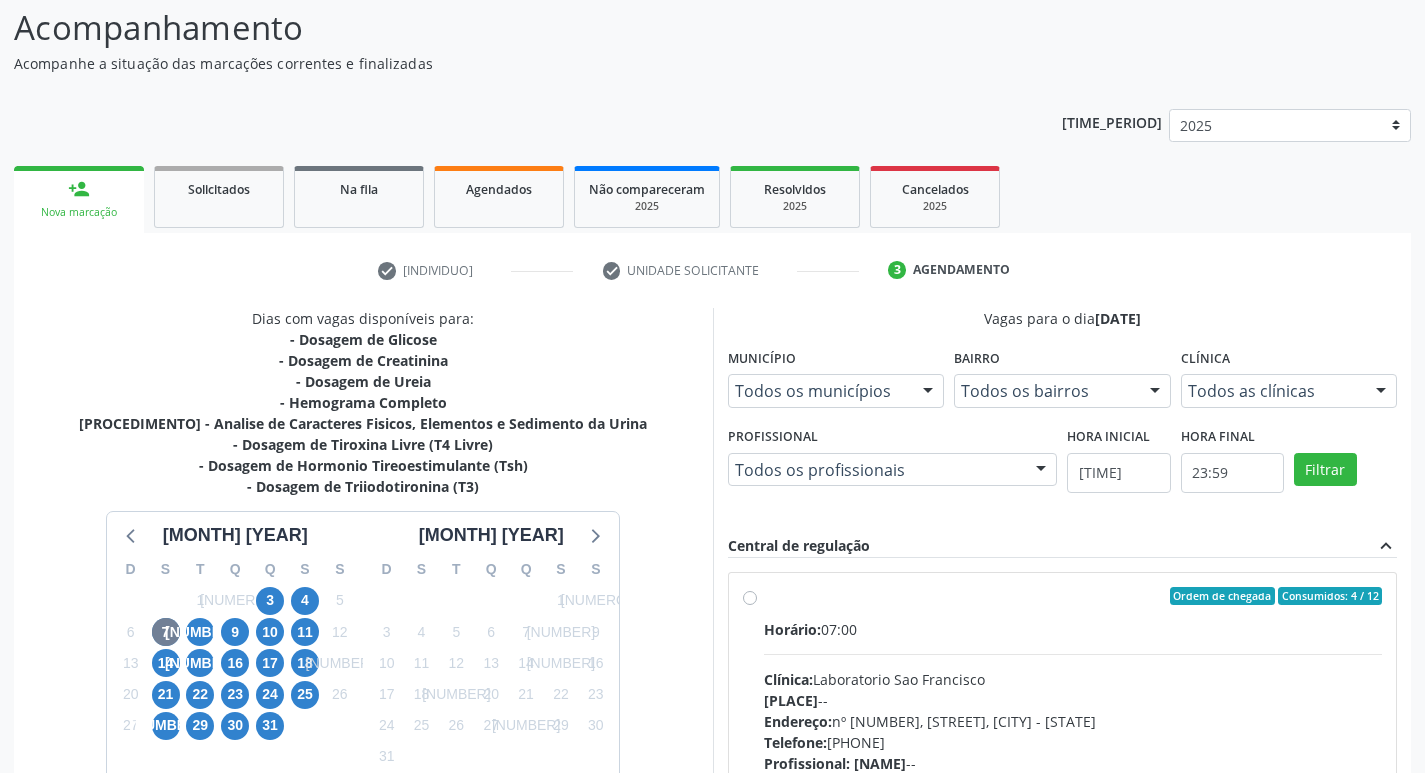 click on "Ordem de chegada
Consumidos: 4 / 12
Horário:   07:00
Clínica:  Laboratorio Sao Francisco
Rede:
--
Endereço:   nº 384, Aabb, Serra Talhada - PE
Telefone:   38312142
Profissional:
--
Informações adicionais sobre o atendimento
Idade de atendimento:
Sem restrição
Gênero(s) atendido(s):
Sem restrição
Informações adicionais:
--" at bounding box center (1073, 740) 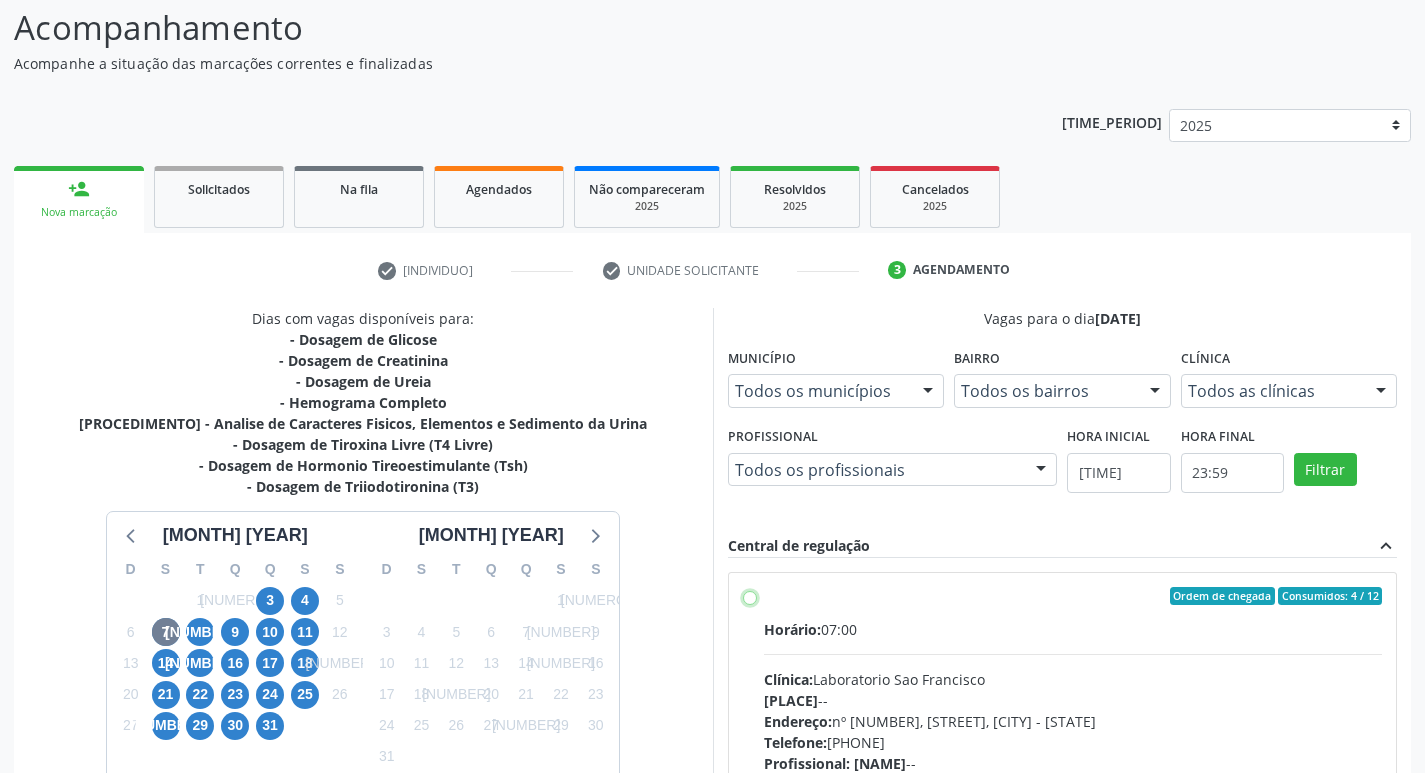 click on "Ordem de chegada
Consumidos: 4 / 12
Horário:   07:00
Clínica:  Laboratorio Sao Francisco
Rede:
--
Endereço:   nº 384, Aabb, Serra Talhada - PE
Telefone:   38312142
Profissional:
--
Informações adicionais sobre o atendimento
Idade de atendimento:
Sem restrição
Gênero(s) atendido(s):
Sem restrição
Informações adicionais:
--" at bounding box center (750, 596) 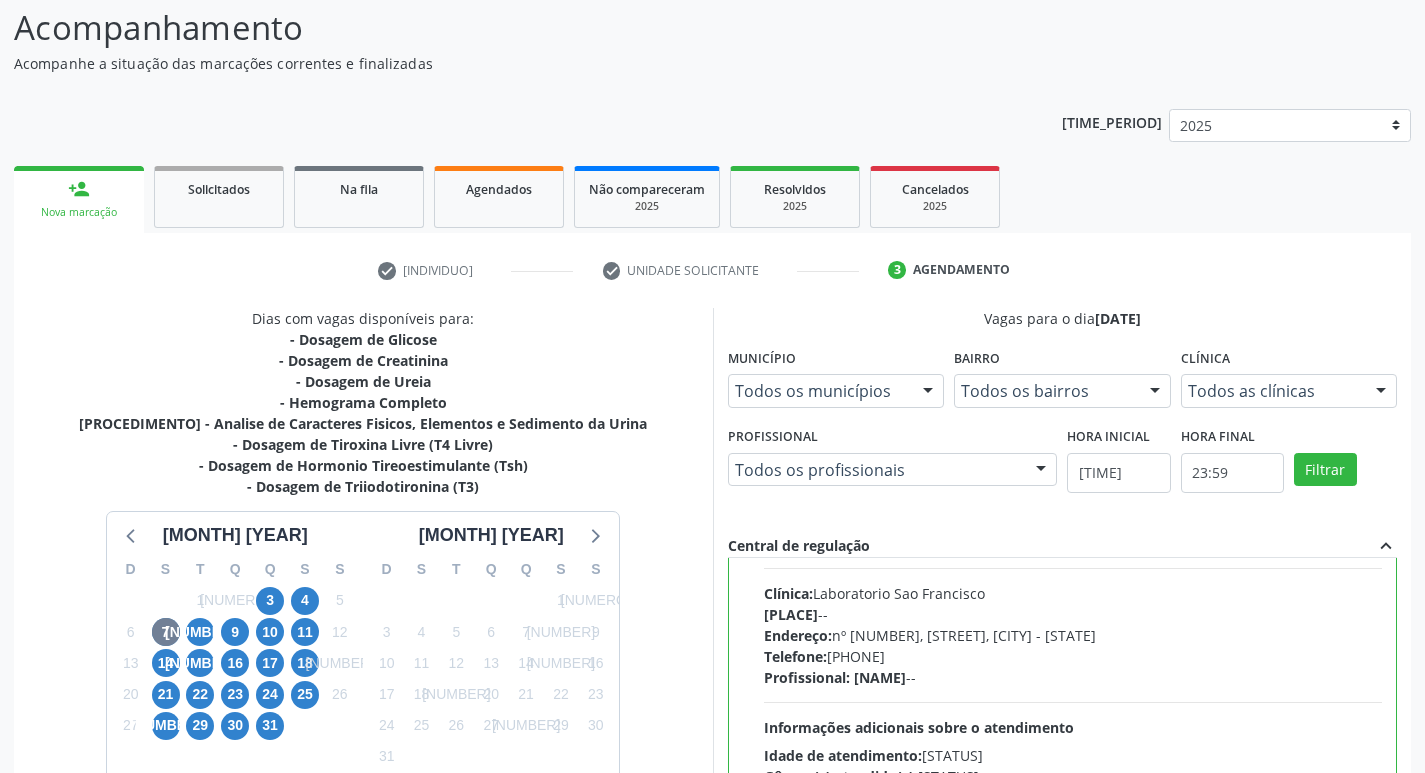 scroll, scrollTop: 200, scrollLeft: 0, axis: vertical 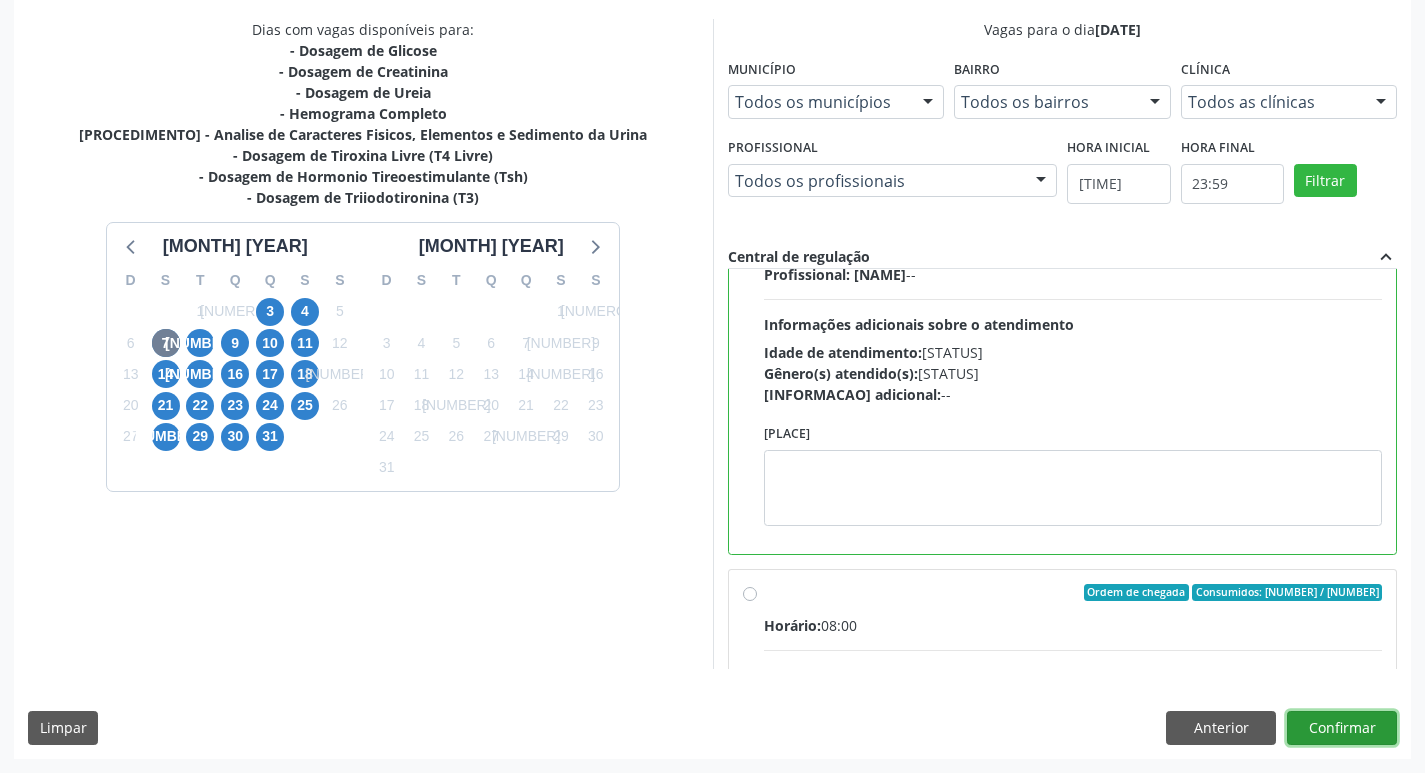 click on "Confirmar" at bounding box center (1342, 728) 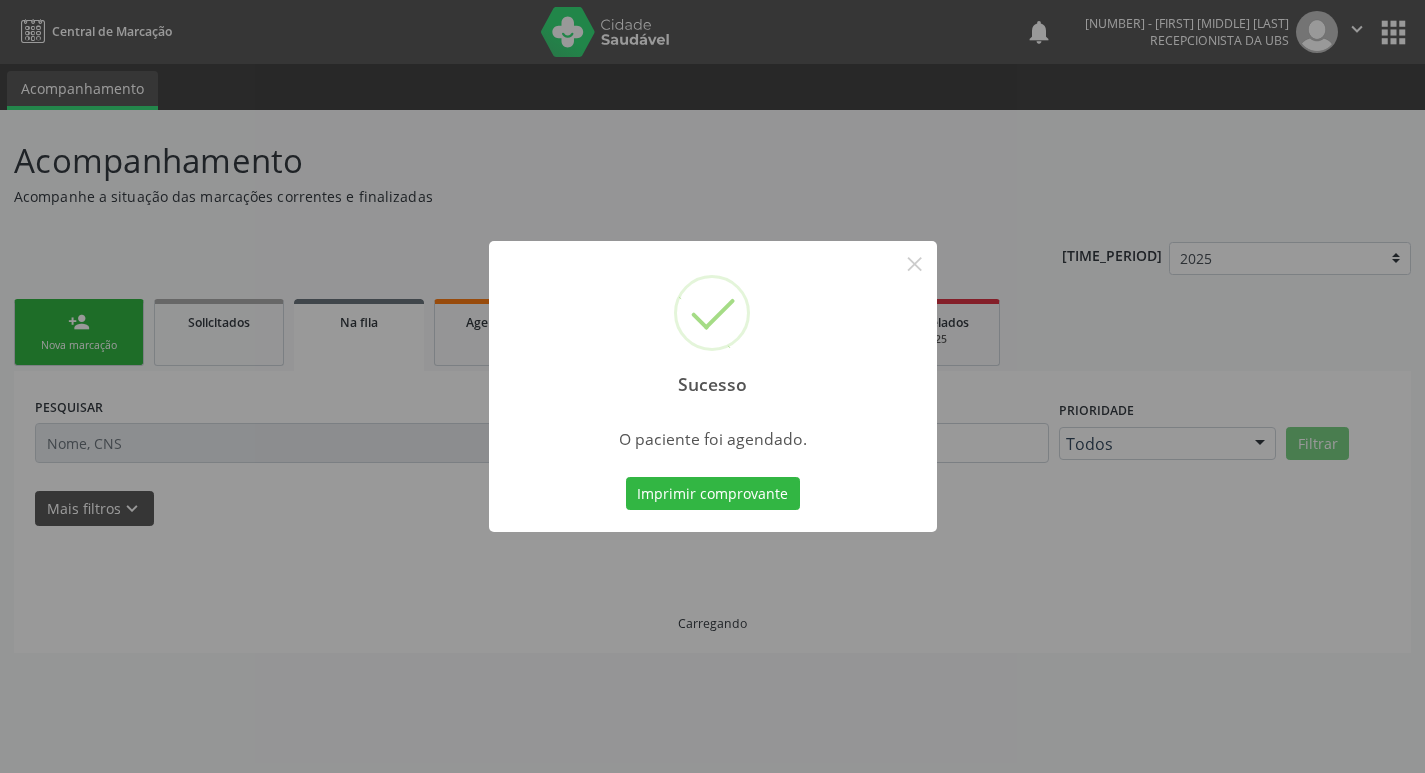 scroll, scrollTop: 0, scrollLeft: 0, axis: both 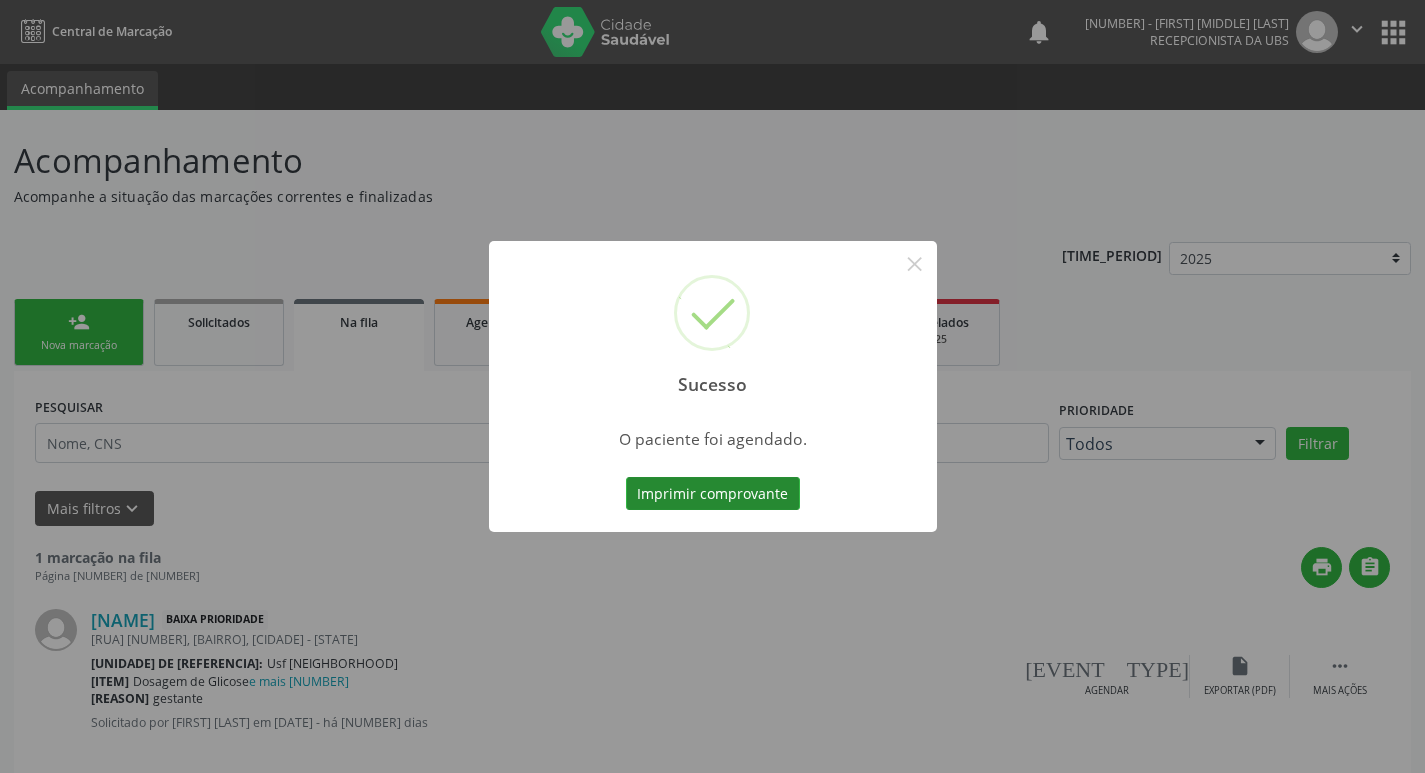 click on "Imprimir comprovante" at bounding box center (713, 494) 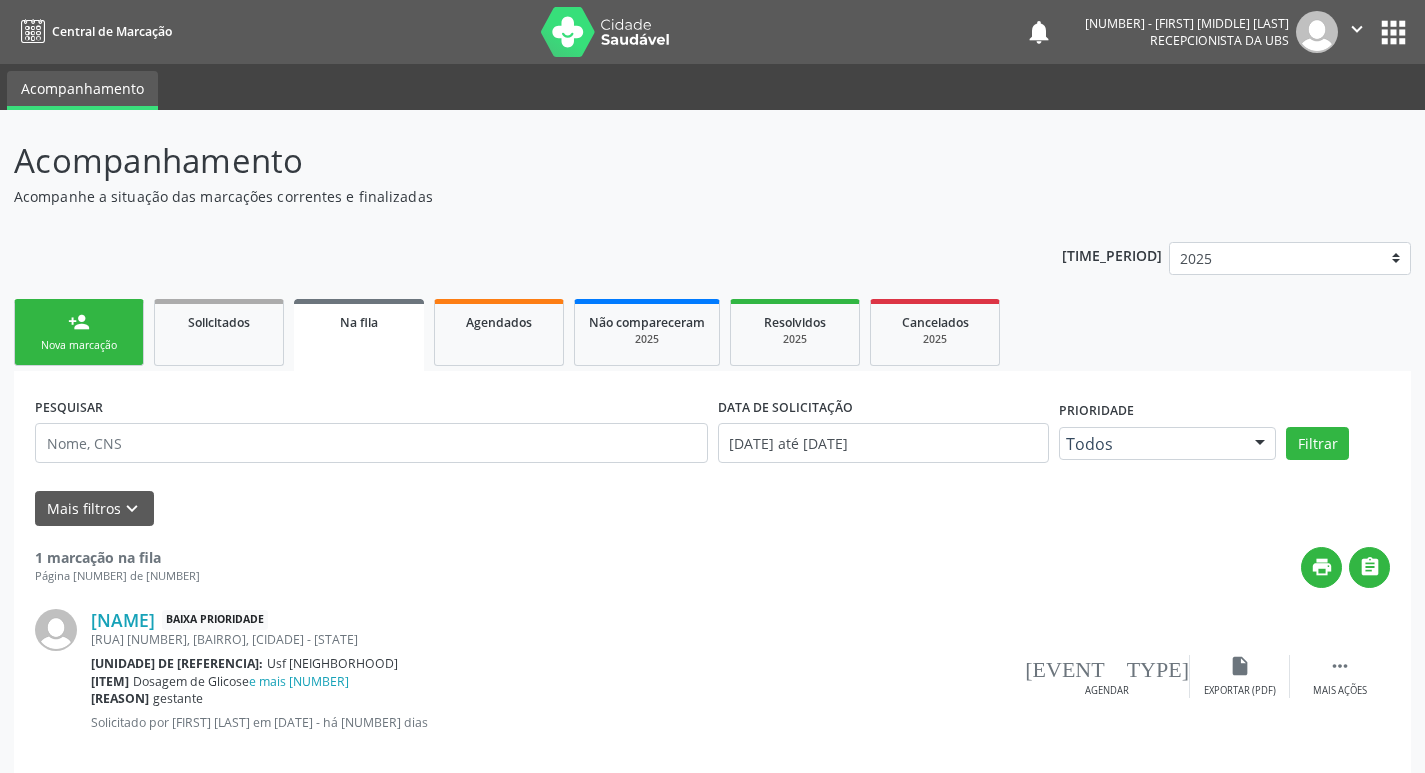 click on "person_add" at bounding box center (79, 322) 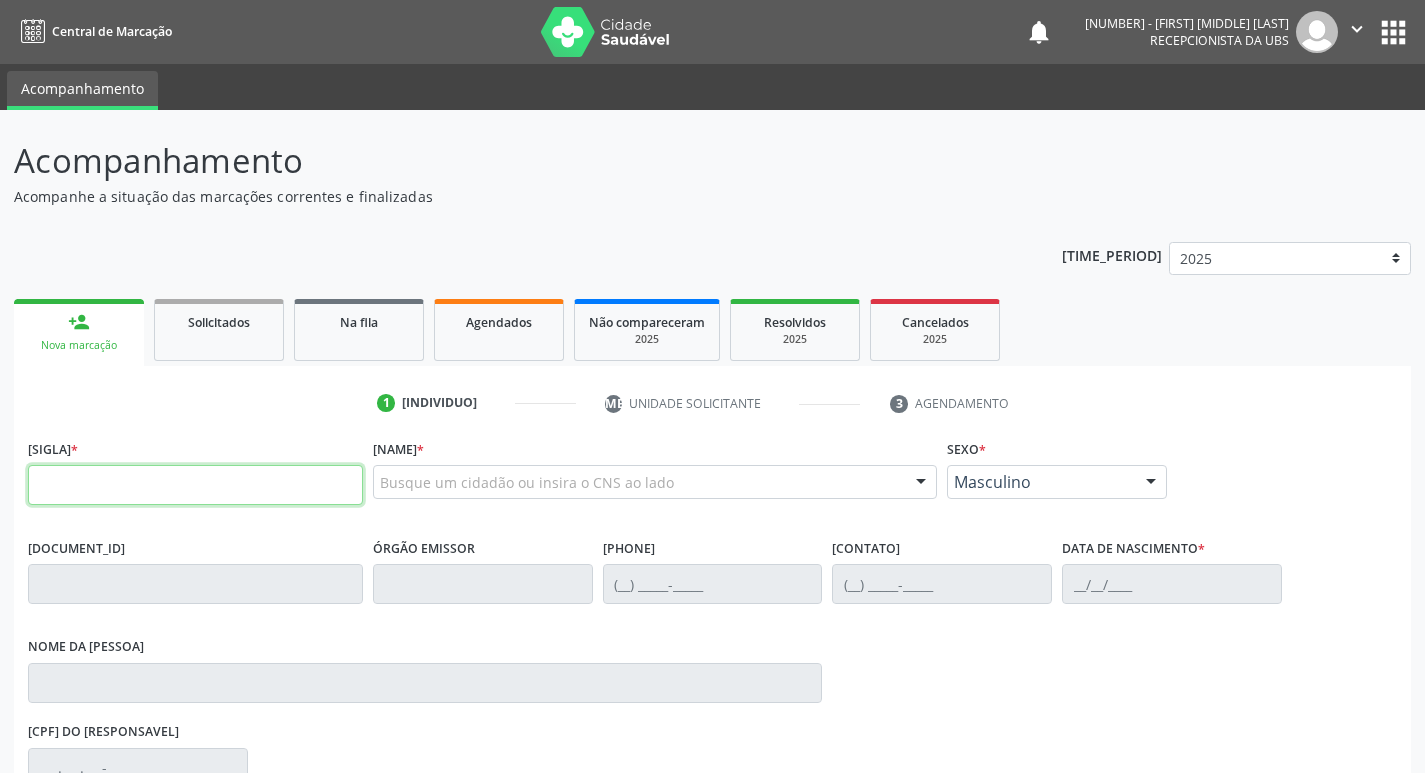 click at bounding box center [195, 485] 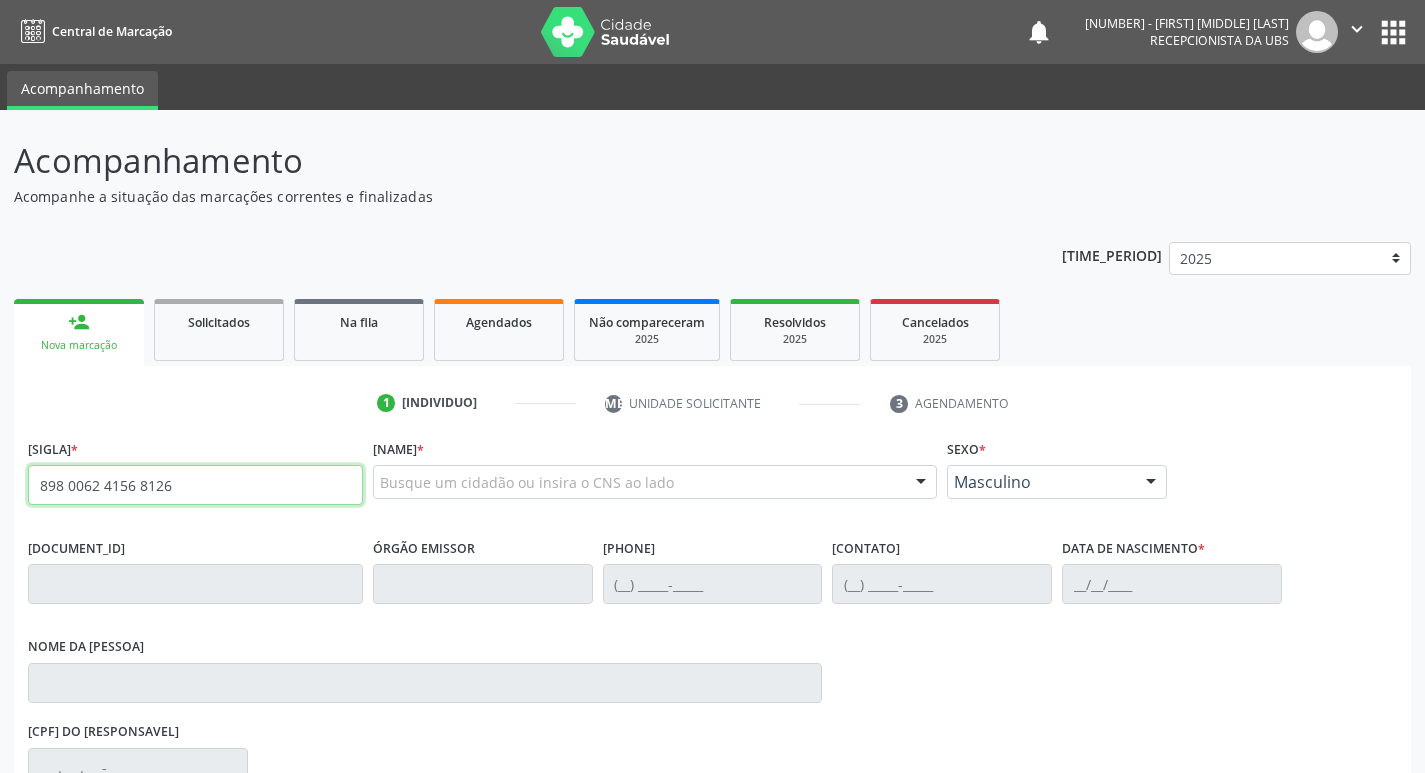 type on "898 0062 4156 8126" 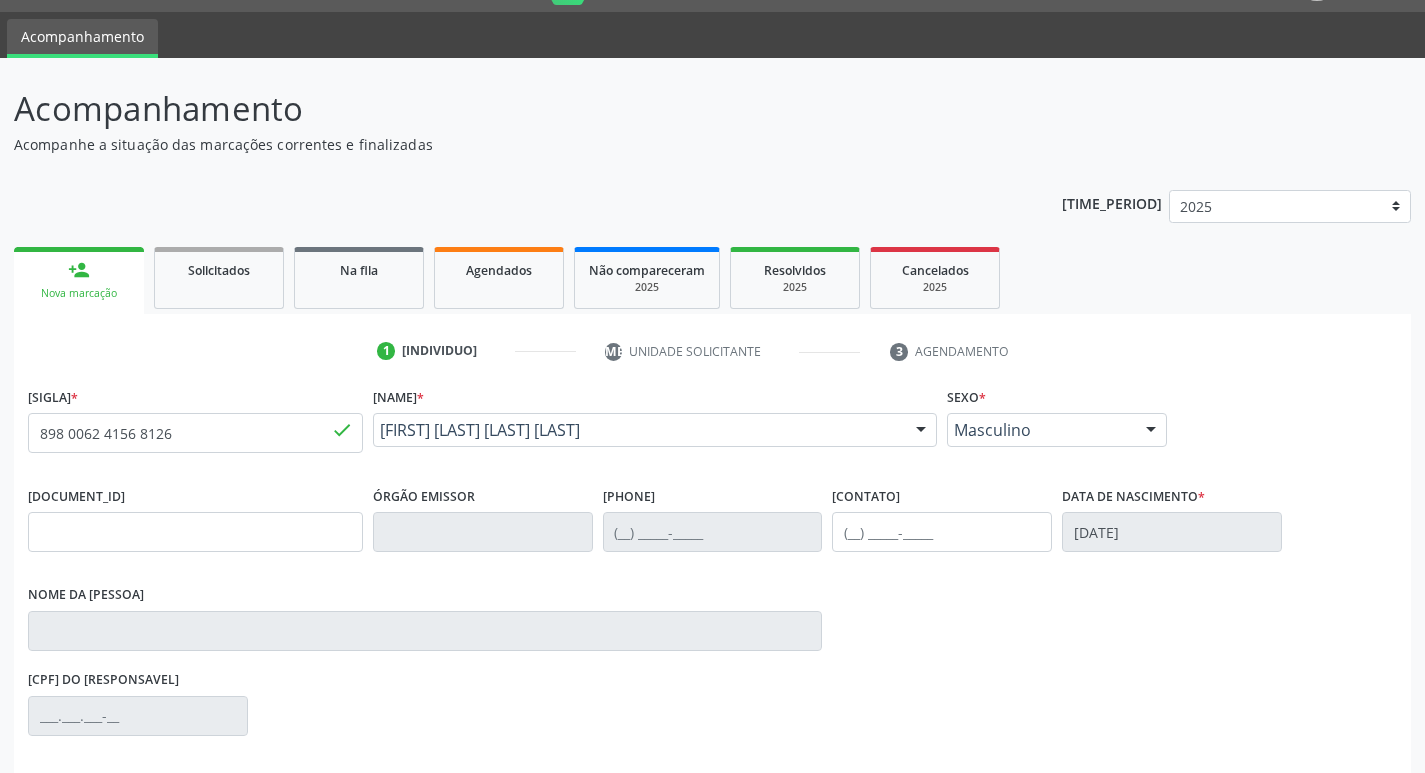 scroll, scrollTop: 200, scrollLeft: 0, axis: vertical 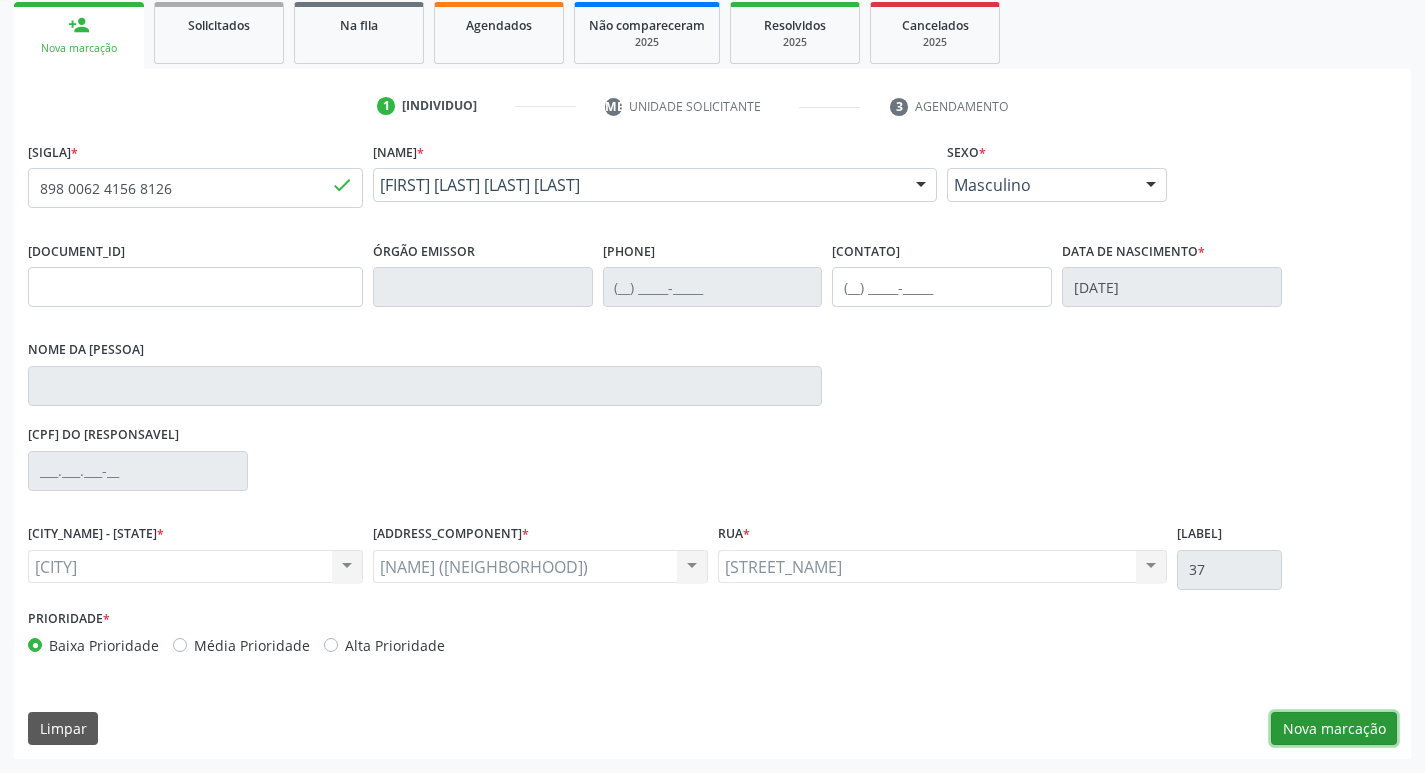 click on "Nova marcação" at bounding box center (1334, 729) 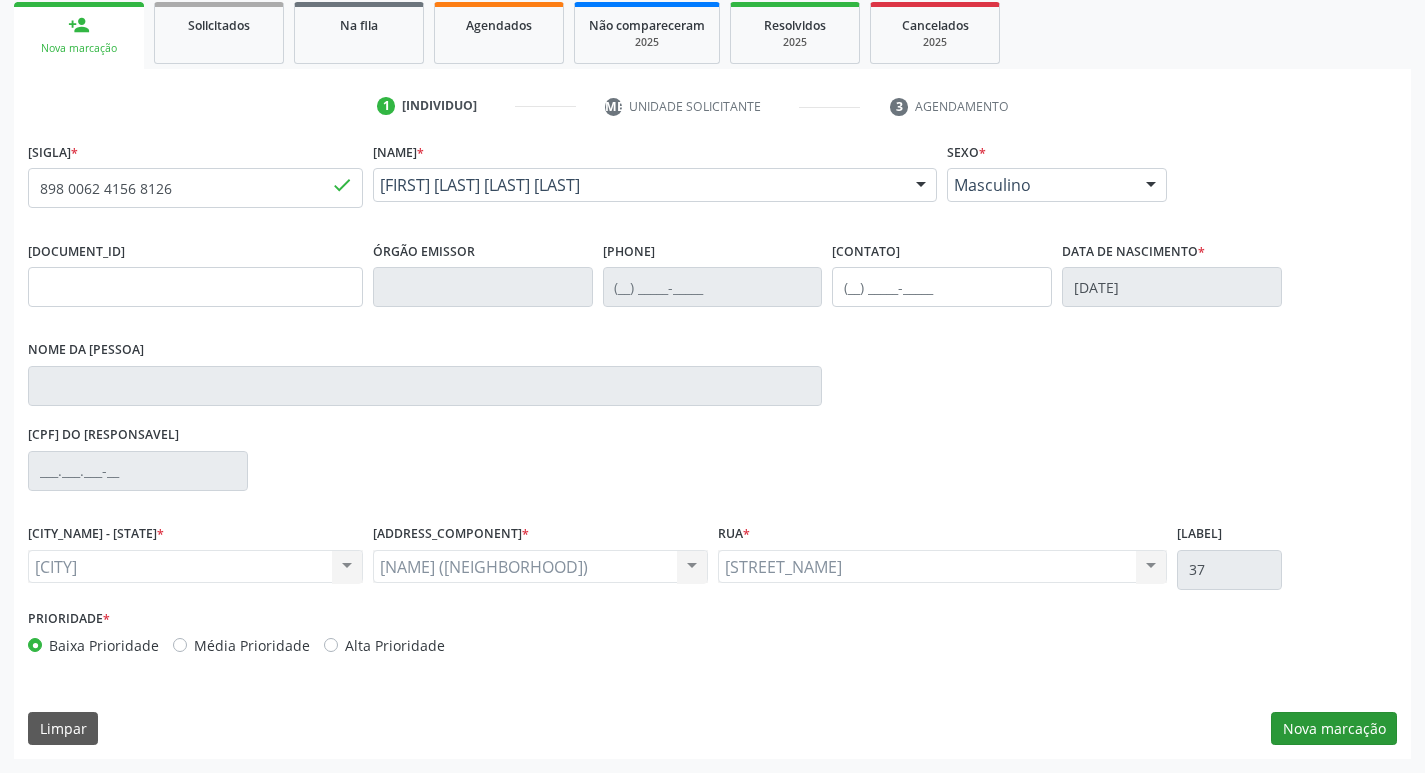 scroll, scrollTop: 133, scrollLeft: 0, axis: vertical 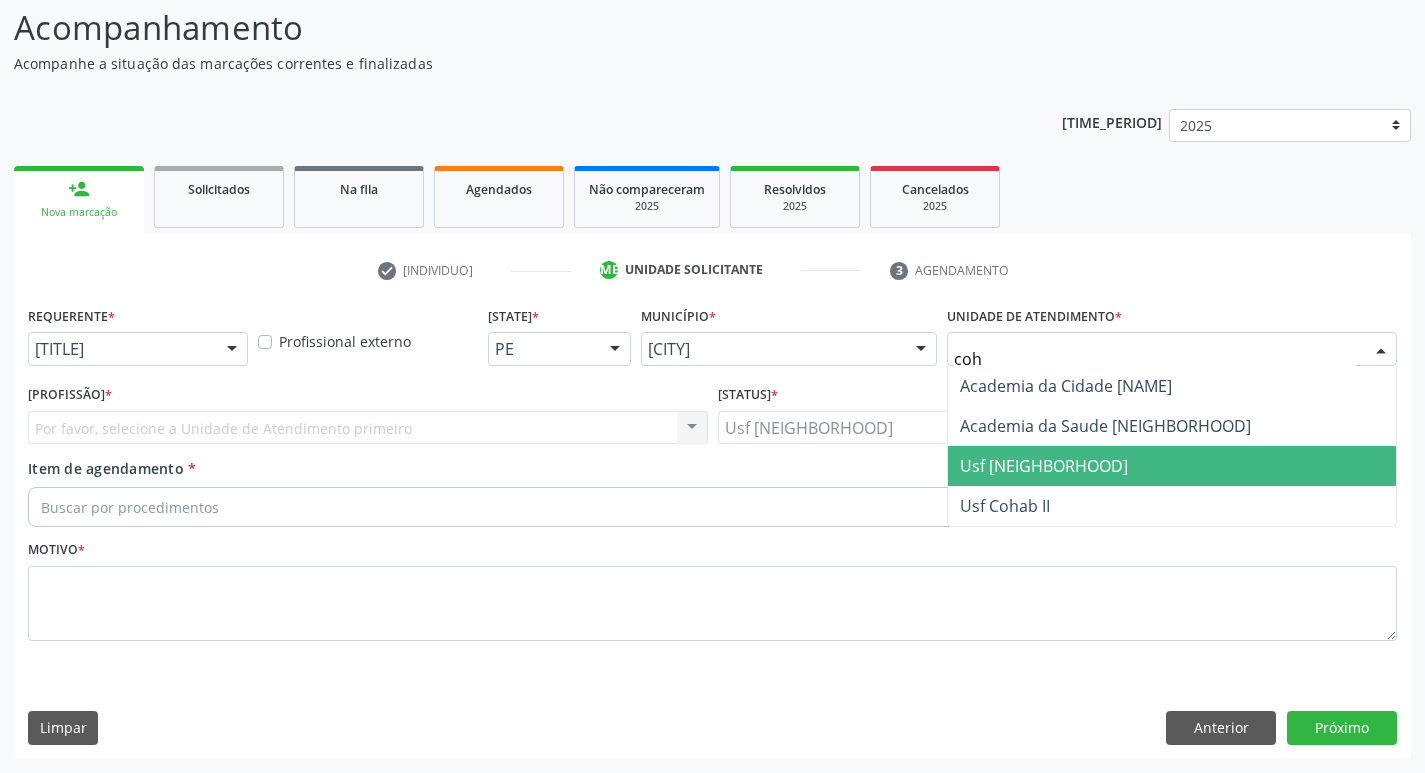 click on "[UNIDADE]" at bounding box center (1172, 466) 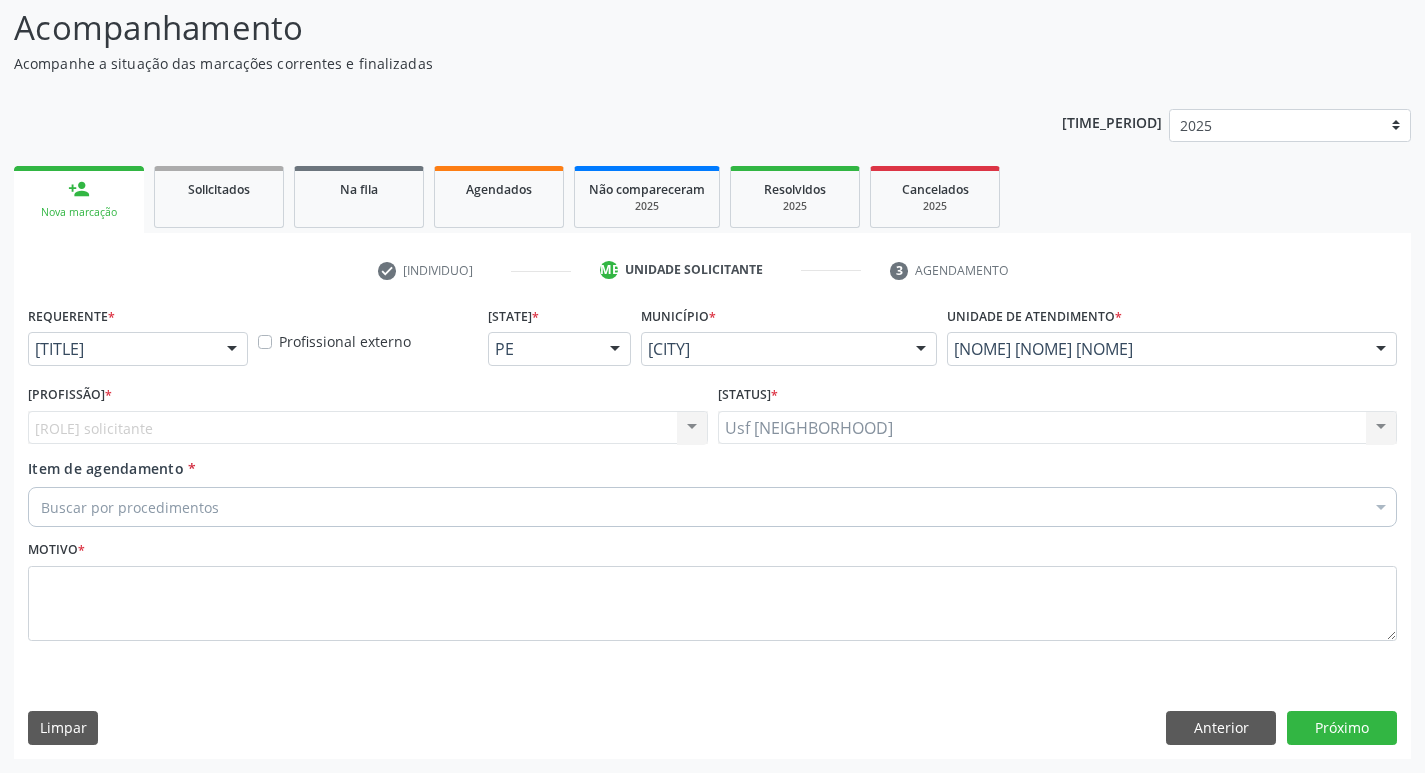 click on "Médico solicitante
Nenhum resultado encontrado para: "   "
Não há nenhuma opção para ser exibida." at bounding box center (368, 428) 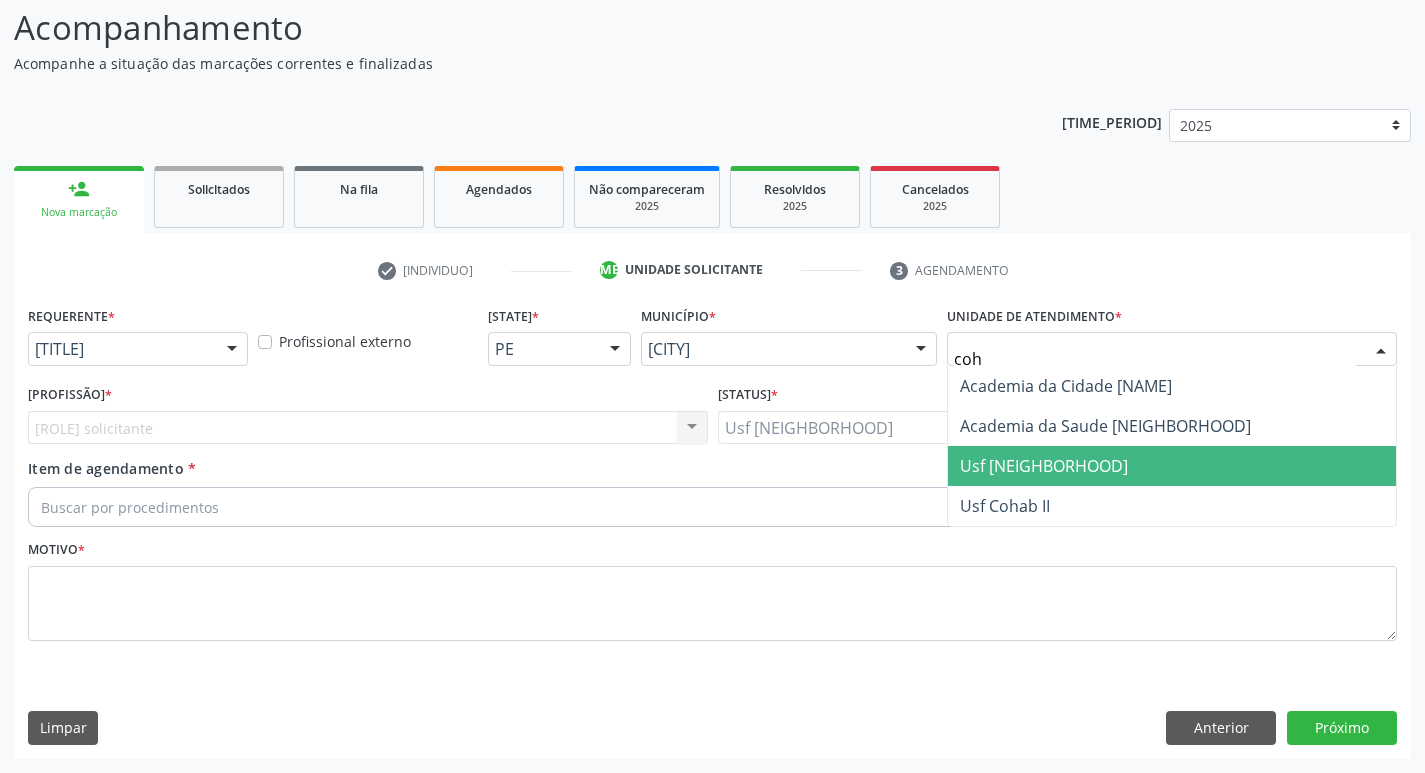 click on "[UNIDADE]" at bounding box center (1172, 466) 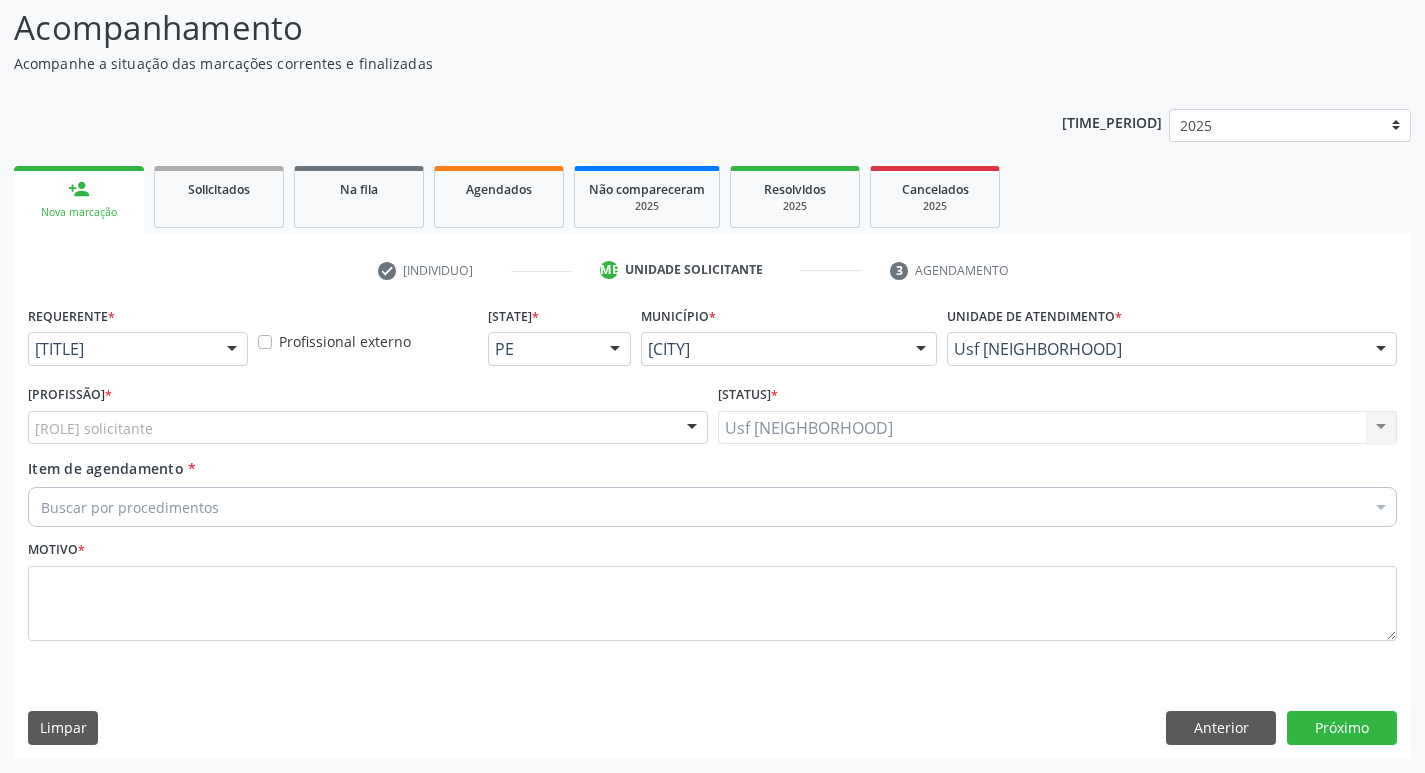 click on "Médico solicitante" at bounding box center [368, 428] 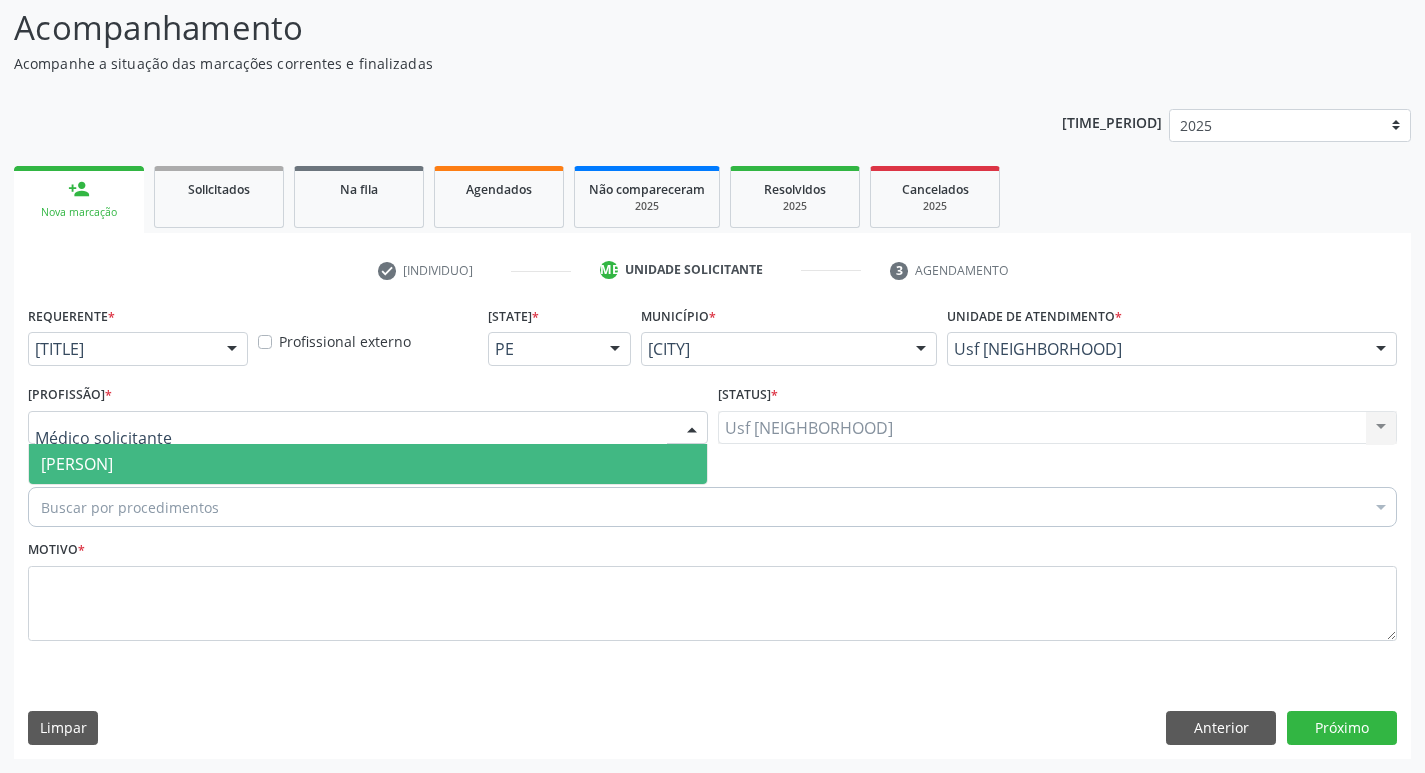 click on "[FIRST] [LAST]" at bounding box center (368, 464) 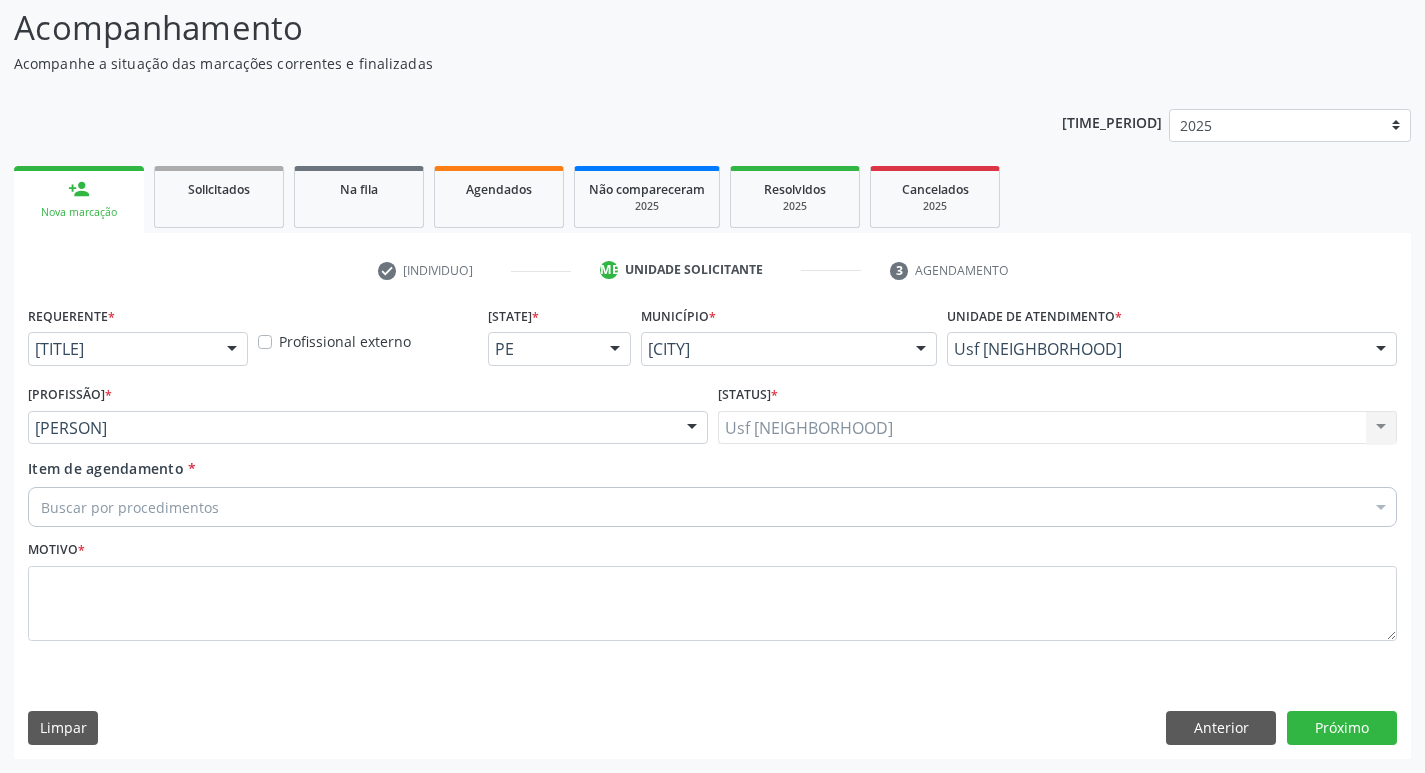 click on "Buscar por procedimentos" at bounding box center [712, 507] 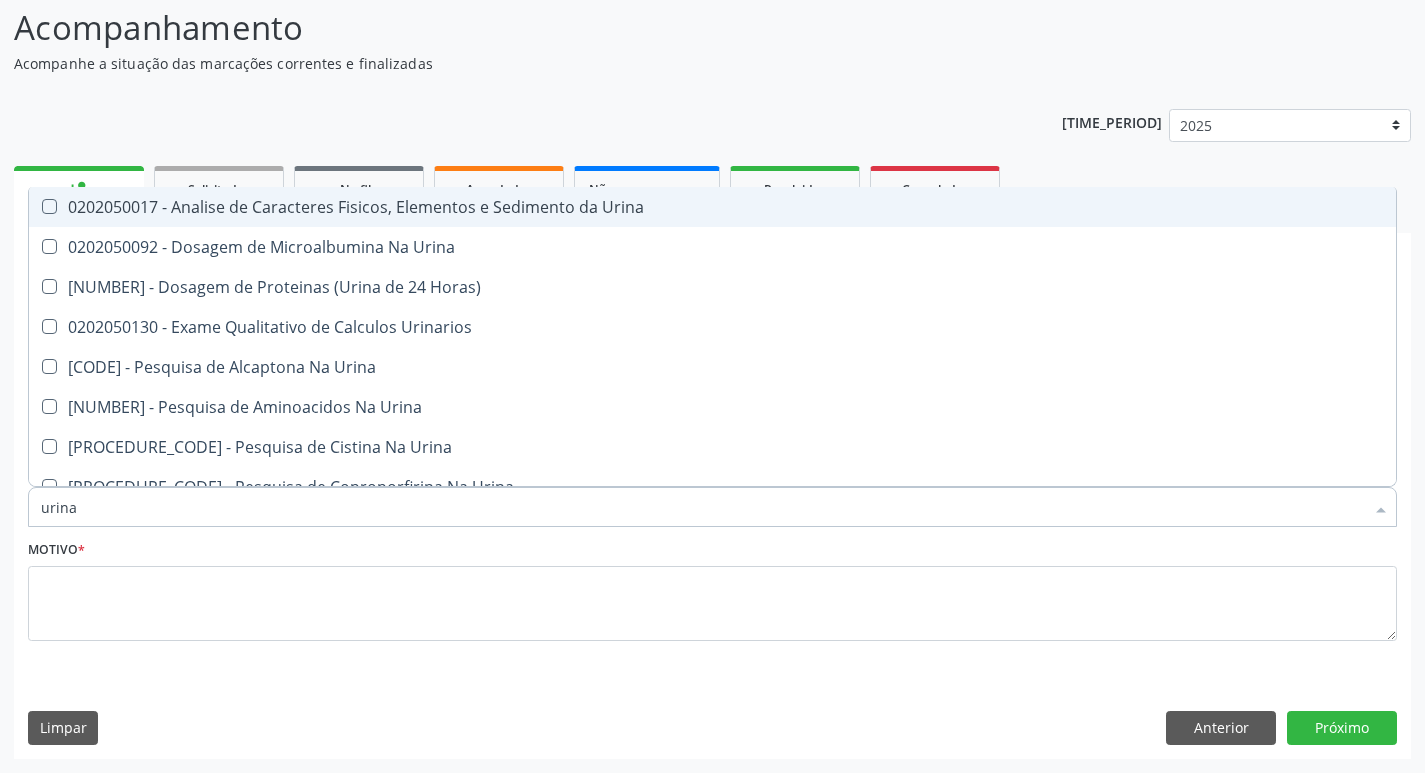 click on "[PROCEDURE_CODE] - [PROCEDURE_NAME]" at bounding box center (712, 207) 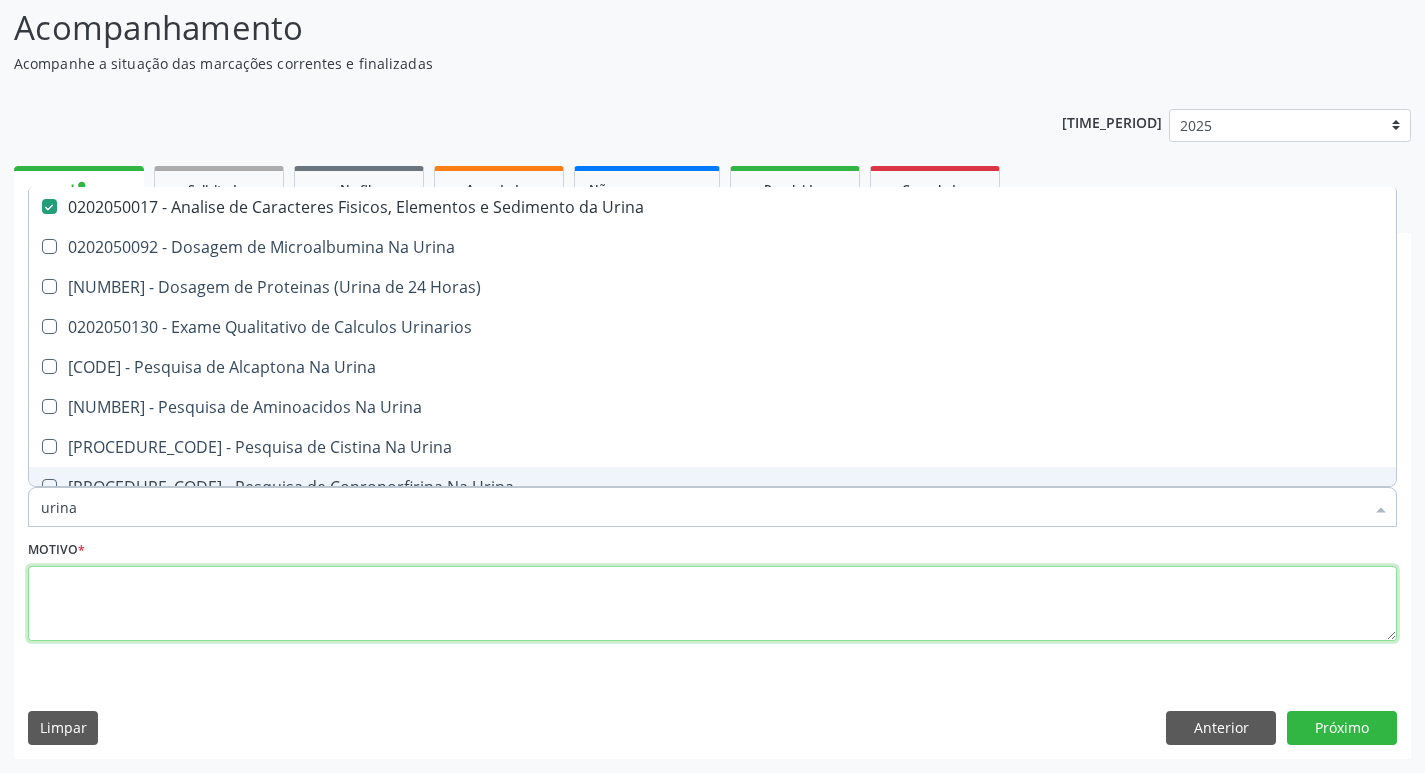 click at bounding box center [712, 604] 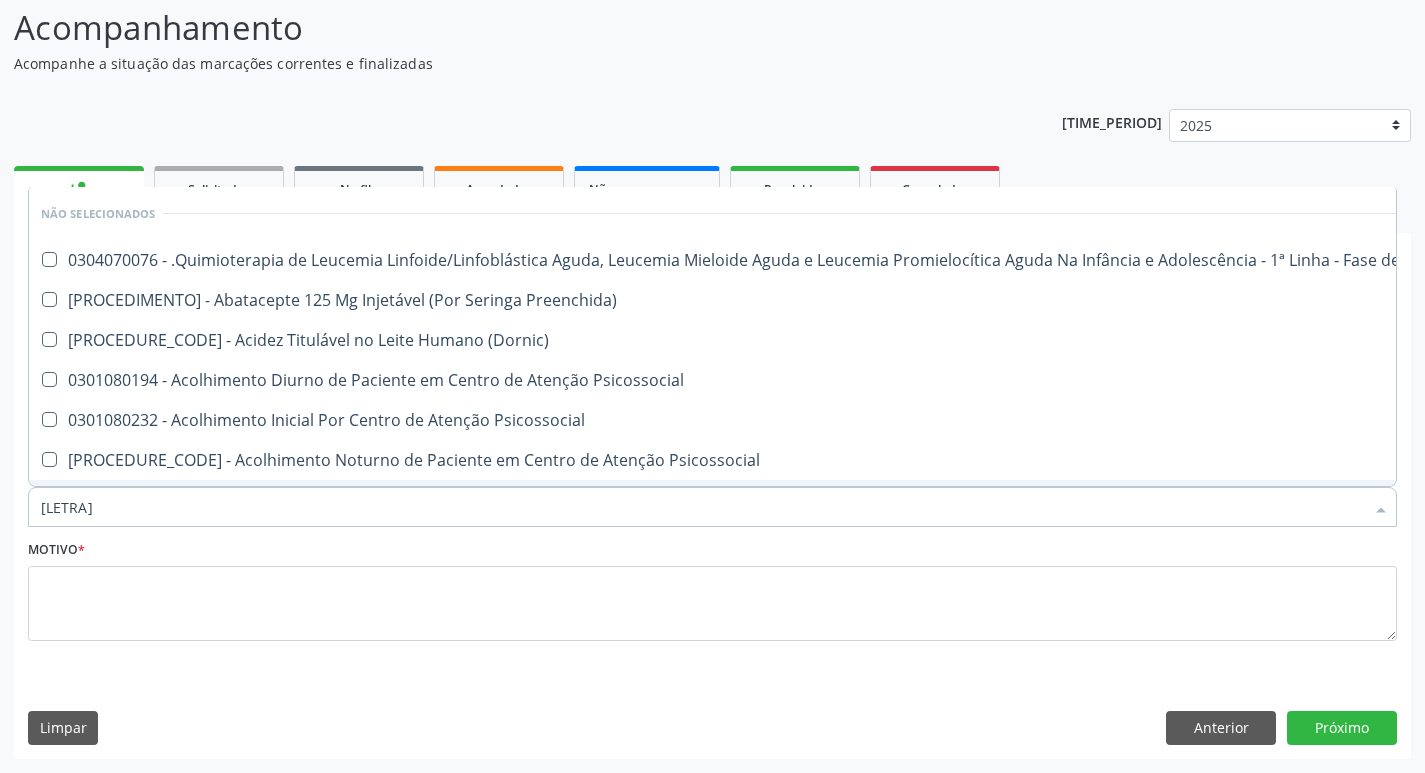 type on "he" 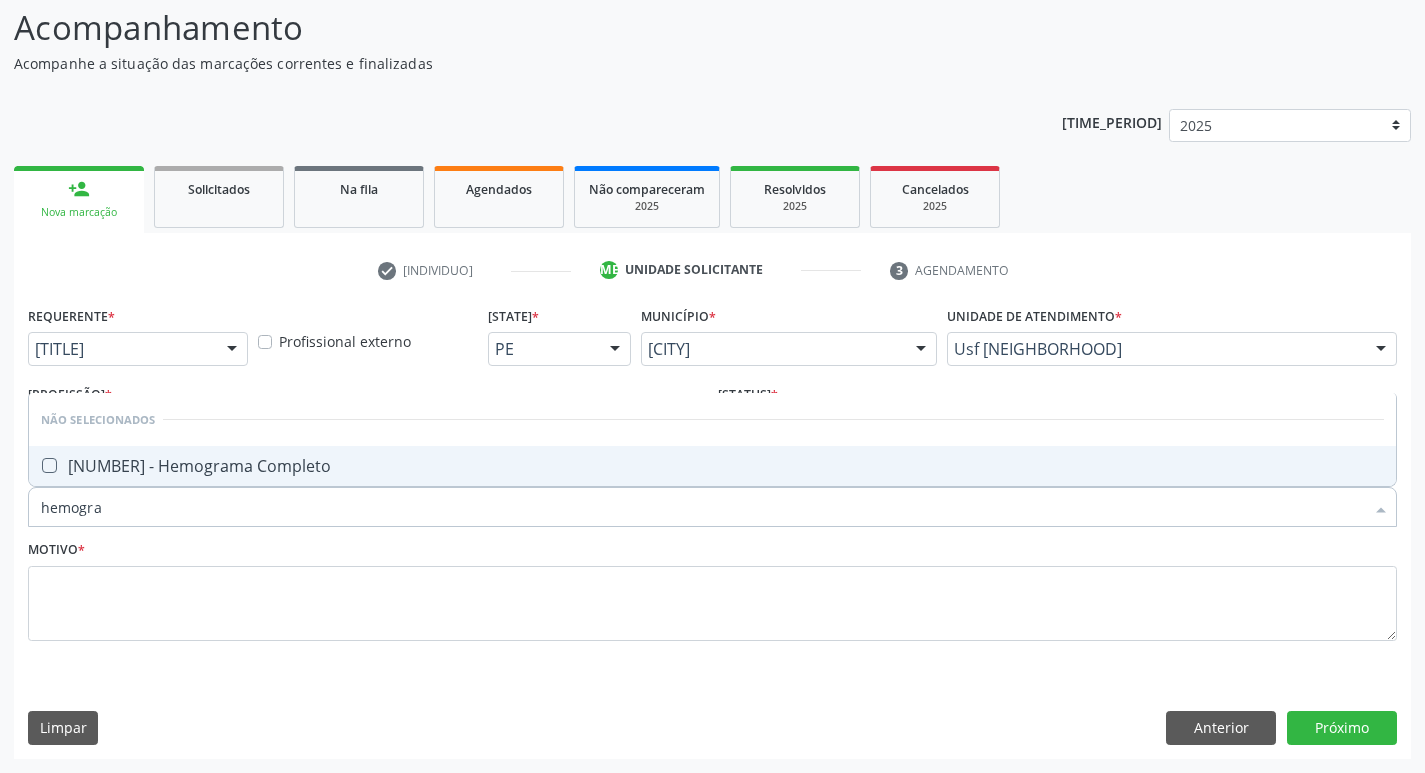 click at bounding box center (36, 466) 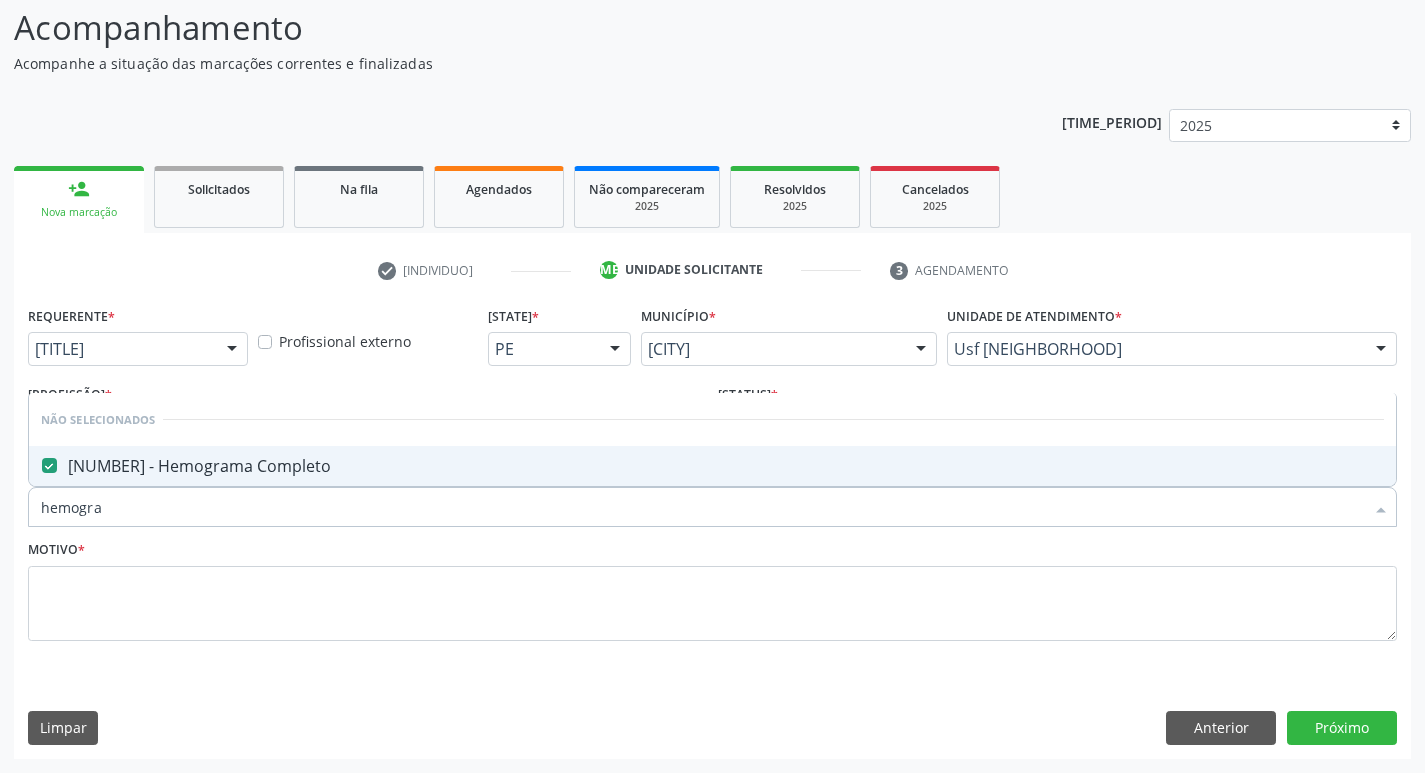 click on "hemogra" at bounding box center (702, 507) 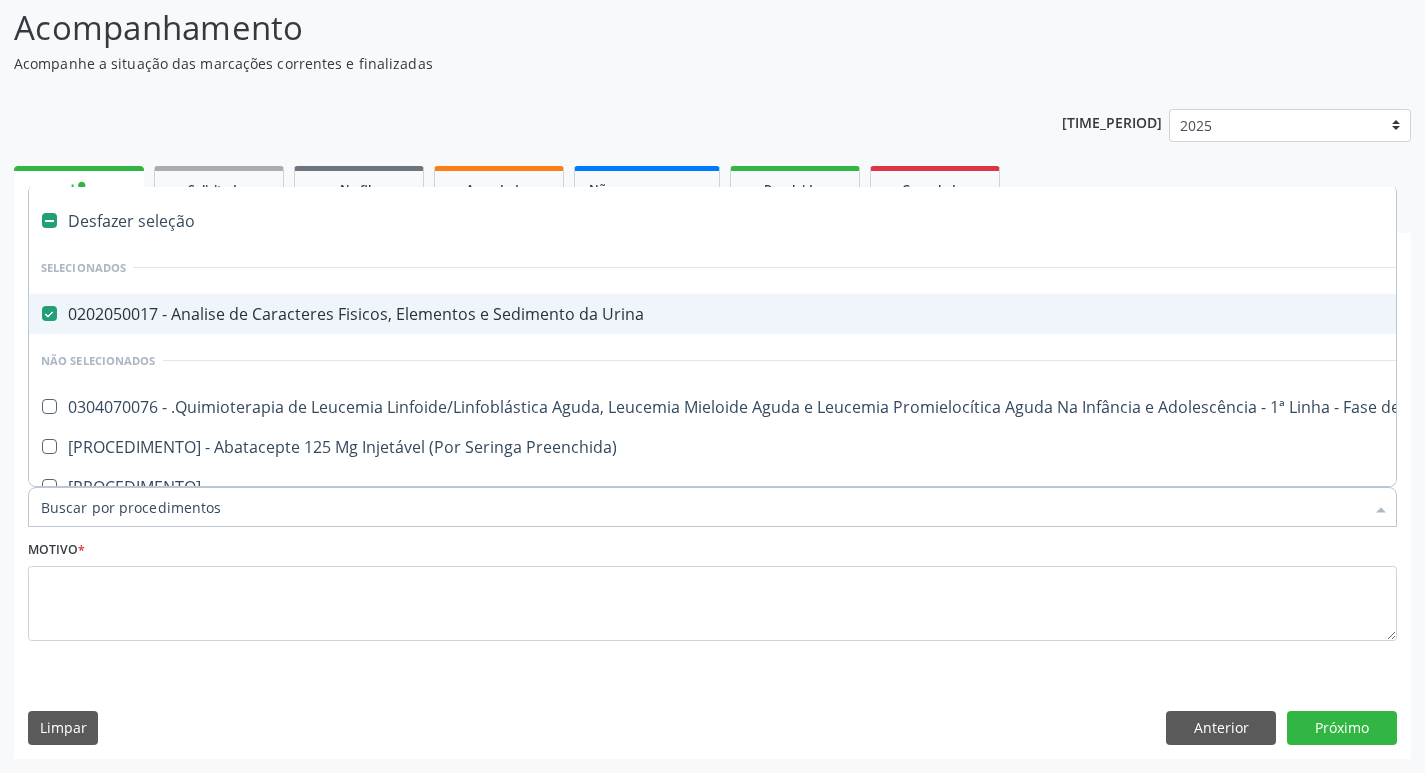 click on "Item de agendamento
*" at bounding box center (702, 507) 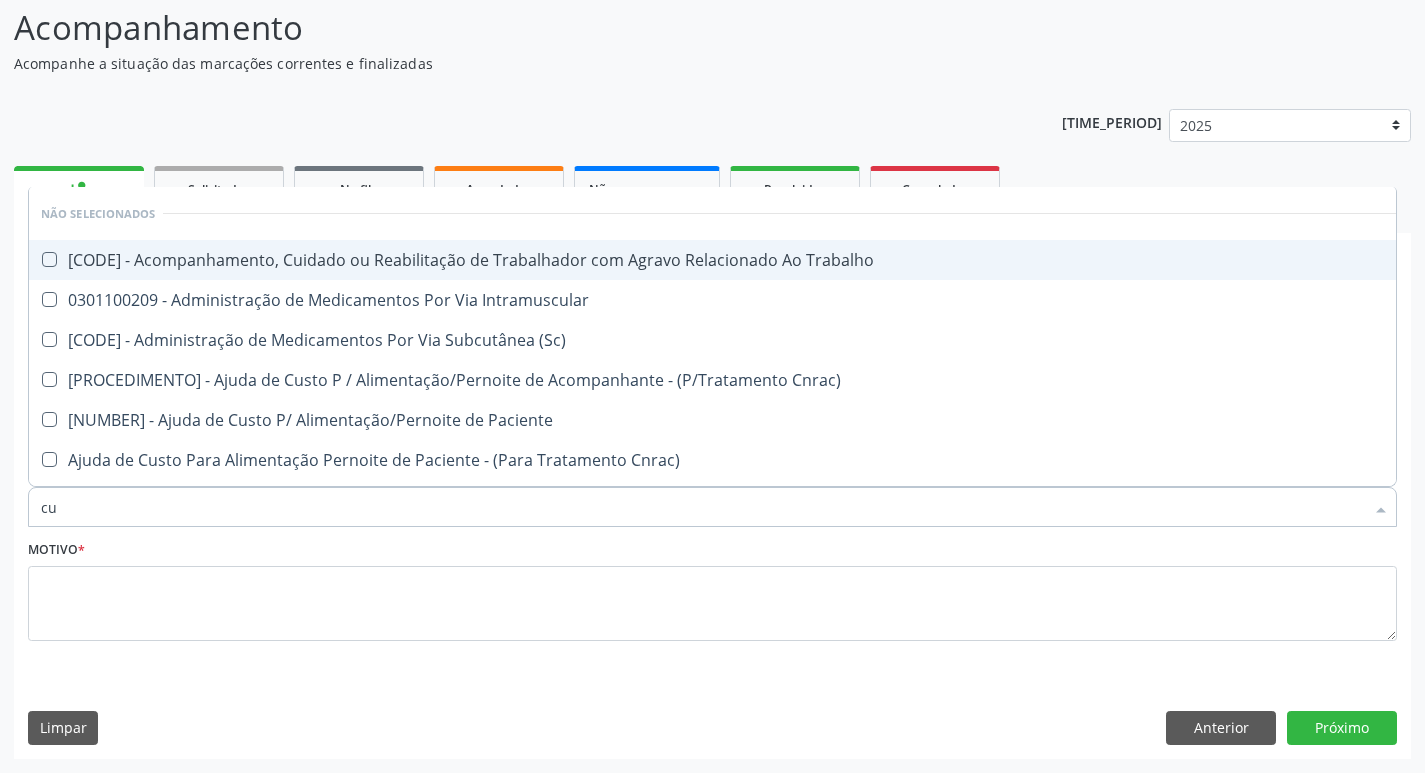 type on "cul" 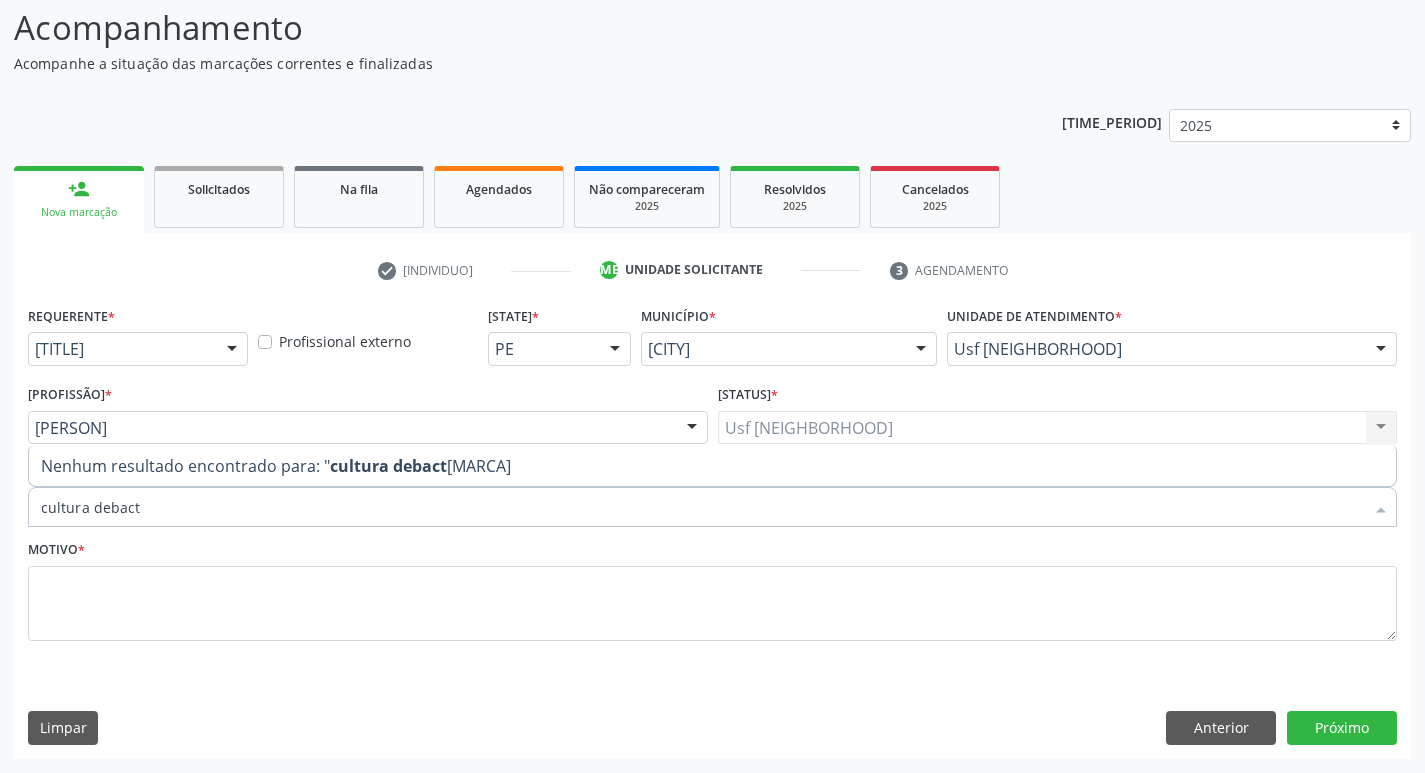 click on "cultura debact" at bounding box center (388, 466) 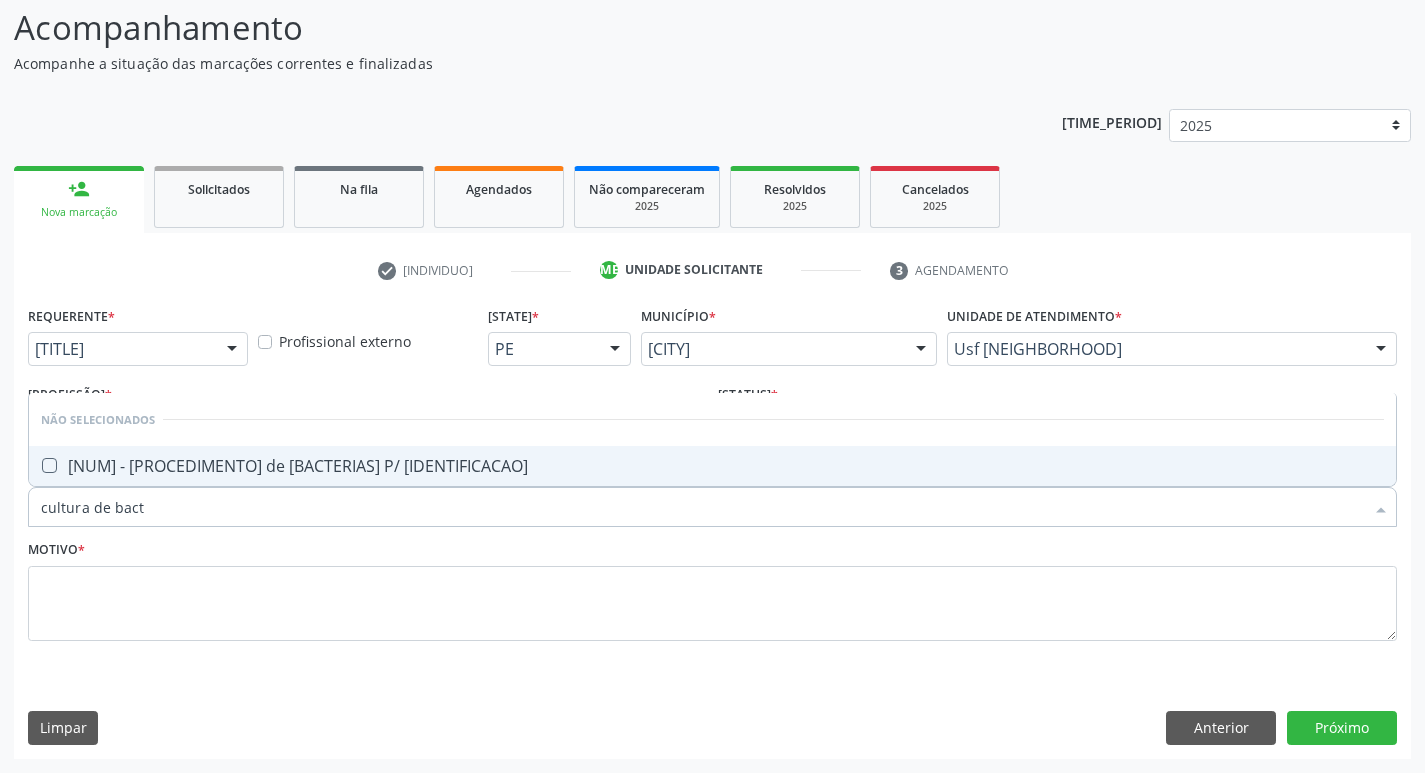 click at bounding box center [49, 465] 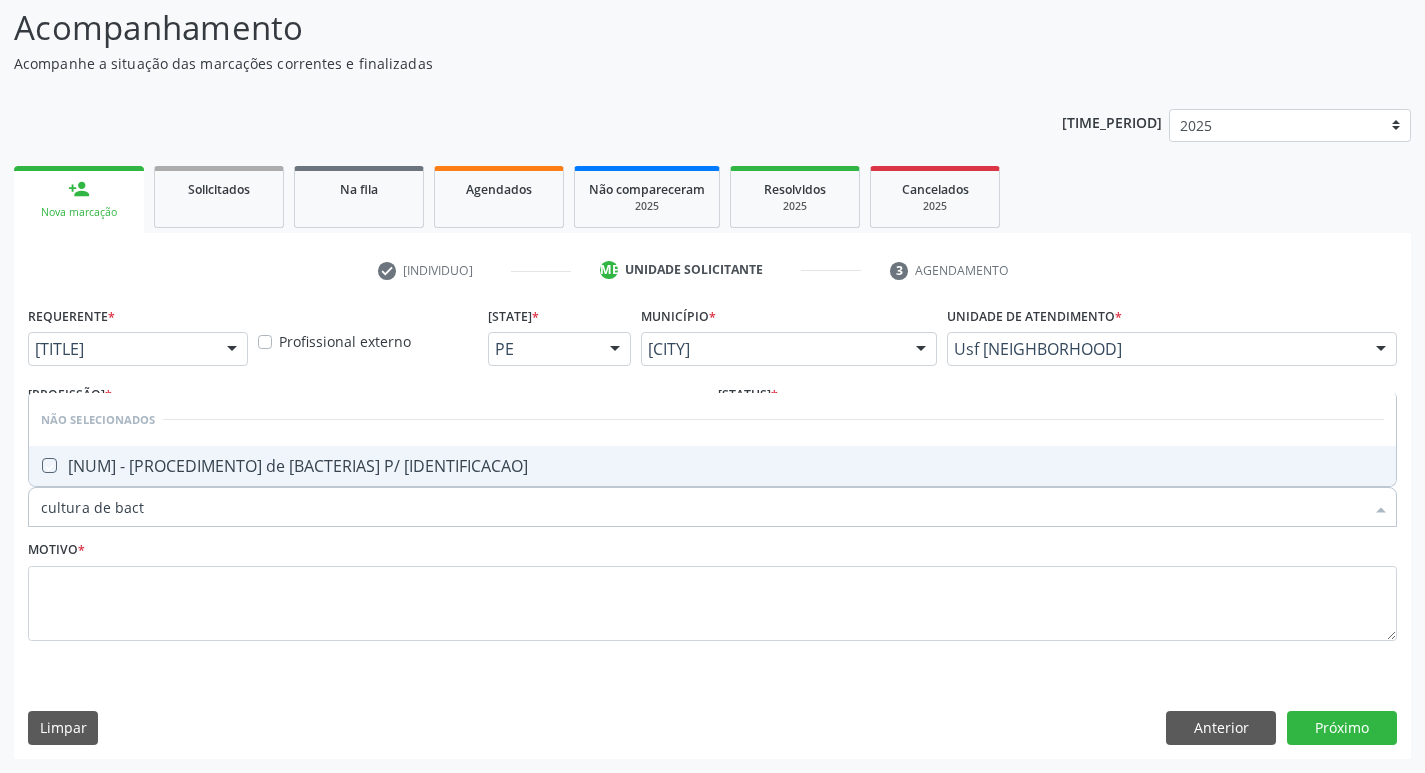 click at bounding box center (35, 465) 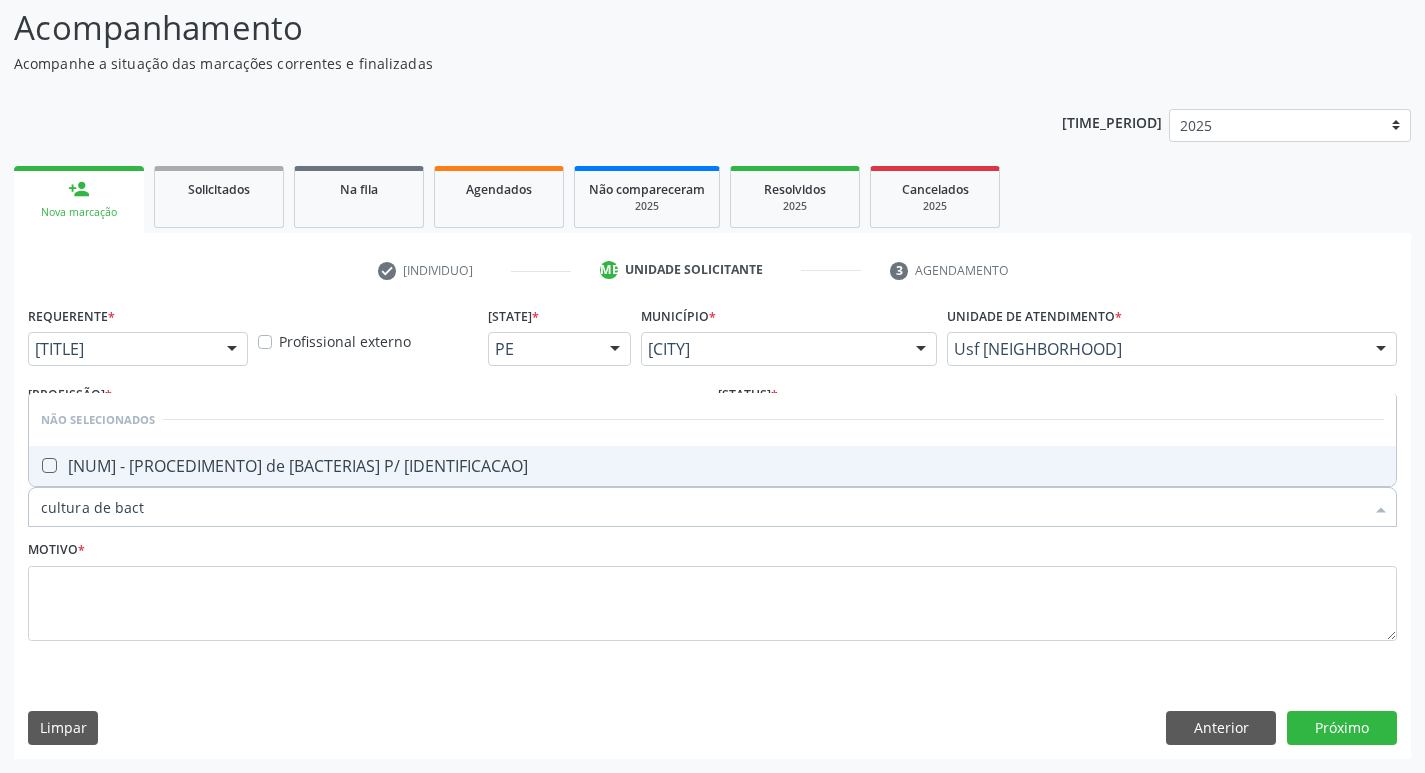 checkbox on "true" 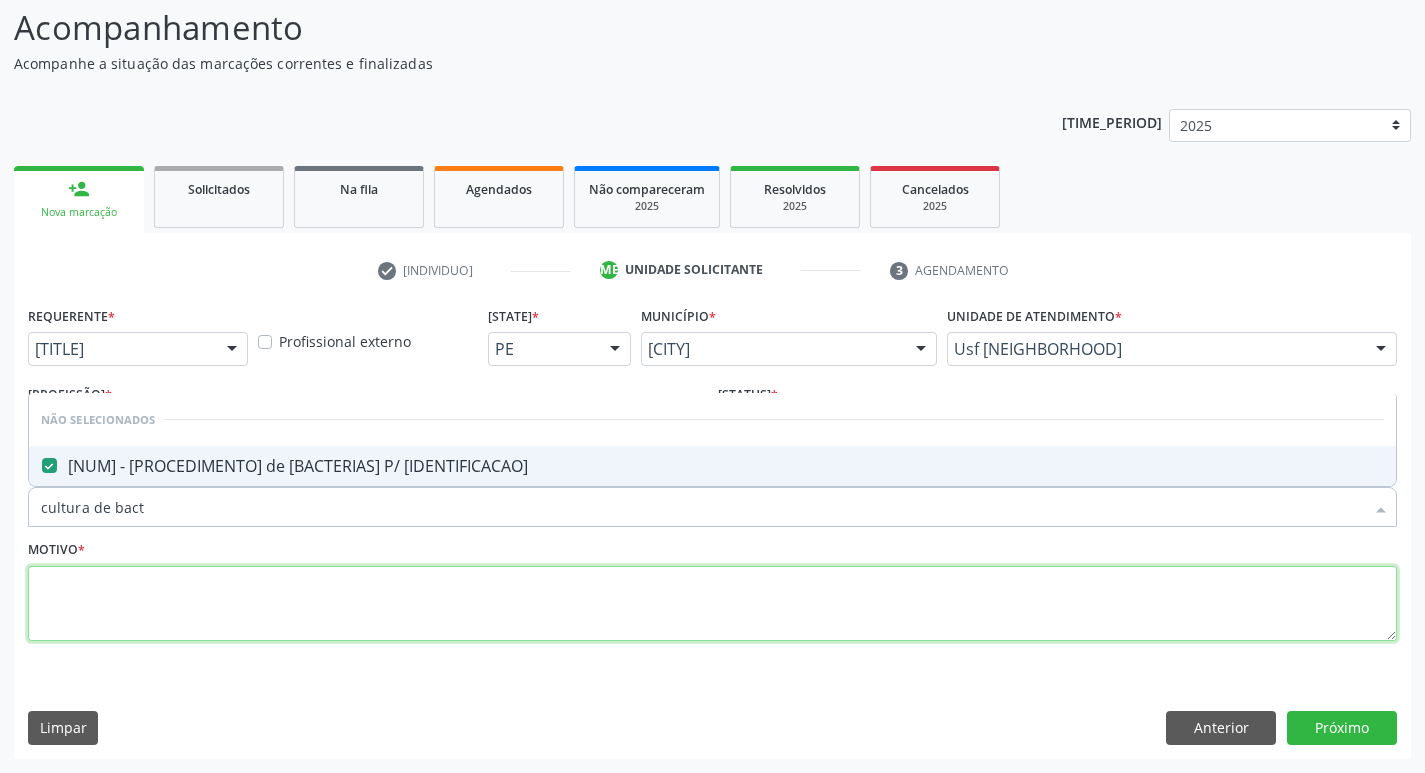 click at bounding box center (712, 604) 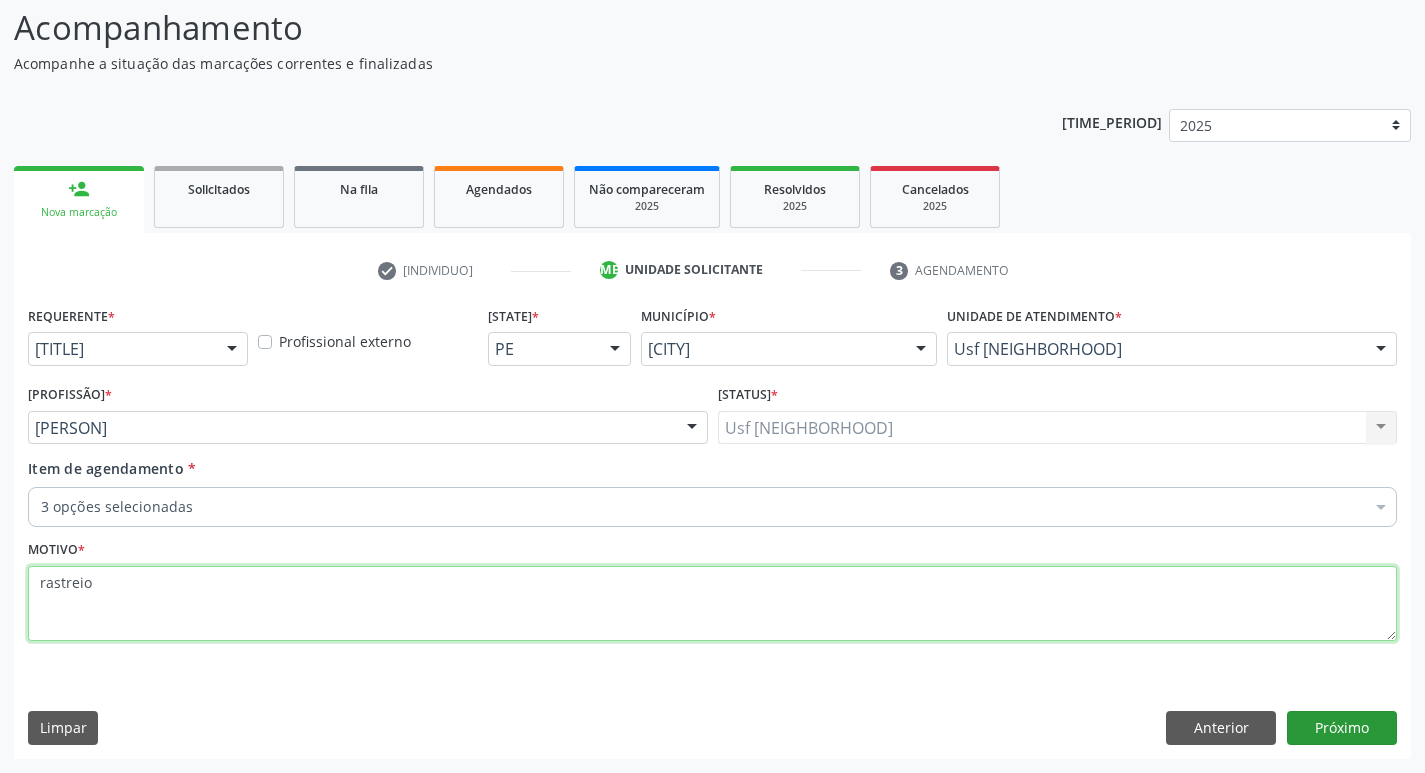 type on "rastreio" 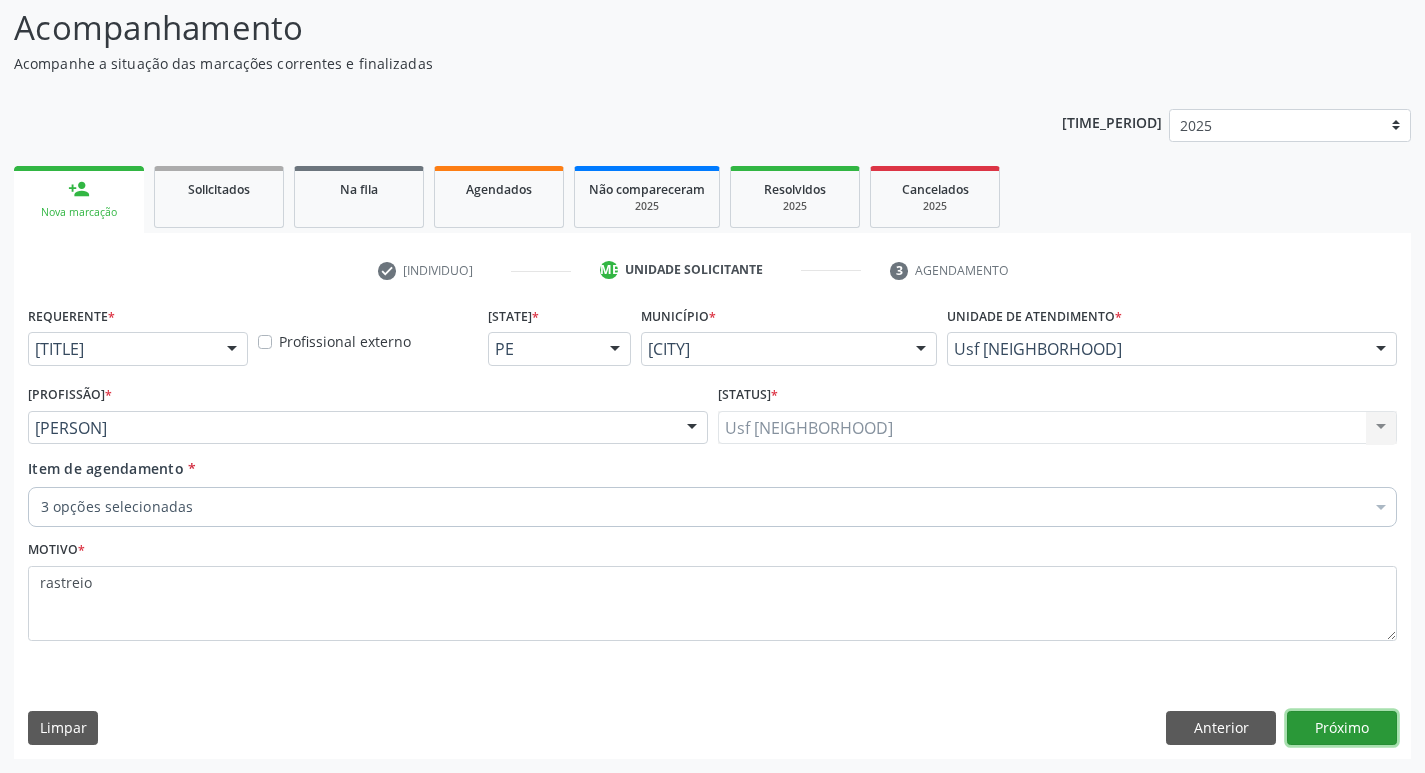 click on "[NEXT]" at bounding box center (1342, 728) 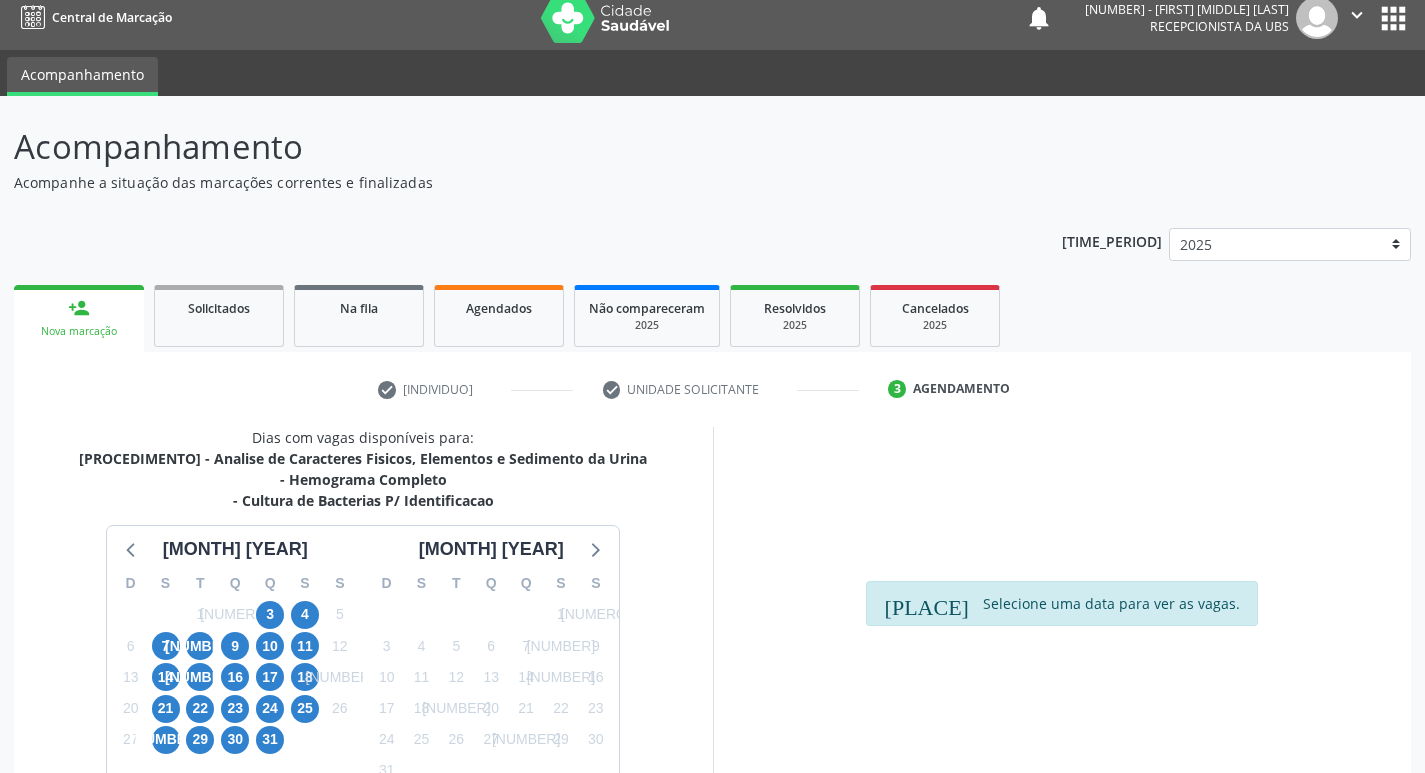 scroll, scrollTop: 0, scrollLeft: 0, axis: both 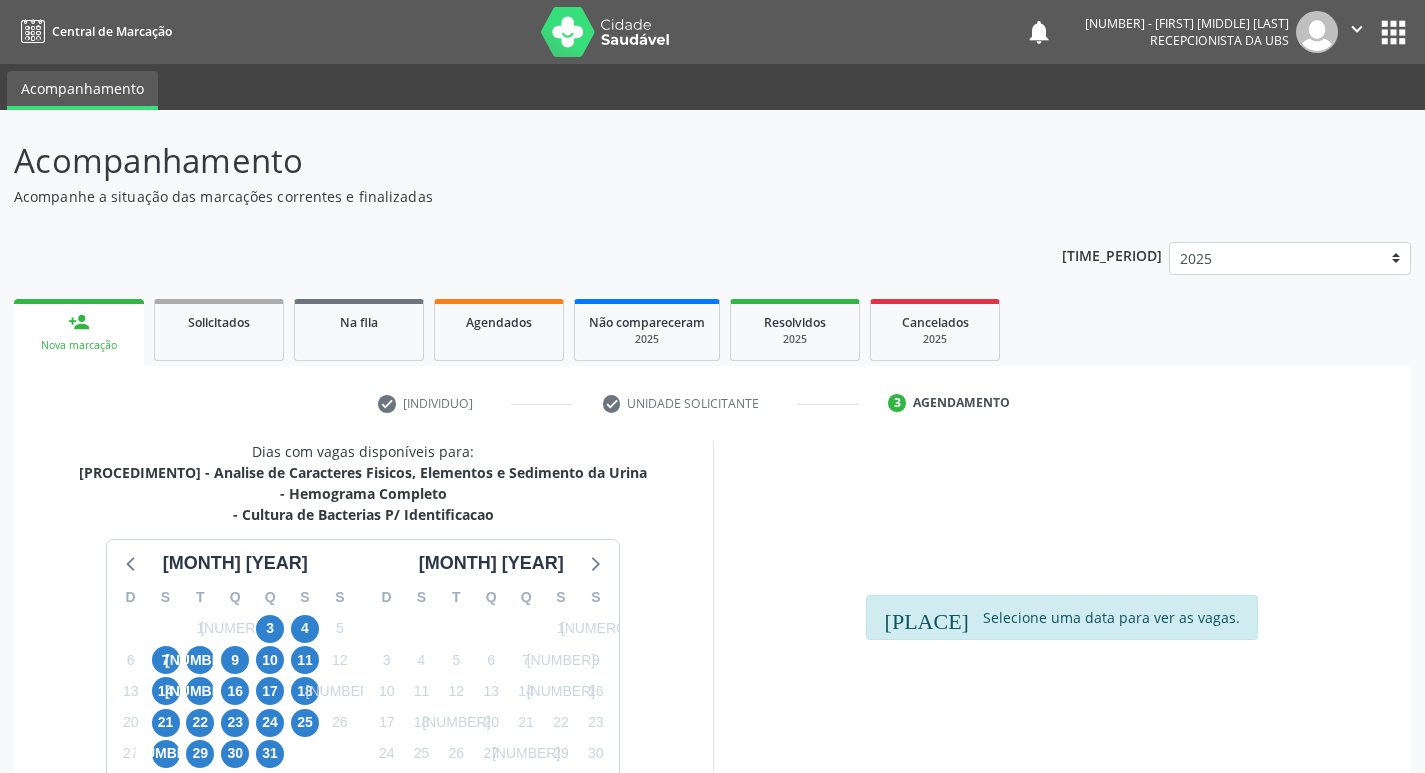 click on "Nova marcação" at bounding box center [79, 345] 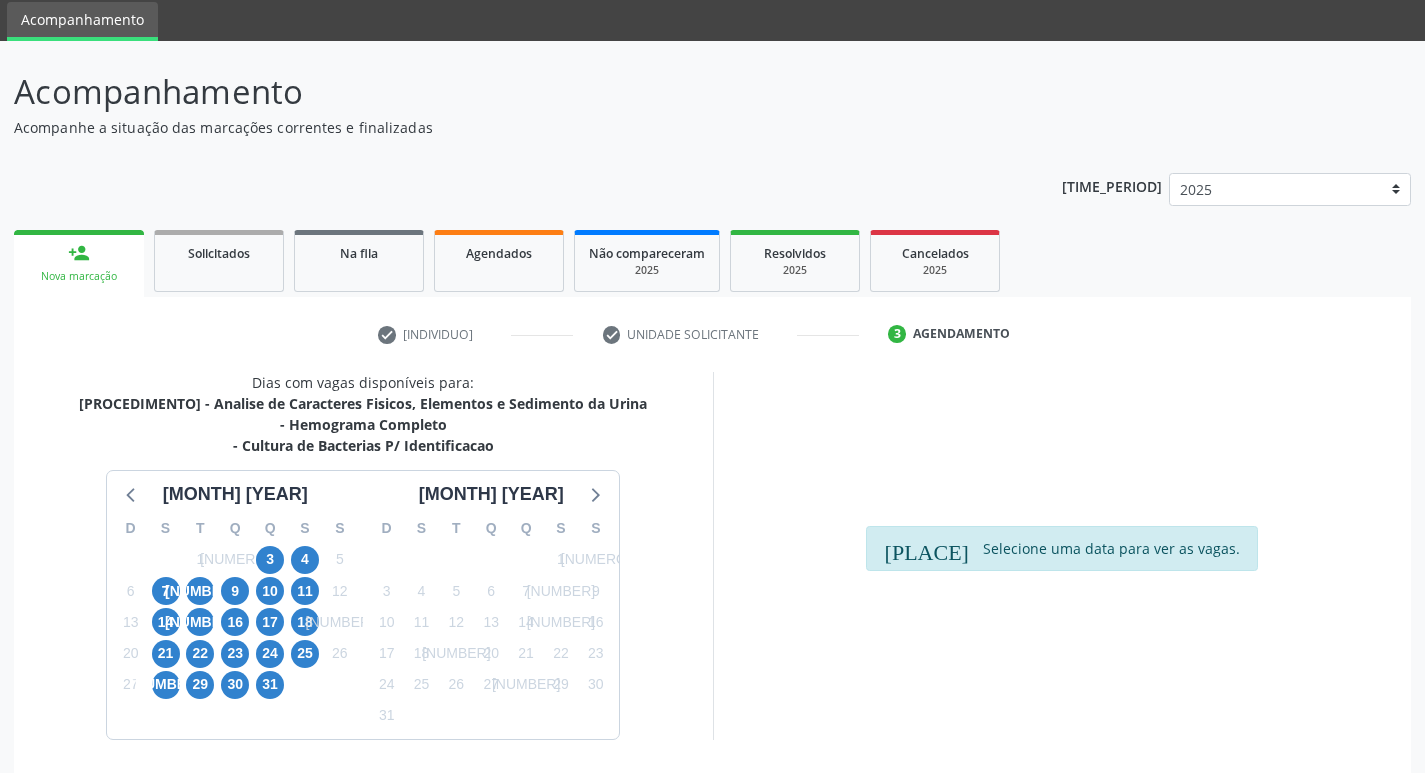 scroll, scrollTop: 139, scrollLeft: 0, axis: vertical 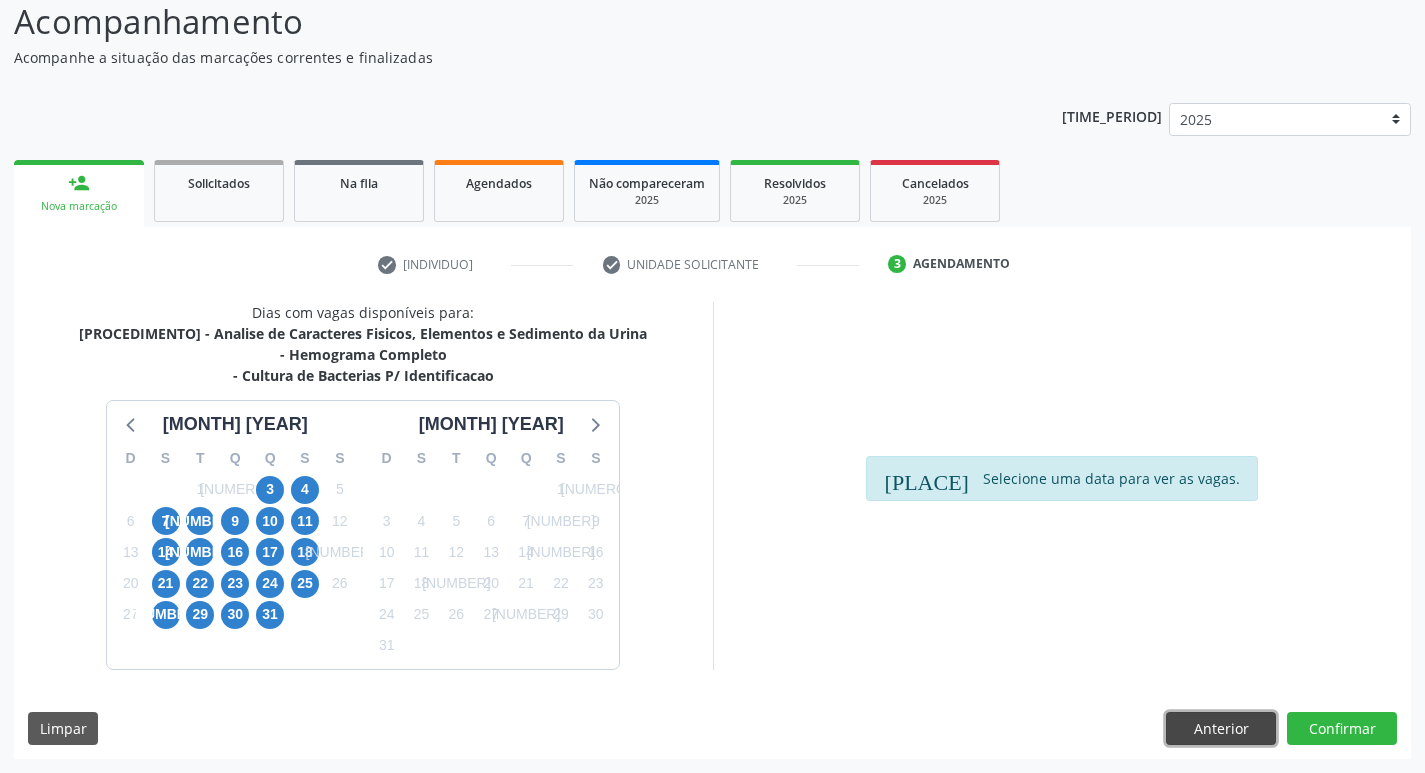 click on "Anterior" at bounding box center [1221, 729] 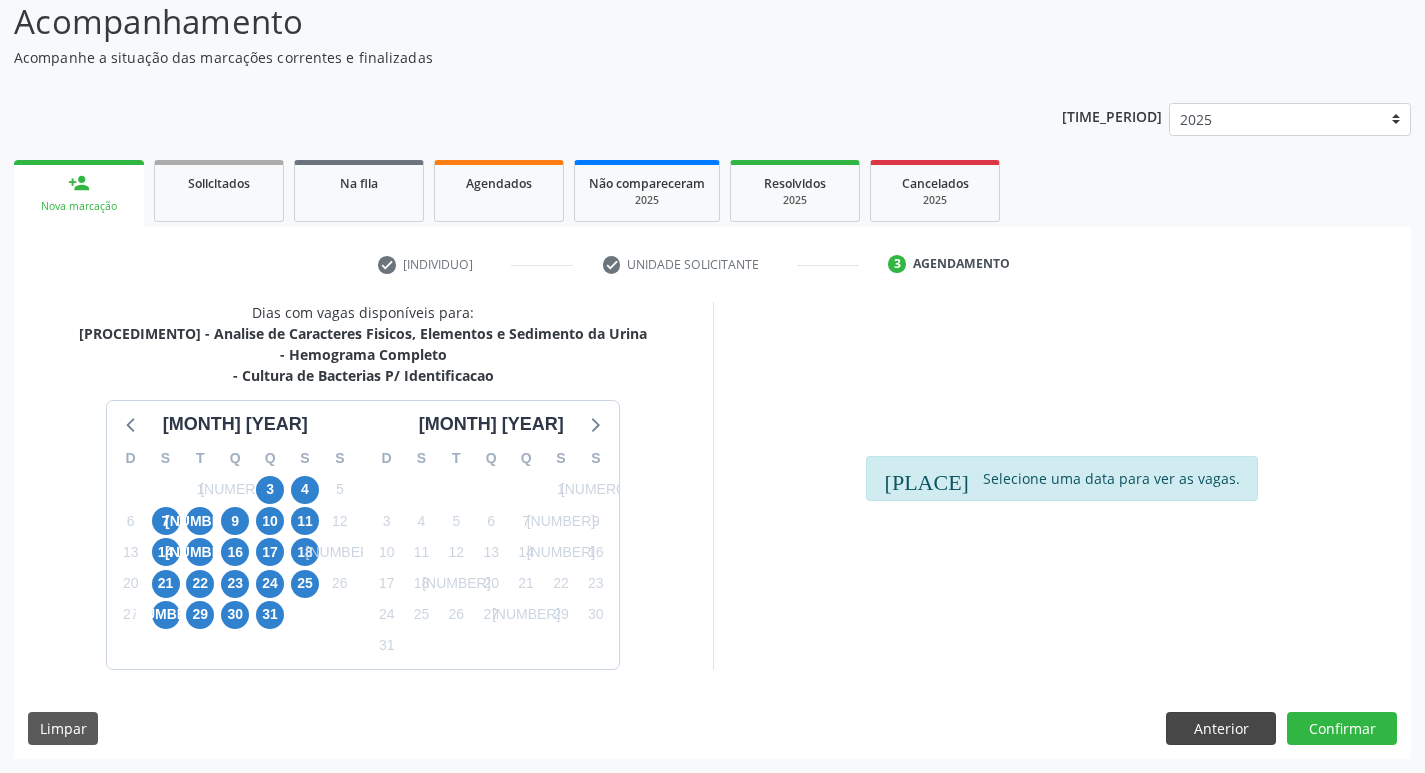 scroll, scrollTop: 133, scrollLeft: 0, axis: vertical 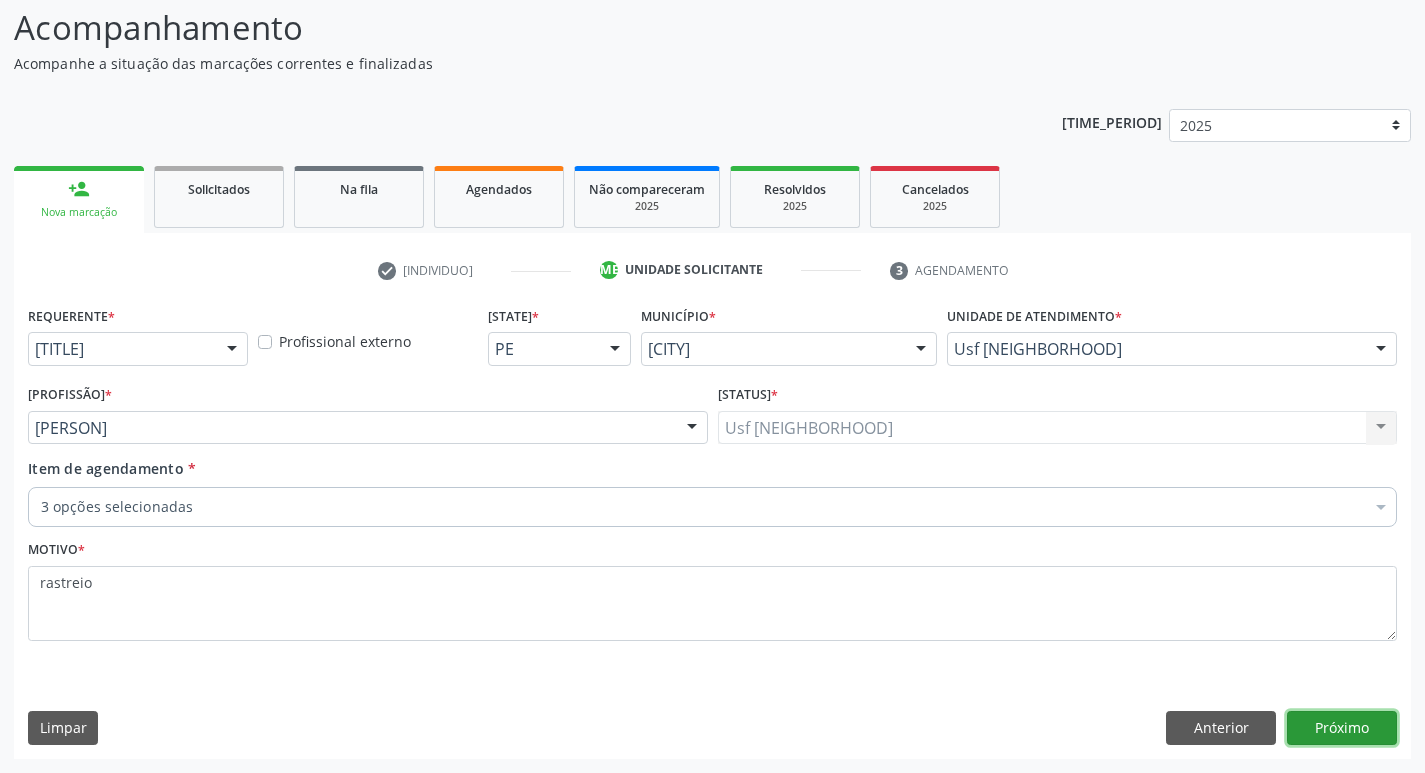 click on "[NEXT]" at bounding box center (1342, 728) 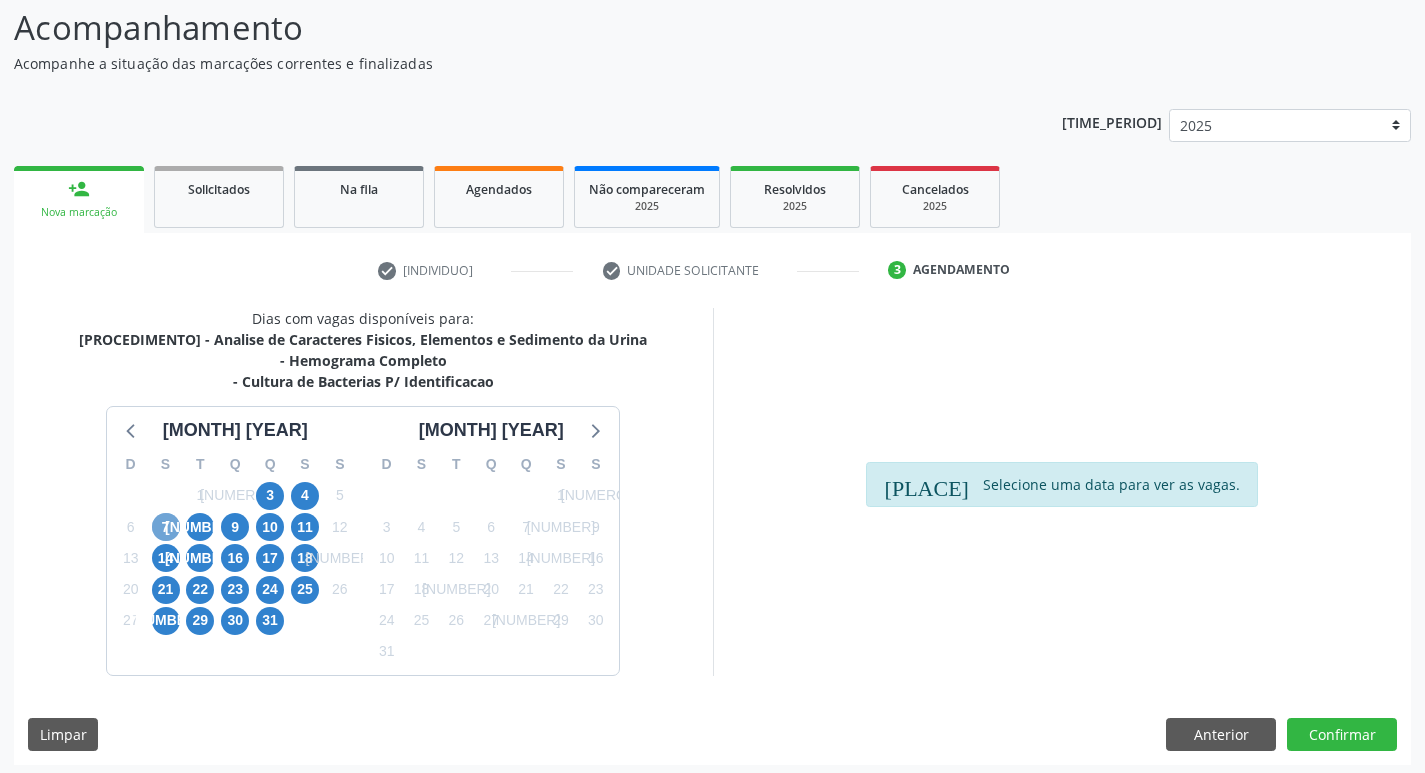 click on "7" at bounding box center (166, 527) 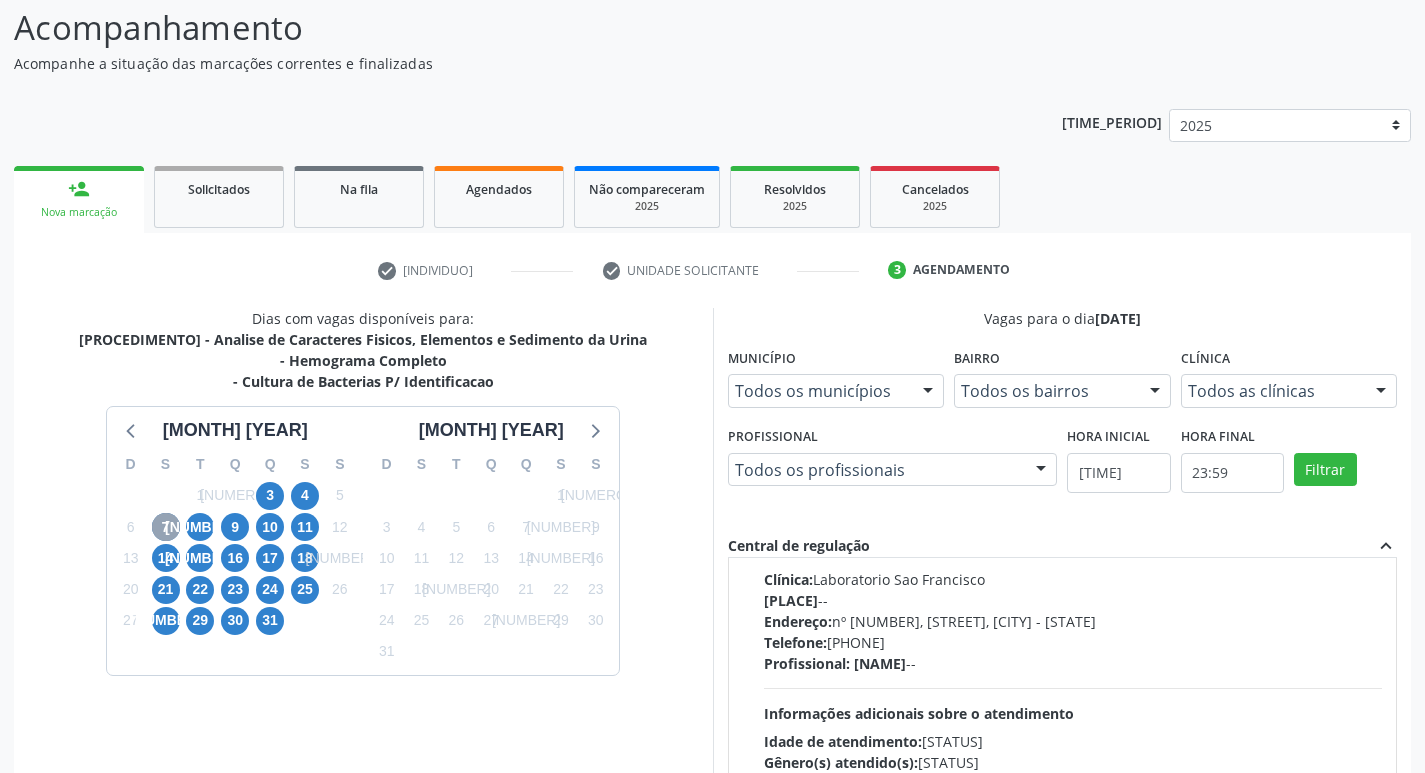 scroll, scrollTop: 0, scrollLeft: 0, axis: both 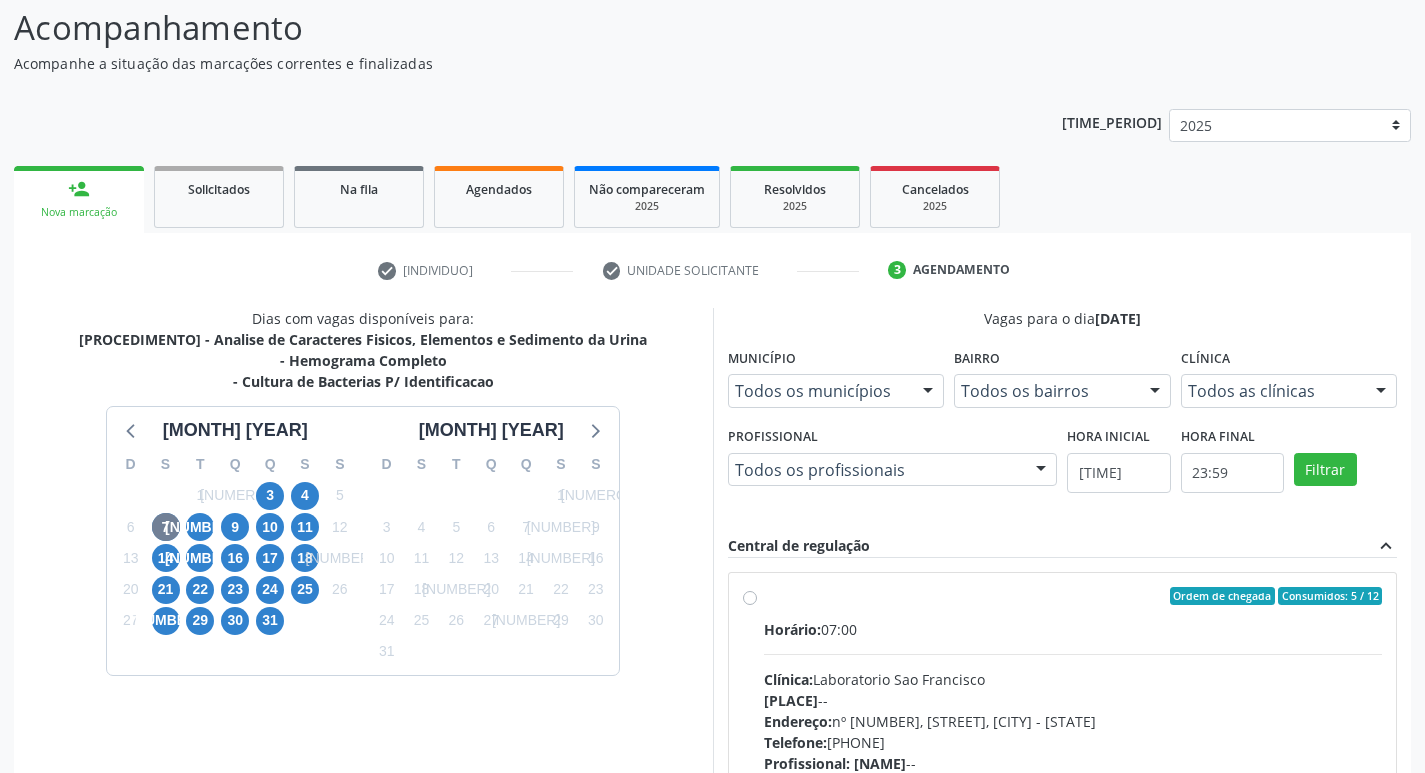 click on "Ordem de chegada
Consumidos: 5 / 12
Horário:   07:00
Clínica:  Laboratorio Sao Francisco
Rede:
--
Endereço:   nº 384, Aabb, Serra Talhada - PE
Telefone:   38312142
Profissional:
--
Informações adicionais sobre o atendimento
Idade de atendimento:
Sem restrição
Gênero(s) atendido(s):
Sem restrição
Informações adicionais:
--" at bounding box center [1073, 740] 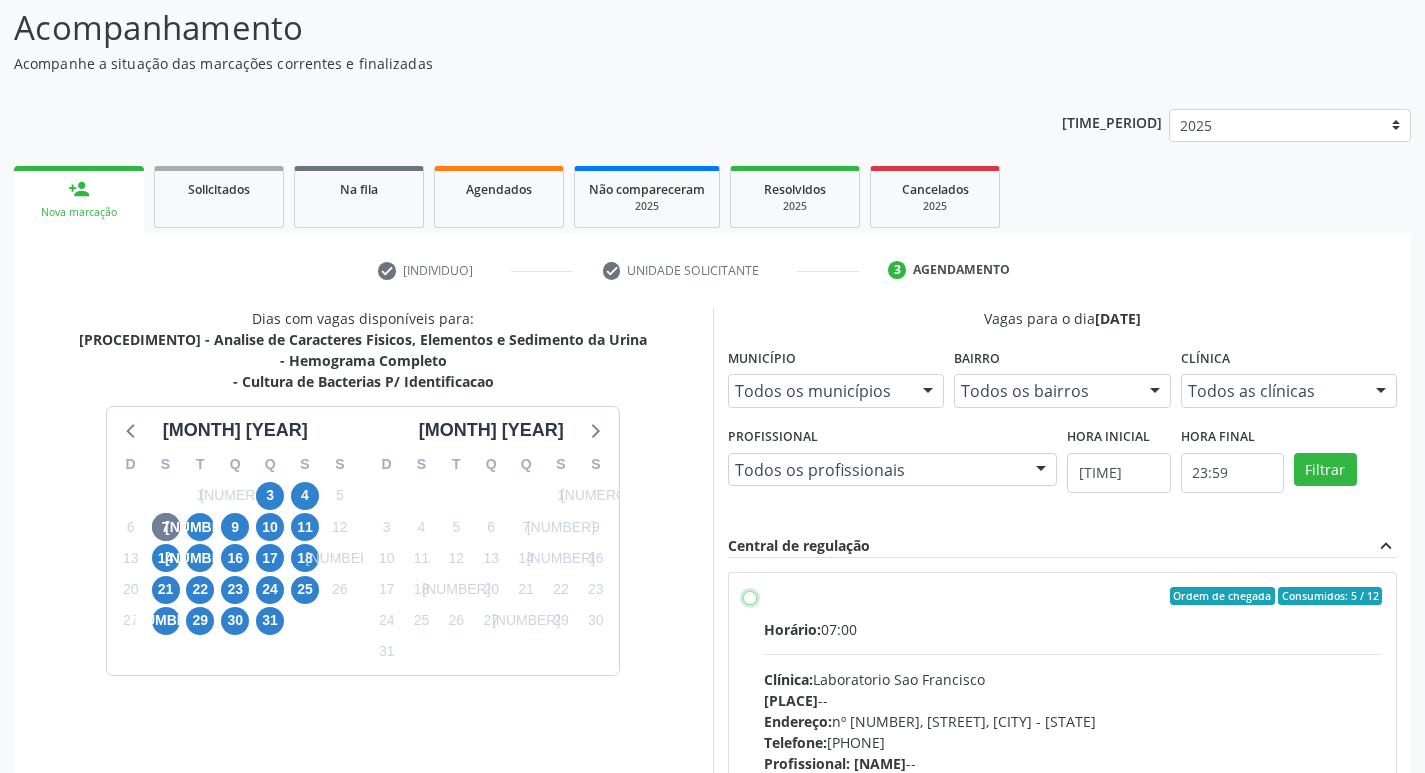 click on "Ordem de chegada
Consumidos: 5 / 12
Horário:   07:00
Clínica:  Laboratorio Sao Francisco
Rede:
--
Endereço:   nº 384, Aabb, Serra Talhada - PE
Telefone:   38312142
Profissional:
--
Informações adicionais sobre o atendimento
Idade de atendimento:
Sem restrição
Gênero(s) atendido(s):
Sem restrição
Informações adicionais:
--" at bounding box center [750, 596] 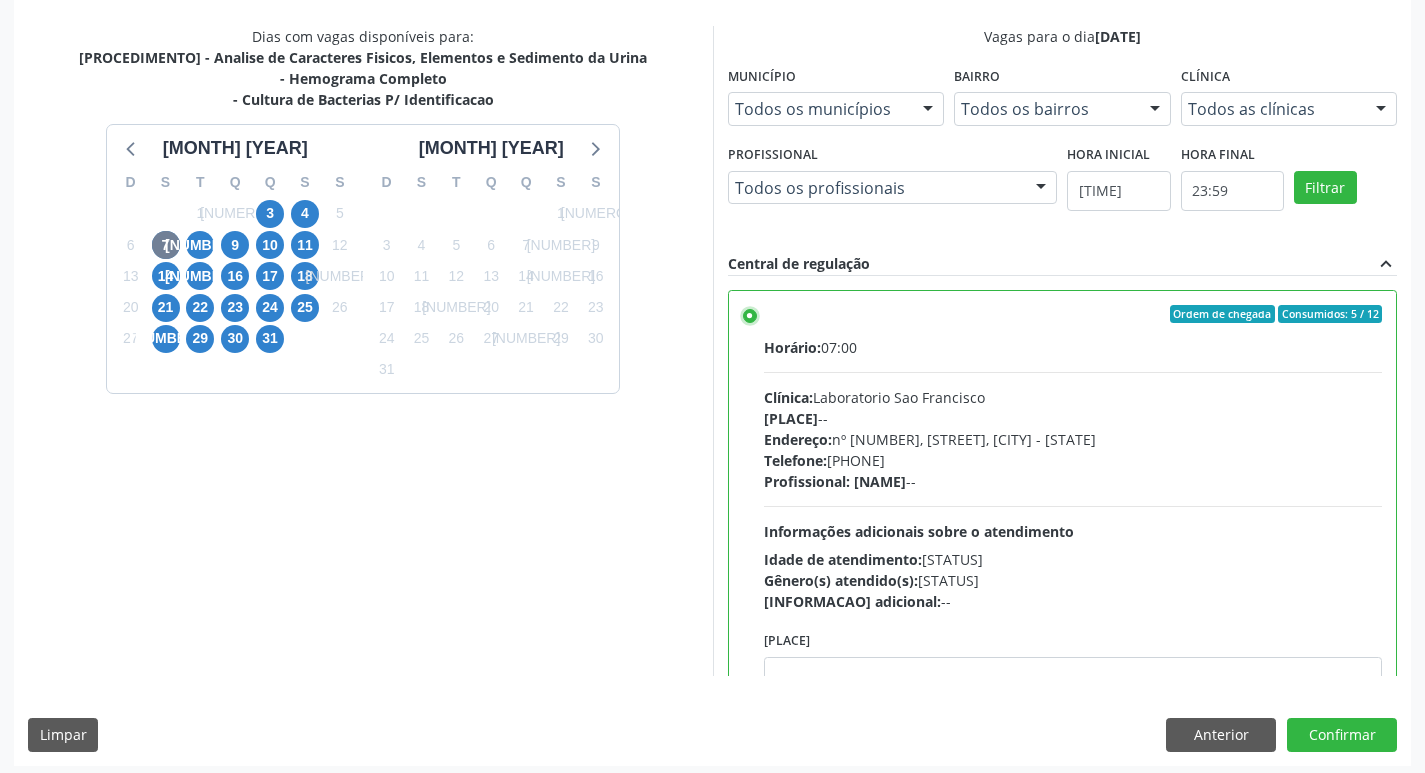 scroll, scrollTop: 422, scrollLeft: 0, axis: vertical 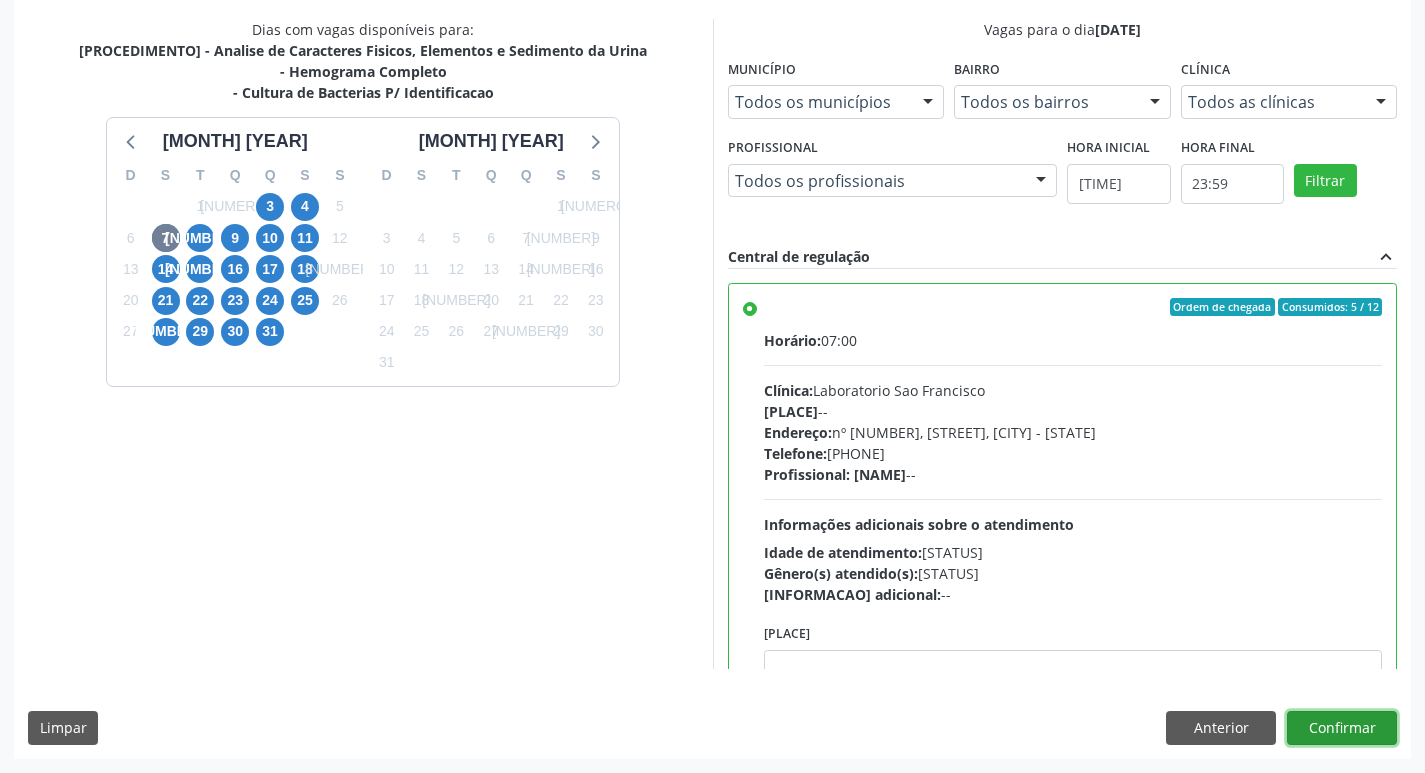 click on "Confirmar" at bounding box center (1342, 728) 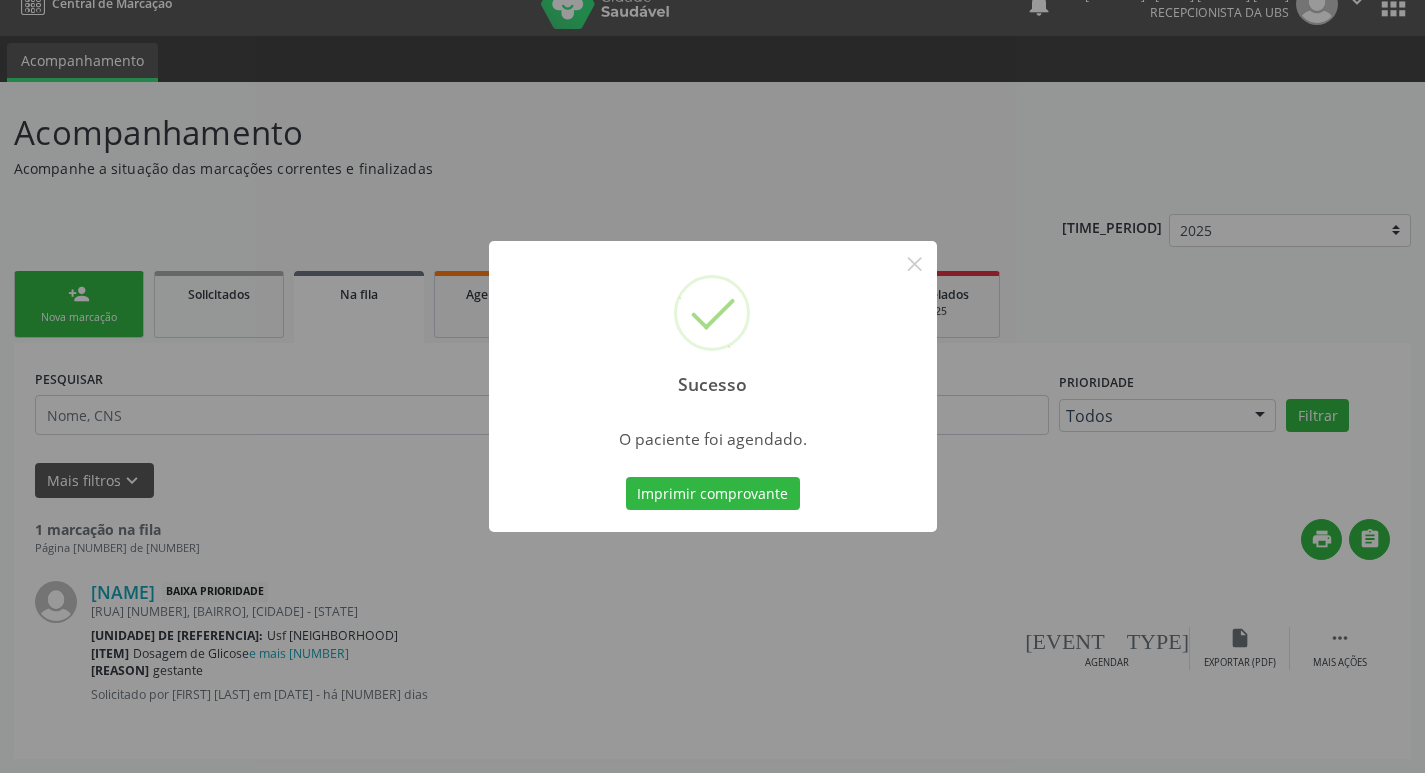 scroll, scrollTop: 0, scrollLeft: 0, axis: both 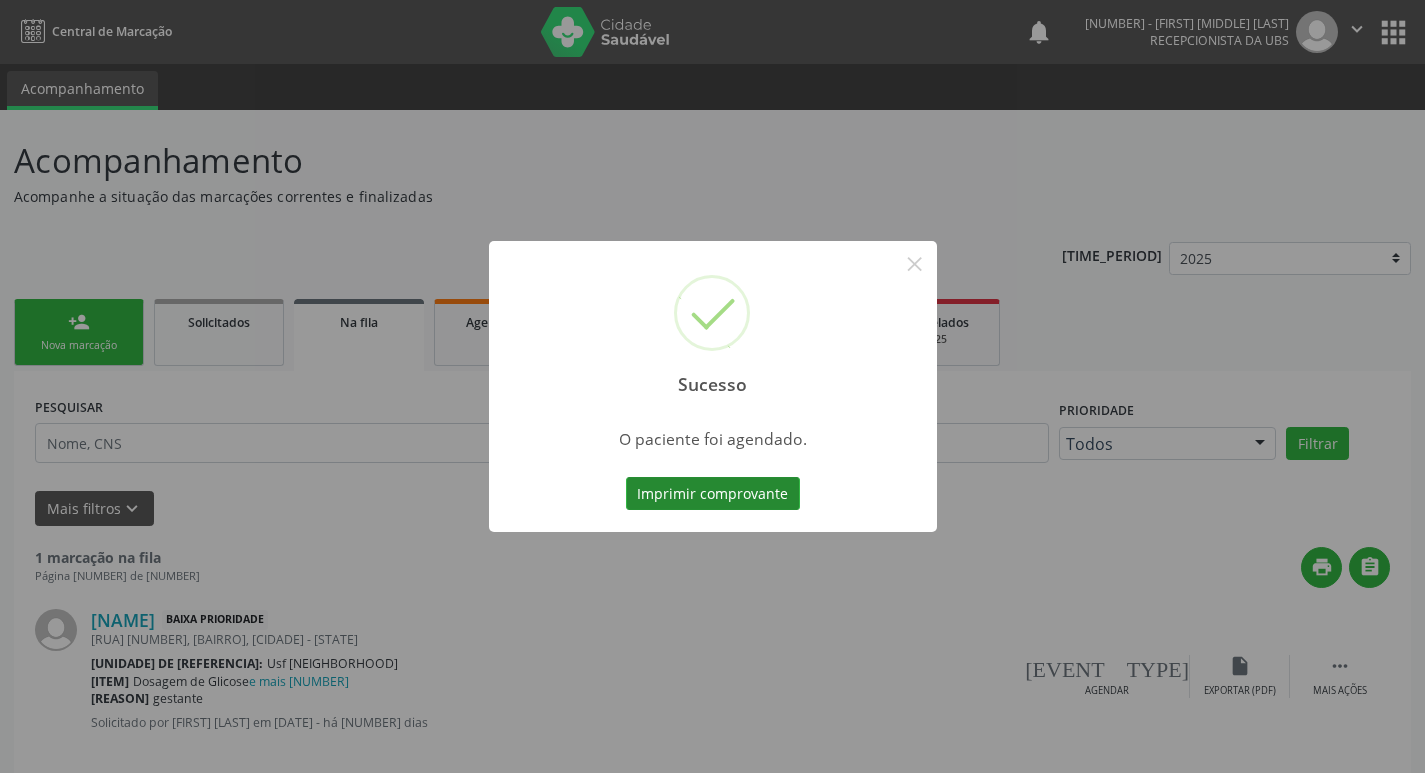 click on "Imprimir comprovante" at bounding box center (713, 494) 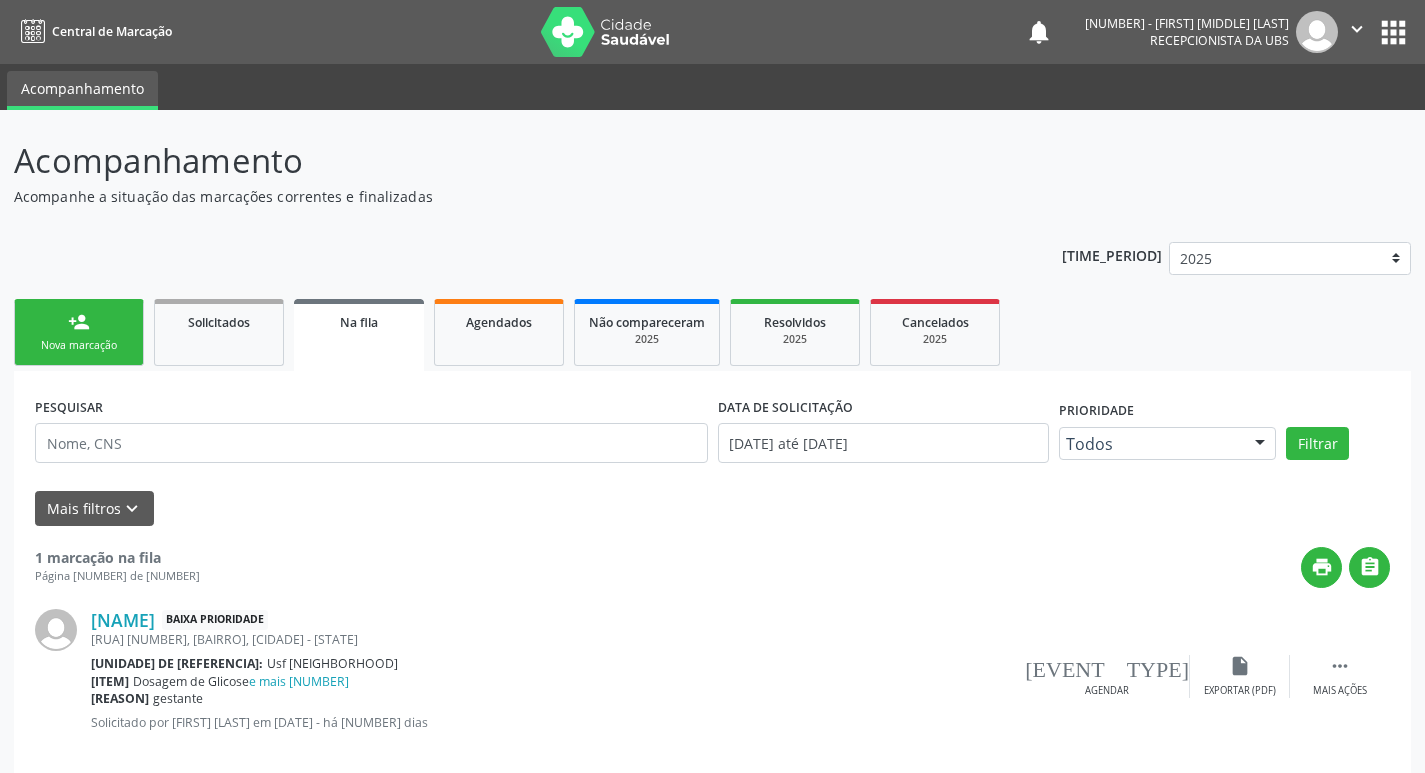 click on "Nova marcação" at bounding box center (79, 345) 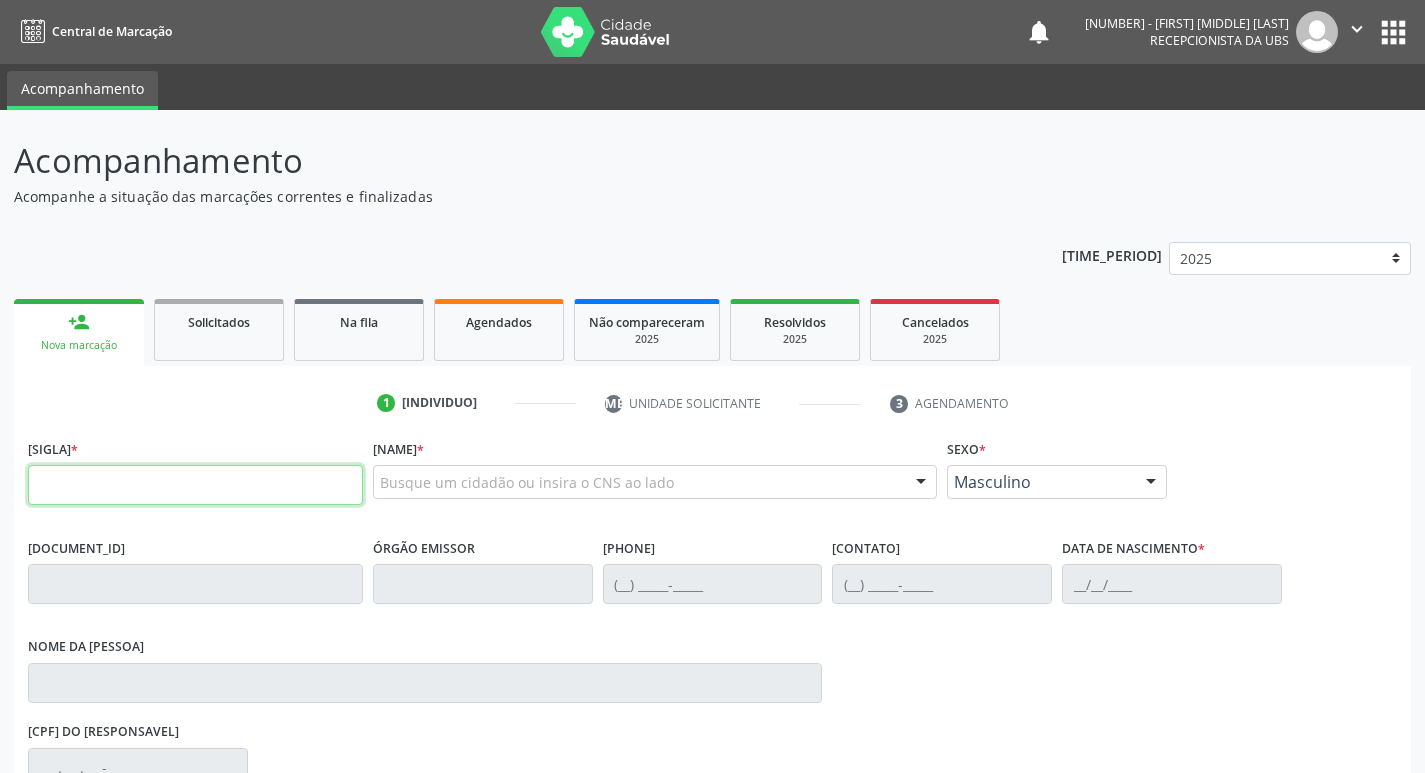 click at bounding box center [195, 485] 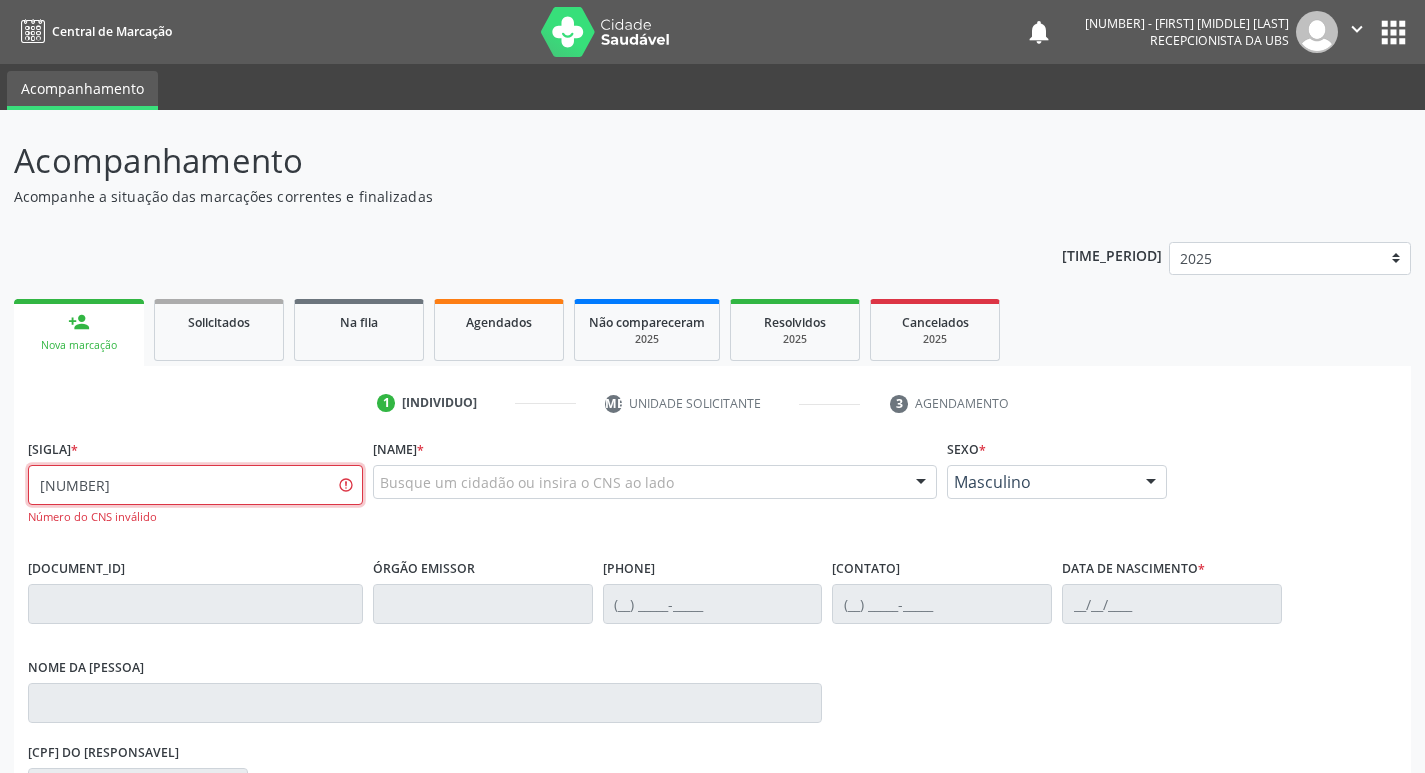 type on "898 0059 2341 6753" 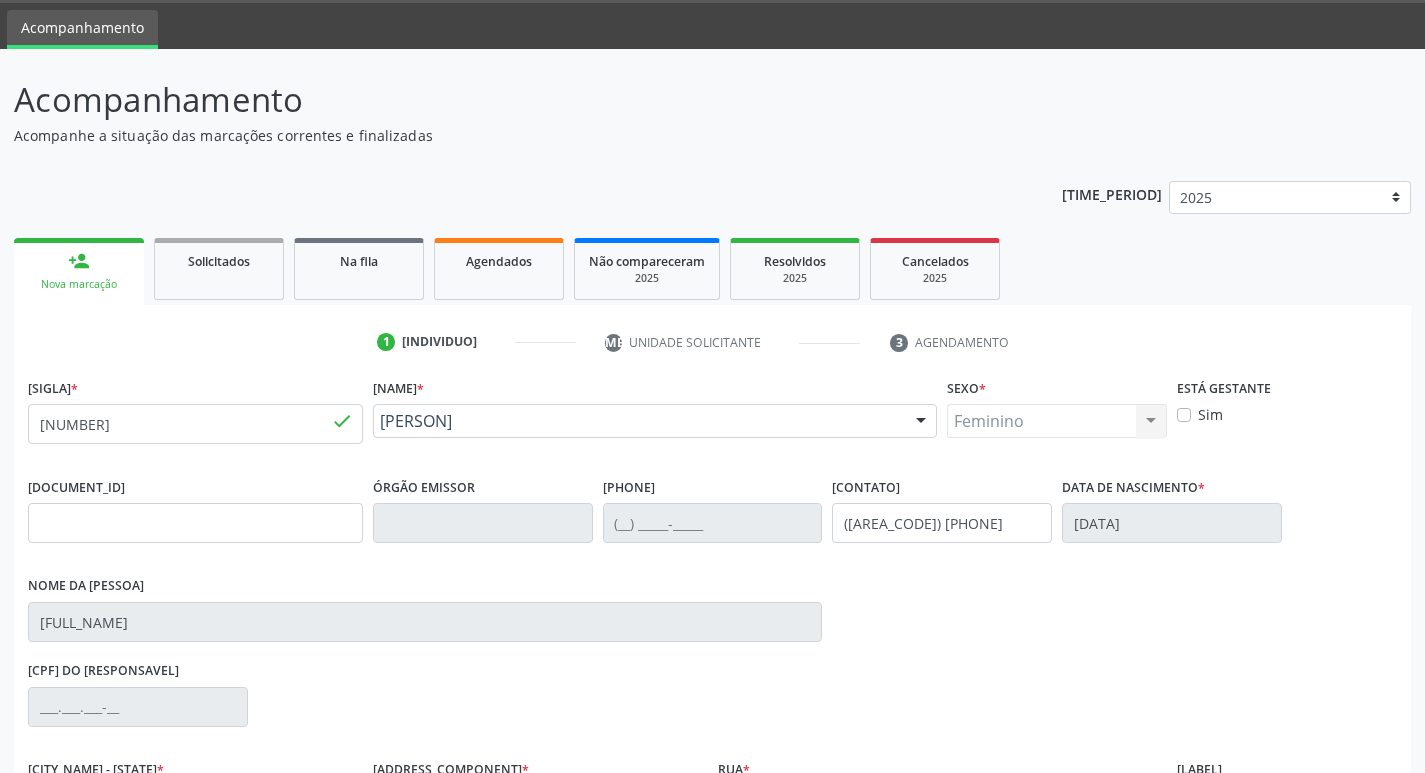 scroll, scrollTop: 0, scrollLeft: 0, axis: both 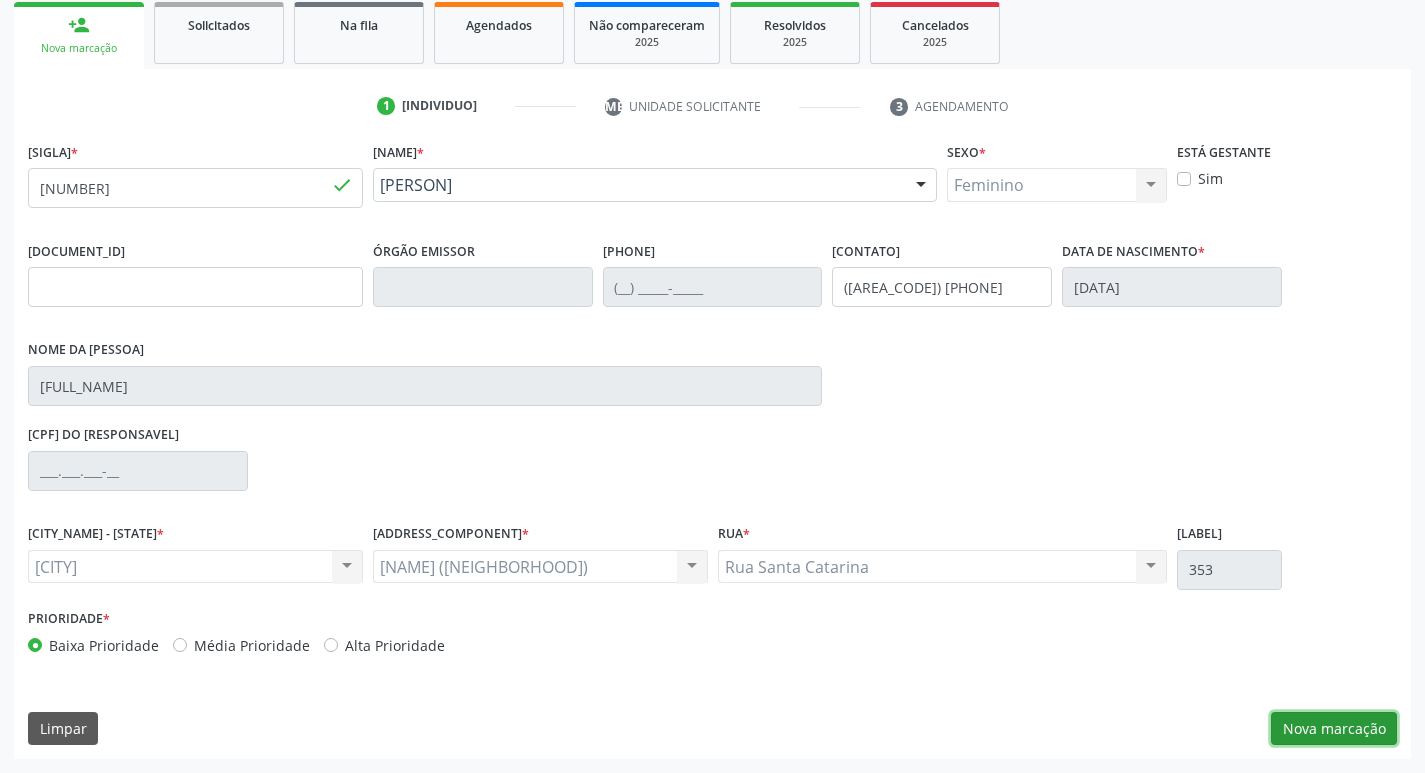click on "Nova marcação" at bounding box center (1334, 729) 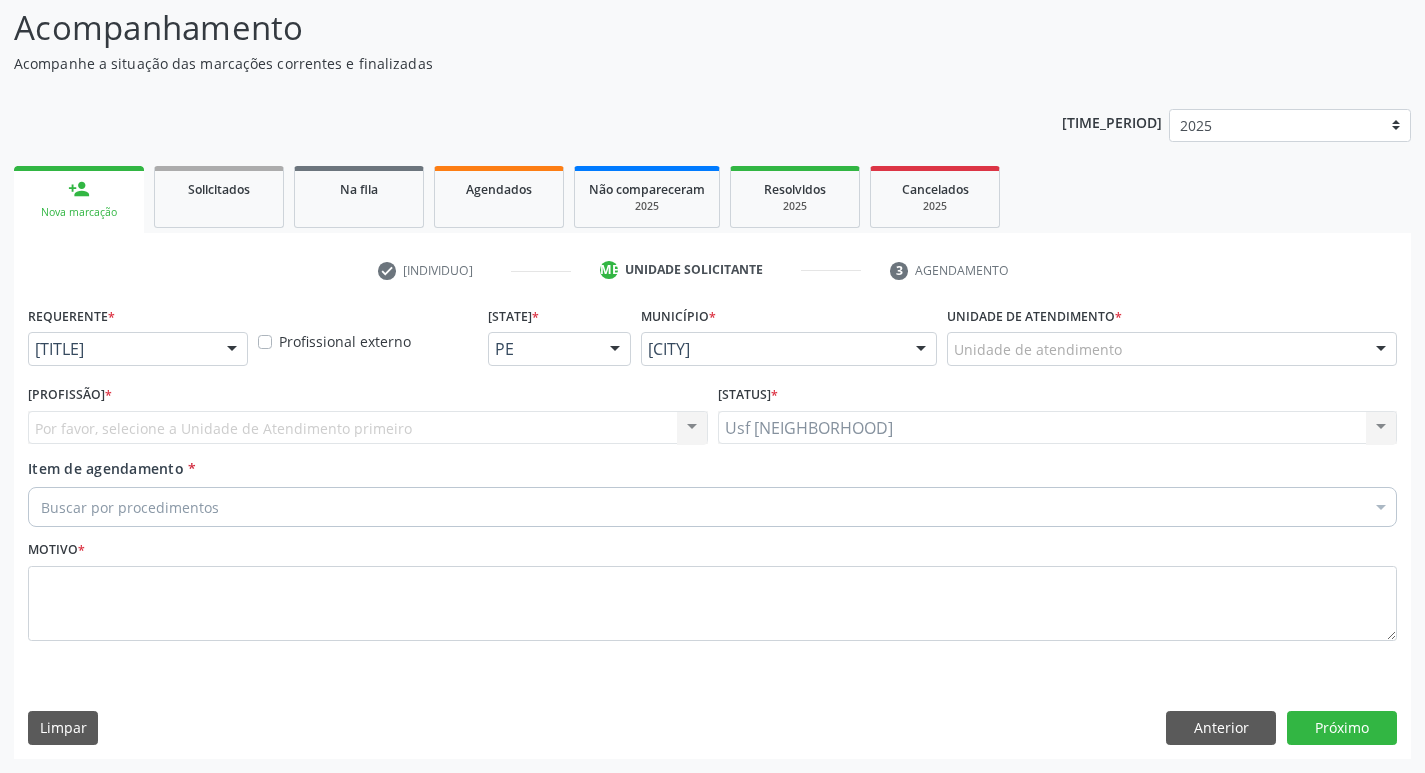 scroll, scrollTop: 133, scrollLeft: 0, axis: vertical 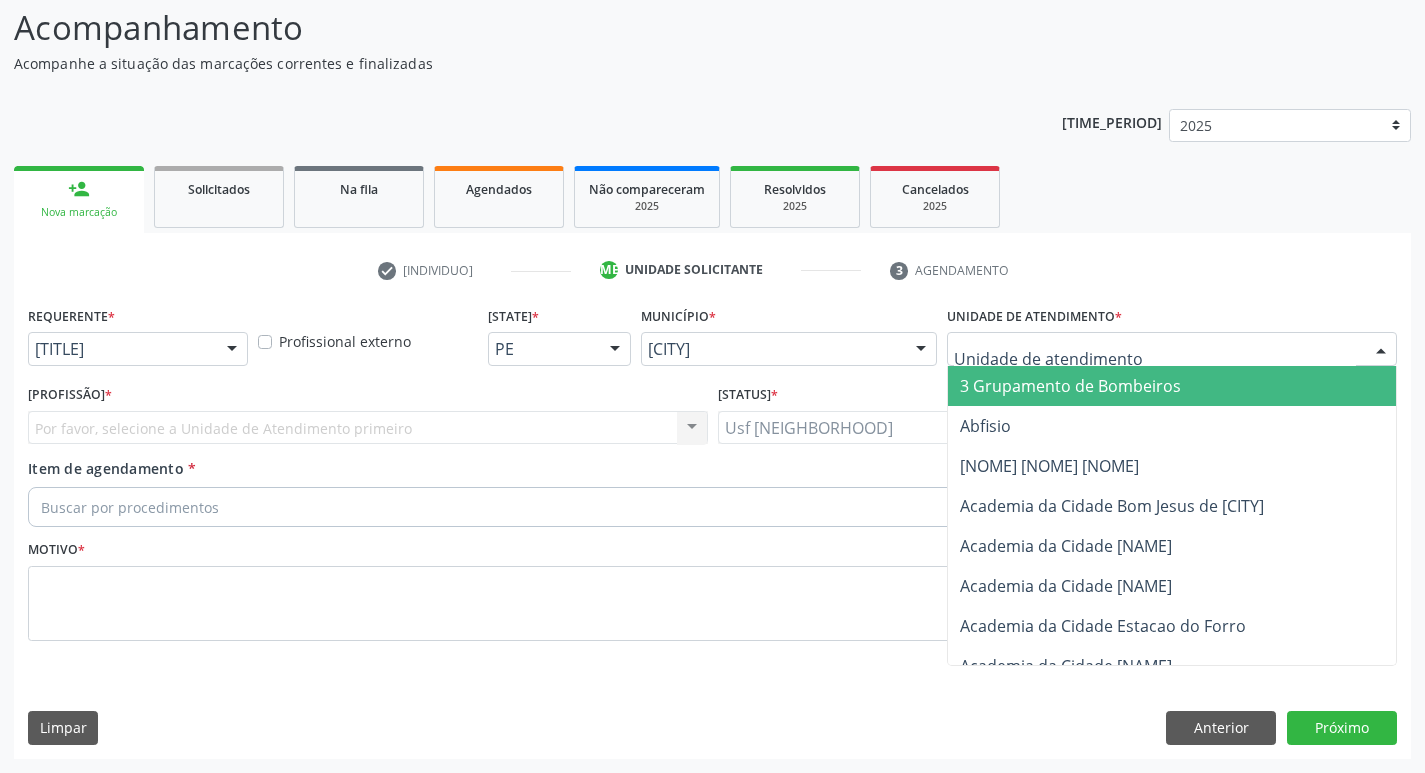 click at bounding box center (1172, 349) 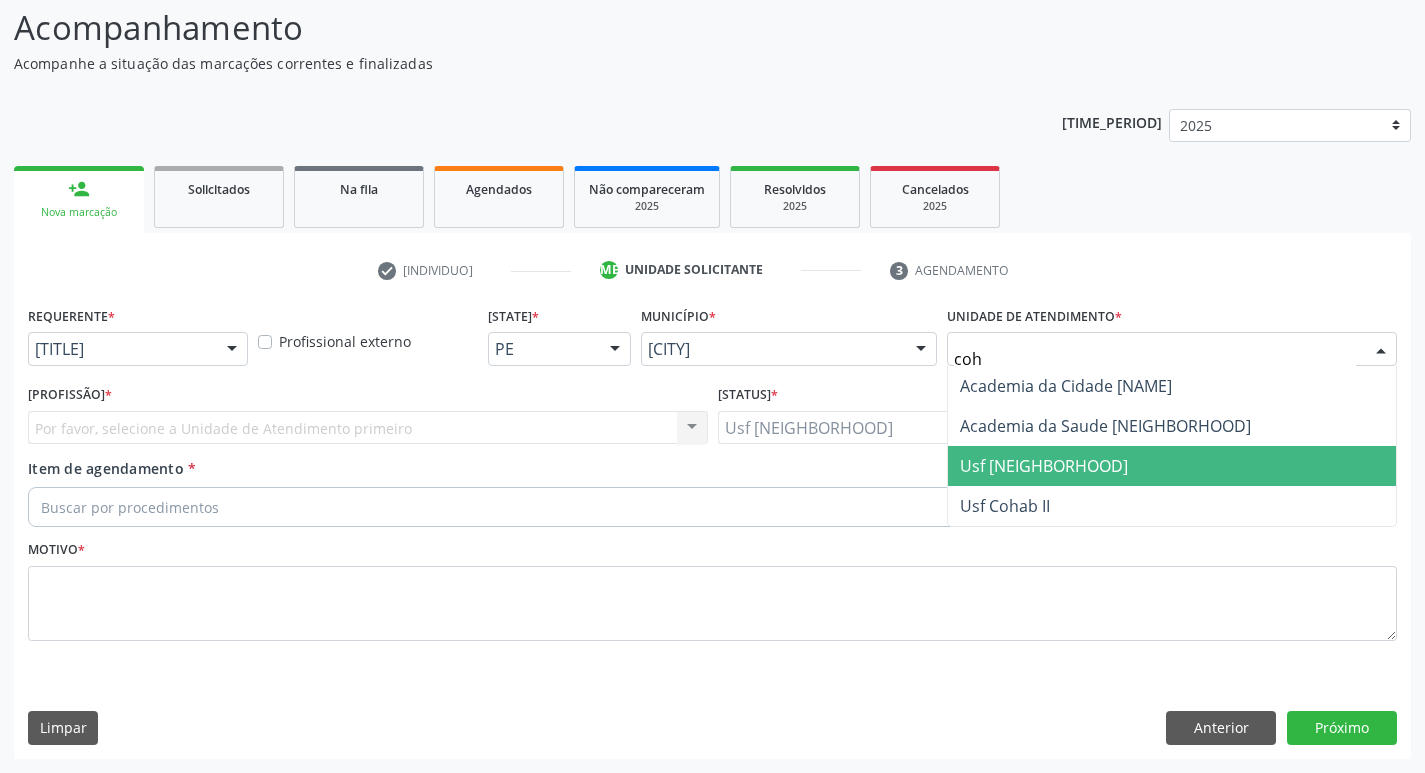 click on "Usf [PLACE]" at bounding box center [1172, 466] 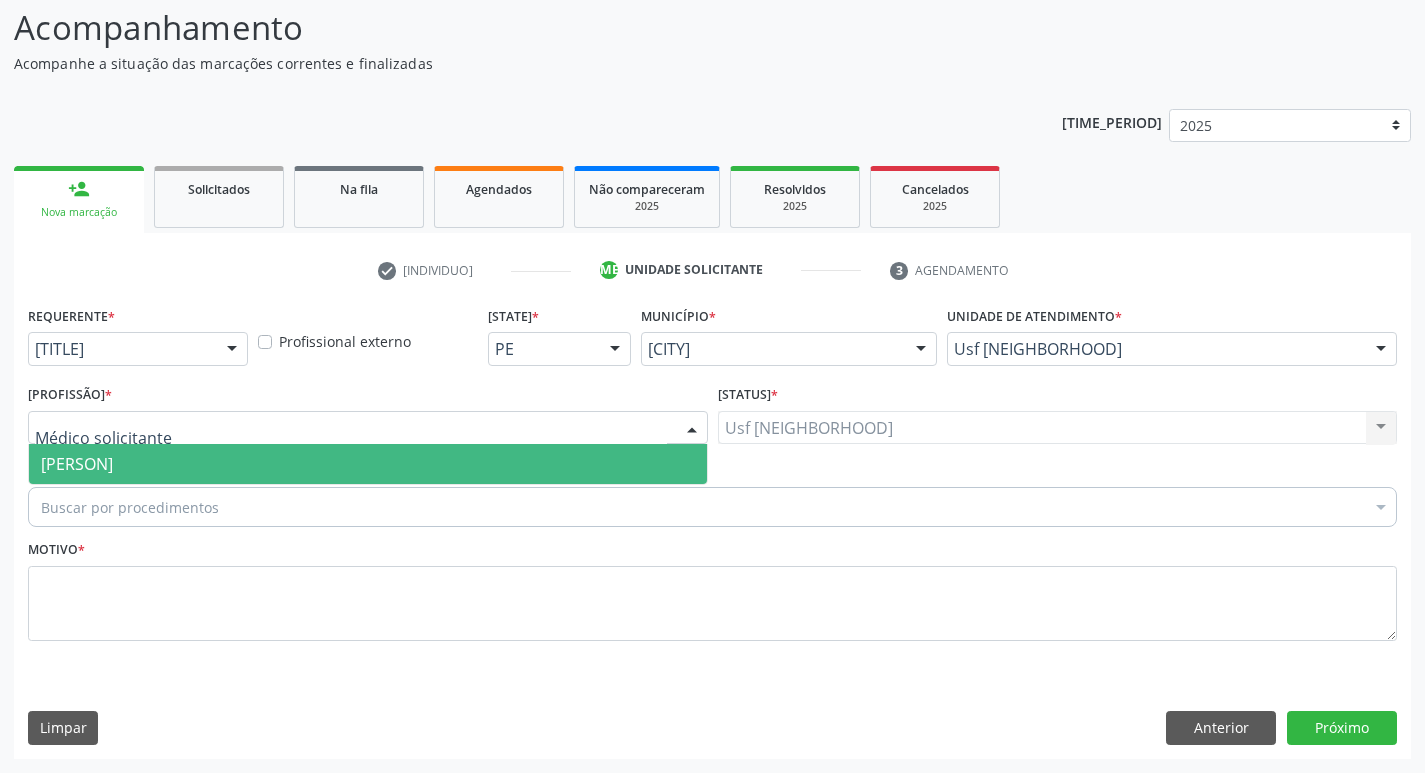 click at bounding box center [368, 428] 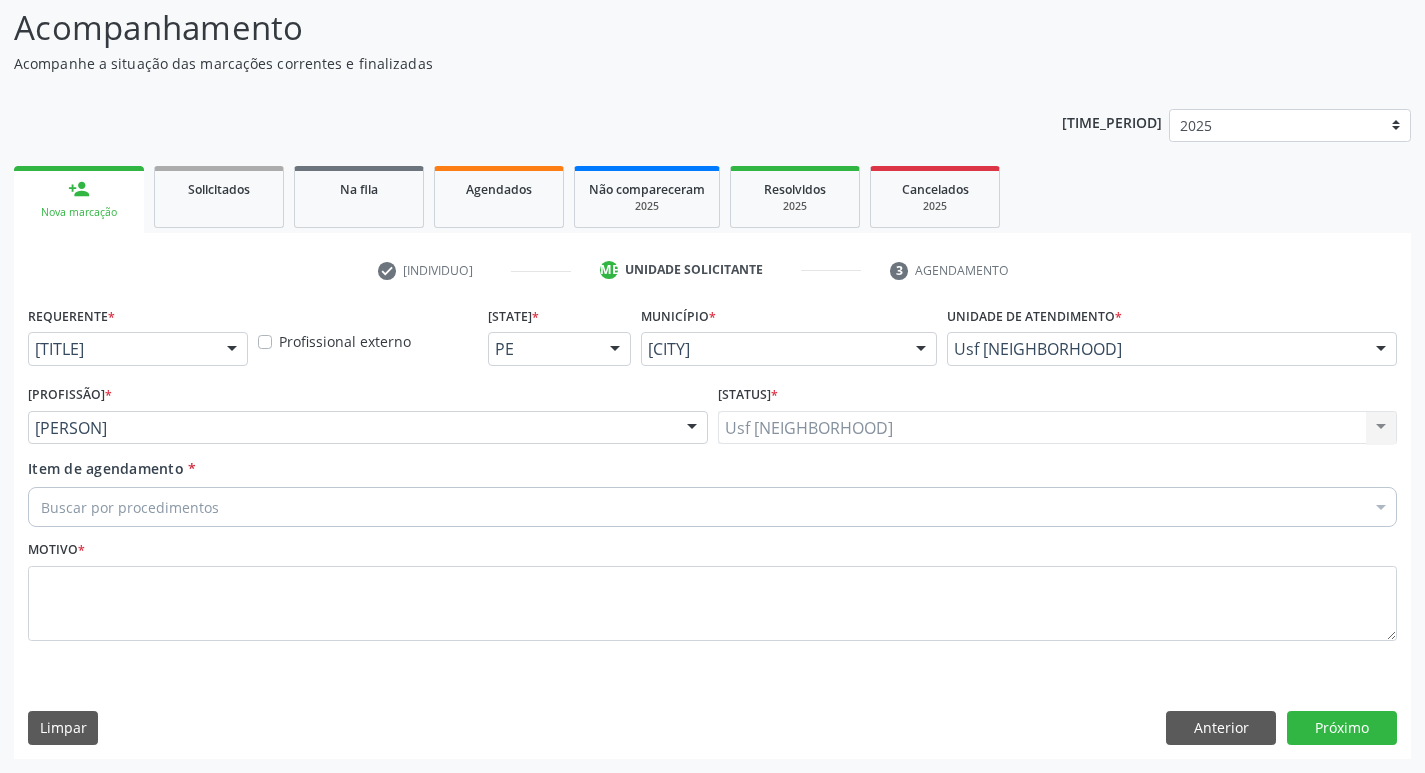 click on "Buscar por procedimentos" at bounding box center [712, 507] 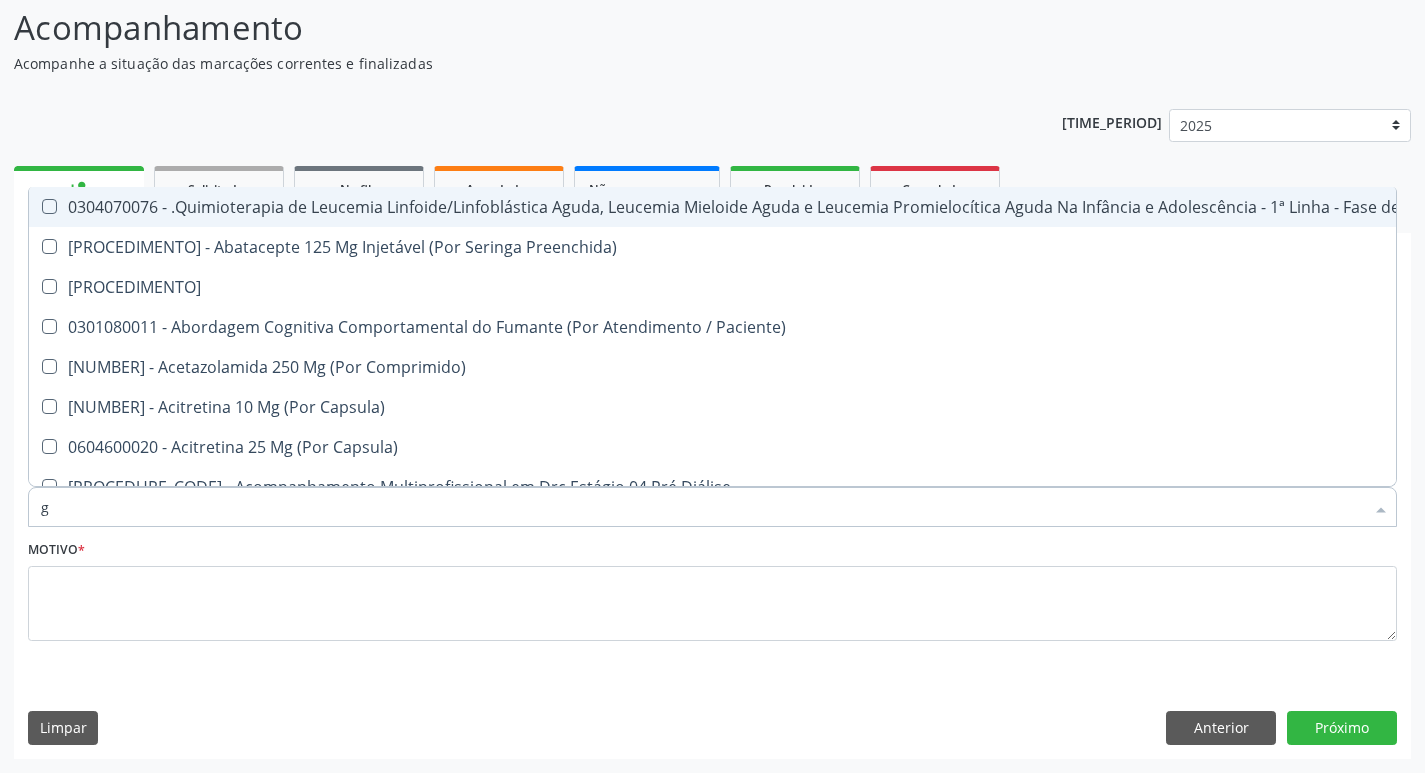 type on "gl" 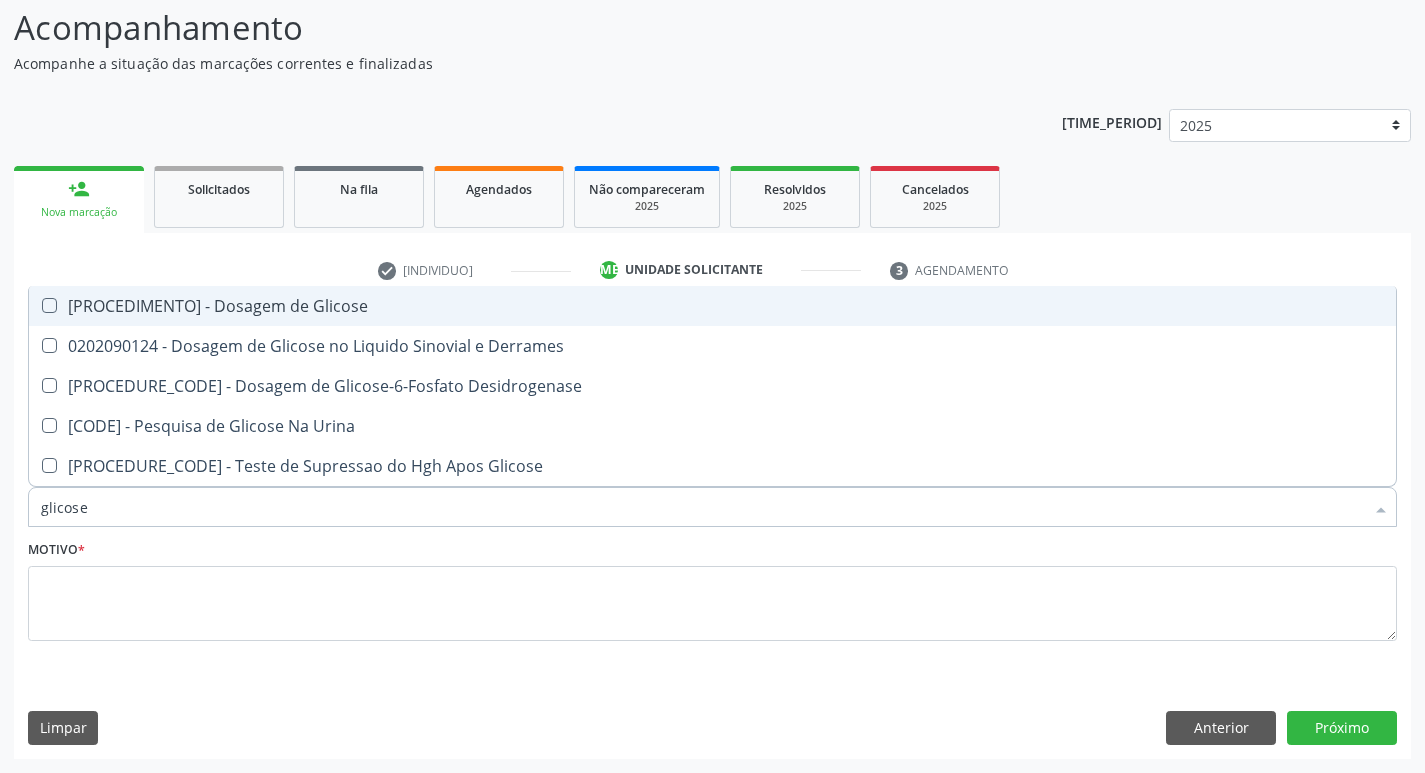 click on "[PROCEDURE_CODE] - Dosagem de Glicose" at bounding box center [712, 306] 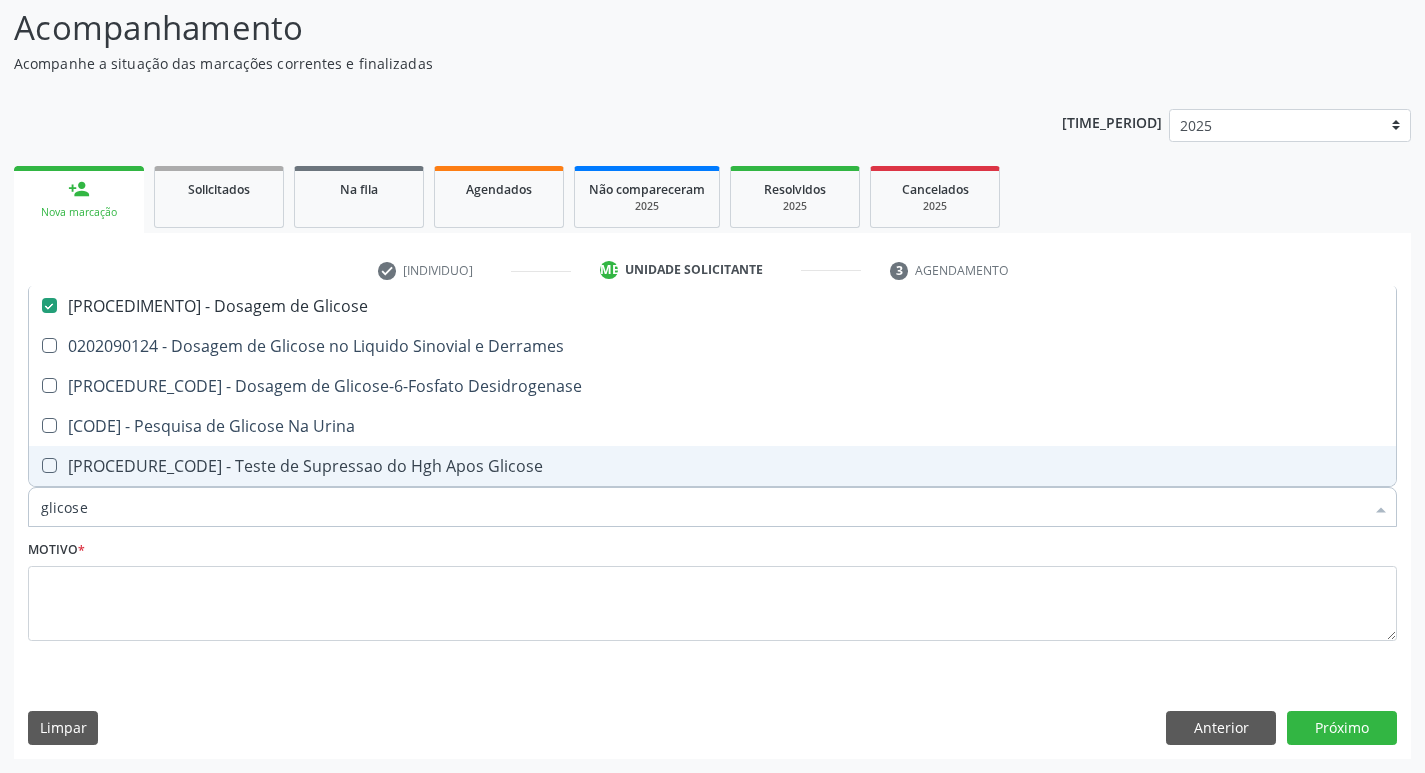drag, startPoint x: 107, startPoint y: 501, endPoint x: 0, endPoint y: 513, distance: 107.67079 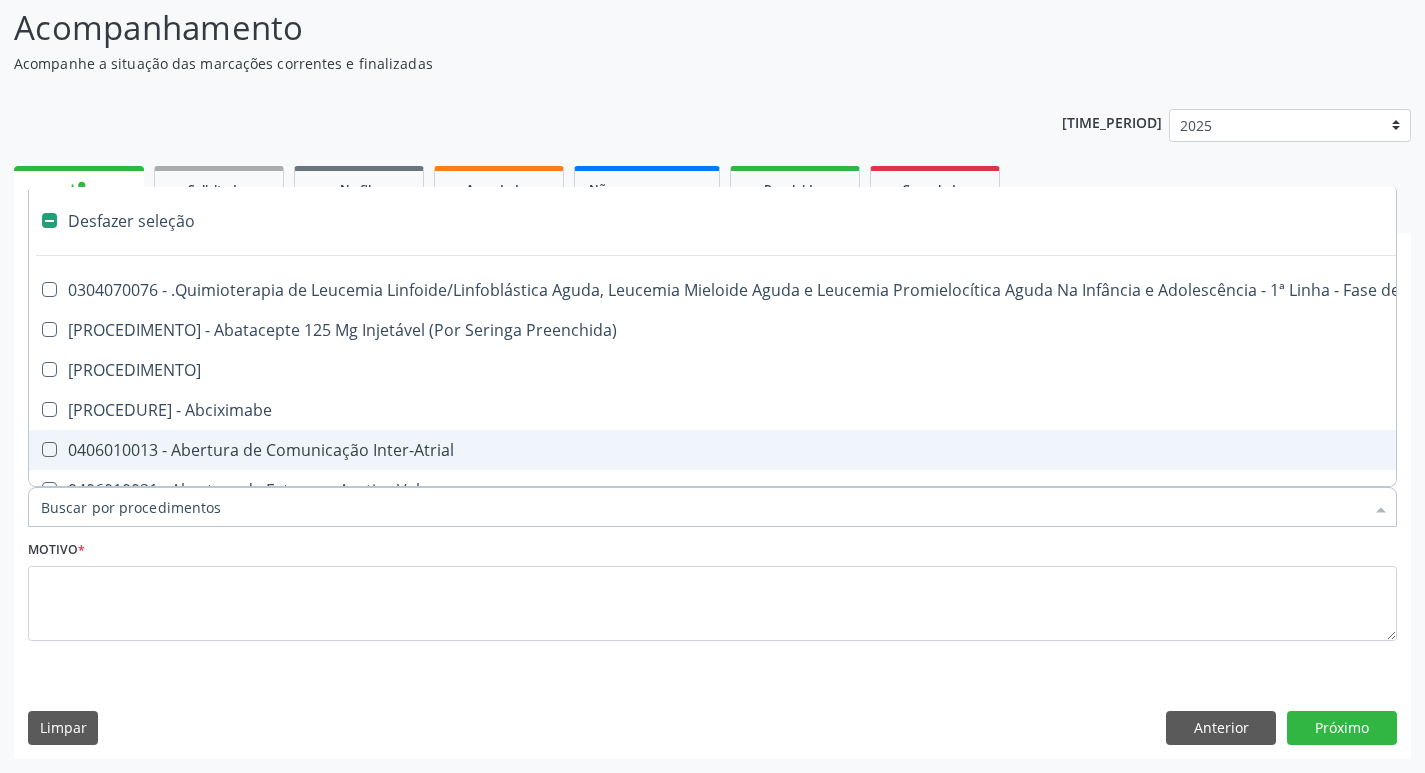 click on "Item de agendamento
*" at bounding box center (702, 507) 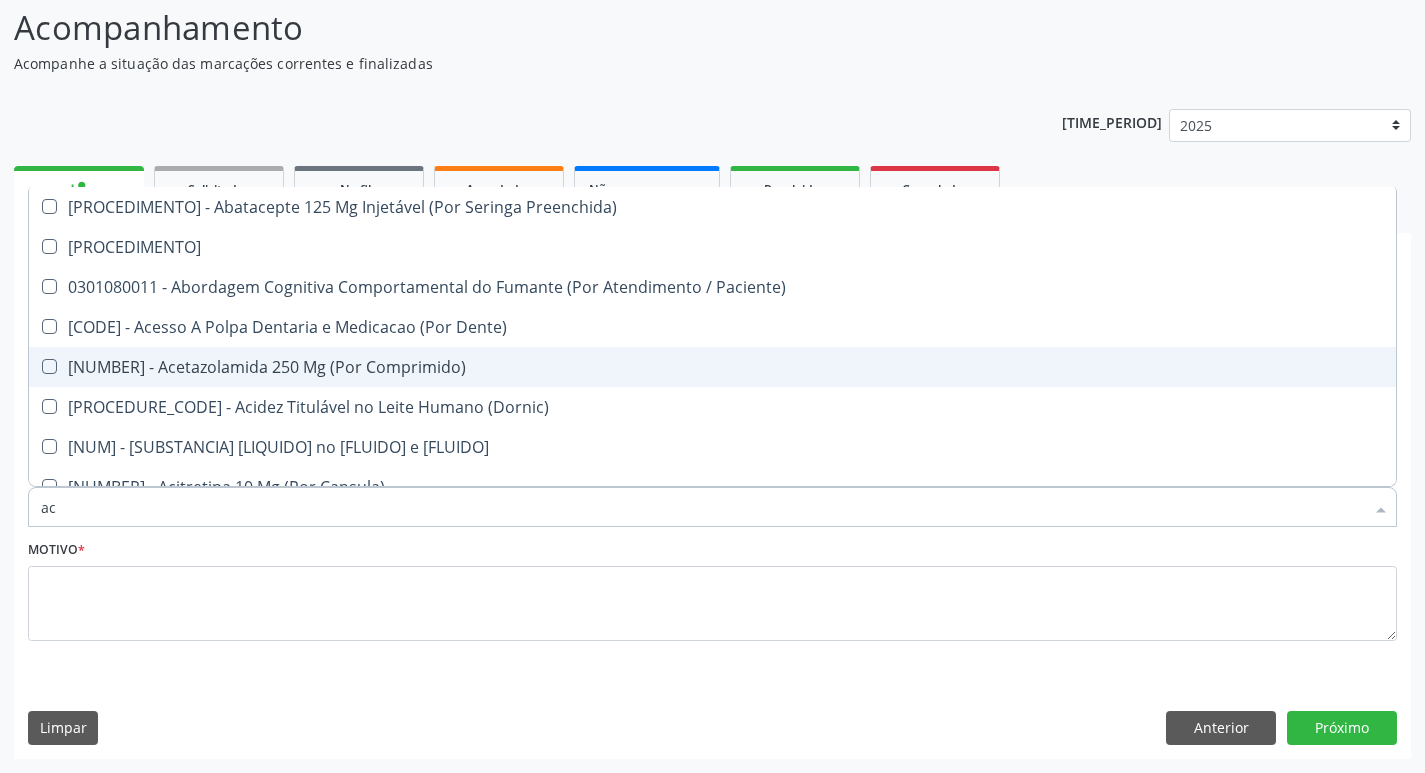 type on "aci" 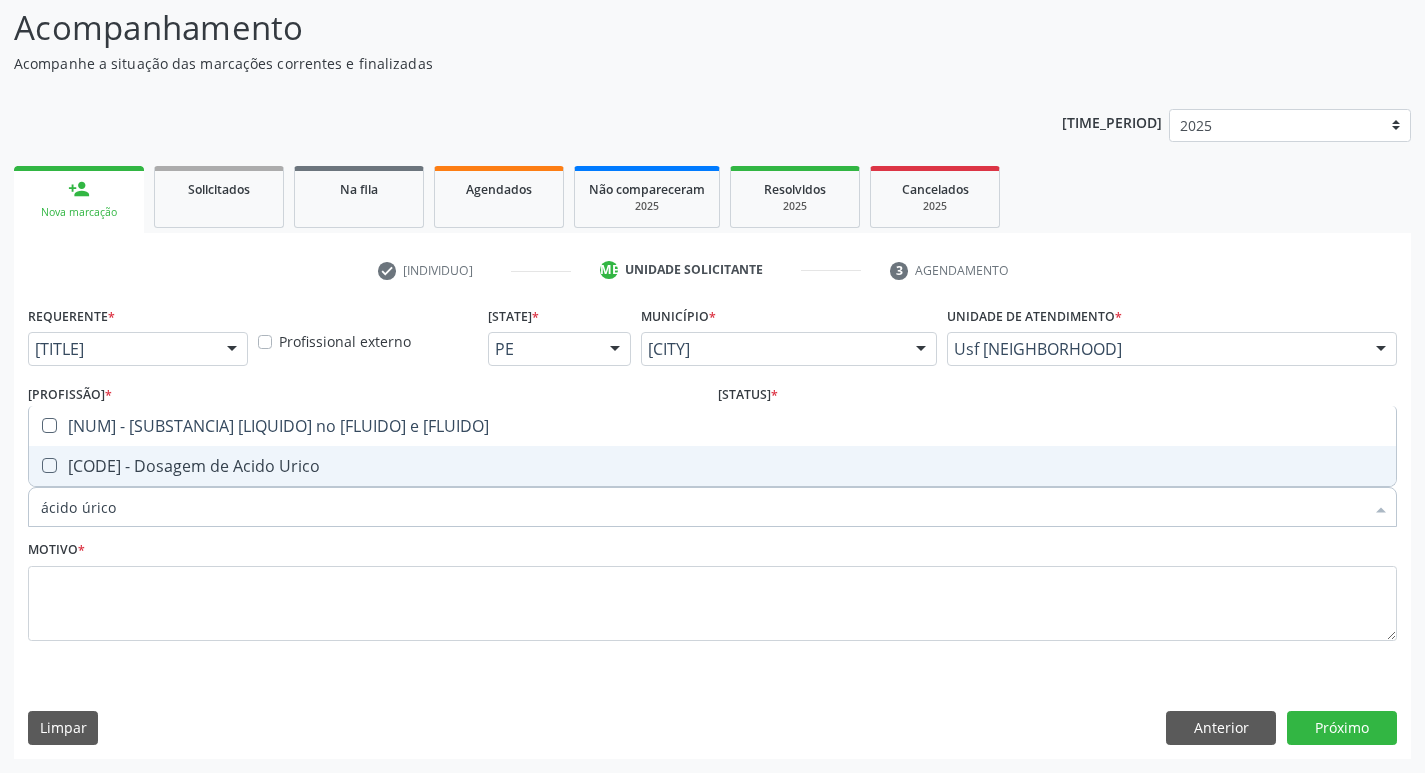 click at bounding box center [49, 465] 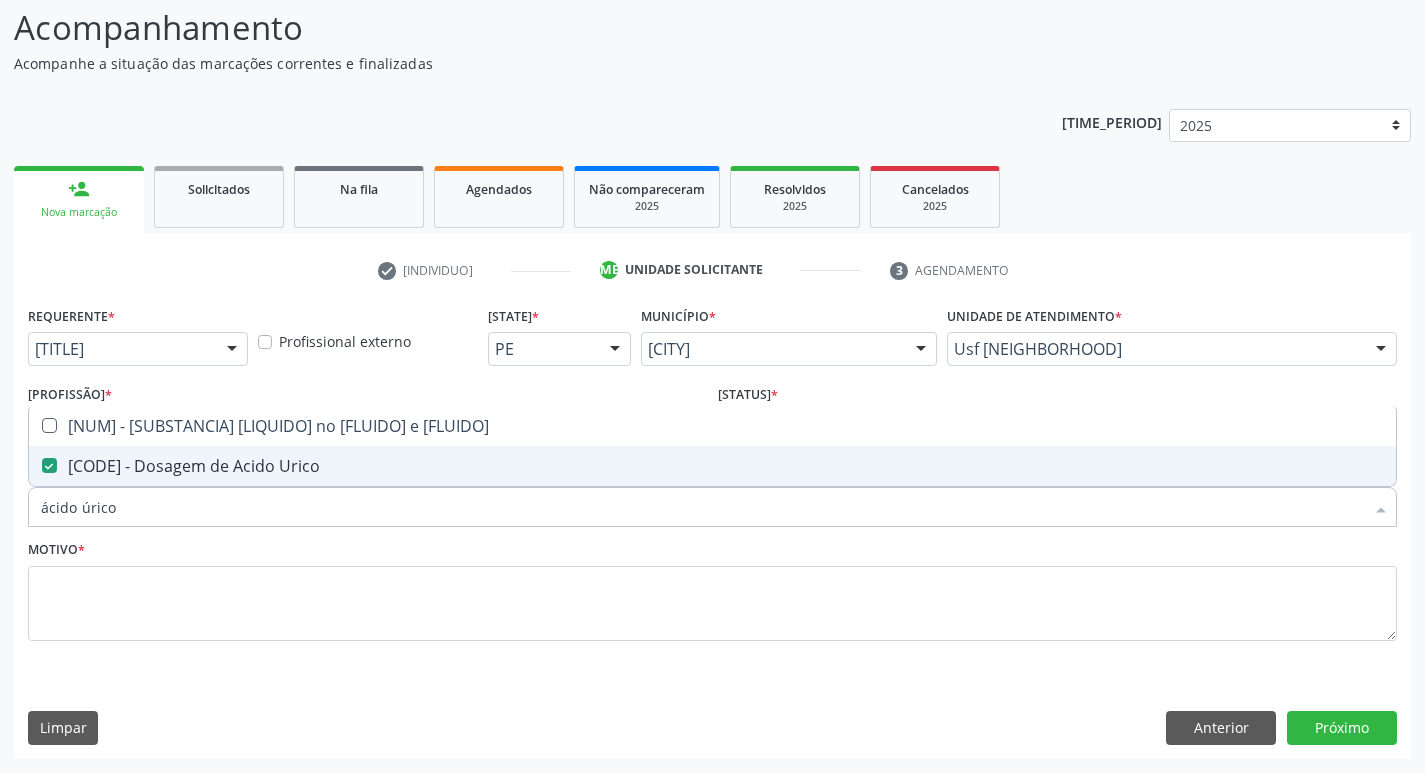 drag, startPoint x: 130, startPoint y: 508, endPoint x: 0, endPoint y: 515, distance: 130.18832 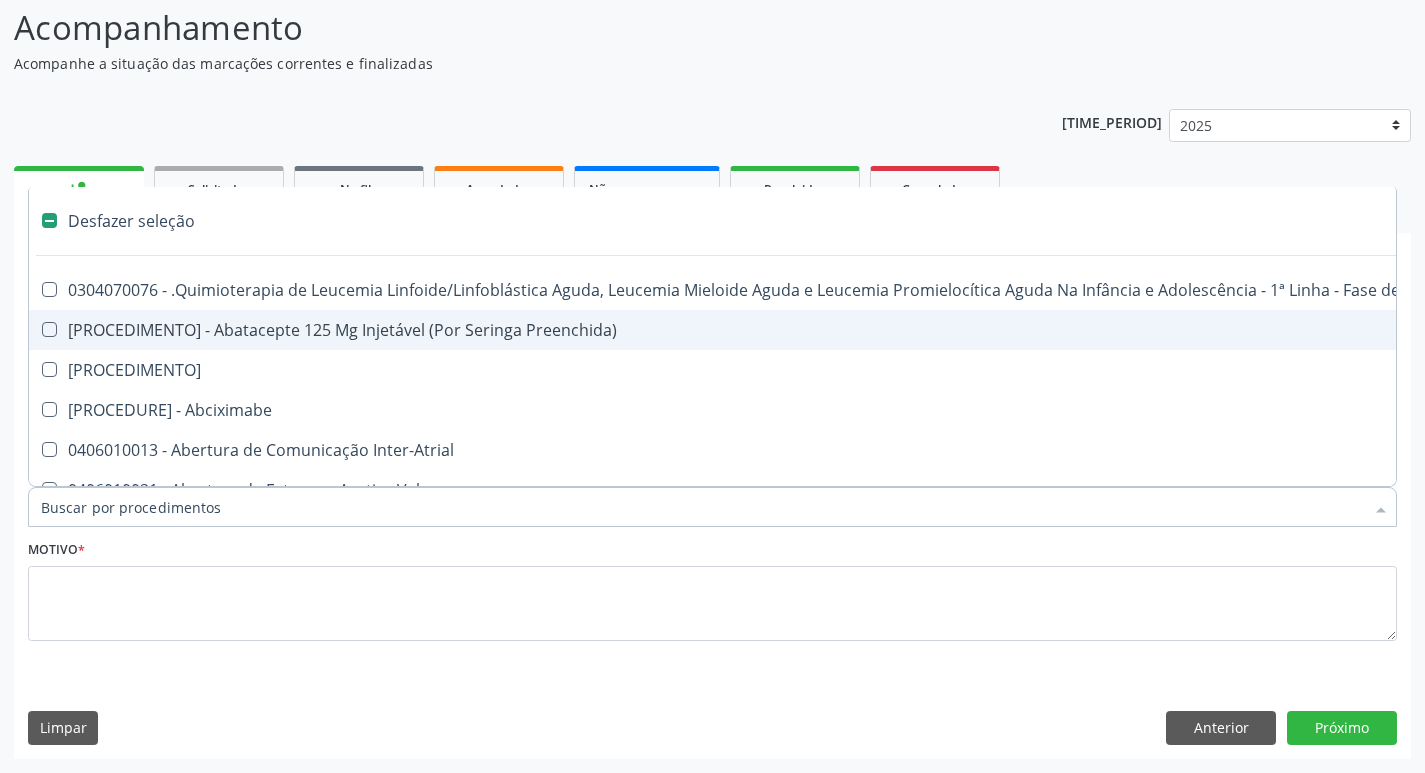 click on "Item de agendamento
*" at bounding box center (702, 507) 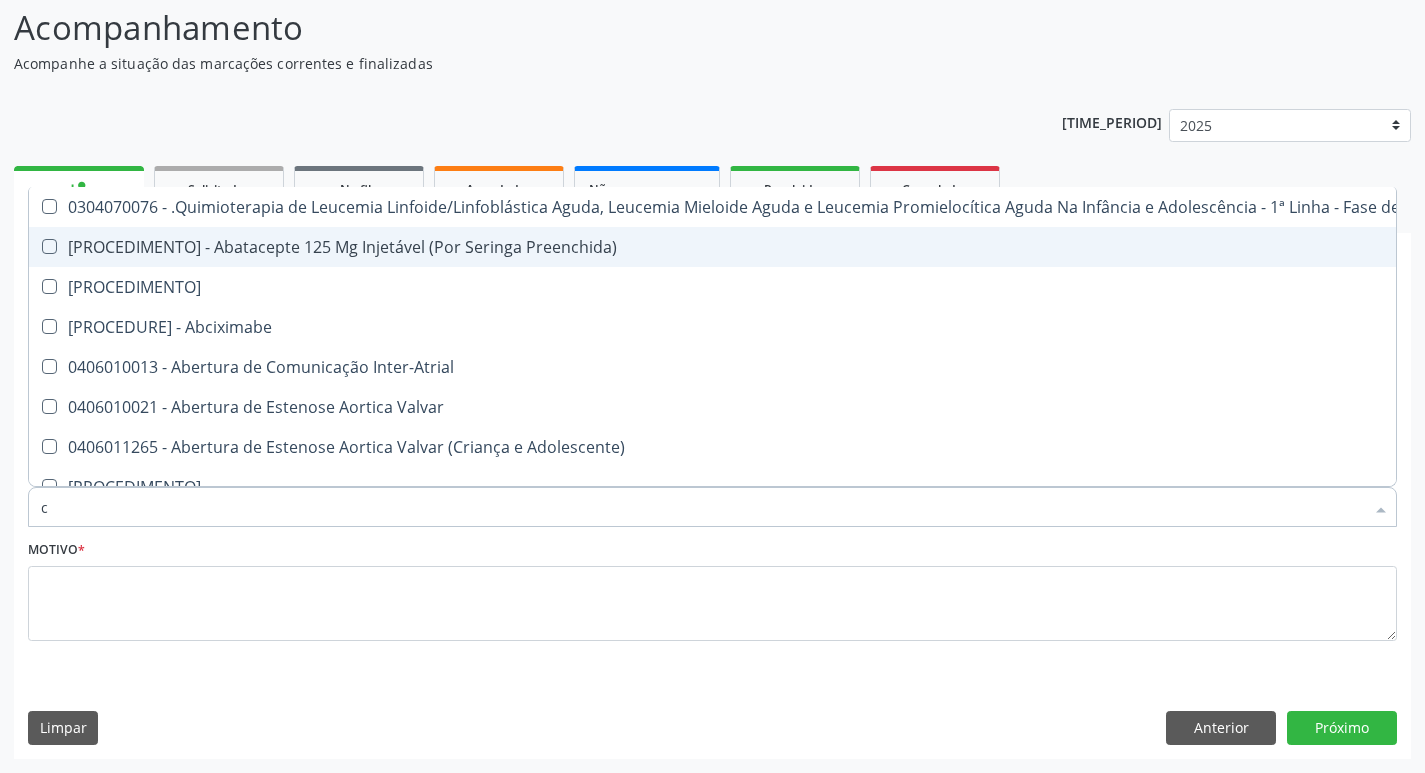 type on "cr" 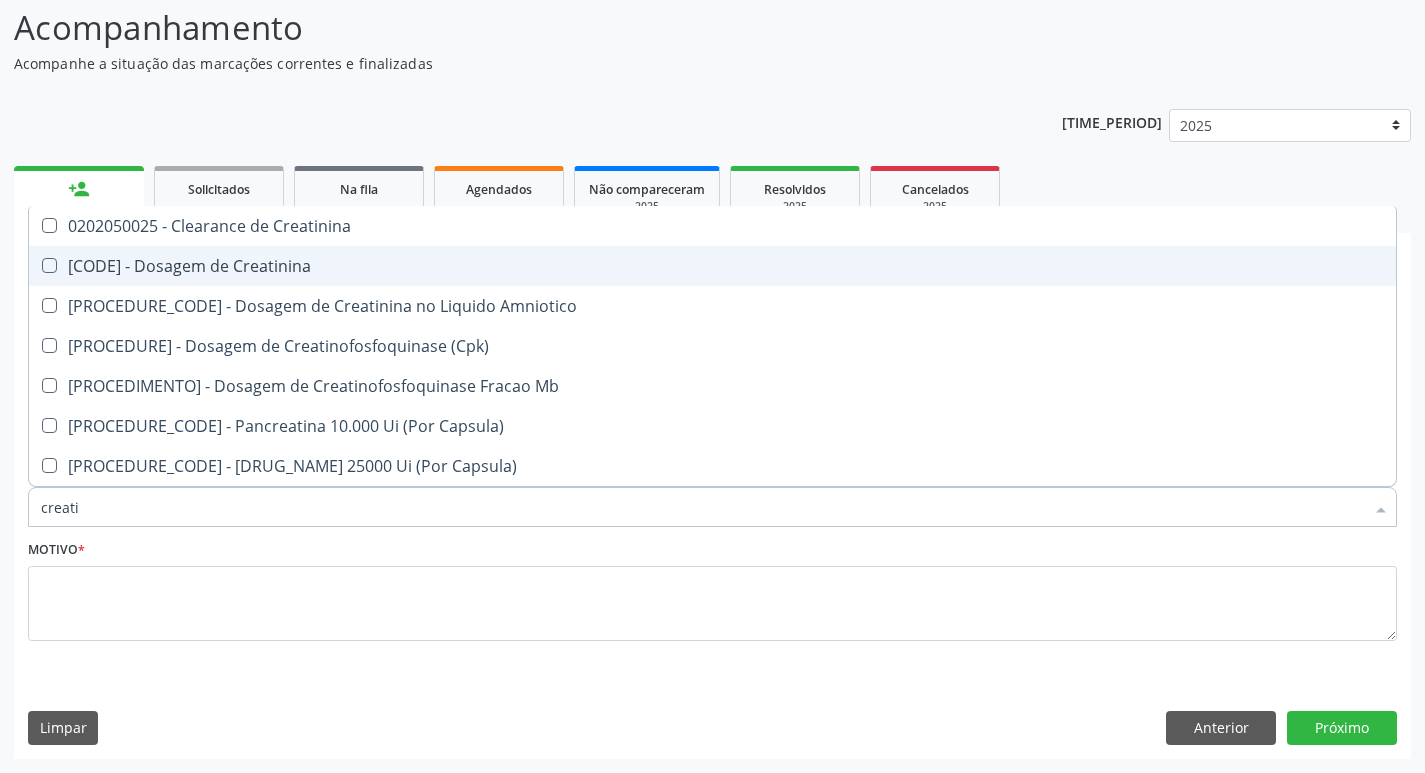 click on "0202010317 - Dosagem de Creatinina" at bounding box center [712, 266] 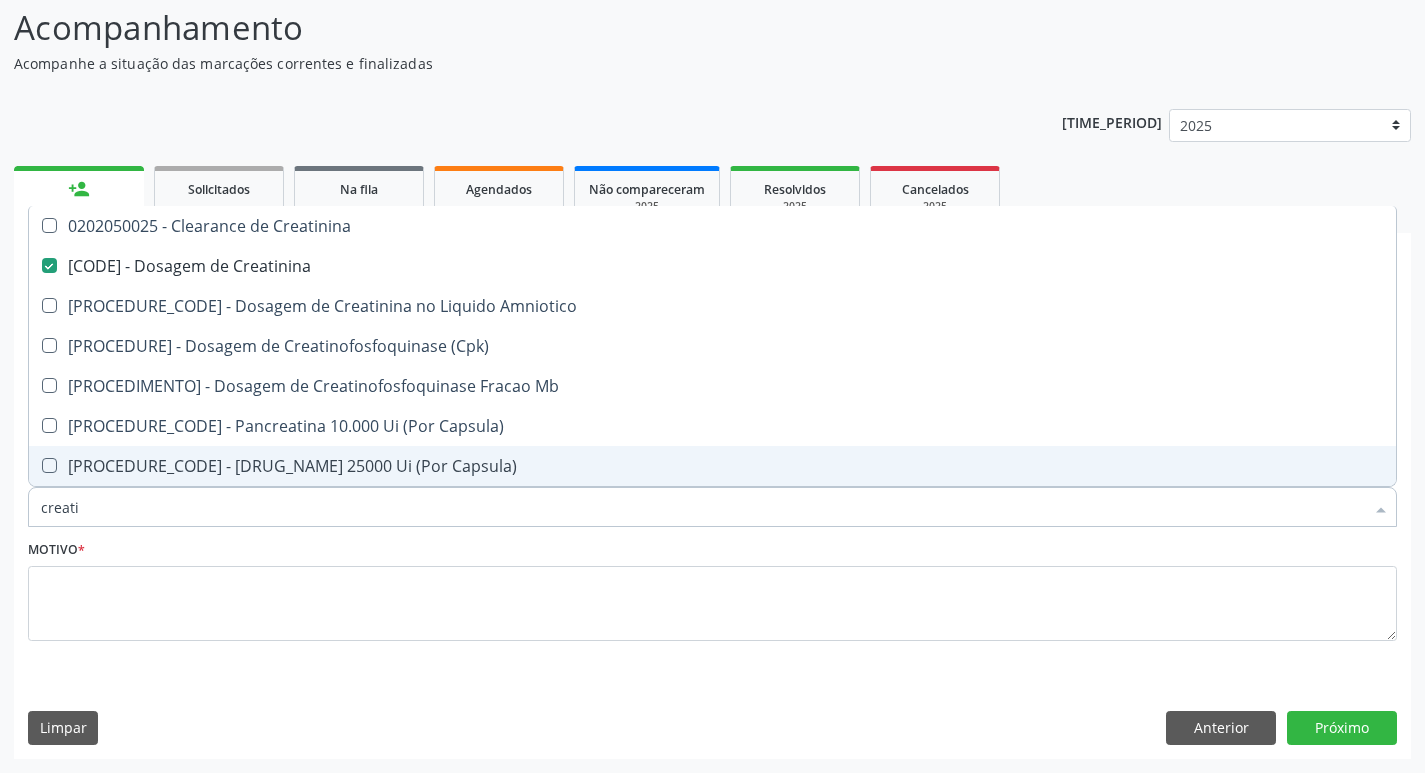 drag, startPoint x: 138, startPoint y: 519, endPoint x: 0, endPoint y: 508, distance: 138.43771 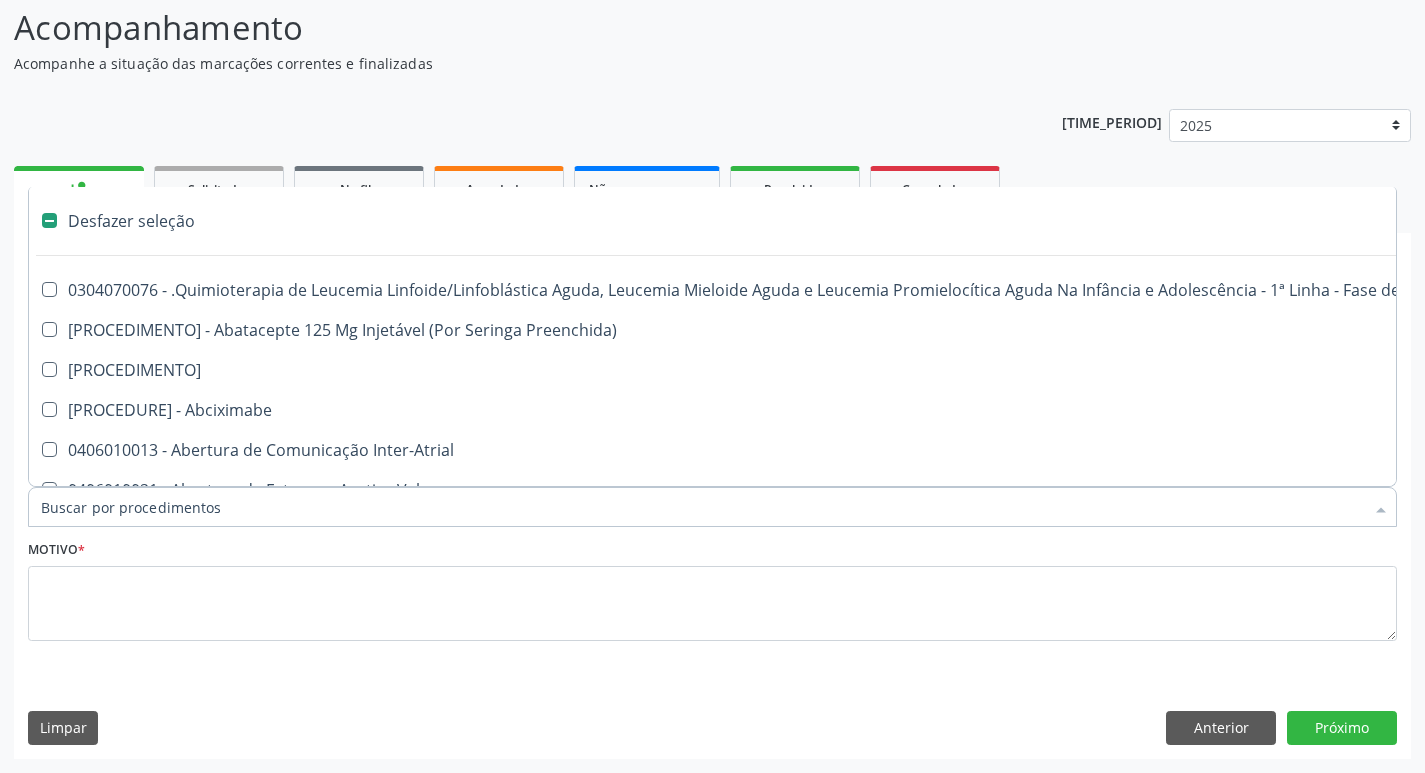 click on "Item de agendamento
*" at bounding box center (702, 507) 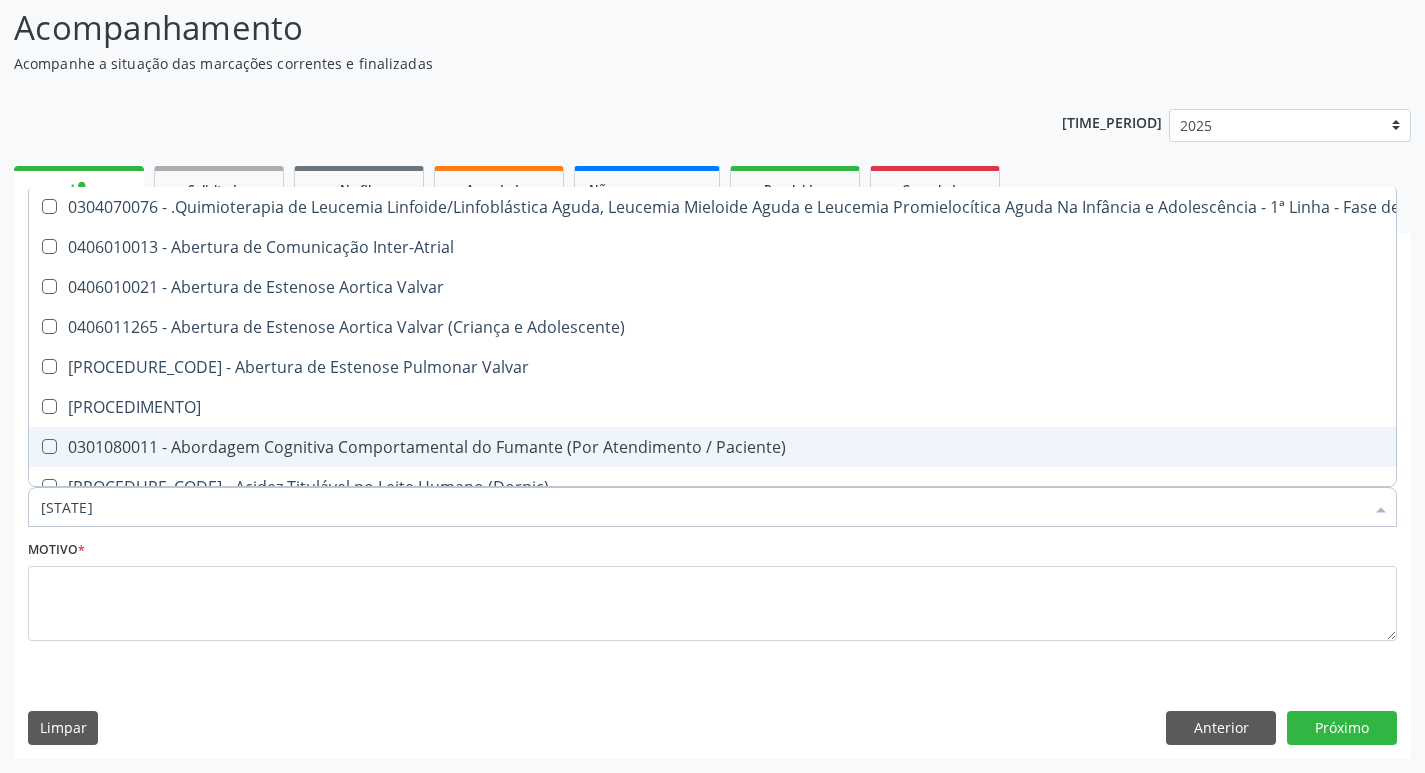 type on "ur" 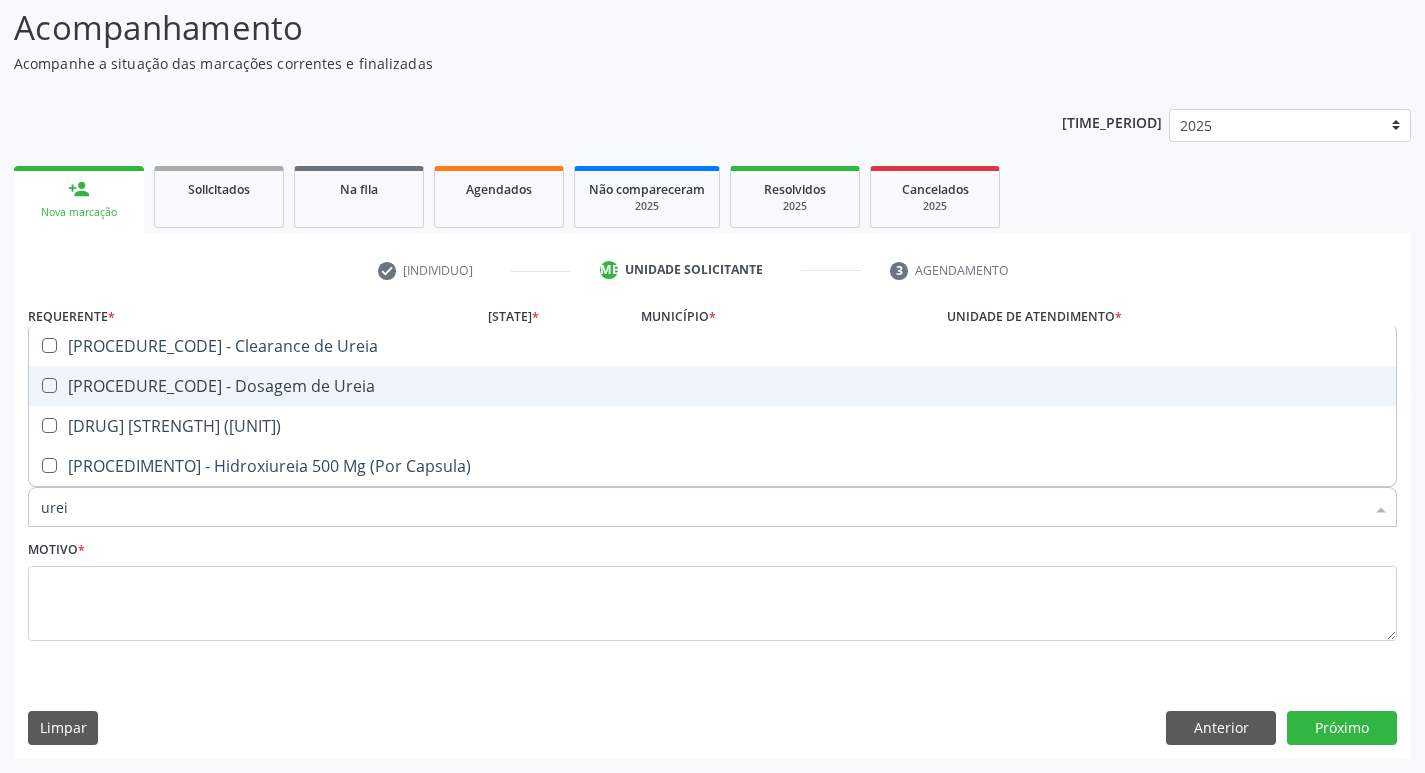 click on "0202010694 - Dosagem de Ureia" at bounding box center [712, 386] 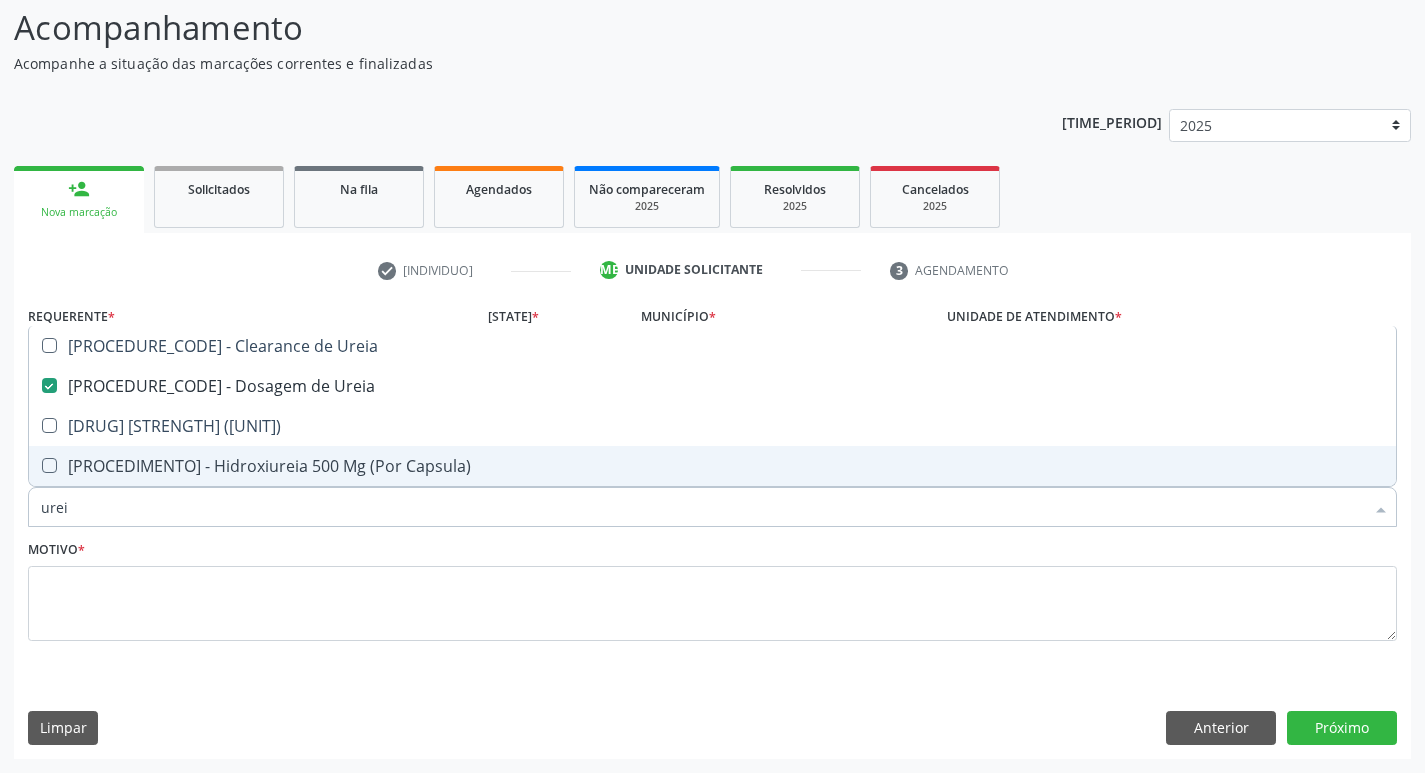 drag, startPoint x: 92, startPoint y: 514, endPoint x: 0, endPoint y: 504, distance: 92.541885 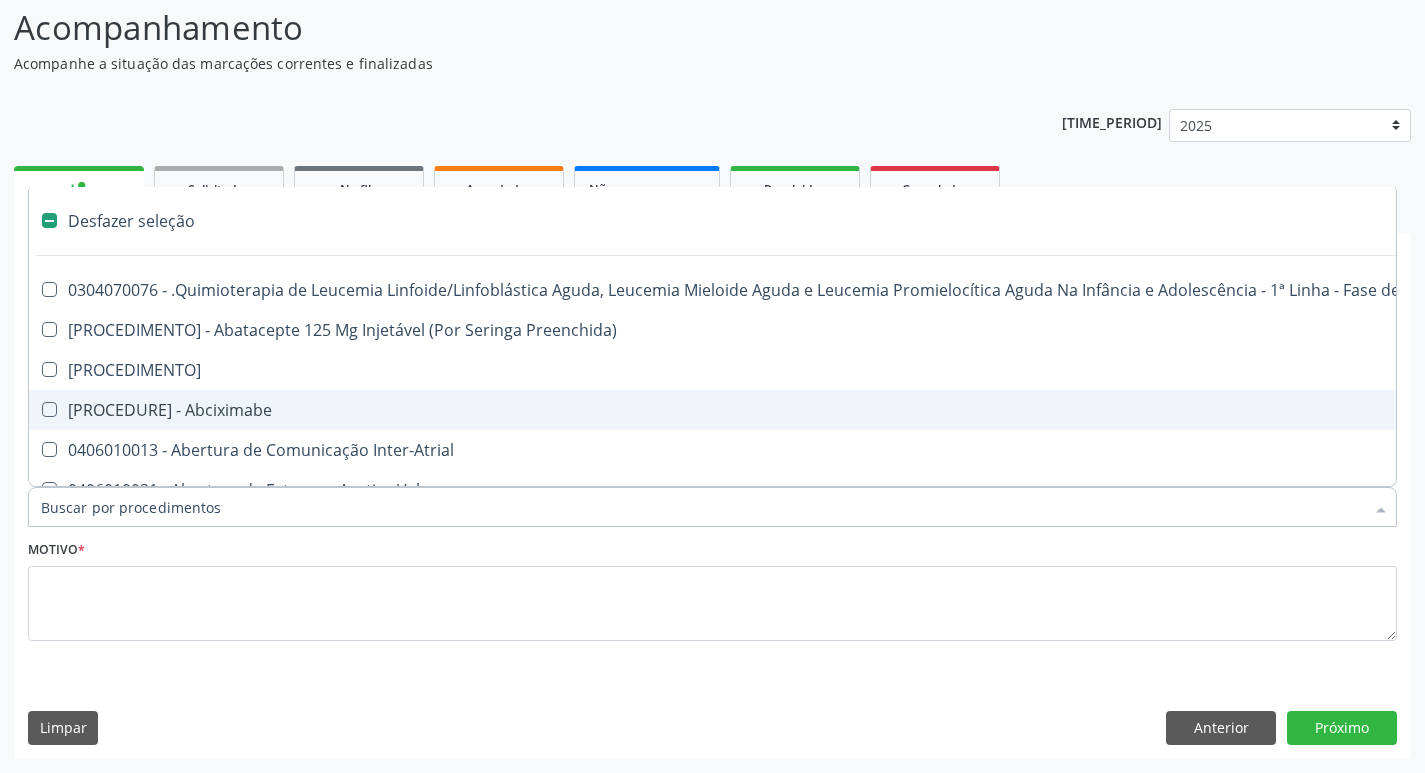 type on "c" 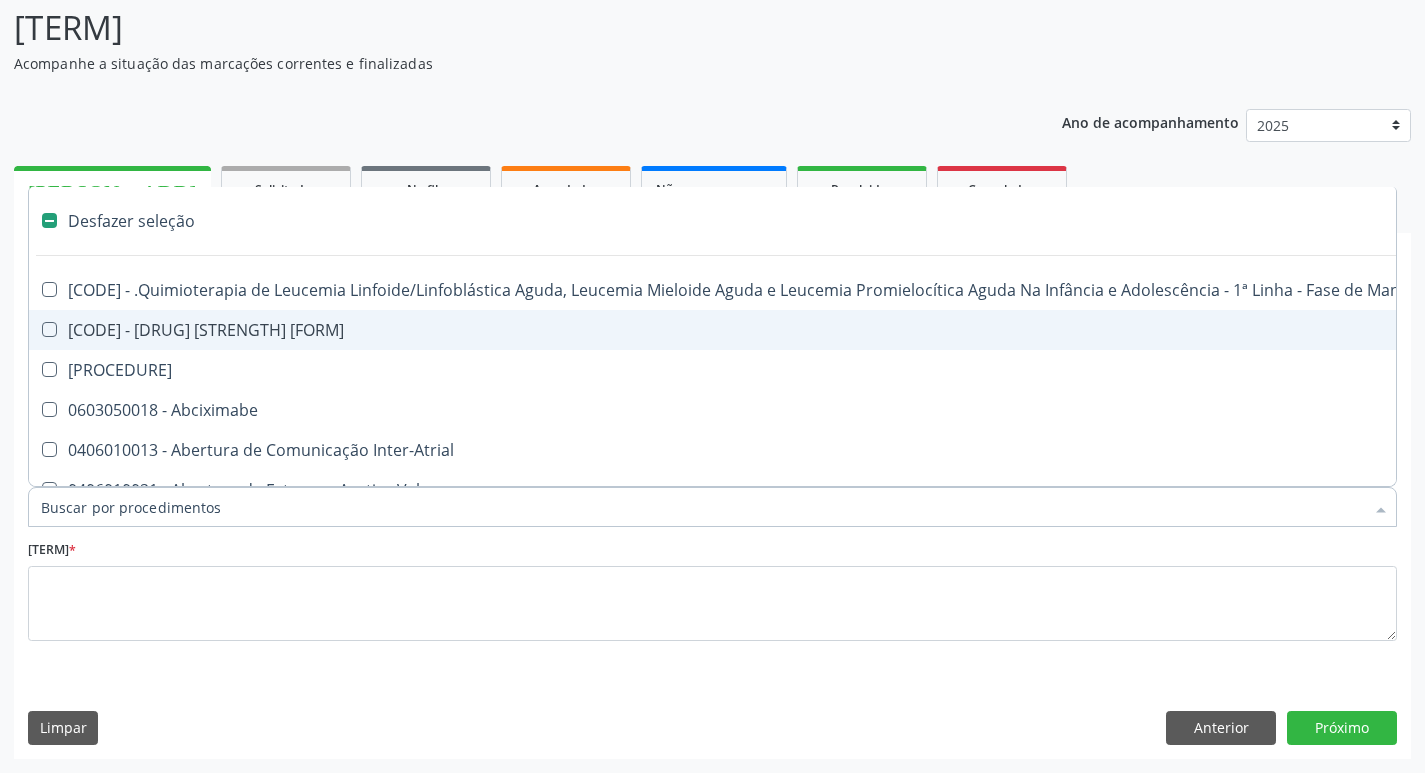 scroll, scrollTop: 133, scrollLeft: 0, axis: vertical 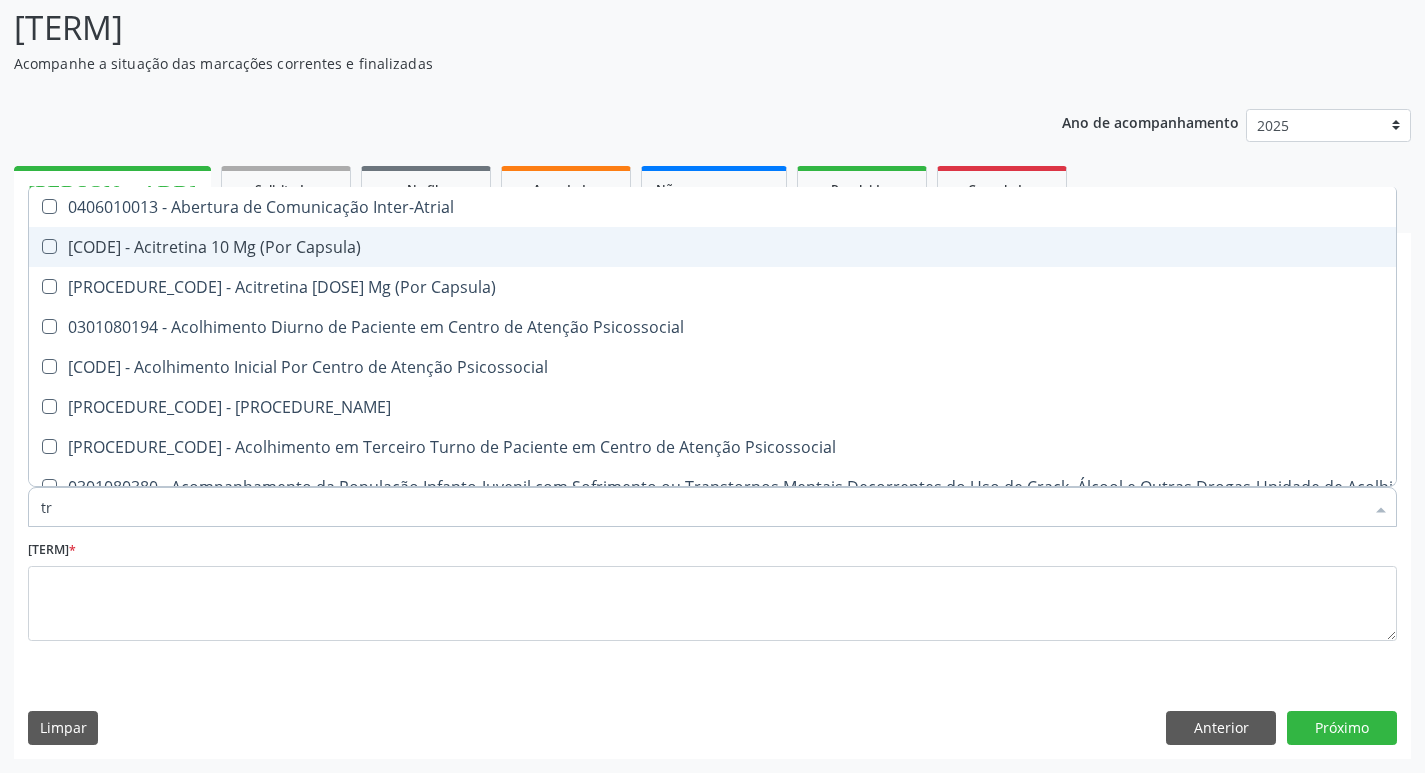 type on "tri" 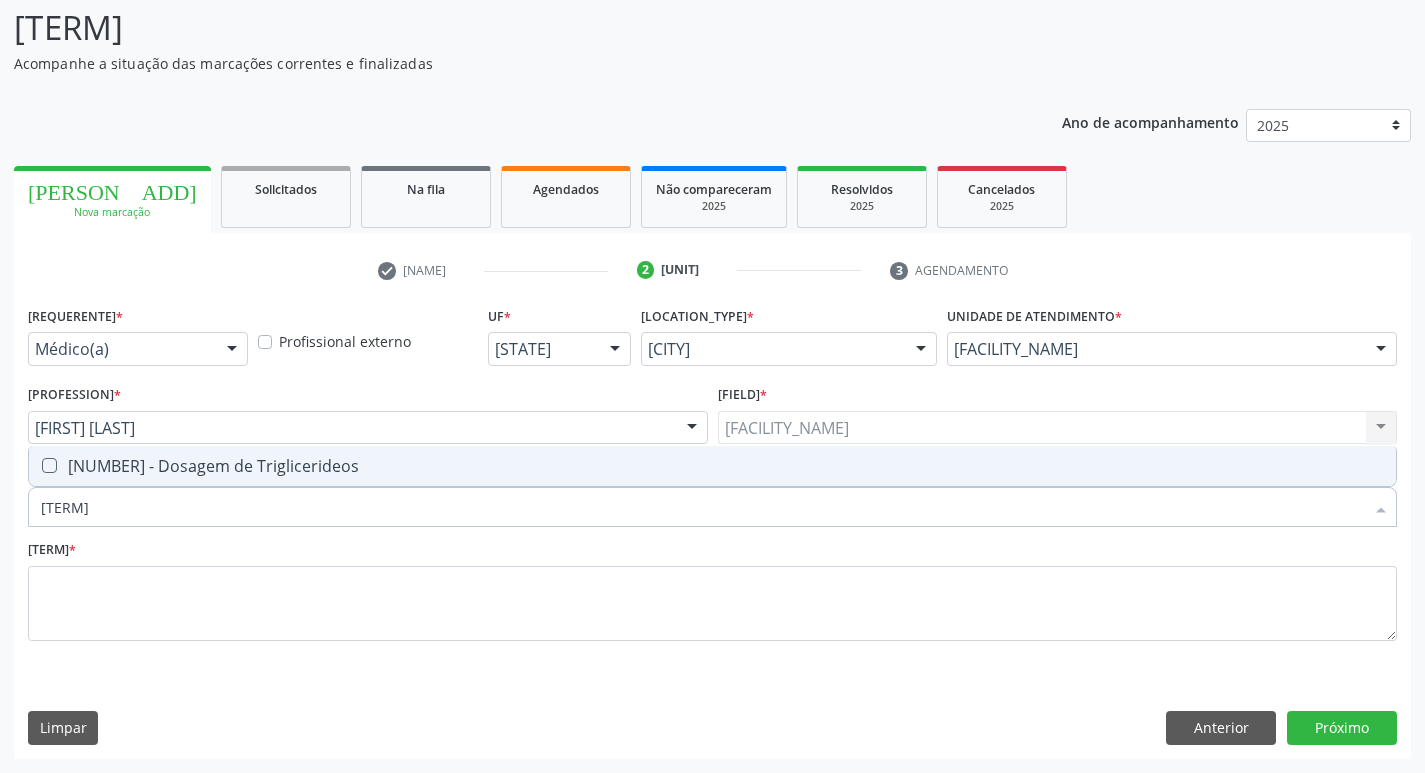 click at bounding box center [36, 466] 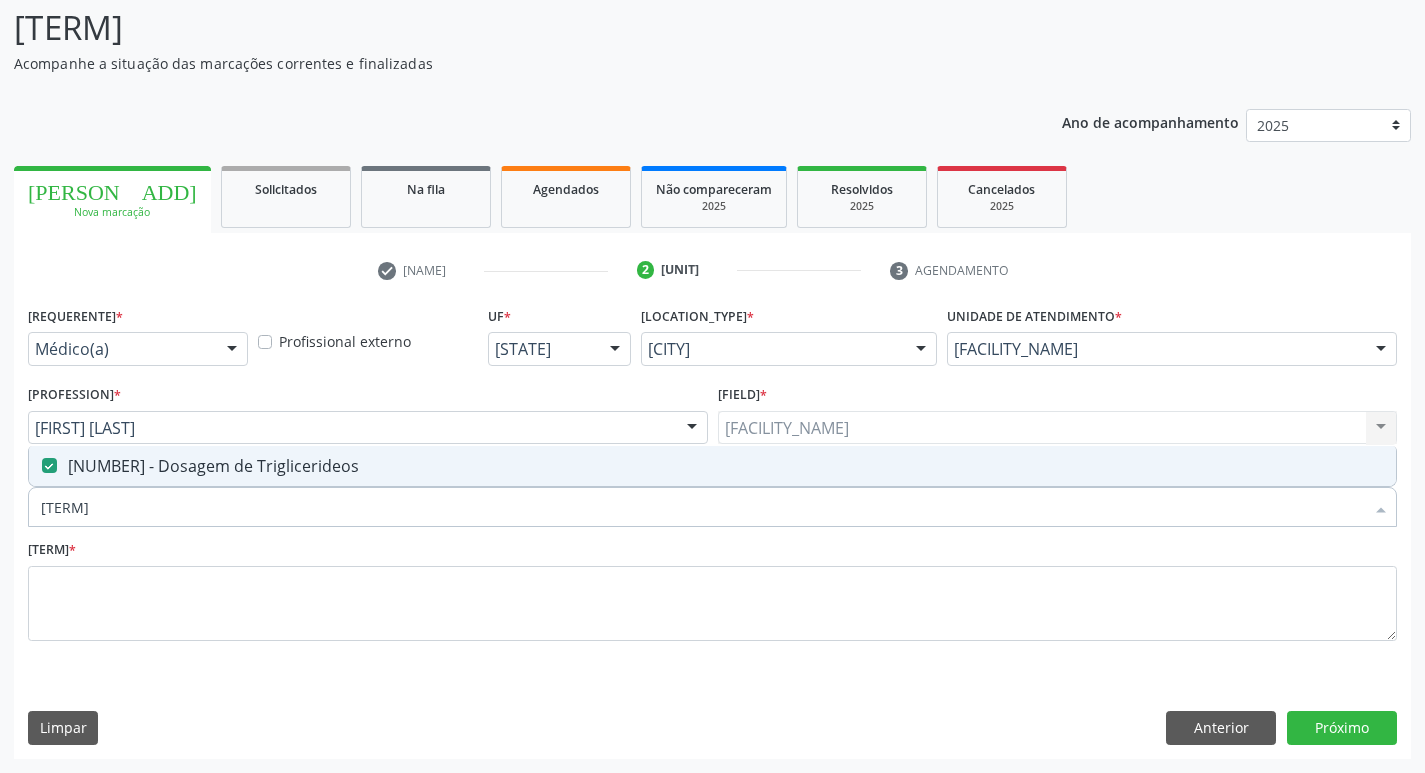 drag, startPoint x: 105, startPoint y: 510, endPoint x: 0, endPoint y: 468, distance: 113.08846 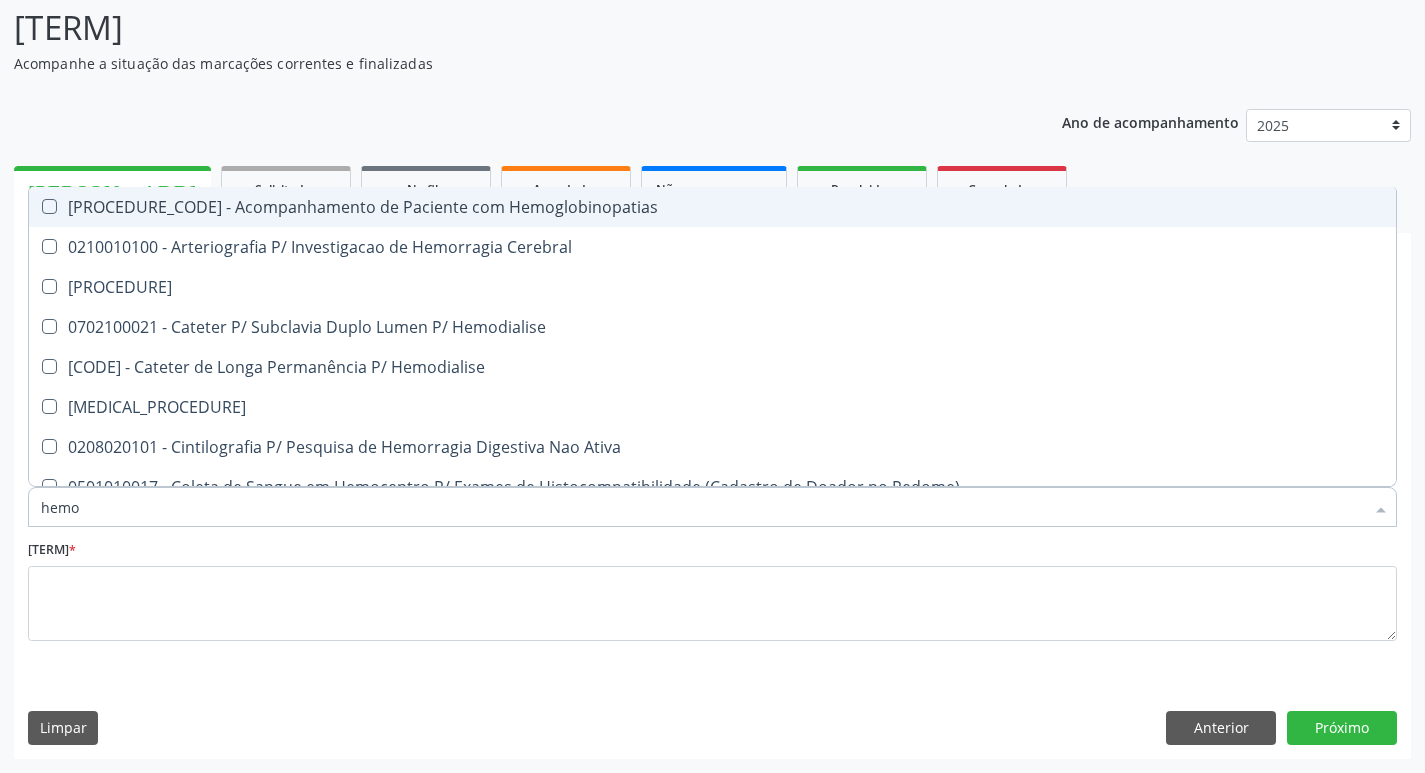 type on "[SIGLA]" 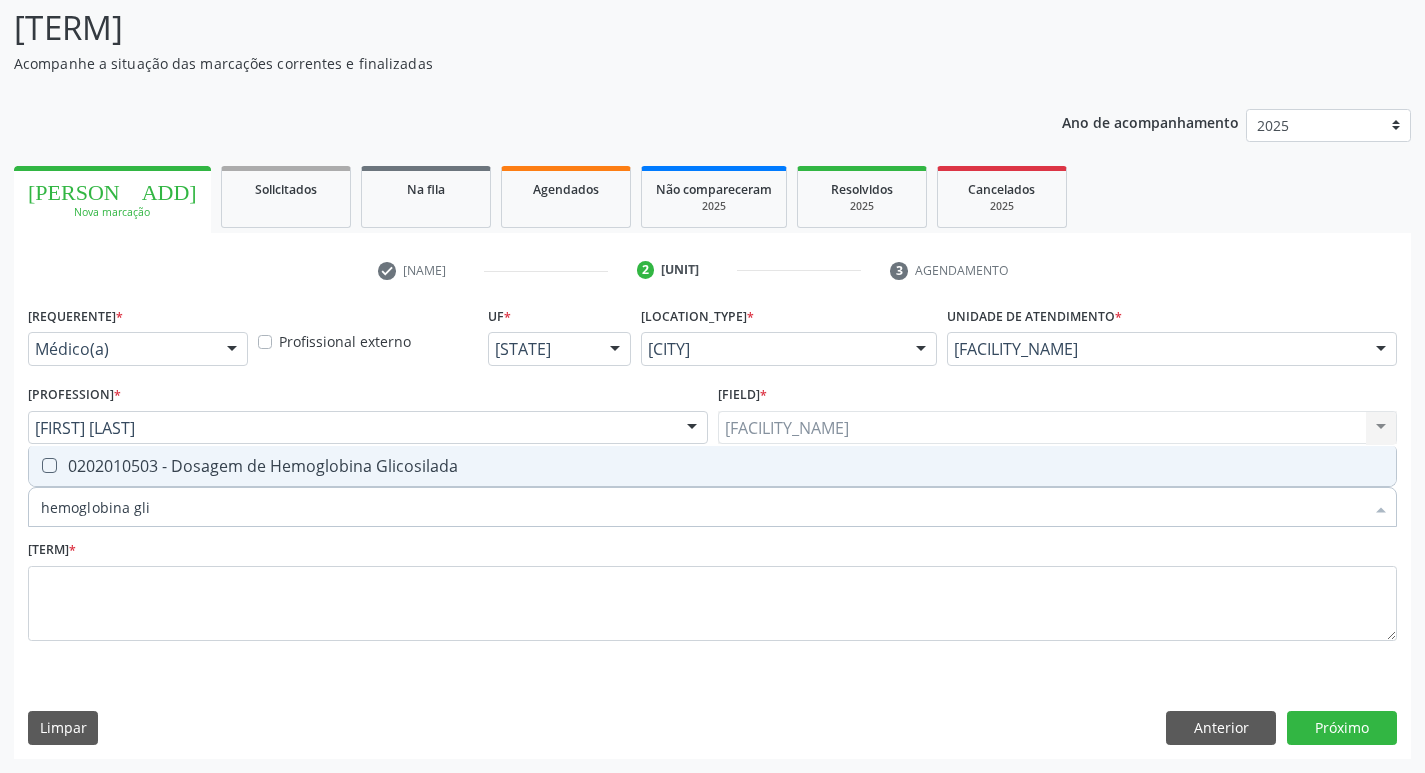 click at bounding box center [49, 465] 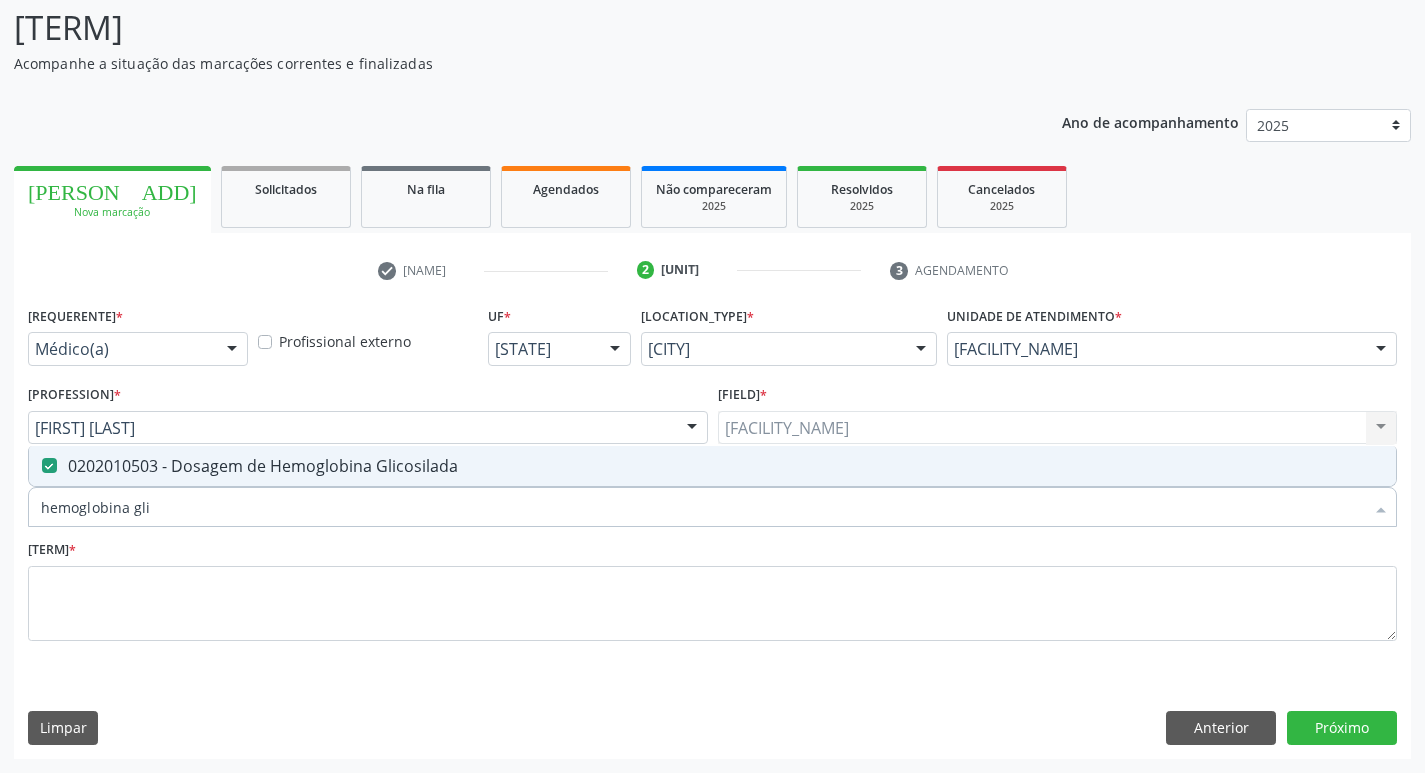 drag, startPoint x: 224, startPoint y: 526, endPoint x: 0, endPoint y: 508, distance: 224.72205 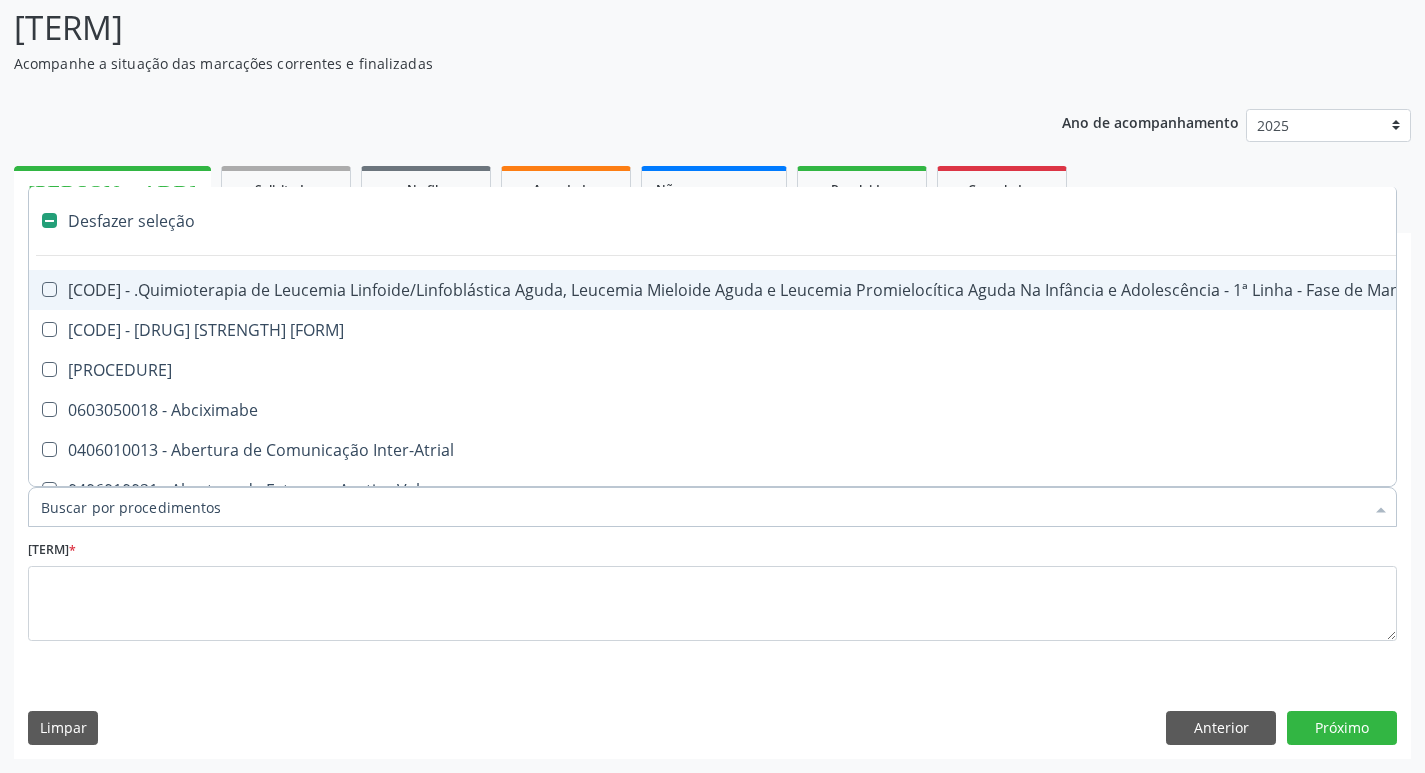 click on "Item de agendamento
*" at bounding box center [702, 507] 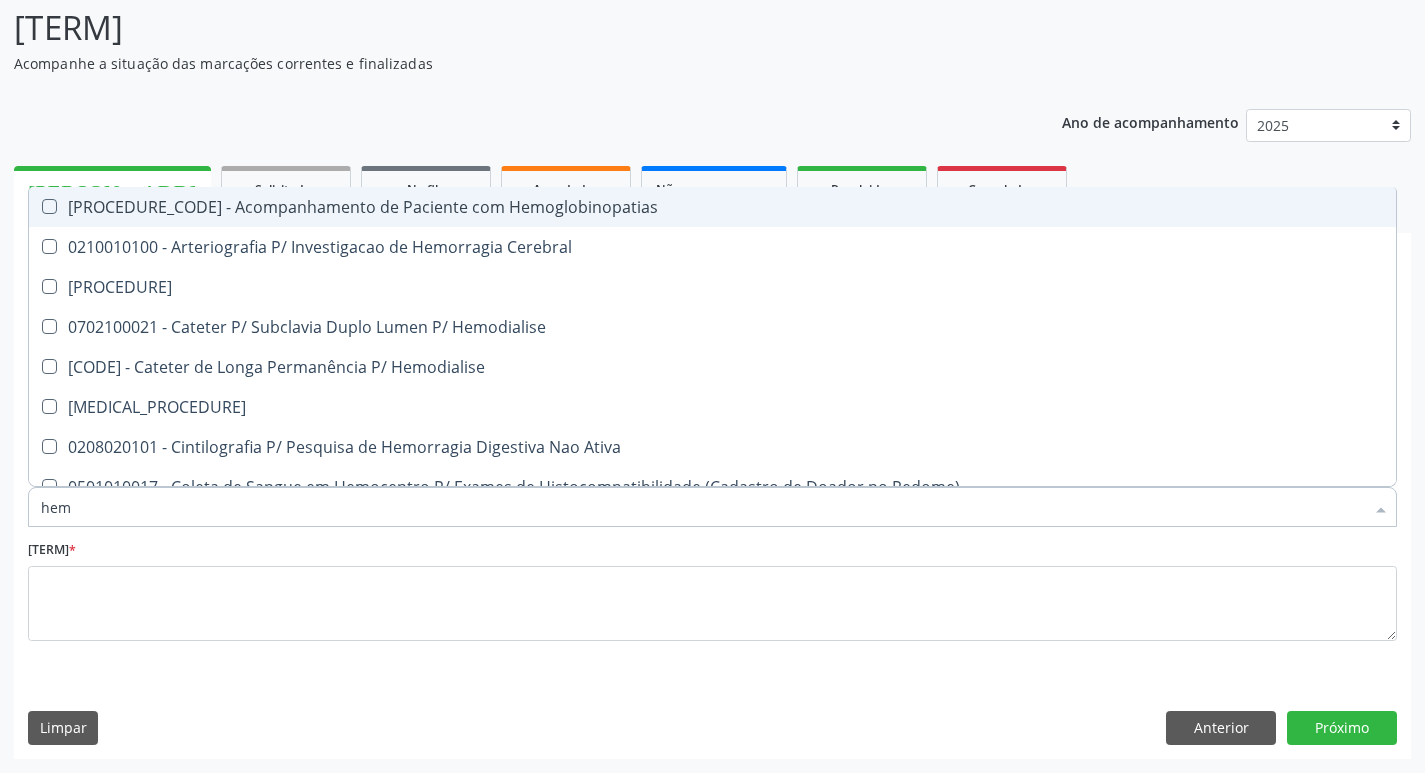 type on "[SIGLA]" 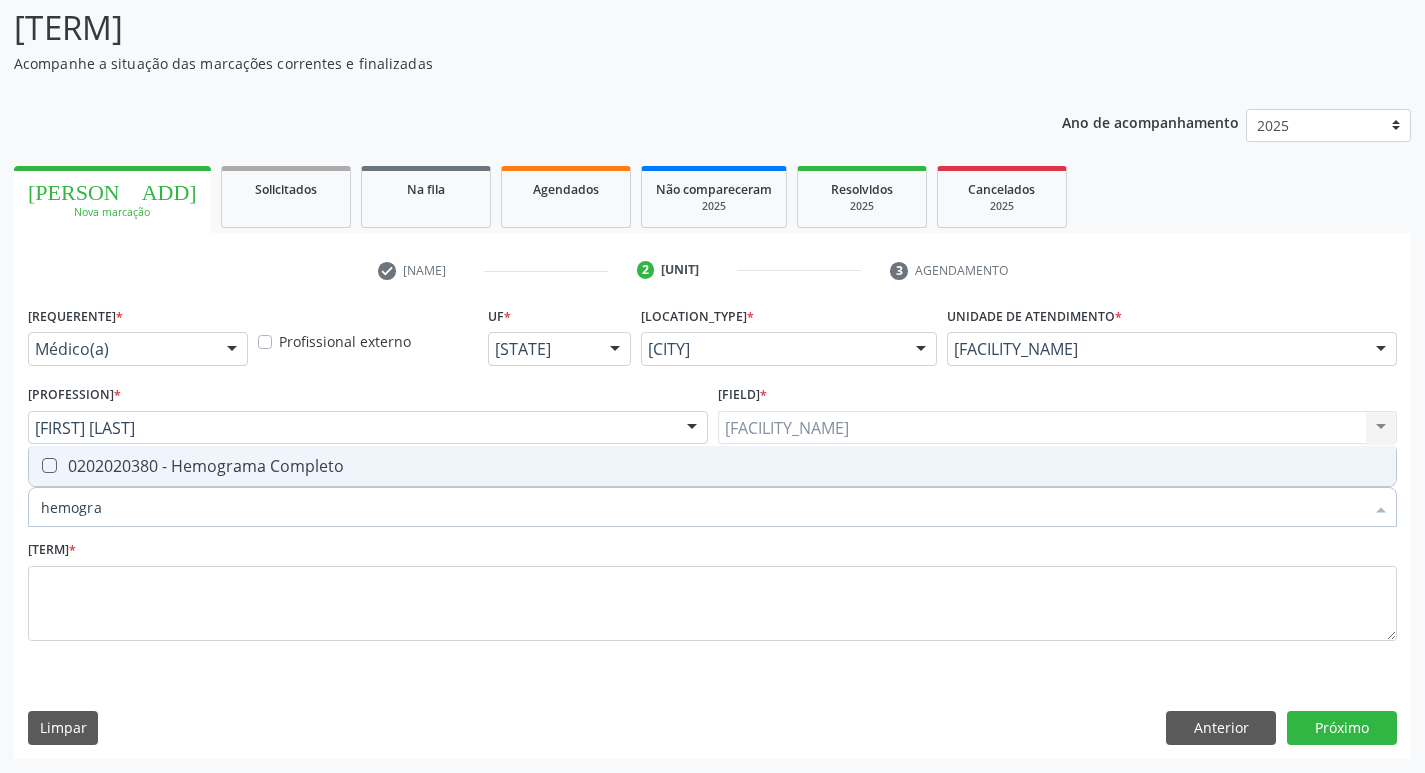 click at bounding box center (49, 465) 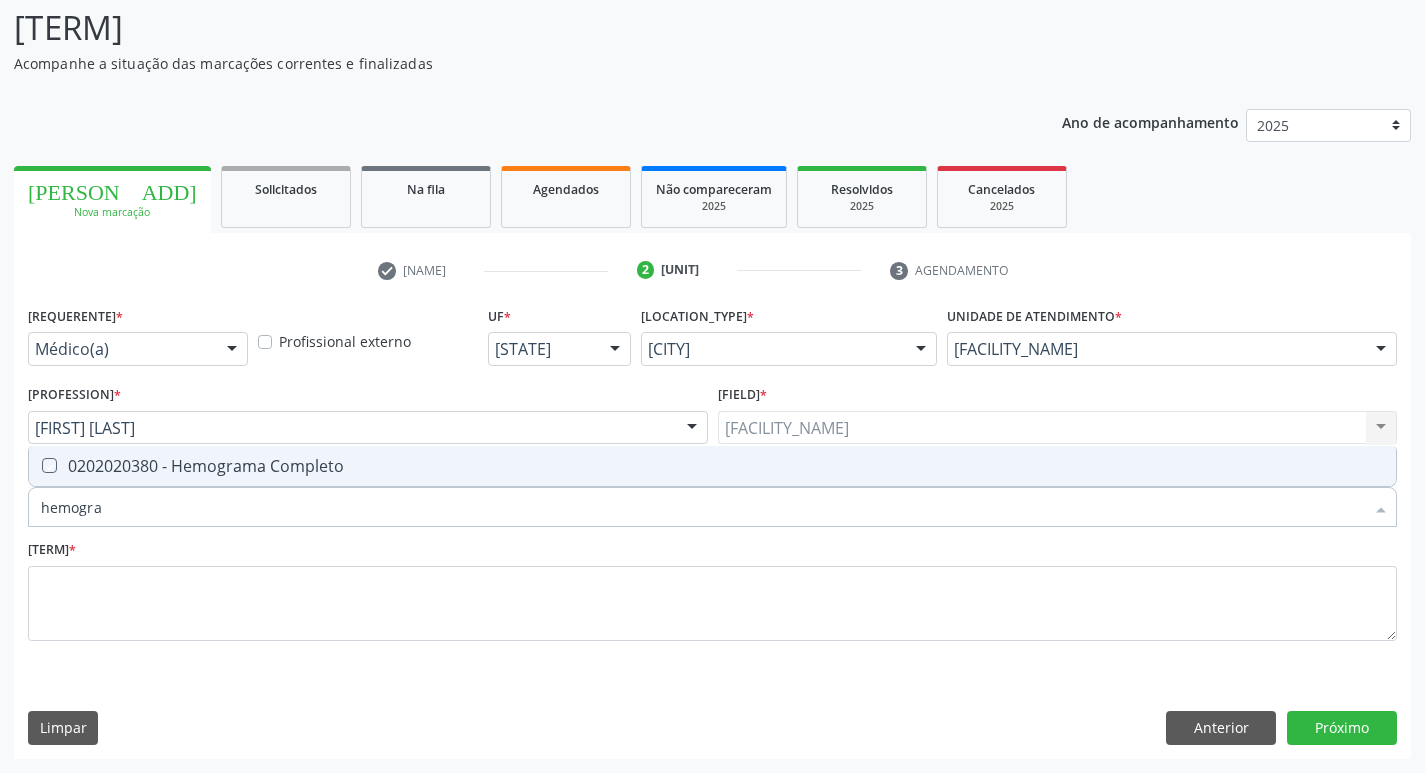 click at bounding box center (35, 465) 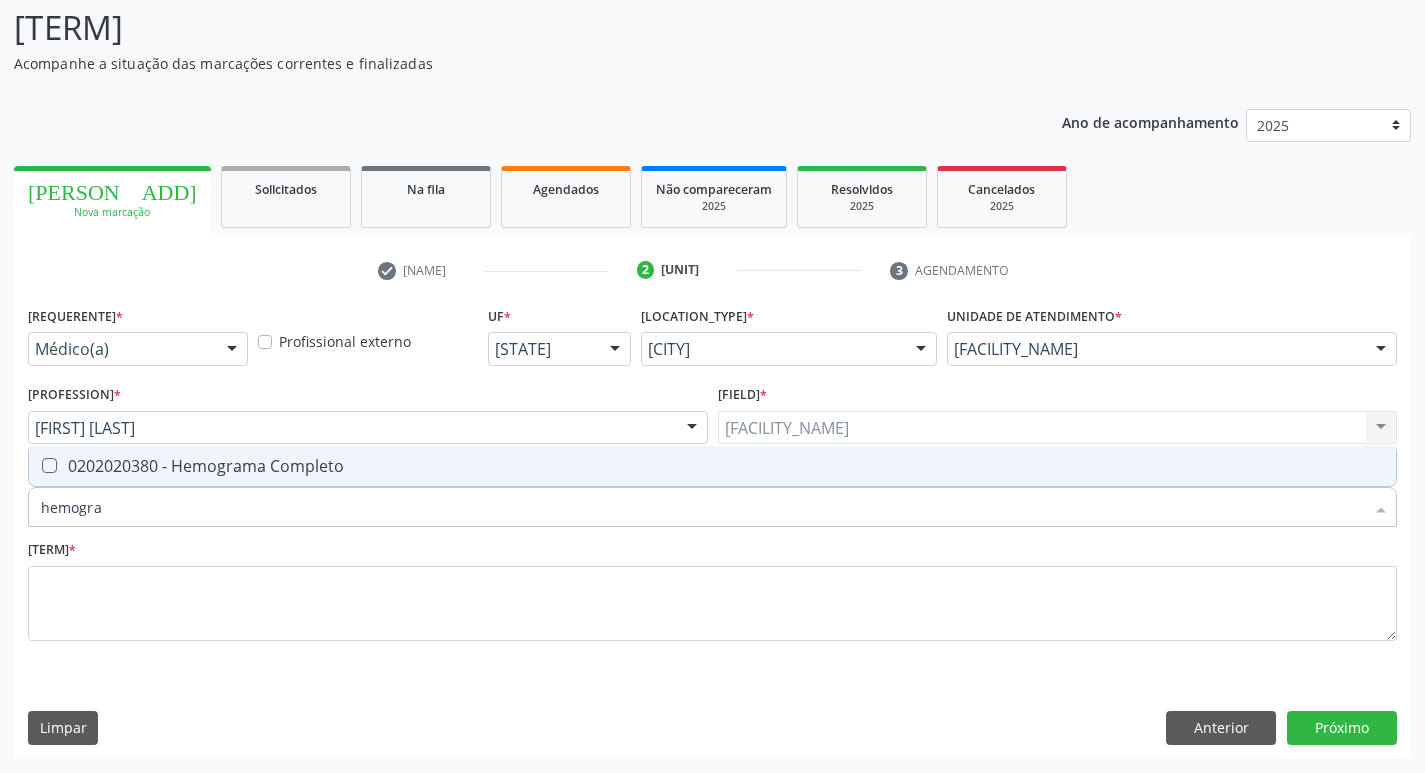 checkbox on "true" 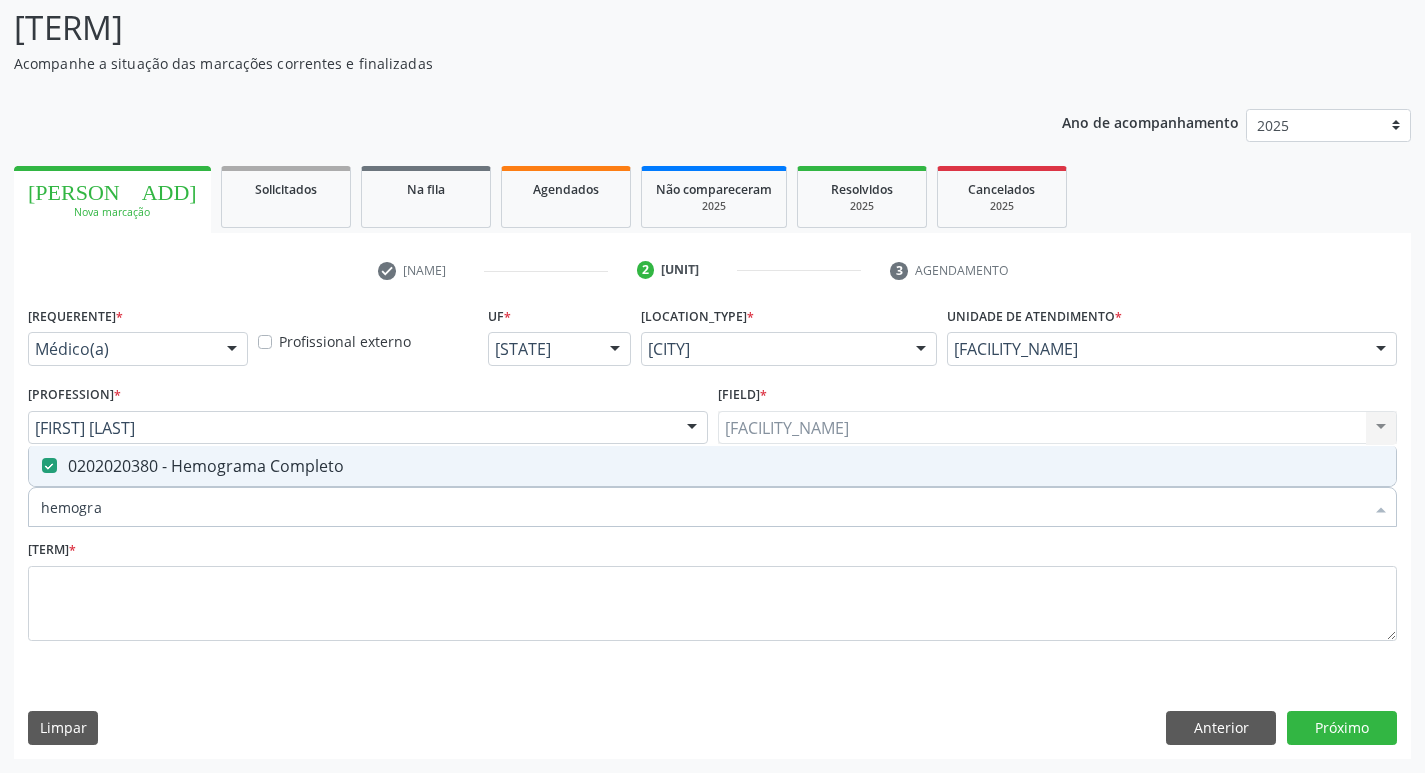 drag, startPoint x: 120, startPoint y: 510, endPoint x: 0, endPoint y: 512, distance: 120.01666 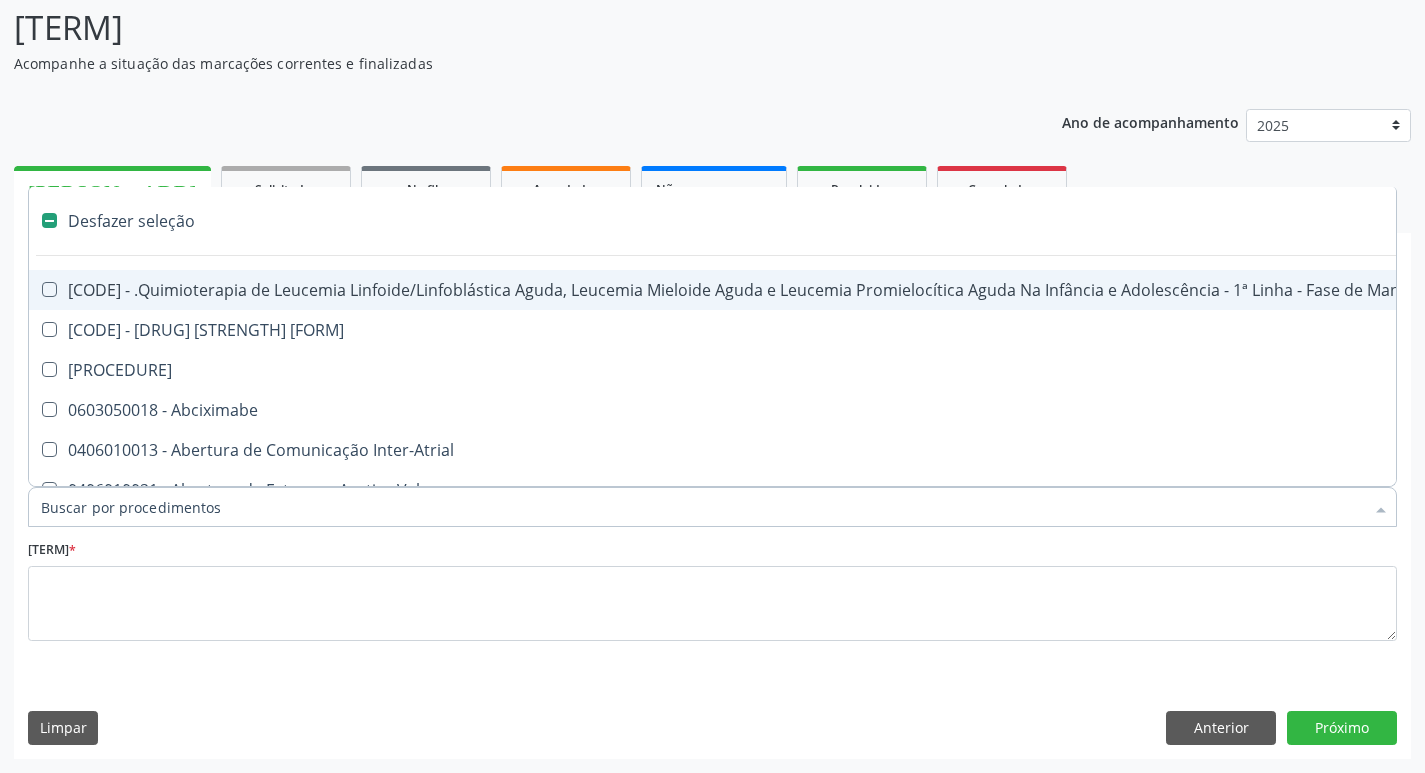click on "Item de agendamento
*" at bounding box center (702, 507) 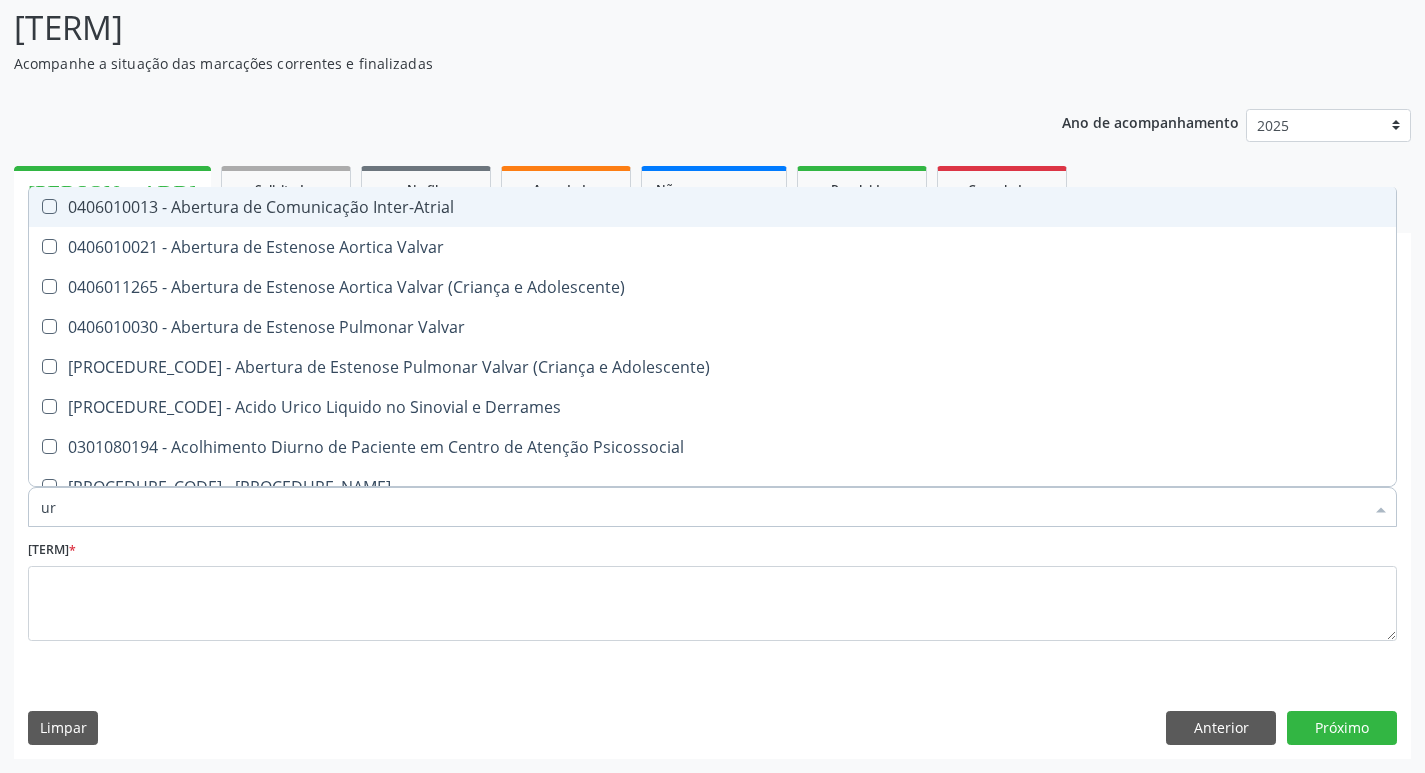 type on "uri" 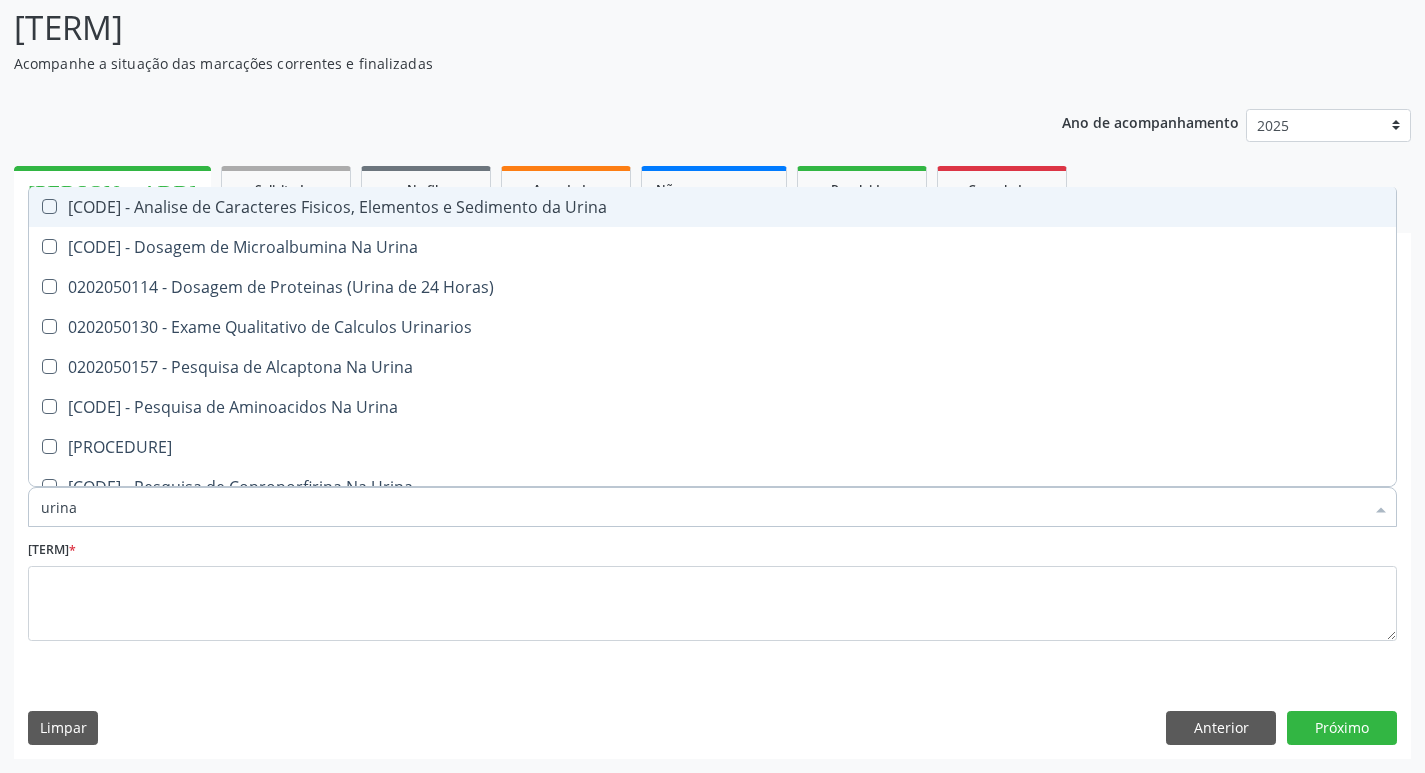 click on "[PROCEDURE_CODE] - [PROCEDURE_NAME]" at bounding box center [712, 207] 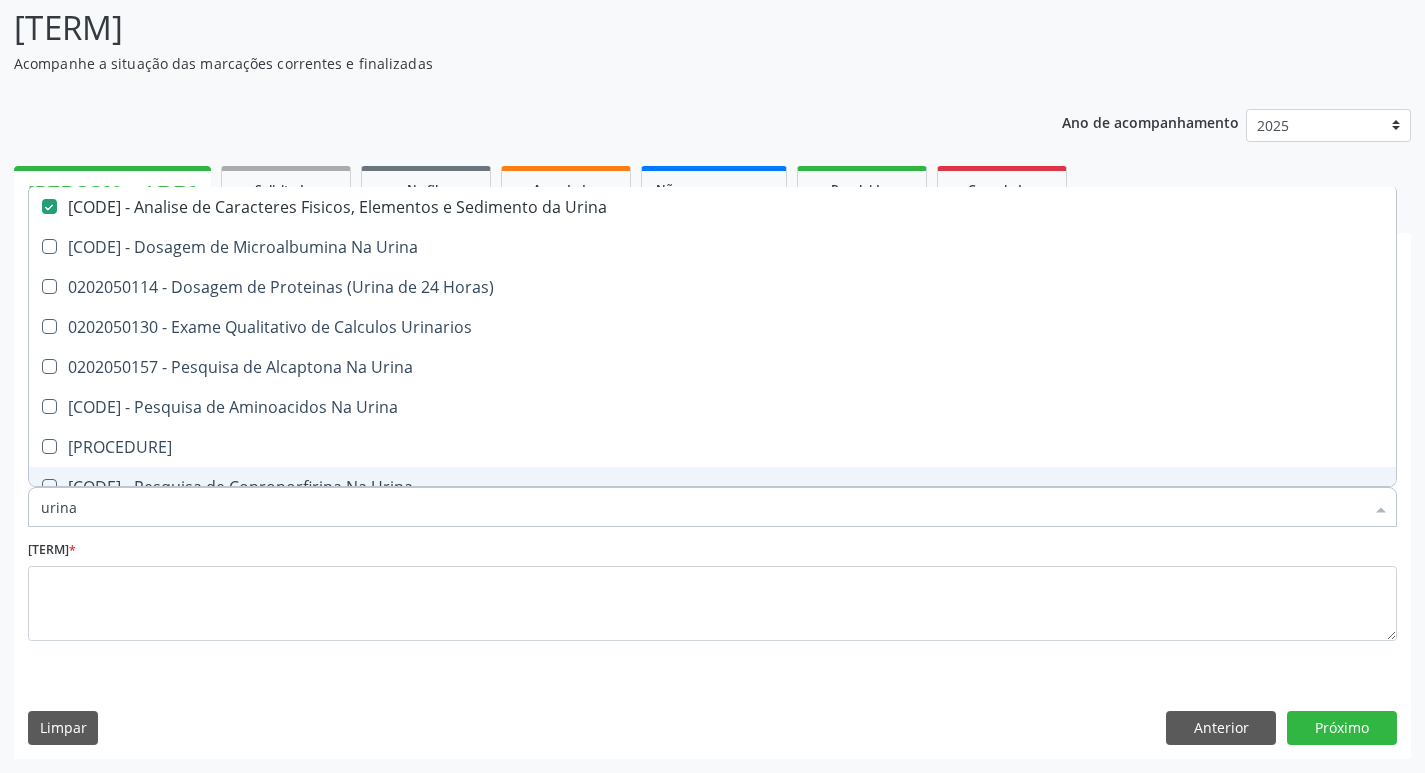 drag, startPoint x: 78, startPoint y: 510, endPoint x: 0, endPoint y: 499, distance: 78.77182 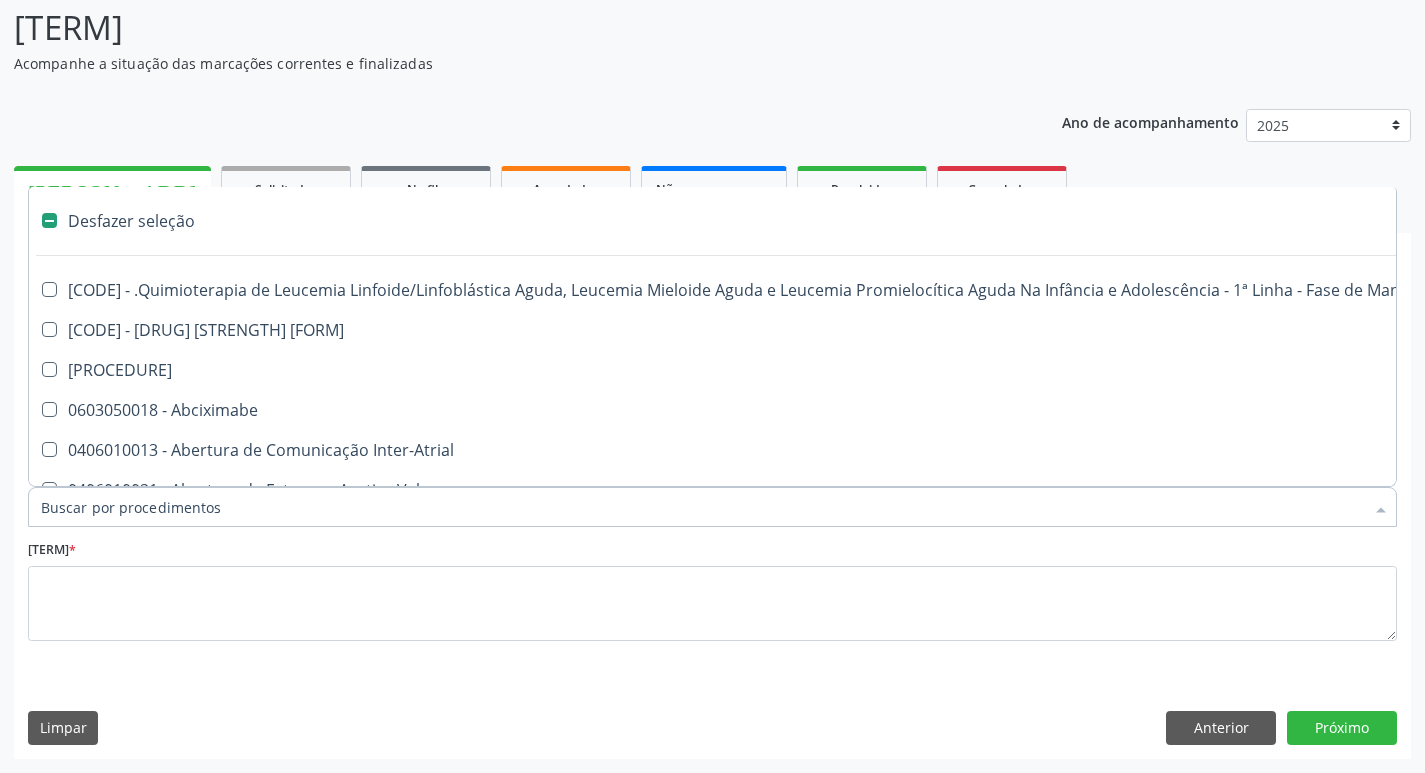 click on "Item de agendamento
*" at bounding box center (702, 507) 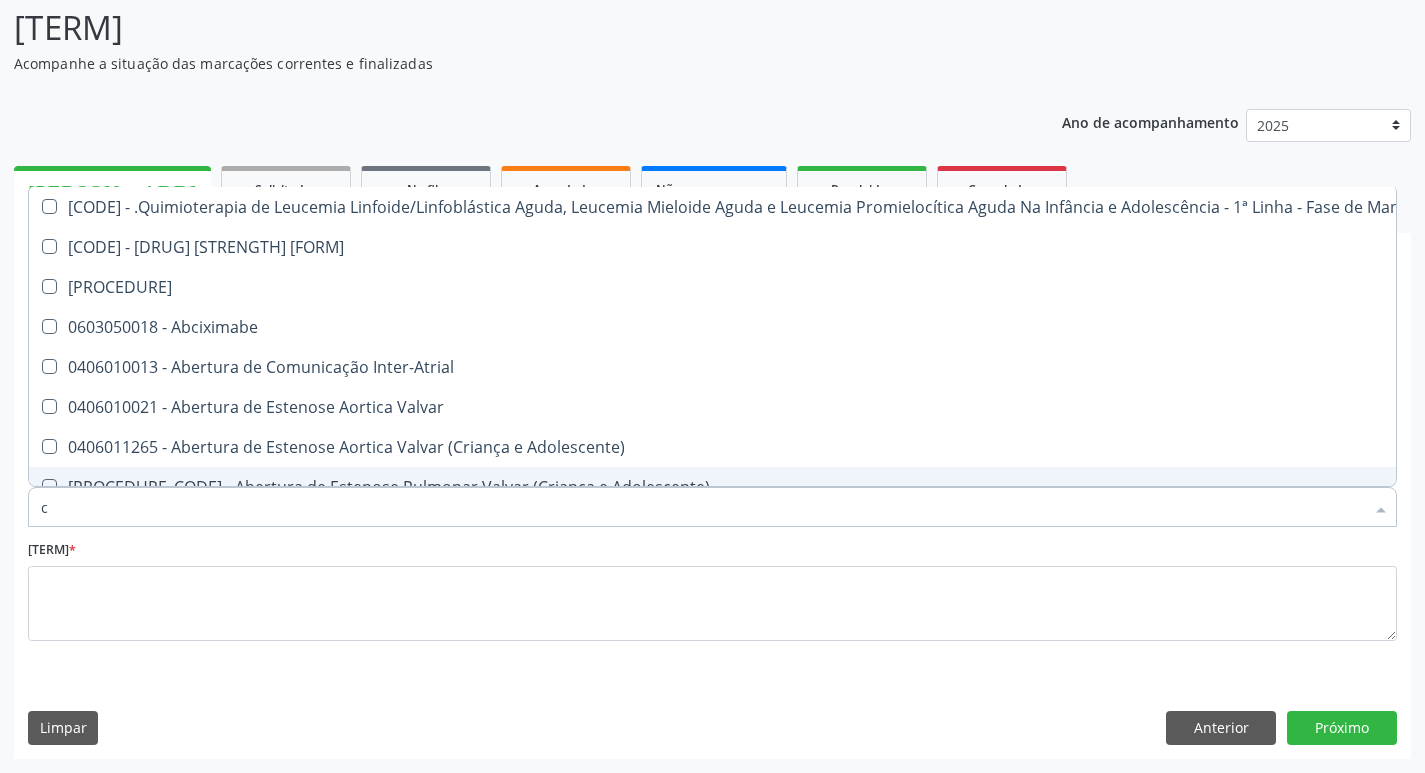 type on "[INITIALS]" 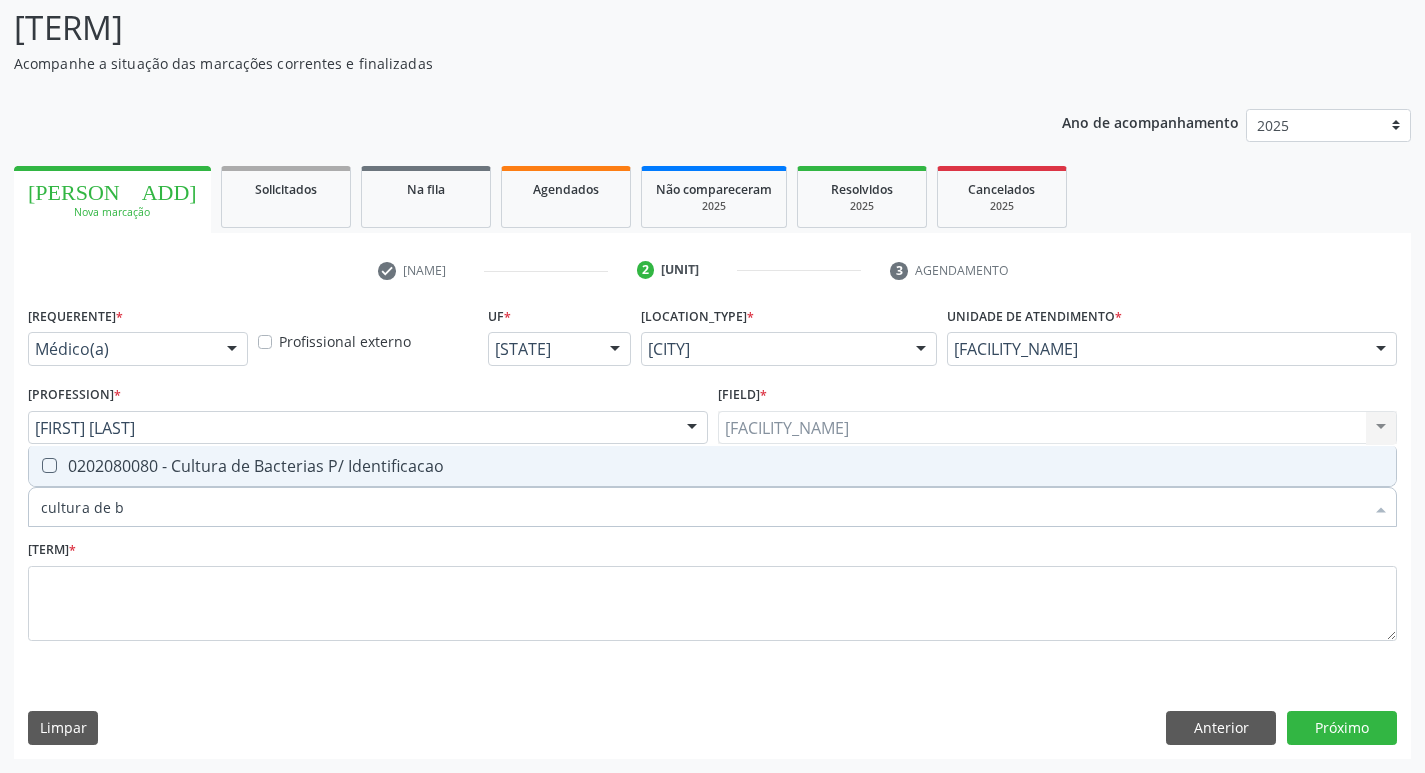 click at bounding box center [49, 465] 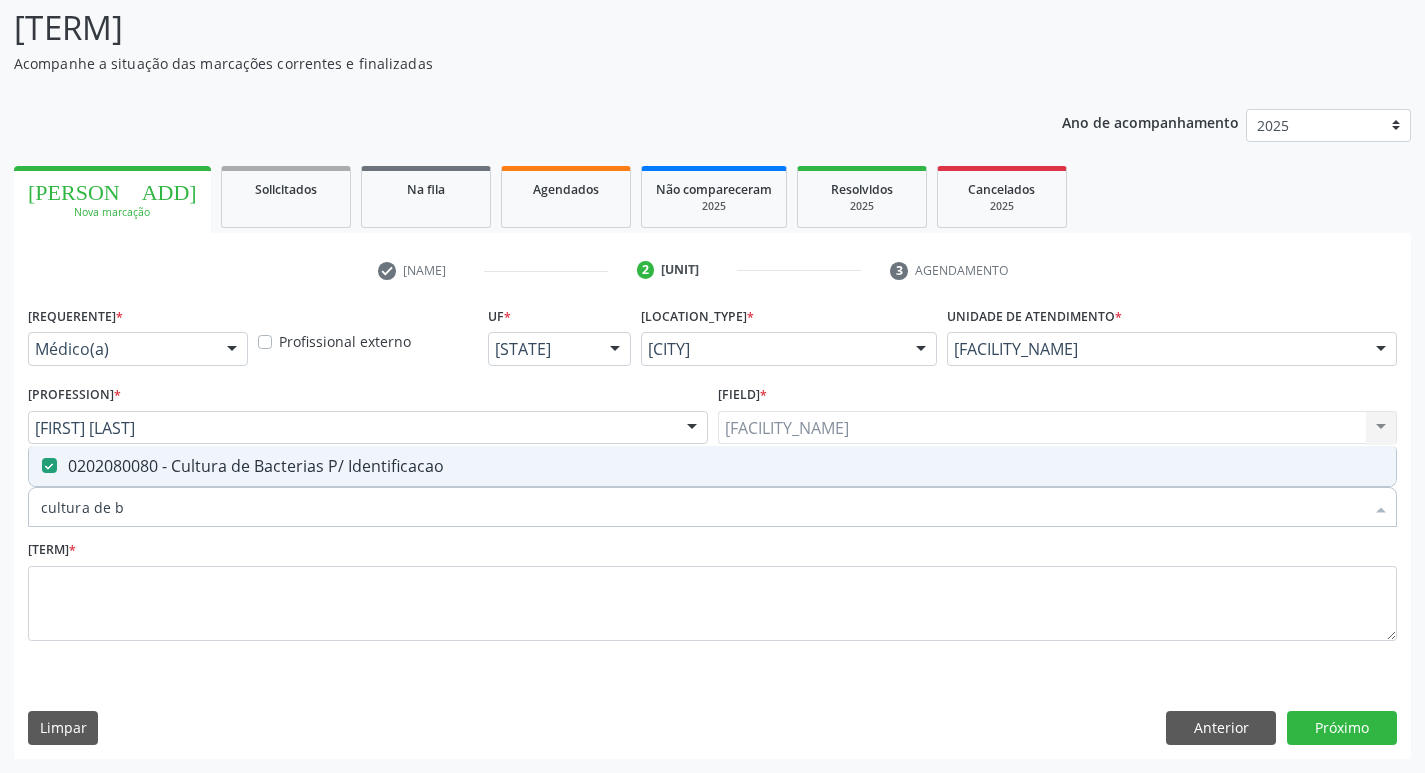drag, startPoint x: 142, startPoint y: 504, endPoint x: 0, endPoint y: 510, distance: 142.12671 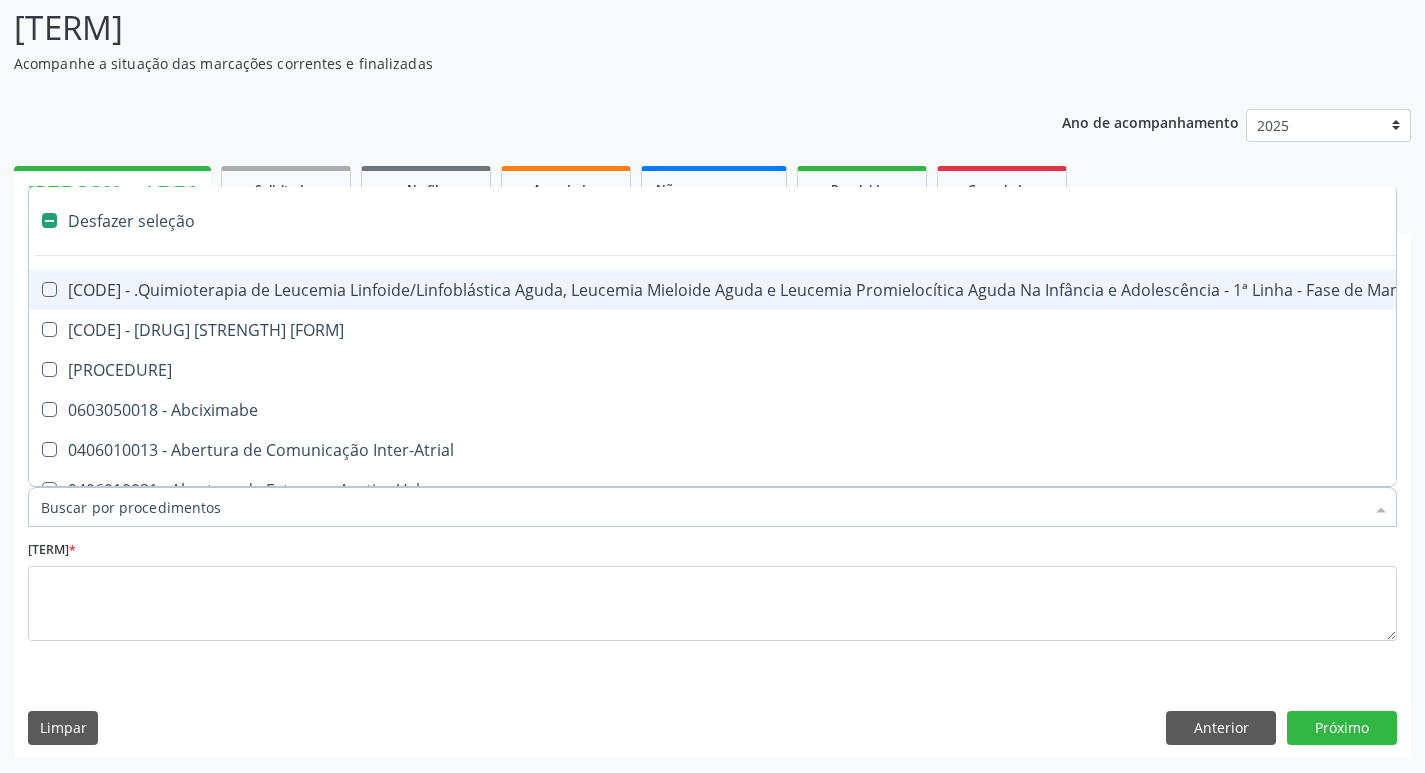 click on "Item de agendamento
*" at bounding box center [702, 507] 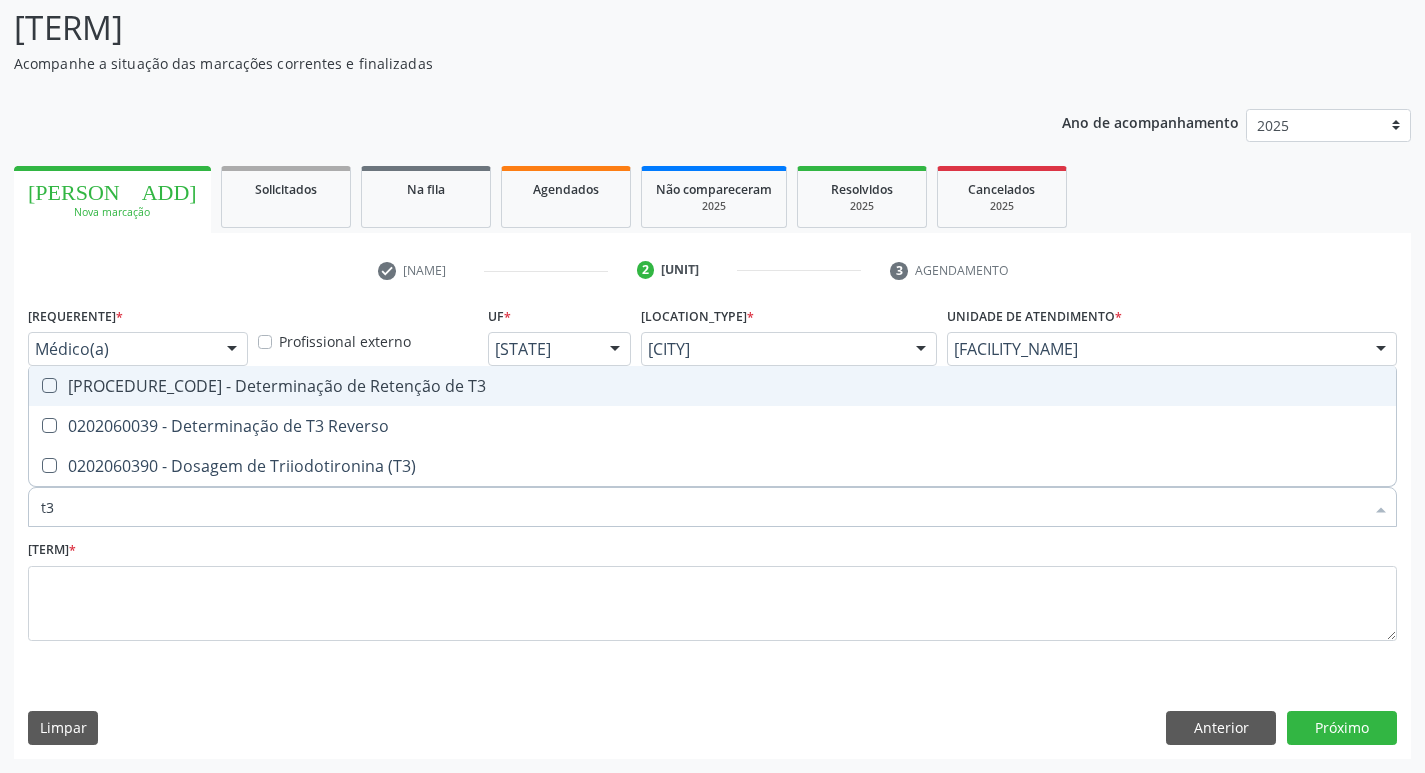 click at bounding box center [49, 385] 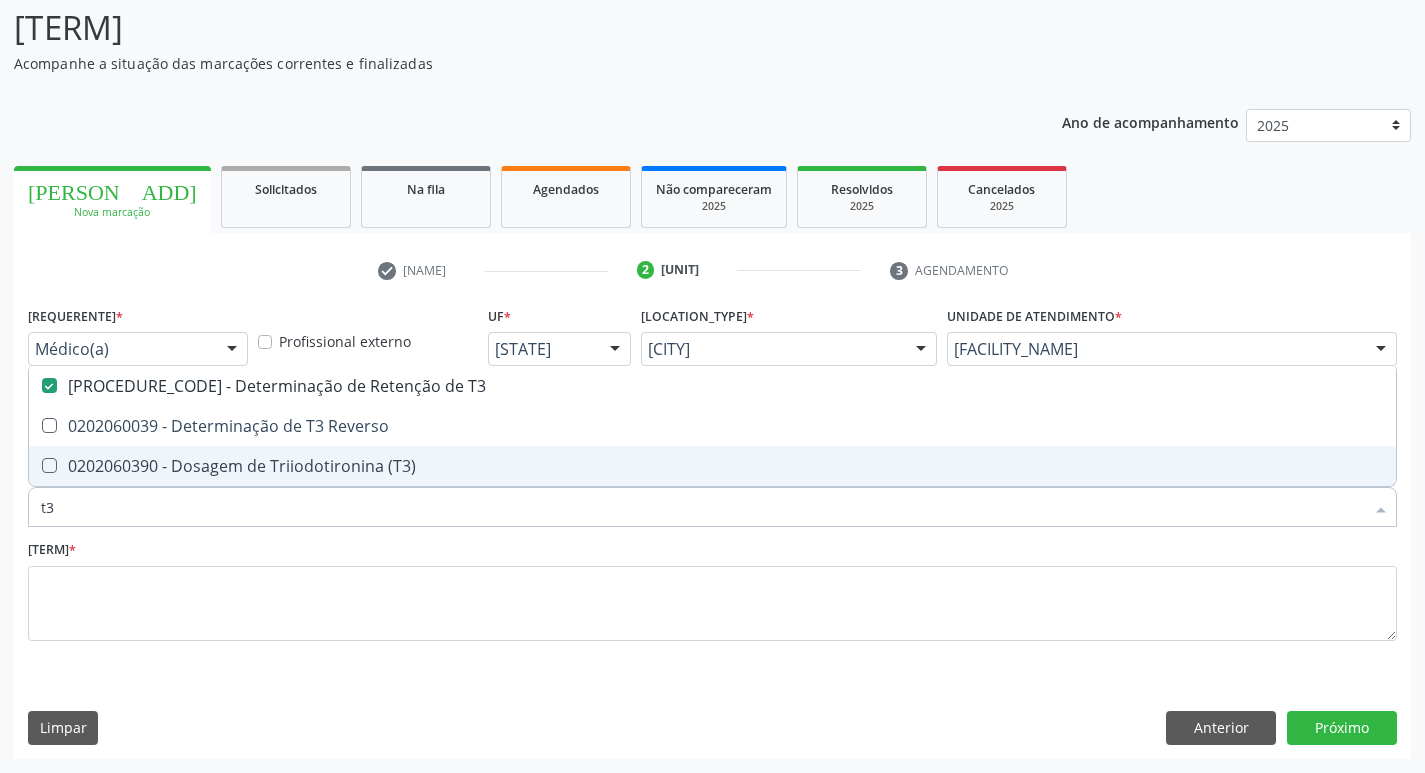 click on "t3" at bounding box center (702, 507) 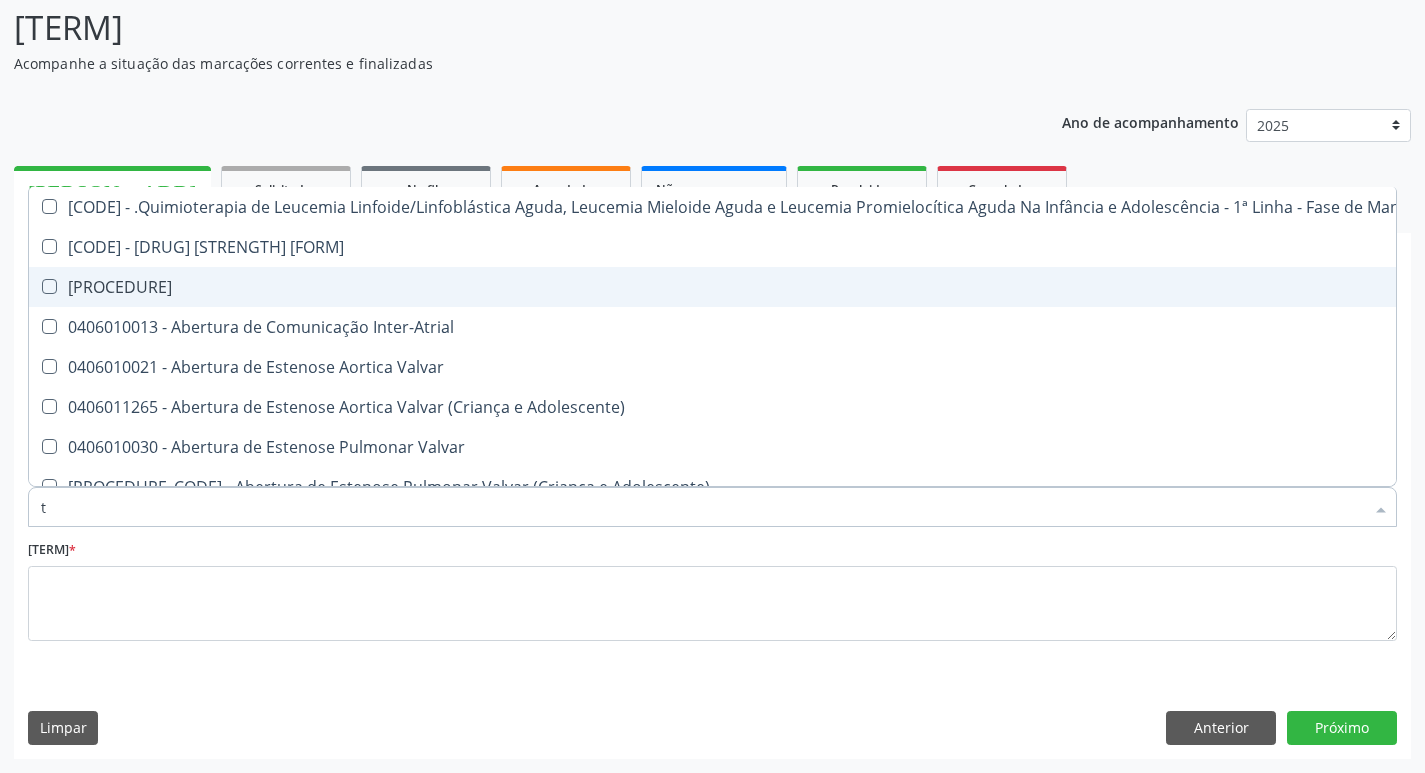 type on "t4" 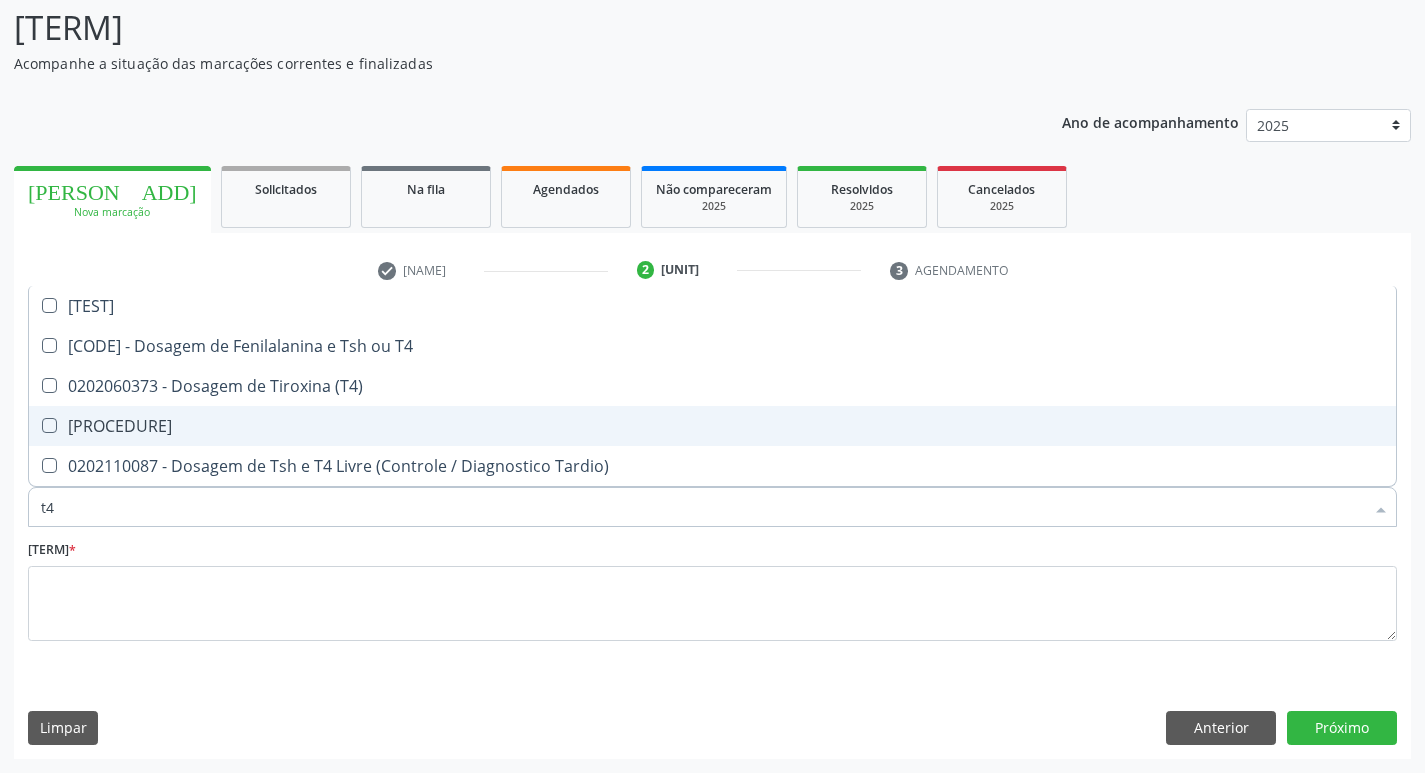 click at bounding box center [49, 425] 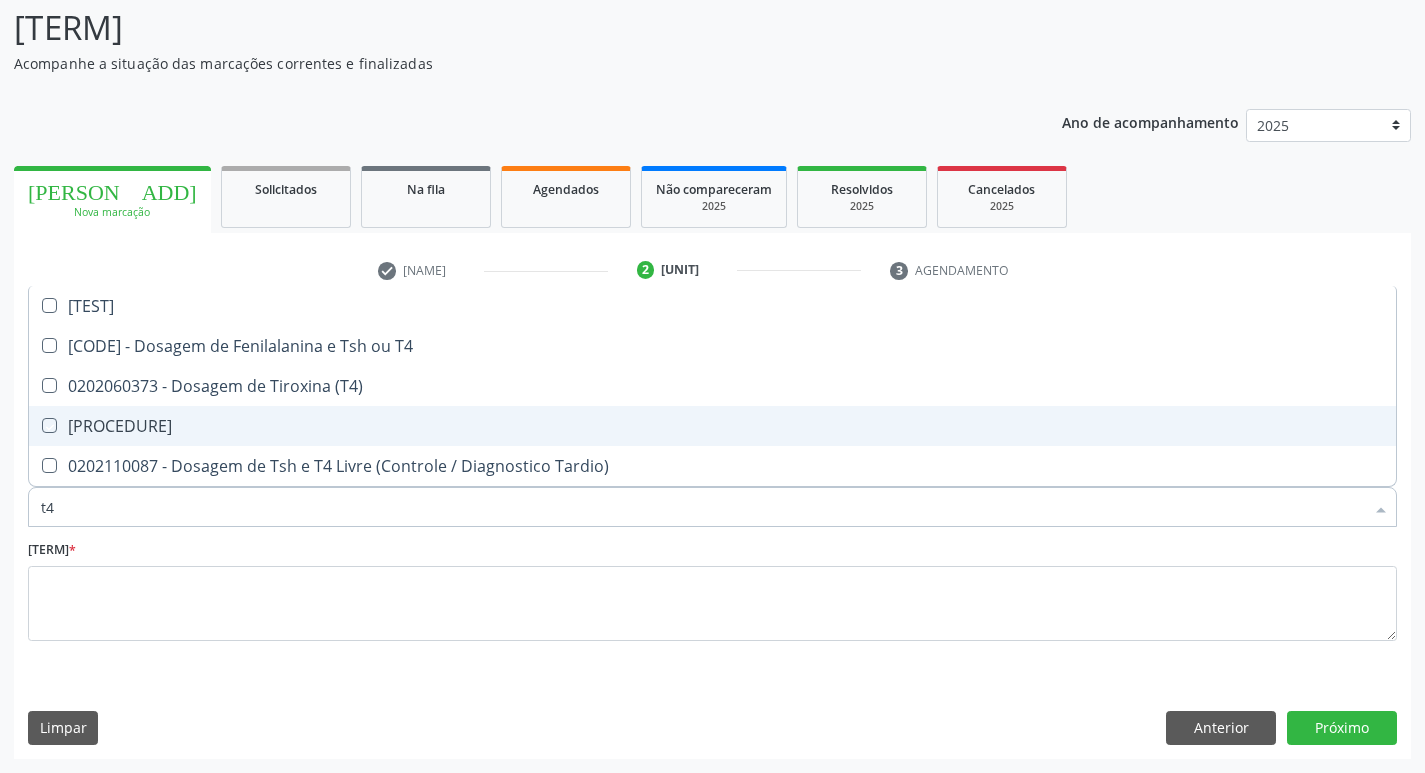 click at bounding box center [35, 425] 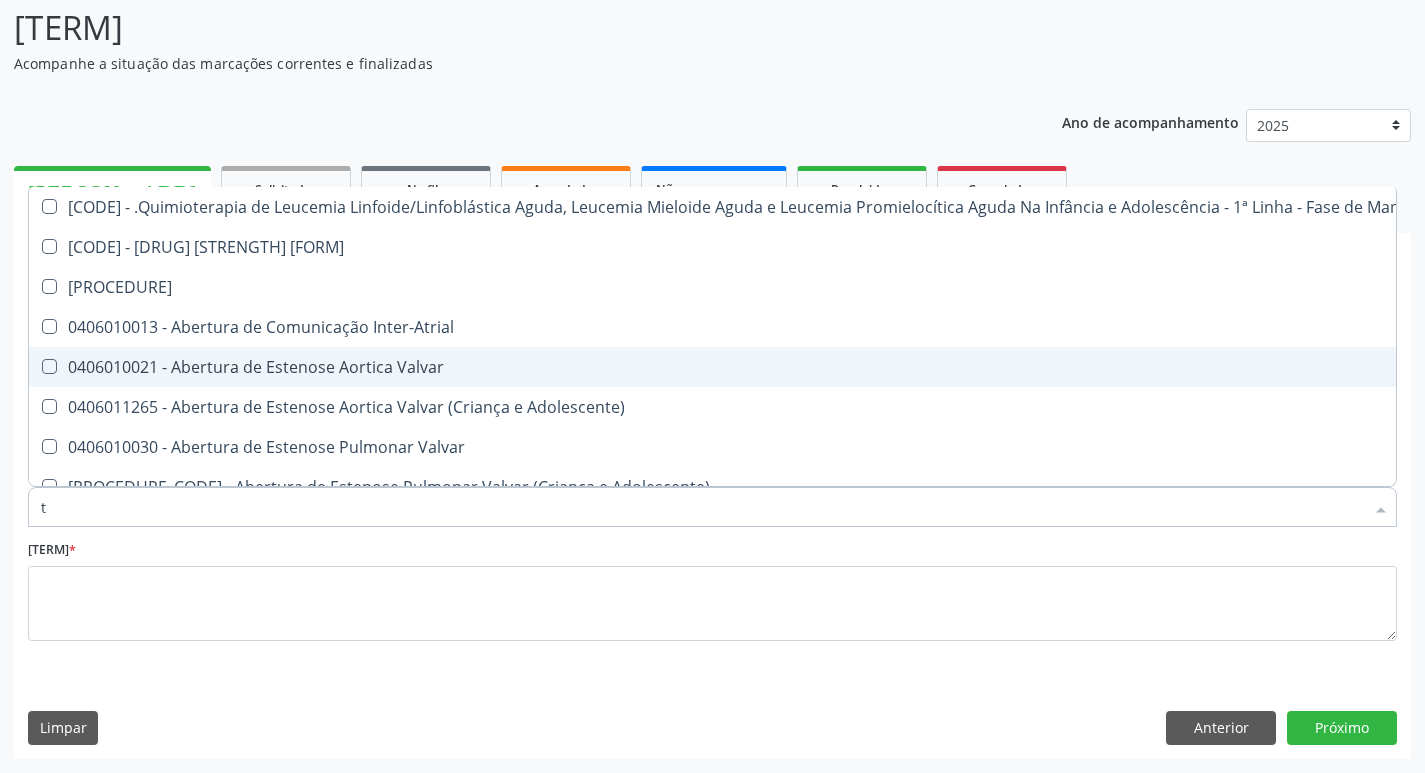 type on "ts" 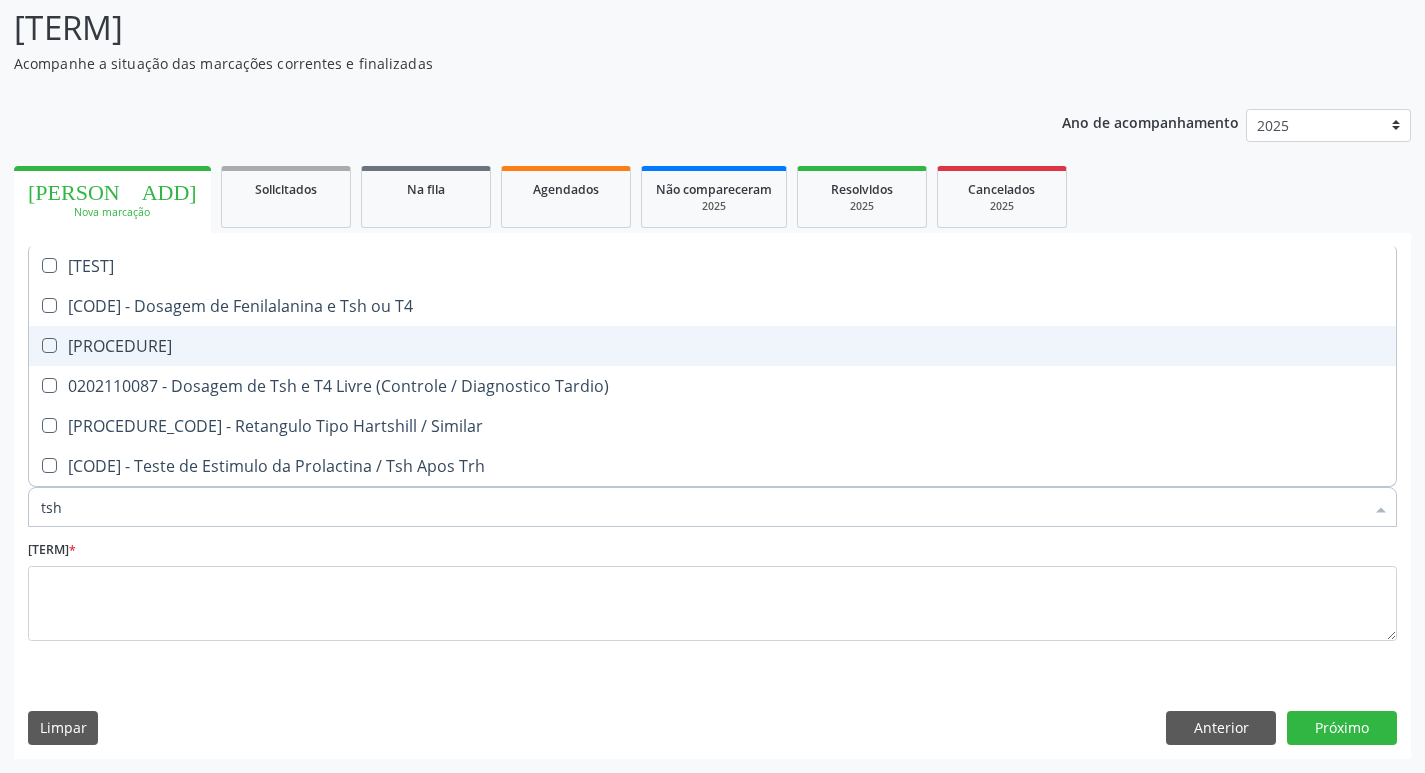 click at bounding box center (49, 345) 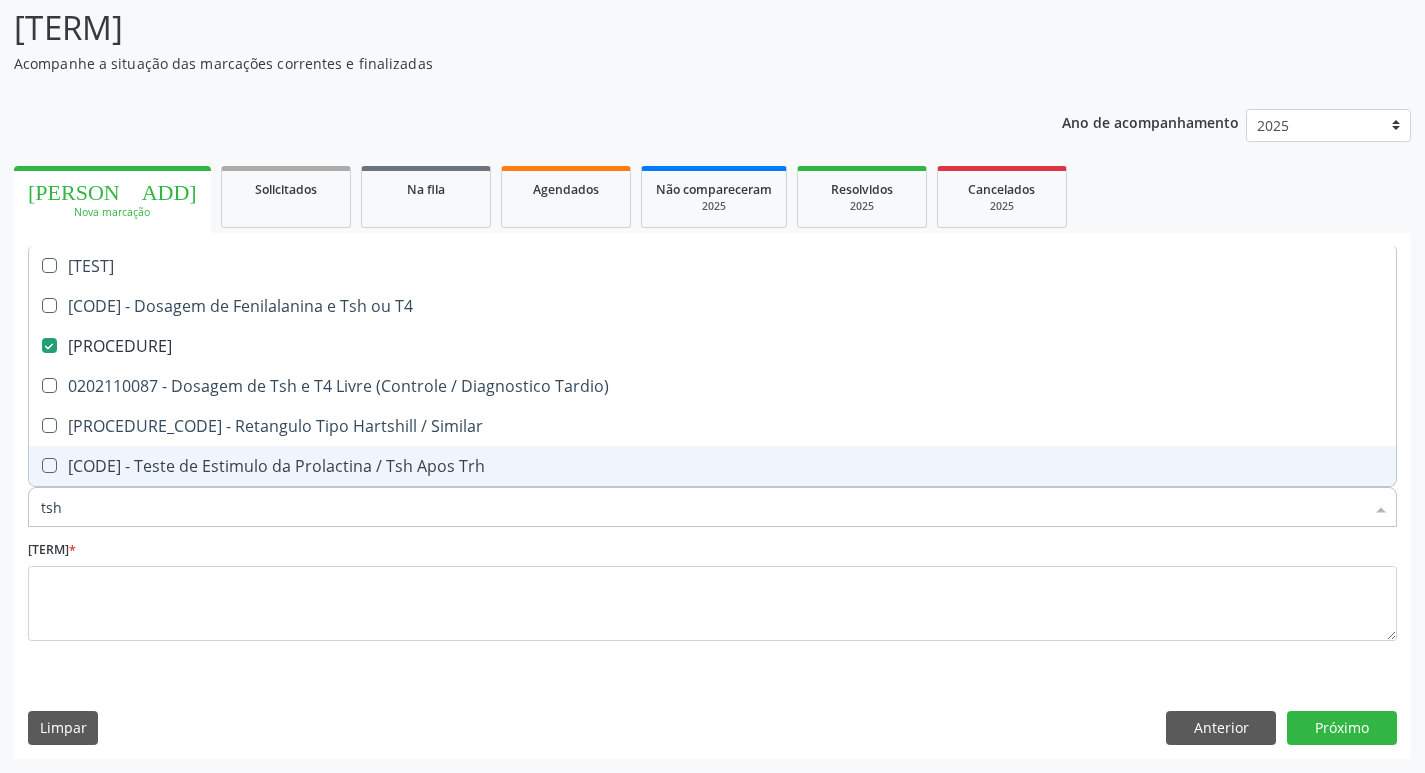 drag, startPoint x: 87, startPoint y: 508, endPoint x: 0, endPoint y: 523, distance: 88.28363 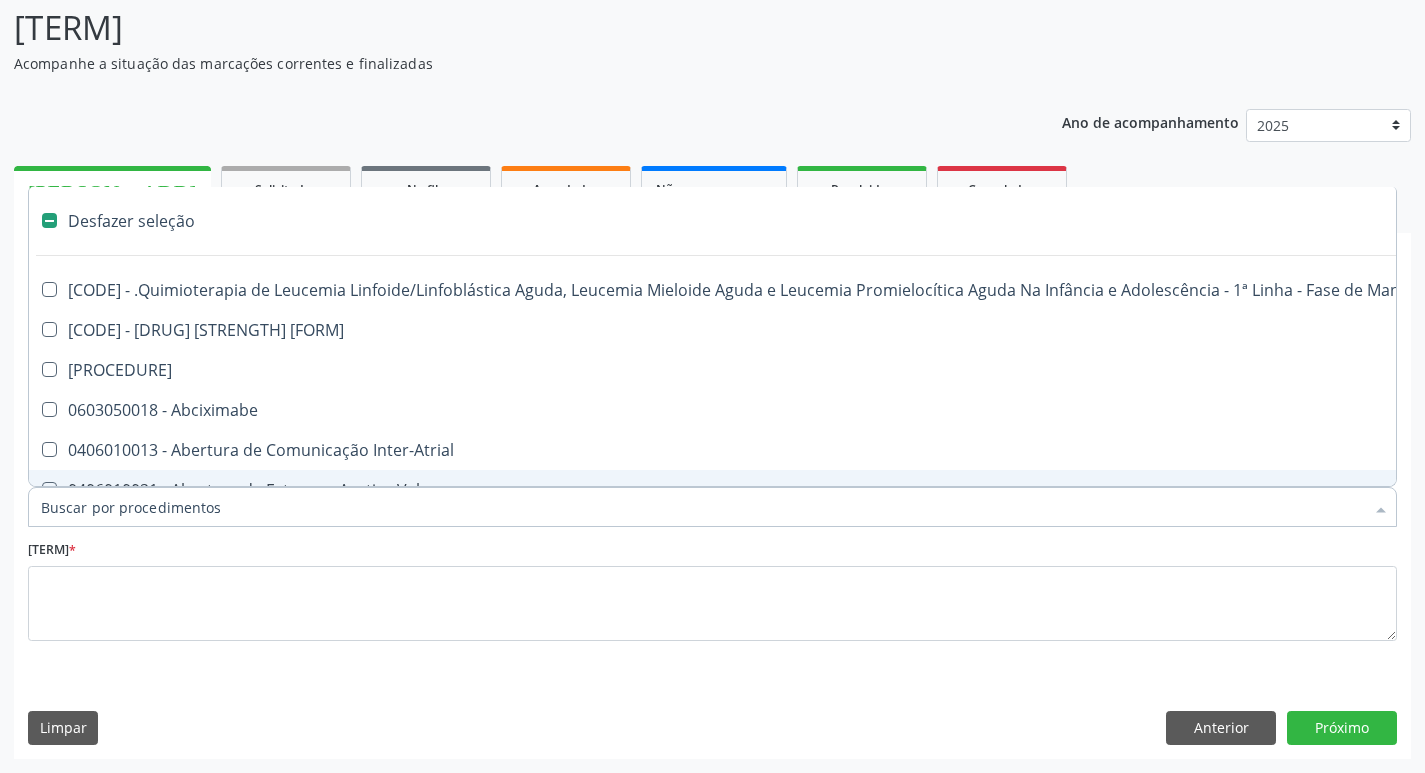 type 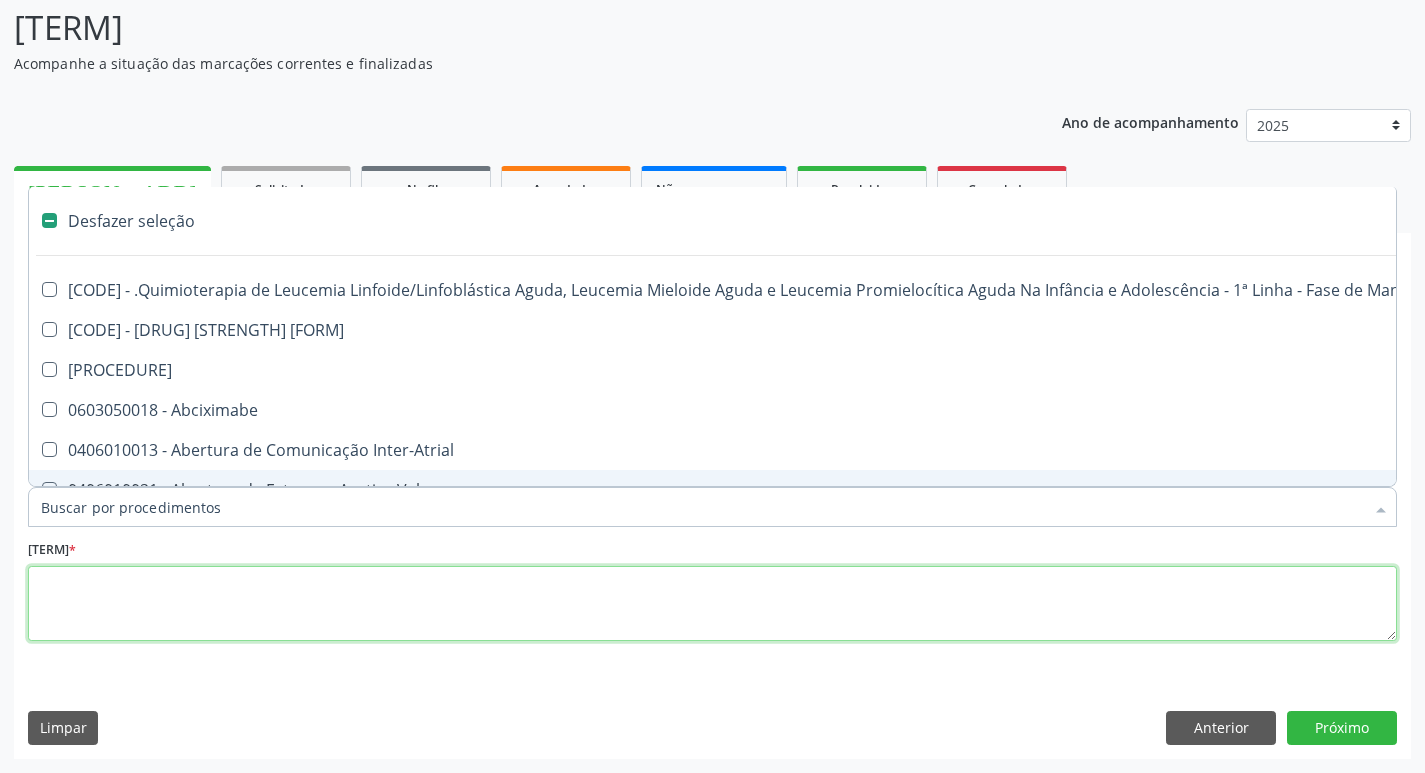 click at bounding box center [712, 604] 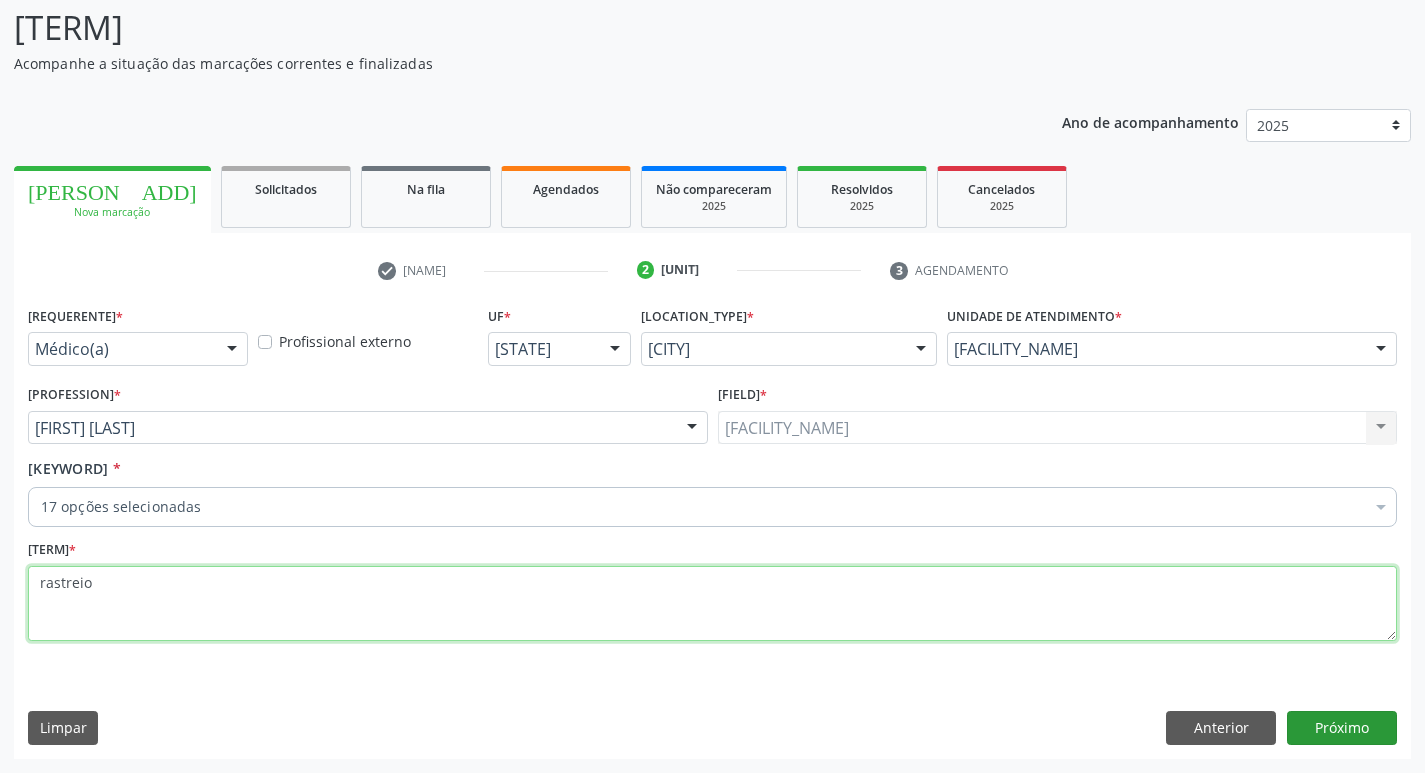 type on "rastreio" 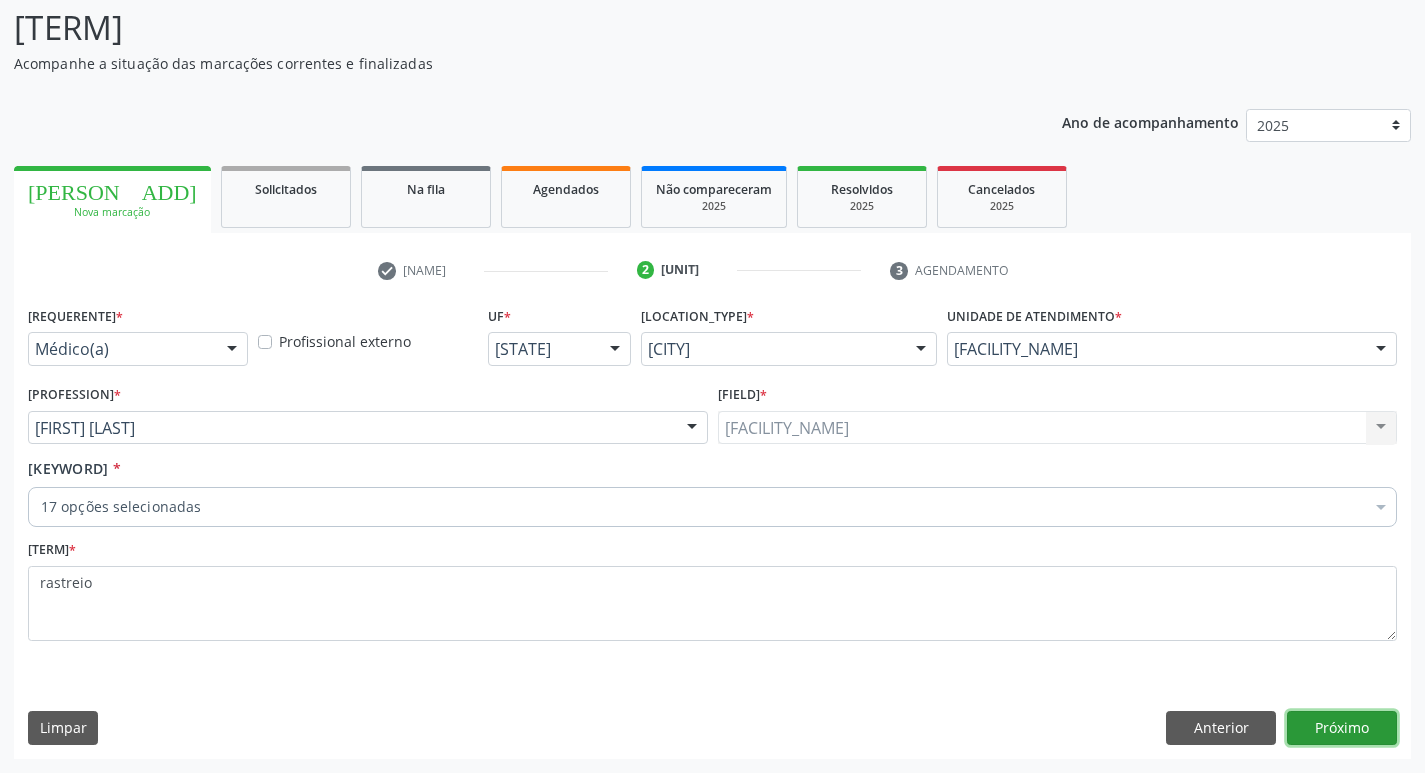 click on "Próximo" at bounding box center (1342, 728) 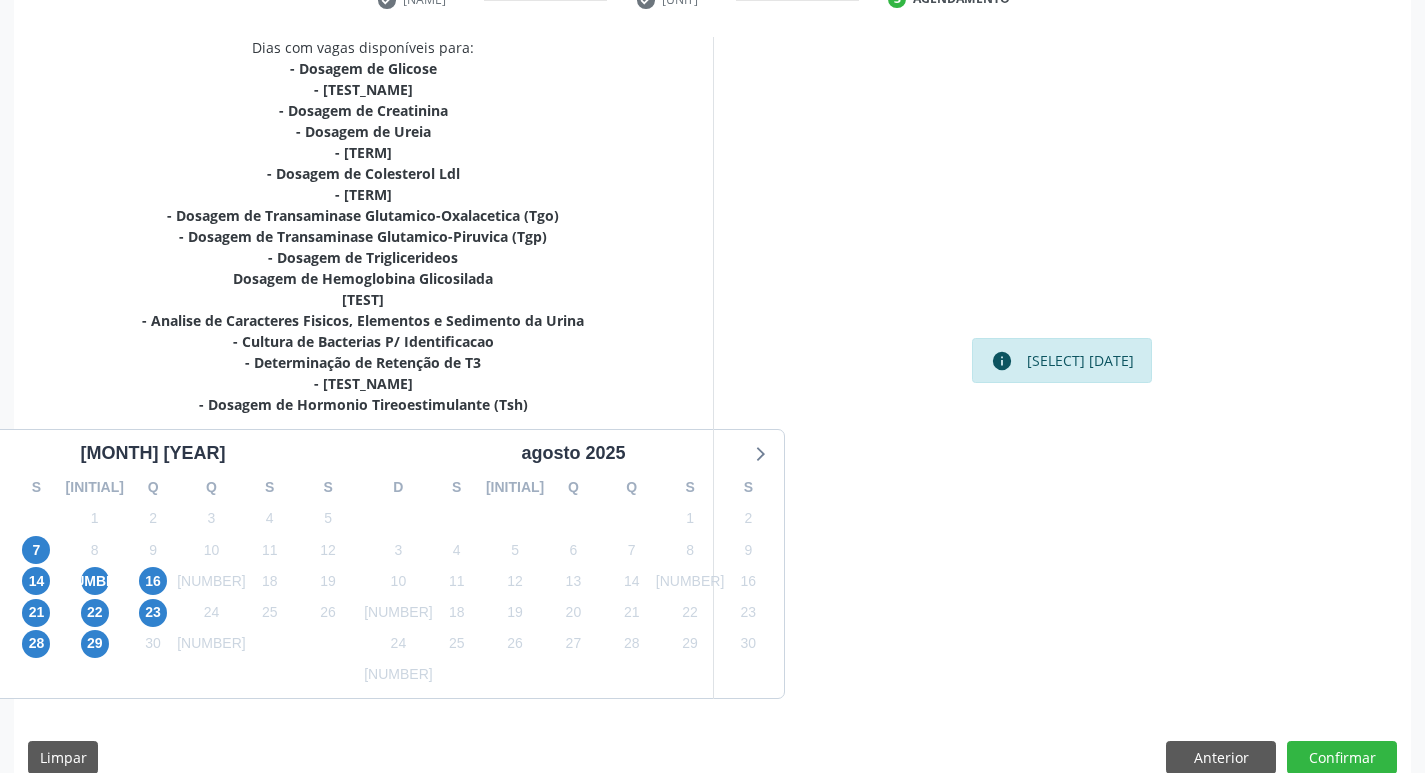 scroll, scrollTop: 433, scrollLeft: 0, axis: vertical 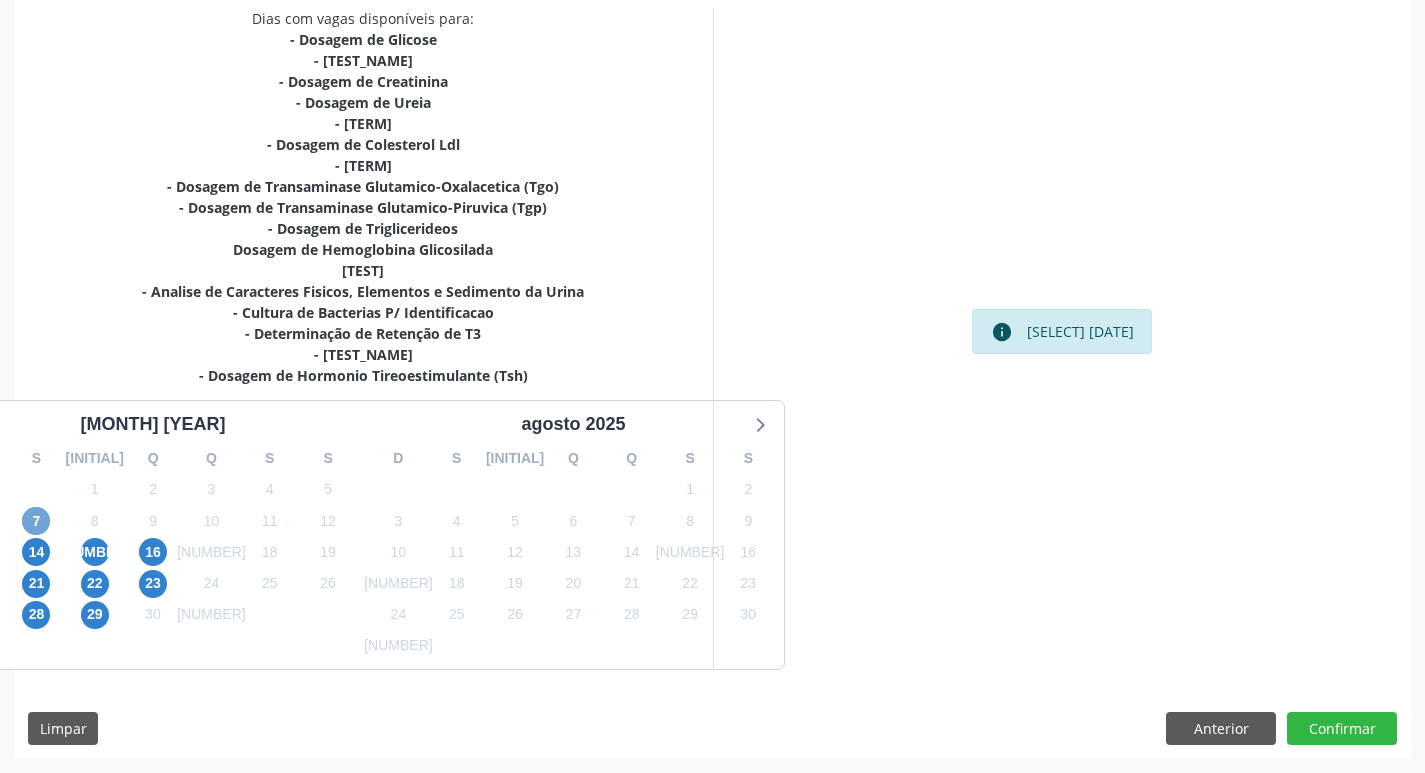 click on "7" at bounding box center (36, 521) 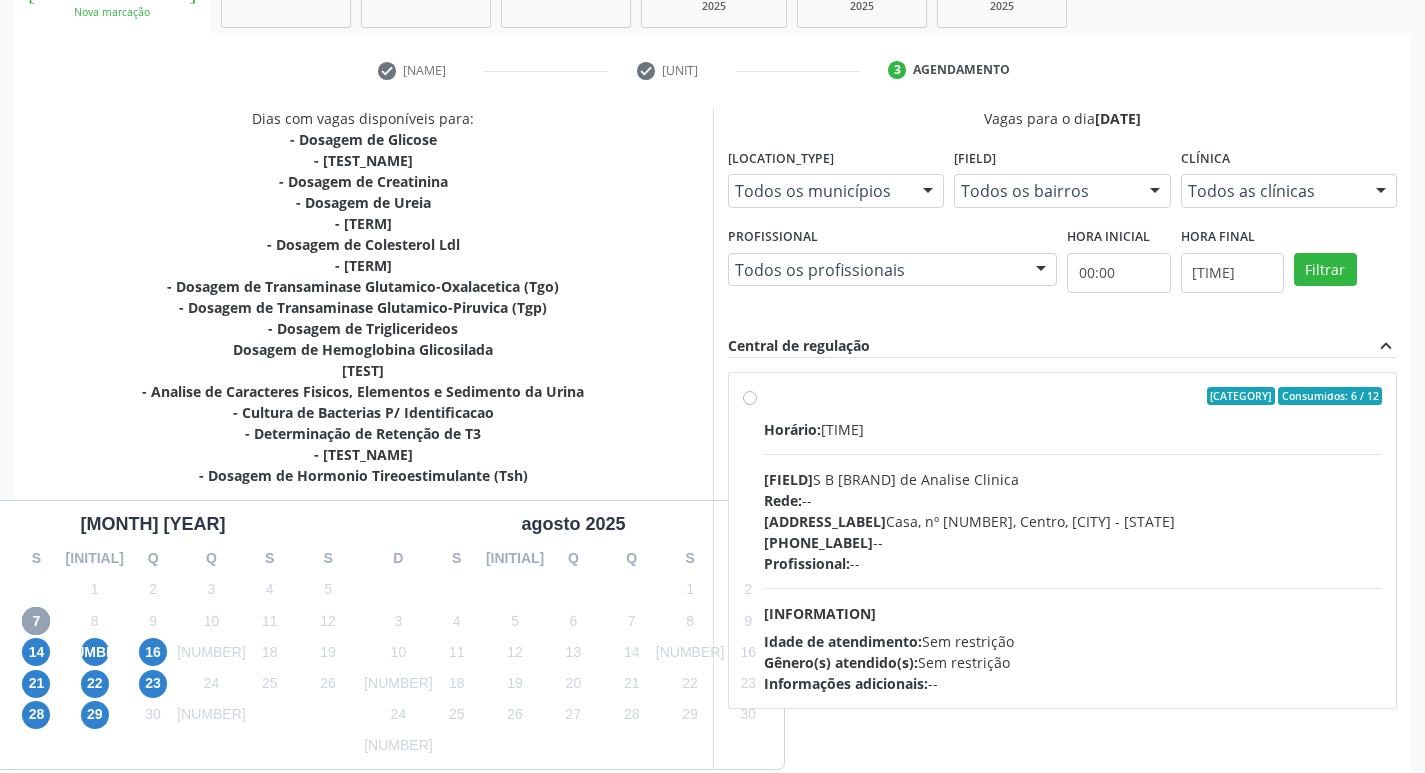 scroll, scrollTop: 433, scrollLeft: 0, axis: vertical 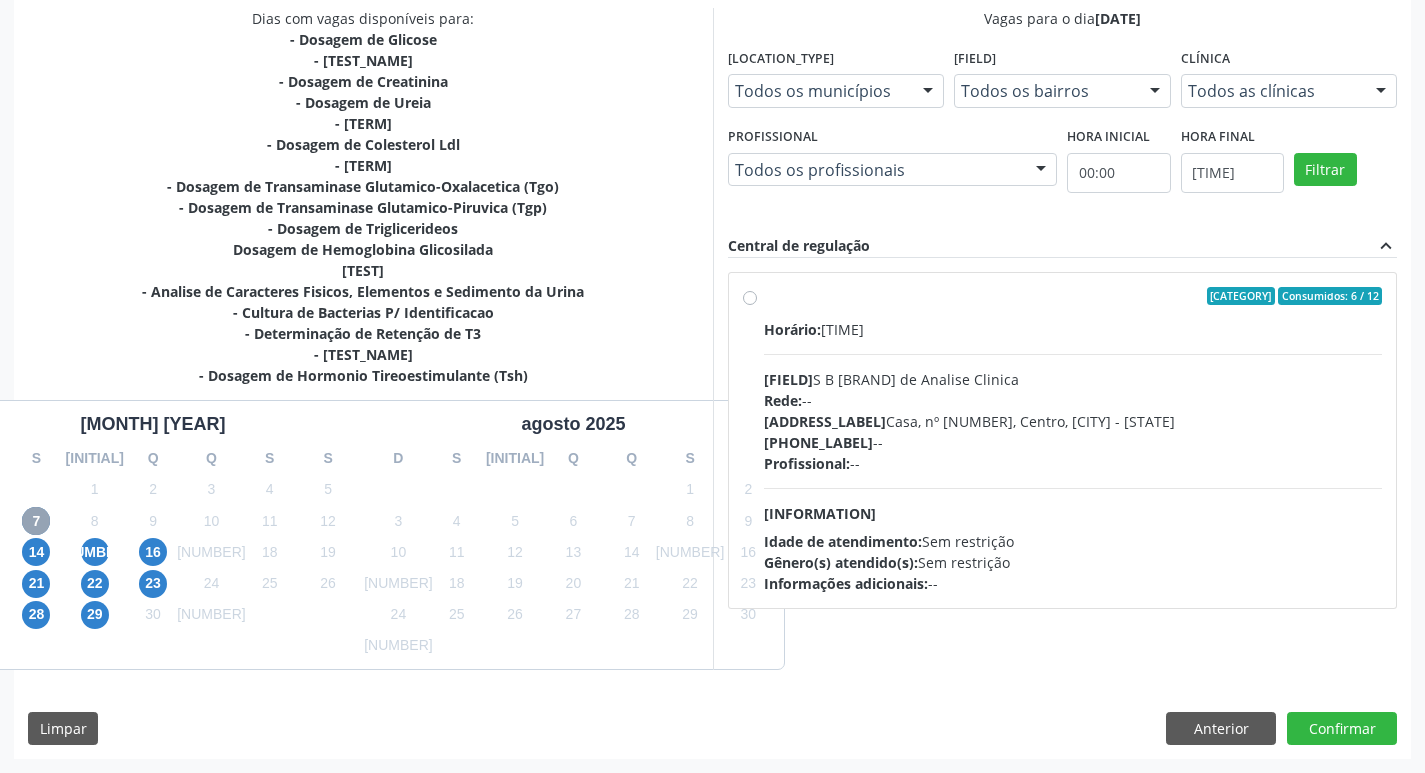 click on "7" at bounding box center [36, 521] 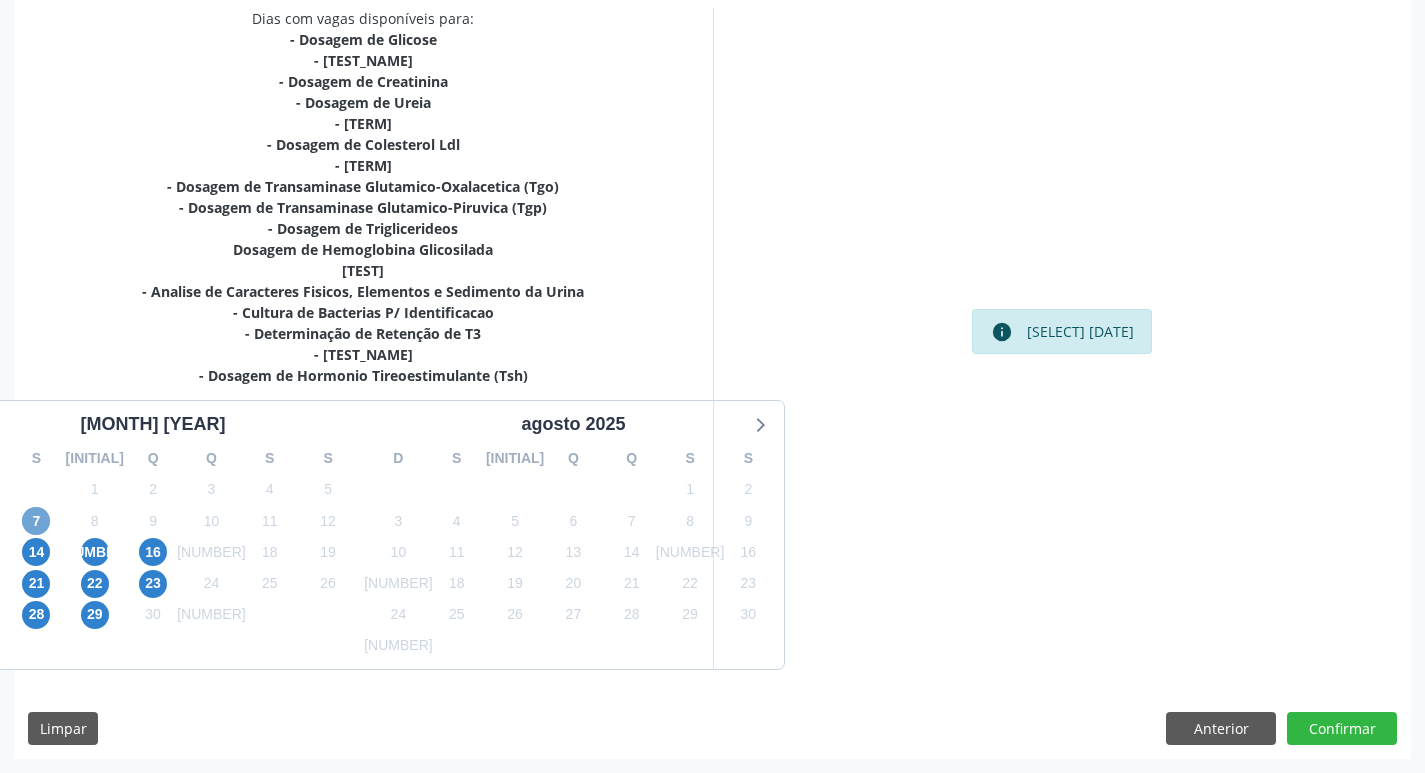 click on "7" at bounding box center [36, 521] 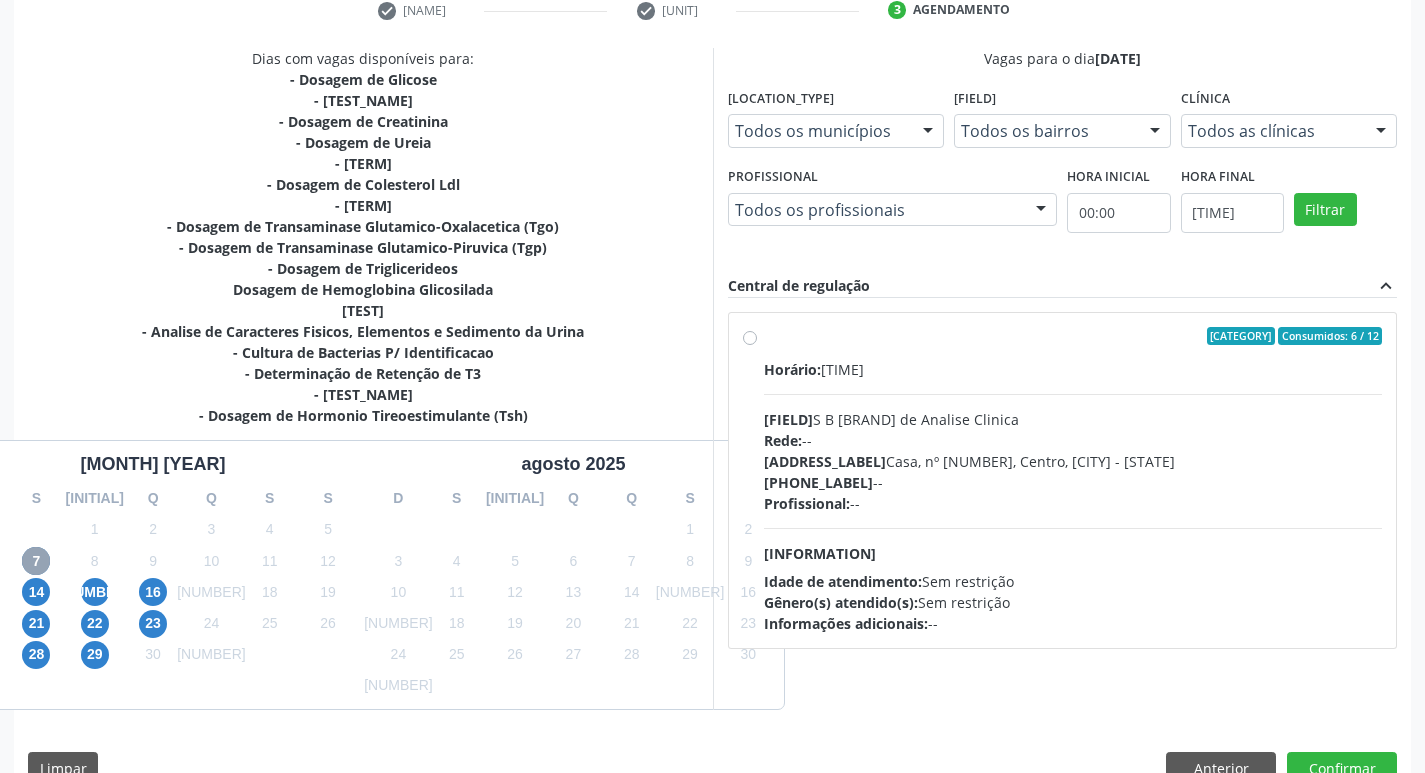 scroll, scrollTop: 433, scrollLeft: 0, axis: vertical 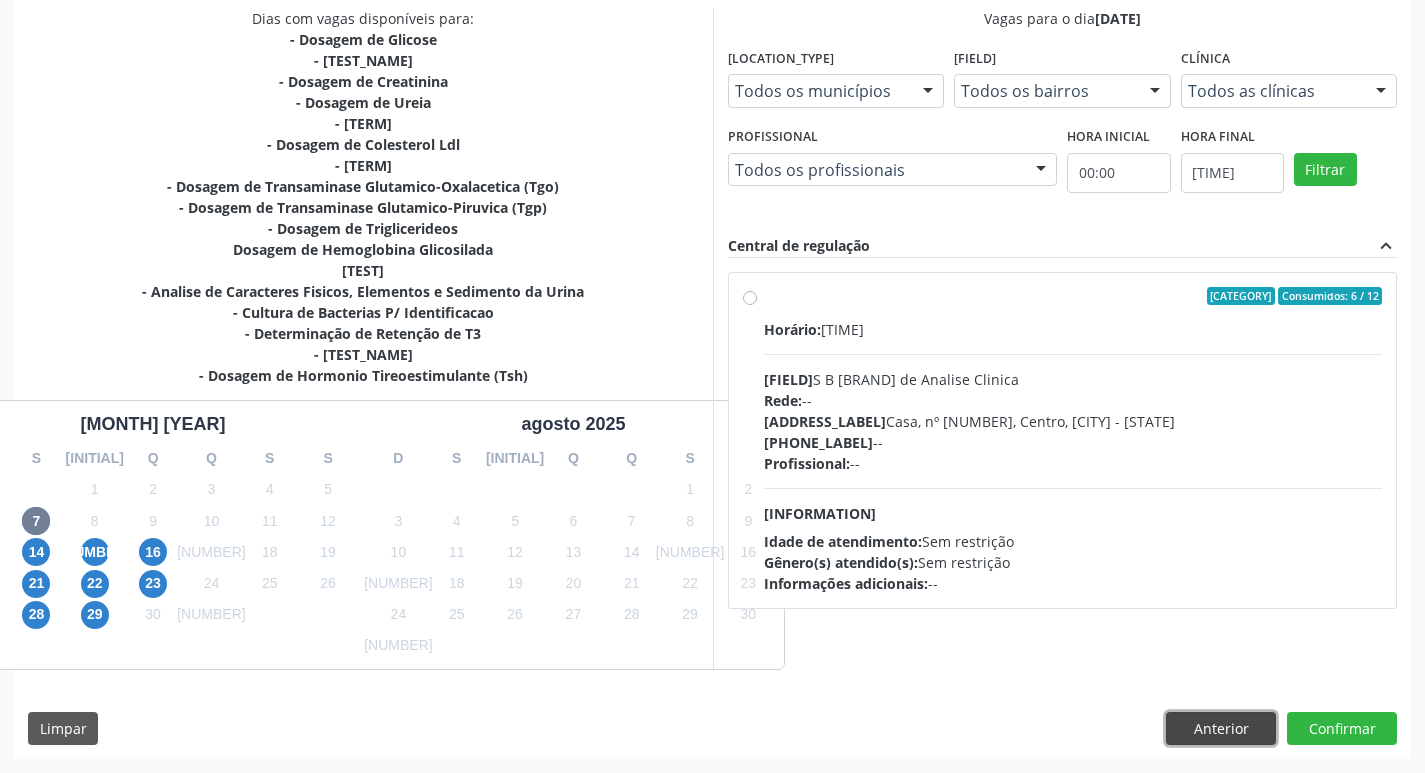 click on "Anterior" at bounding box center (1221, 729) 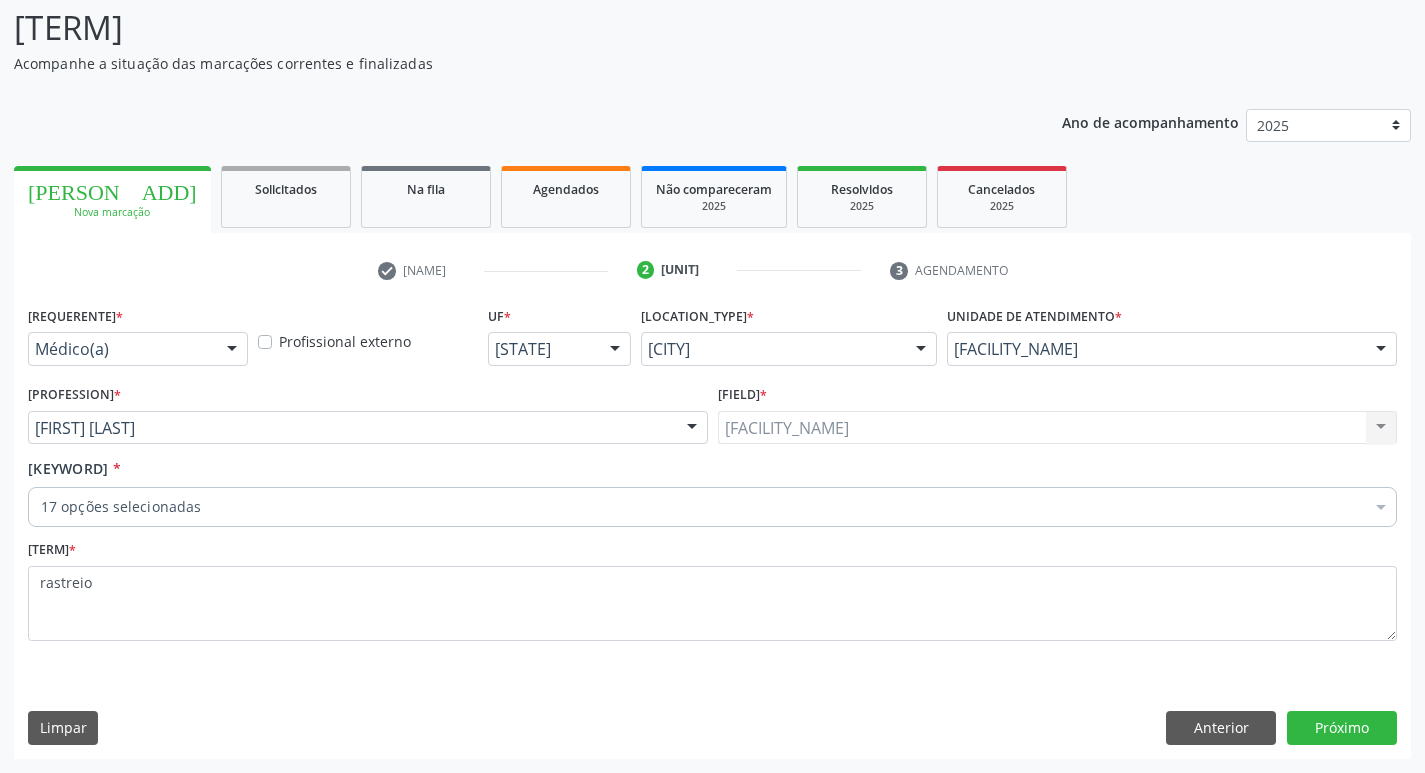 scroll, scrollTop: 133, scrollLeft: 0, axis: vertical 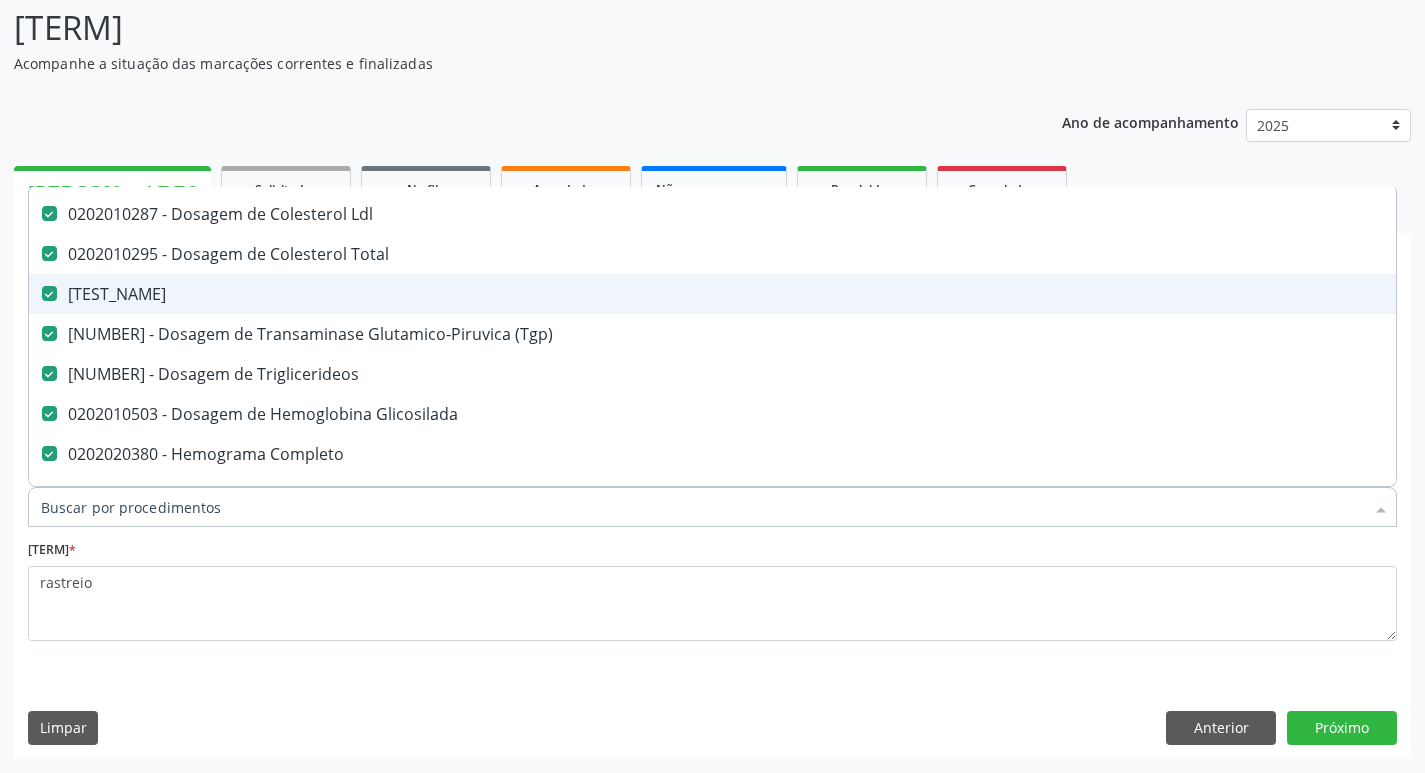 click at bounding box center (49, 293) 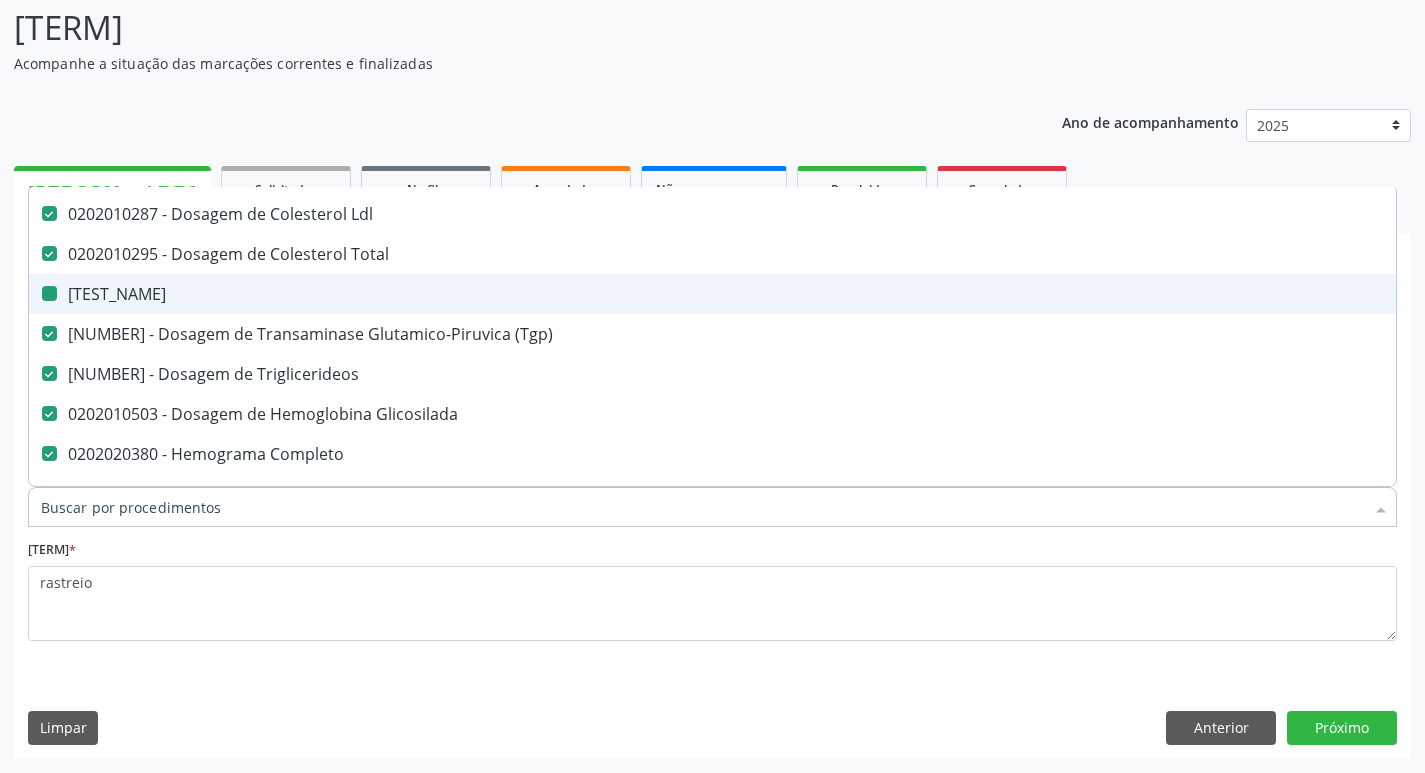 checkbox on "false" 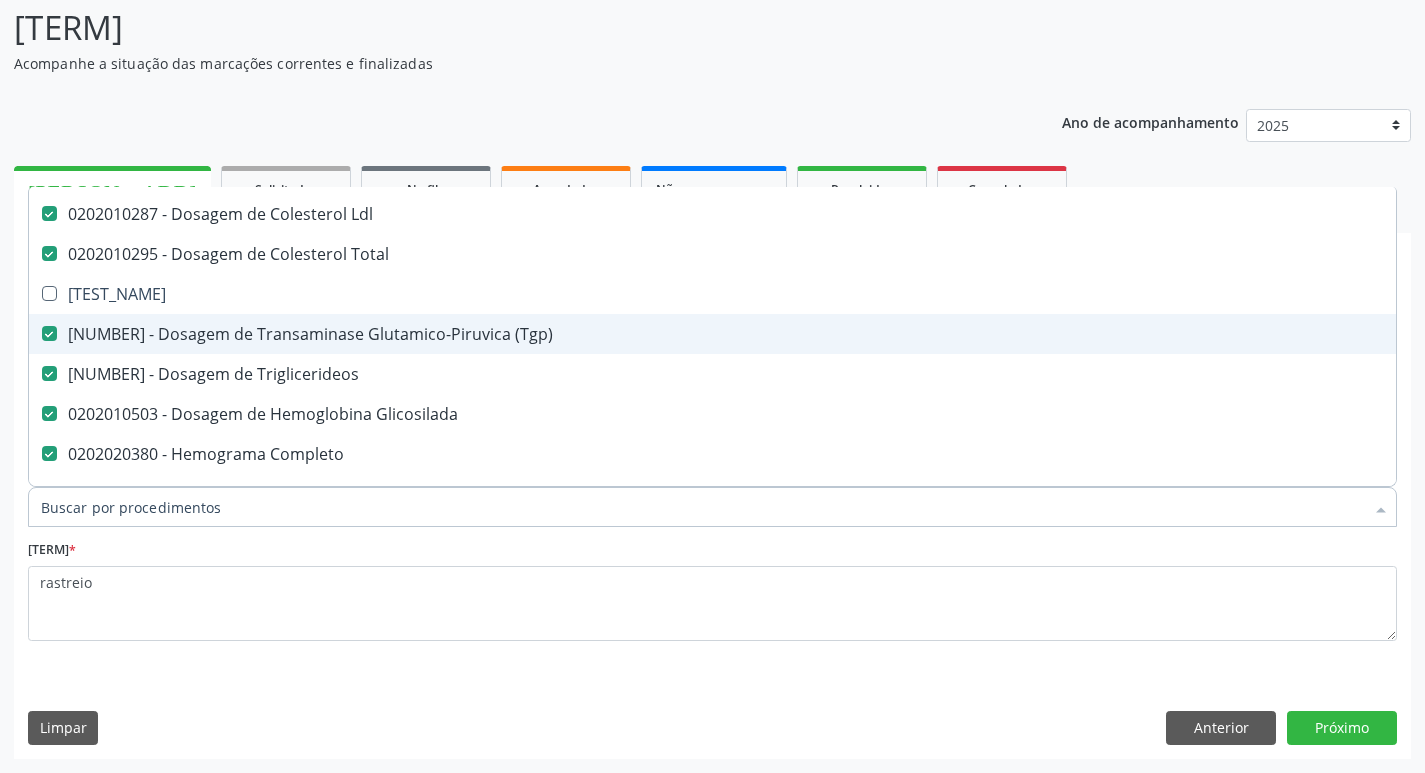 click at bounding box center (49, 333) 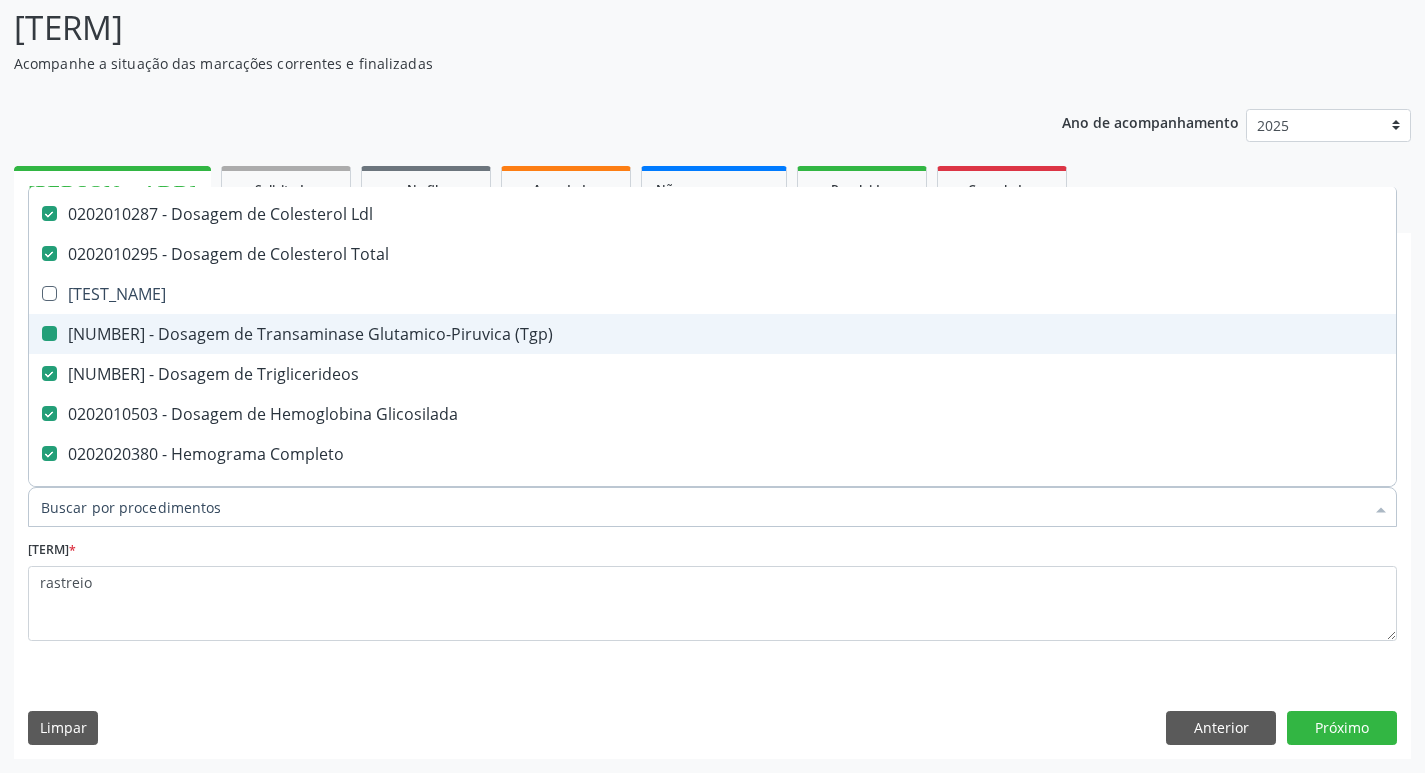checkbox on "false" 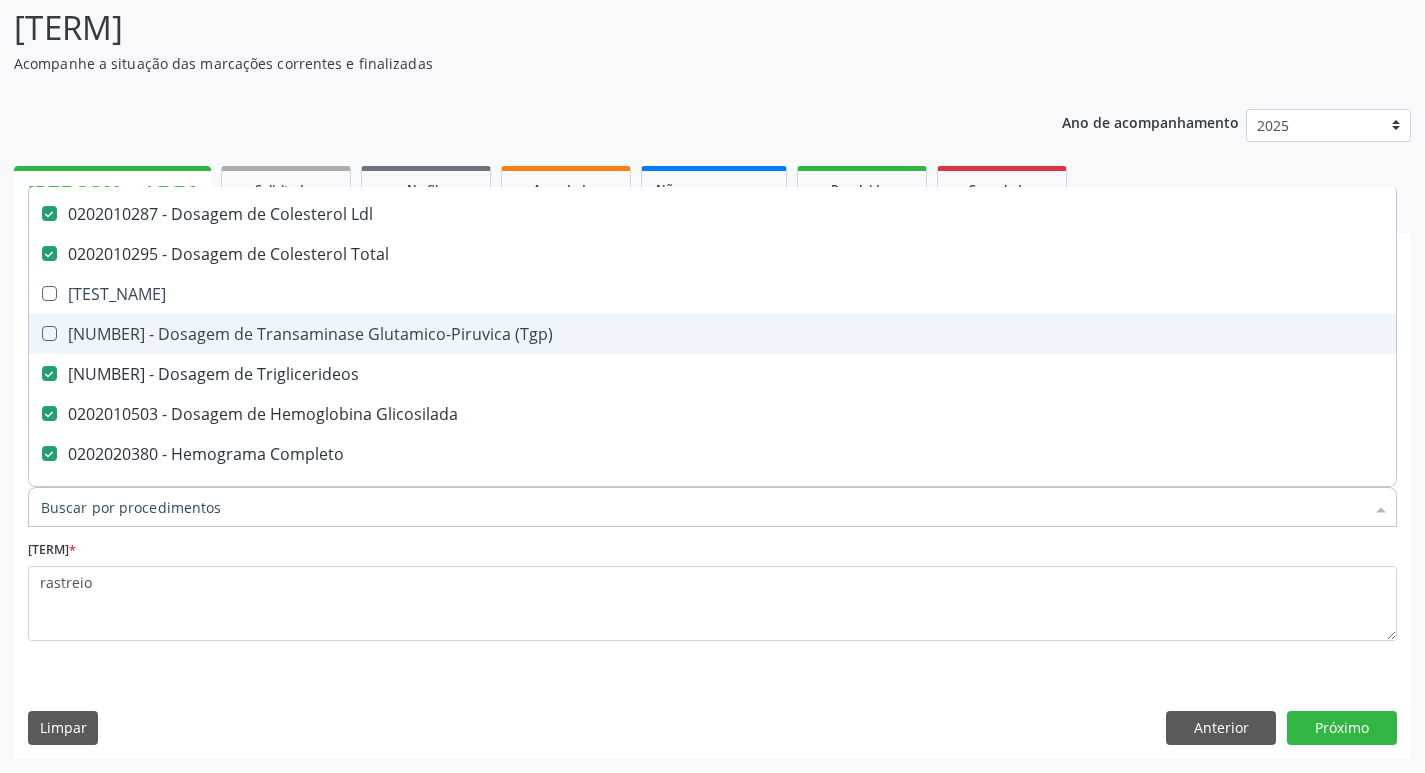 click on "Item de agendamento
*" at bounding box center (702, 507) 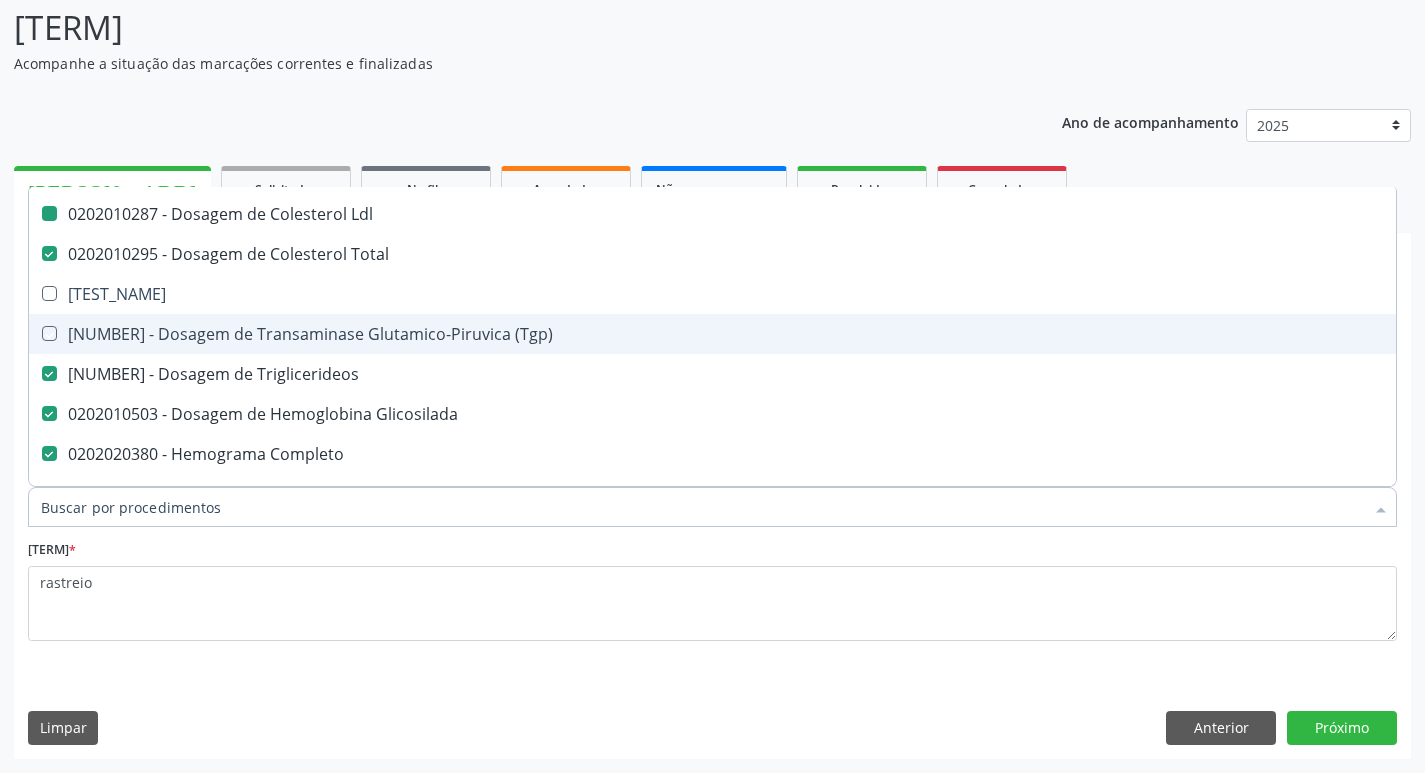 type on "t" 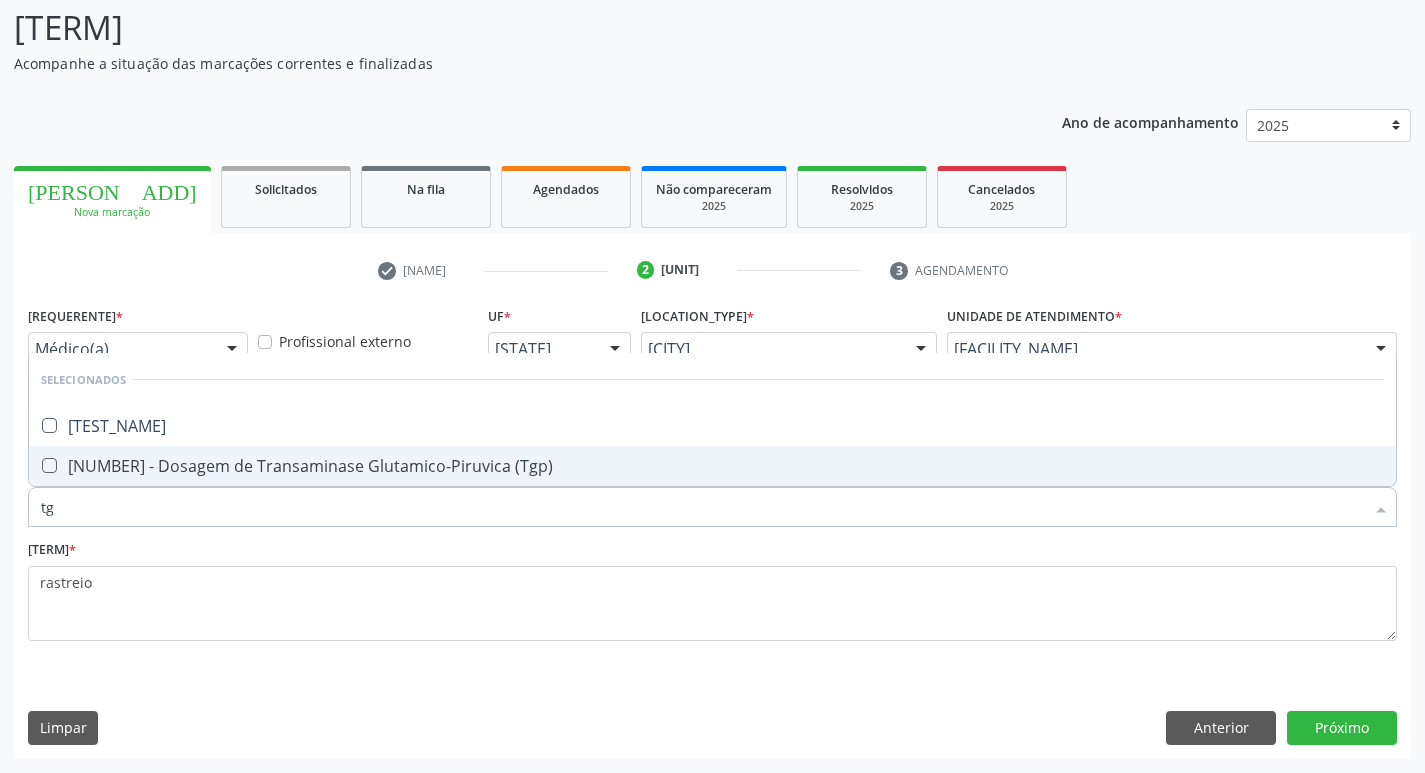 scroll, scrollTop: 0, scrollLeft: 0, axis: both 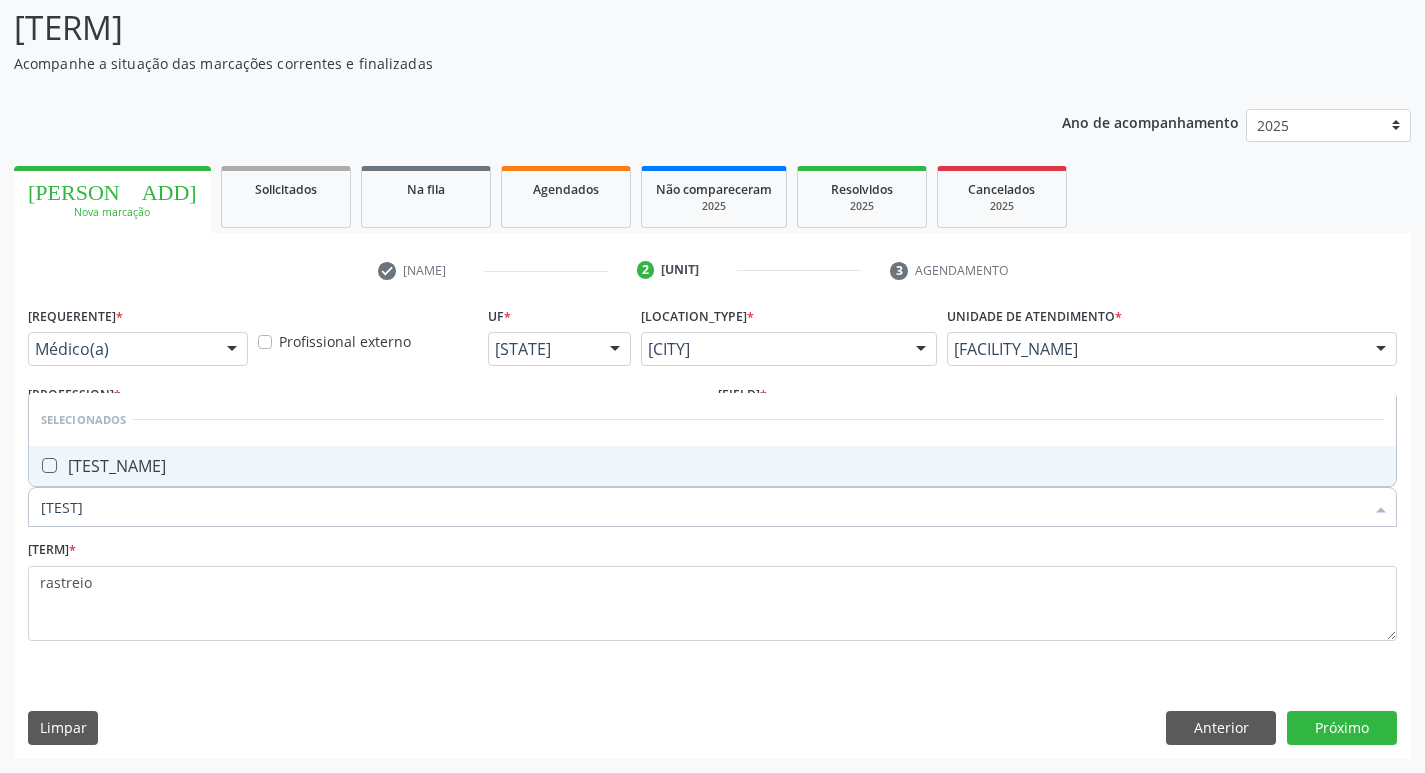 click at bounding box center (49, 465) 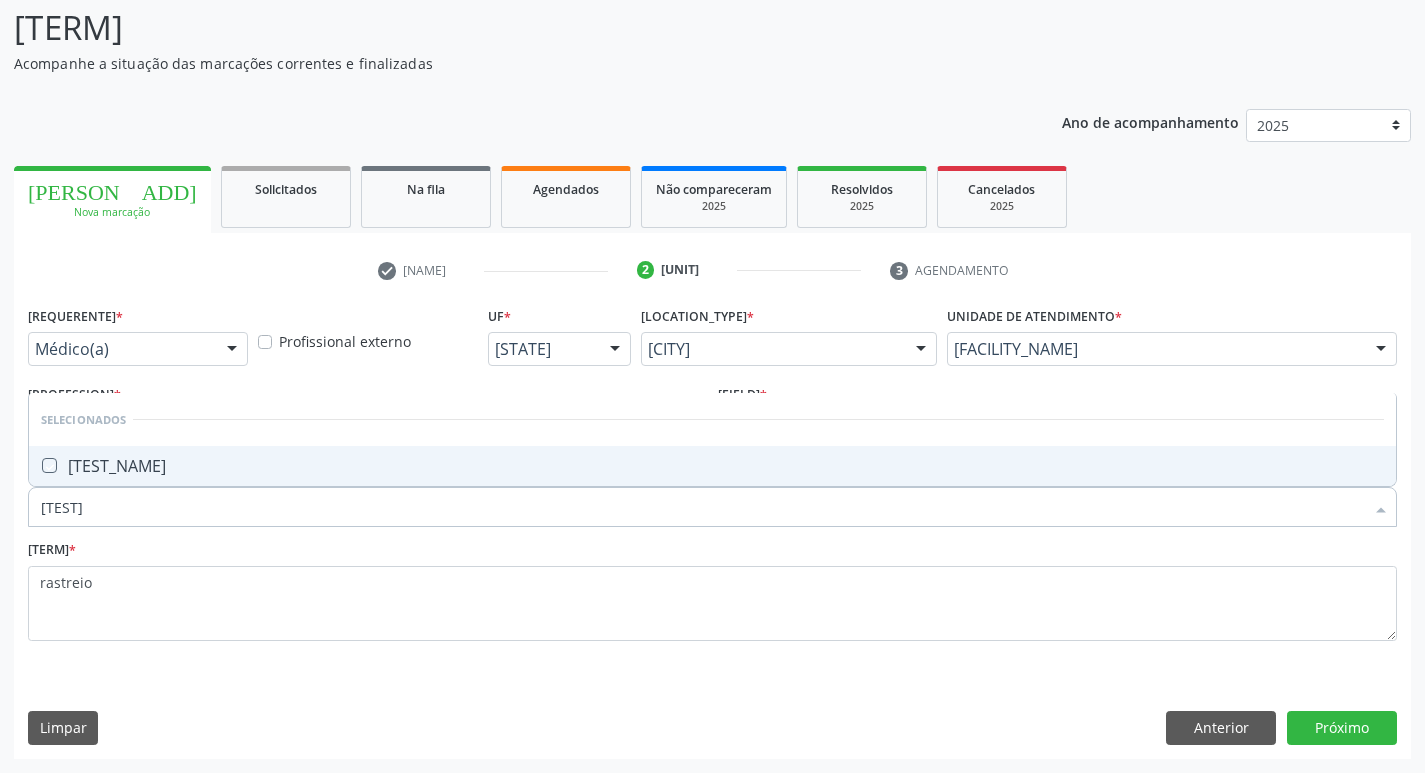 click at bounding box center [35, 465] 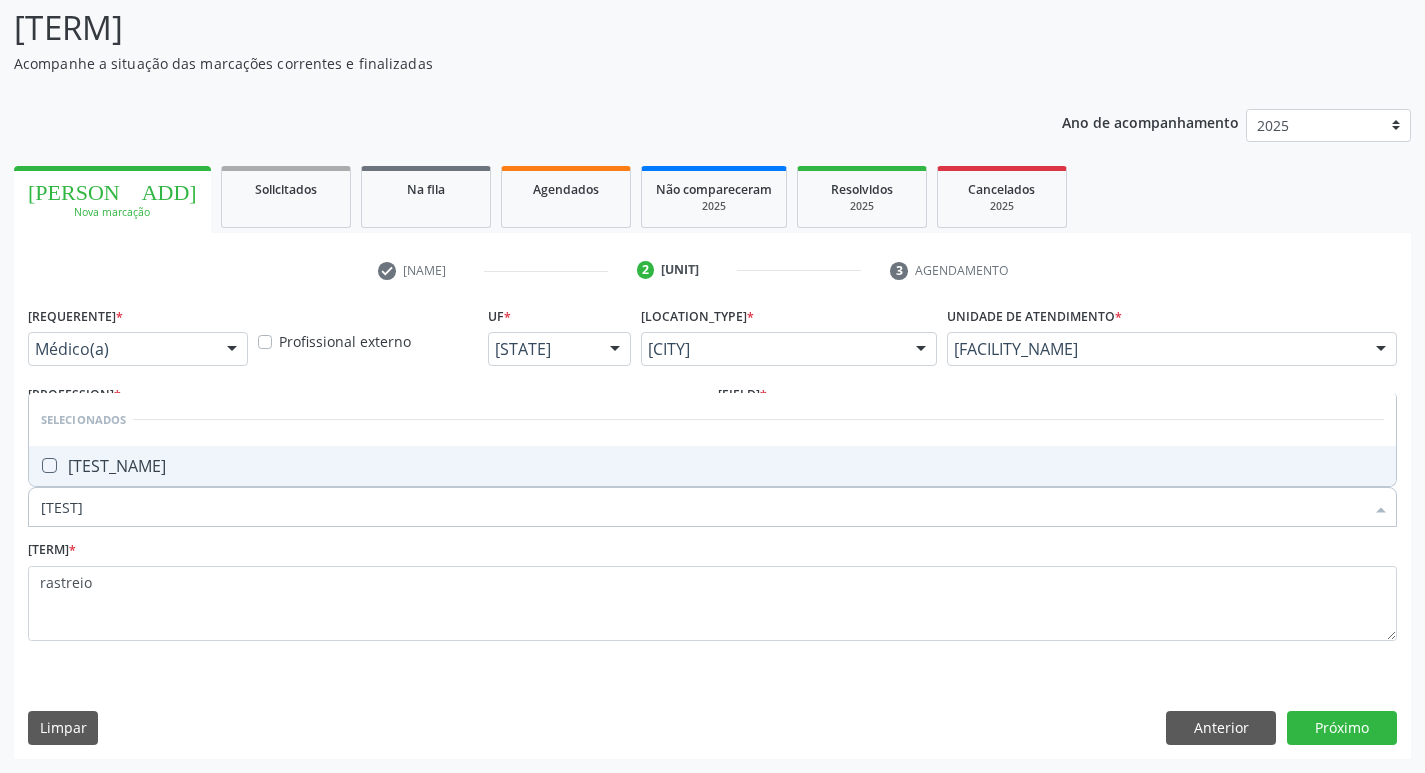 checkbox on "true" 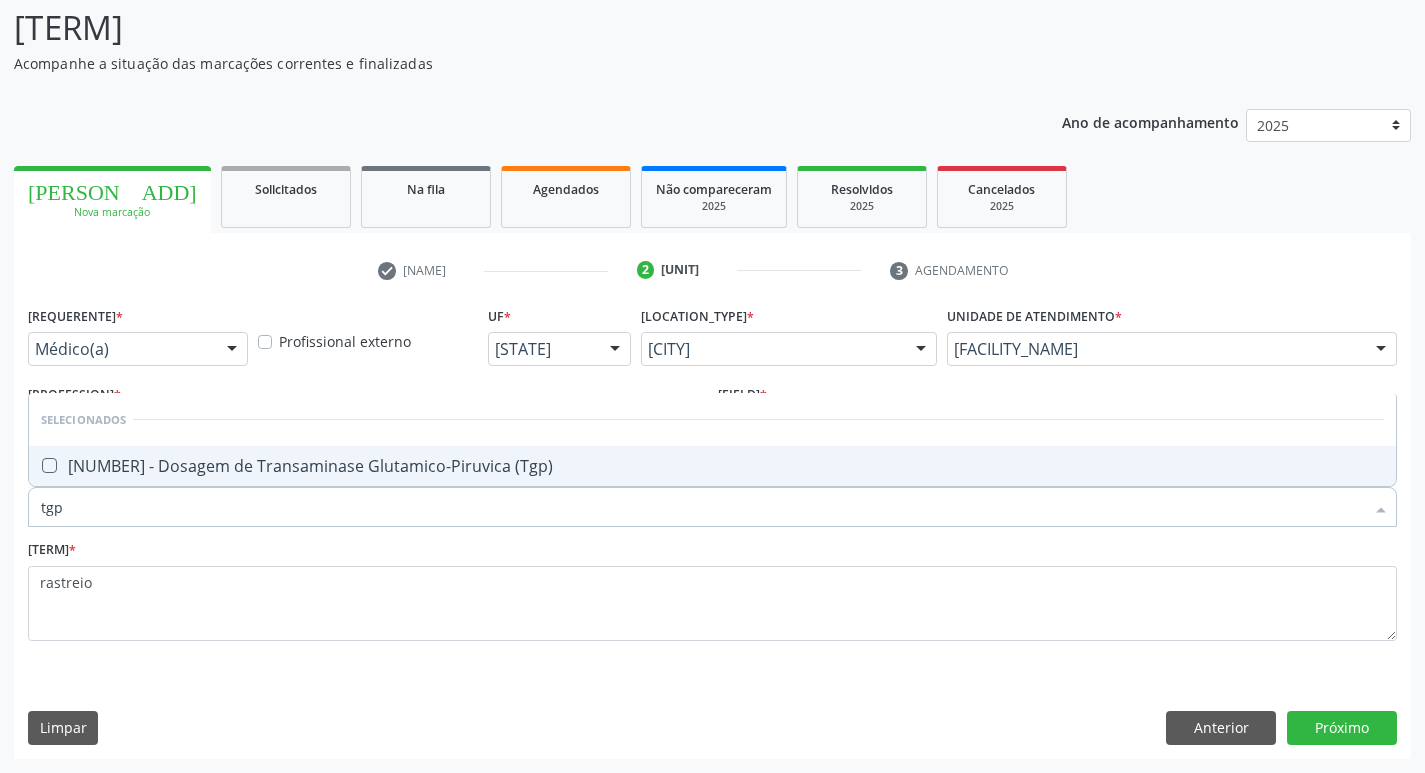 click on "[PROCEDURE] de Transaminase Glutamico-Piruvica (Tgp)" at bounding box center [712, 466] 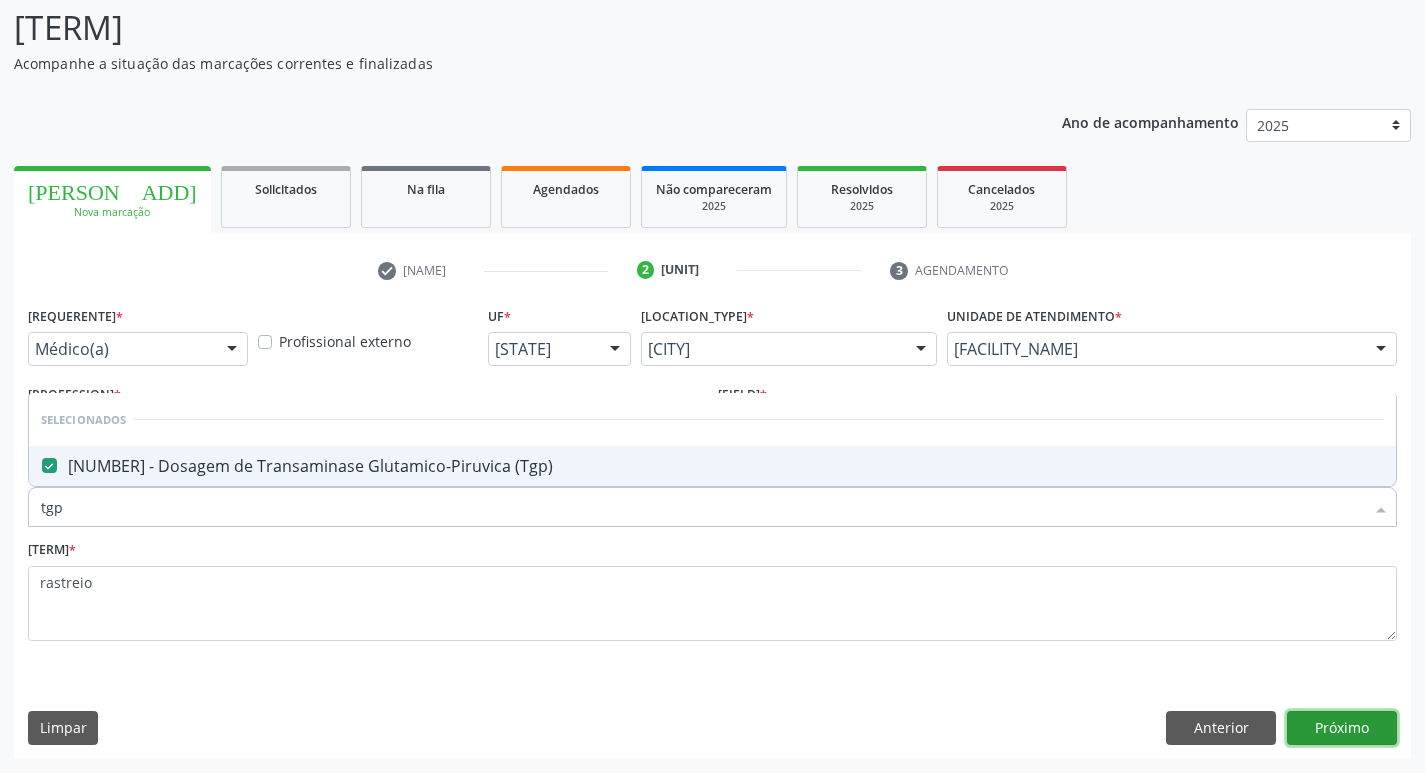 click on "Próximo" at bounding box center (1342, 728) 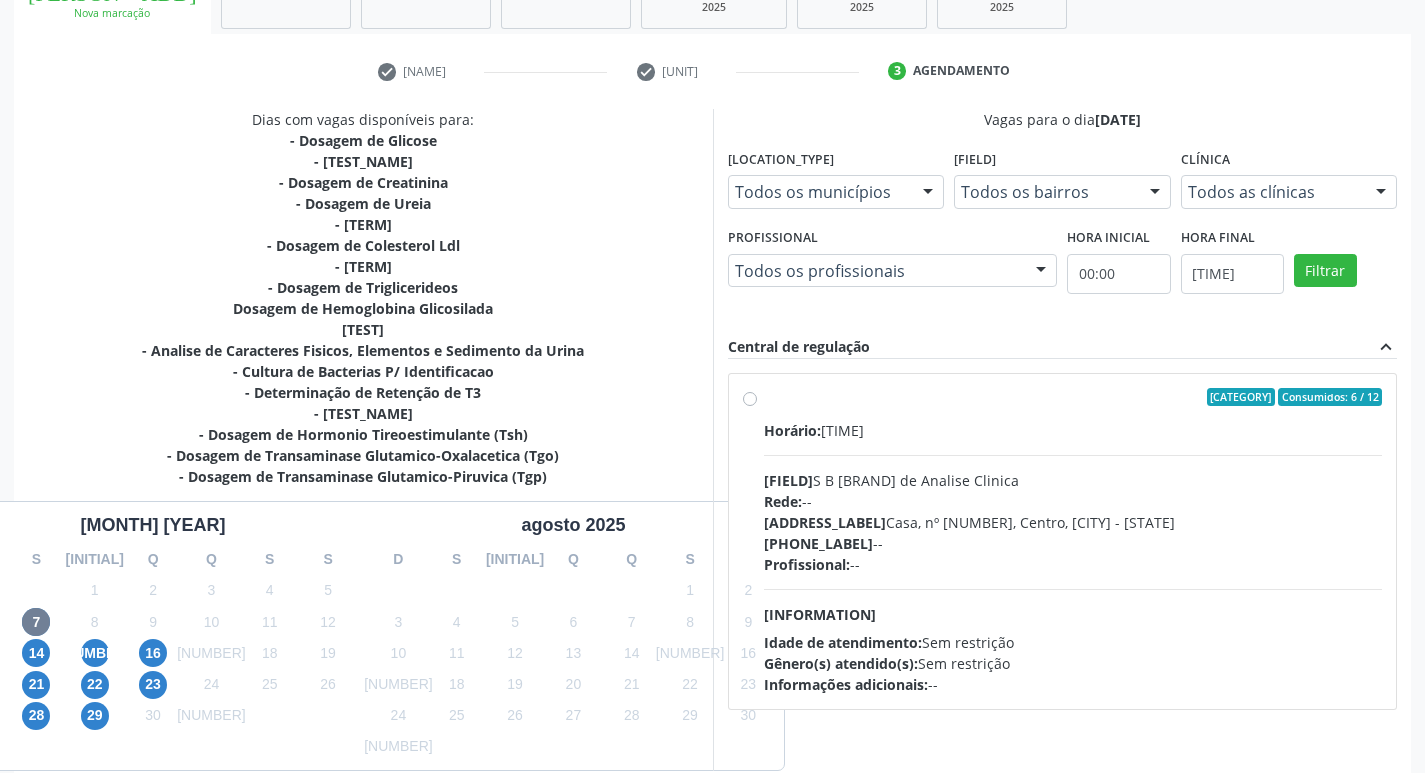 scroll, scrollTop: 333, scrollLeft: 0, axis: vertical 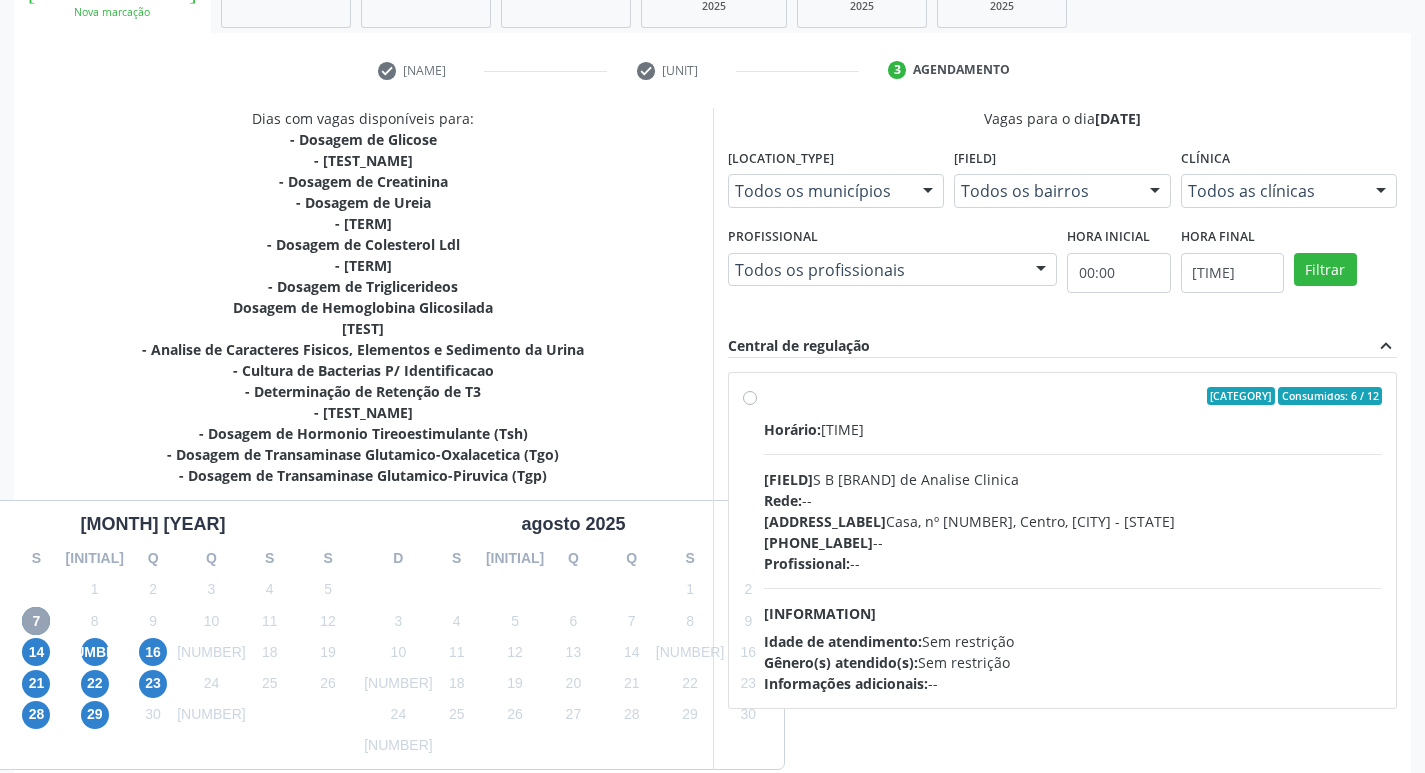 click on "7" at bounding box center (36, 621) 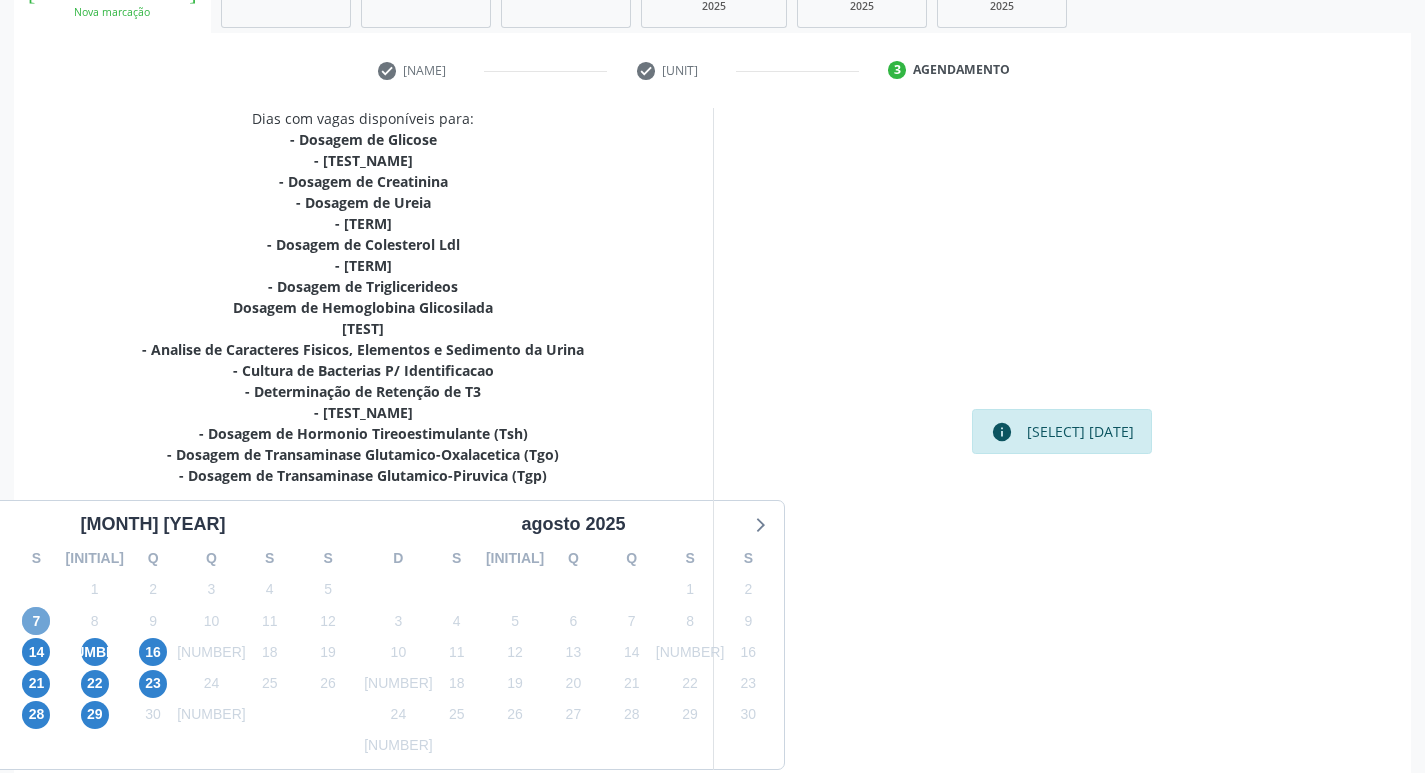 click on "7" at bounding box center (36, 621) 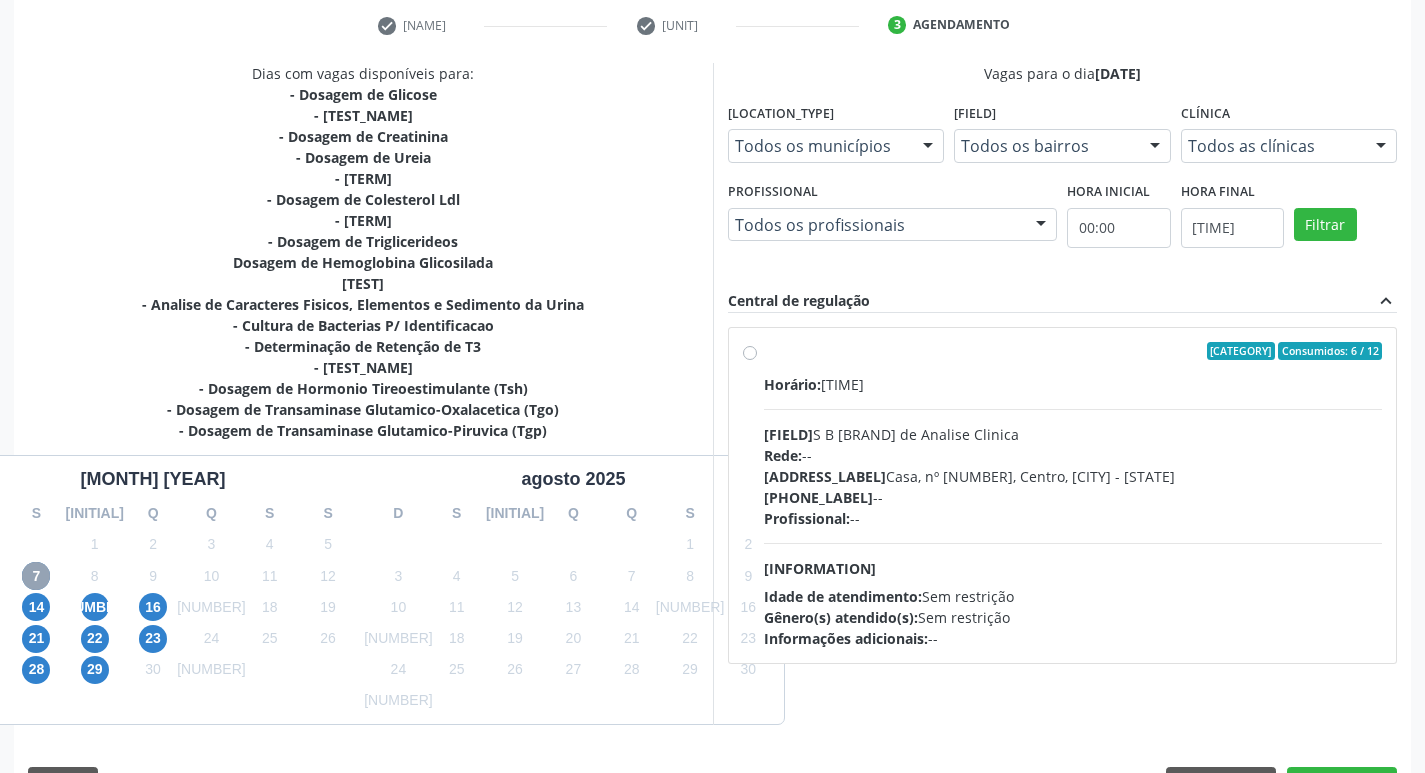 scroll, scrollTop: 433, scrollLeft: 0, axis: vertical 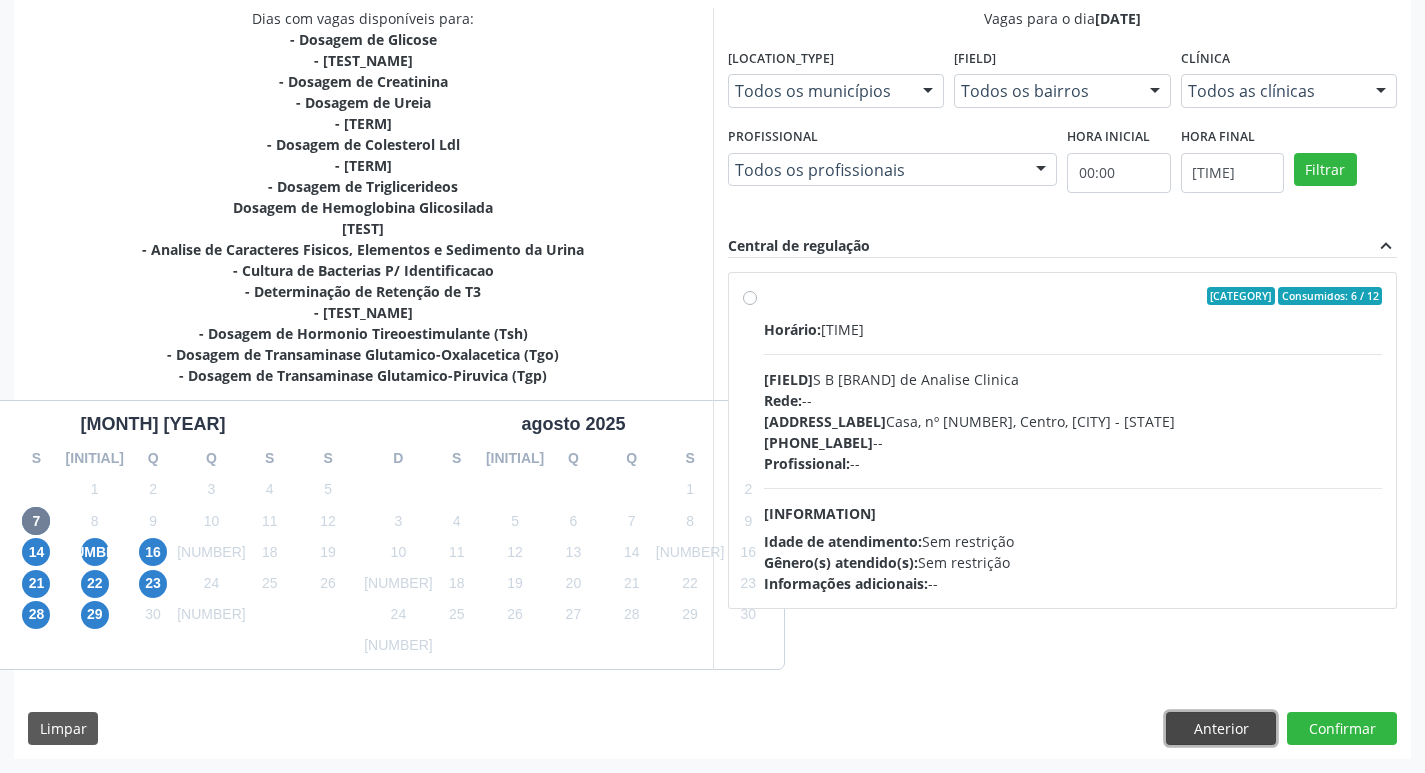 click on "Anterior" at bounding box center [1221, 729] 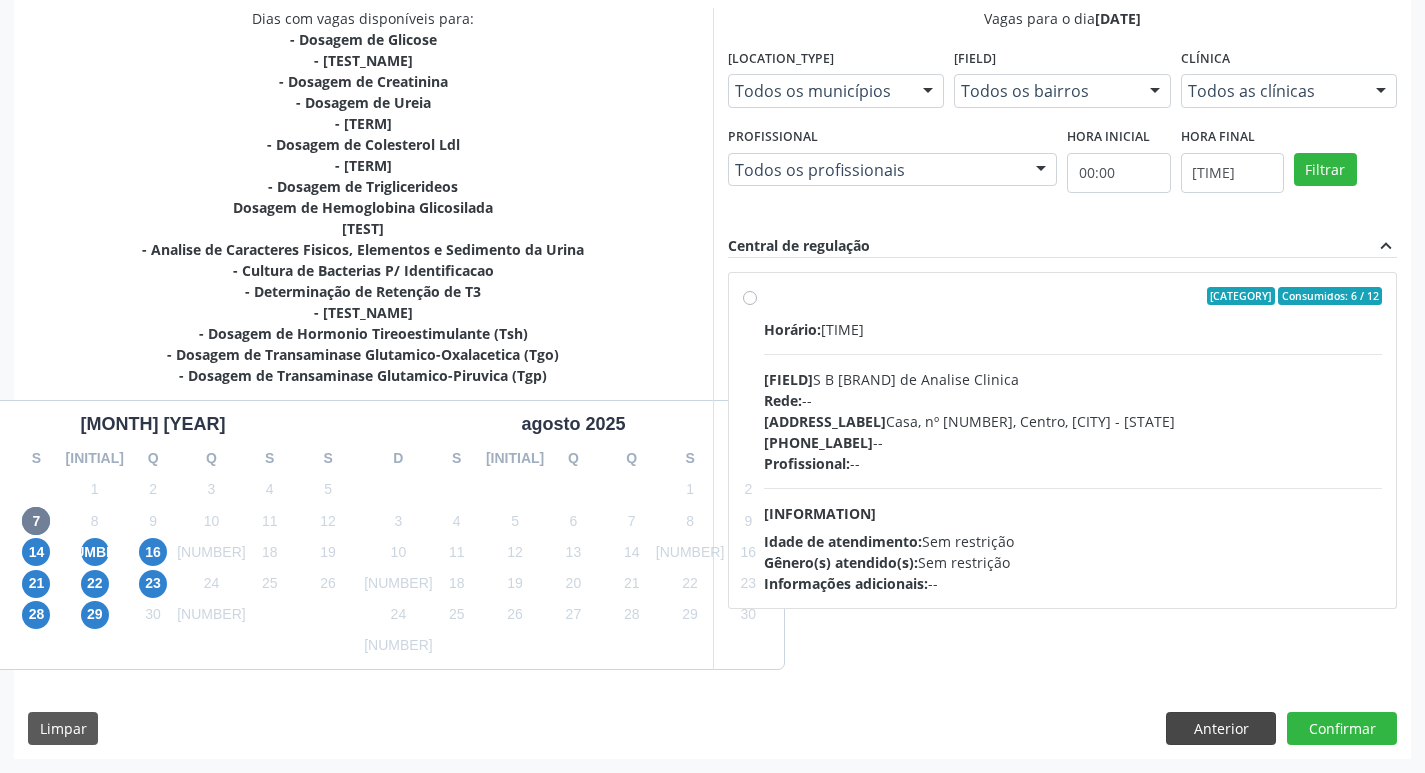 scroll, scrollTop: 133, scrollLeft: 0, axis: vertical 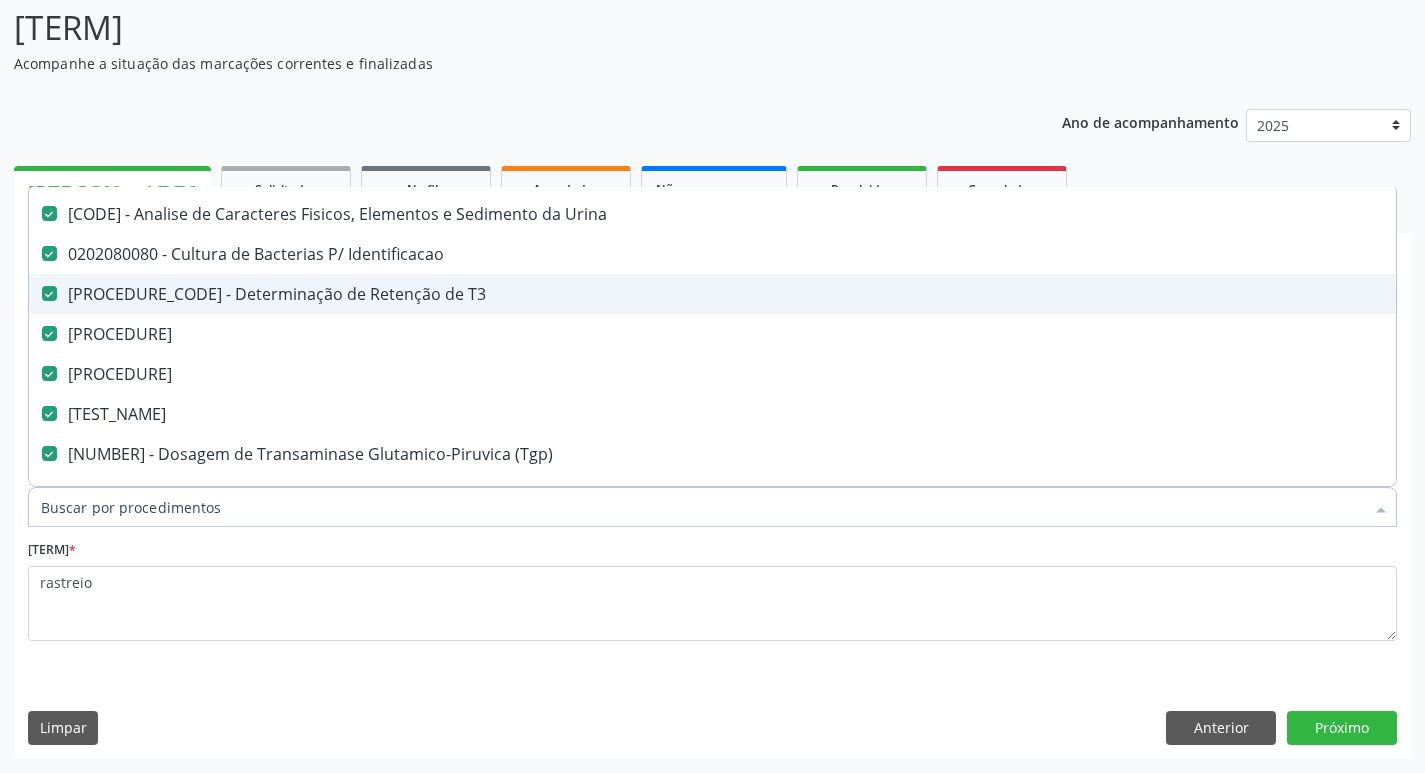 click at bounding box center (49, 293) 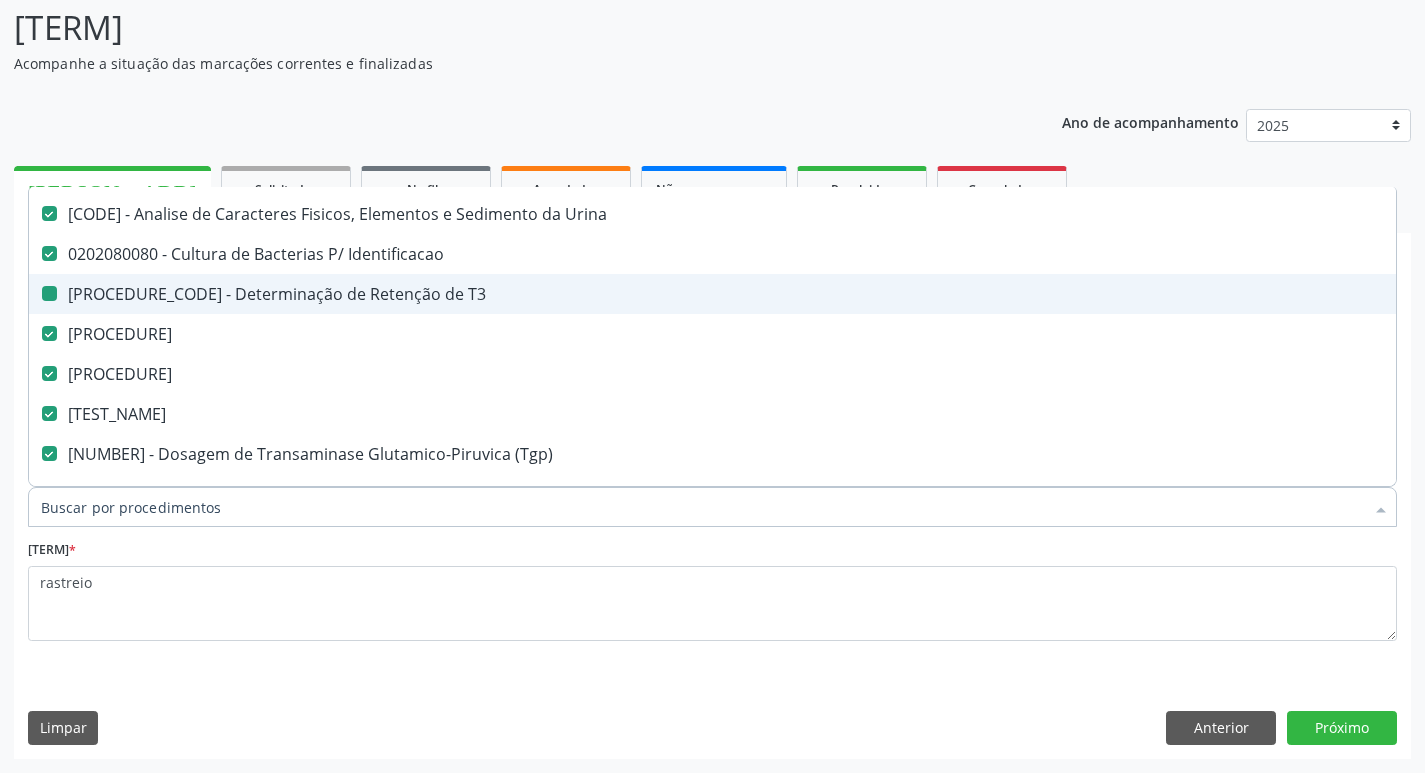 checkbox on "false" 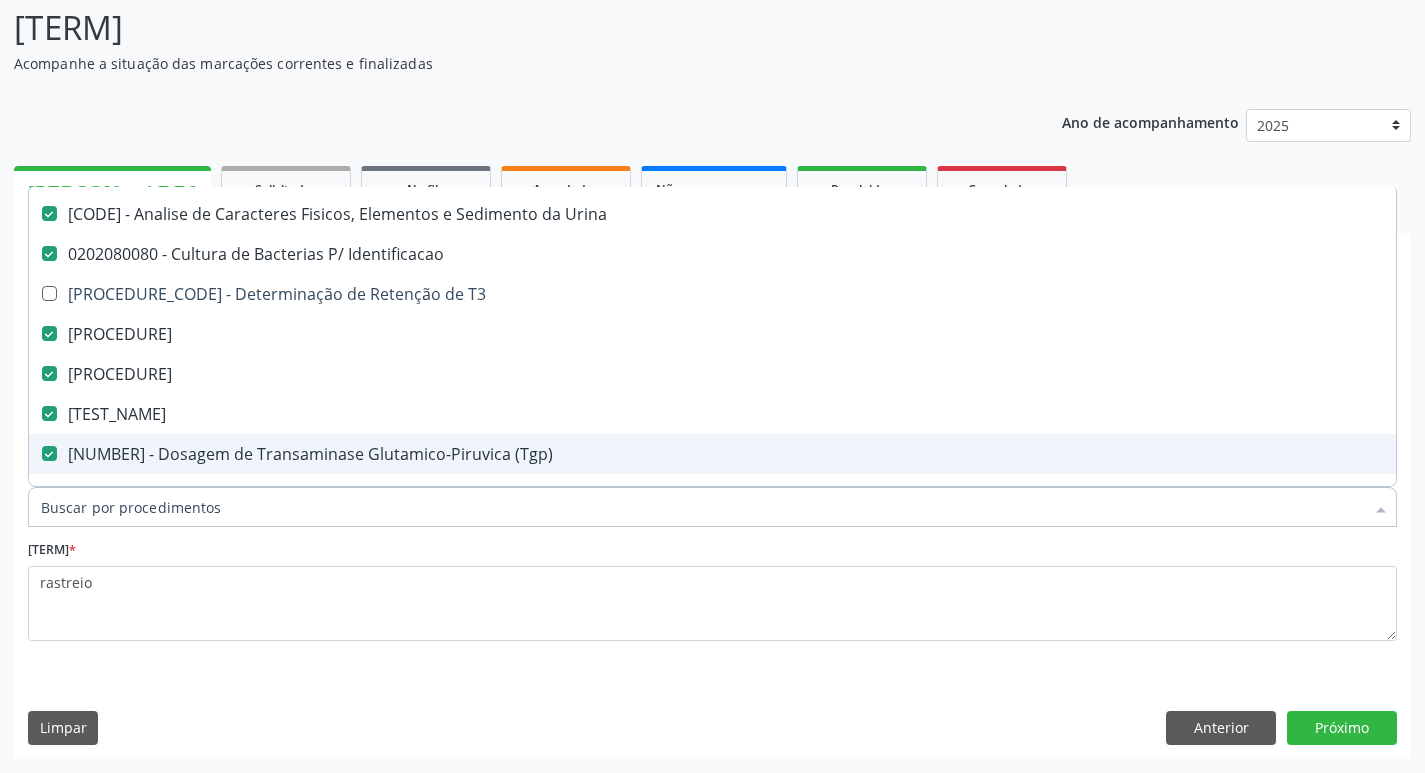 click on "Item de agendamento
*" at bounding box center [702, 507] 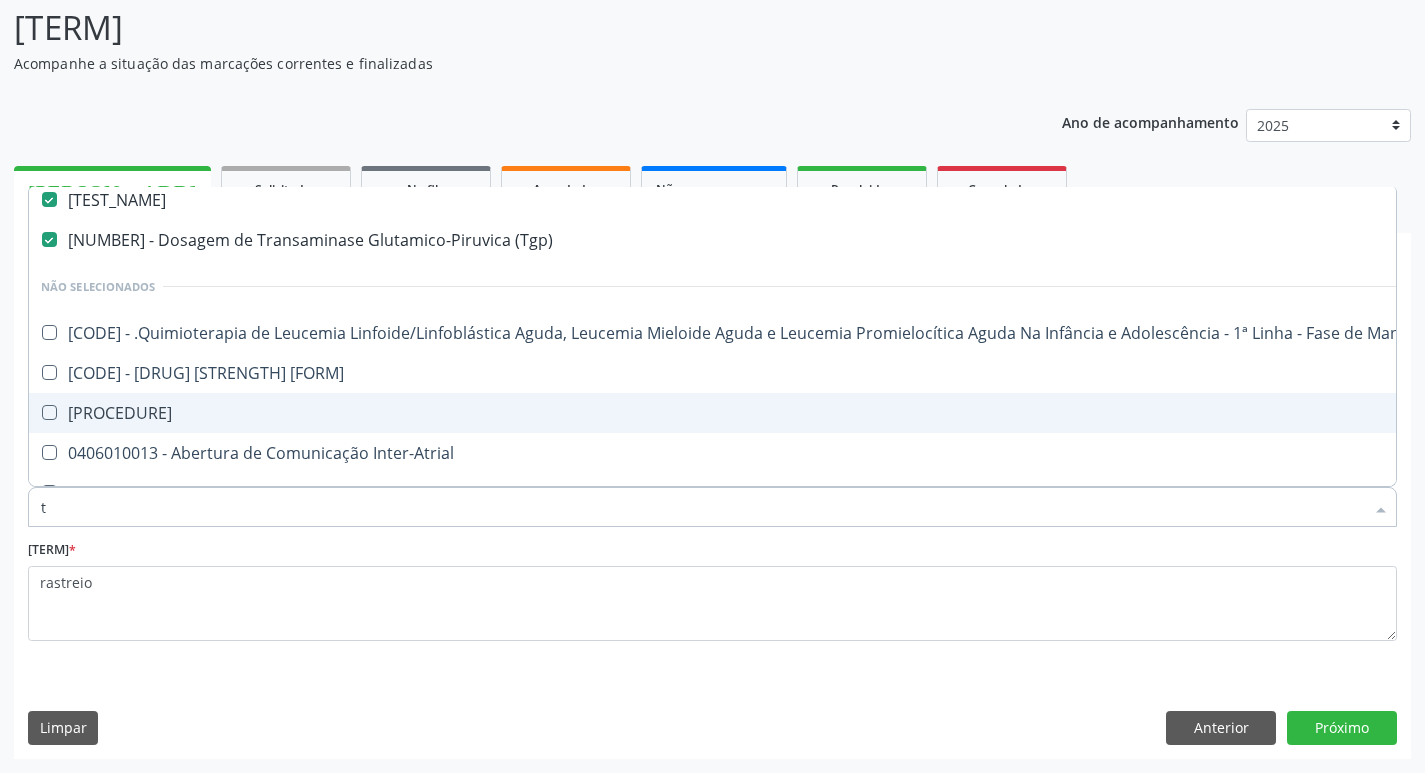 scroll, scrollTop: 446, scrollLeft: 0, axis: vertical 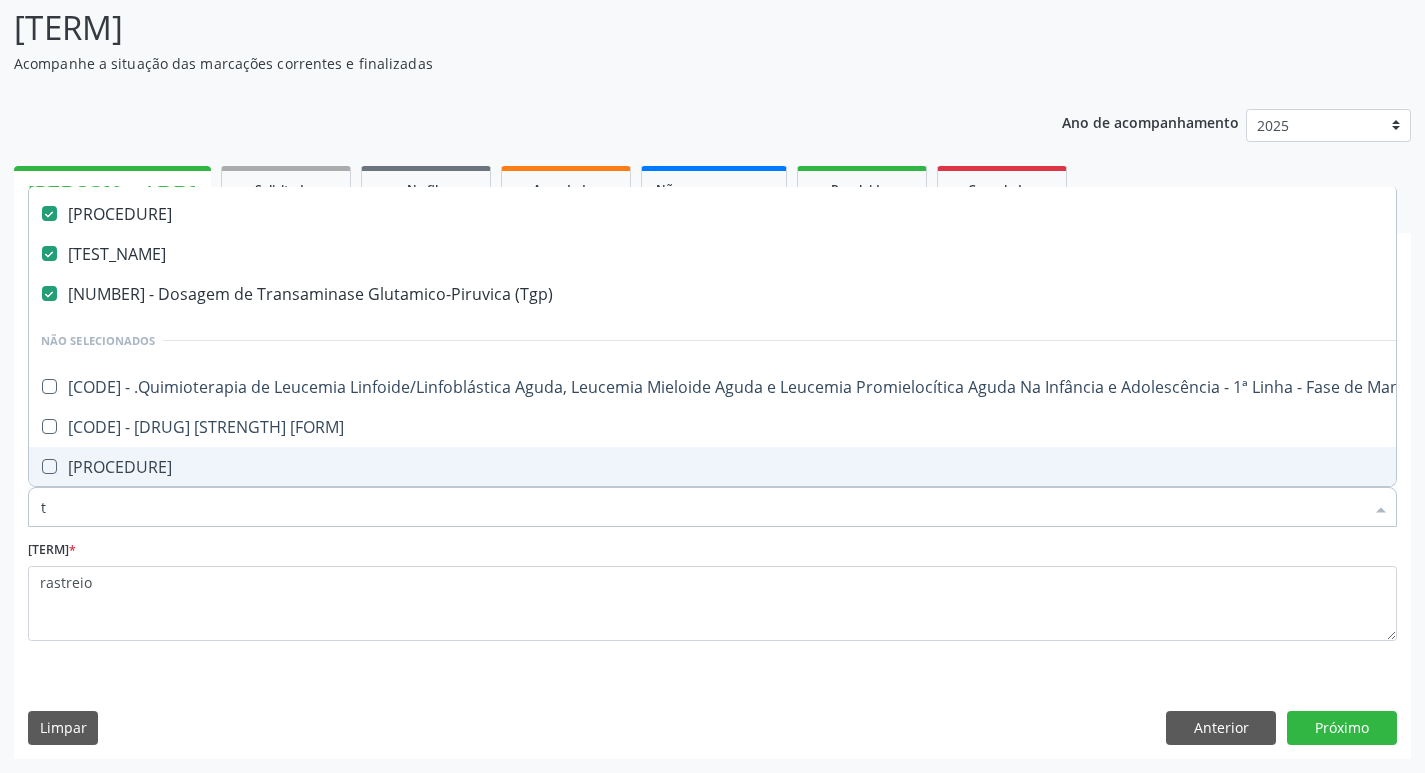 type on "t3" 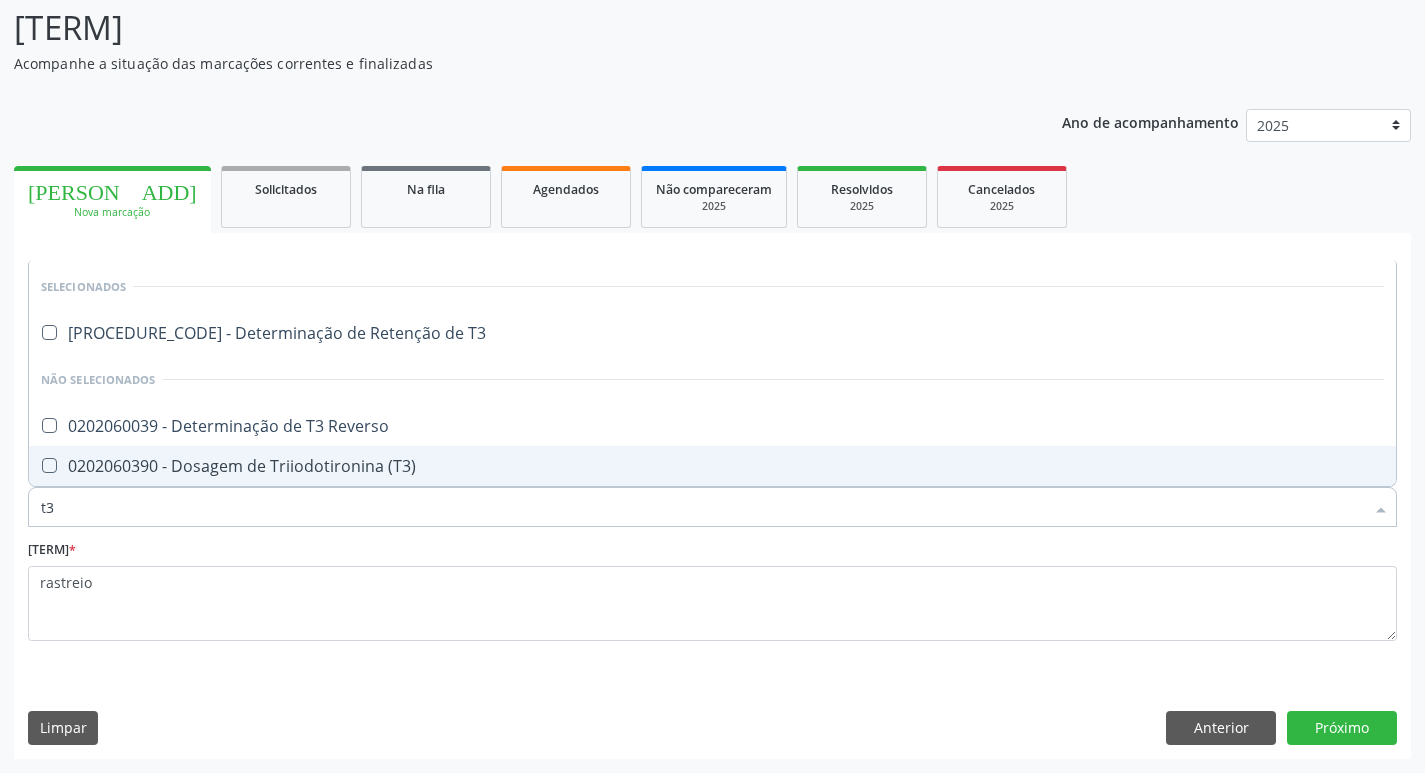 scroll, scrollTop: 0, scrollLeft: 0, axis: both 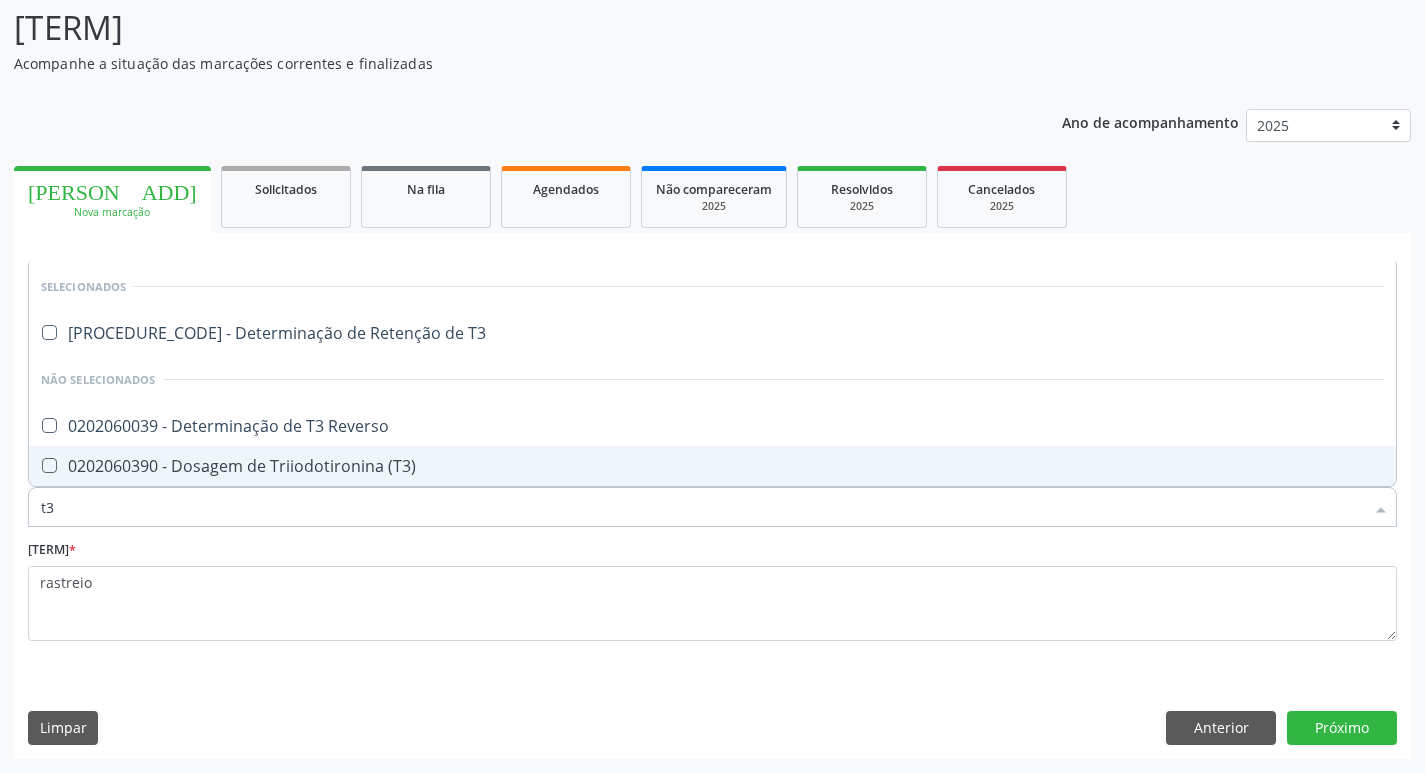 click at bounding box center (36, 466) 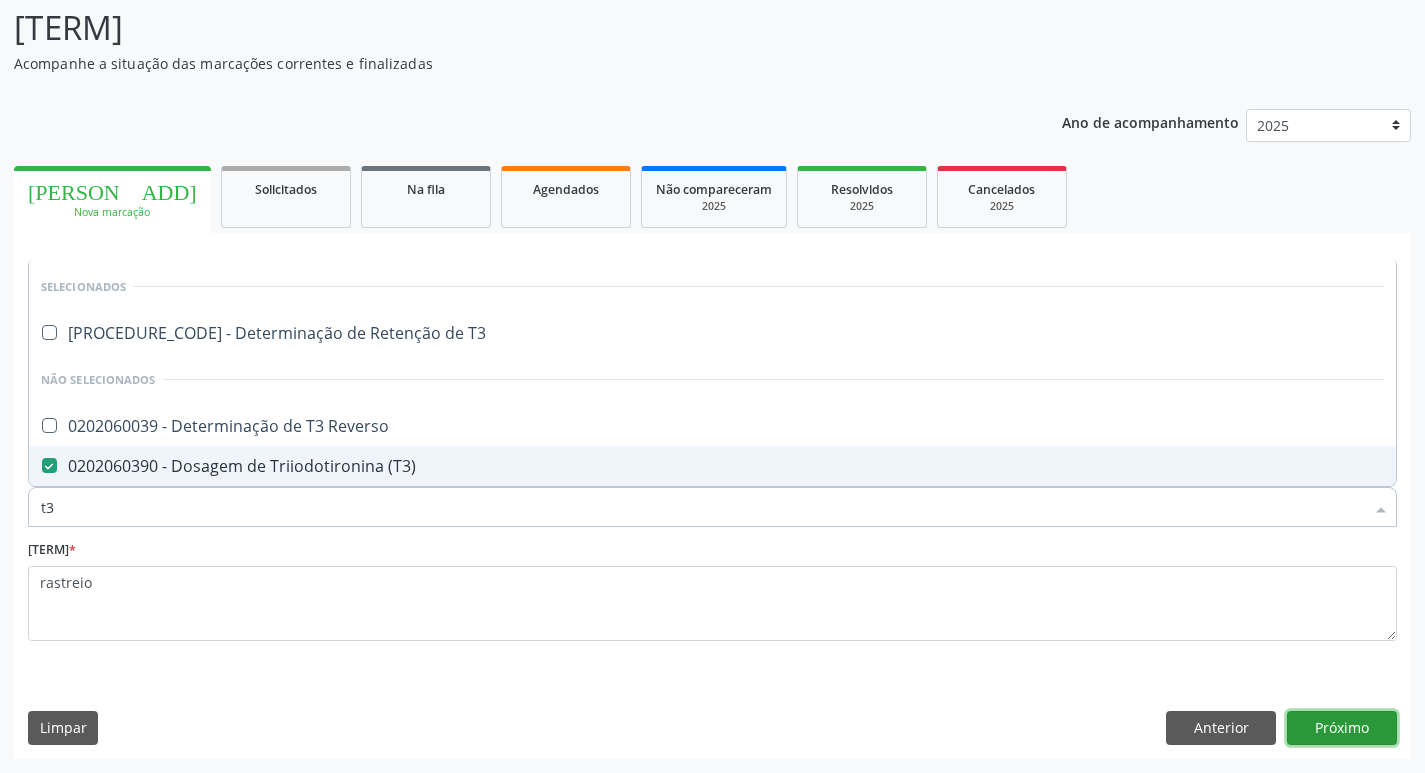 click on "Próximo" at bounding box center [1342, 728] 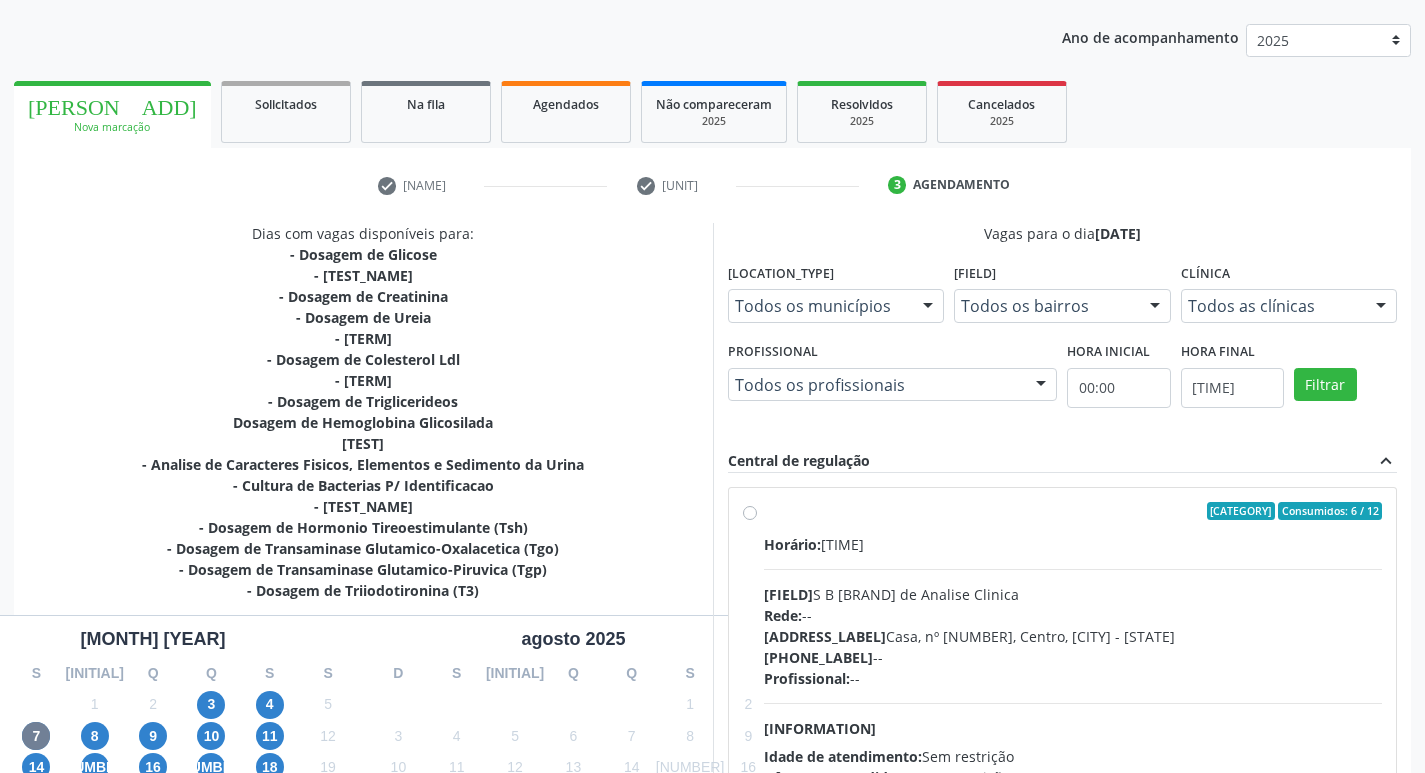scroll, scrollTop: 333, scrollLeft: 0, axis: vertical 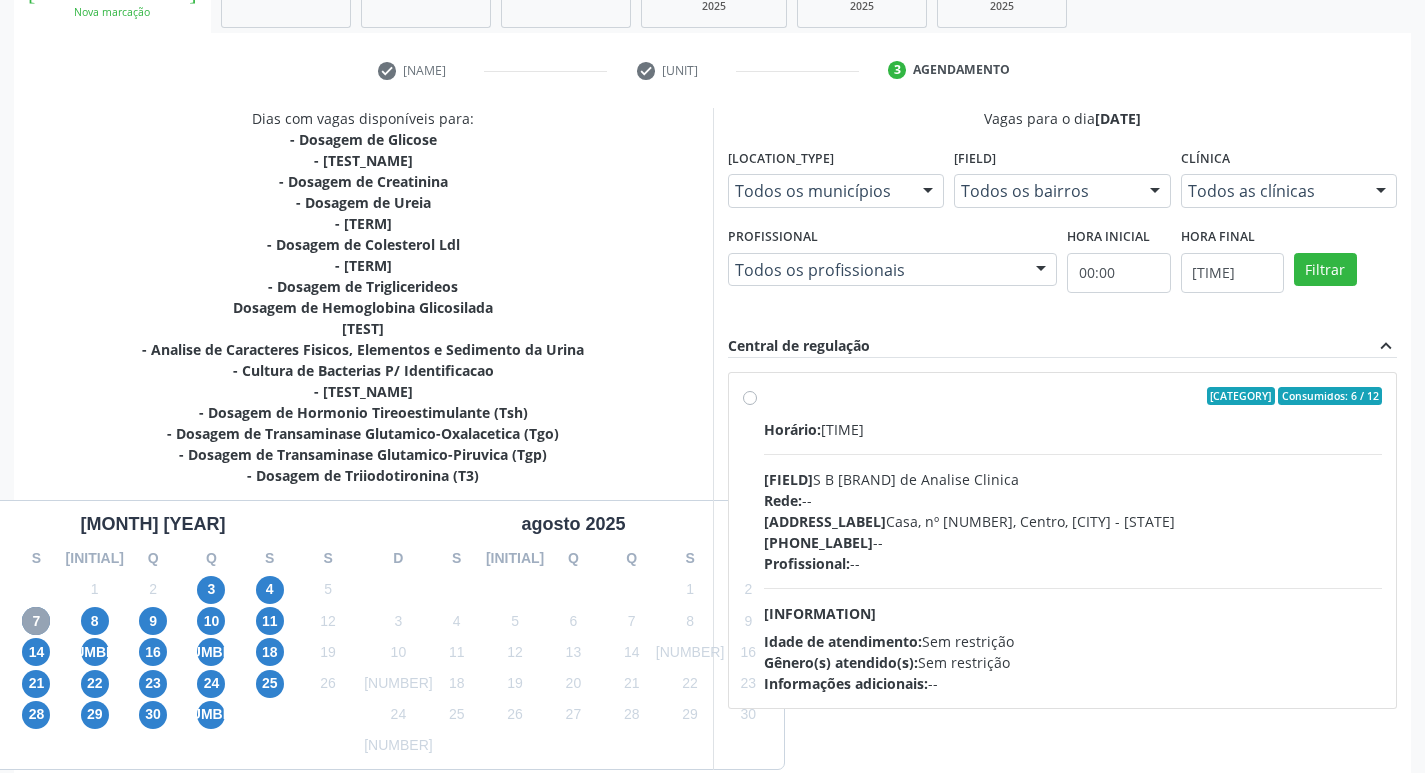 click on "7" at bounding box center [36, 621] 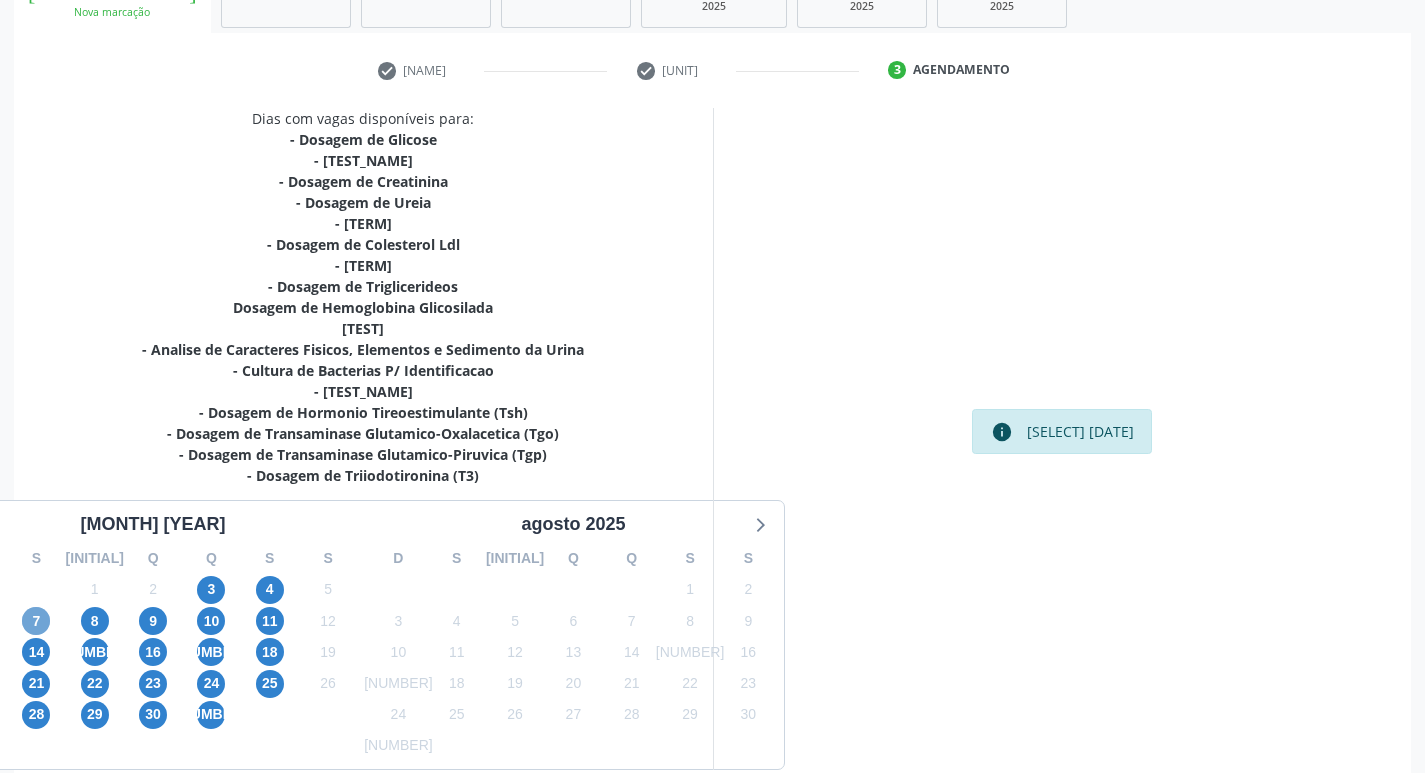 click on "7" at bounding box center (36, 621) 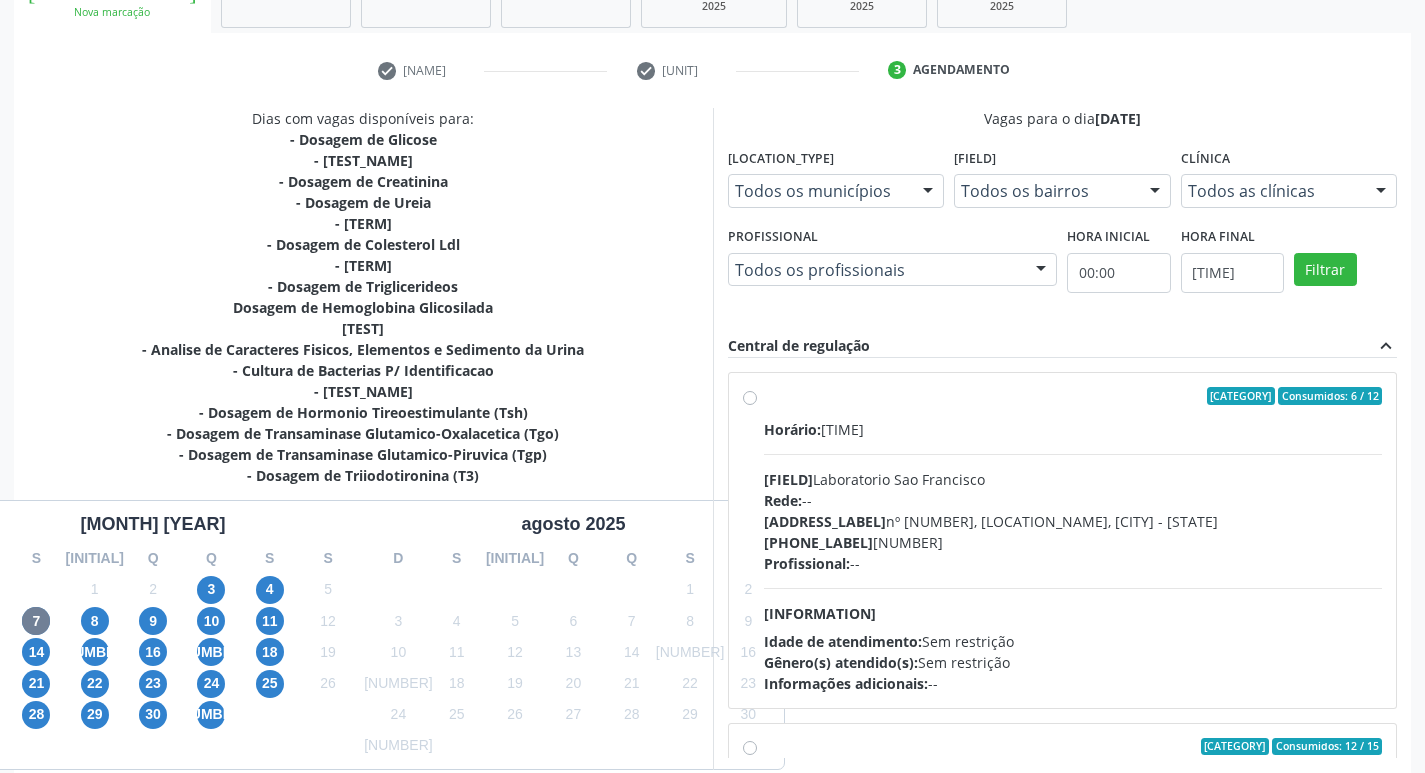 click on "Ordem de chegada
Consumidos: 6 / 12
Horário:   07:00
Clínica:  Laboratorio Sao Francisco
Rede:
--
Endereço:   nº 384, Aabb, Serra Talhada - PE
Telefone:   38312142
Profissional:
--
Informações adicionais sobre o atendimento
Idade de atendimento:
Sem restrição
Gênero(s) atendido(s):
Sem restrição
Informações adicionais:
--" at bounding box center (1073, 540) 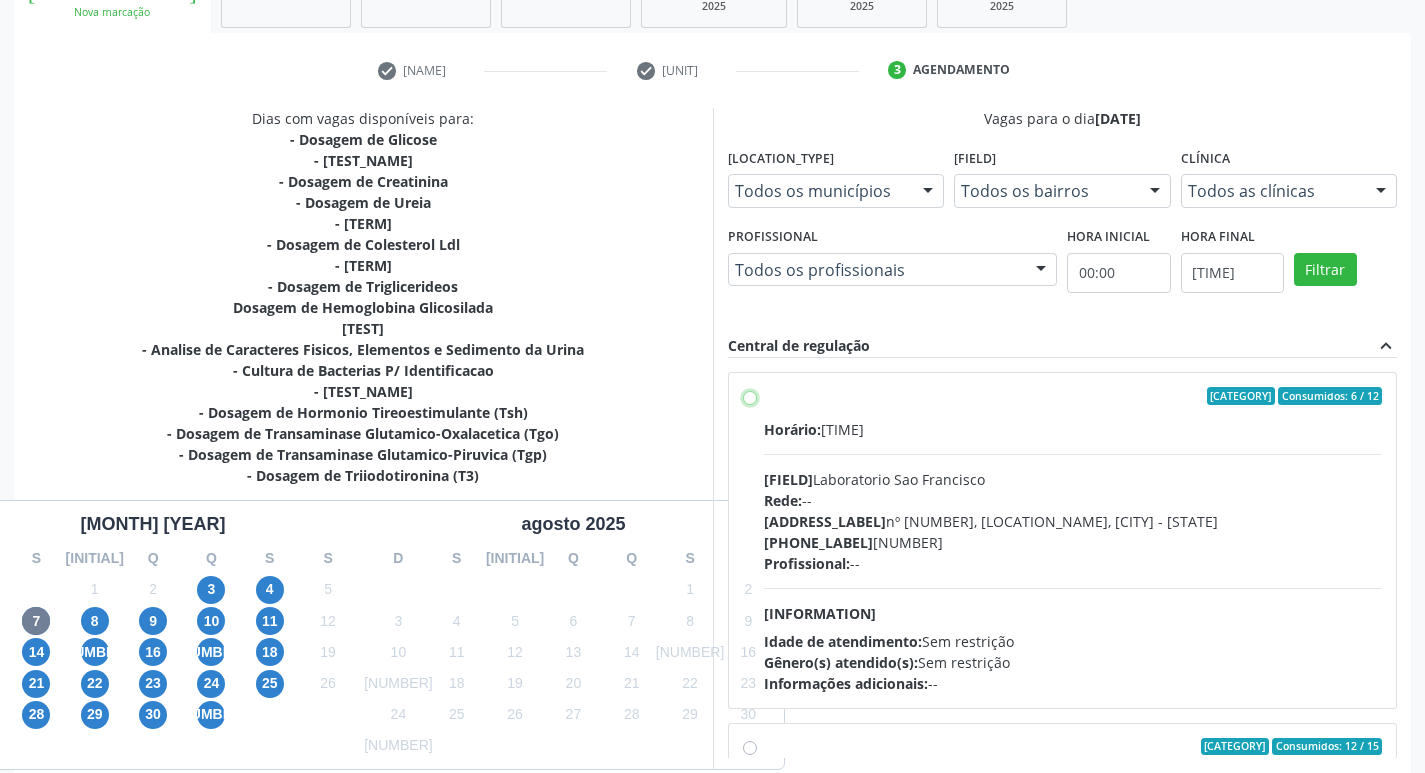 click on "Ordem de chegada
Consumidos: 6 / 12
Horário:   07:00
Clínica:  Laboratorio Sao Francisco
Rede:
--
Endereço:   nº 384, Aabb, Serra Talhada - PE
Telefone:   38312142
Profissional:
--
Informações adicionais sobre o atendimento
Idade de atendimento:
Sem restrição
Gênero(s) atendido(s):
Sem restrição
Informações adicionais:
--" at bounding box center (750, 396) 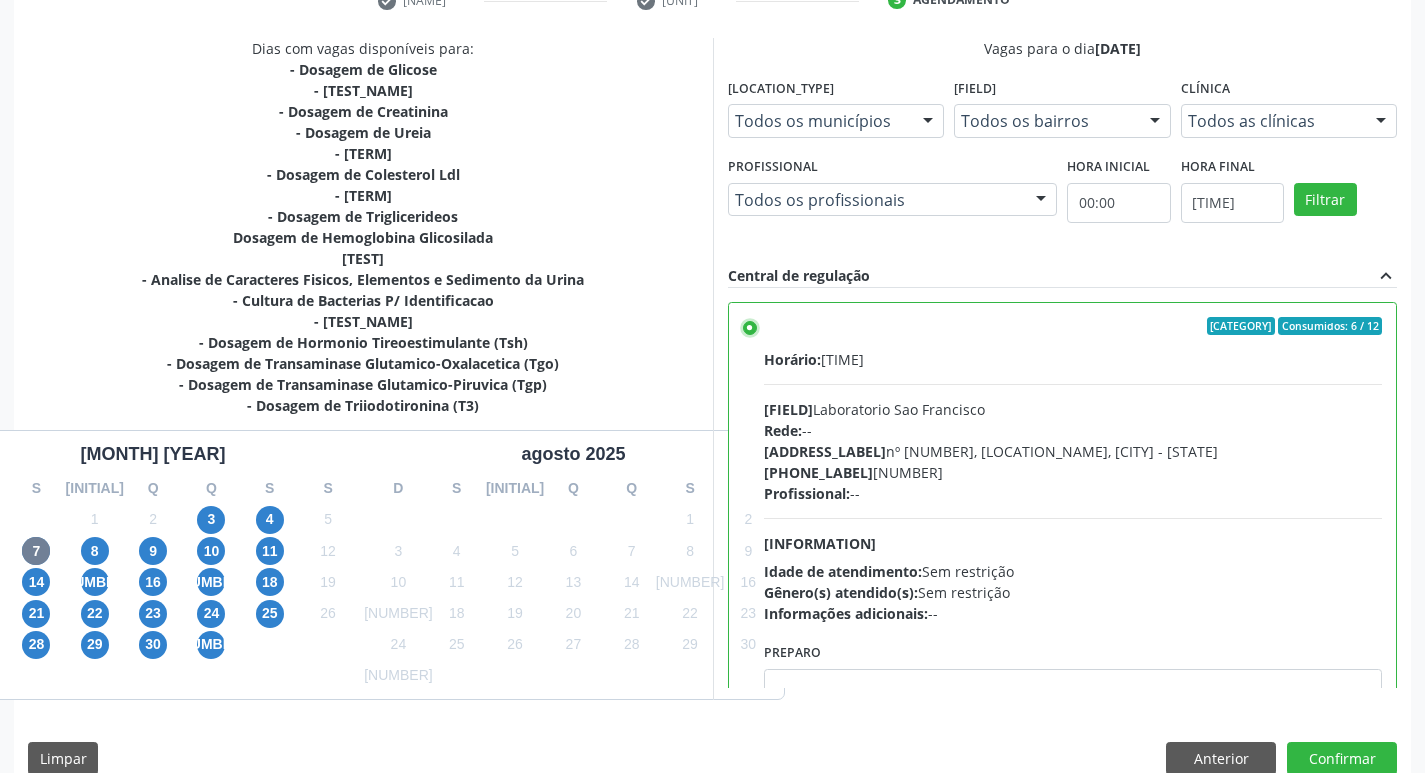scroll, scrollTop: 433, scrollLeft: 0, axis: vertical 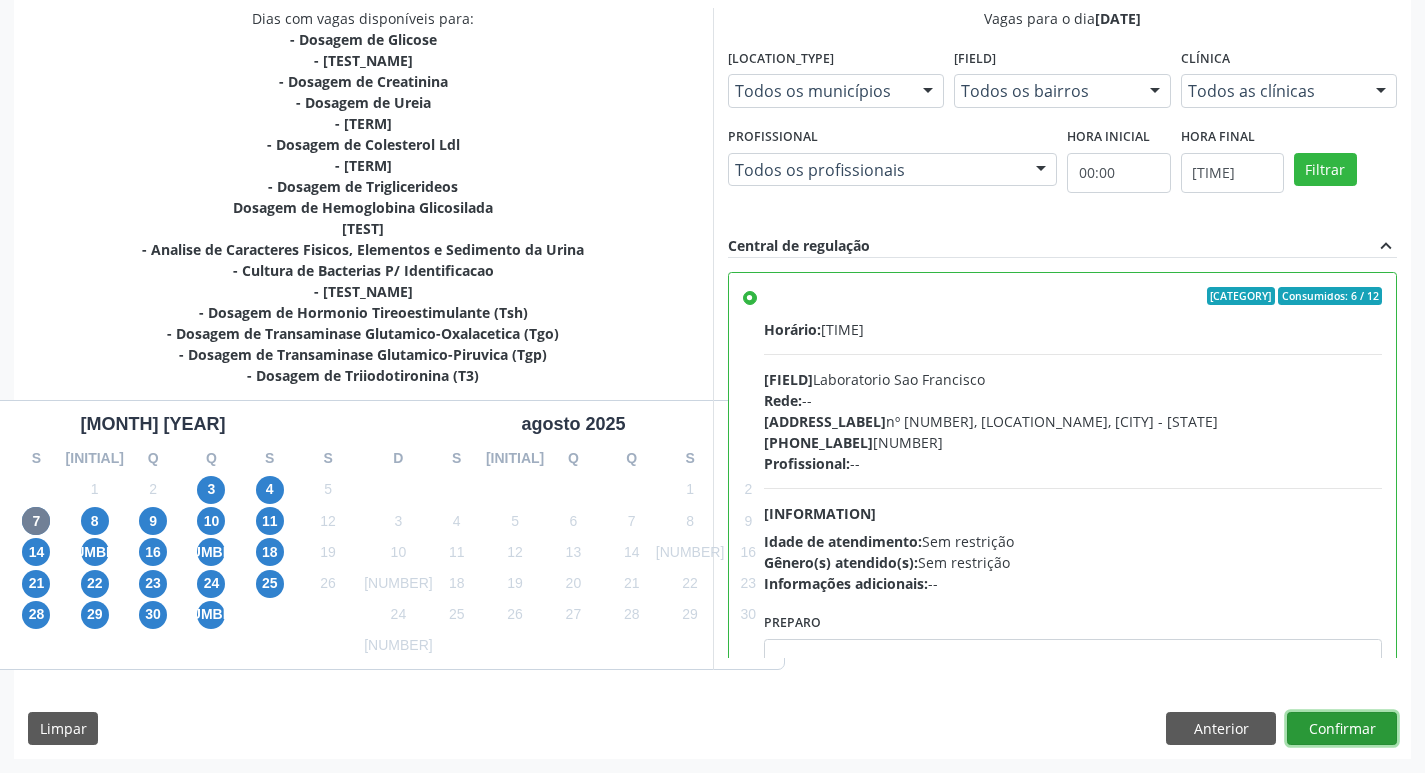 click on "Confirmar" at bounding box center [1342, 729] 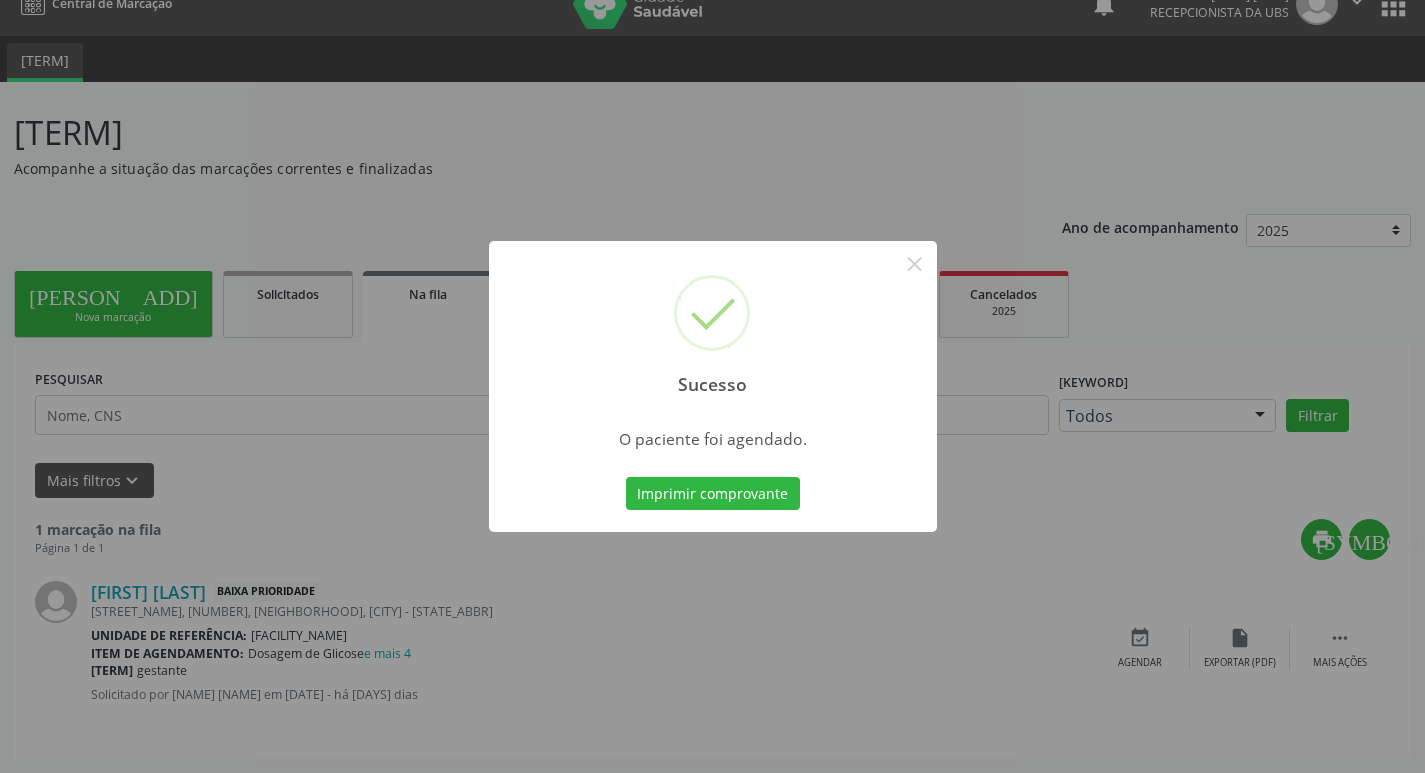 scroll, scrollTop: 0, scrollLeft: 0, axis: both 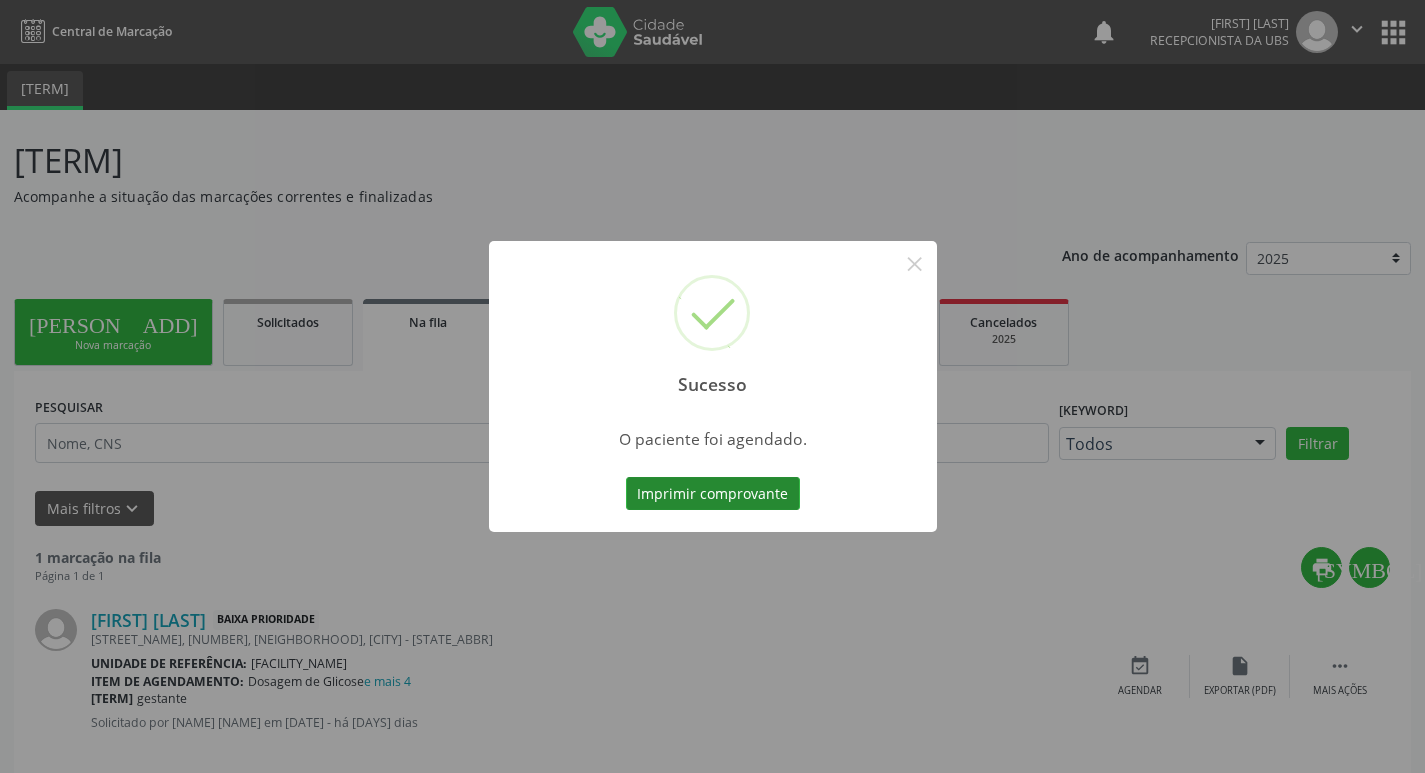 click on "Imprimir comprovante" at bounding box center [713, 494] 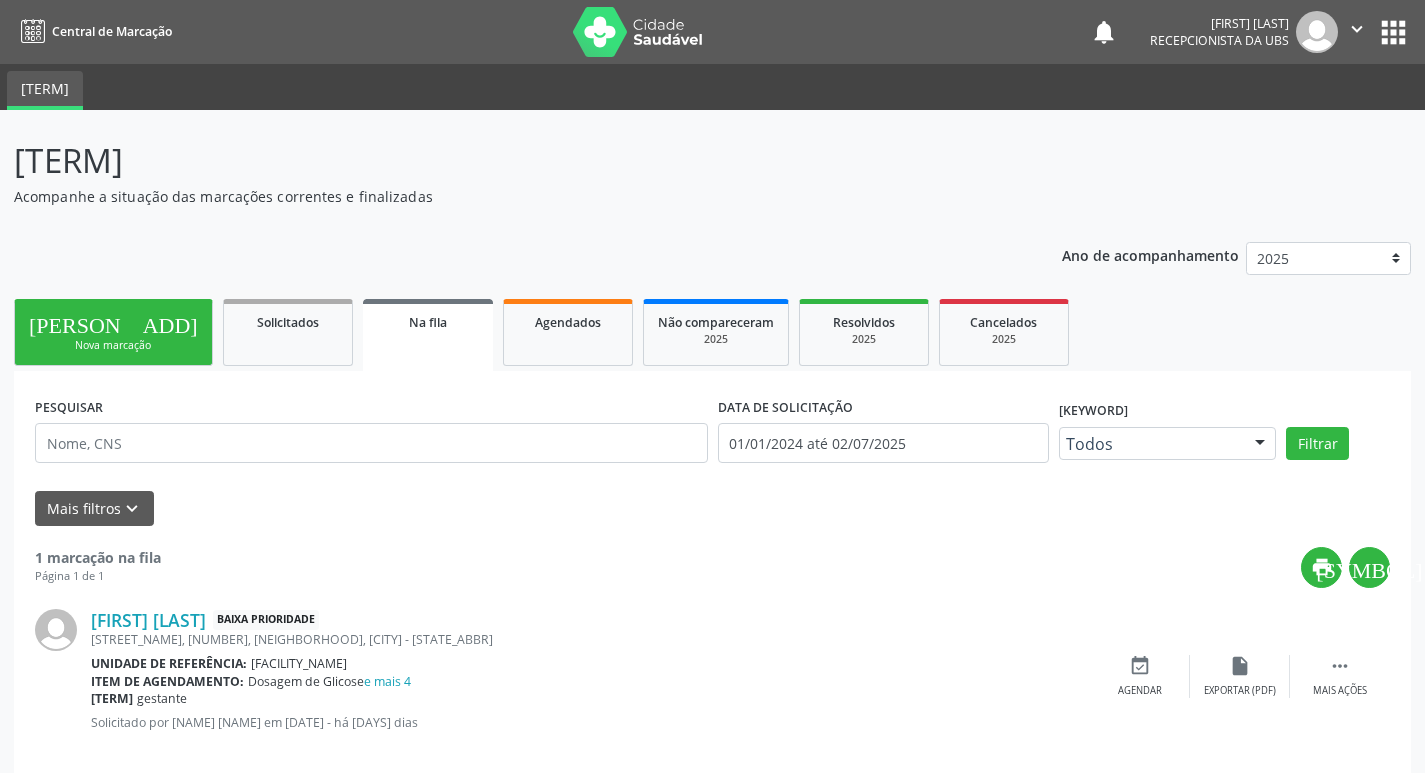 click on "person_add
Nova marcação" at bounding box center [113, 332] 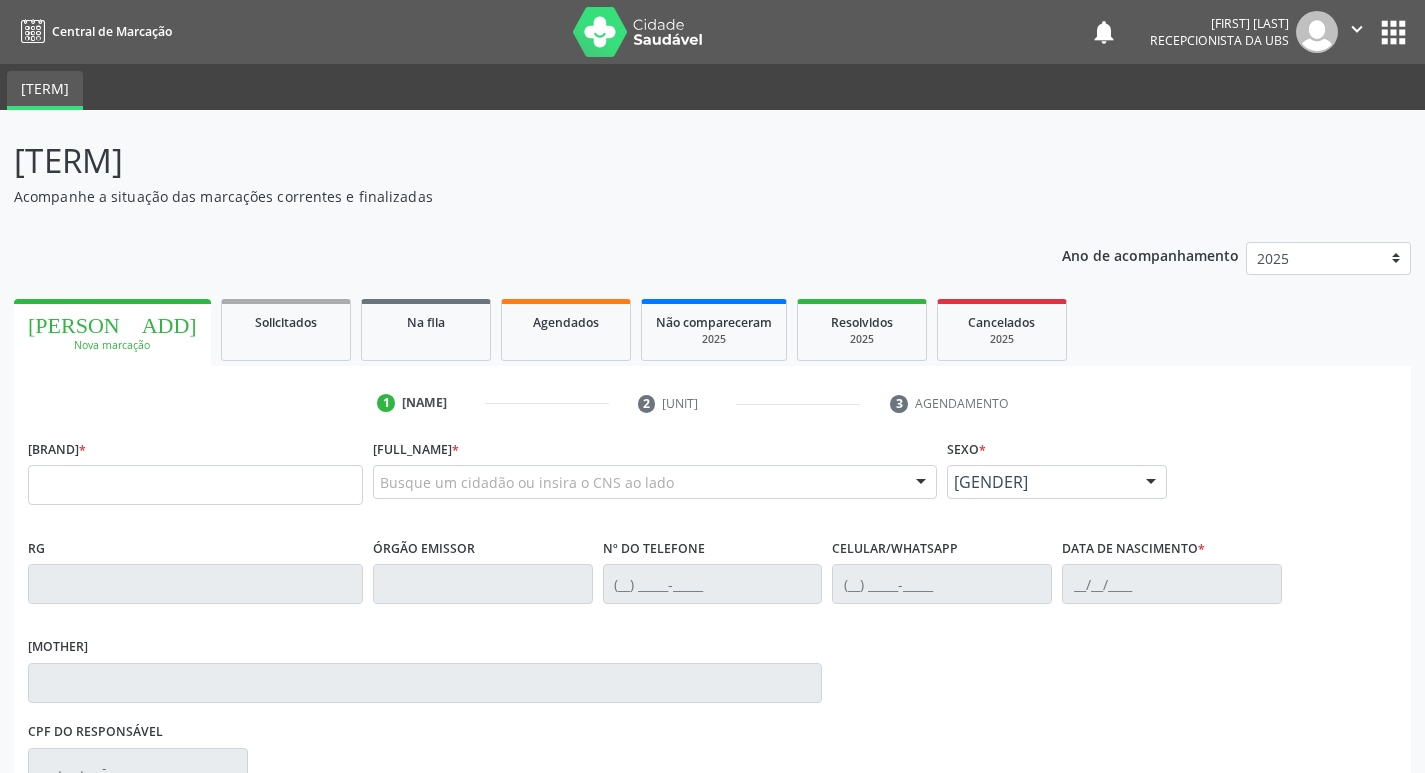 click on "person_add
Nova marcação" at bounding box center [112, 332] 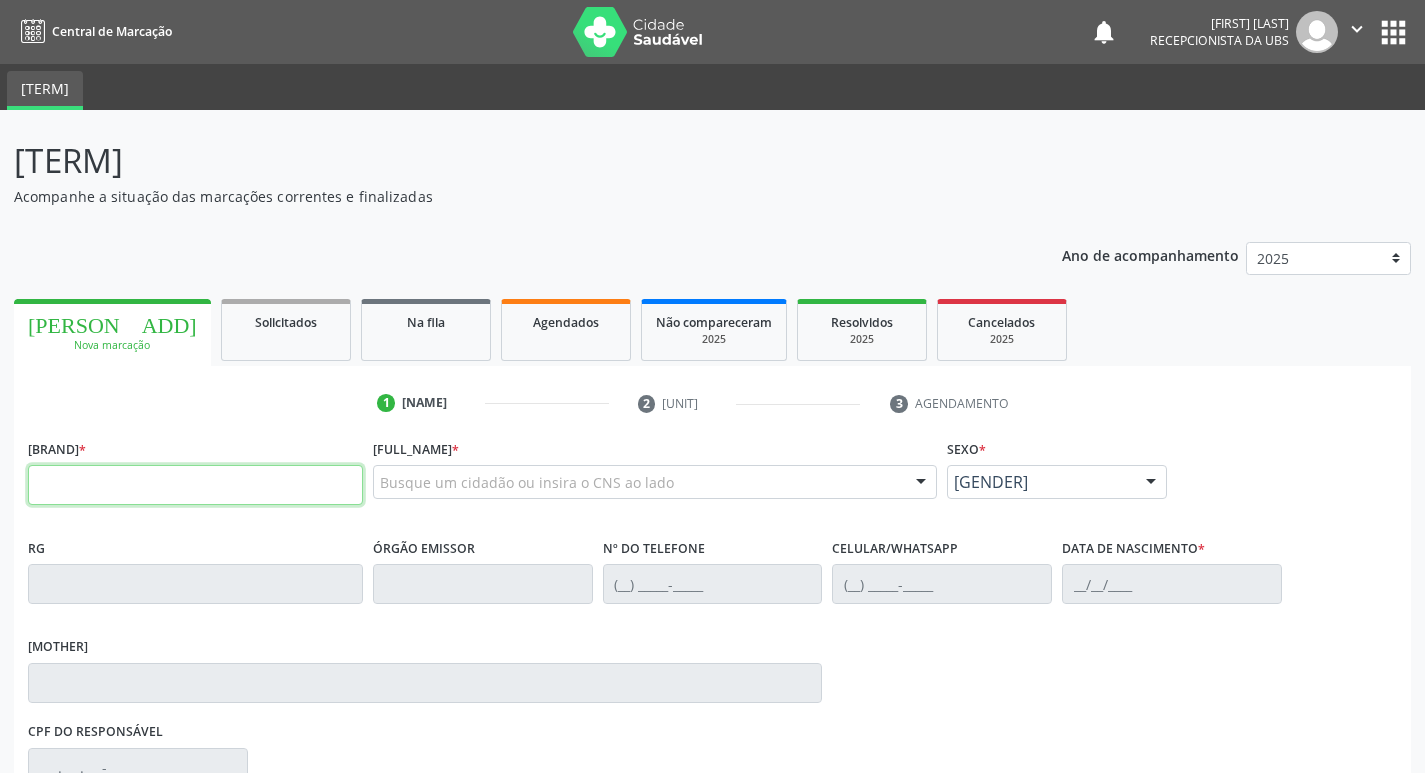 click at bounding box center [195, 485] 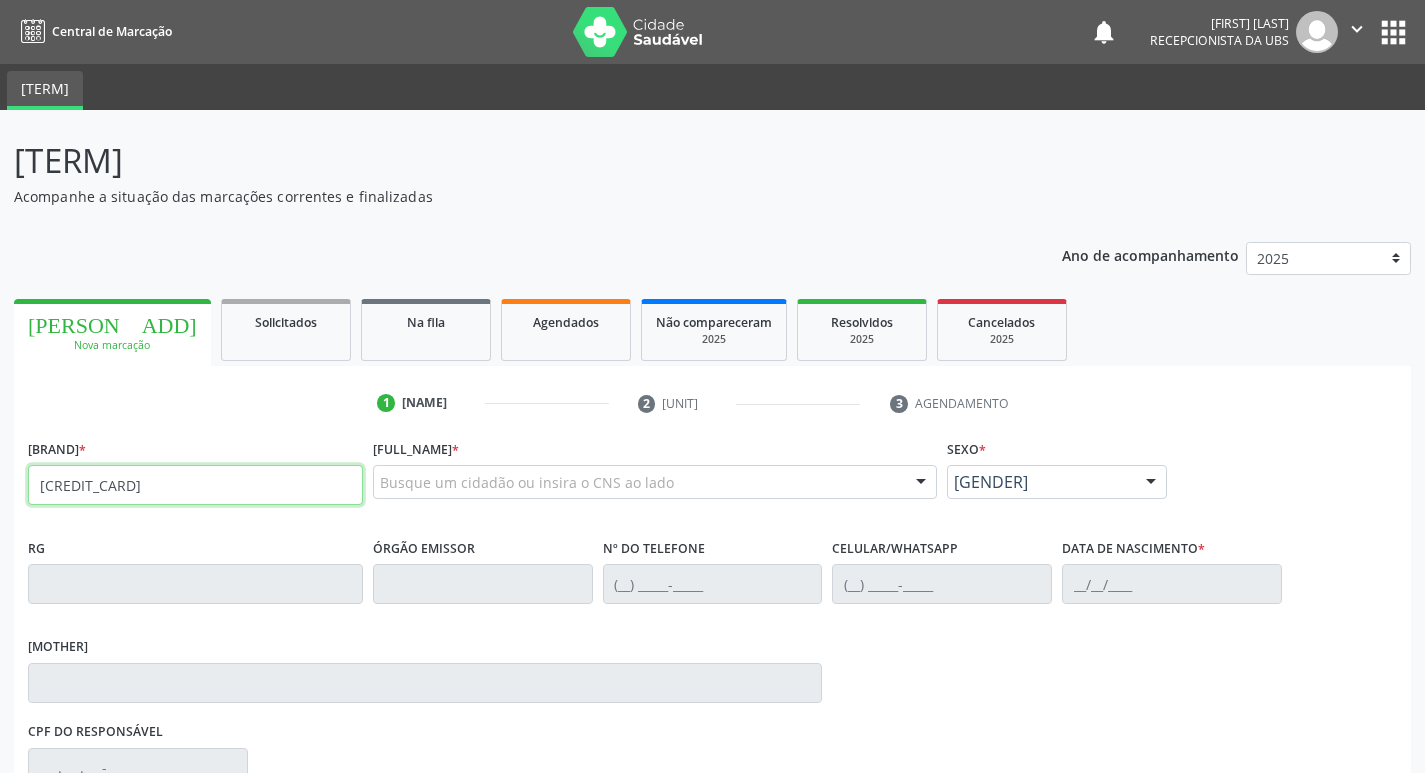 type on "700 5065 6978 5656" 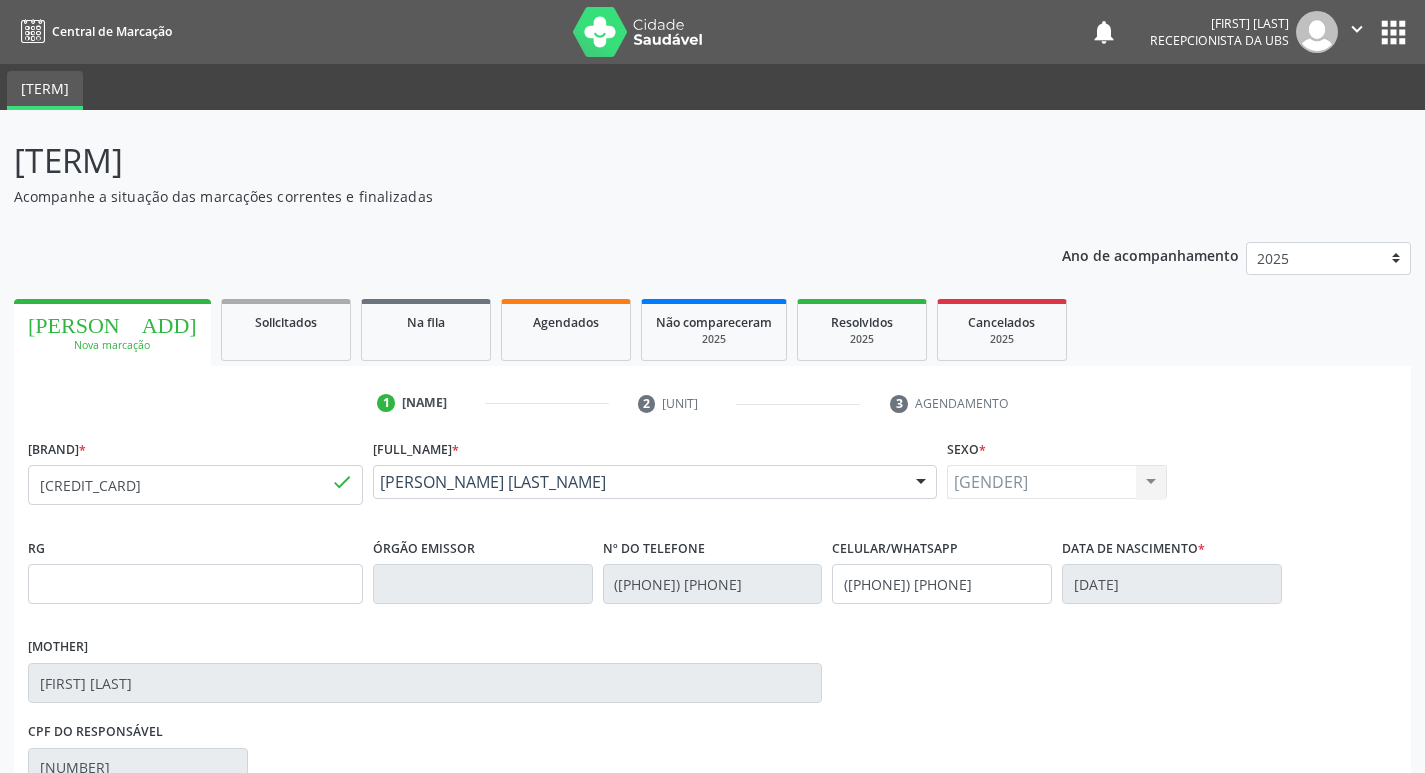 scroll, scrollTop: 297, scrollLeft: 0, axis: vertical 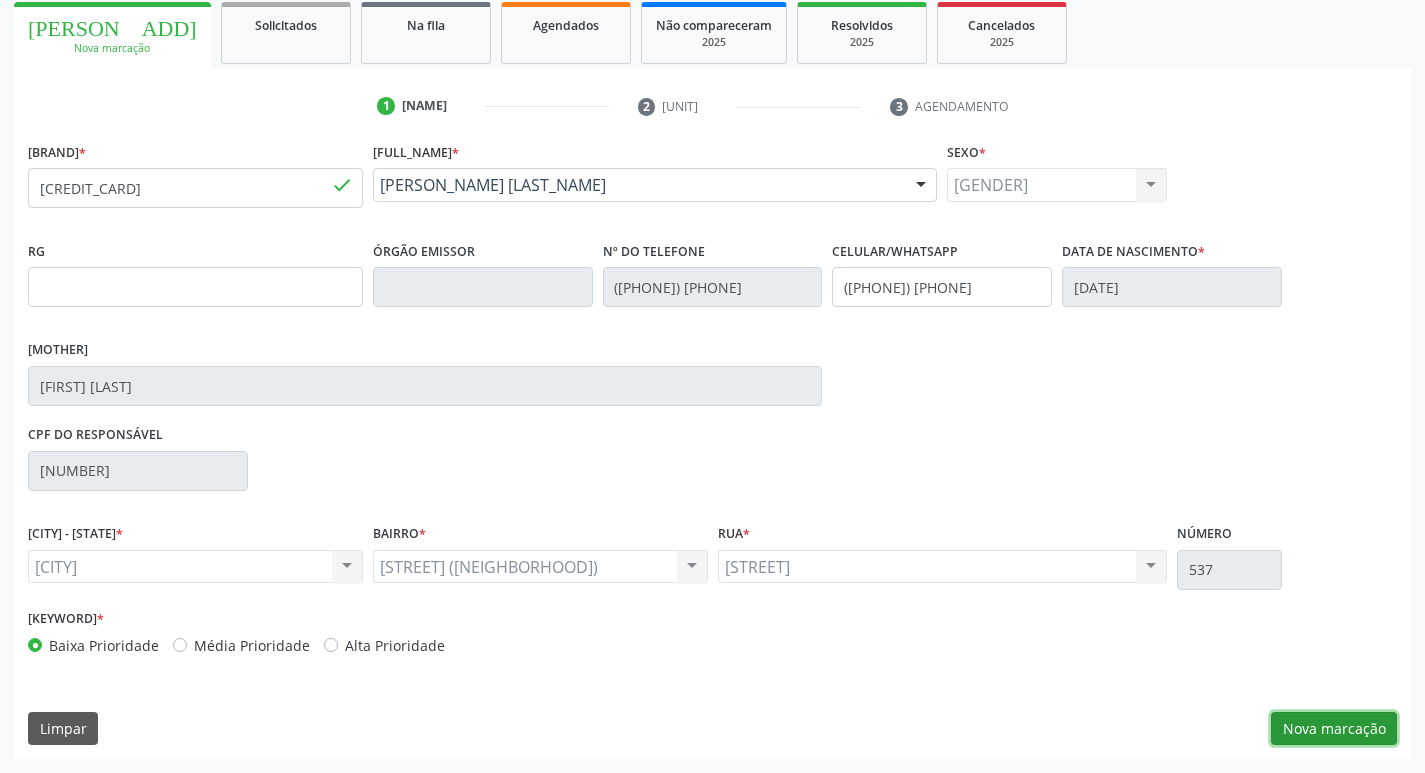 click on "Nova marcação" at bounding box center [1334, 729] 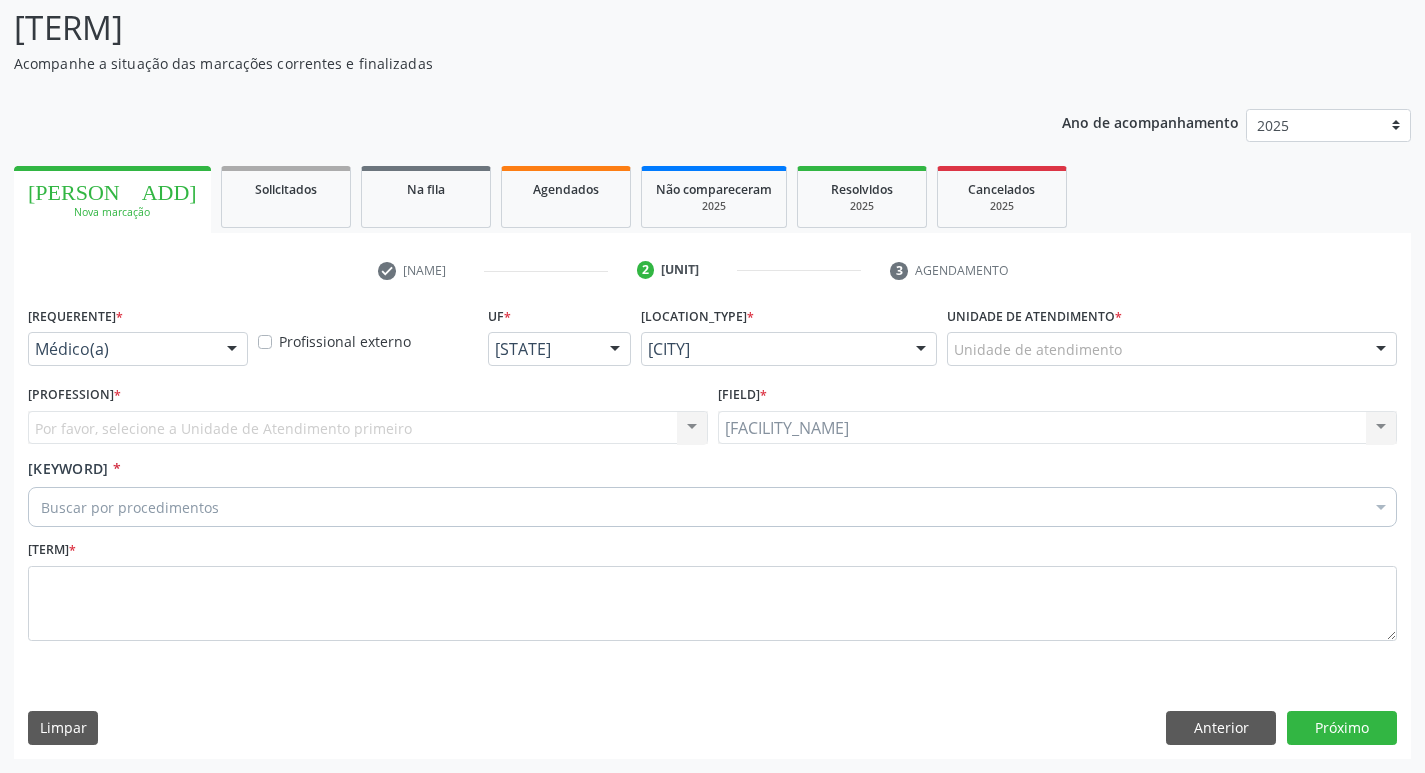 scroll, scrollTop: 133, scrollLeft: 0, axis: vertical 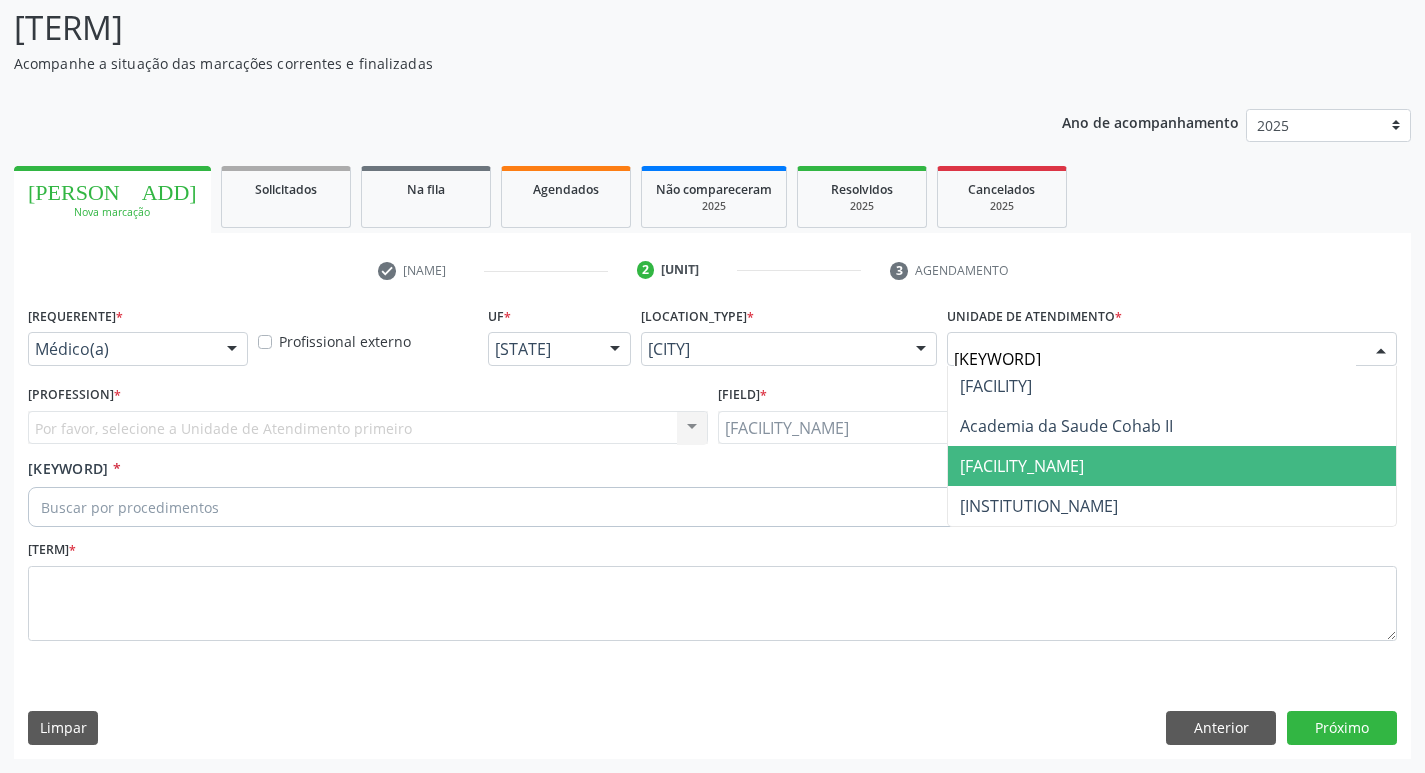 click on "Usf [CITY]" at bounding box center [1172, 466] 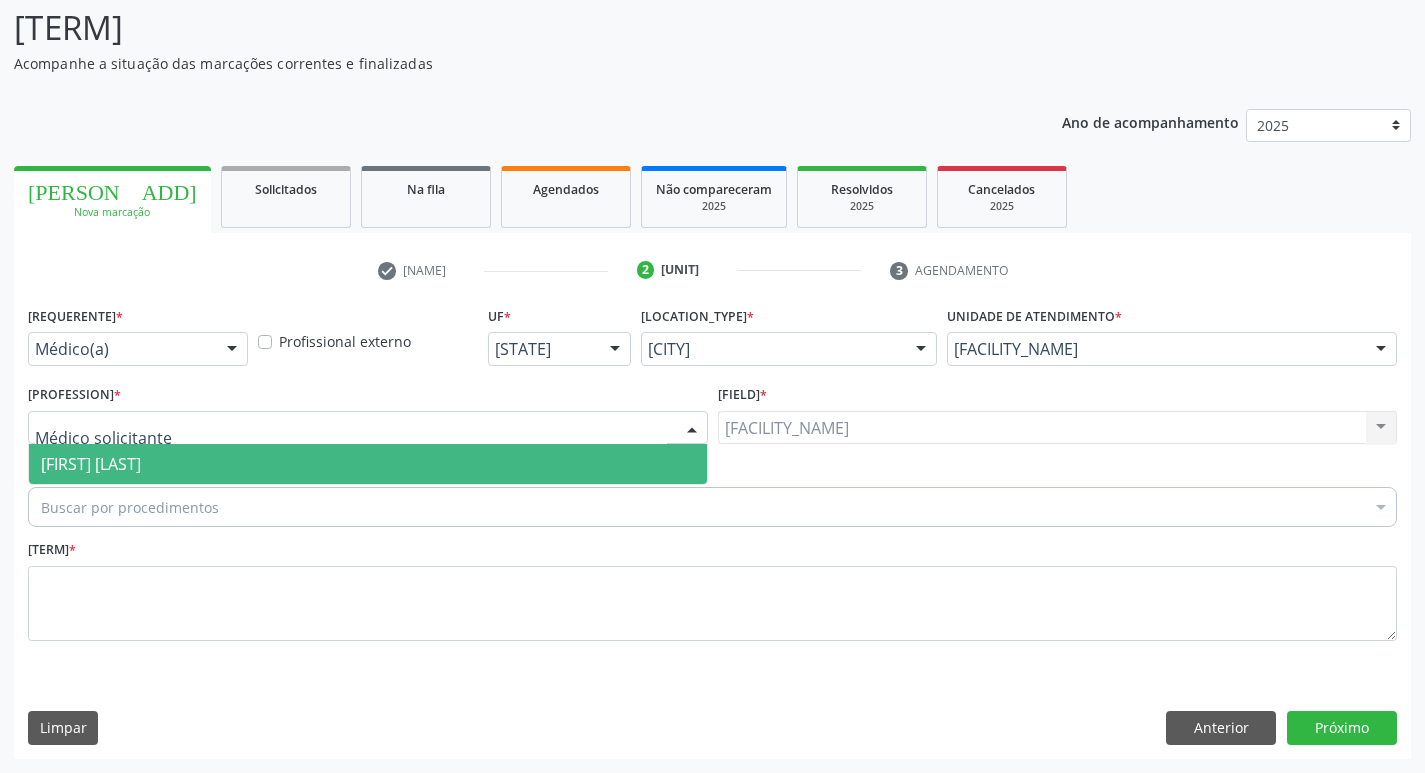 click on "[NAME]" at bounding box center [91, 464] 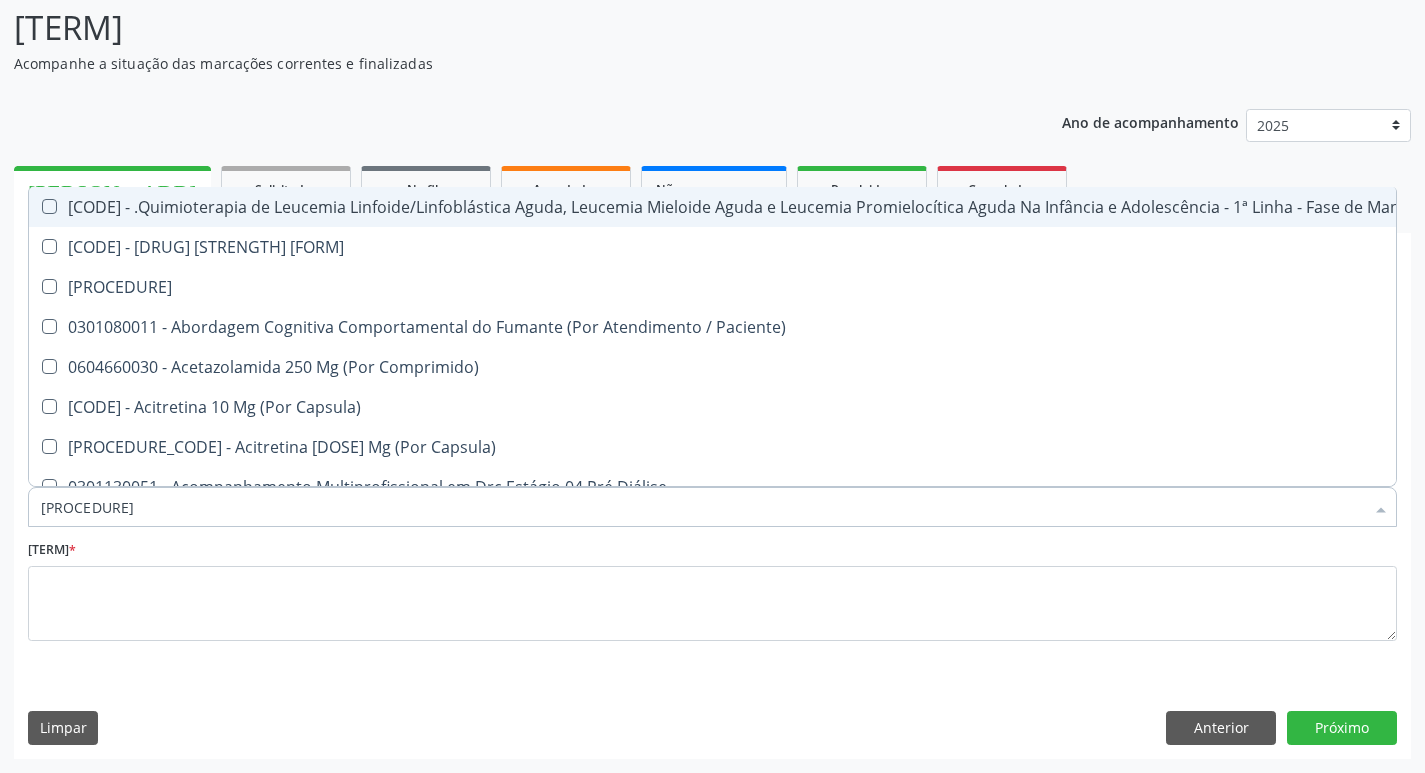 type on "gl" 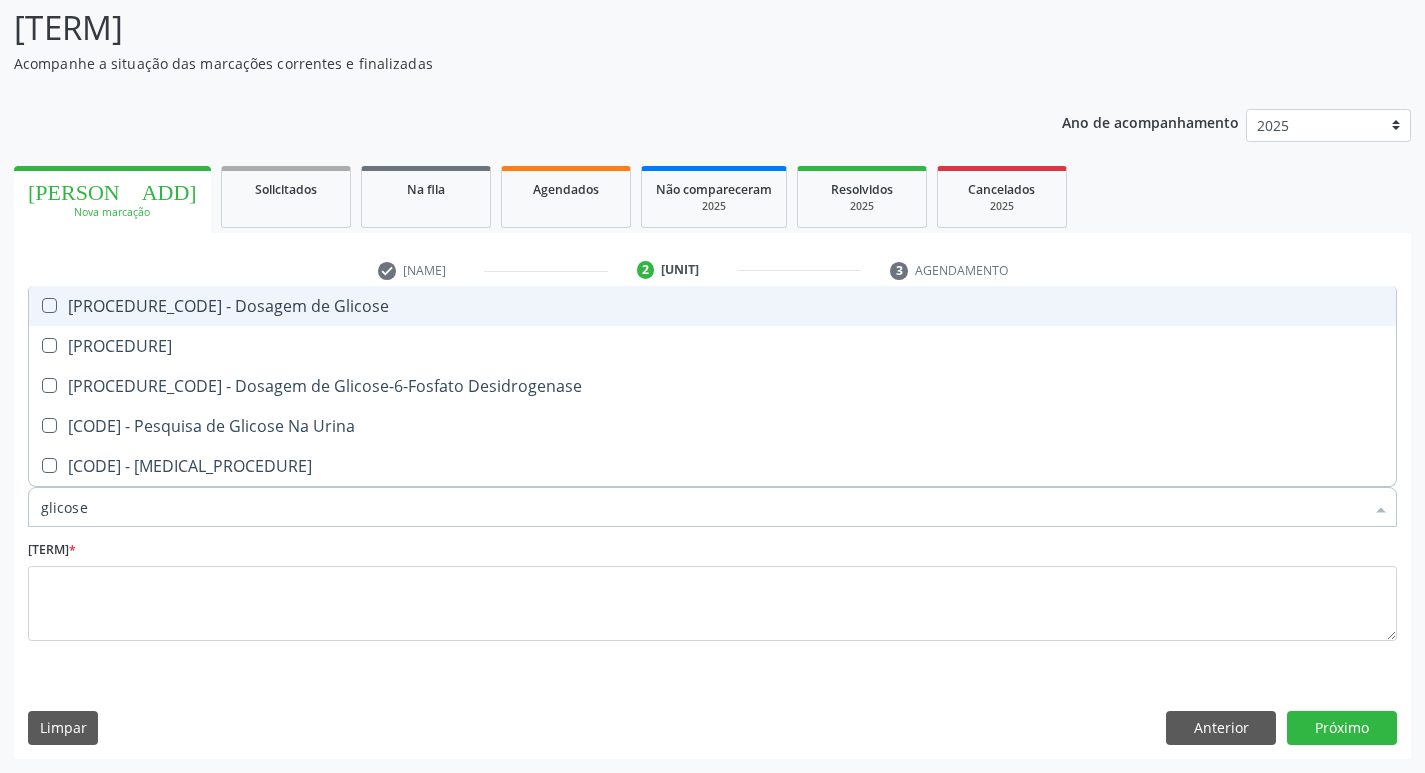 click at bounding box center (49, 305) 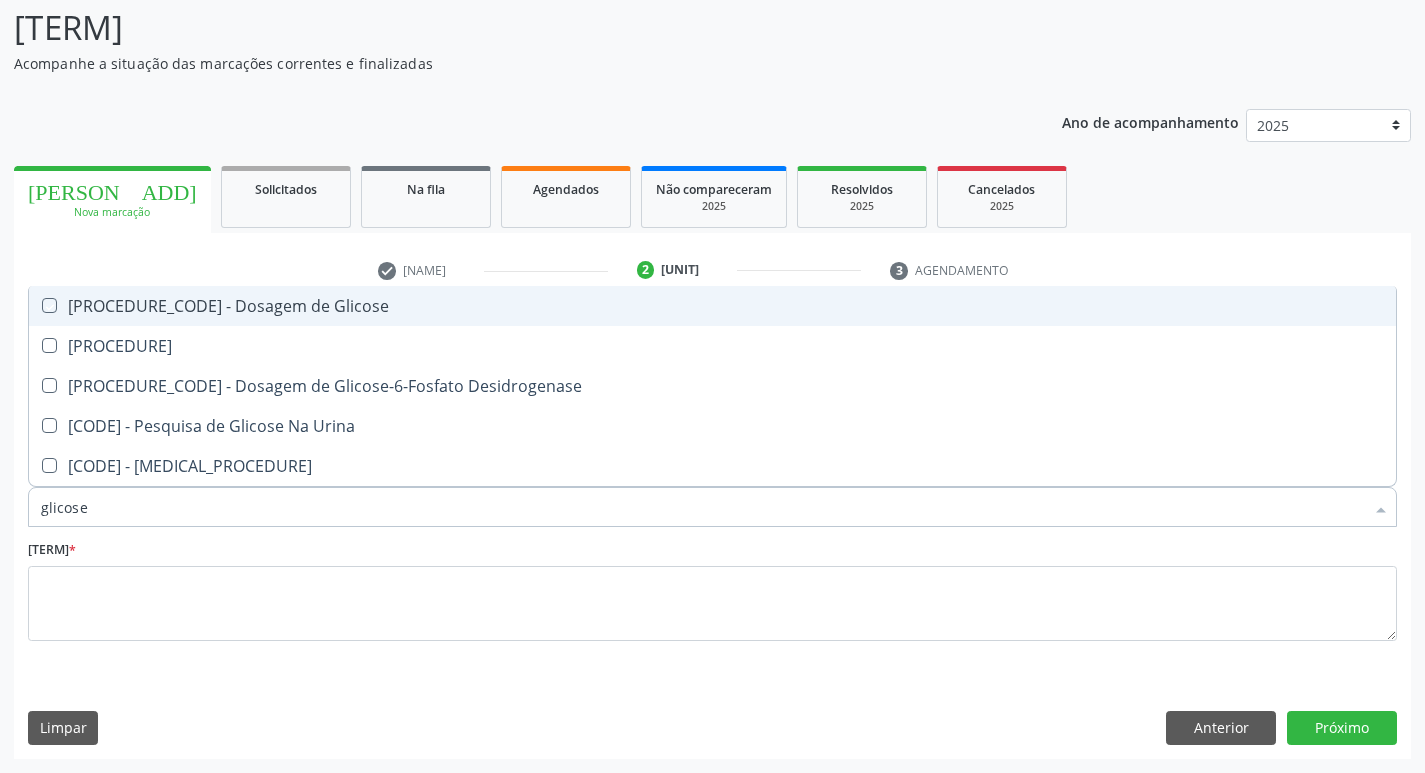 click at bounding box center [35, 305] 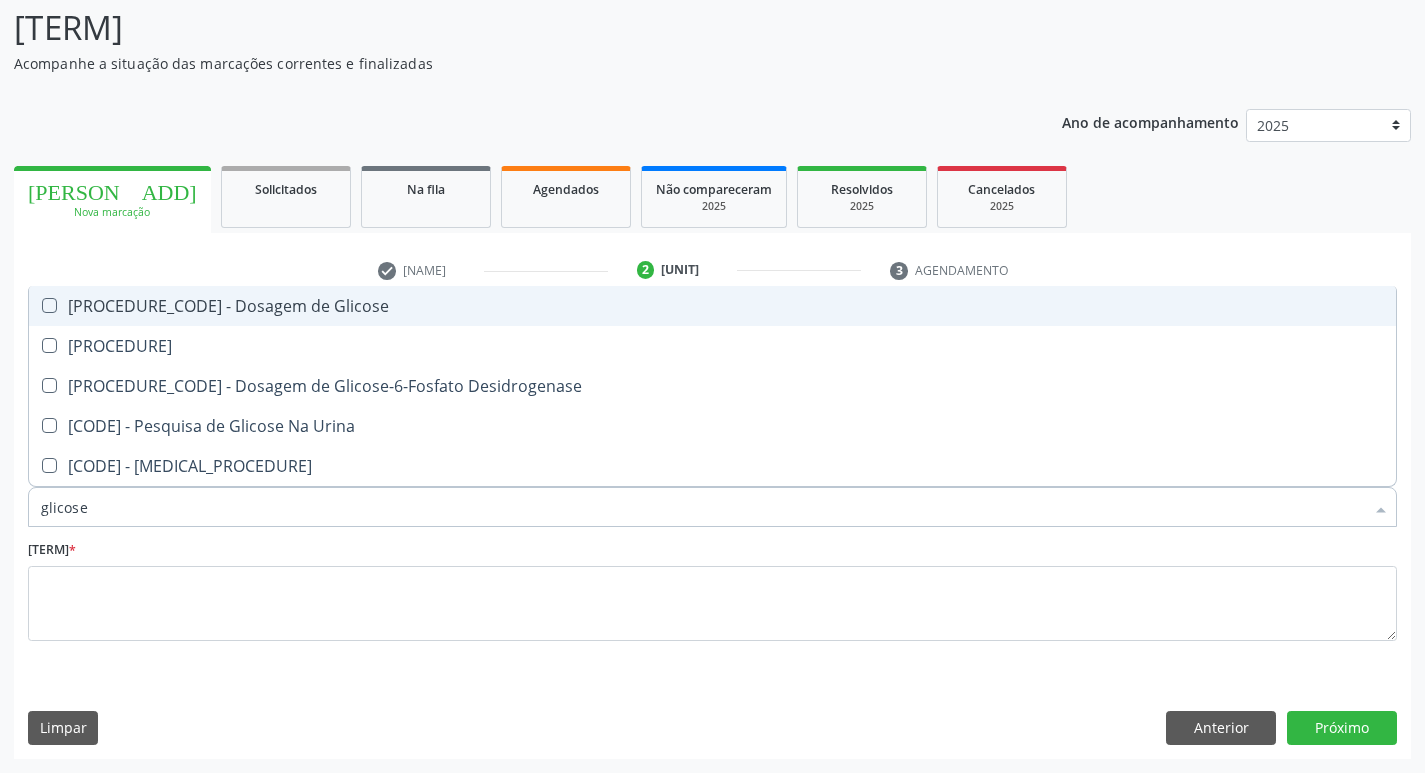 checkbox on "true" 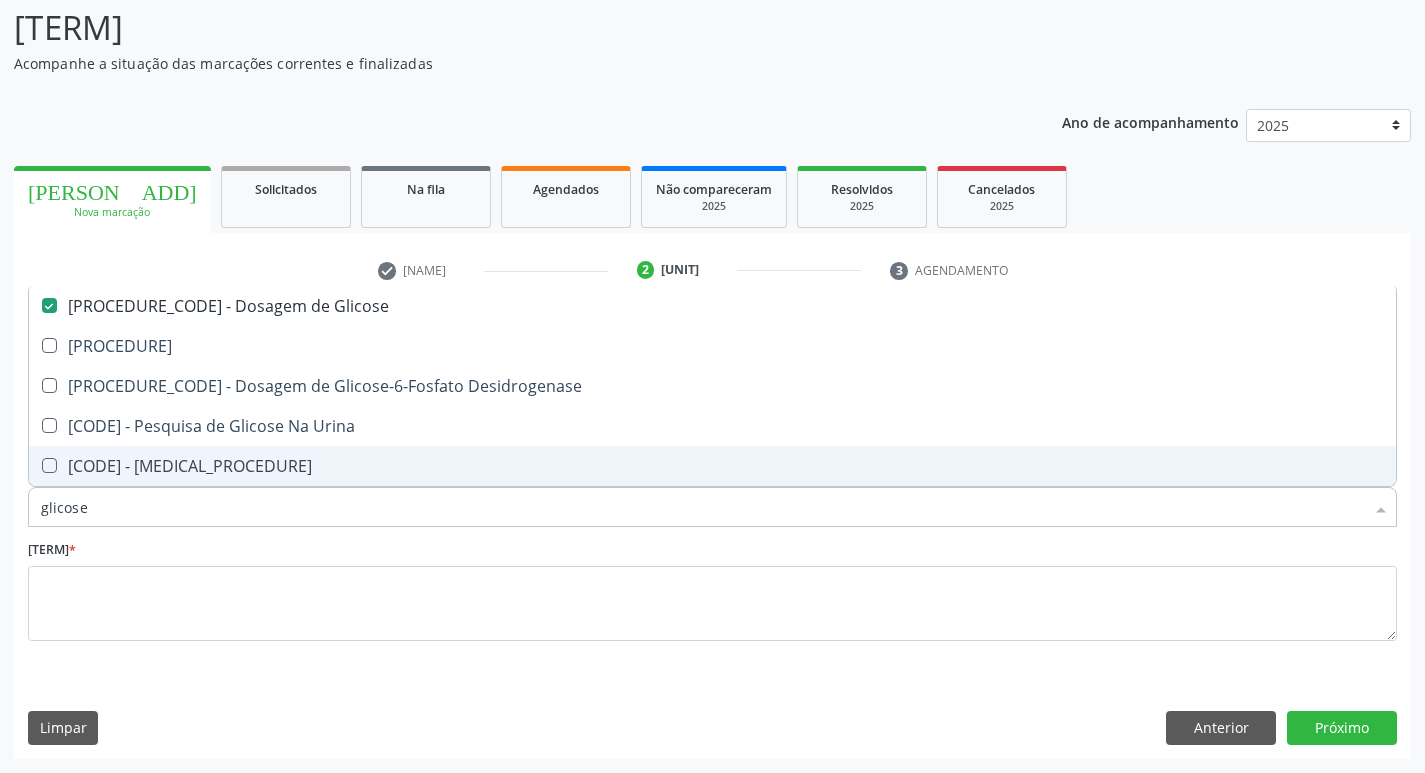 drag, startPoint x: 116, startPoint y: 515, endPoint x: 0, endPoint y: 519, distance: 116.06895 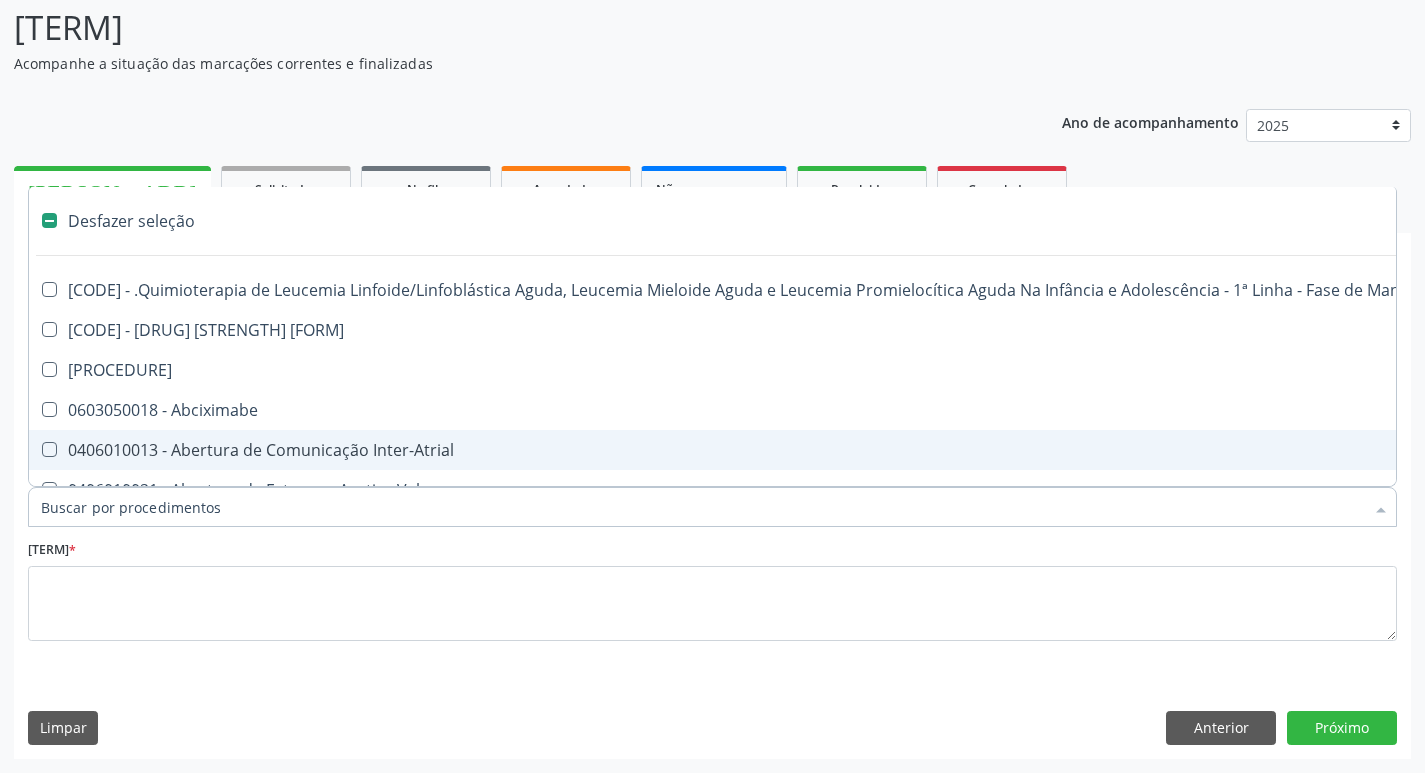 click on "Item de agendamento
*" at bounding box center [702, 507] 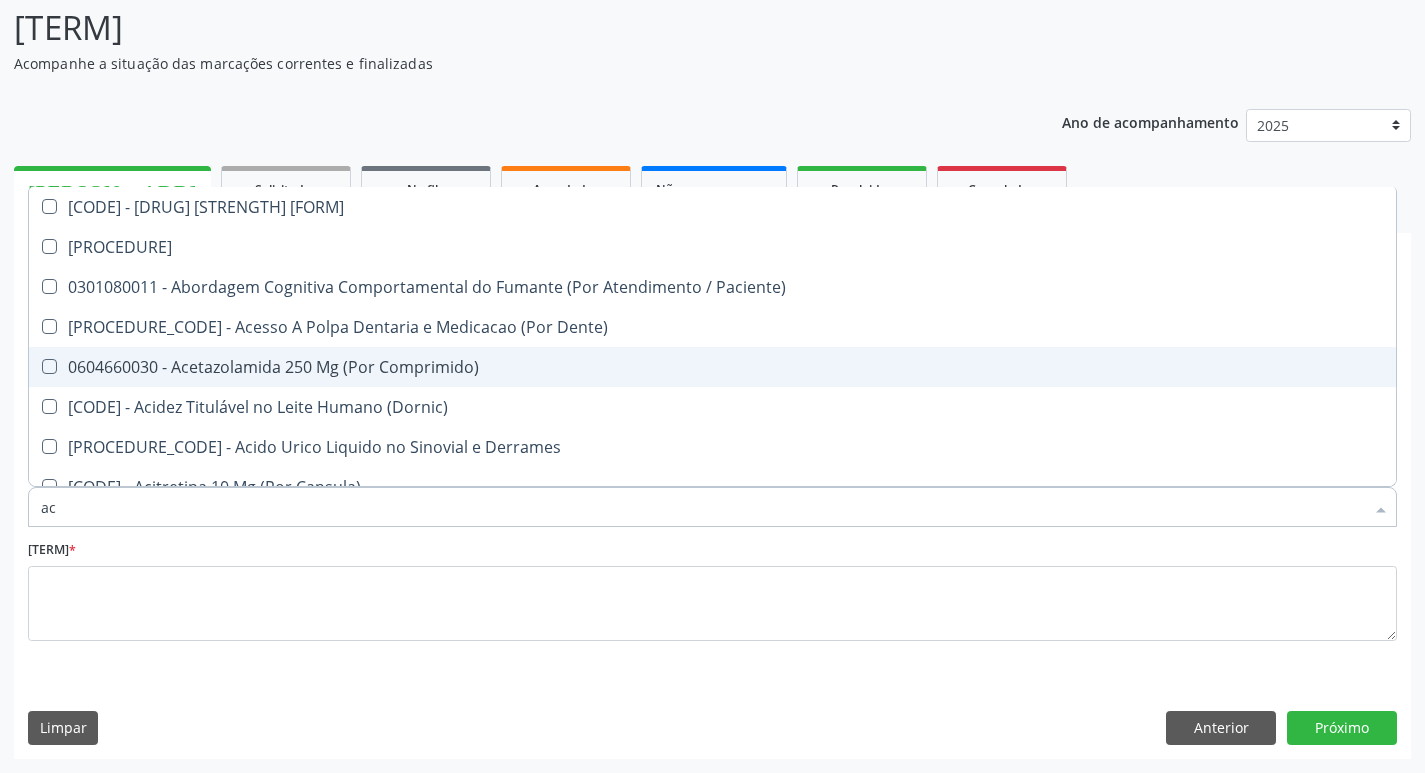 type on "aci" 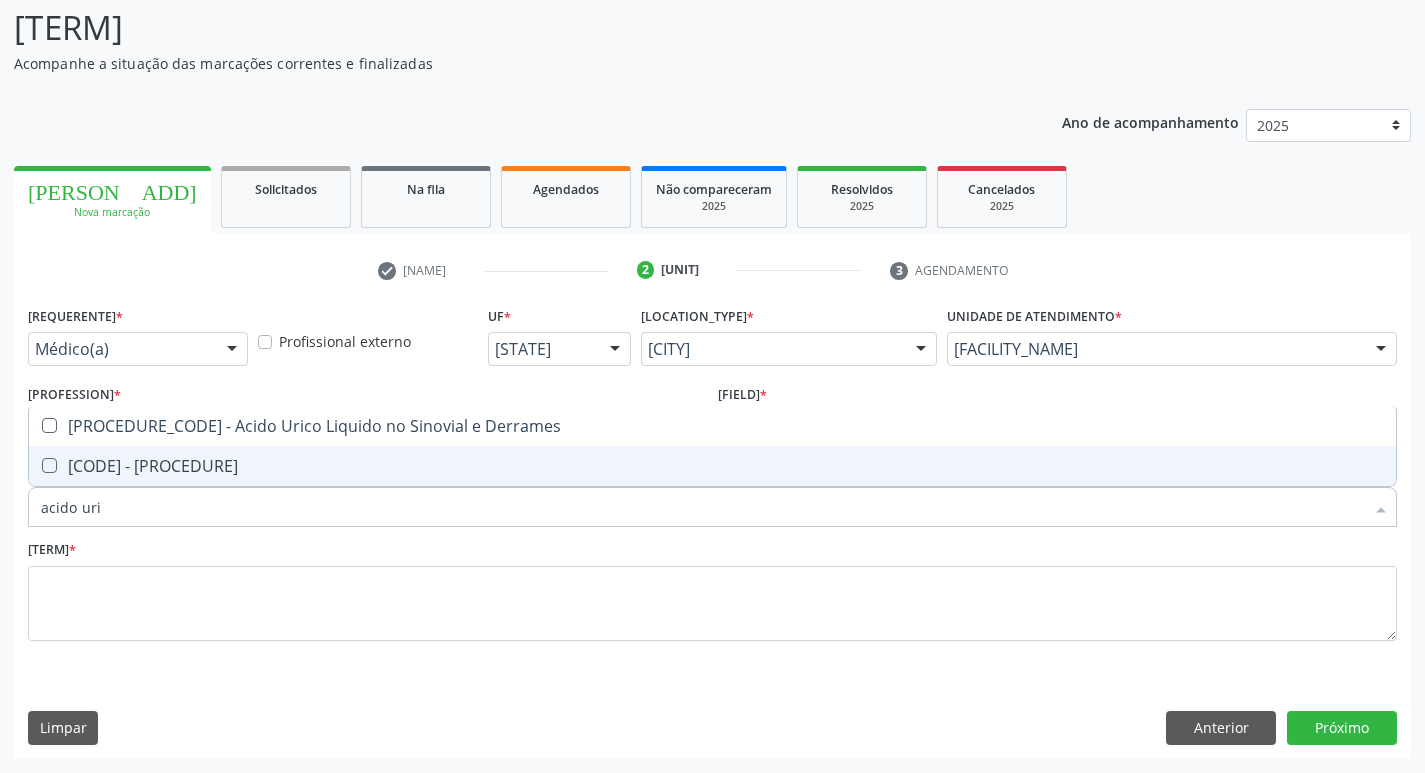 click at bounding box center (49, 465) 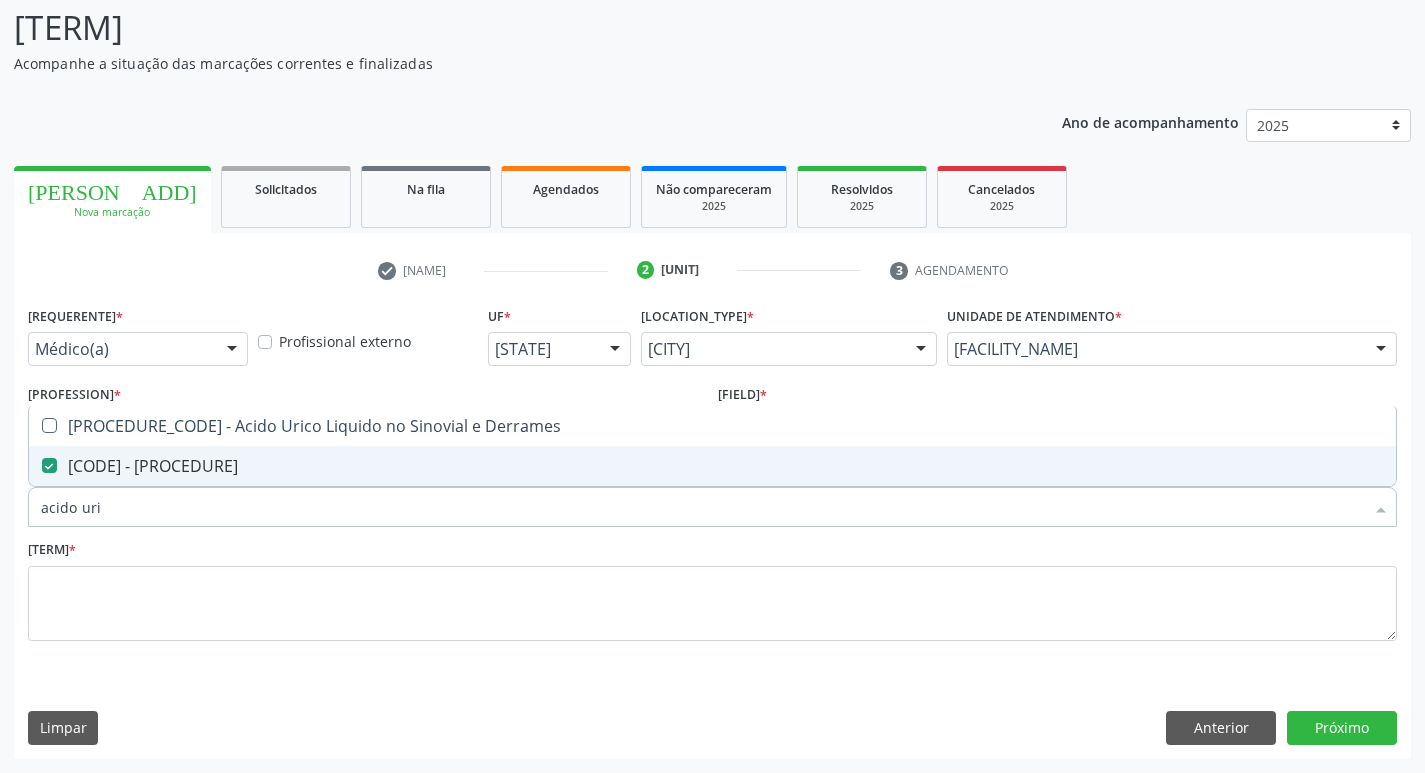 drag, startPoint x: 142, startPoint y: 501, endPoint x: 0, endPoint y: 500, distance: 142.00352 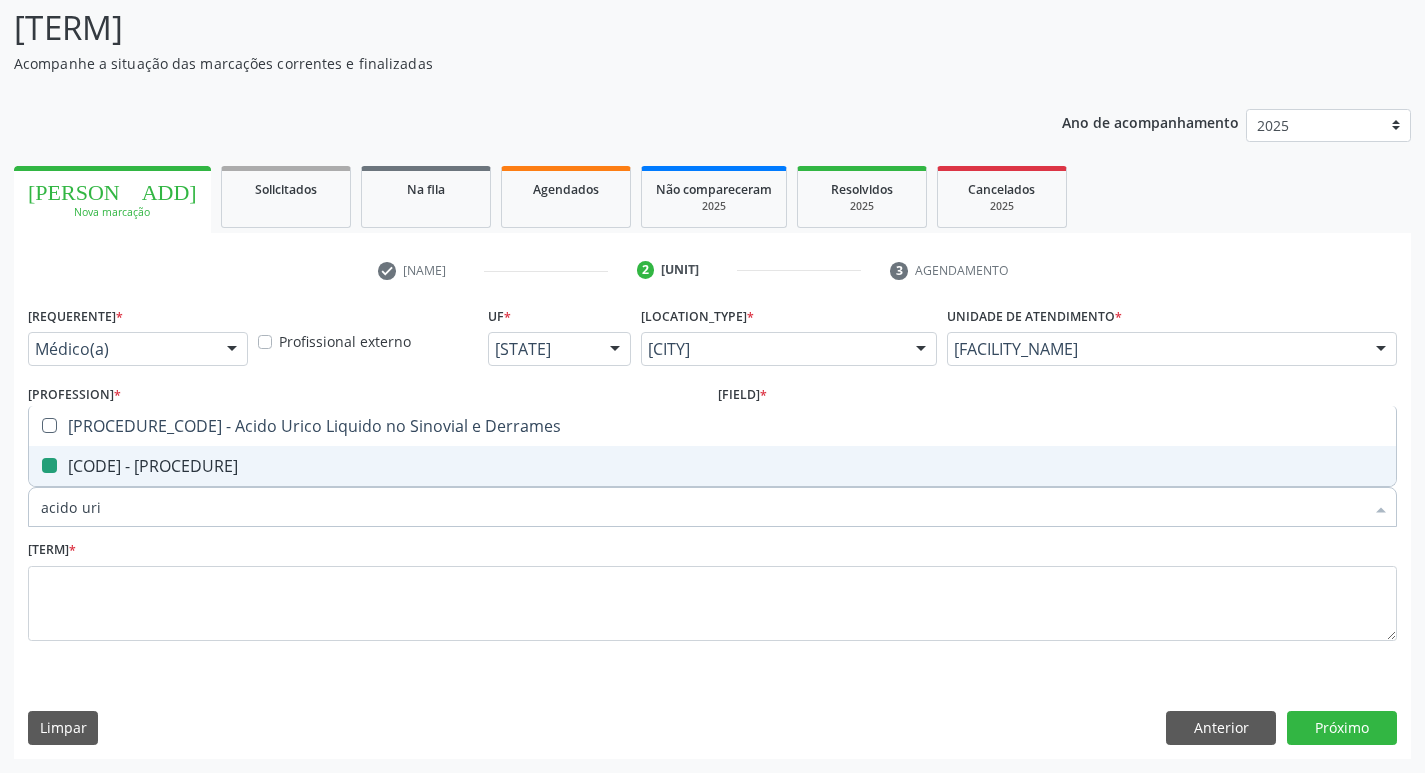 type 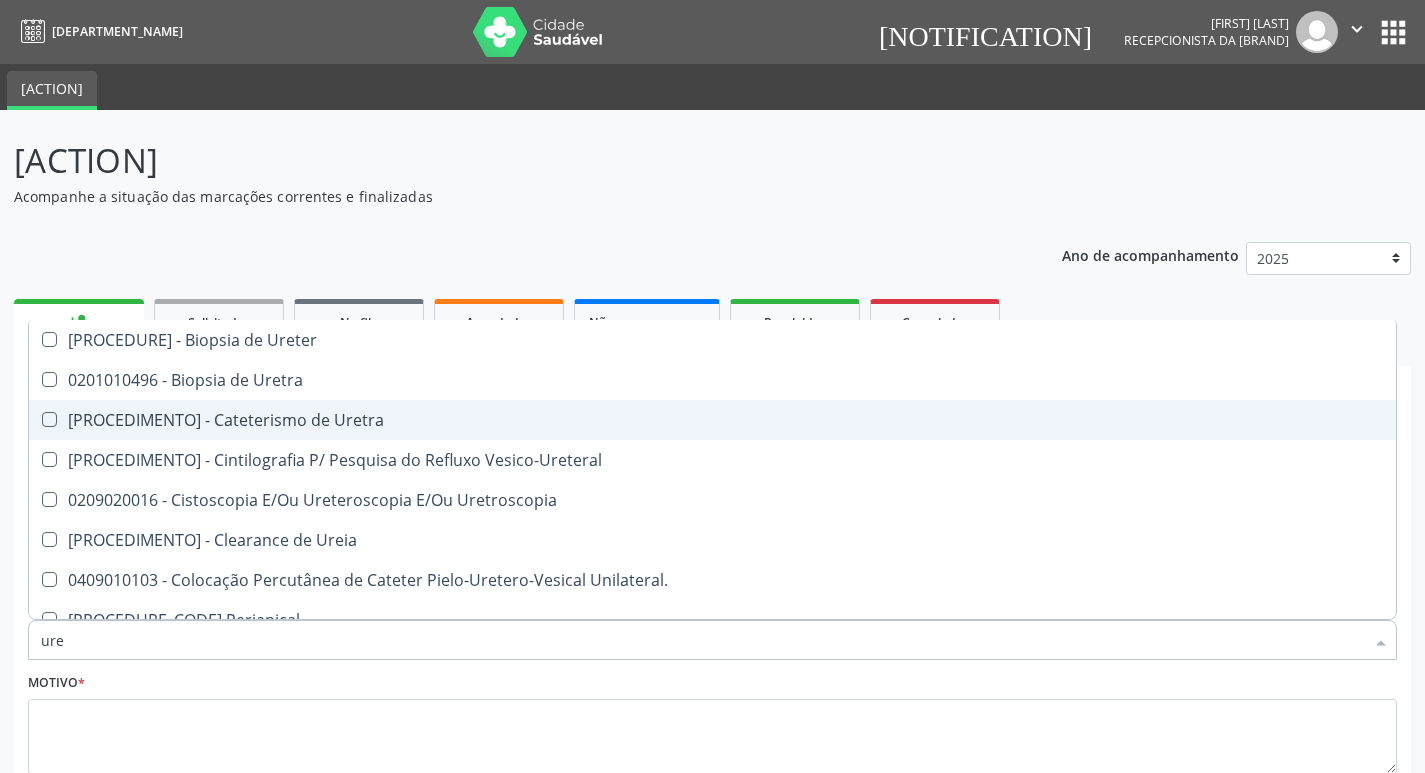 scroll, scrollTop: 133, scrollLeft: 0, axis: vertical 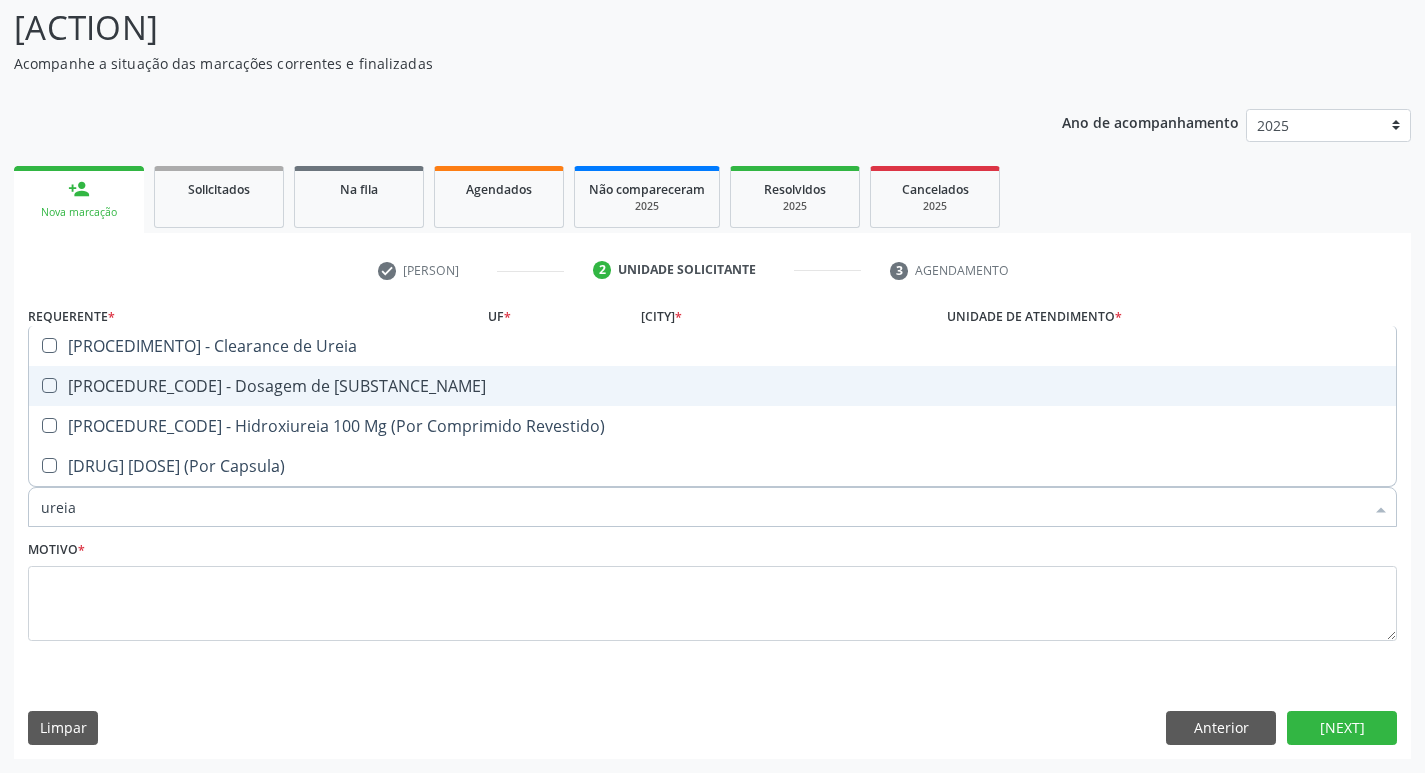 click at bounding box center (49, 385) 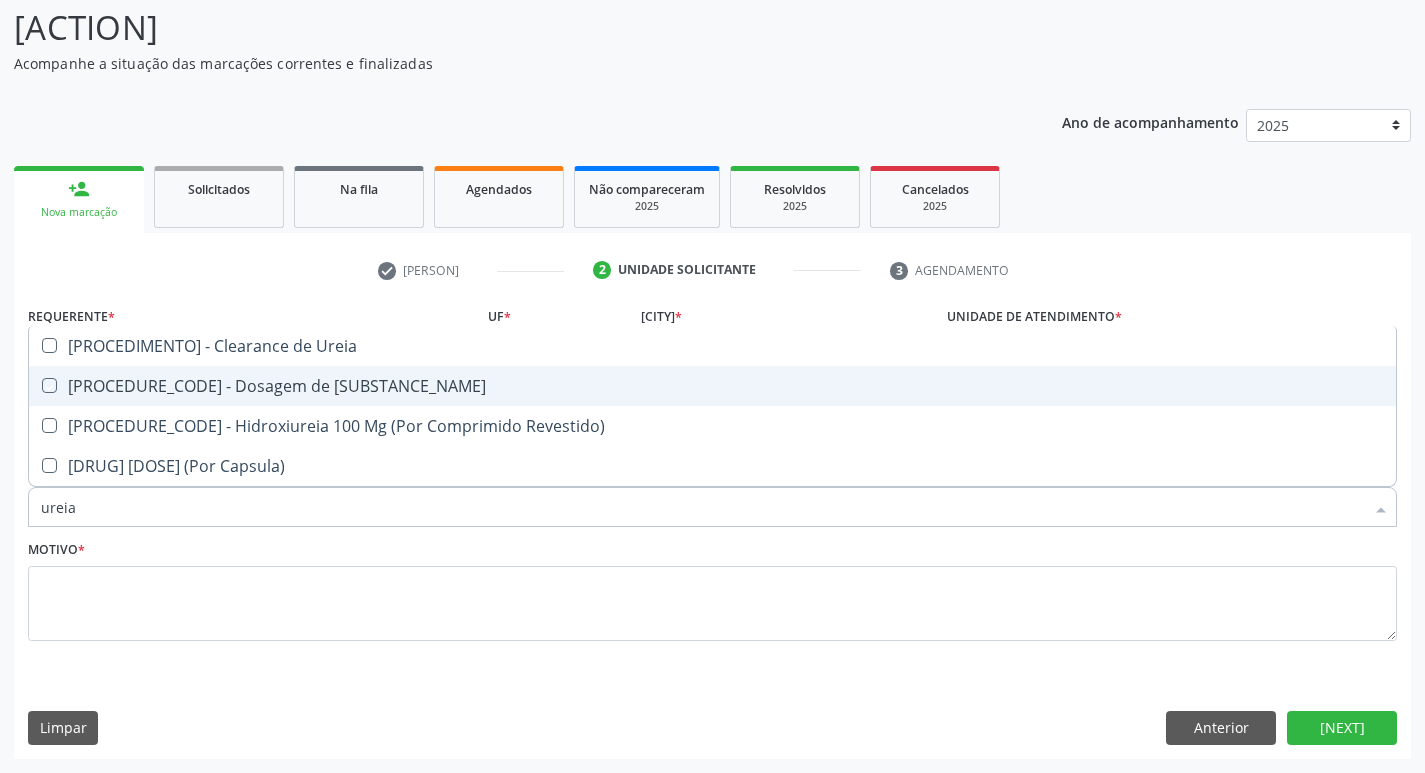 click at bounding box center [35, 385] 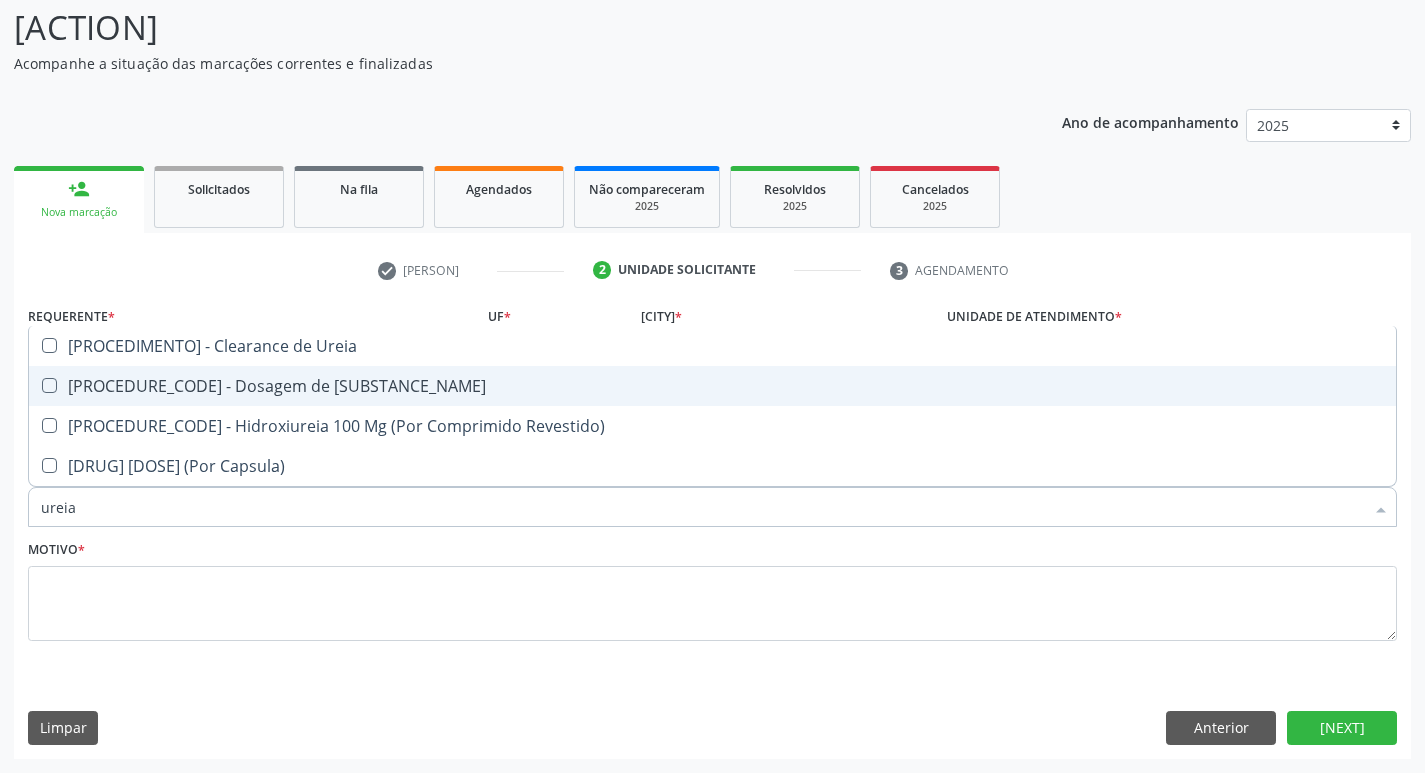 checkbox on "true" 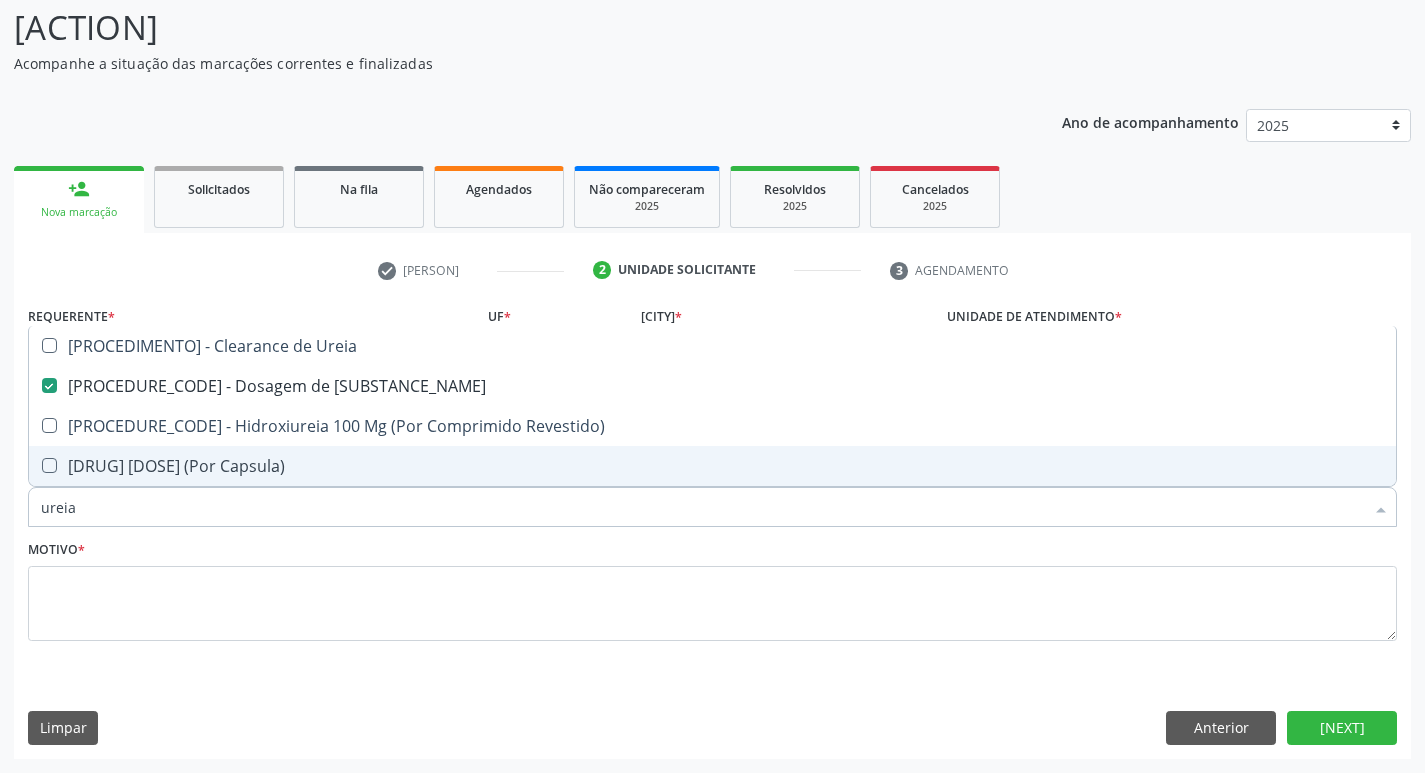 drag, startPoint x: 119, startPoint y: 522, endPoint x: 0, endPoint y: 504, distance: 120.353645 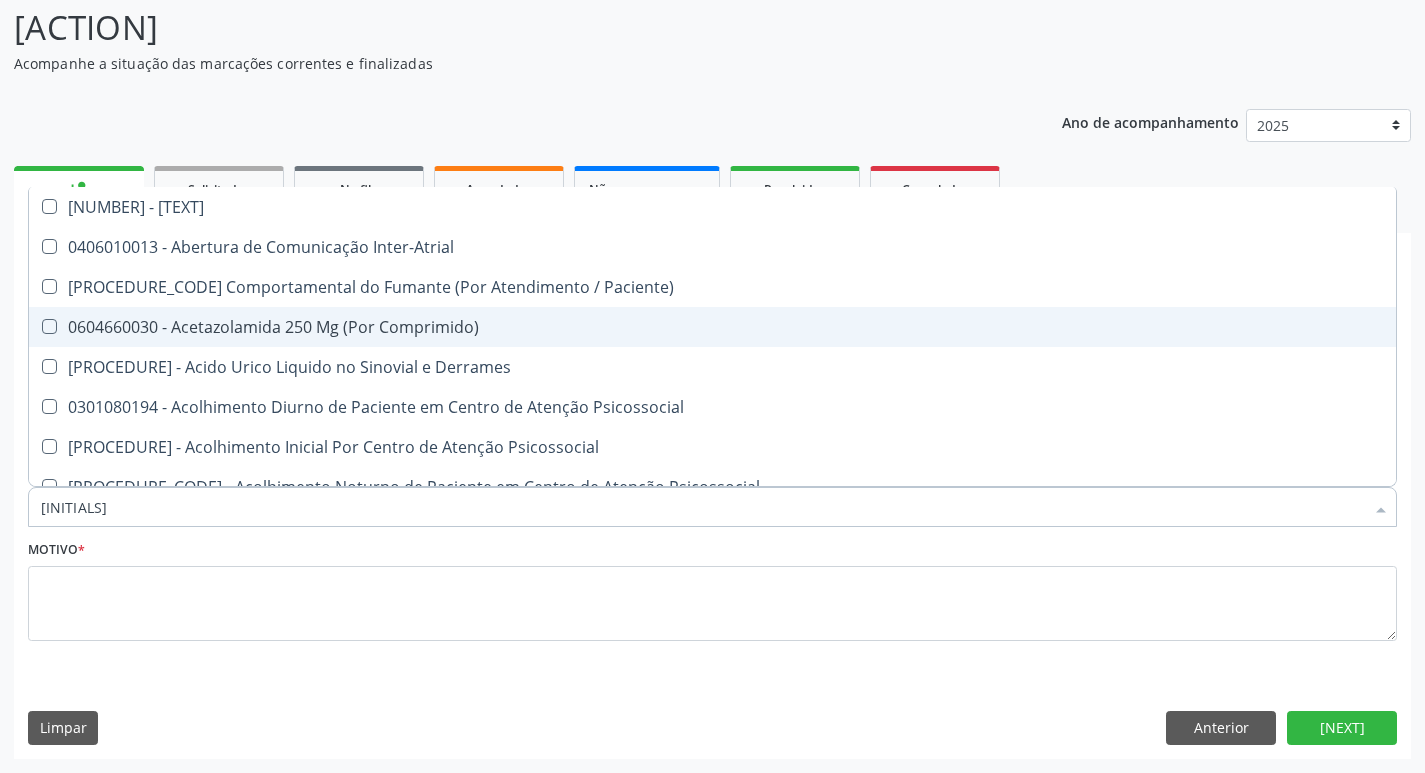 type on "col" 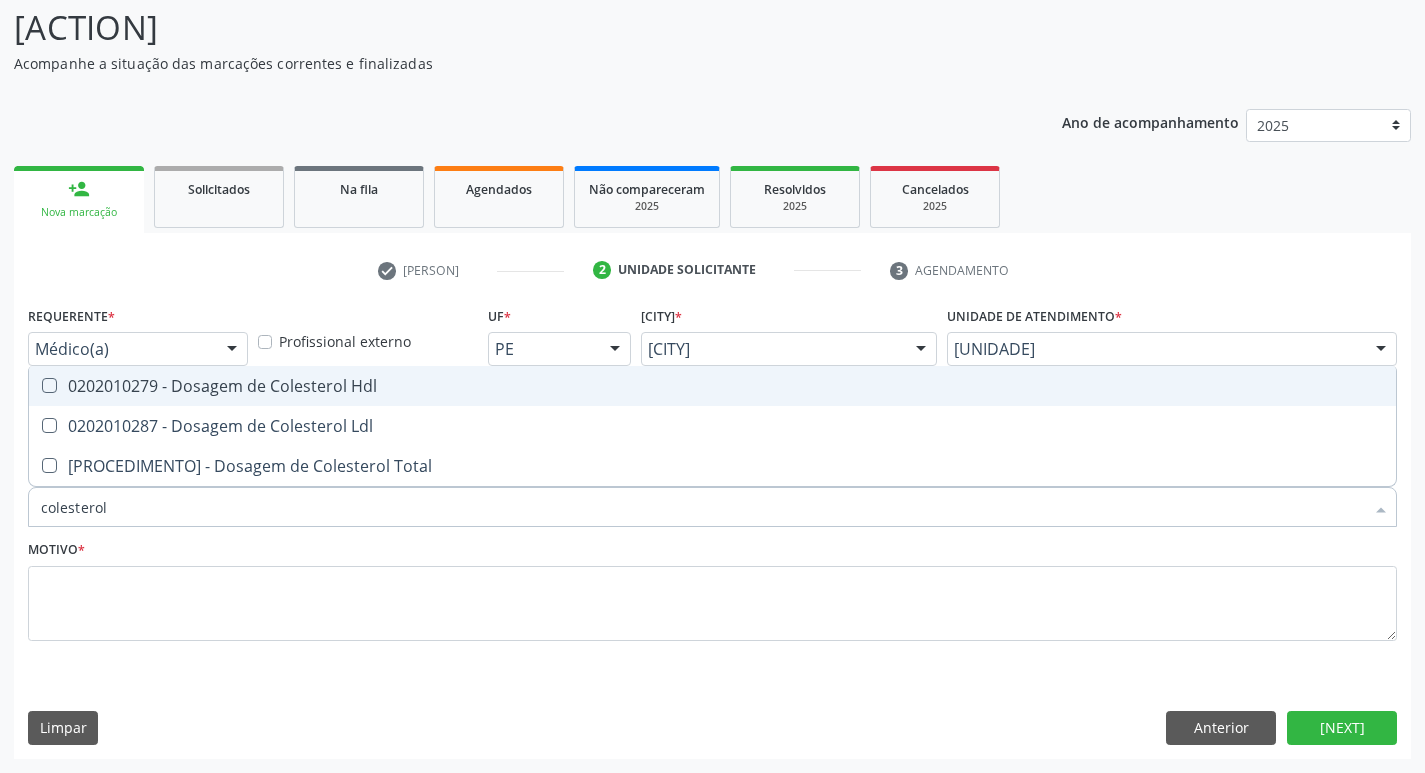 click at bounding box center [49, 385] 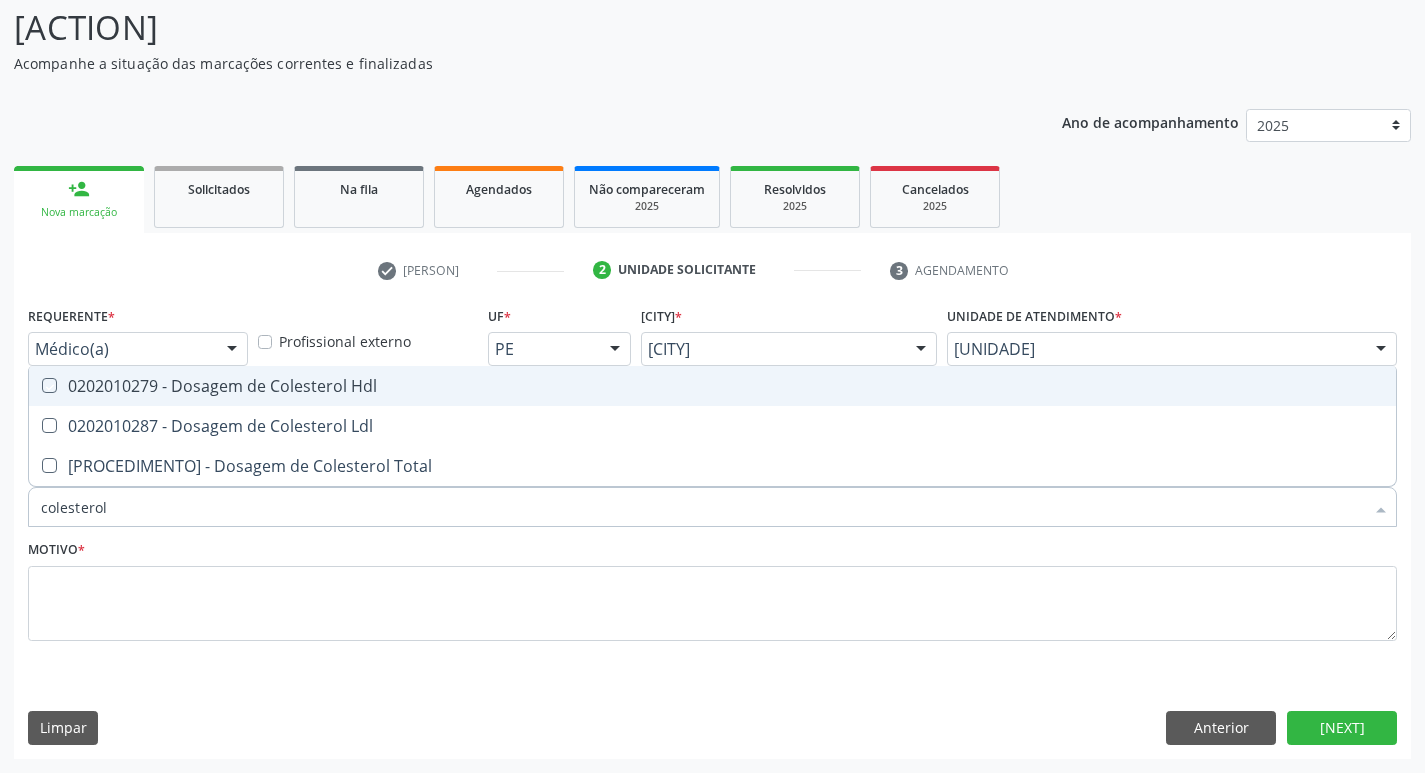 click at bounding box center [35, 385] 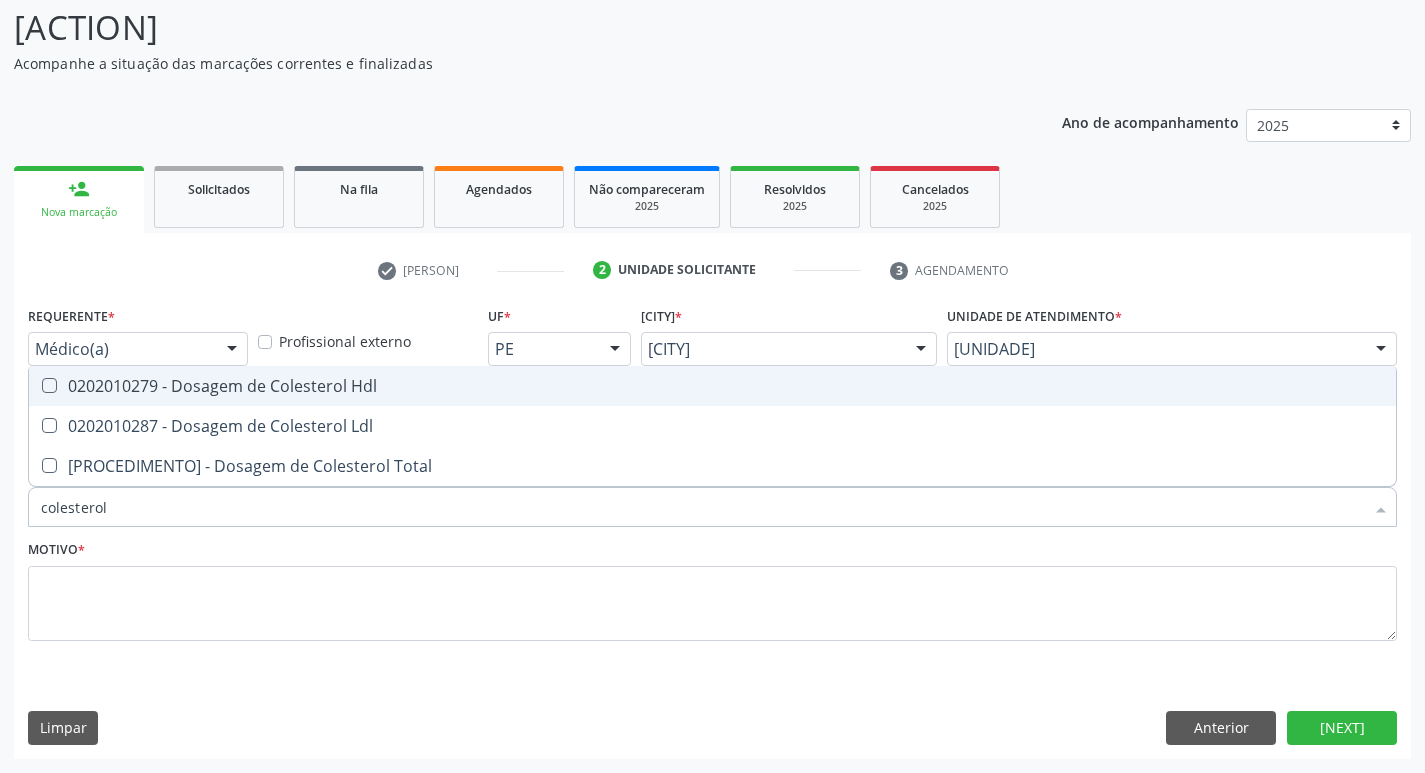 checkbox on "true" 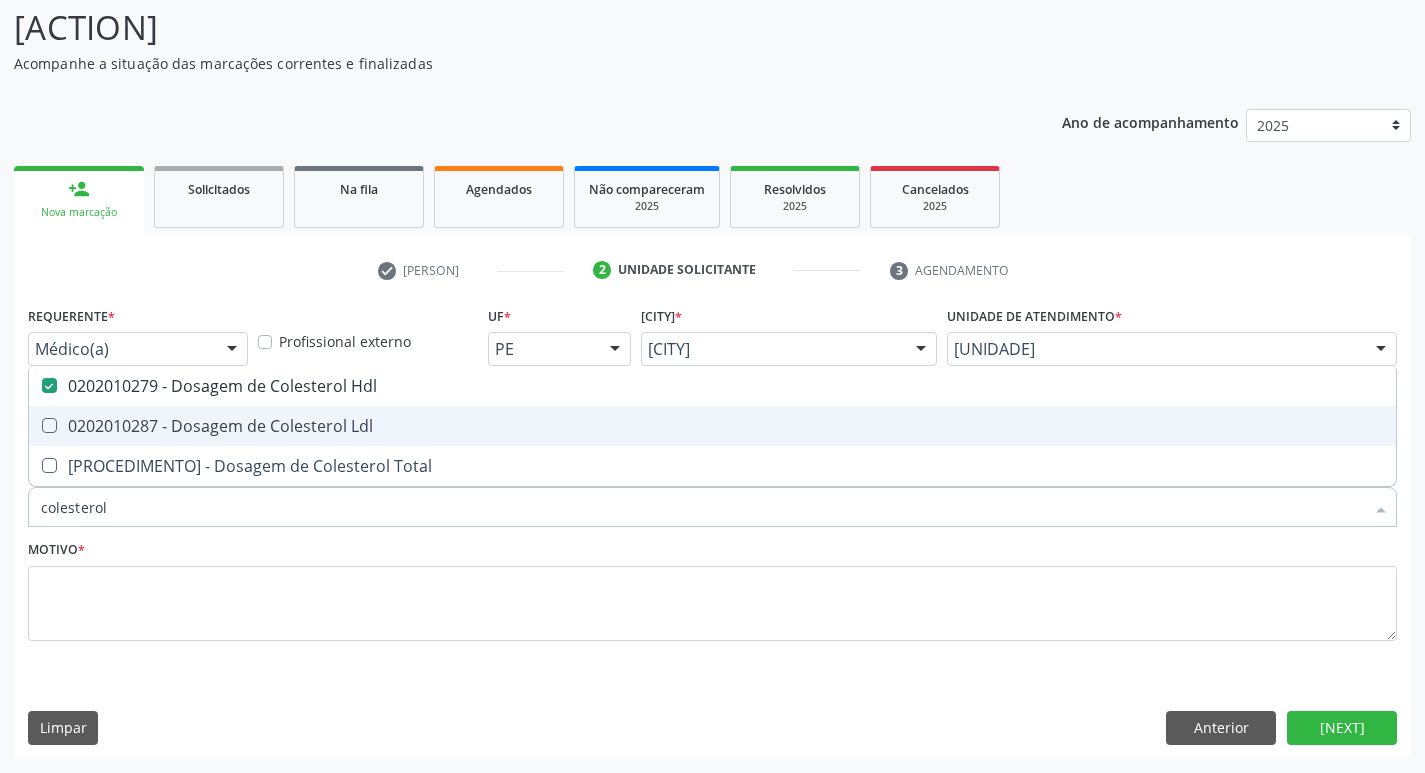 click at bounding box center [49, 425] 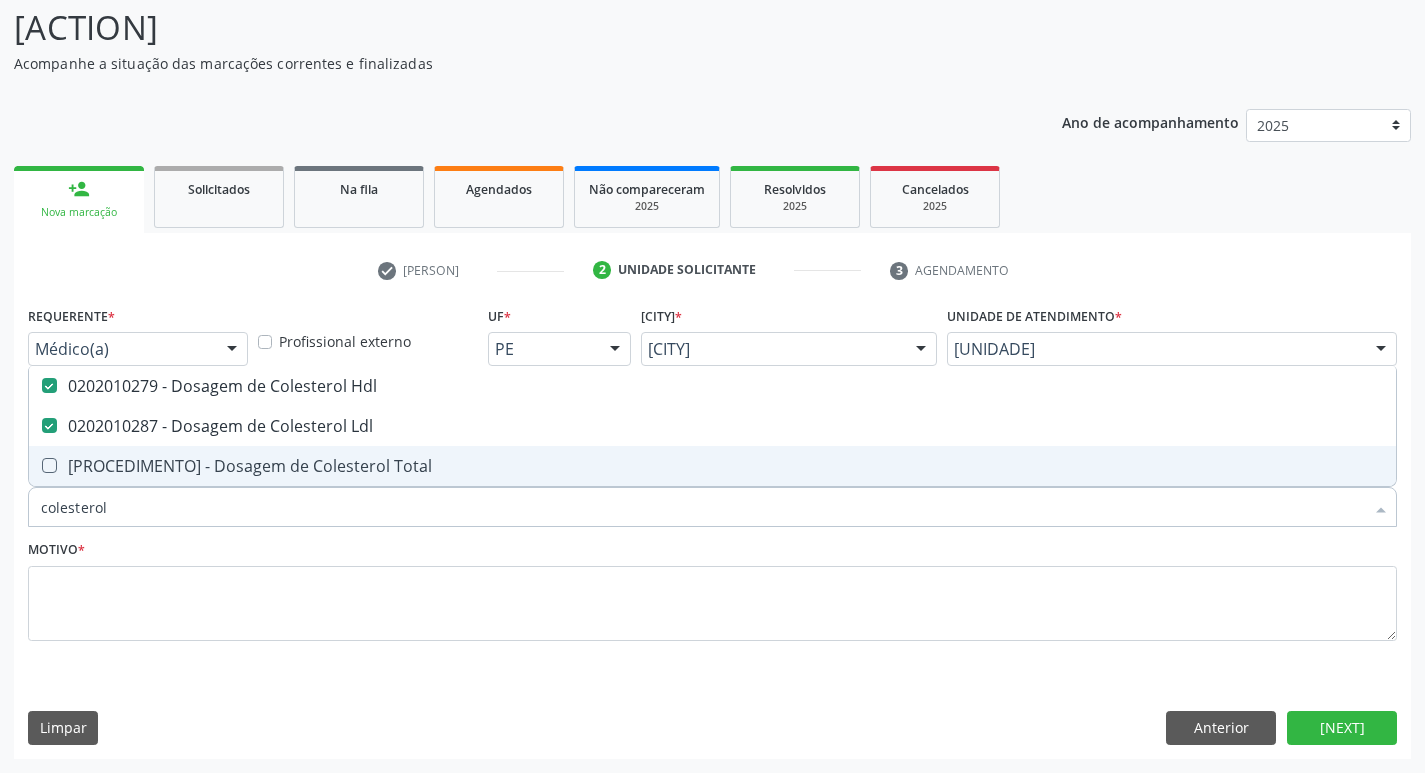 click at bounding box center [49, 465] 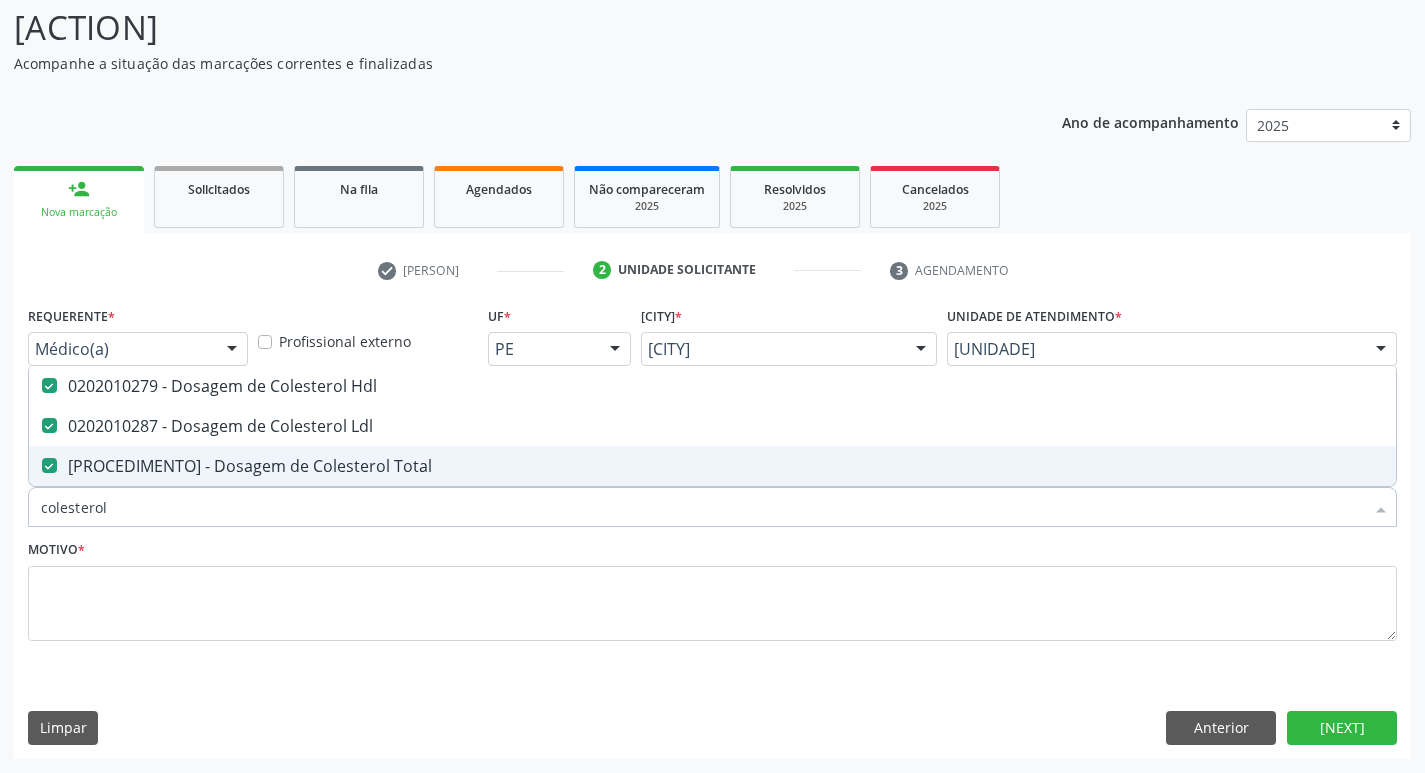 drag, startPoint x: 142, startPoint y: 512, endPoint x: 0, endPoint y: 510, distance: 142.01408 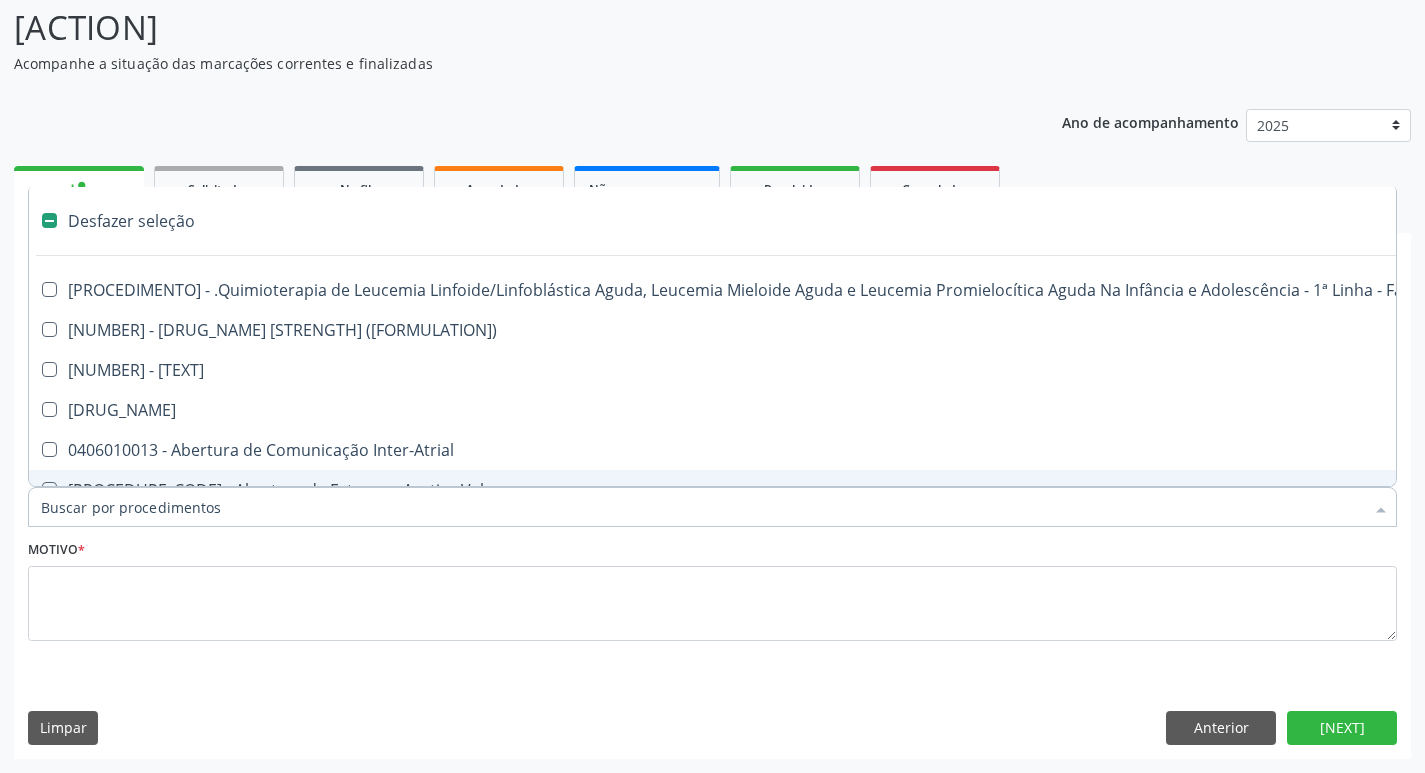 click on "Item de agendamento
*" at bounding box center [702, 507] 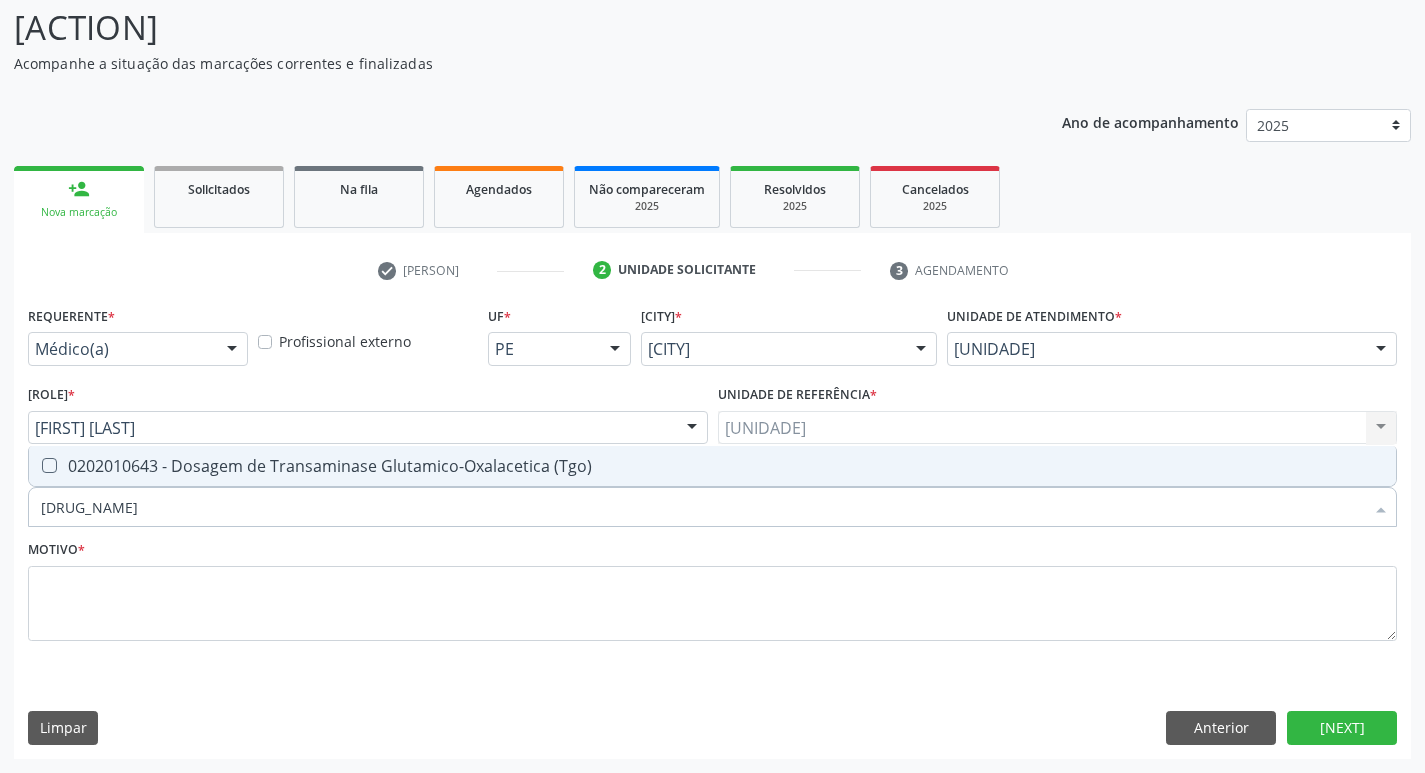 click at bounding box center (49, 465) 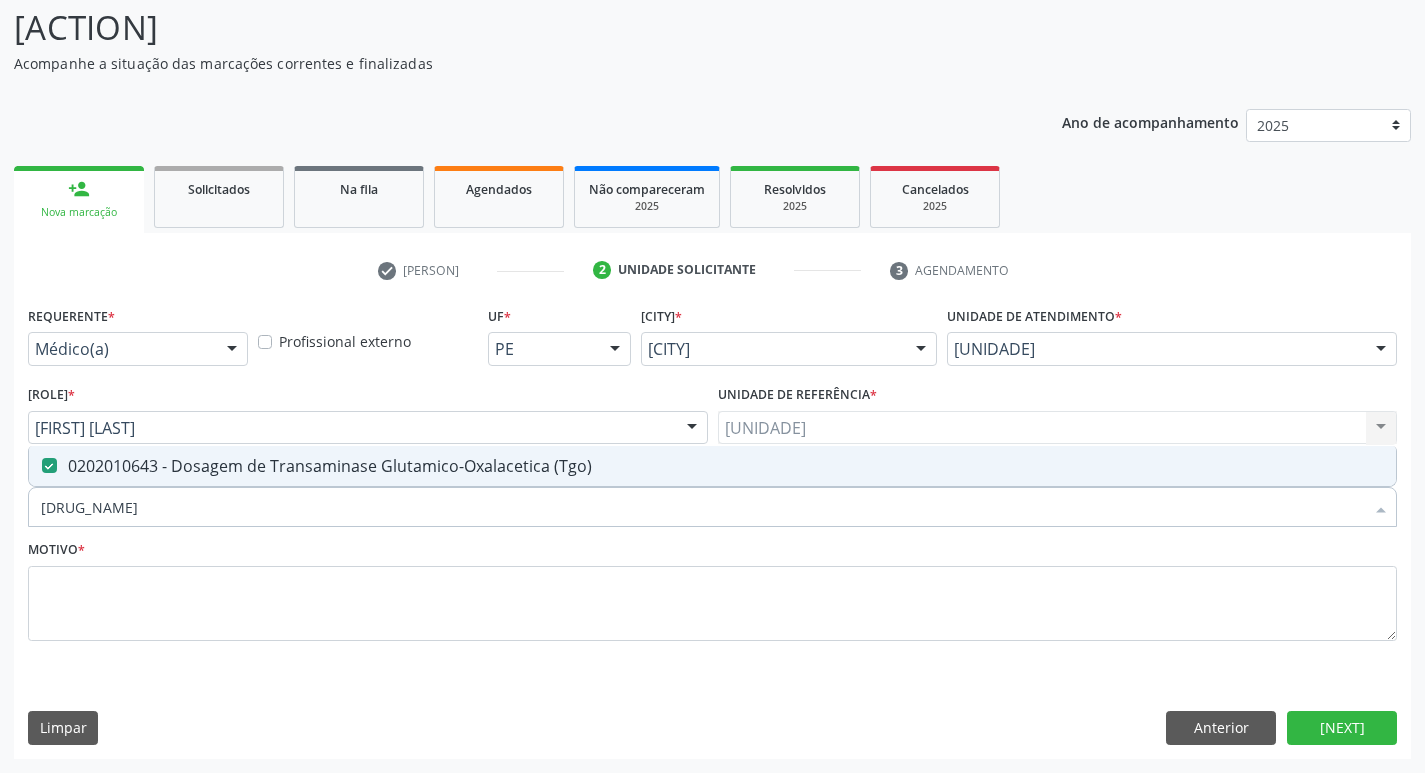 click on "[DRUG_NAME]" at bounding box center (702, 507) 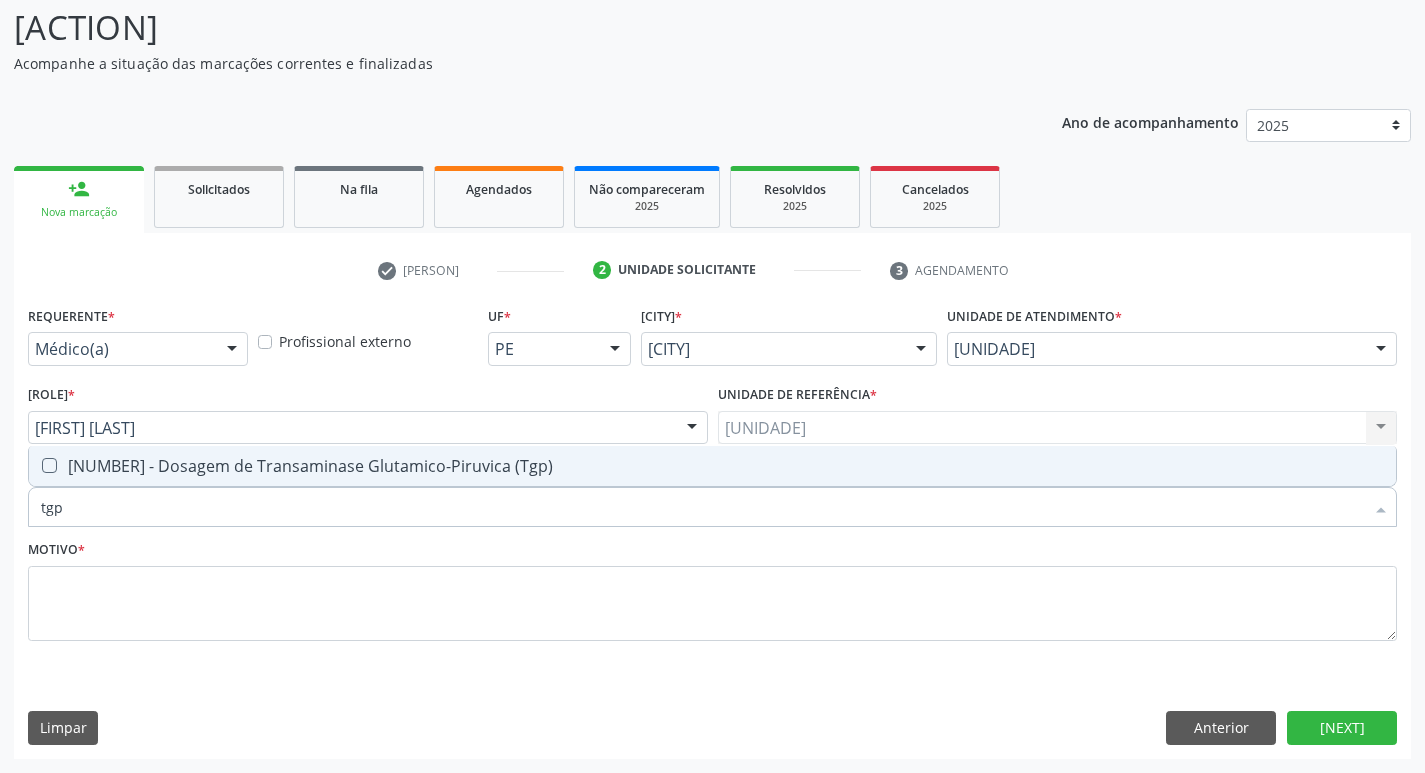 click at bounding box center (49, 465) 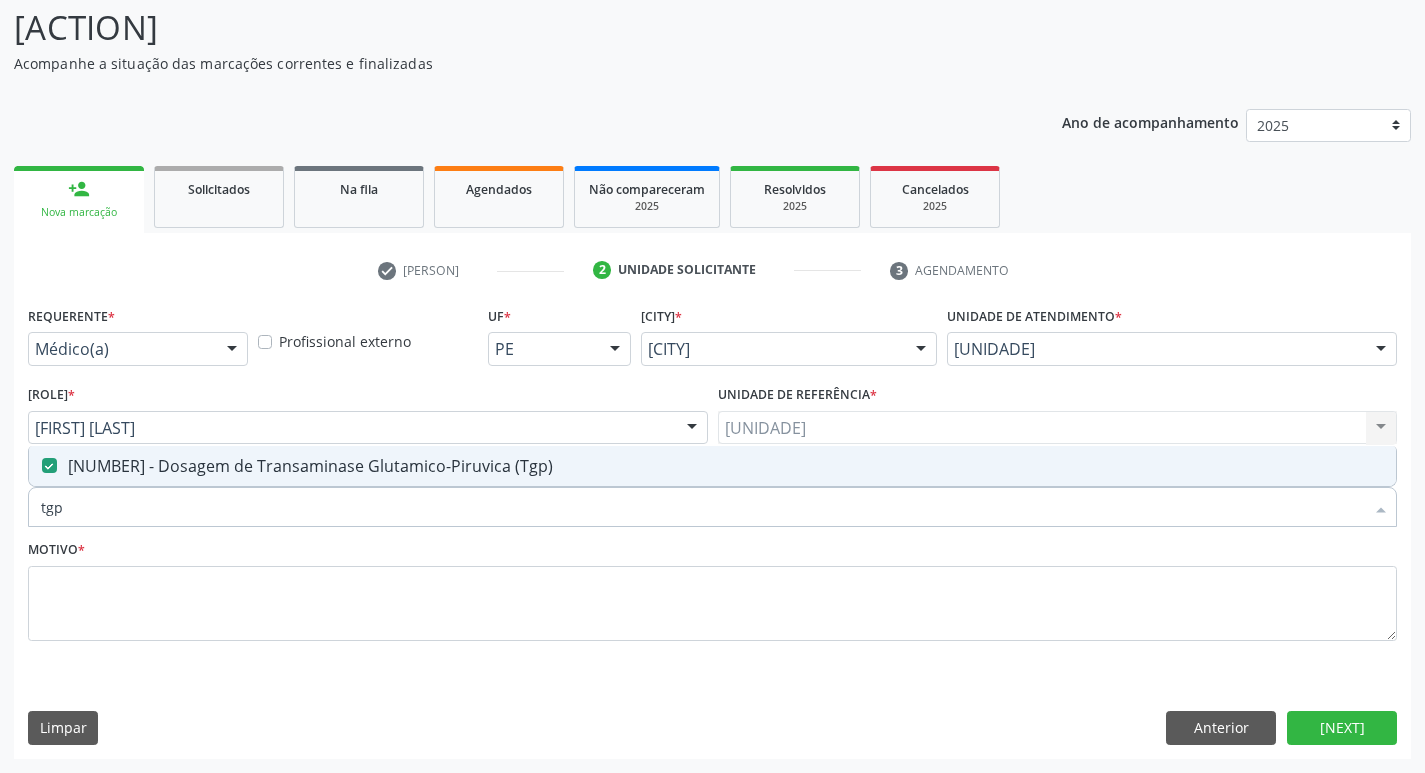drag, startPoint x: 94, startPoint y: 505, endPoint x: 2, endPoint y: 493, distance: 92.779305 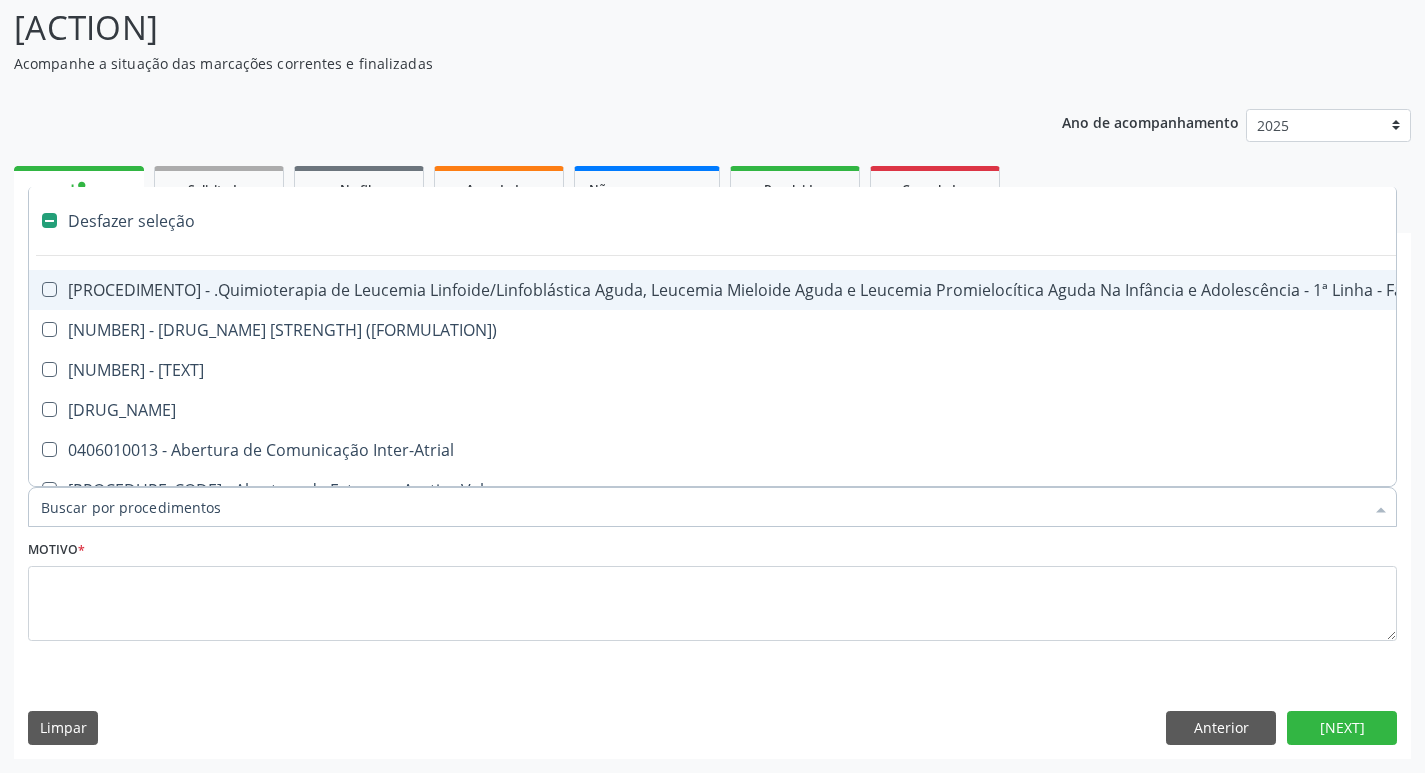 click on "Item de agendamento
*" at bounding box center (702, 507) 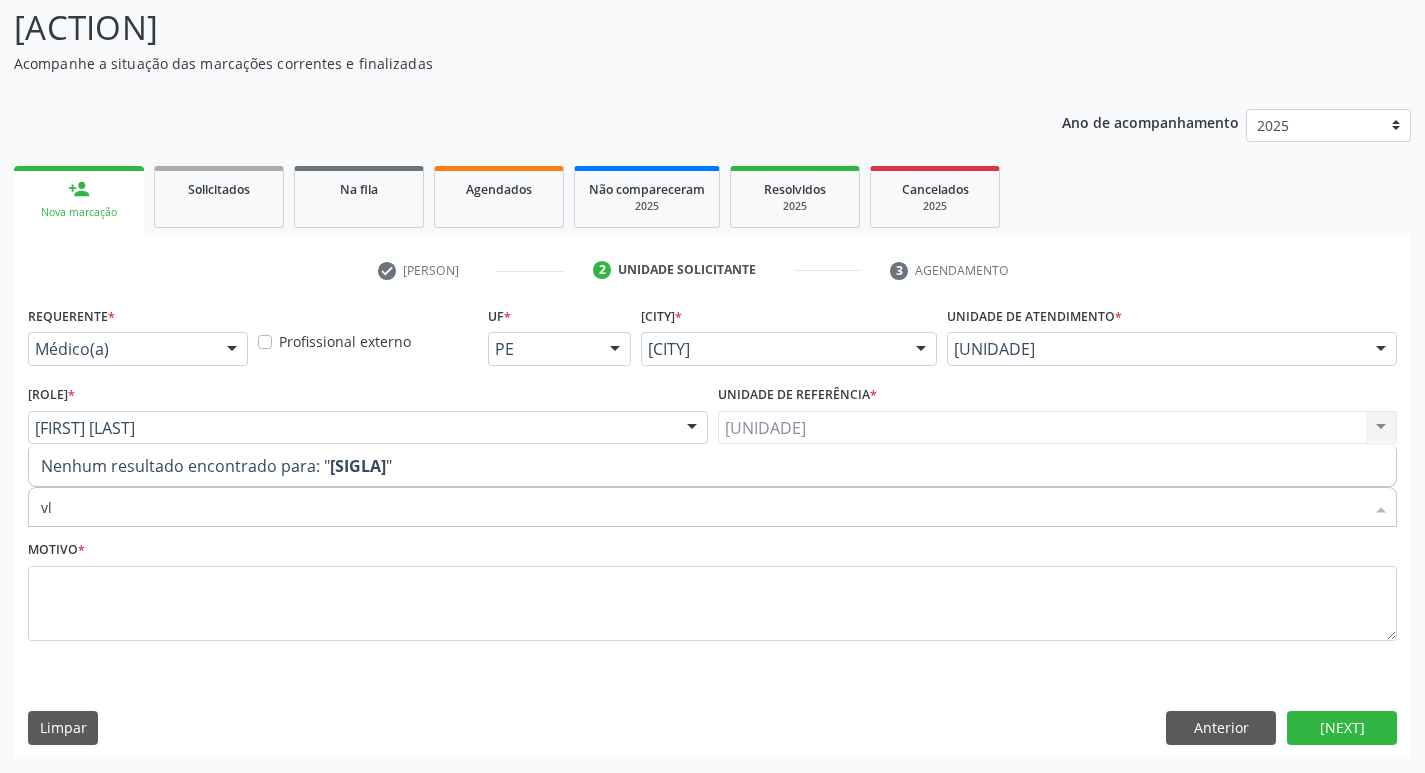 type on "v" 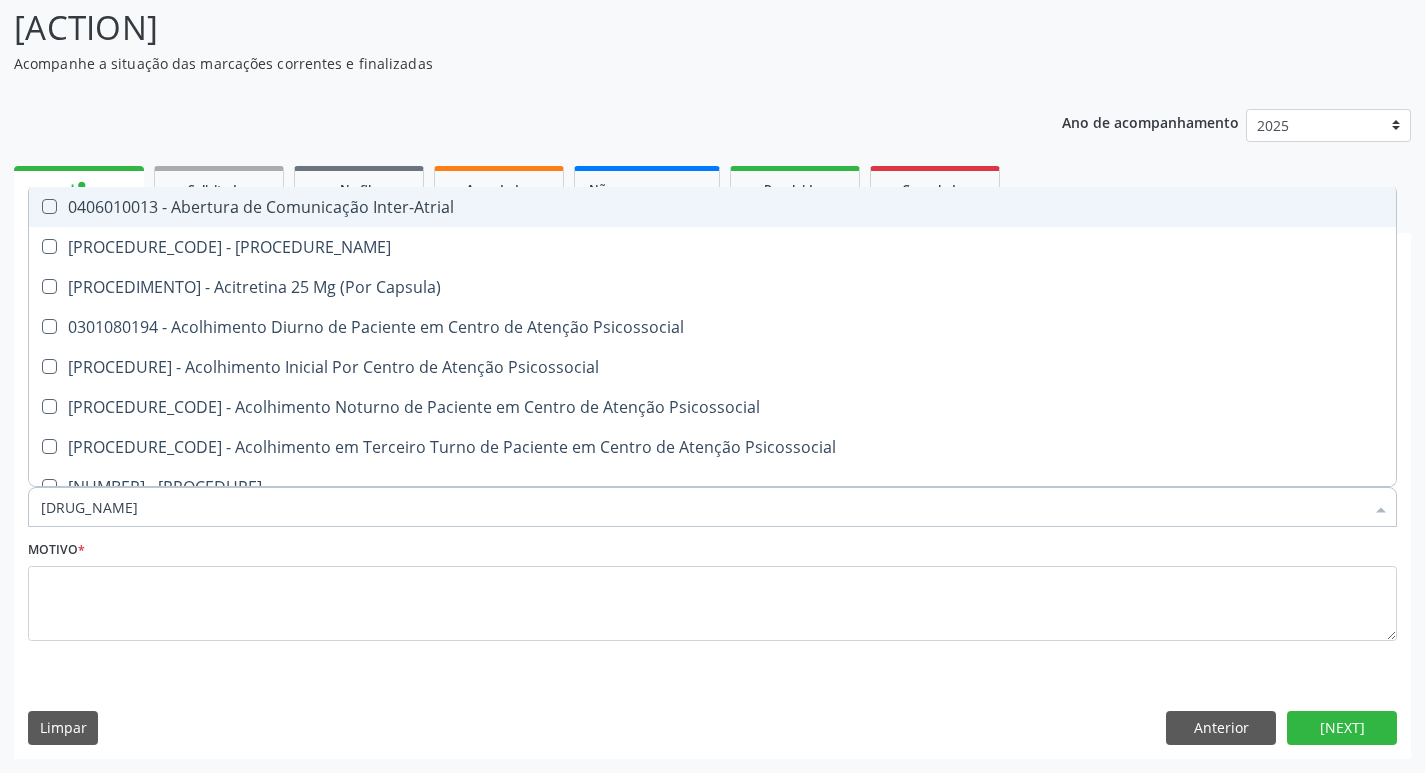 type on "tri" 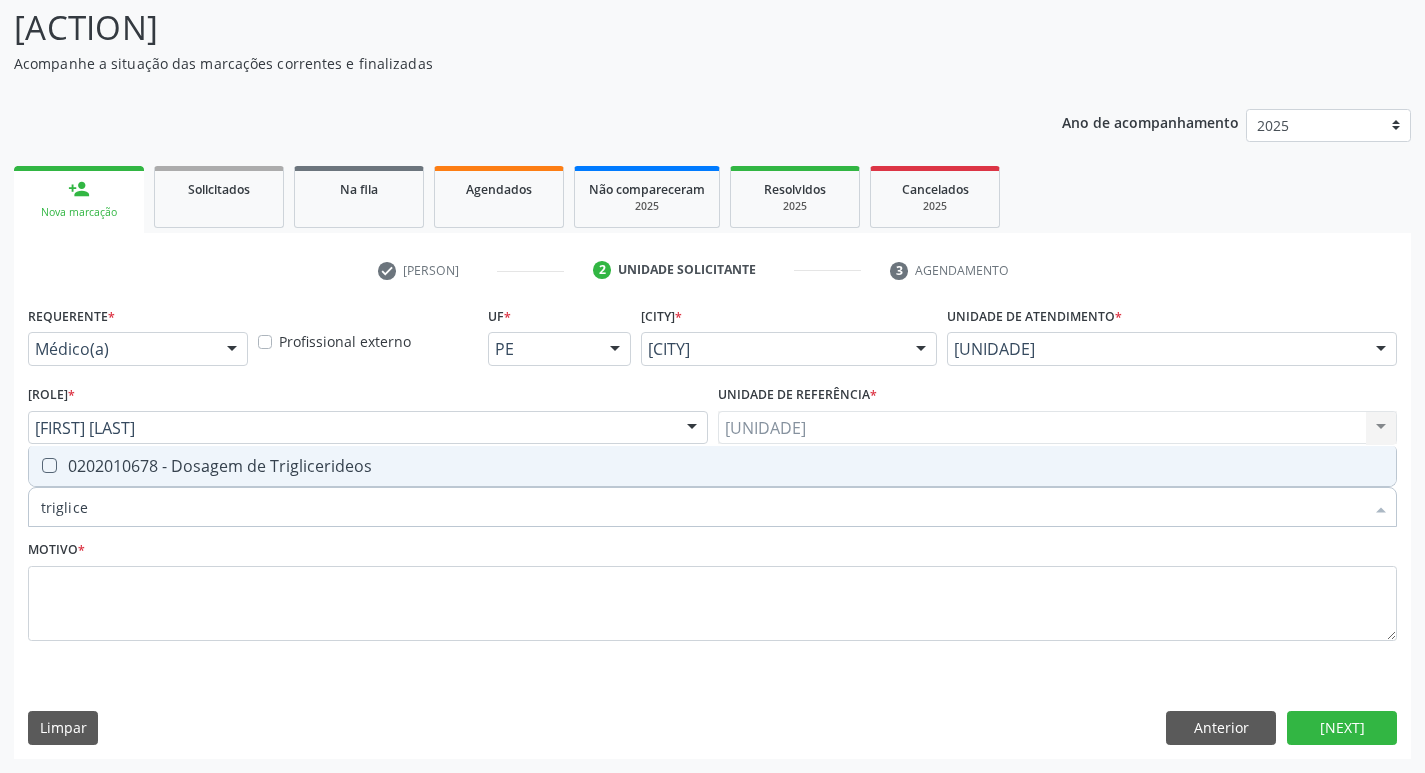 click on "0202010678 - Dosagem de Triglicerideos" at bounding box center (712, 466) 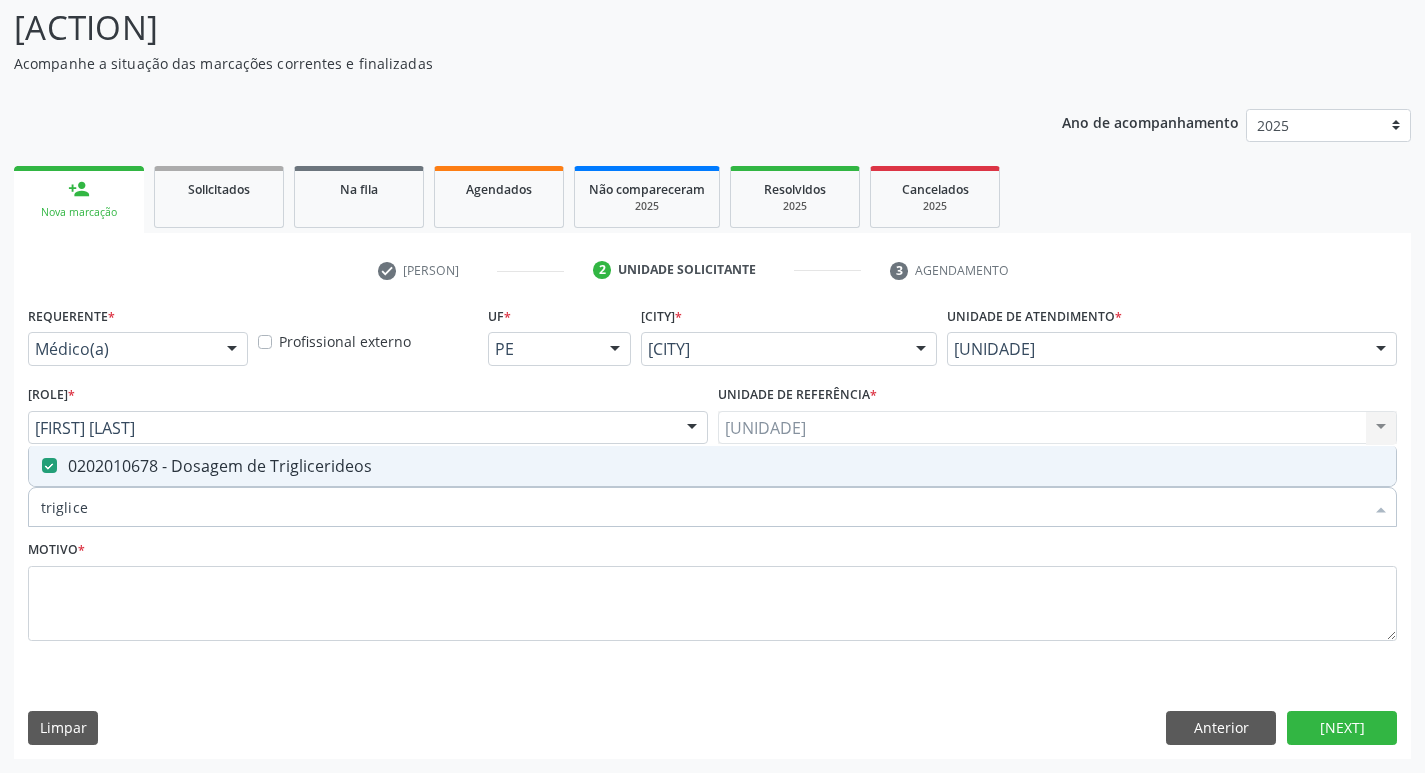 drag, startPoint x: 111, startPoint y: 510, endPoint x: 0, endPoint y: 498, distance: 111.64677 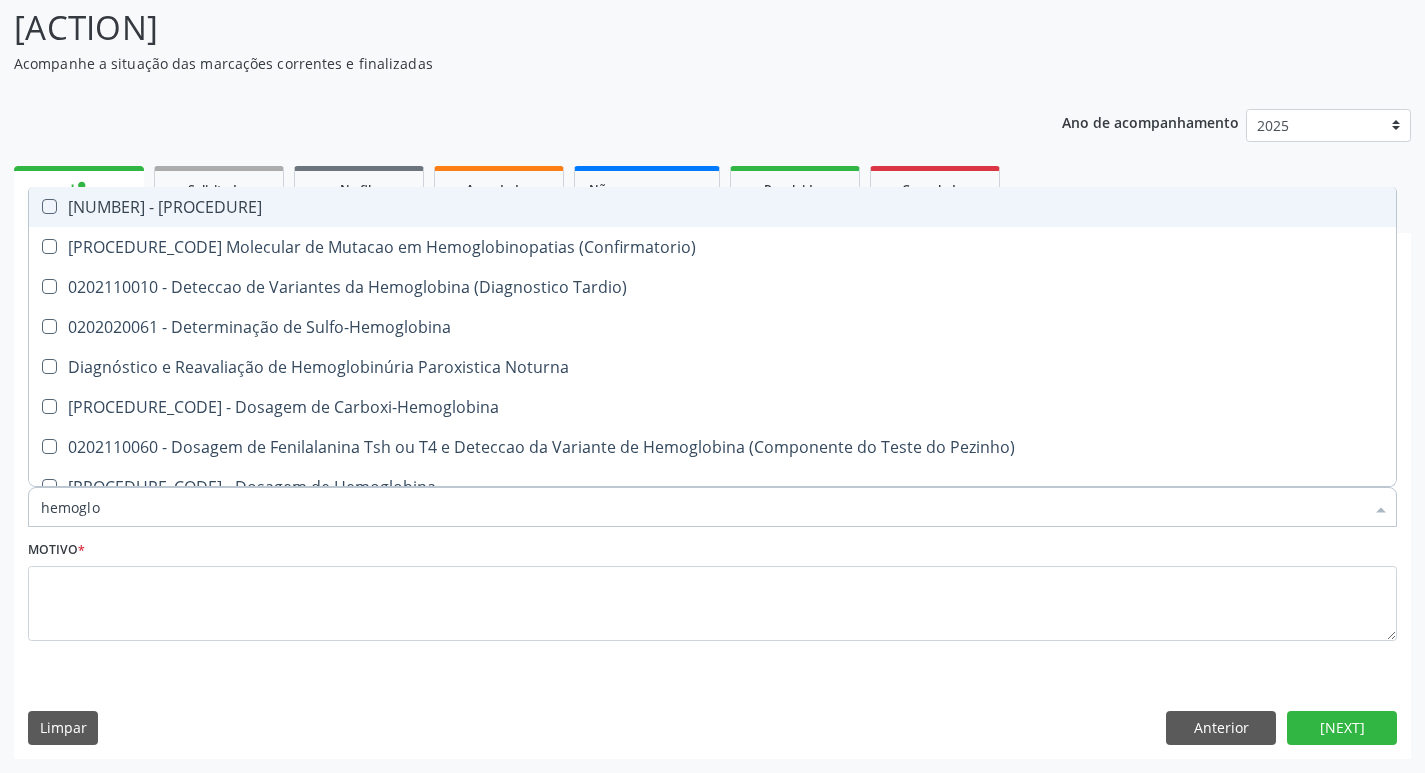 type on "[SIGLA]" 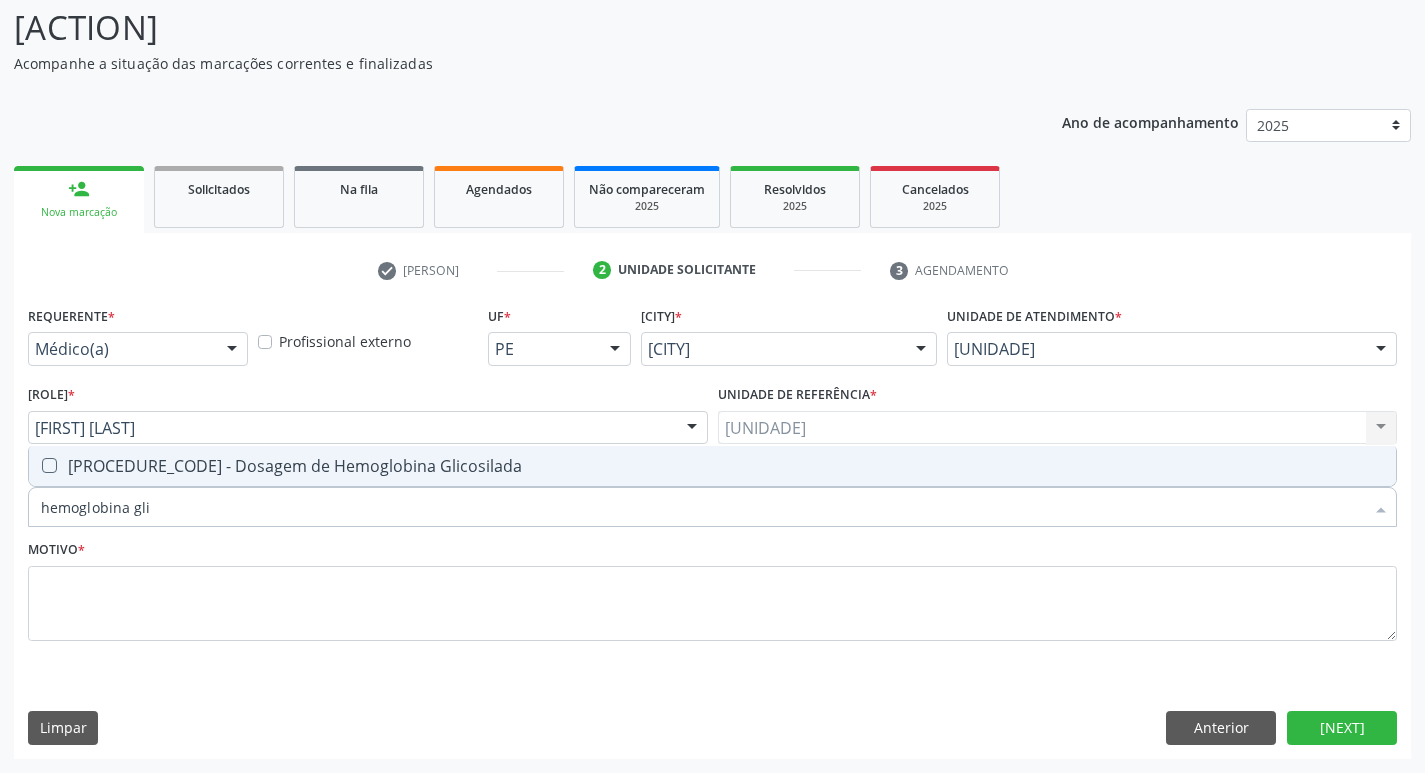 click at bounding box center [36, 466] 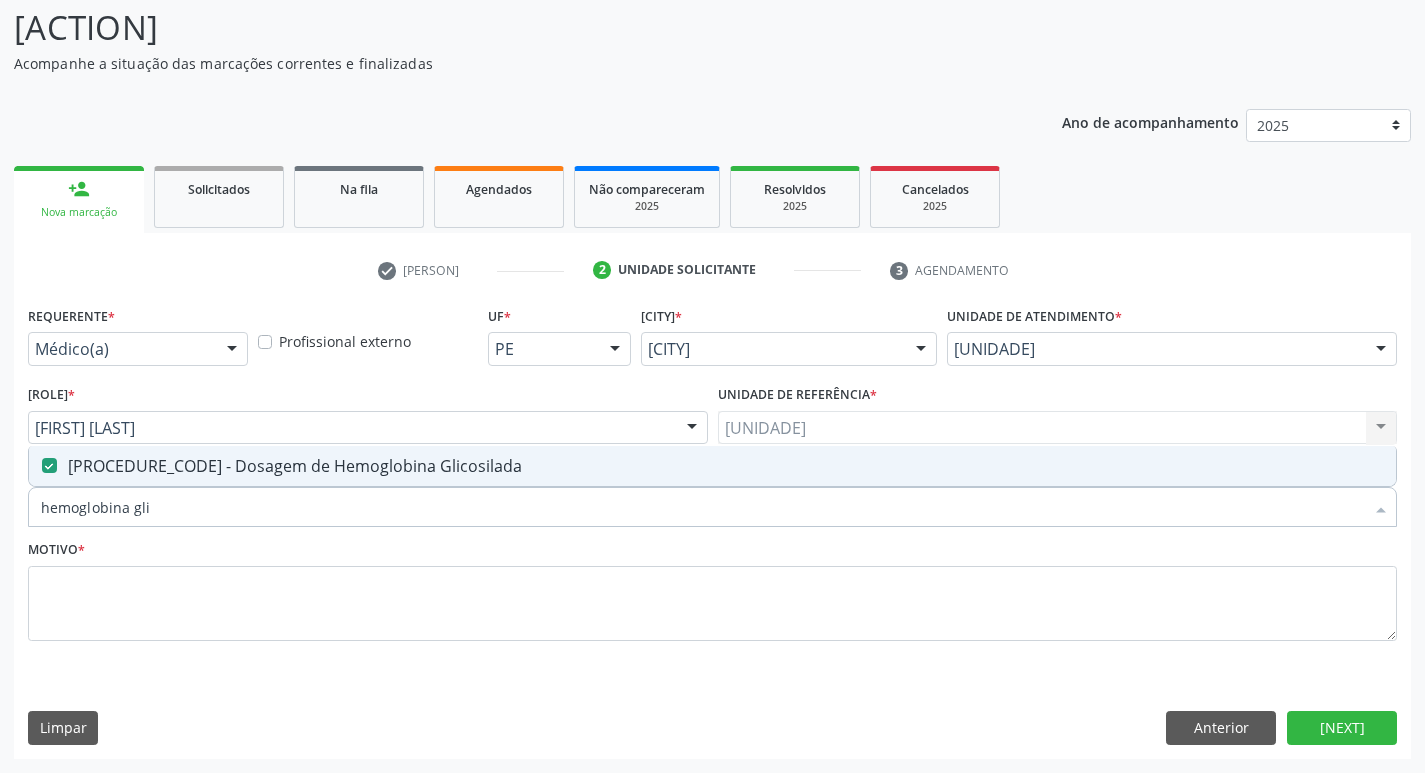 drag, startPoint x: 47, startPoint y: 525, endPoint x: 0, endPoint y: 533, distance: 47.67599 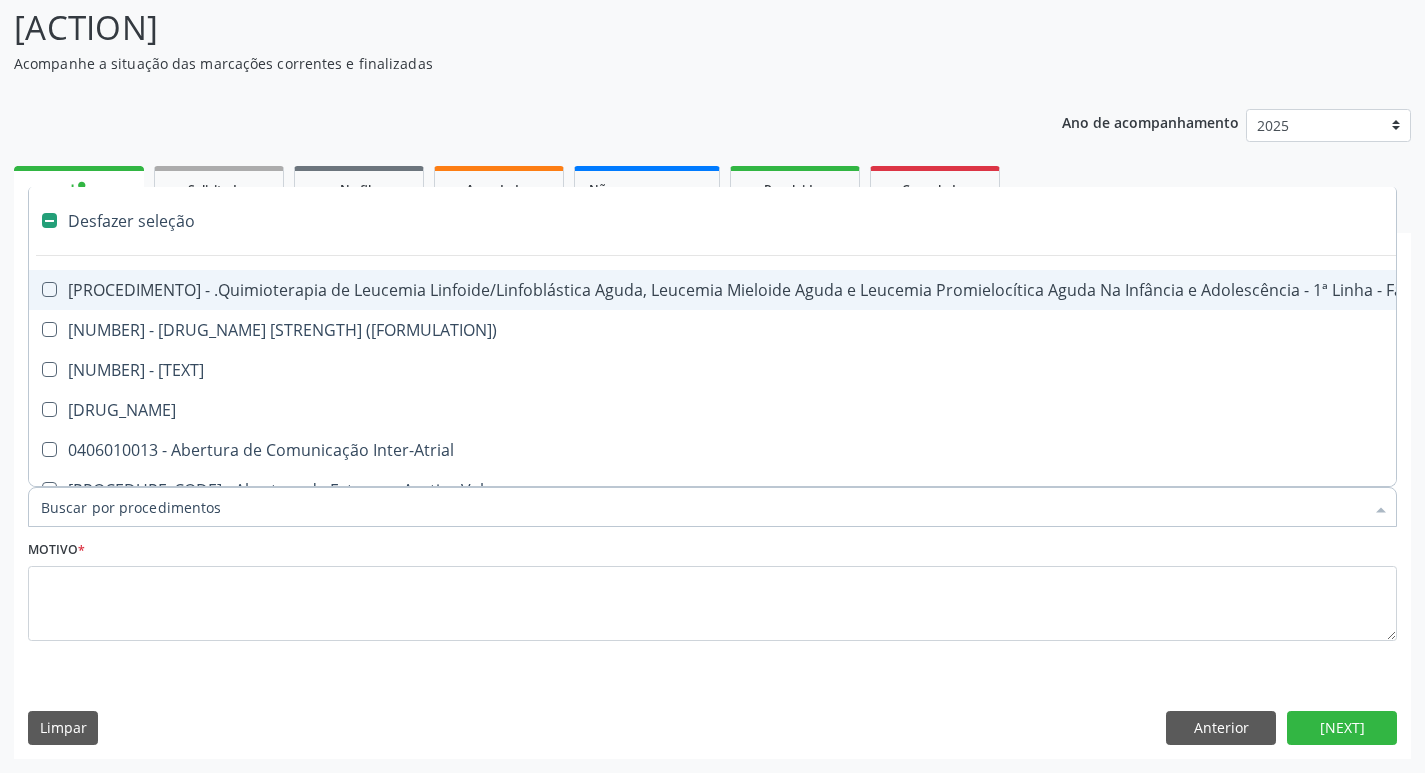 click on "Item de agendamento
*" at bounding box center [702, 507] 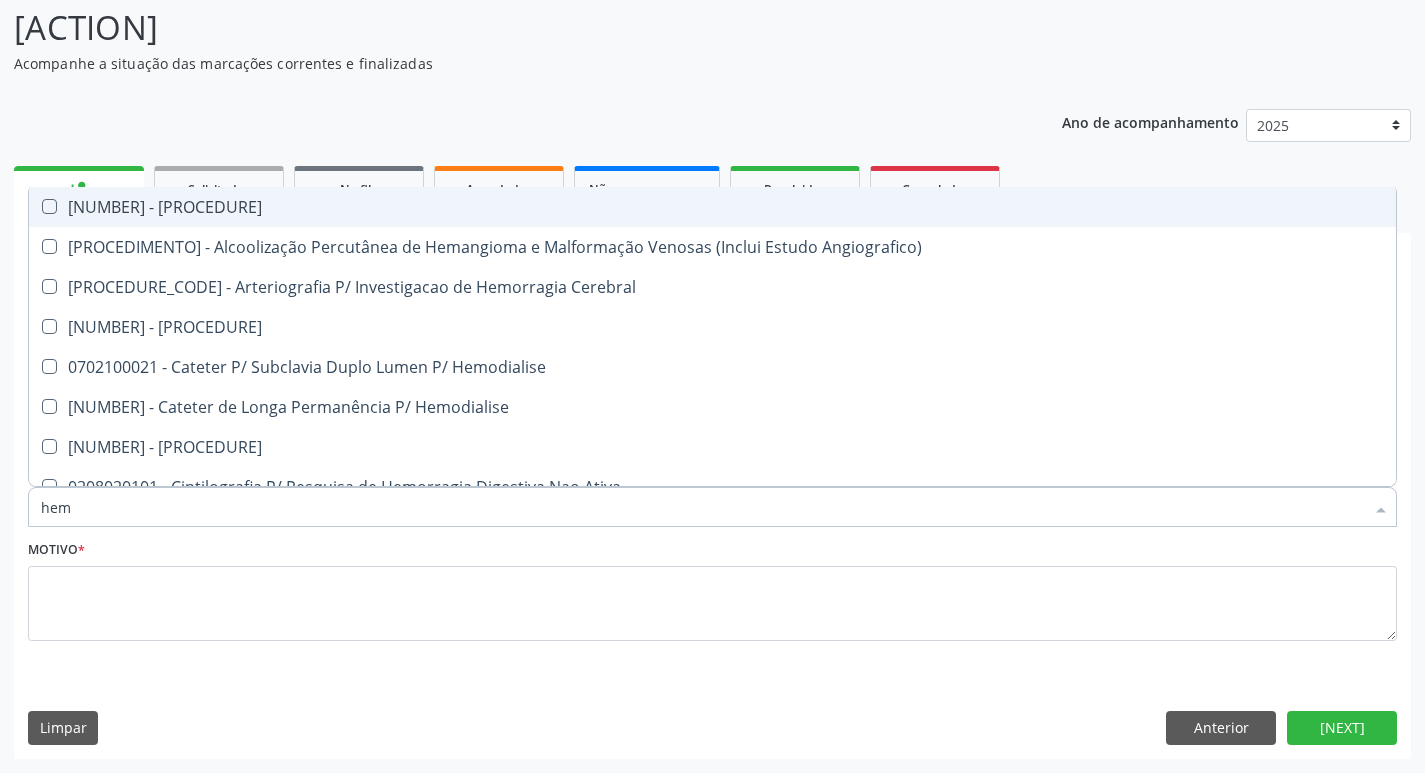 type on "[SIGLA]" 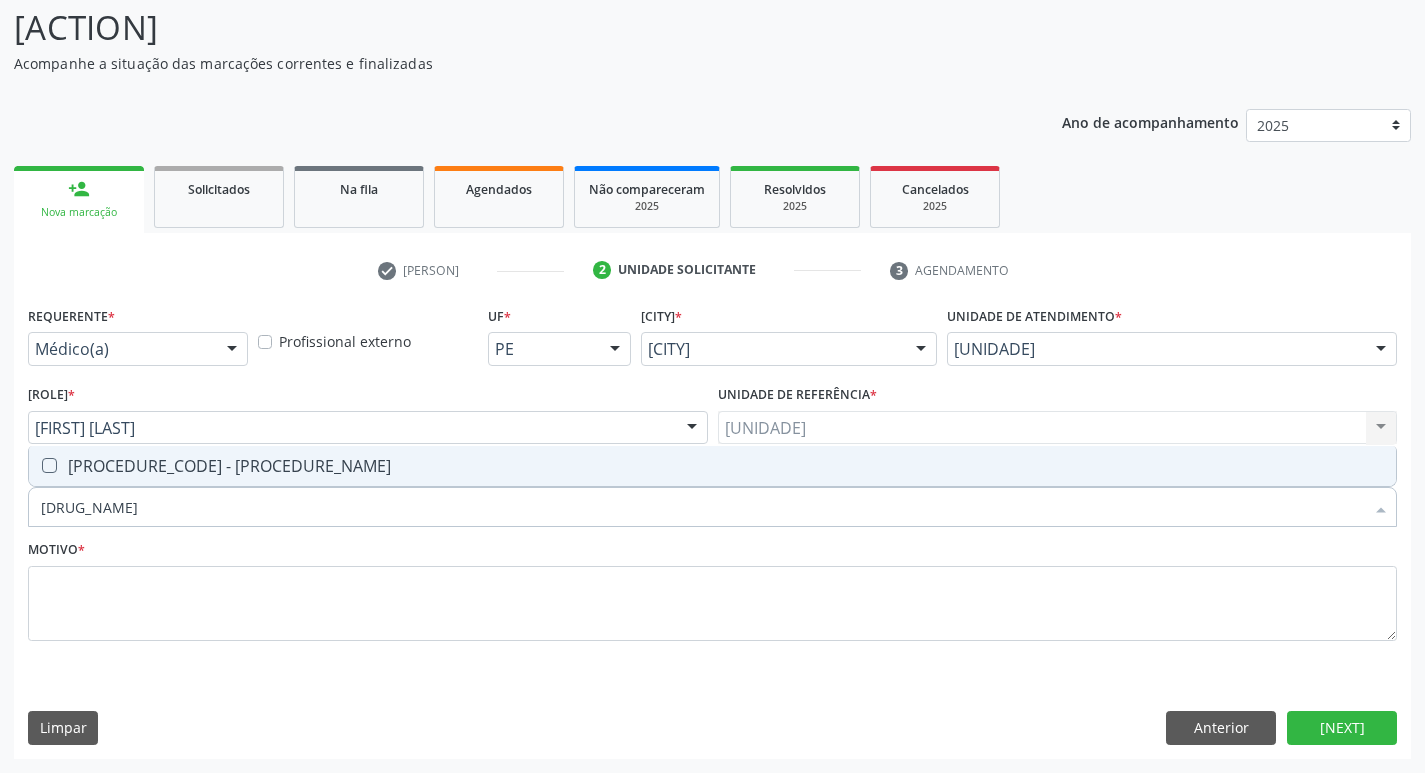 click at bounding box center (49, 465) 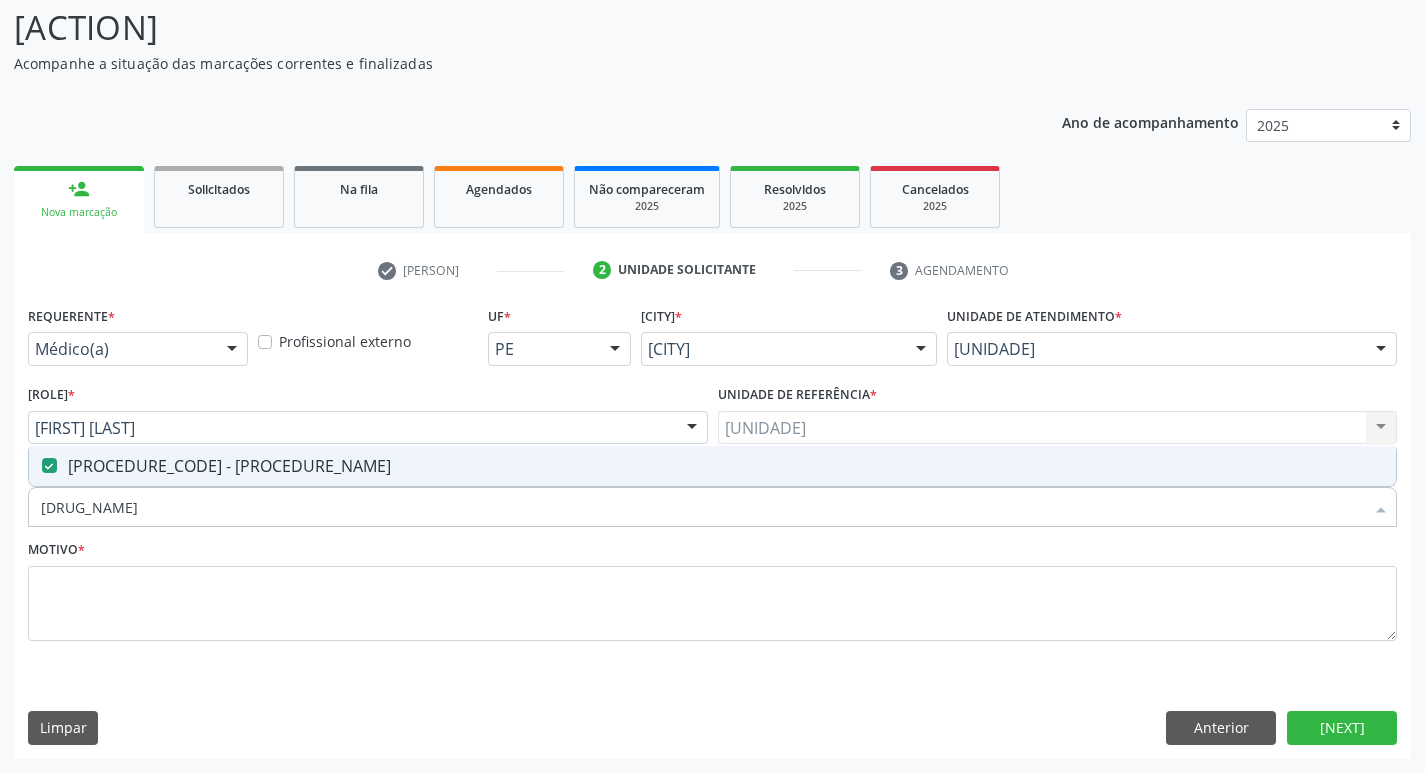 drag, startPoint x: 142, startPoint y: 507, endPoint x: 0, endPoint y: 513, distance: 142.12671 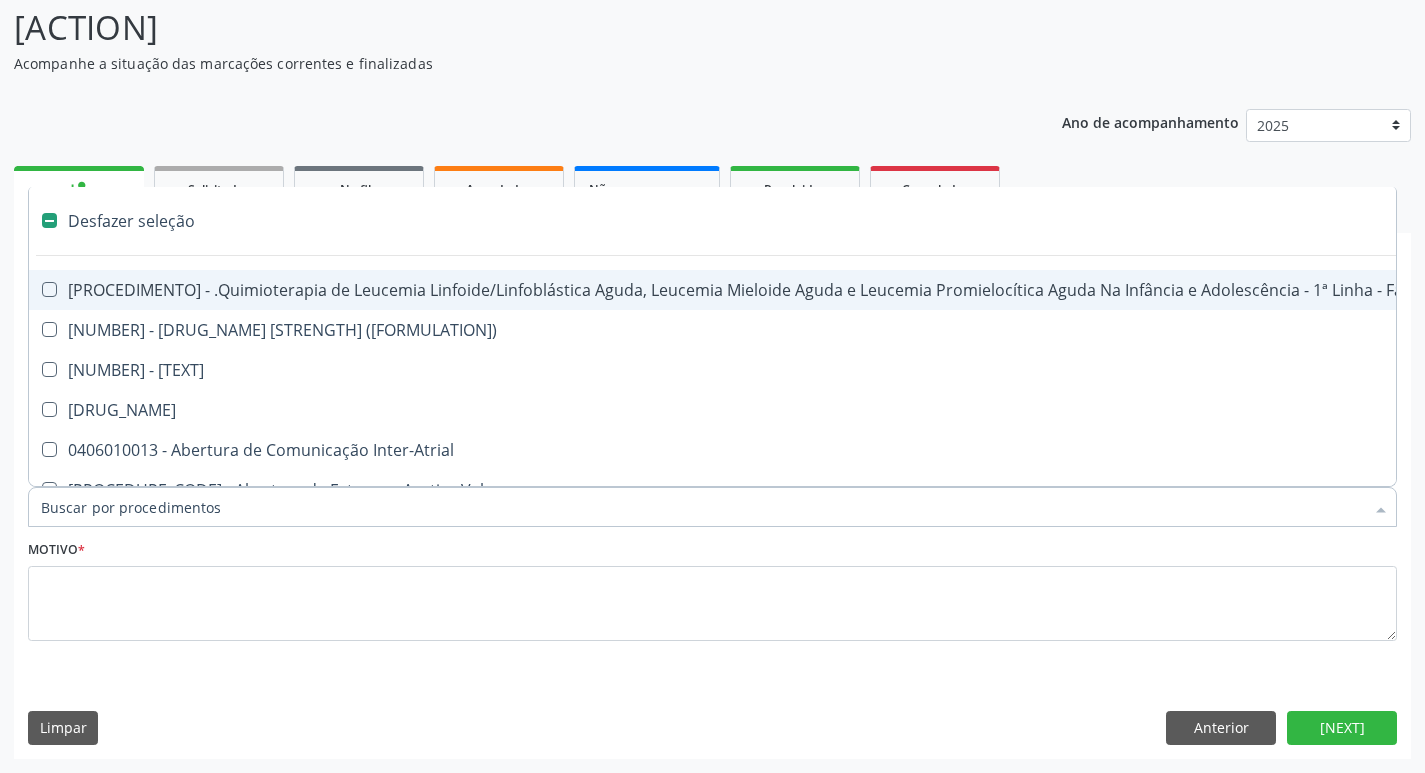 click on "Item de agendamento
*" at bounding box center [702, 507] 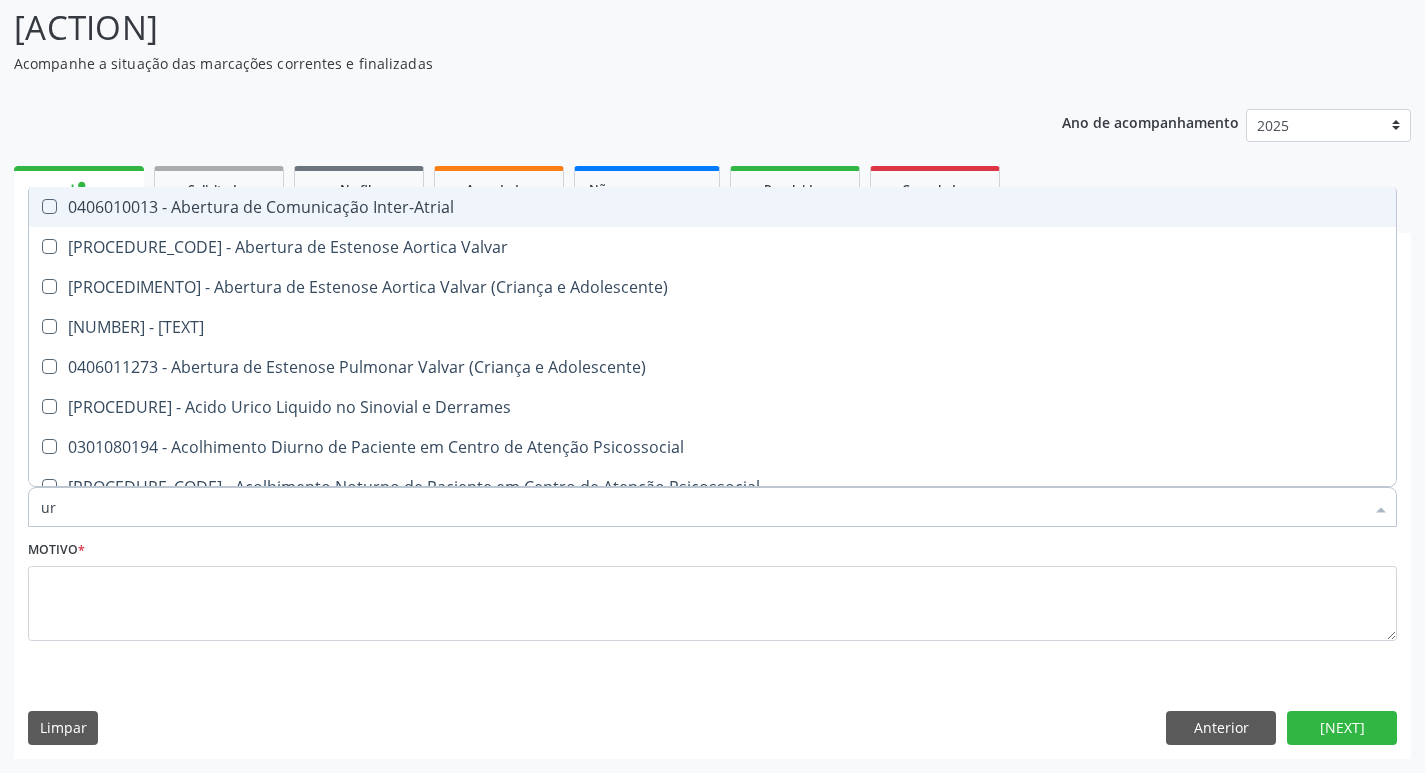 type on "uri" 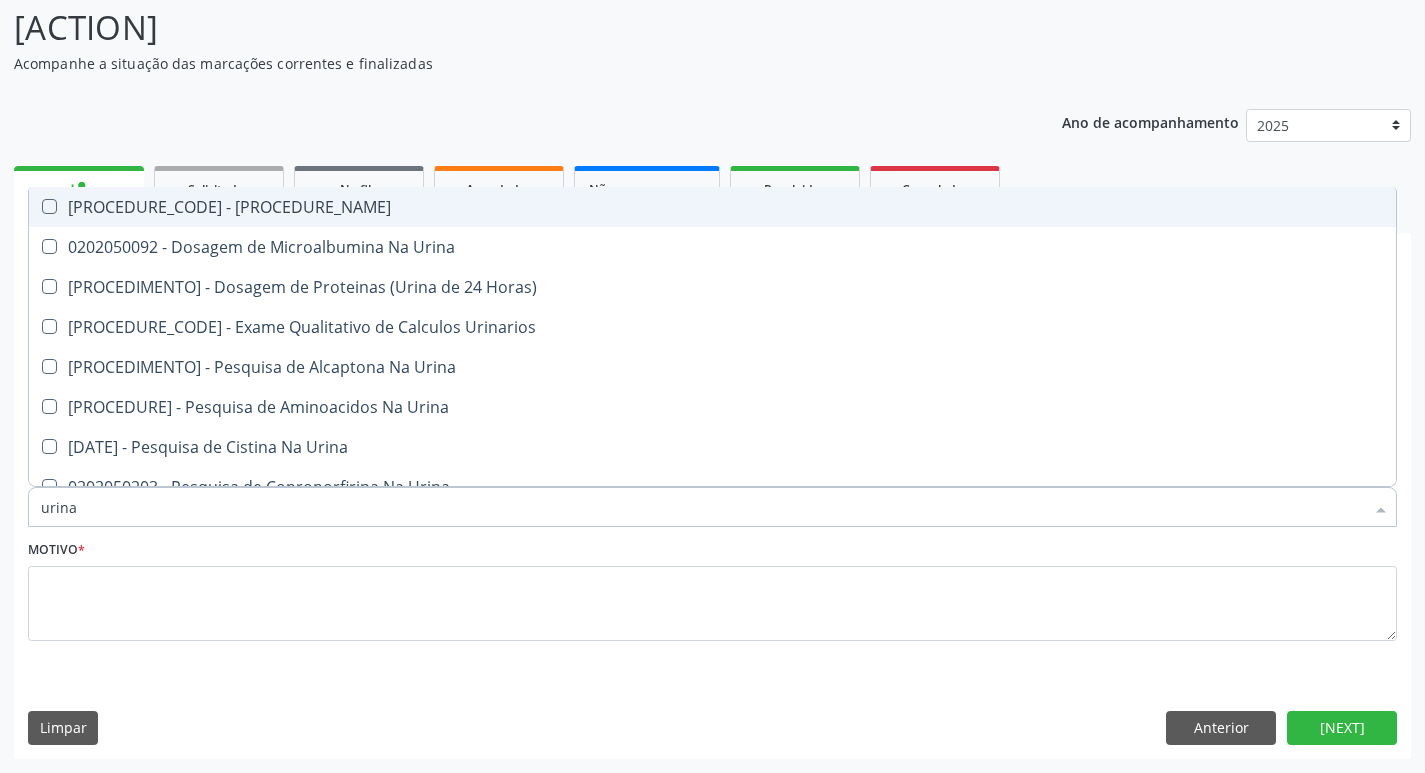 click at bounding box center [49, 206] 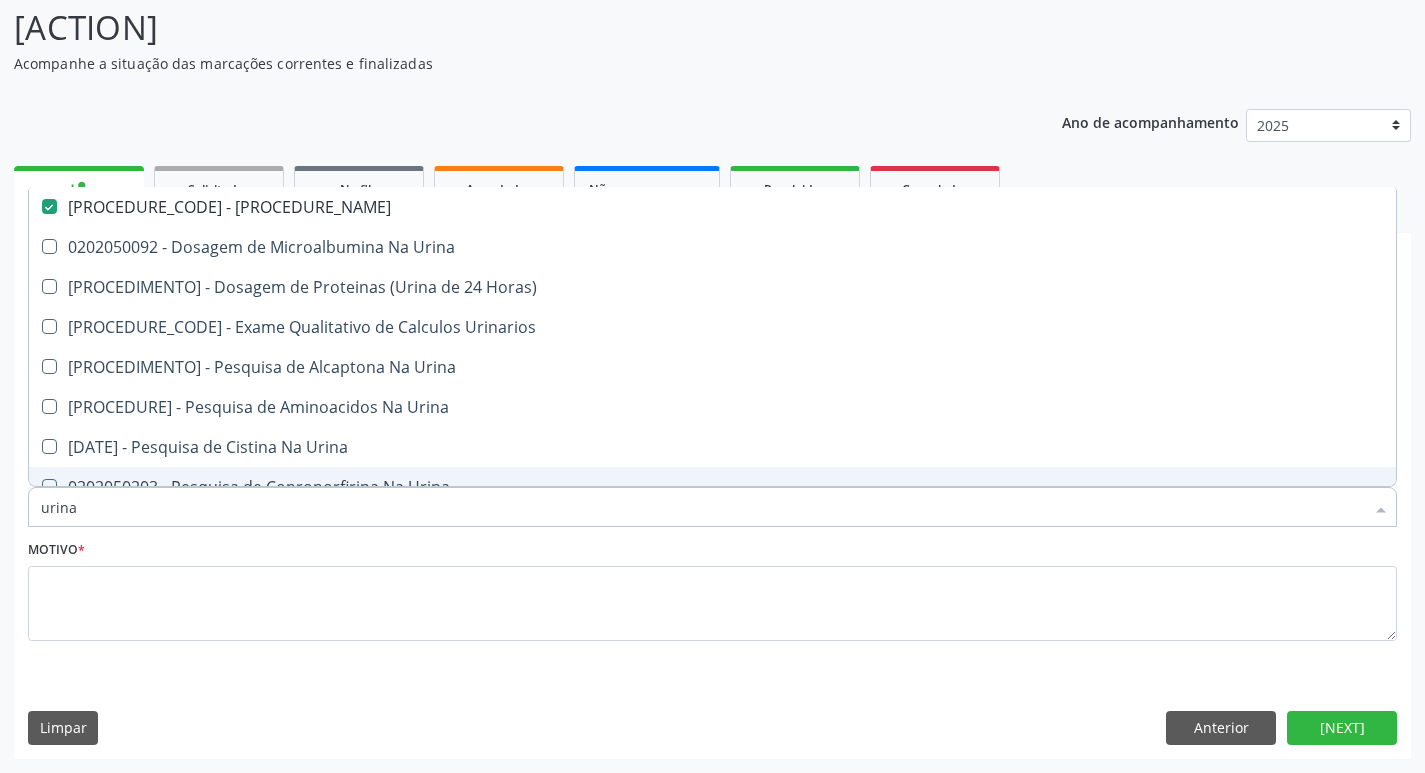 drag, startPoint x: 113, startPoint y: 515, endPoint x: 0, endPoint y: 510, distance: 113.110565 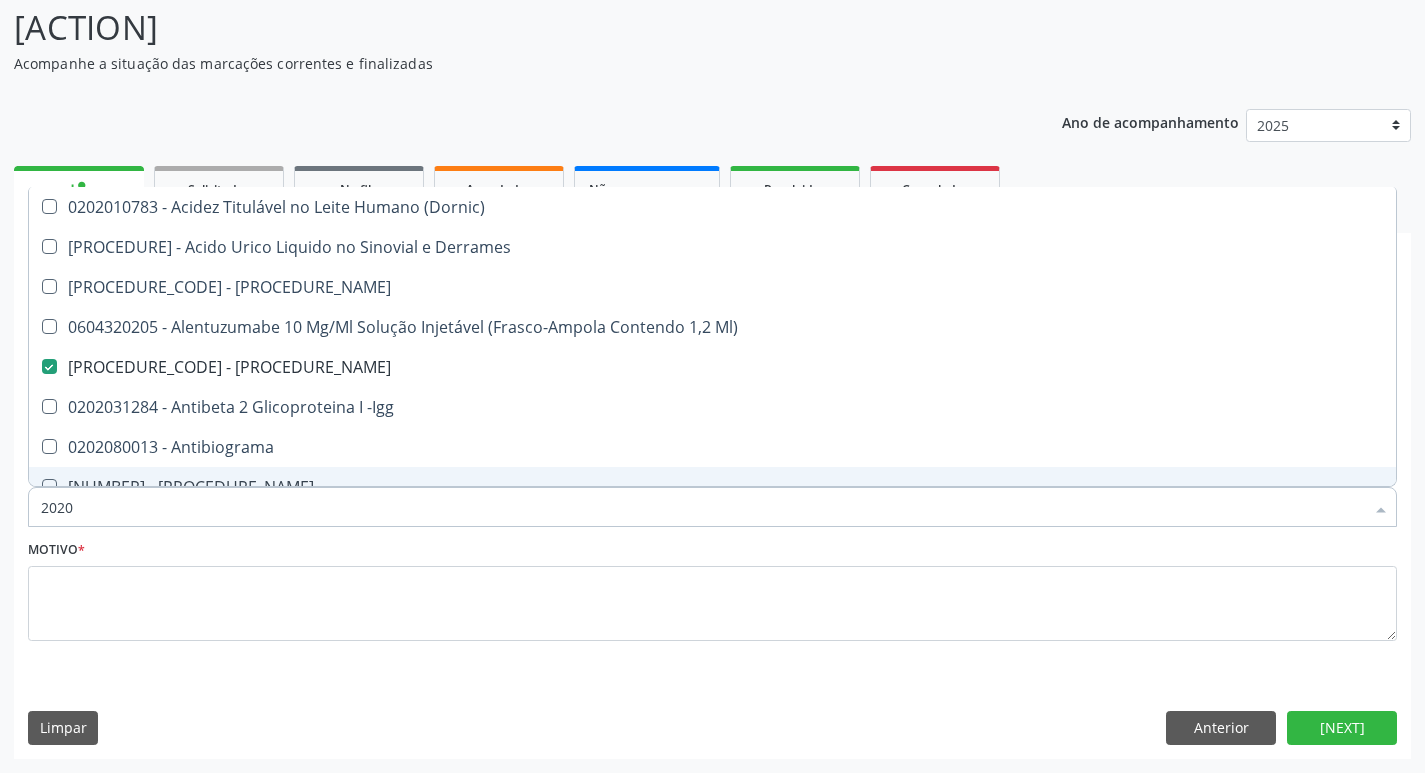 type on "[ZIP]" 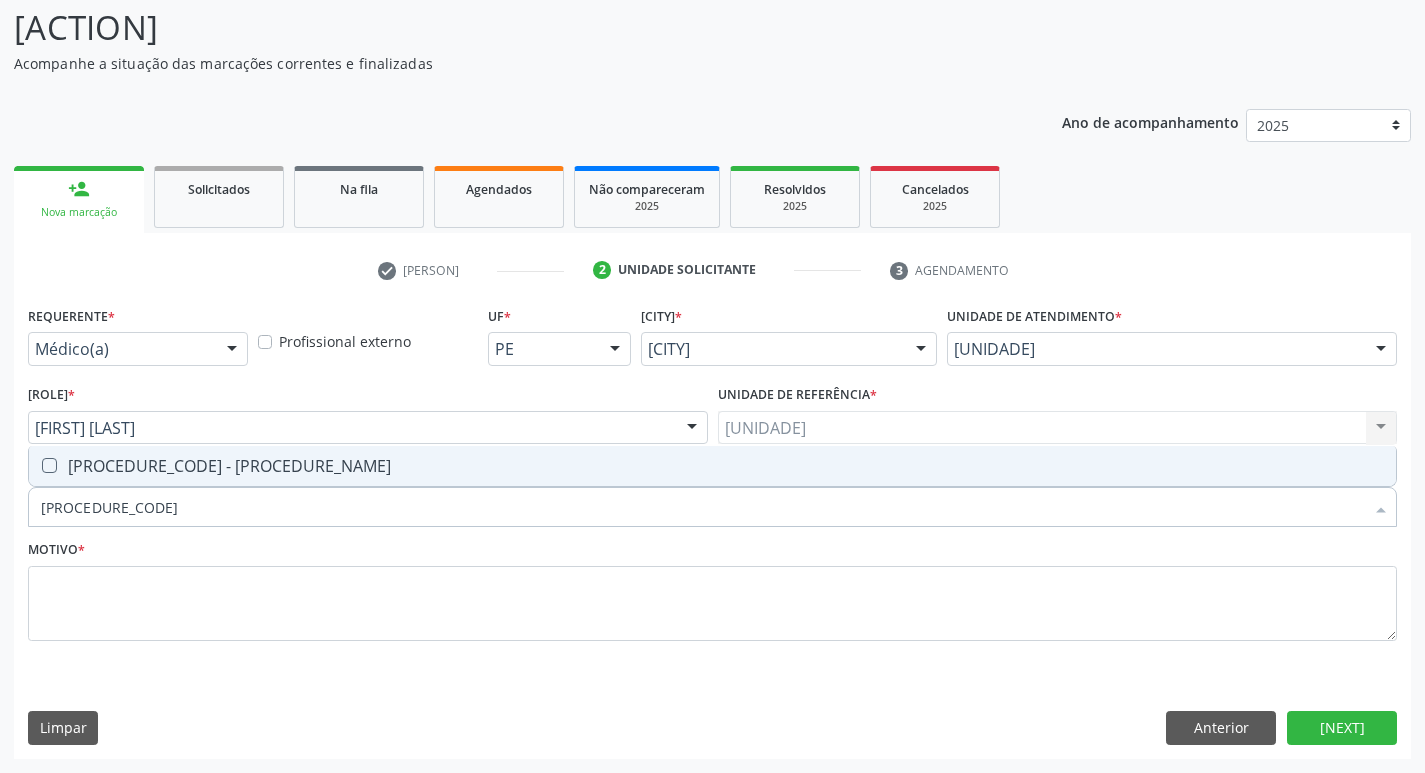 click at bounding box center (49, 465) 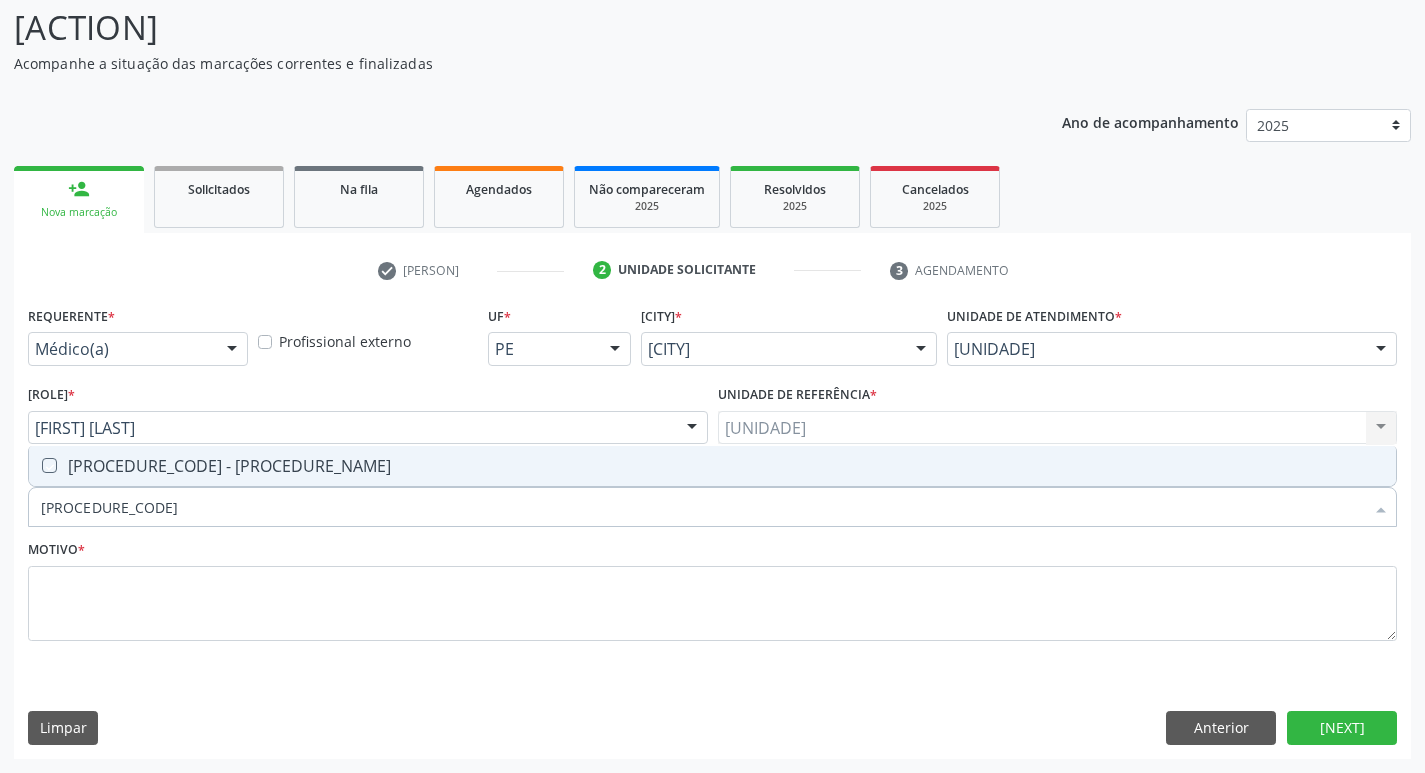 click at bounding box center (35, 465) 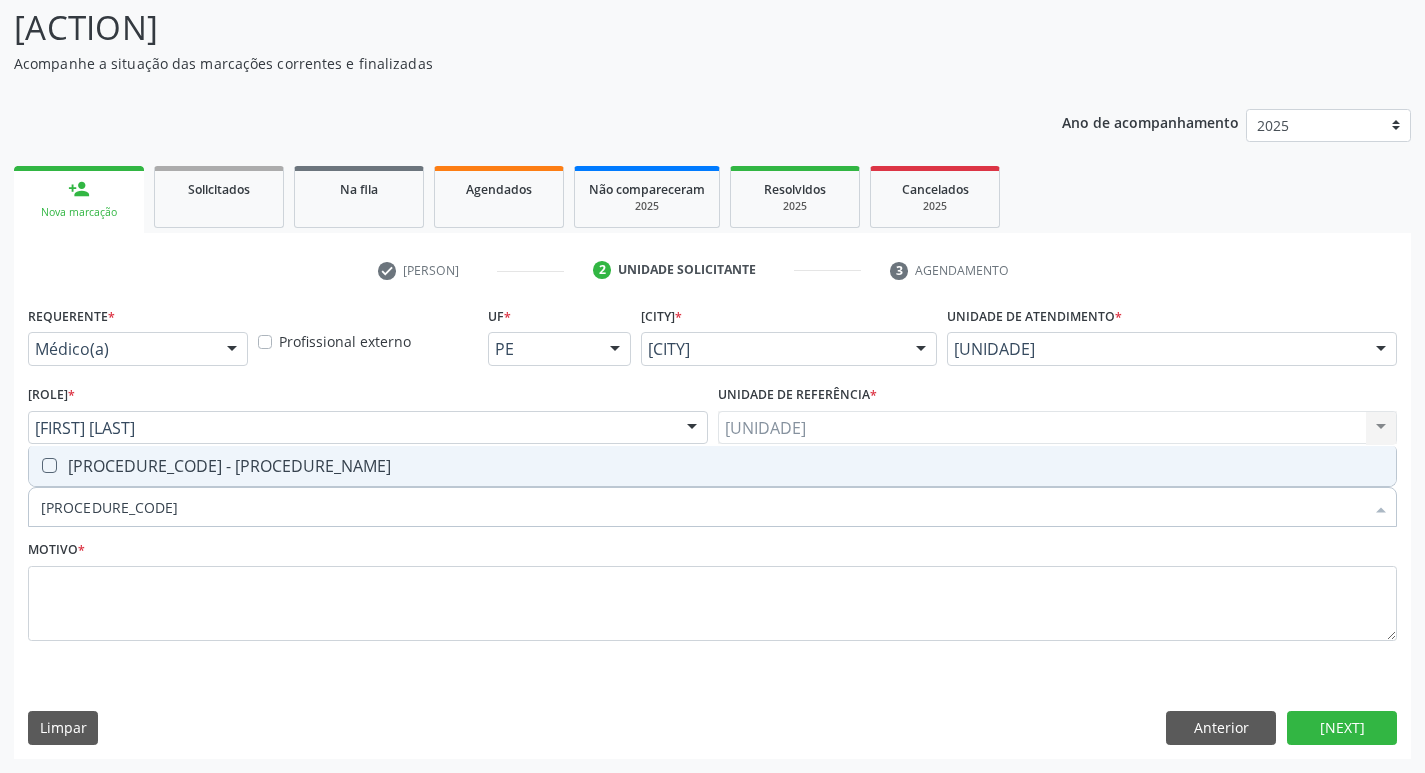 checkbox on "true" 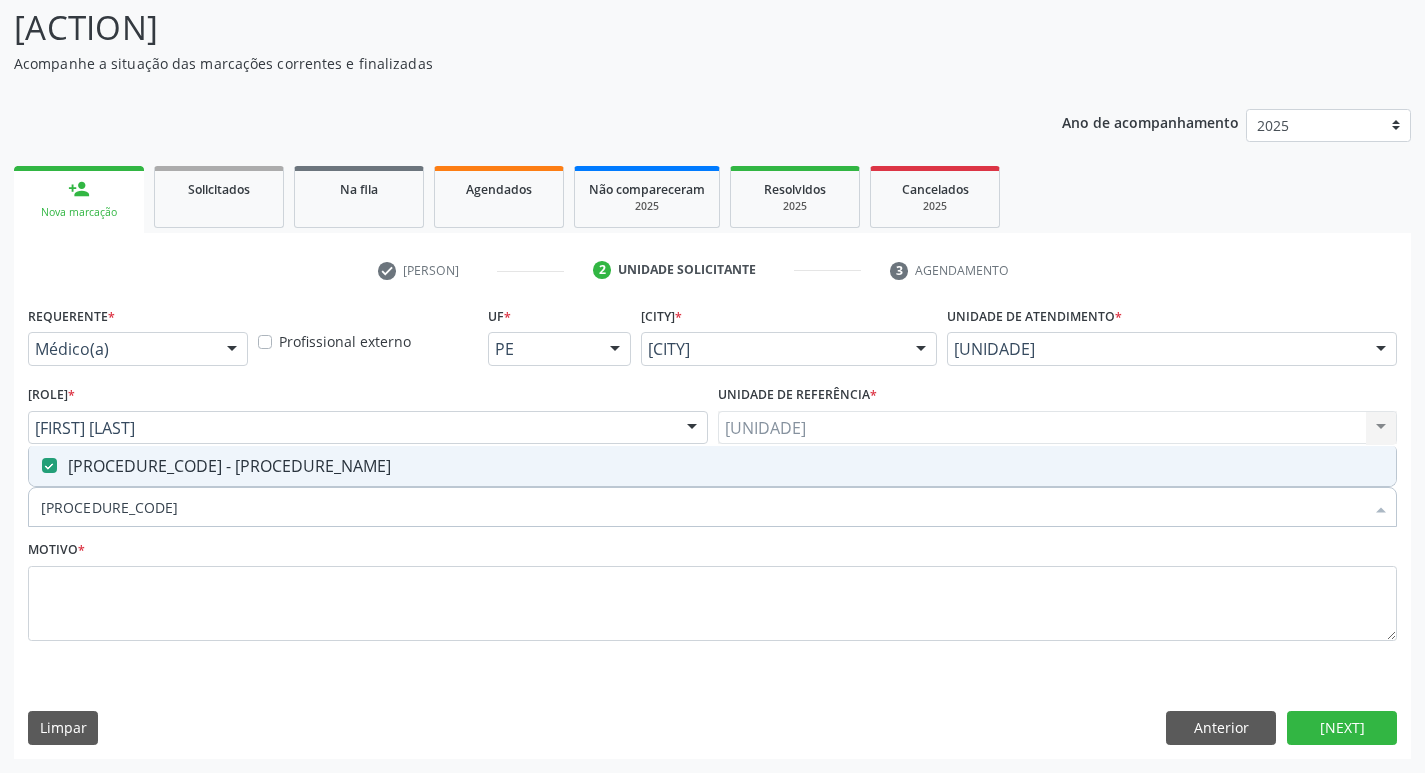 drag, startPoint x: 148, startPoint y: 505, endPoint x: 0, endPoint y: 526, distance: 149.48244 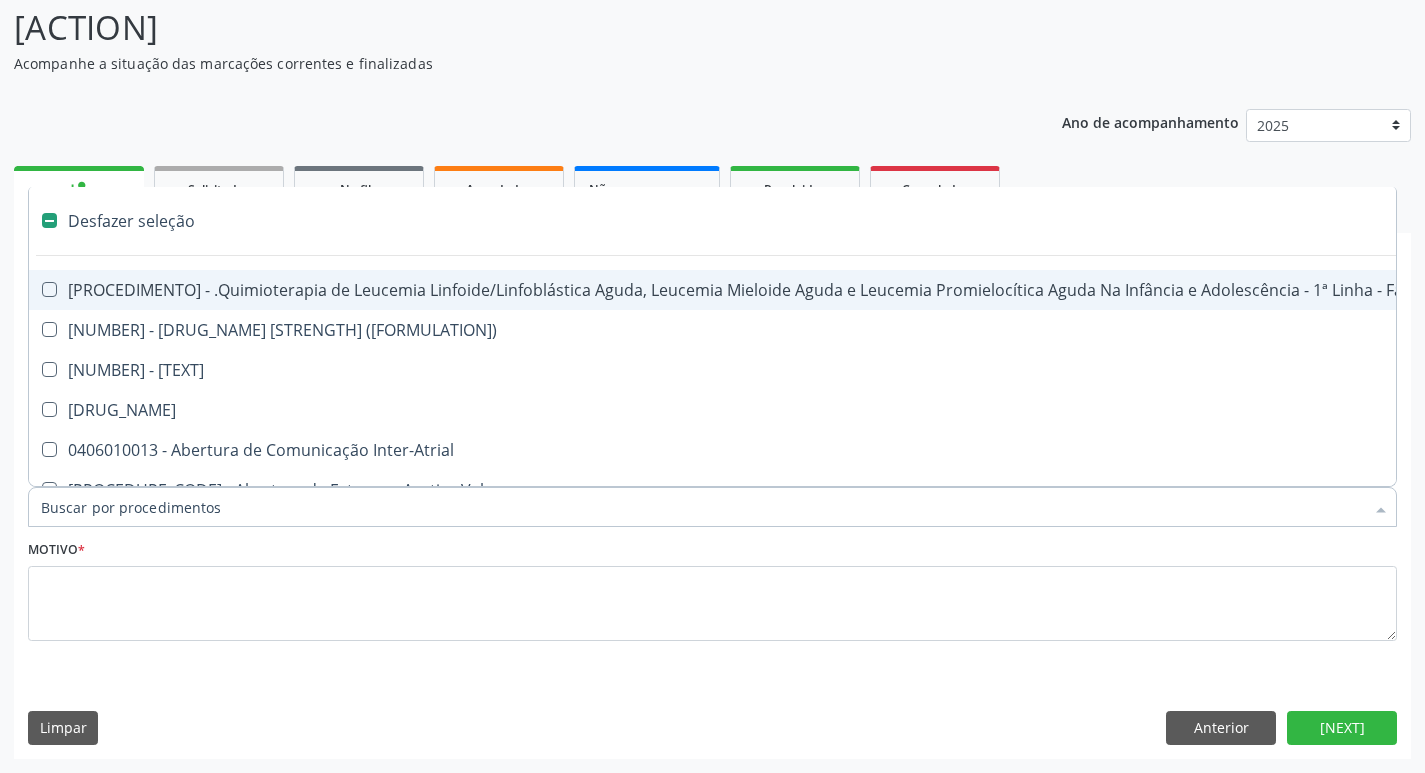 click on "Item de agendamento
*" at bounding box center (702, 507) 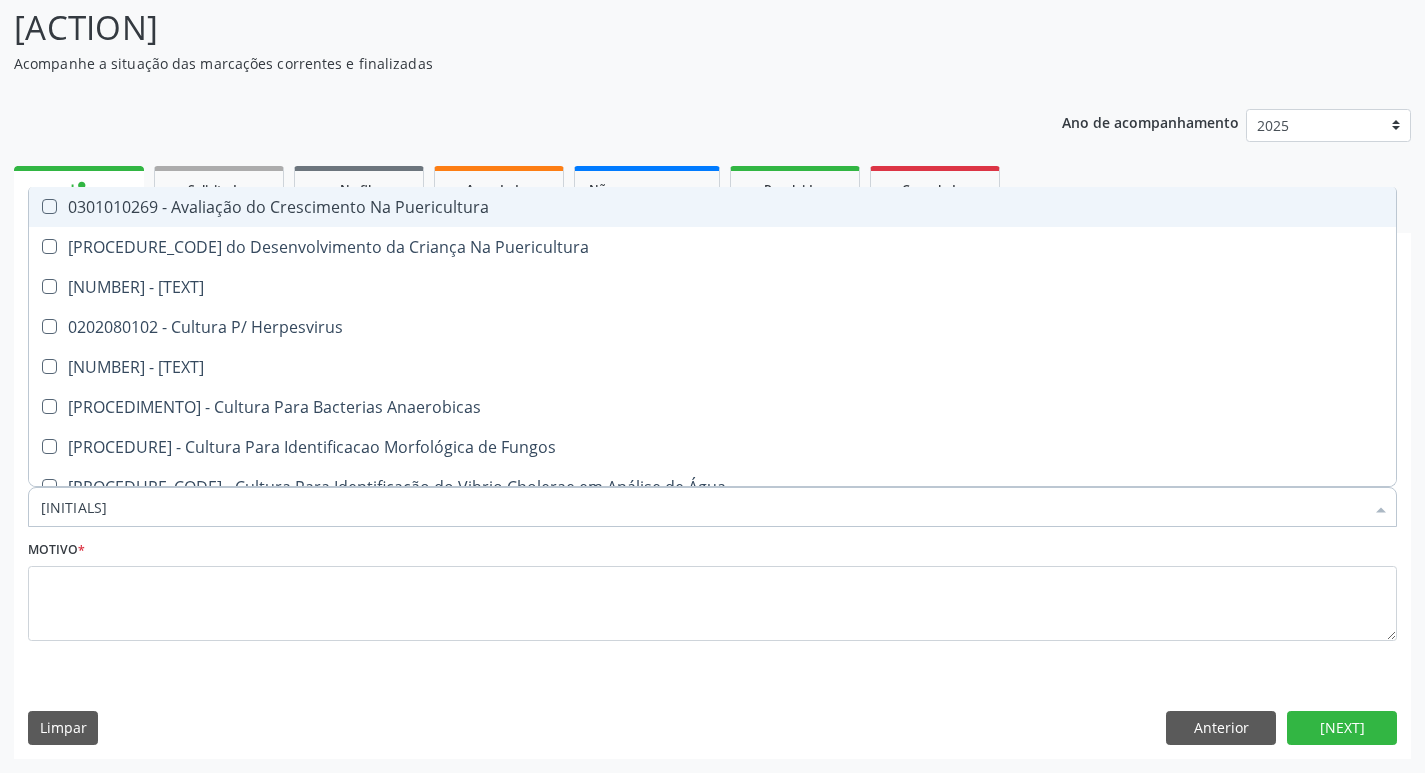 type on "c" 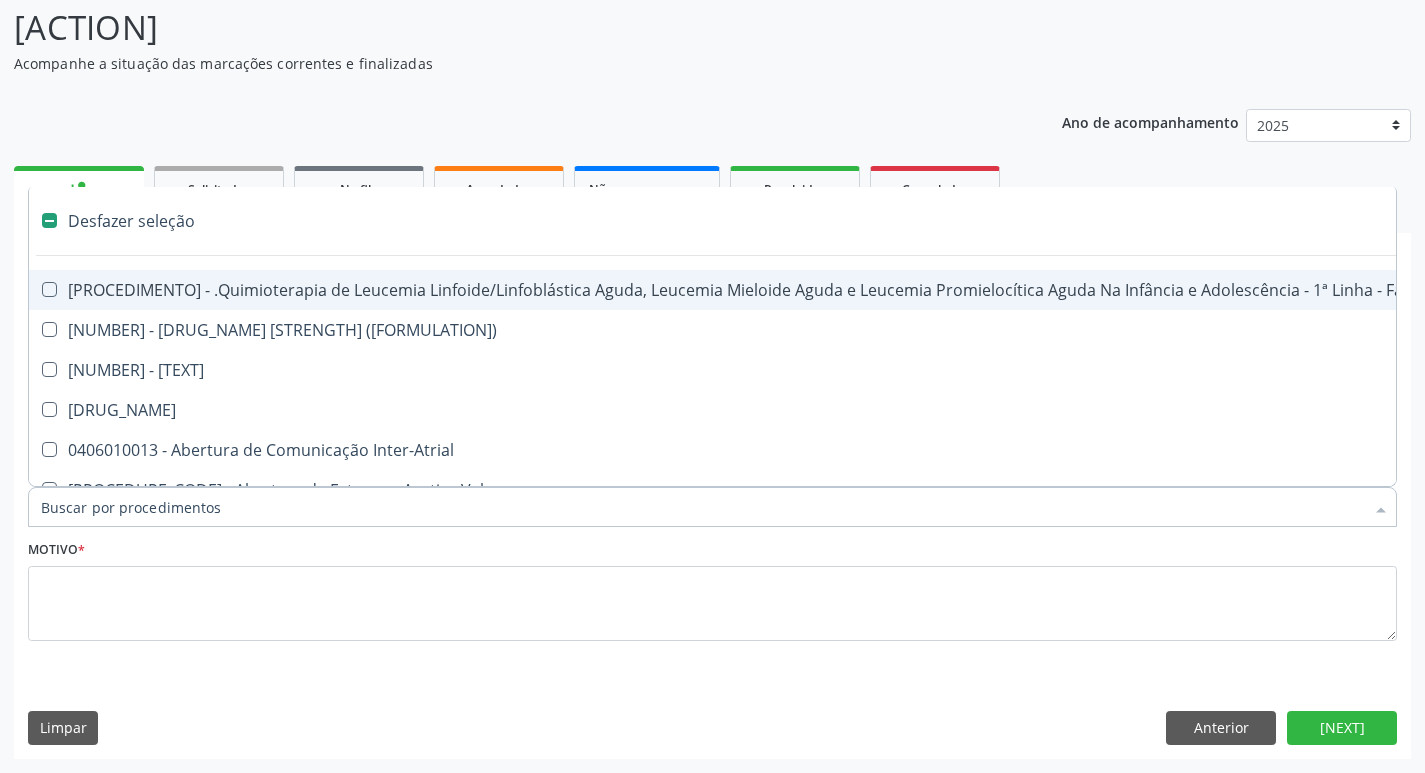 click on "Item de agendamento
*" at bounding box center (702, 507) 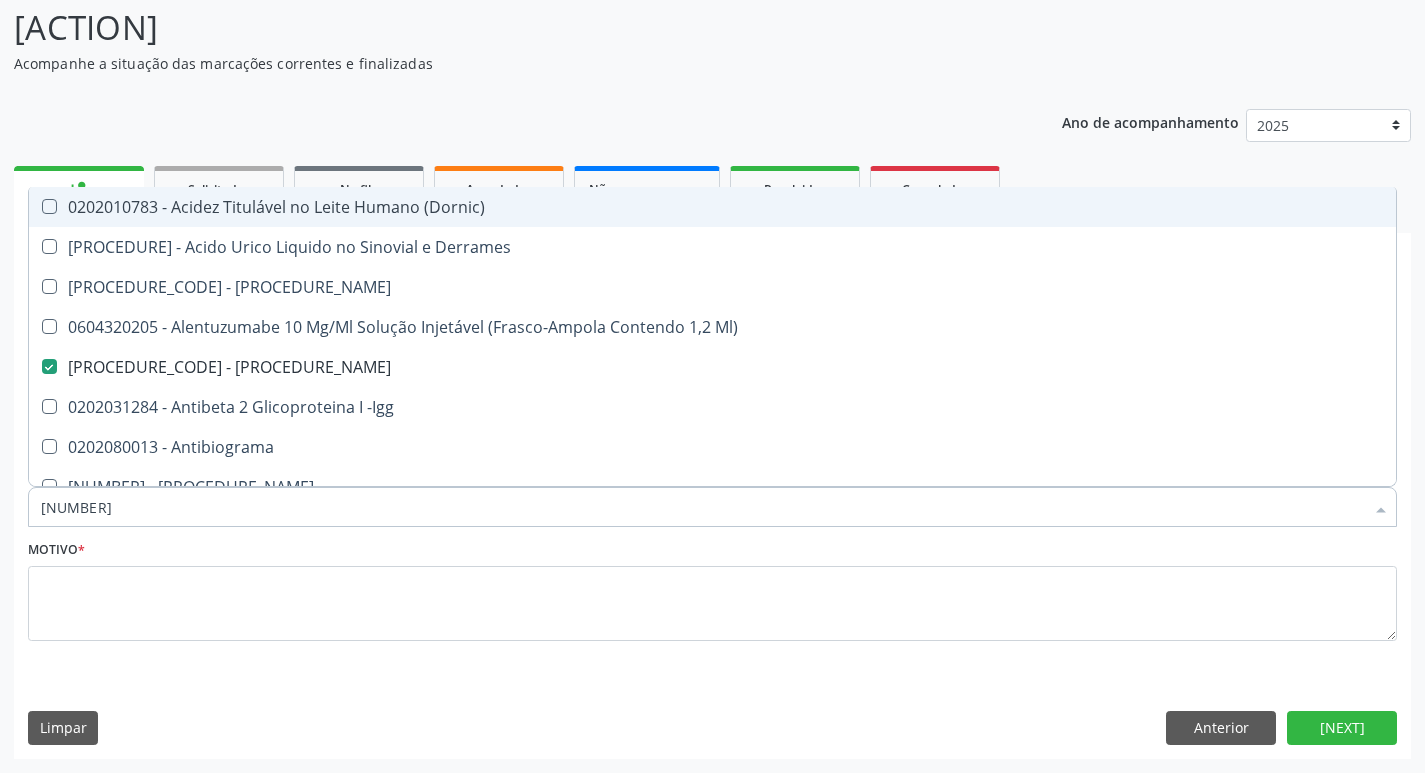 type on "2020" 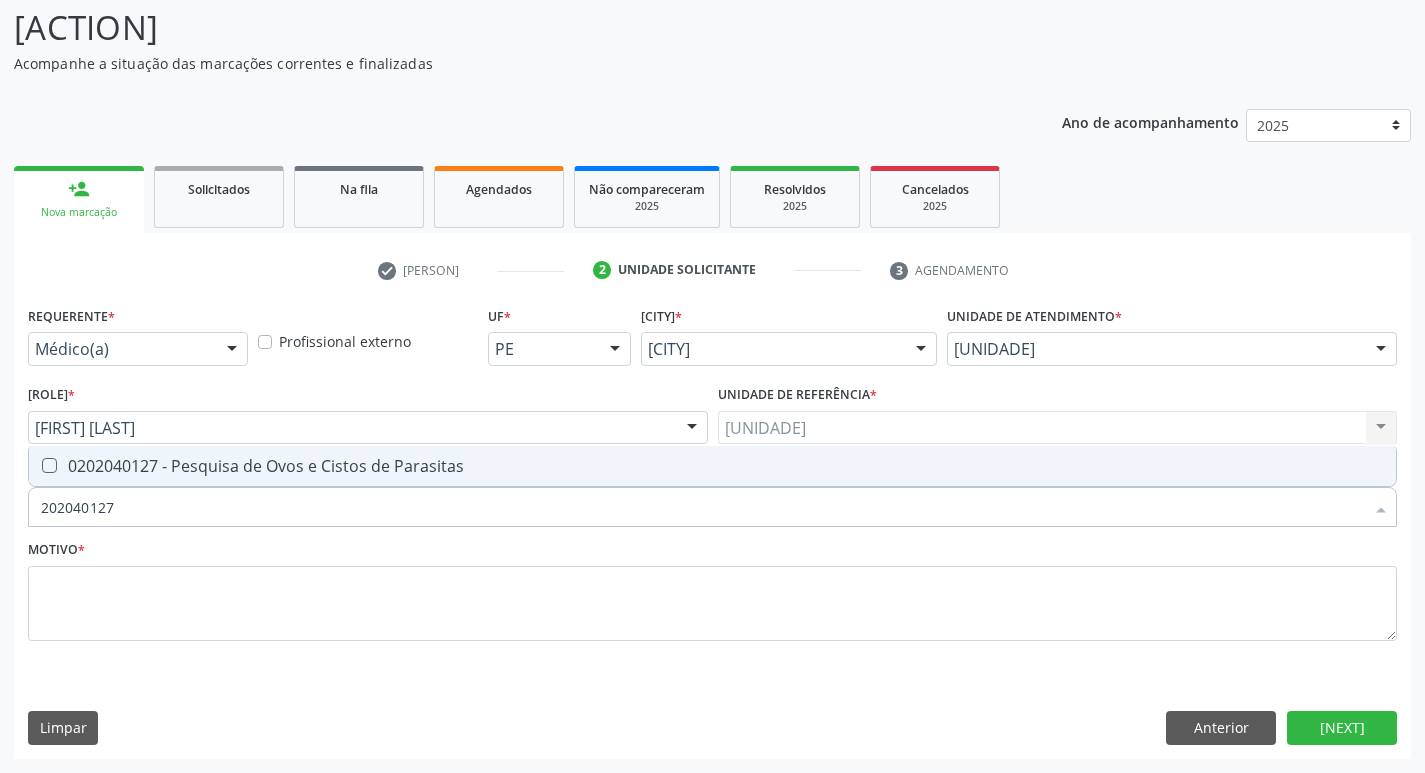click at bounding box center [49, 465] 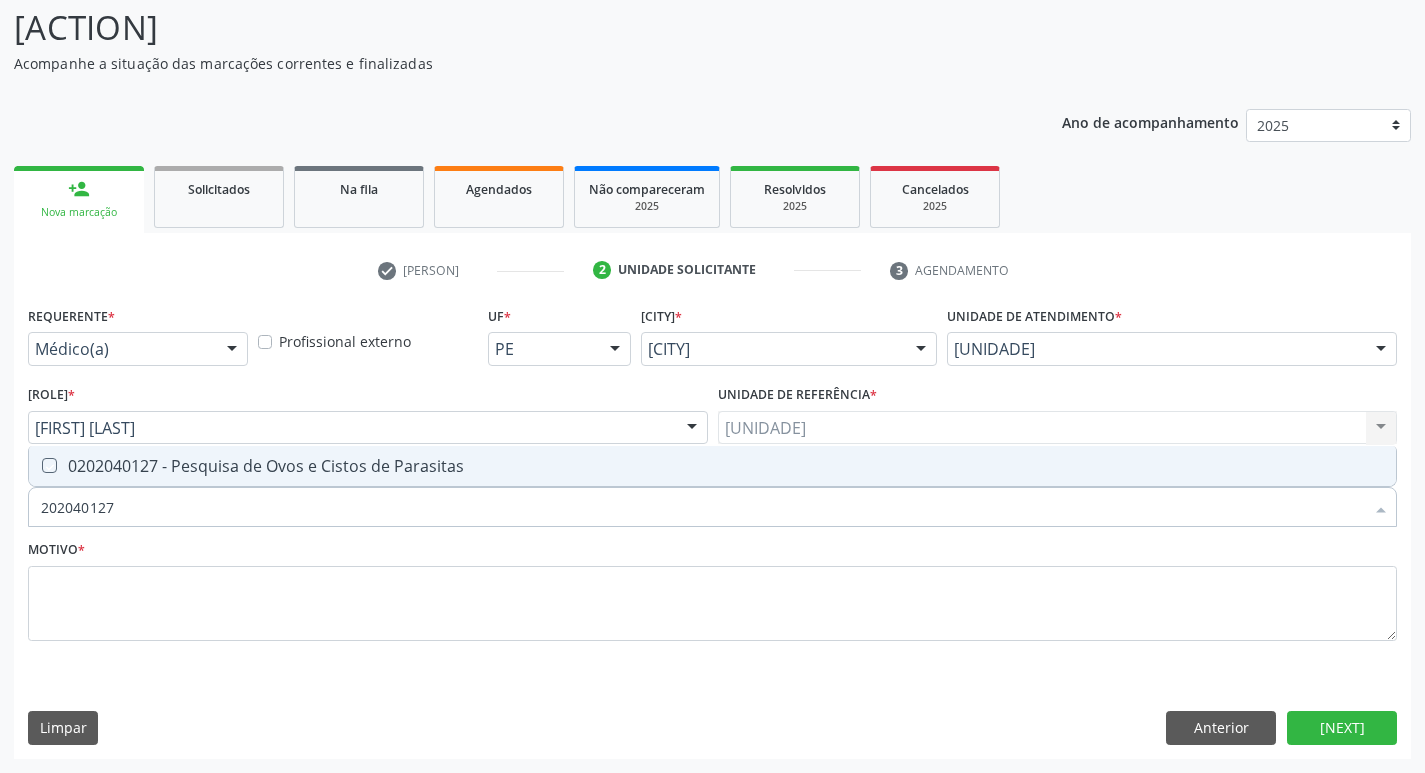 click at bounding box center (35, 465) 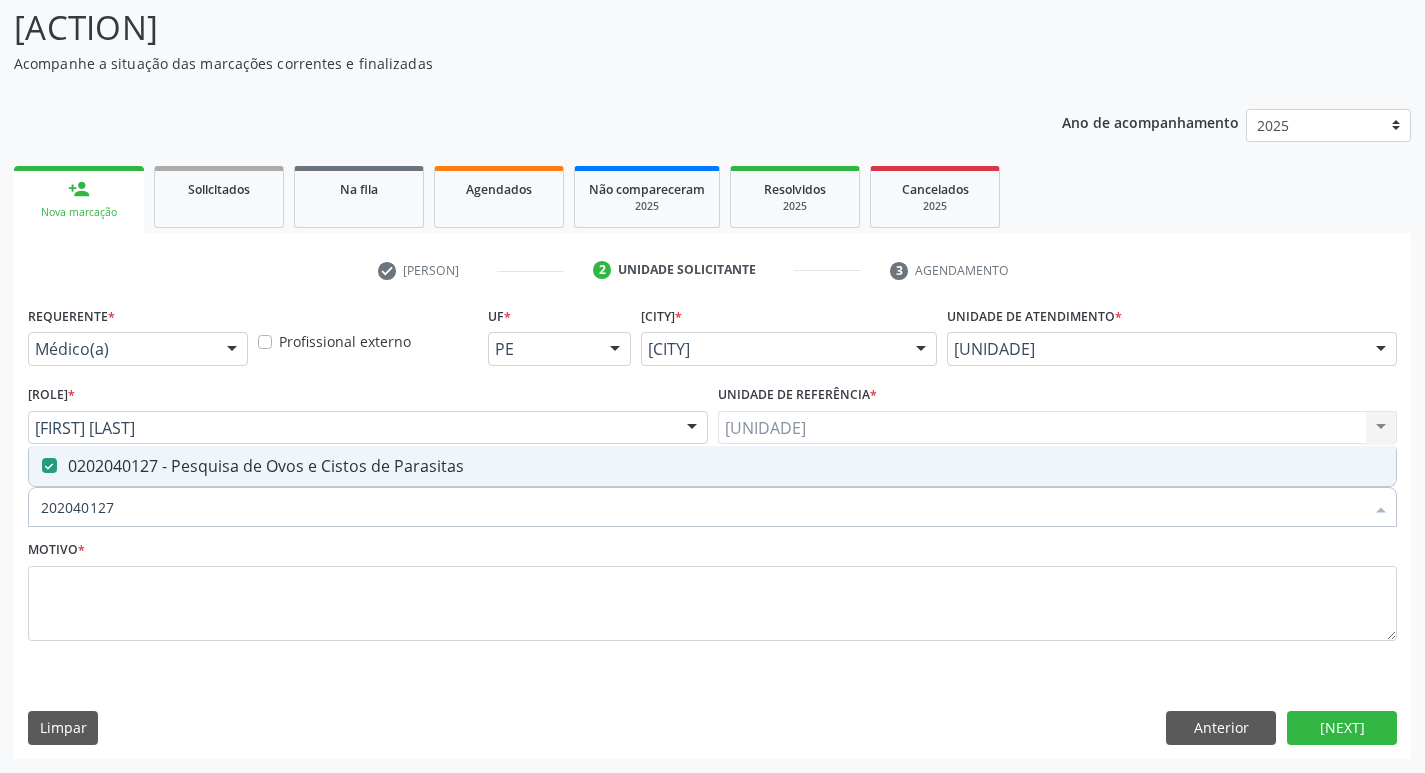 drag, startPoint x: 146, startPoint y: 503, endPoint x: 0, endPoint y: 518, distance: 146.76852 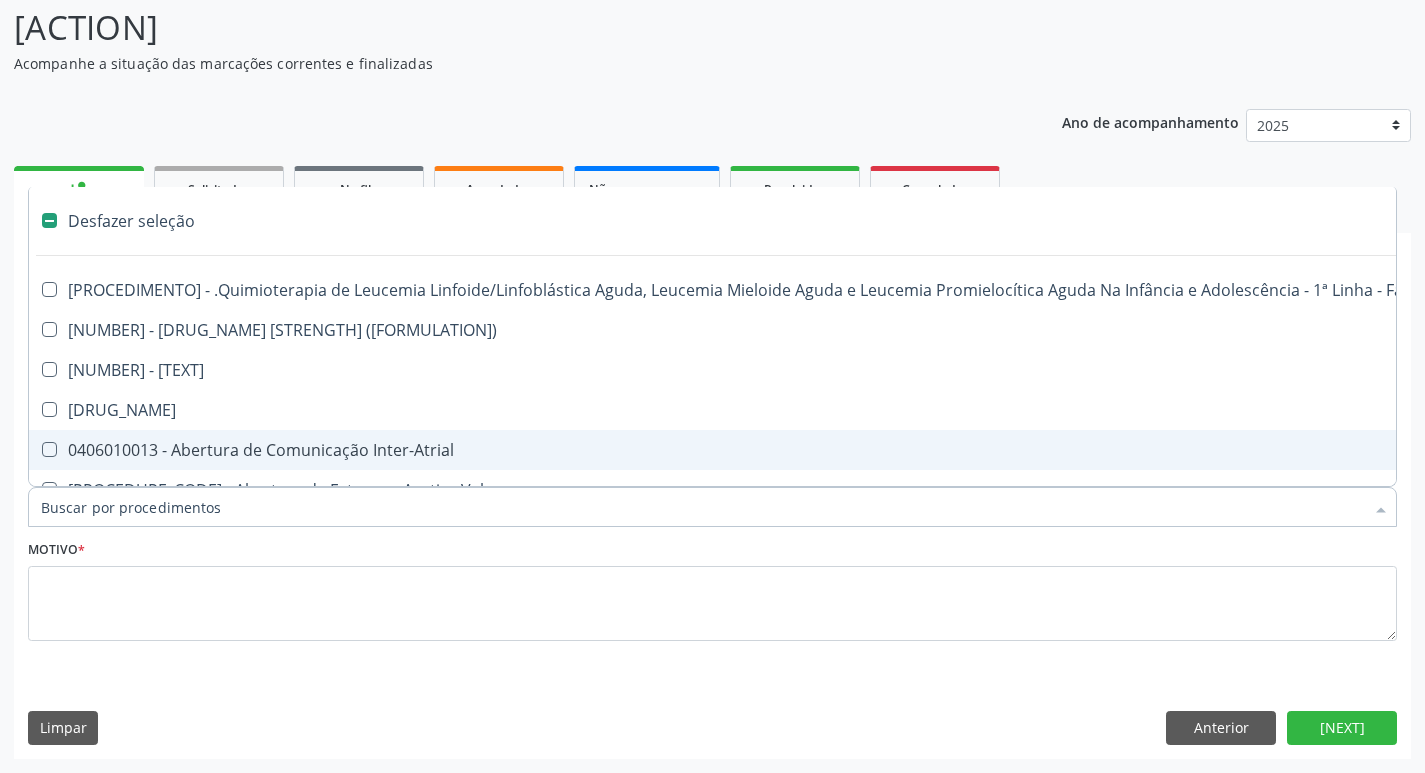 click on "Item de agendamento
*" at bounding box center (702, 507) 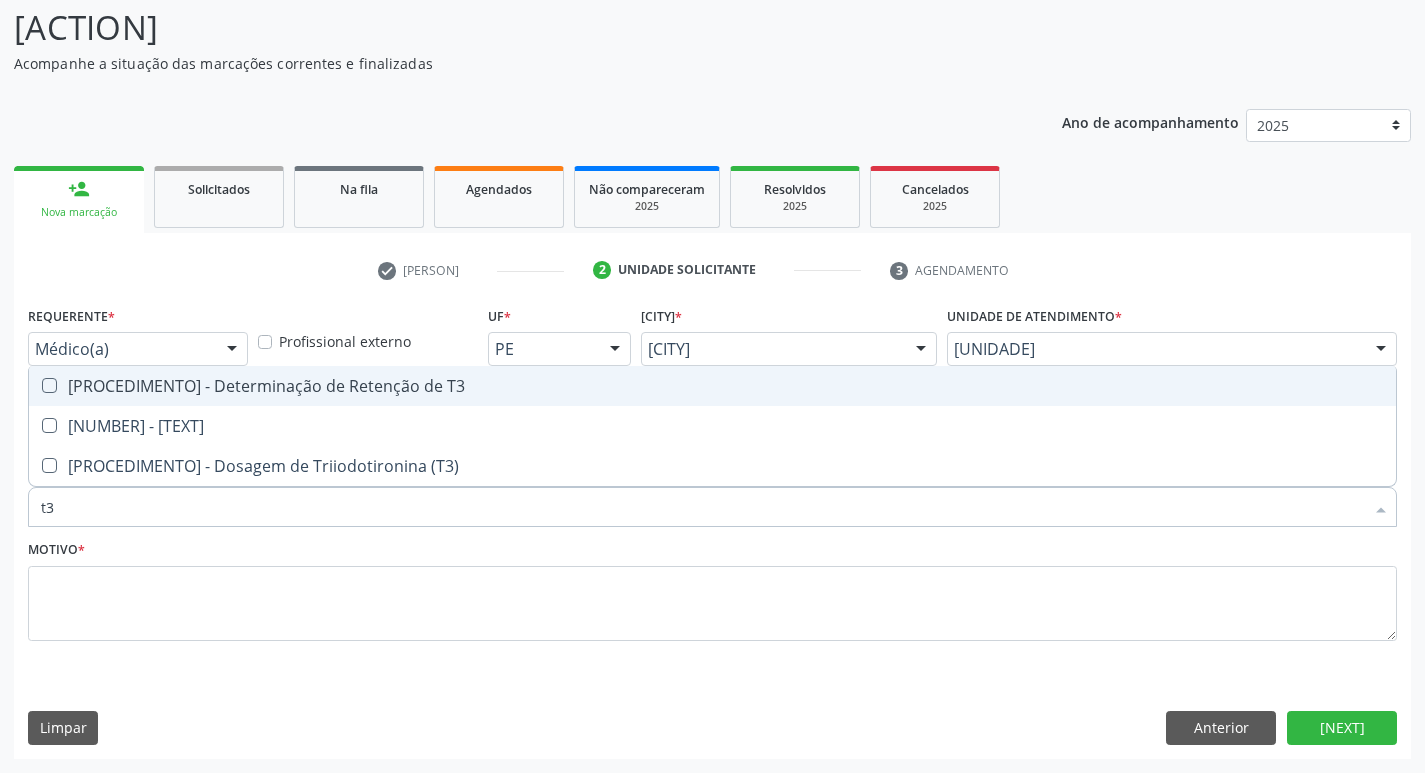 click at bounding box center (49, 385) 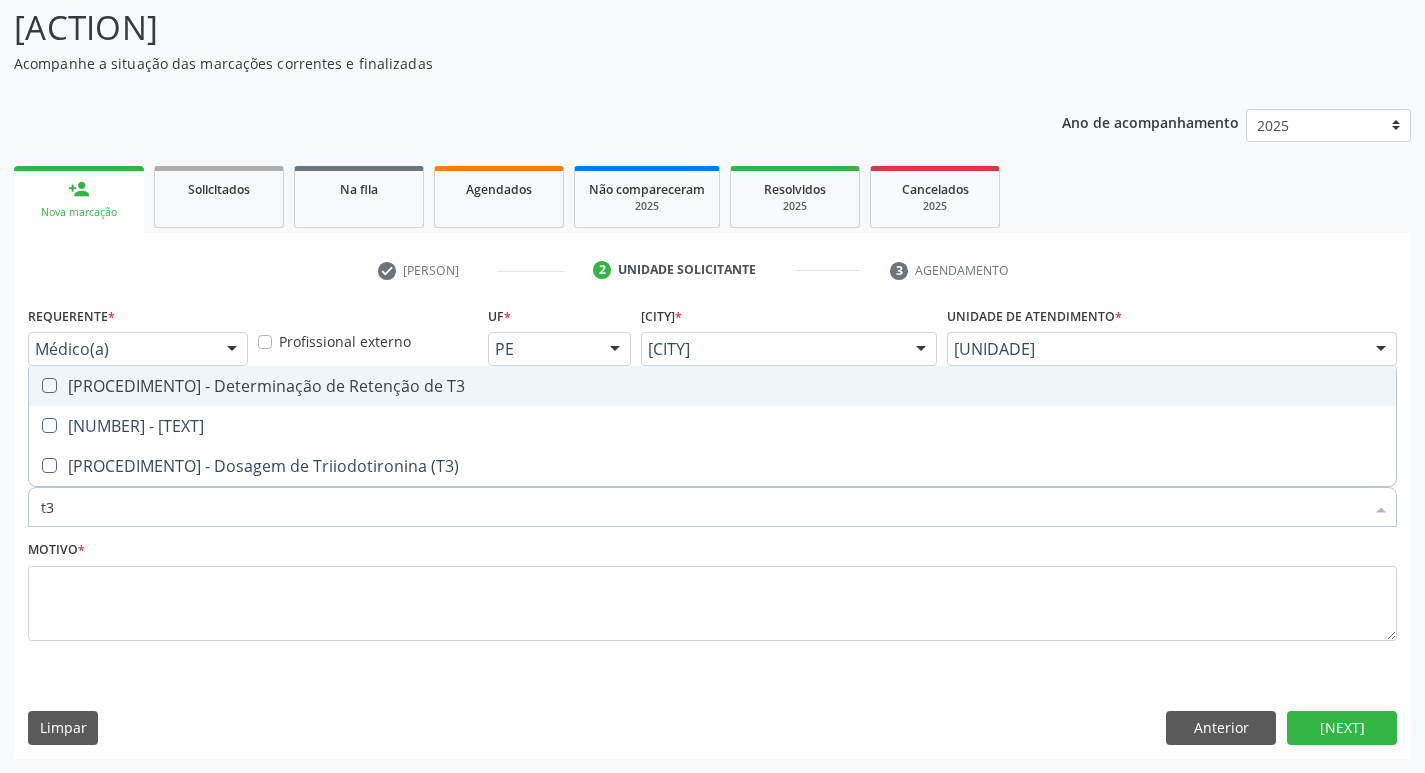 click at bounding box center (35, 385) 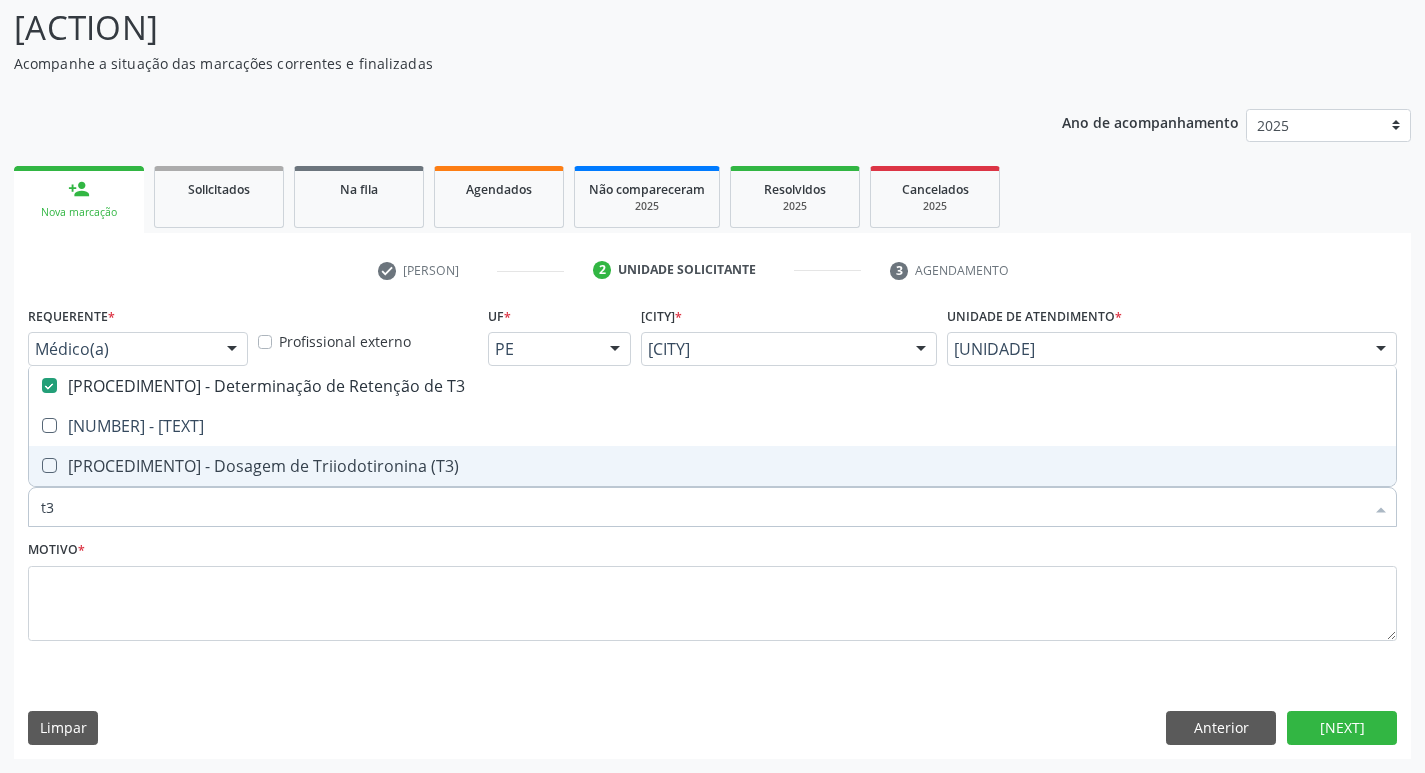 click on "t3" at bounding box center (702, 507) 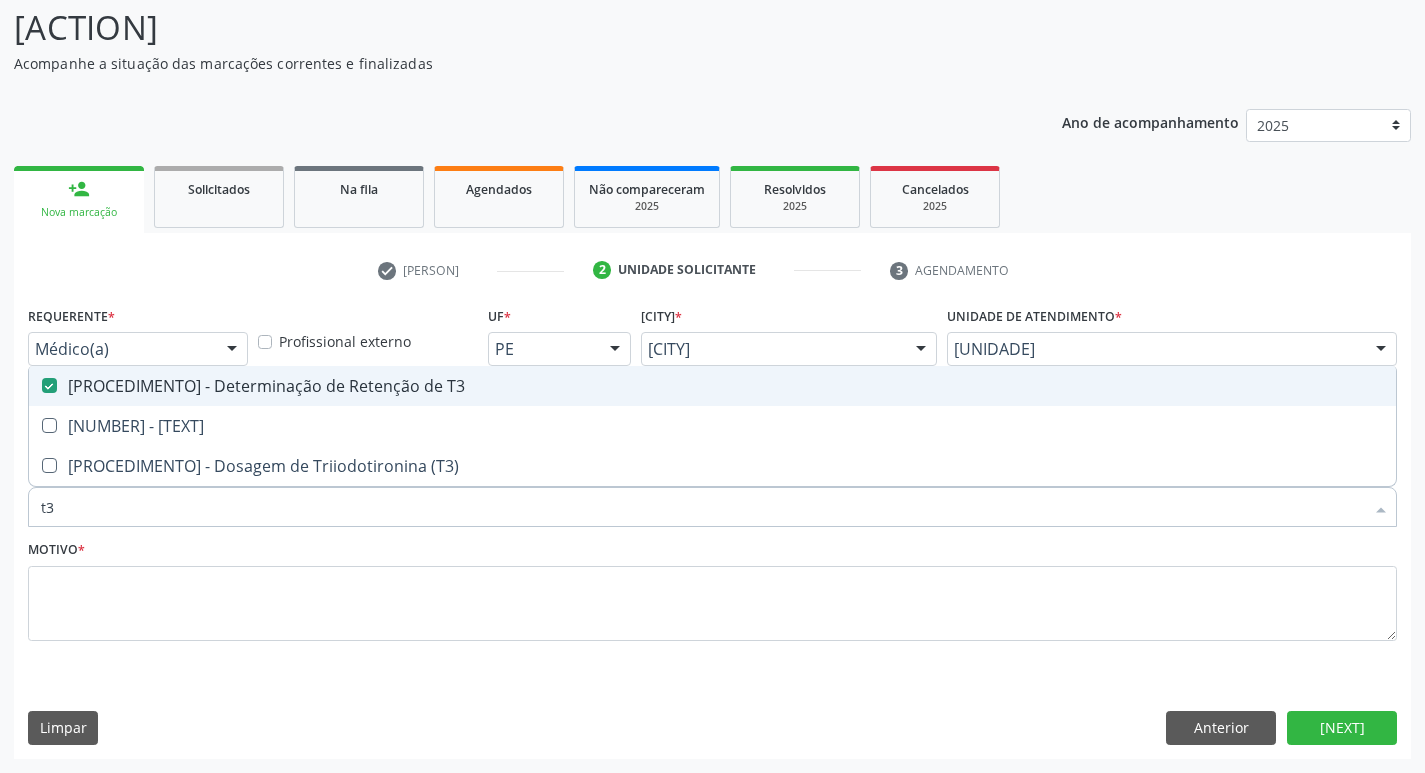 click at bounding box center [49, 385] 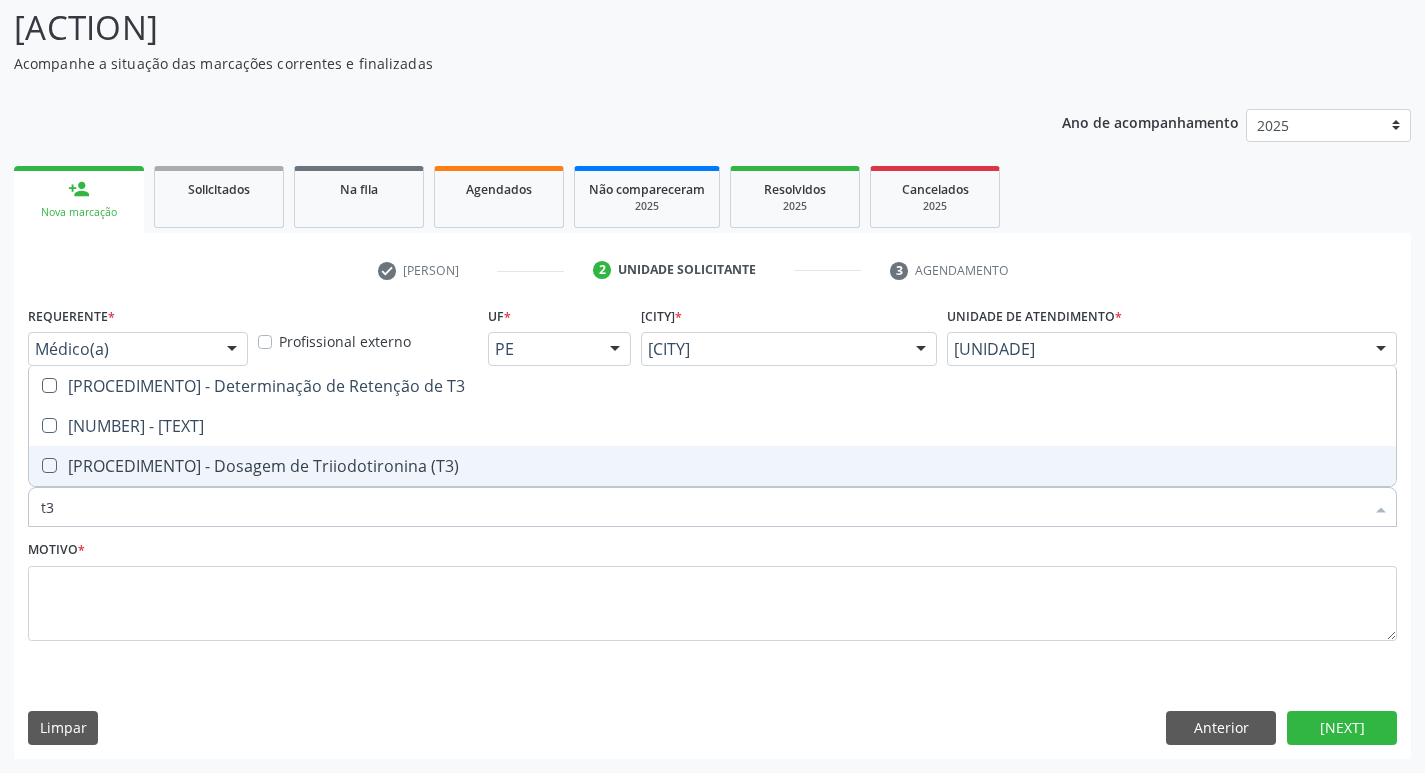 click at bounding box center [49, 465] 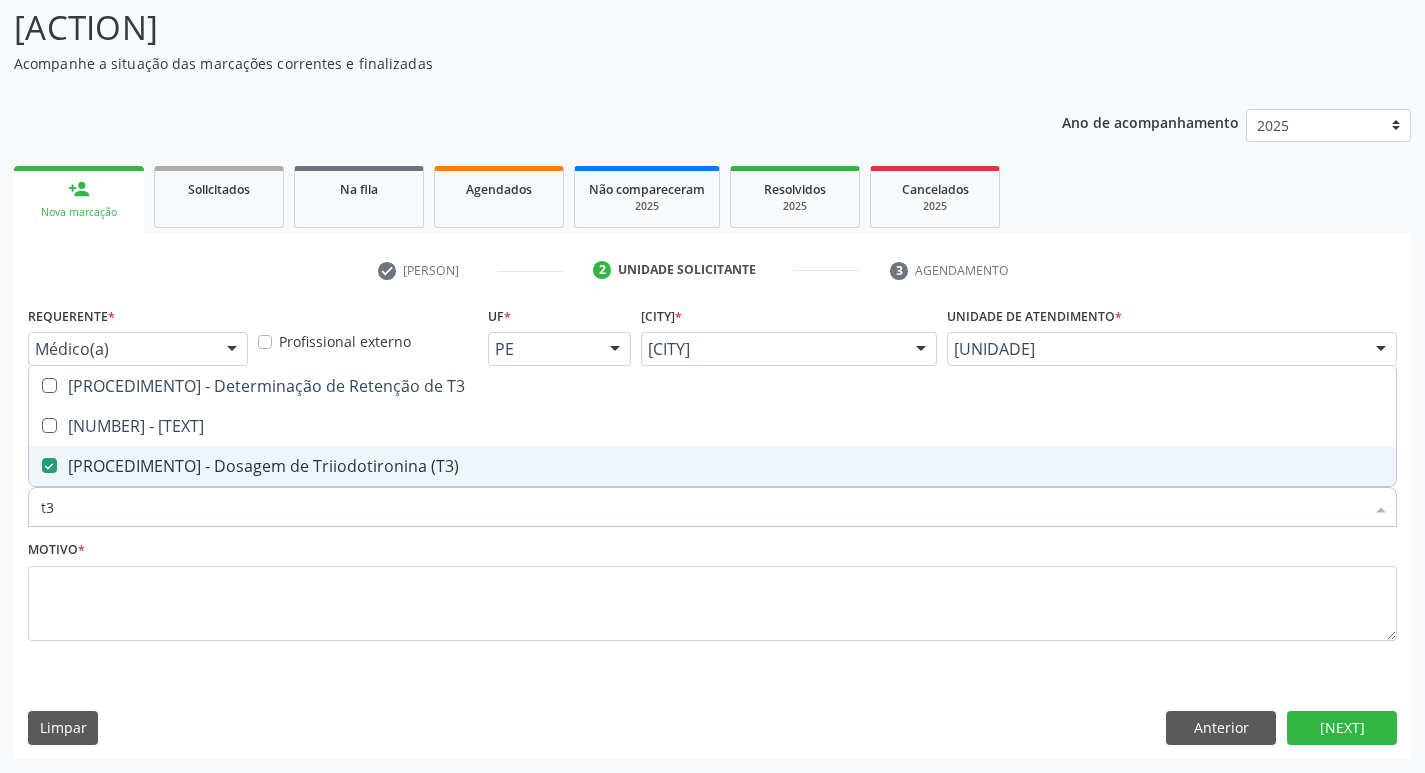 click on "t3" at bounding box center (702, 507) 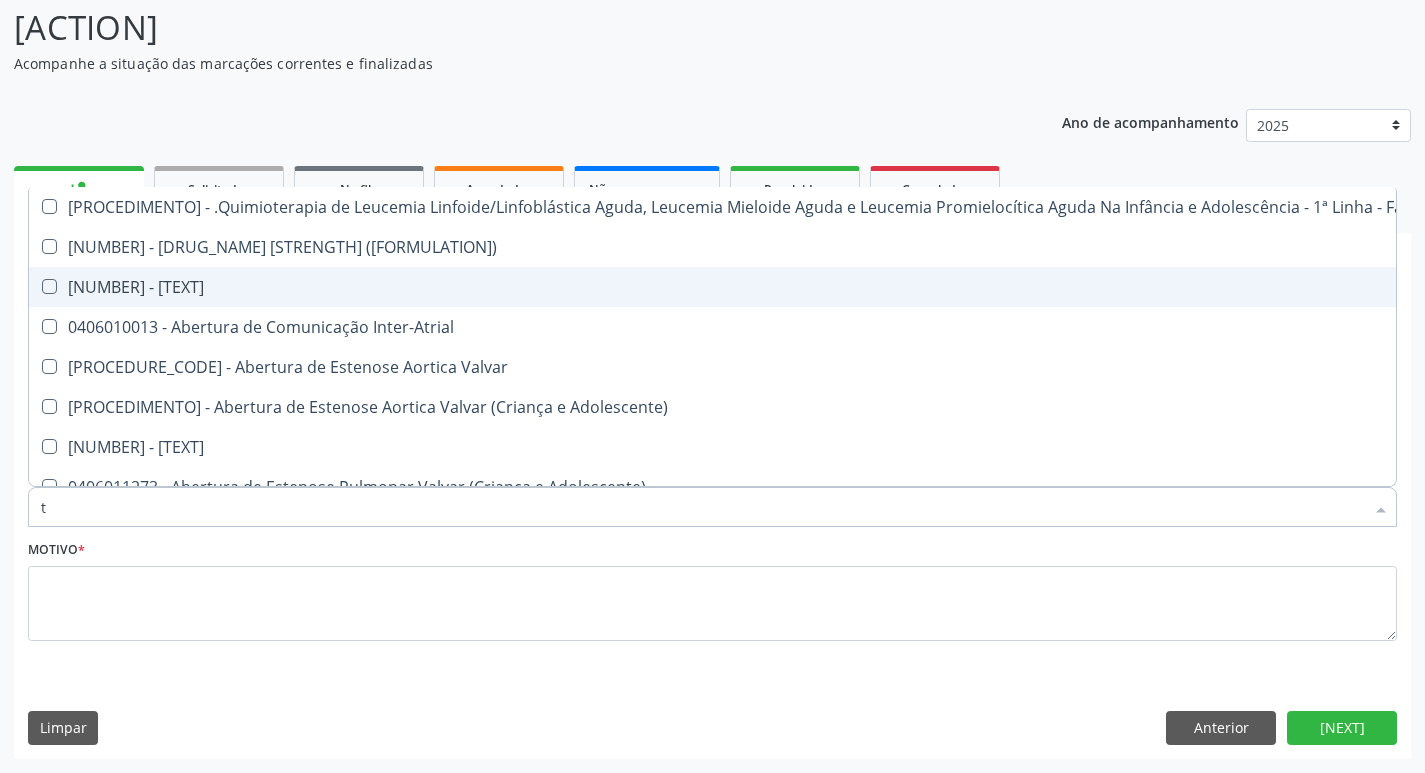 type on "t4" 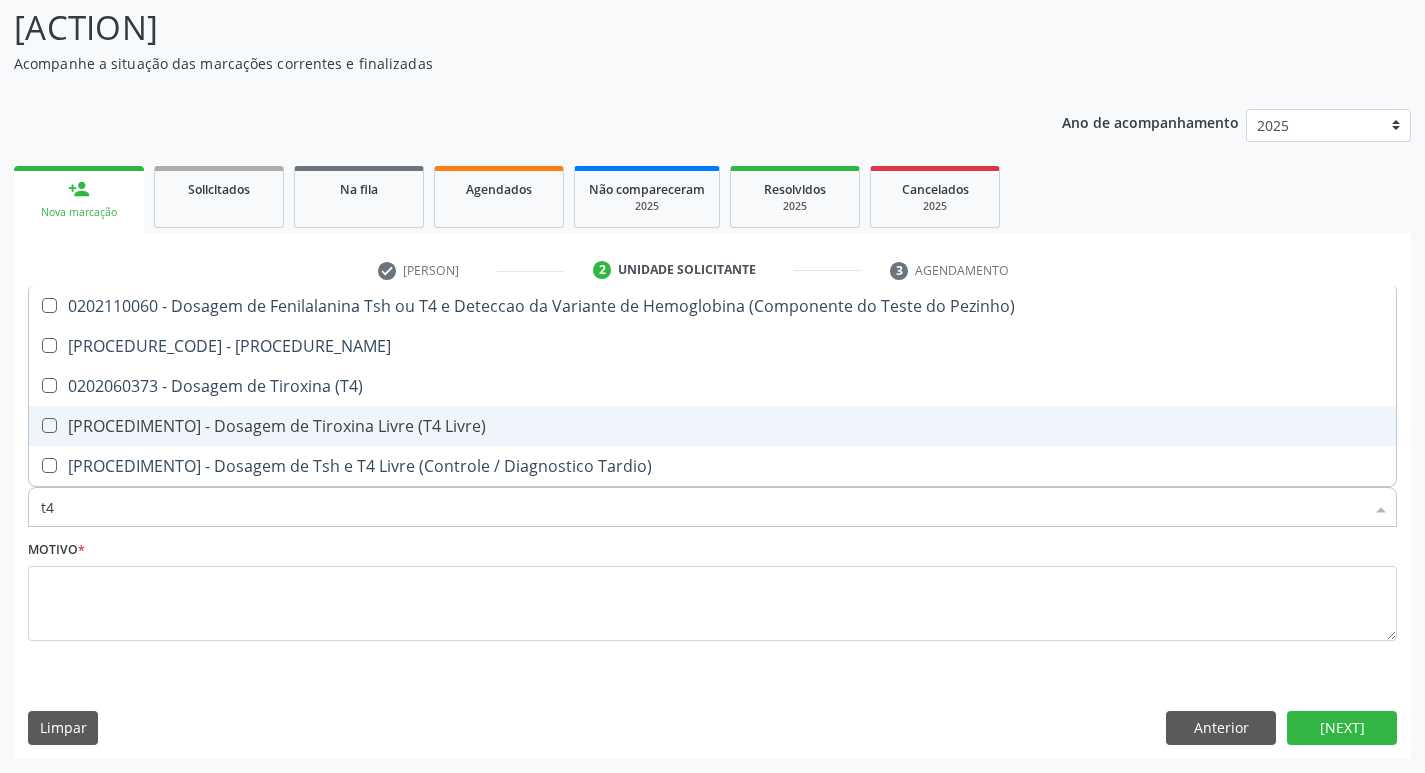 click at bounding box center (49, 425) 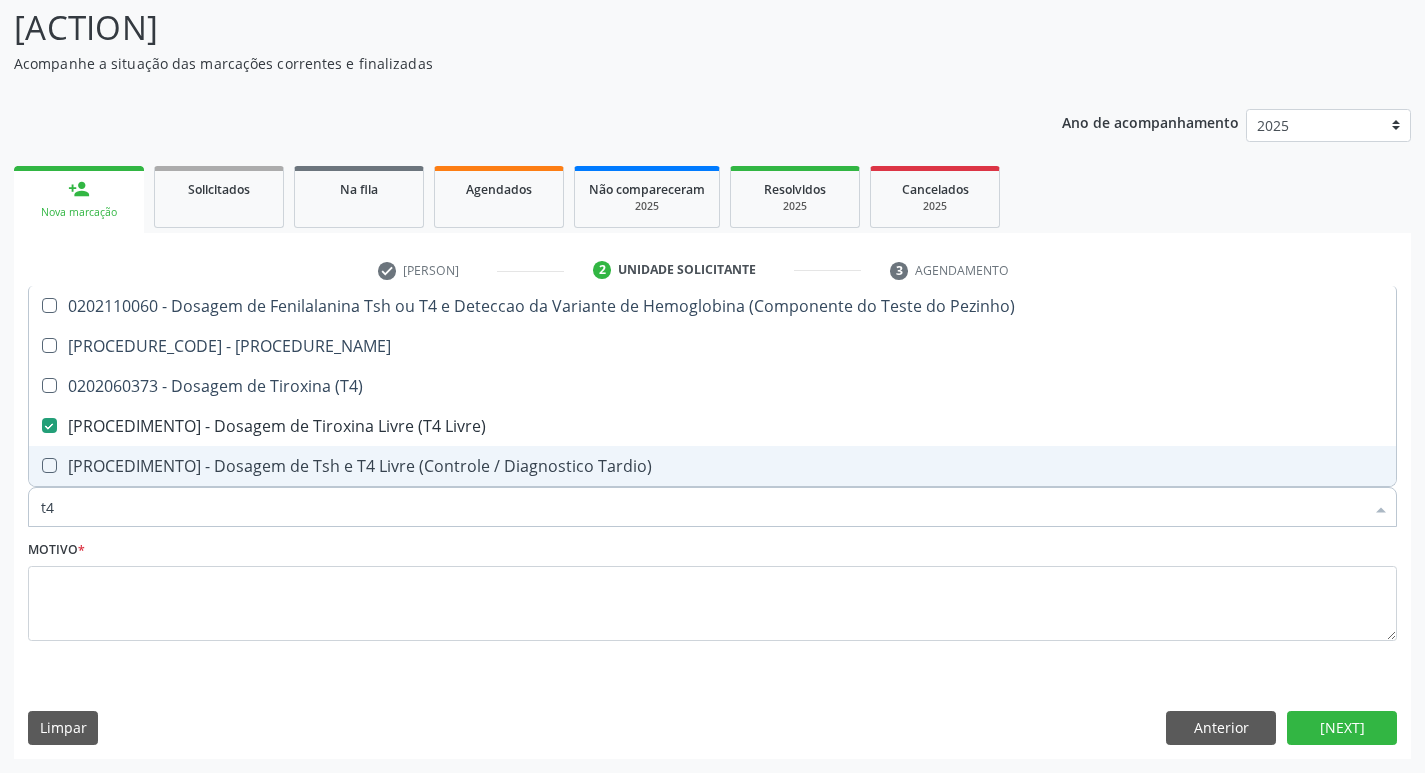 click on "t4" at bounding box center (702, 507) 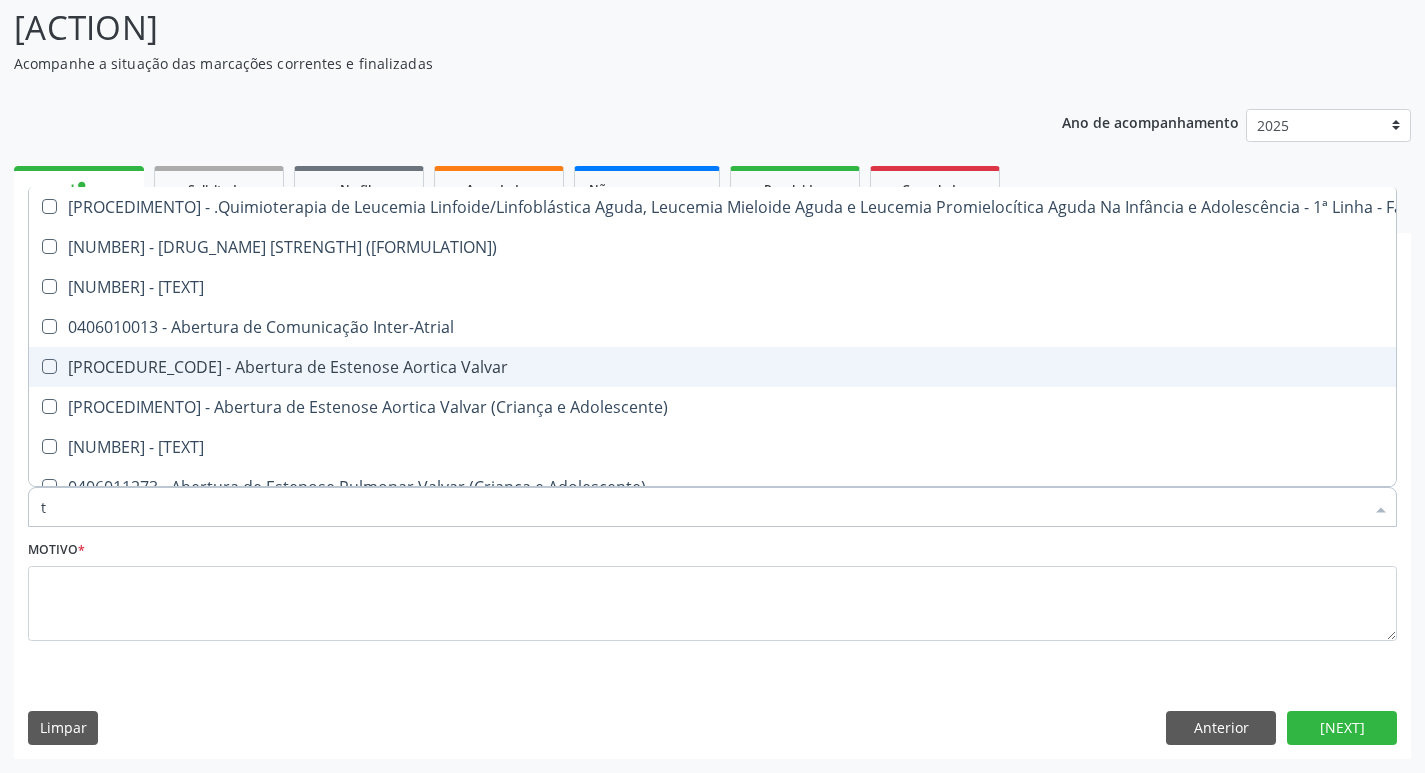 type on "ts" 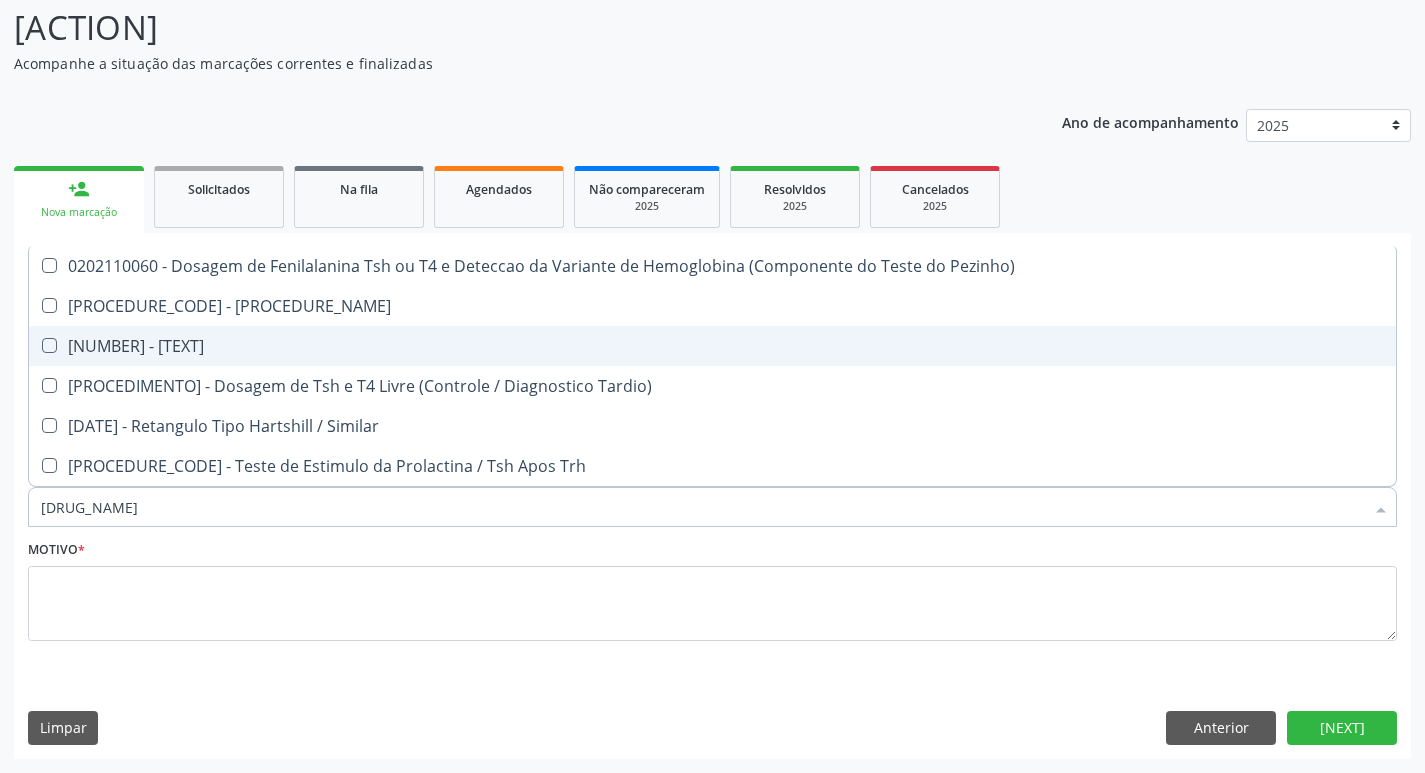 click at bounding box center [49, 345] 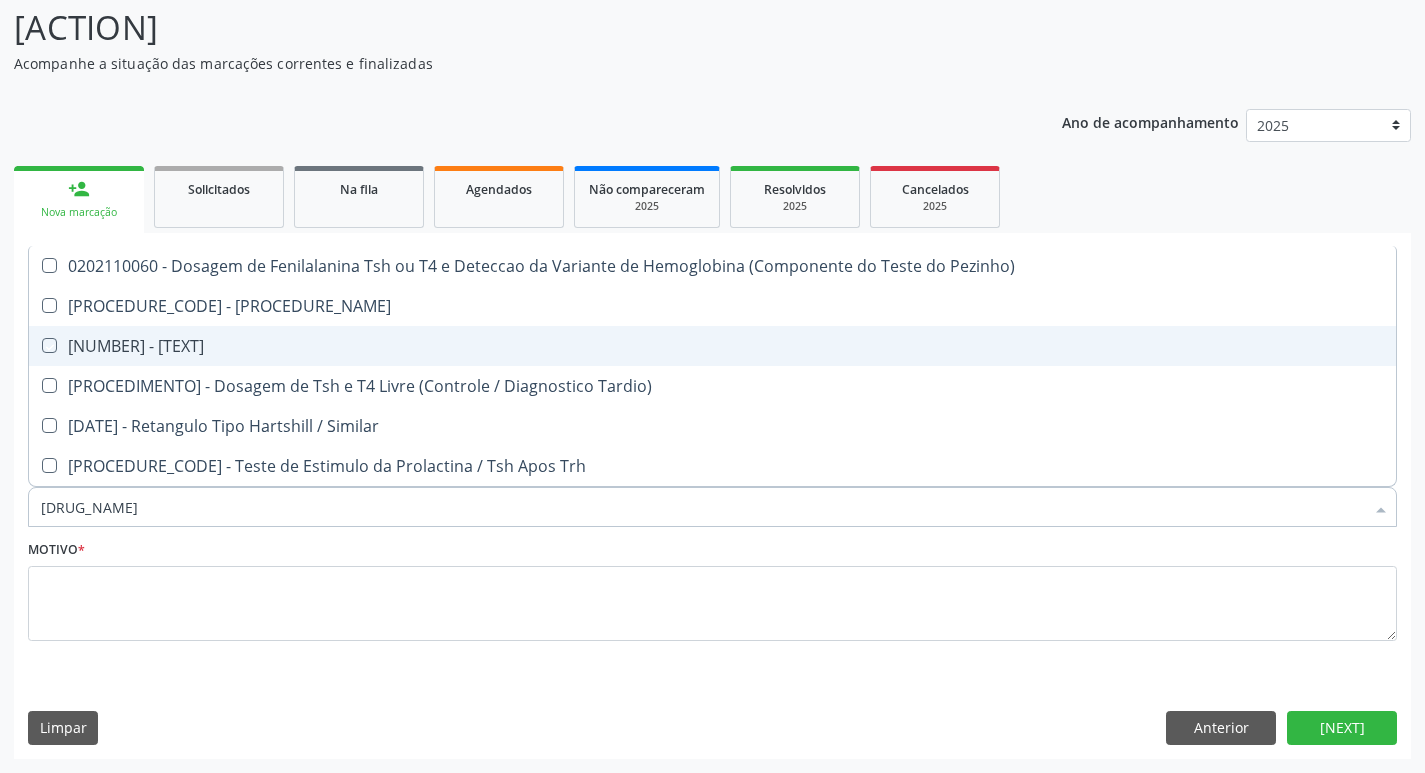 click at bounding box center (35, 345) 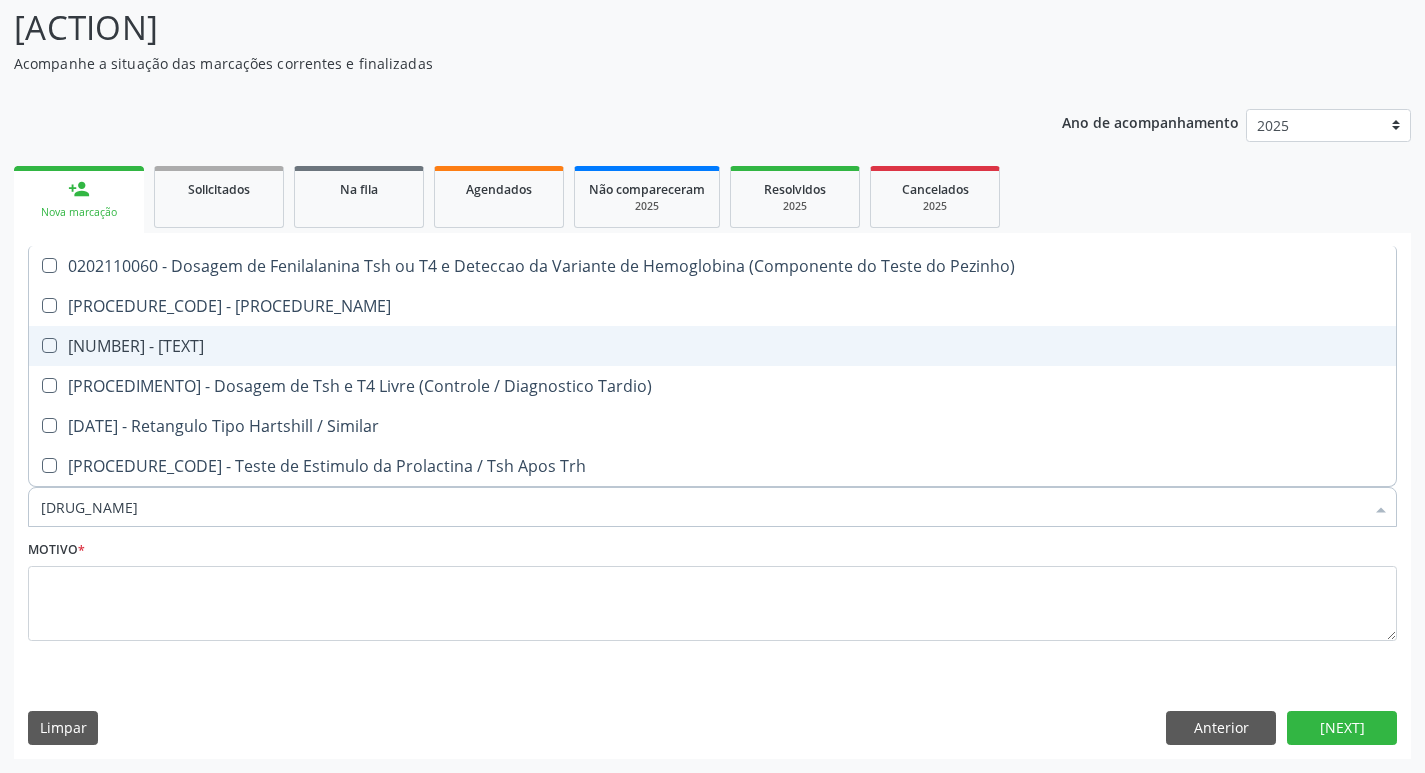 checkbox on "true" 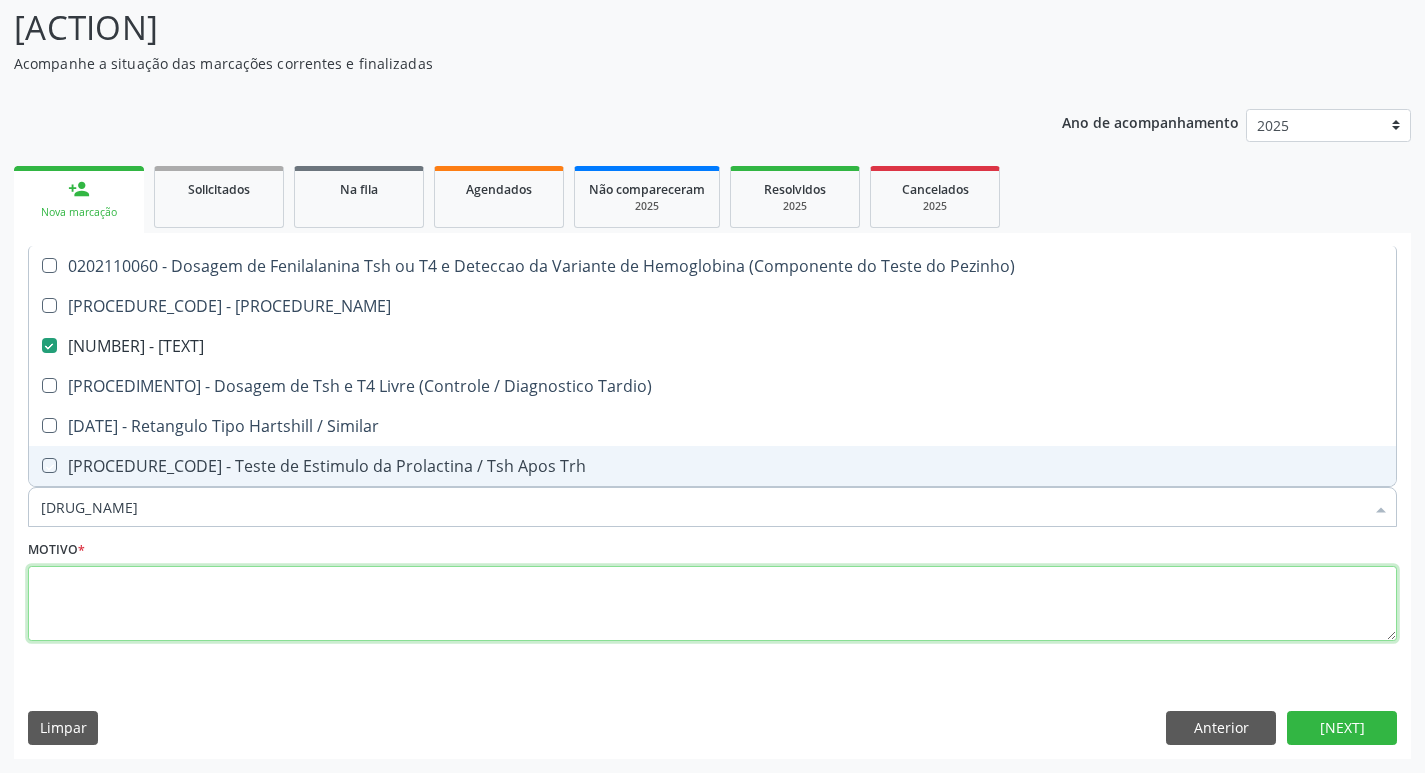 click at bounding box center [712, 604] 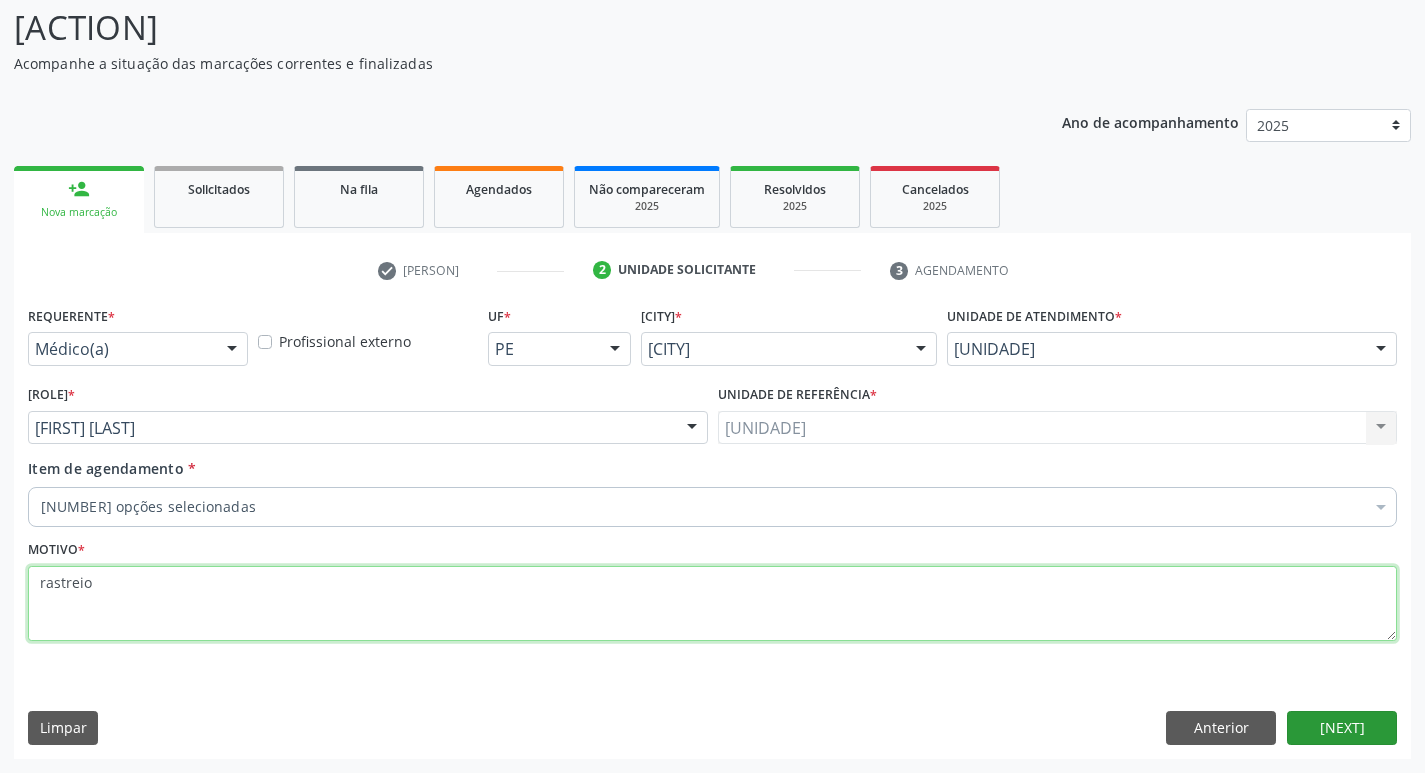 type on "rastreio" 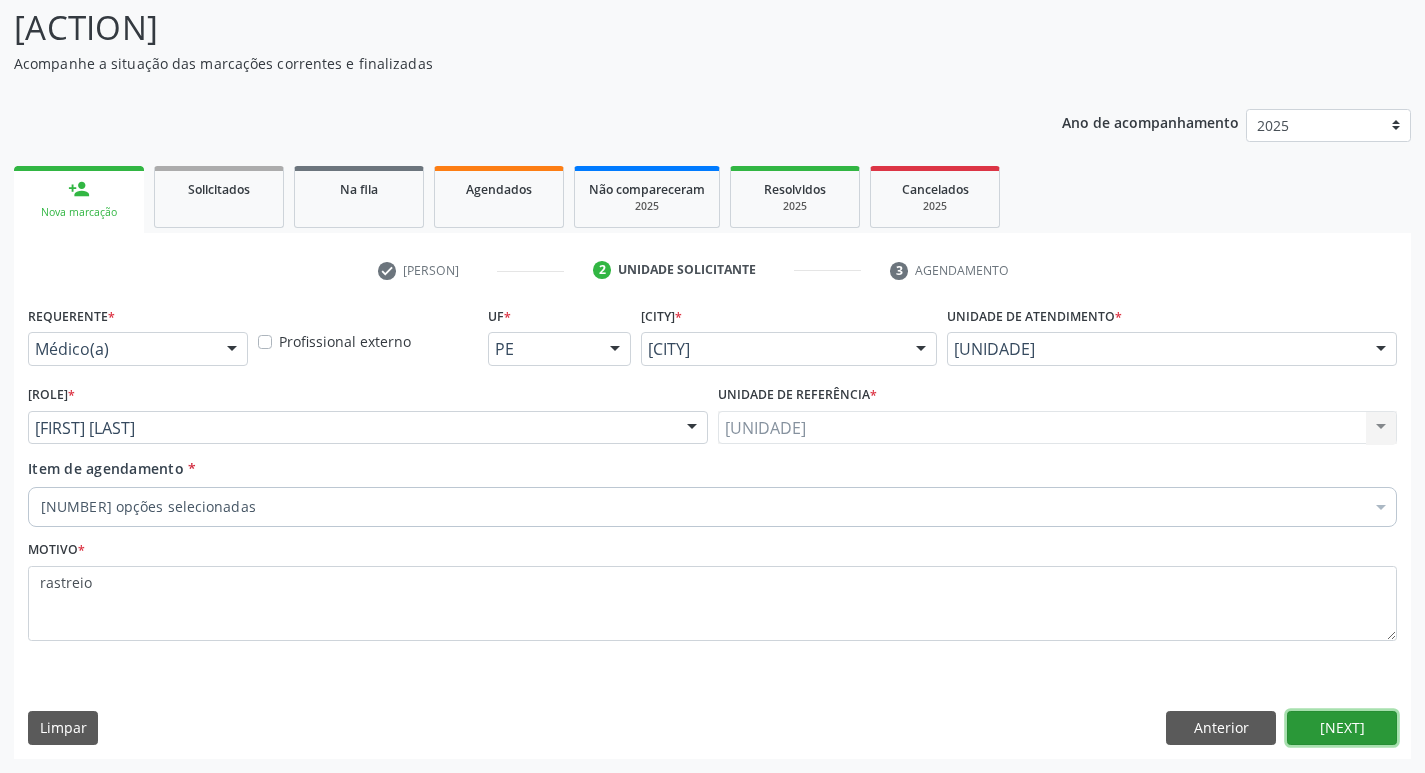 click on "[NEXT]" at bounding box center (1342, 728) 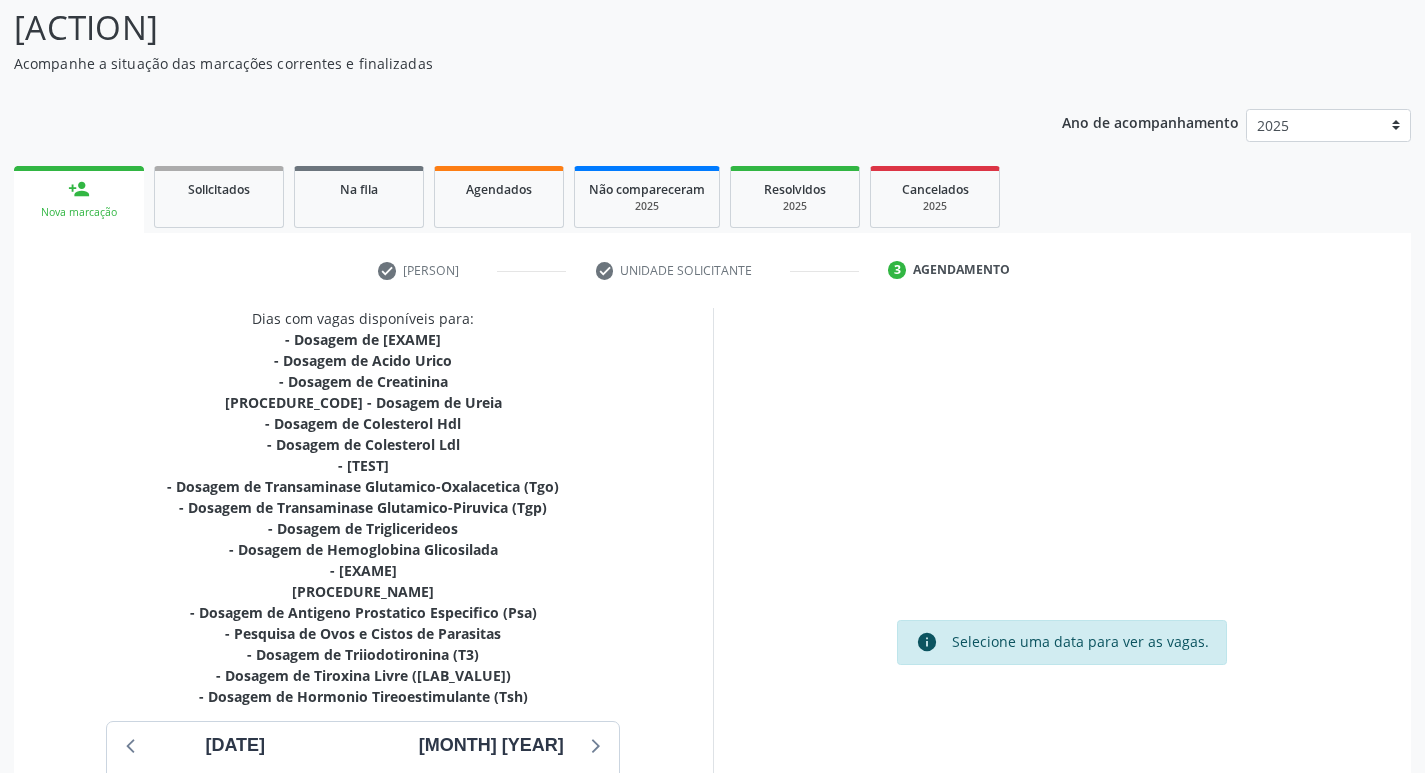 scroll, scrollTop: 433, scrollLeft: 0, axis: vertical 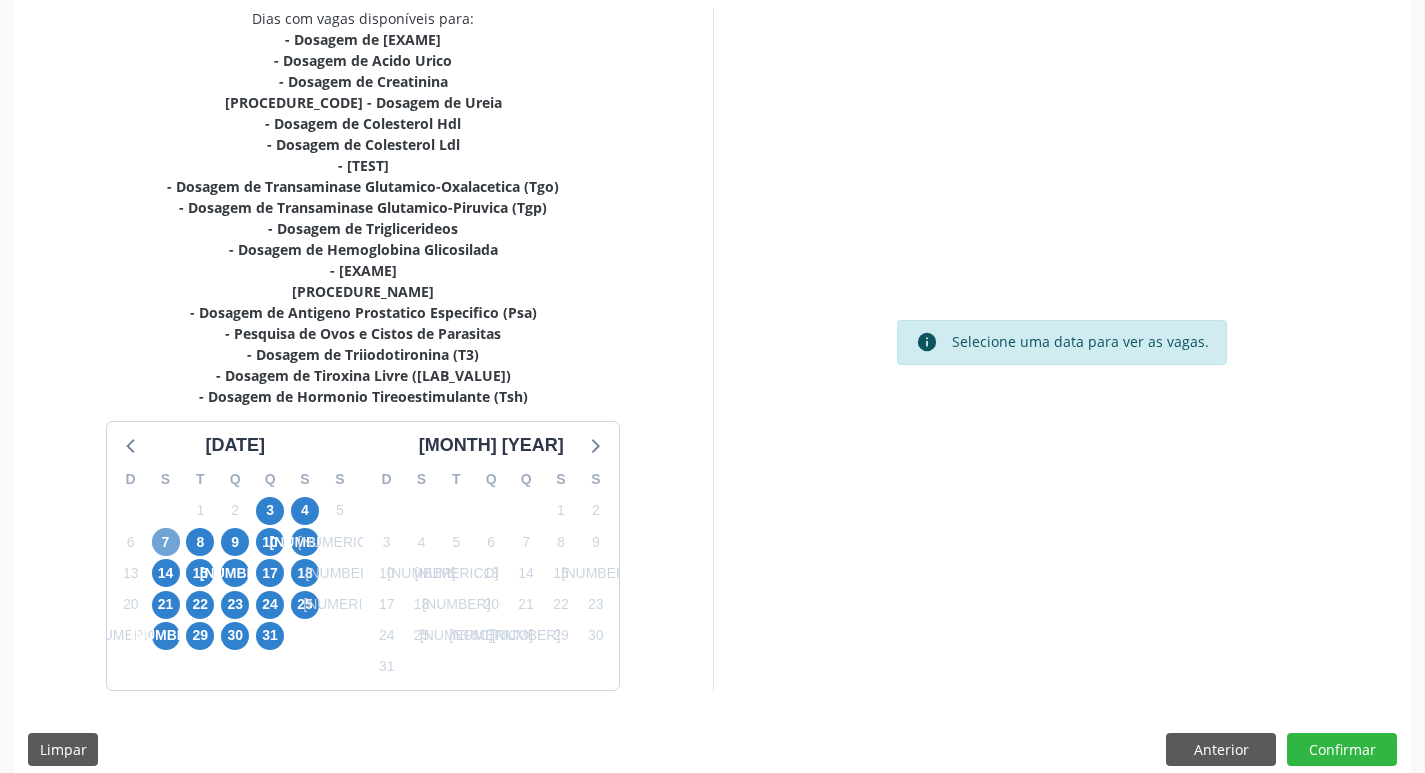 click on "7" at bounding box center [166, 542] 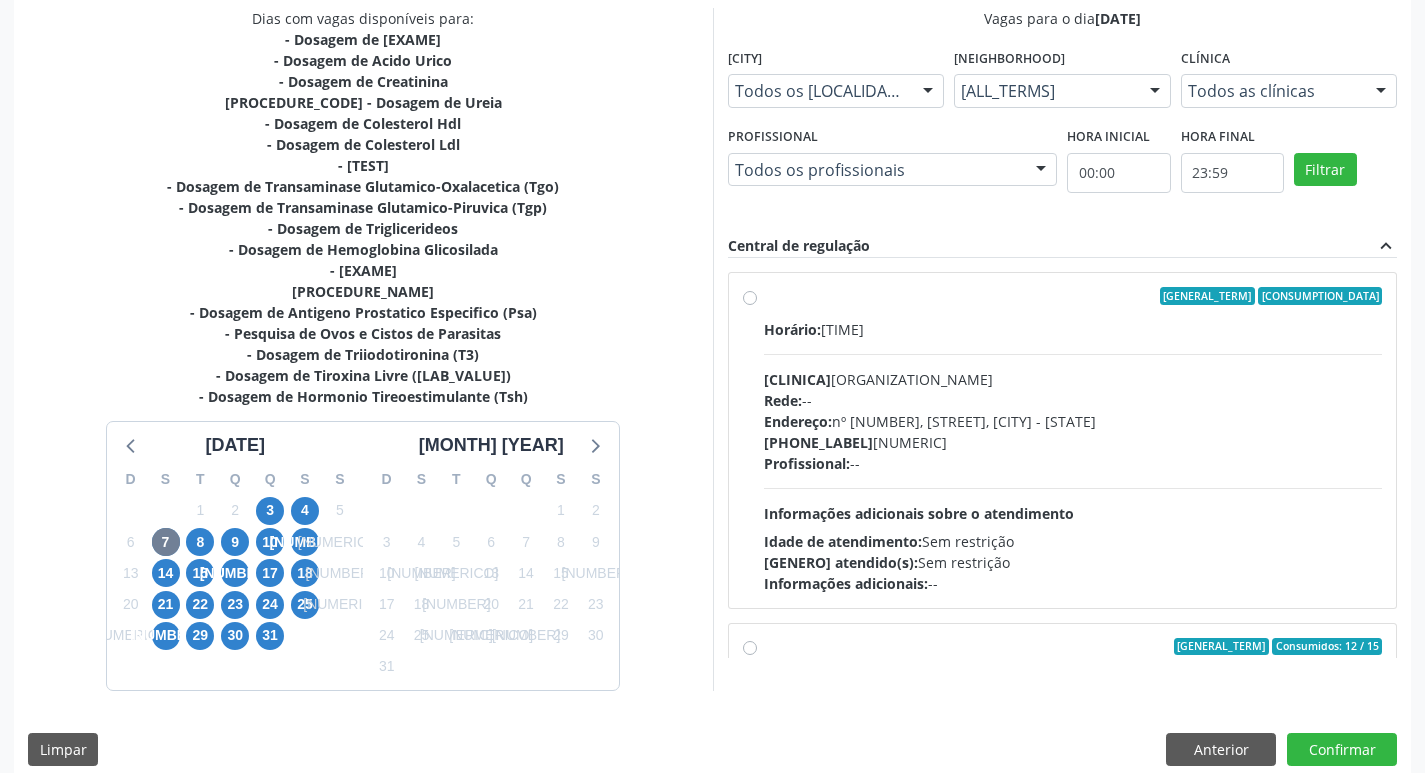click on "Ordem de chegada
Consumidos: 7 / 12
Horário:   07:00
Clínica:  [CLINIC_NAME]
Rede:
--
Endereço:   nº 384, Aabb, [CITY] - [STATE]
Telefone:   [PHONE]
Profissional:
--
Informações adicionais sobre o atendimento
Idade de atendimento:
Sem restrição
Gênero(s) atendido(s):
Sem restrição
Informações adicionais:
--" at bounding box center (1073, 440) 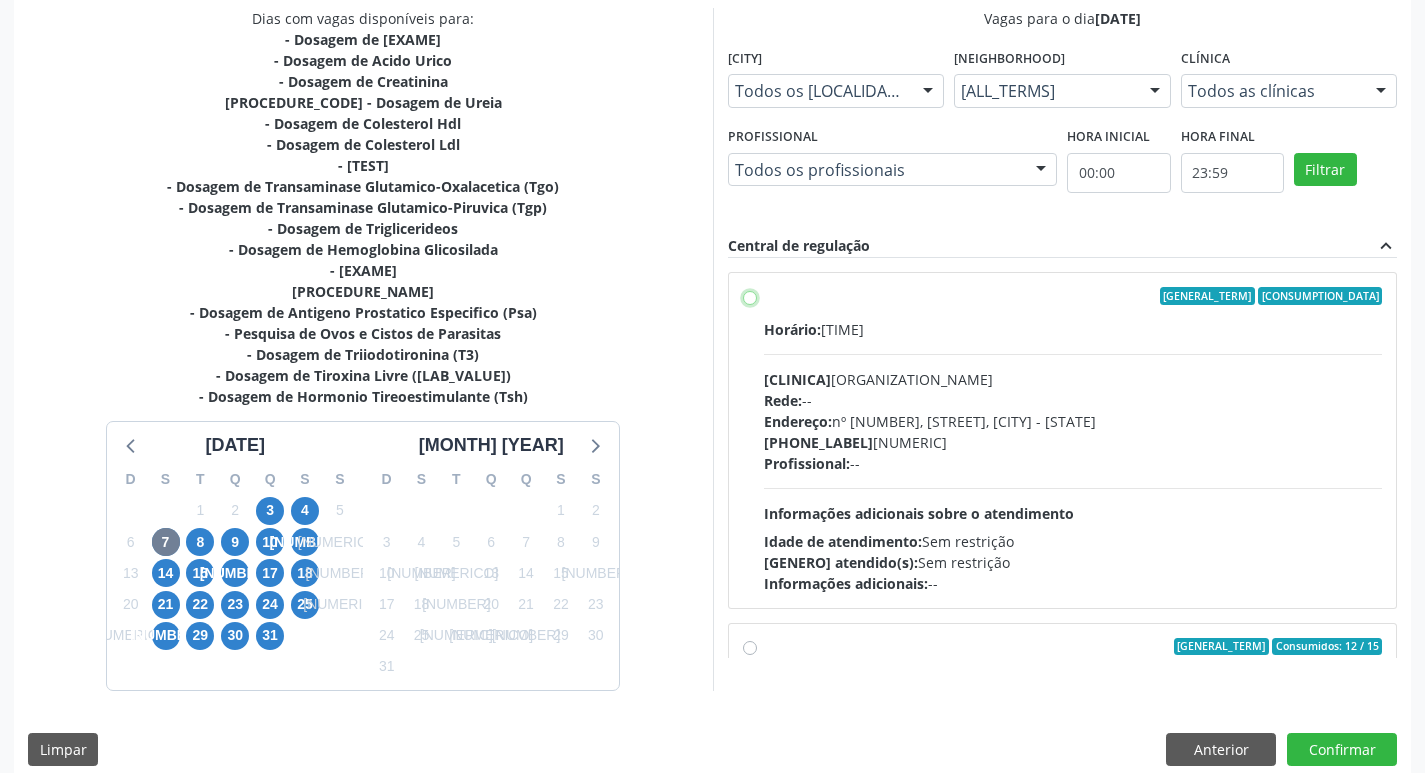 click on "Ordem de chegada
Consumidos: 7 / 12
Horário:   07:00
Clínica:  [CLINIC_NAME]
Rede:
--
Endereço:   nº 384, Aabb, [CITY] - [STATE]
Telefone:   [PHONE]
Profissional:
--
Informações adicionais sobre o atendimento
Idade de atendimento:
Sem restrição
Gênero(s) atendido(s):
Sem restrição
Informações adicionais:
--" at bounding box center (750, 296) 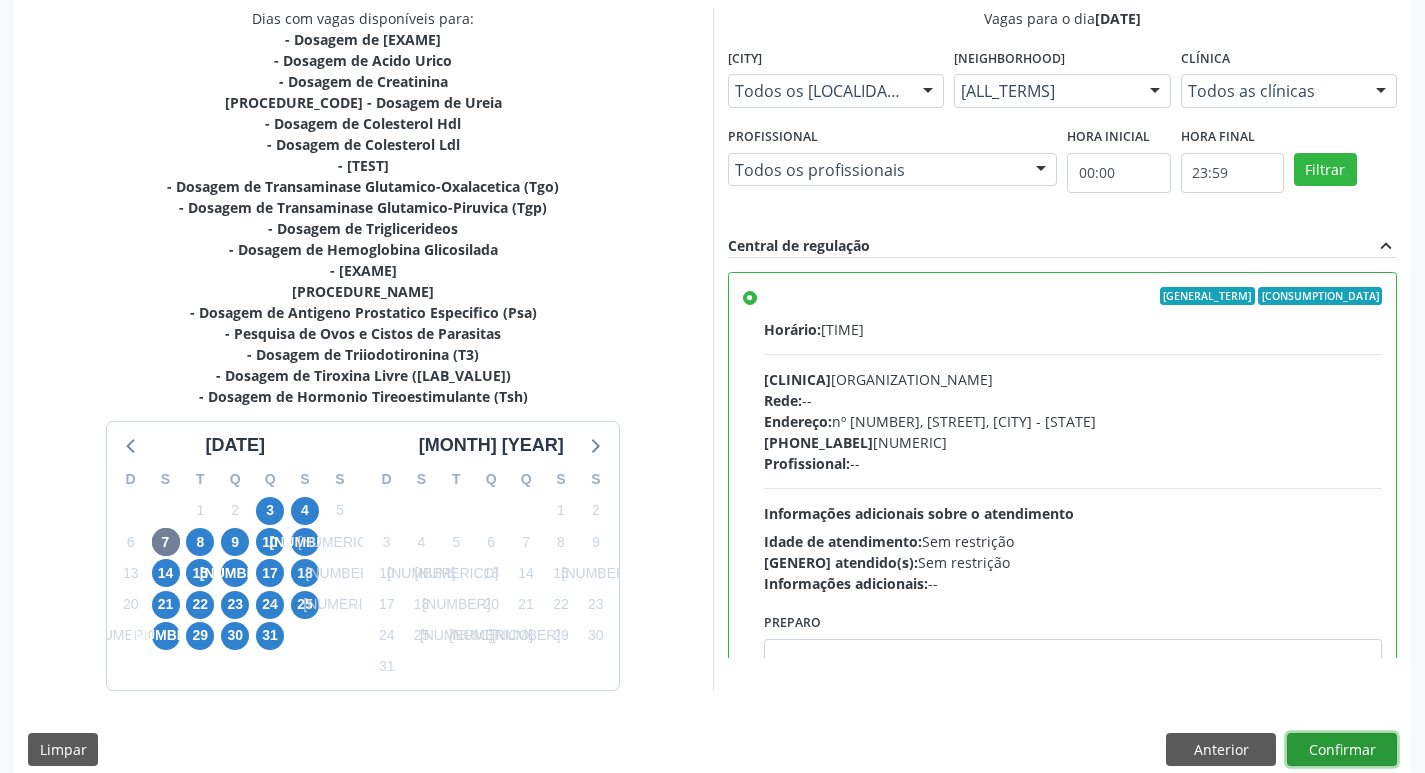 click on "Confirmar" at bounding box center [1342, 750] 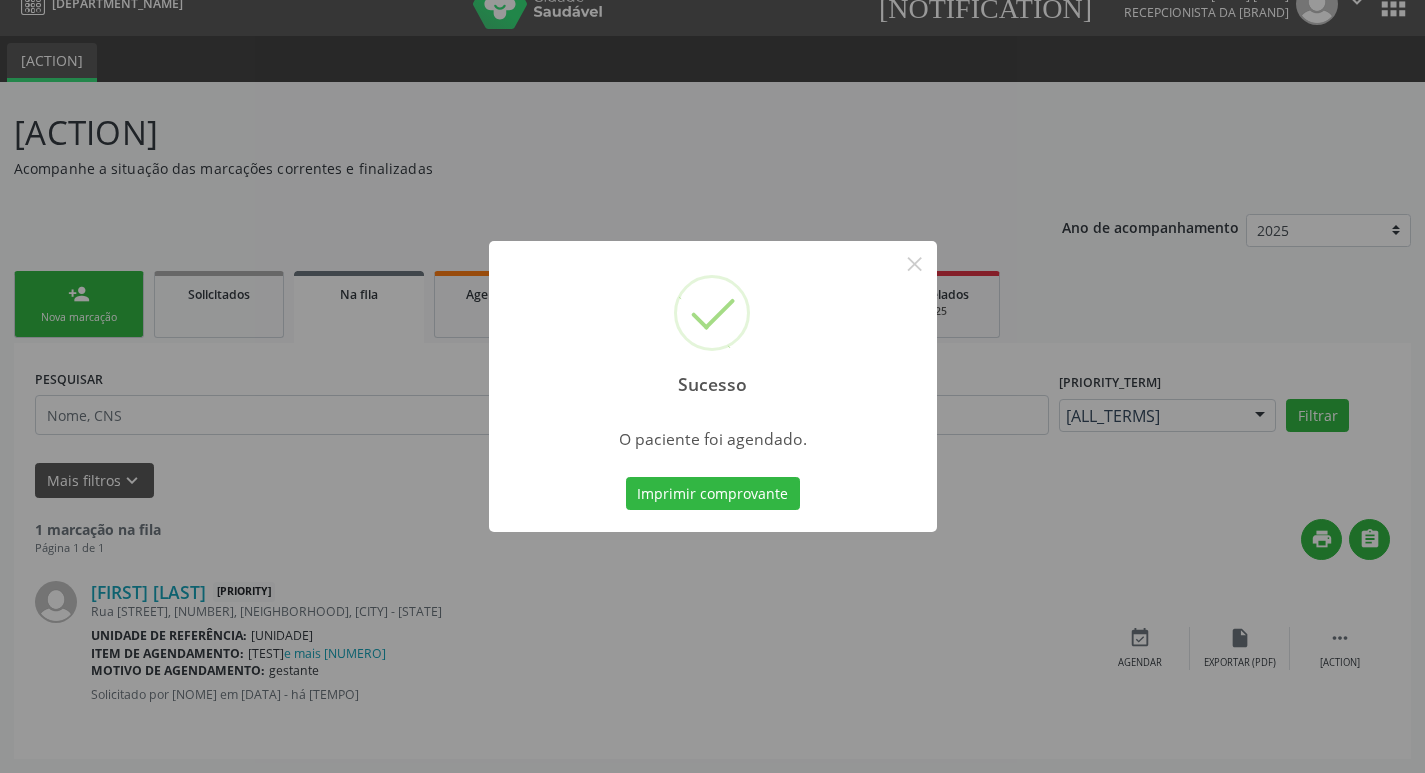 scroll, scrollTop: 0, scrollLeft: 0, axis: both 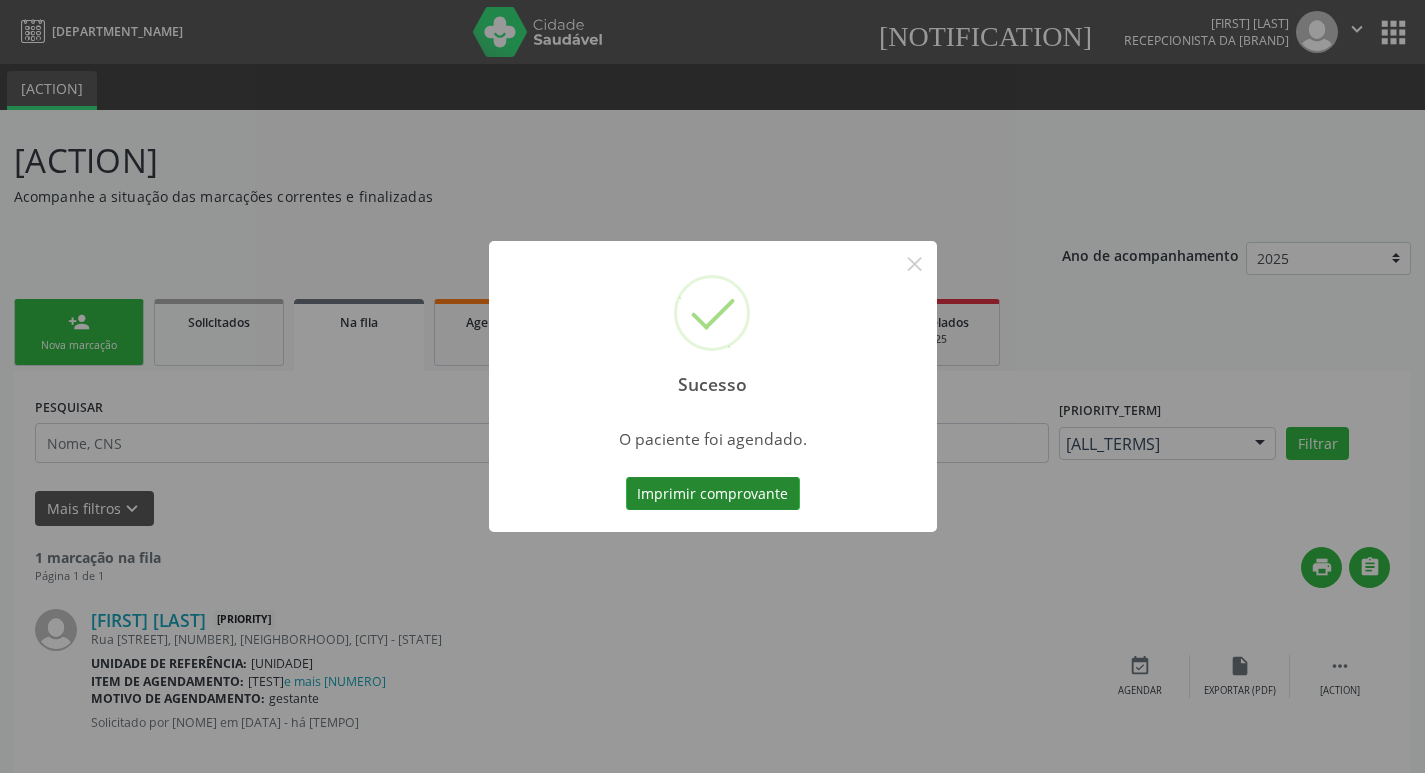 click on "Imprimir comprovante" at bounding box center (713, 494) 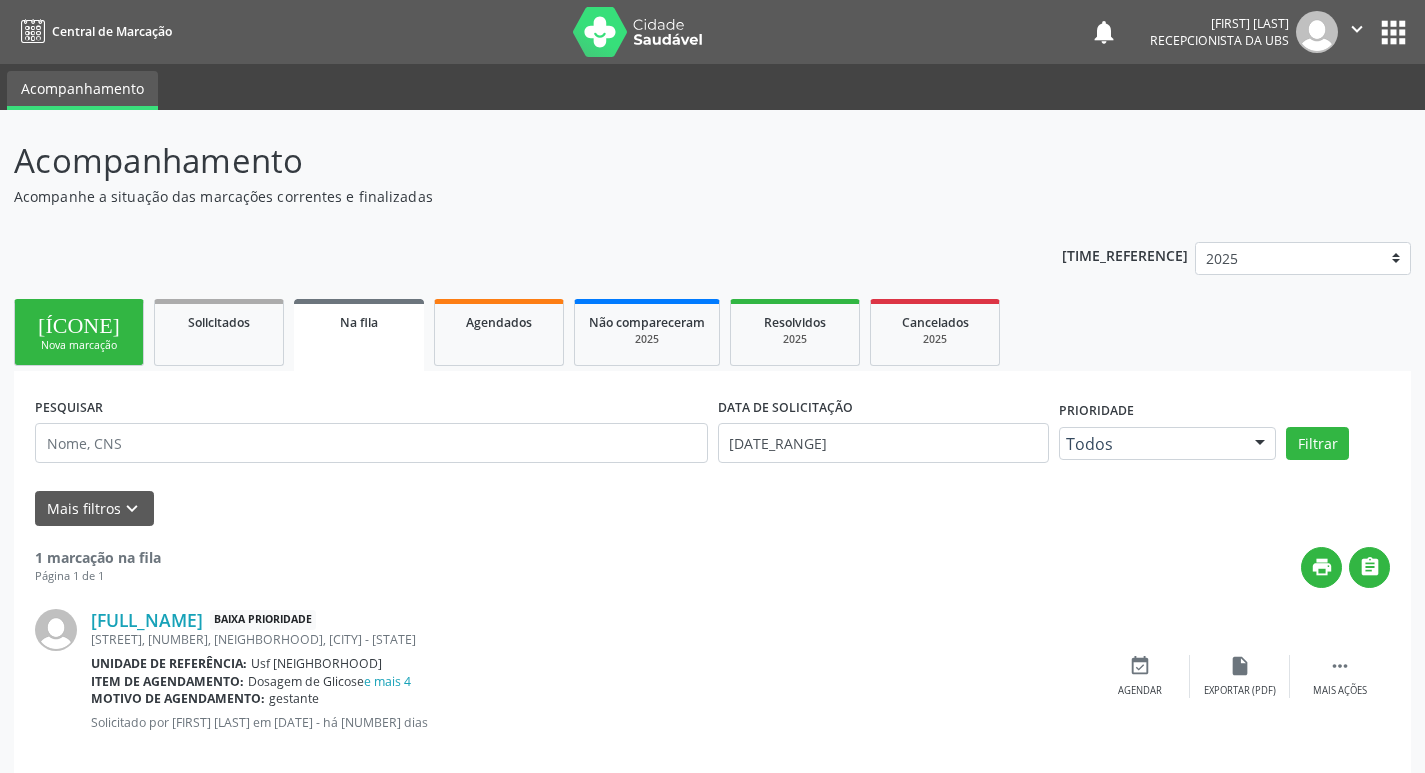 scroll, scrollTop: 0, scrollLeft: 0, axis: both 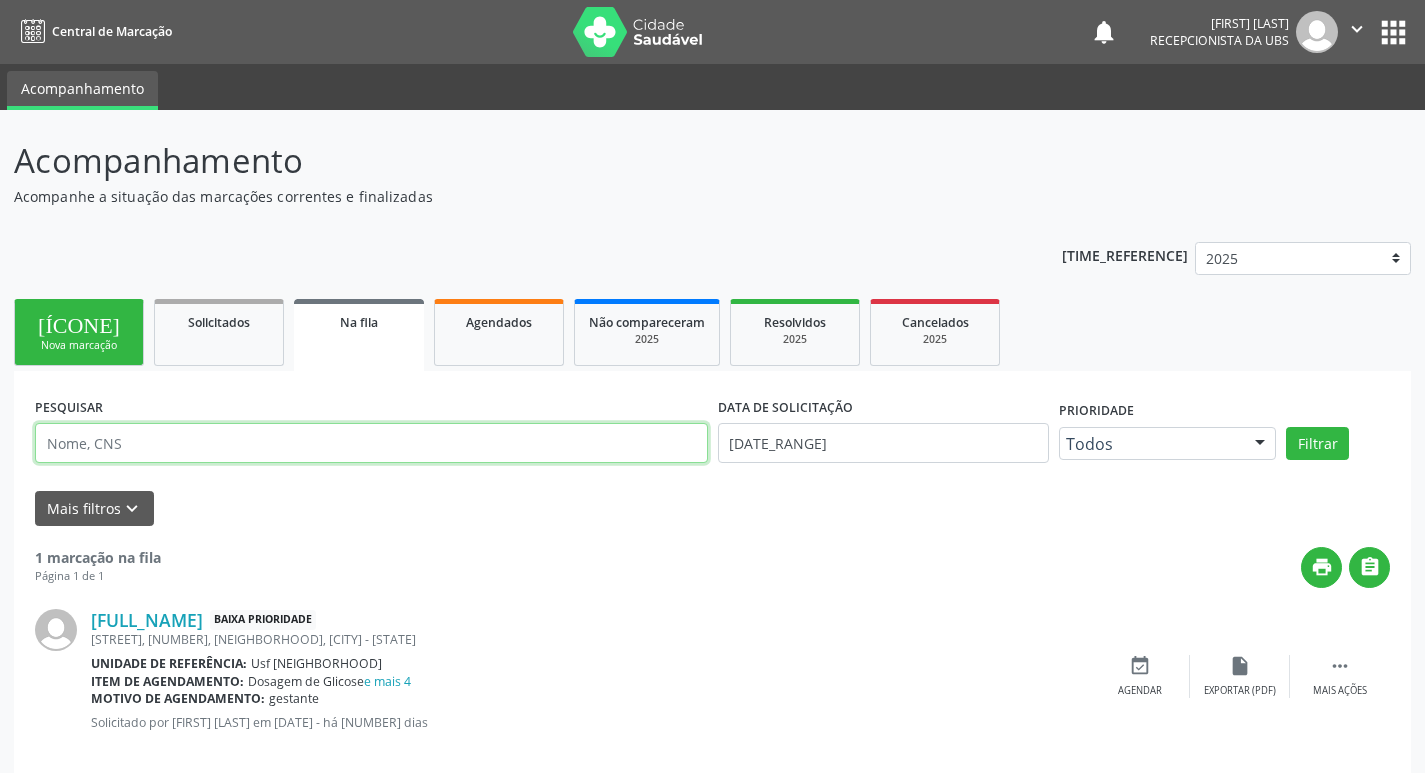 click at bounding box center (371, 443) 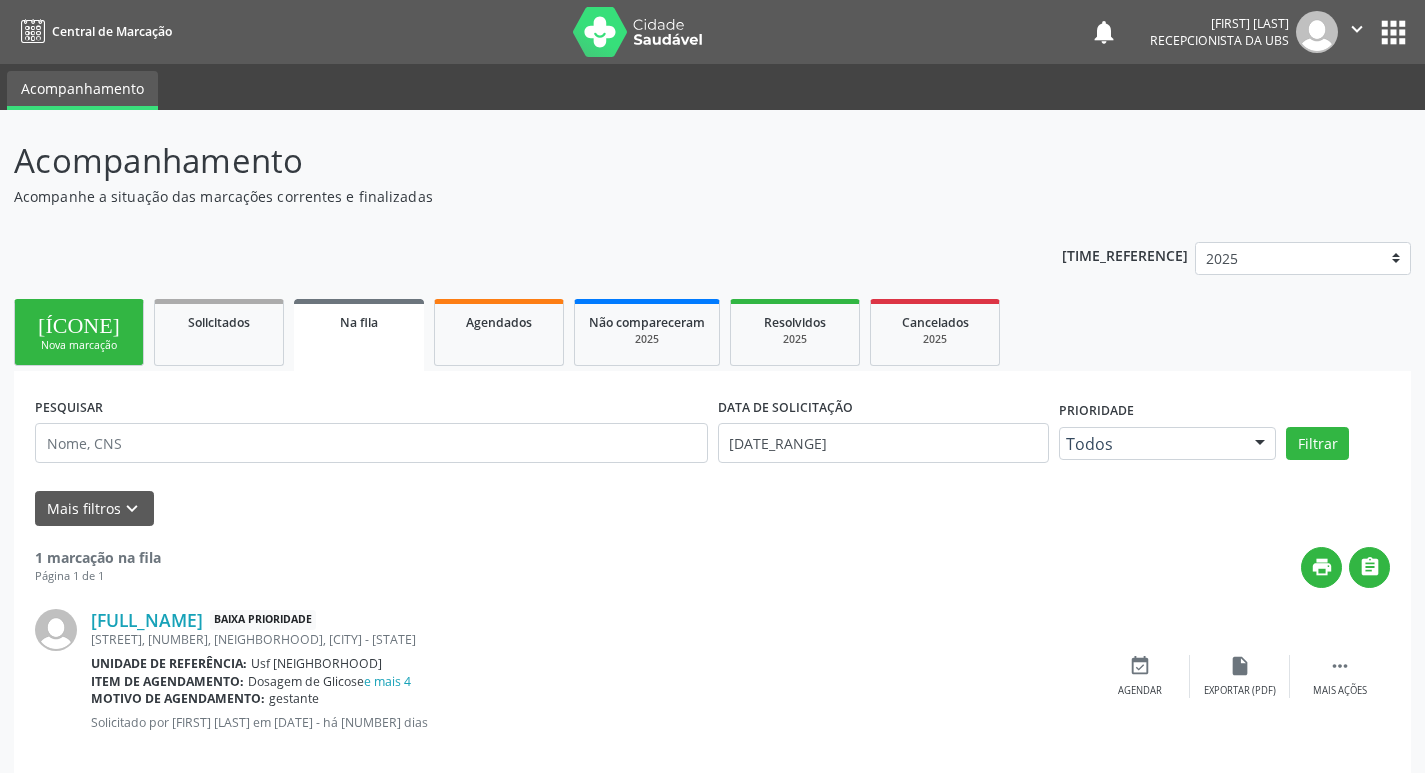 click on "Nova marcação" at bounding box center (79, 345) 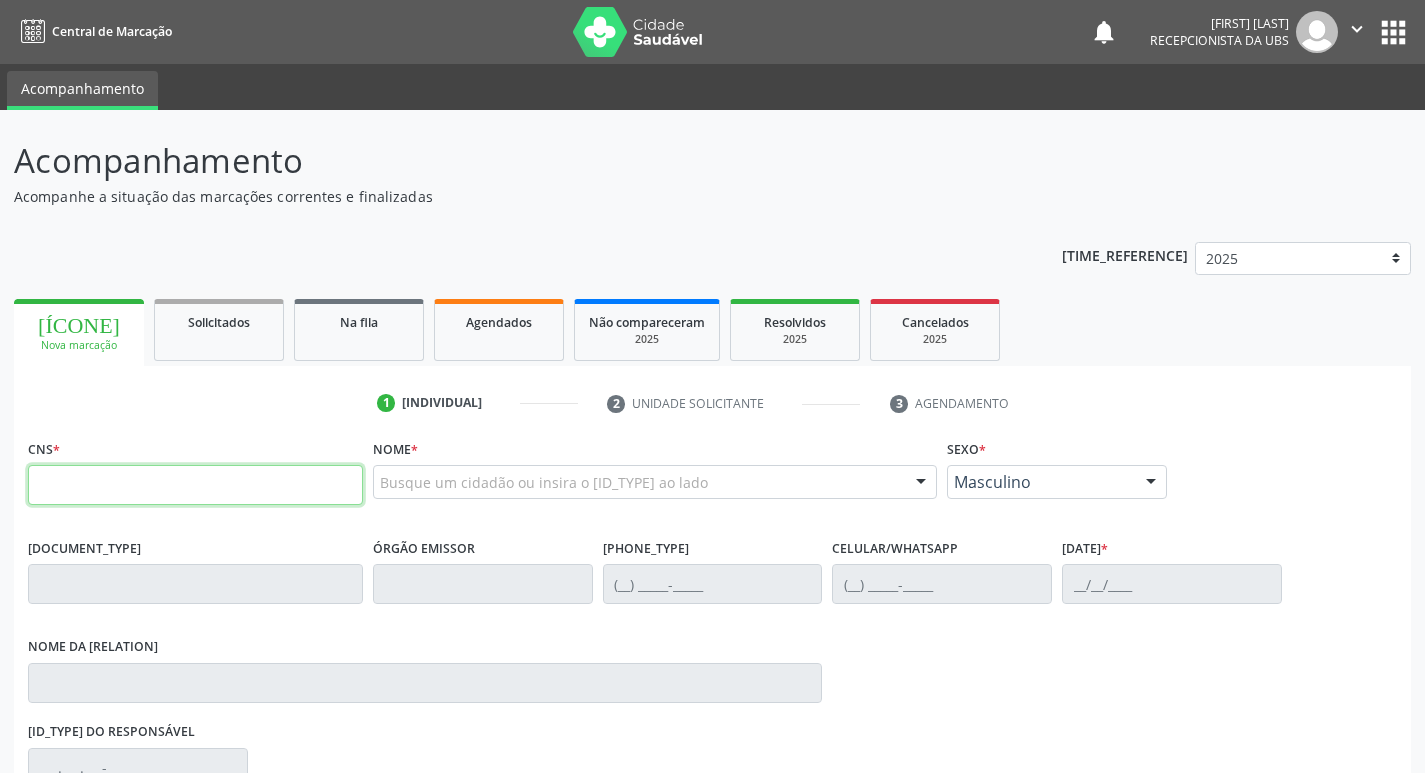 click at bounding box center [195, 485] 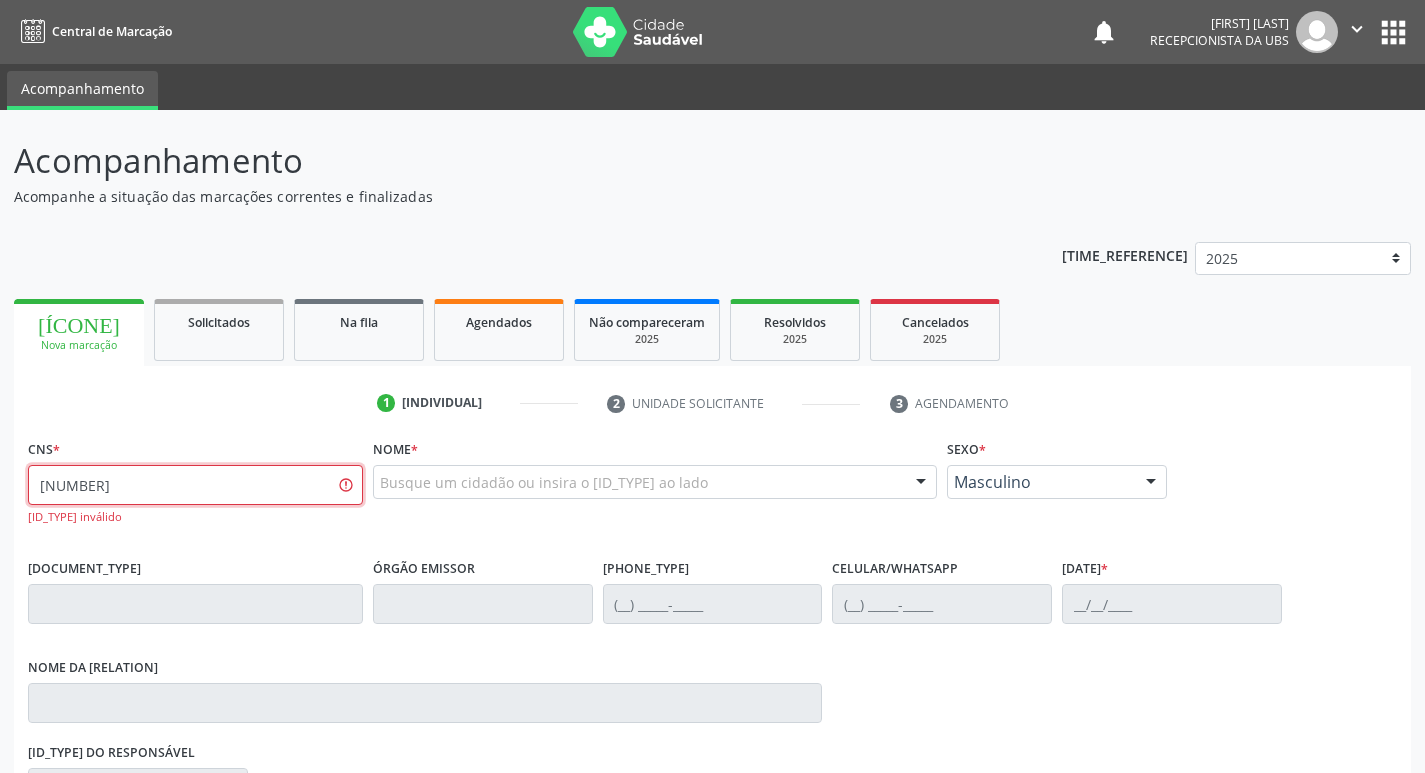 drag, startPoint x: 193, startPoint y: 482, endPoint x: 0, endPoint y: 487, distance: 193.06476 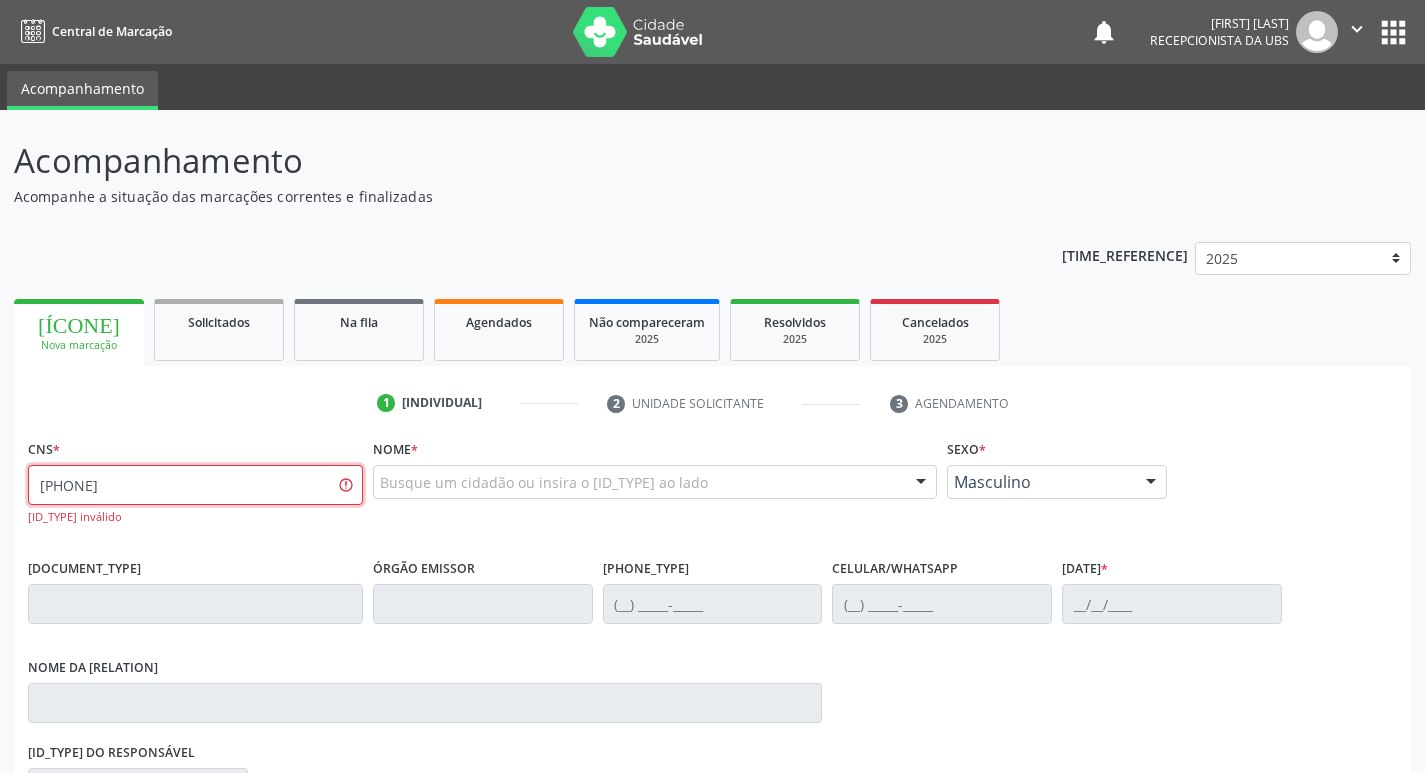 click on "808 0059 3572 1173" at bounding box center [195, 485] 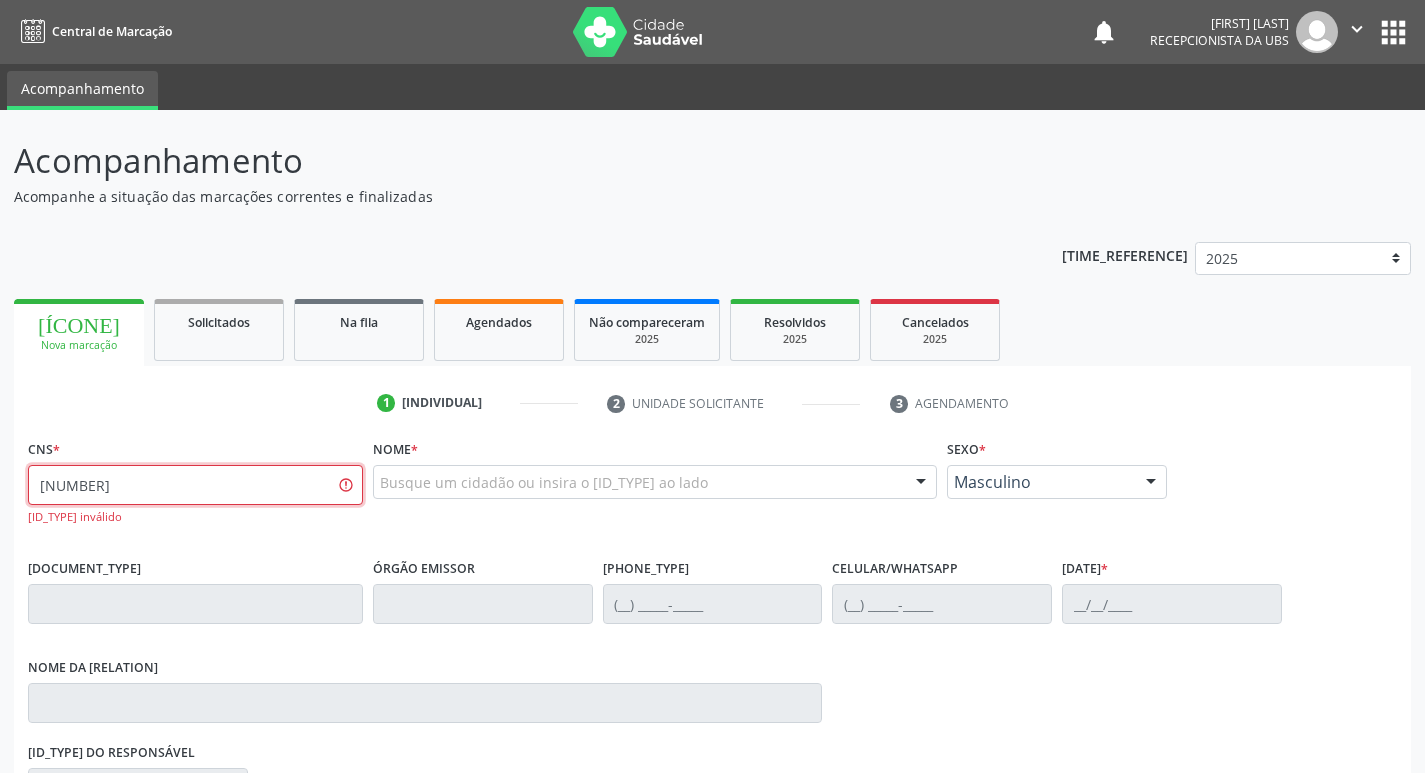 click on "808 0059 3572 117" at bounding box center (195, 485) 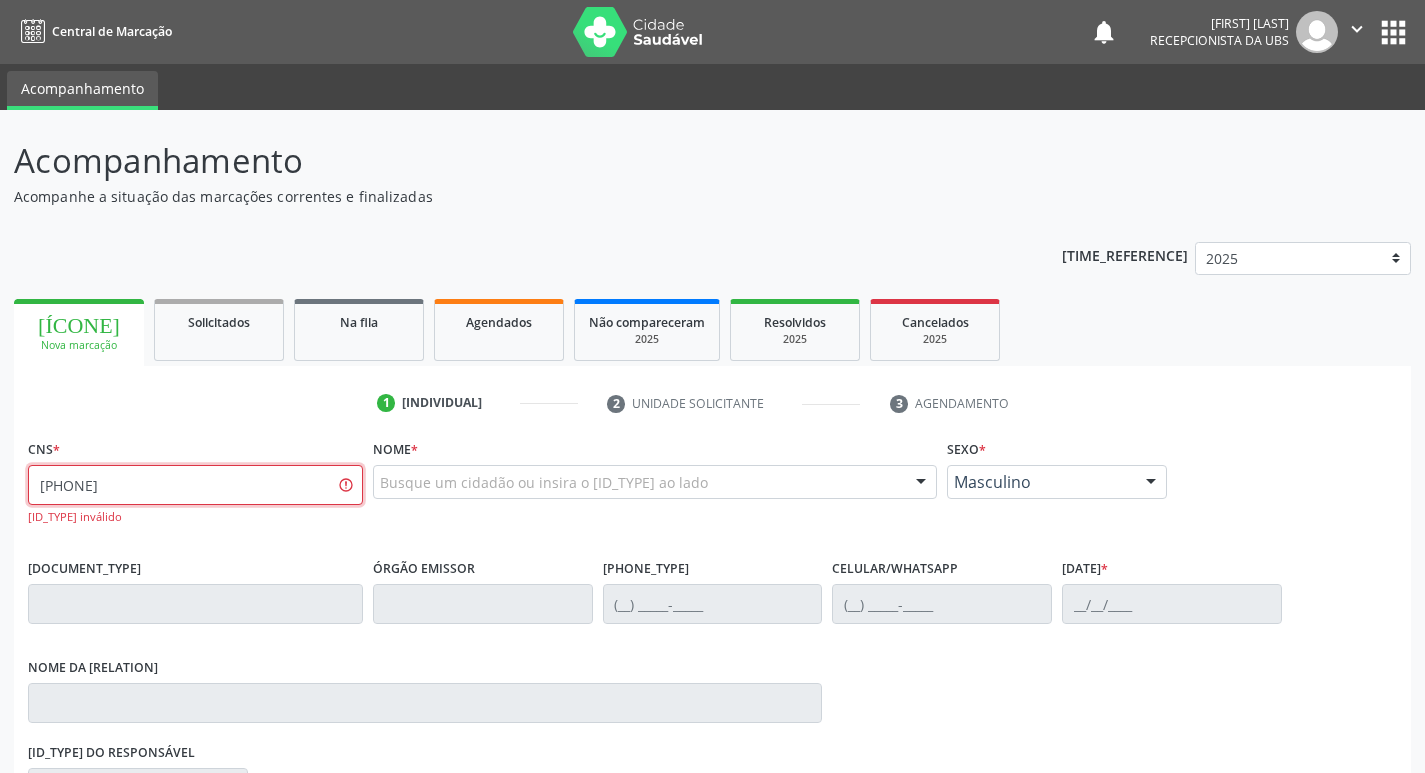 click on "808 0059 3571 17" at bounding box center [195, 485] 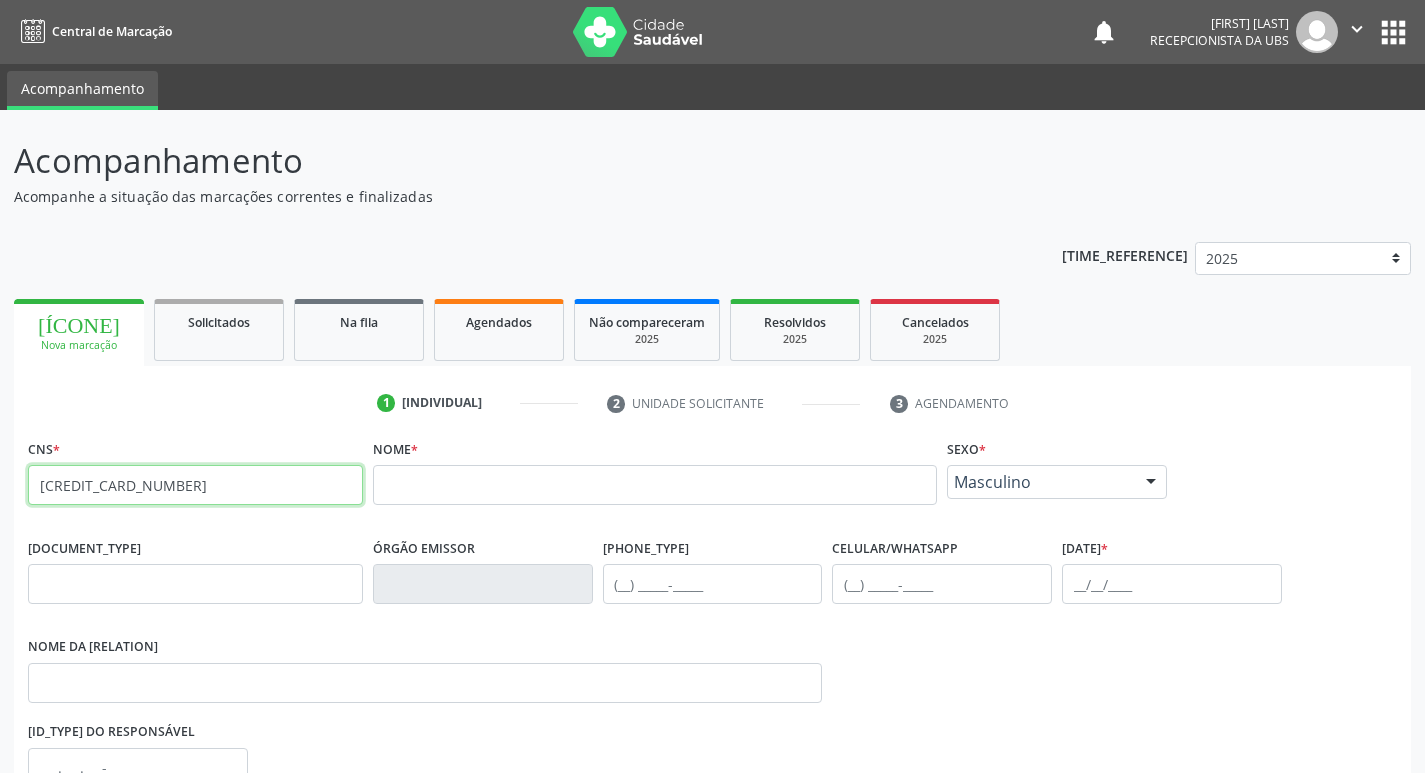 click on "880 0593 5721 1739" at bounding box center (195, 485) 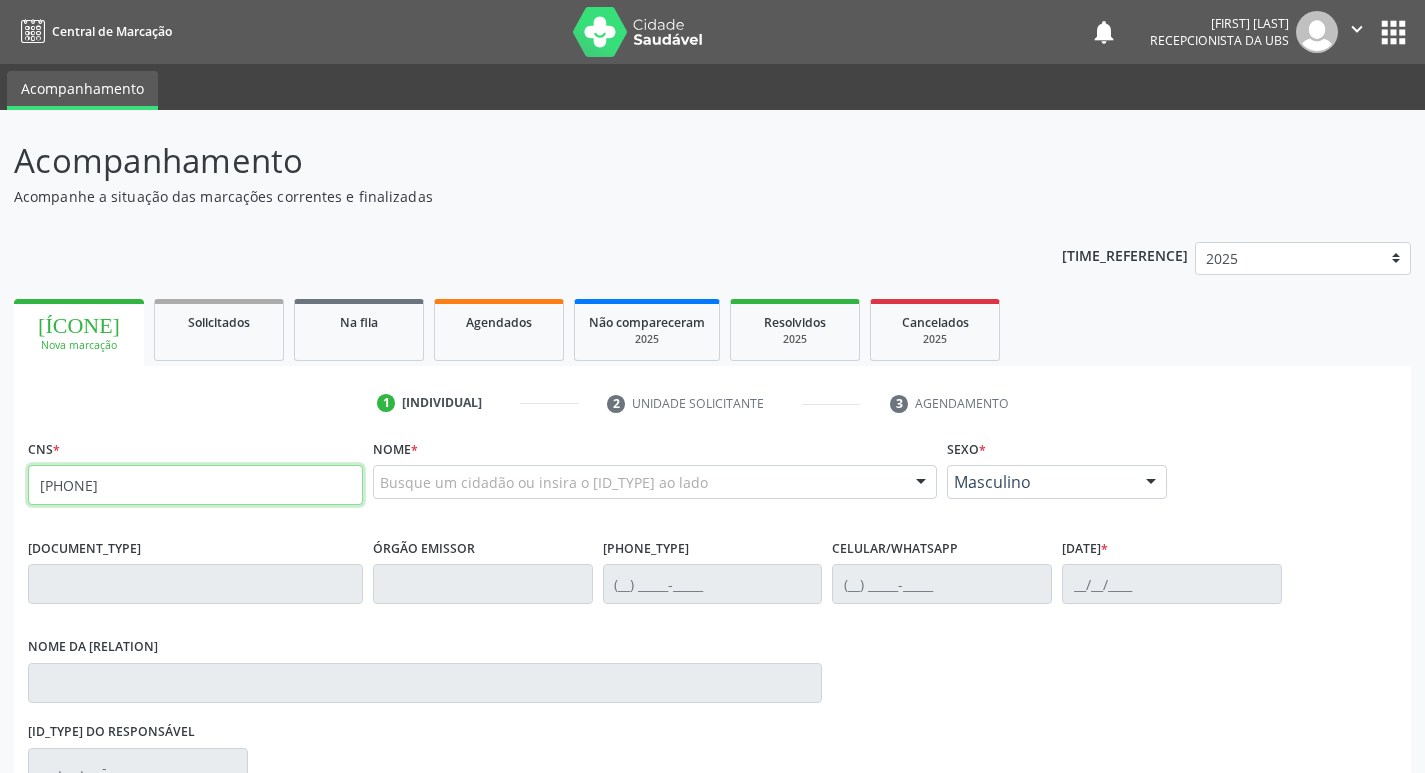 click on "880 0593 5721 173" at bounding box center (195, 485) 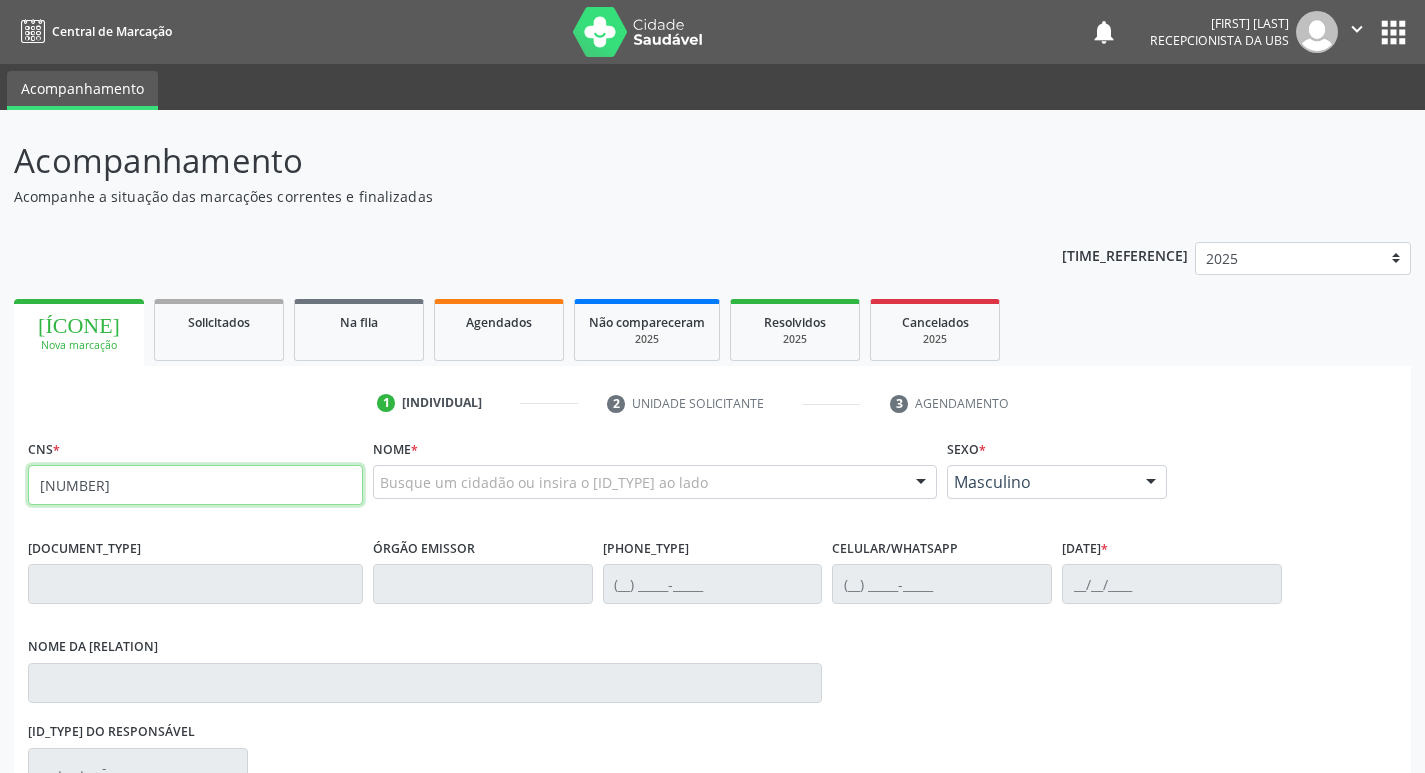 type on "898 0059 3572 1173" 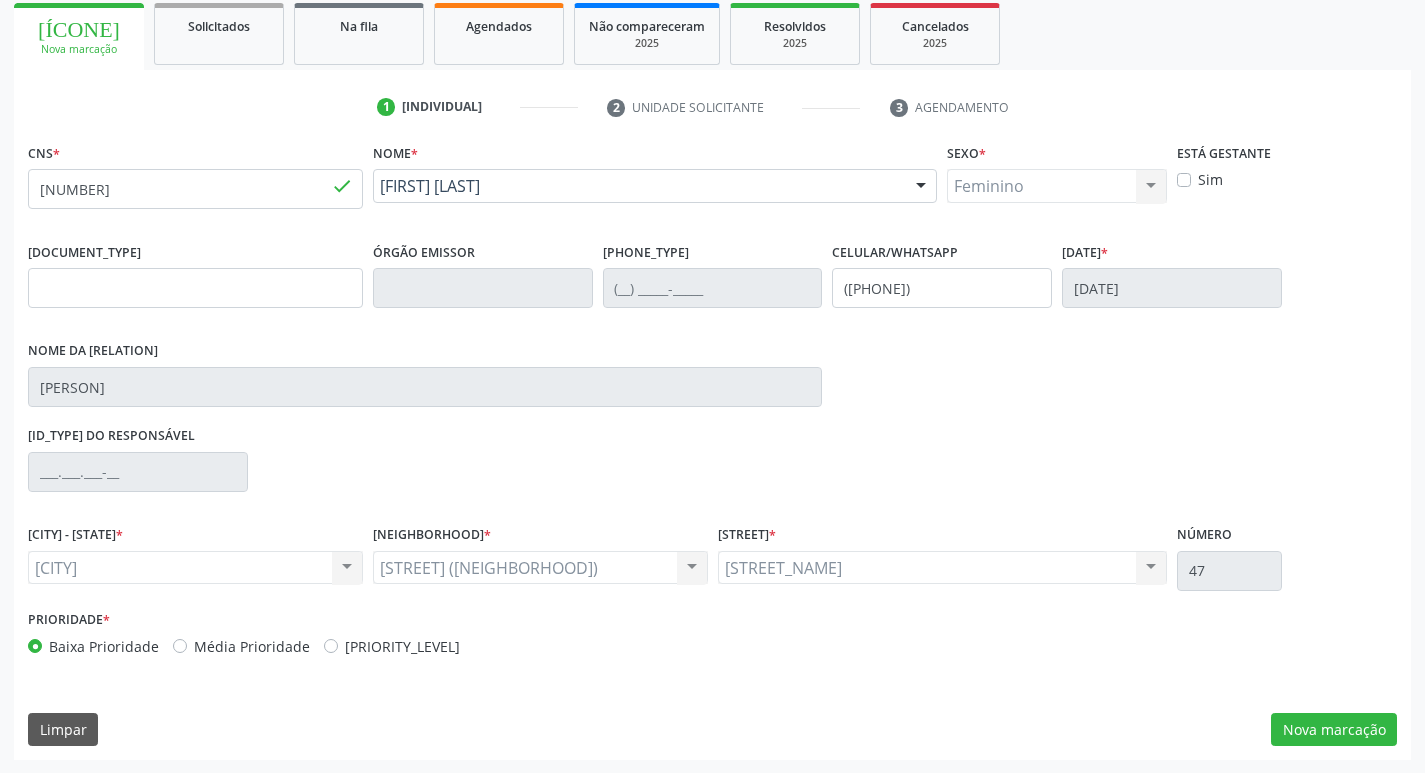 scroll, scrollTop: 297, scrollLeft: 0, axis: vertical 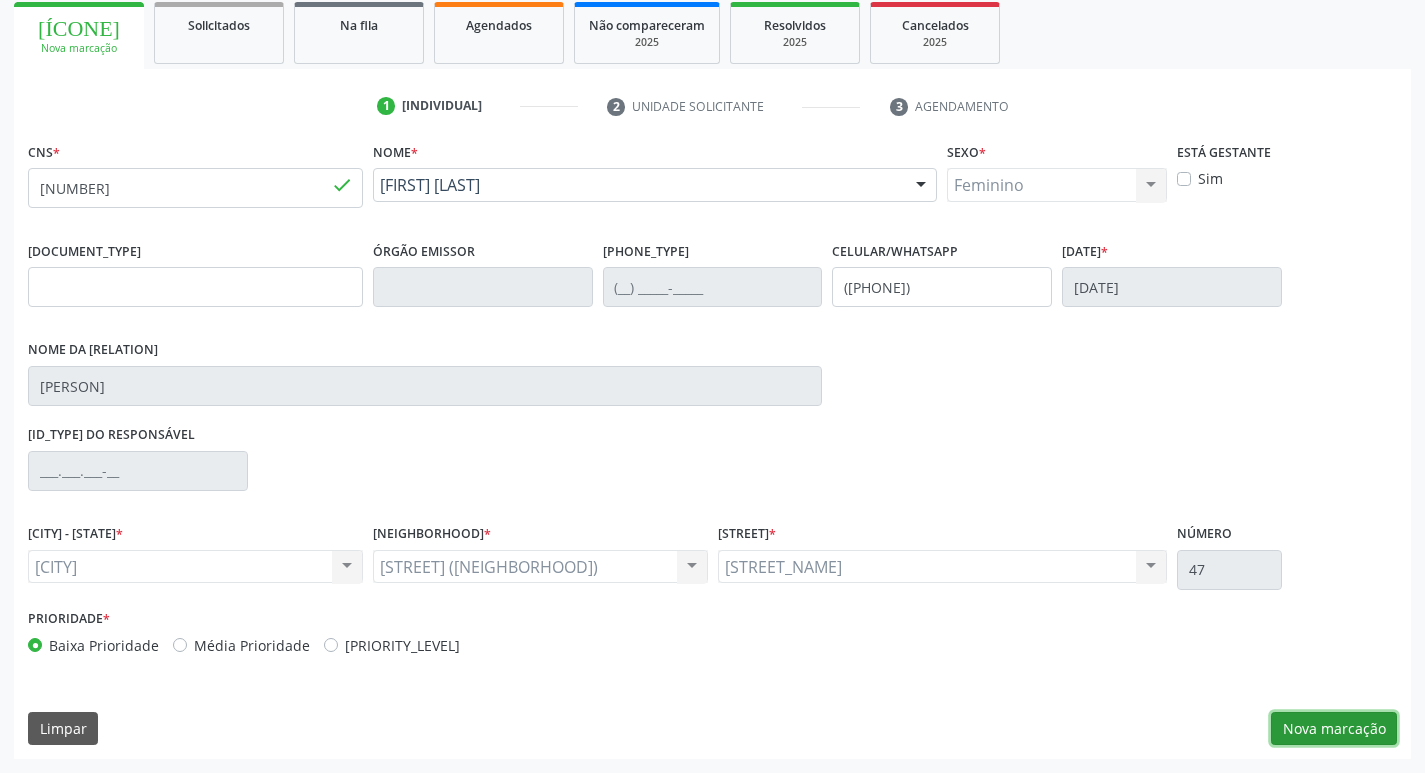 click on "Nova marcação" at bounding box center [1334, 729] 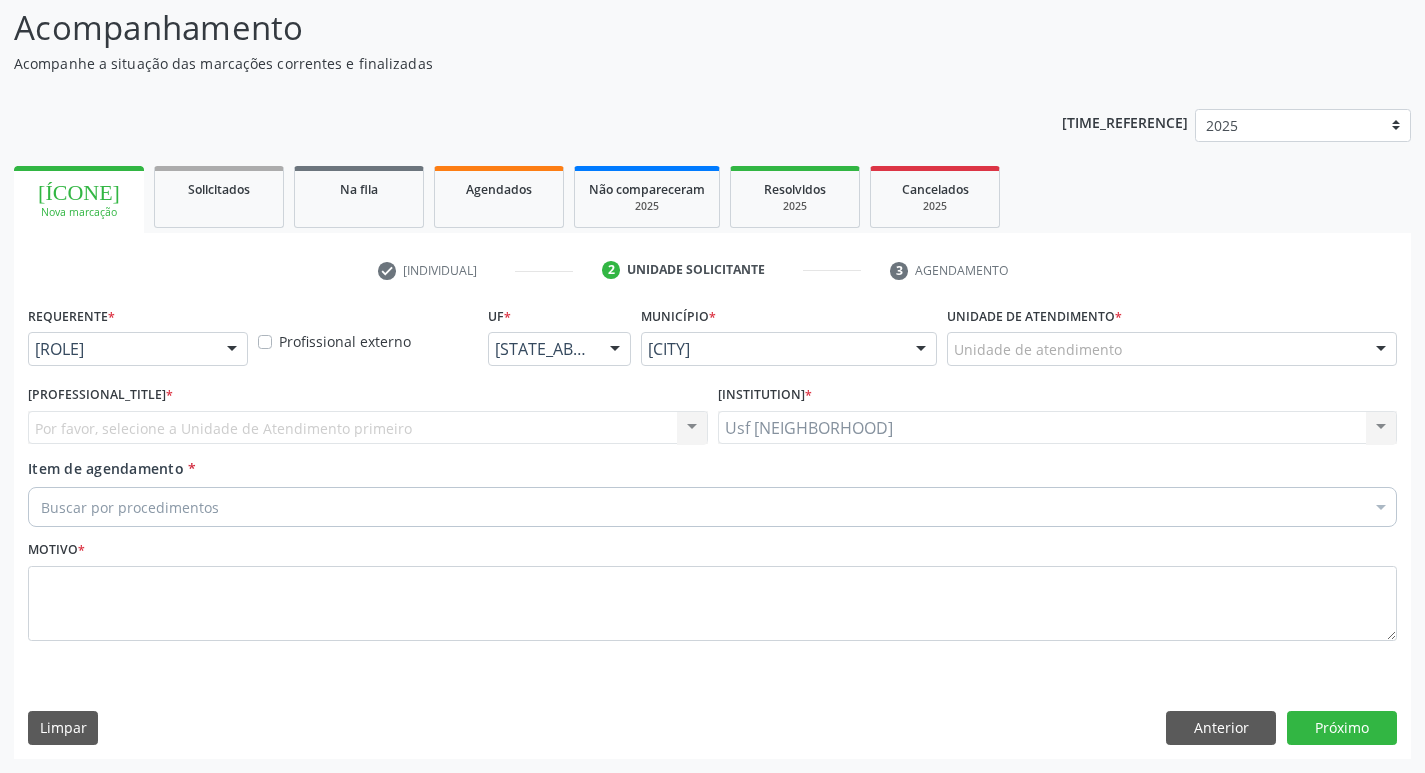 scroll, scrollTop: 133, scrollLeft: 0, axis: vertical 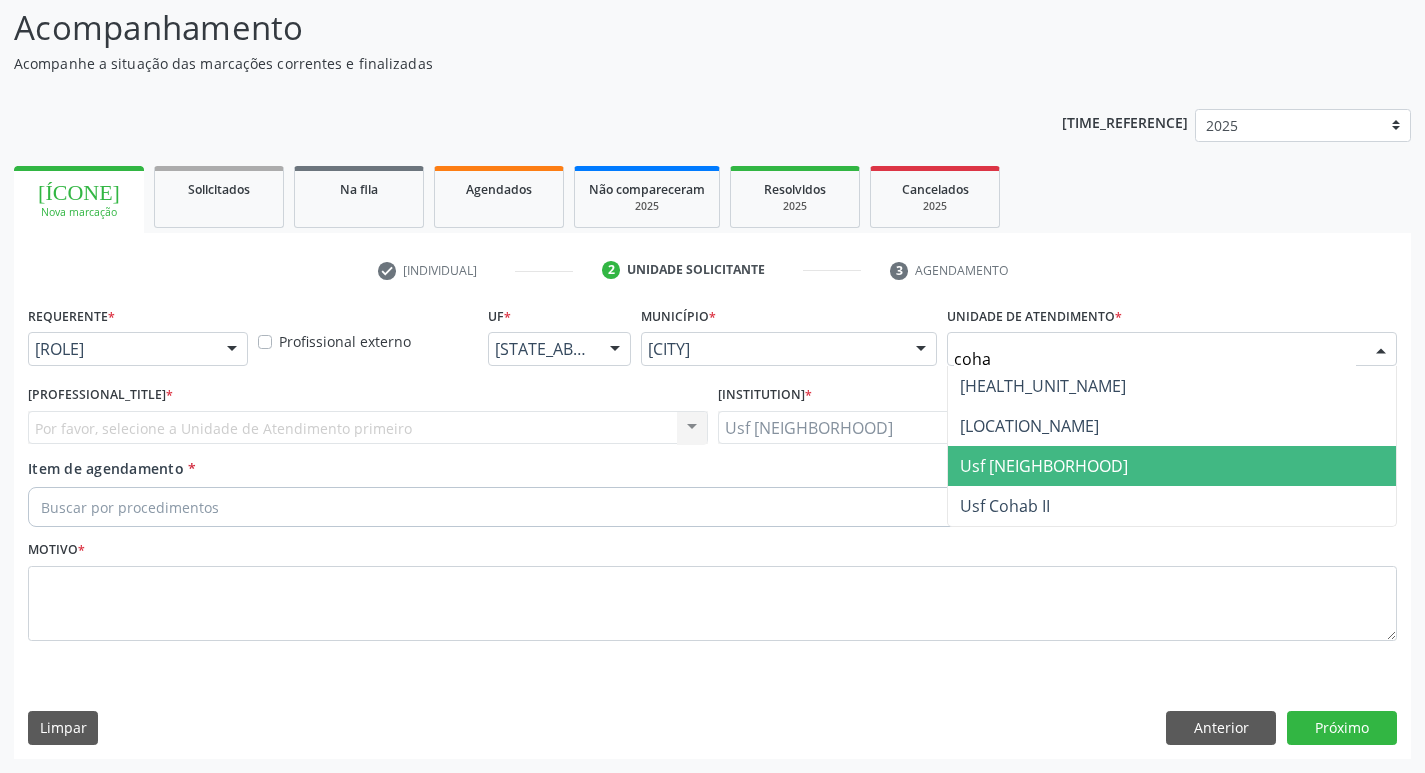 click on "[UNIDADE]" at bounding box center [1044, 466] 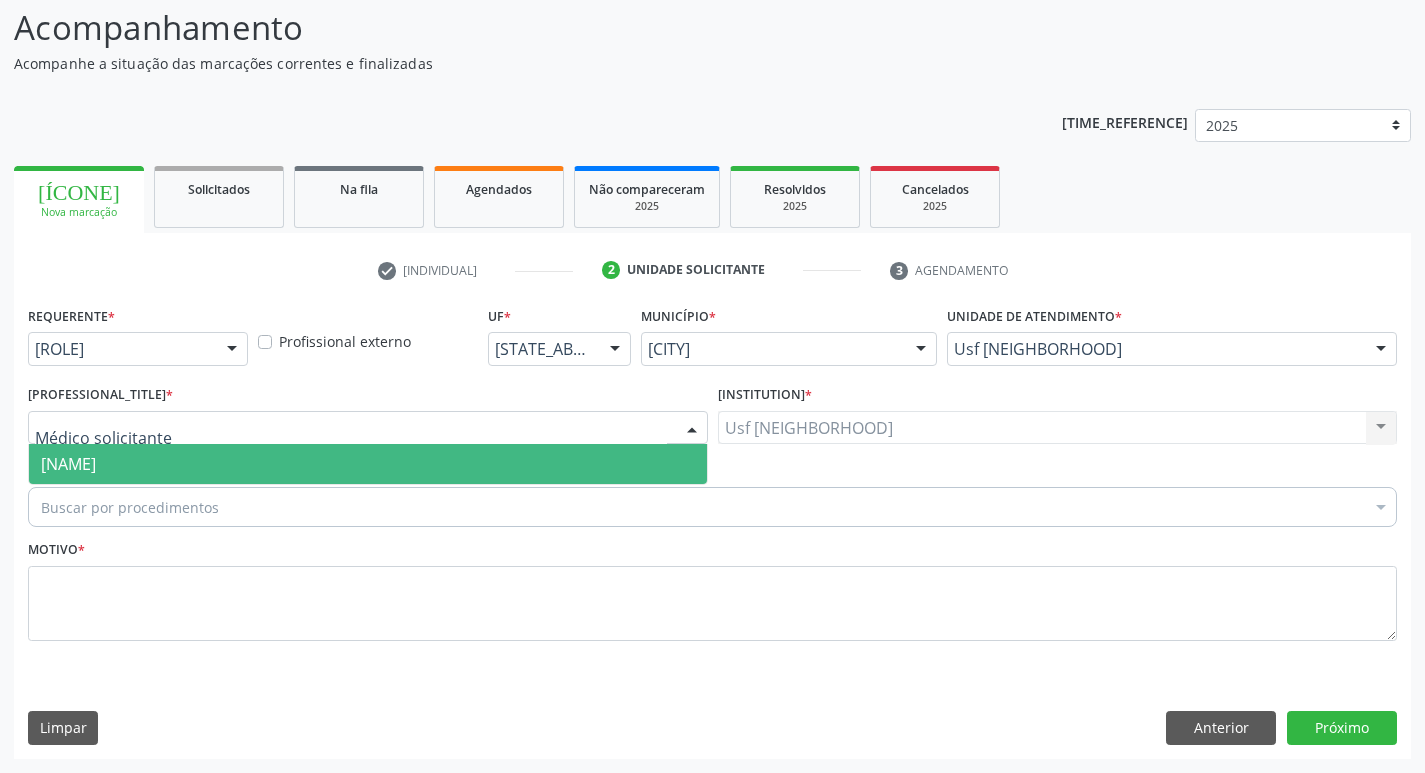 click on "[FIRST] [LAST]" at bounding box center (68, 464) 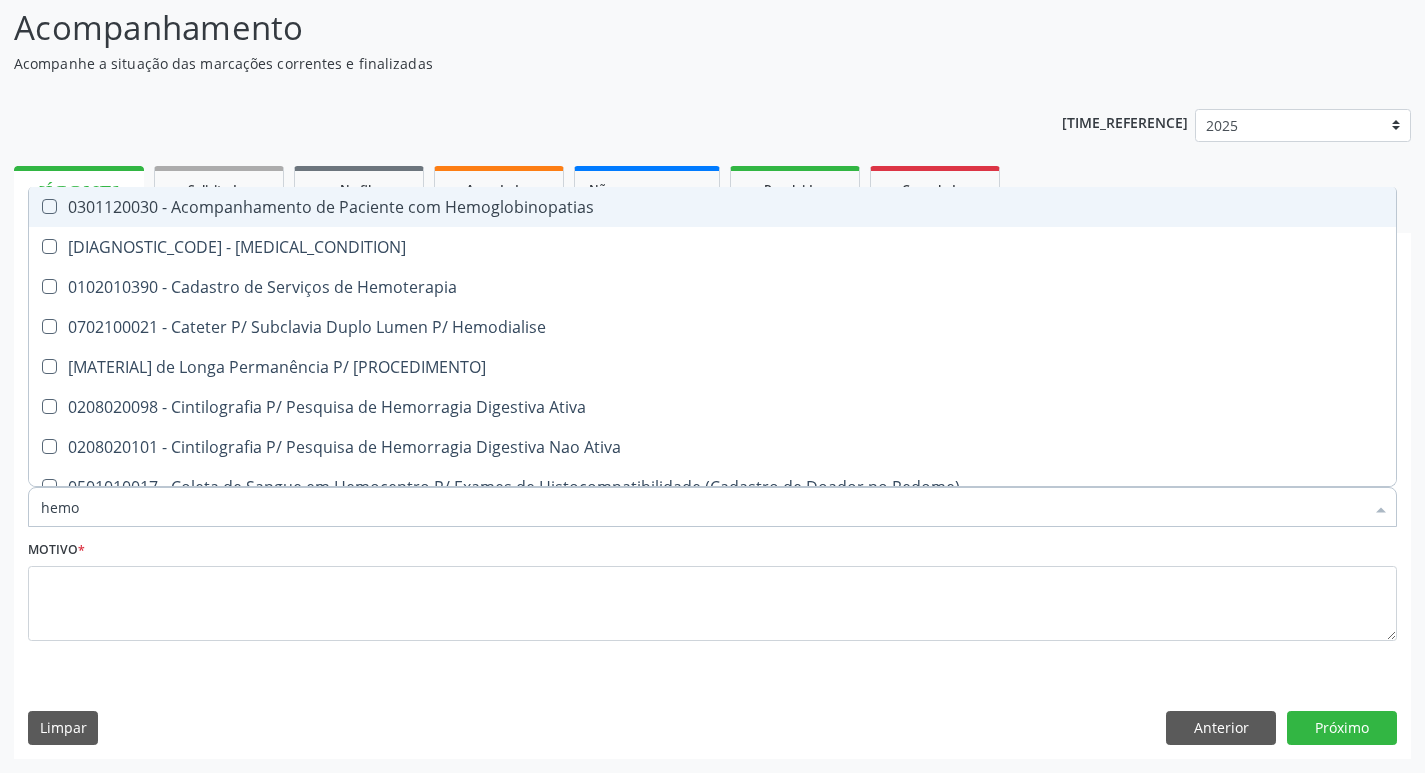 type on "[SIGLA]" 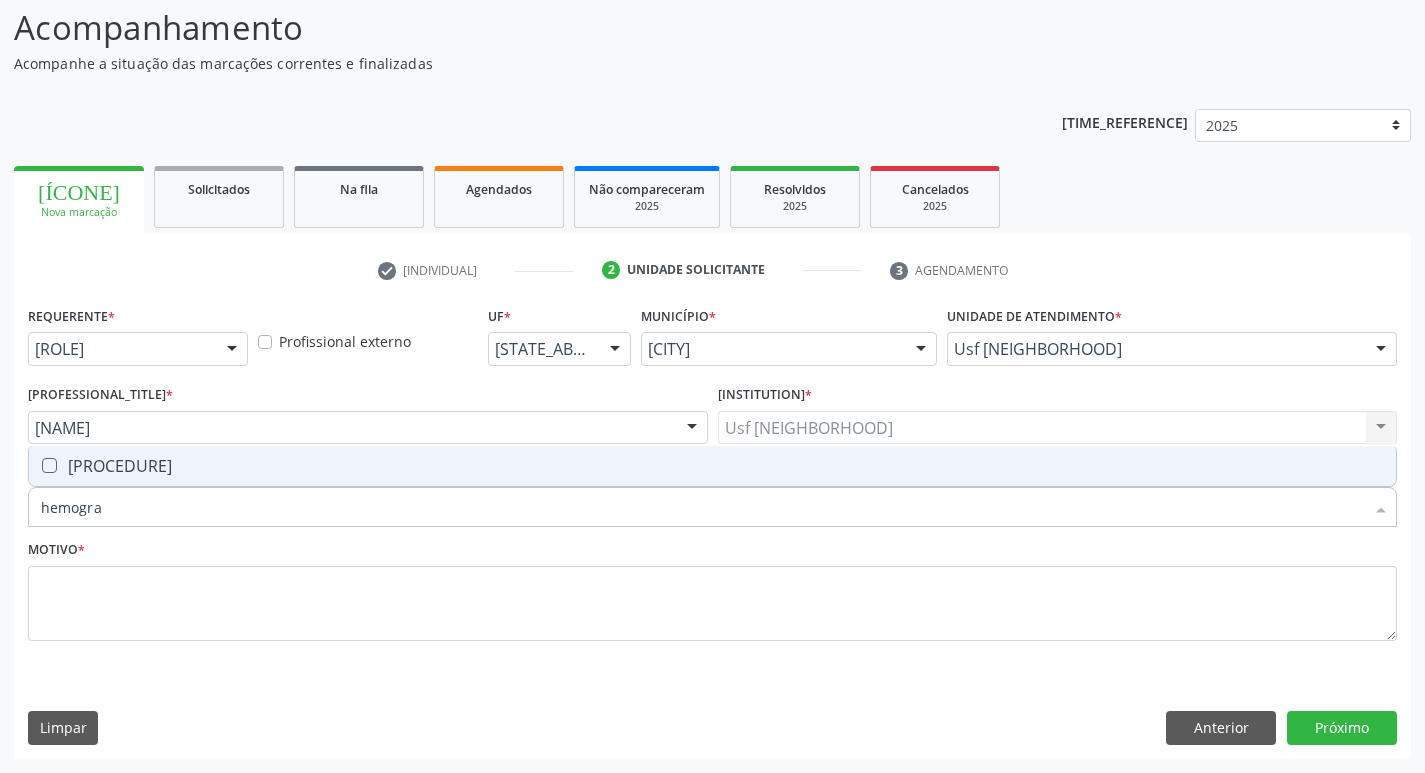 click at bounding box center [49, 465] 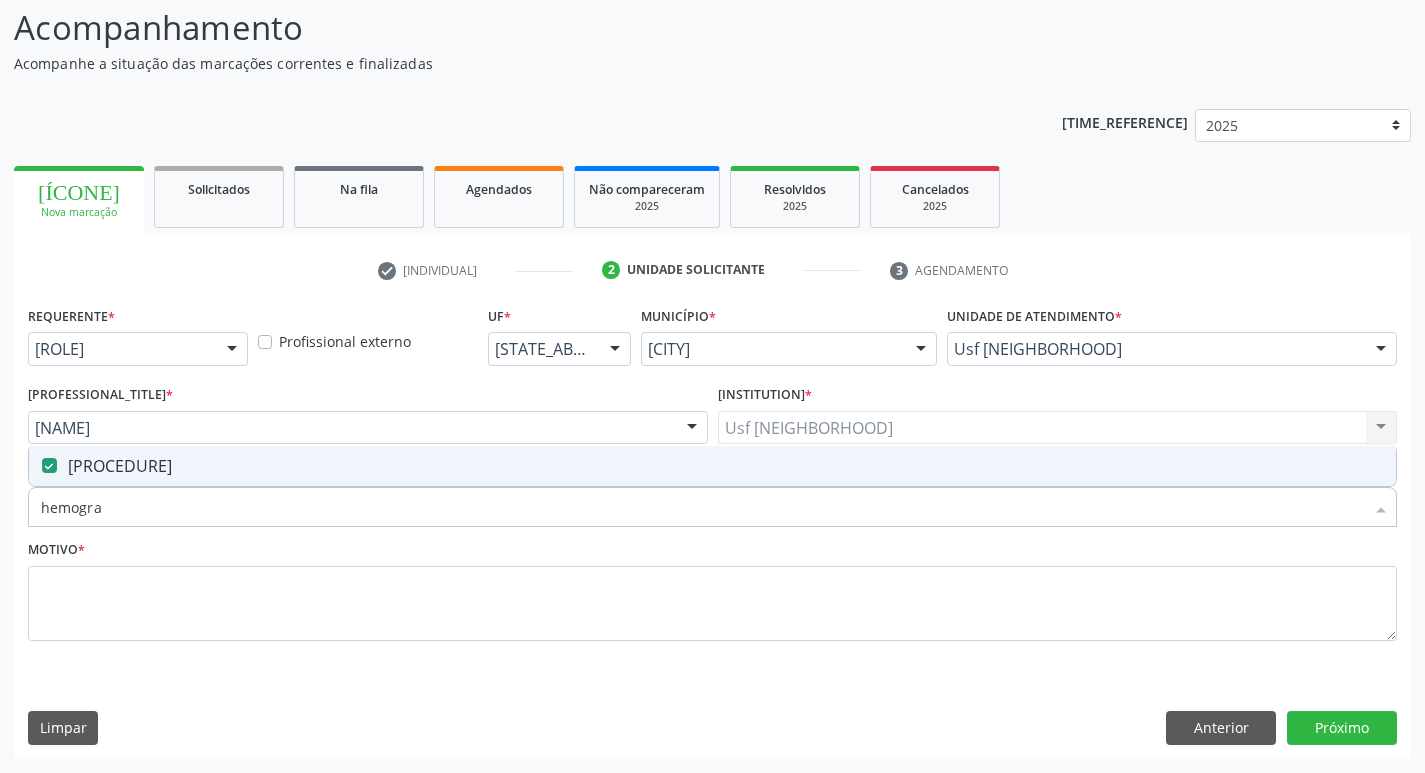 drag, startPoint x: 133, startPoint y: 517, endPoint x: 0, endPoint y: 516, distance: 133.00375 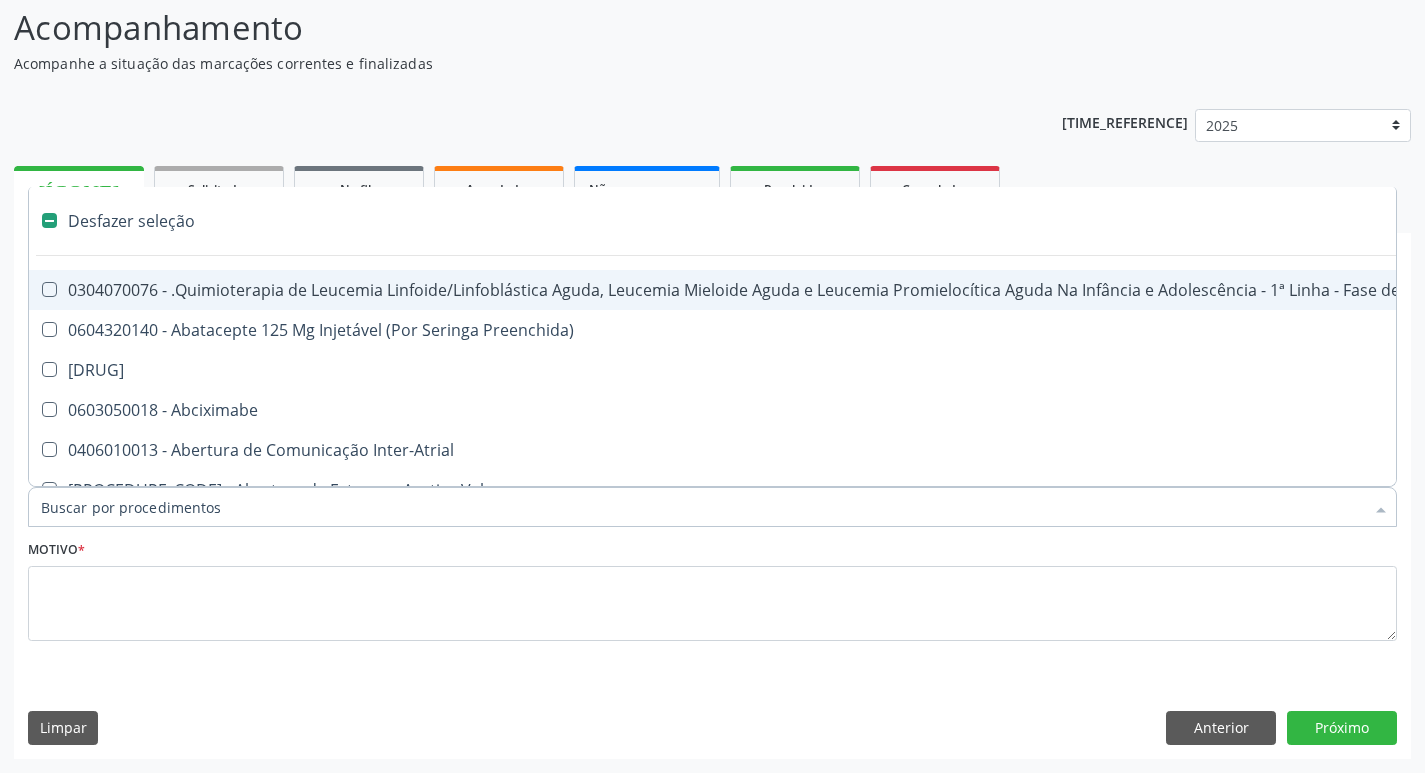 click on "Item de agendamento
*" at bounding box center [702, 507] 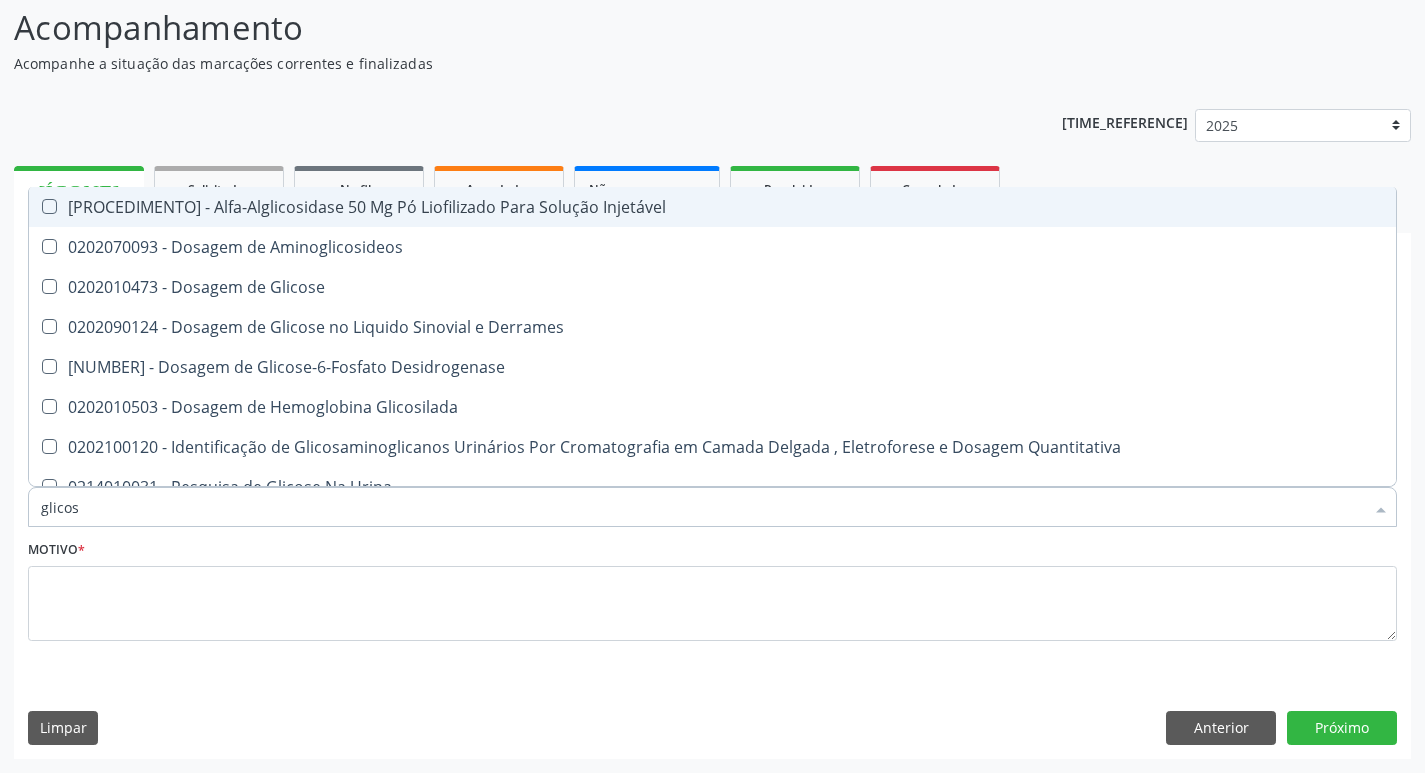 type on "glicose" 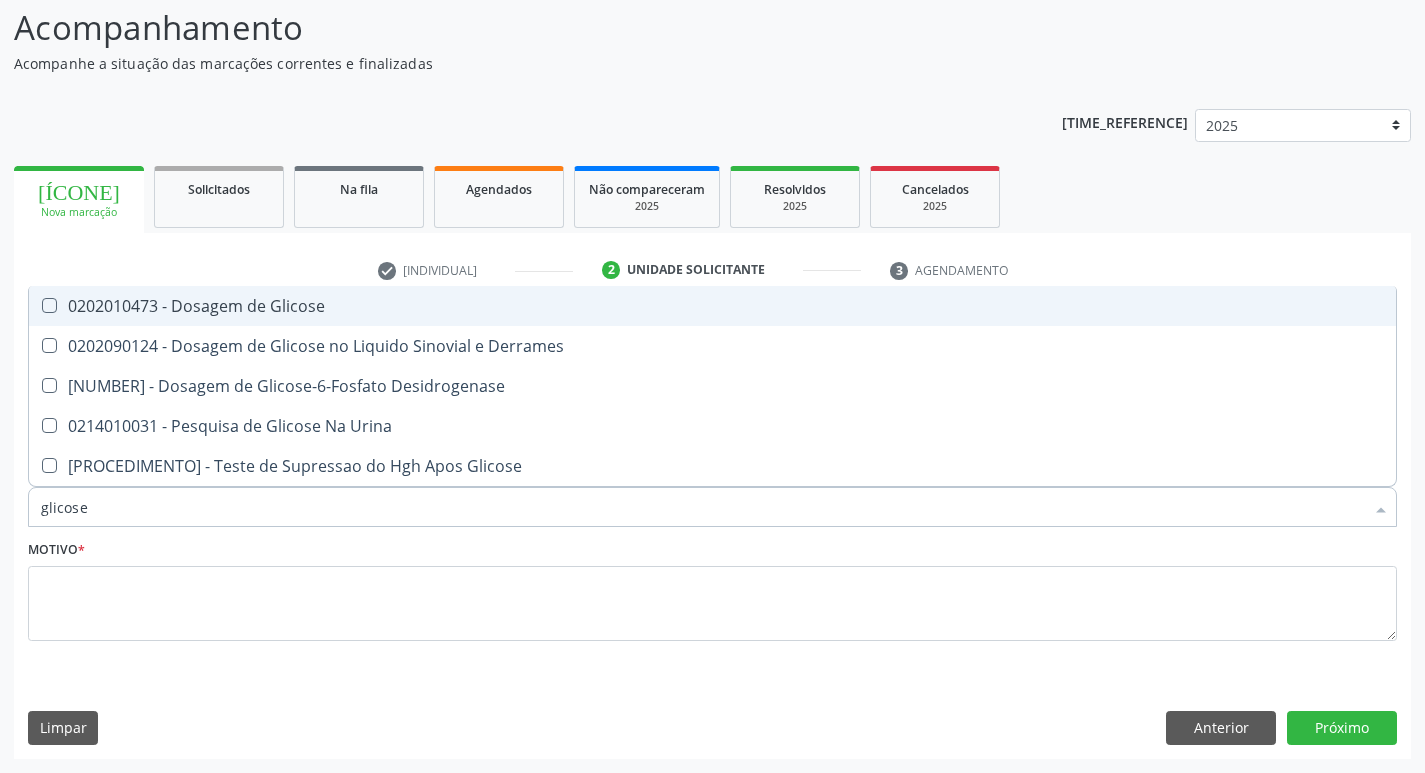 click at bounding box center [49, 305] 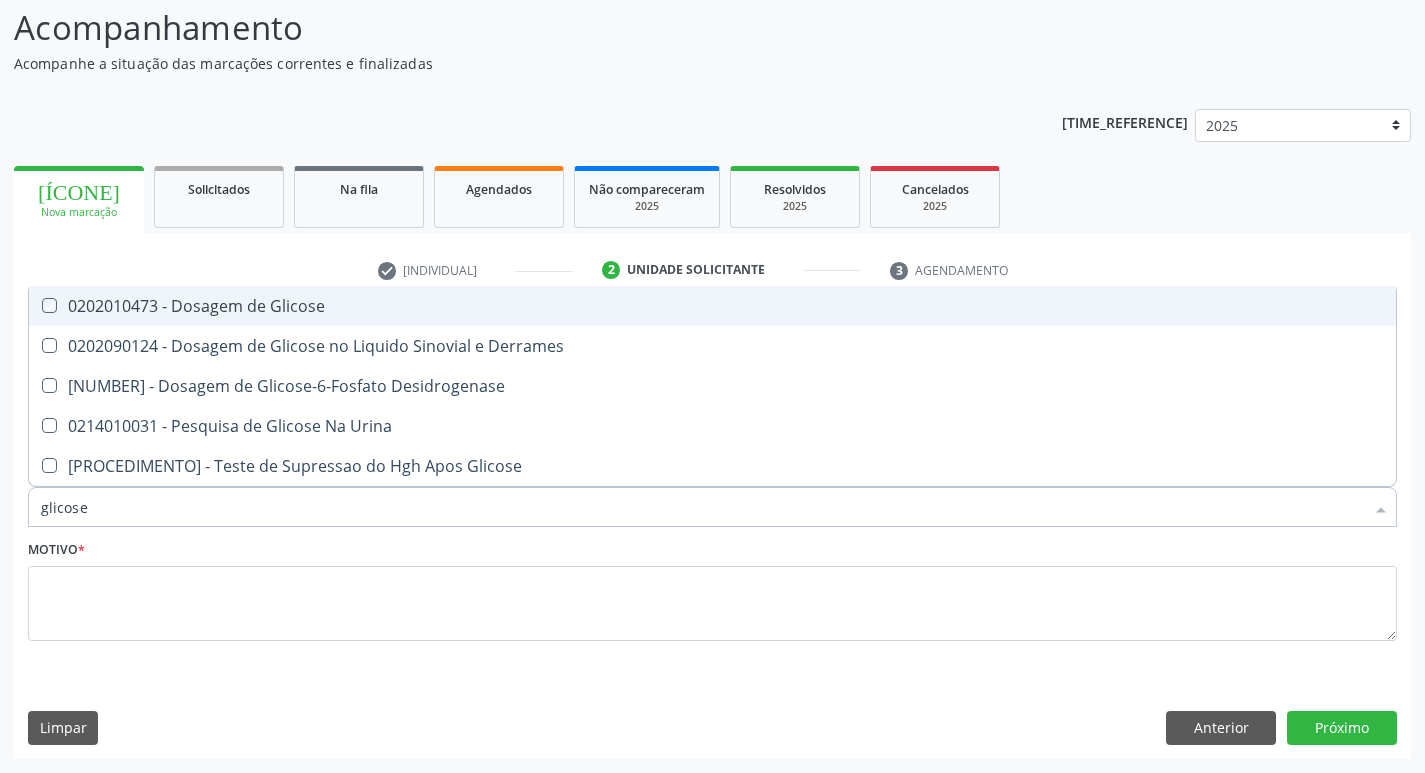 click at bounding box center (35, 305) 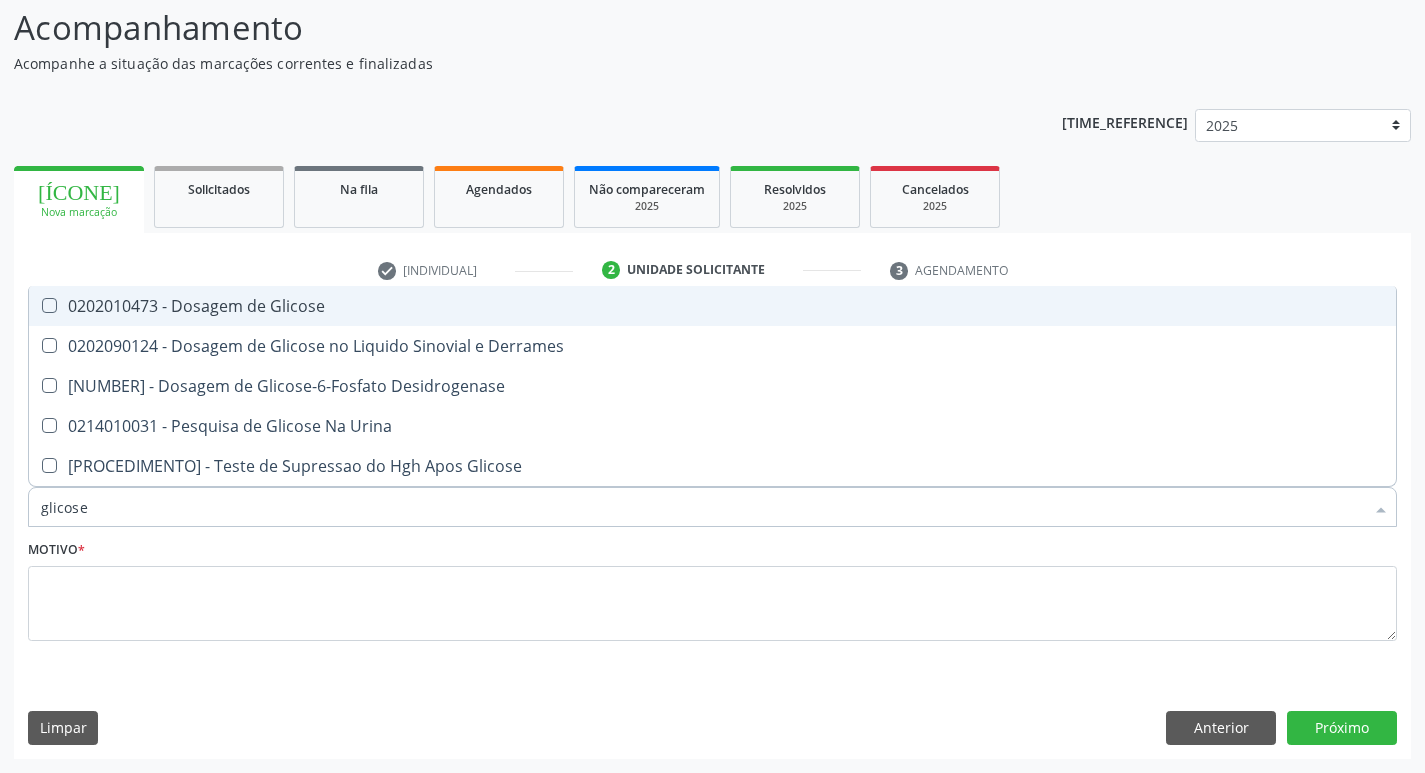 checkbox on "true" 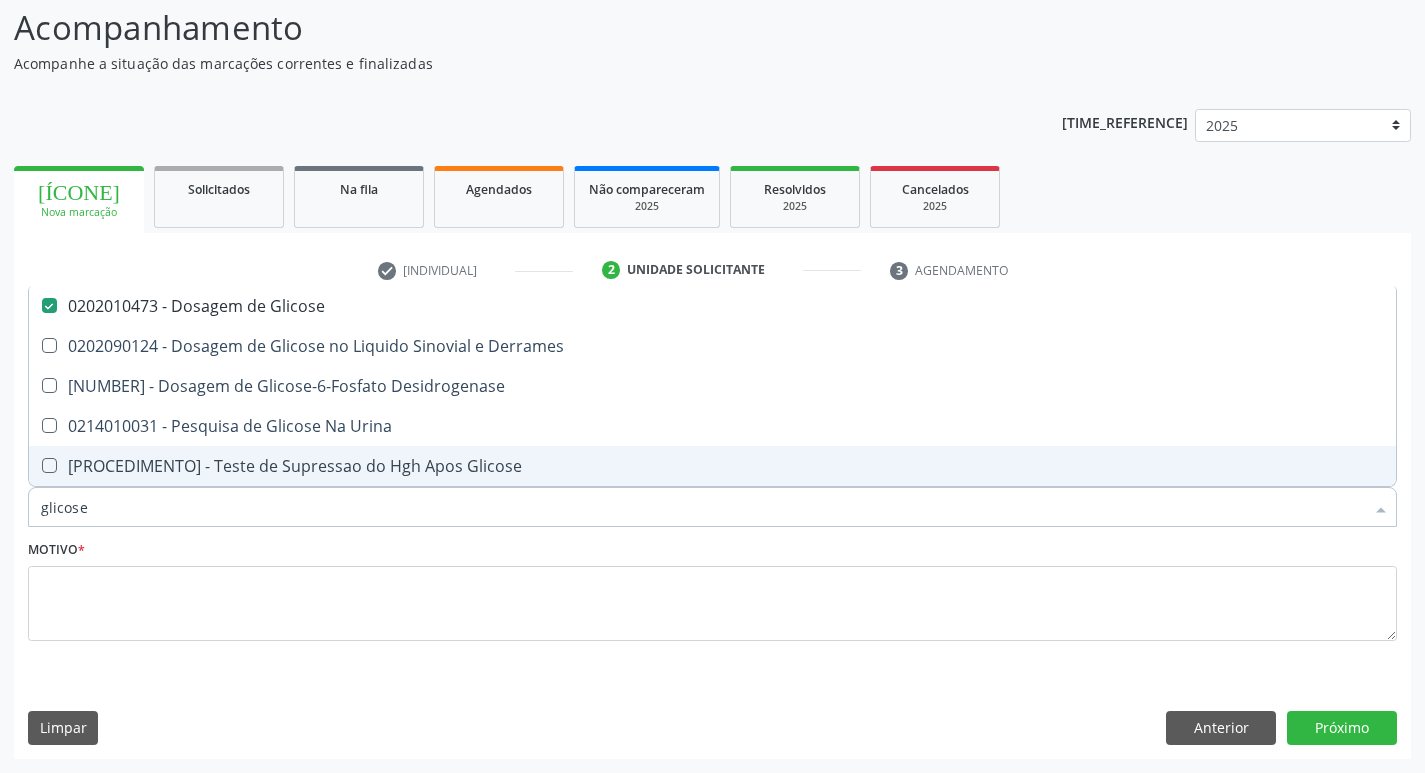 drag, startPoint x: 134, startPoint y: 509, endPoint x: 0, endPoint y: 514, distance: 134.09325 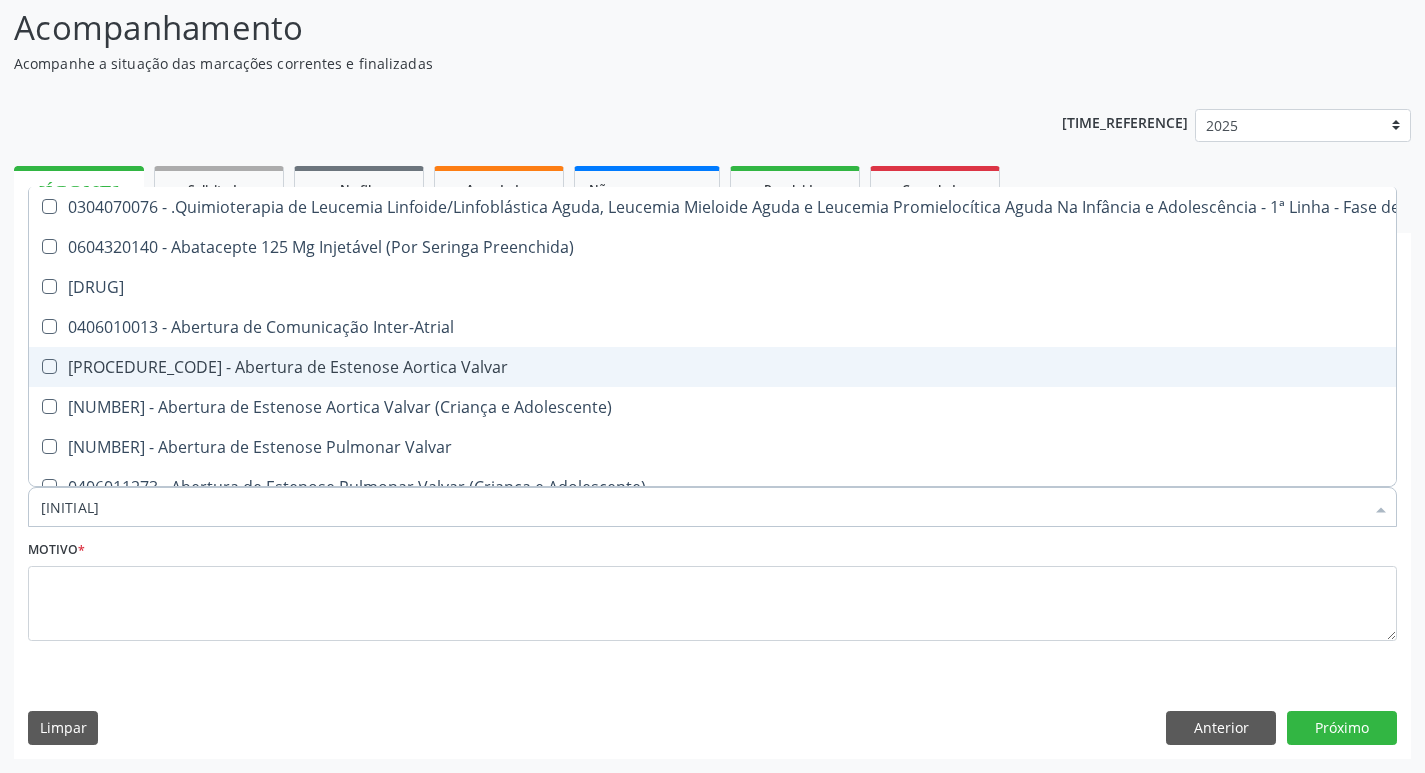 type on "tg" 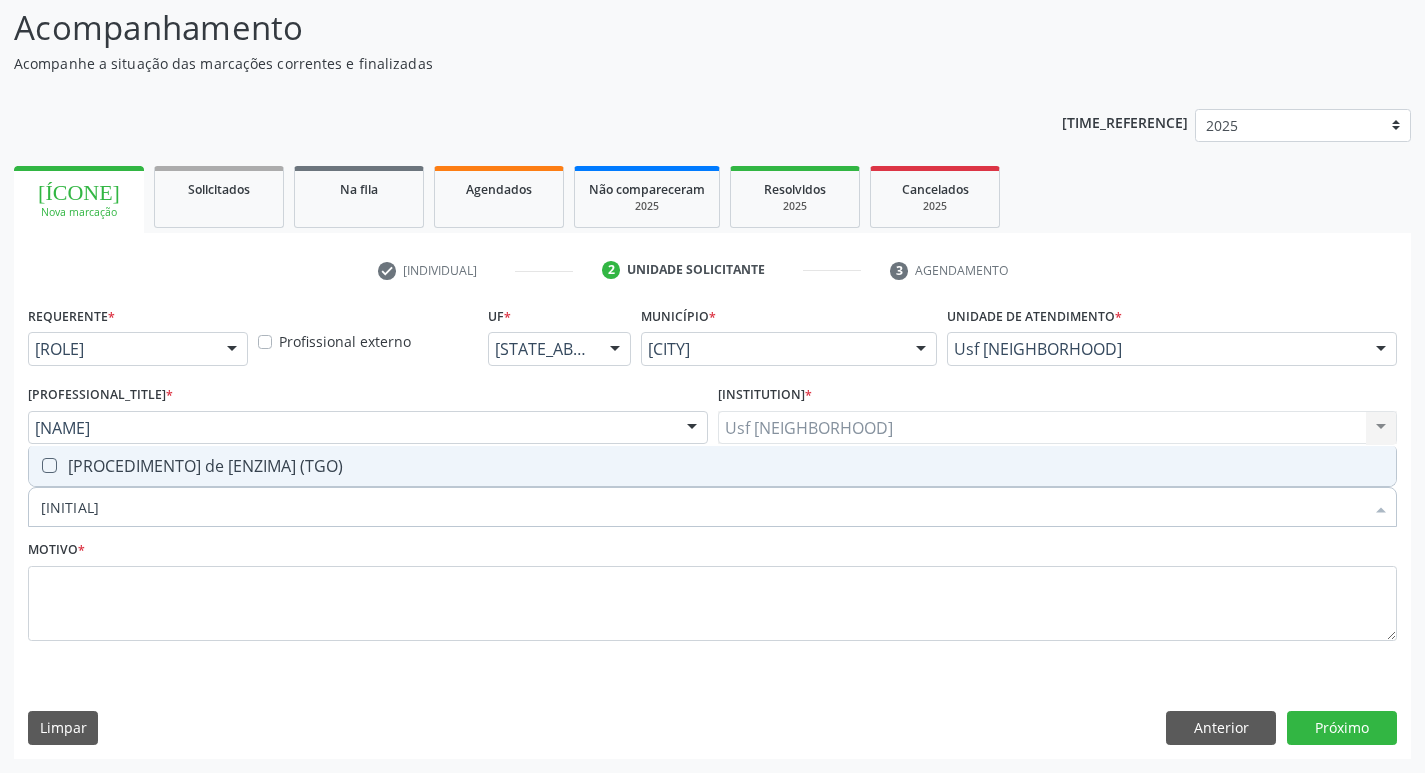 click at bounding box center (49, 465) 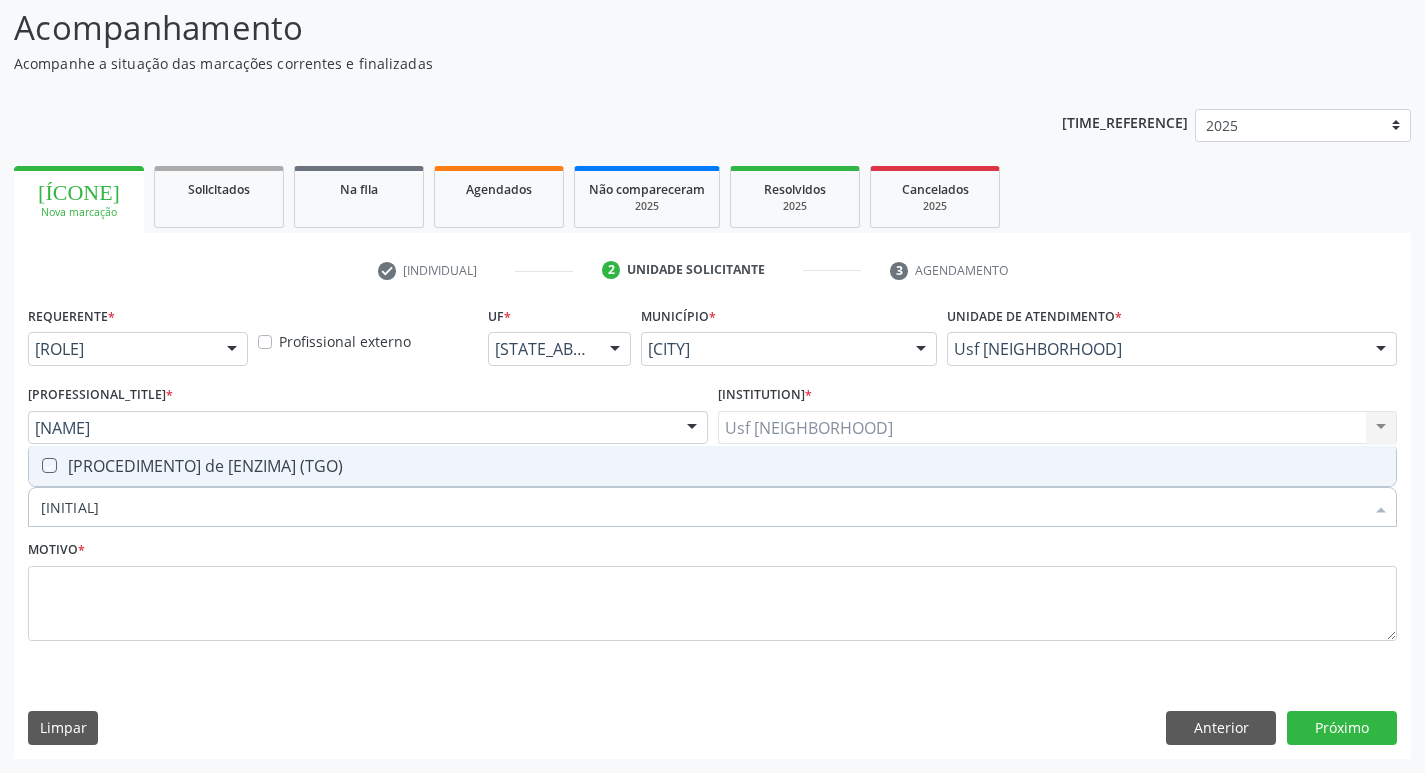 click at bounding box center [35, 465] 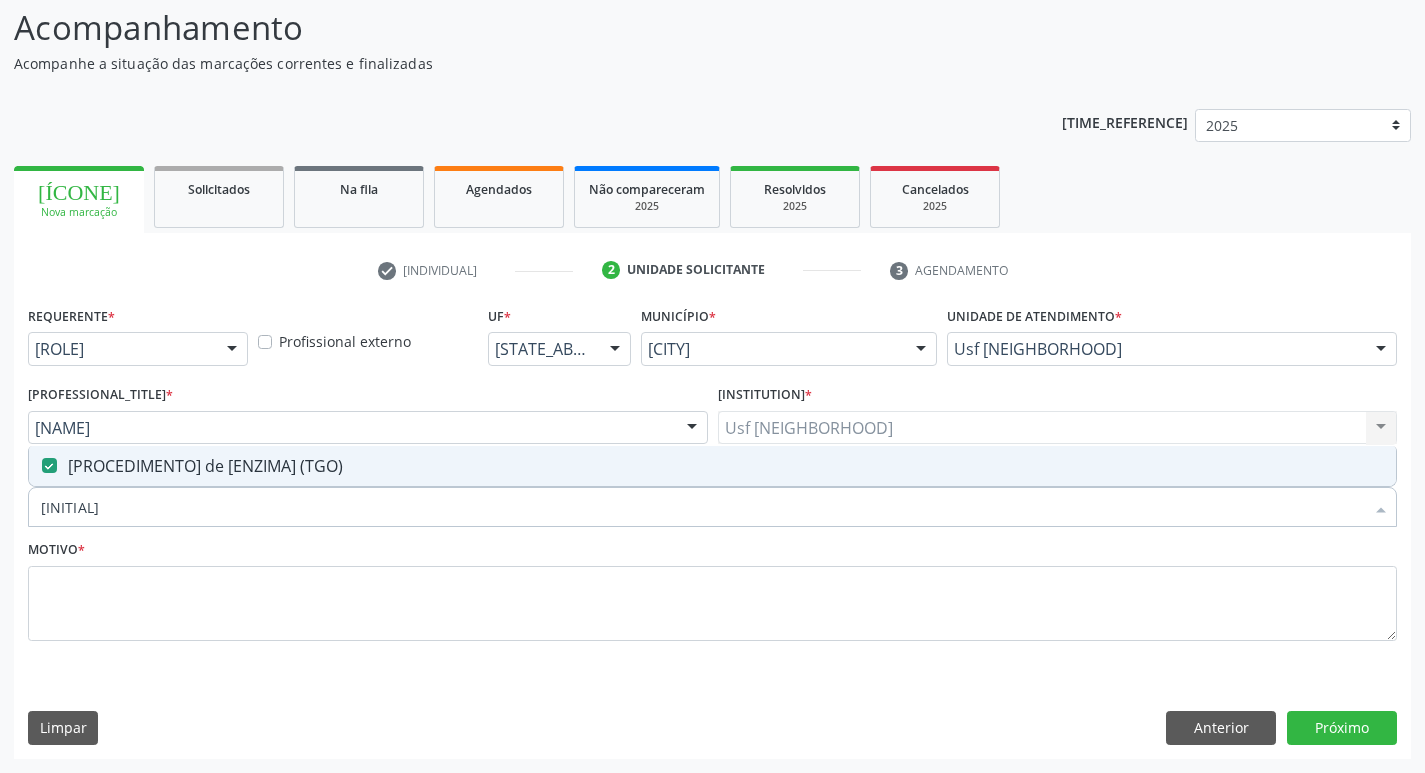 click on "[DRUG_NAME]" at bounding box center (702, 507) 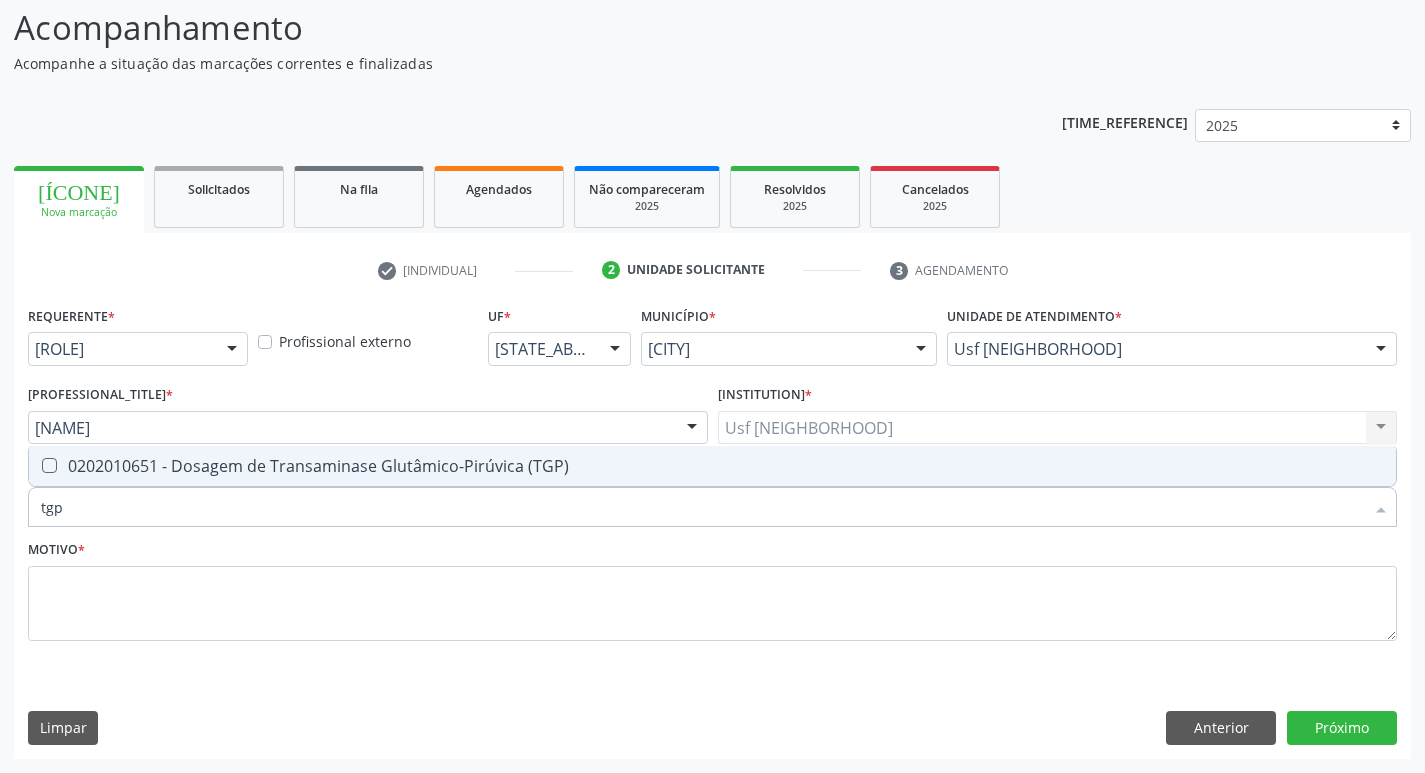 click at bounding box center [49, 465] 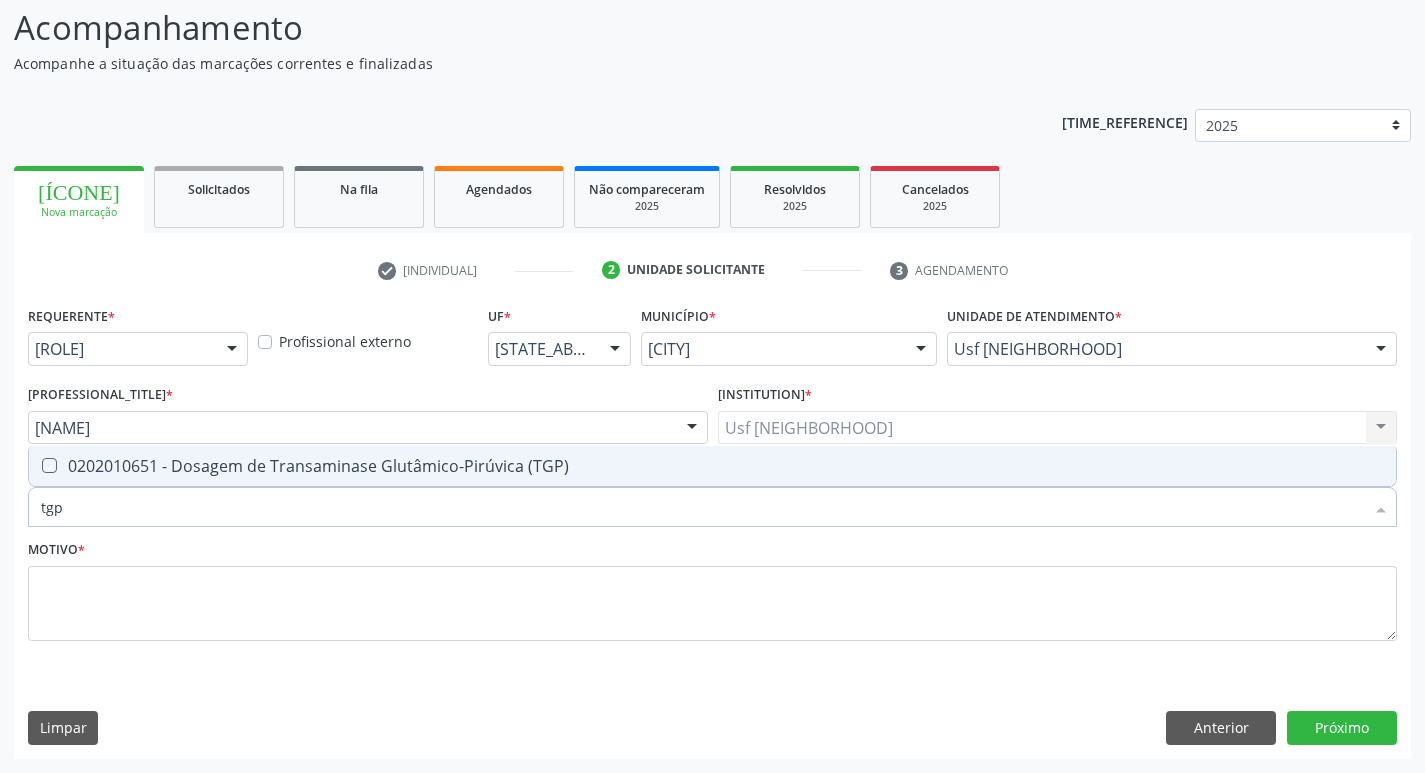 click at bounding box center (35, 465) 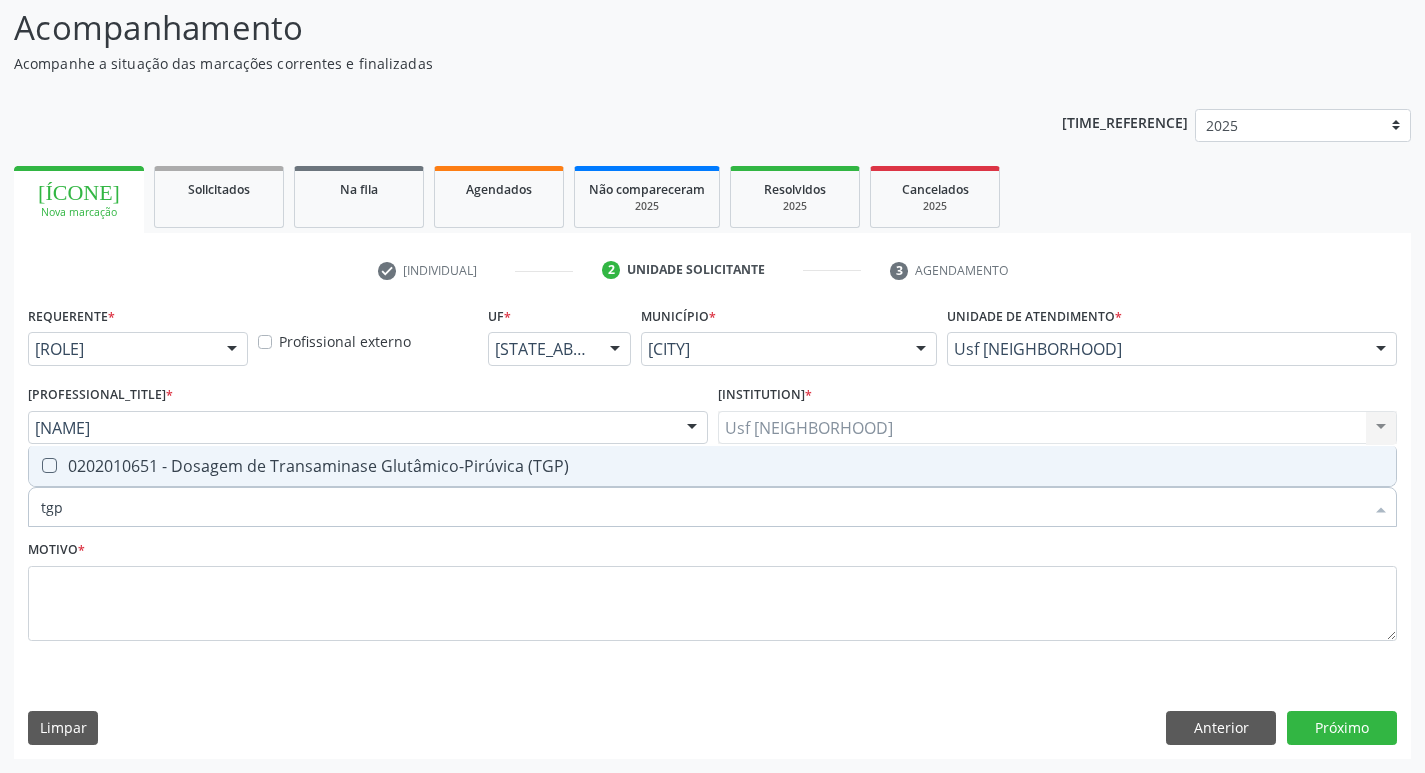 checkbox on "true" 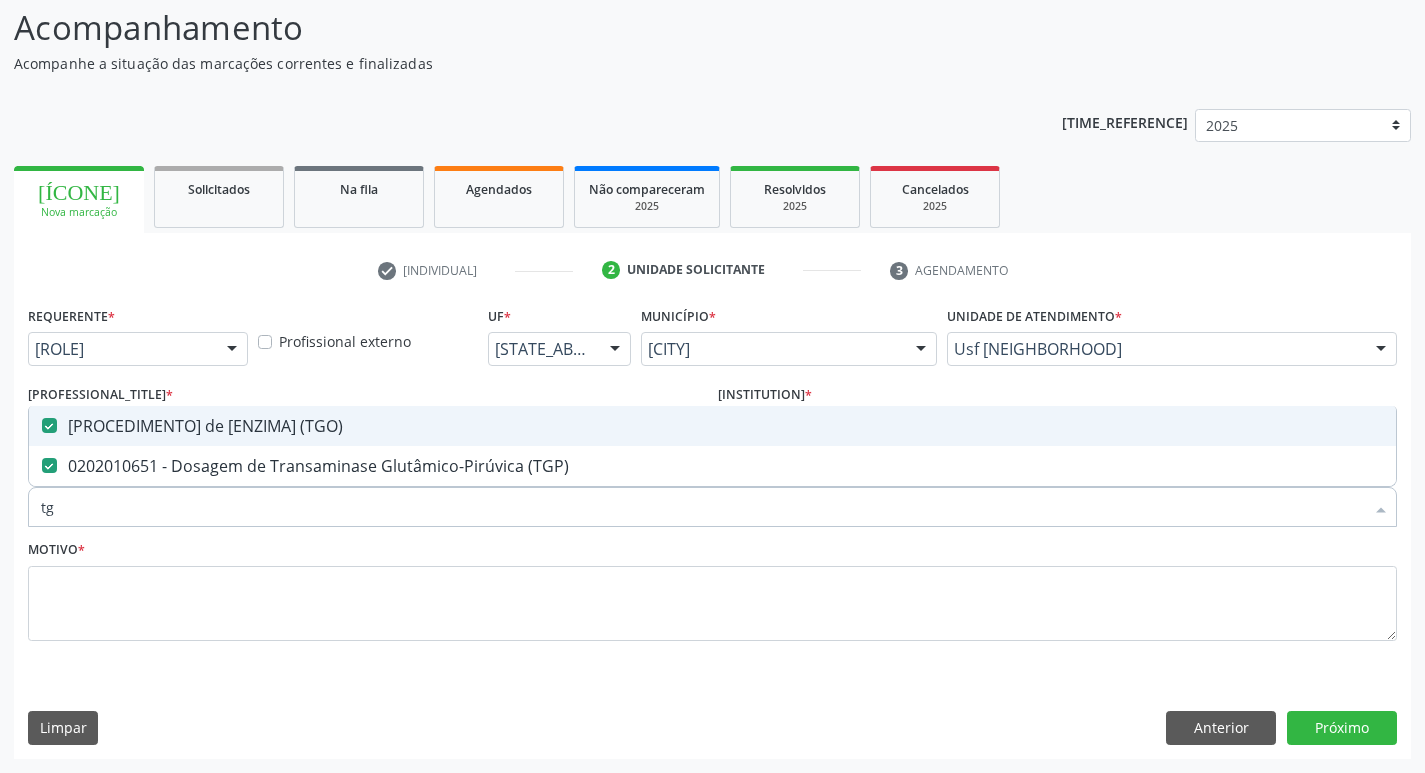 type on "t" 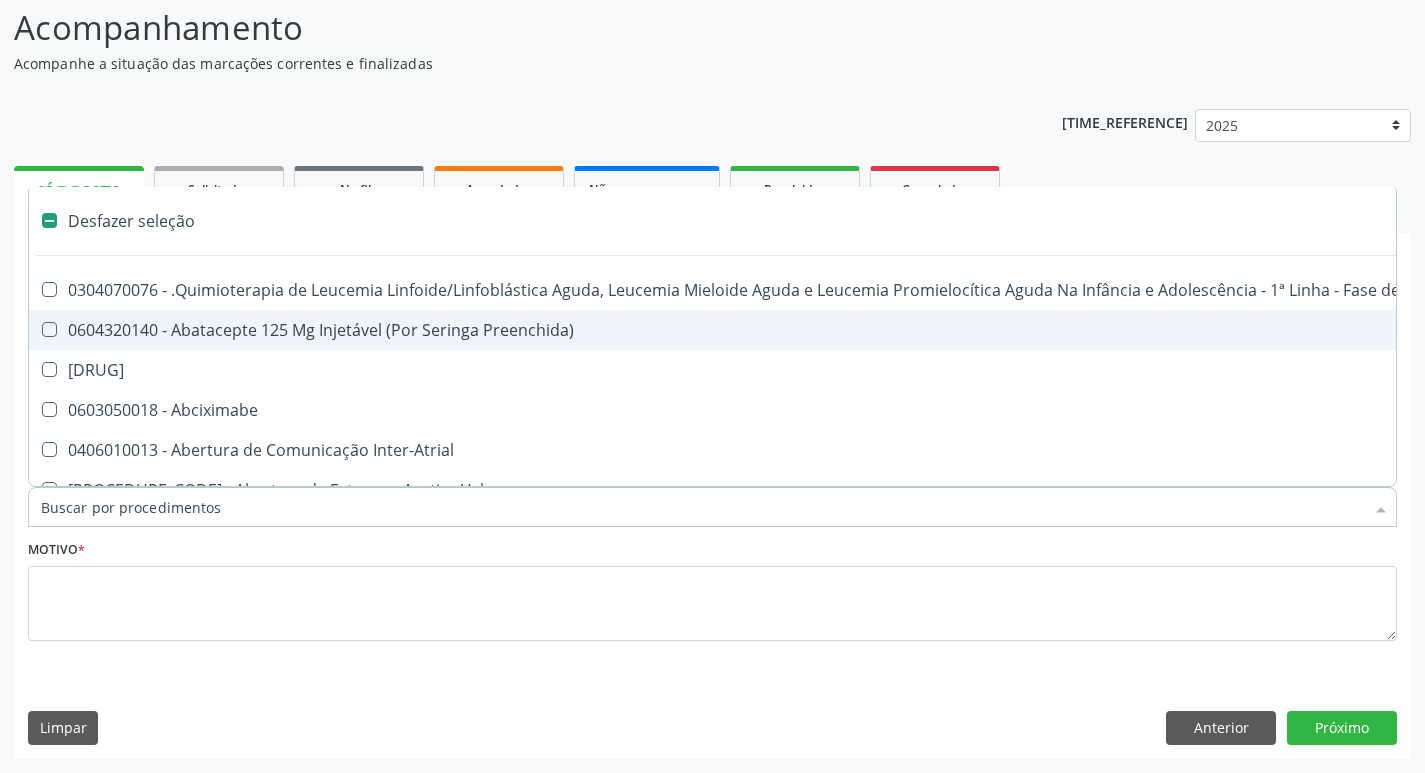 click on "Item de agendamento
*" at bounding box center [702, 507] 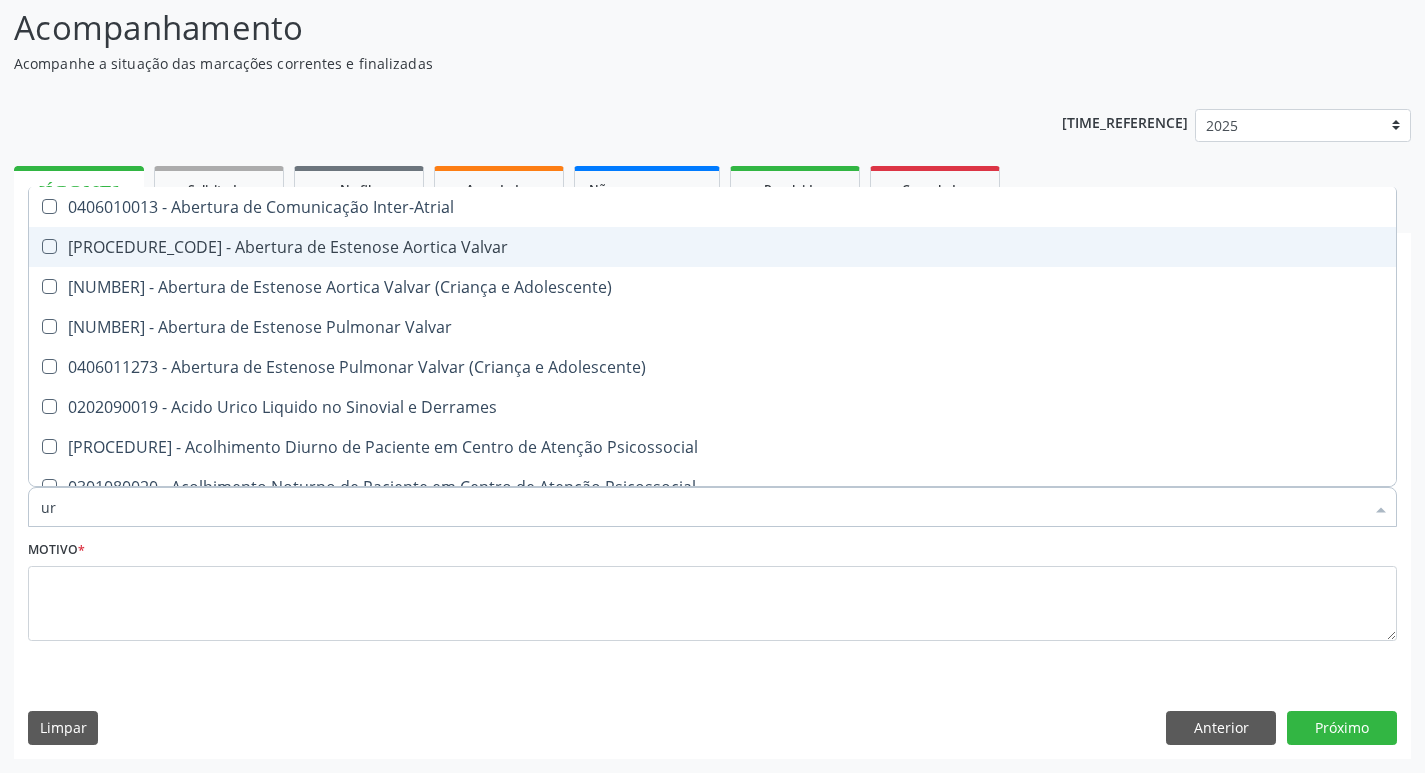 type on "ure" 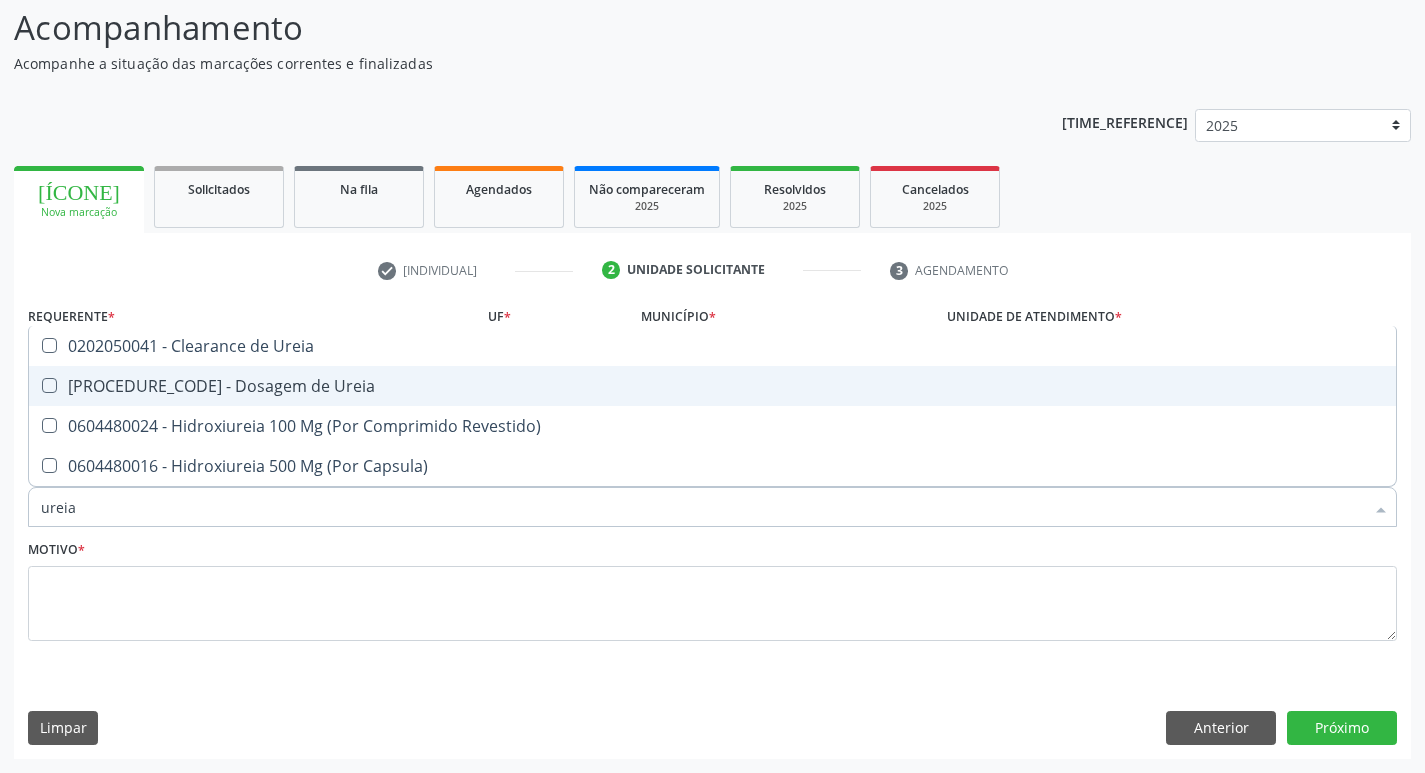 click at bounding box center [49, 385] 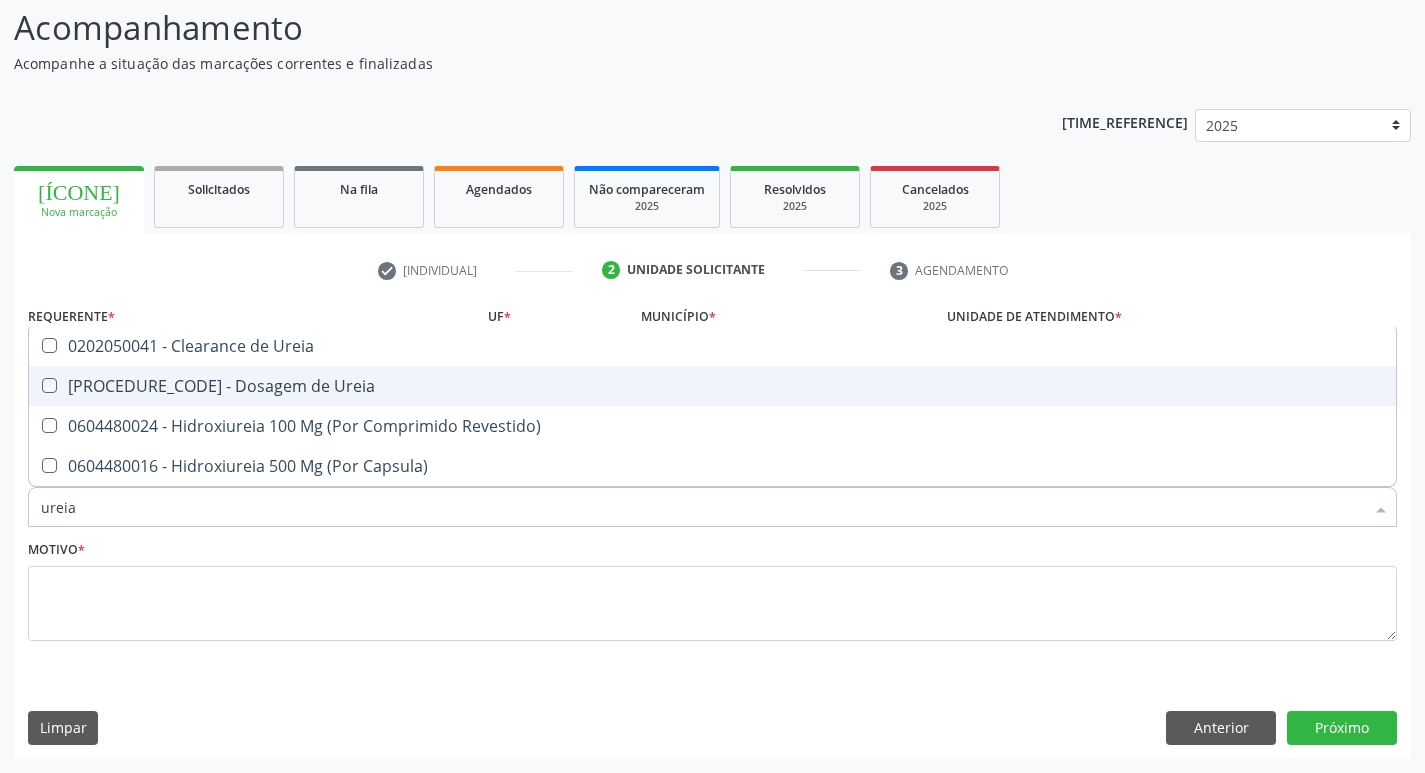 click at bounding box center (35, 385) 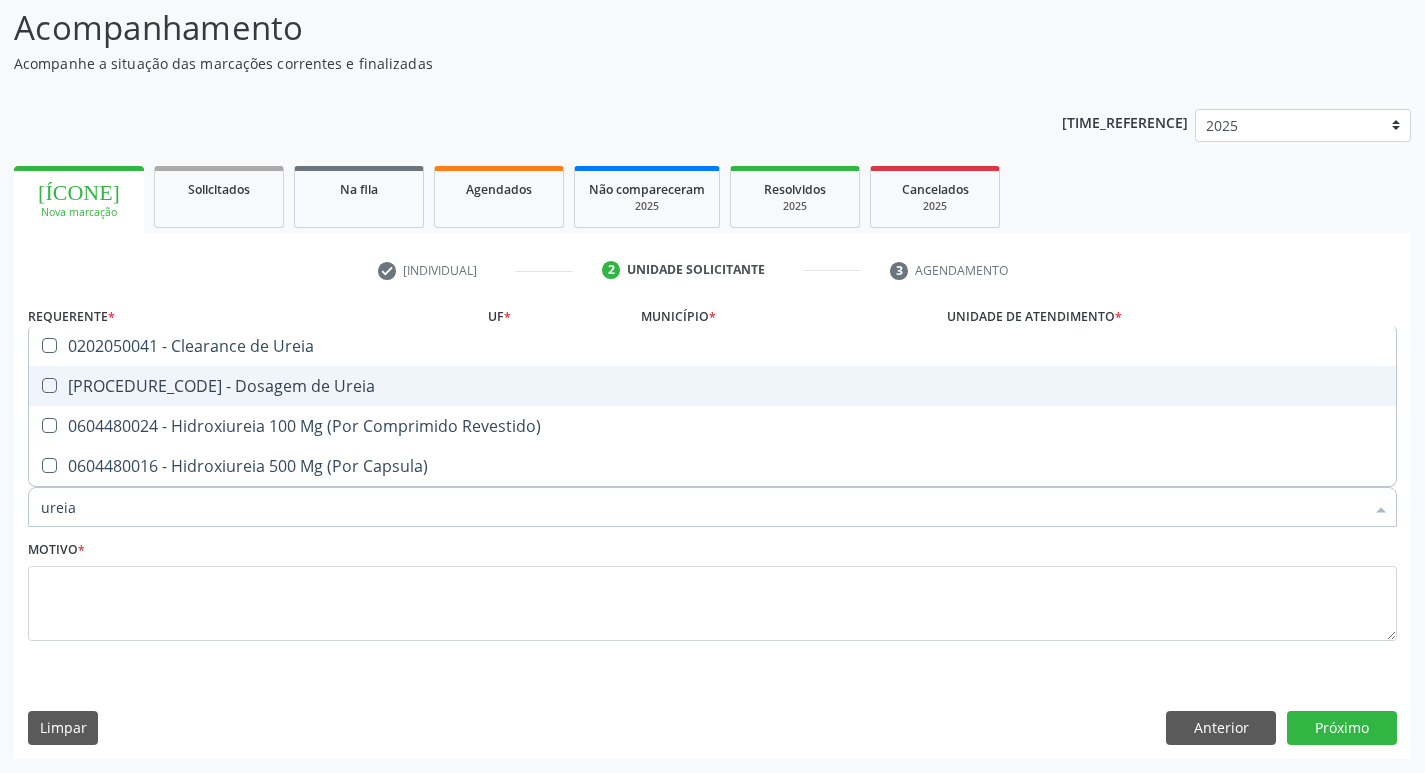 checkbox on "true" 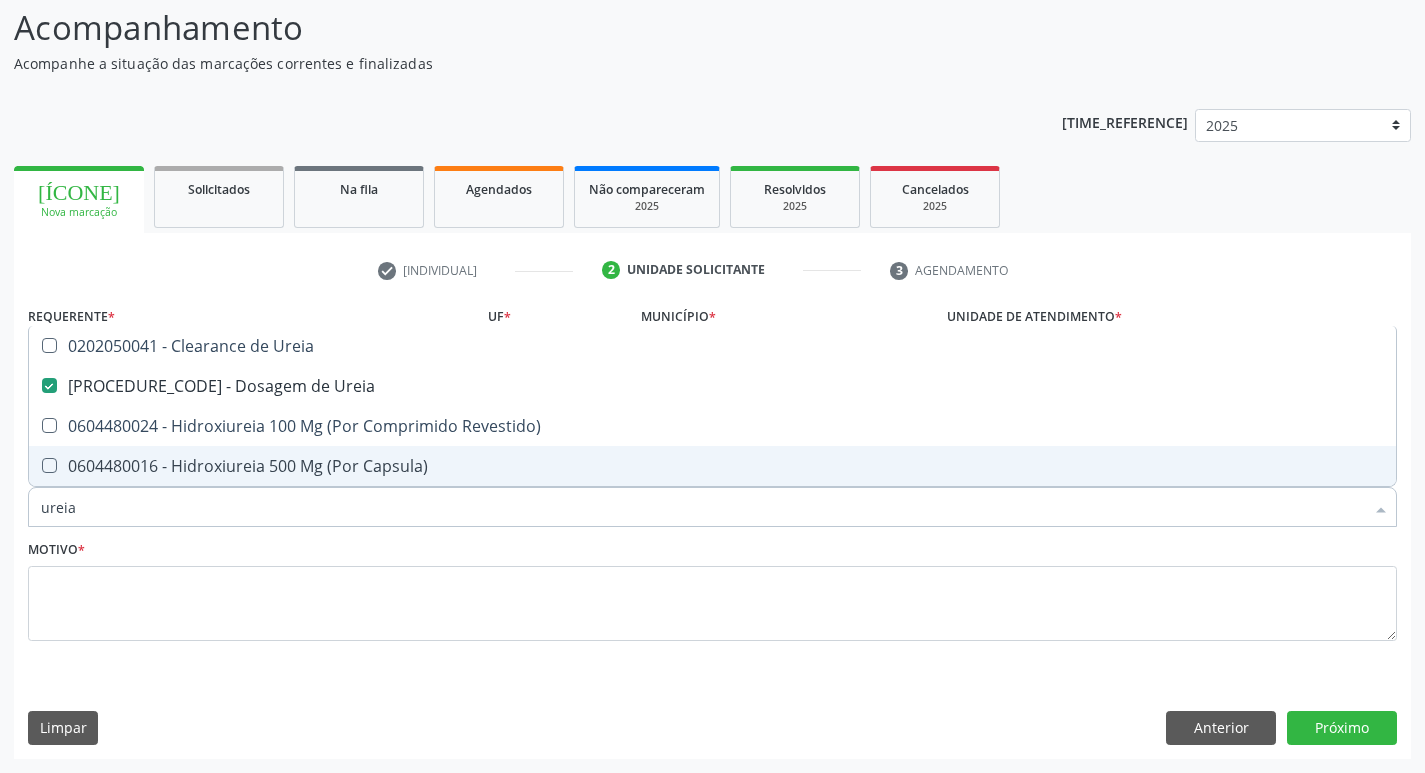 drag, startPoint x: 82, startPoint y: 507, endPoint x: 16, endPoint y: 504, distance: 66.068146 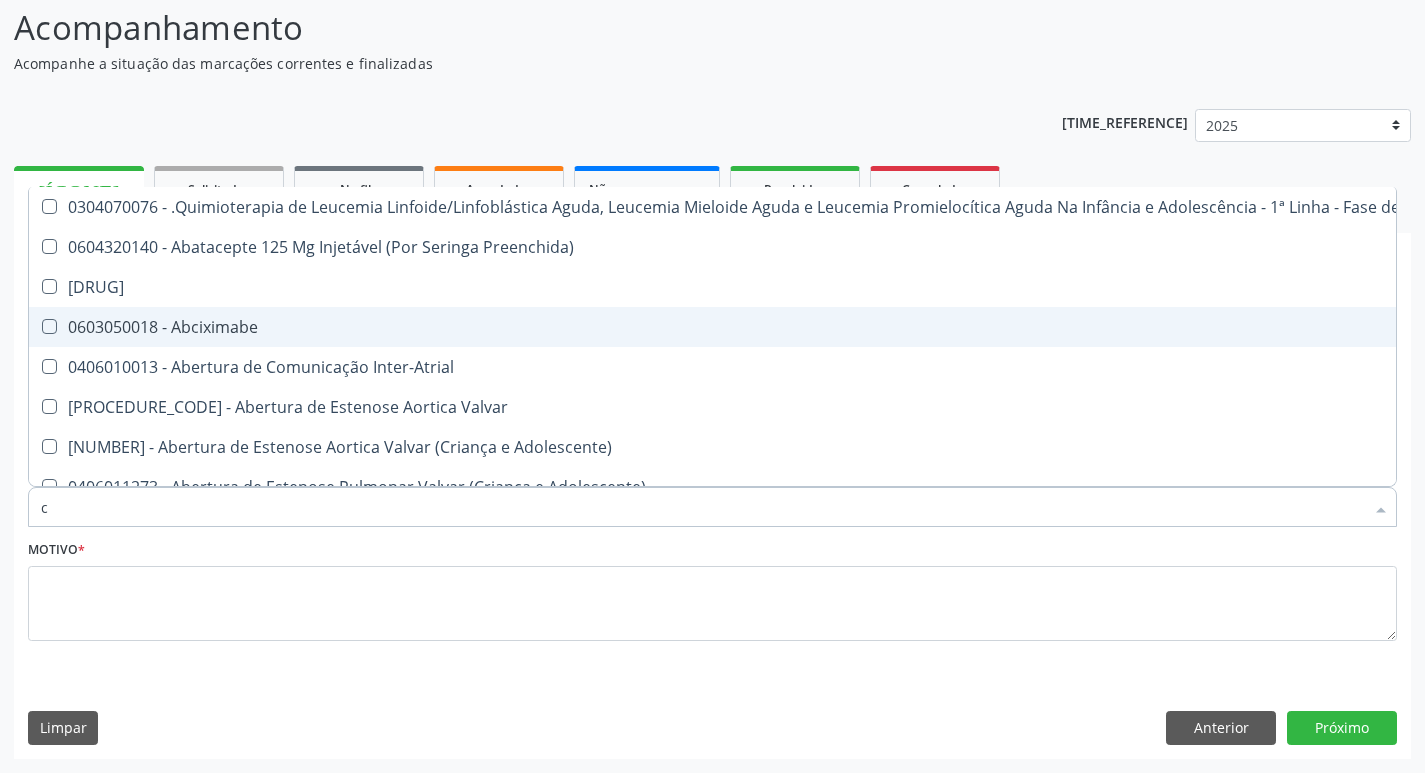 type on "cr" 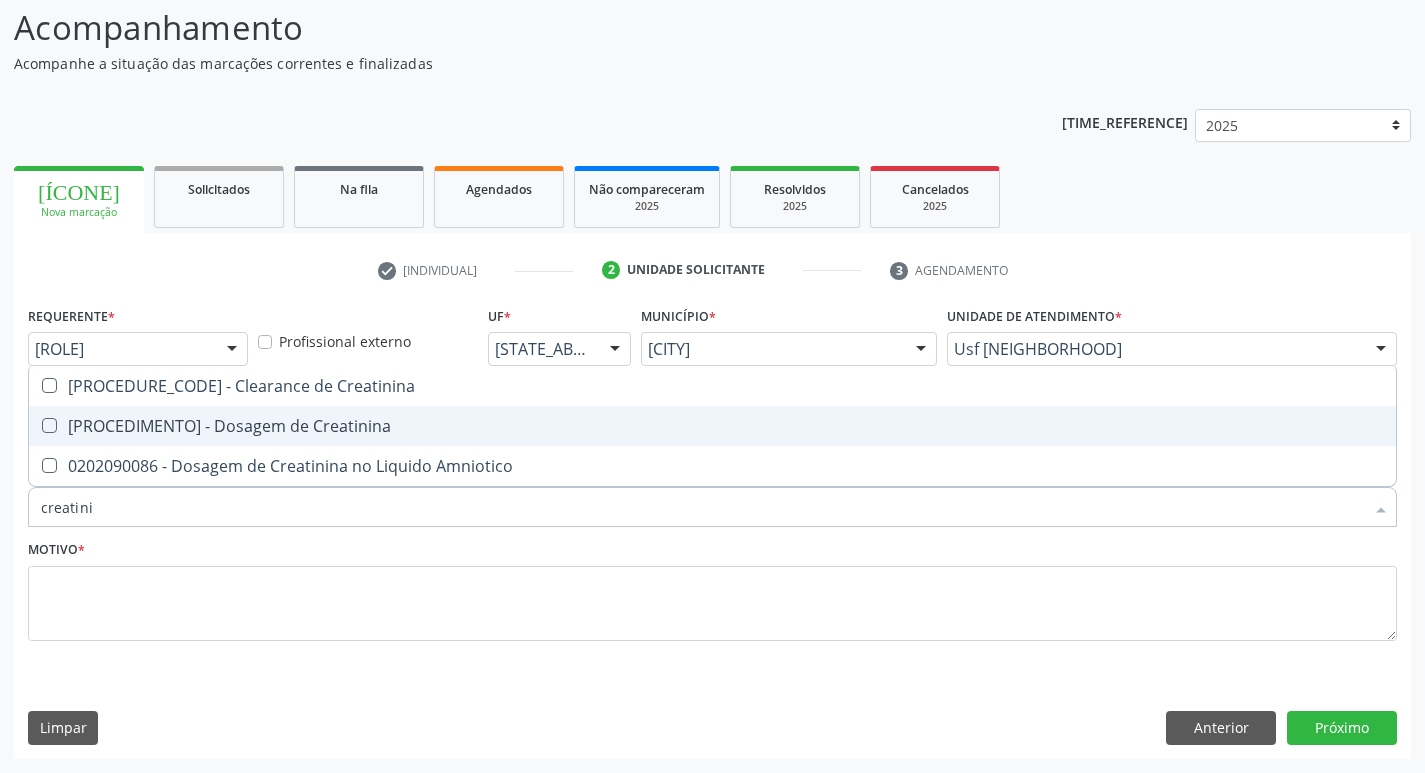 click at bounding box center (49, 425) 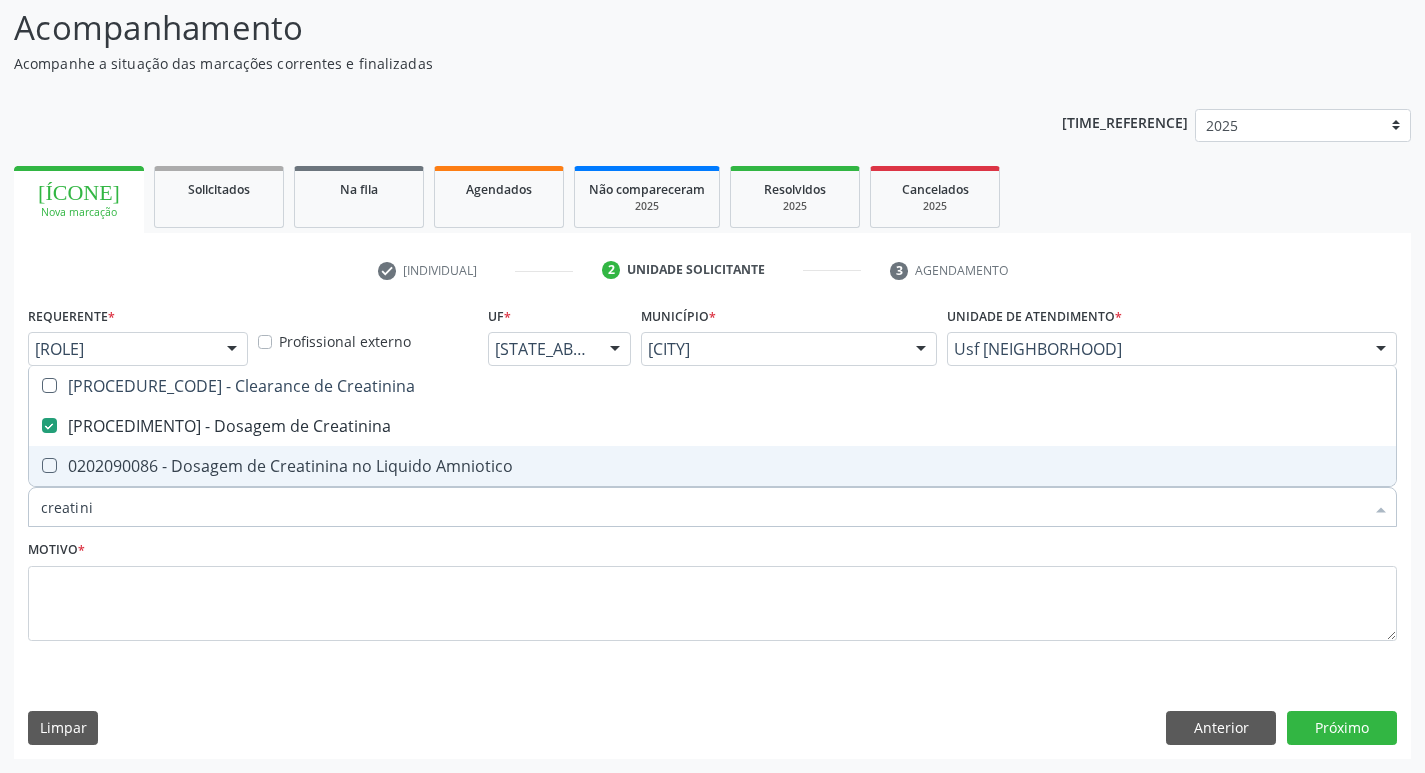 drag, startPoint x: 144, startPoint y: 500, endPoint x: 0, endPoint y: 519, distance: 145.24806 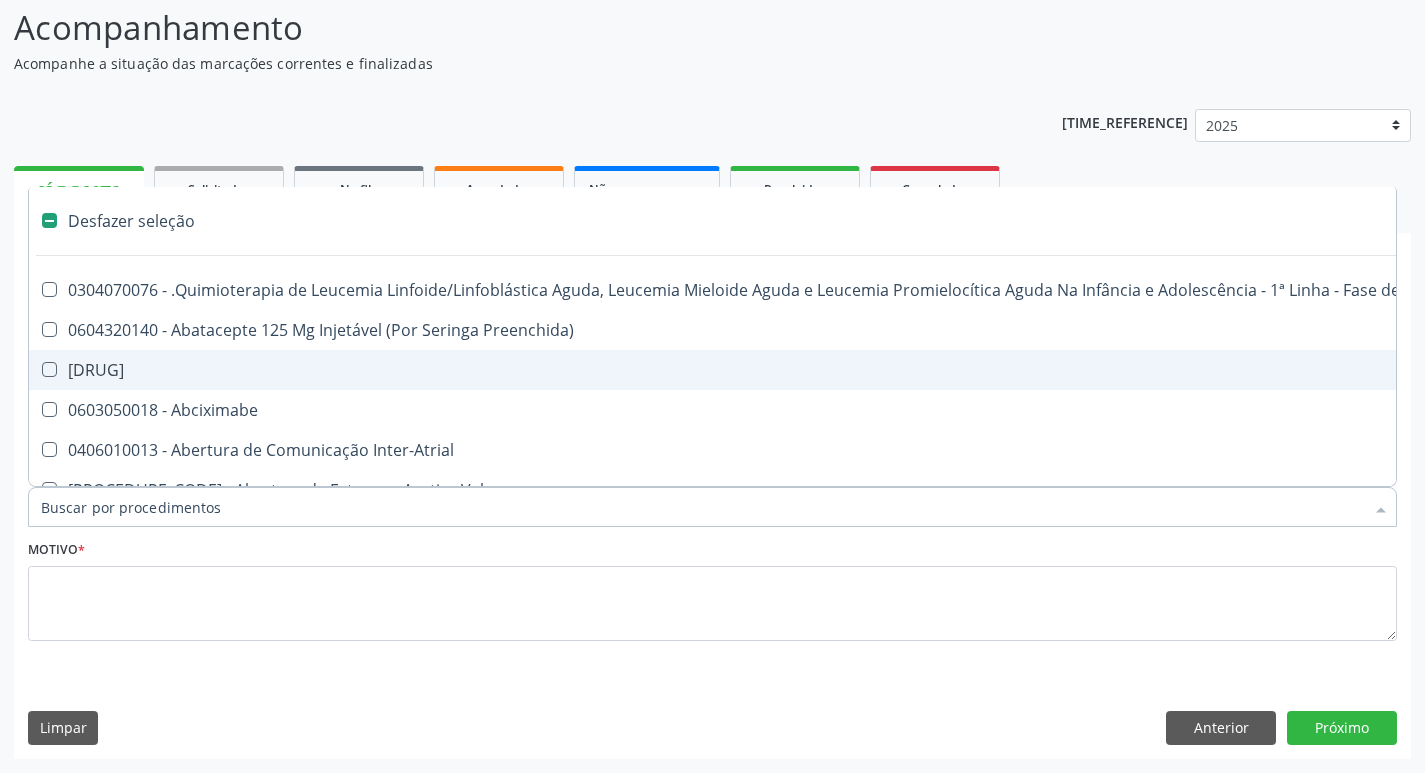 click on "Item de agendamento
*" at bounding box center [702, 507] 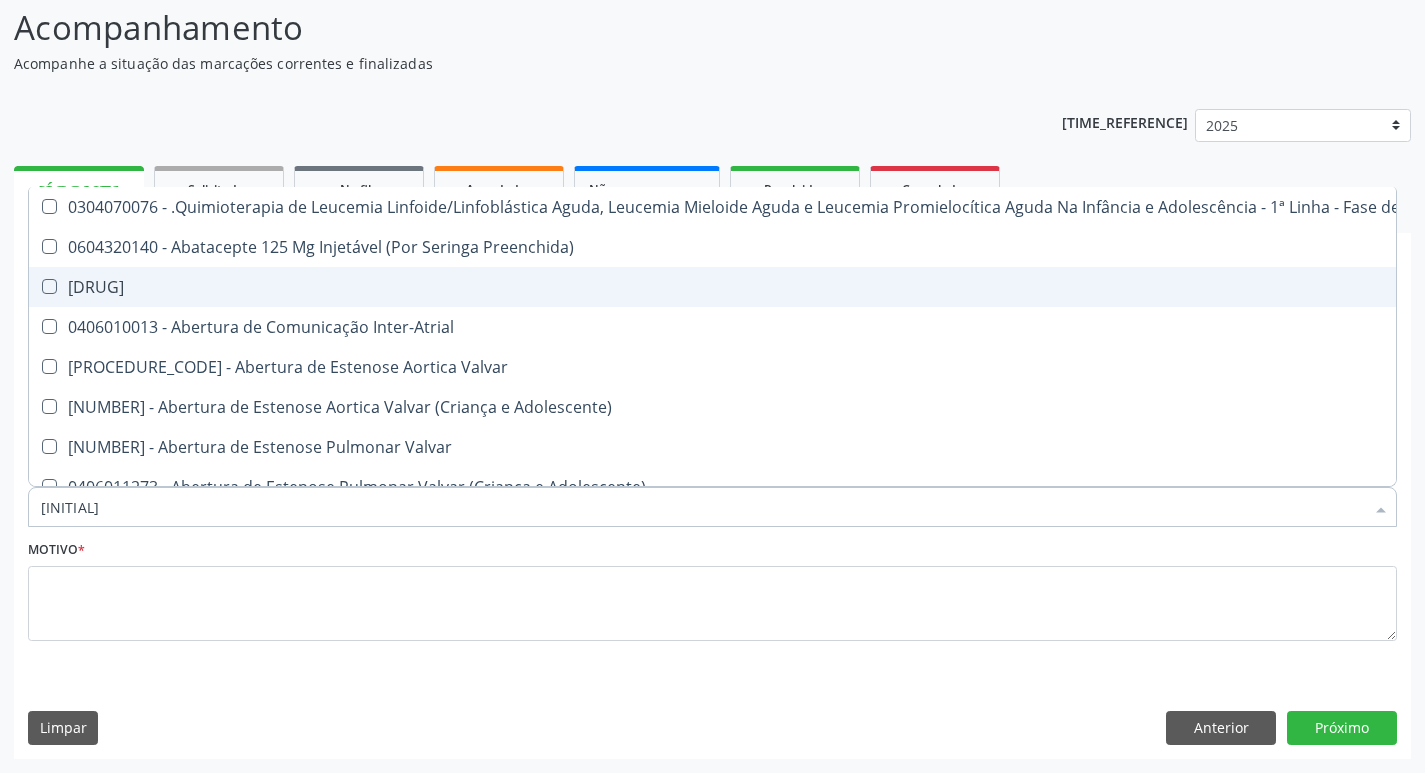 type on "t3" 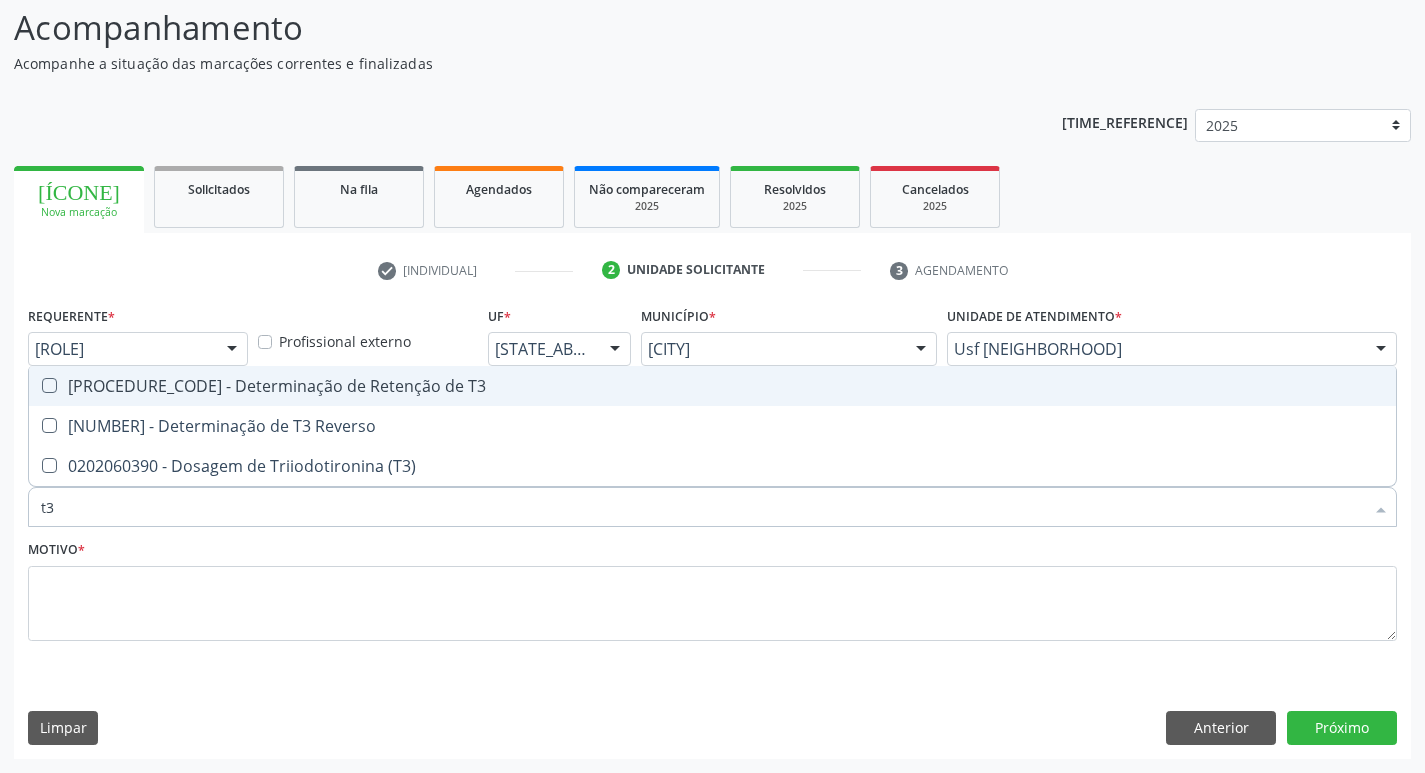 click at bounding box center (49, 385) 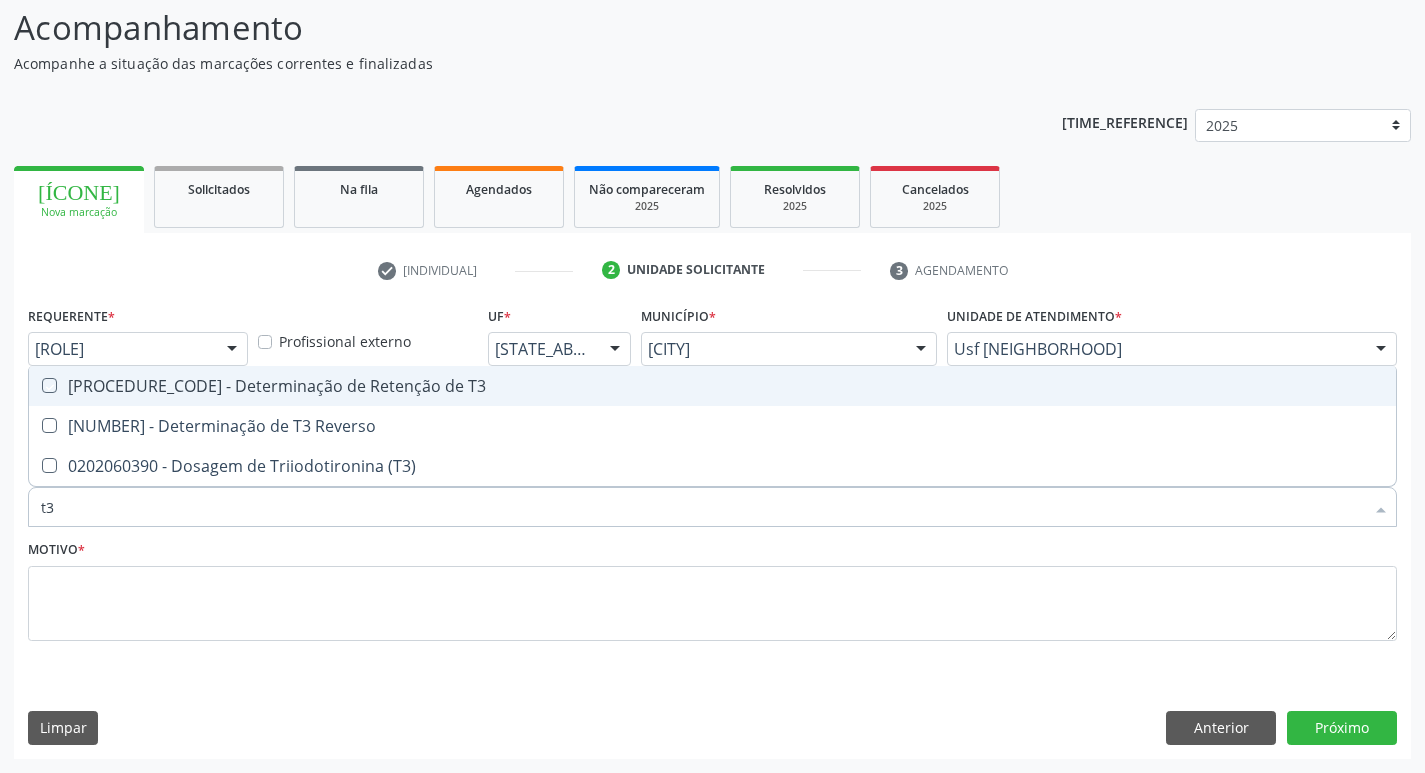 checkbox on "true" 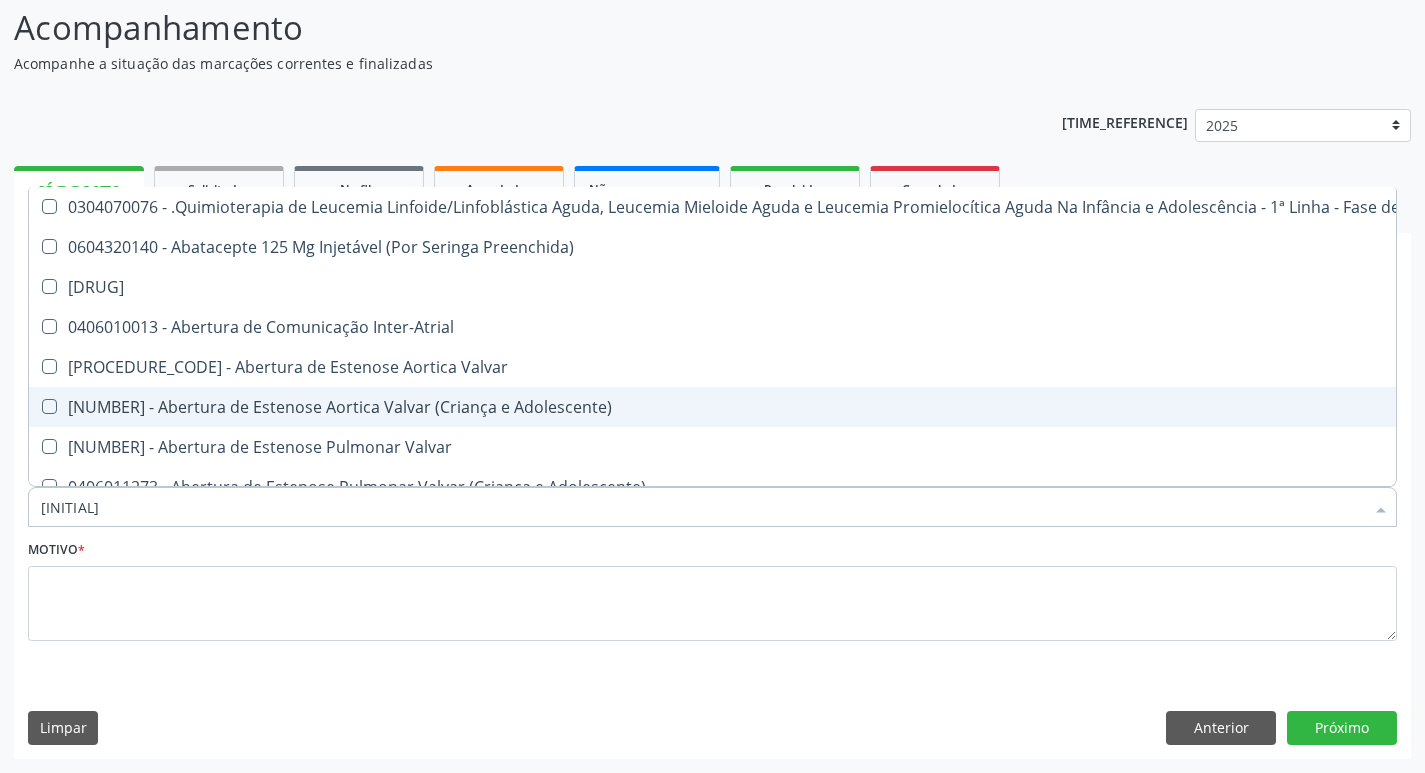 type on "t3" 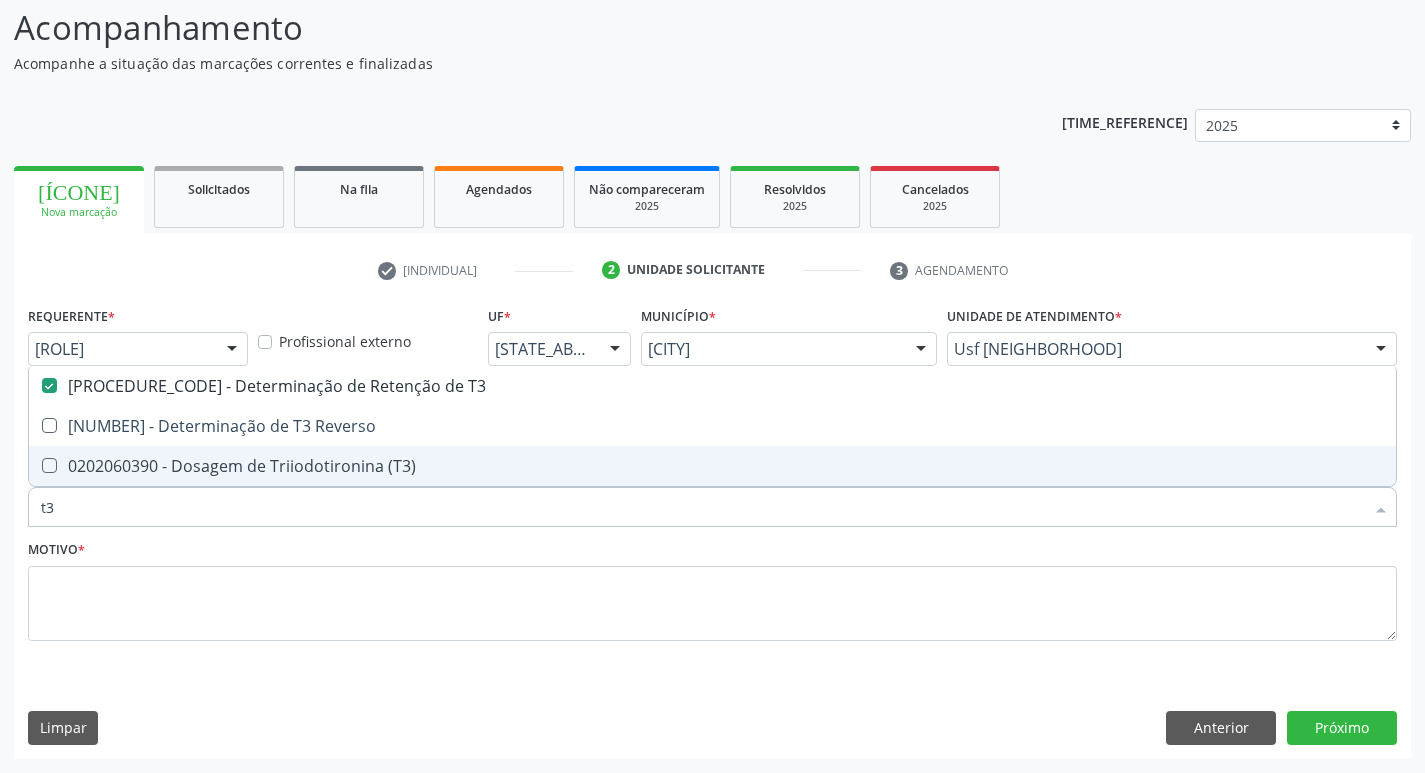 click at bounding box center [49, 465] 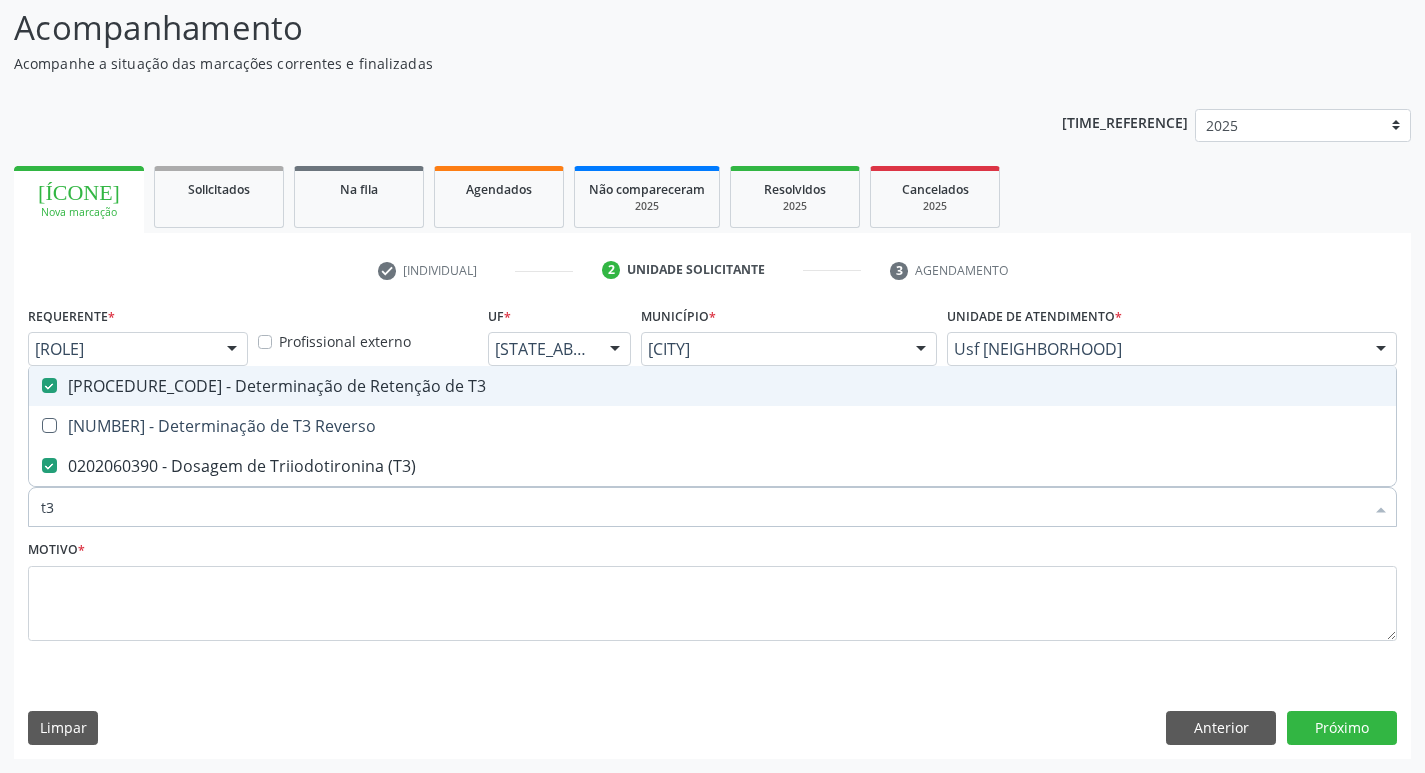click at bounding box center [49, 385] 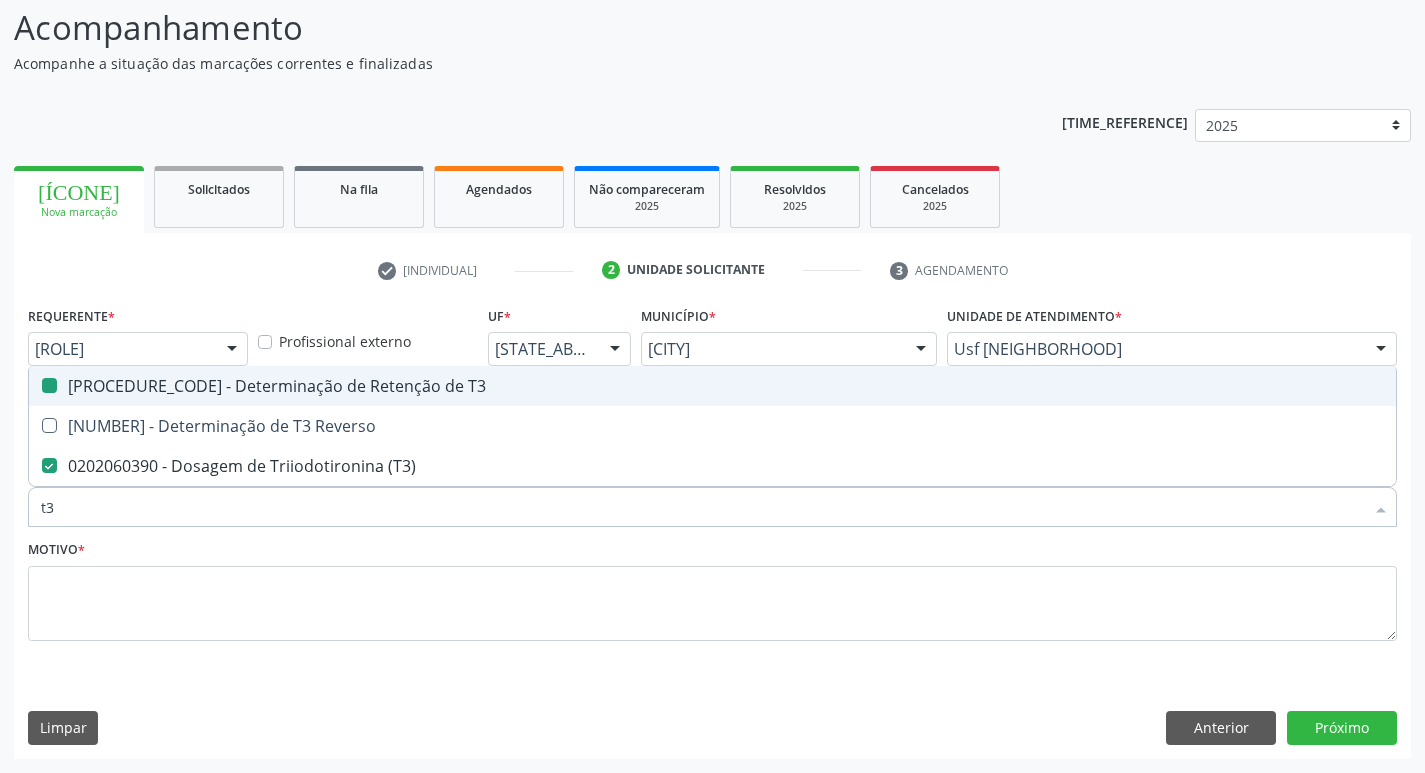 click at bounding box center [35, 385] 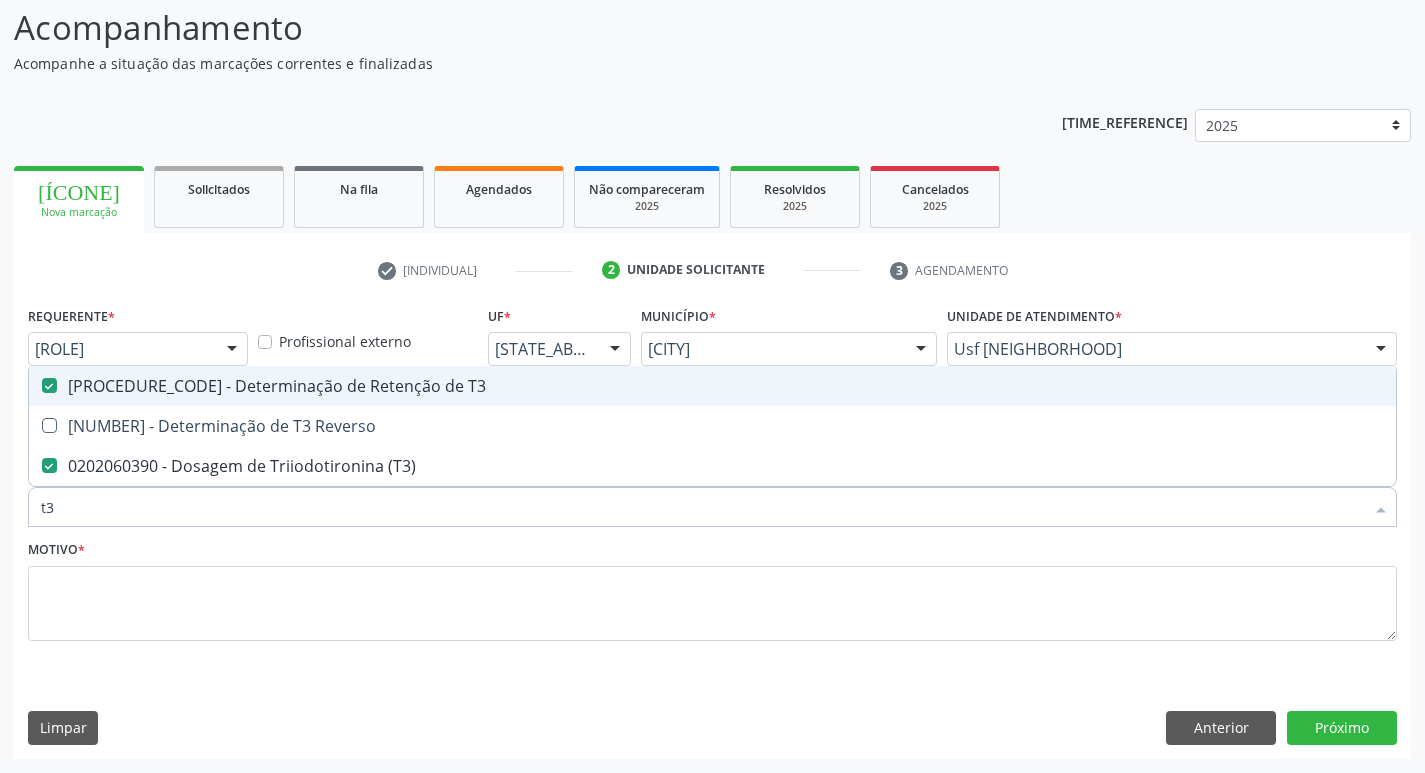 checkbox on "false" 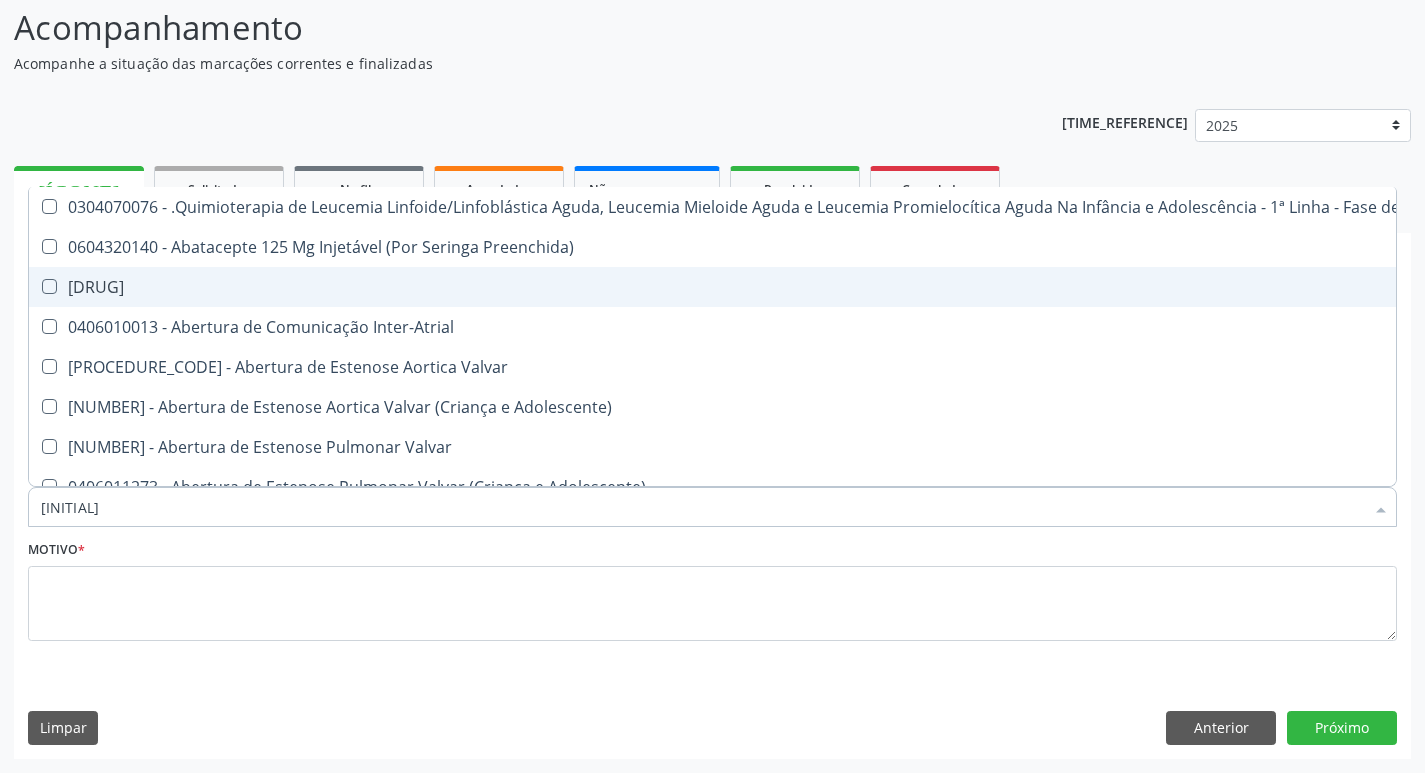 type on "t4" 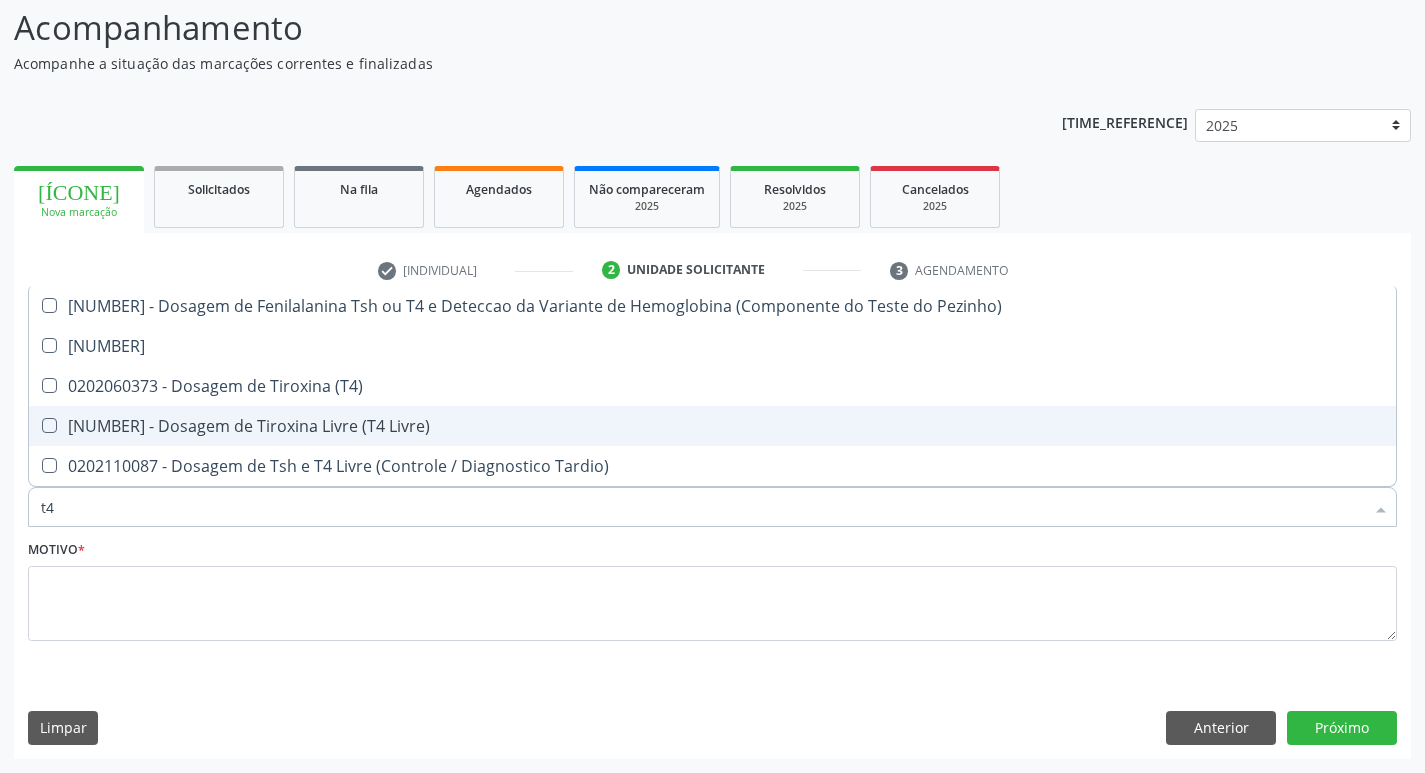 click at bounding box center (49, 425) 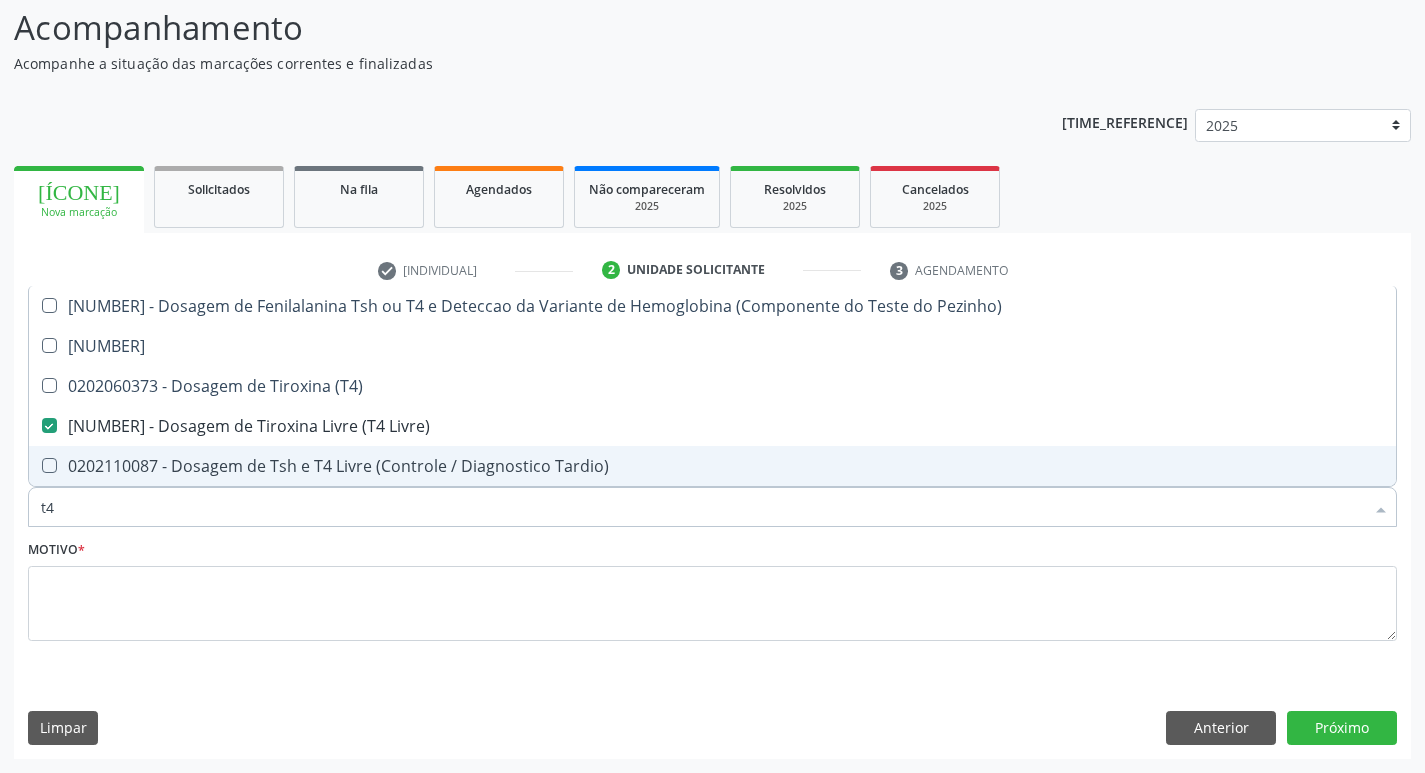 click on "t4" at bounding box center [702, 507] 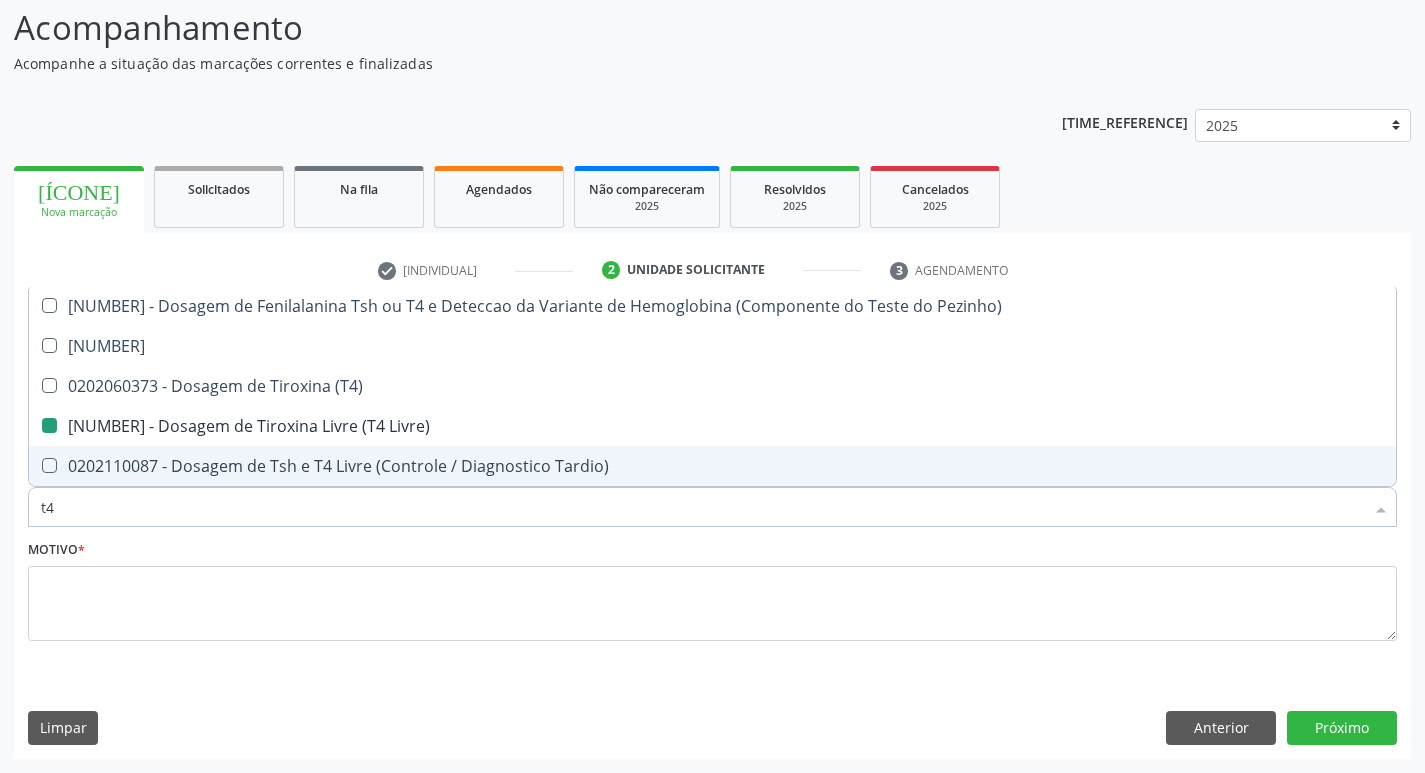 type on "t" 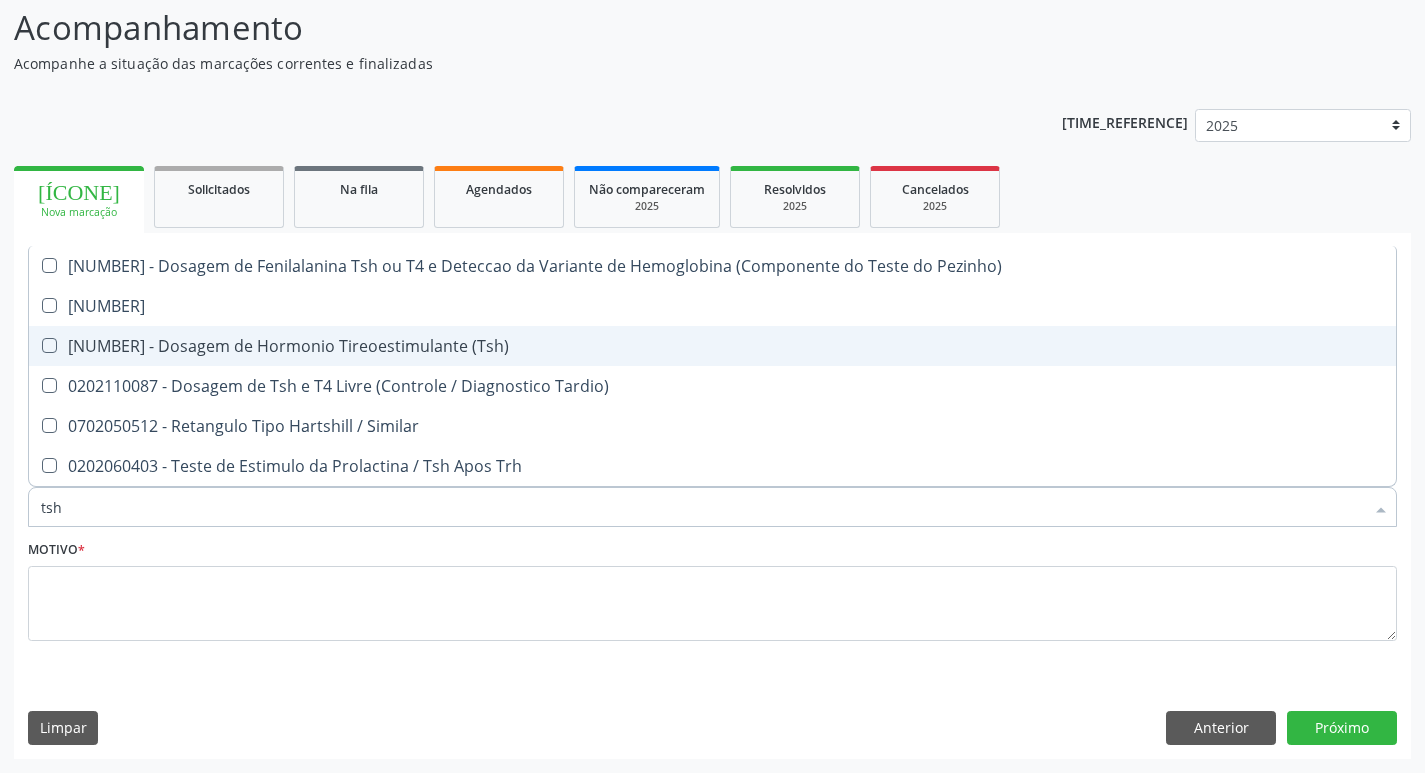click at bounding box center [49, 345] 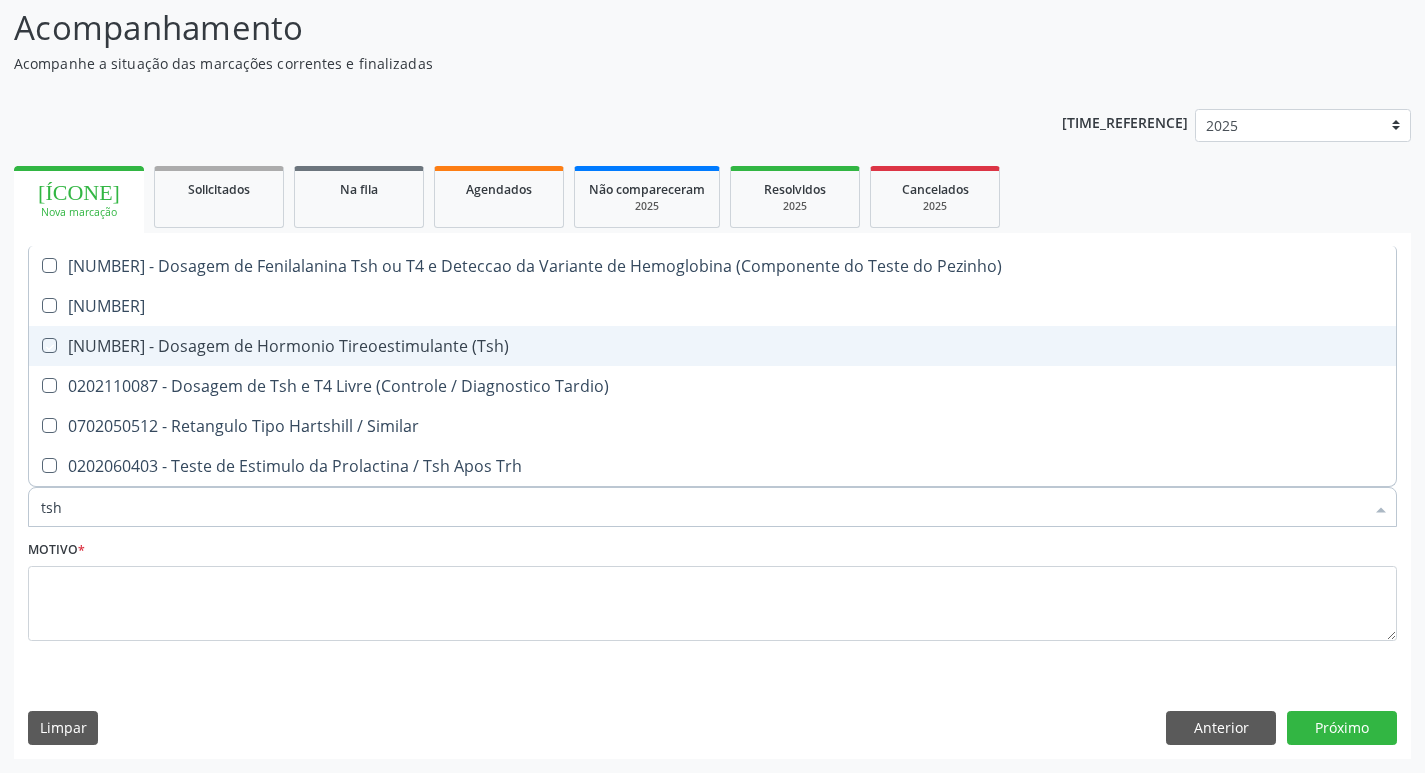 click at bounding box center [35, 345] 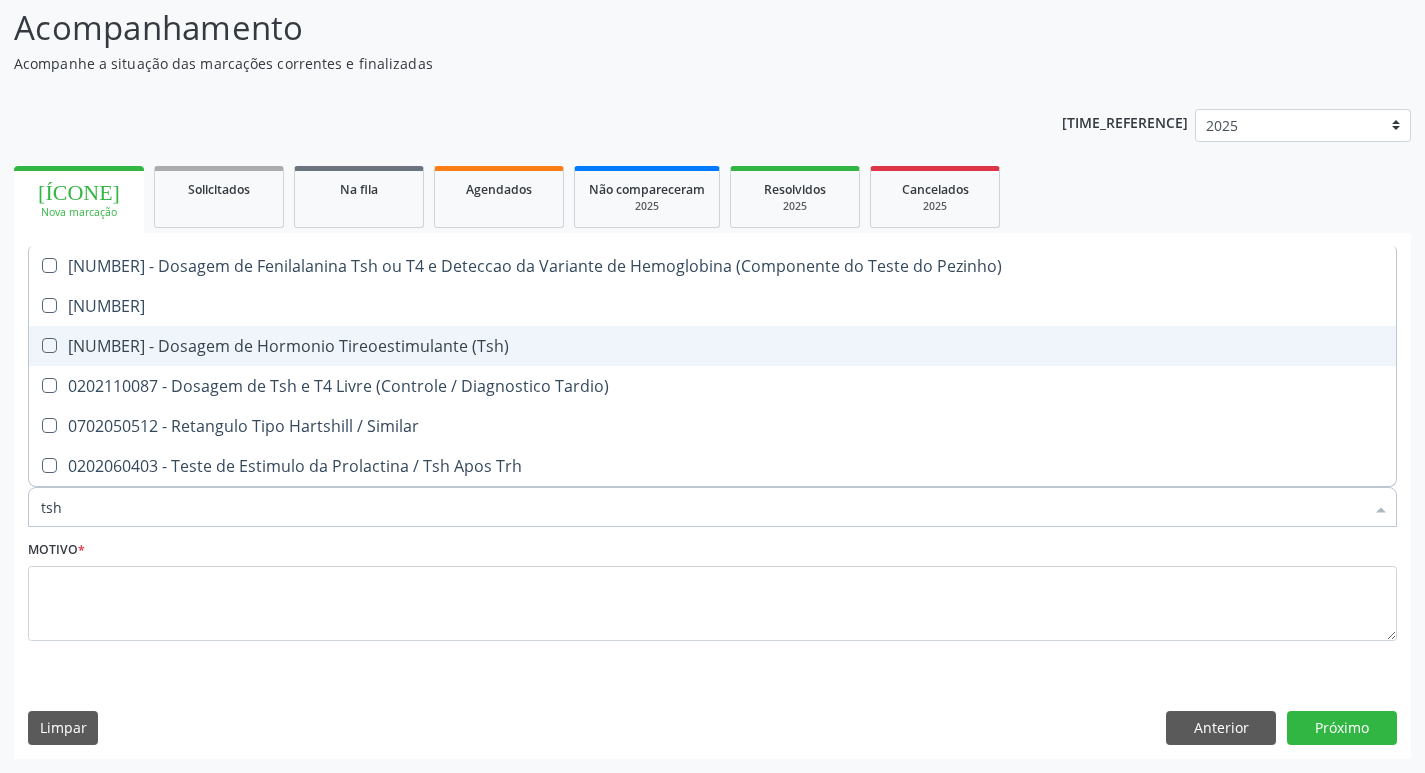 checkbox on "true" 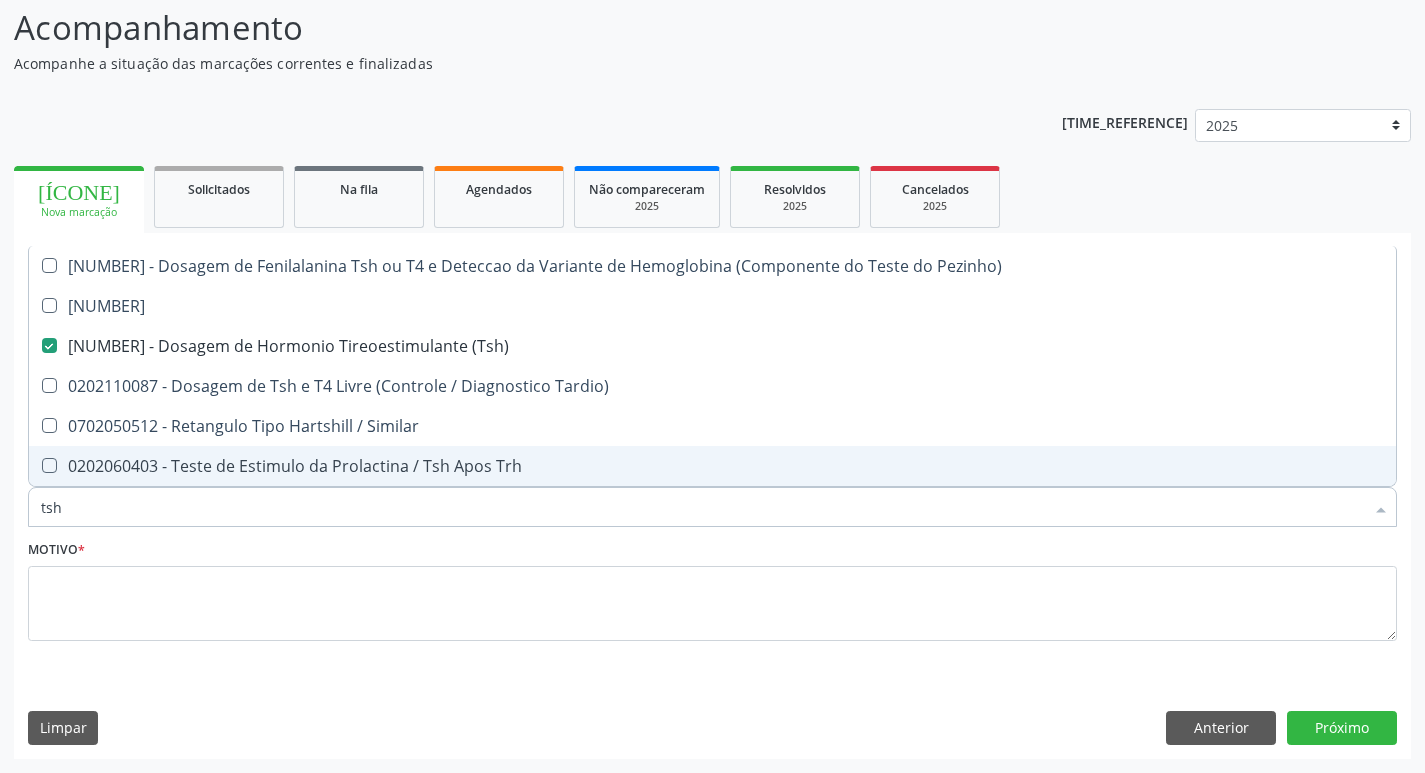drag, startPoint x: 84, startPoint y: 513, endPoint x: 0, endPoint y: 492, distance: 86.58522 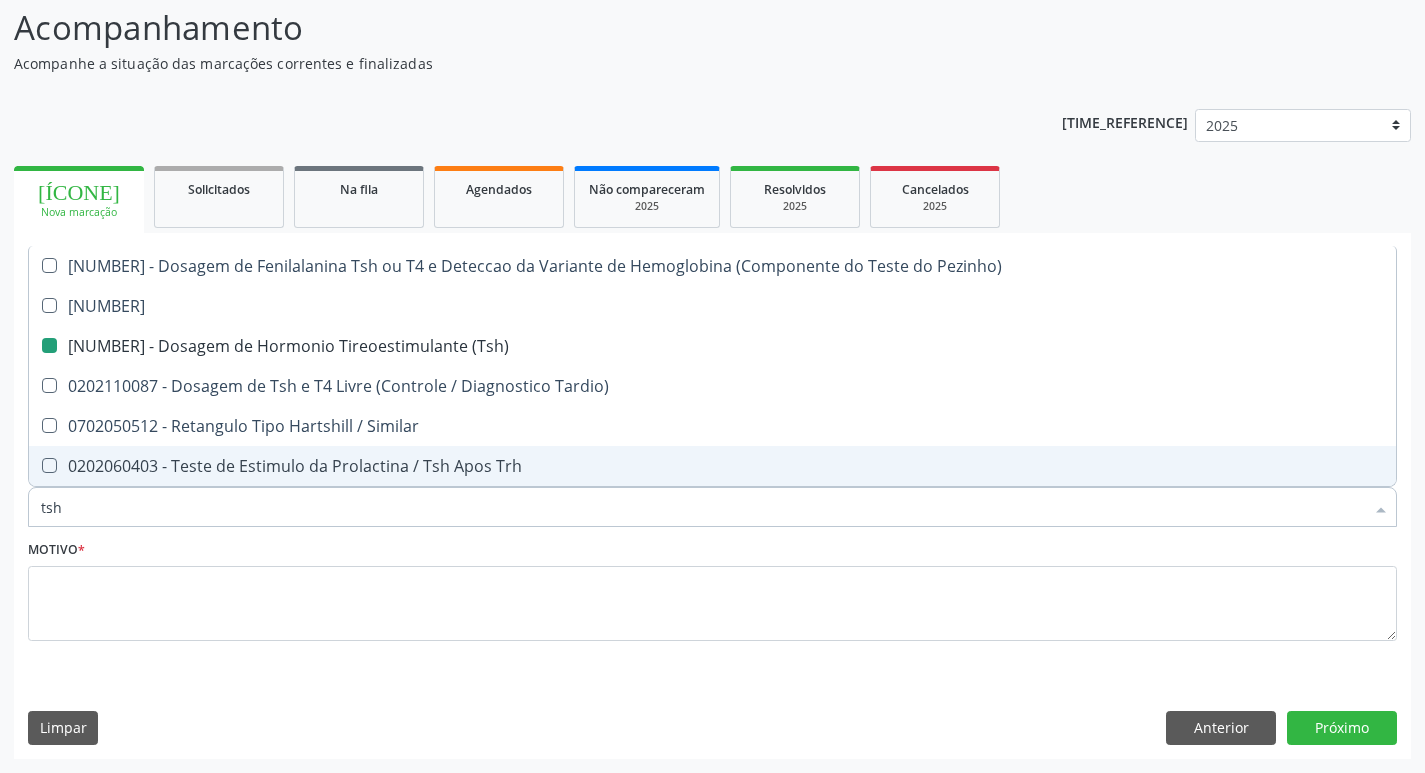 type 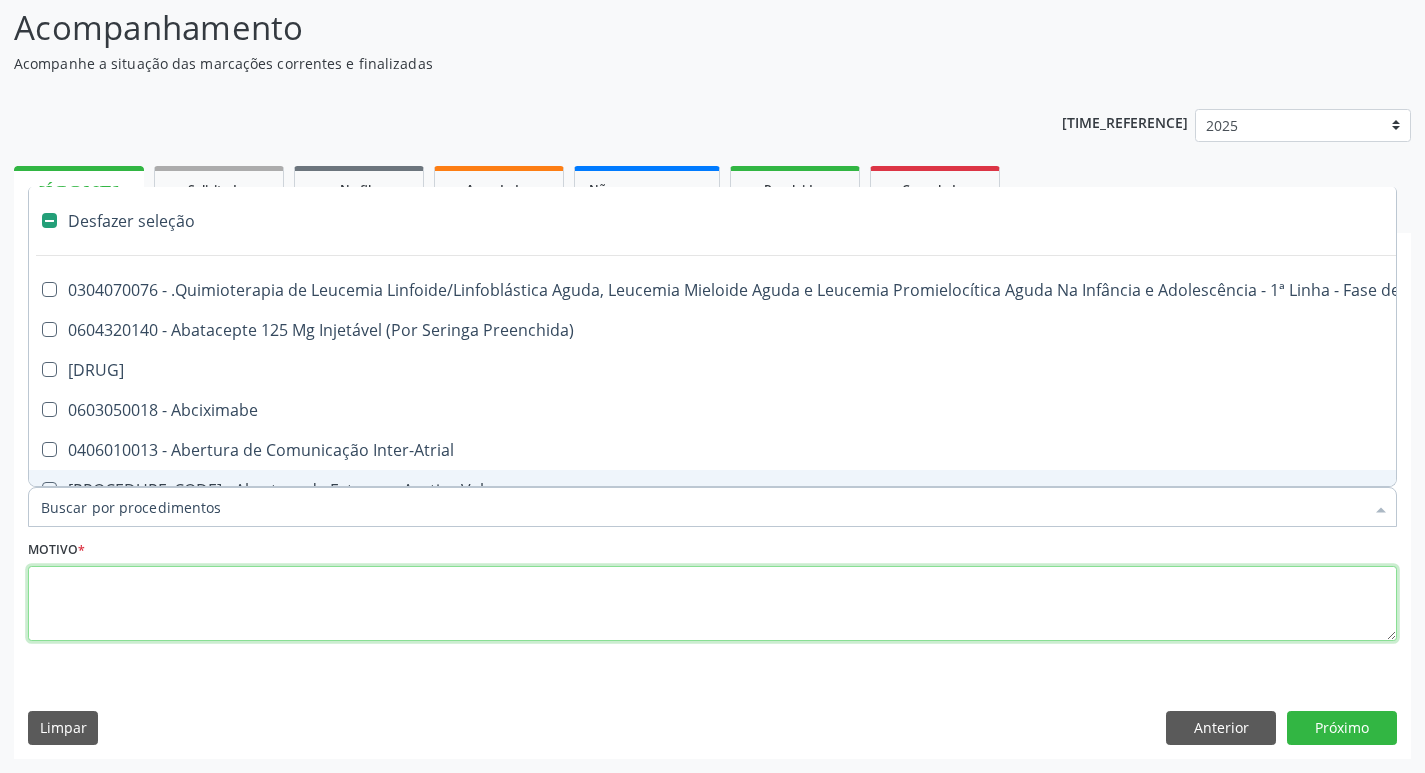 click at bounding box center (712, 604) 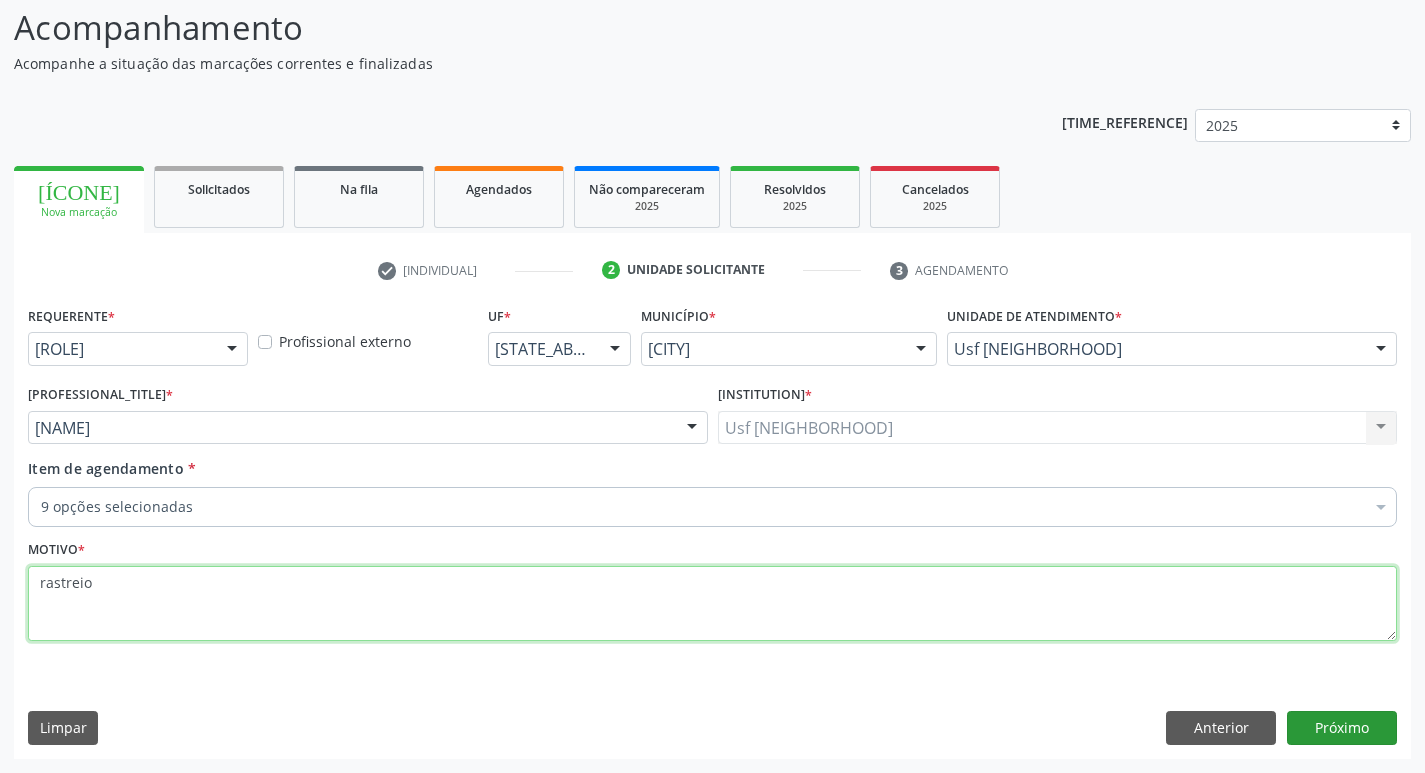 type on "rastreio" 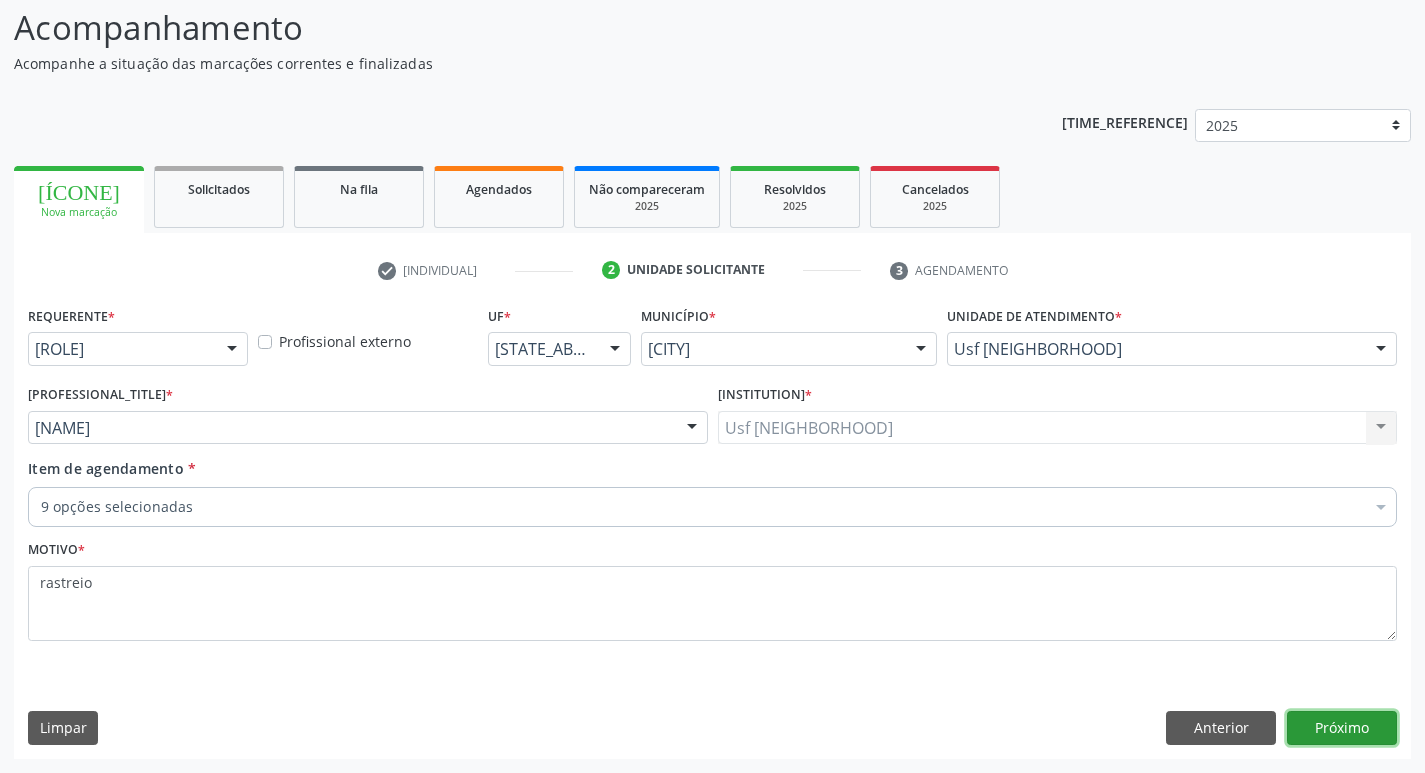 click on "[NEXT]" at bounding box center (1342, 728) 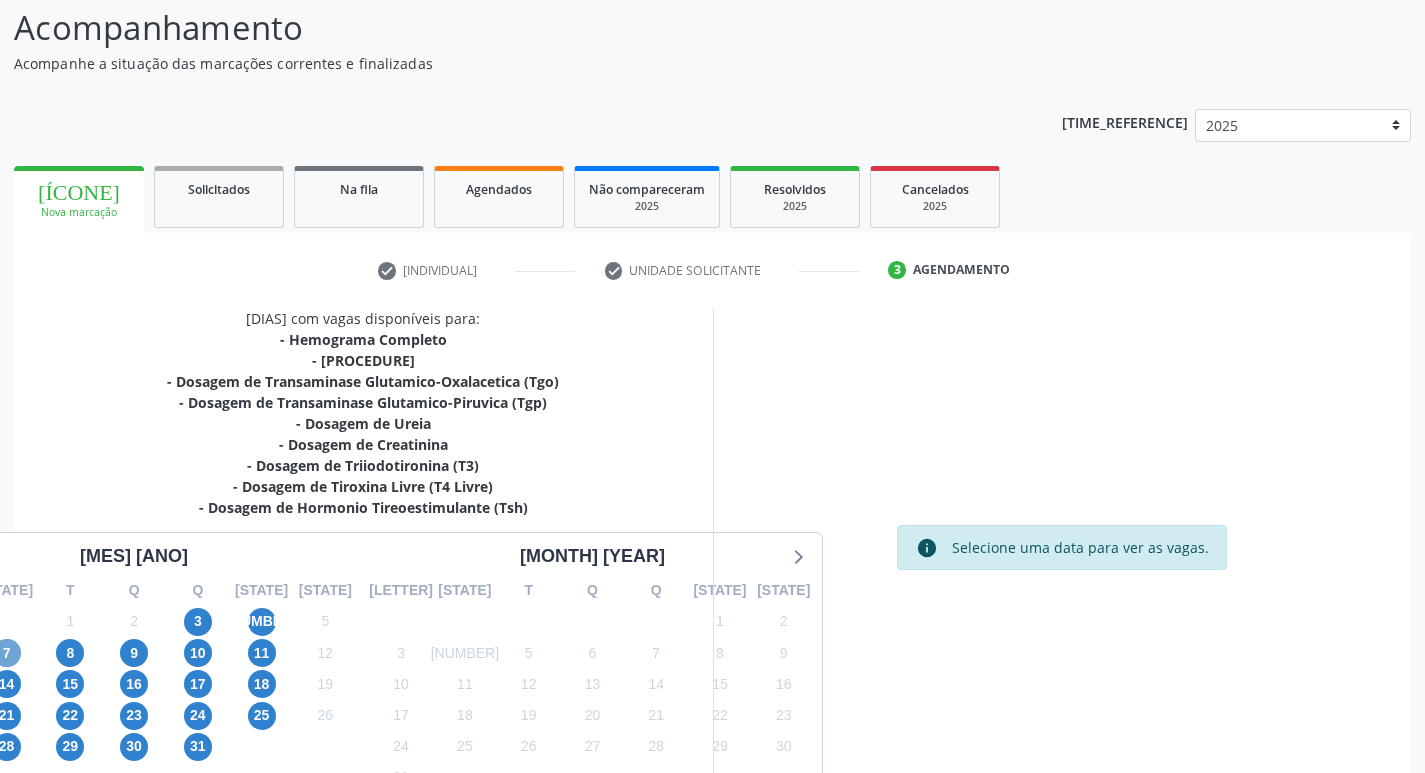 click on "7" at bounding box center [7, 653] 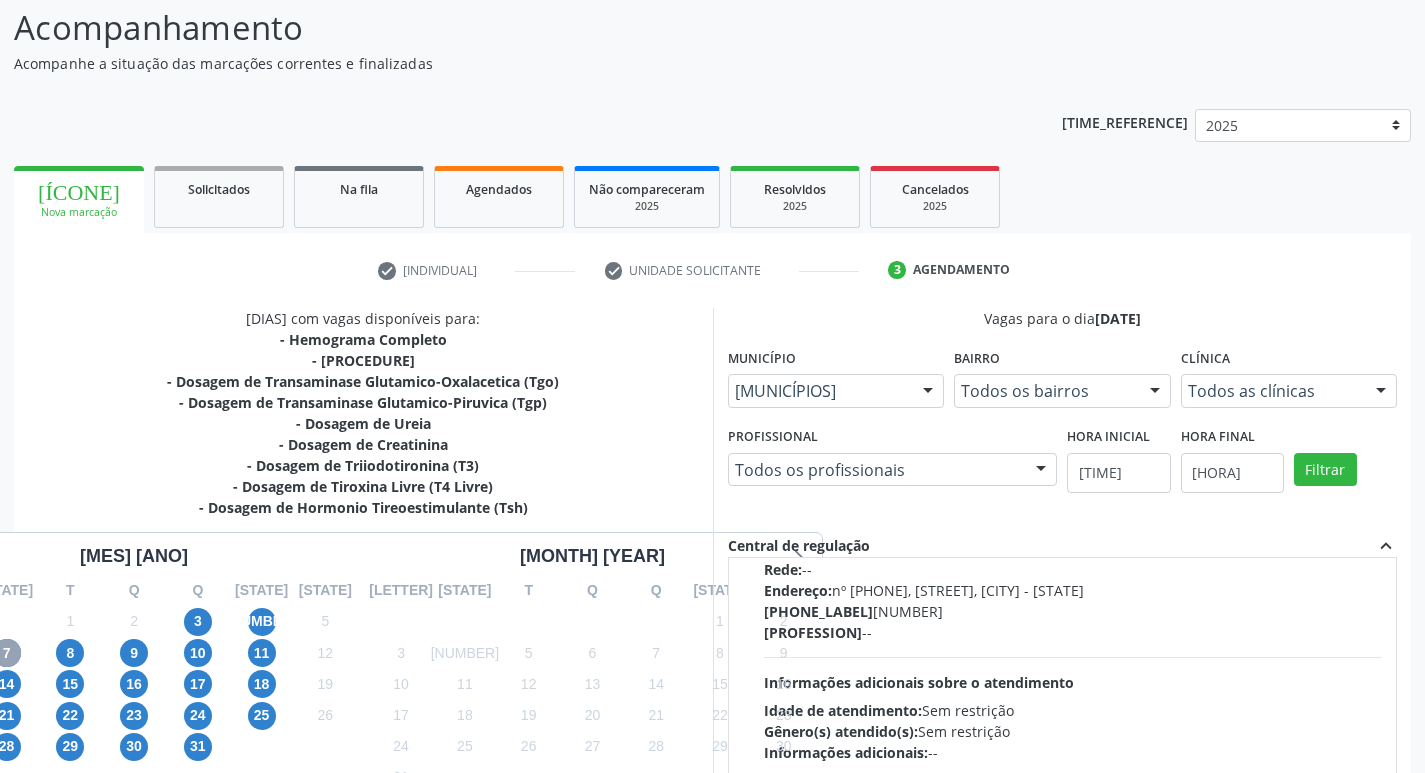 scroll, scrollTop: 0, scrollLeft: 0, axis: both 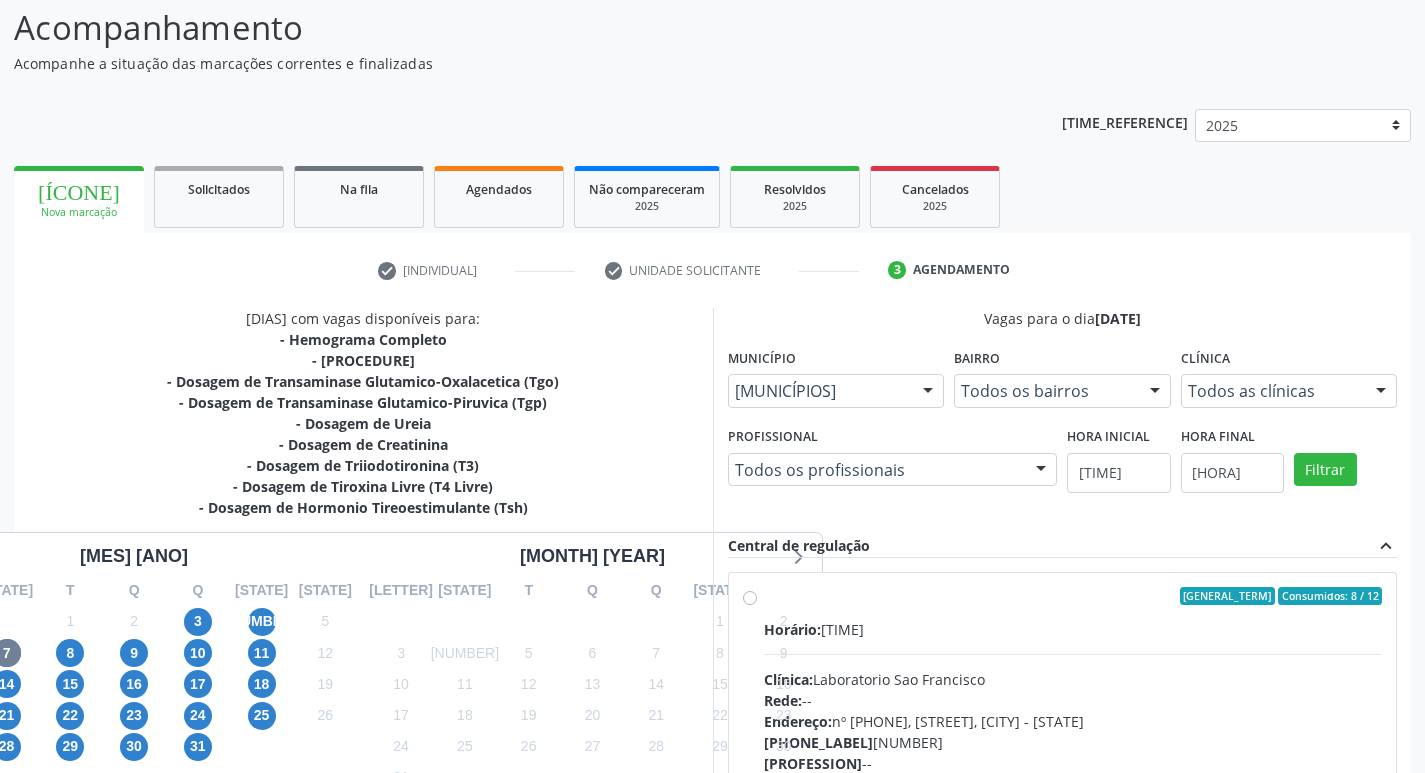 click on "Ordem de chegada
Consumidos: 8 / 12
Horário:   07:00
Clínica:  Laboratorio Sao Francisco
Rede:
--
Endereço:   nº 384, Aabb, Serra Talhada - PE
Telefone:   38312142
Profissional:
--
Informações adicionais sobre o atendimento
Idade de atendimento:
Sem restrição
Gênero(s) atendido(s):
Sem restrição
Informações adicionais:
--" at bounding box center [1073, 740] 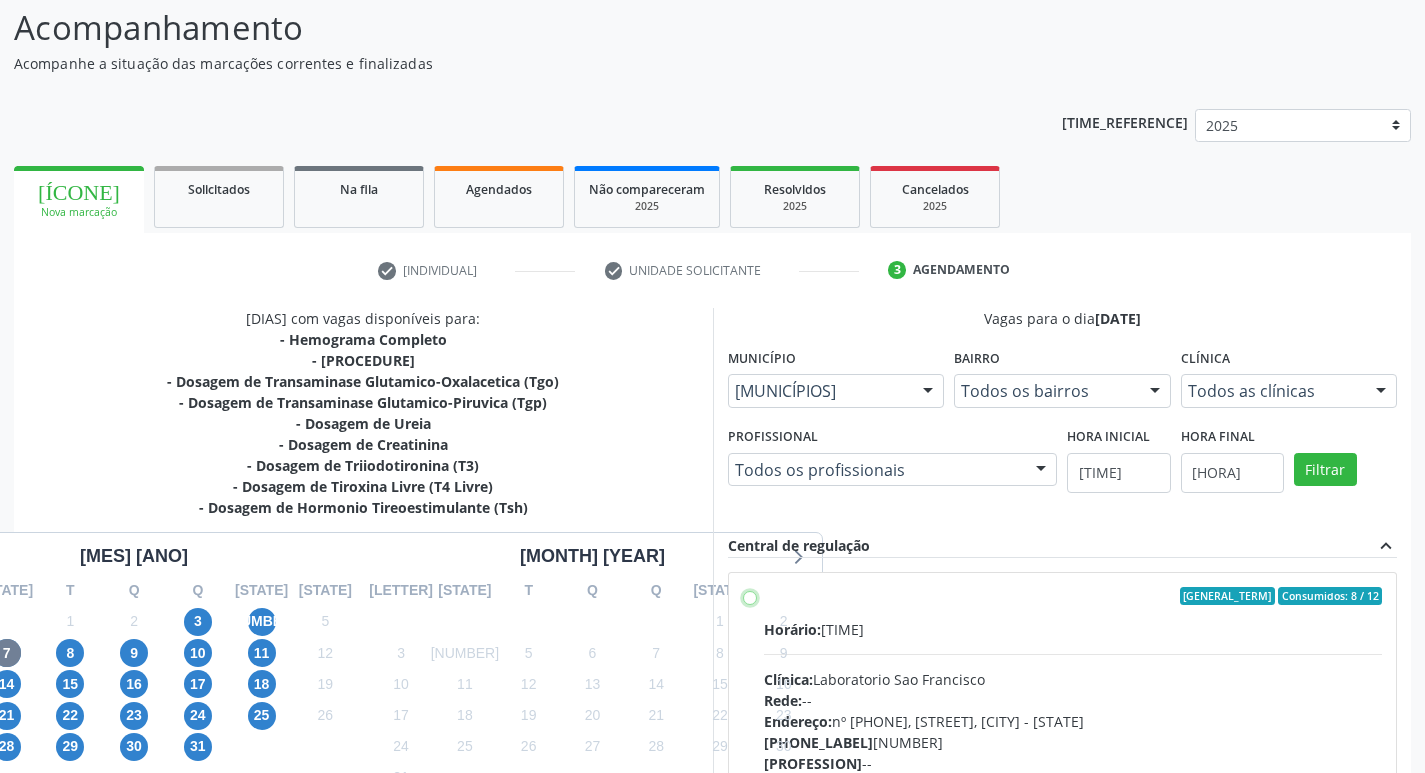 click on "Ordem de chegada
Consumidos: 8 / 12
Horário:   07:00
Clínica:  Laboratorio Sao Francisco
Rede:
--
Endereço:   nº 384, Aabb, Serra Talhada - PE
Telefone:   38312142
Profissional:
--
Informações adicionais sobre o atendimento
Idade de atendimento:
Sem restrição
Gênero(s) atendido(s):
Sem restrição
Informações adicionais:
--" at bounding box center (750, 596) 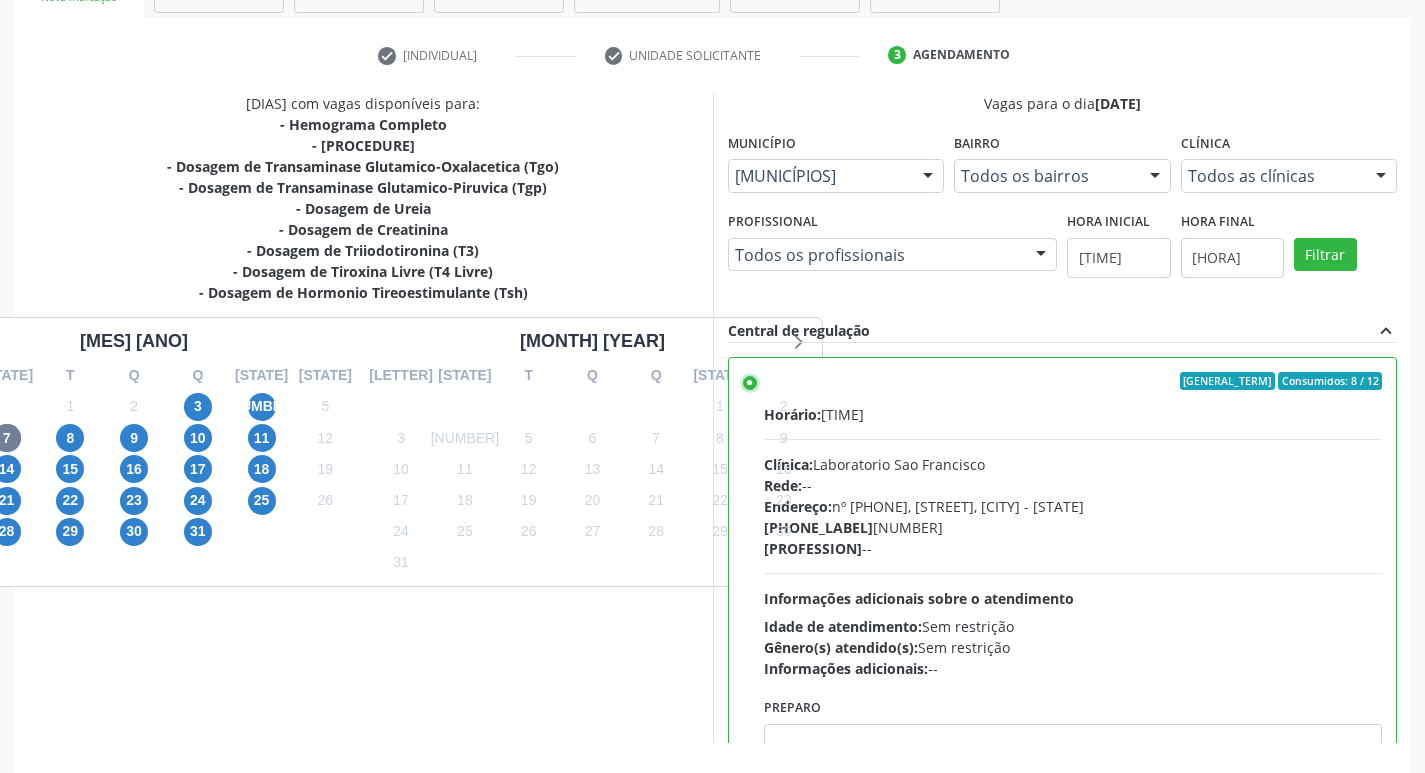 scroll, scrollTop: 422, scrollLeft: 0, axis: vertical 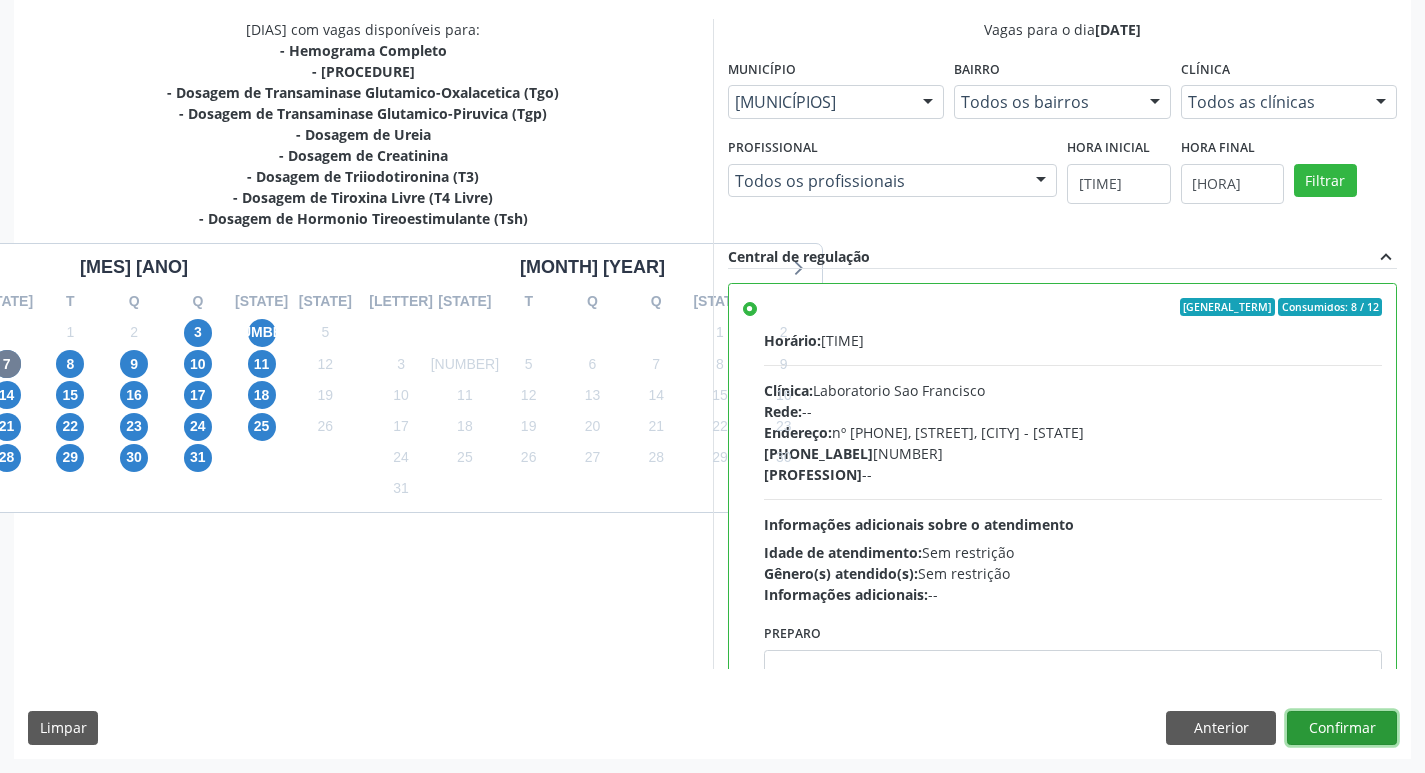 click on "Confirmar" at bounding box center [1342, 728] 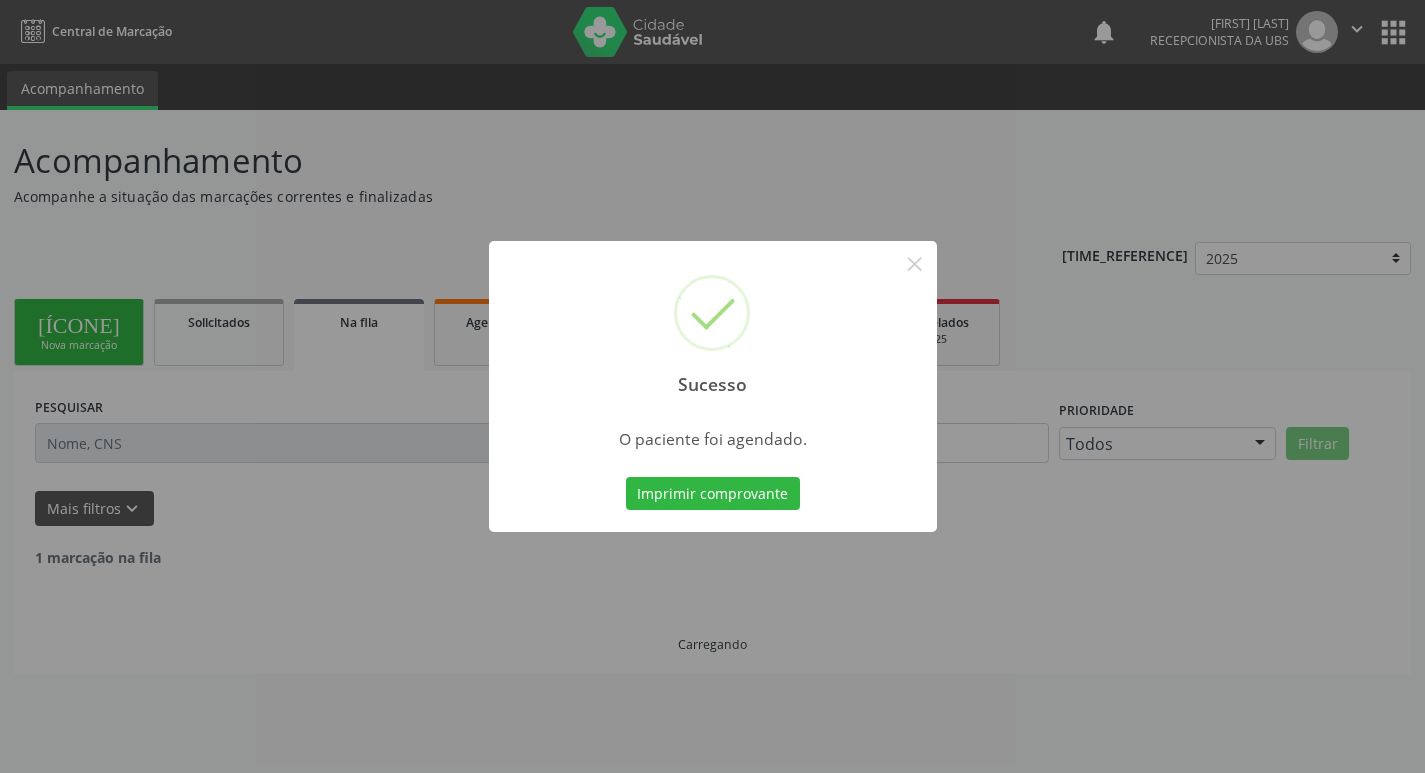 scroll, scrollTop: 0, scrollLeft: 0, axis: both 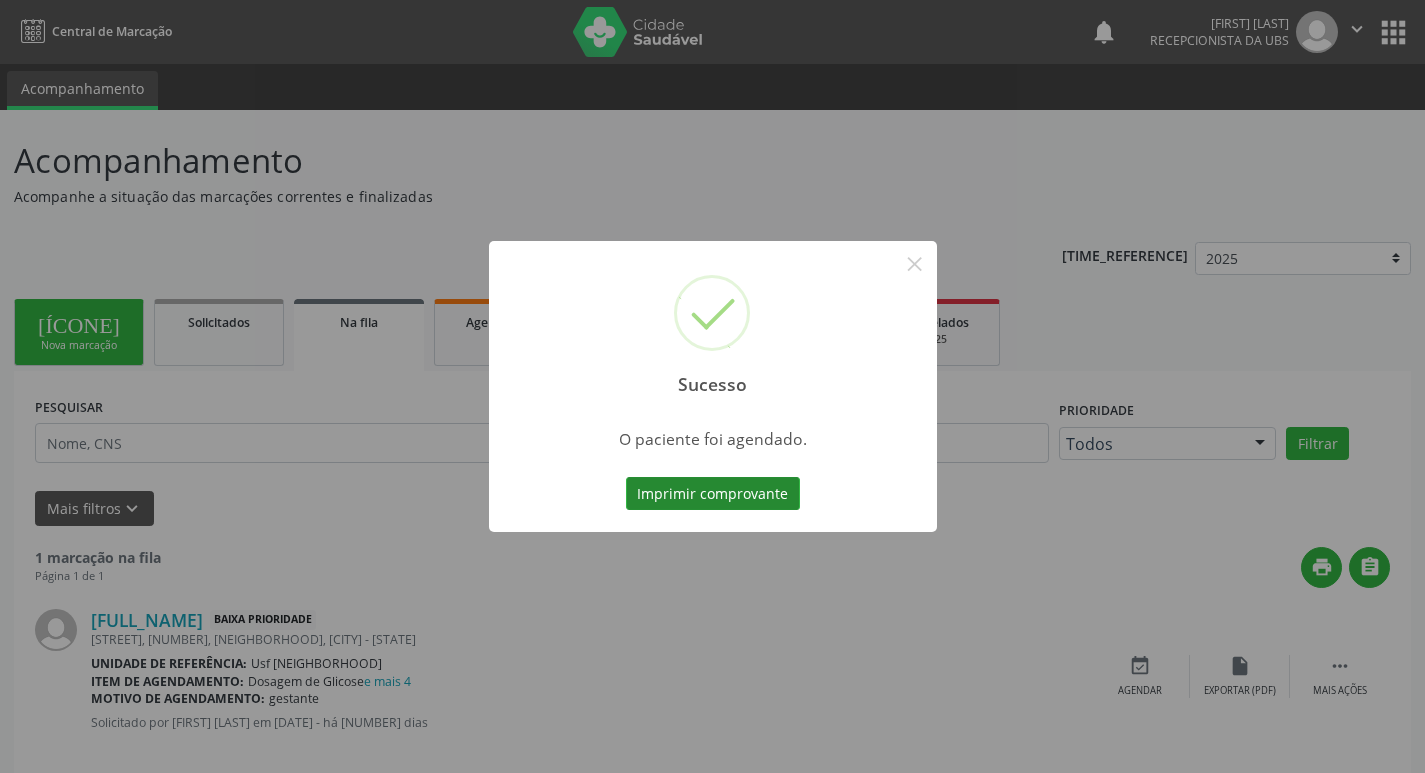 click on "Imprimir comprovante" at bounding box center [713, 494] 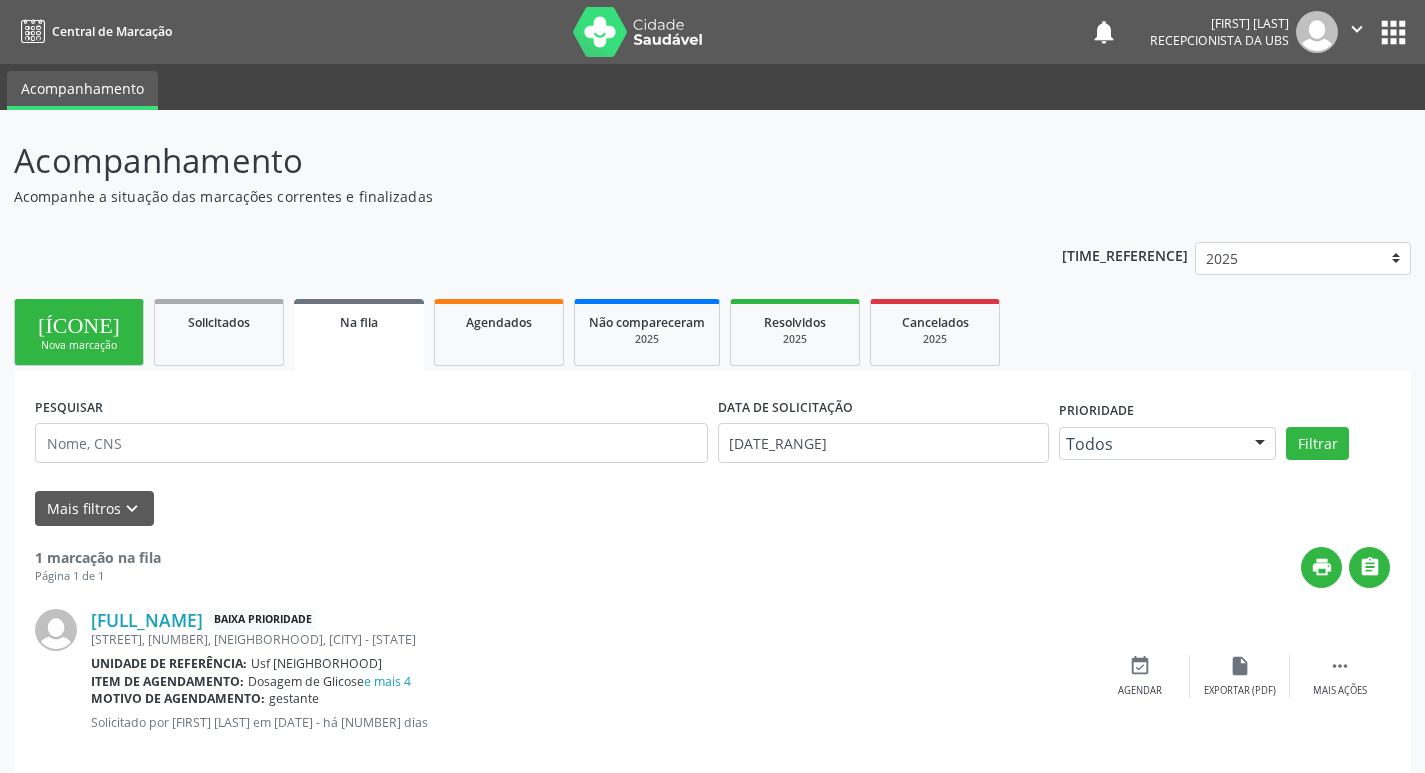 click on "Nova marcação" at bounding box center [79, 345] 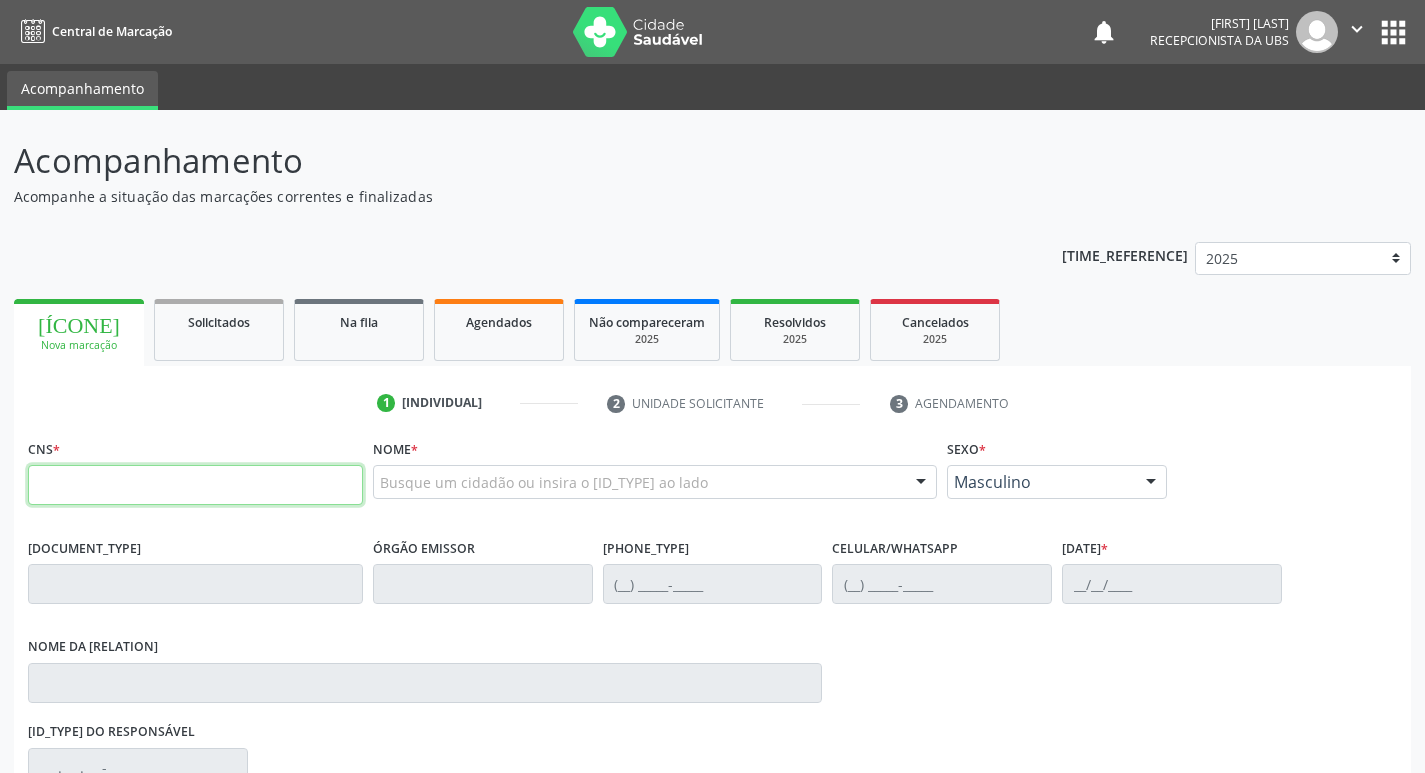 click at bounding box center (195, 485) 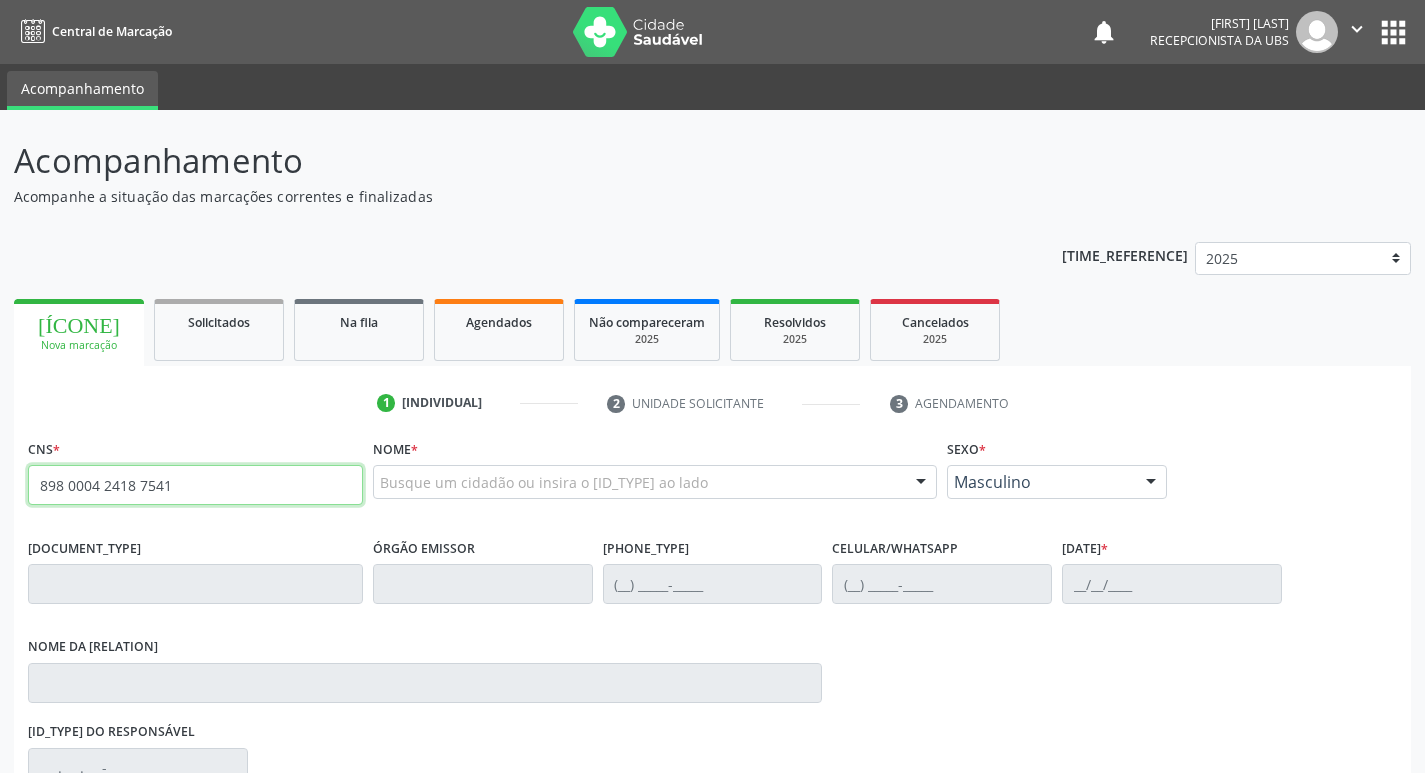 type on "898 0004 2418 7541" 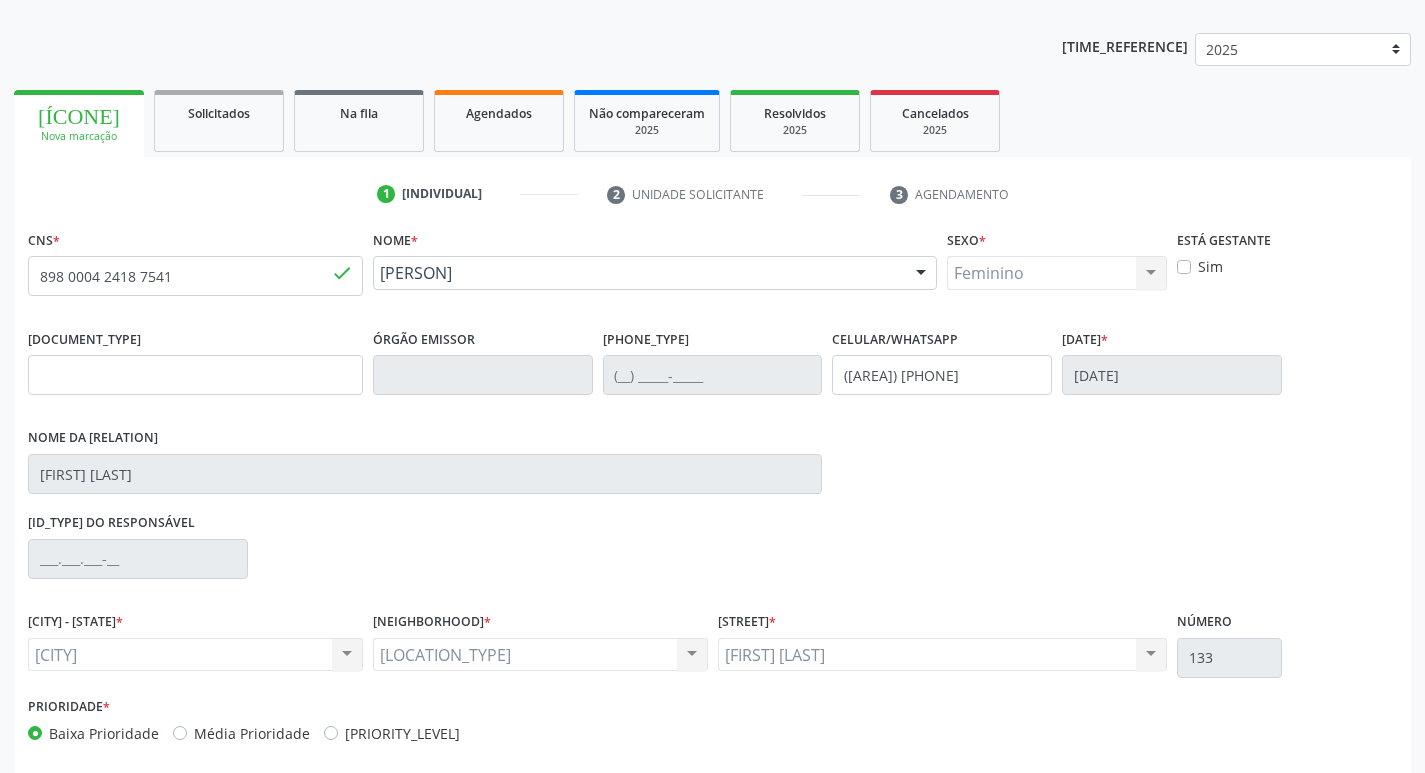 scroll, scrollTop: 297, scrollLeft: 0, axis: vertical 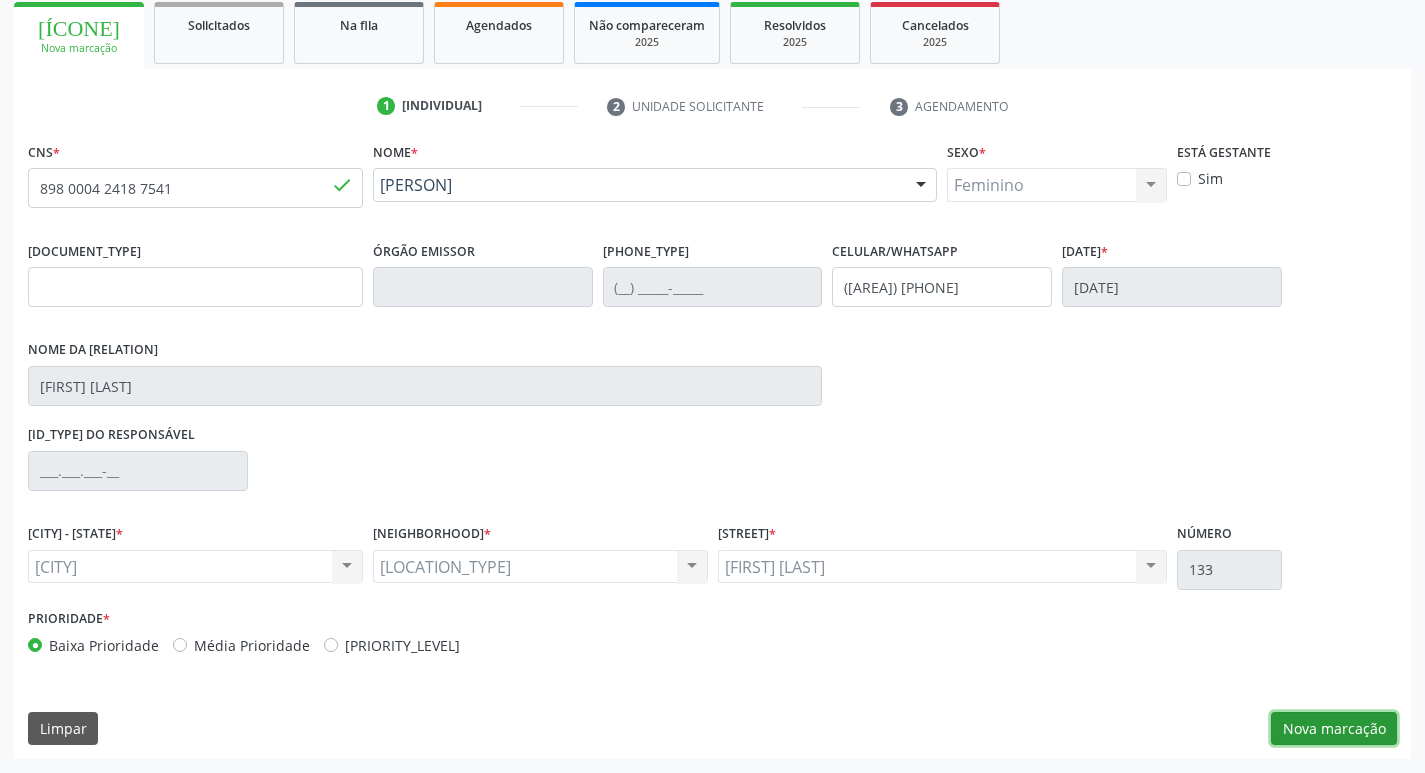 click on "Nova marcação" at bounding box center [1334, 729] 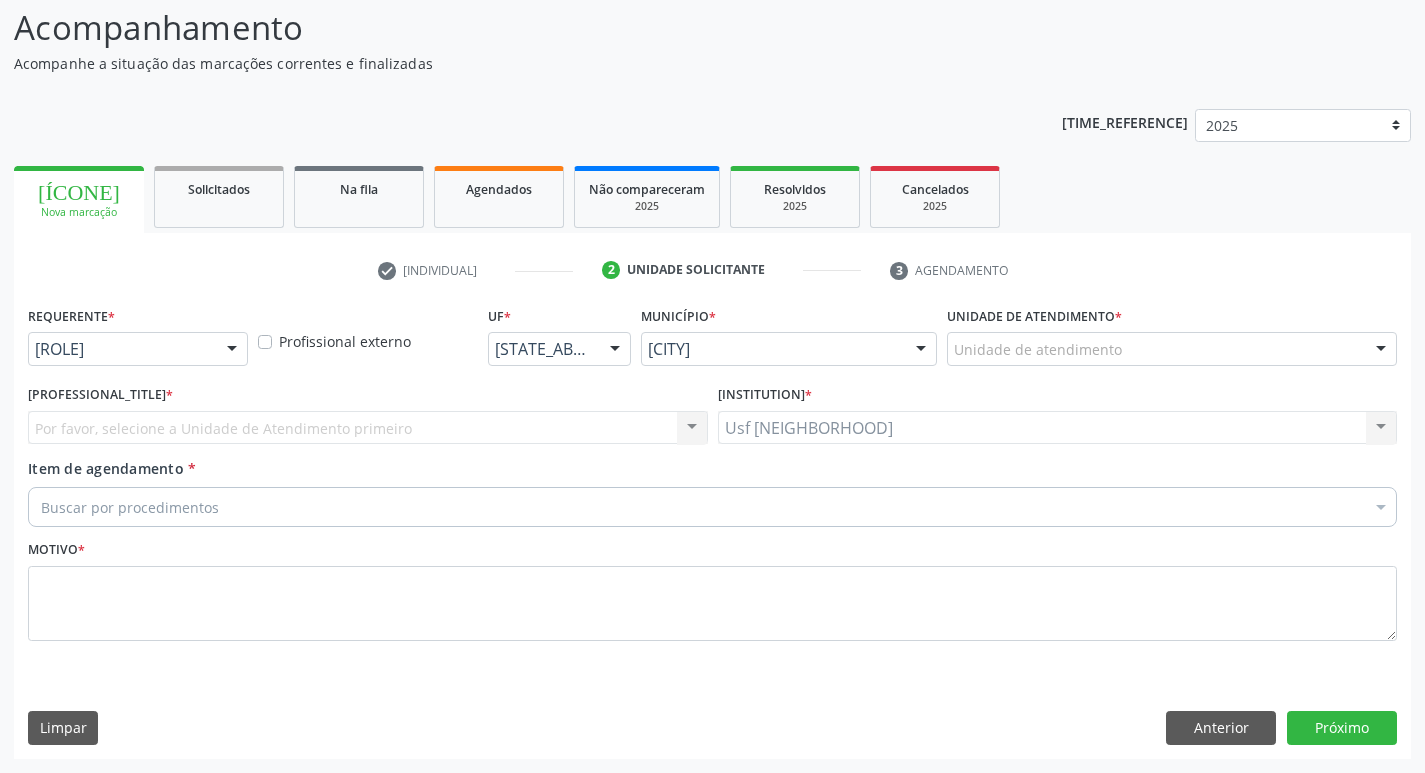 scroll, scrollTop: 133, scrollLeft: 0, axis: vertical 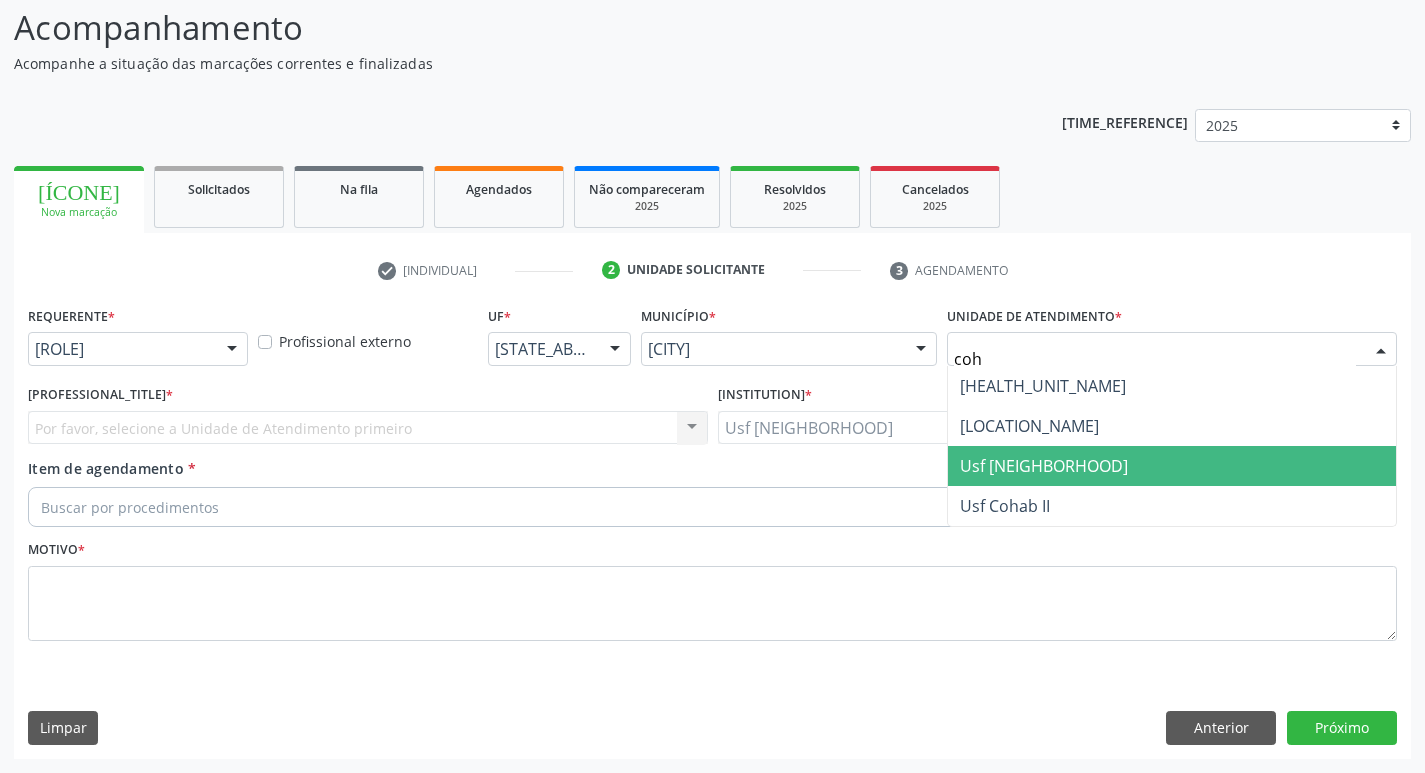 click on "Usf [PLACE]" at bounding box center (1172, 466) 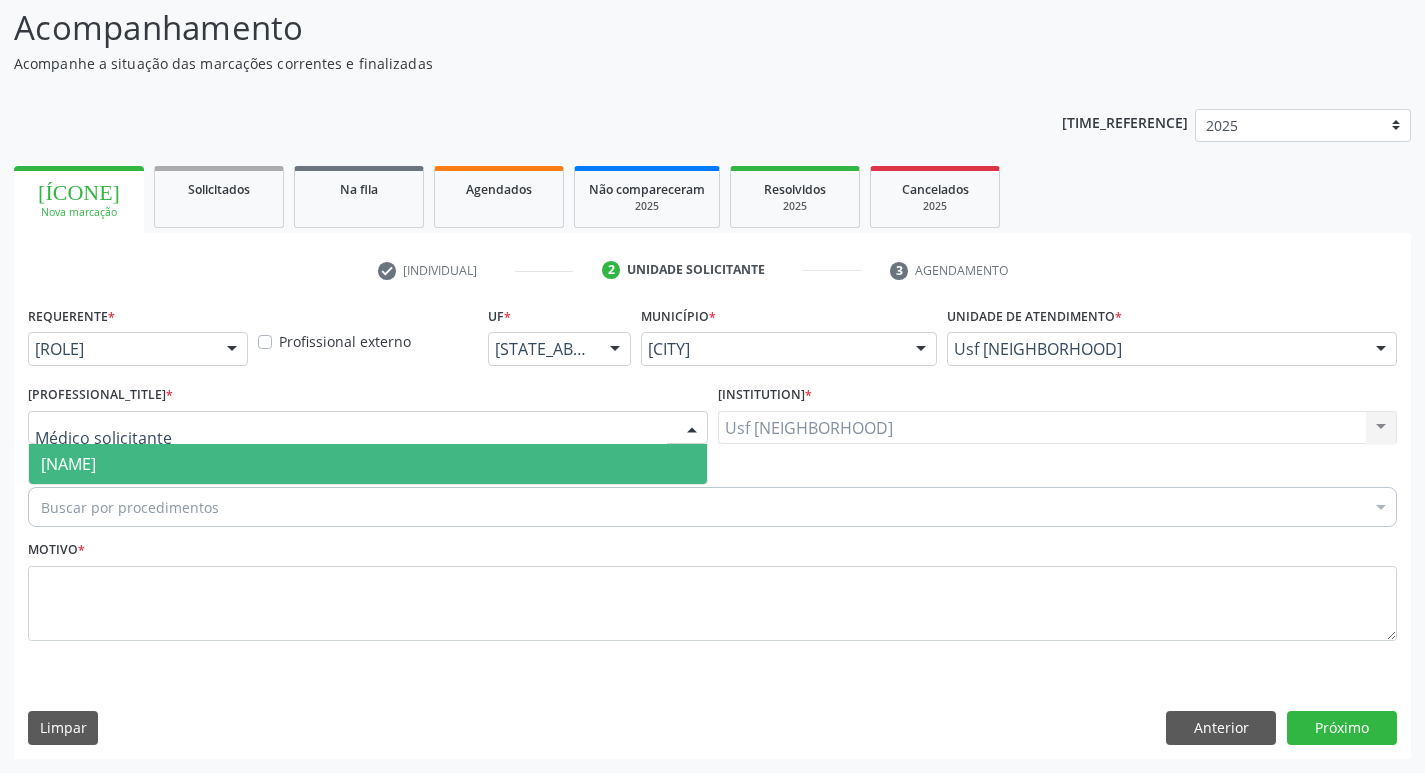 click at bounding box center (368, 428) 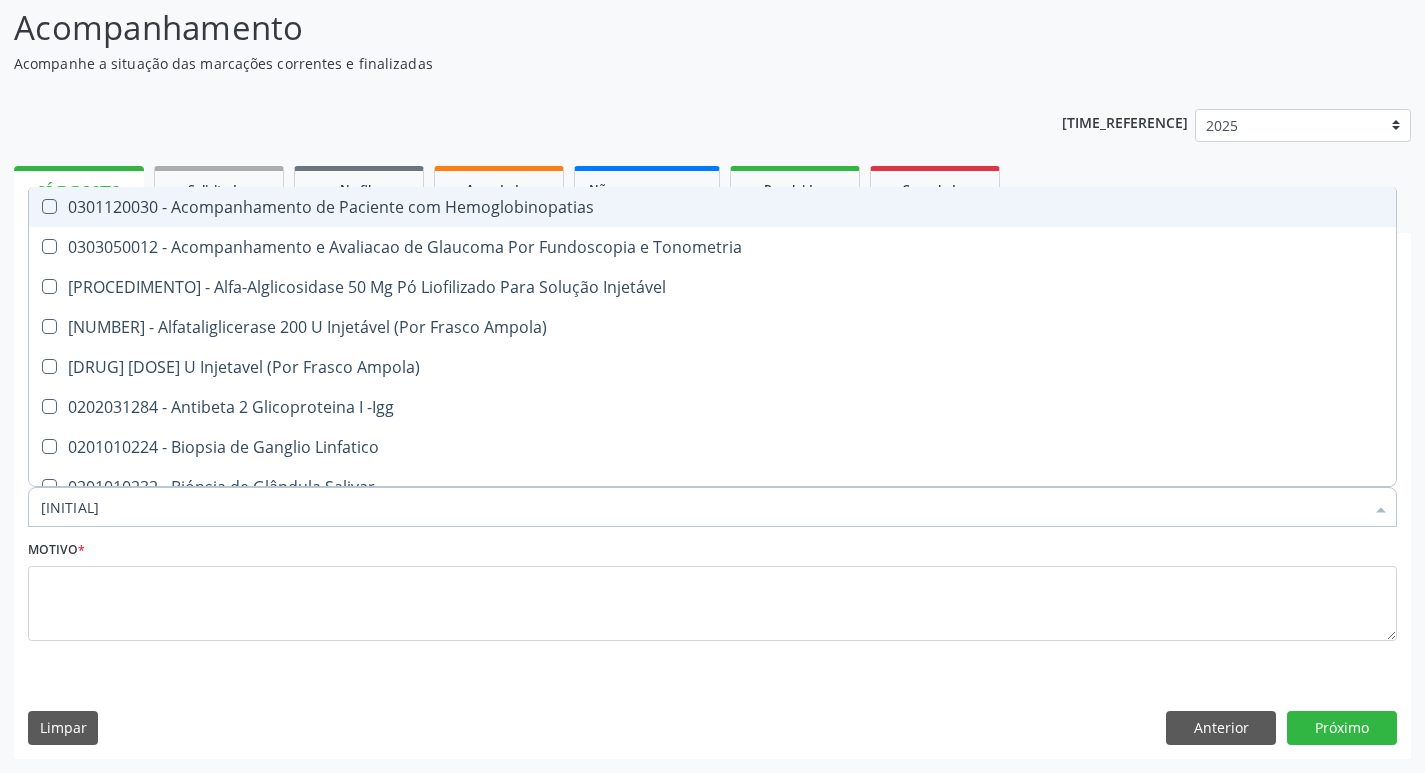 type on "gli" 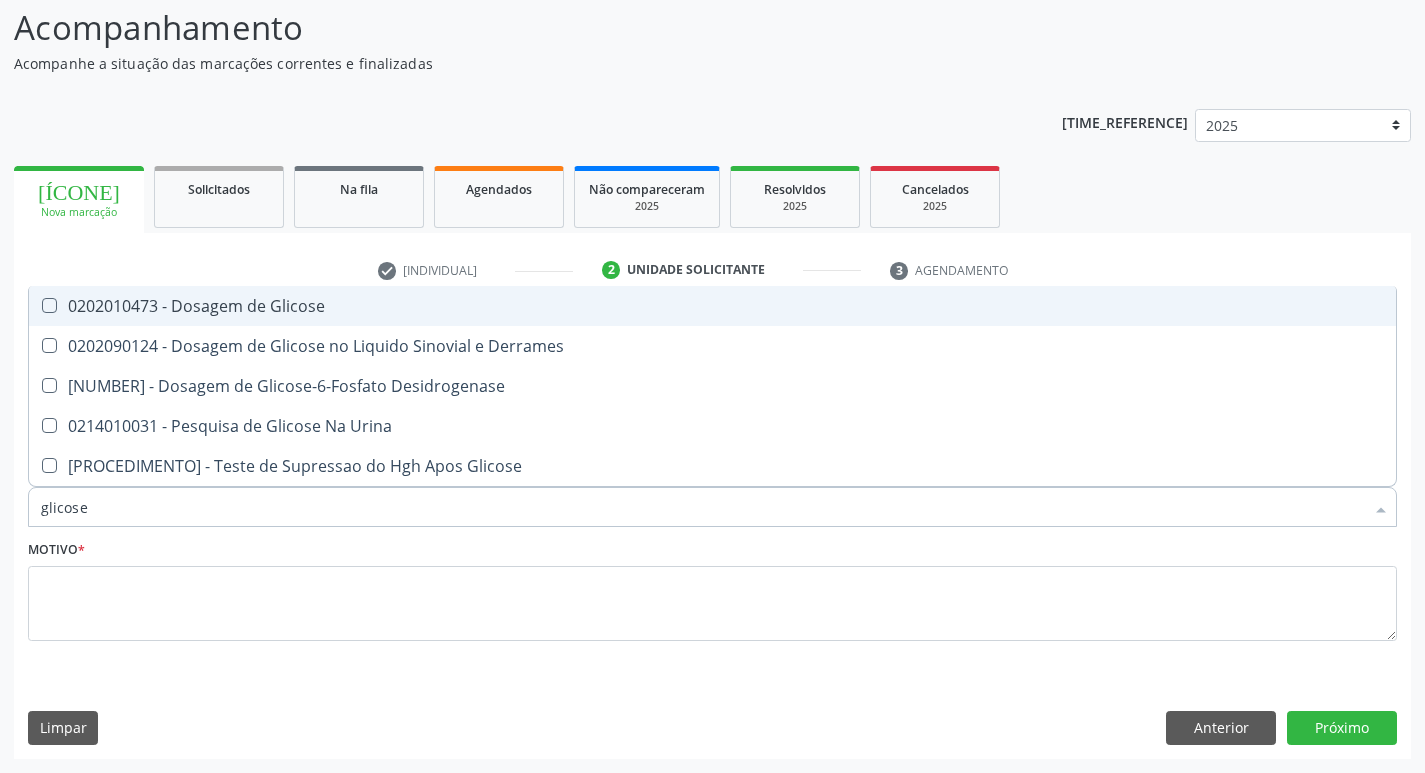 click at bounding box center (49, 305) 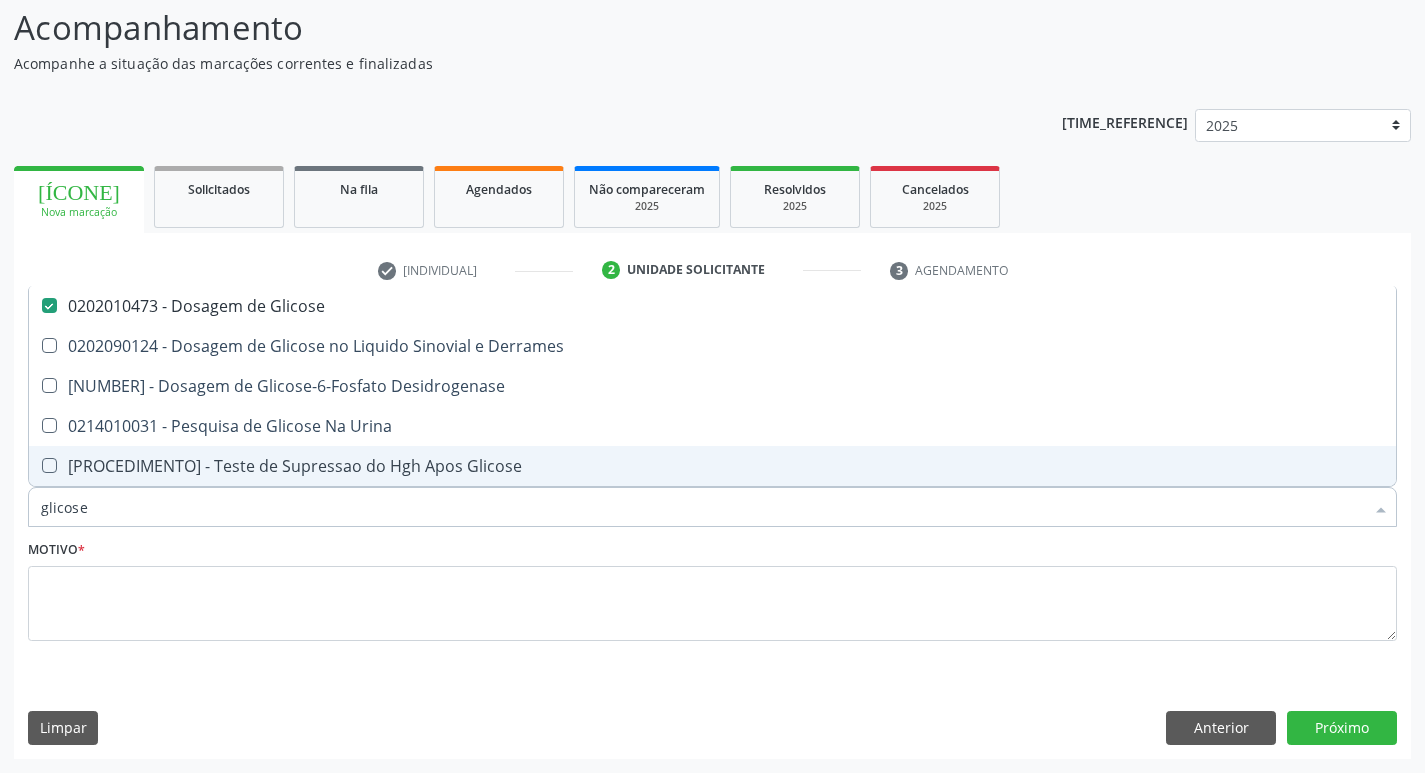 drag, startPoint x: 131, startPoint y: 513, endPoint x: 0, endPoint y: 507, distance: 131.13733 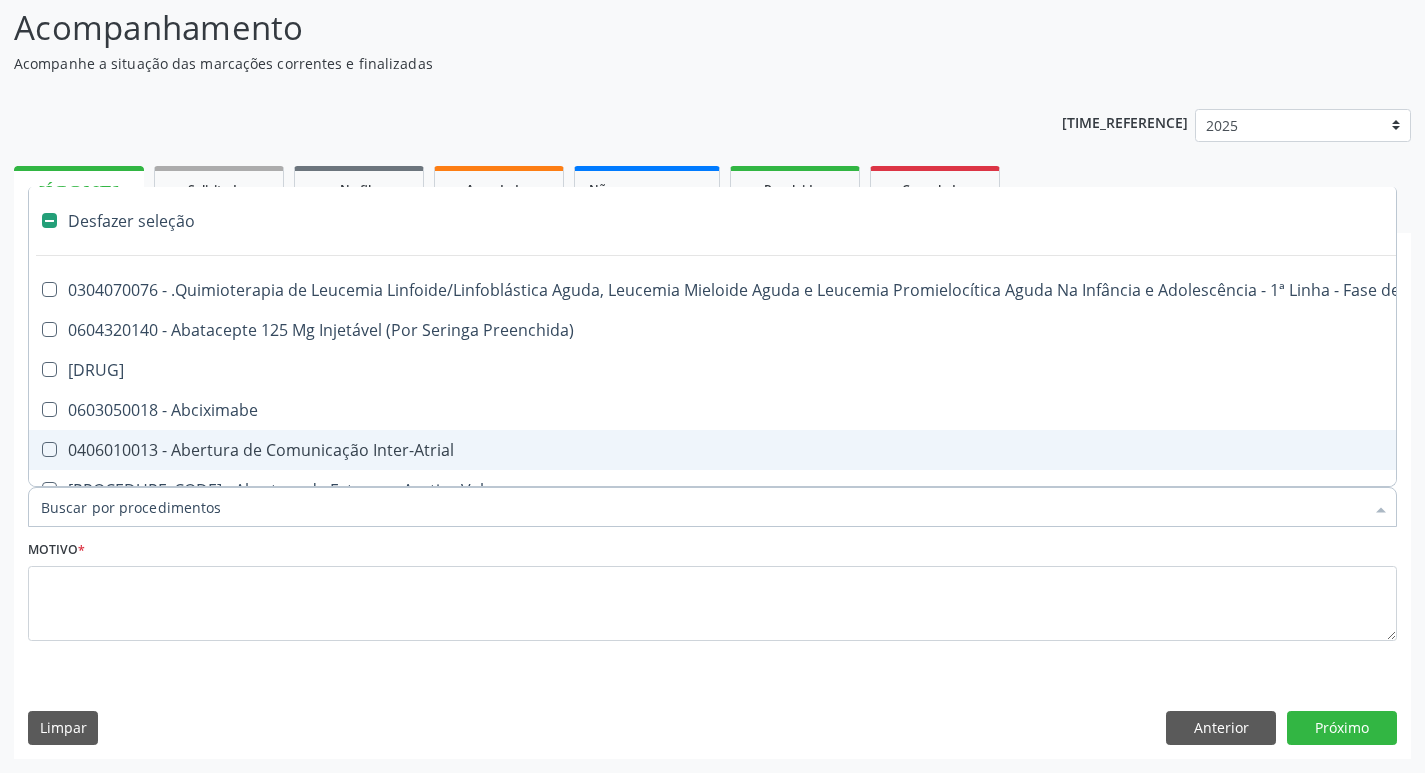click on "Item de agendamento
*" at bounding box center (702, 507) 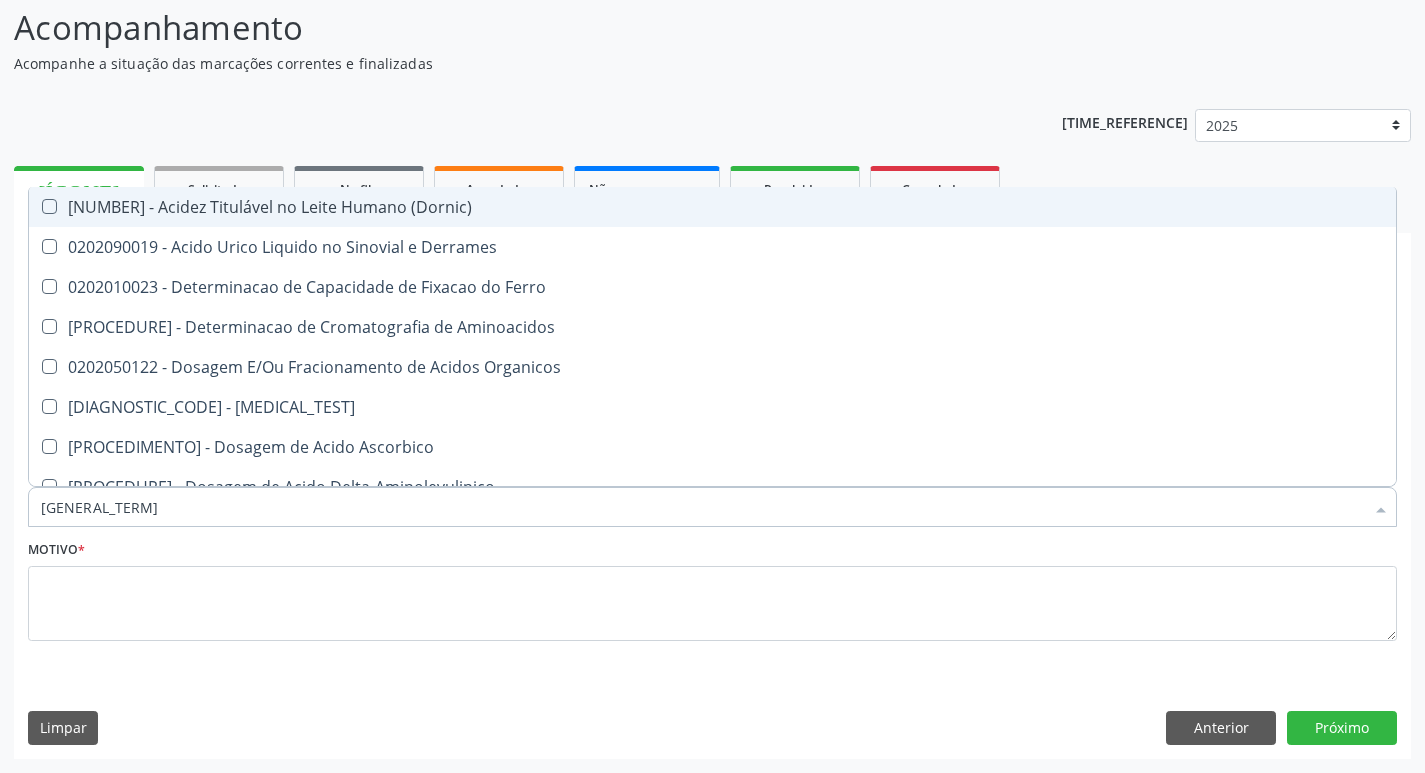 type on "acido" 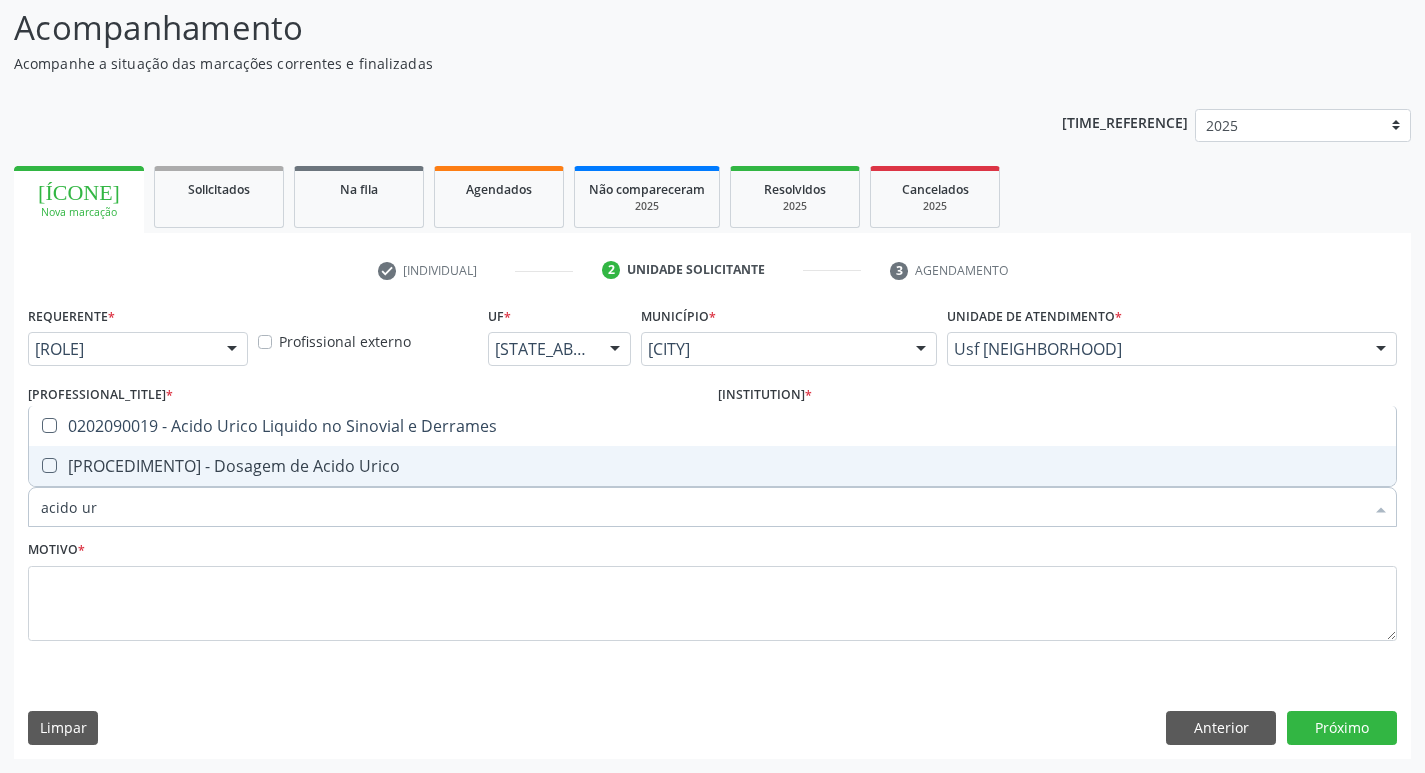 click at bounding box center [49, 465] 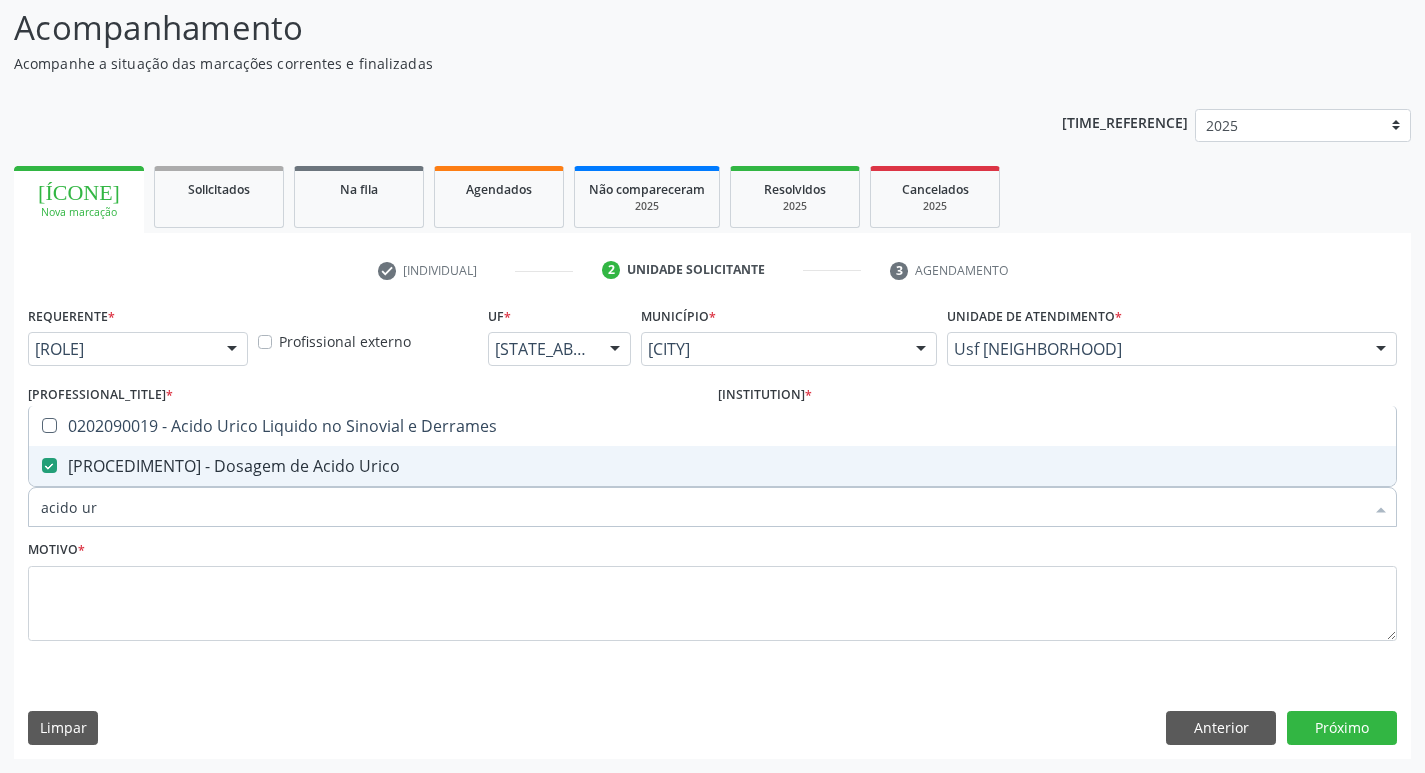 drag, startPoint x: 96, startPoint y: 515, endPoint x: 0, endPoint y: 520, distance: 96.13012 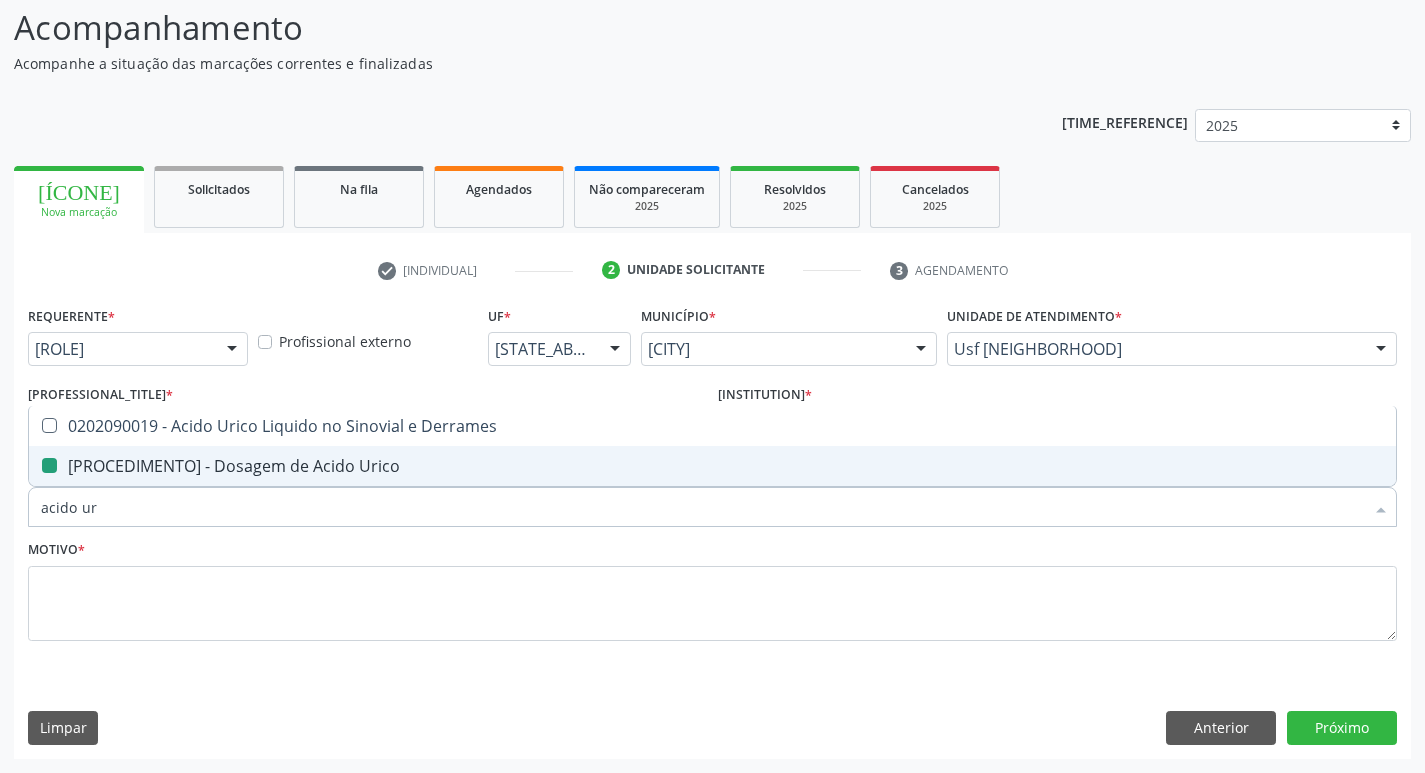 type 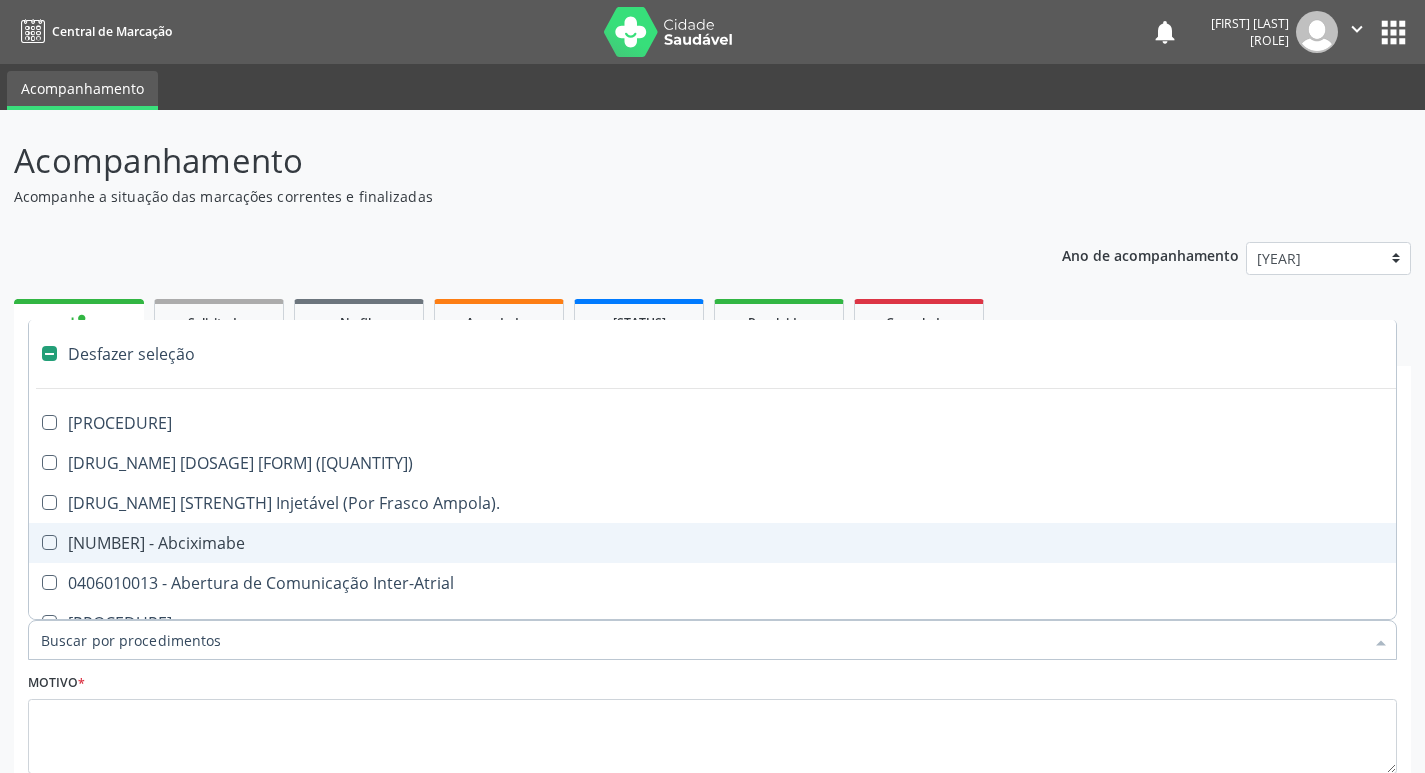 scroll, scrollTop: 133, scrollLeft: 0, axis: vertical 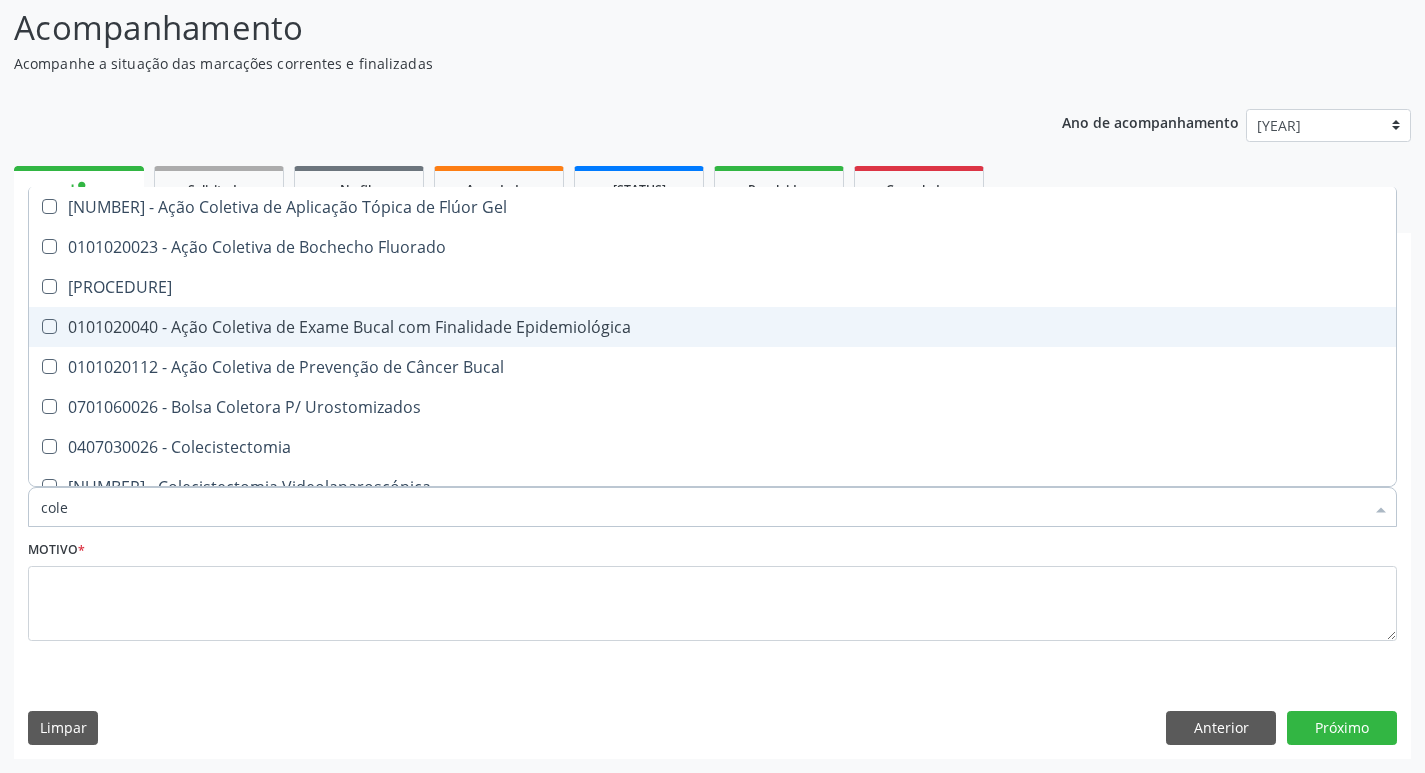 type on "coles" 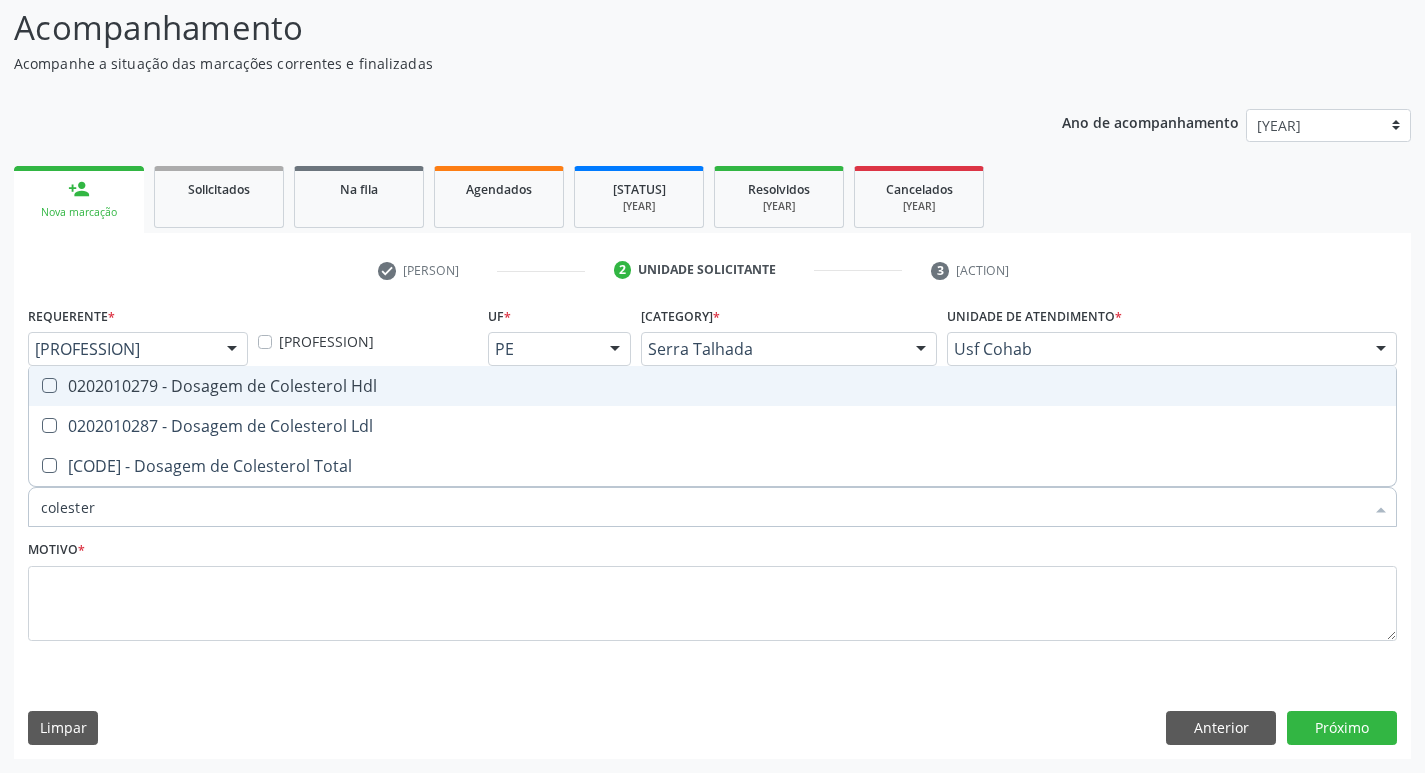click at bounding box center (49, 385) 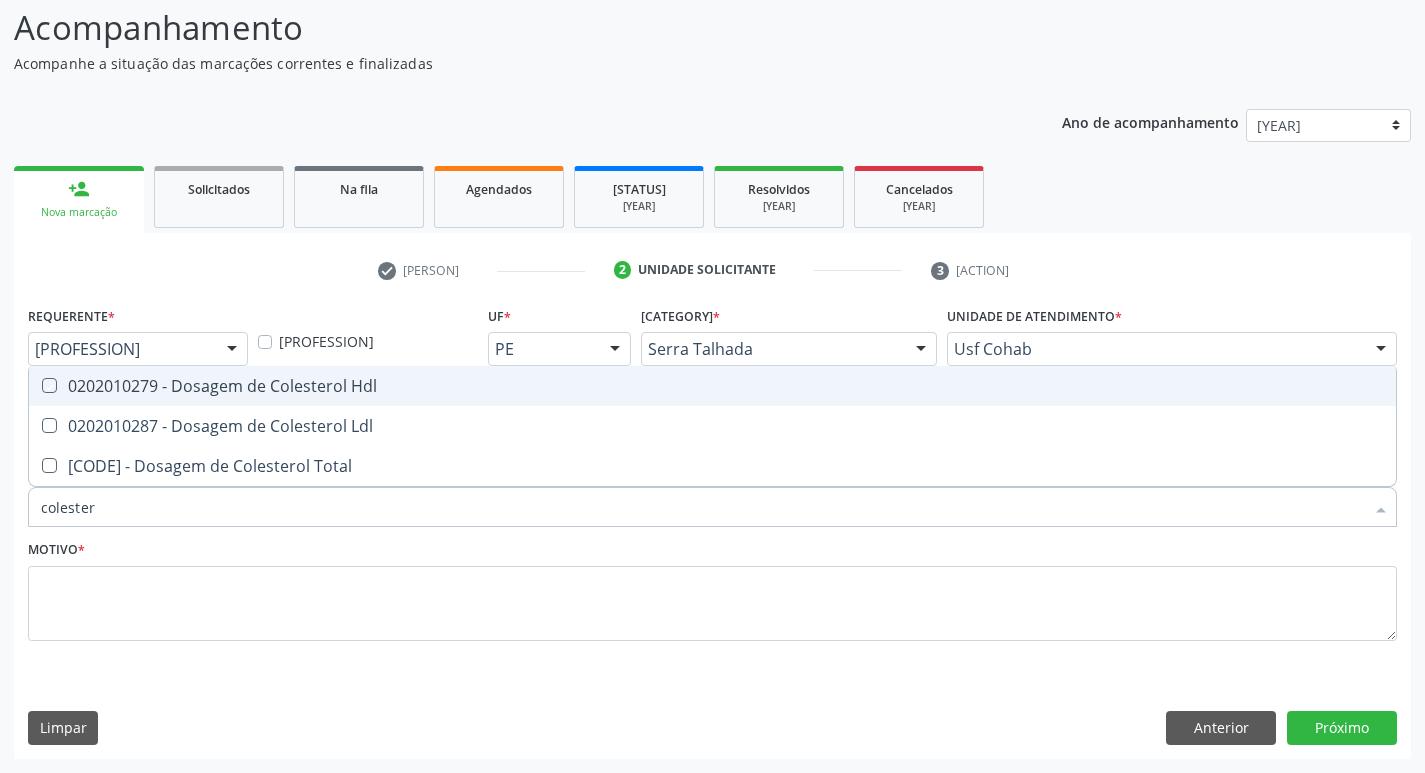 click at bounding box center [35, 385] 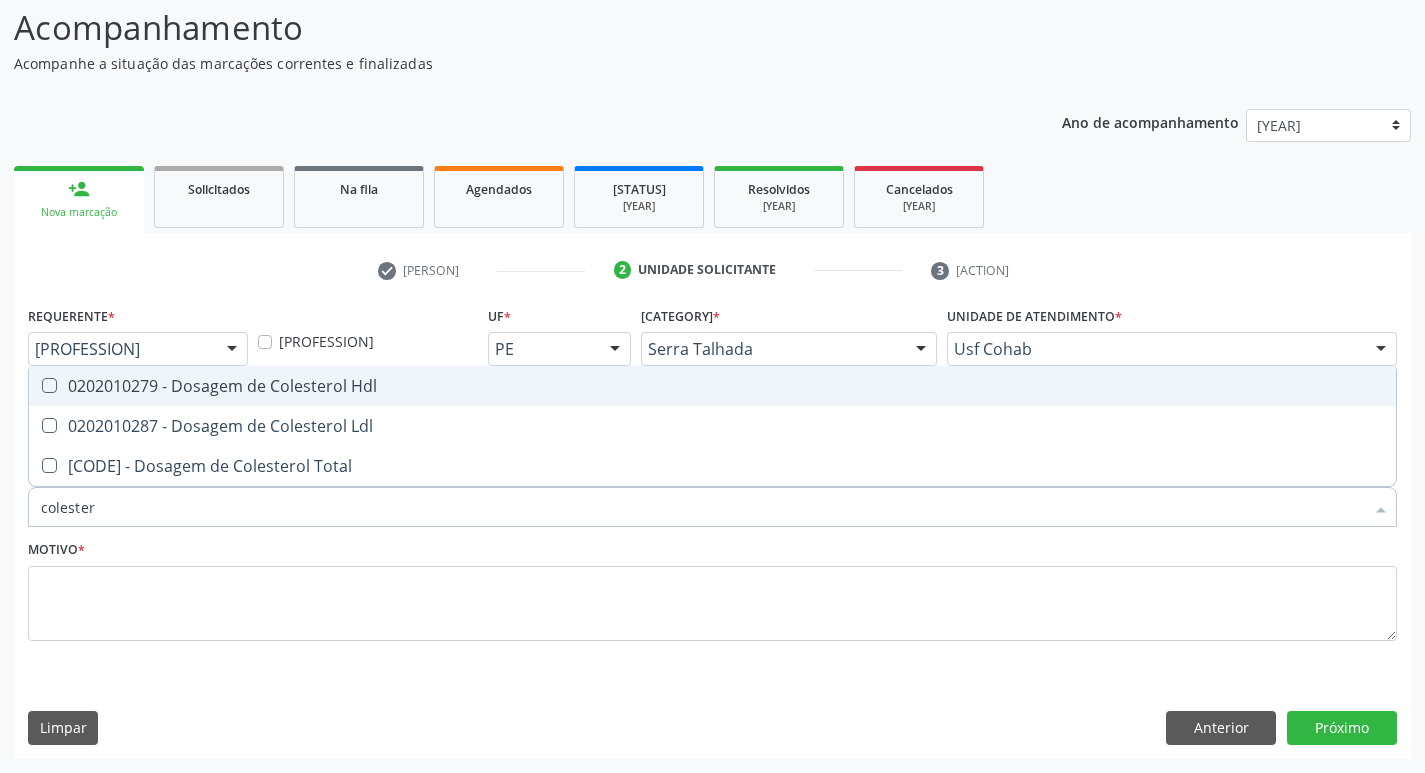 checkbox on "true" 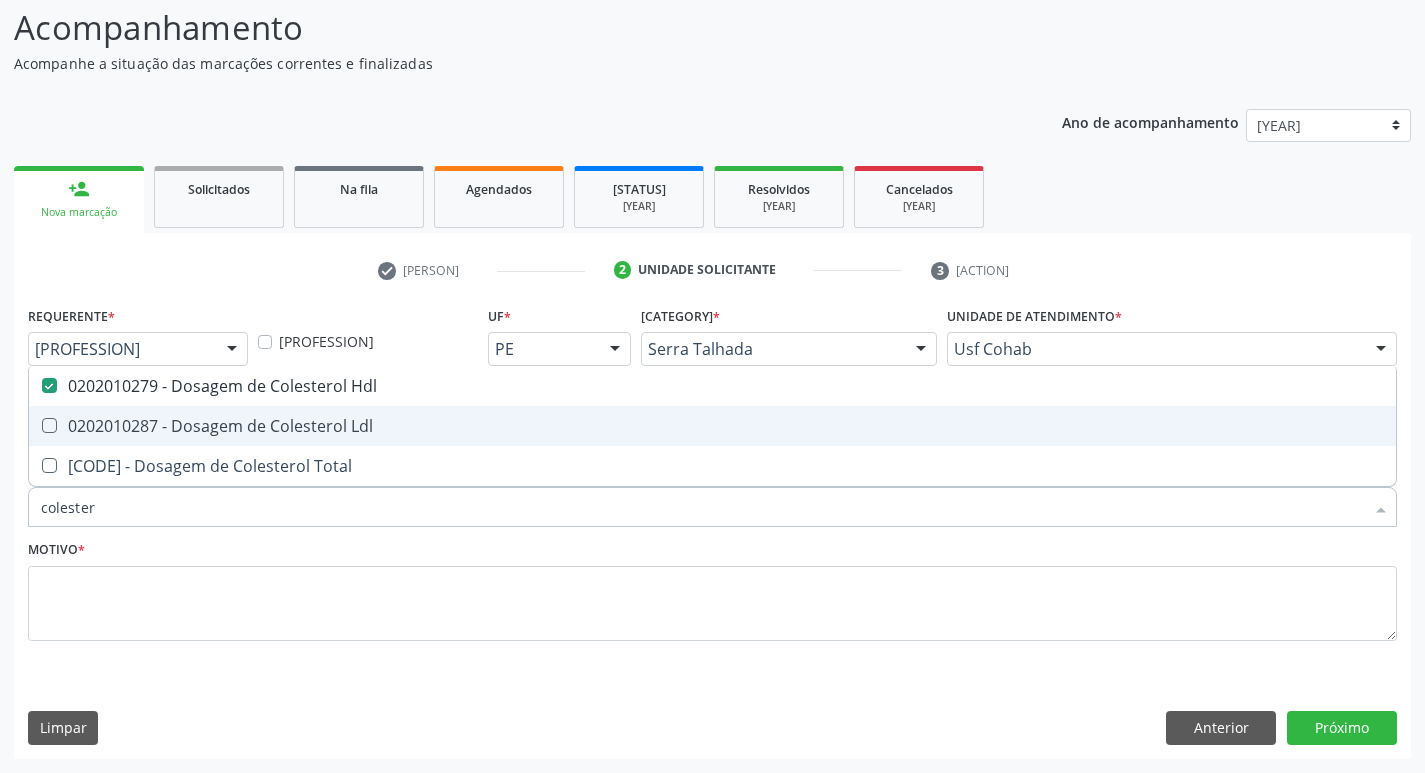 click at bounding box center [49, 425] 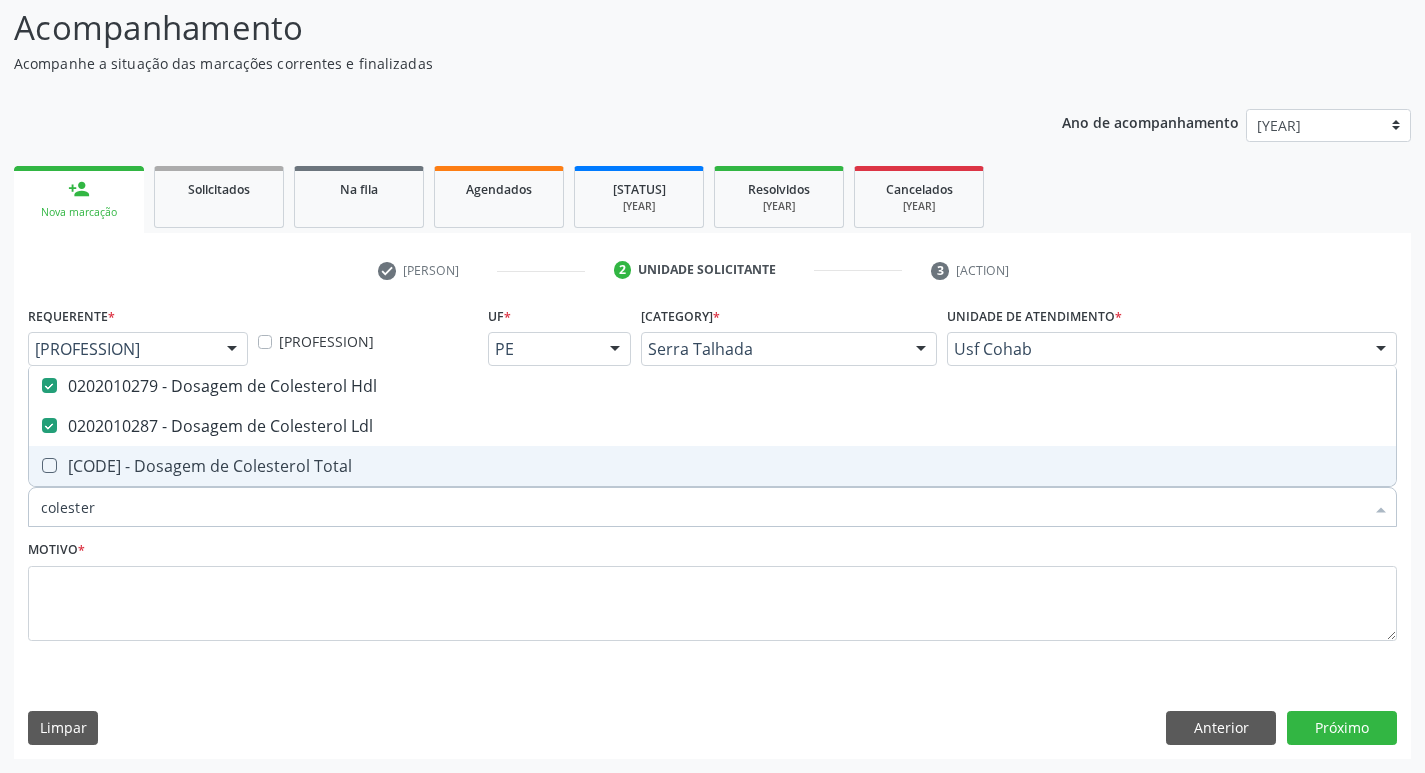 click on "[PROCEDIMENTO] - Dosagem de Colesterol Total" at bounding box center [712, 466] 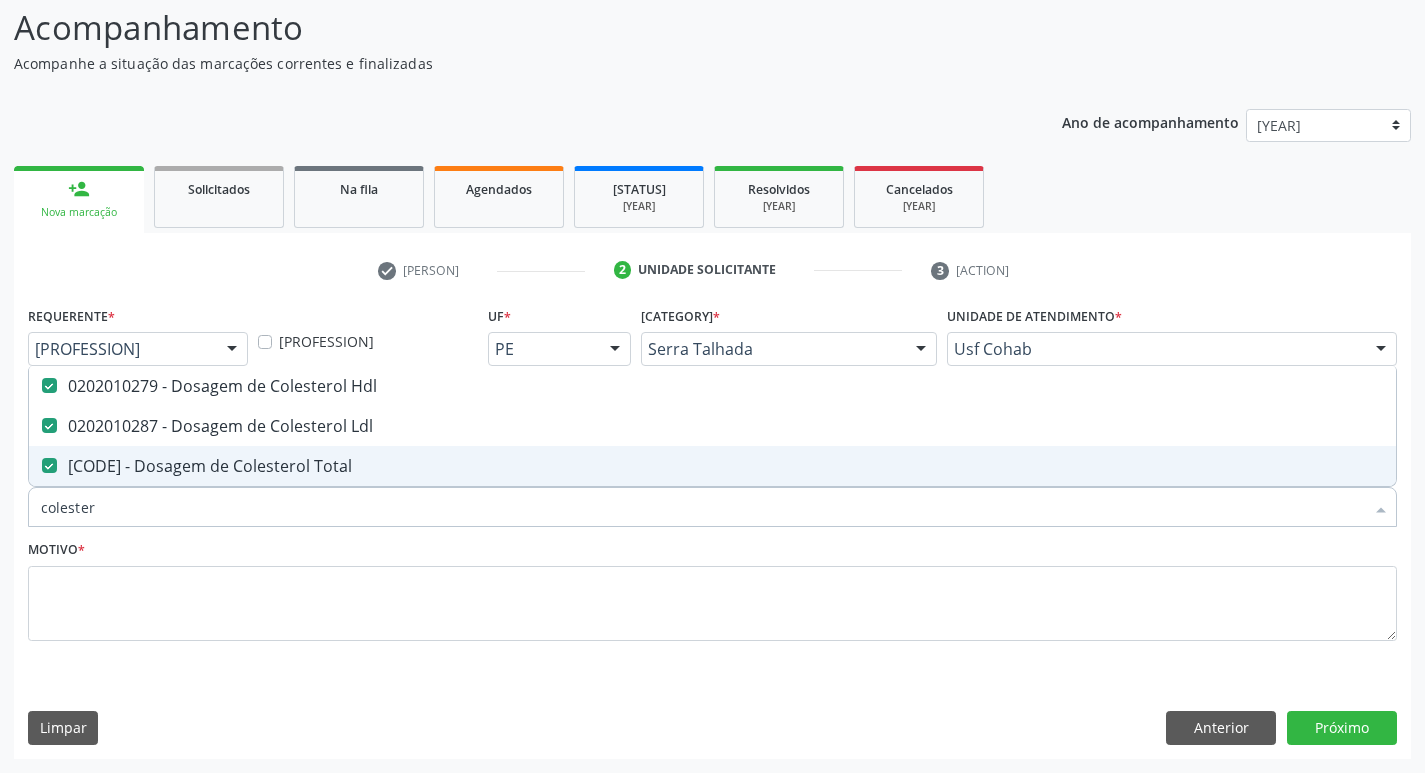 drag, startPoint x: 130, startPoint y: 504, endPoint x: 0, endPoint y: 517, distance: 130.64838 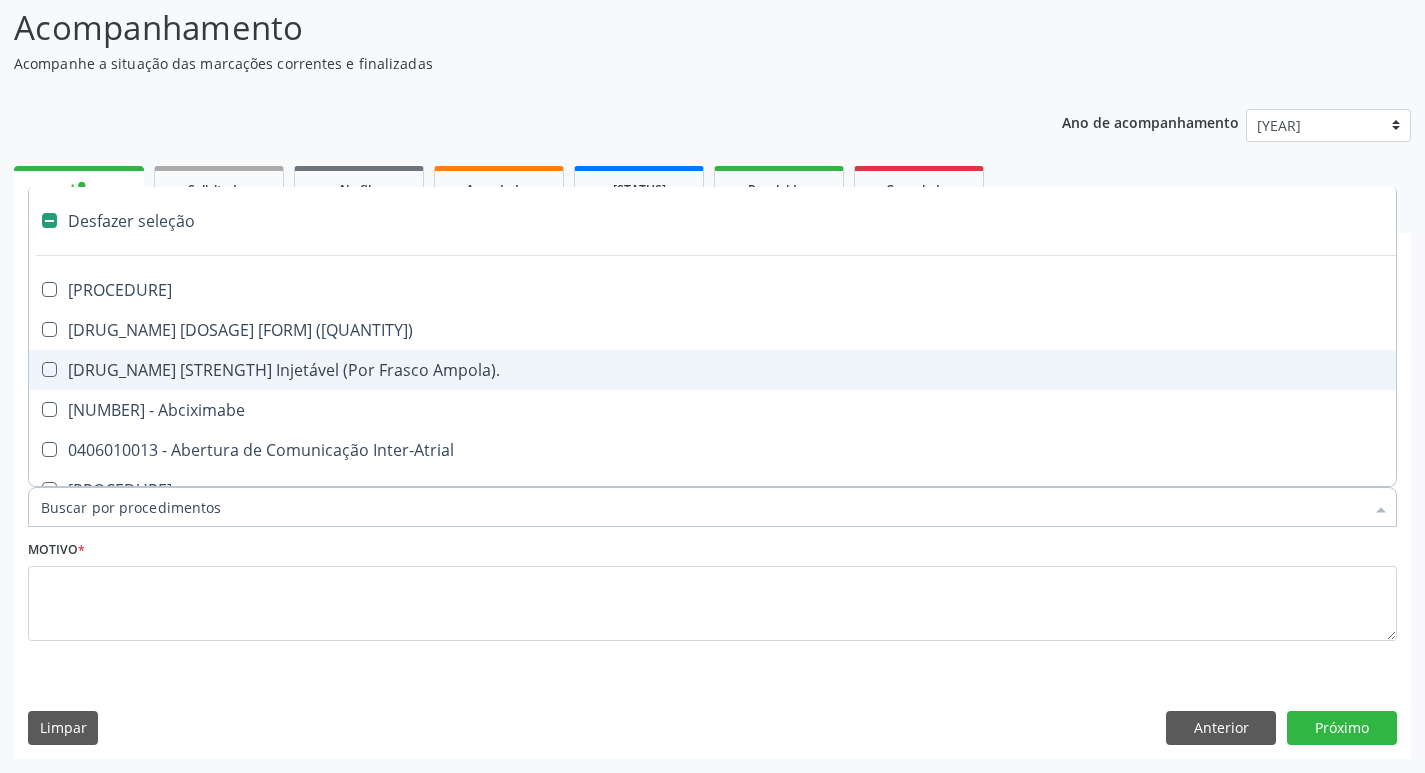 click on "Item de agendamento
*" at bounding box center [702, 507] 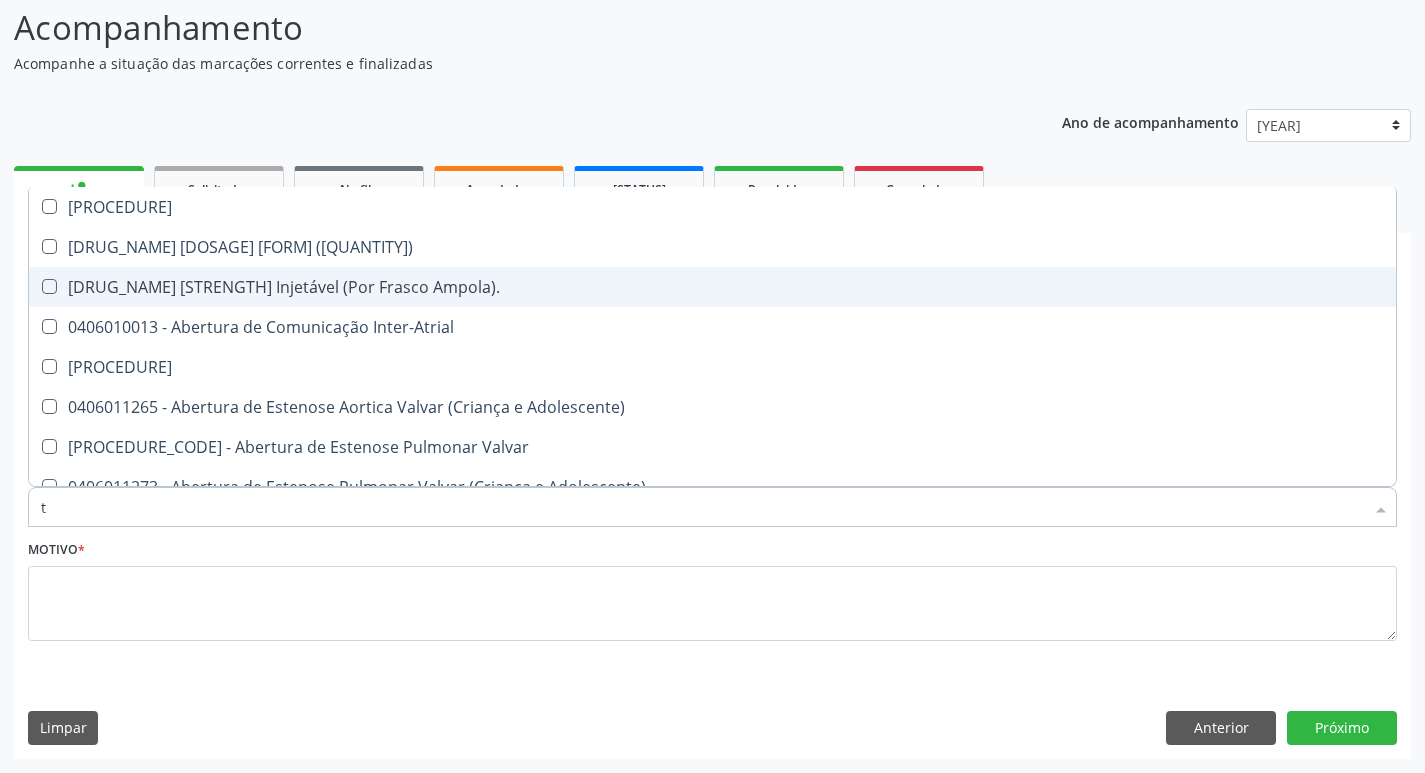 type on "tg" 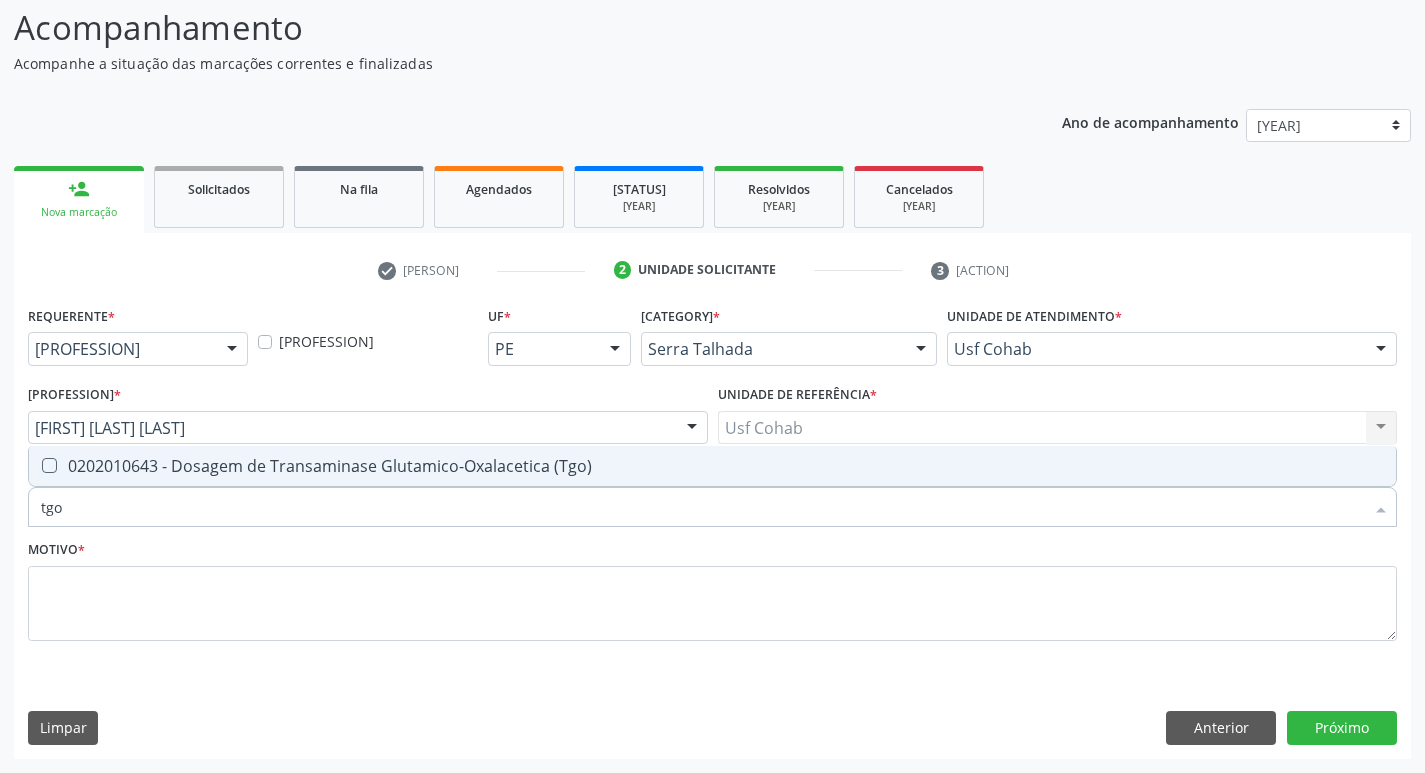 click at bounding box center (49, 465) 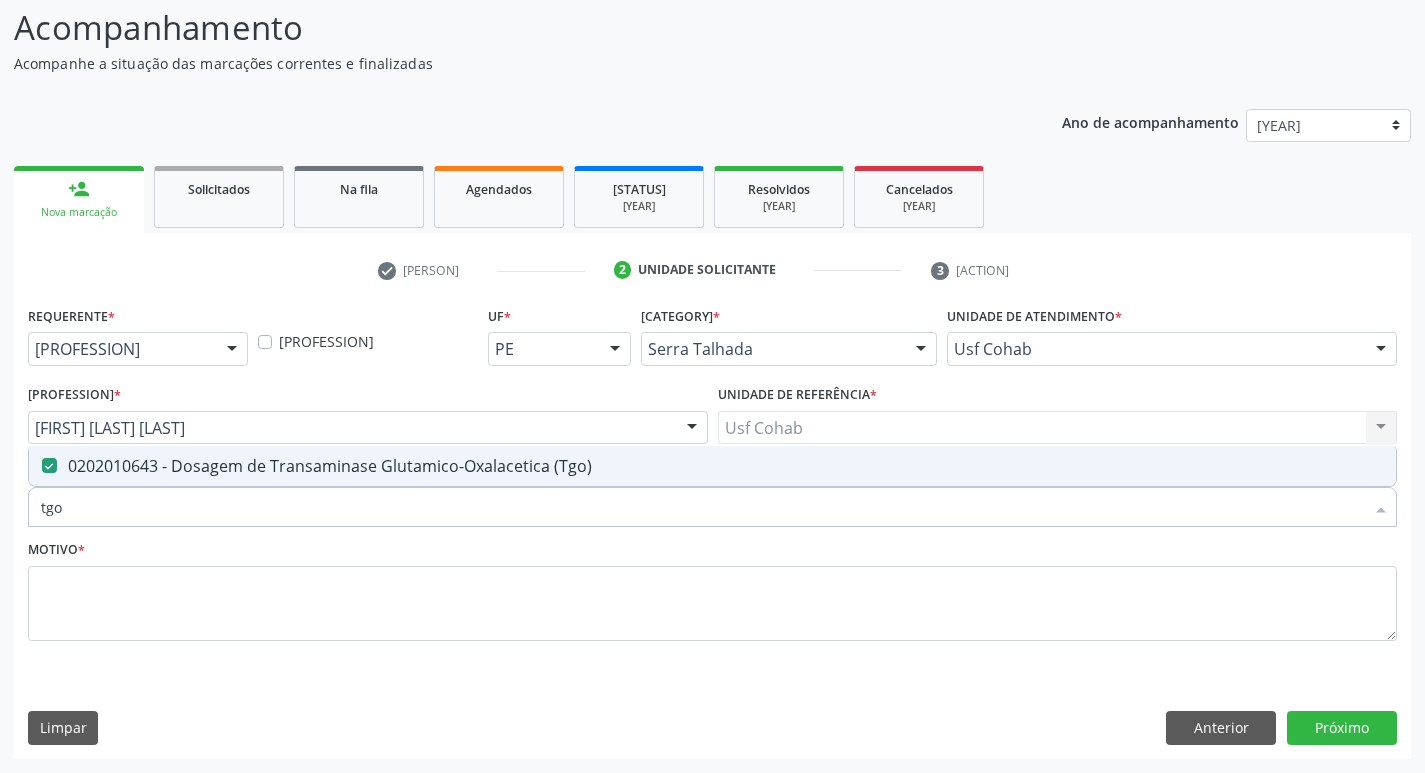 click on "[DRUG_NAME]" at bounding box center [702, 507] 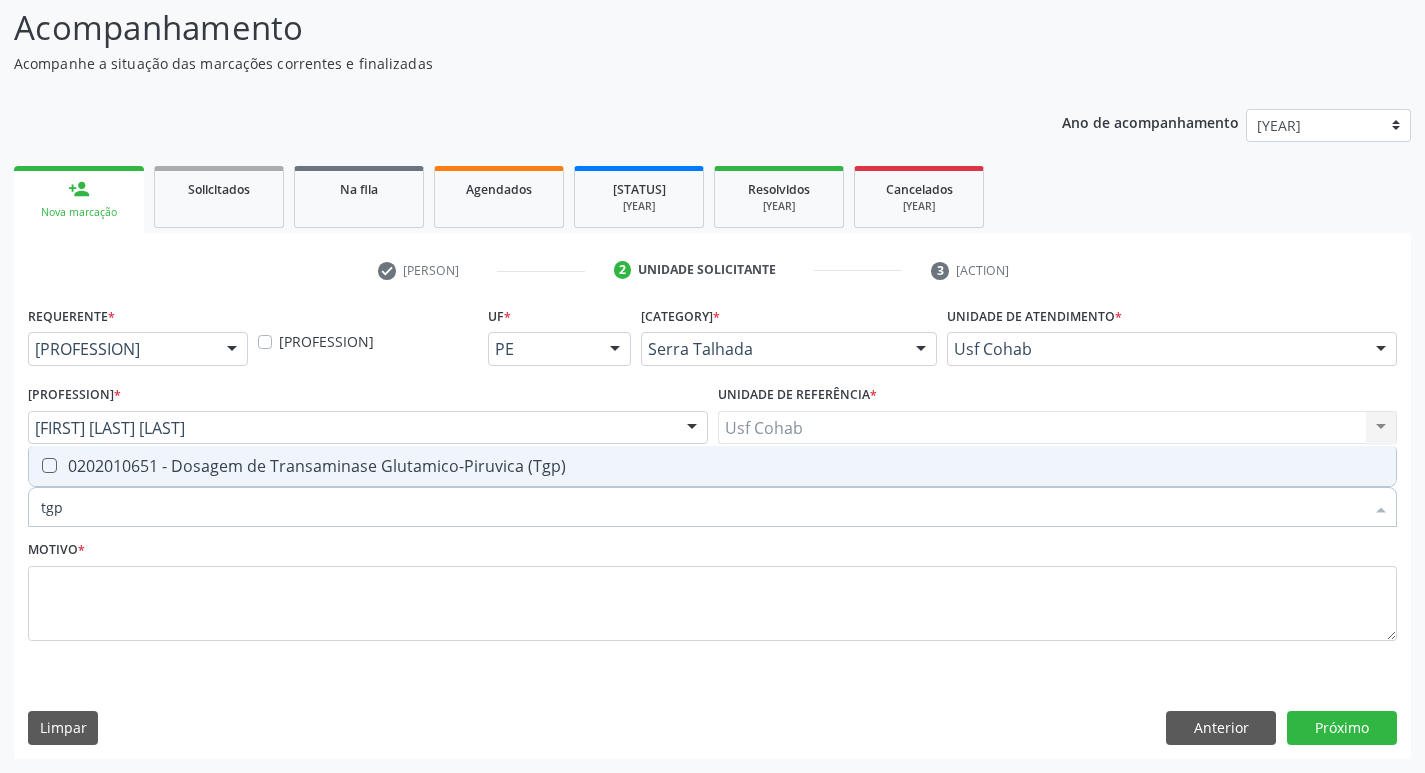 click at bounding box center [36, 466] 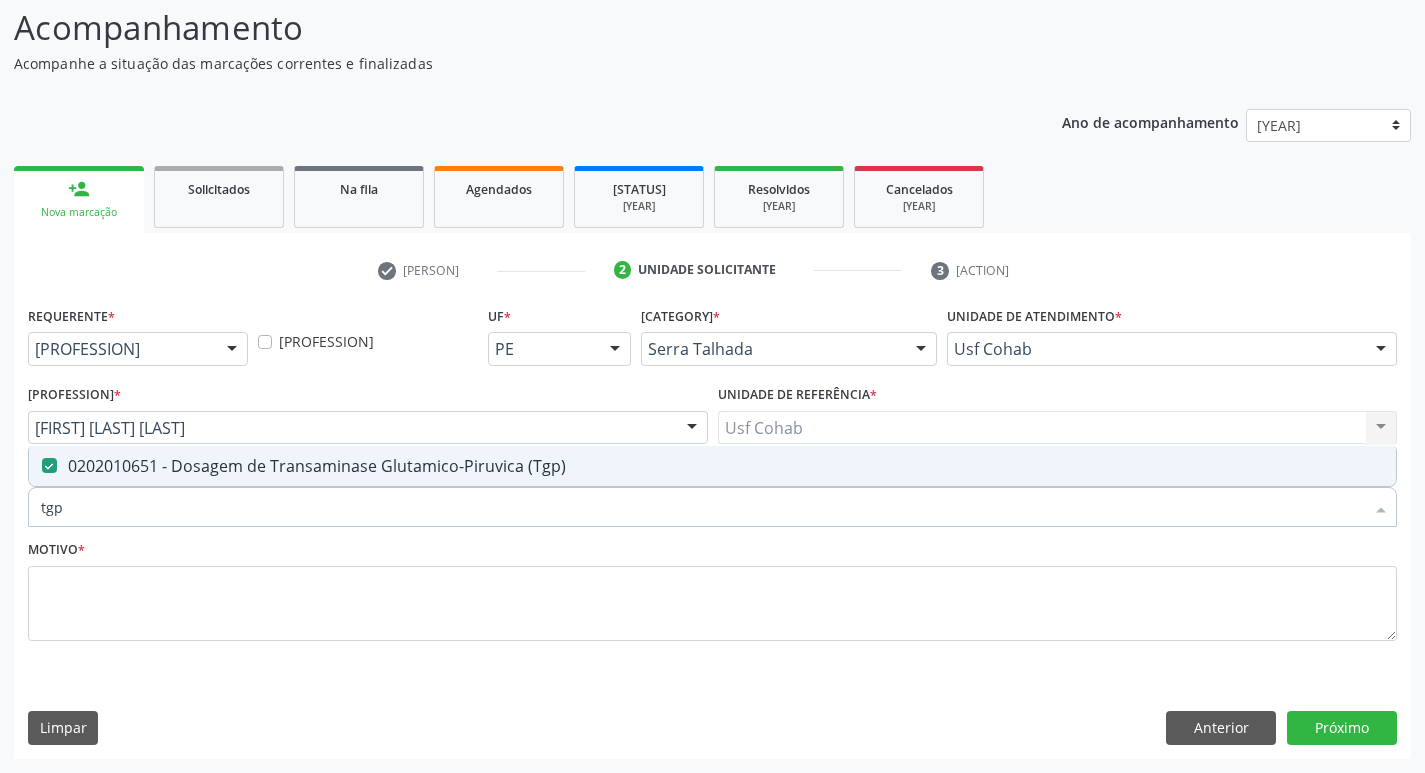 click on "tgp" at bounding box center (702, 507) 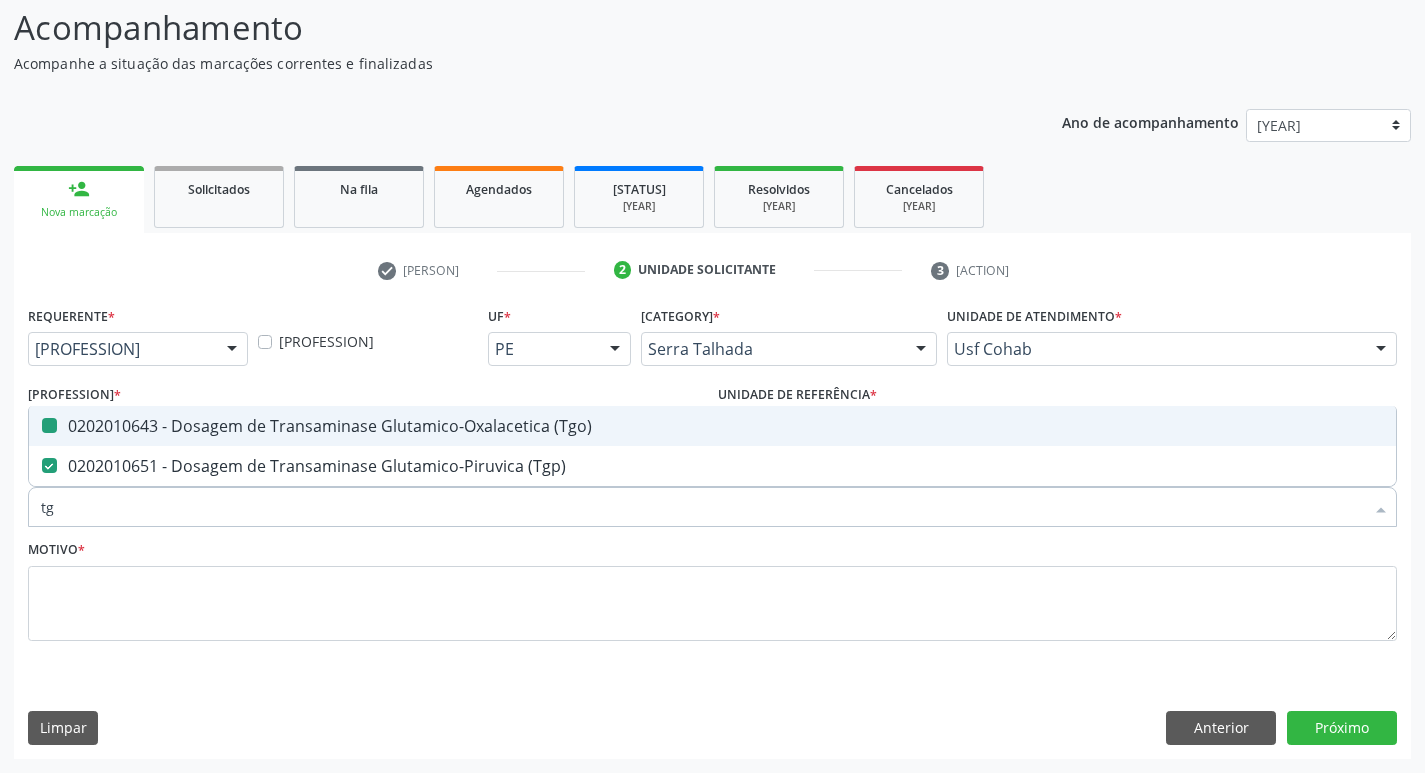type on "t" 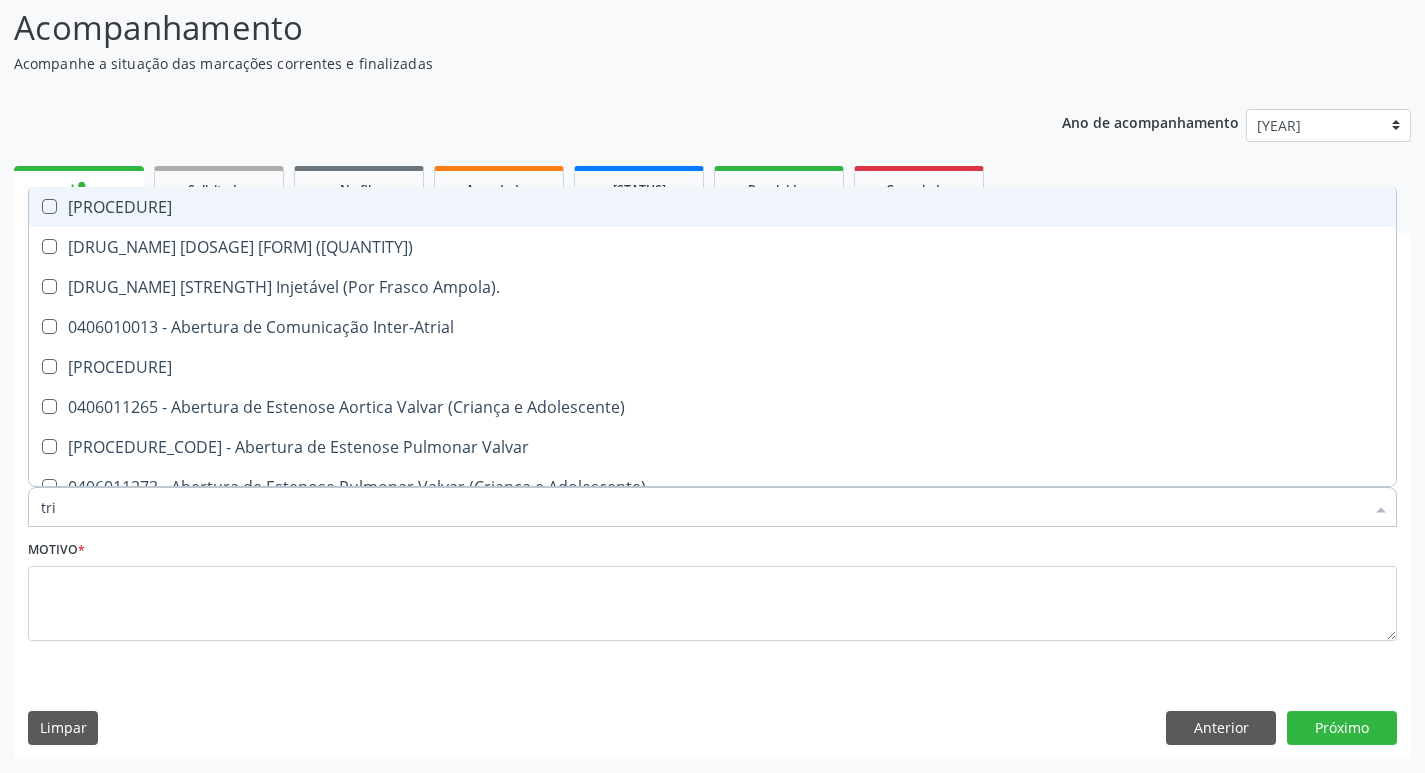 type on "[ABBREVIATION]" 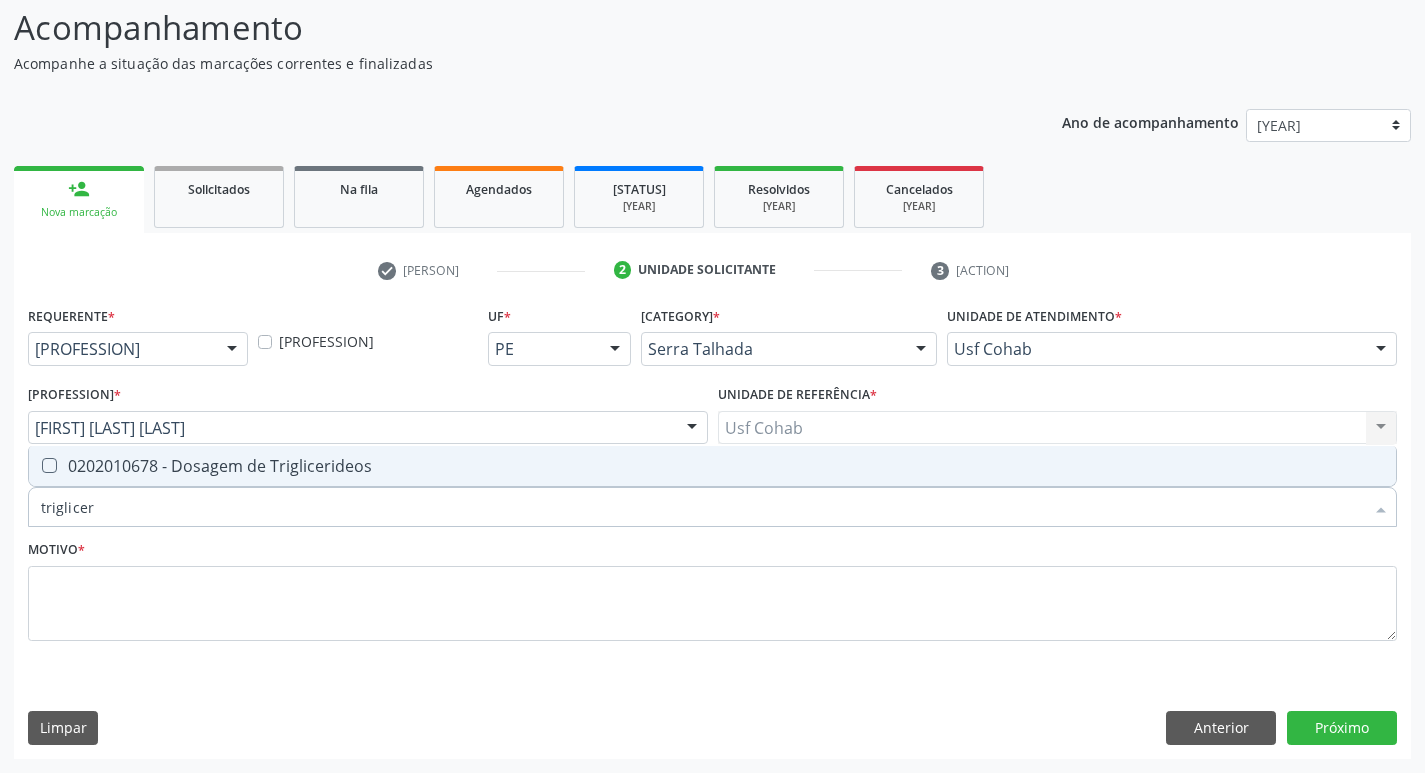 click on "0202010678 - Dosagem de Triglicerideos" at bounding box center (712, 466) 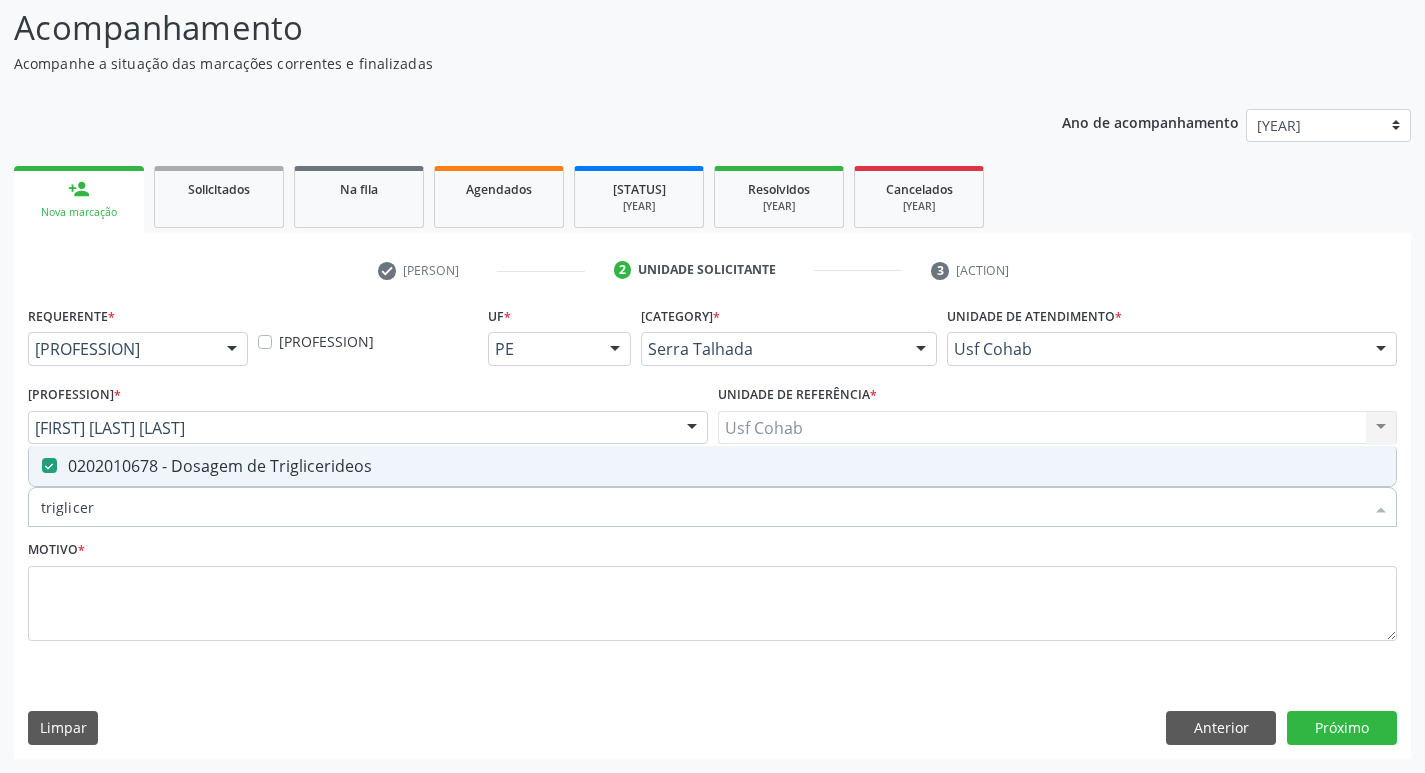 drag, startPoint x: 128, startPoint y: 507, endPoint x: 0, endPoint y: 505, distance: 128.01562 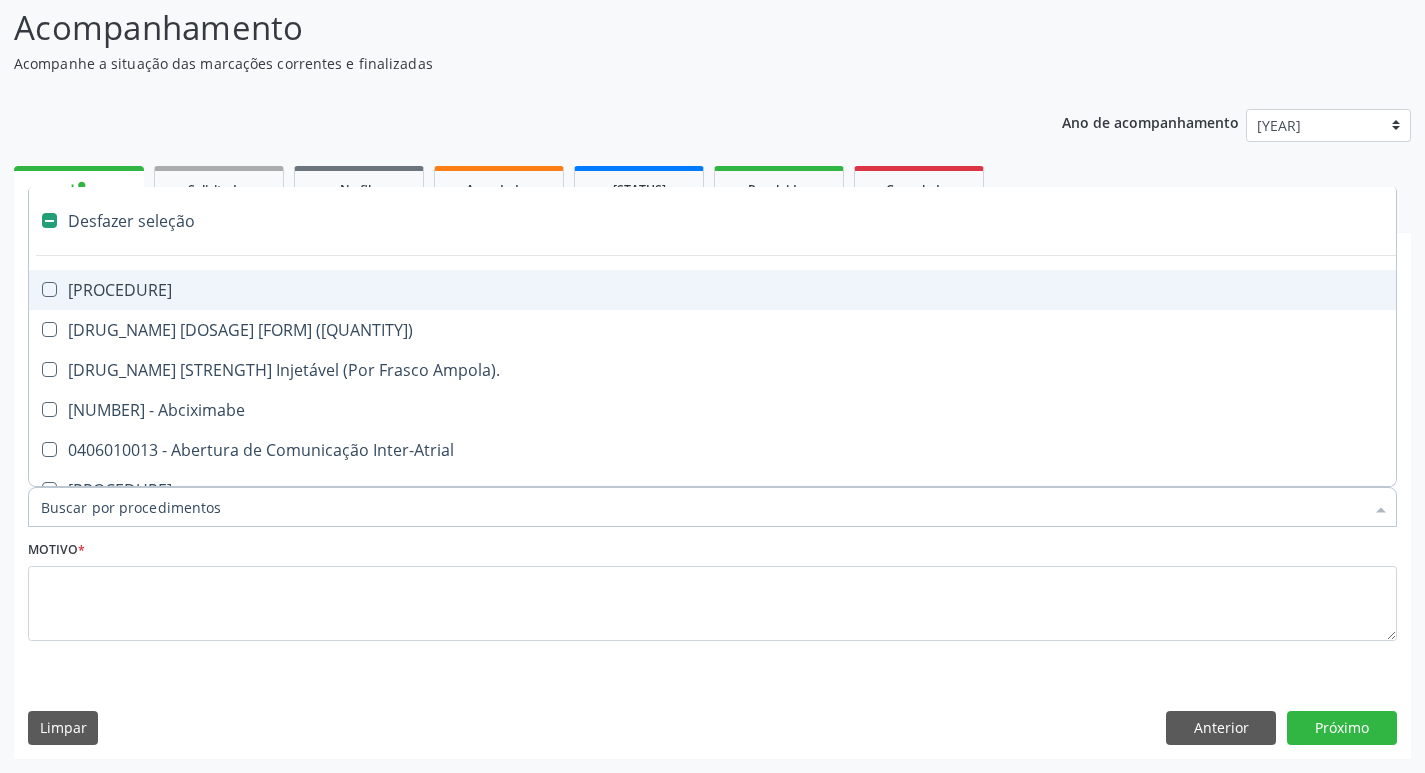 click on "Item de agendamento
*" at bounding box center [702, 507] 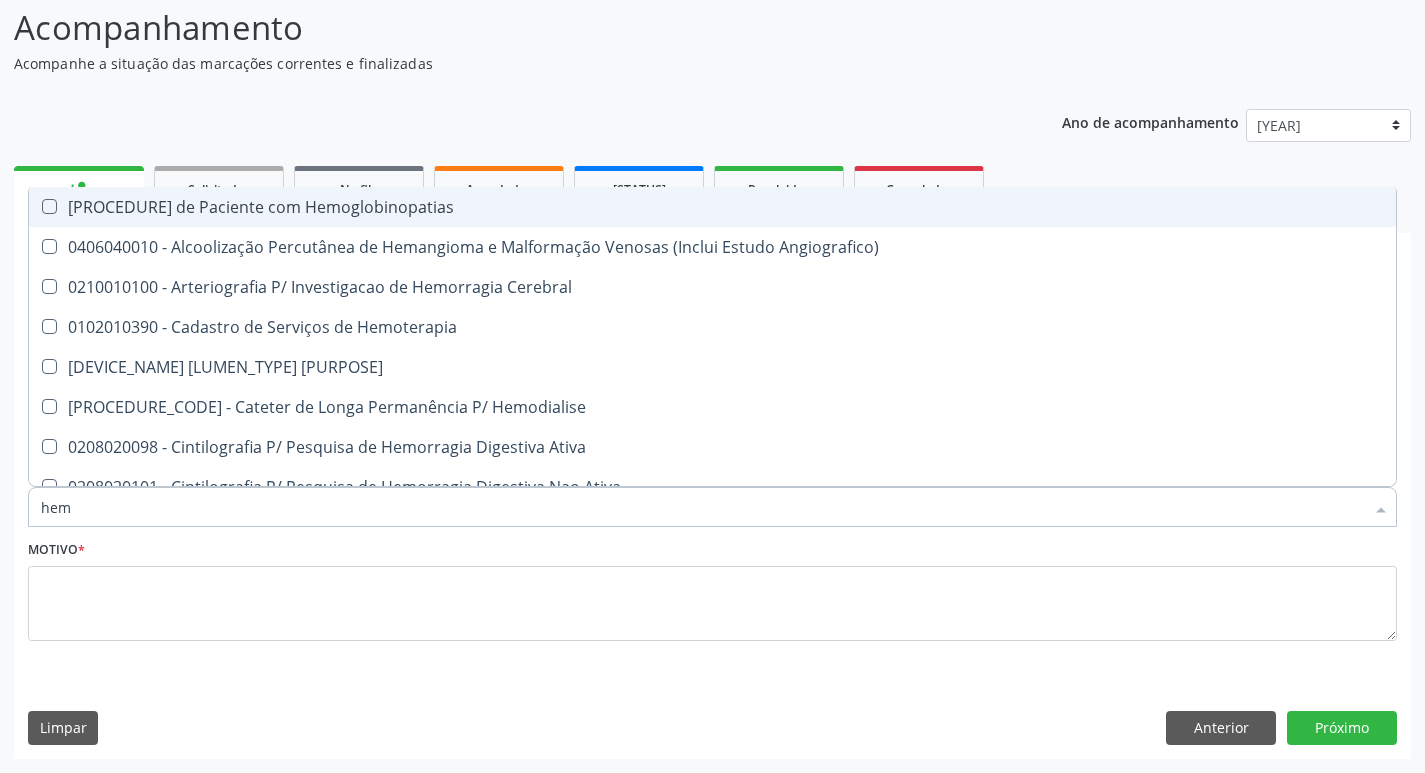 type on "[SIGLA]" 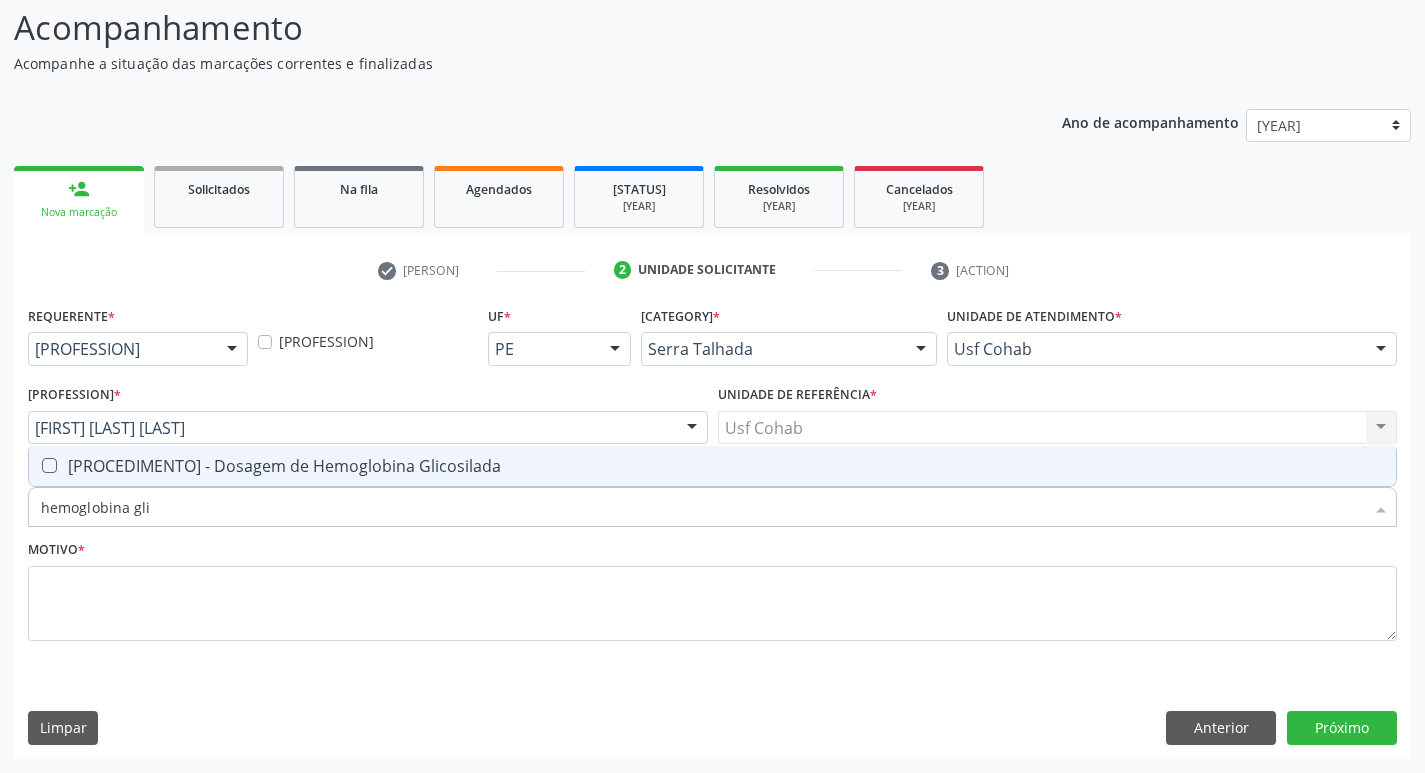 click at bounding box center [49, 465] 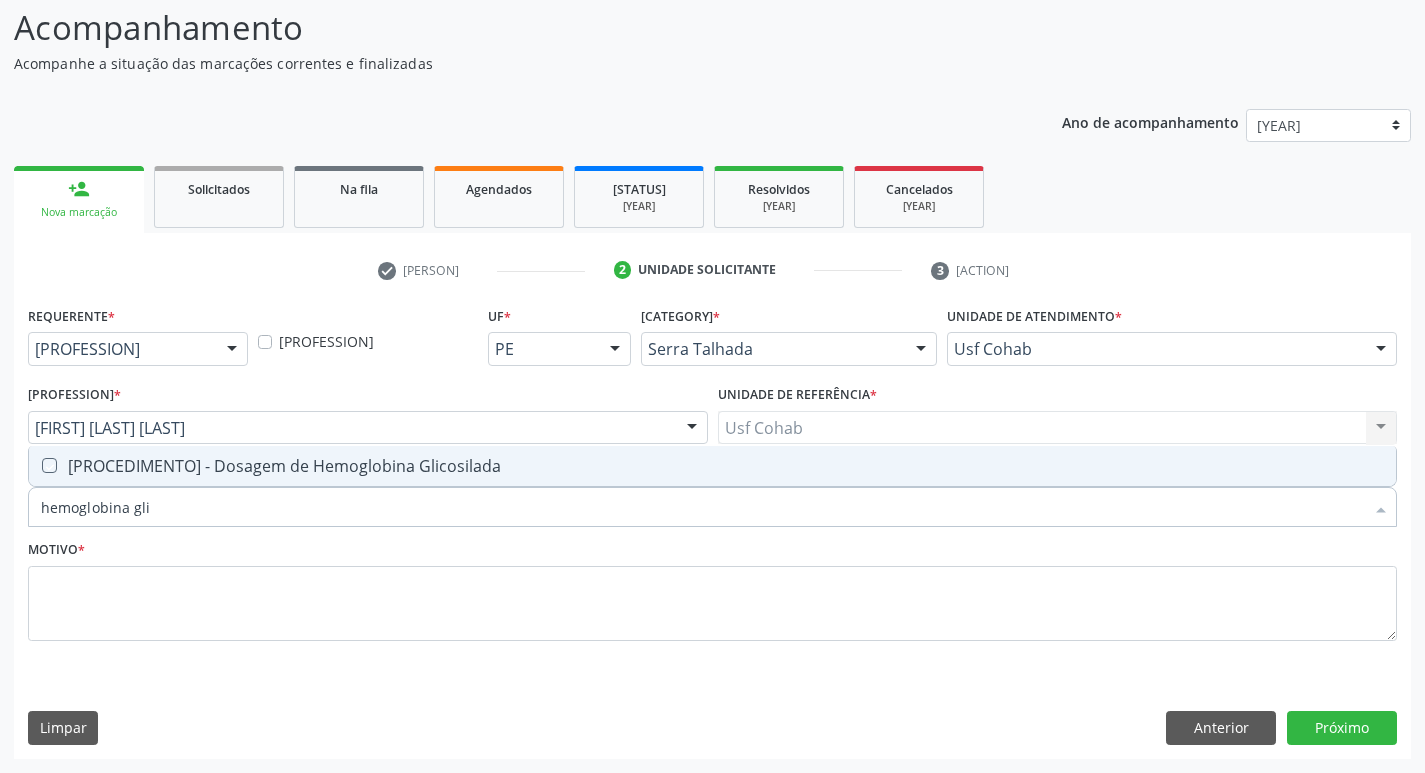 click at bounding box center (35, 465) 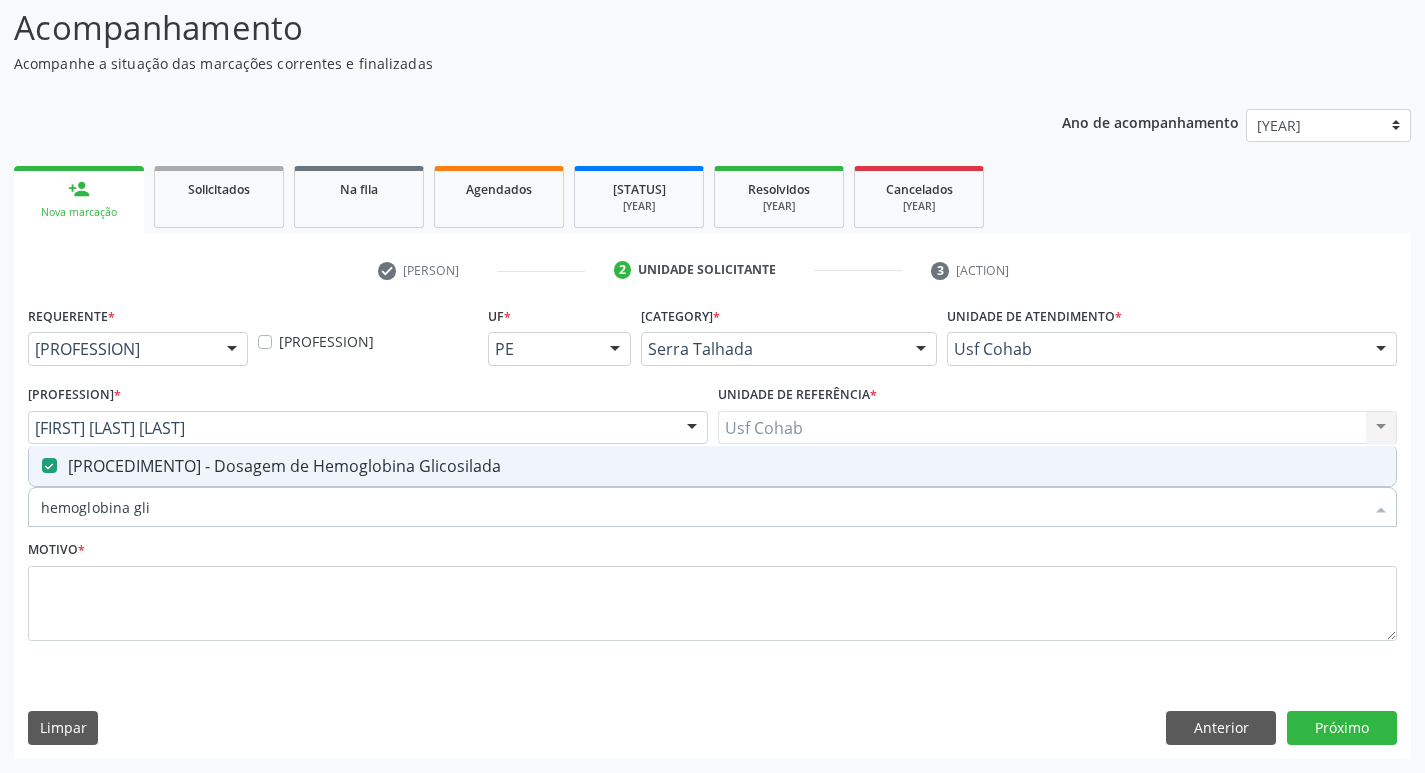 drag, startPoint x: 178, startPoint y: 502, endPoint x: 7, endPoint y: 496, distance: 171.10522 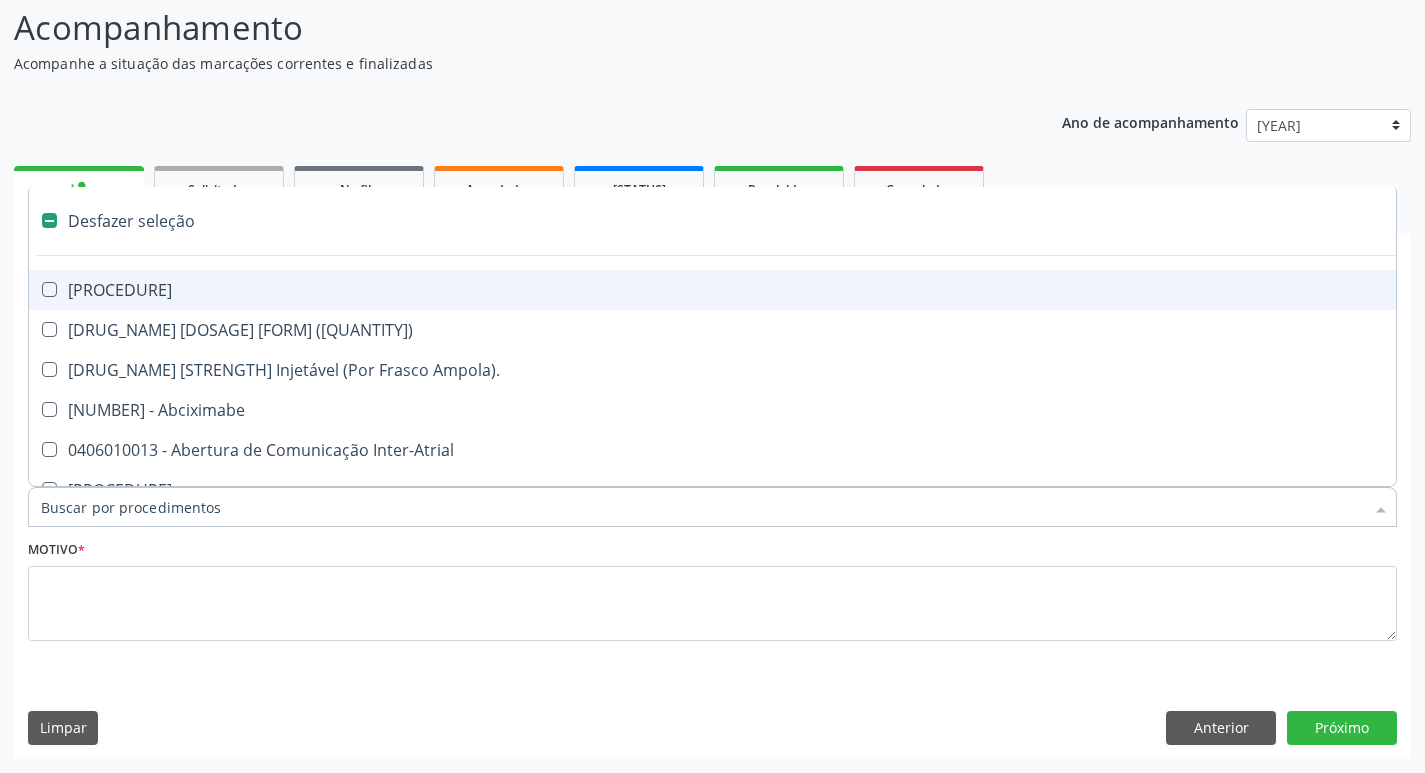 click on "Item de agendamento
*" at bounding box center [702, 507] 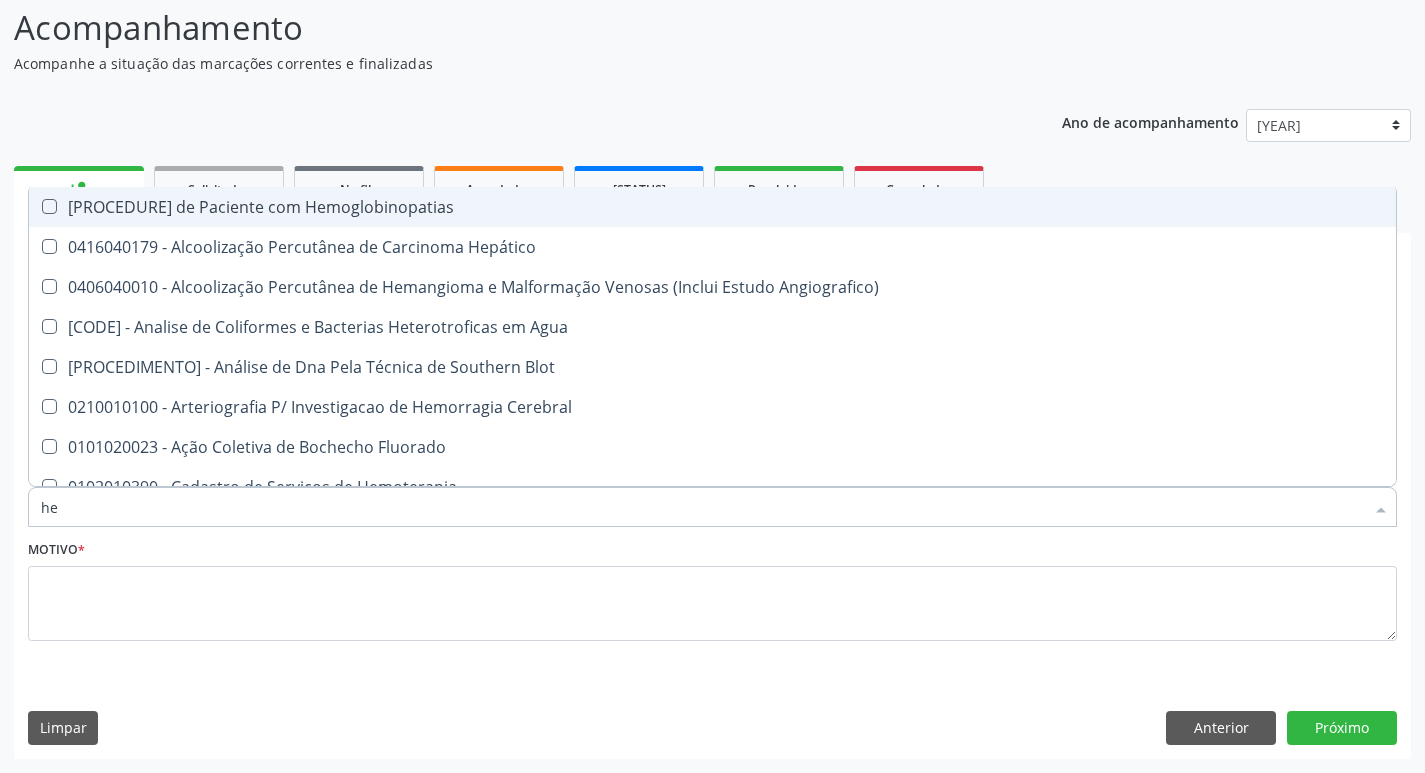 type on "hem" 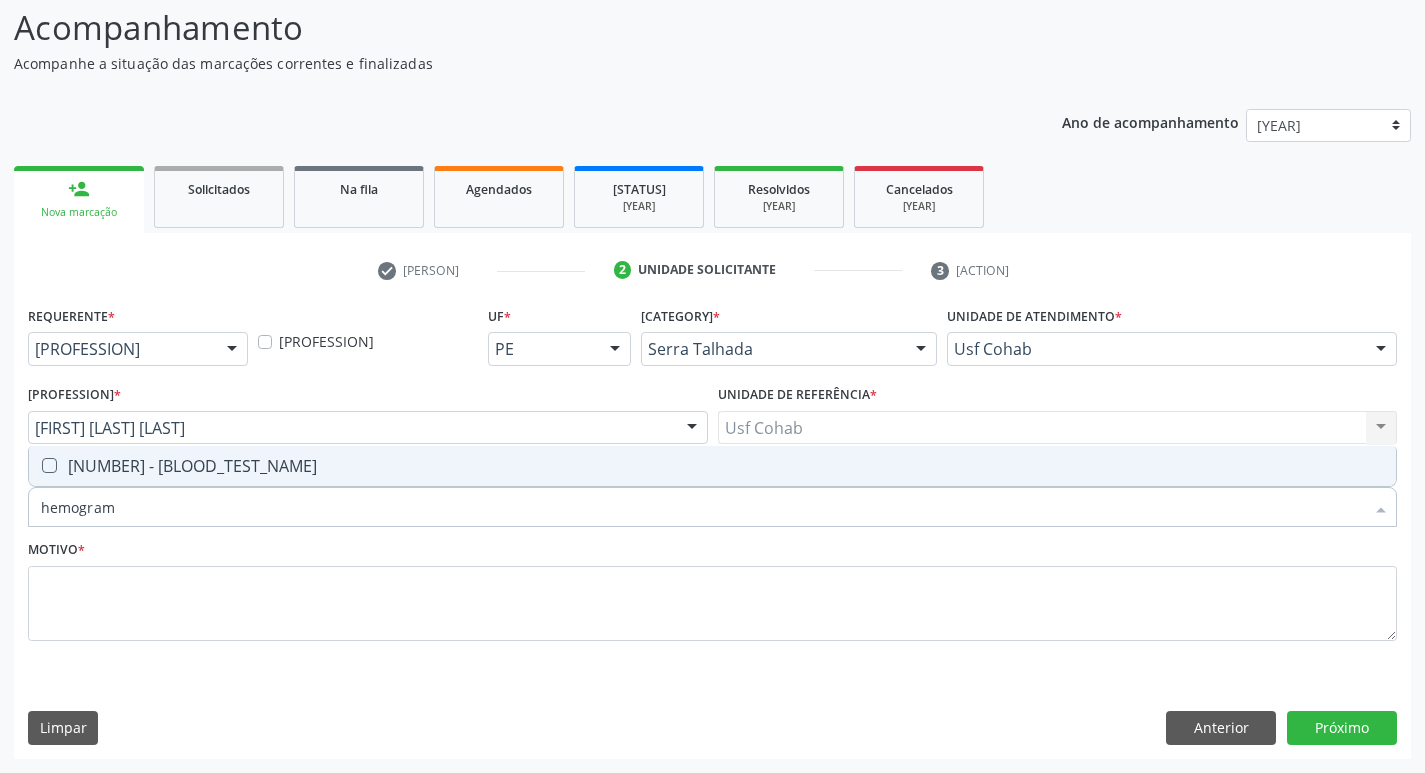 click at bounding box center [49, 465] 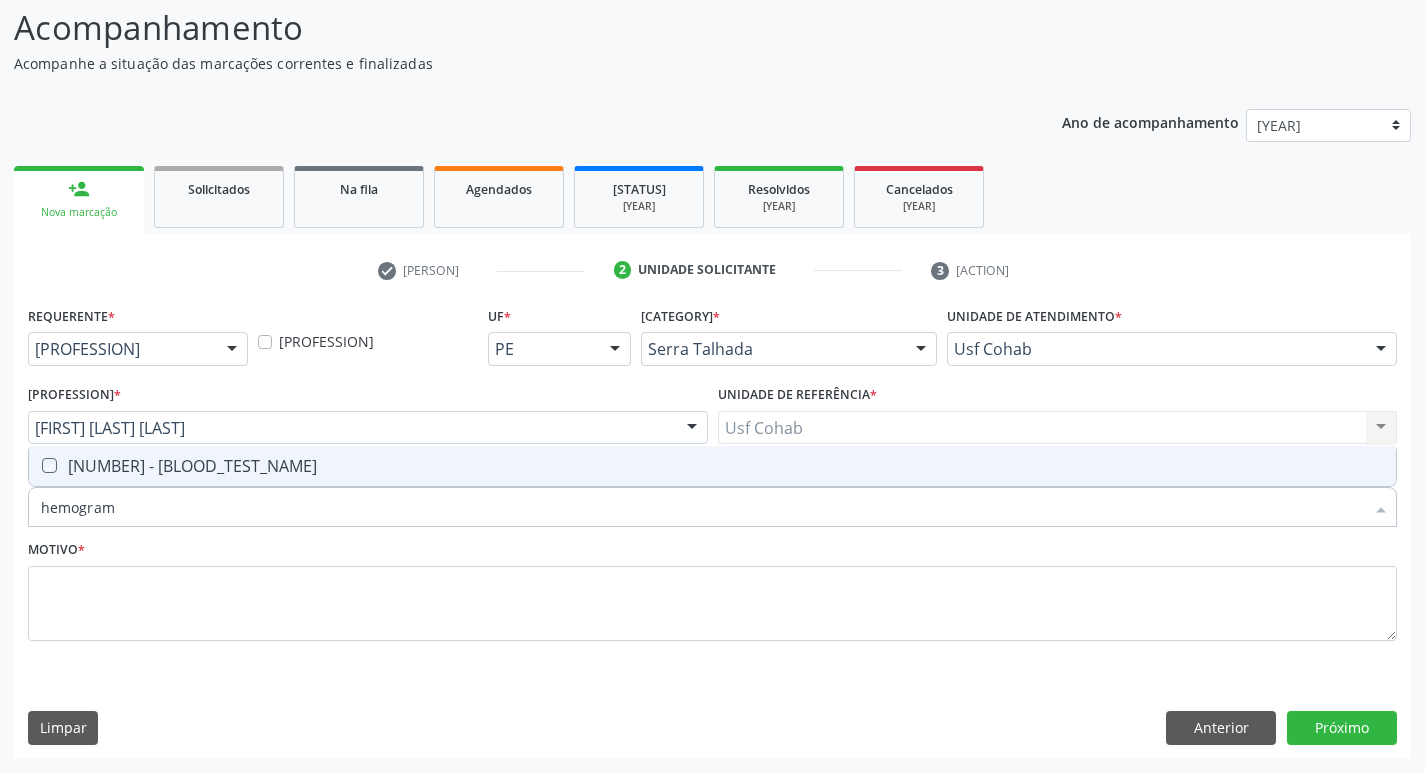 click at bounding box center (35, 465) 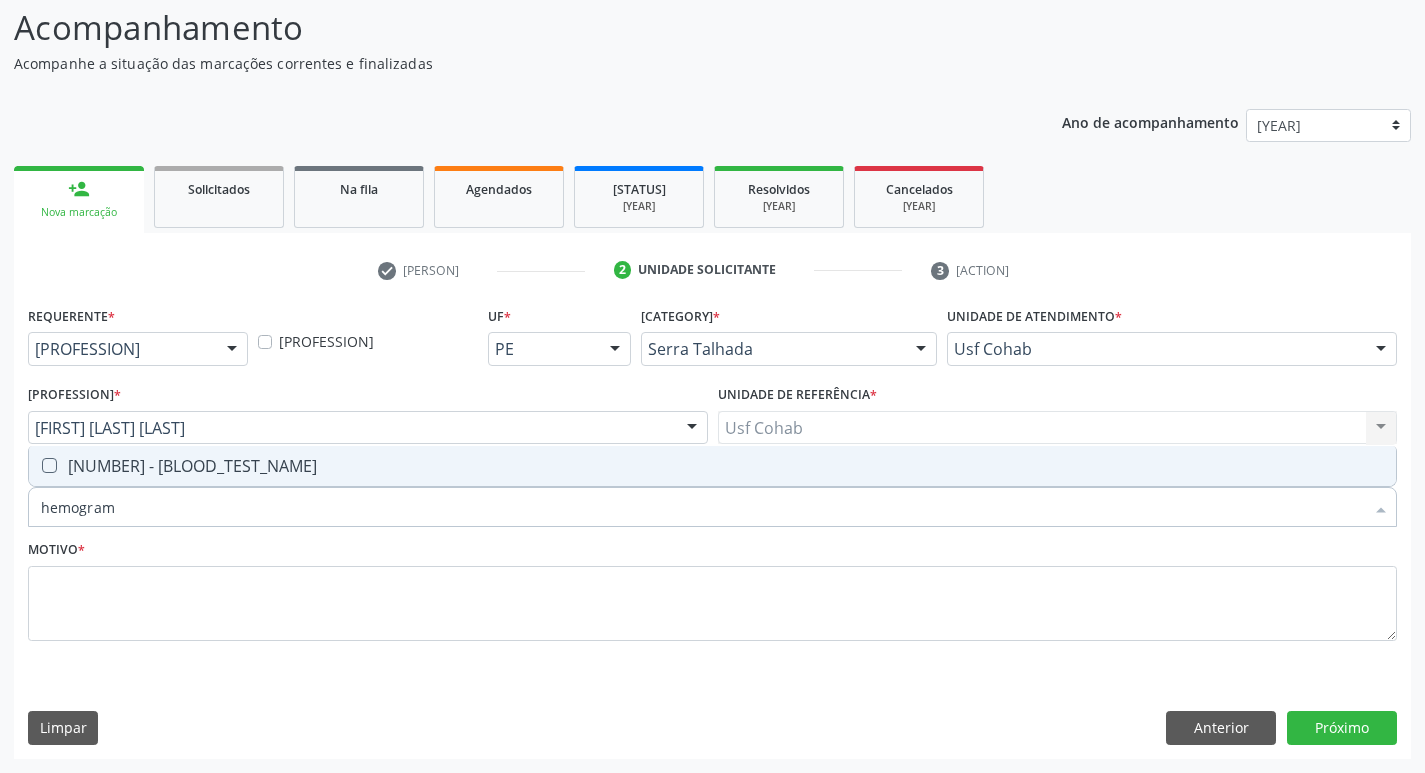 checkbox on "true" 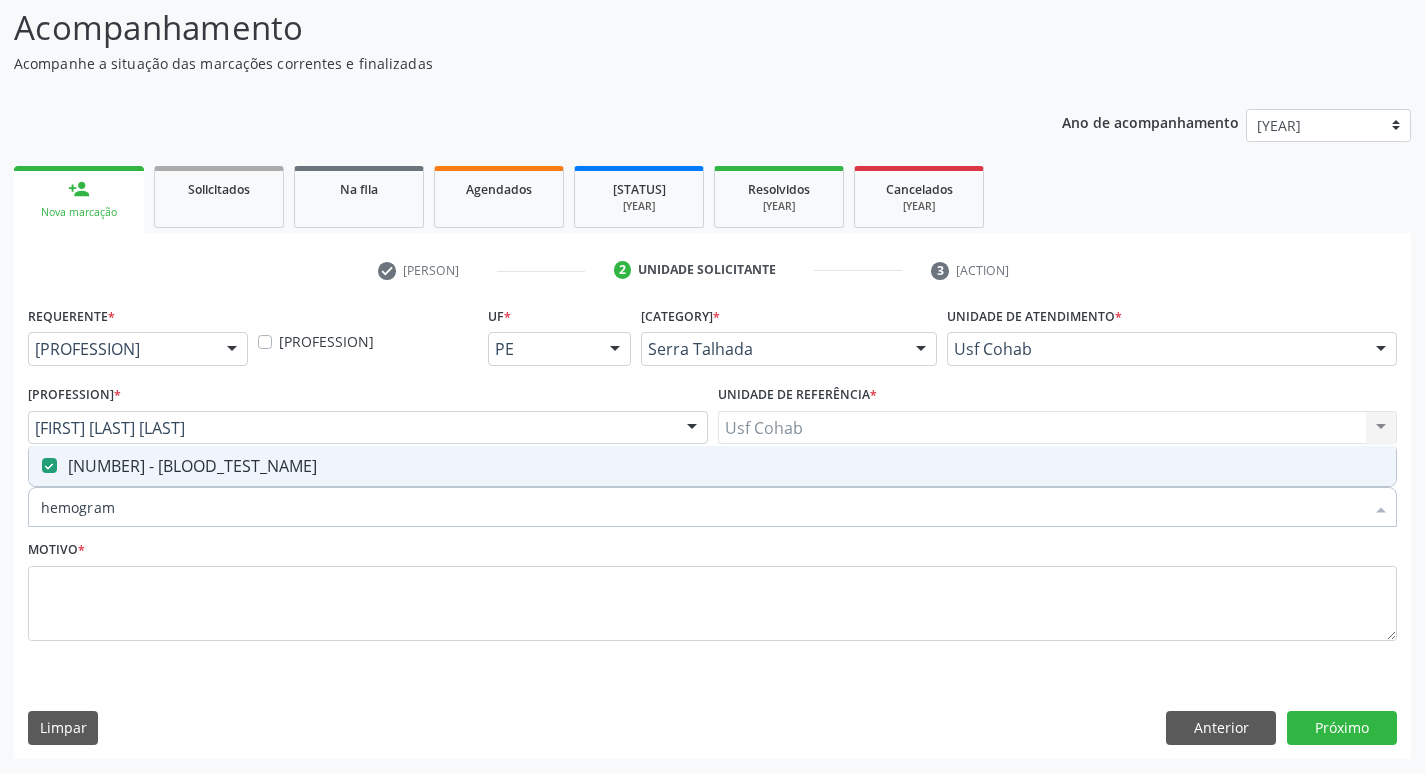 drag, startPoint x: 145, startPoint y: 501, endPoint x: 0, endPoint y: 517, distance: 145.88008 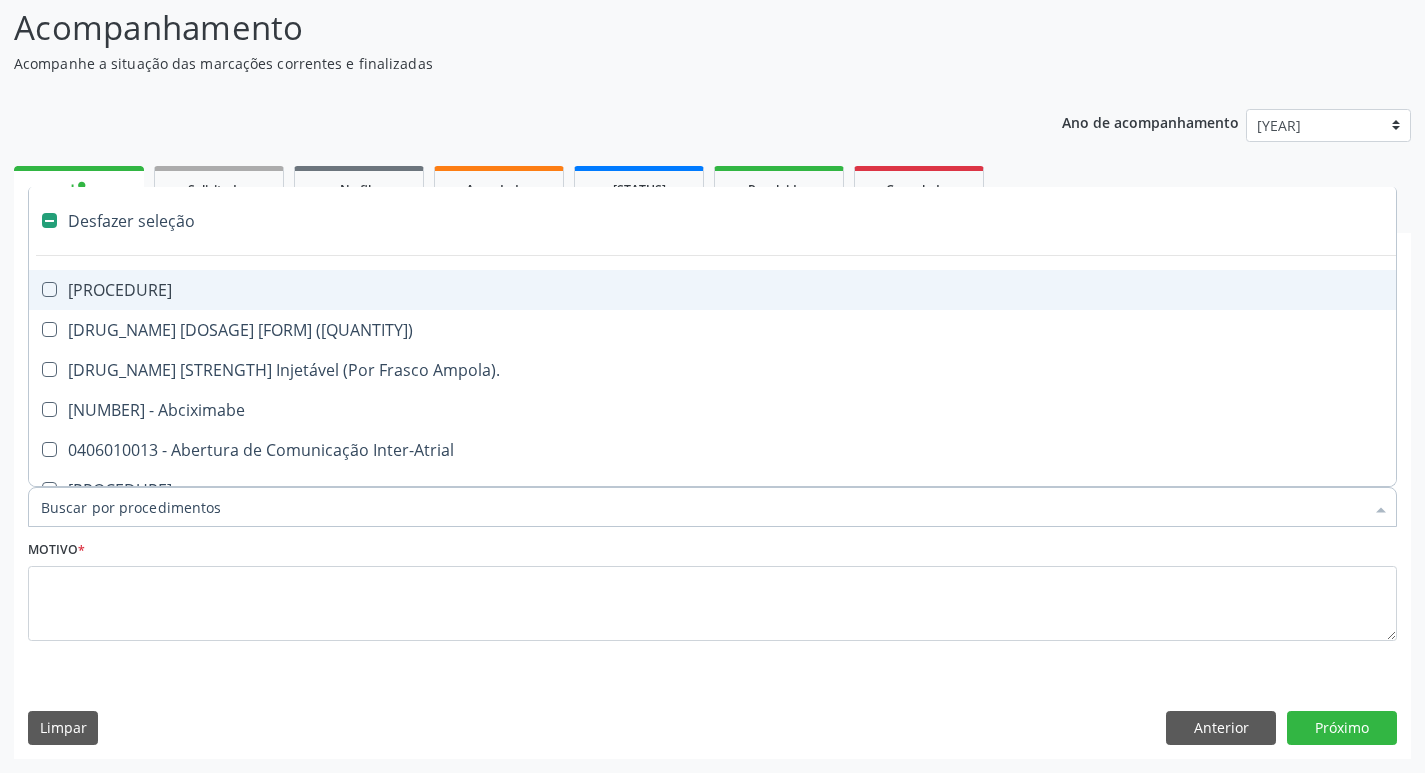 click on "Item de agendamento
*" at bounding box center [702, 507] 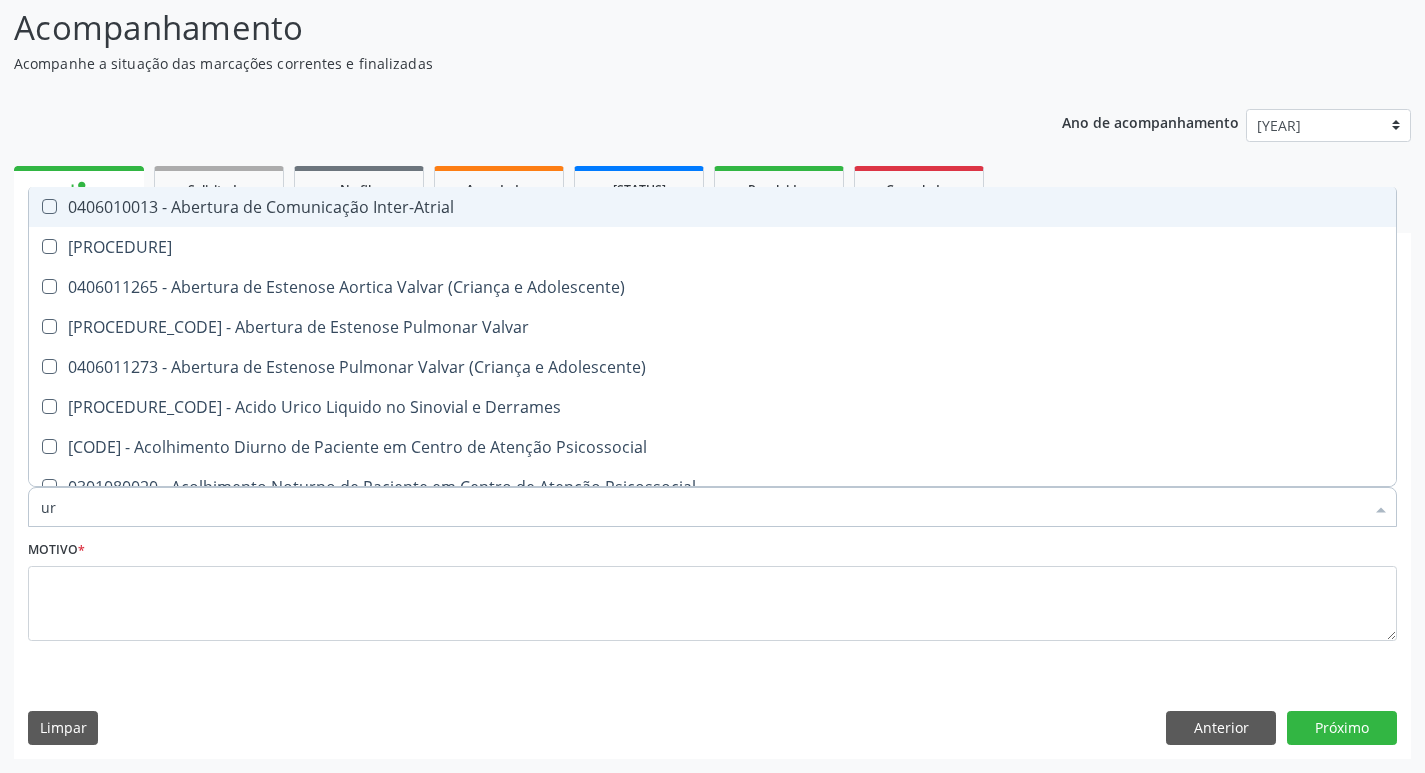 type on "uri" 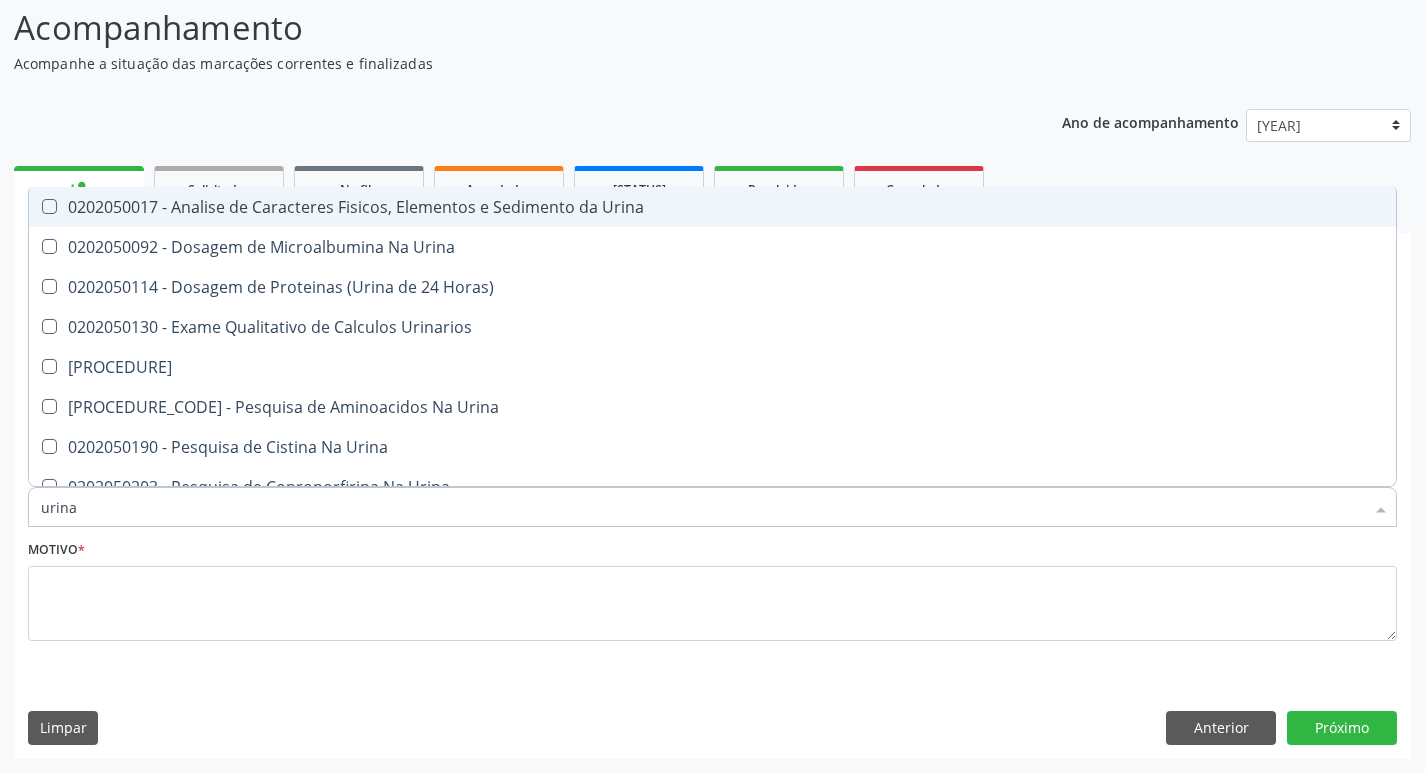 click at bounding box center [49, 206] 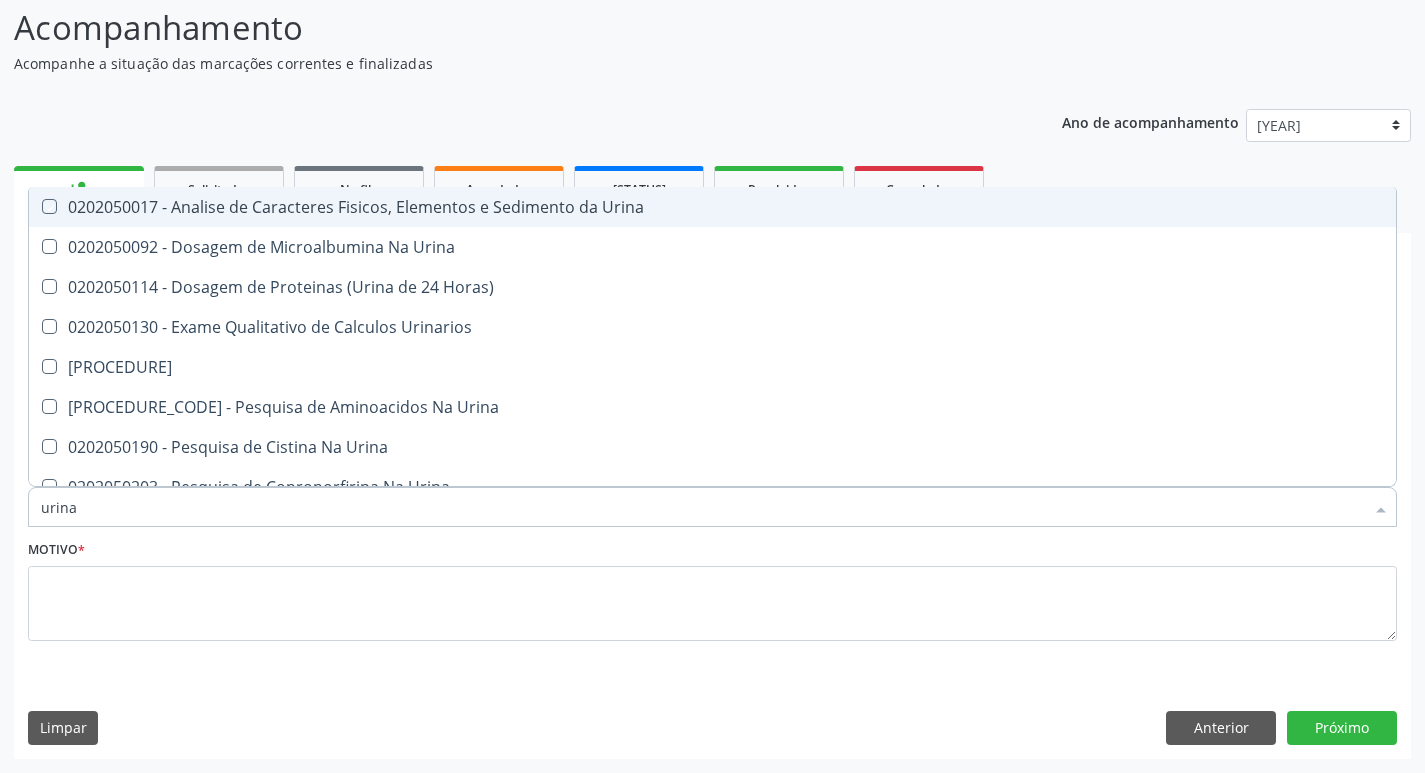 checkbox on "true" 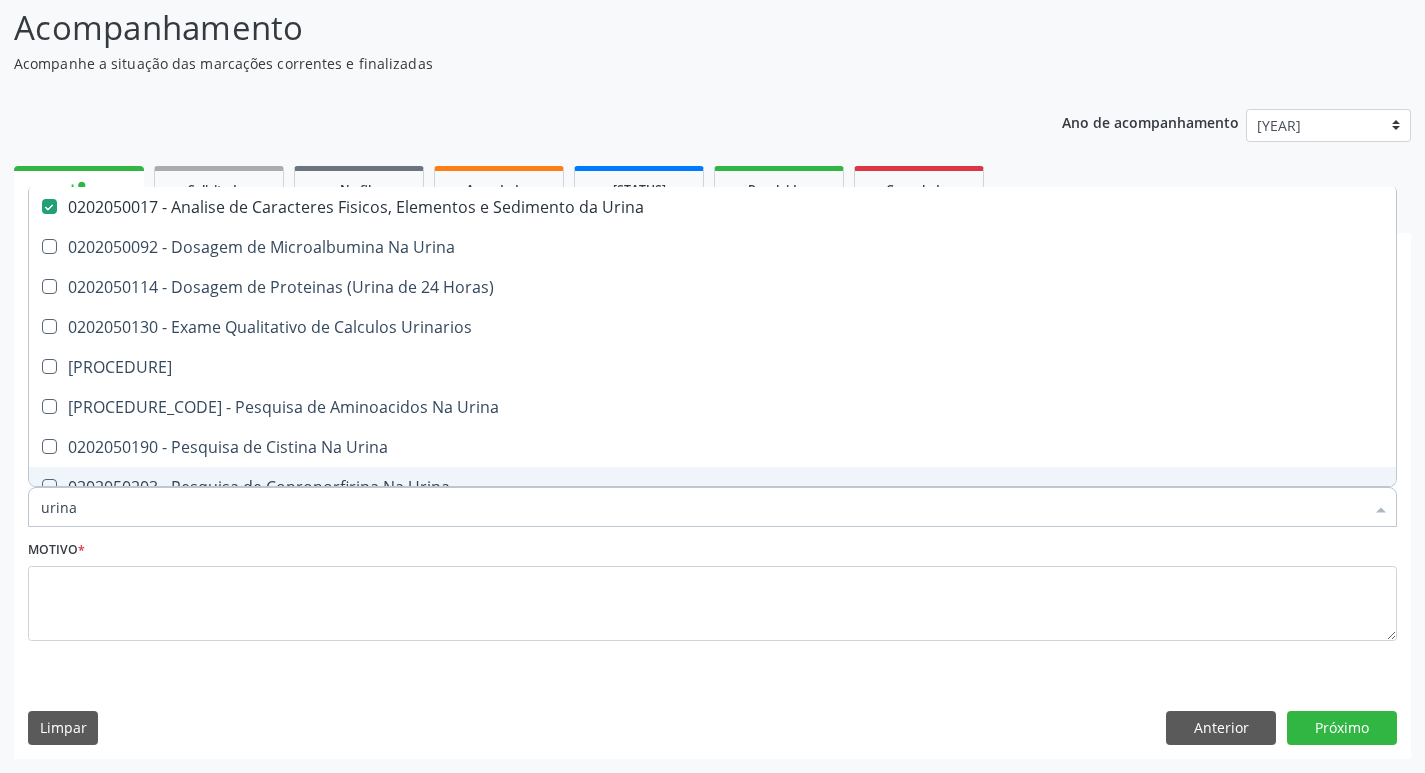 drag, startPoint x: 89, startPoint y: 510, endPoint x: 5, endPoint y: 479, distance: 89.537704 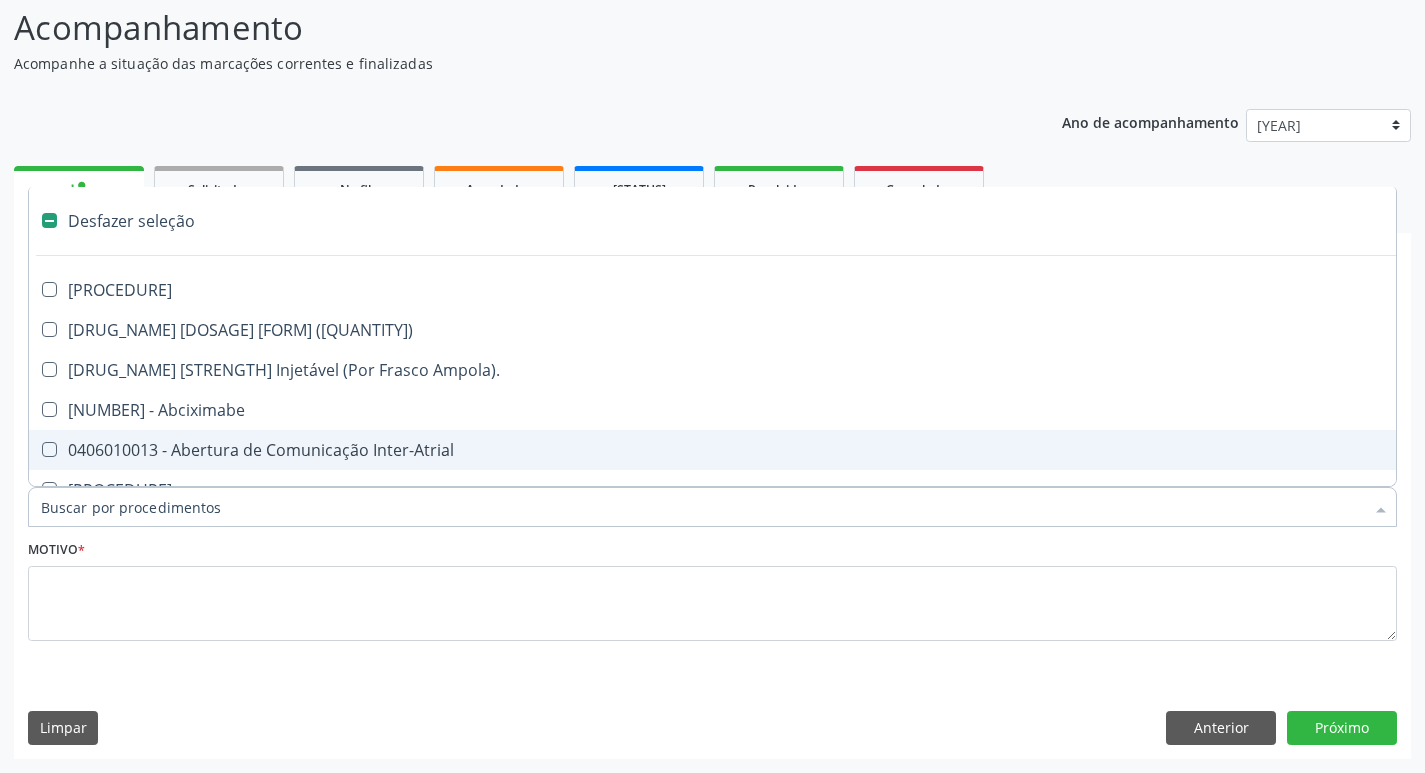 click on "Item de agendamento
*" at bounding box center [702, 507] 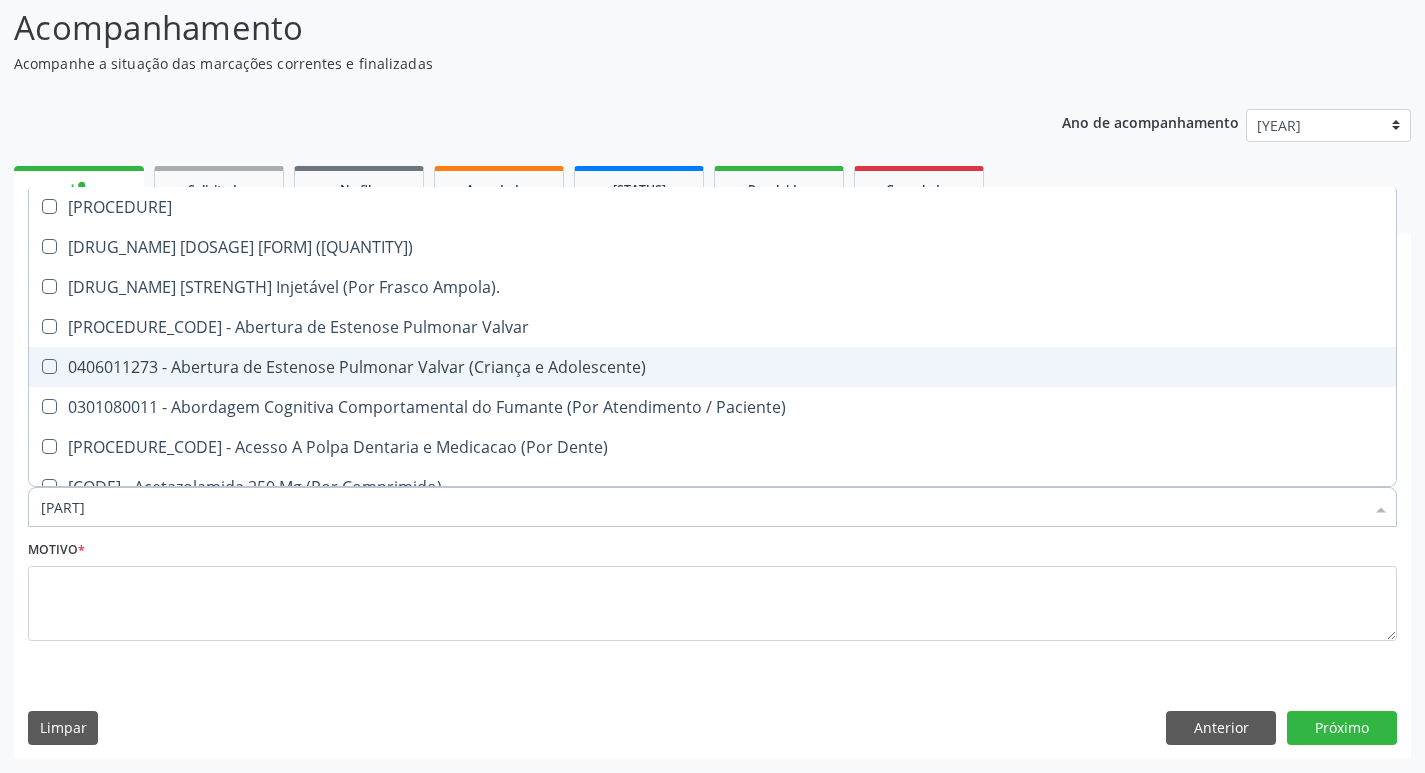 type on "pes" 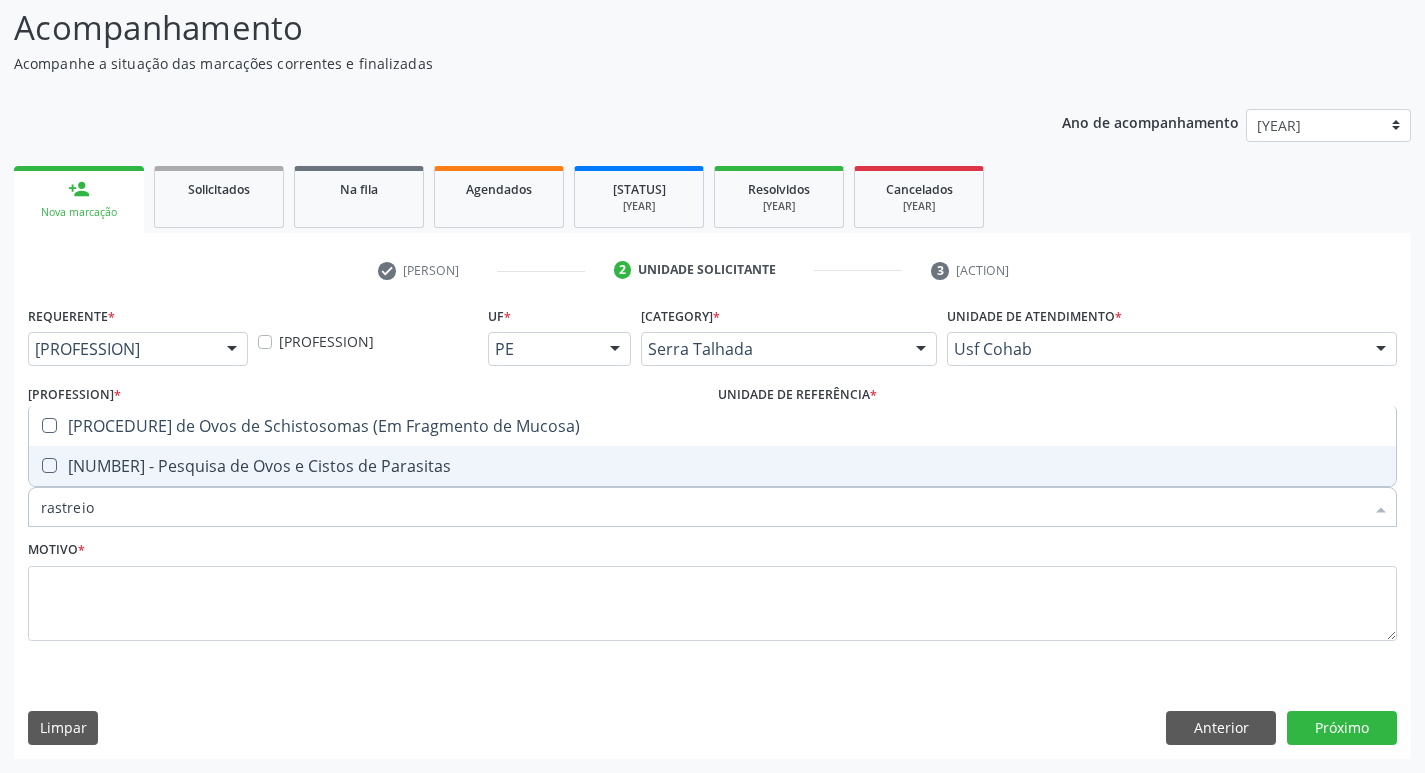click at bounding box center (49, 465) 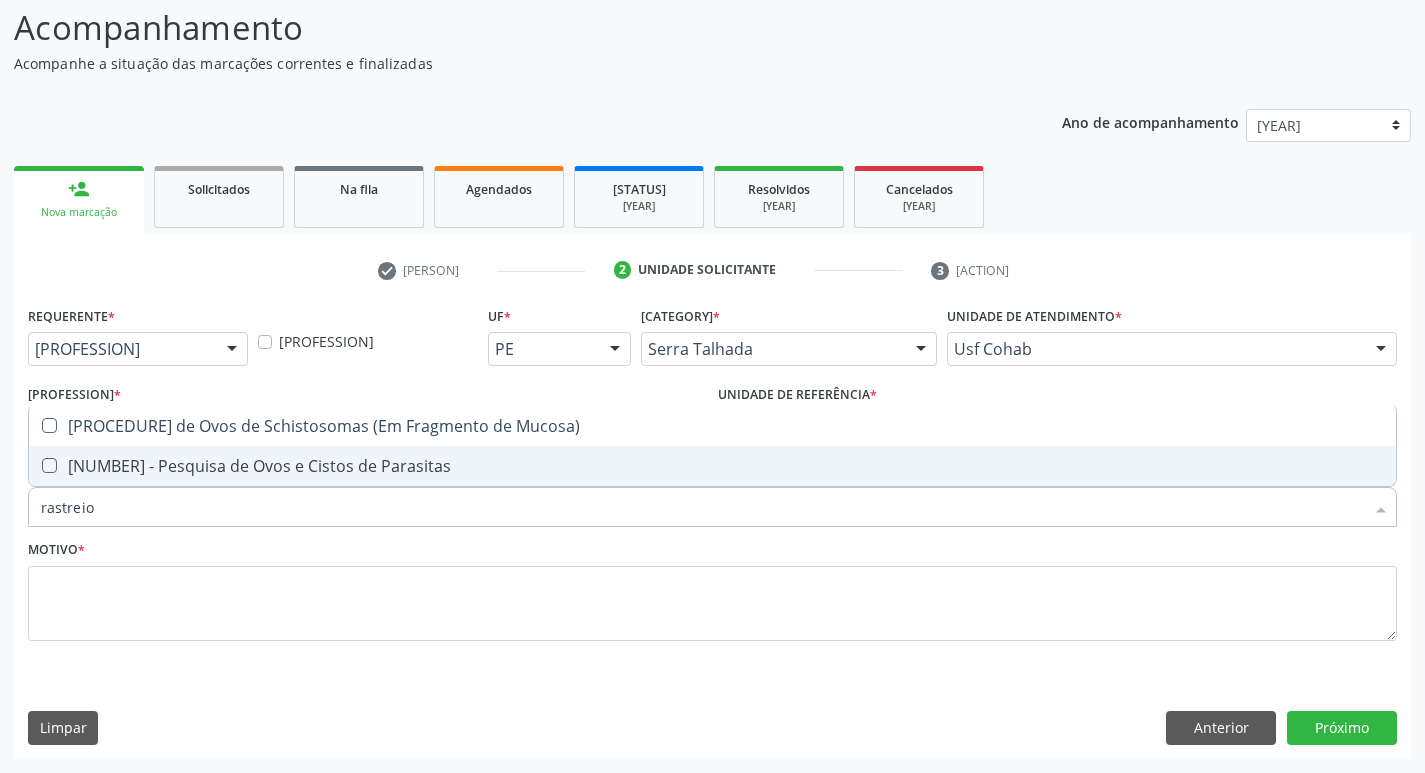 click at bounding box center [35, 465] 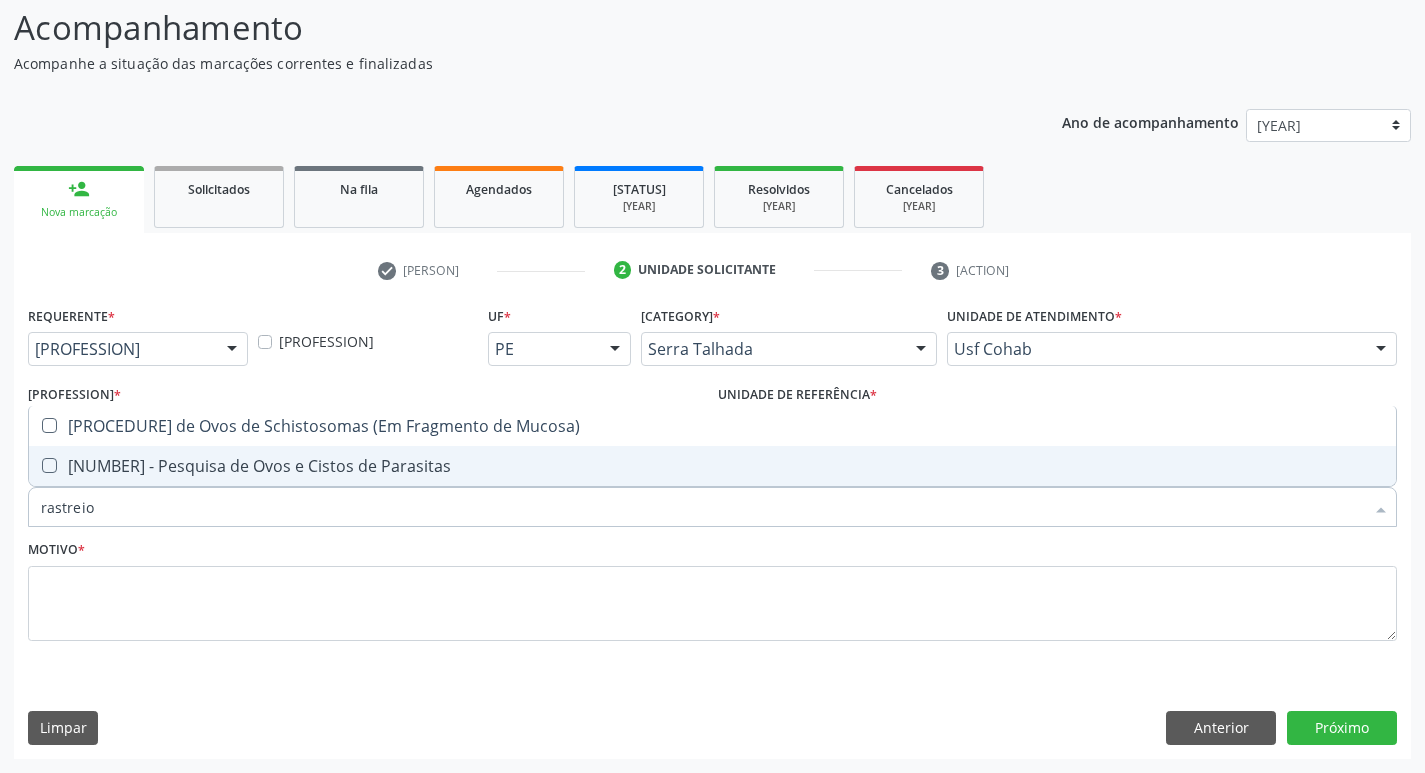checkbox on "true" 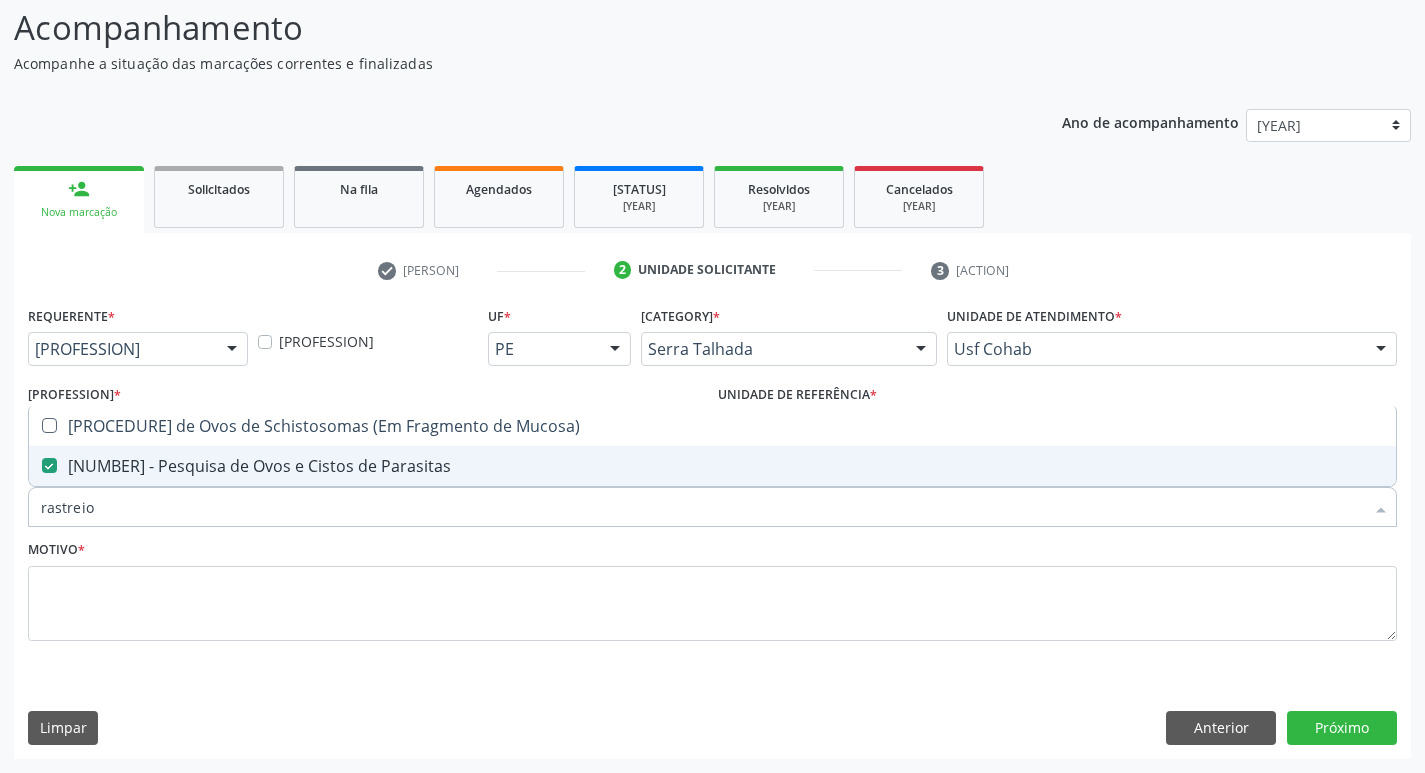 drag, startPoint x: 159, startPoint y: 514, endPoint x: 0, endPoint y: 513, distance: 159.00314 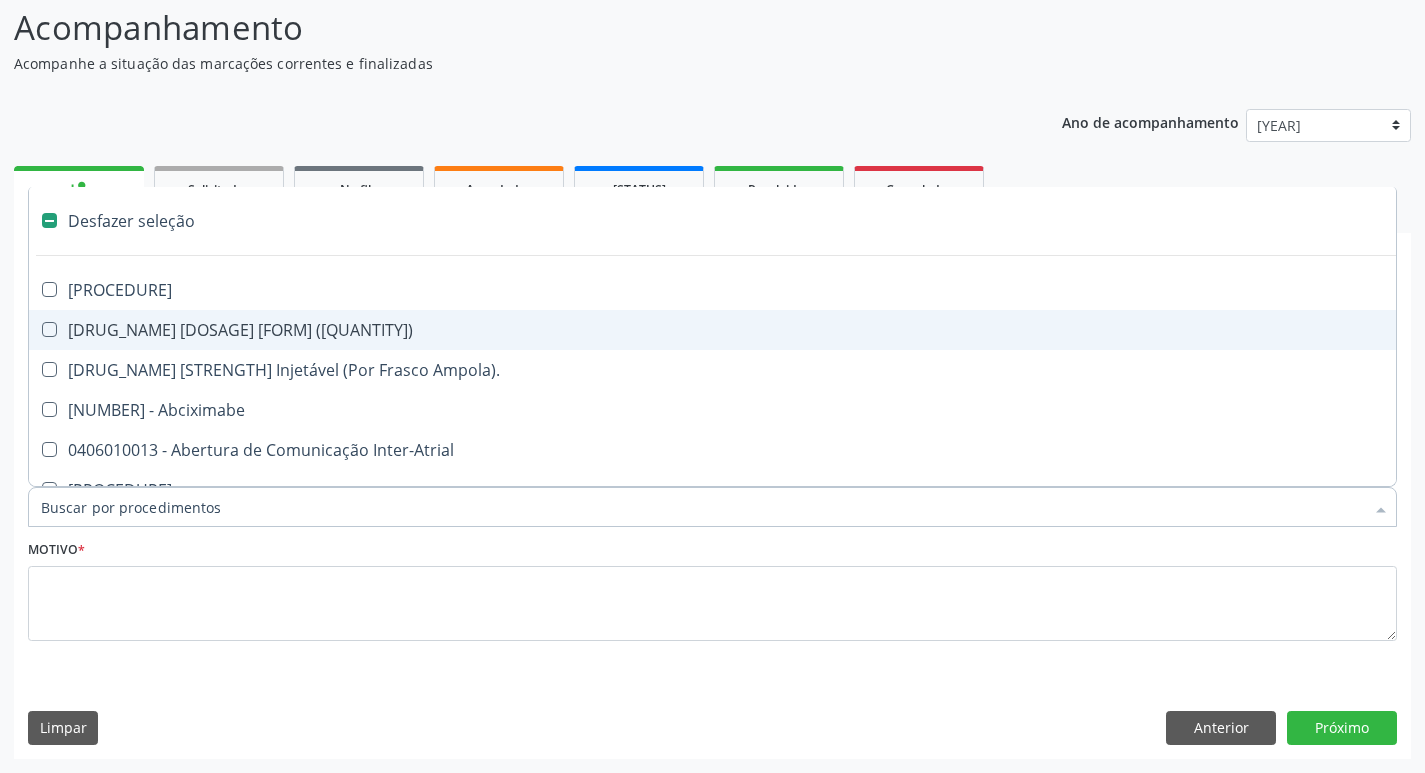 click on "Item de agendamento
*" at bounding box center [702, 507] 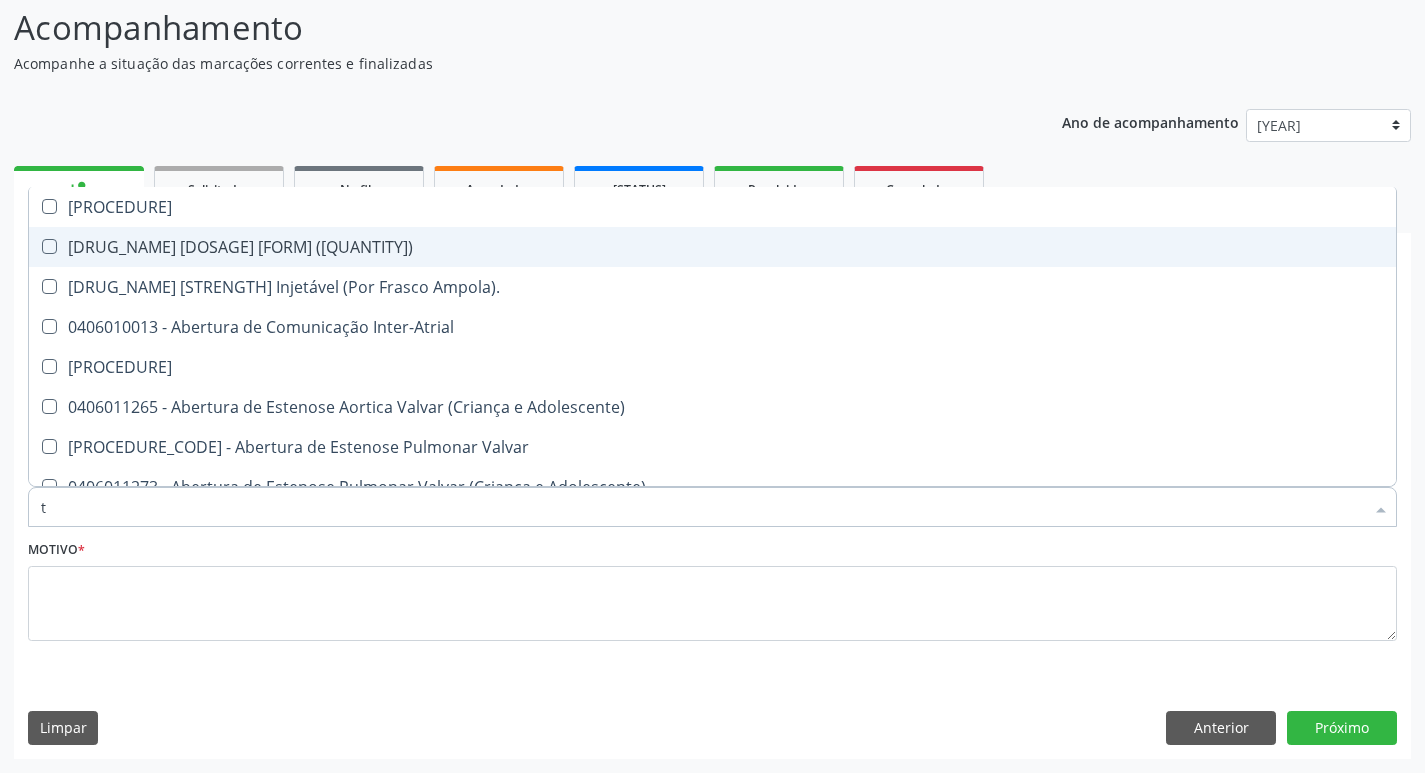 type on "t3" 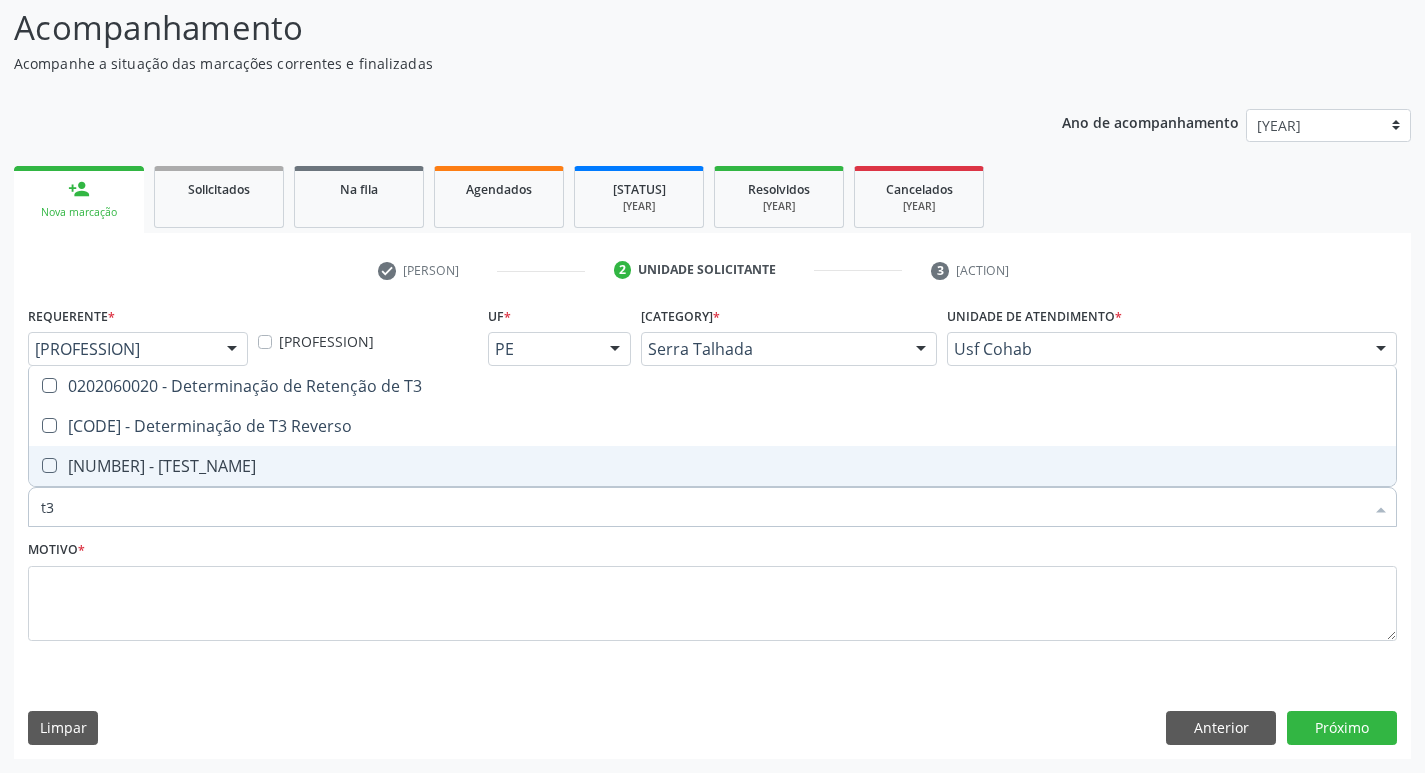 click at bounding box center [49, 465] 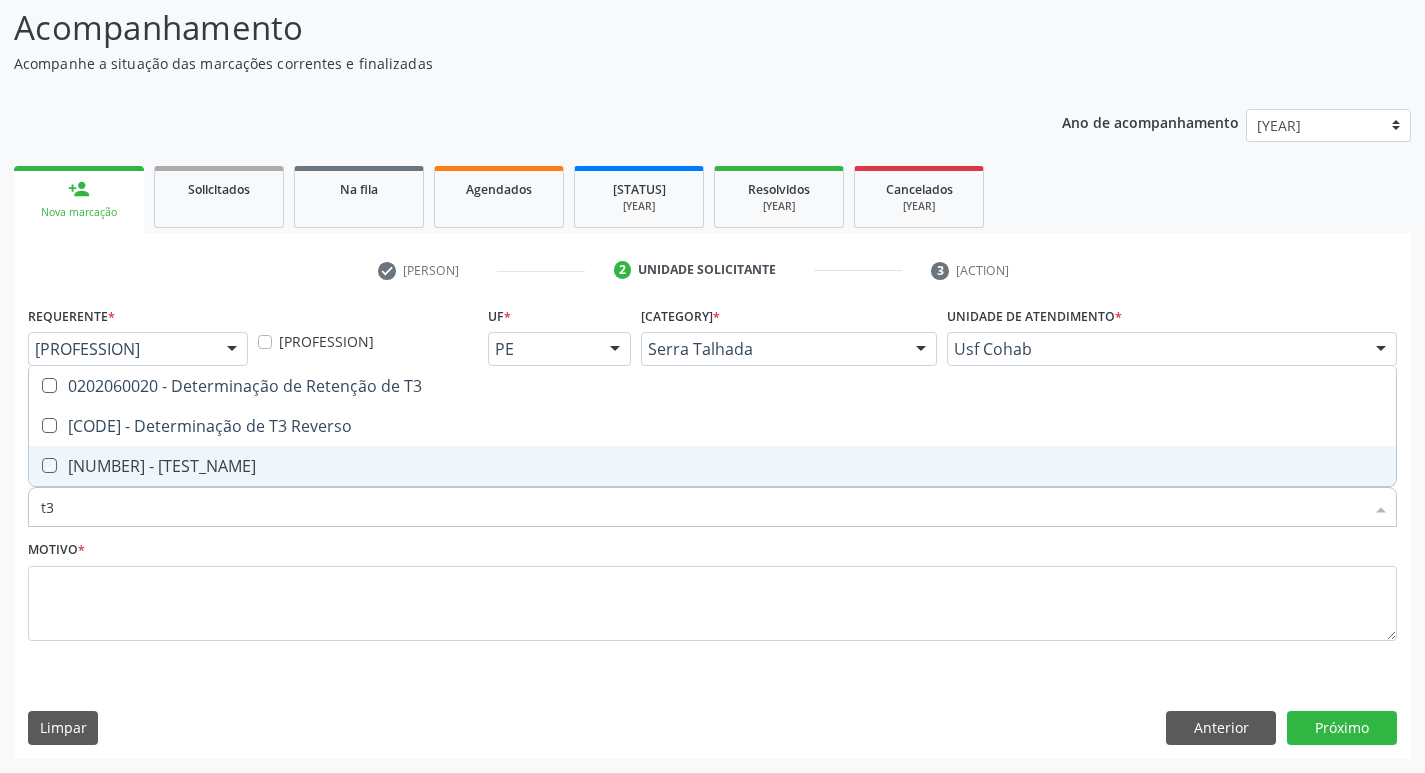 click at bounding box center [35, 465] 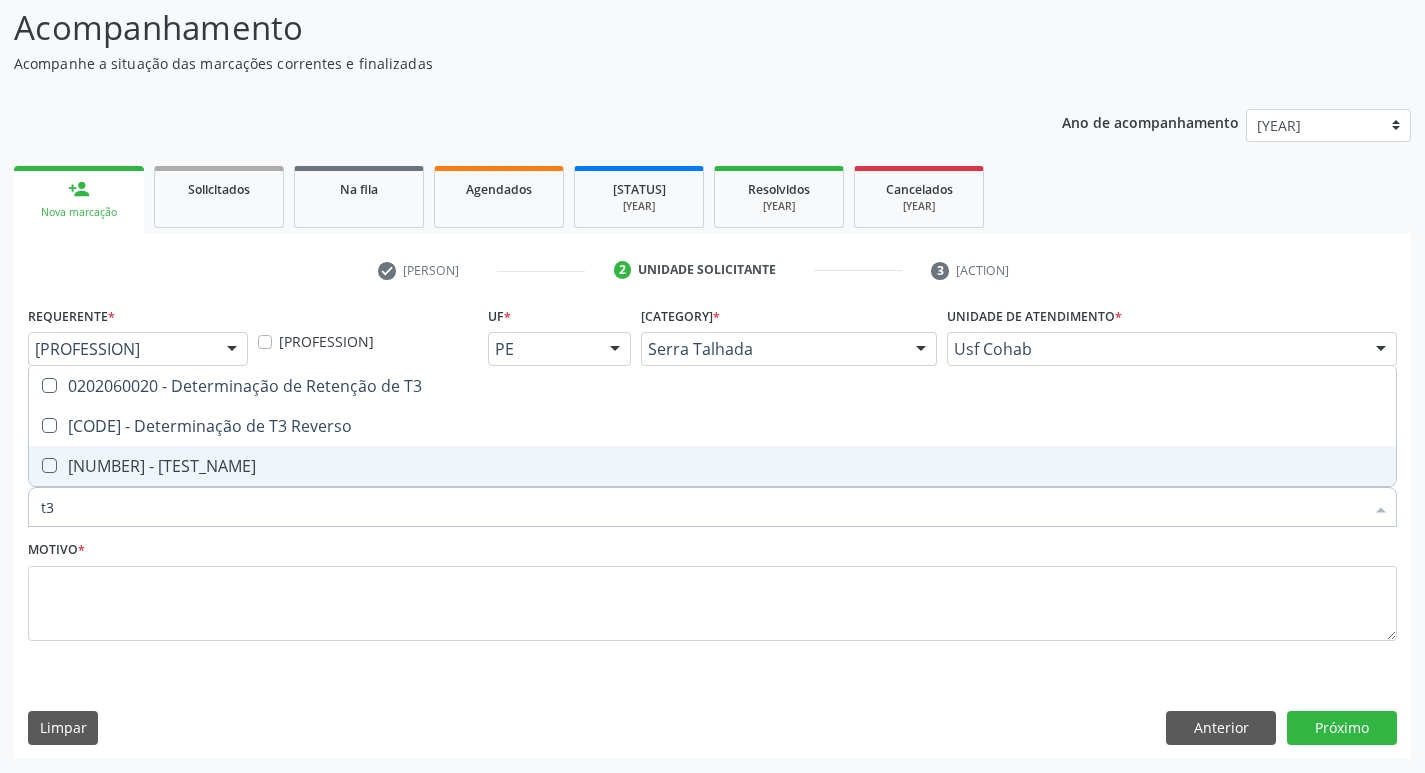 checkbox on "true" 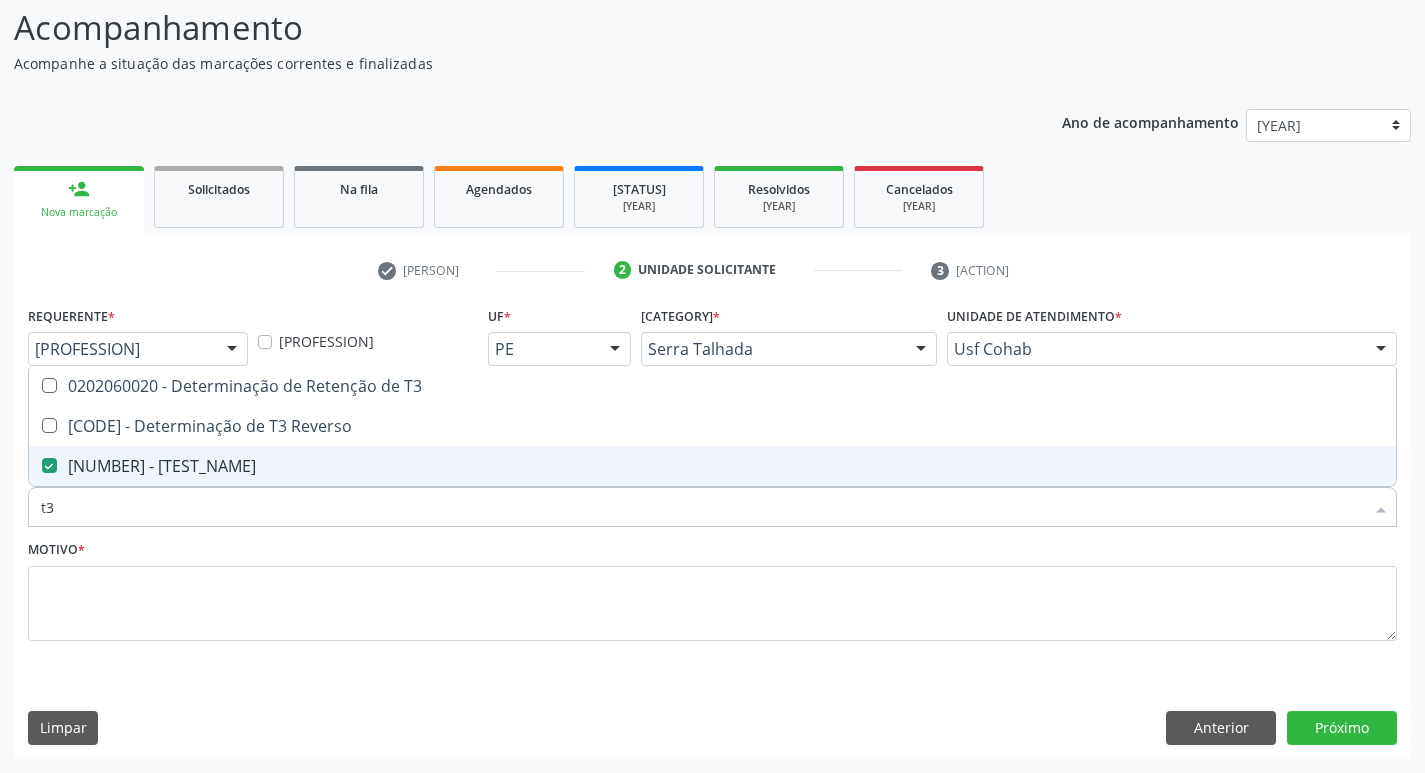 drag, startPoint x: 119, startPoint y: 506, endPoint x: 0, endPoint y: 524, distance: 120.353645 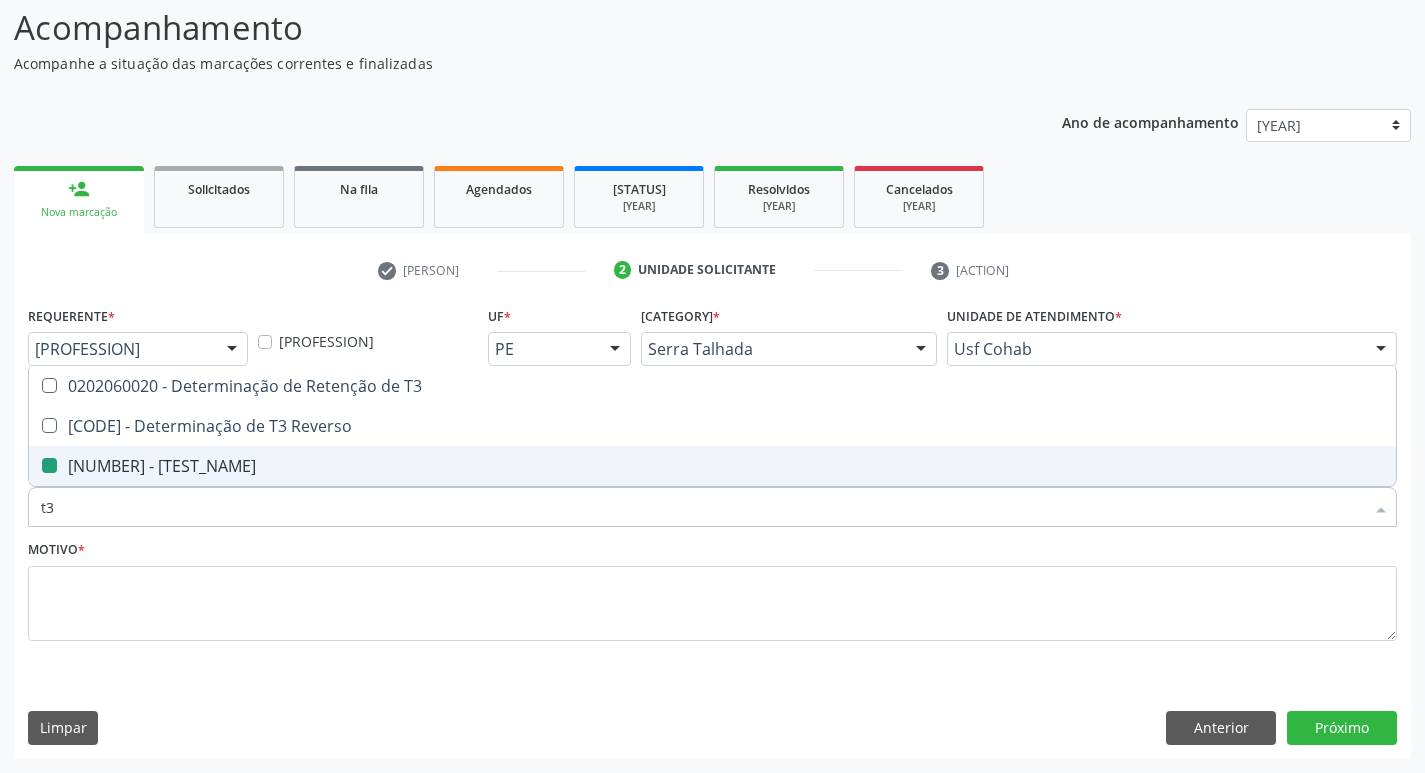 type on "t" 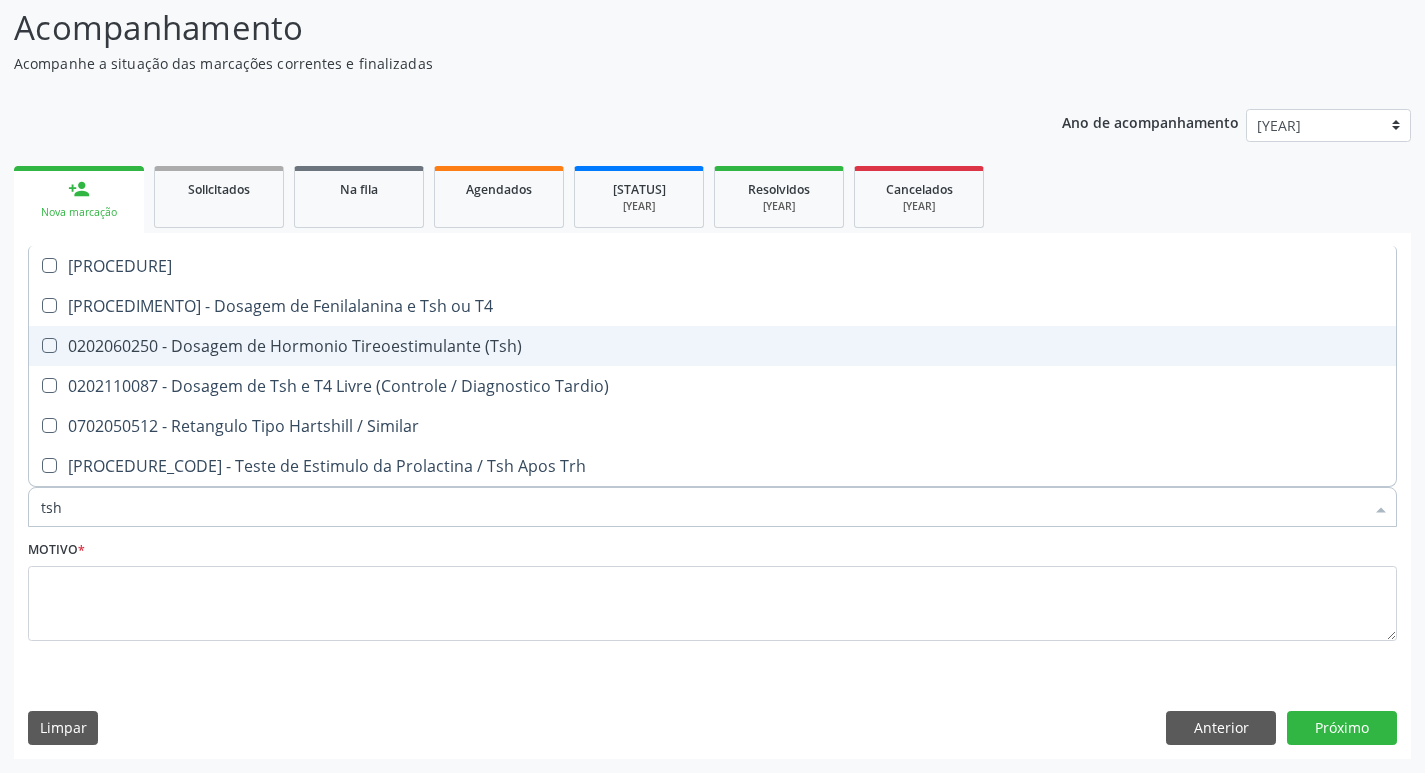 click at bounding box center (49, 345) 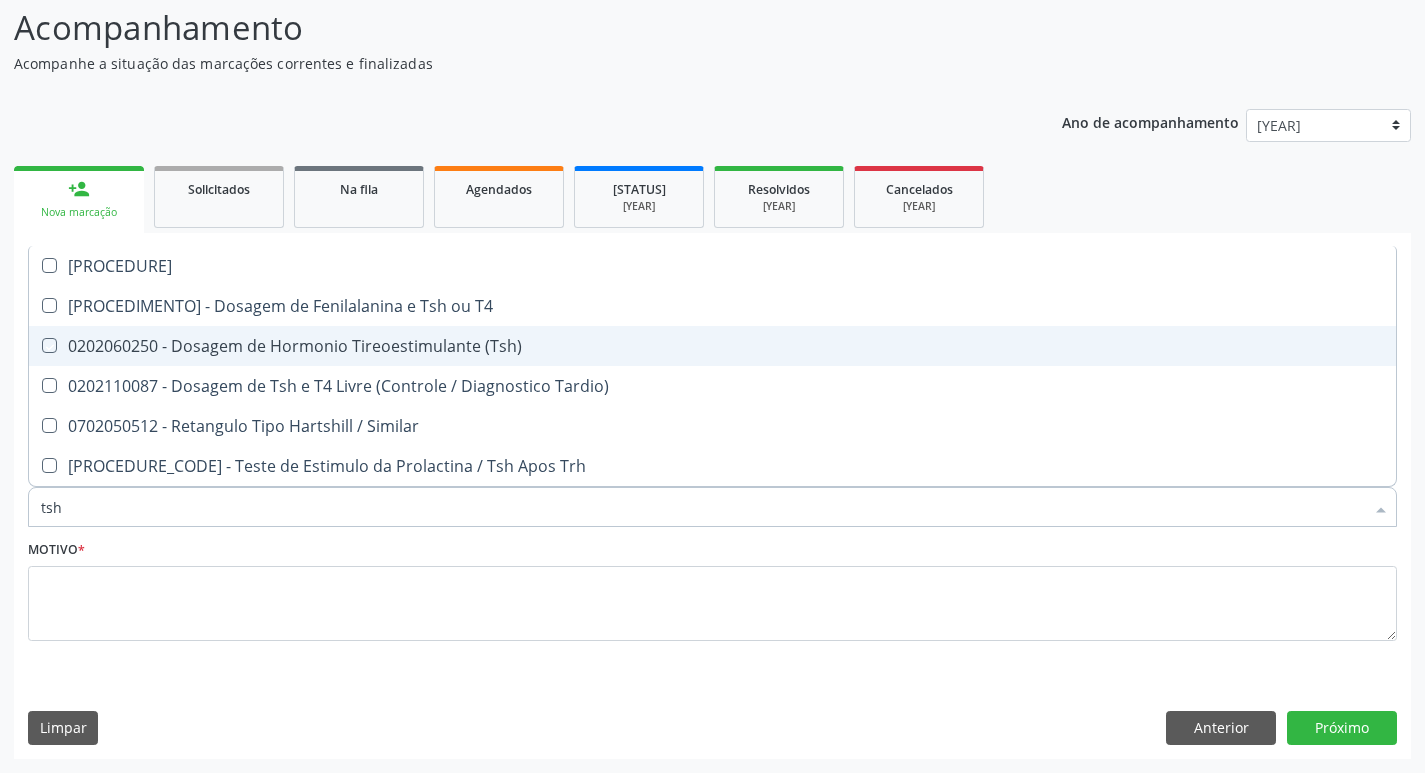 checkbox on "true" 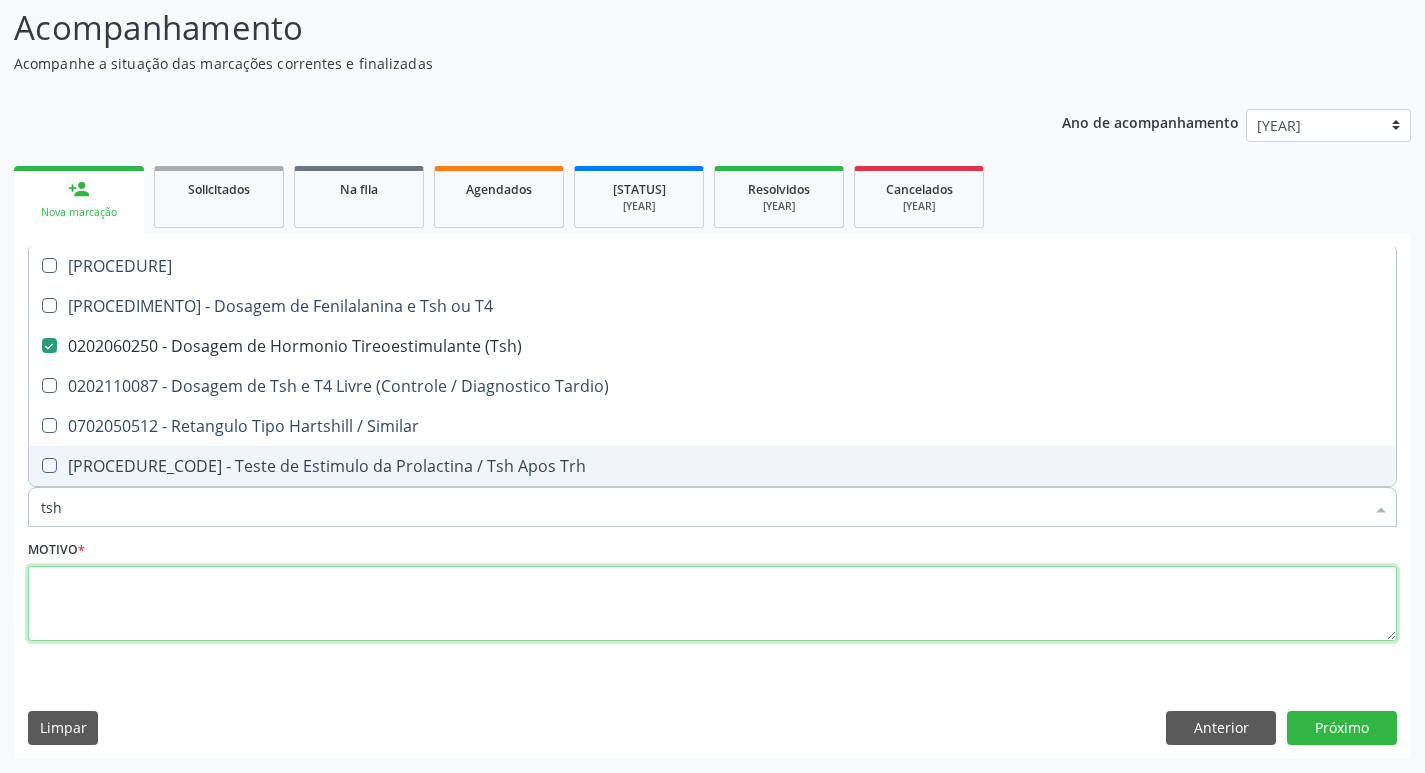 click at bounding box center (712, 604) 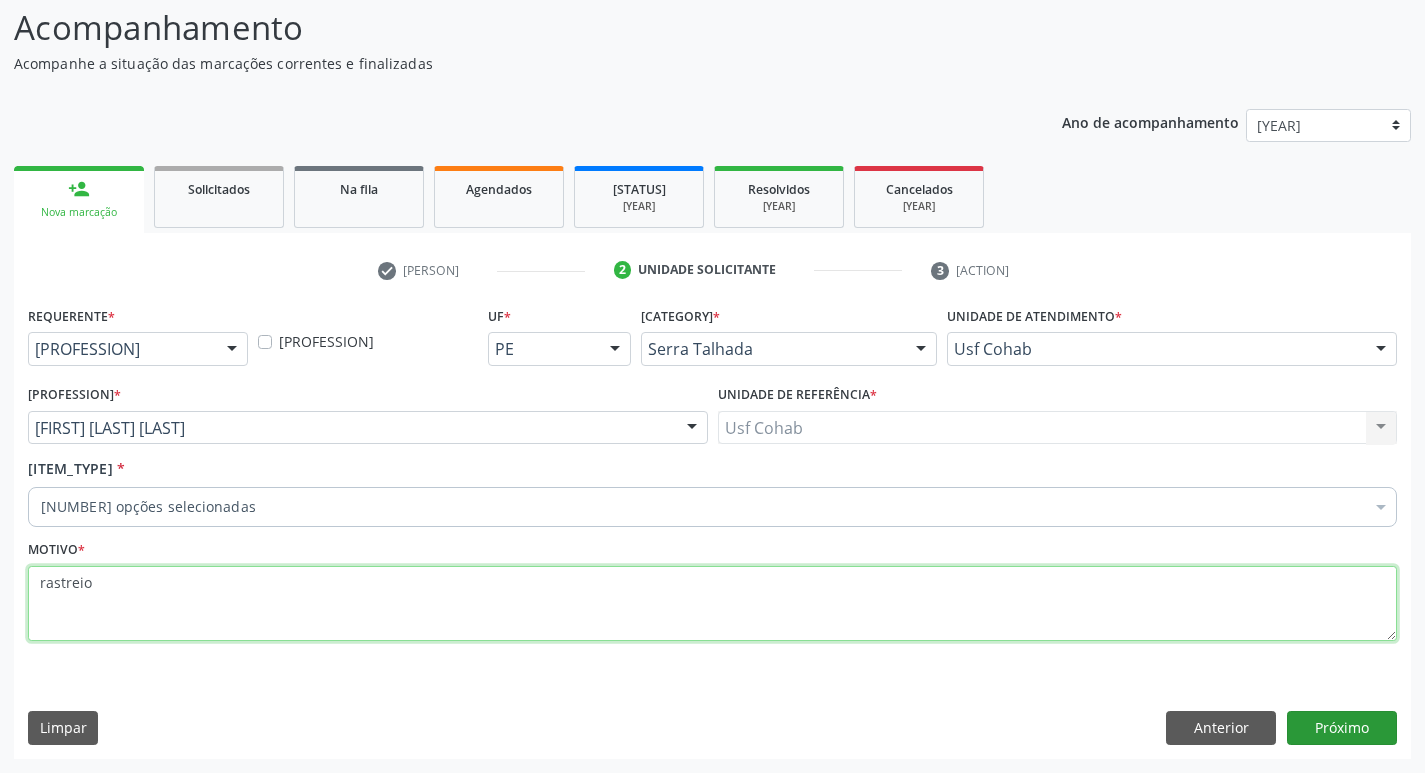type on "rastreio" 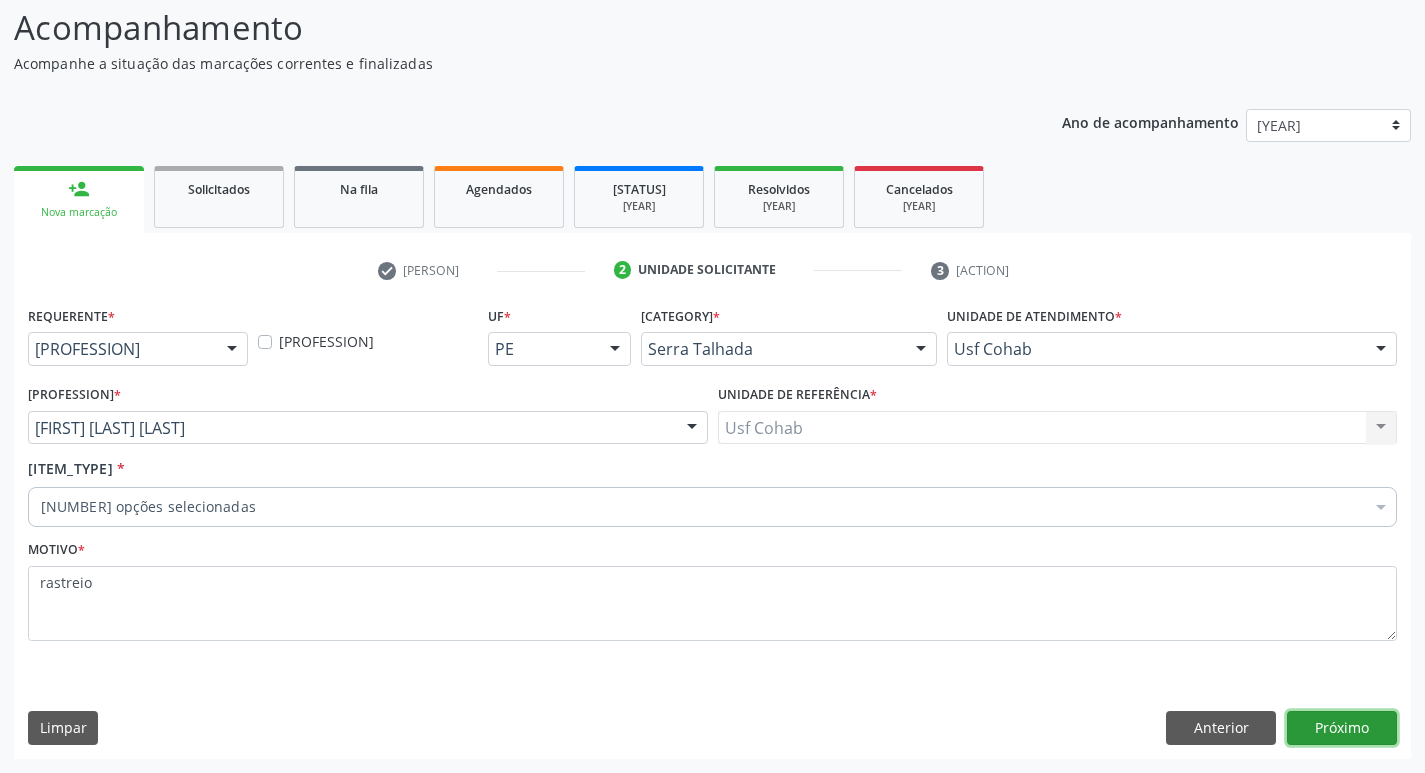 click on "[NEXT]" at bounding box center (1342, 728) 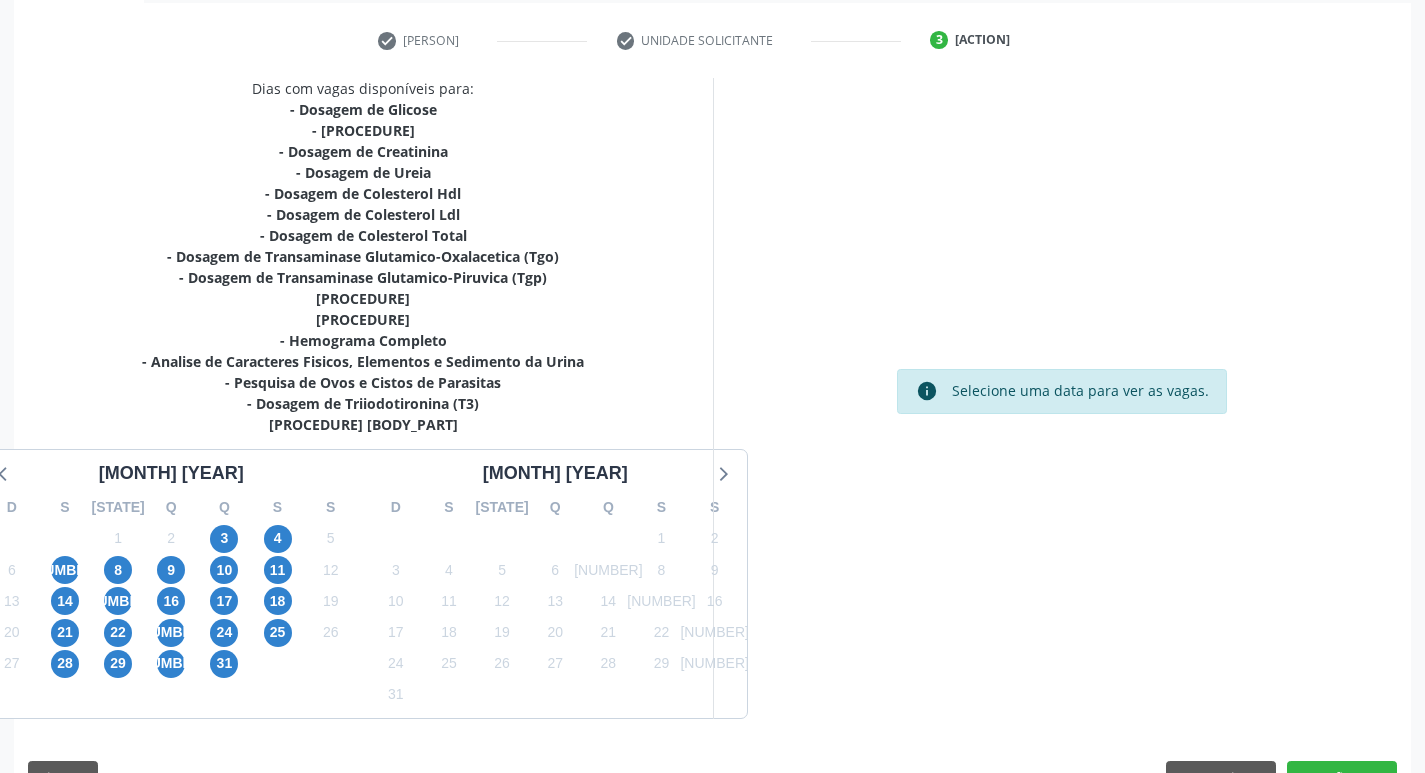 scroll, scrollTop: 412, scrollLeft: 0, axis: vertical 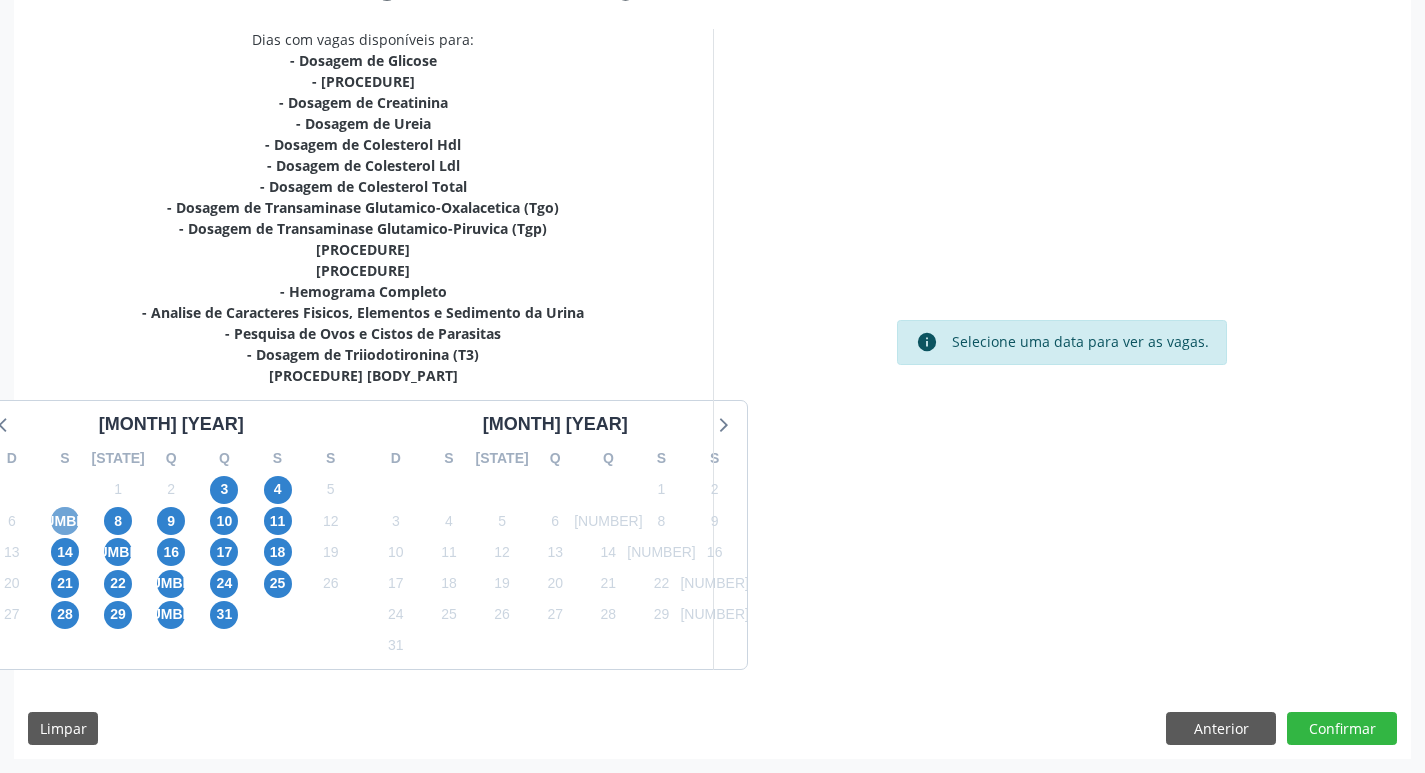 click on "7" at bounding box center [65, 521] 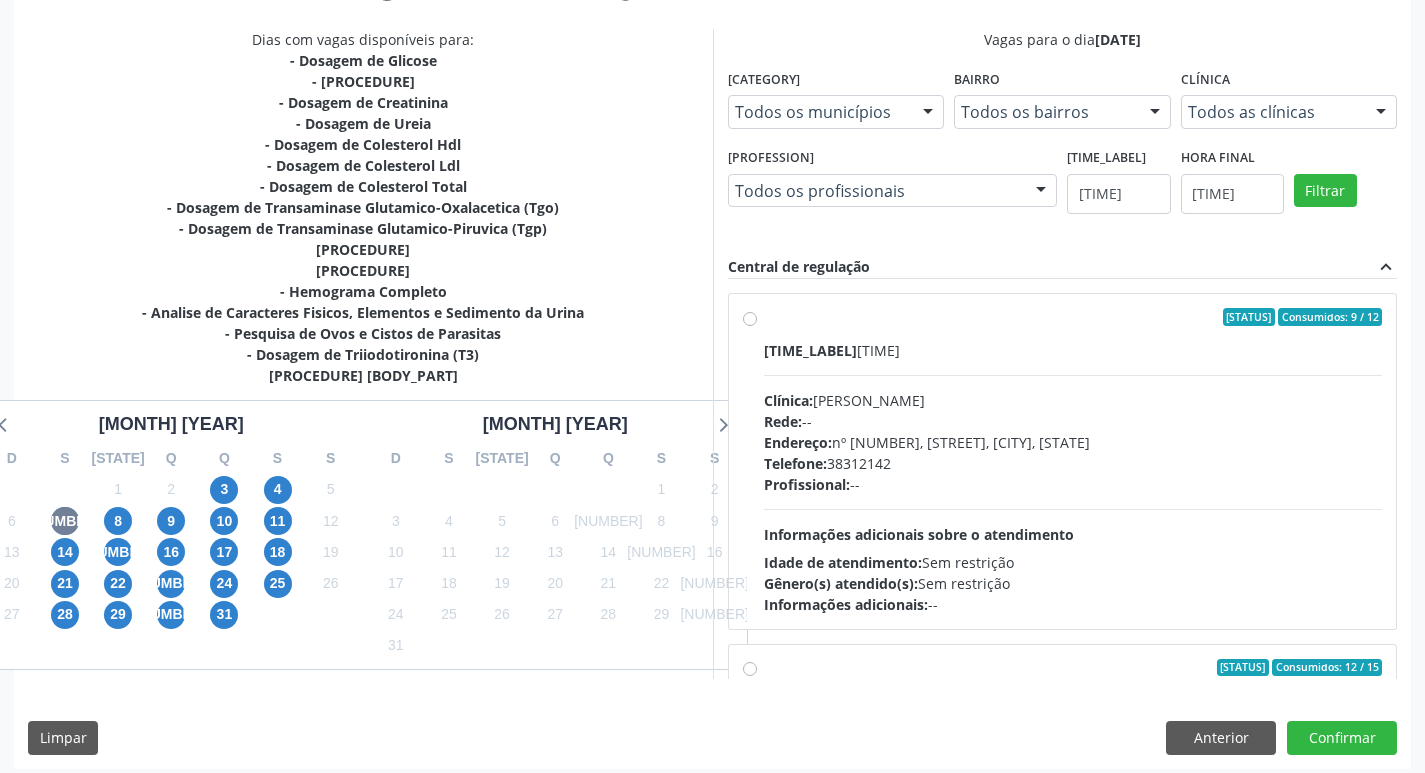 click on "Ordem de chegada
Consumidos: 9 / 12
Horário:   07:00
Clínica:  Laboratorio Sao Francisco
Rede:
--
Endereço:   nº 384, Aabb, Serra Talhada - PE
Telefone:   38312142
Profissional:
--
Informações adicionais sobre o atendimento
Idade de atendimento:
Sem restrição
Gênero(s) atendido(s):
Sem restrição
Informações adicionais:
--" at bounding box center (1073, 461) 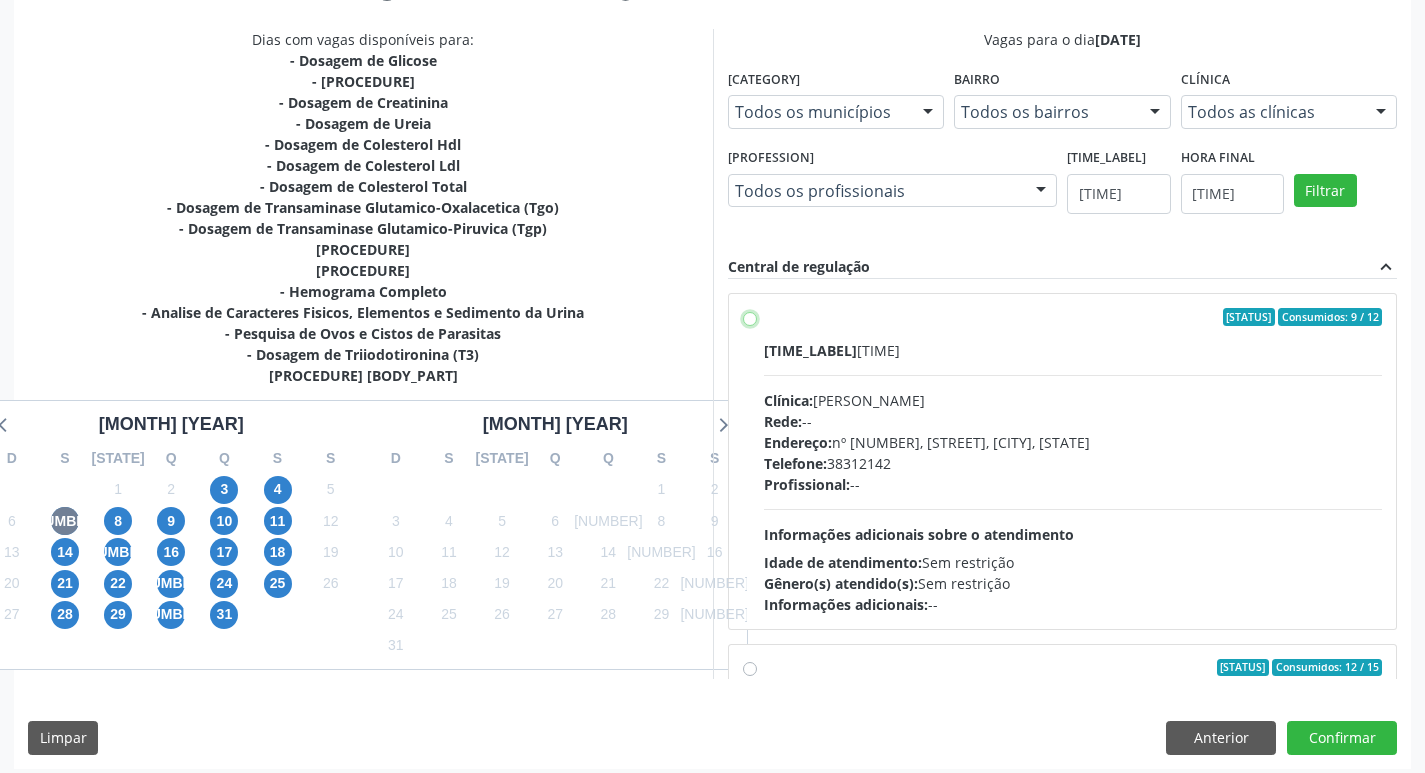 click on "Ordem de chegada
Consumidos: 9 / 12
Horário:   07:00
Clínica:  Laboratorio Sao Francisco
Rede:
--
Endereço:   nº 384, Aabb, Serra Talhada - PE
Telefone:   38312142
Profissional:
--
Informações adicionais sobre o atendimento
Idade de atendimento:
Sem restrição
Gênero(s) atendido(s):
Sem restrição
Informações adicionais:
--" at bounding box center [750, 317] 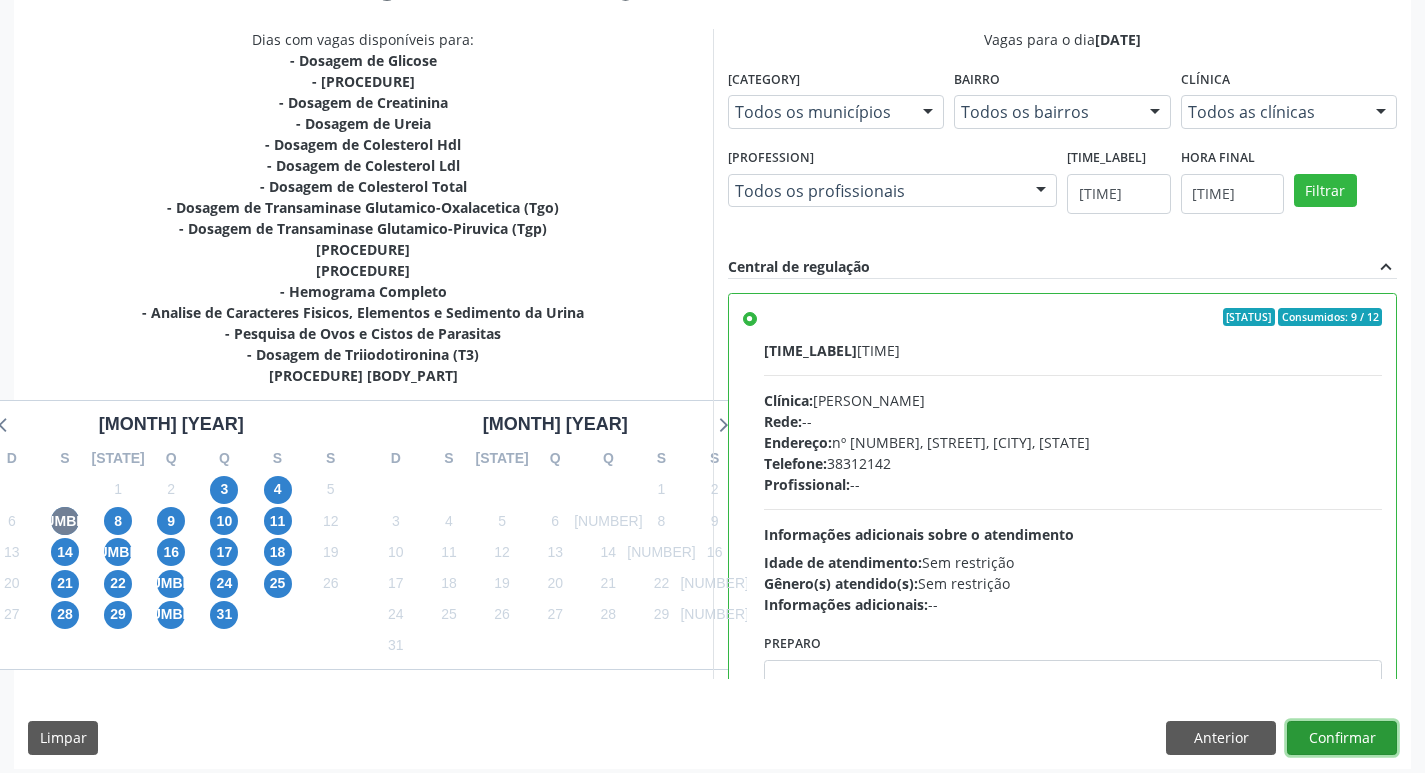 click on "Confirmar" at bounding box center (1342, 738) 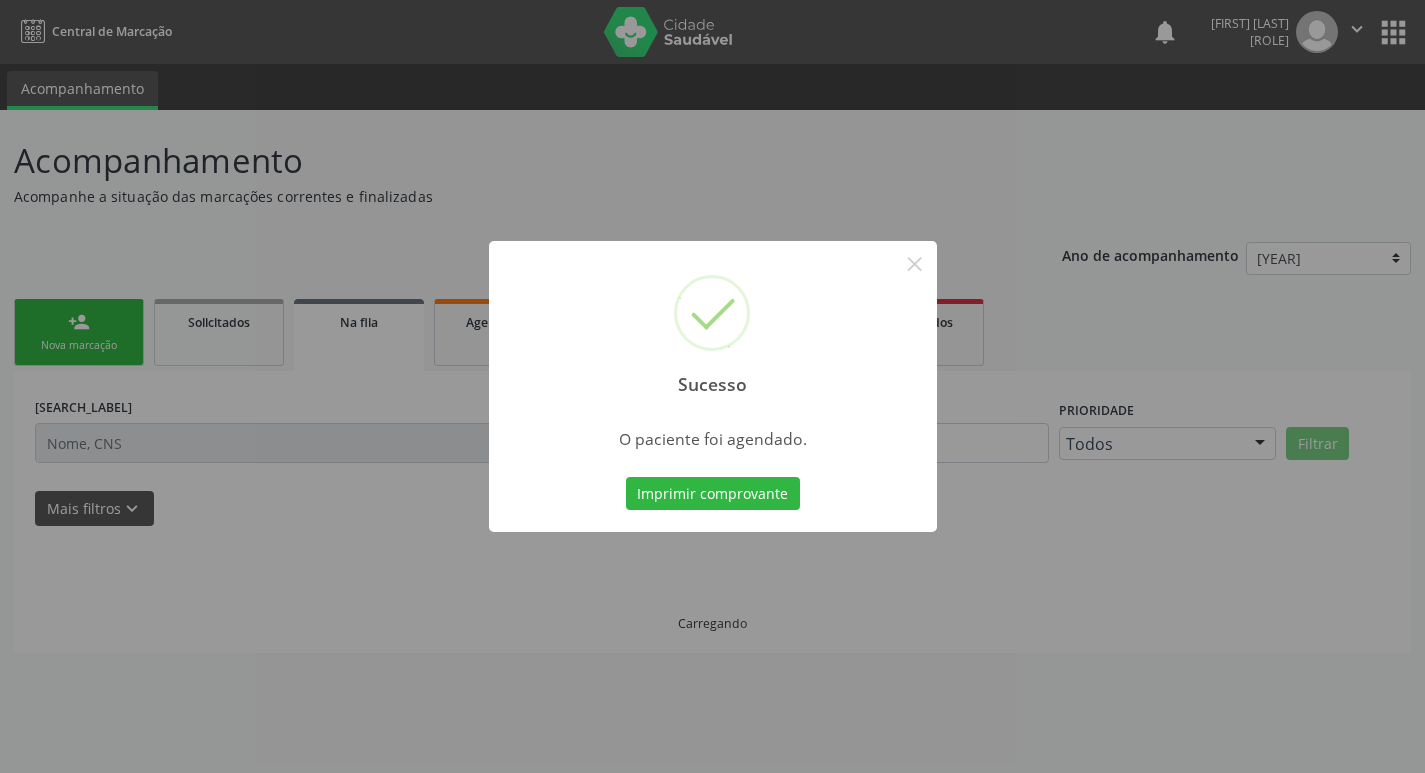 scroll, scrollTop: 0, scrollLeft: 0, axis: both 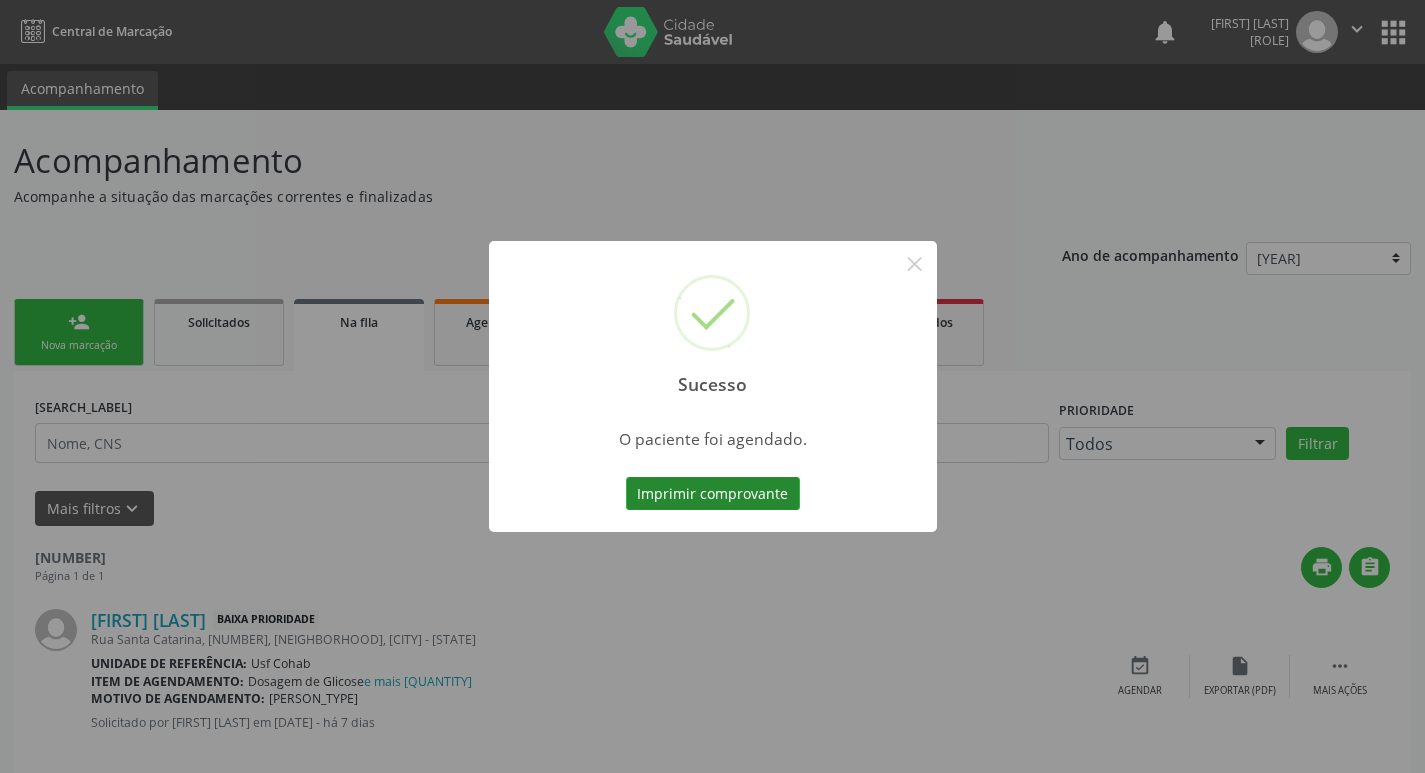 click on "Imprimir comprovante" at bounding box center (713, 494) 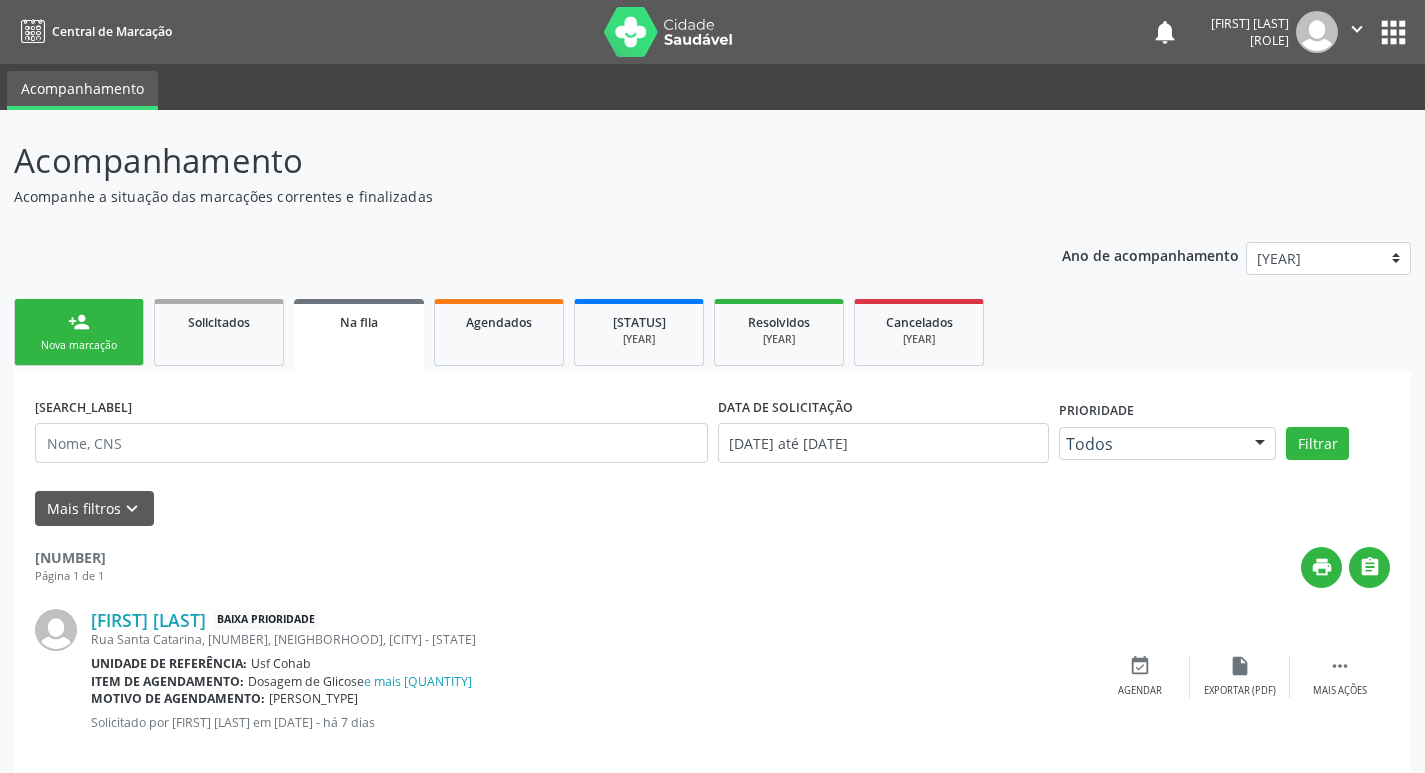 click on "Nova marcação" at bounding box center (79, 345) 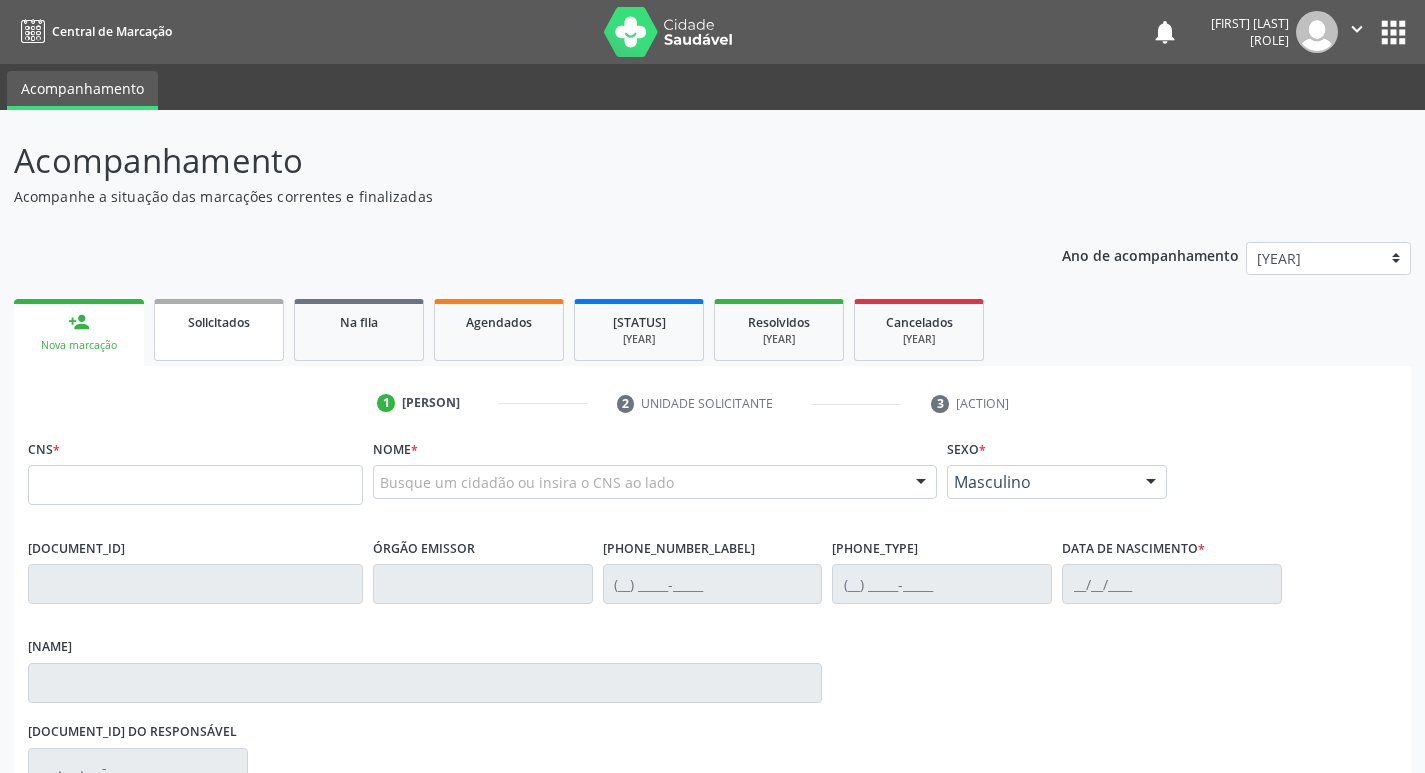 click on "Solicitados" at bounding box center (219, 322) 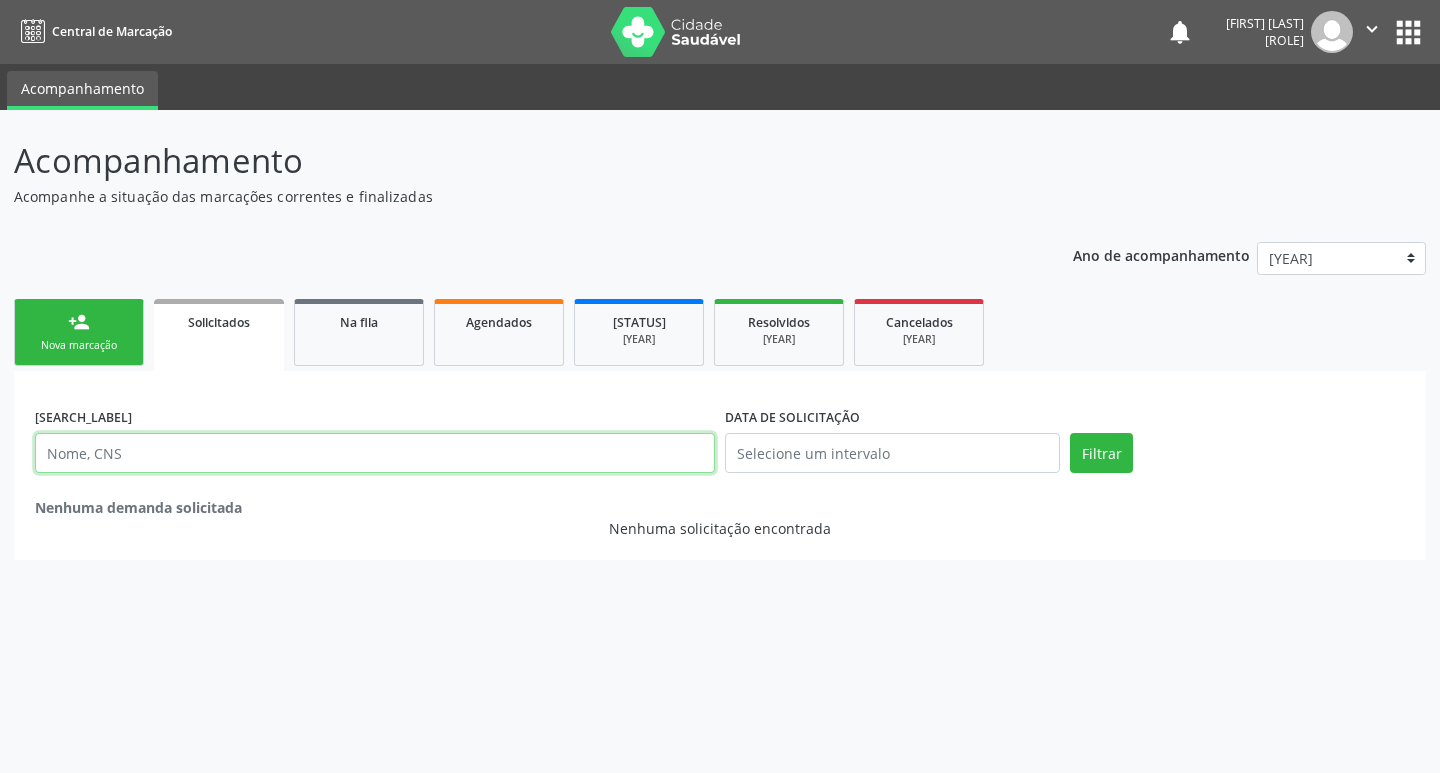 click at bounding box center [375, 453] 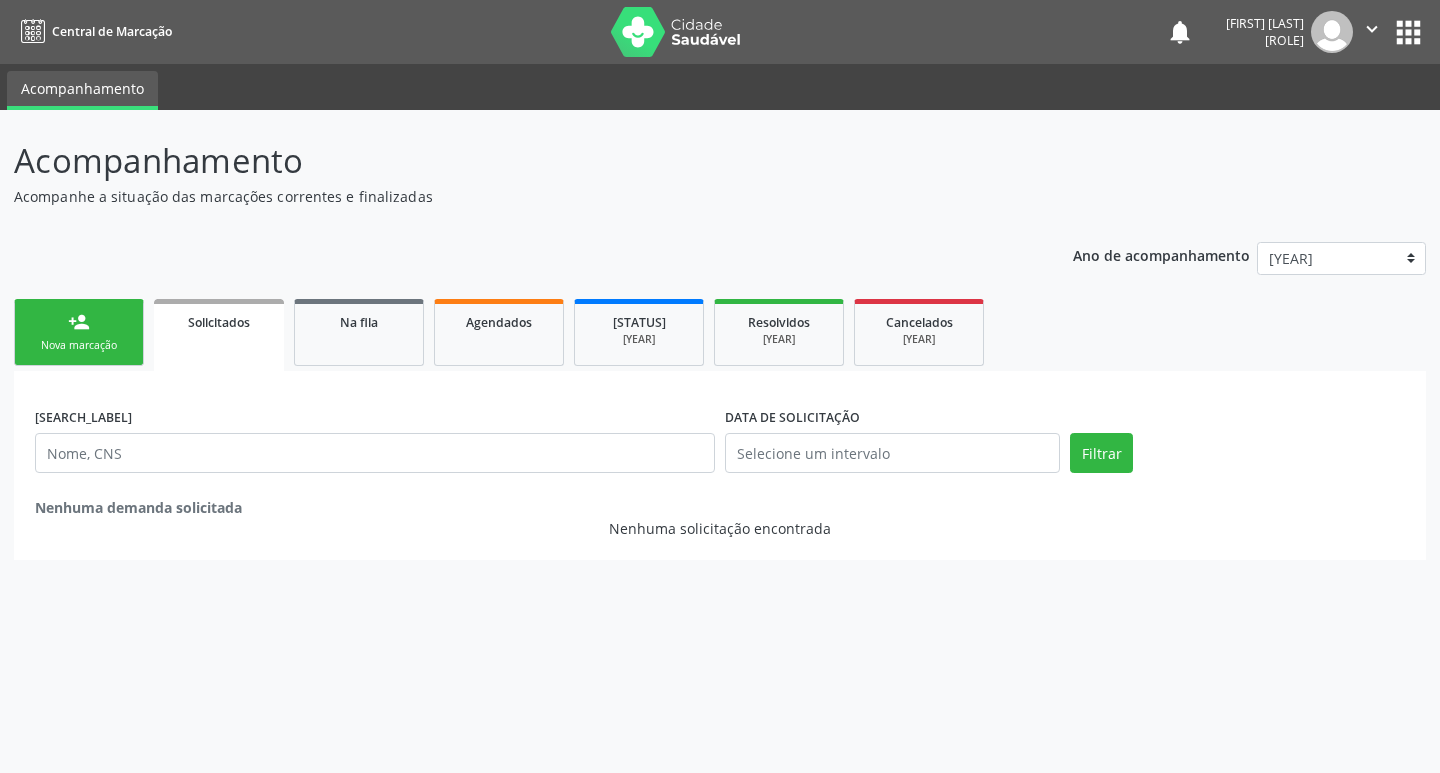 drag, startPoint x: 93, startPoint y: 347, endPoint x: 70, endPoint y: 348, distance: 23.021729 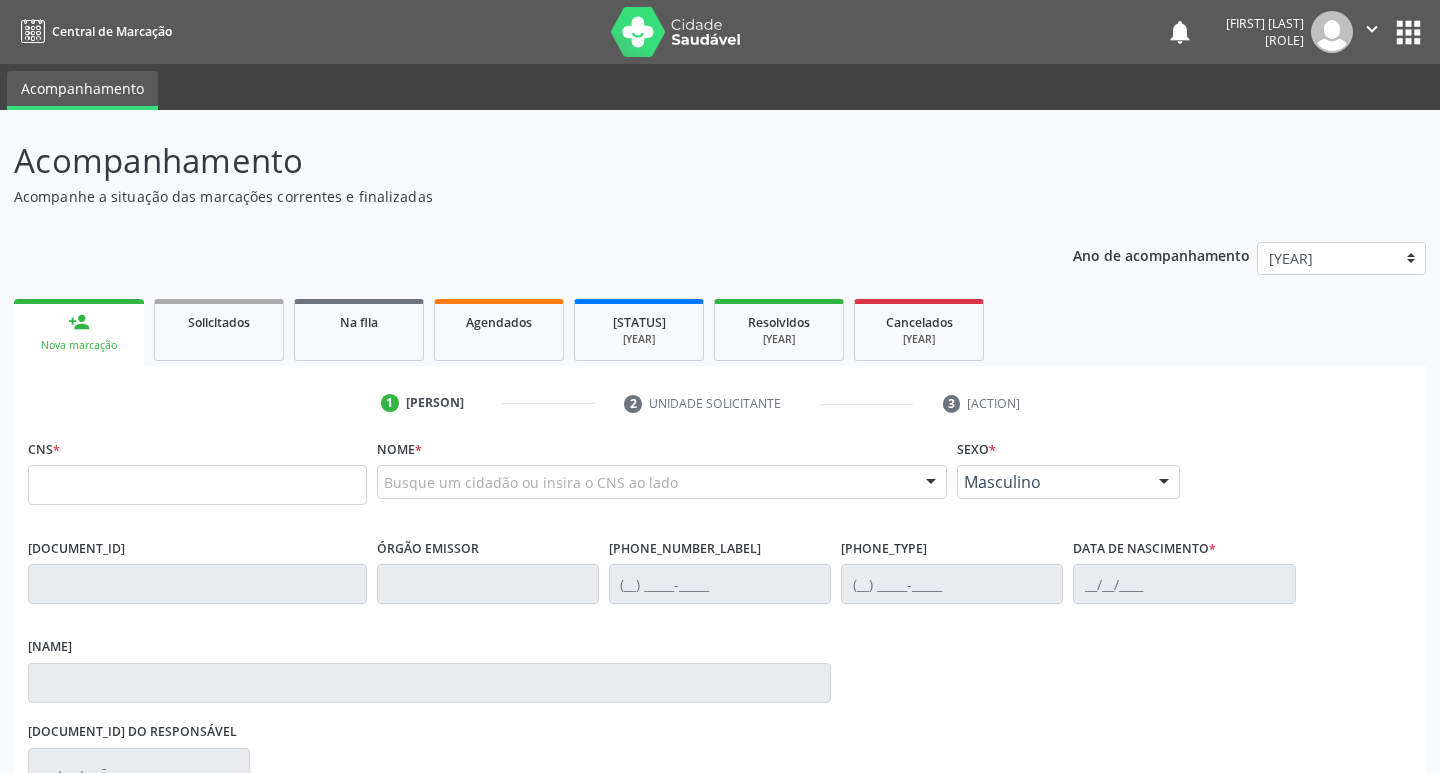 click on "Nova marcação" at bounding box center [79, 345] 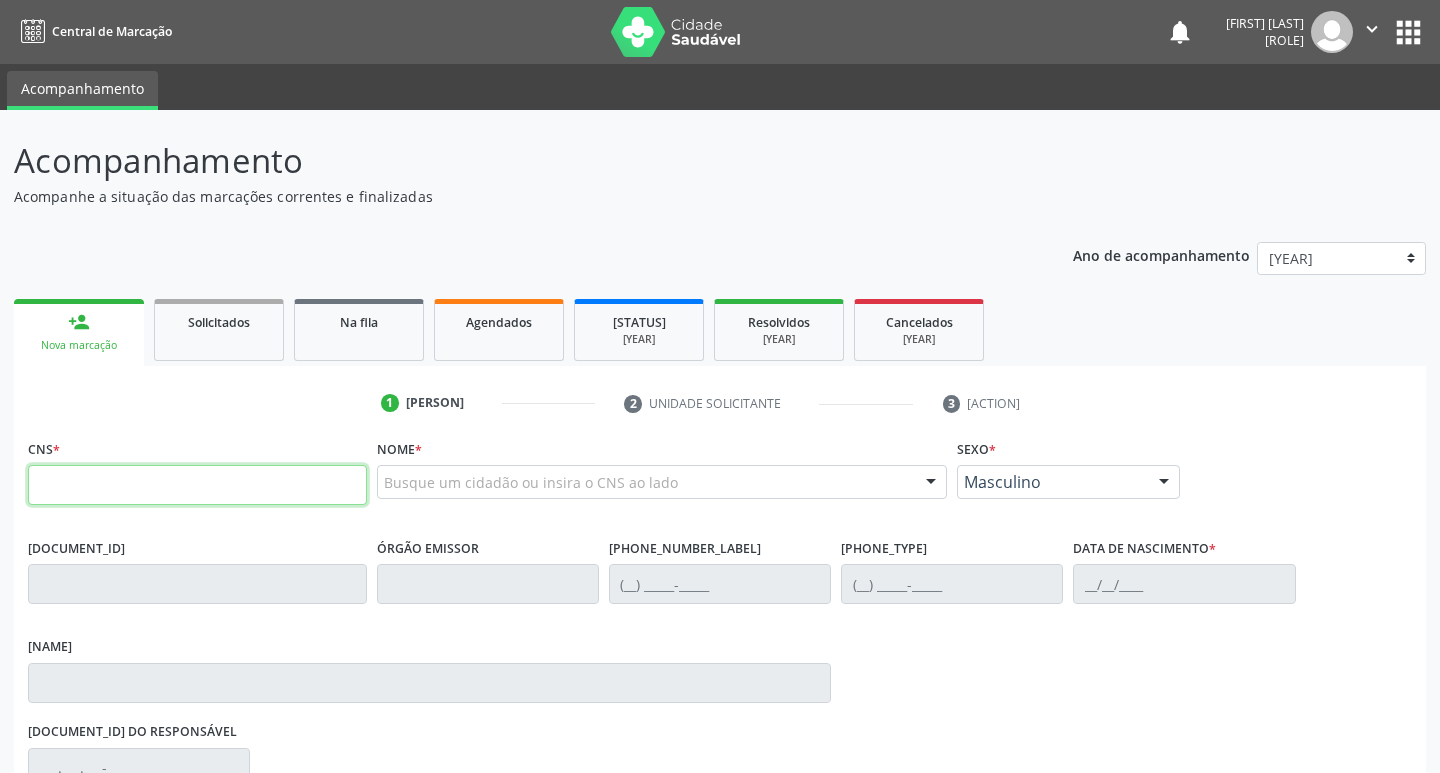 click at bounding box center [197, 485] 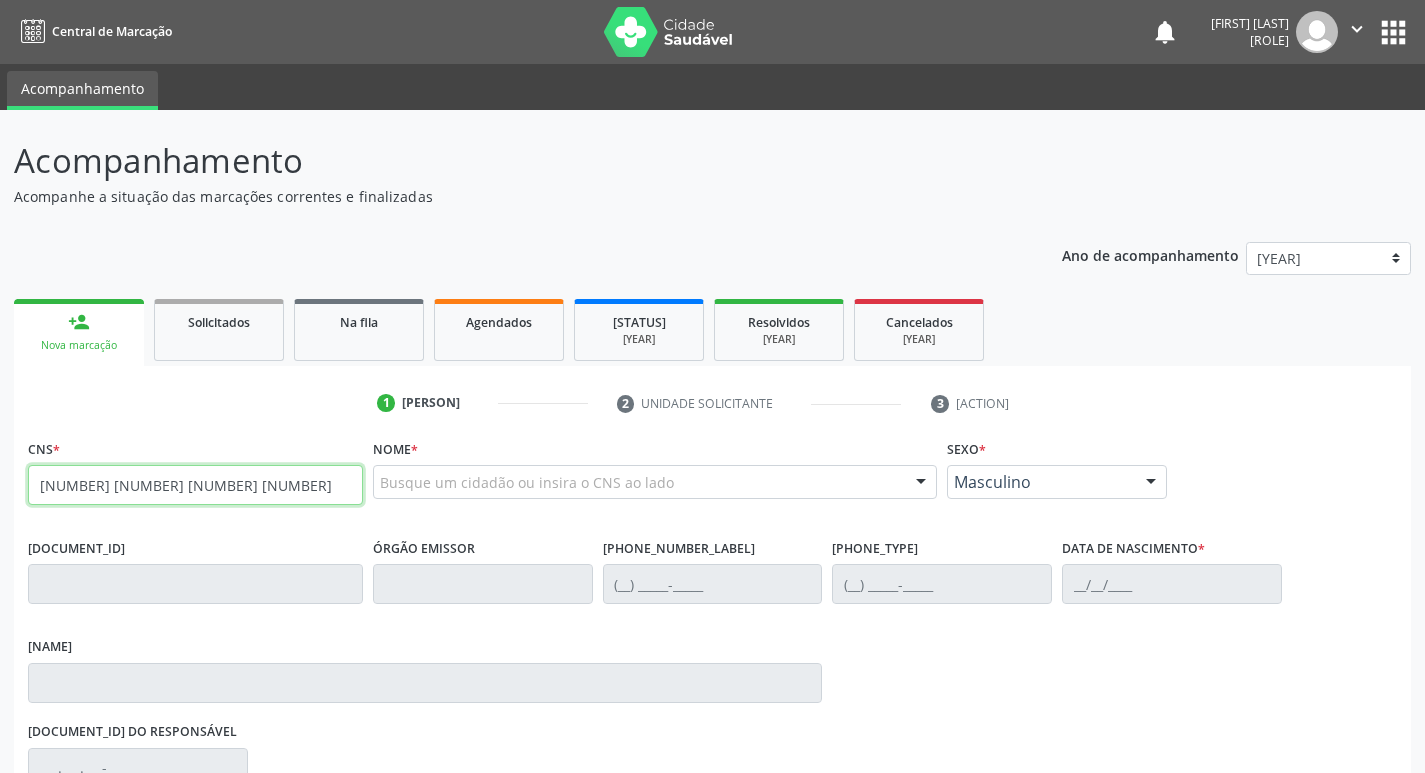 type on "704 0093 4598 9266" 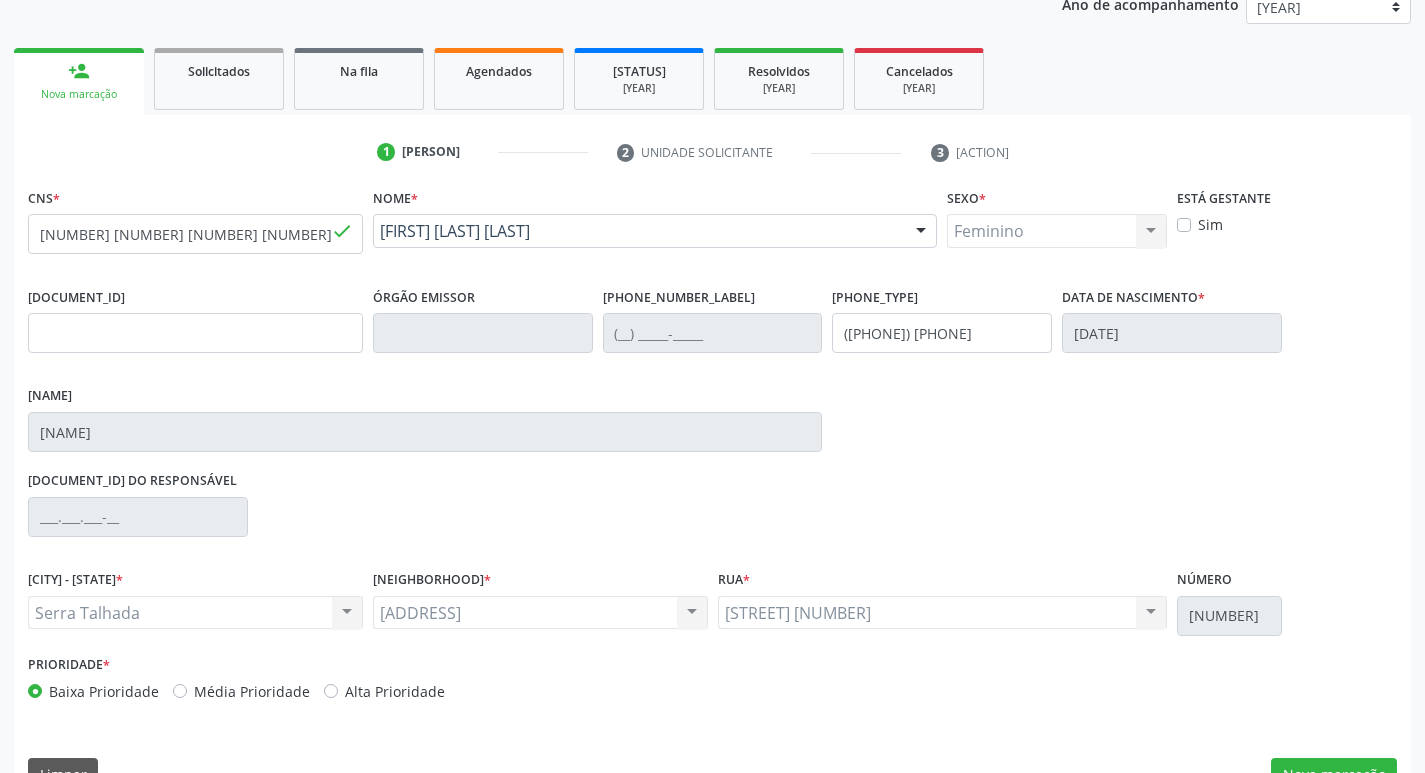 scroll, scrollTop: 297, scrollLeft: 0, axis: vertical 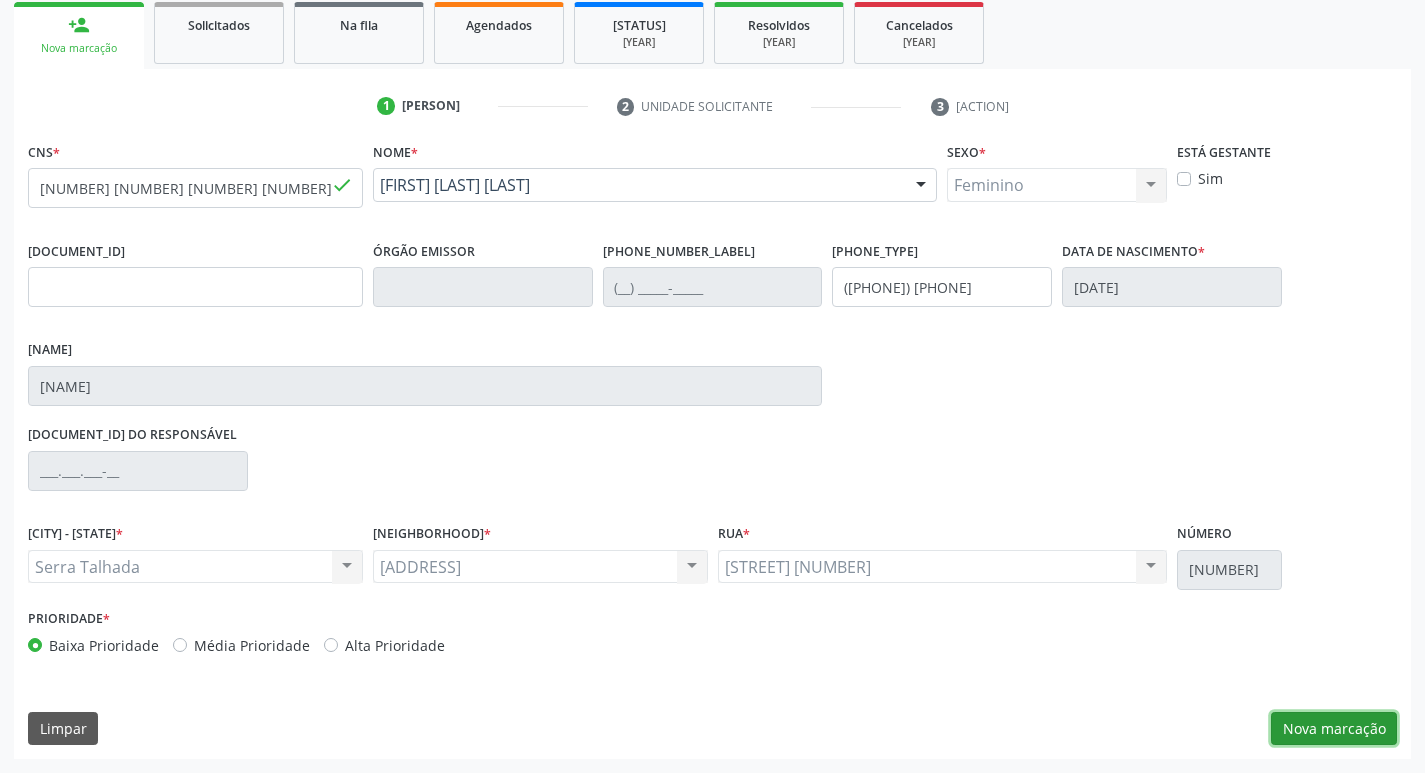 click on "Nova marcação" at bounding box center (1334, 729) 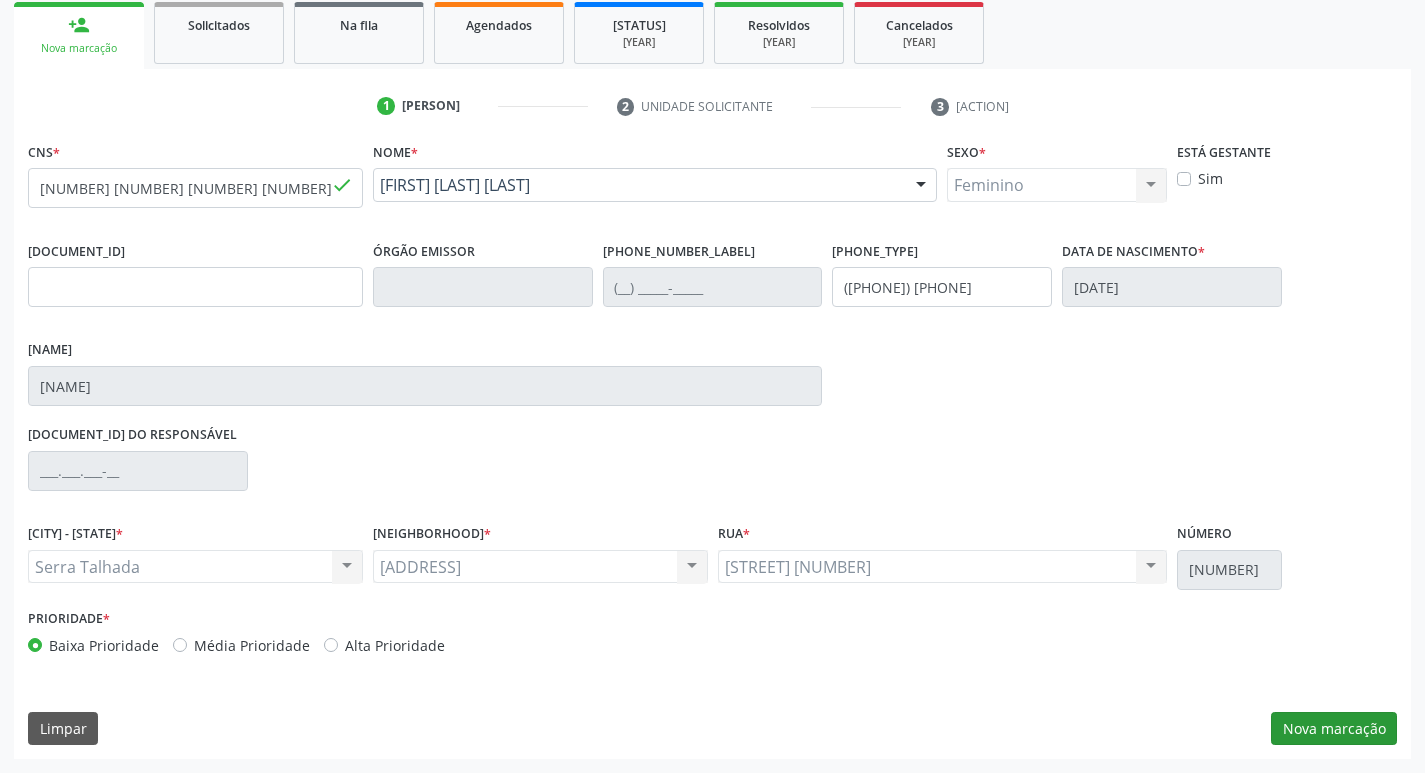 scroll, scrollTop: 133, scrollLeft: 0, axis: vertical 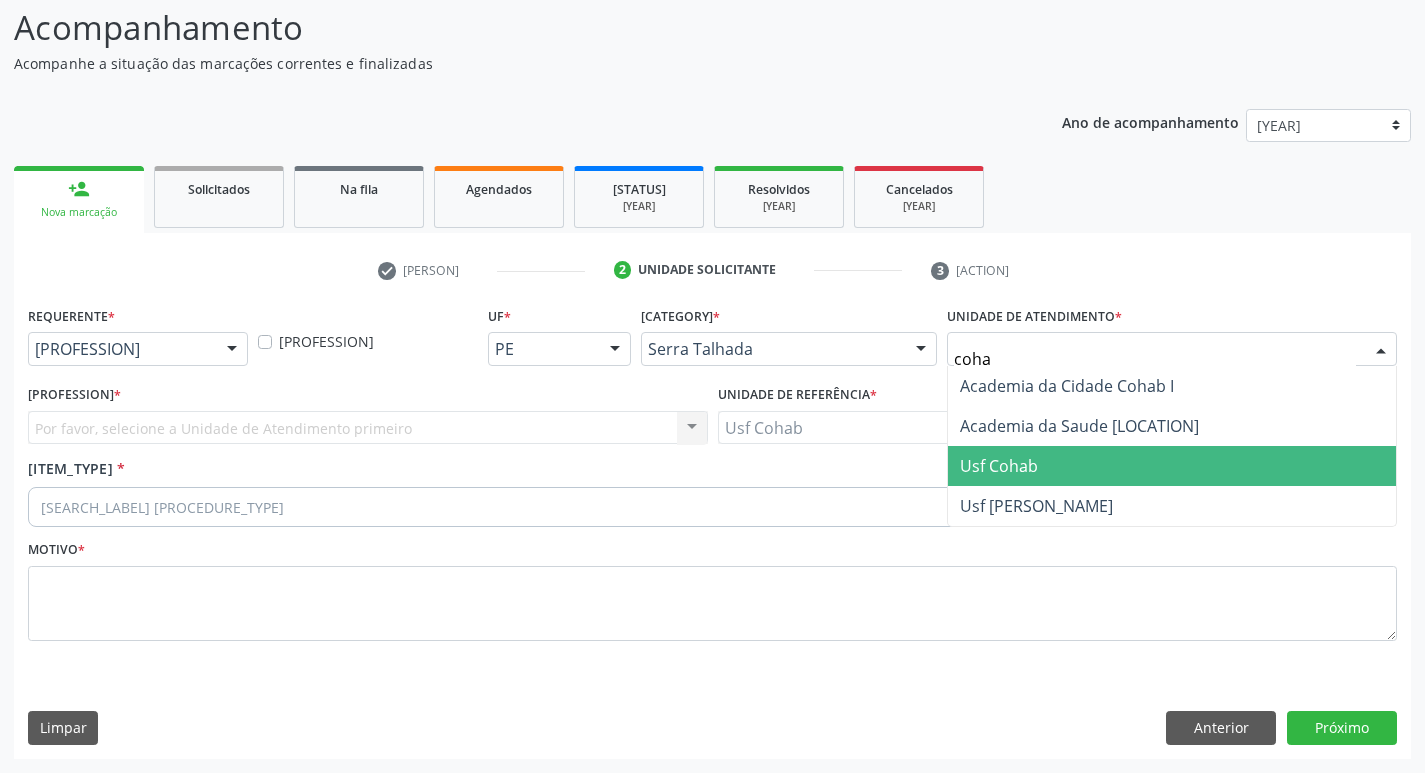 click on "[UNIDADE]" at bounding box center [1172, 466] 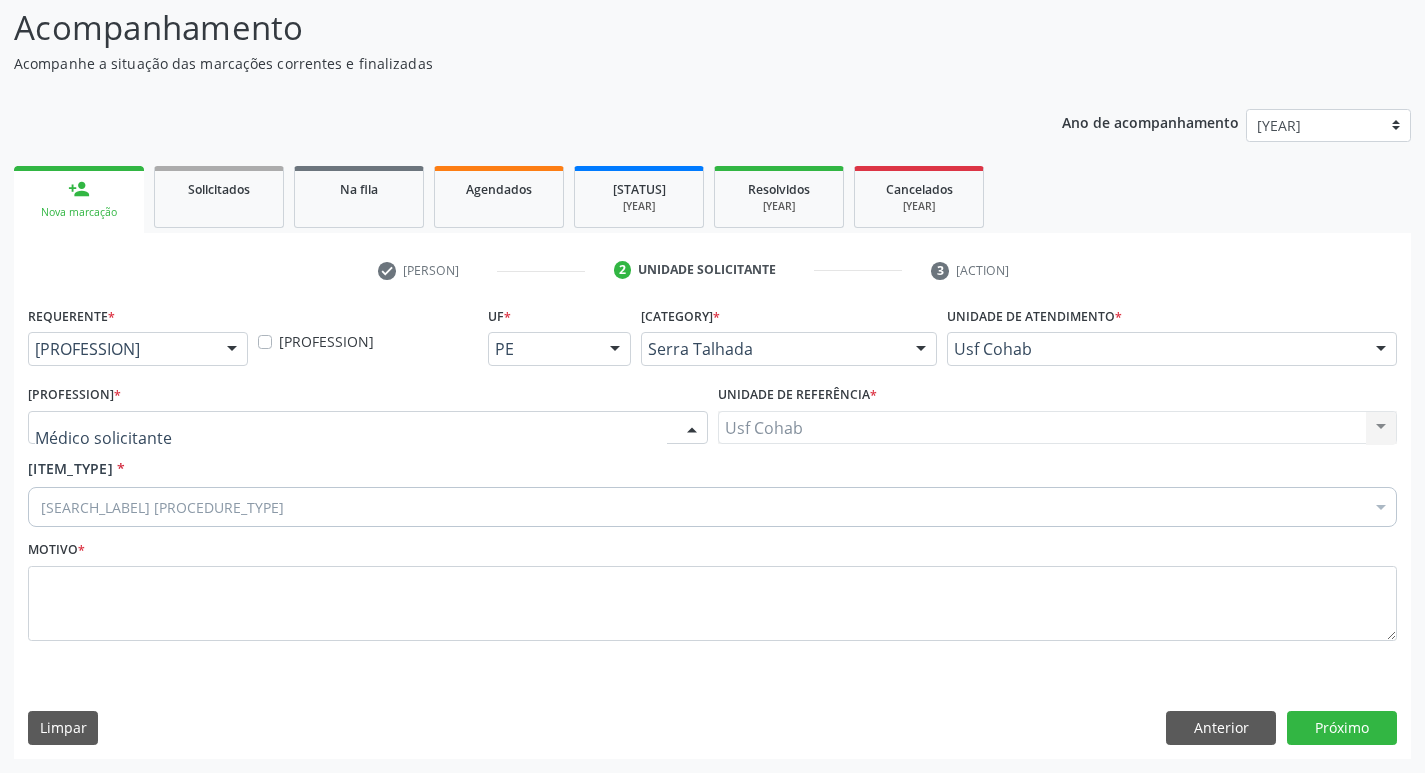 click at bounding box center [368, 428] 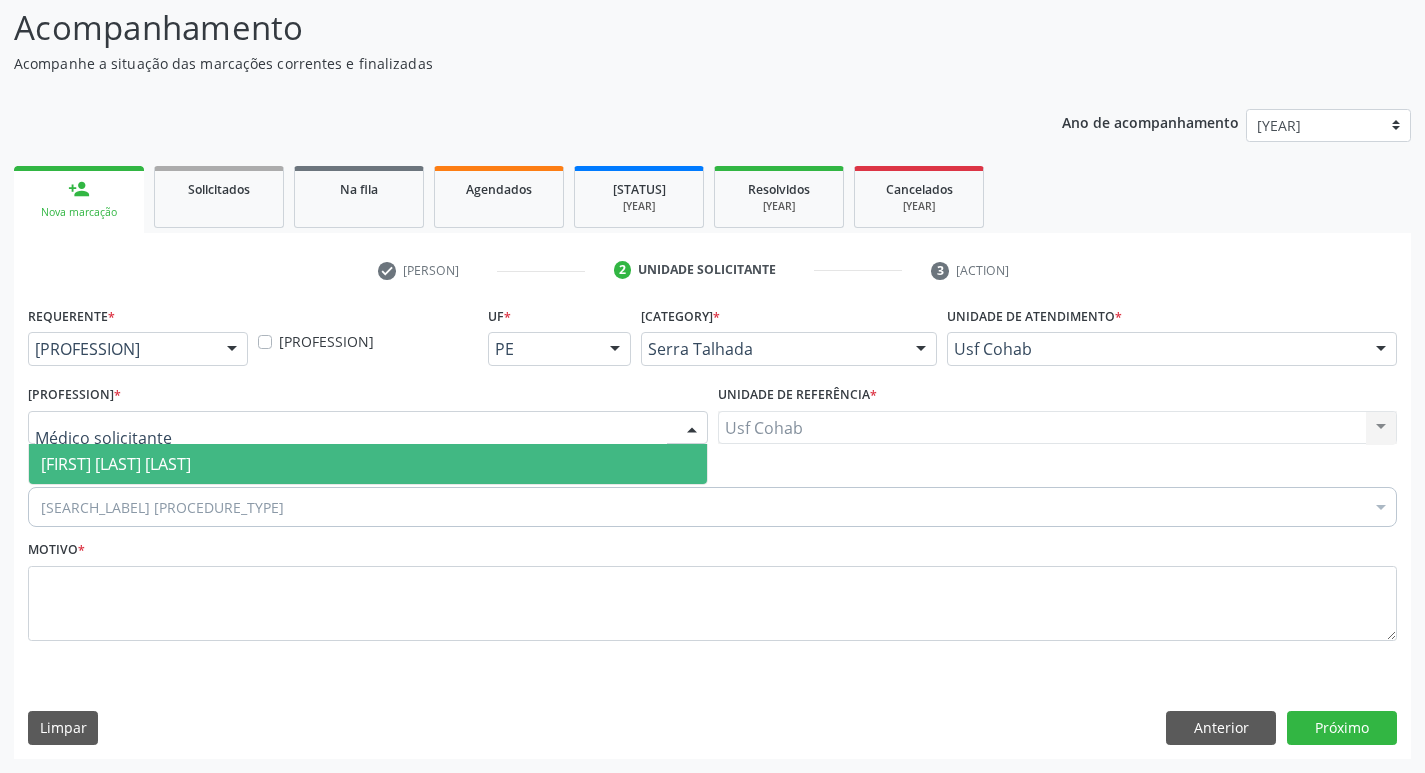 click on "[FIRST] [LAST]" at bounding box center (116, 464) 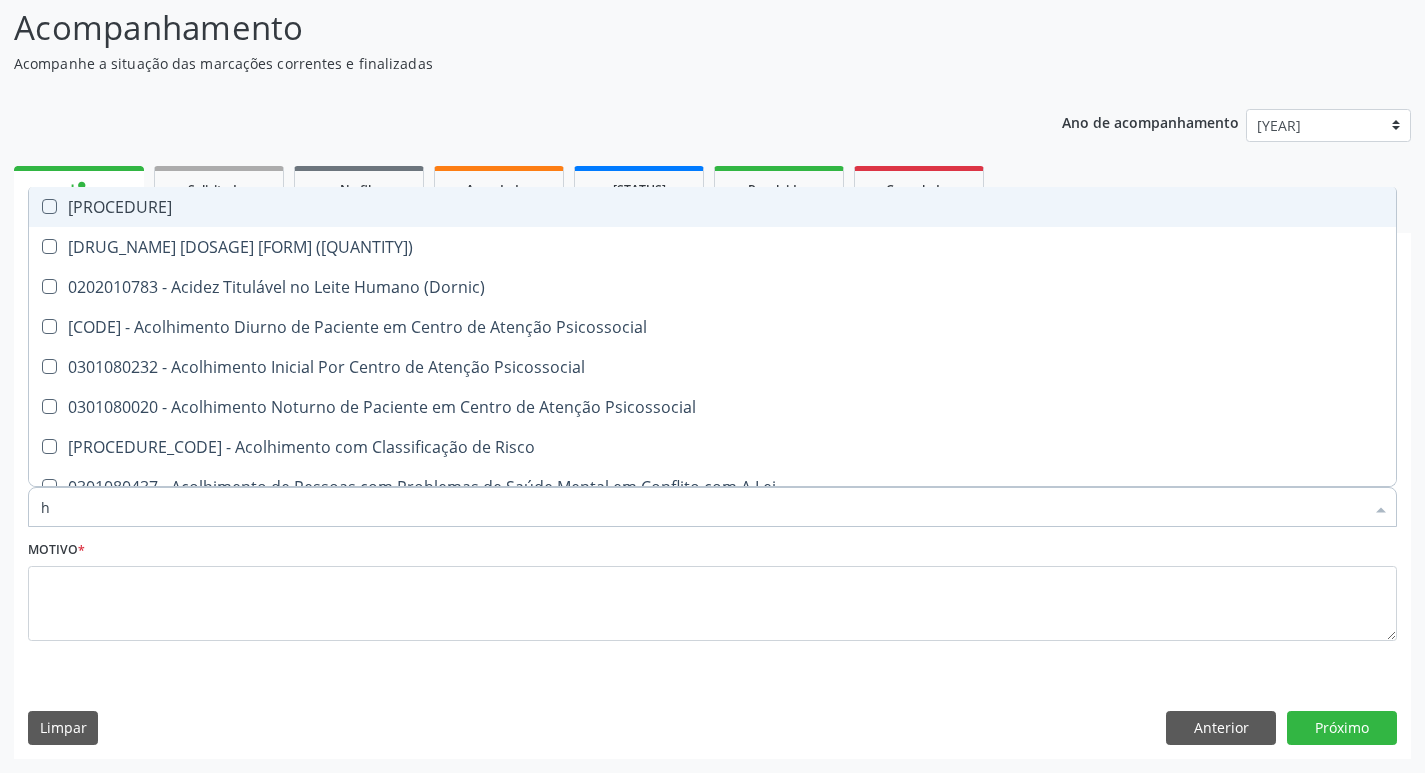 type on "he" 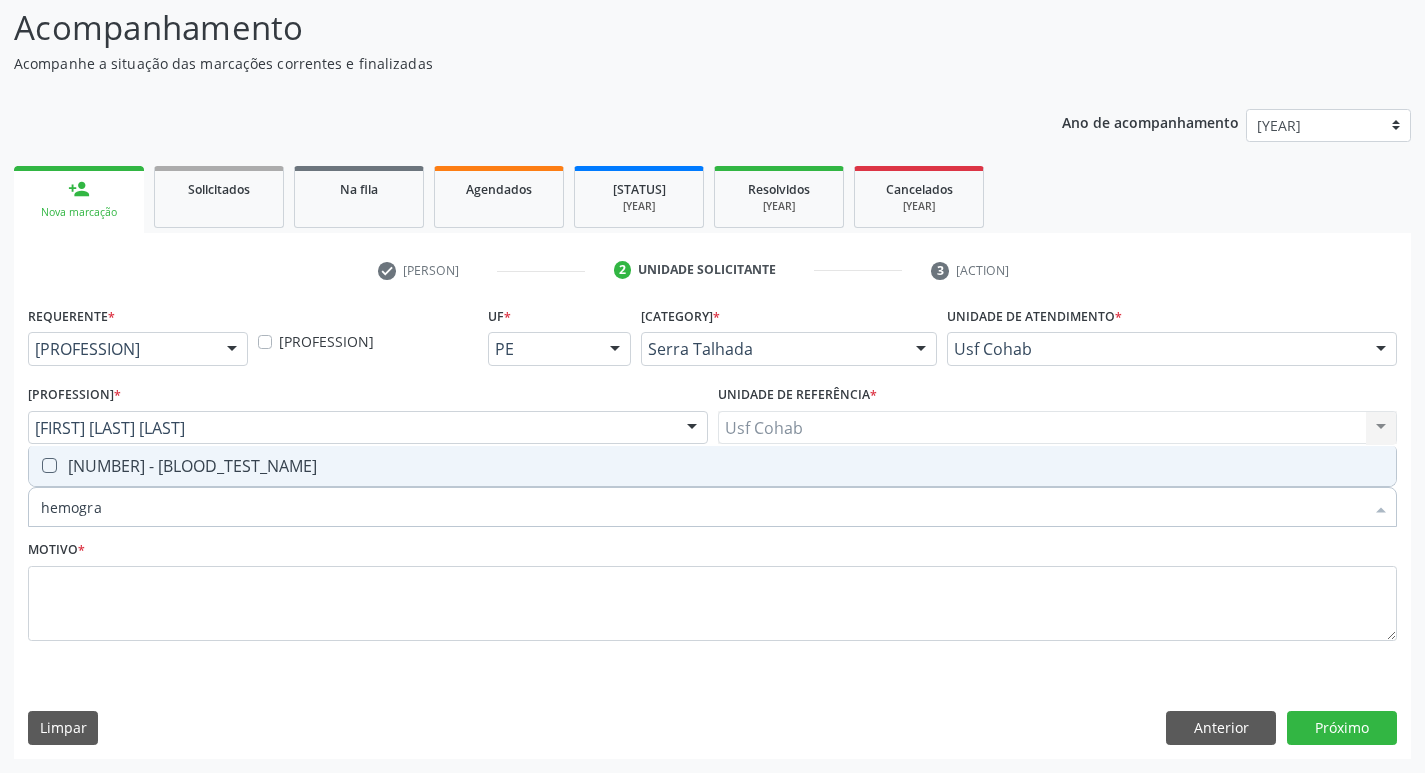 click at bounding box center [49, 465] 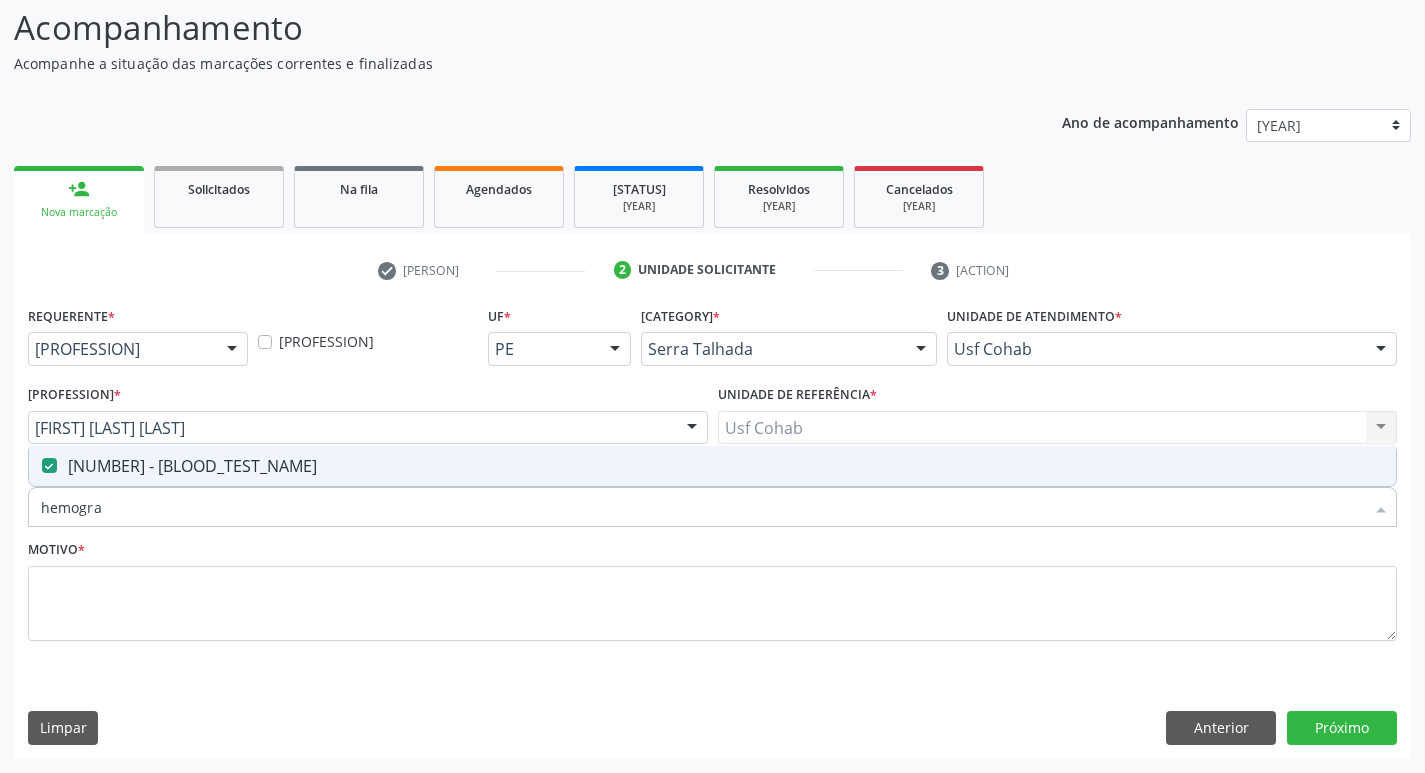drag, startPoint x: 110, startPoint y: 503, endPoint x: 0, endPoint y: 505, distance: 110.01818 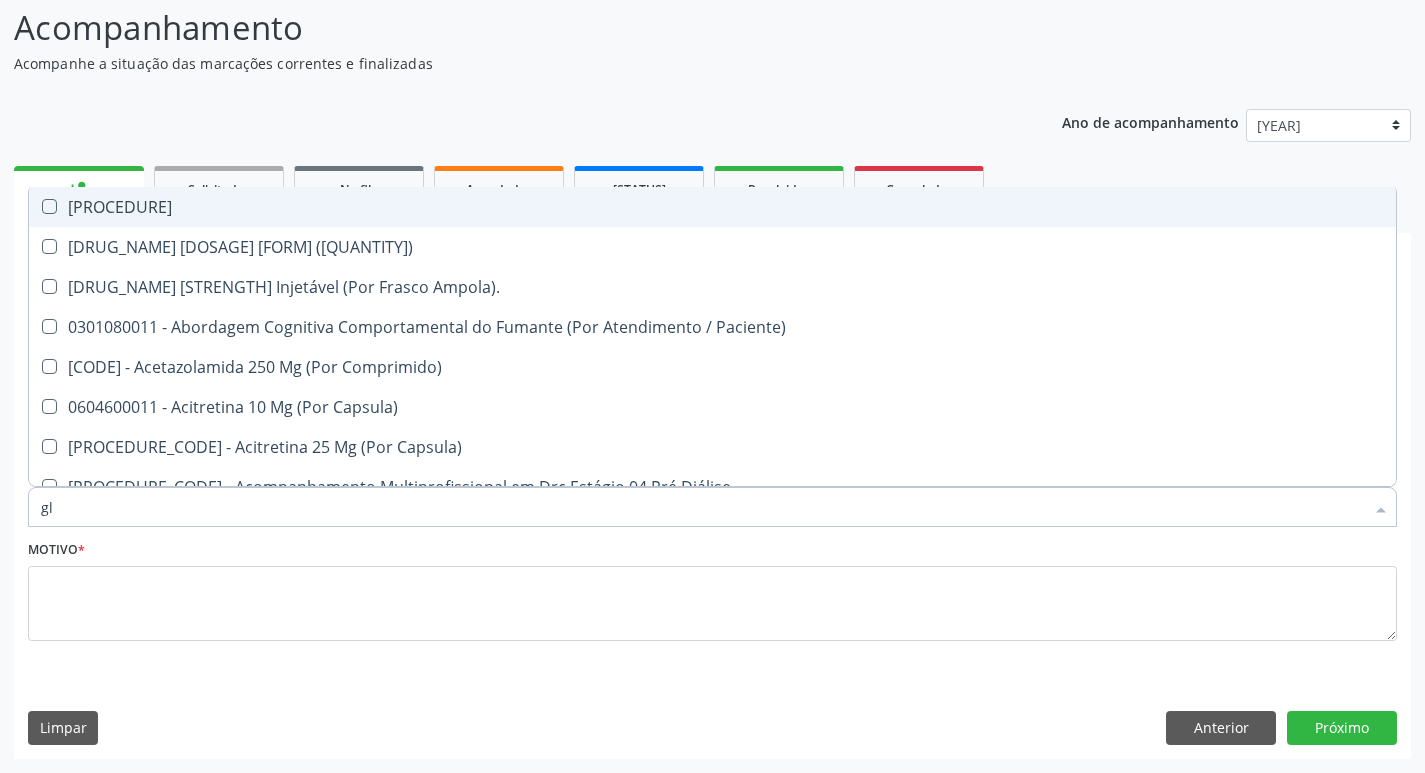 type on "gli" 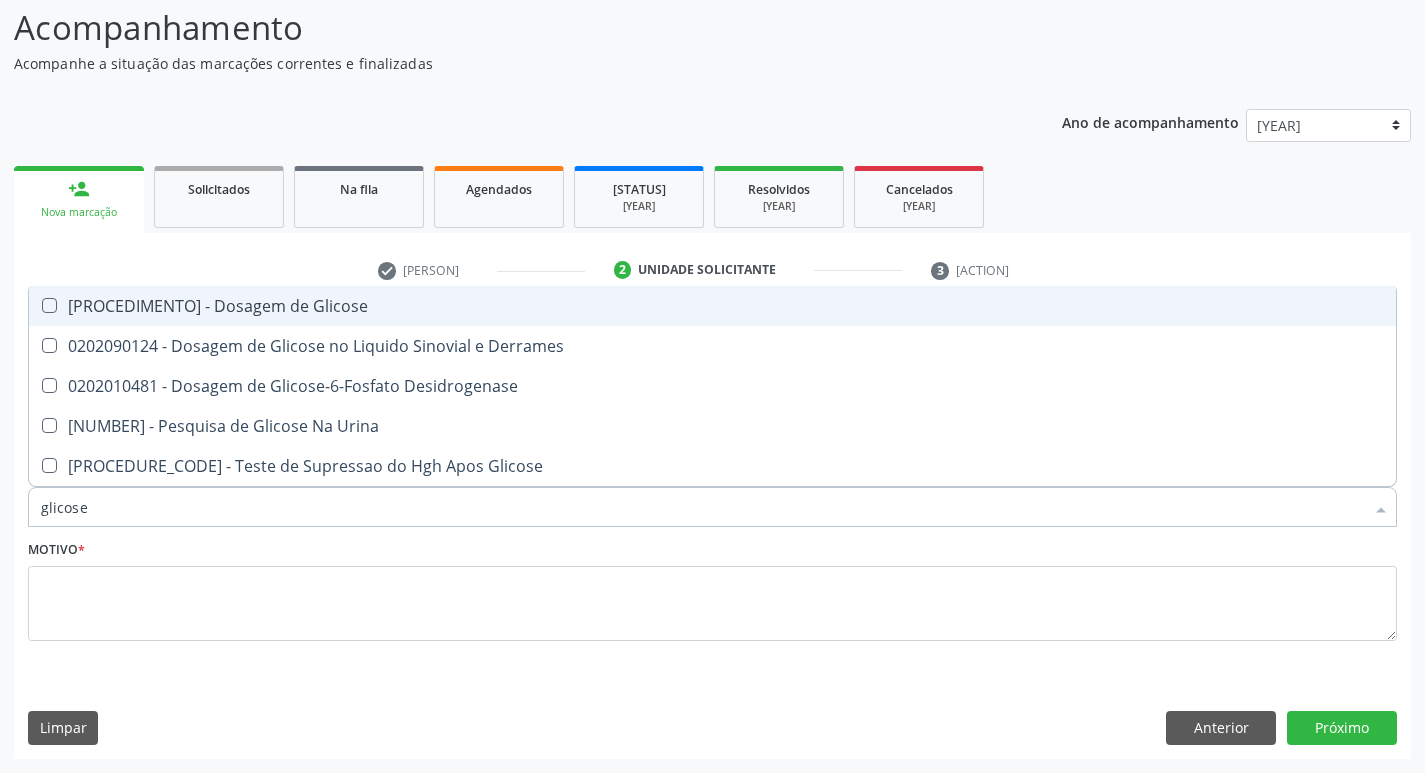 click on "[PROCEDIMENTO] - Dosagem de Glicose" at bounding box center [712, 306] 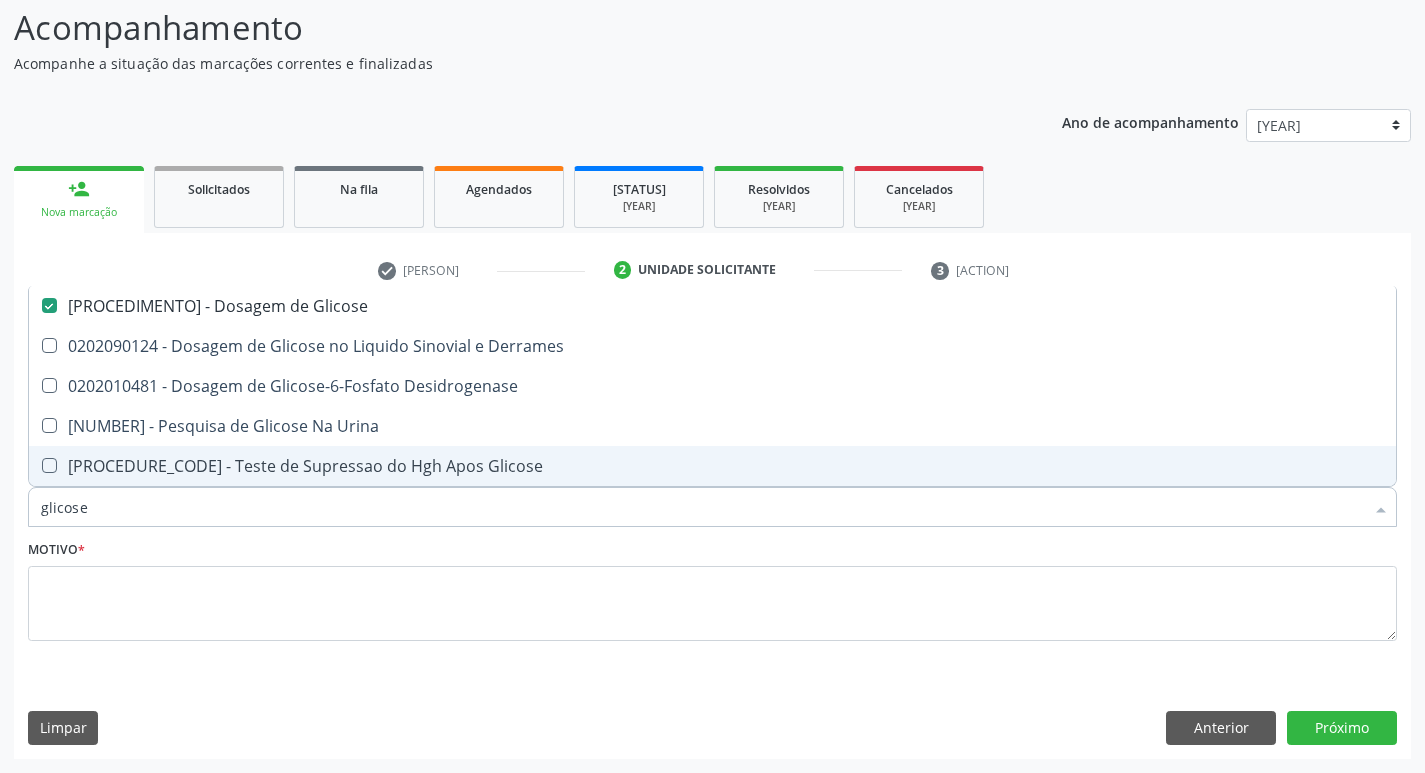 drag, startPoint x: 112, startPoint y: 506, endPoint x: 0, endPoint y: 517, distance: 112.53888 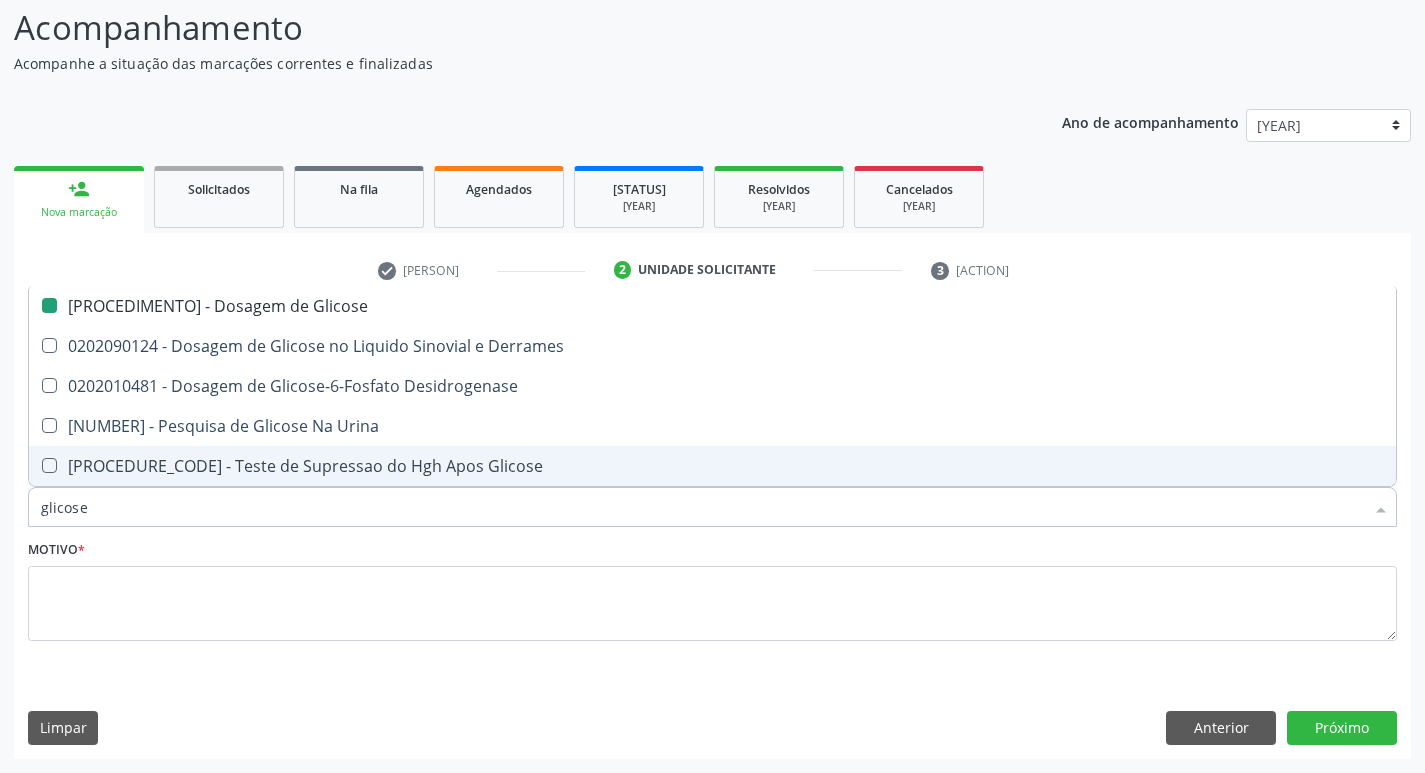 type 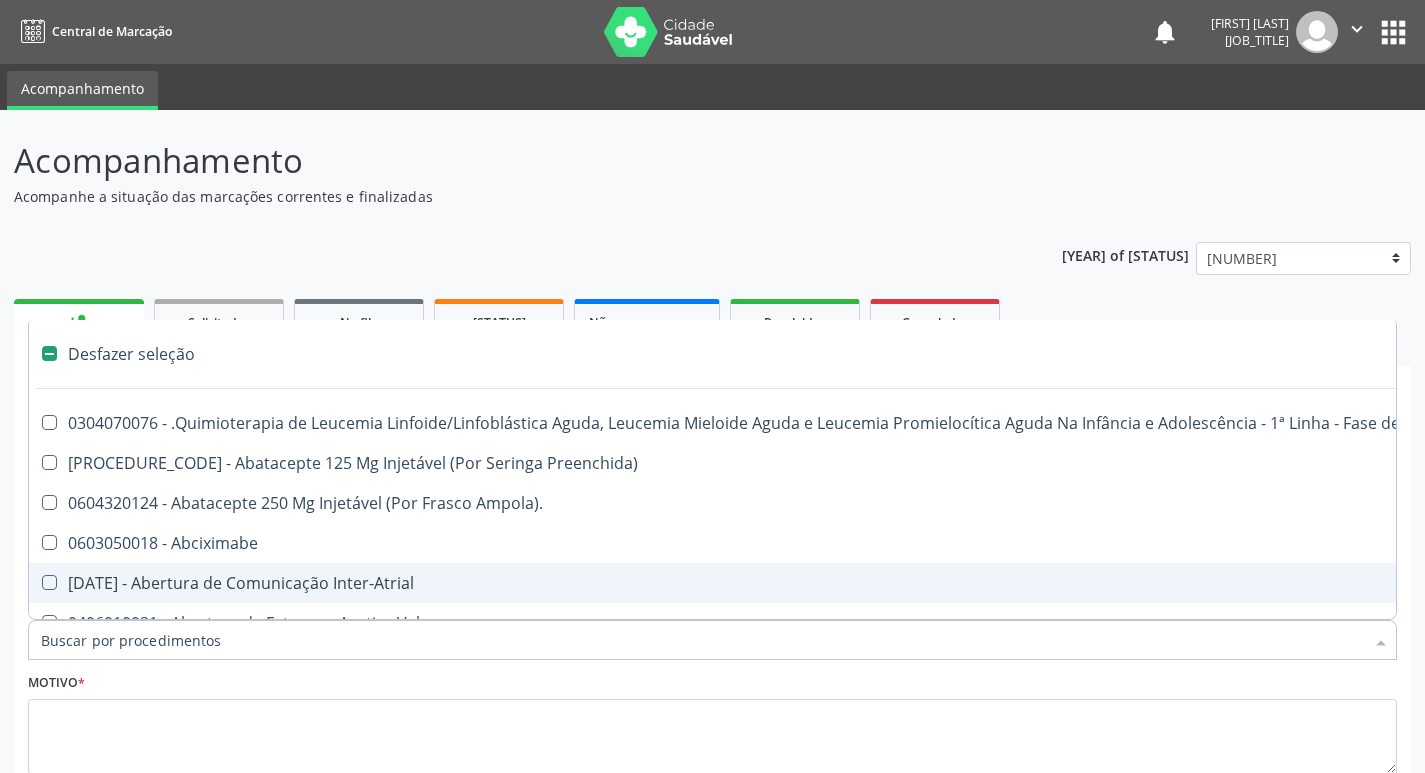 scroll, scrollTop: 133, scrollLeft: 0, axis: vertical 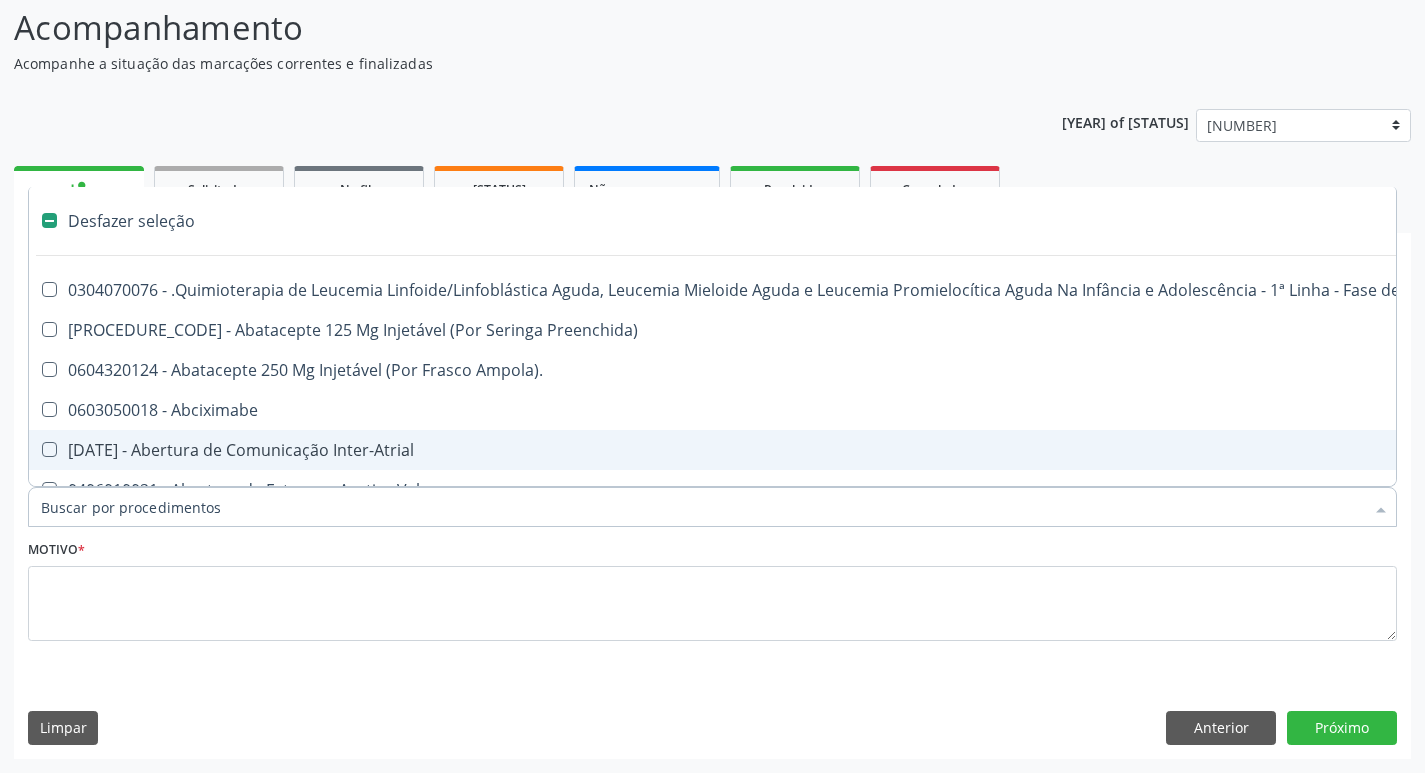 type on "m" 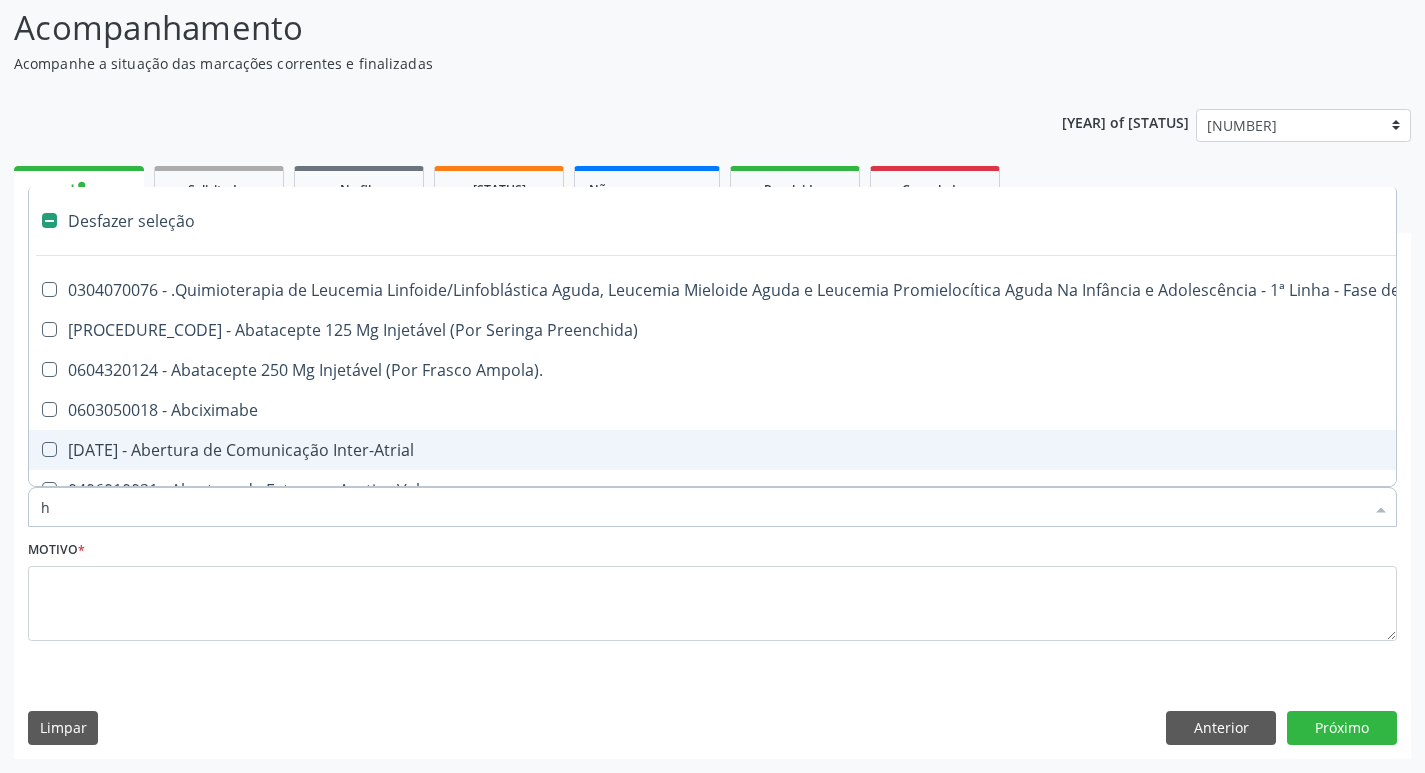 type on "he" 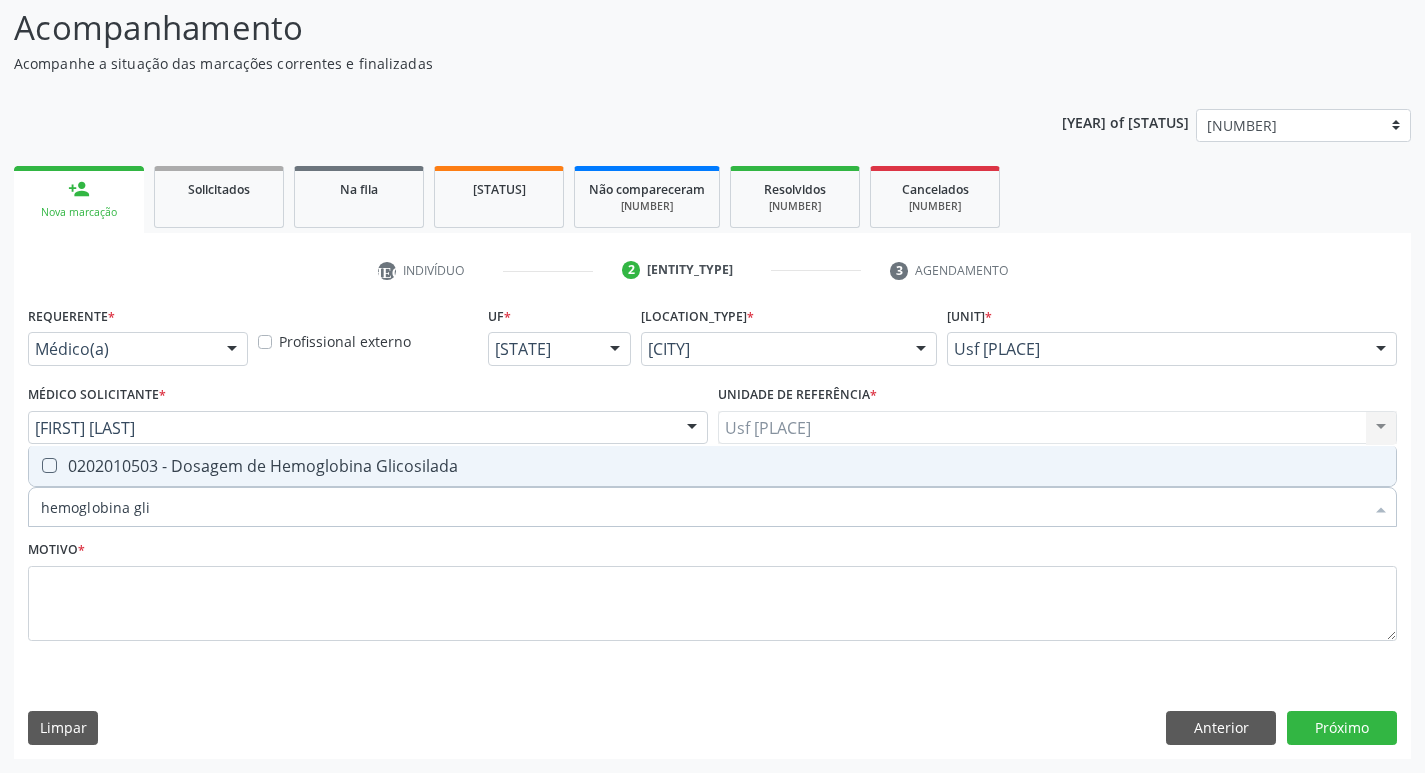 click at bounding box center [49, 465] 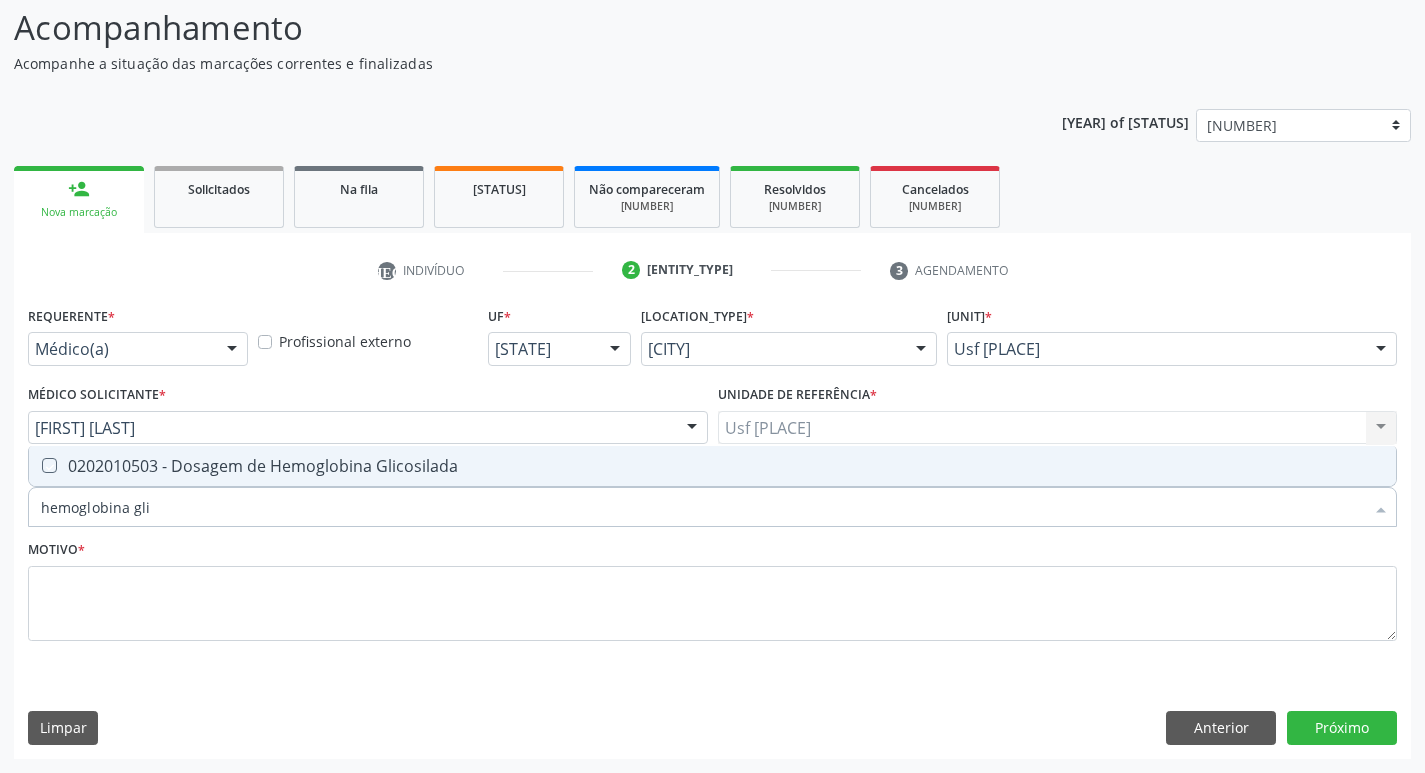 checkbox on "true" 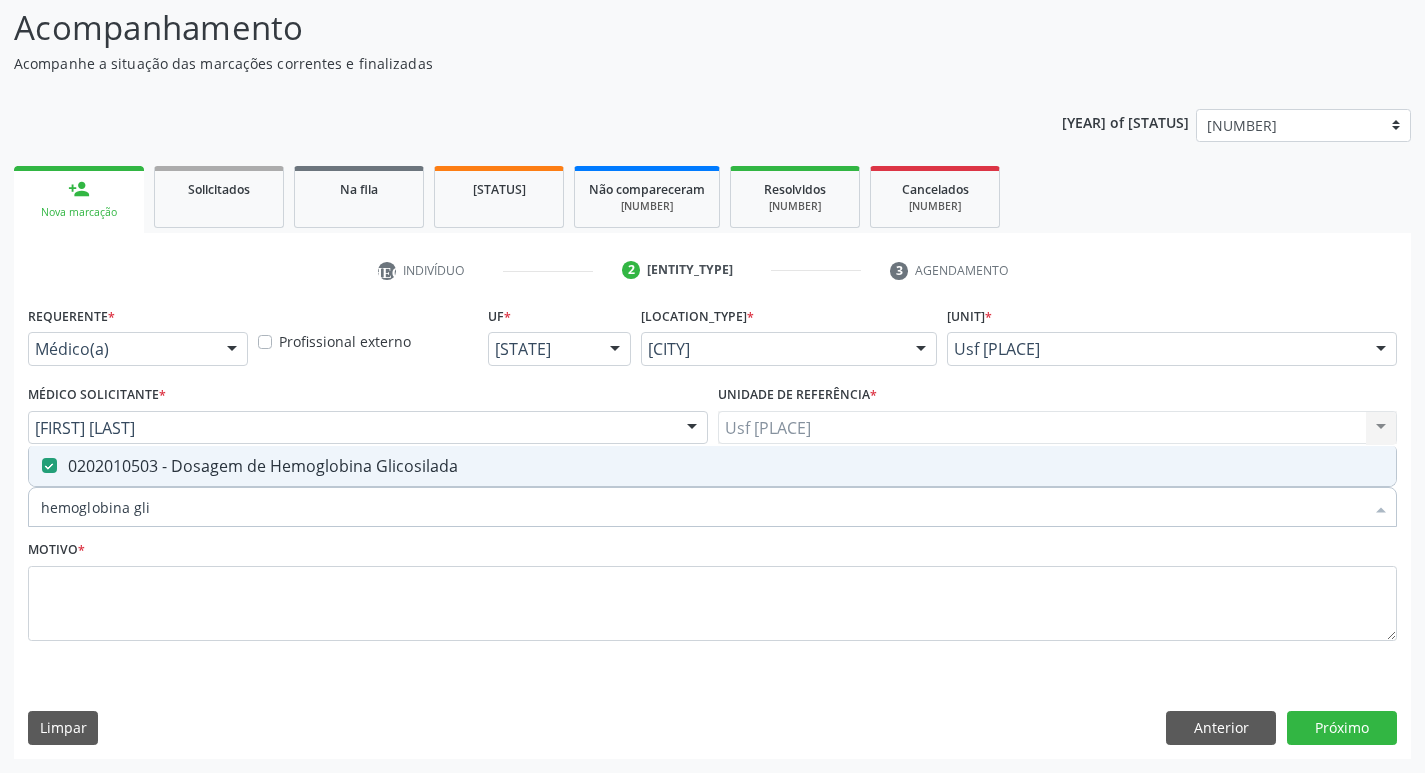drag, startPoint x: 165, startPoint y: 511, endPoint x: 0, endPoint y: 510, distance: 165.00304 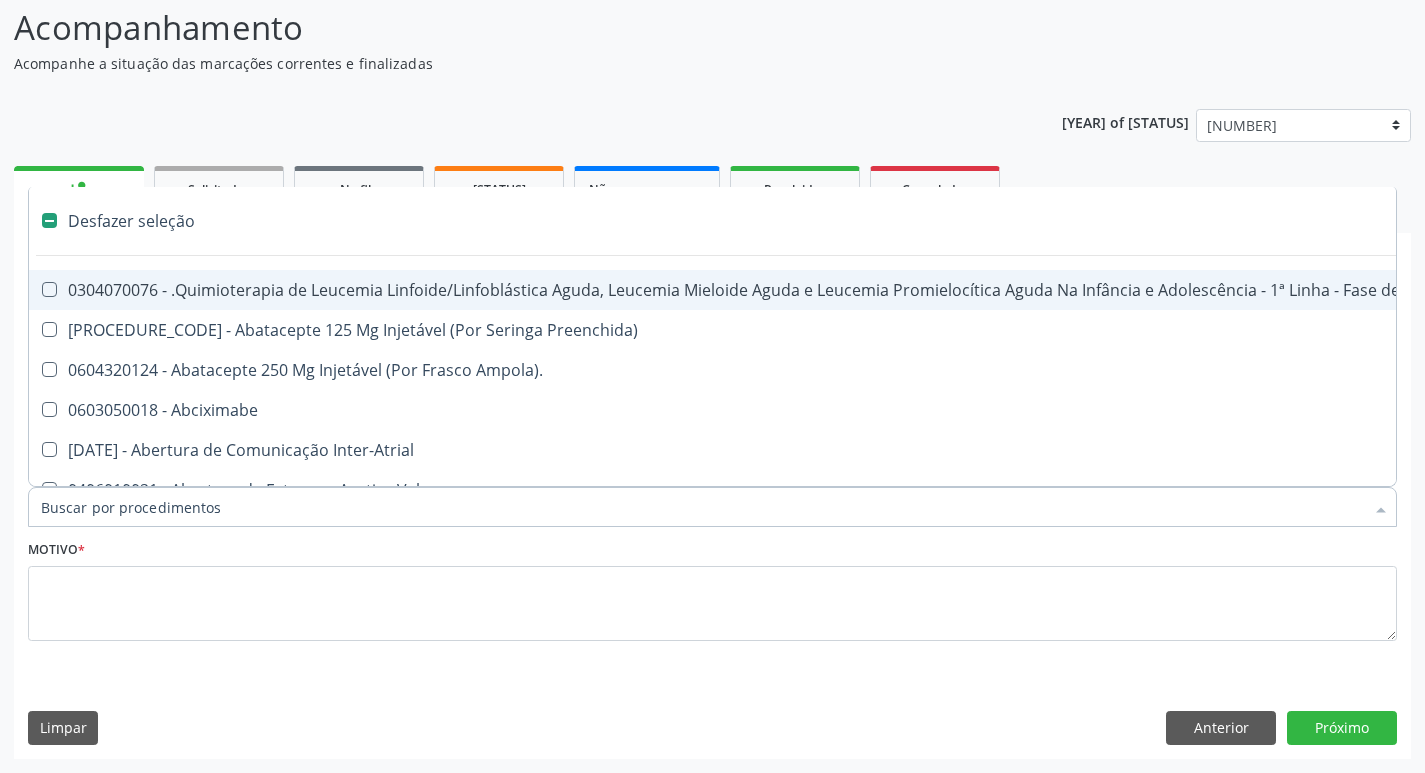 click on "Item de agendamento
*" at bounding box center (702, 507) 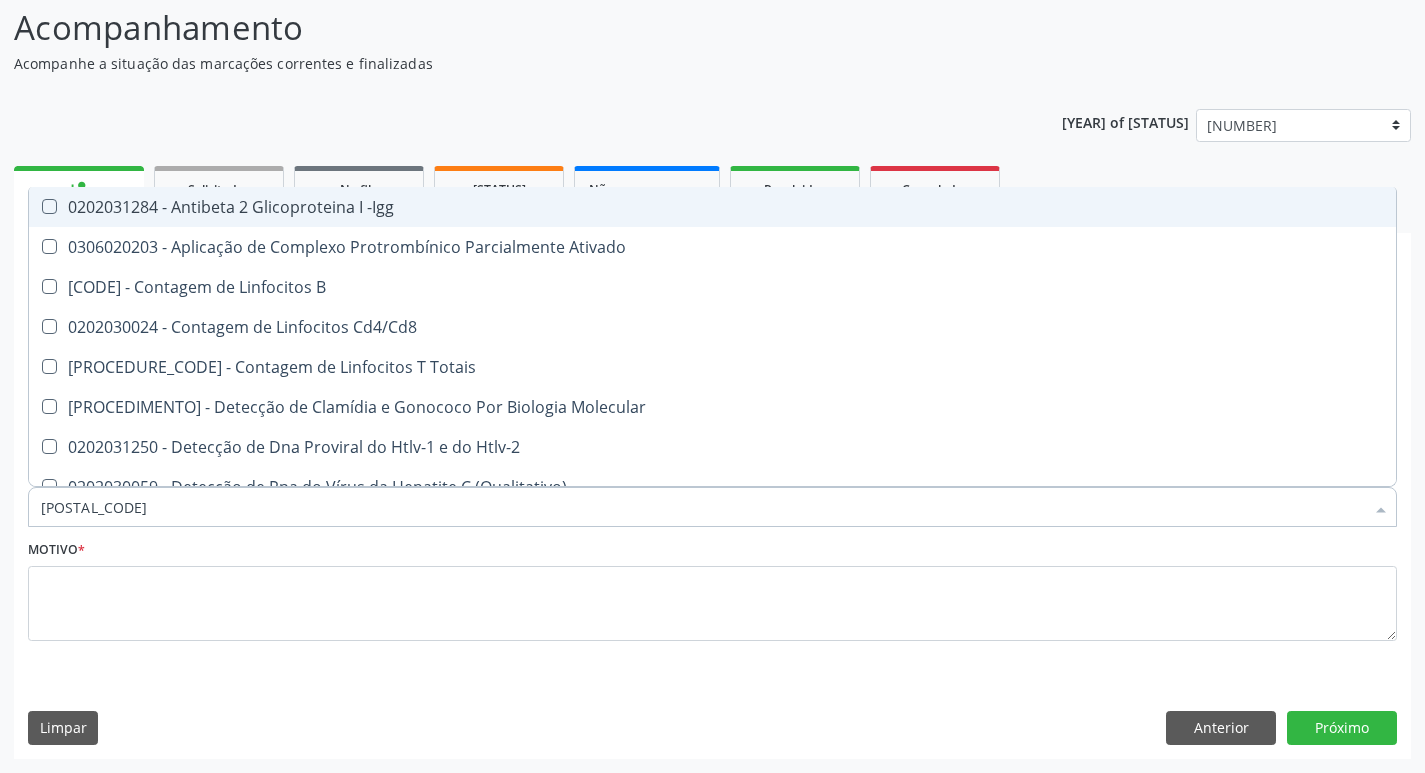 type on "2020" 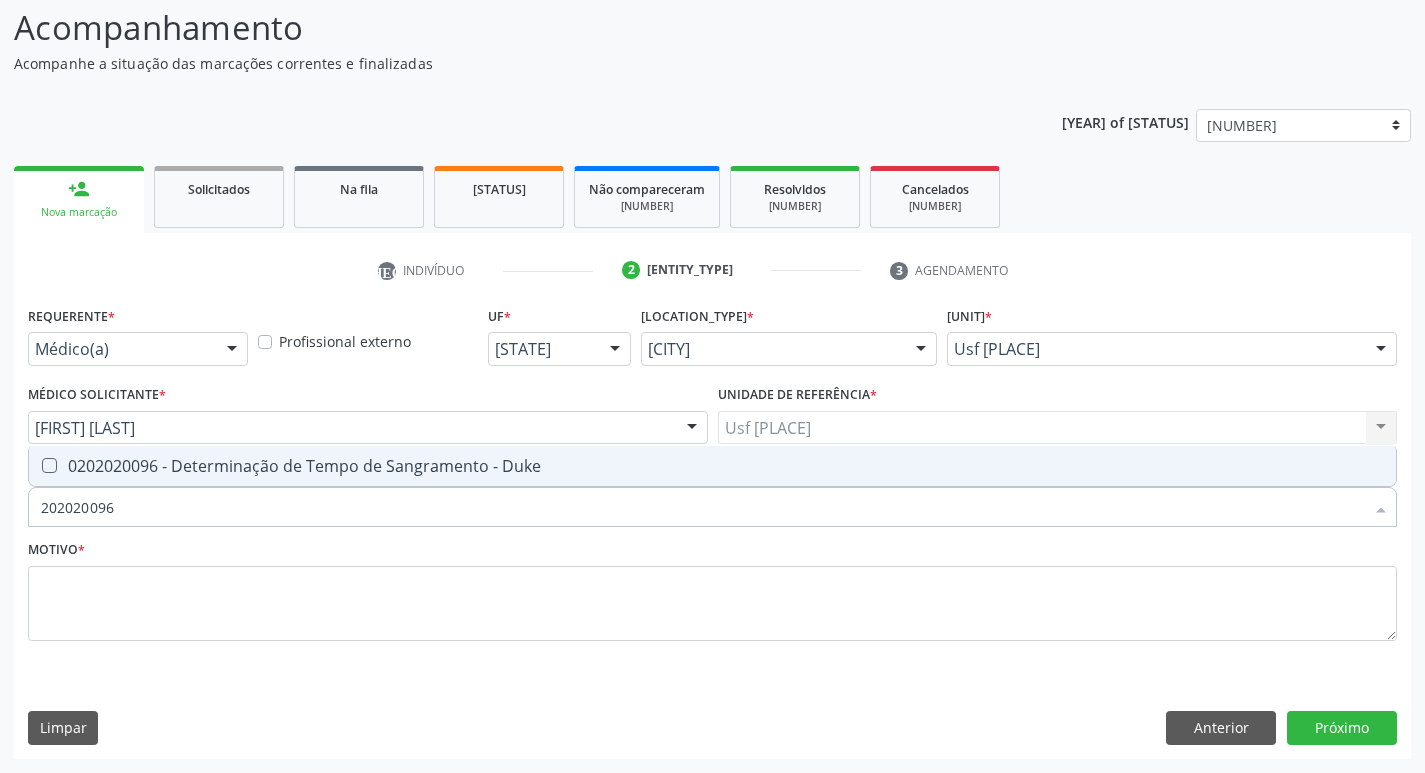 click on "0202020096 - Determinação de Tempo de Sangramento - Duke" at bounding box center [712, 466] 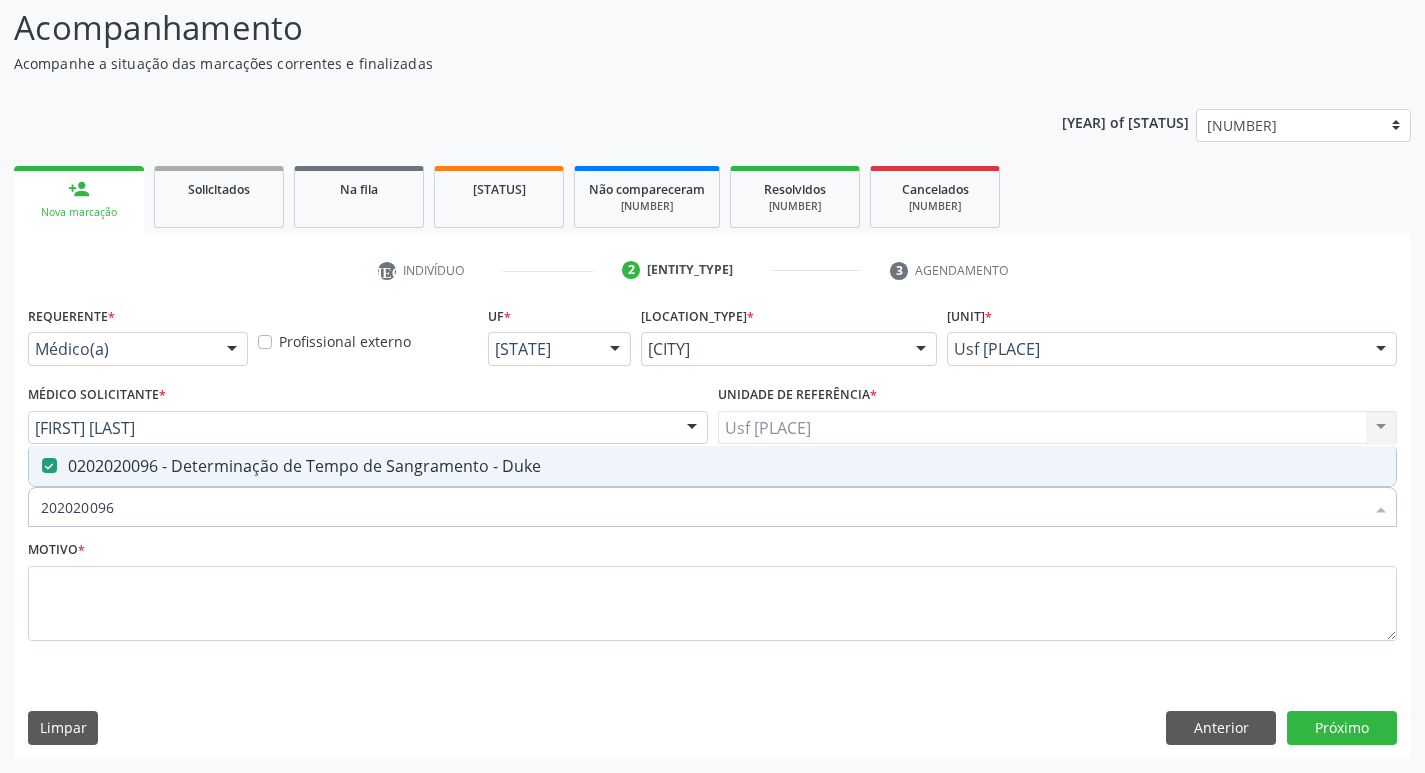 drag, startPoint x: 142, startPoint y: 509, endPoint x: 0, endPoint y: 524, distance: 142.79005 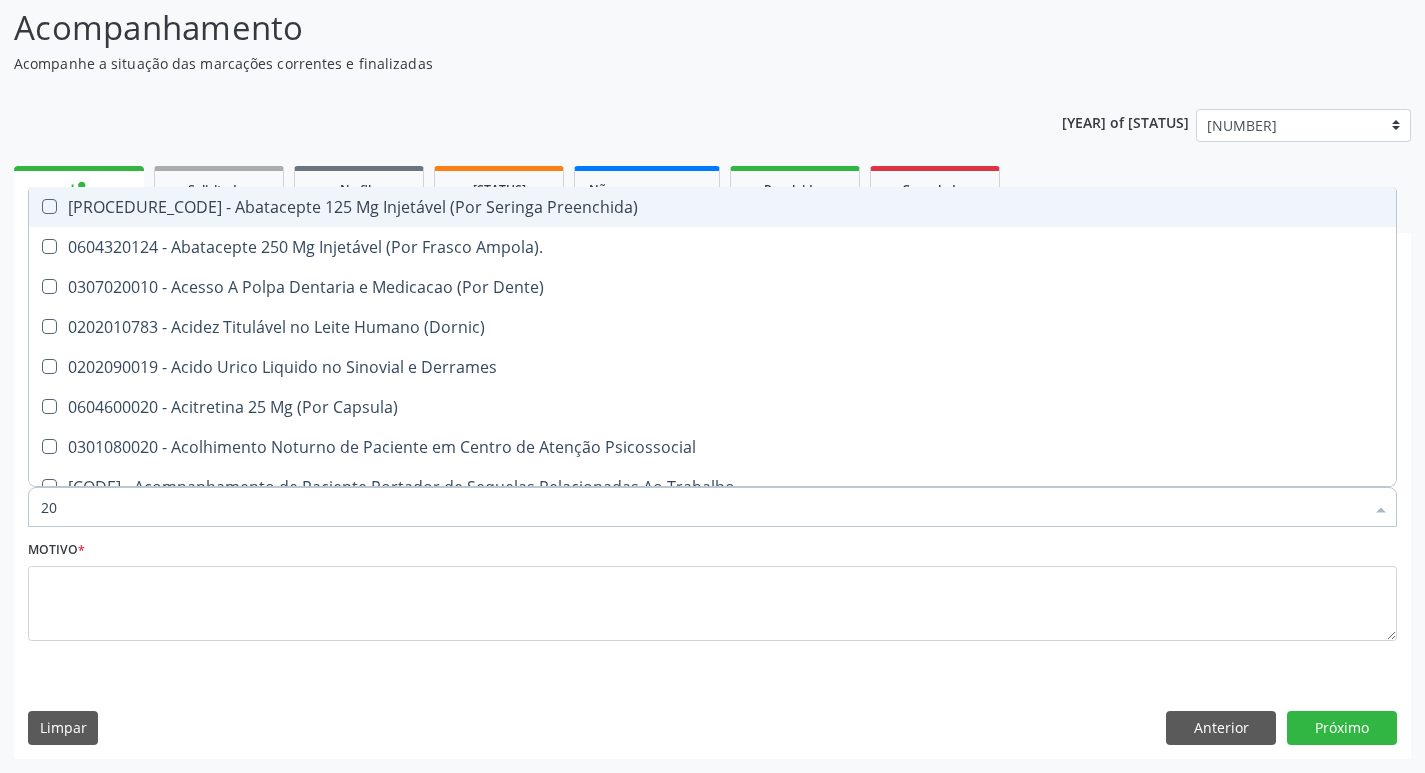 type on "202" 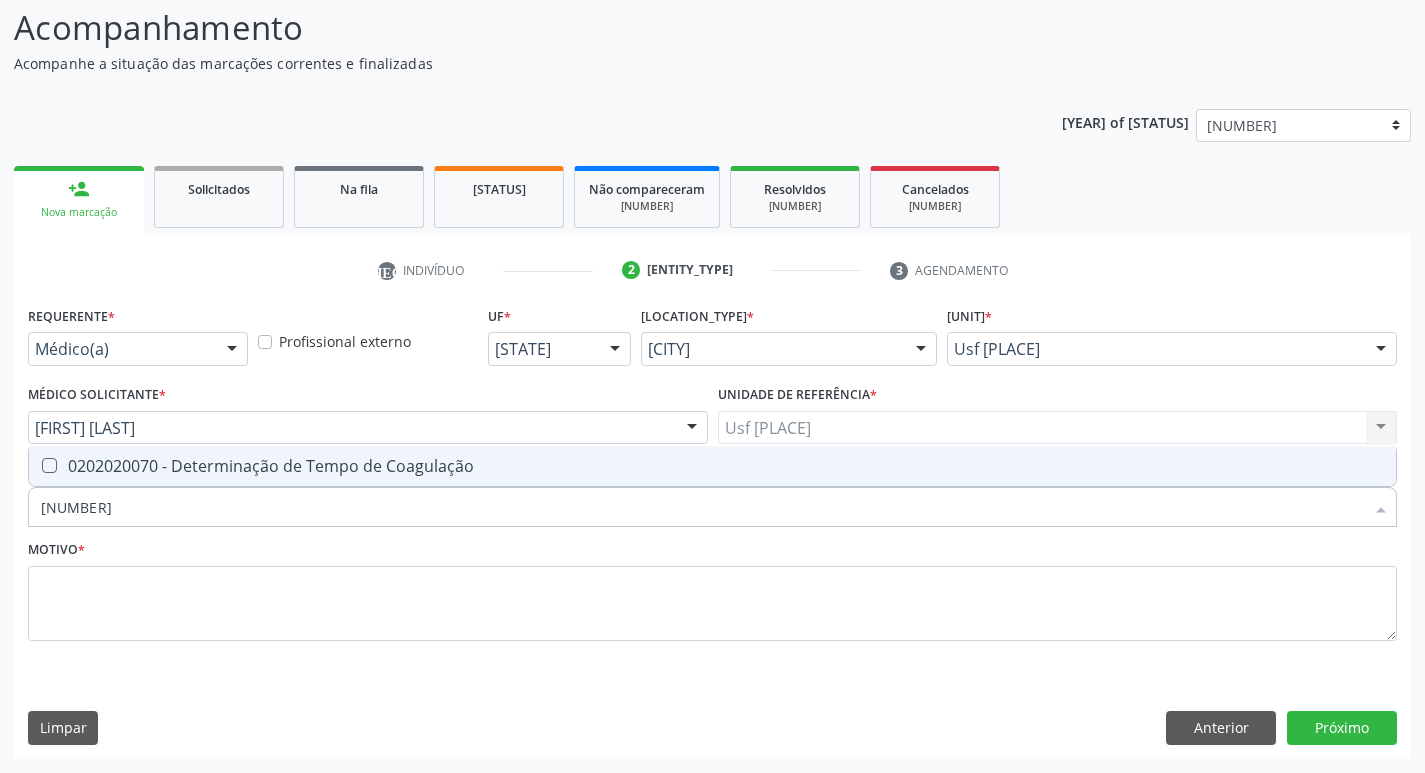 click at bounding box center [49, 465] 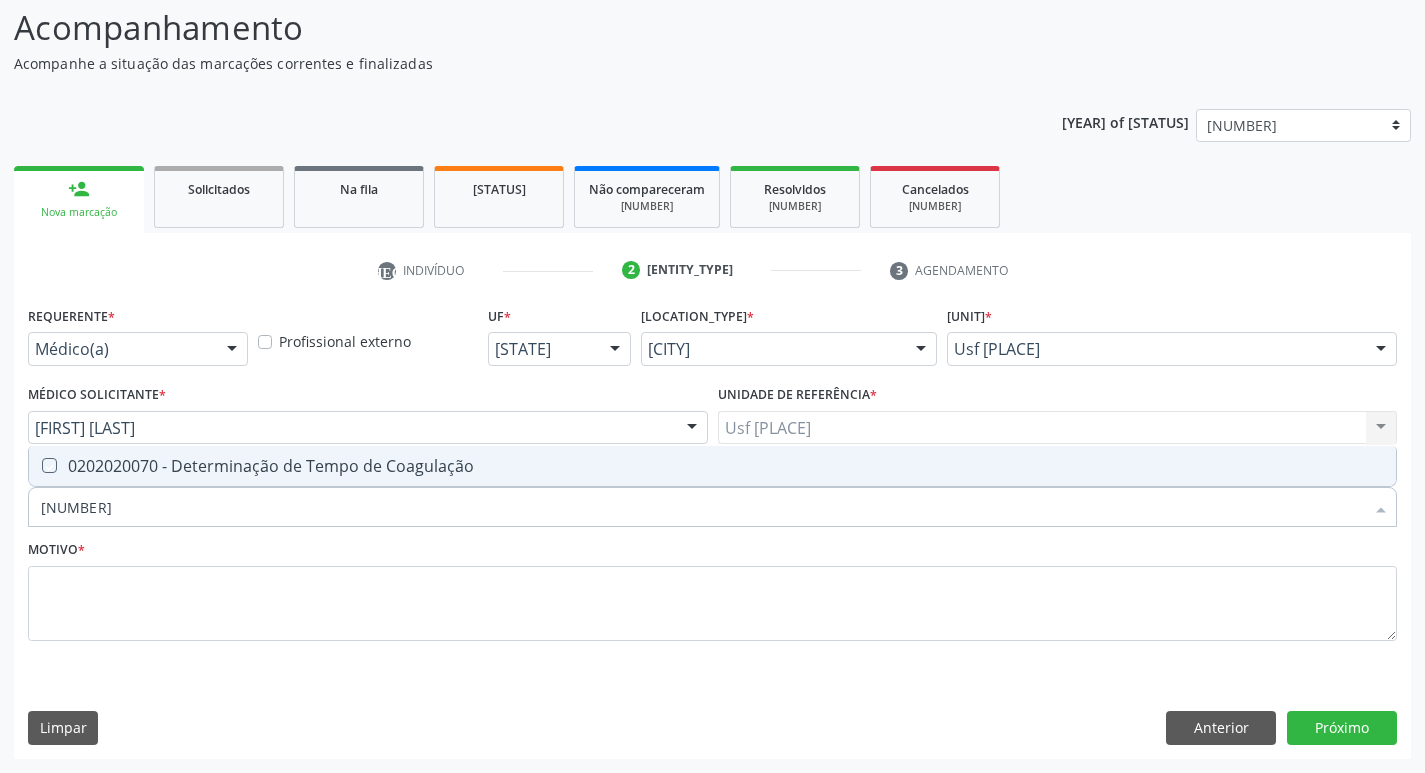 click at bounding box center (35, 465) 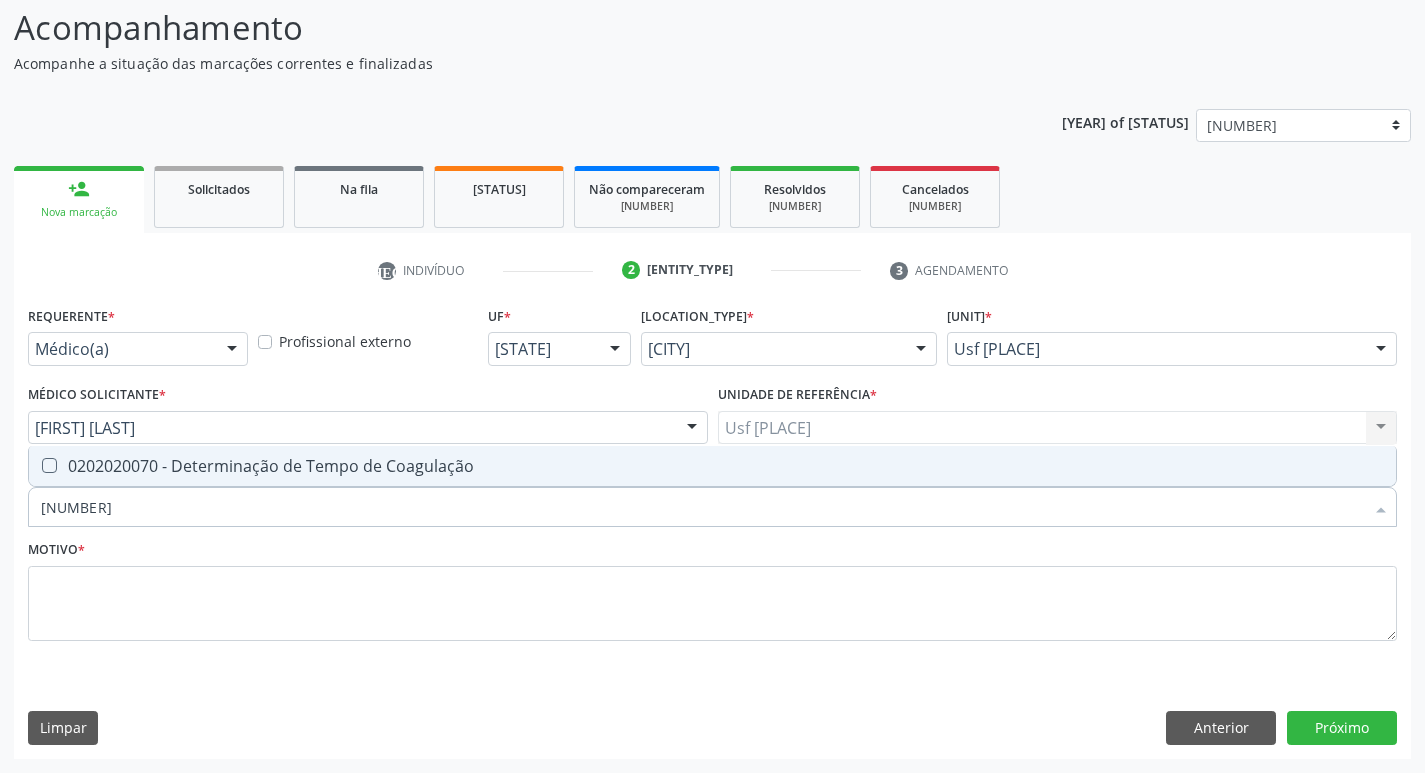 checkbox on "true" 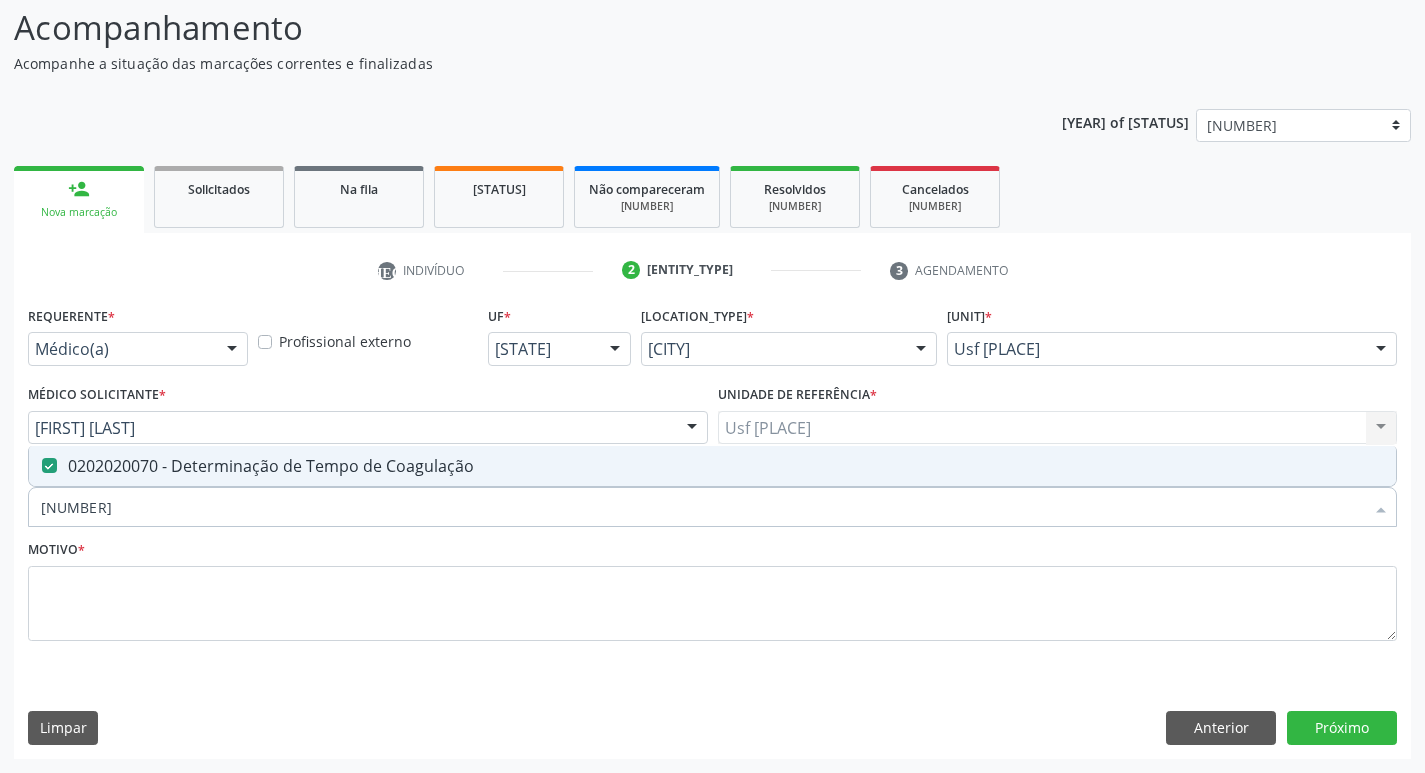 drag, startPoint x: 134, startPoint y: 502, endPoint x: 0, endPoint y: 527, distance: 136.31215 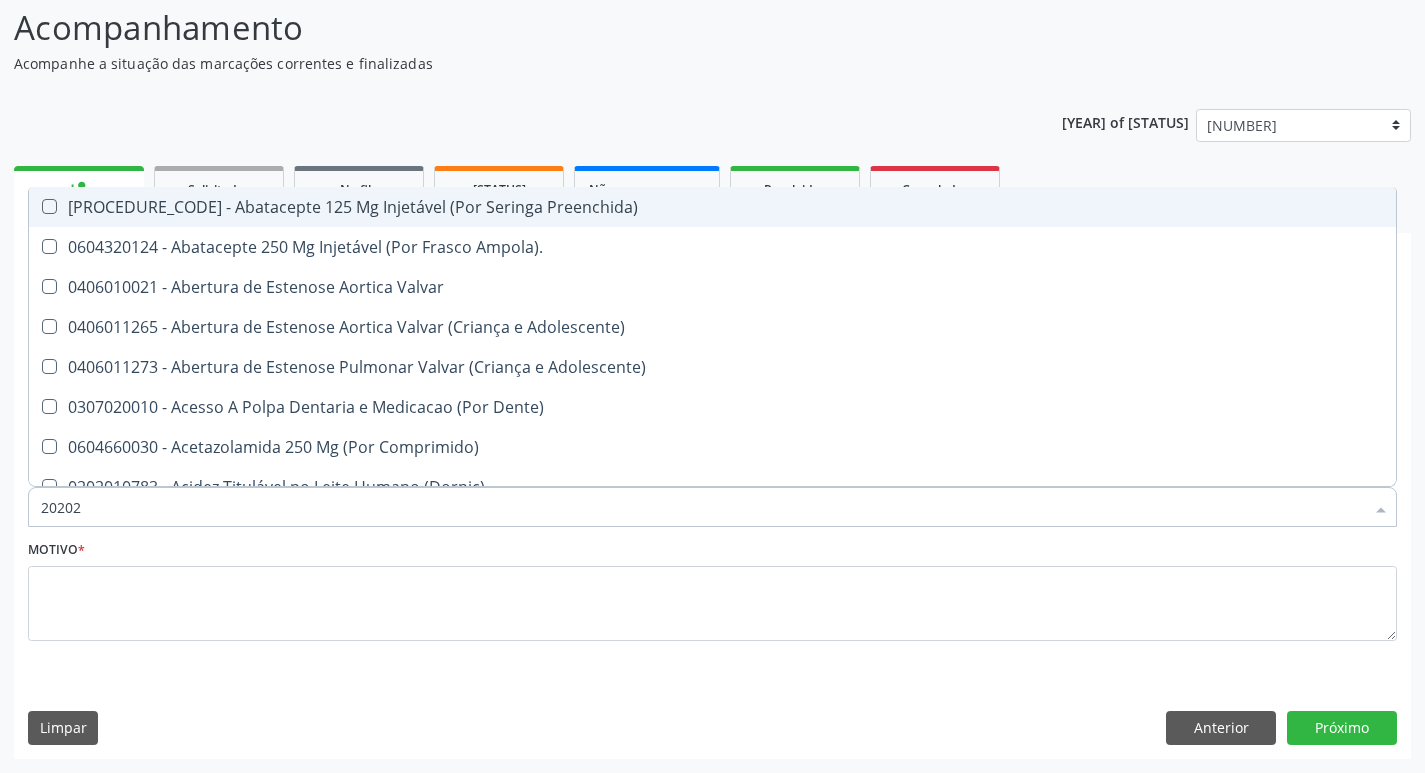 type on "[NUMBER]" 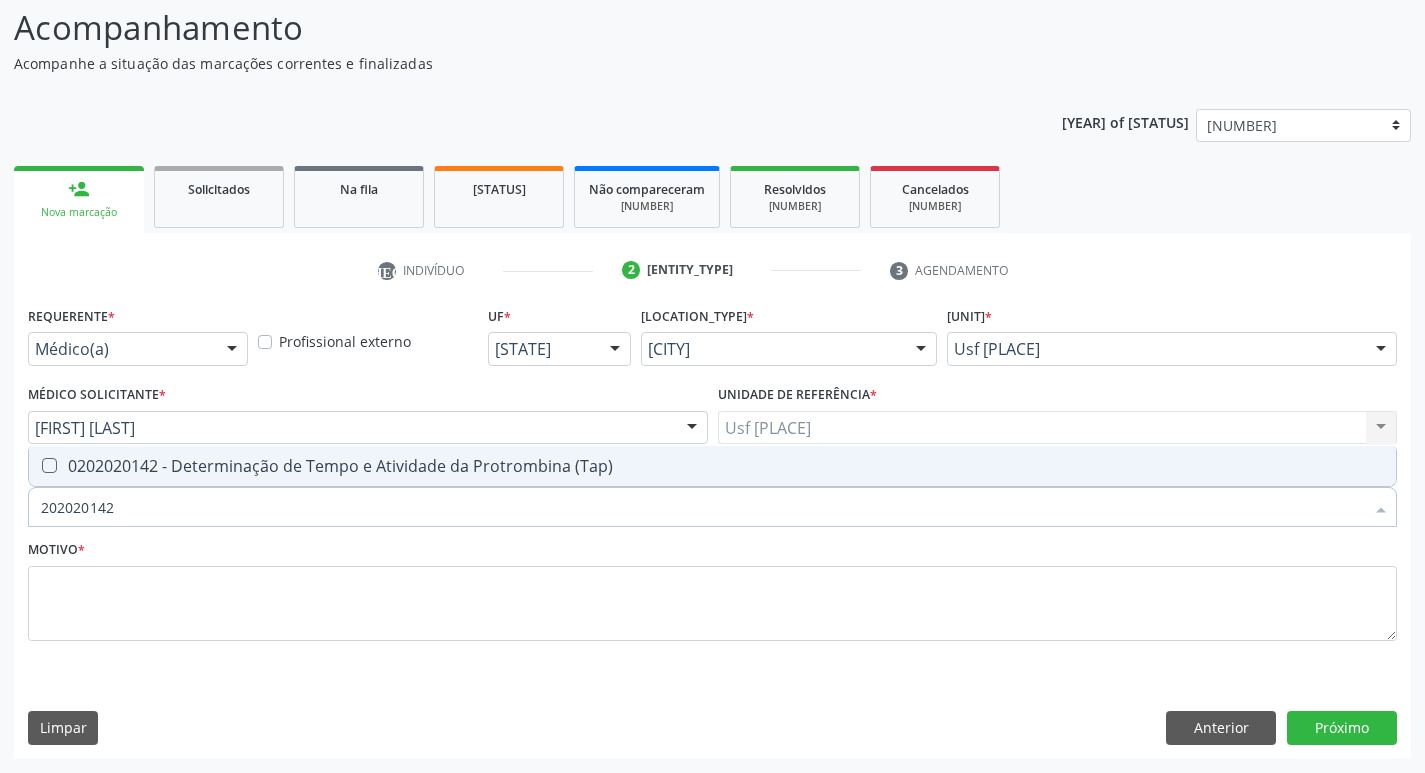 click at bounding box center (49, 465) 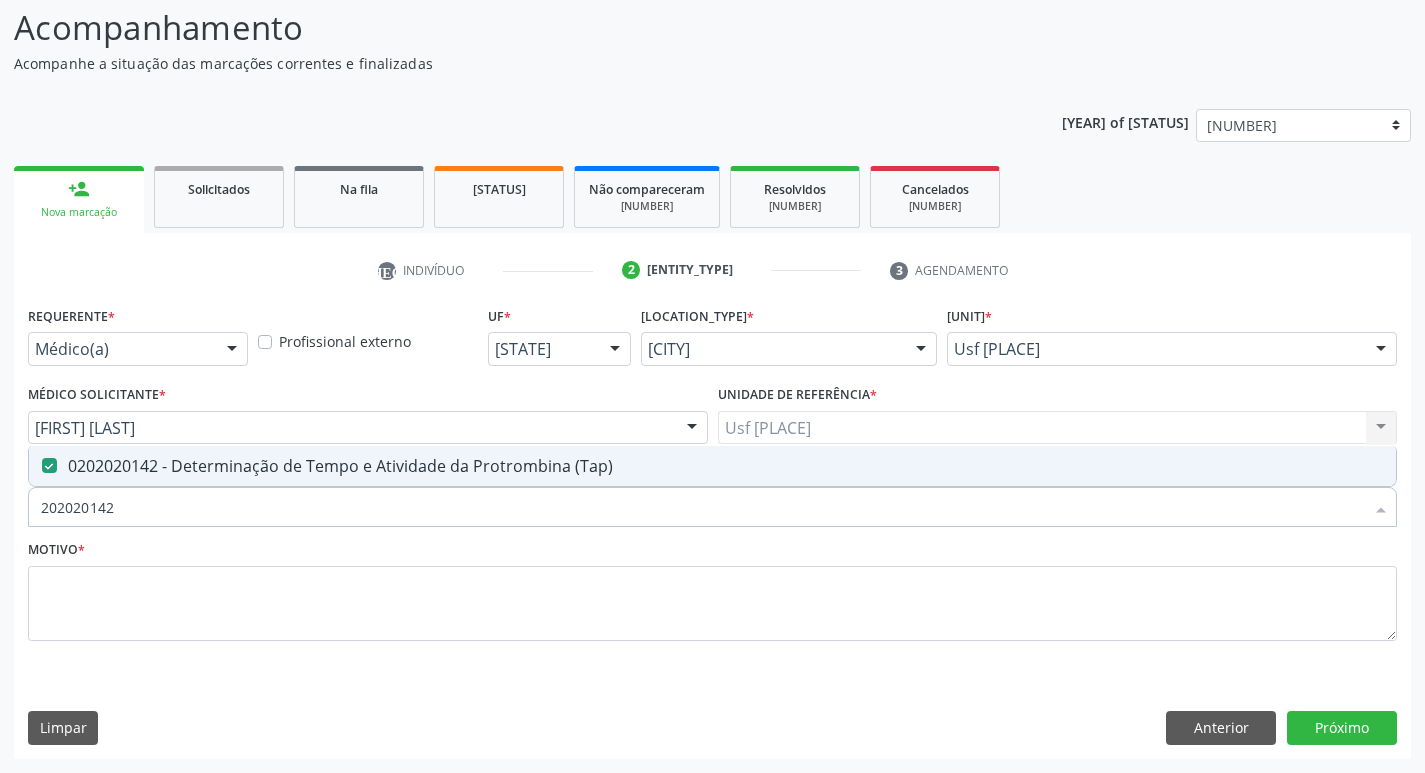 drag, startPoint x: 144, startPoint y: 519, endPoint x: 0, endPoint y: 519, distance: 144 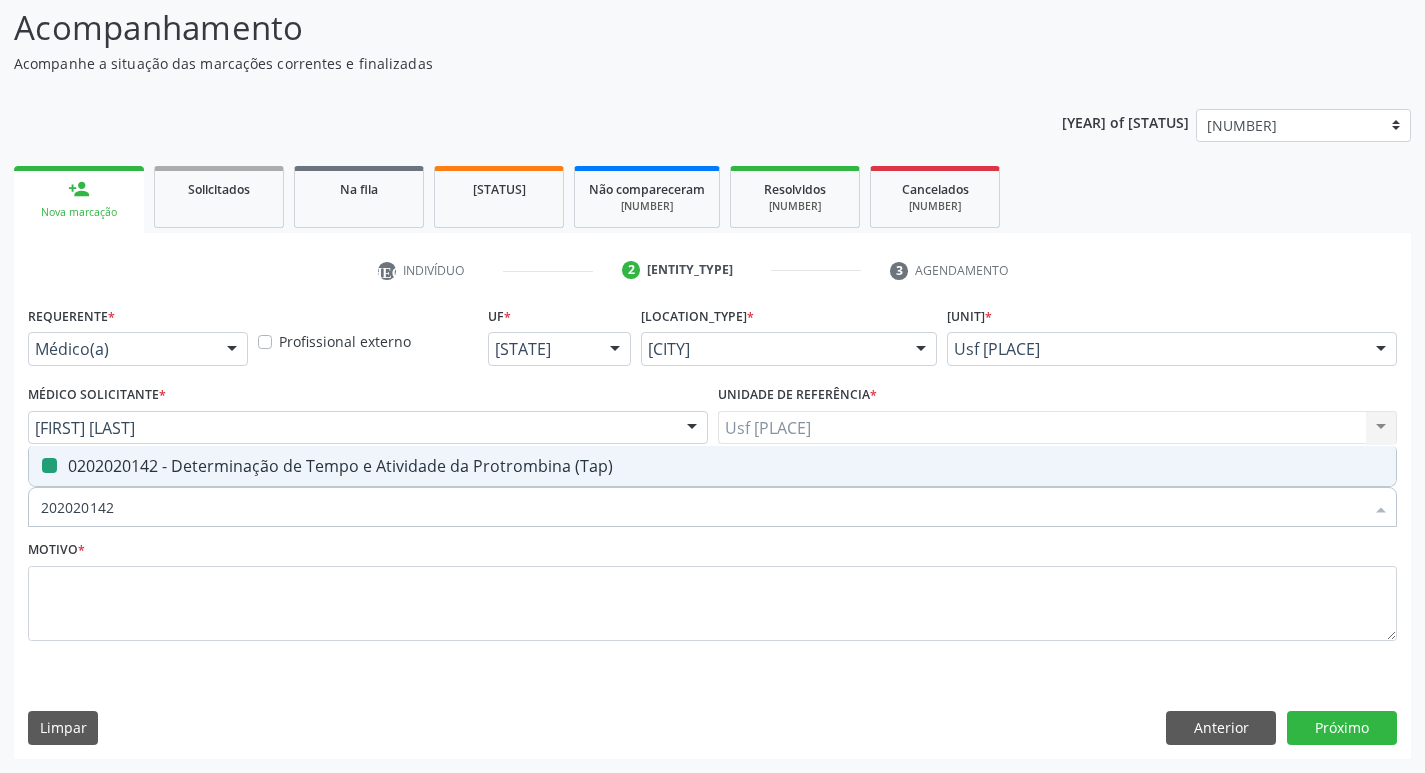 type 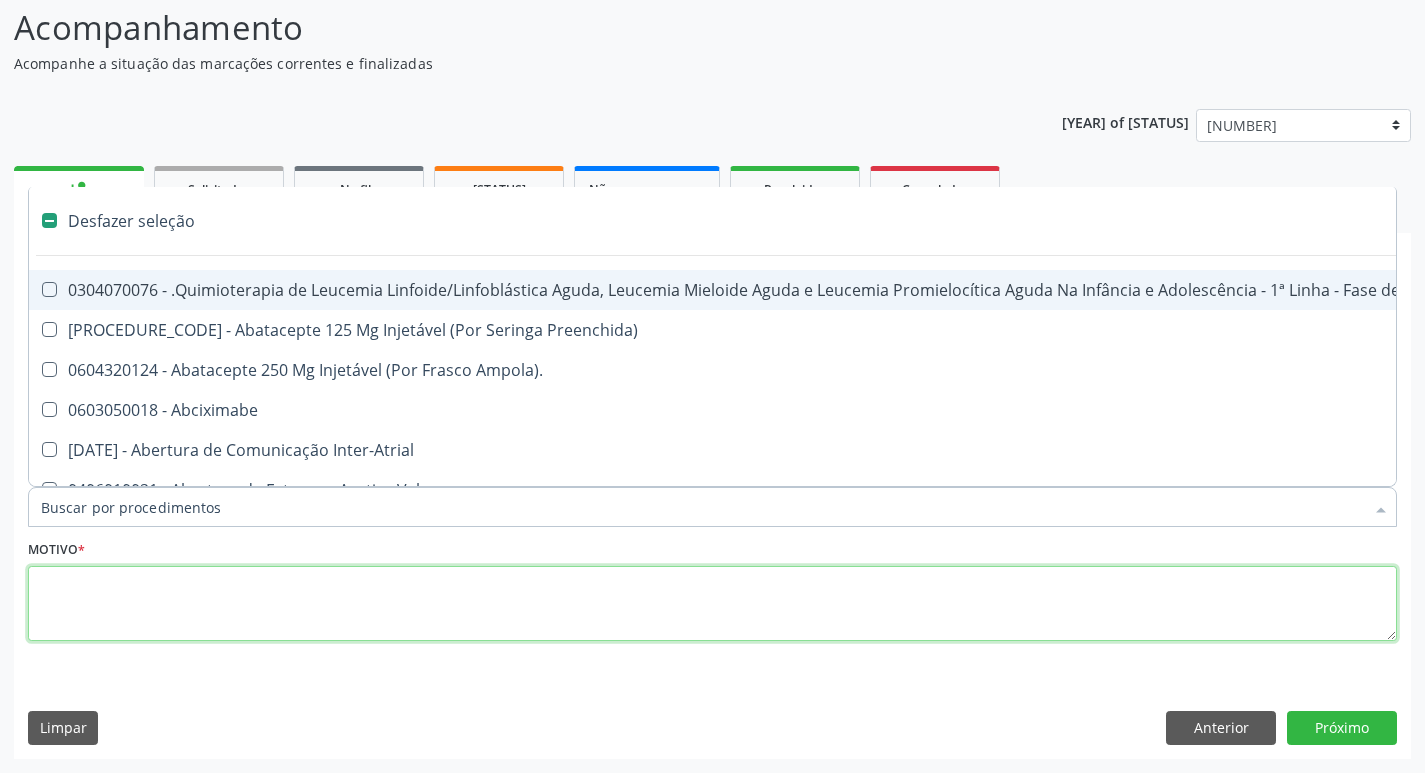 click at bounding box center [712, 604] 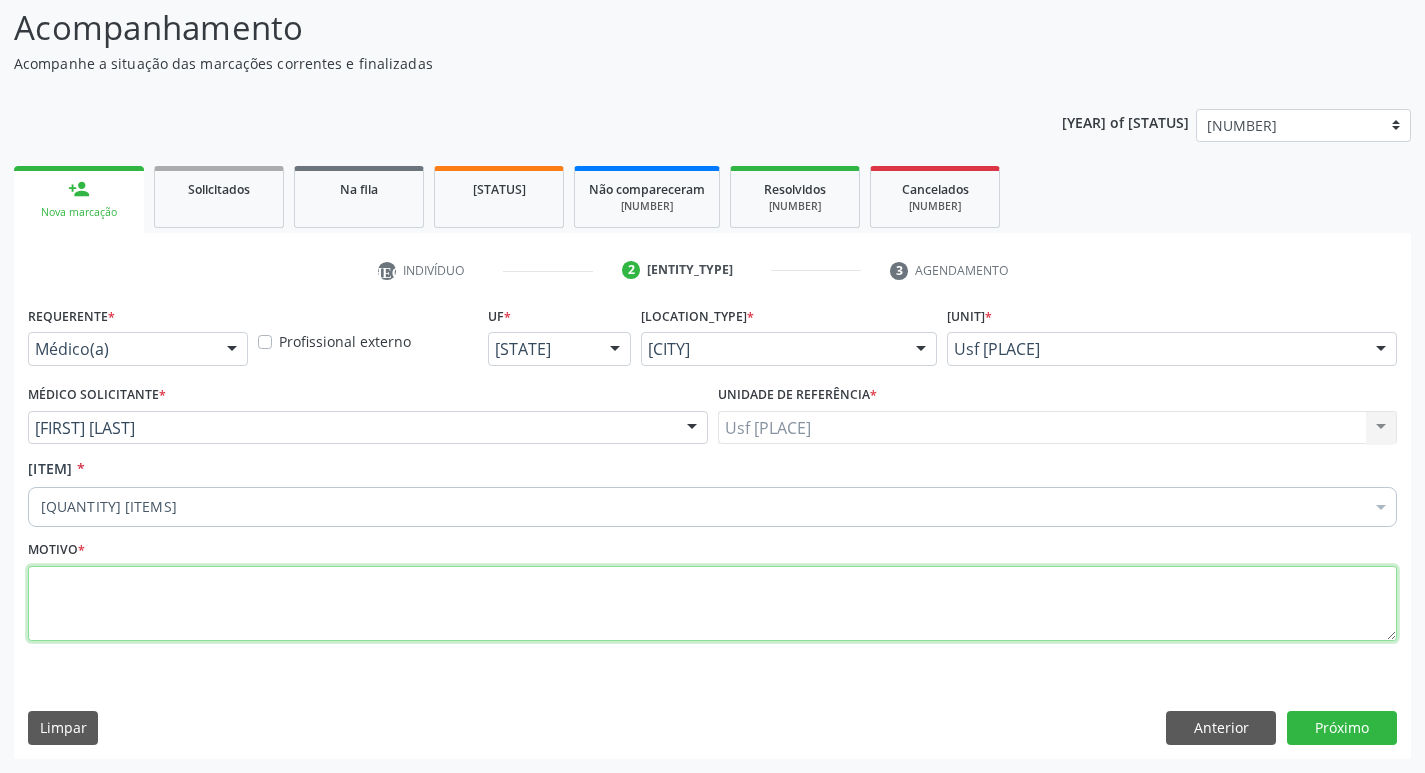 click at bounding box center (712, 604) 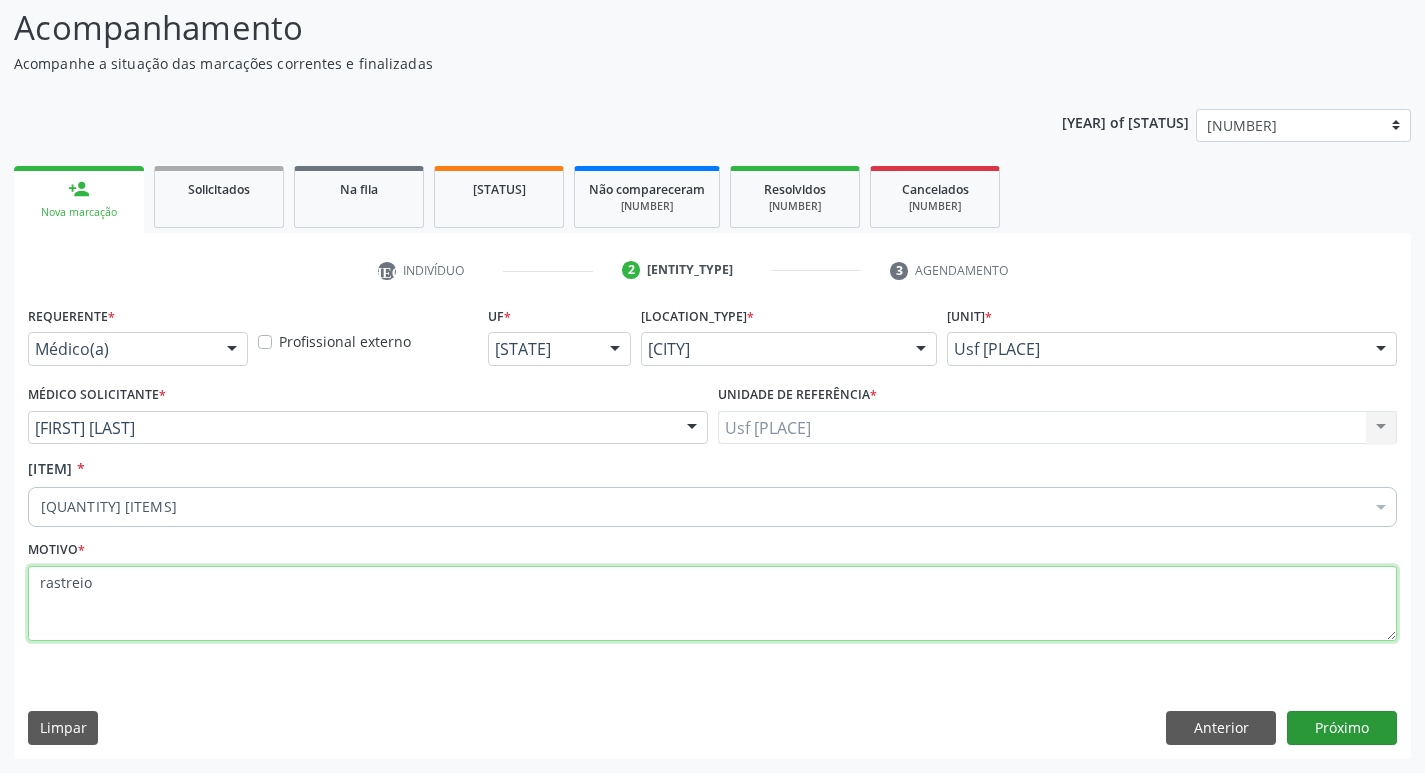 type on "rastreio" 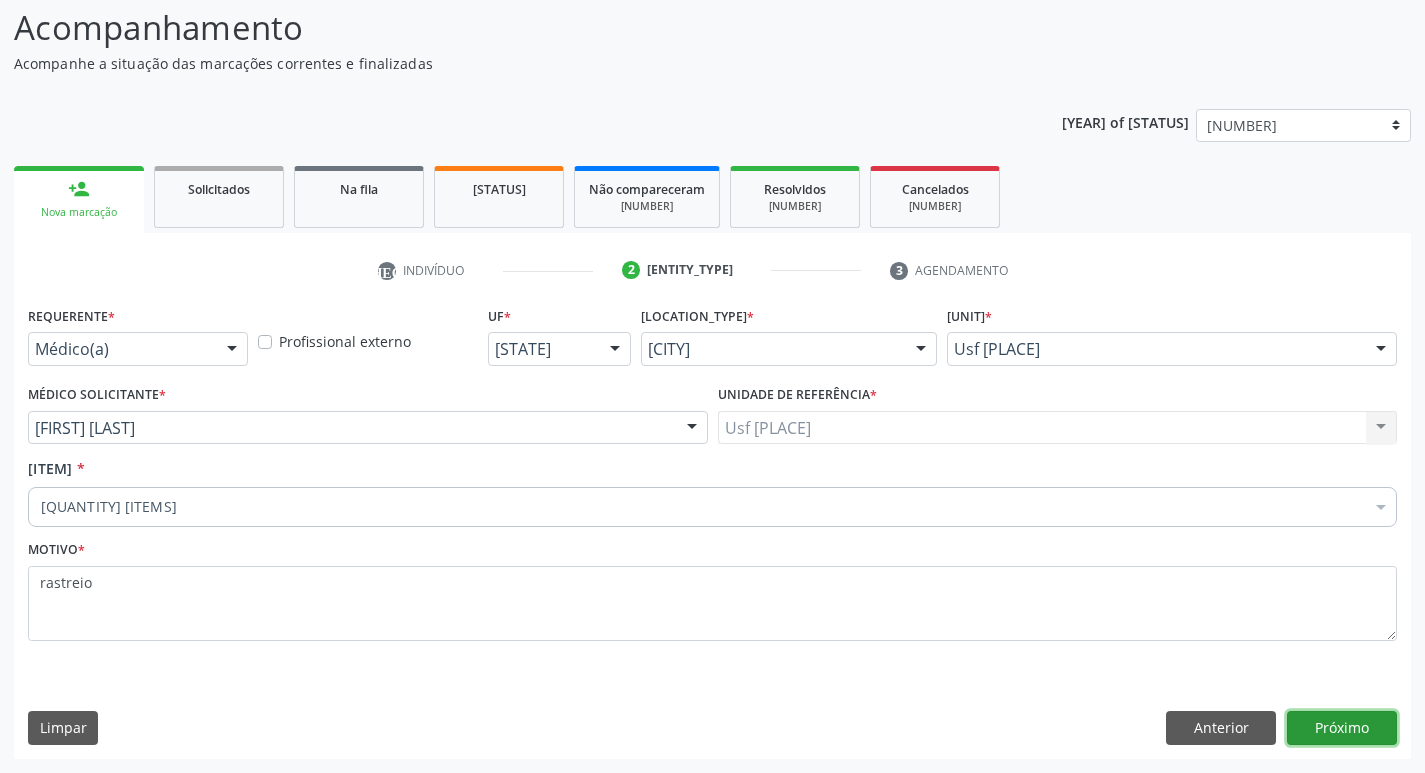 click on "Próximo" at bounding box center [1342, 728] 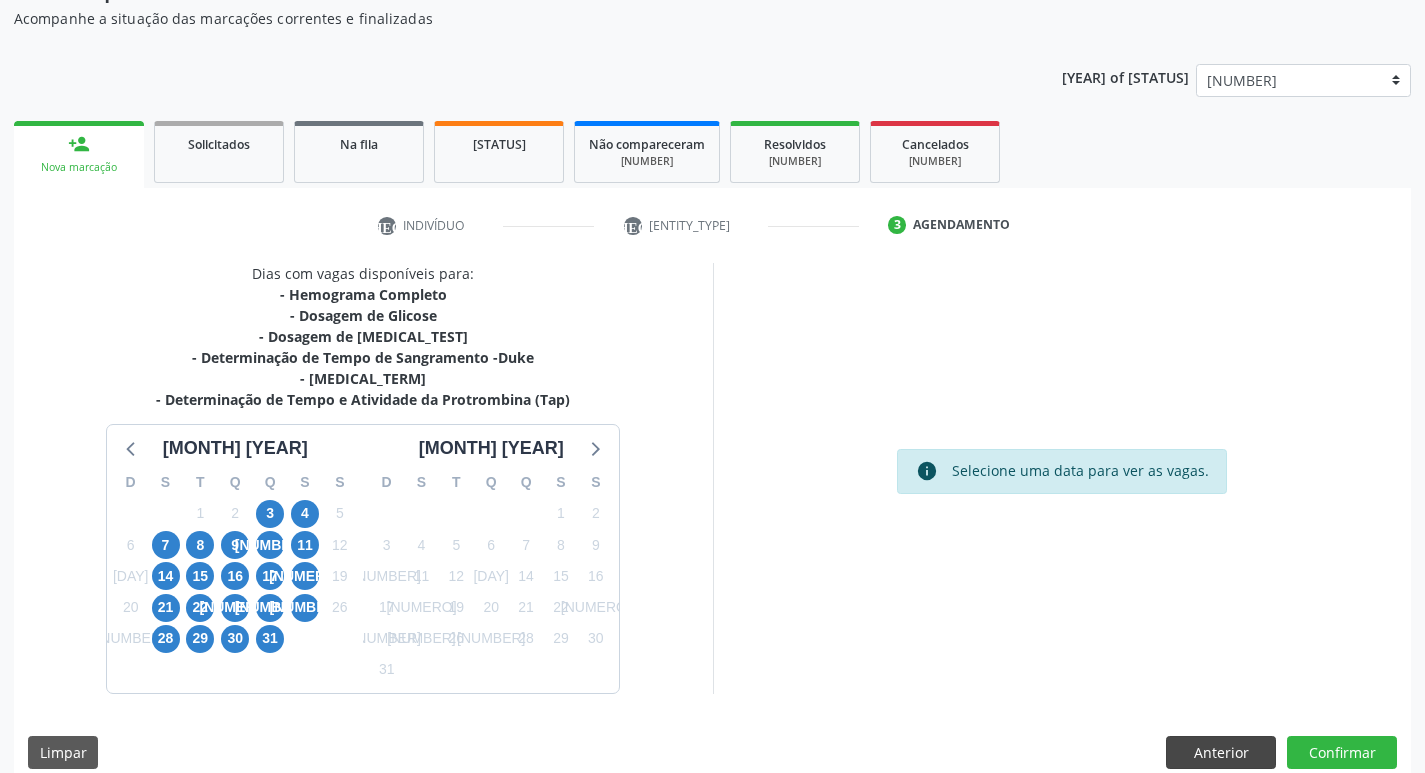 scroll, scrollTop: 202, scrollLeft: 0, axis: vertical 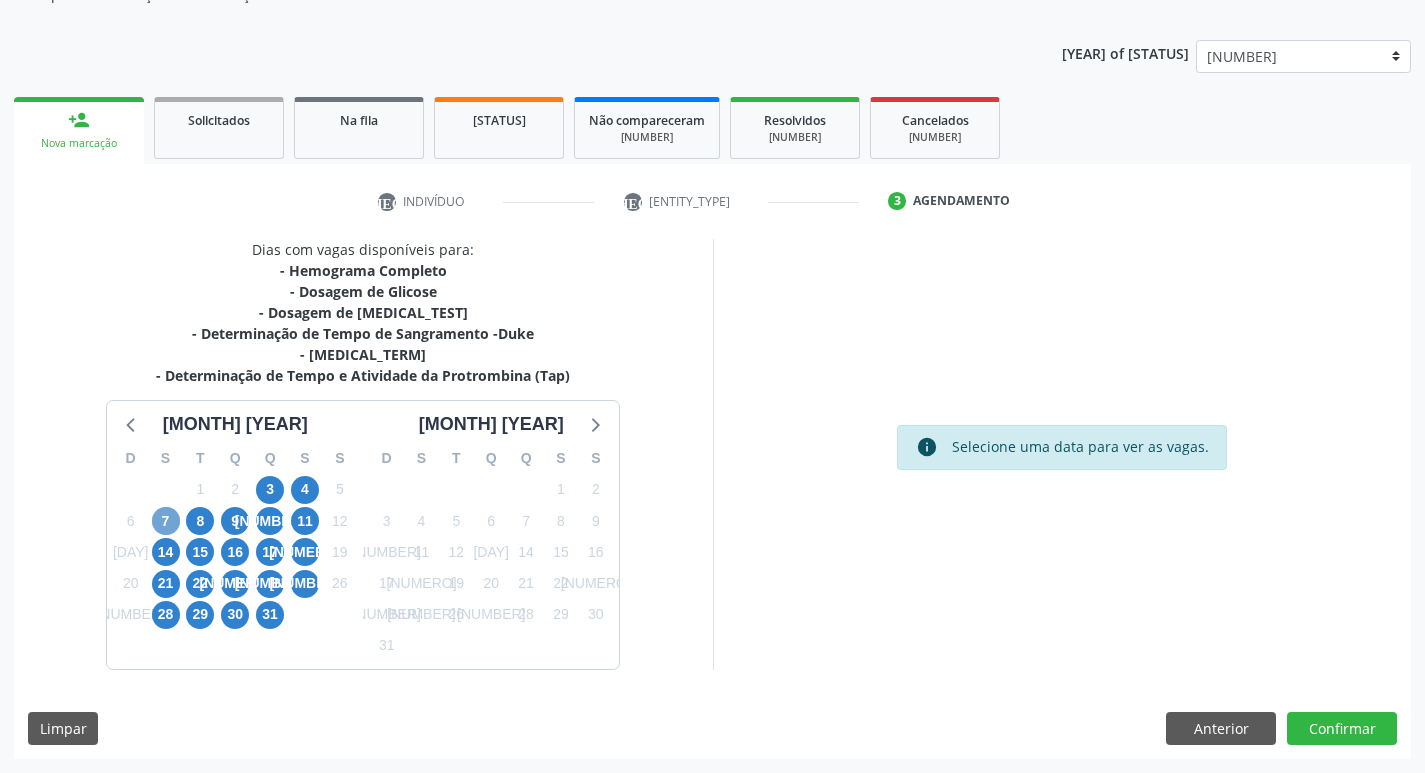 click on "7" at bounding box center (166, 521) 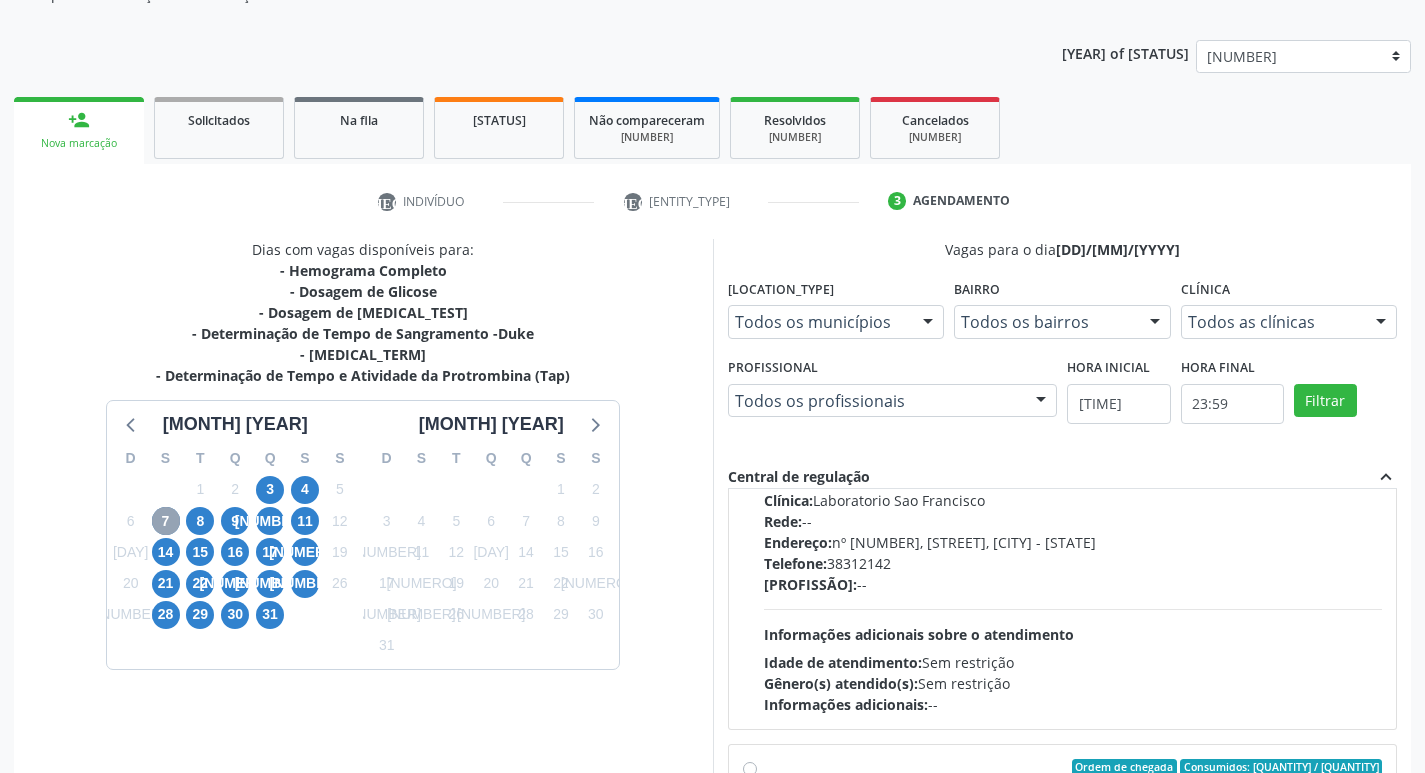 scroll, scrollTop: 0, scrollLeft: 0, axis: both 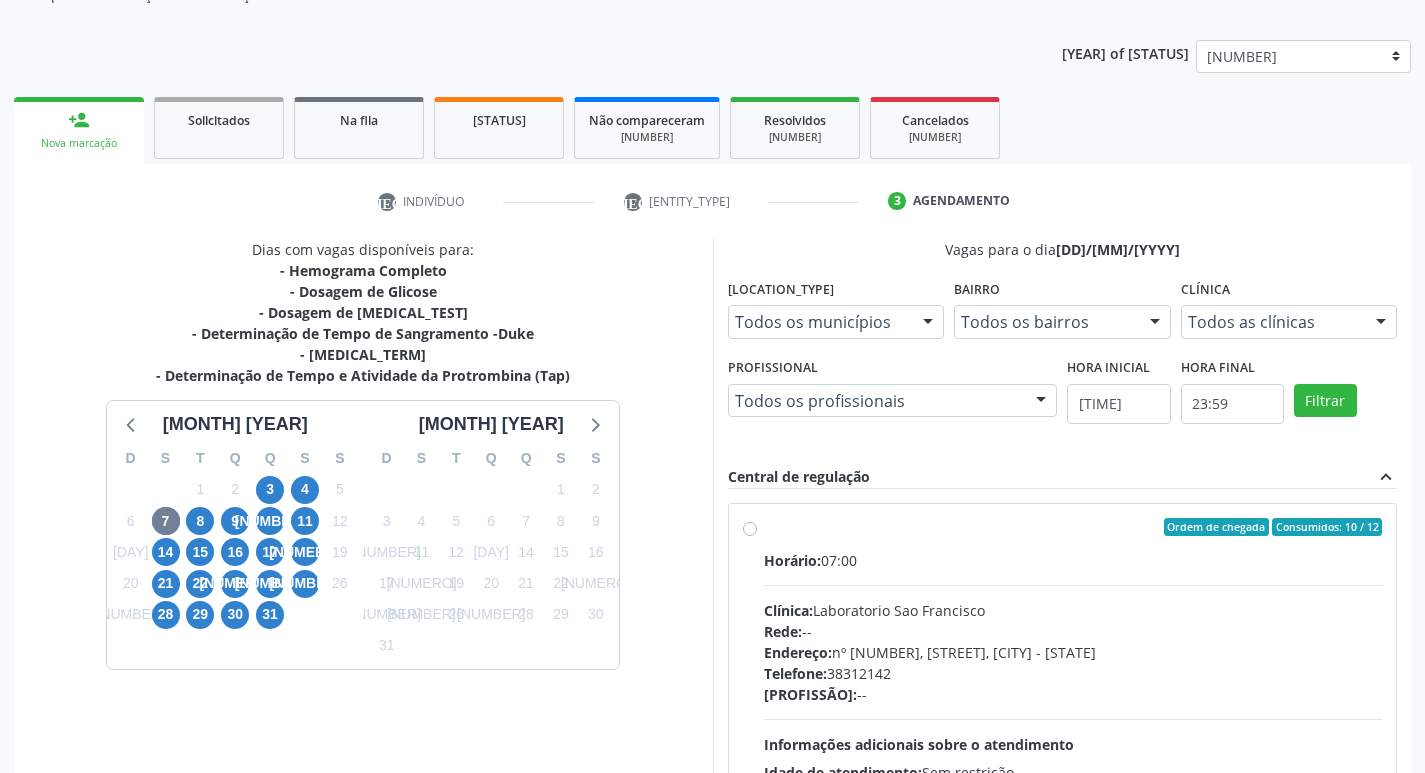 click on "Ordem de chegada
Consumidos: 10 / 12
Horário:   07:00
Clínica:  Laboratorio Sao Francisco
Rede:
--
Endereço:   nº 384, Aabb, Serra Talhada - PE
Telefone:   38312142
Profissional:
--
Informações adicionais sobre o atendimento
Idade de atendimento:
Sem restrição
Gênero(s) atendido(s):
Sem restrição
Informações adicionais:
--" at bounding box center [1063, 671] 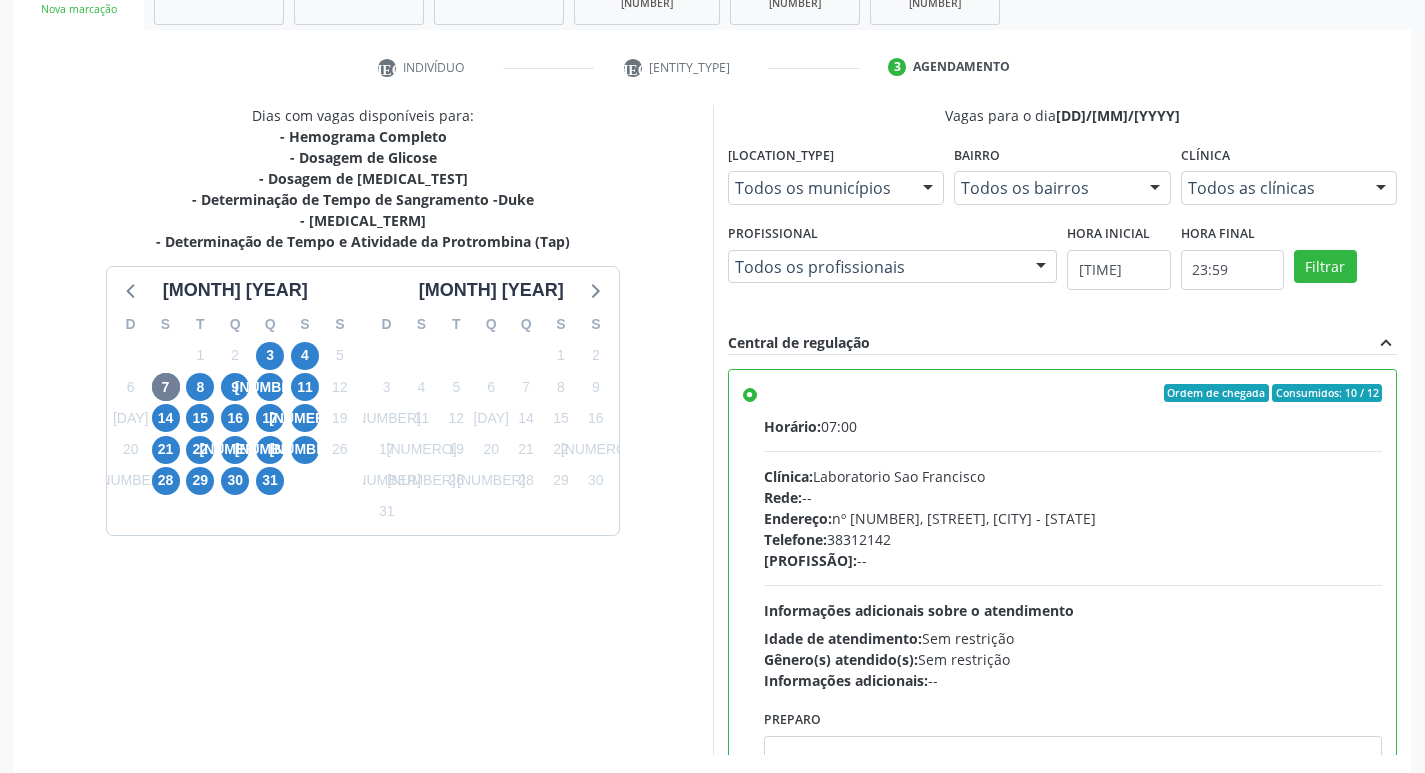 scroll, scrollTop: 422, scrollLeft: 0, axis: vertical 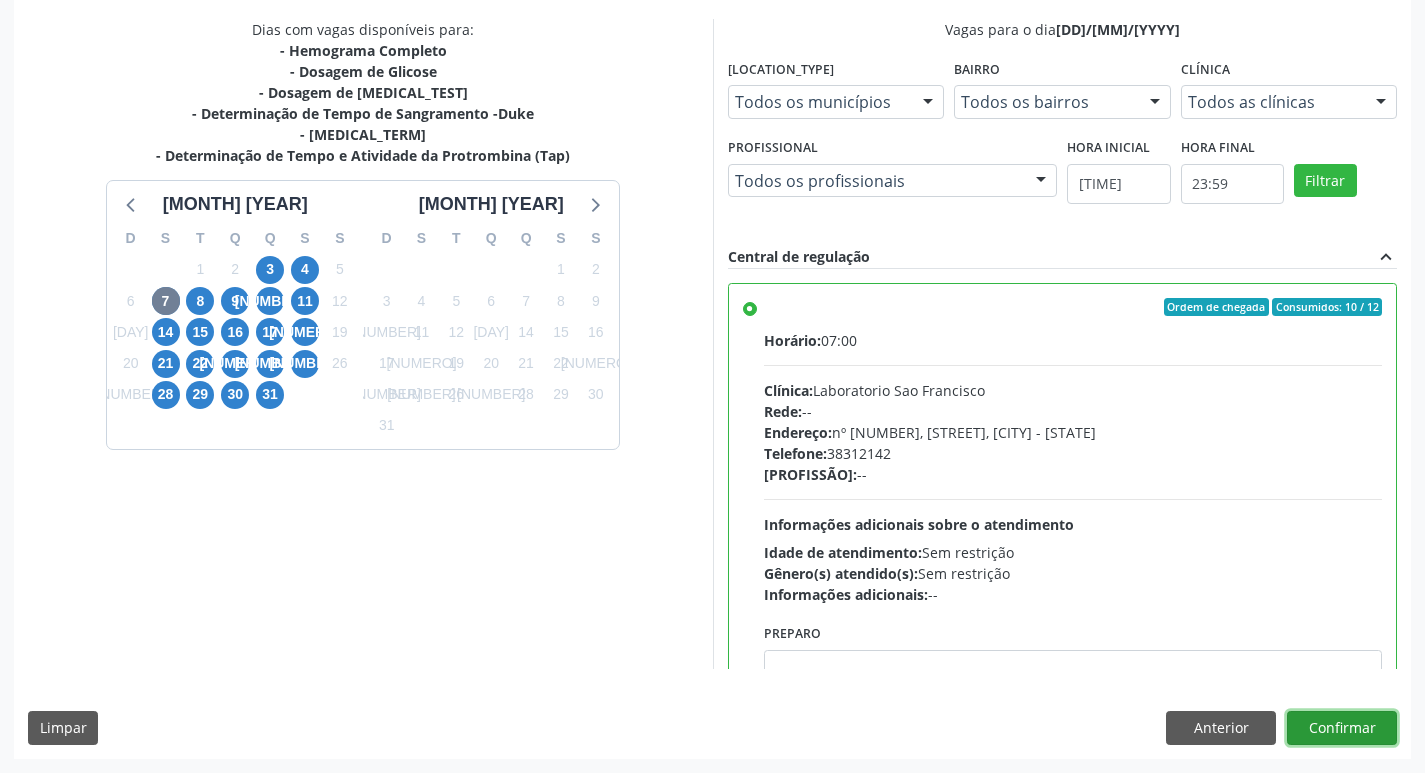 click on "Confirmar" at bounding box center (1342, 728) 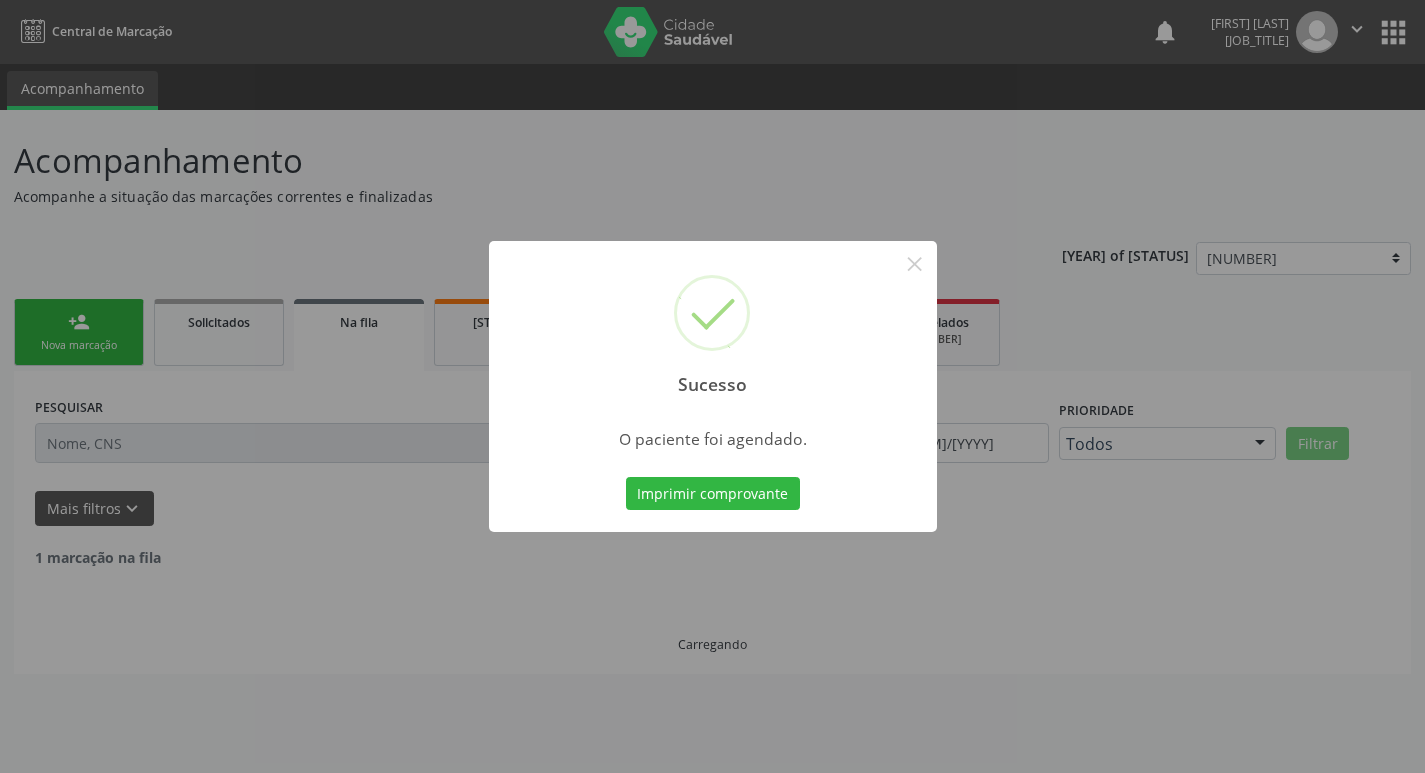 scroll, scrollTop: 0, scrollLeft: 0, axis: both 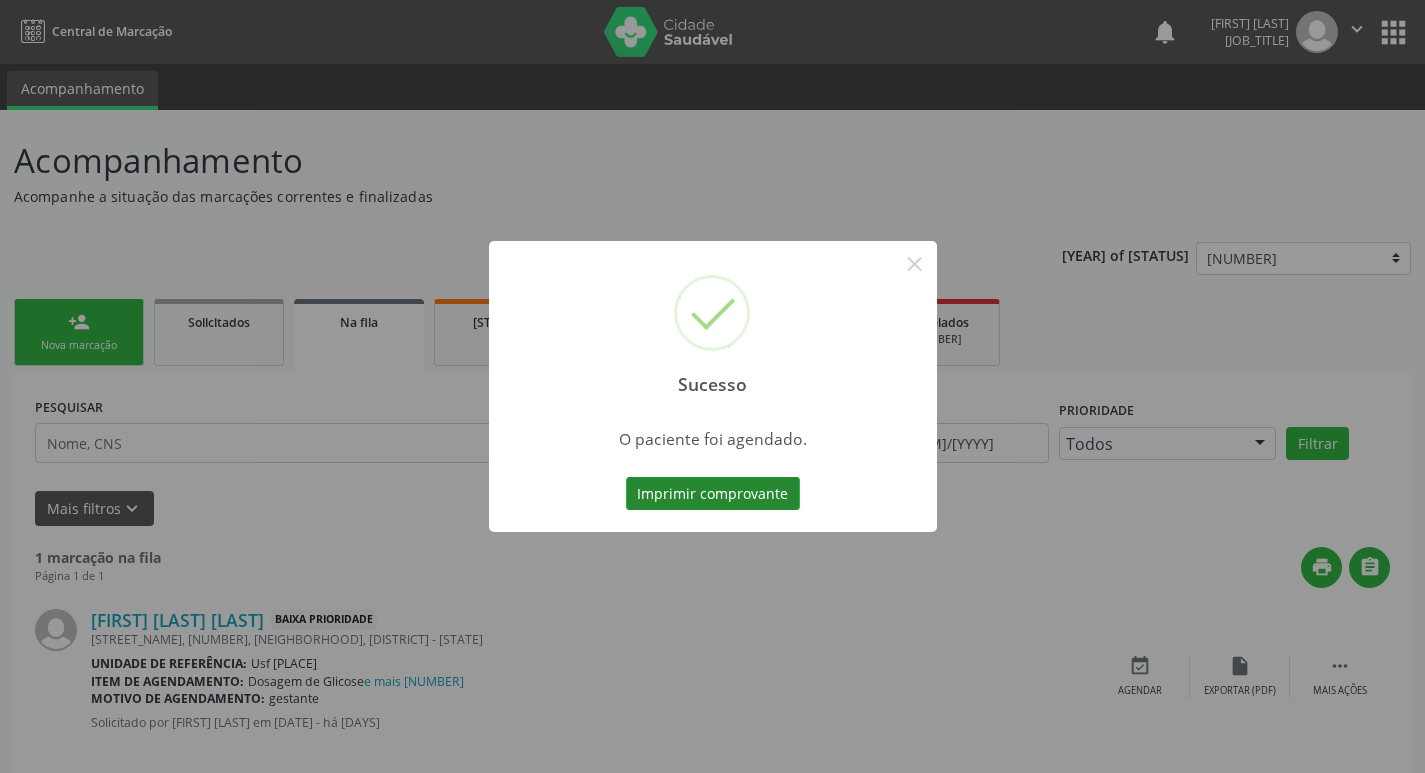 click on "Imprimir comprovante" at bounding box center [713, 494] 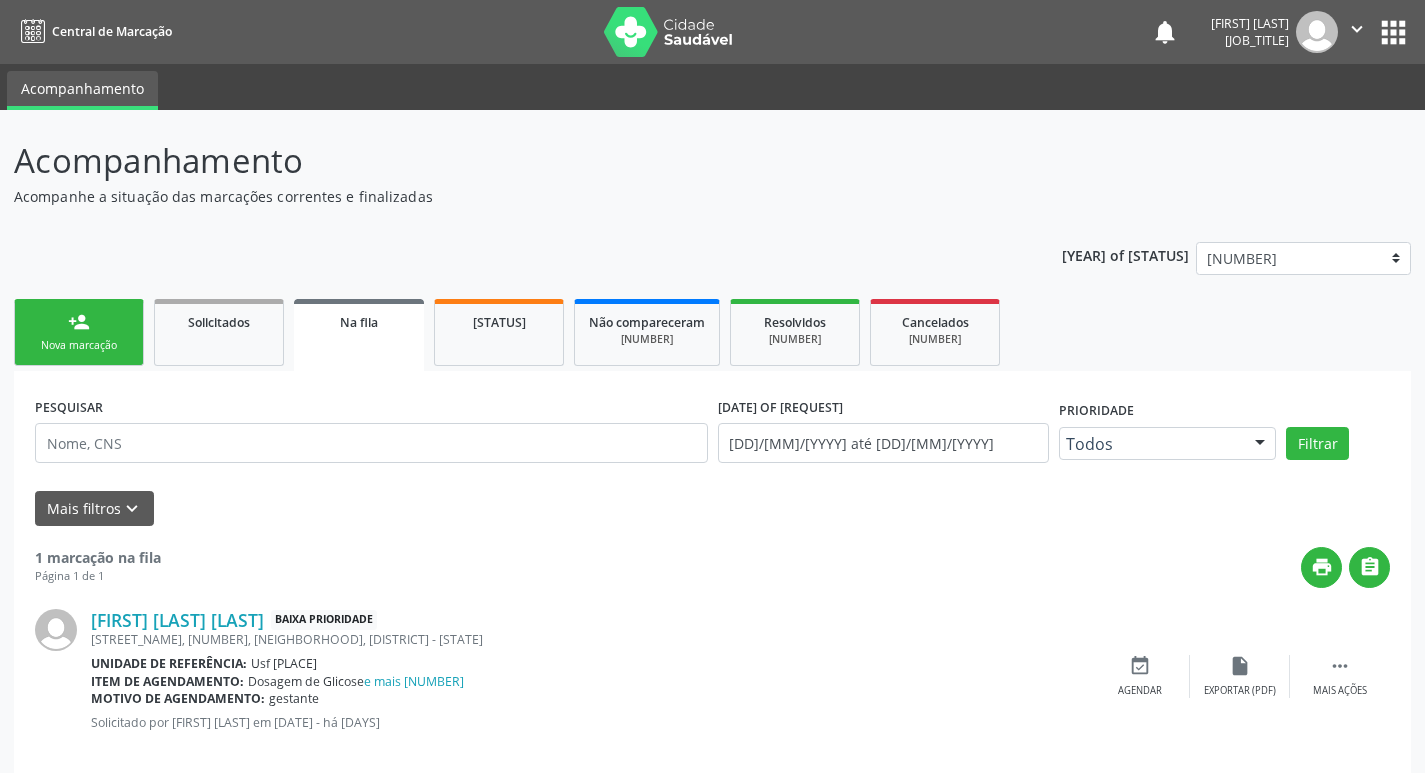 click on "Nova marcação" at bounding box center [79, 345] 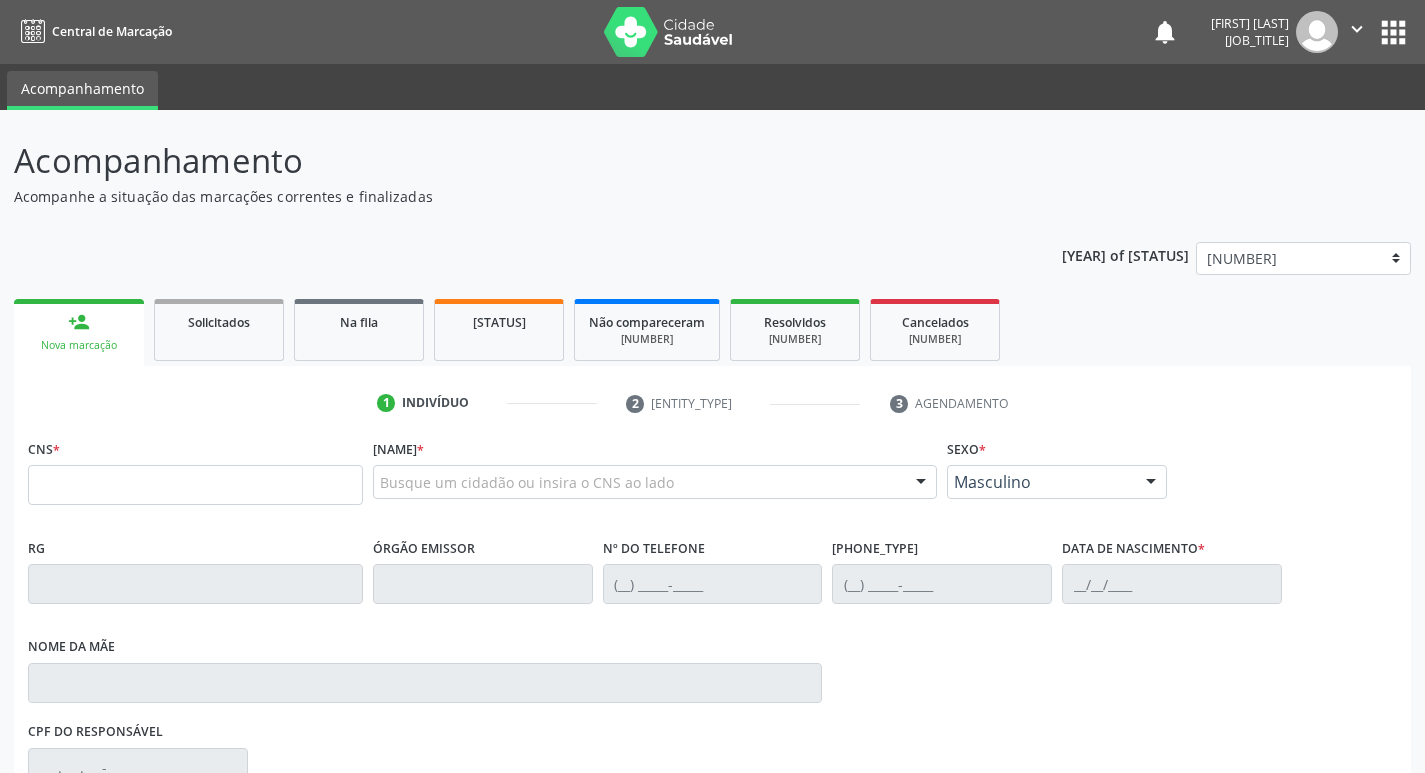click on "Nova marcação" at bounding box center (79, 345) 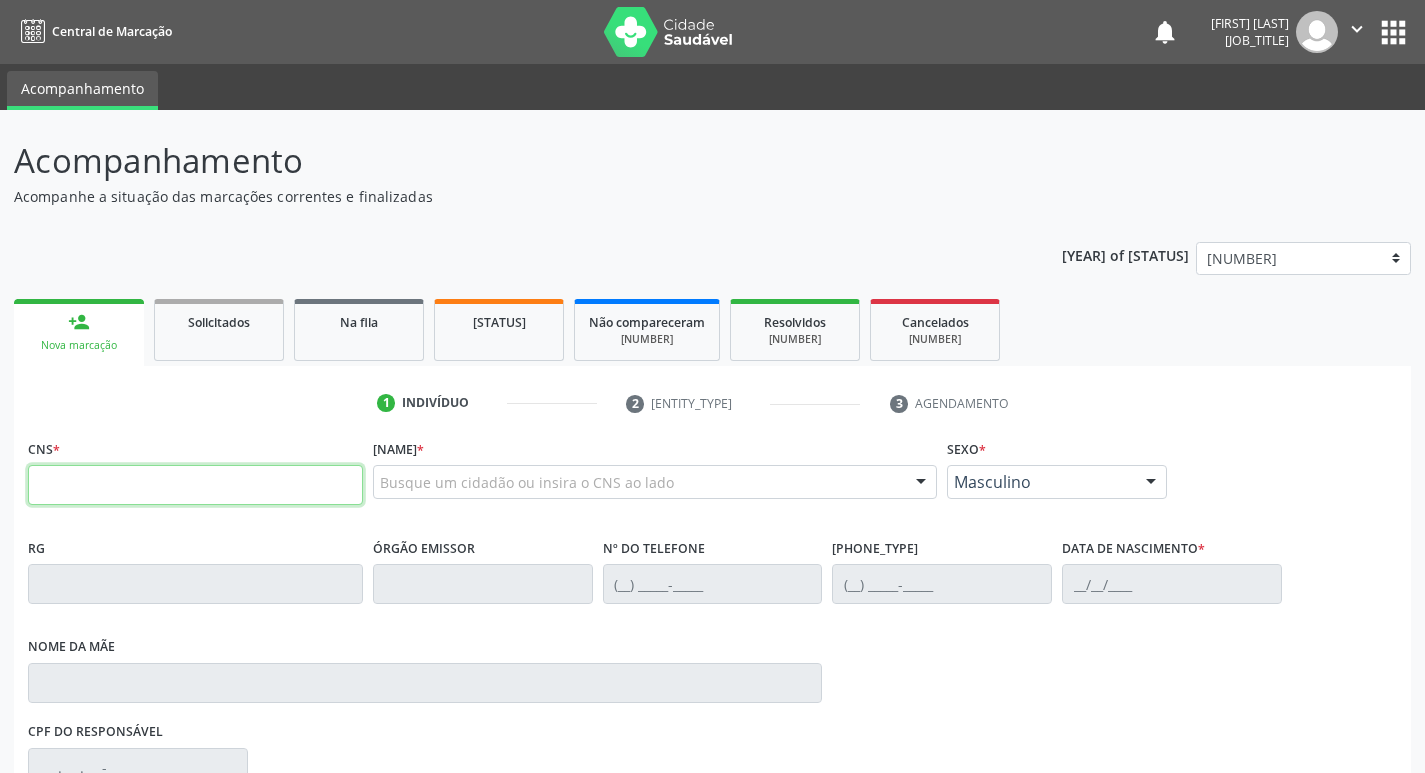 click at bounding box center [195, 485] 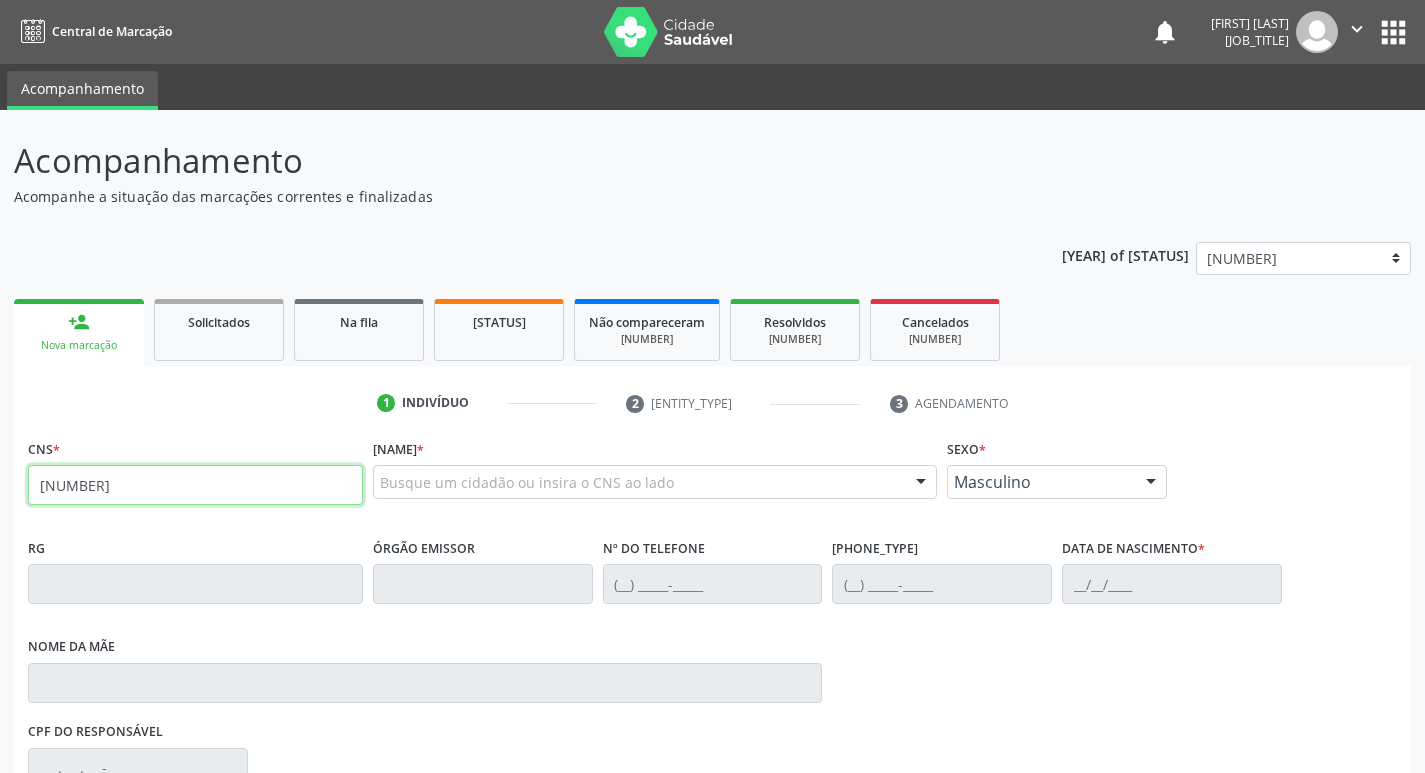 type on "700 8084 8364 9087" 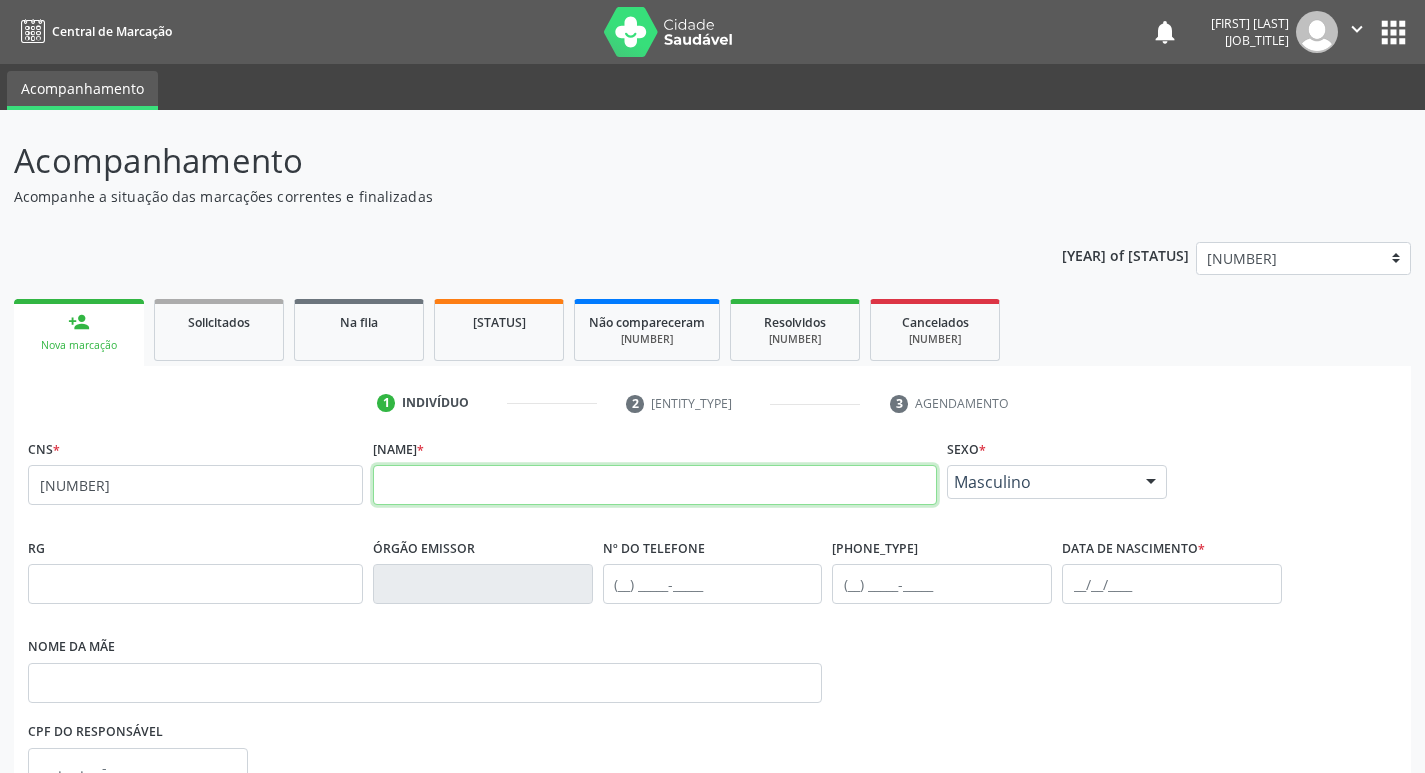click at bounding box center [655, 485] 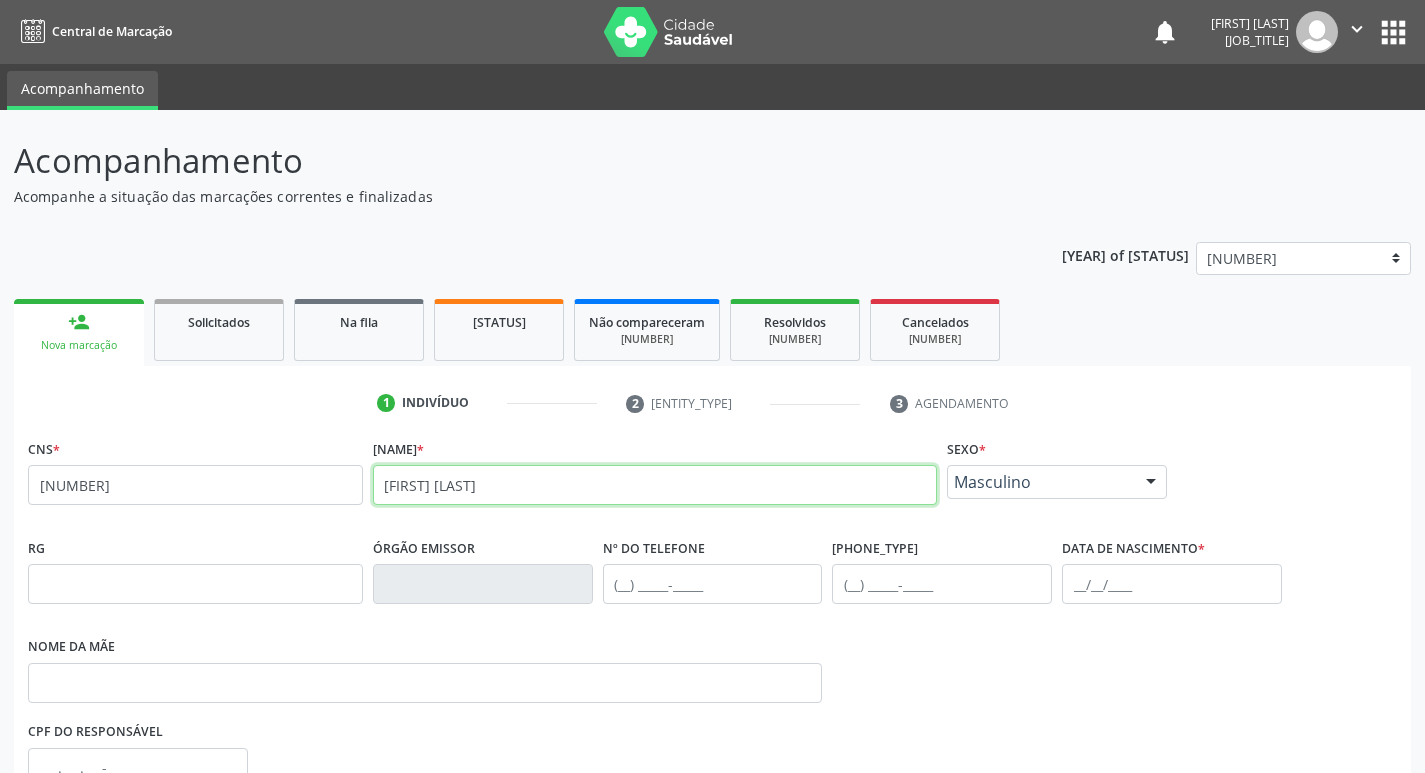 type on "MARIA EUNICE DA SILVA" 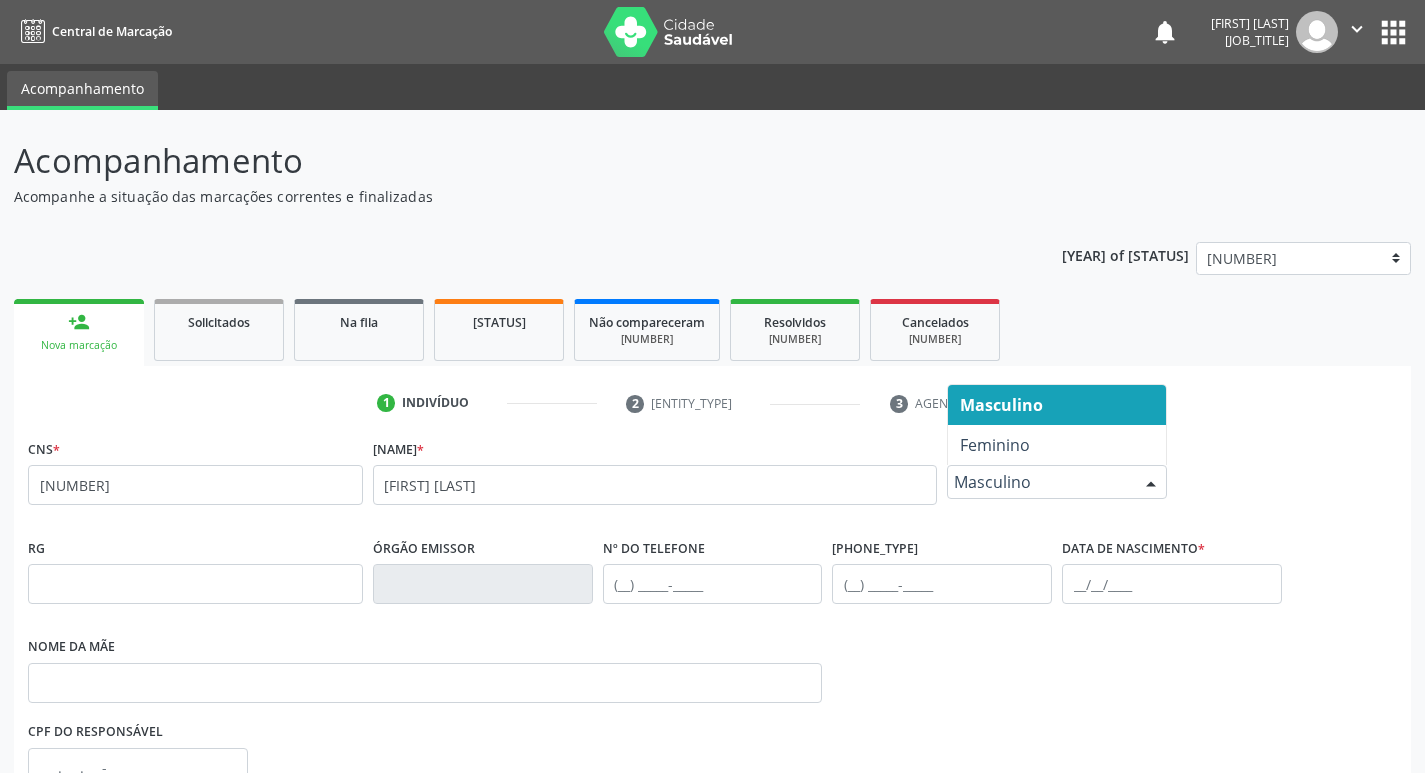 click at bounding box center (1151, 483) 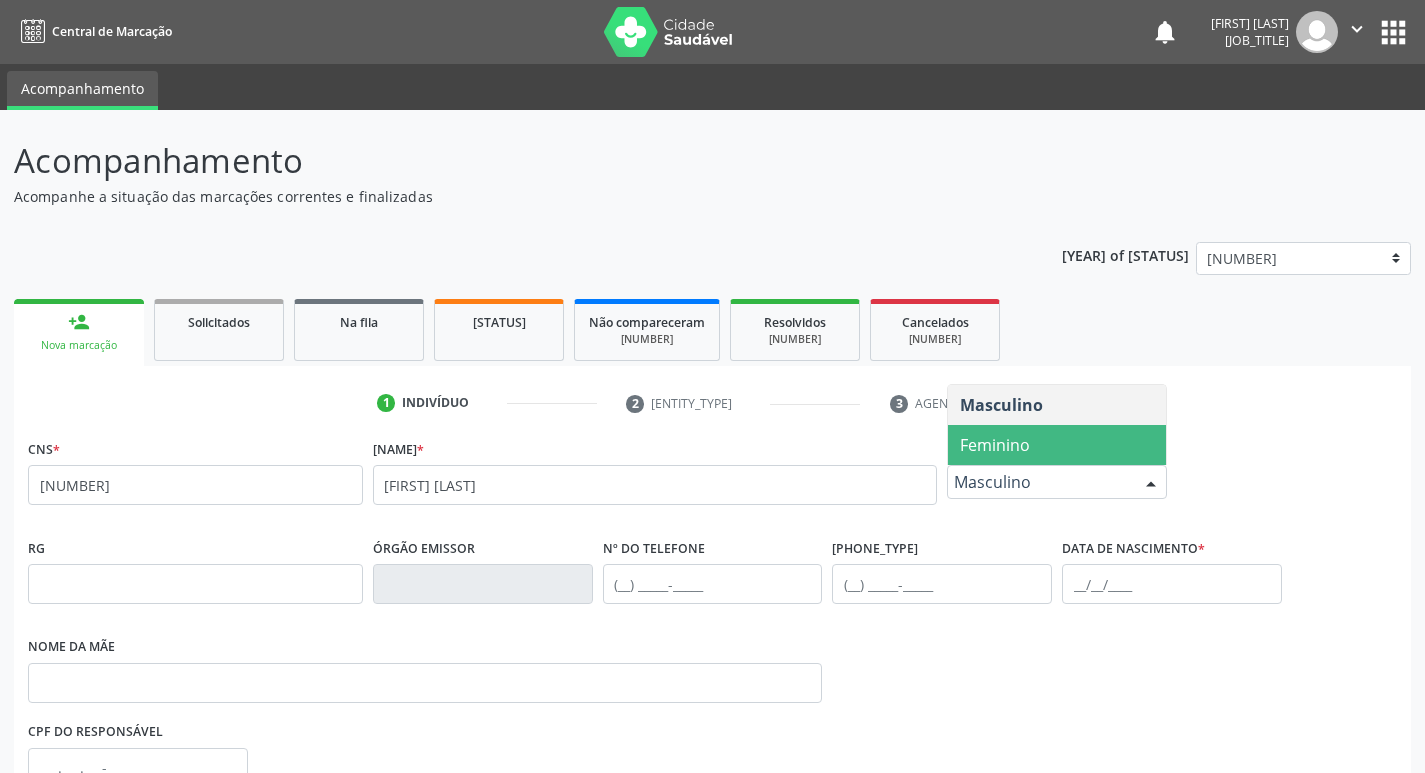 click on "Feminino" at bounding box center (1057, 445) 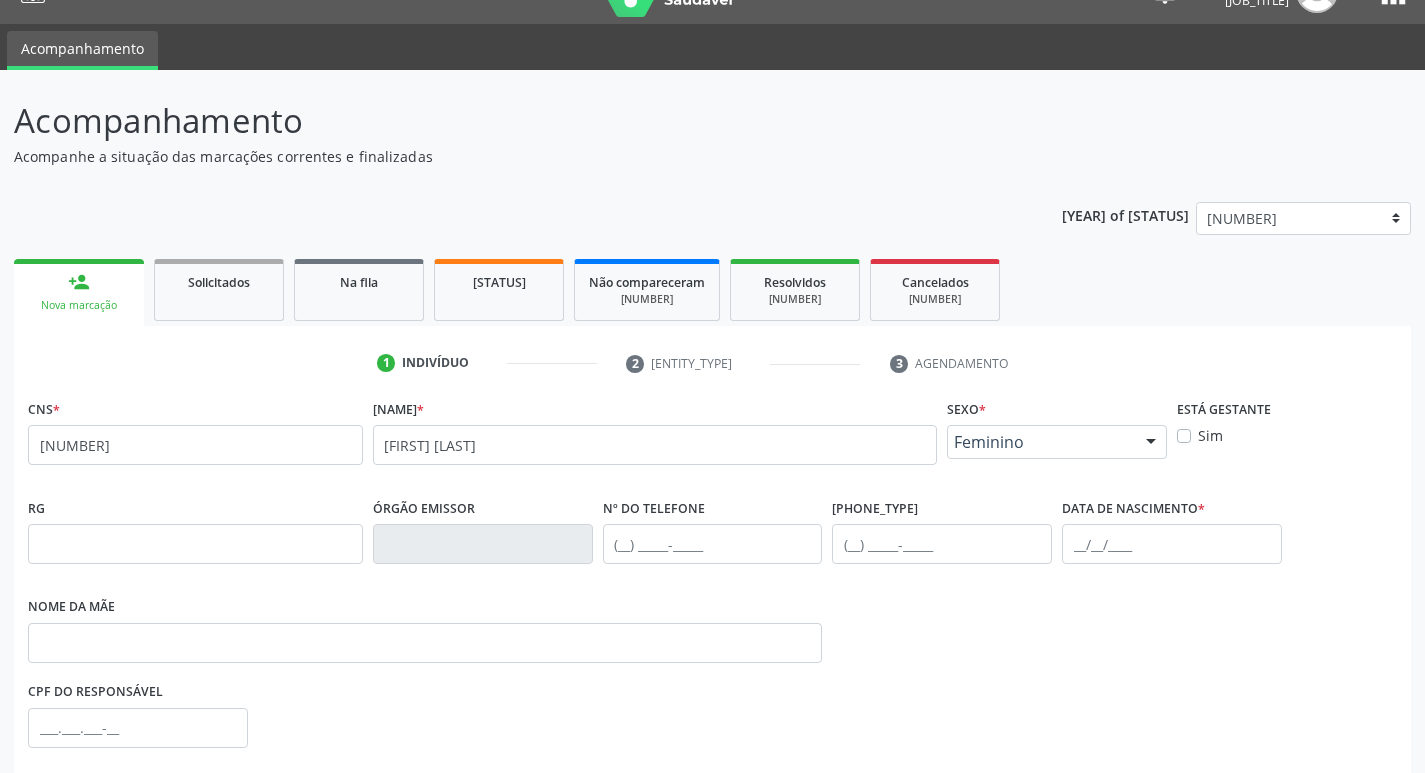scroll, scrollTop: 100, scrollLeft: 0, axis: vertical 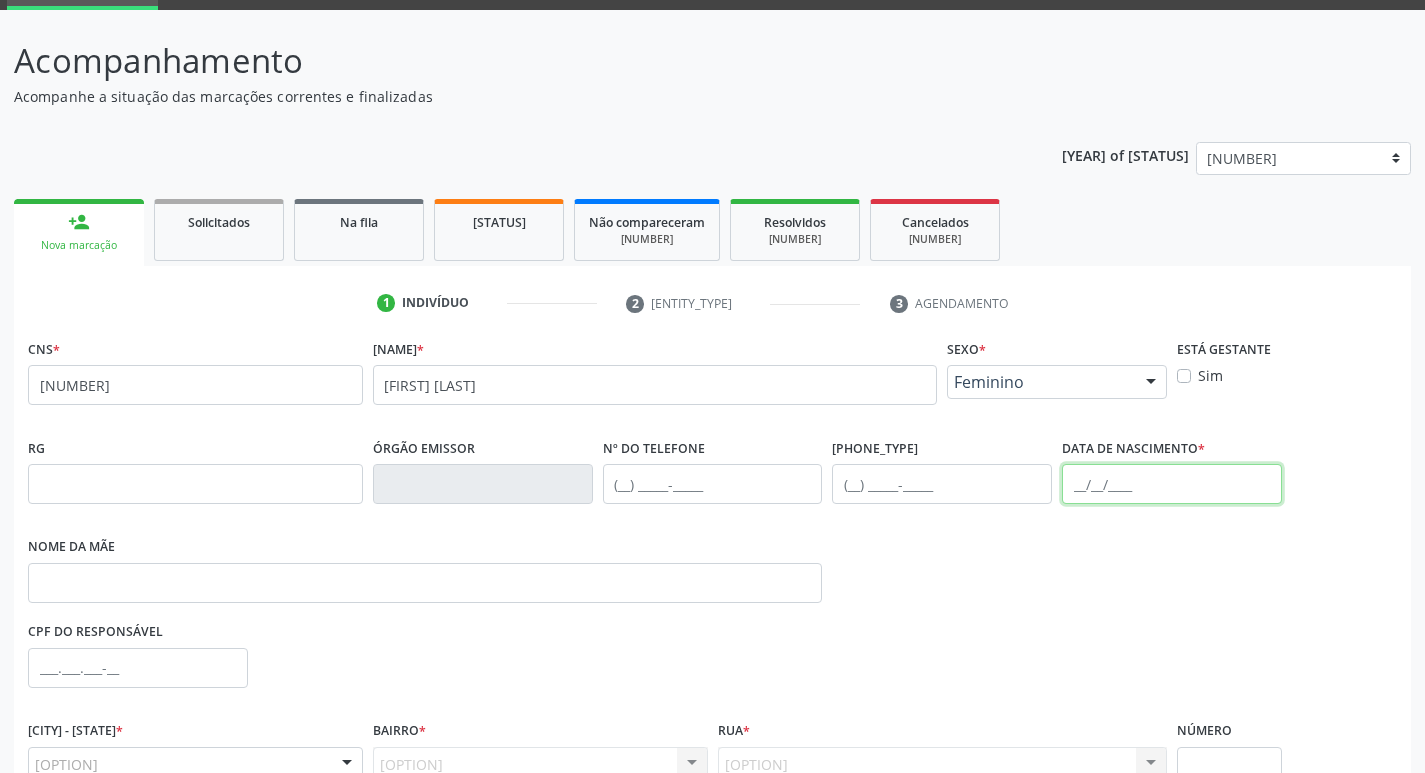 click at bounding box center (1172, 484) 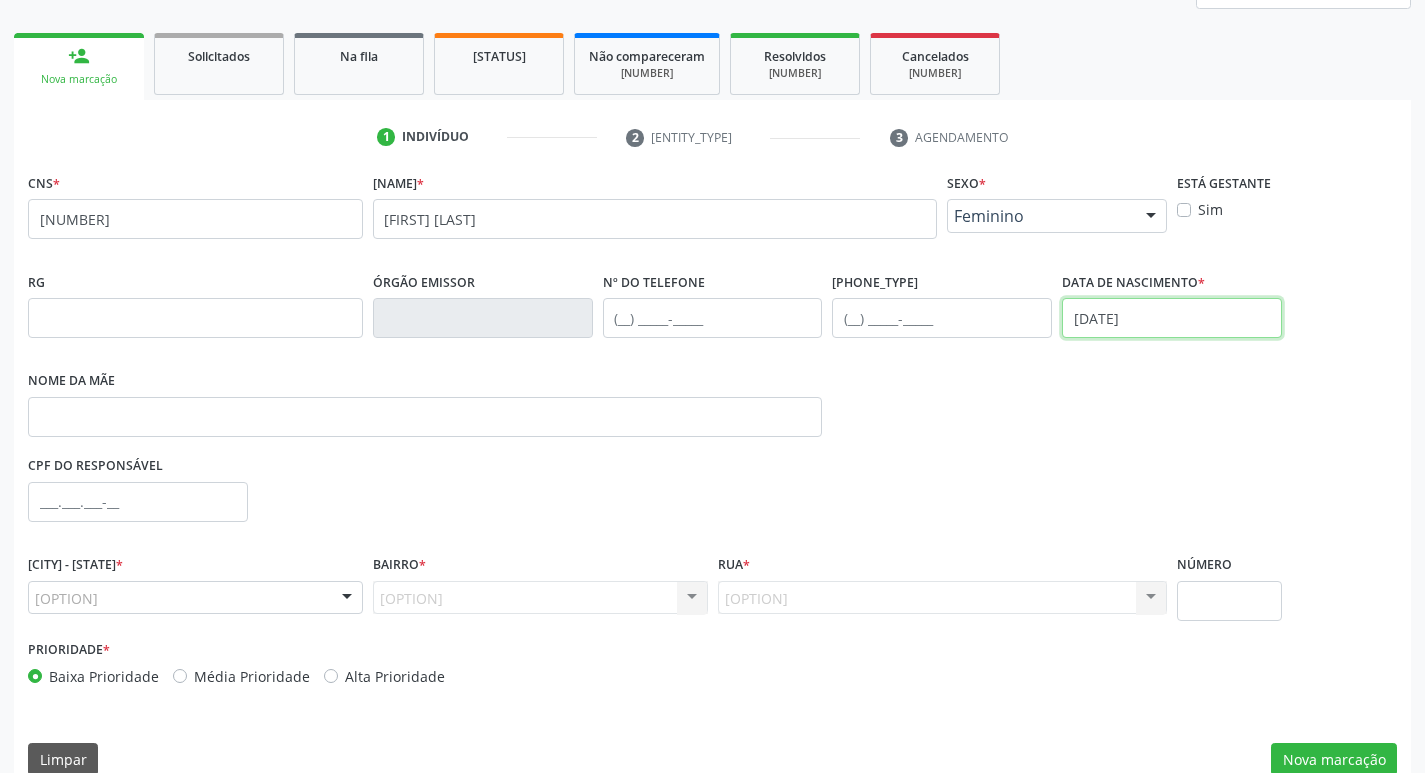 scroll, scrollTop: 297, scrollLeft: 0, axis: vertical 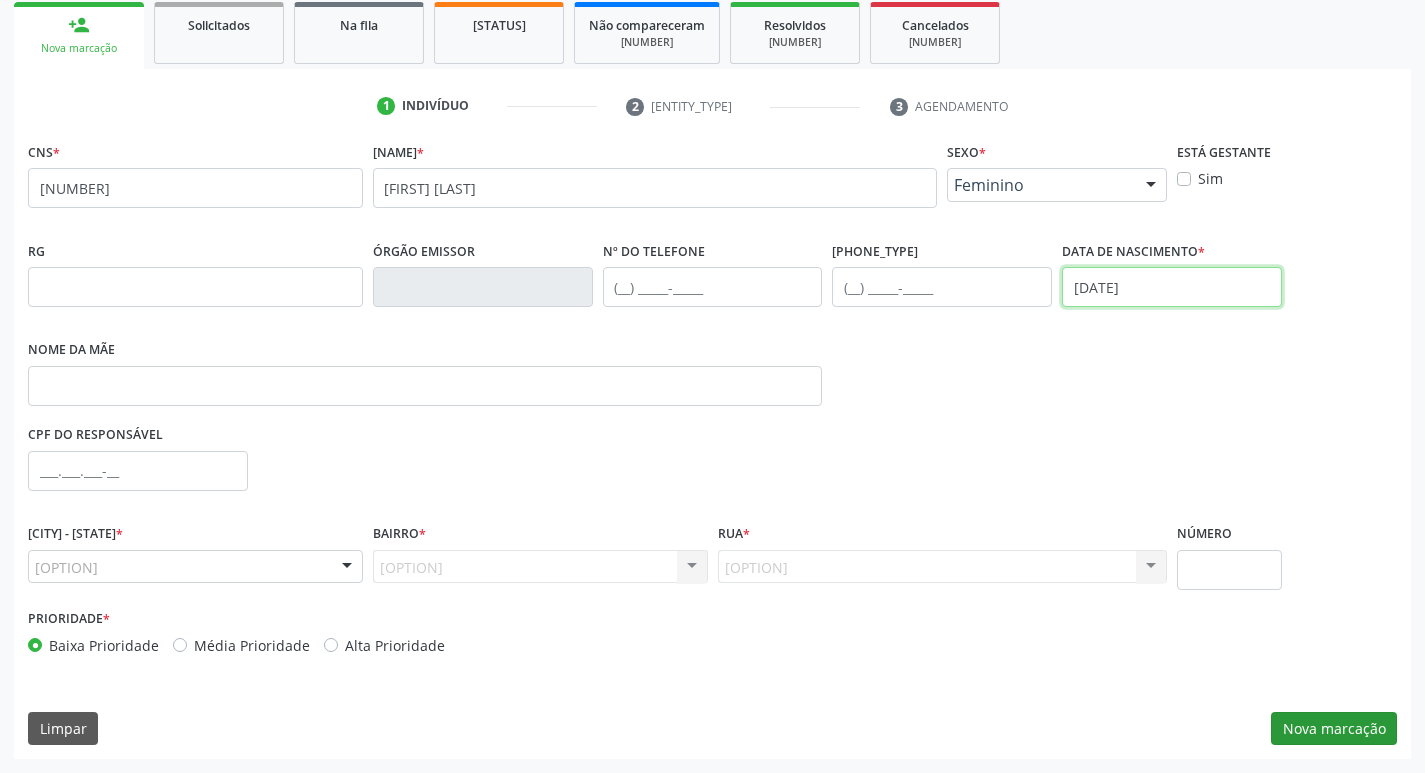 type on "01/11/1964" 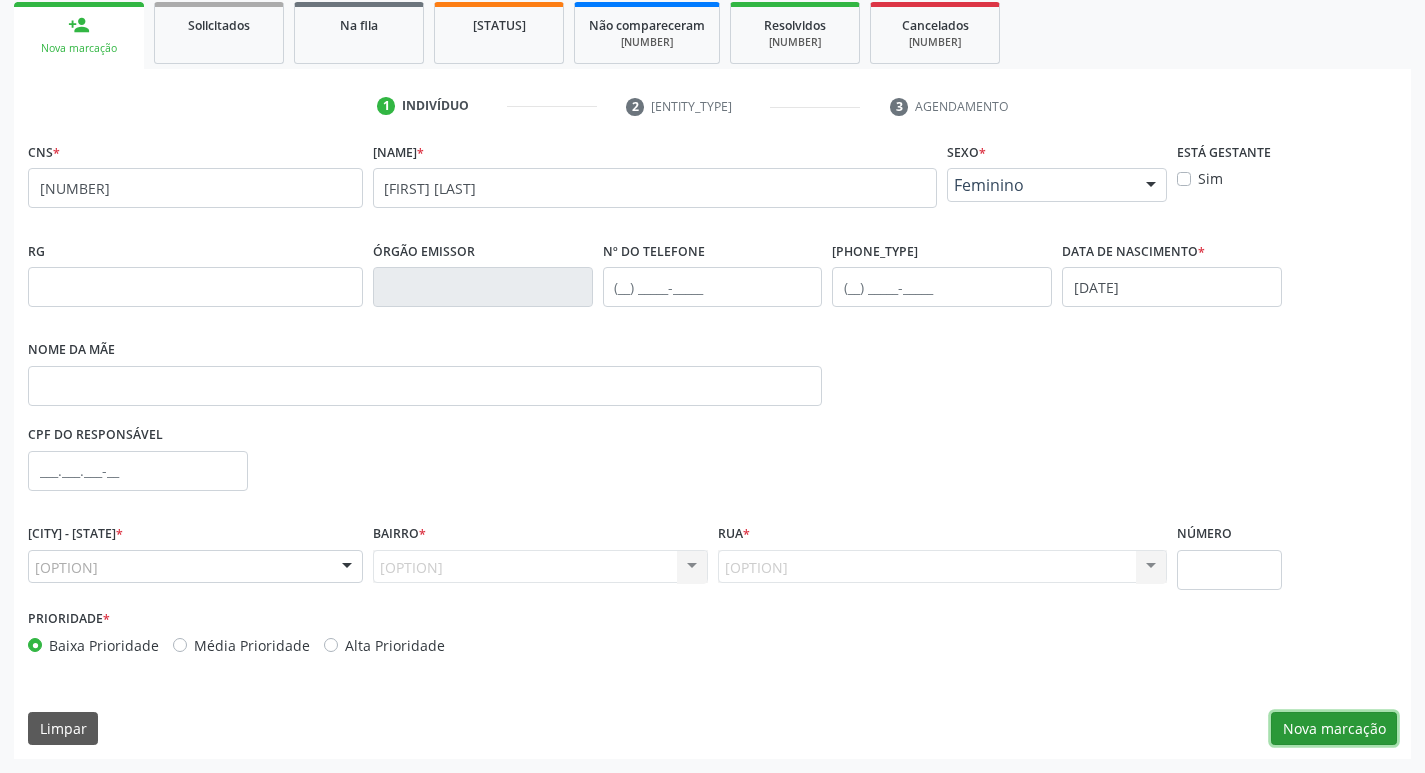 click on "Nova marcação" at bounding box center [1334, 729] 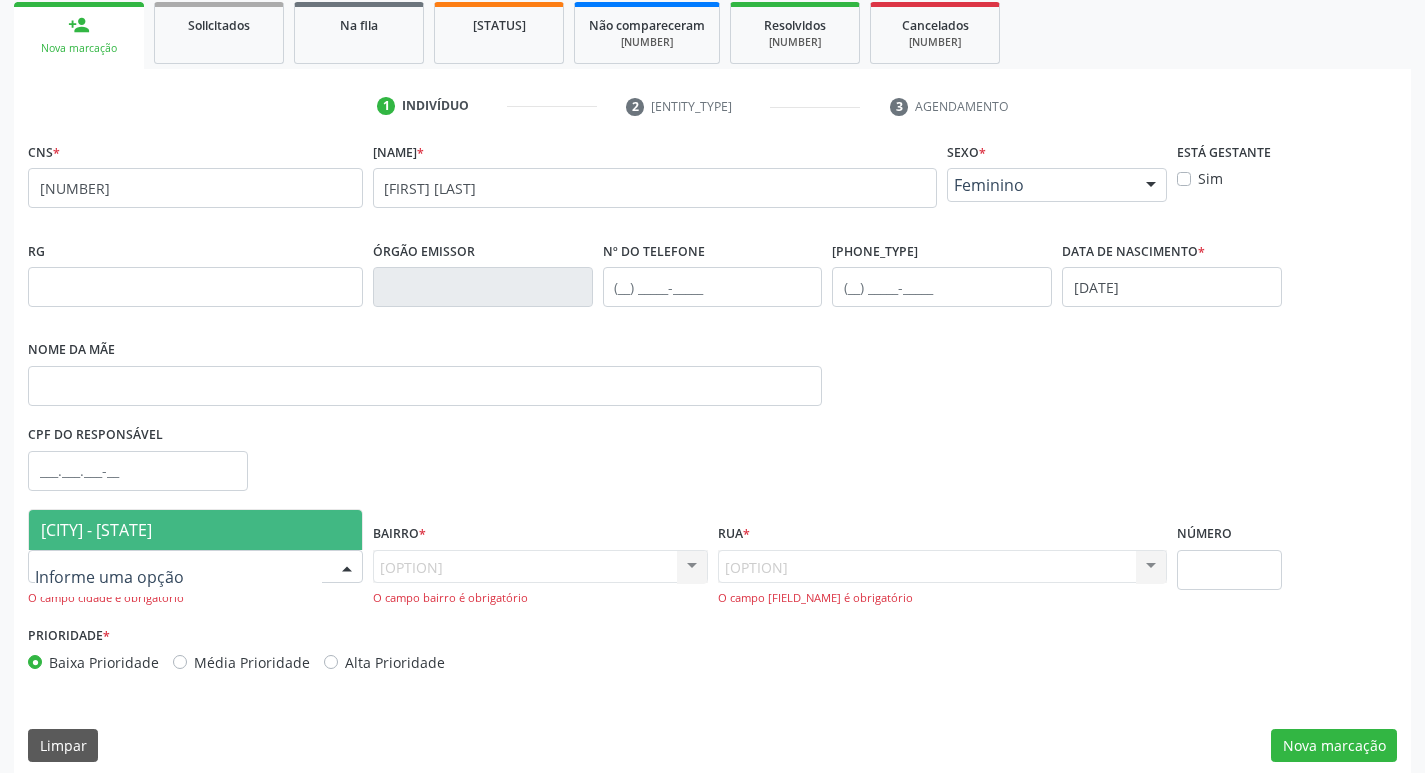 click at bounding box center [195, 567] 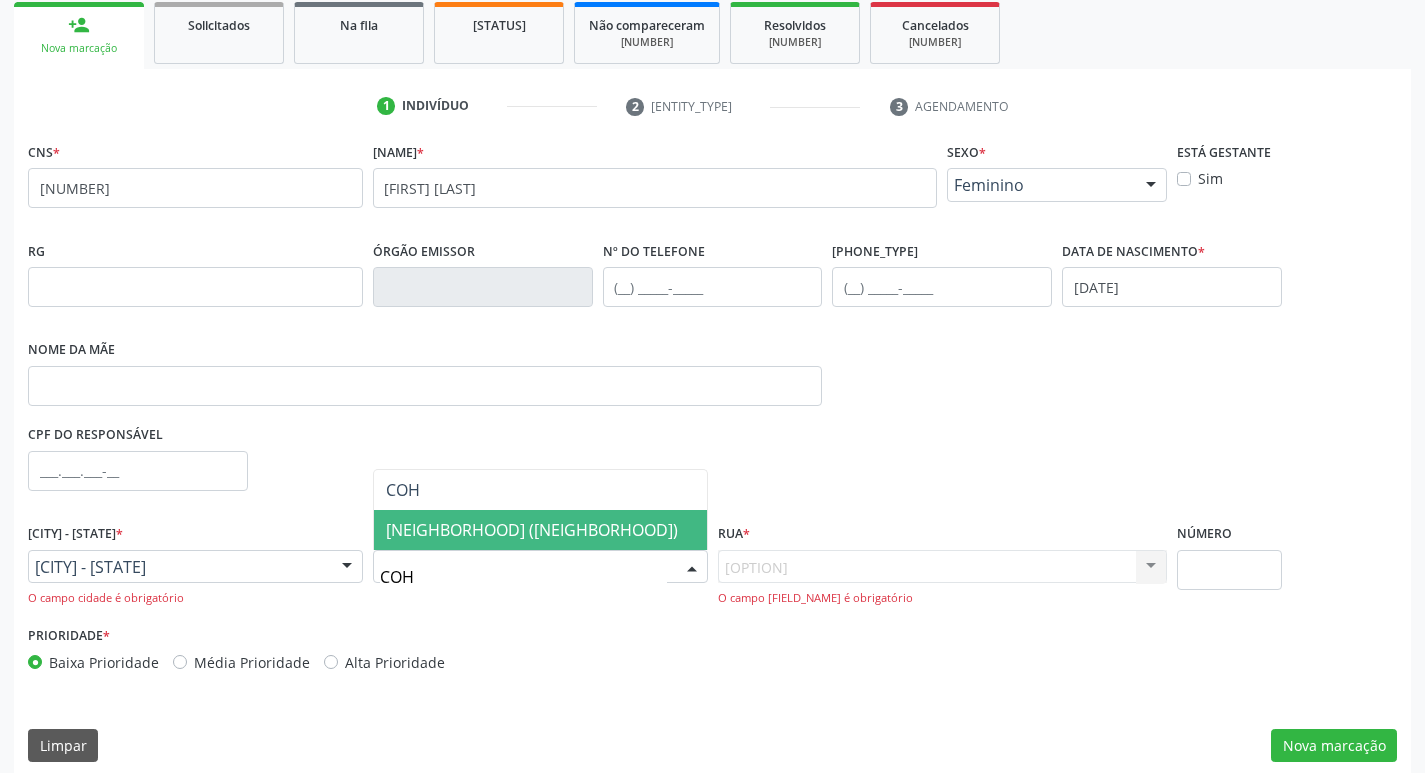click on "Tancredo Neves (Cohab)" at bounding box center [532, 530] 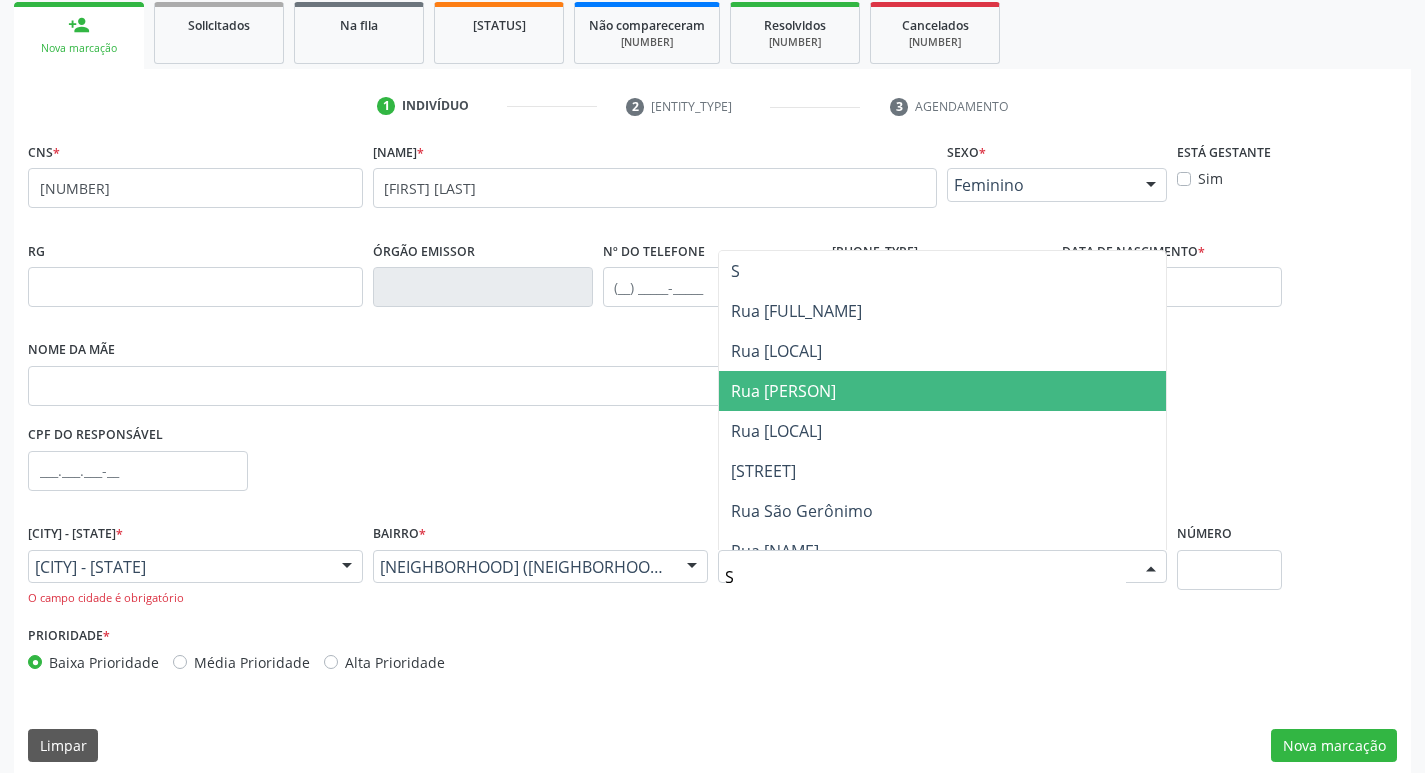 click on "Rua São Tomé" at bounding box center (783, 391) 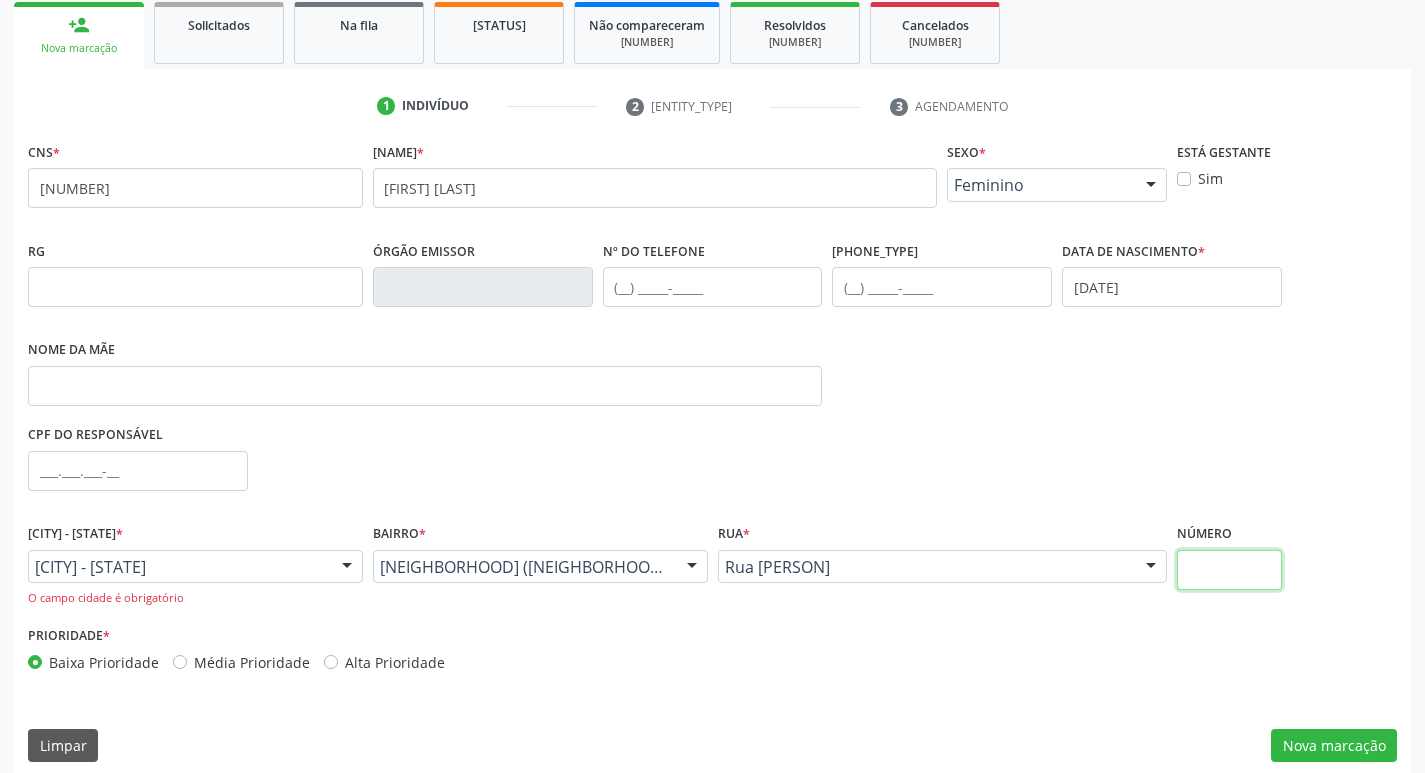 click at bounding box center [1229, 570] 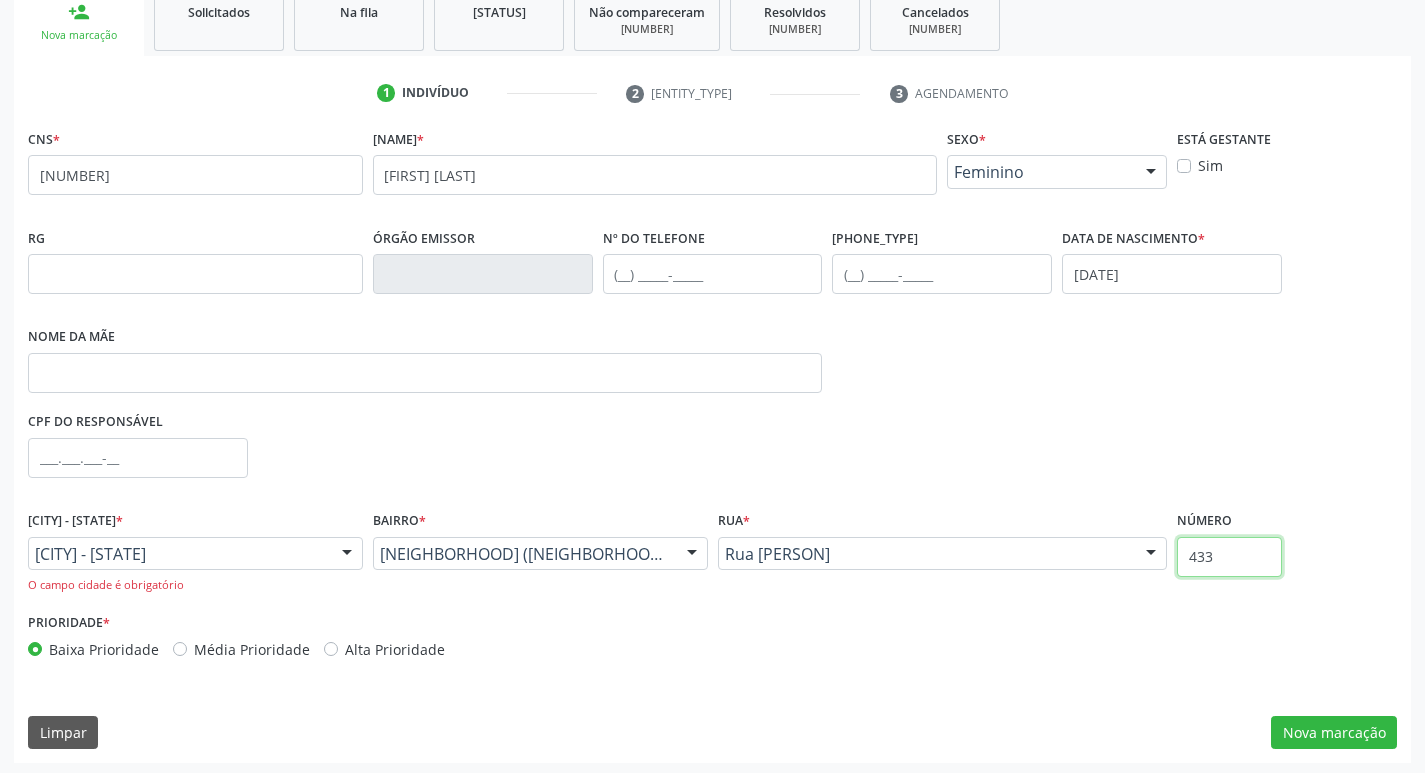 scroll, scrollTop: 314, scrollLeft: 0, axis: vertical 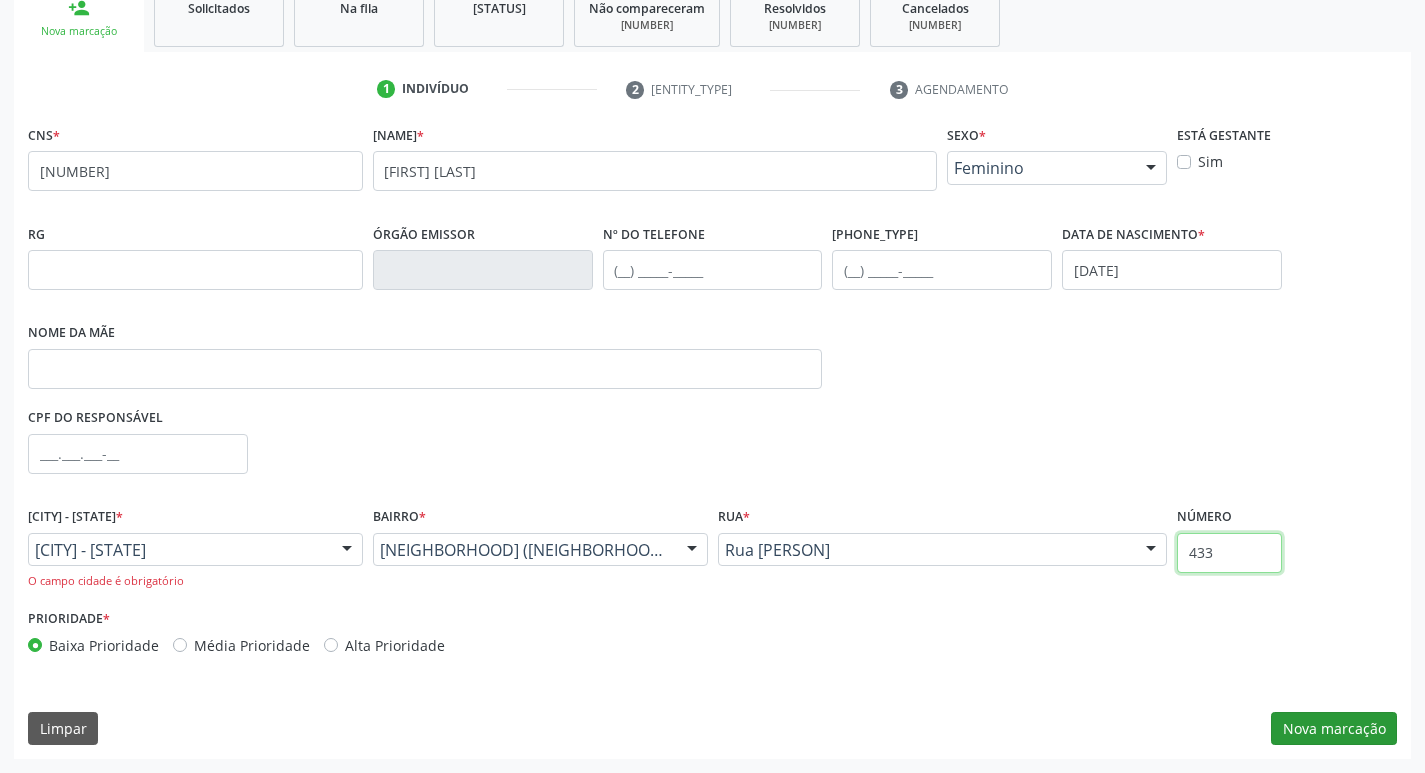 type on "433" 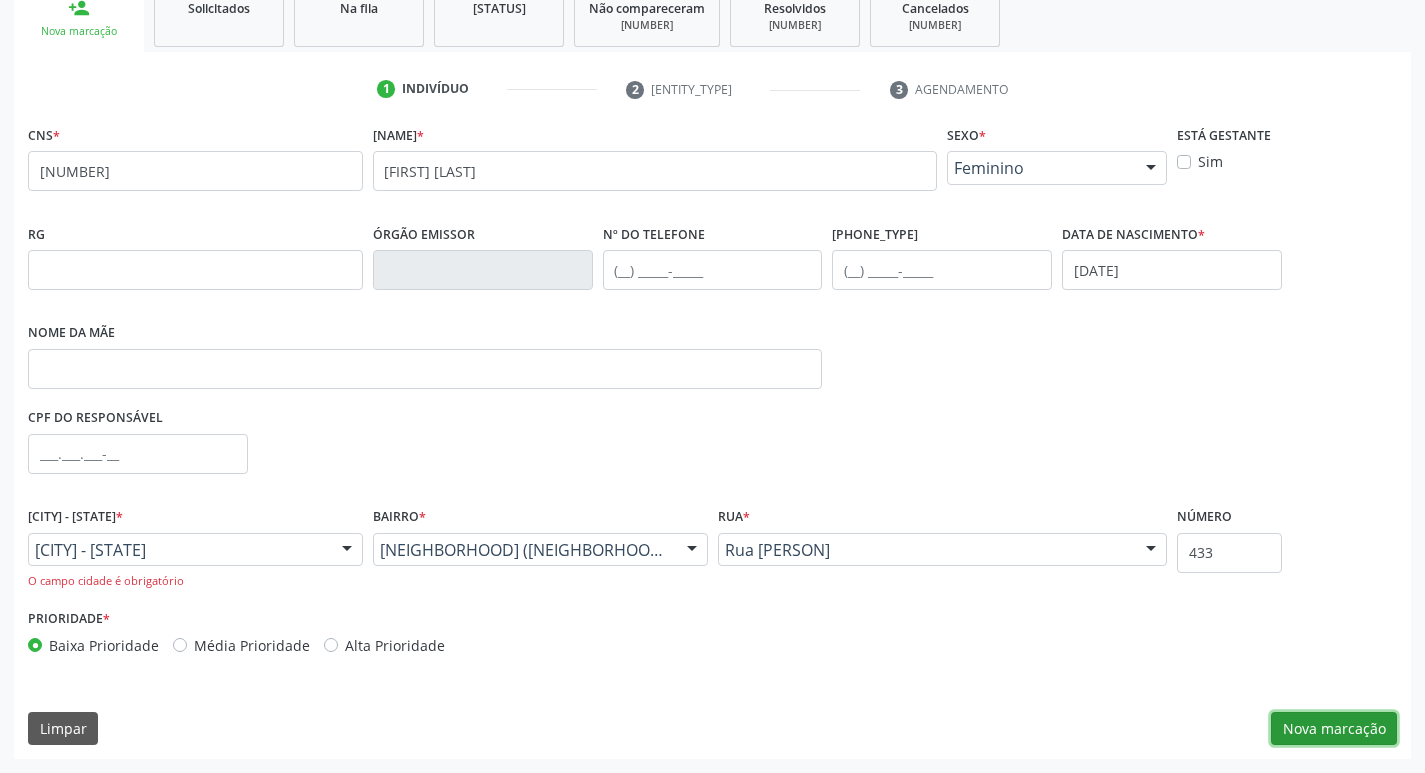 click on "Nova marcação" at bounding box center [1334, 729] 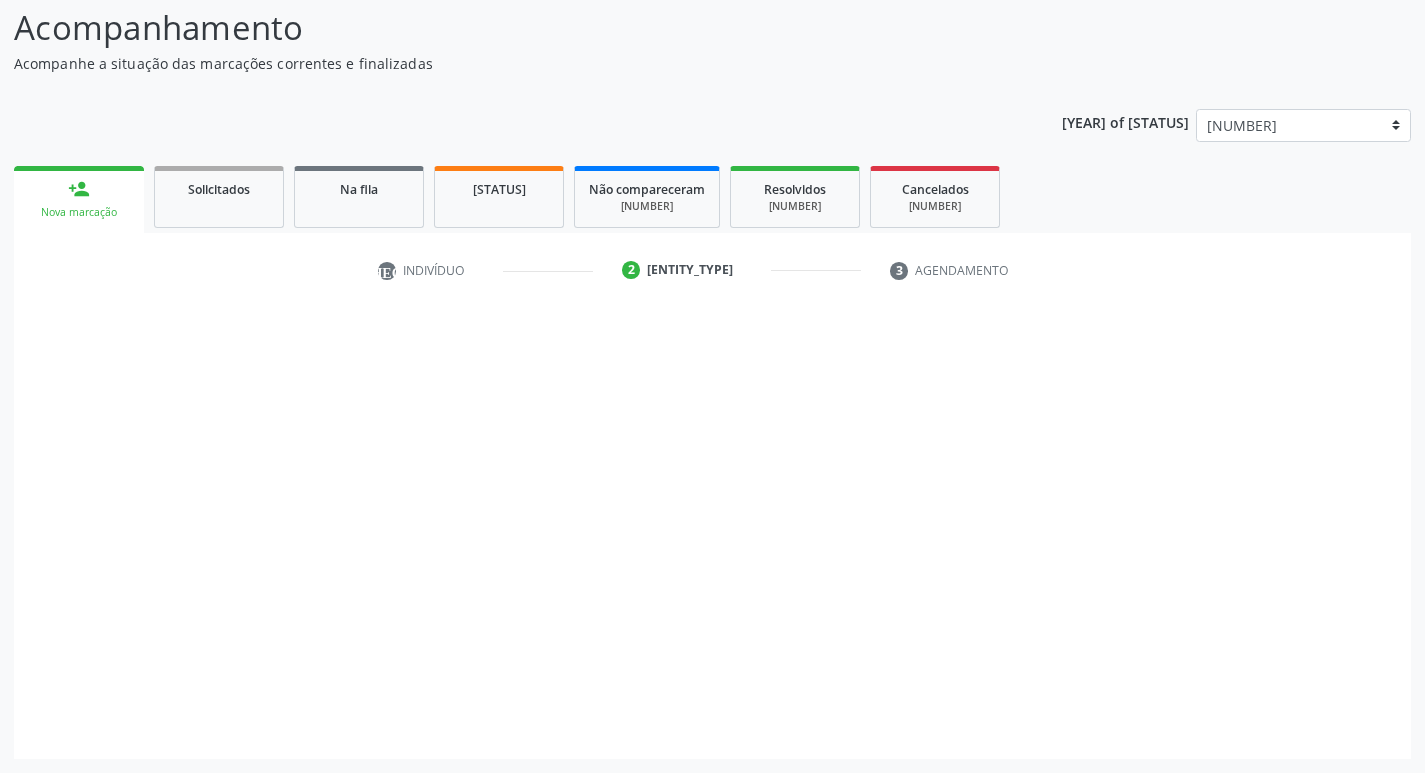 scroll, scrollTop: 133, scrollLeft: 0, axis: vertical 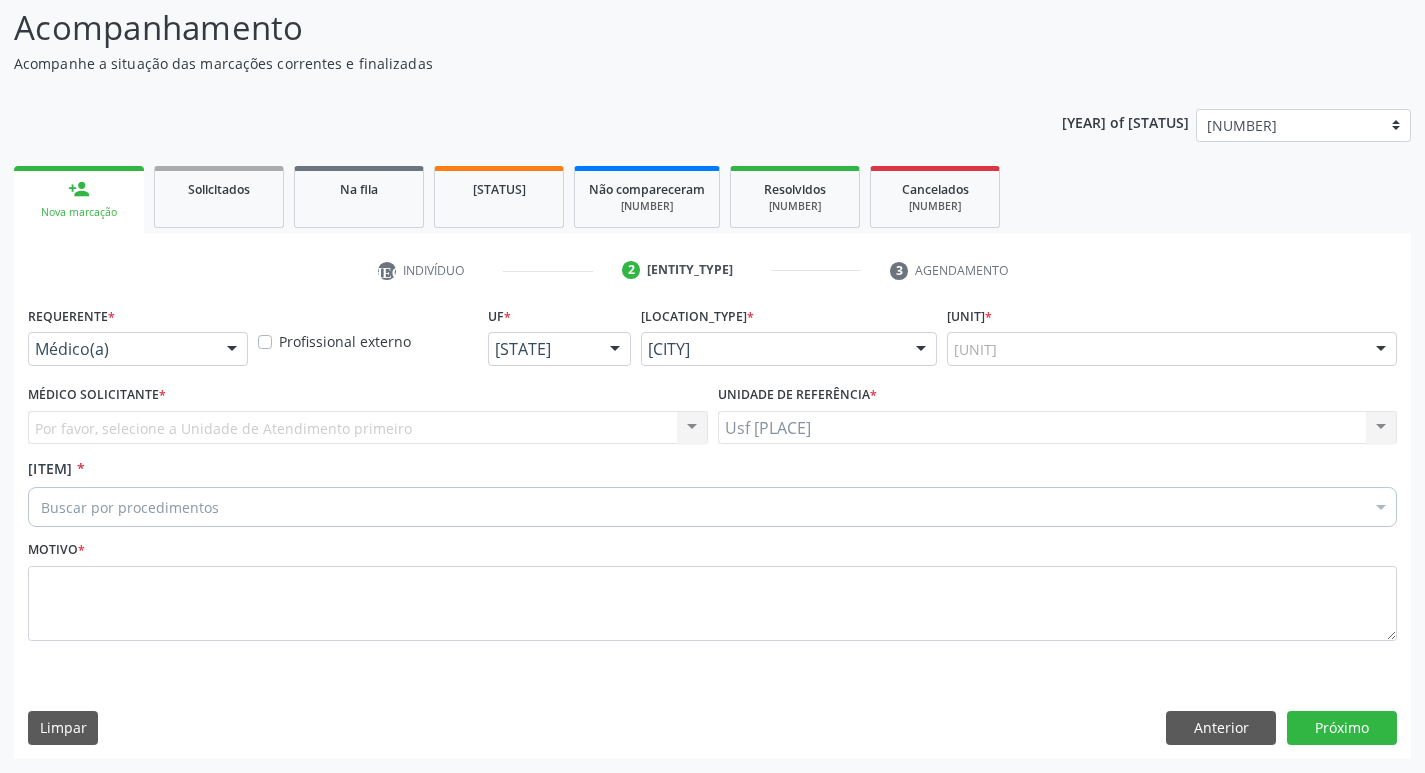 click on "Por favor, selecione a Unidade de Atendimento primeiro
Nenhum resultado encontrado para: "   "
Não há nenhuma opção para ser exibida." at bounding box center [368, 428] 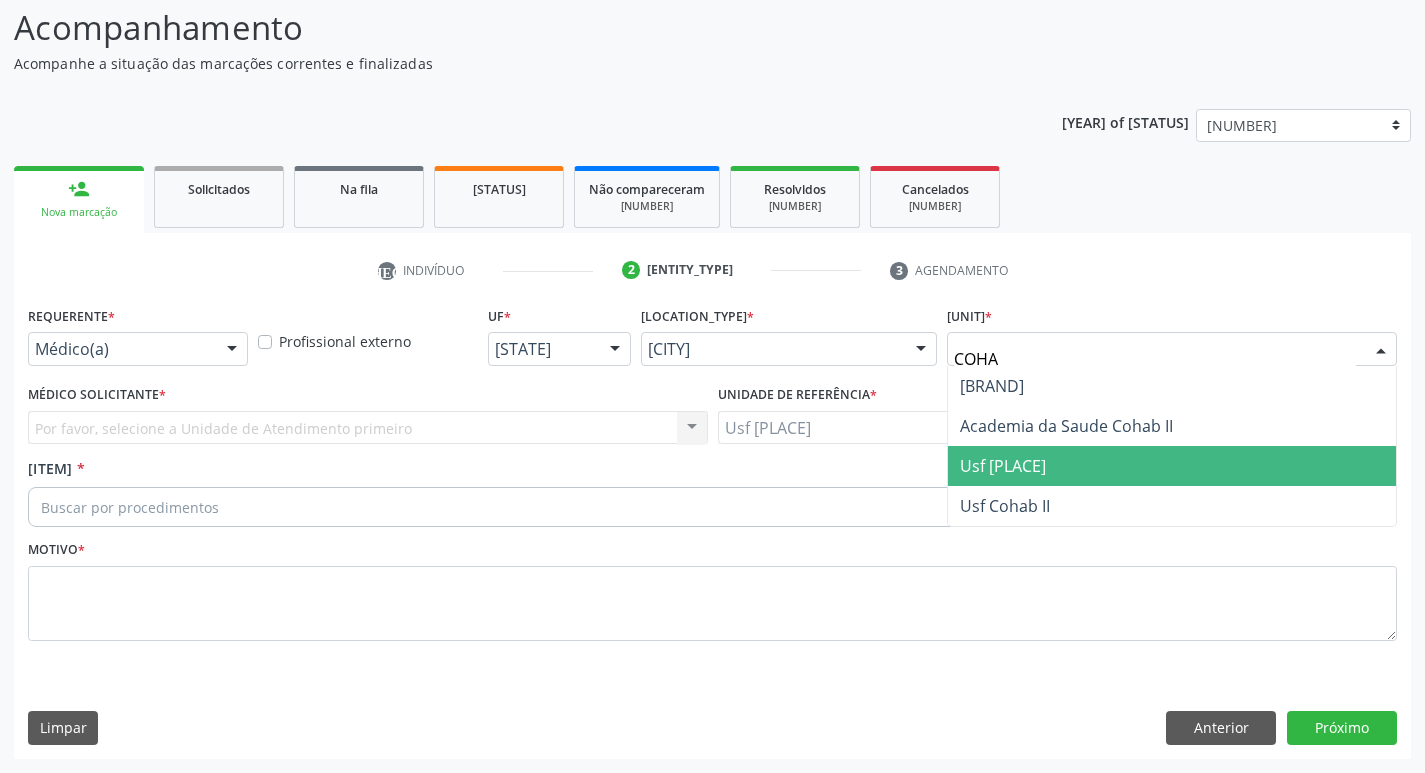 click on "Usf [CITY]" at bounding box center [1172, 466] 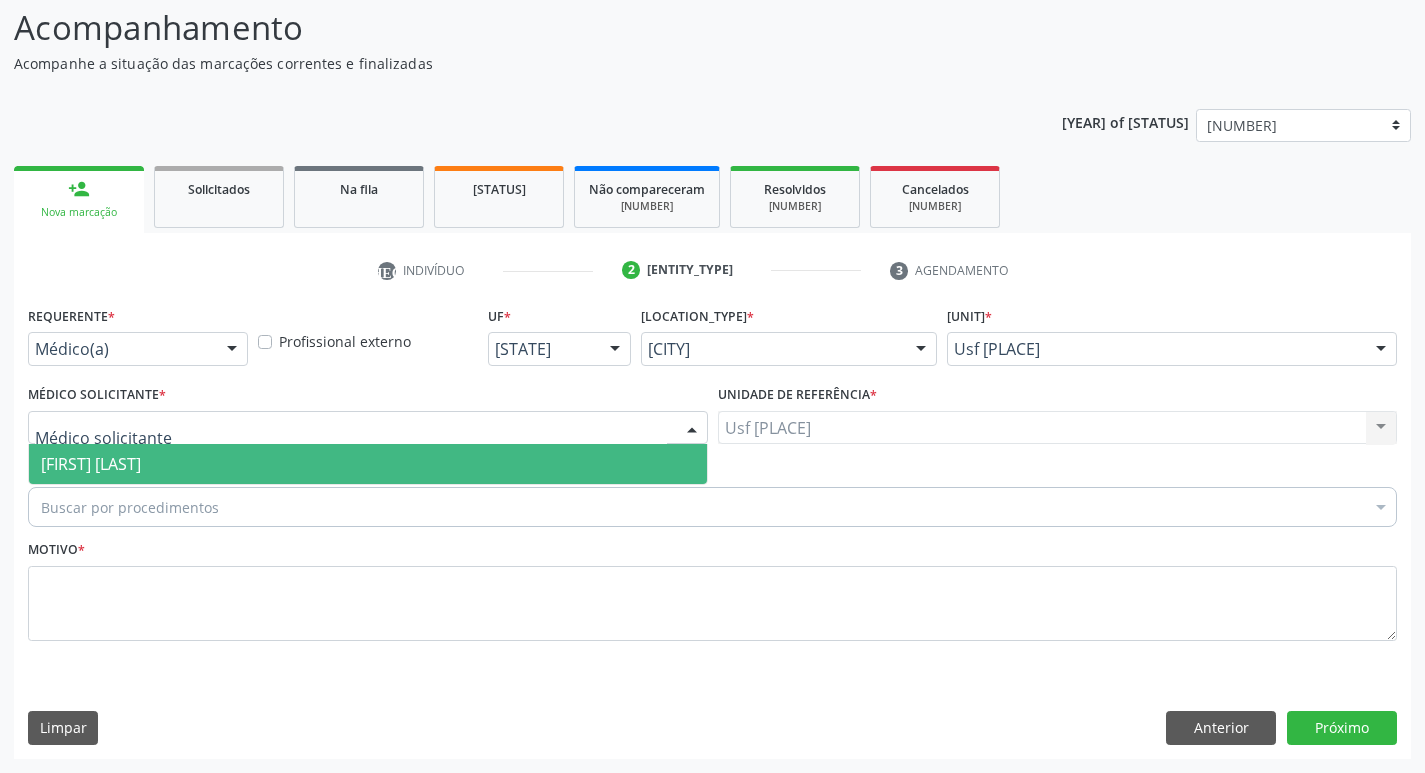 click on "[NAME]" at bounding box center (91, 464) 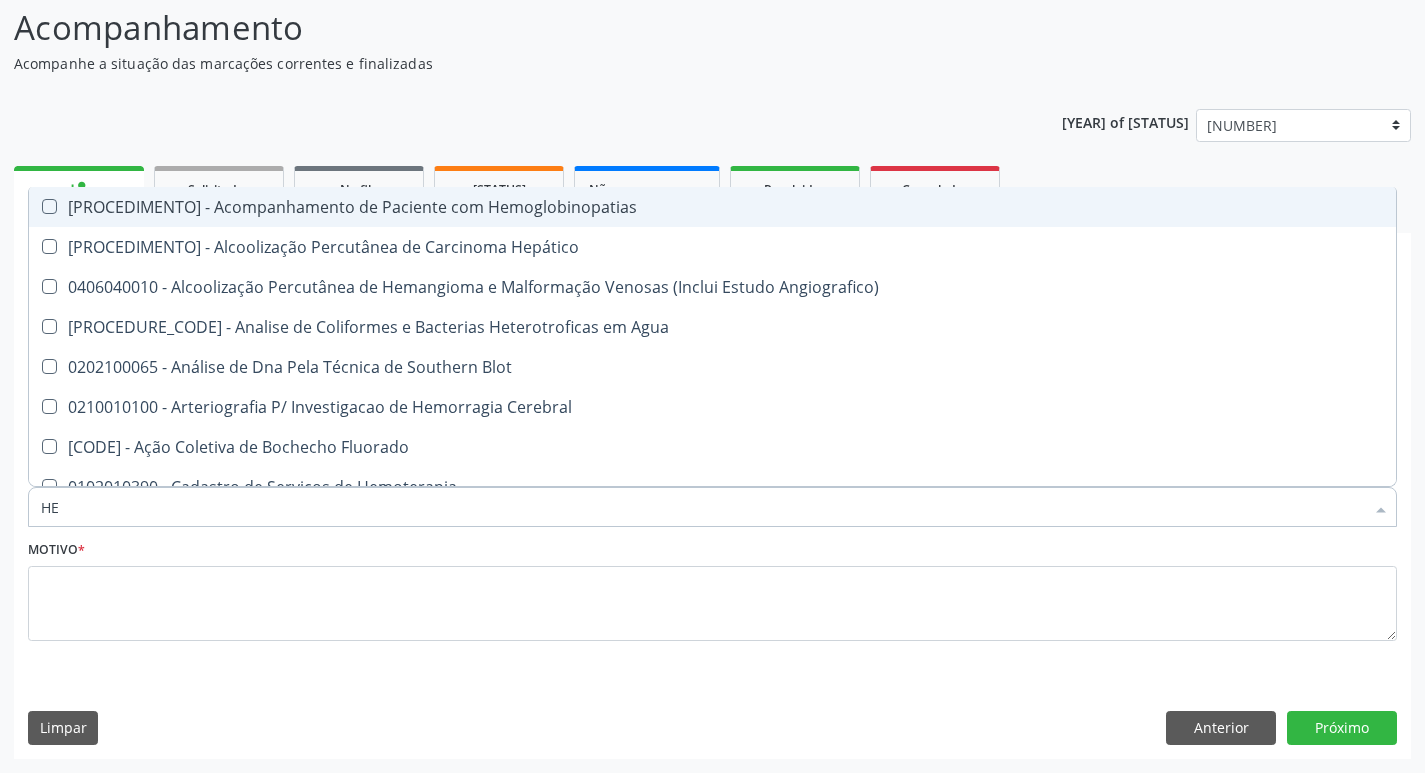 type on "HEM" 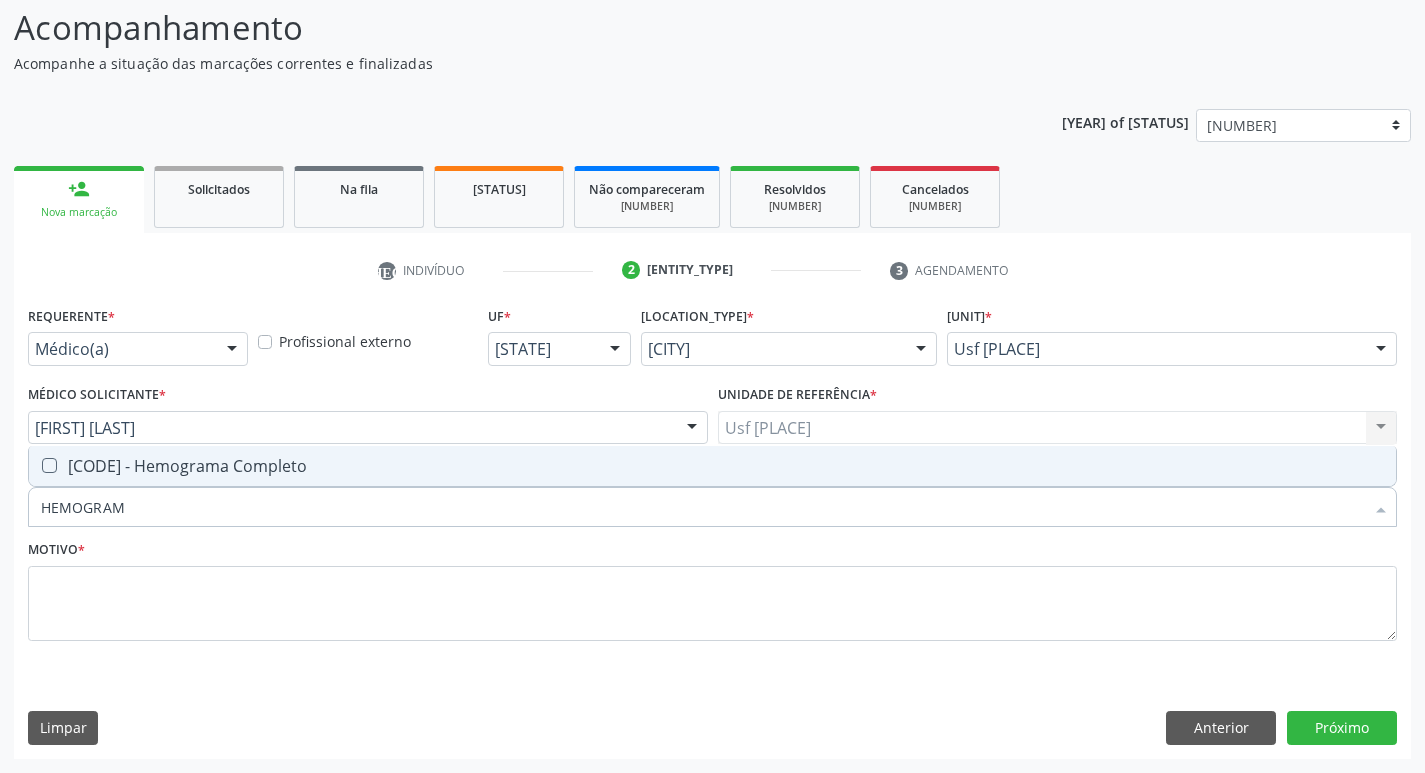 click on "0202020380 - Hemograma Completo" at bounding box center (712, 466) 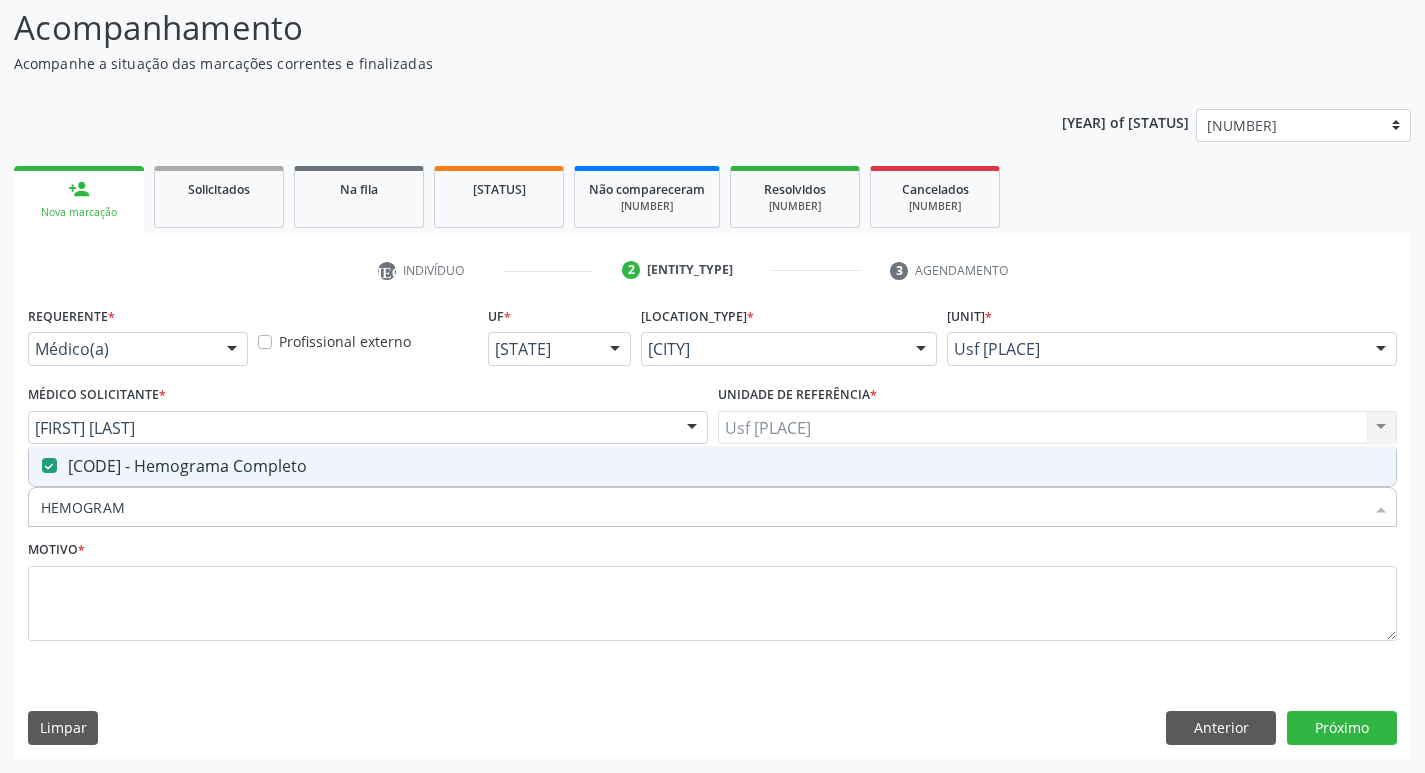 drag, startPoint x: 144, startPoint y: 515, endPoint x: 0, endPoint y: 508, distance: 144.17004 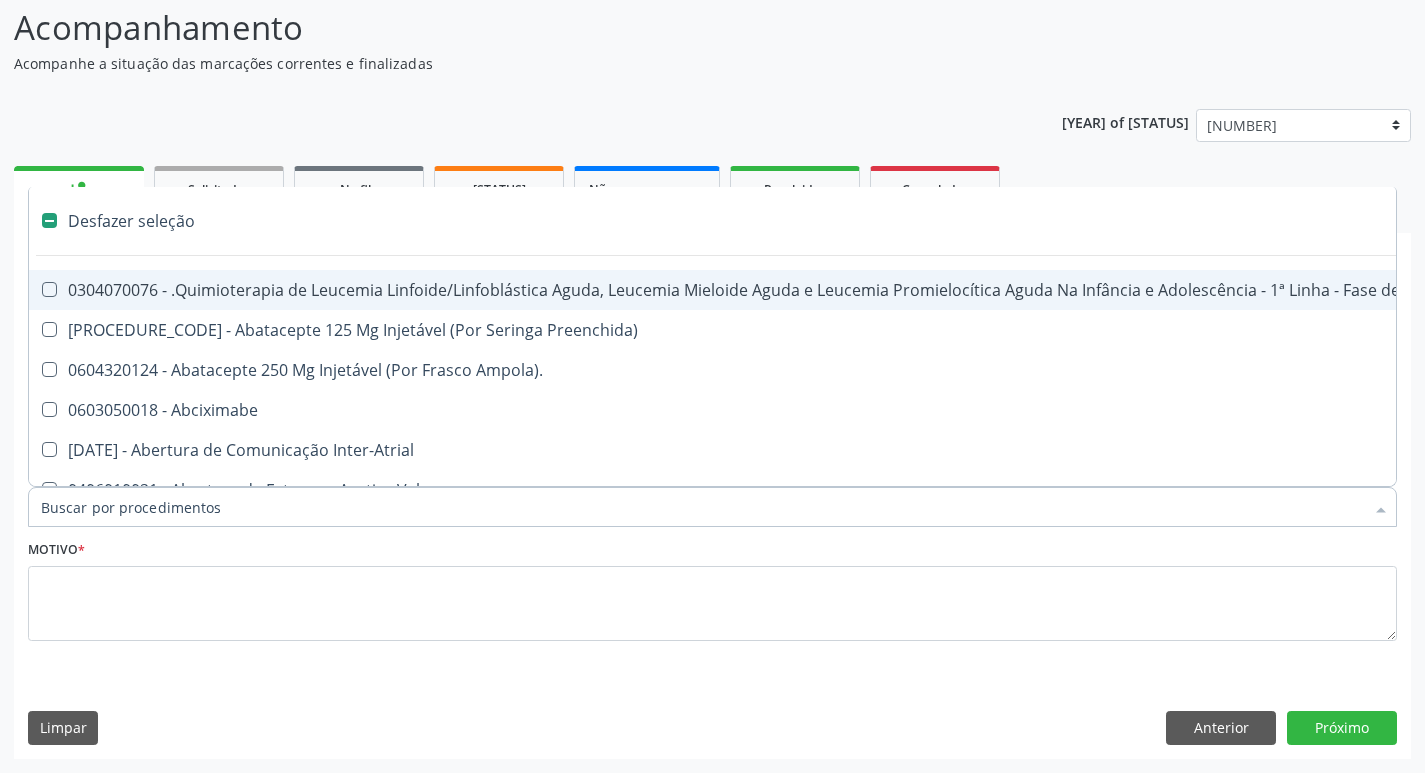 click on "Item de agendamento
*" at bounding box center (702, 507) 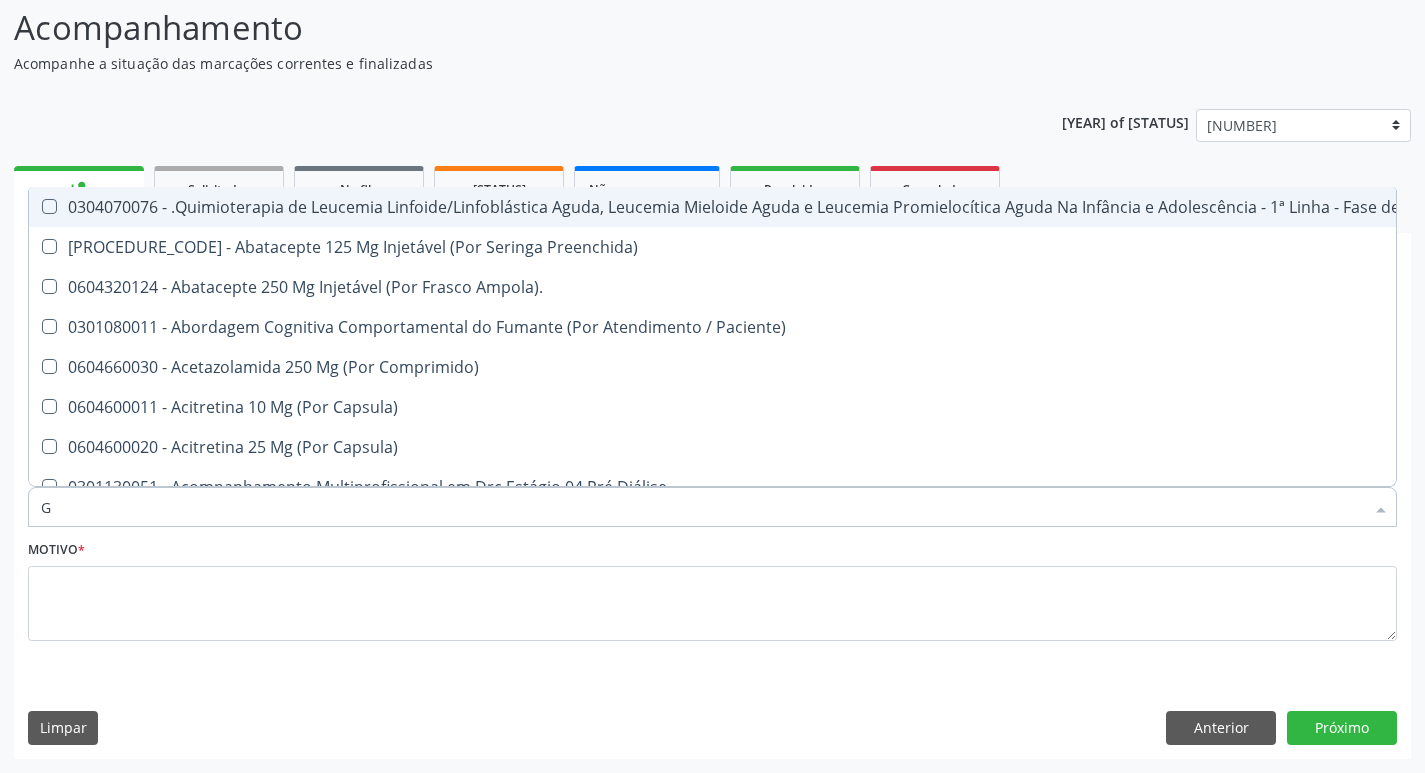 type on "GL" 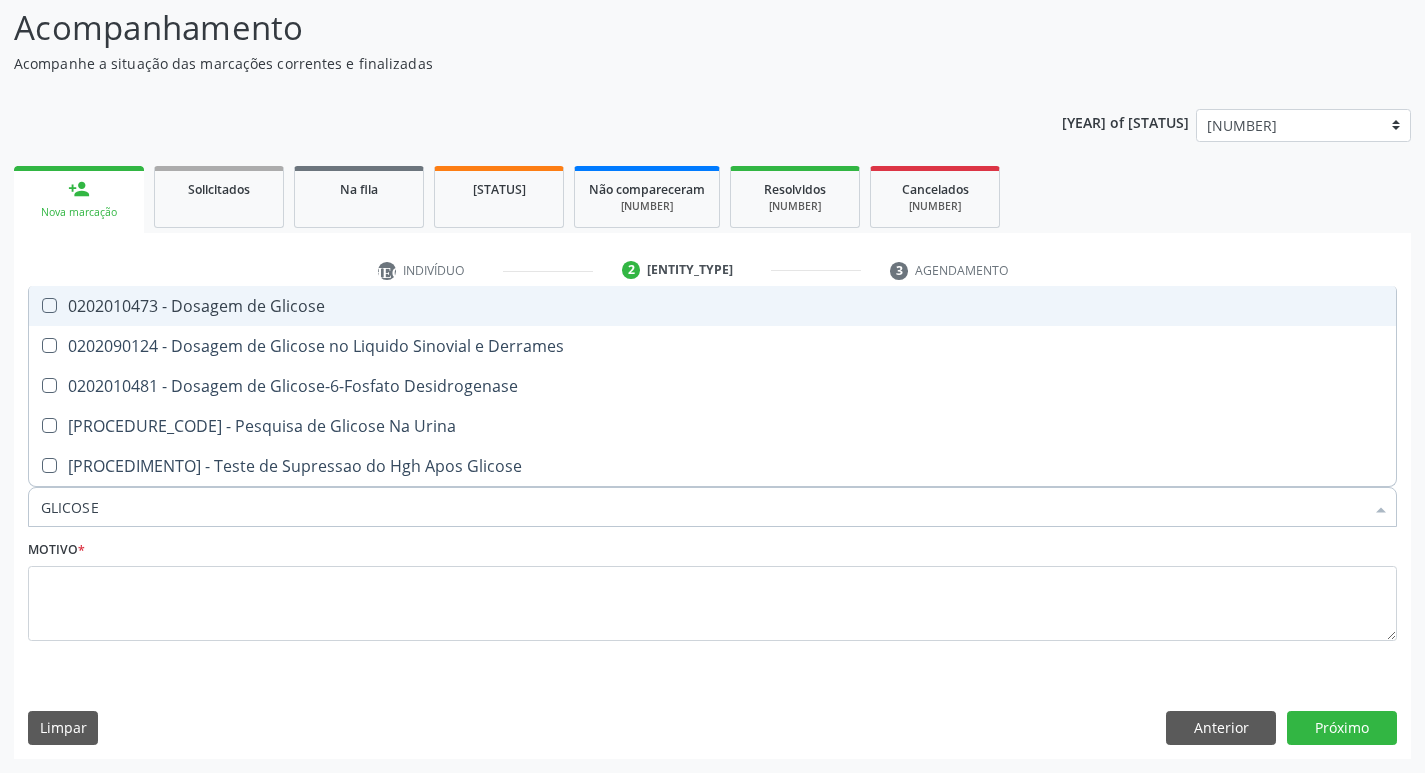 click at bounding box center [49, 305] 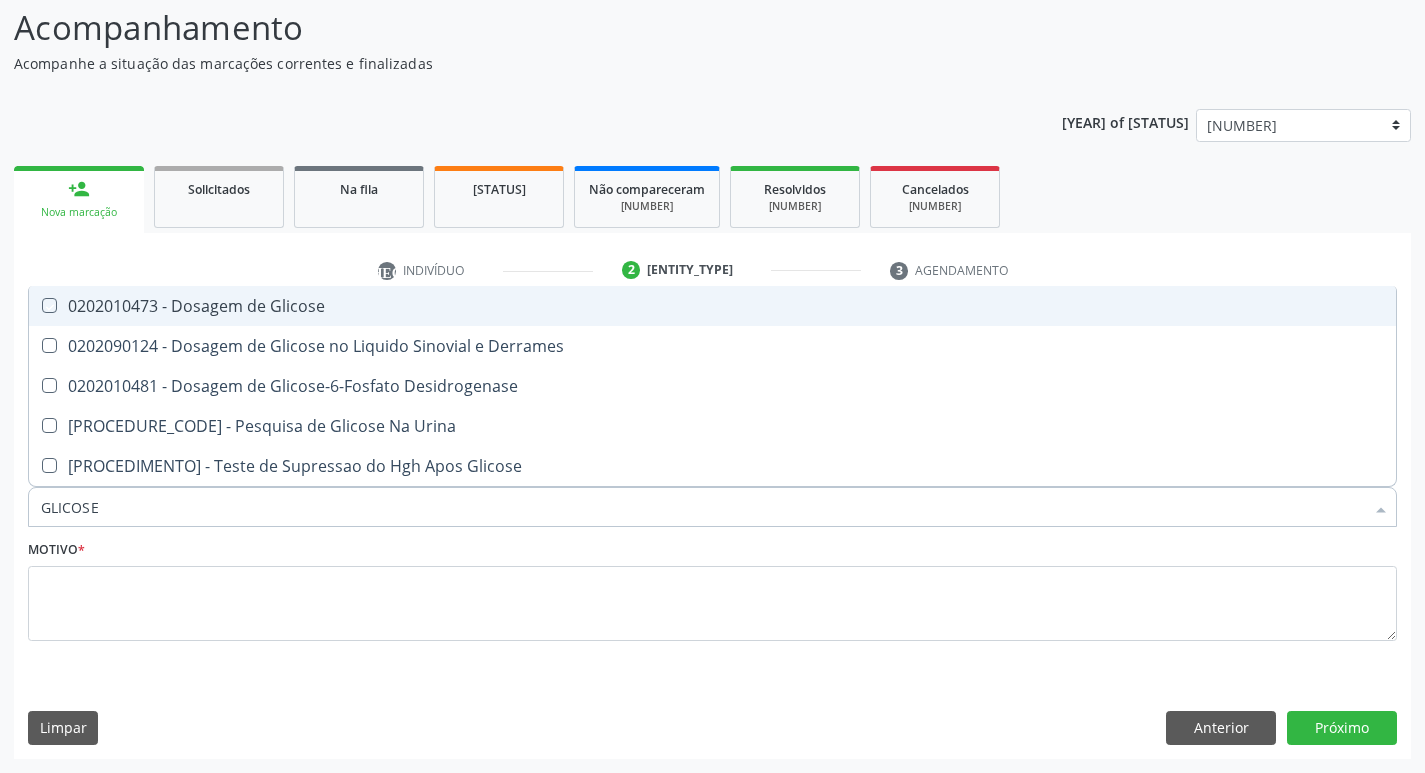 click at bounding box center [35, 305] 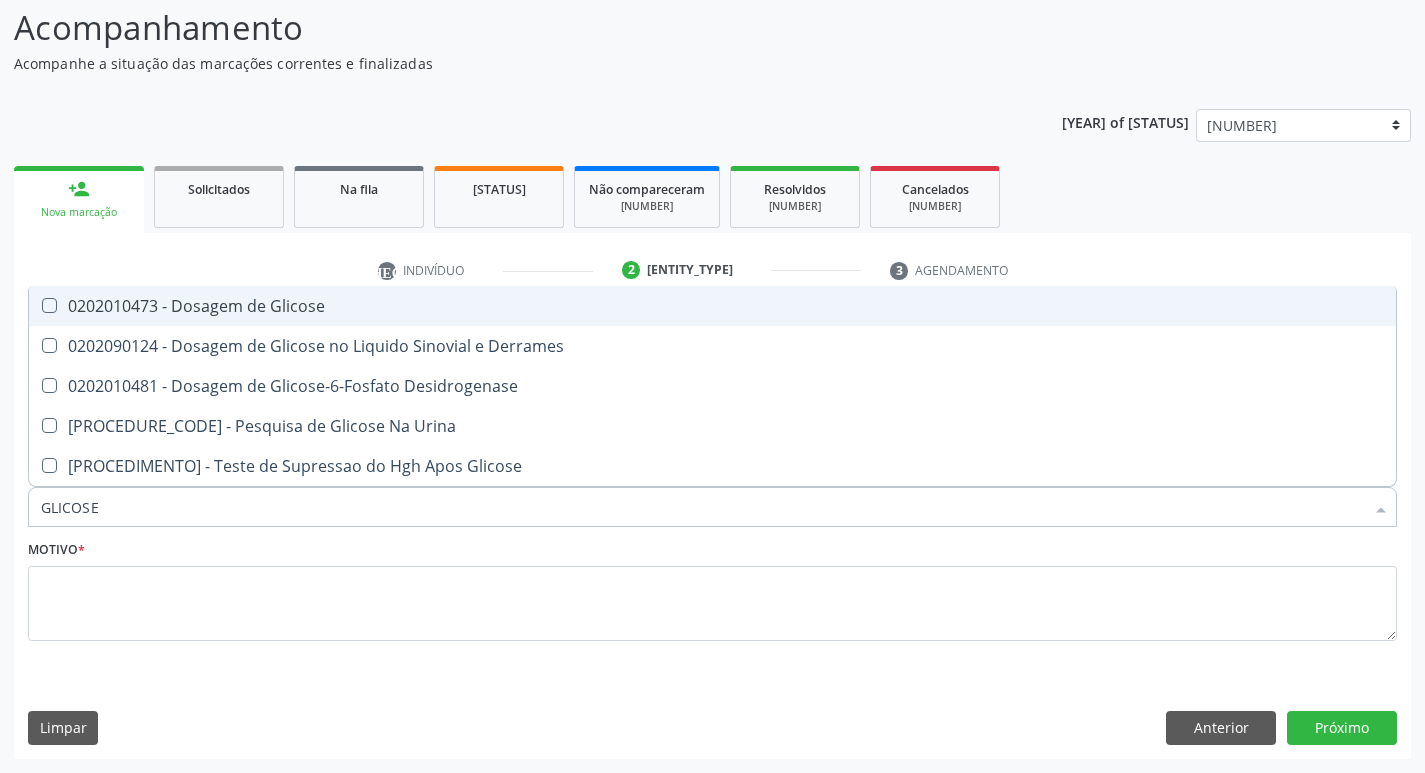 checkbox on "true" 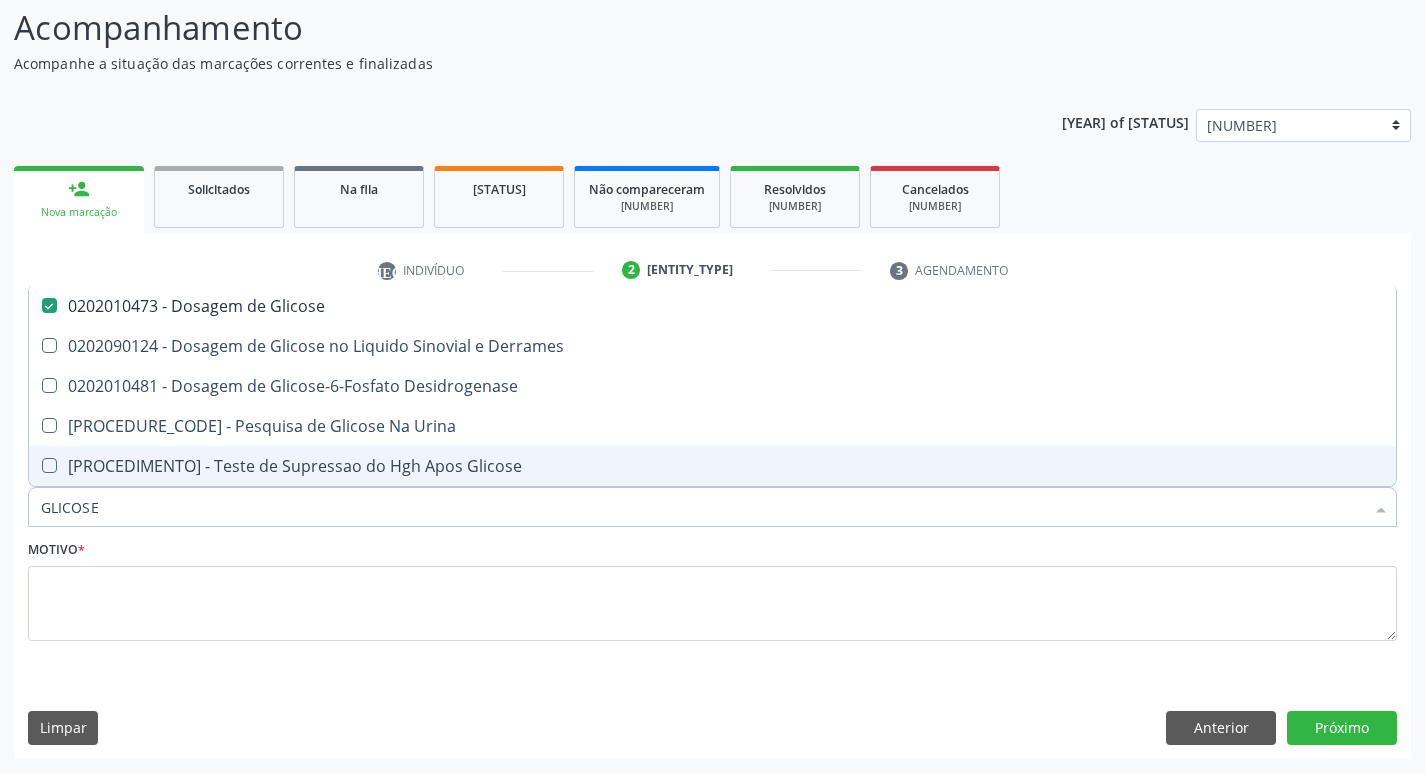 drag, startPoint x: 55, startPoint y: 513, endPoint x: 0, endPoint y: 524, distance: 56.089214 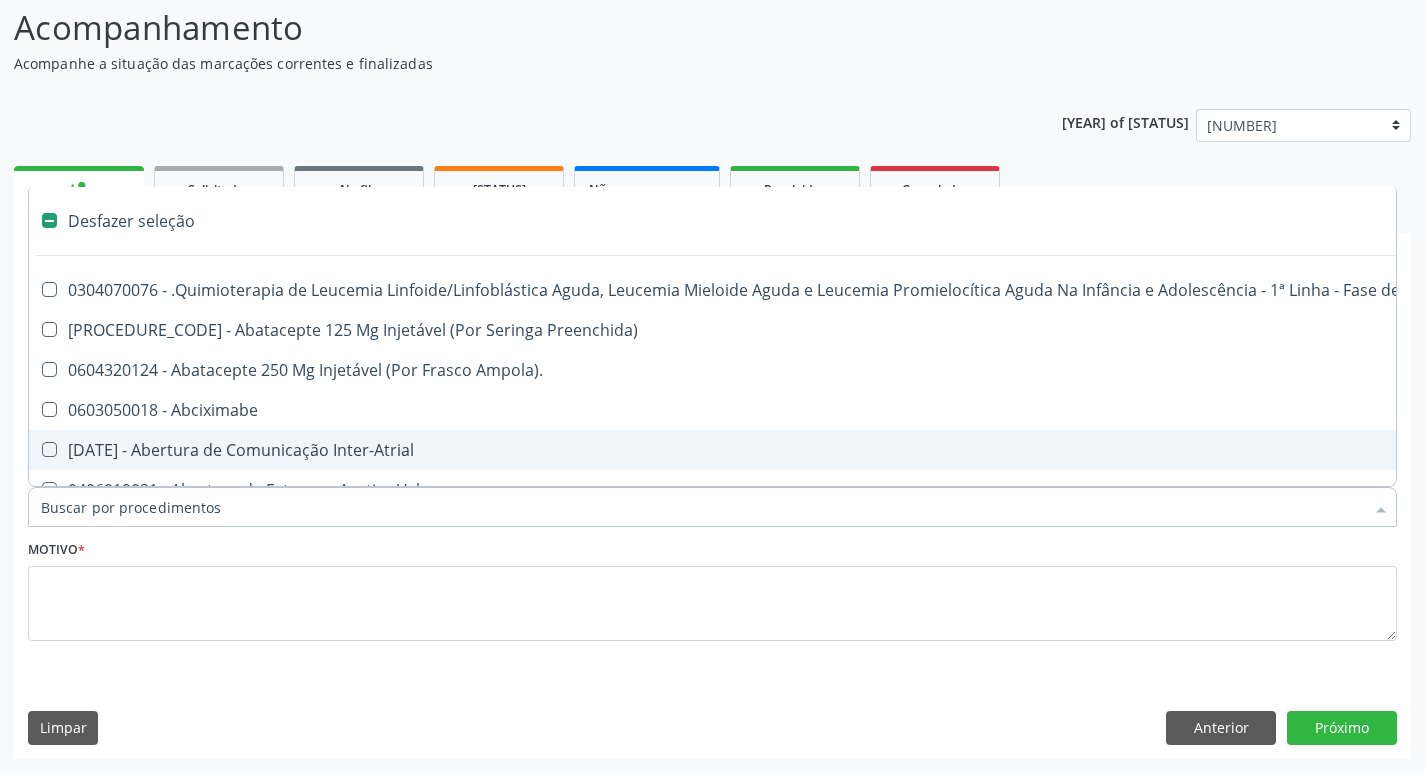 click on "Item de agendamento
*" at bounding box center (702, 507) 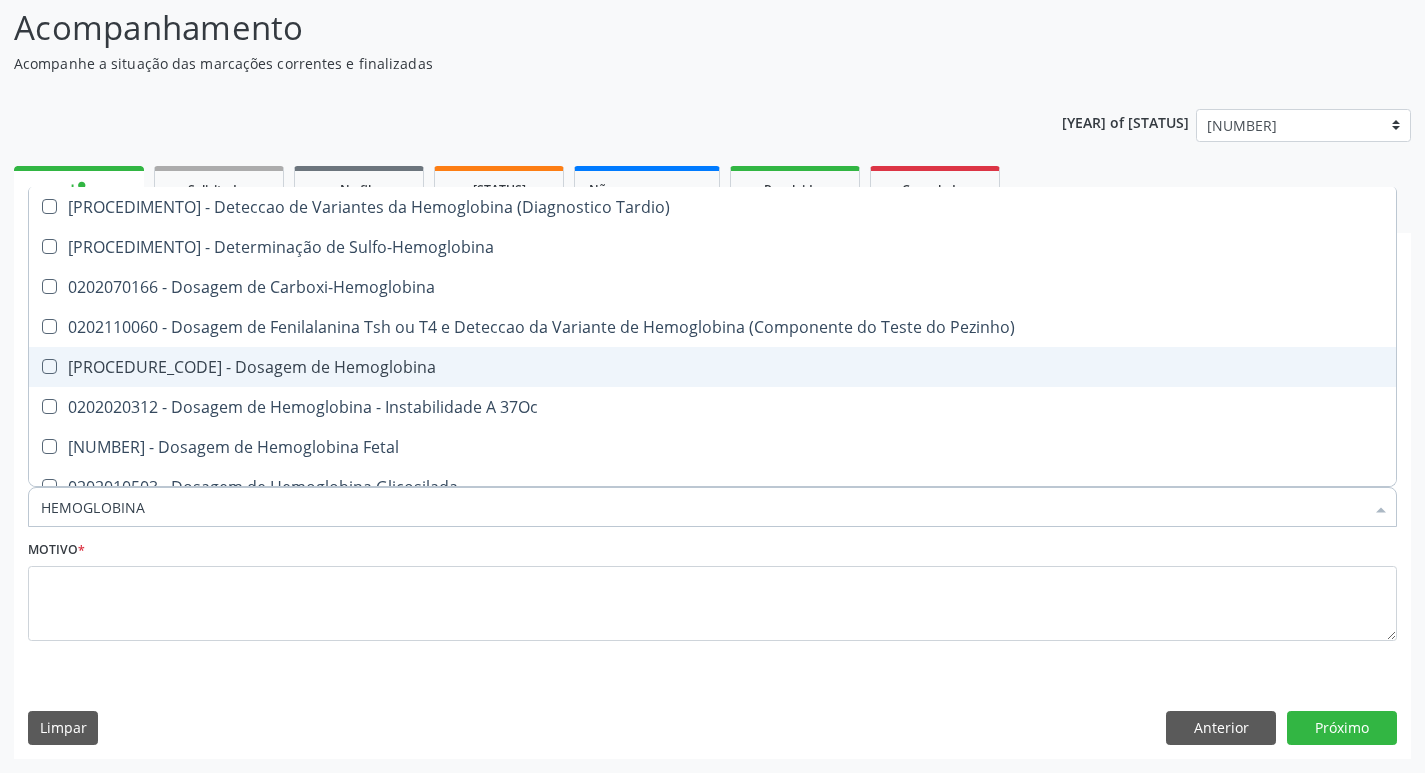 type on "HEMOGLOBINA G" 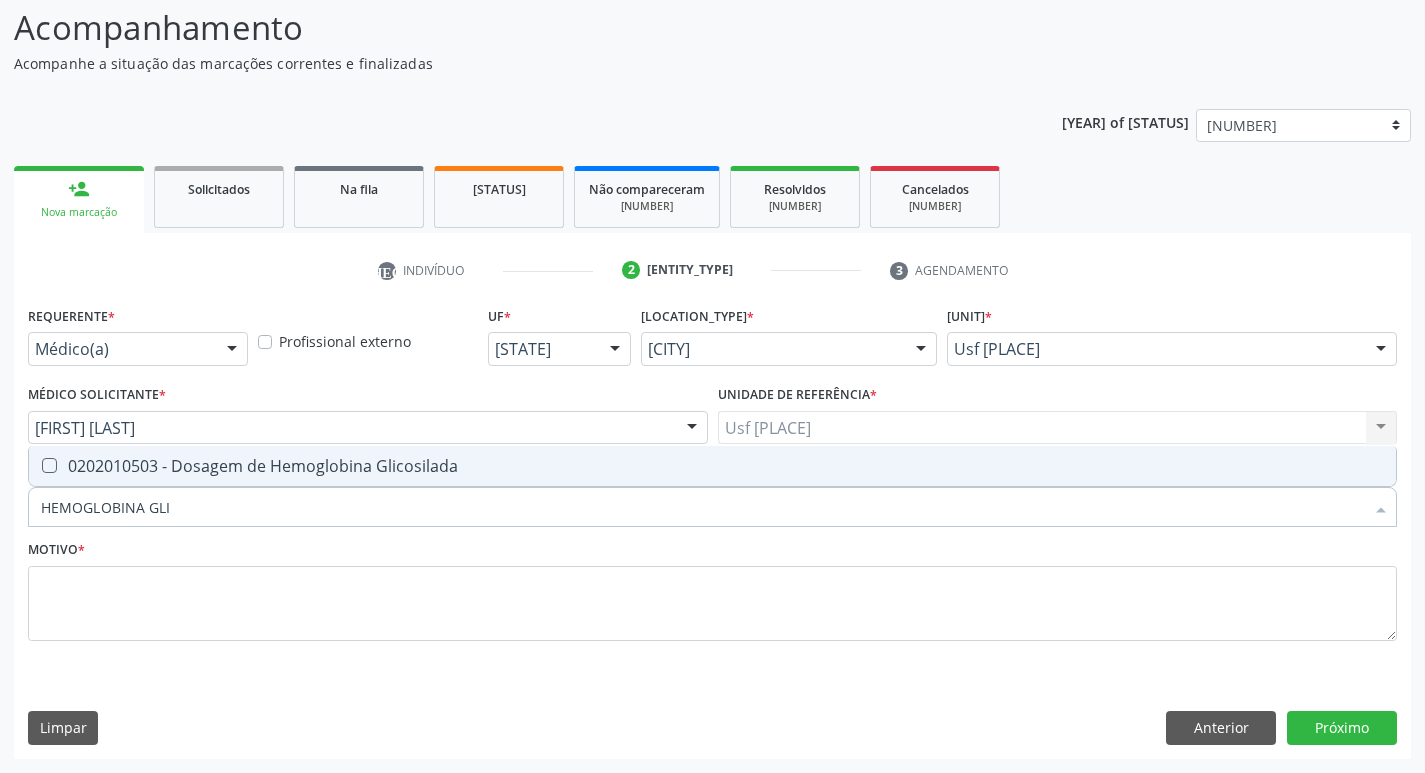 click at bounding box center (49, 465) 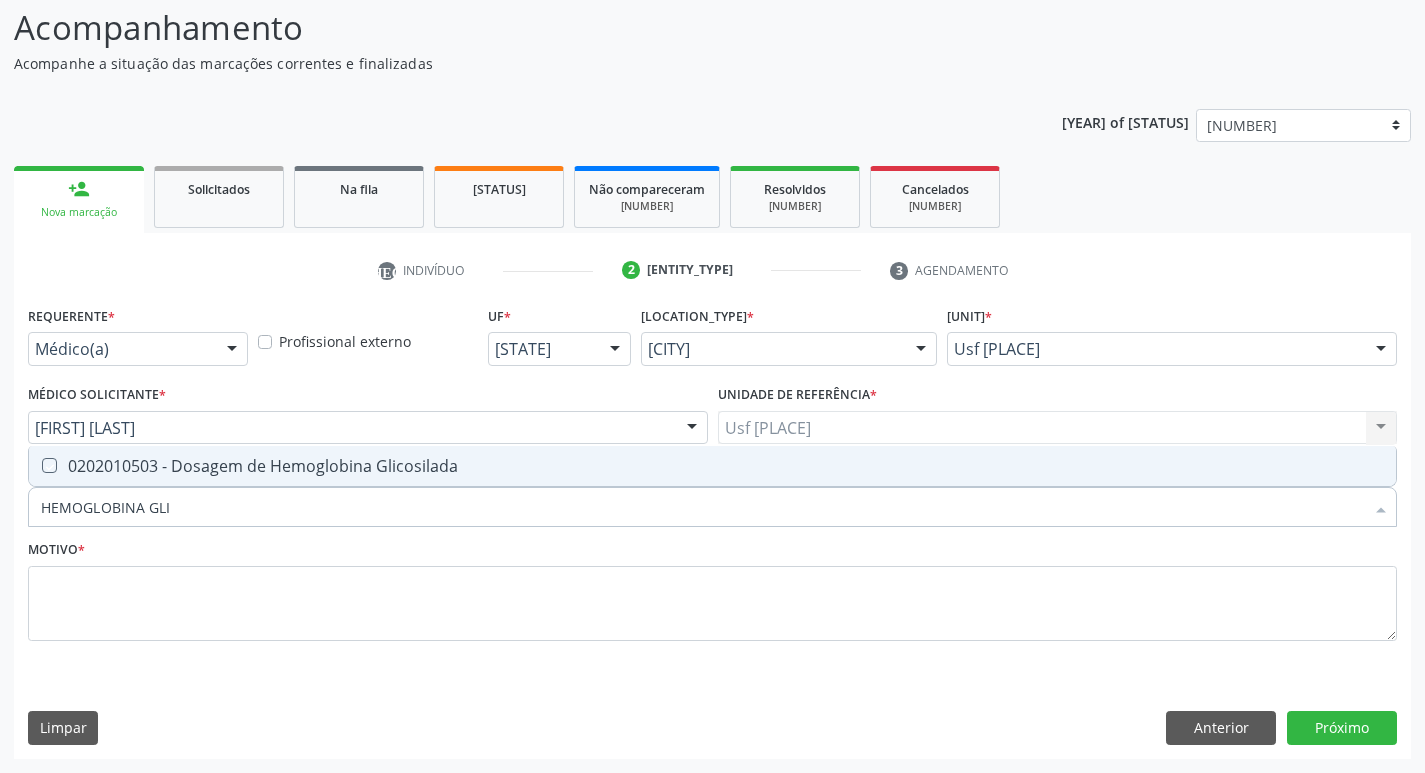 click at bounding box center [35, 465] 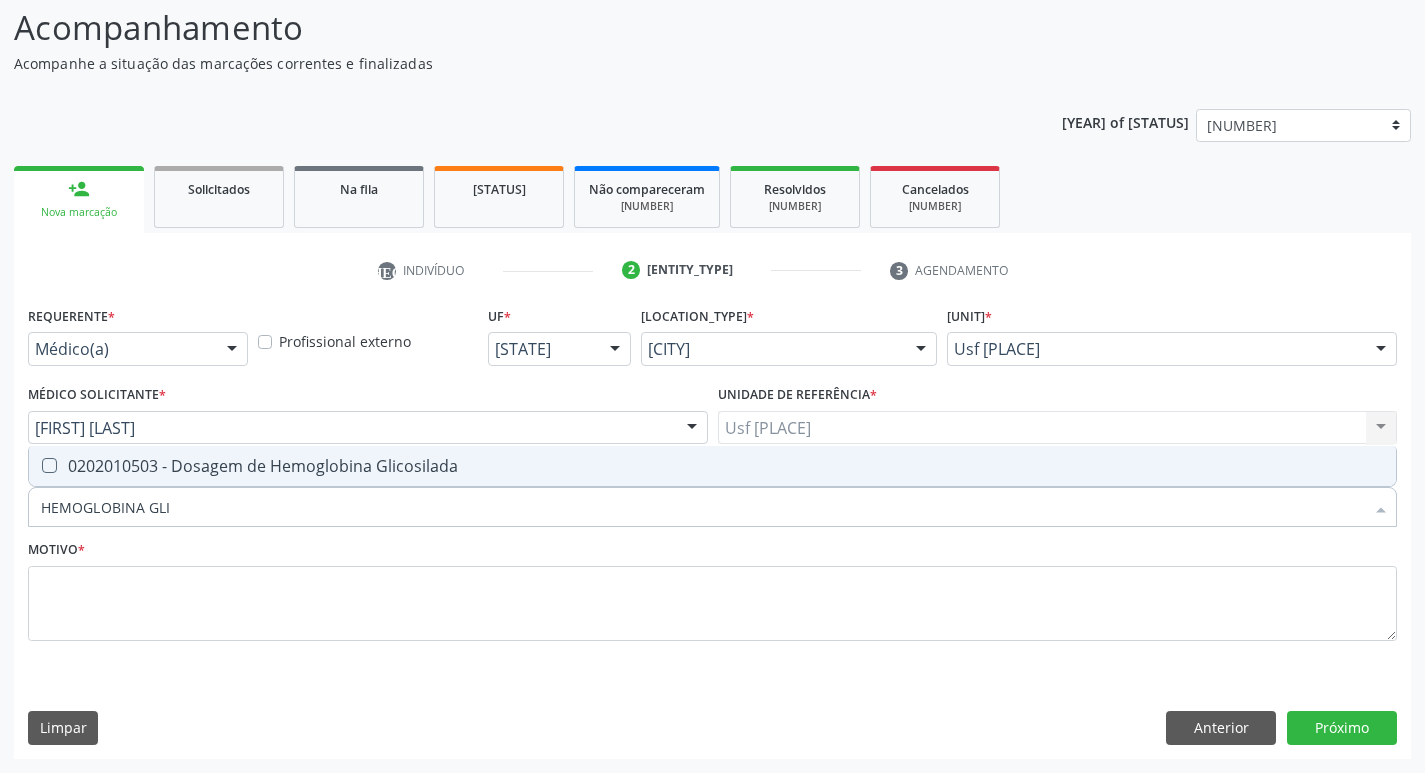 checkbox on "true" 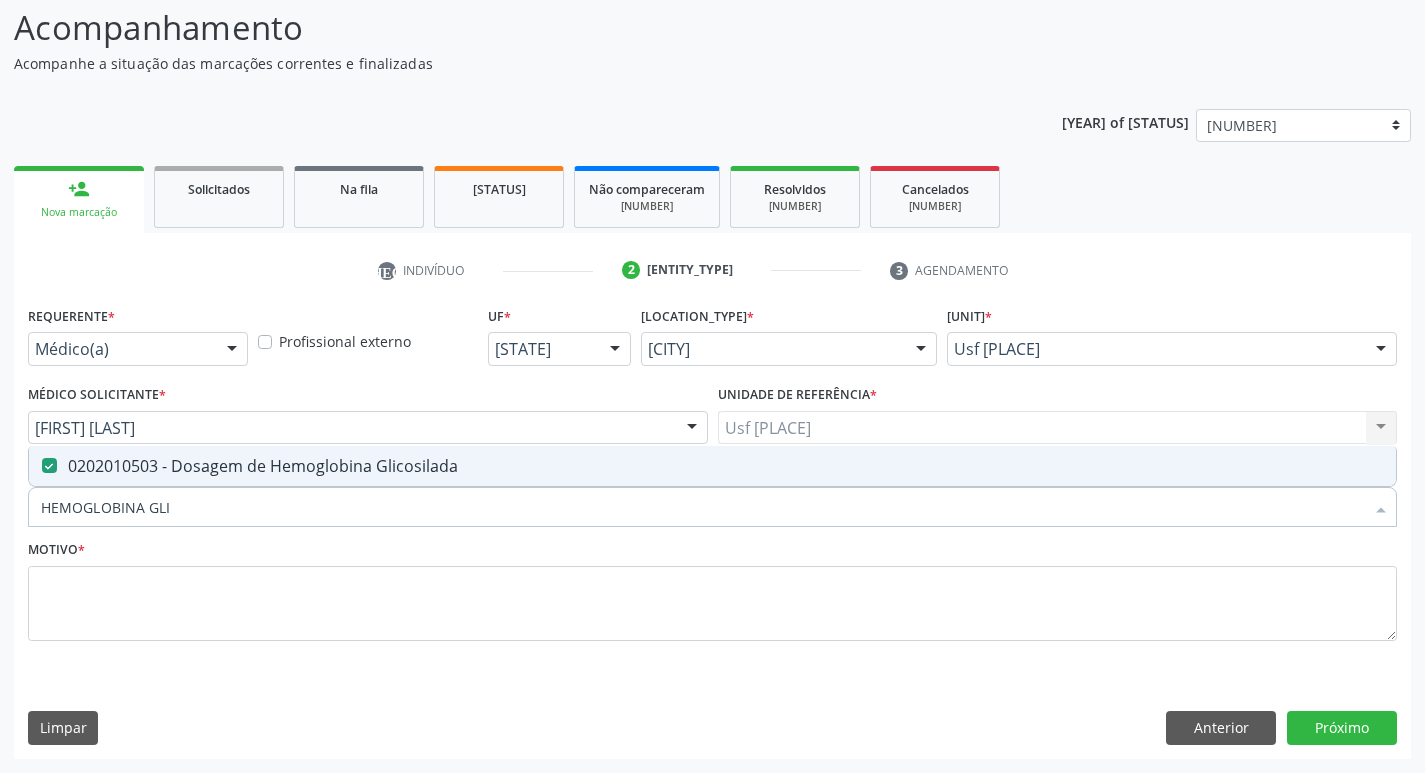 drag, startPoint x: 188, startPoint y: 510, endPoint x: 0, endPoint y: 511, distance: 188.00266 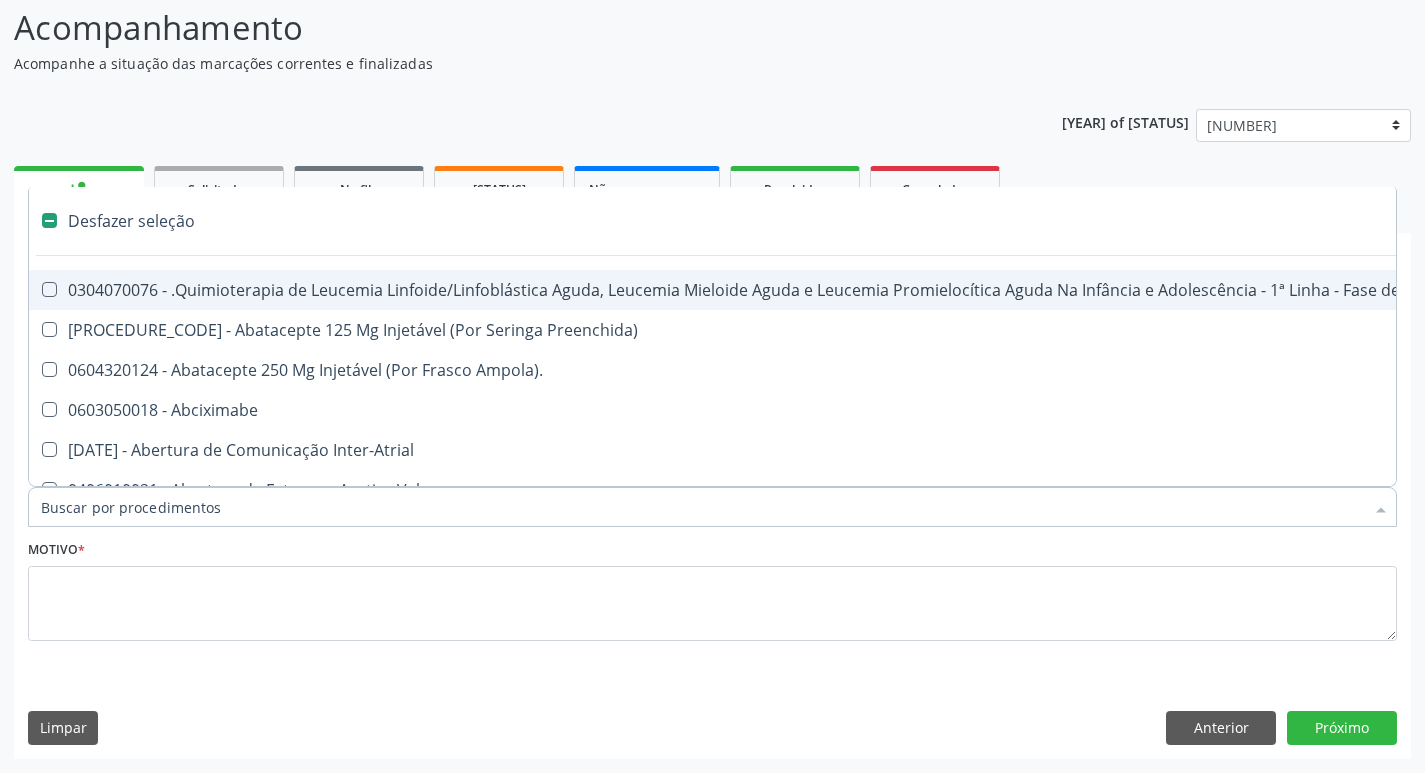 type on "2" 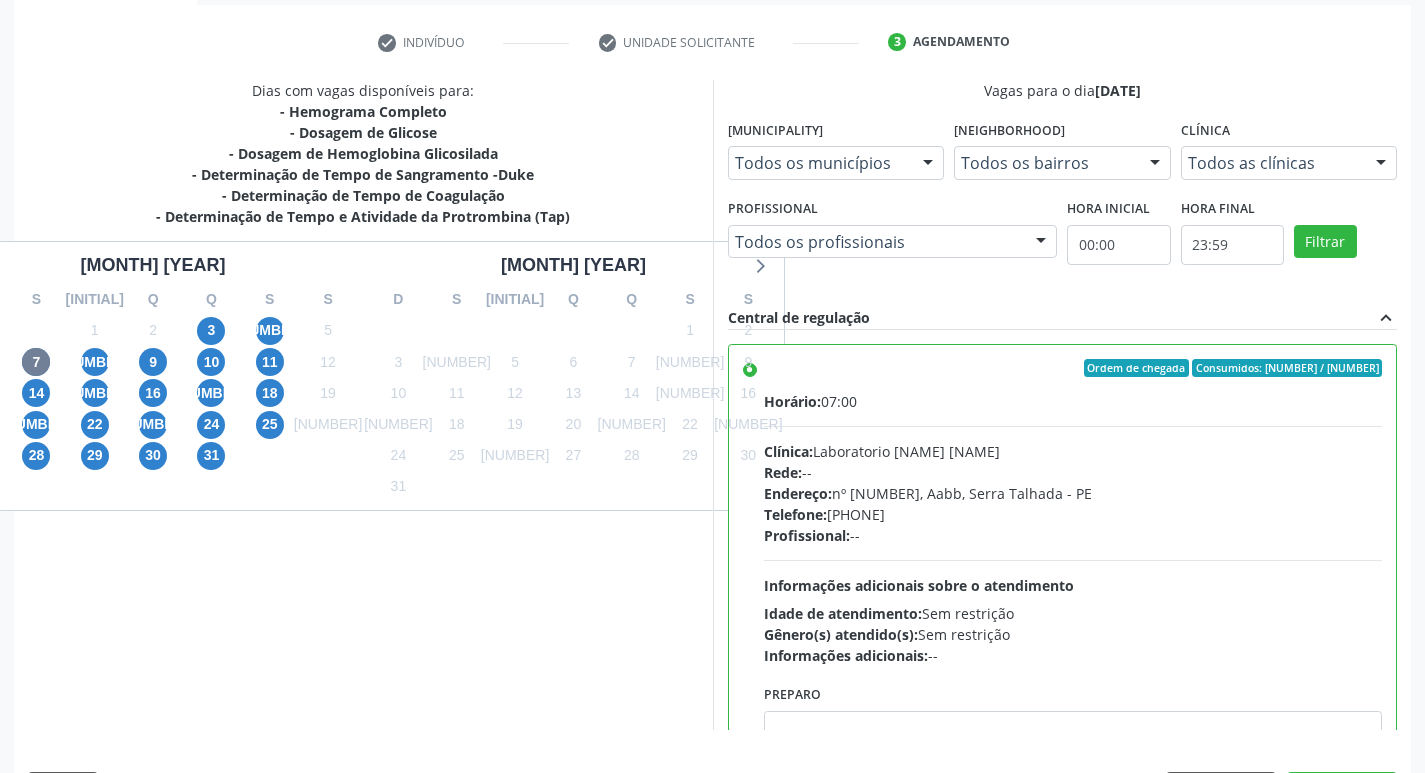 scroll, scrollTop: 422, scrollLeft: 0, axis: vertical 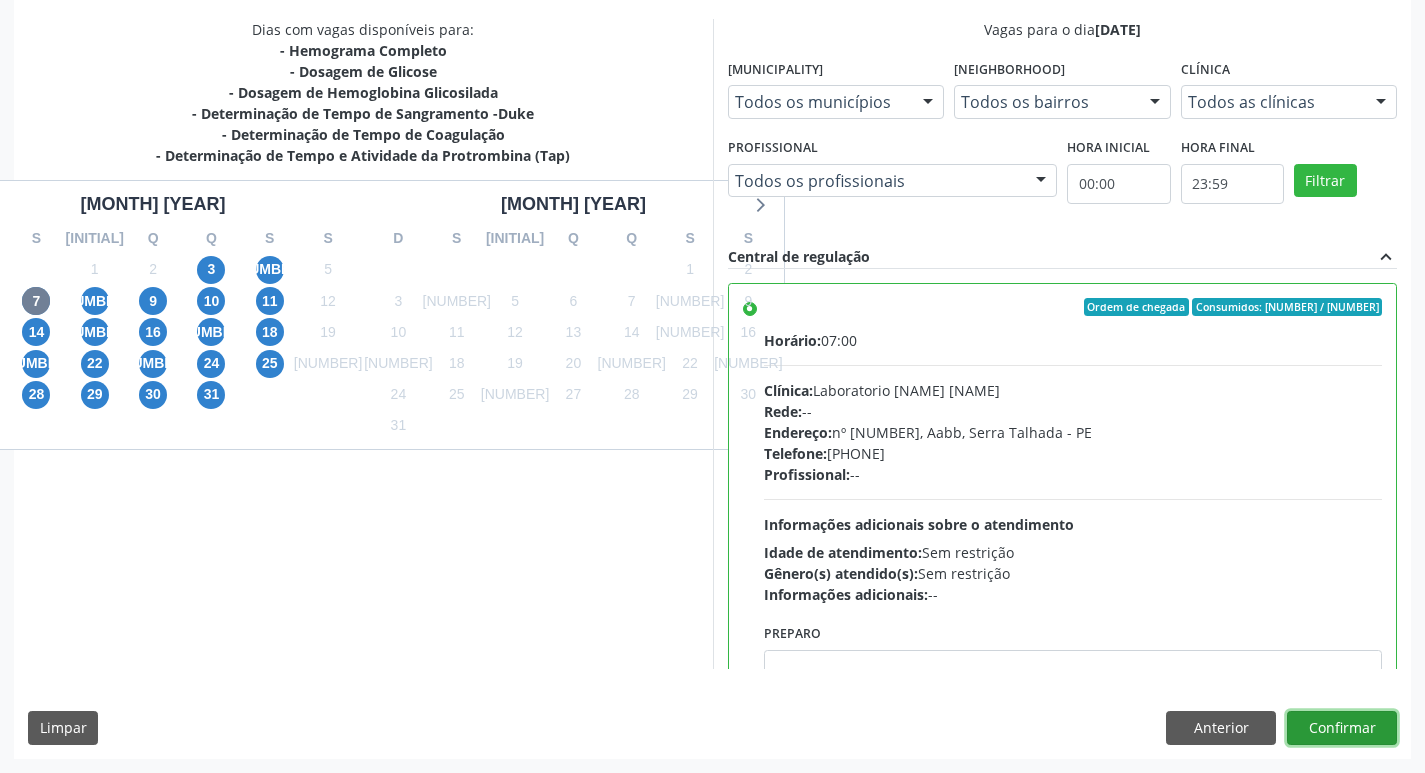 click on "Confirmar" at bounding box center (1342, 728) 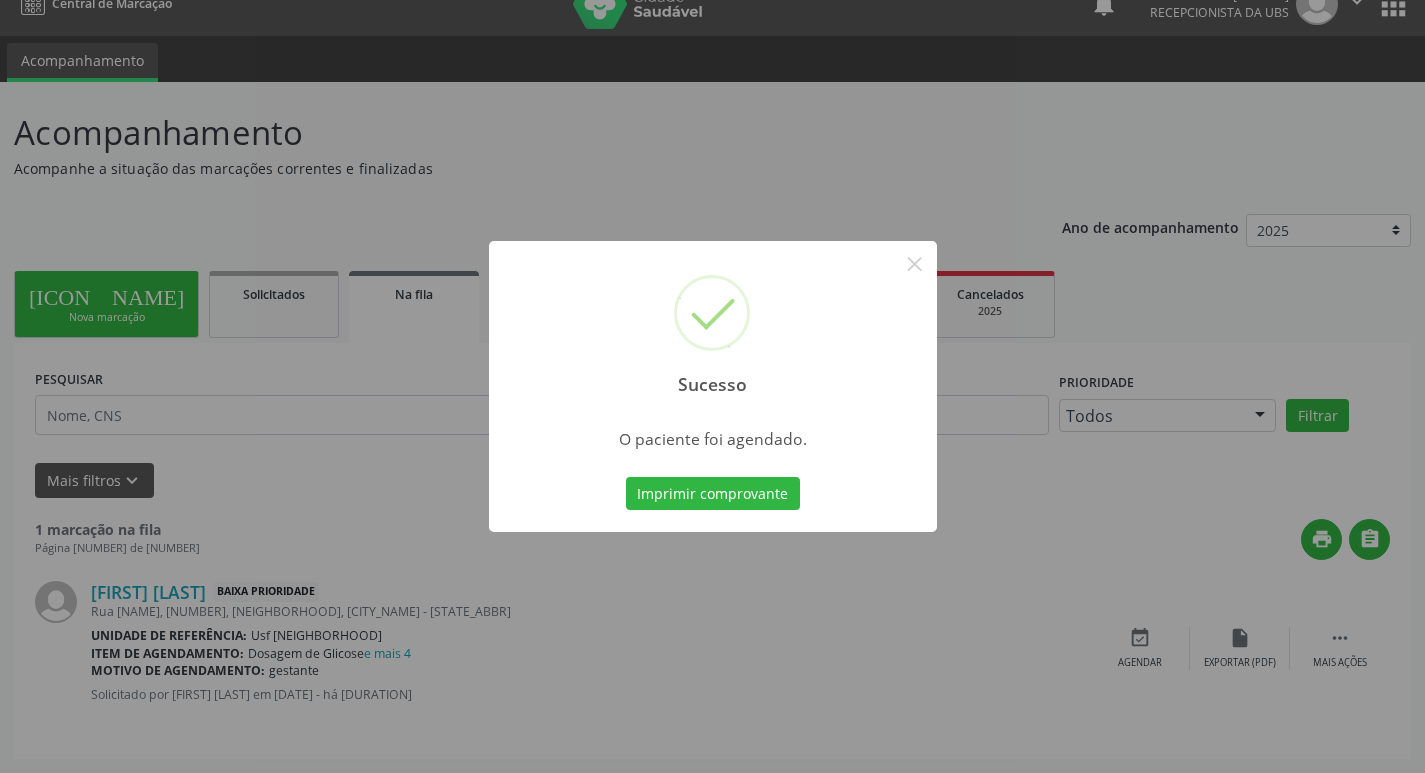 scroll, scrollTop: 0, scrollLeft: 0, axis: both 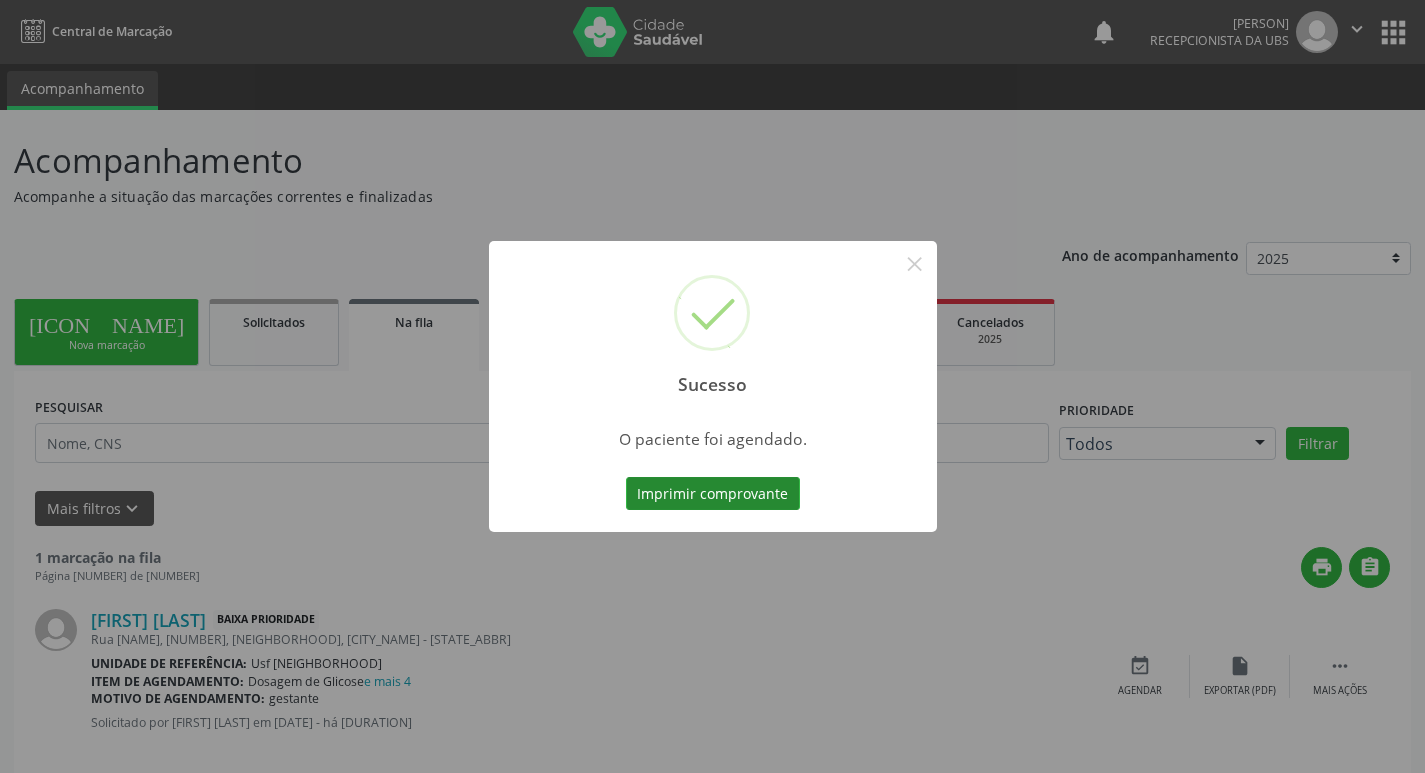 click on "Imprimir comprovante" at bounding box center [713, 494] 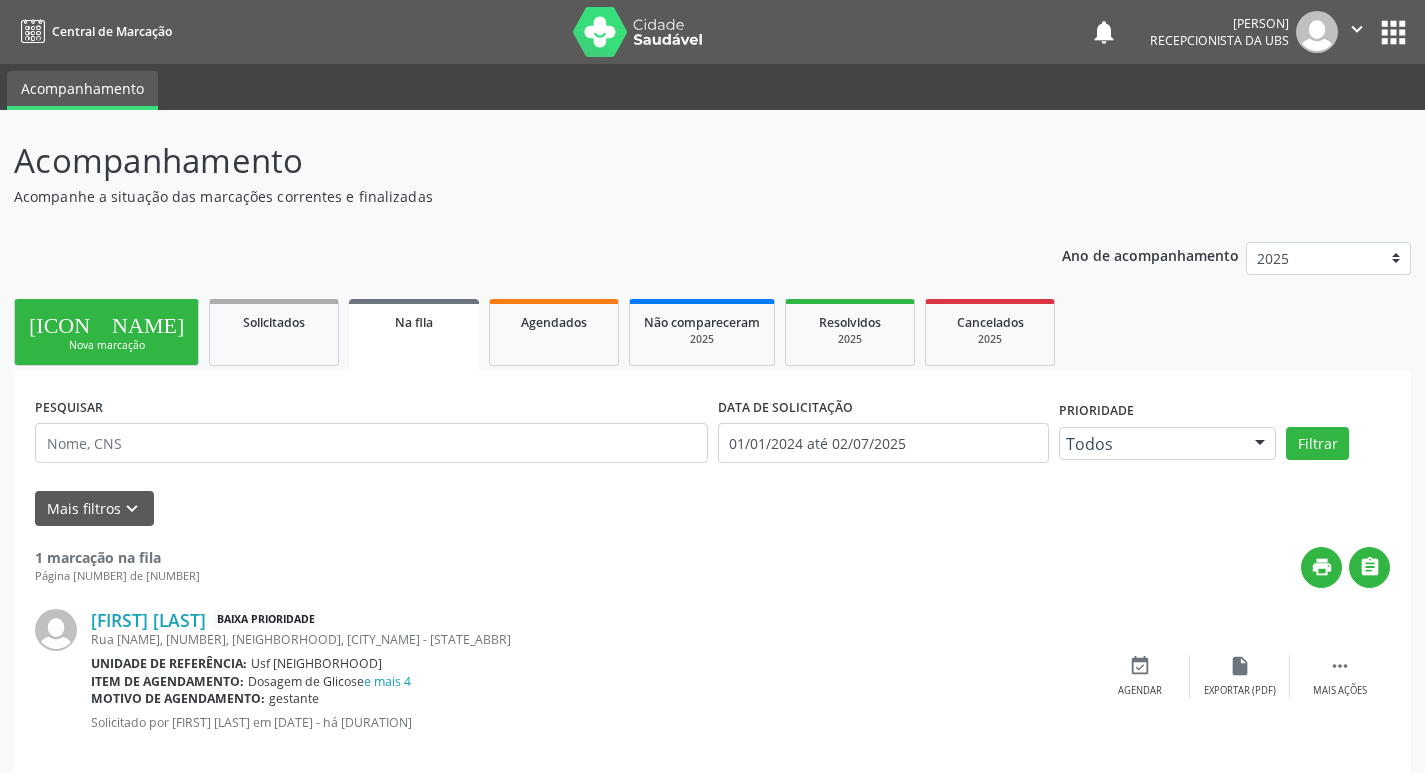 click on "Nova marcação" at bounding box center [106, 345] 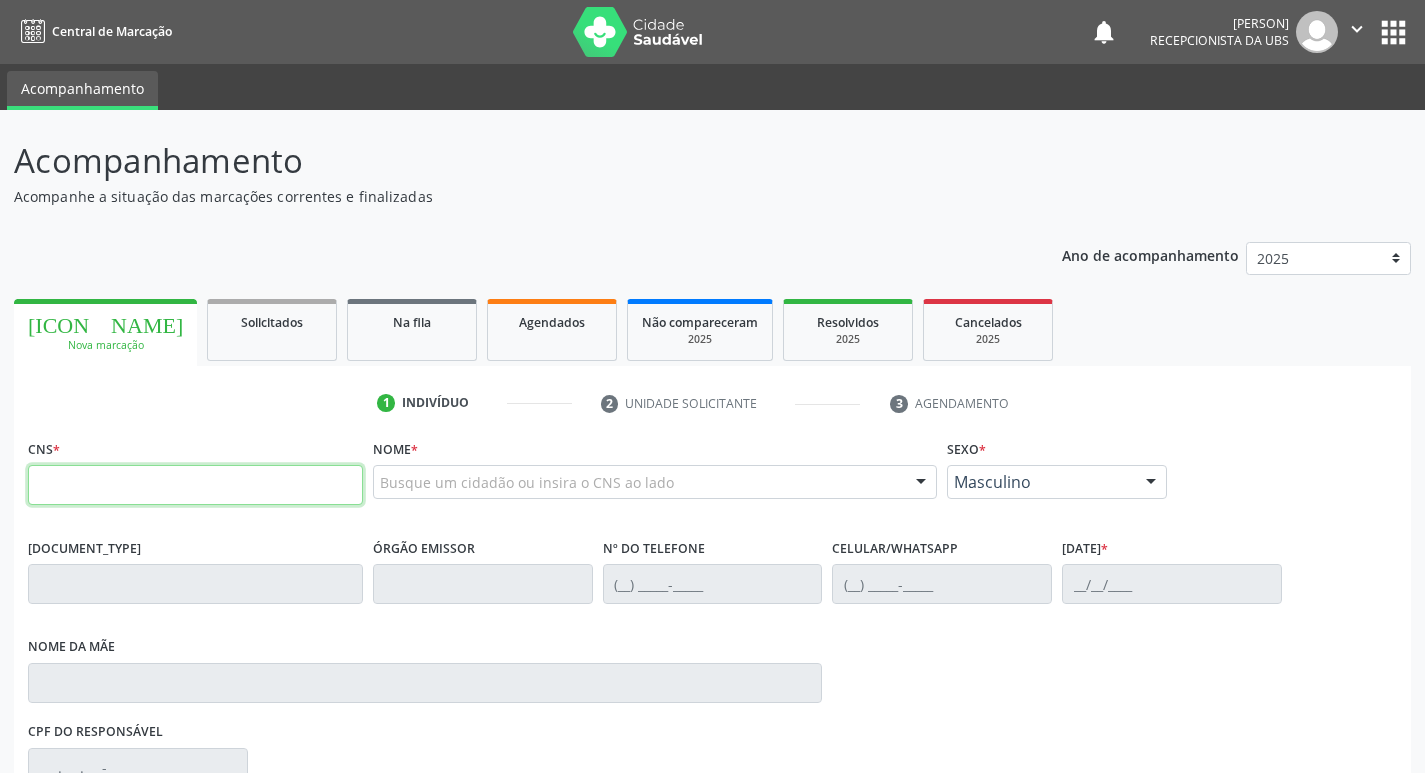 click at bounding box center [195, 485] 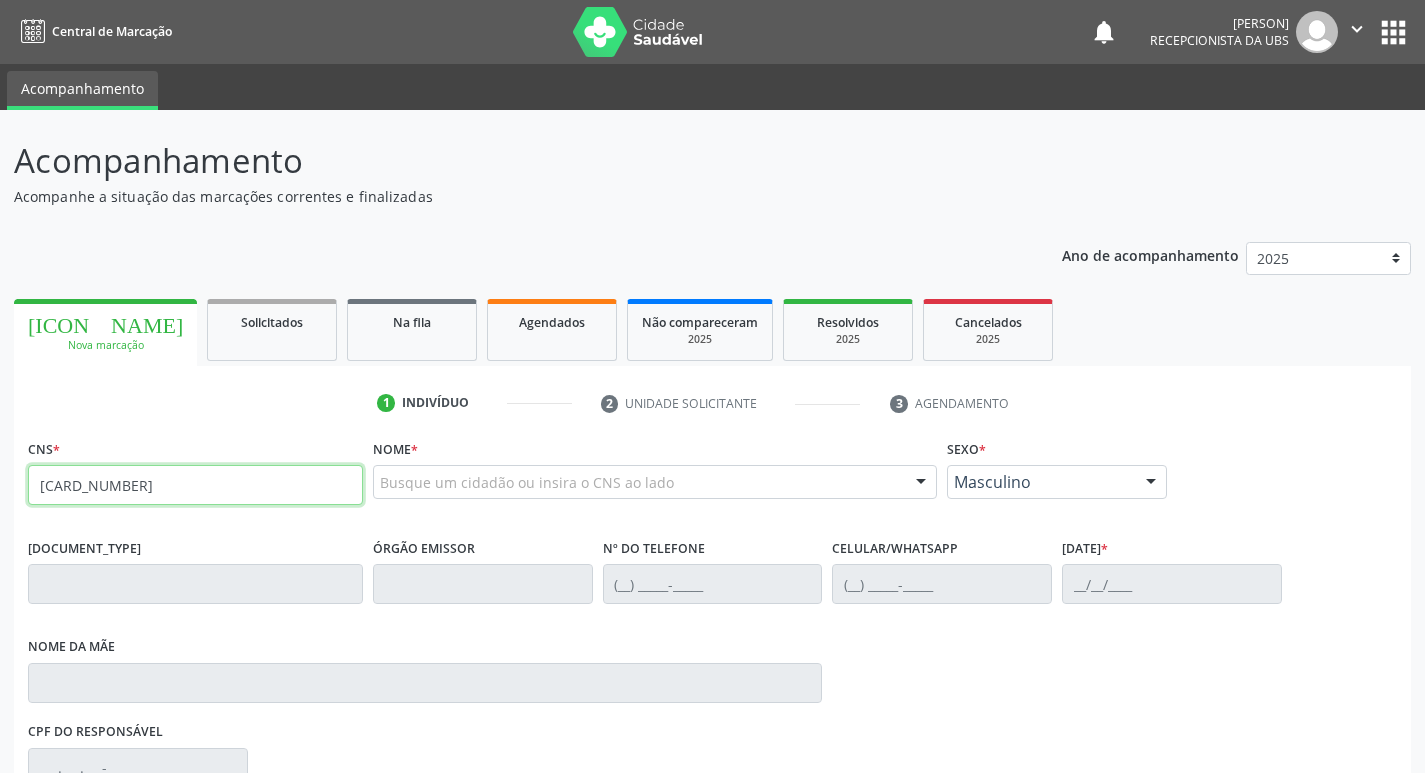 type on "[CARD_NUMBER]" 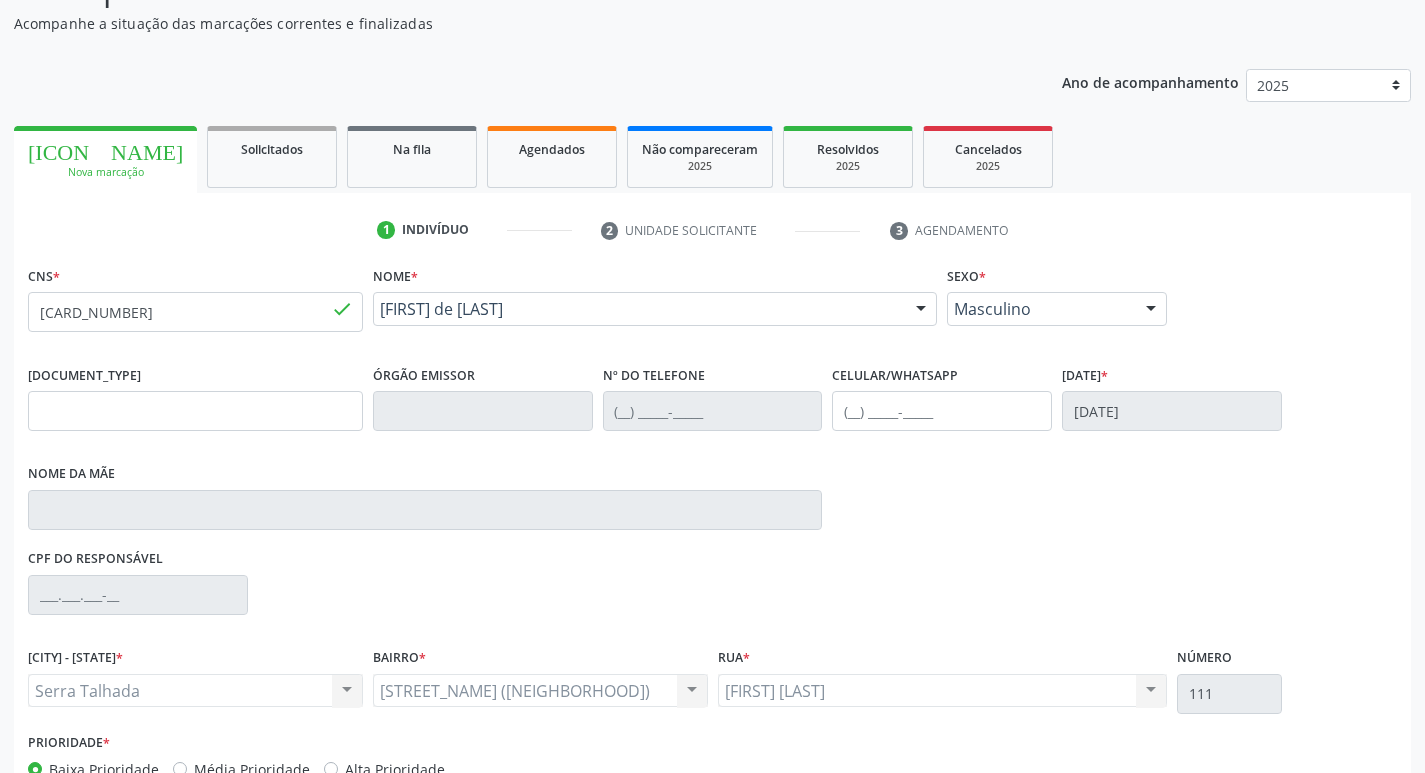 scroll, scrollTop: 200, scrollLeft: 0, axis: vertical 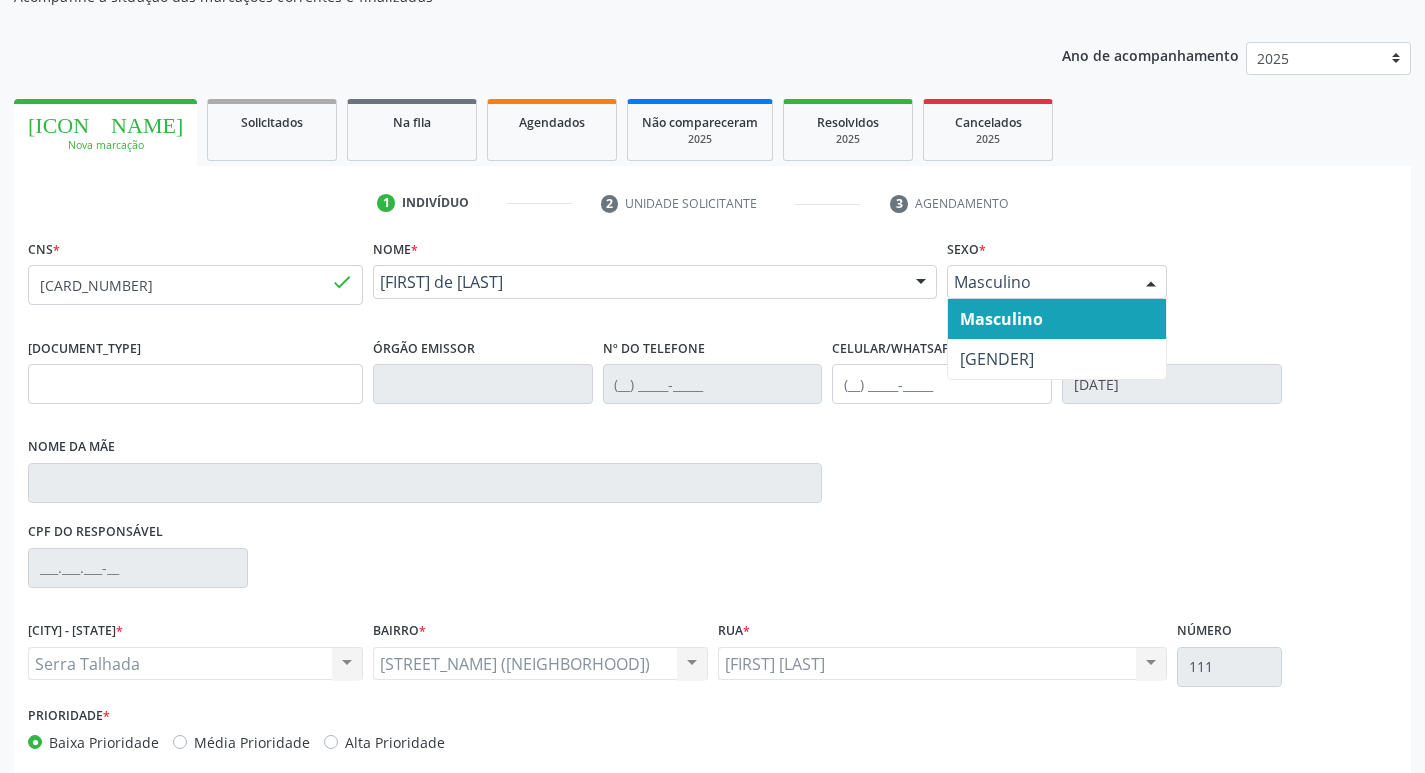 click at bounding box center (1151, 283) 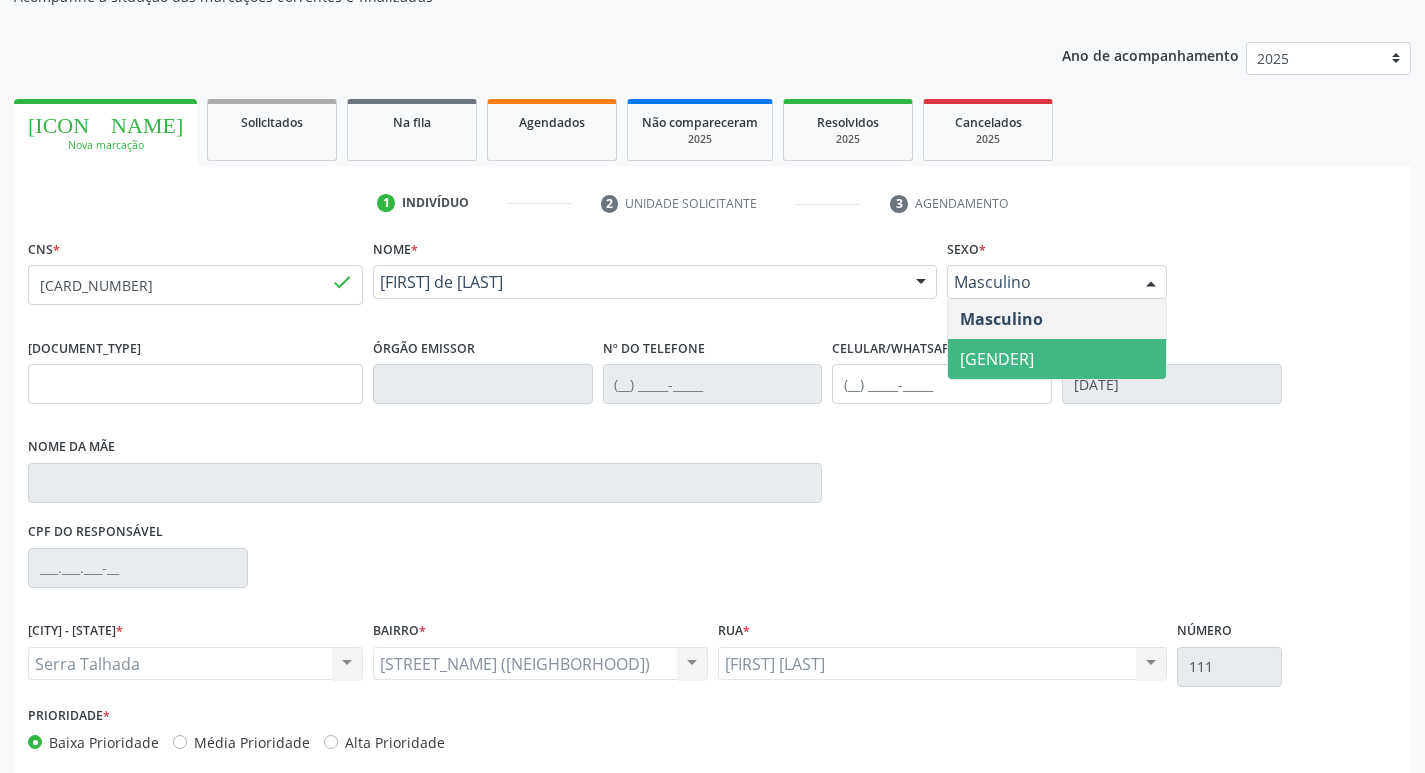 click on "[GENDER]" at bounding box center [1057, 359] 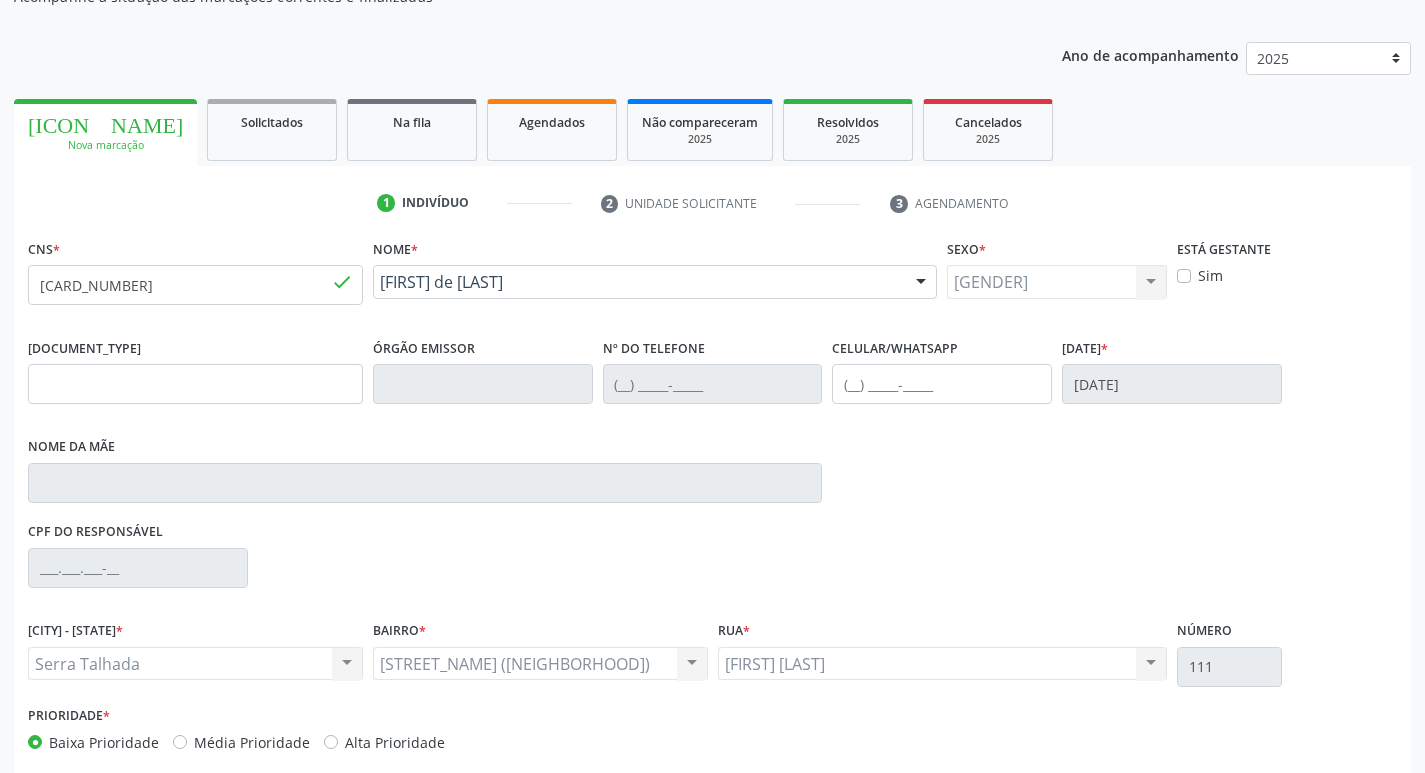 click at bounding box center [921, 283] 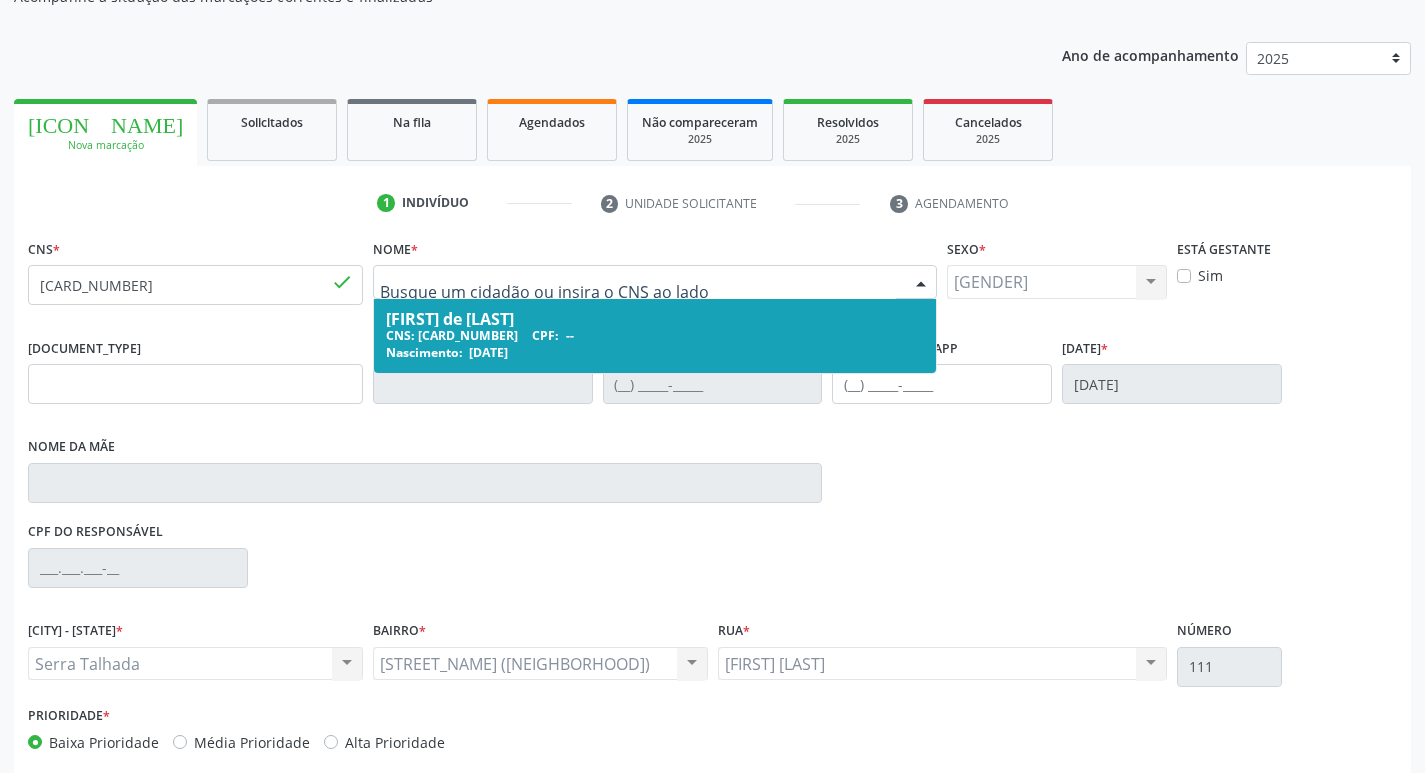 click on "--" at bounding box center (570, 335) 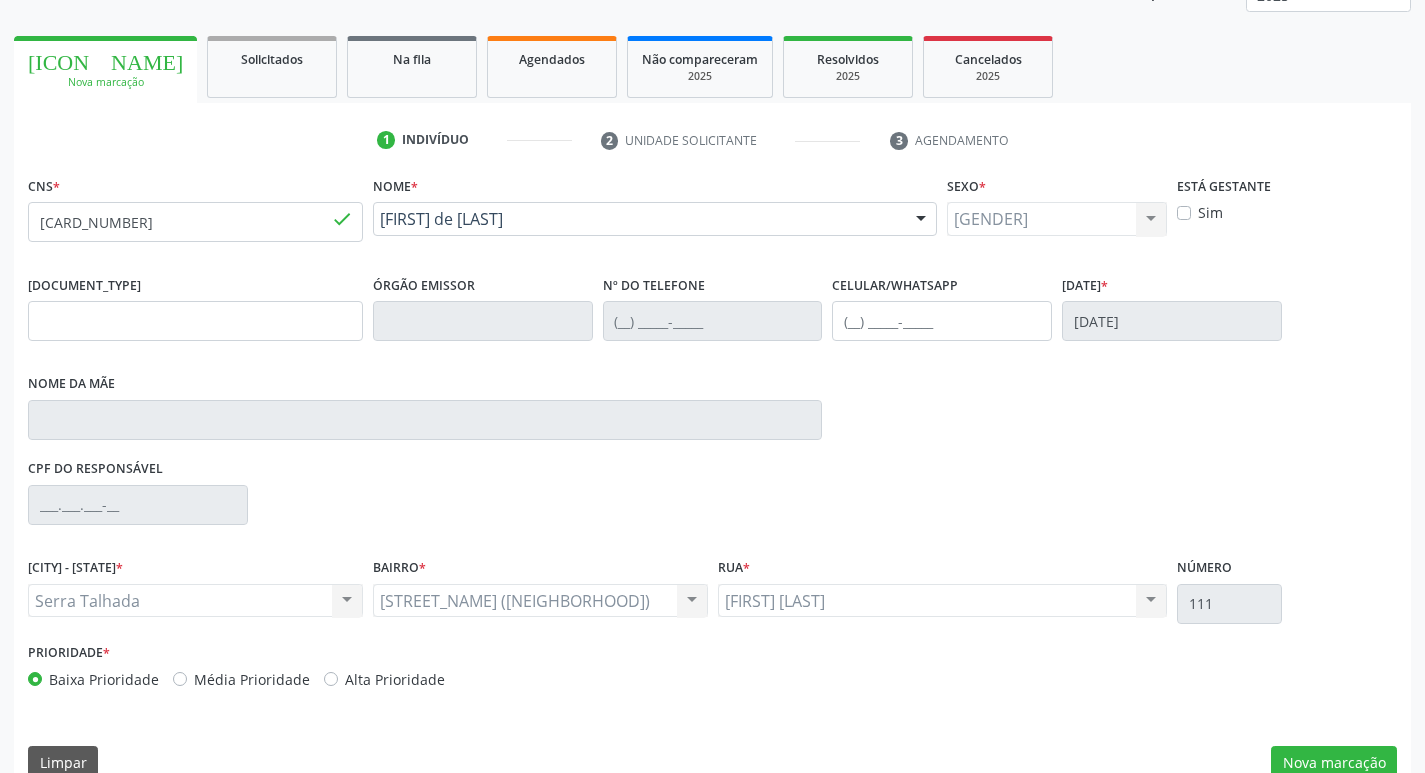 scroll, scrollTop: 297, scrollLeft: 0, axis: vertical 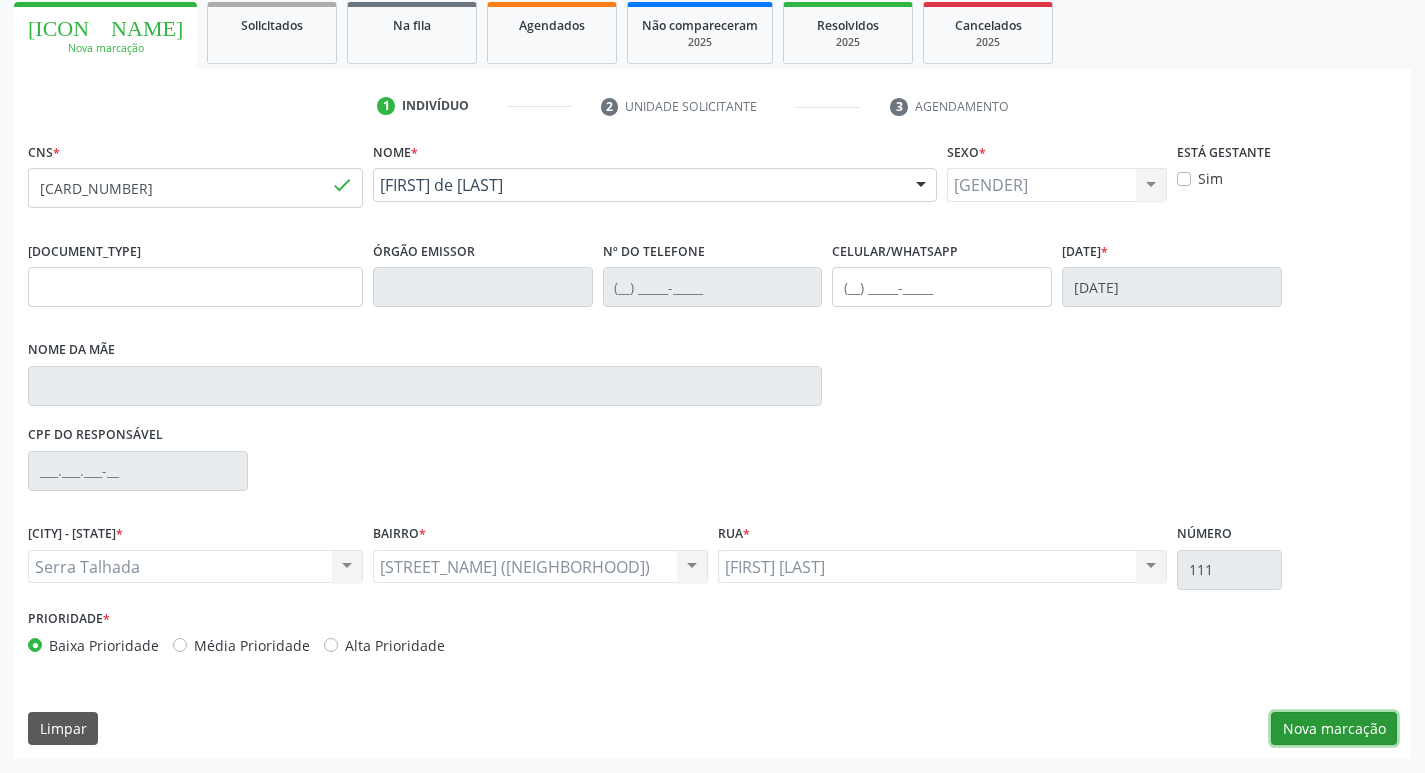 click on "Nova marcação" at bounding box center (1334, 729) 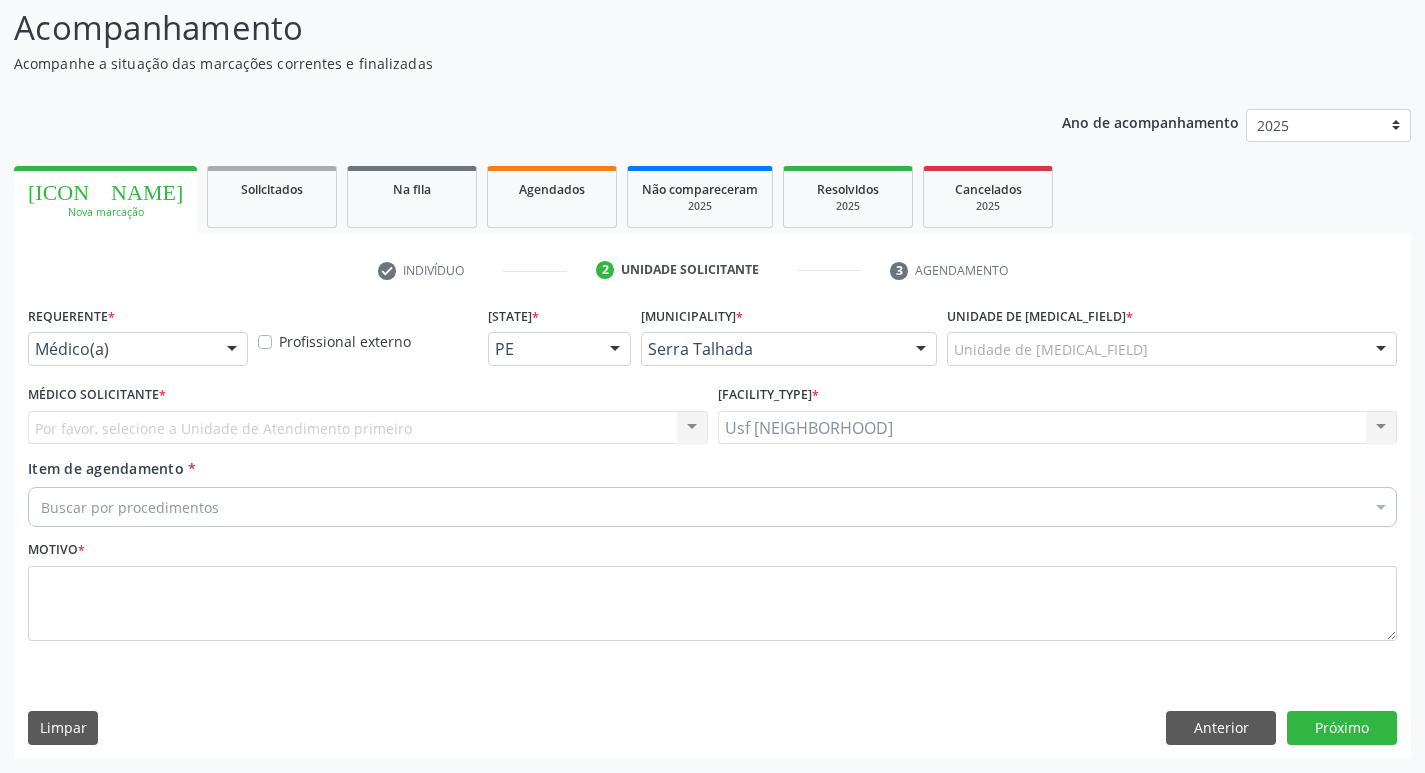 scroll, scrollTop: 133, scrollLeft: 0, axis: vertical 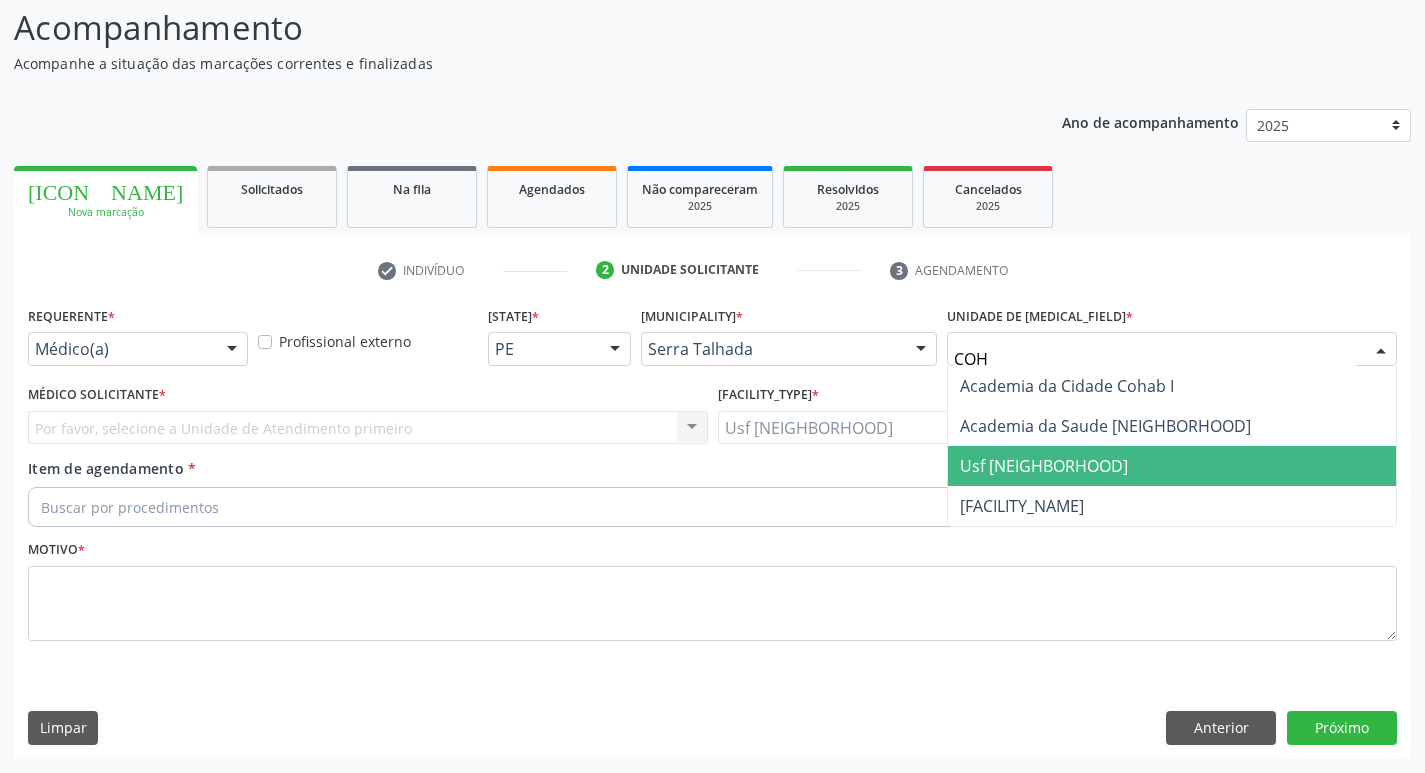 click on "Usf [CITY]" at bounding box center [1172, 466] 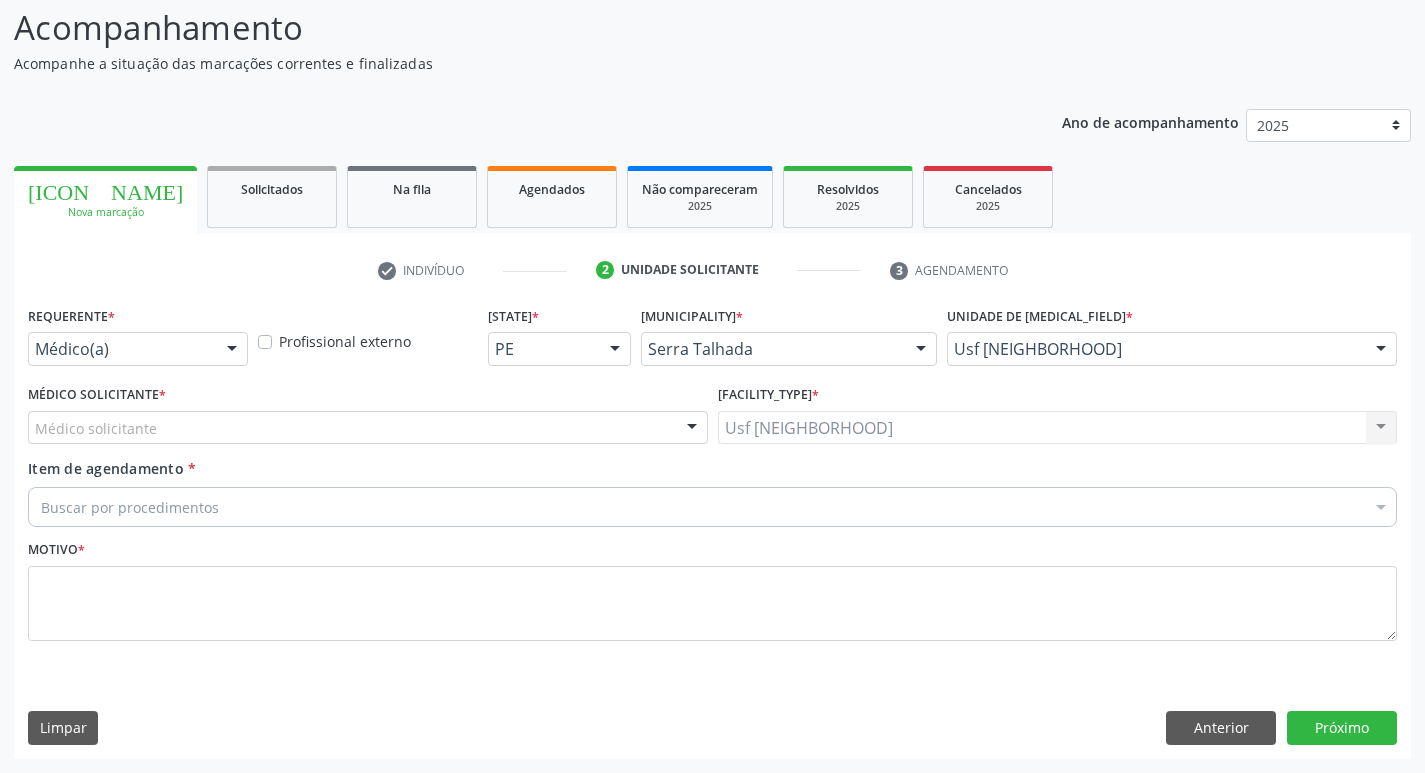 click on "Médico solicitante" at bounding box center [368, 428] 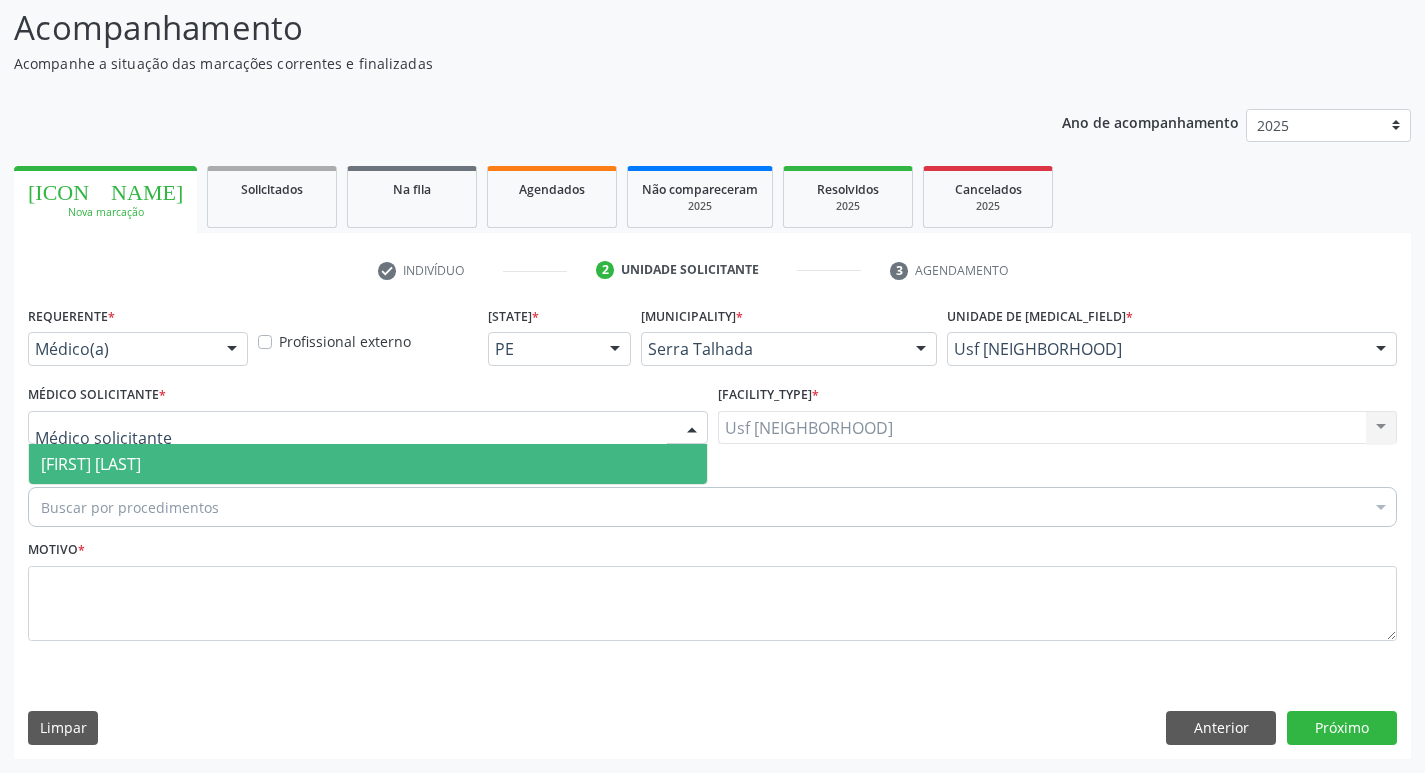 click on "[NAME]" at bounding box center [91, 464] 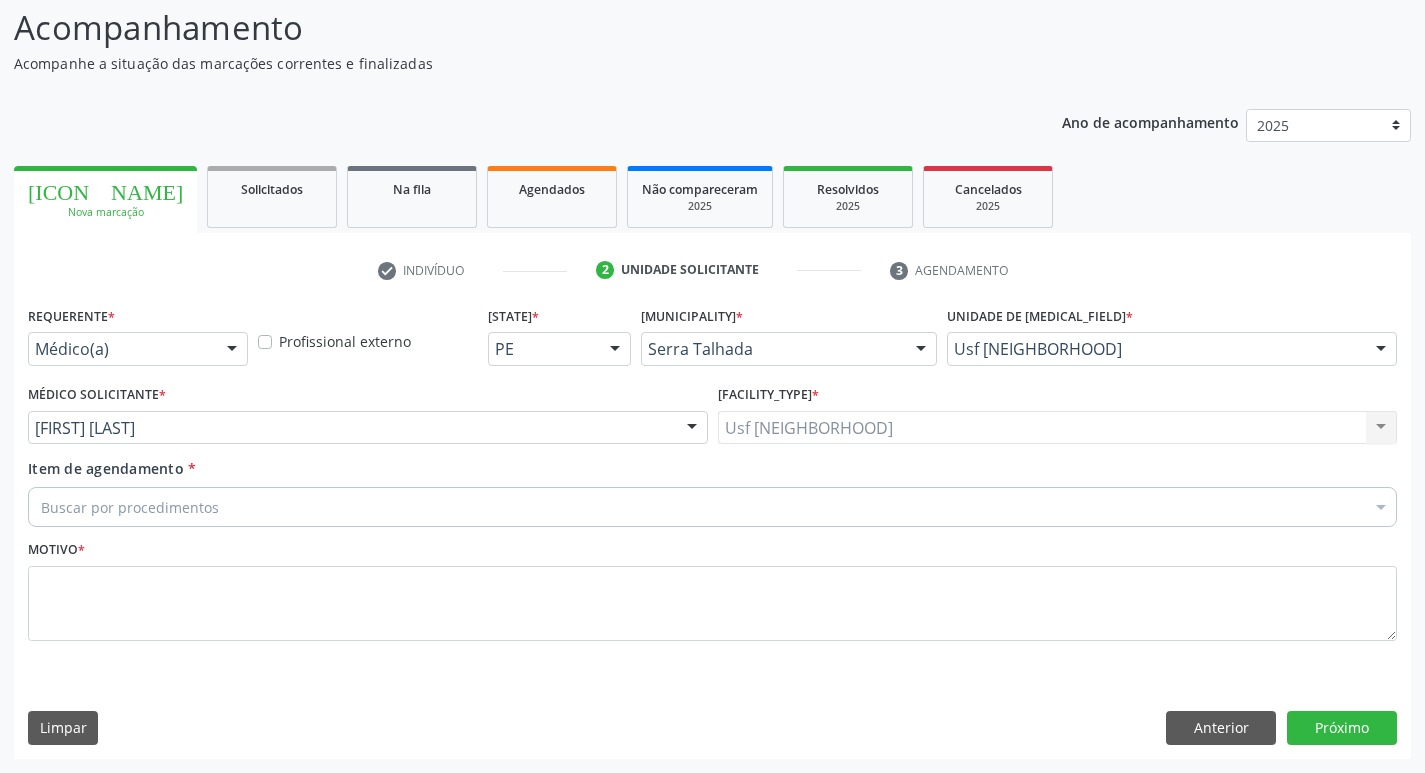 click on "[SEARCH_PROCEDURES]" at bounding box center (712, 507) 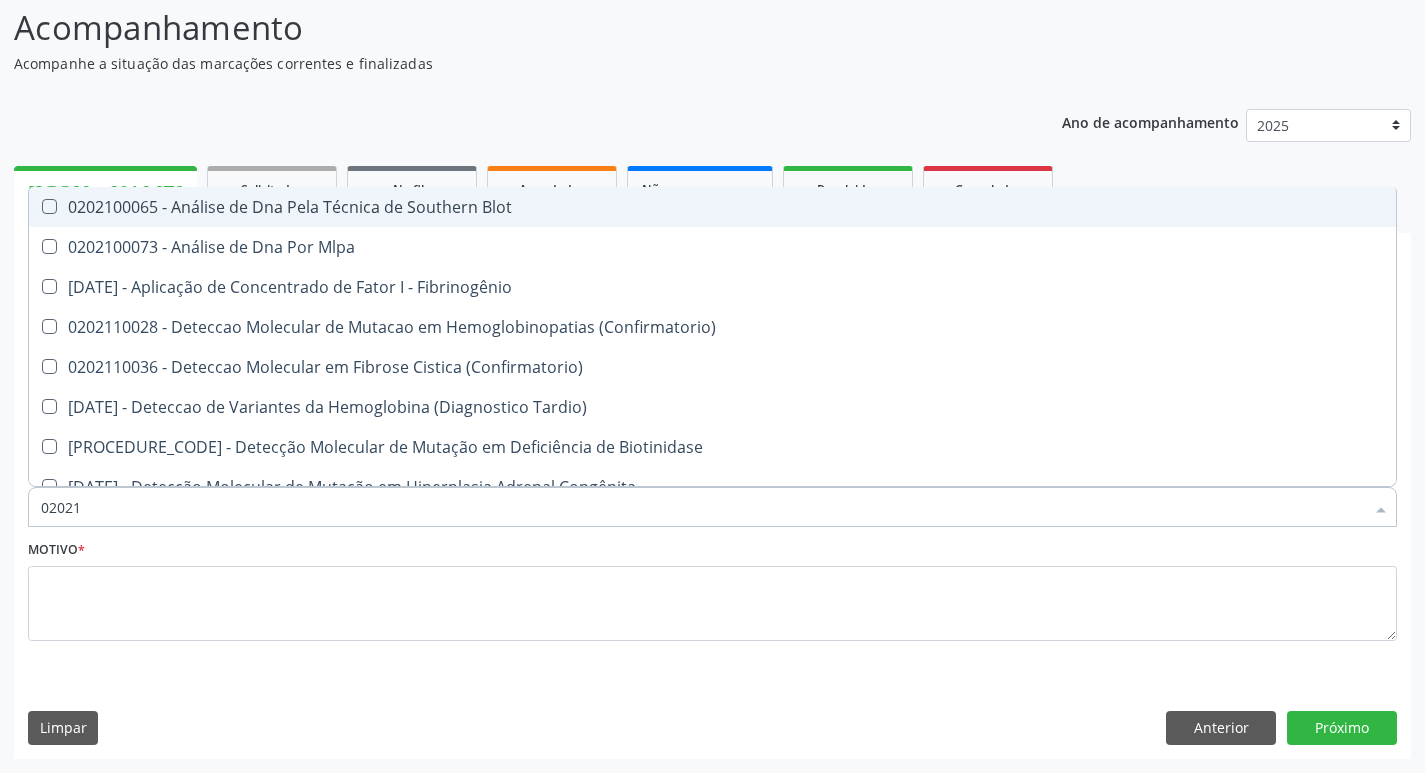 type on "0202" 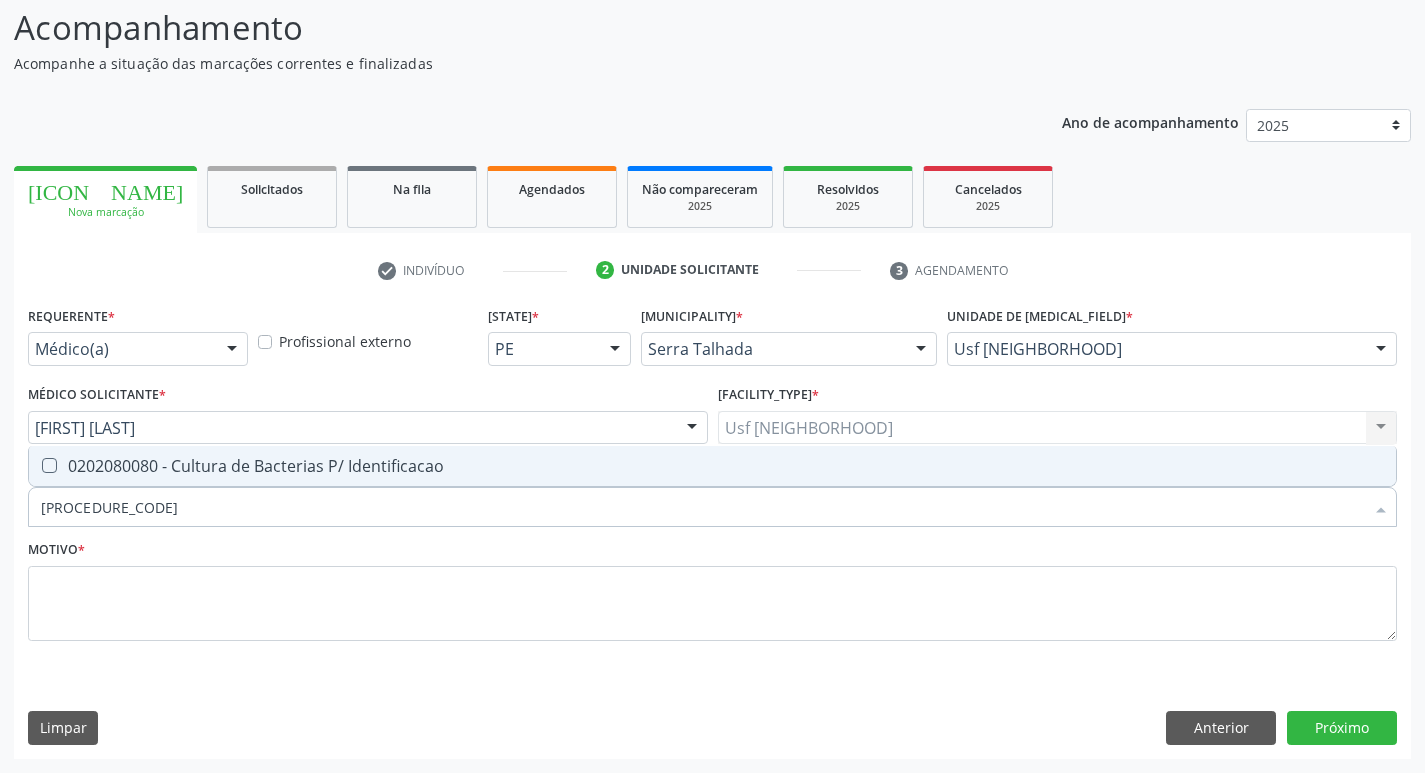 click on "[PROCEDURE_CODE] - Cultura de Bacterias P/ Identificacao" at bounding box center [712, 466] 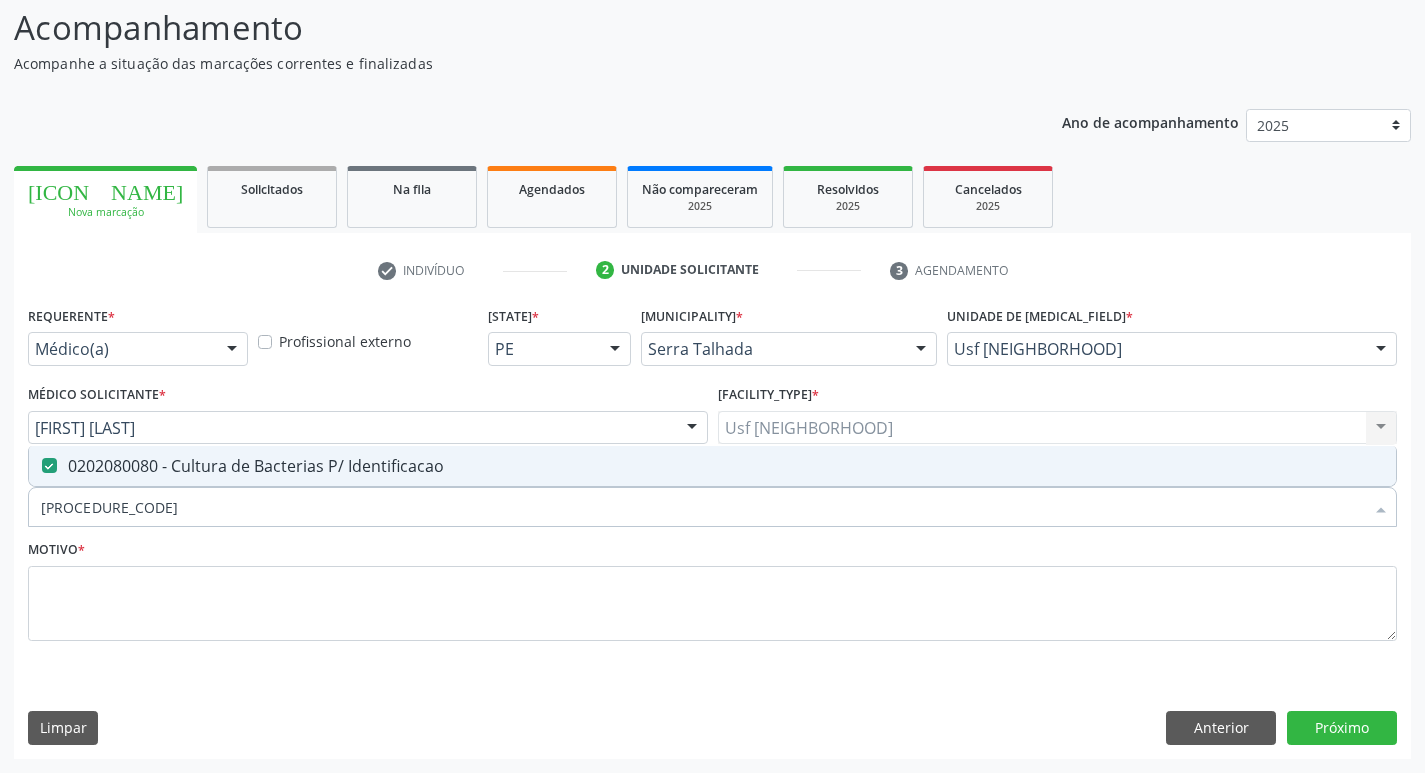 drag, startPoint x: 123, startPoint y: 504, endPoint x: 0, endPoint y: 503, distance: 123.00407 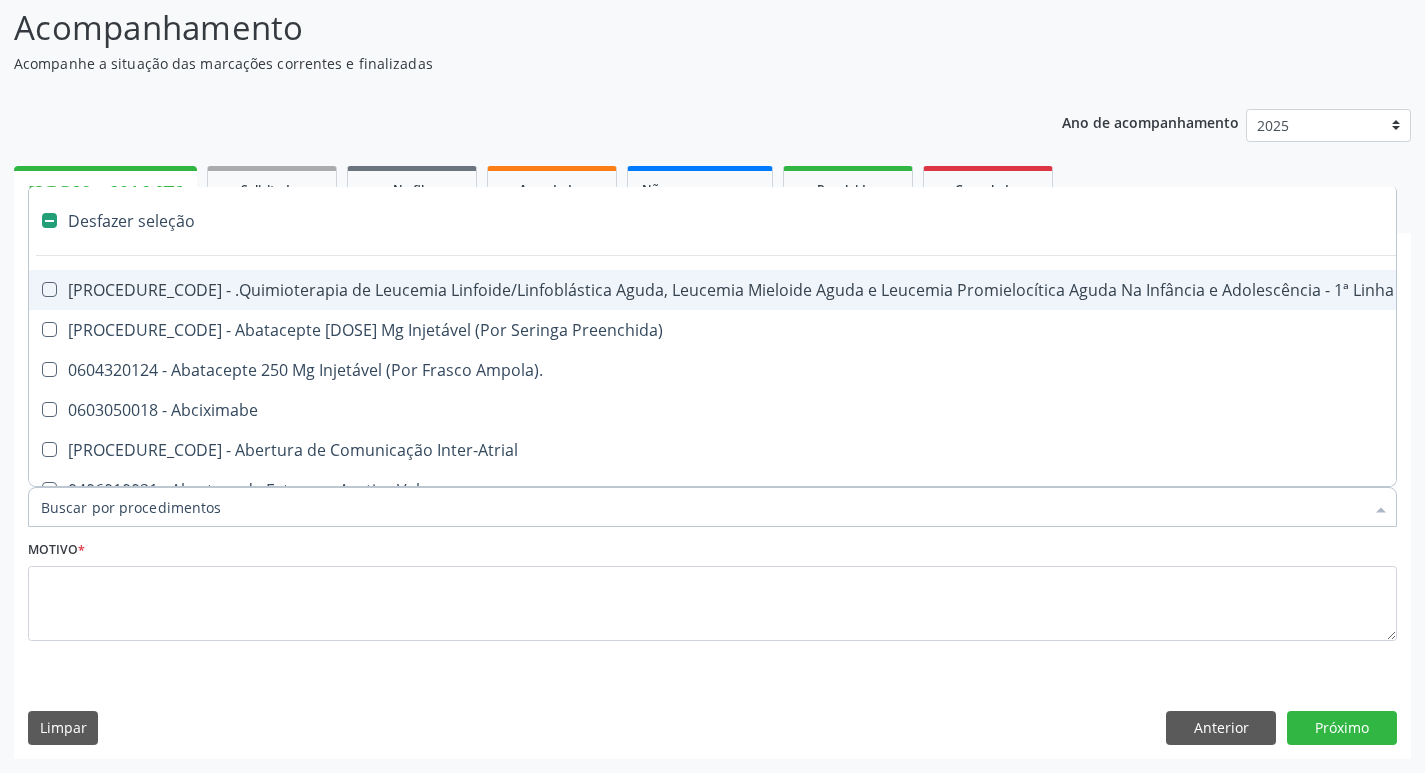 click on "Item de agendamento
*" at bounding box center [702, 507] 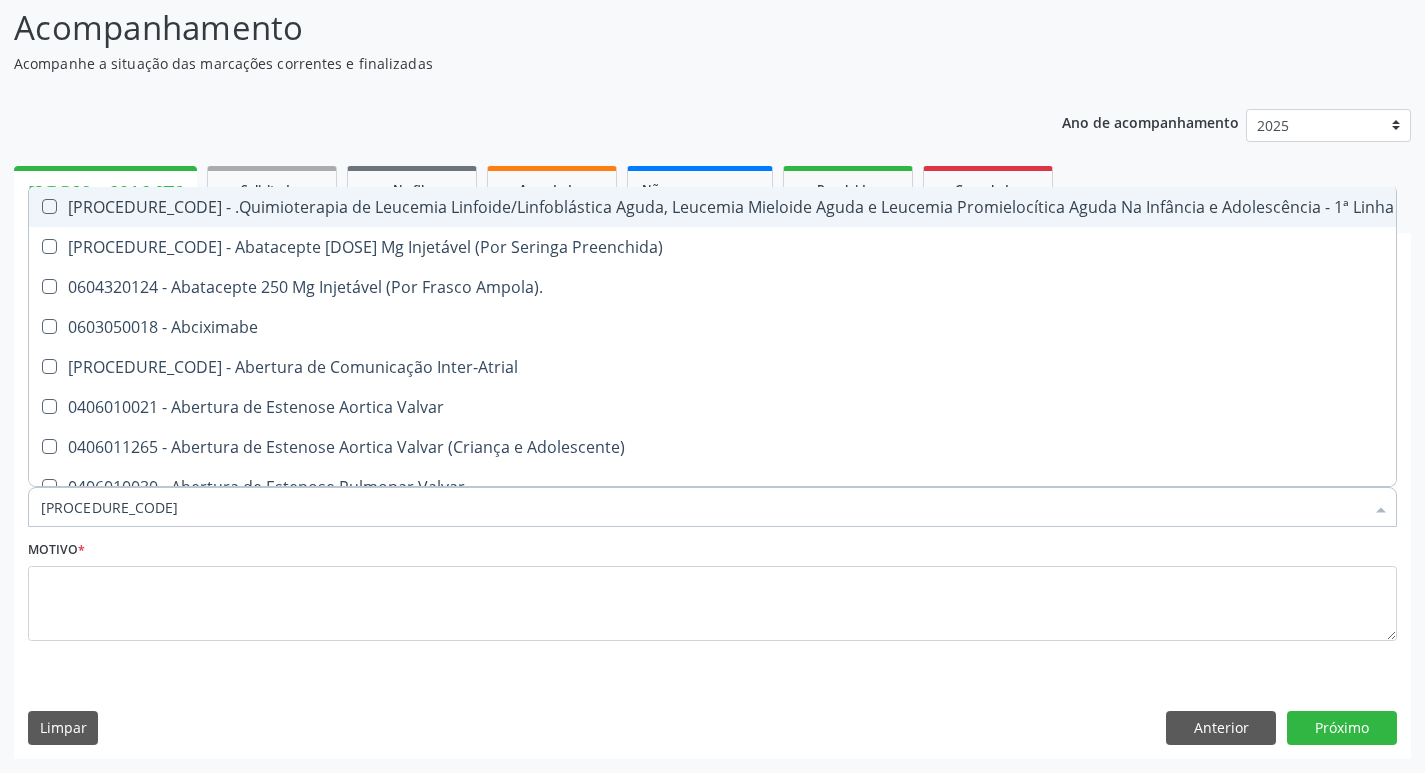 type on "0202" 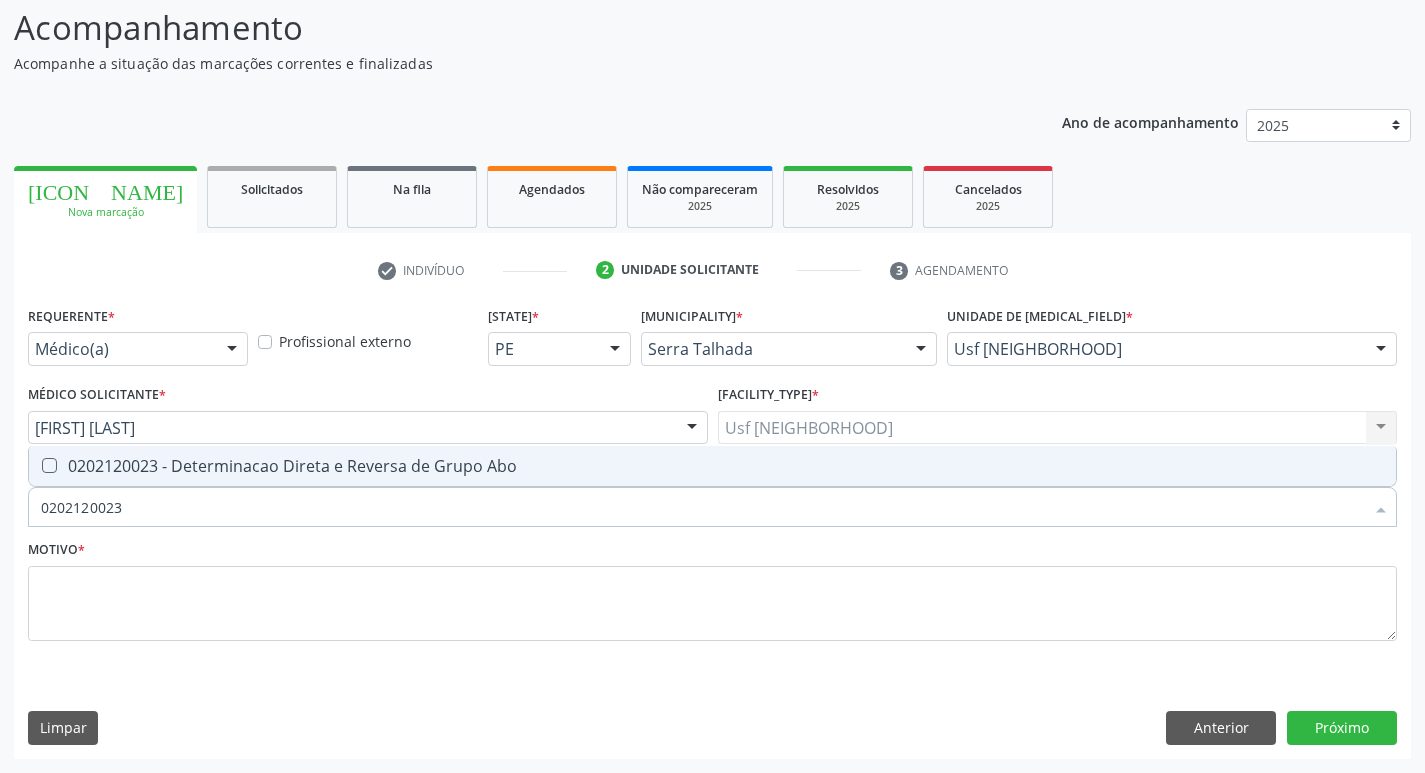 click at bounding box center (49, 465) 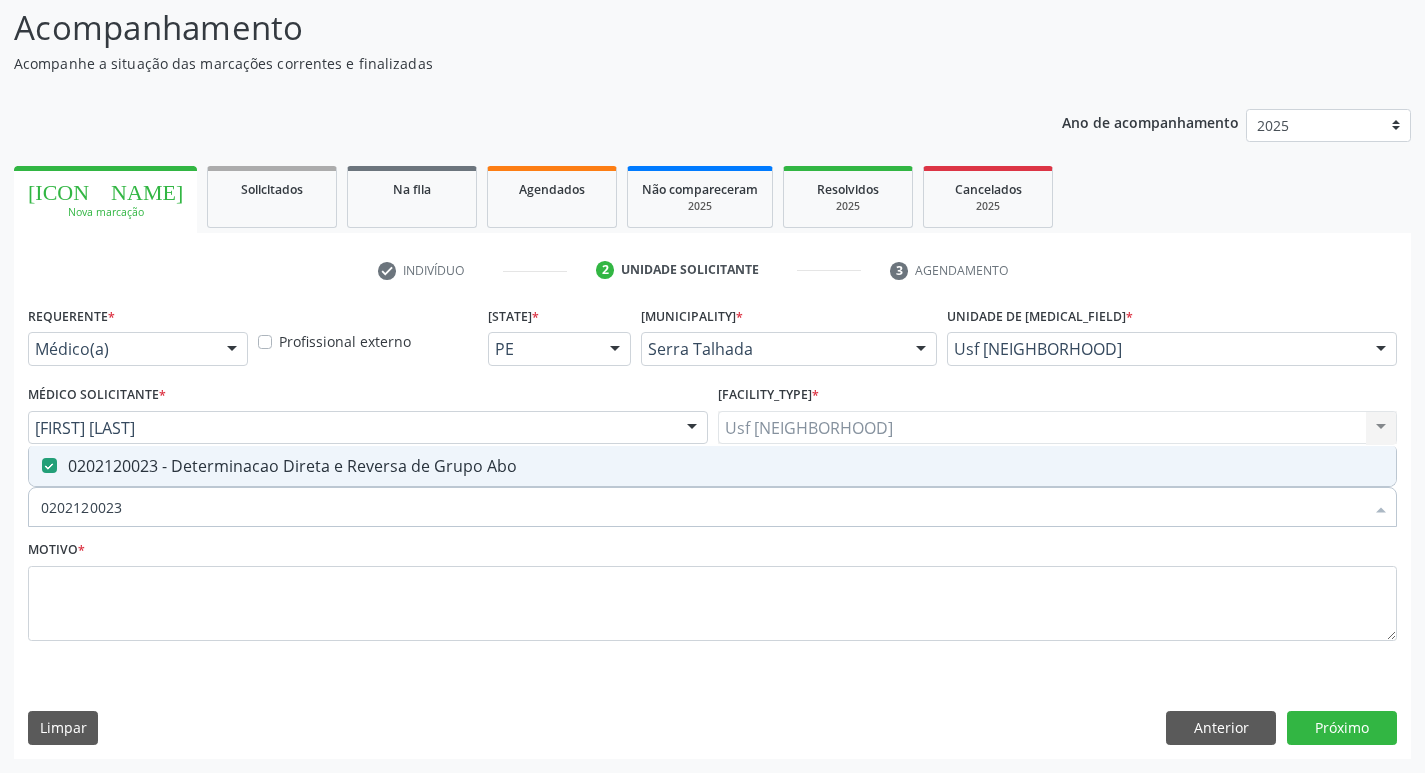 drag, startPoint x: 153, startPoint y: 504, endPoint x: 0, endPoint y: 504, distance: 153 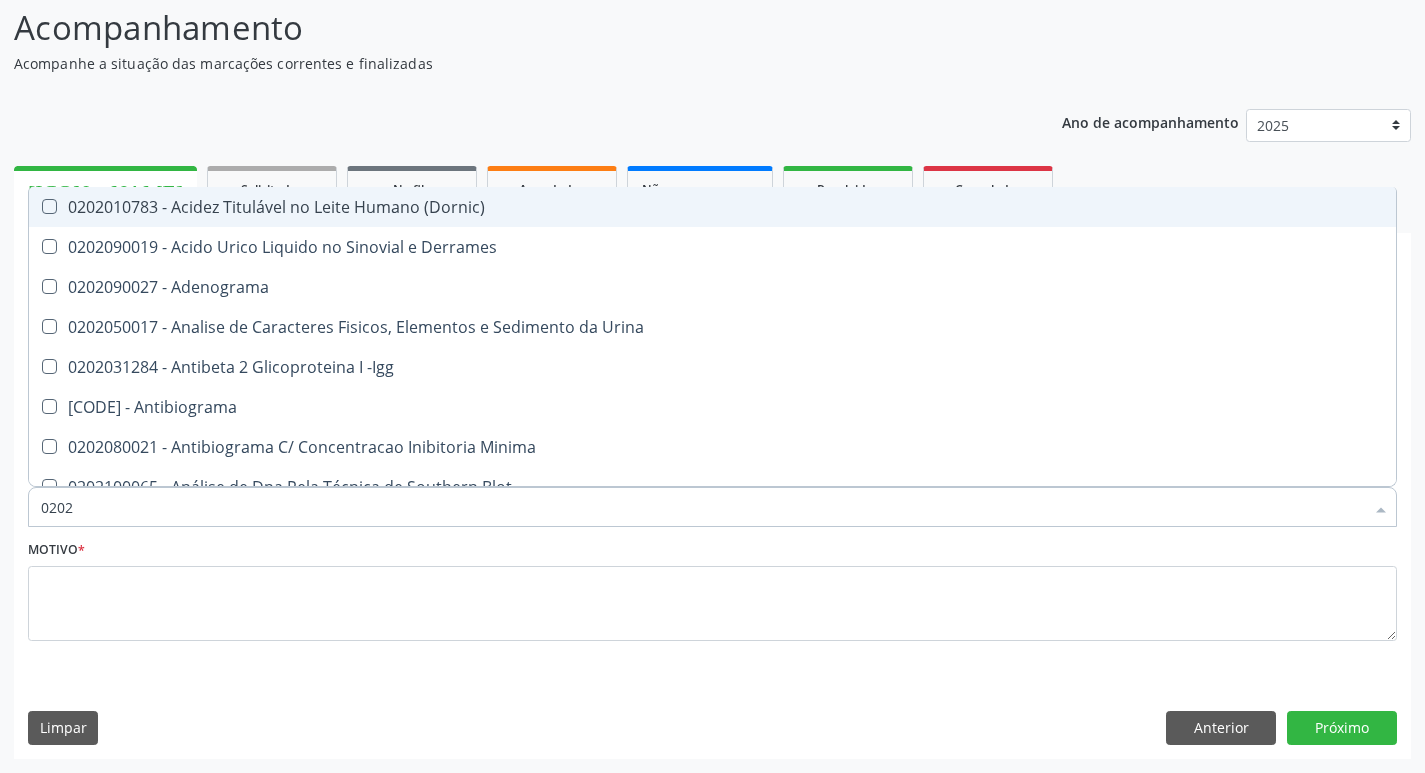 type on "02020" 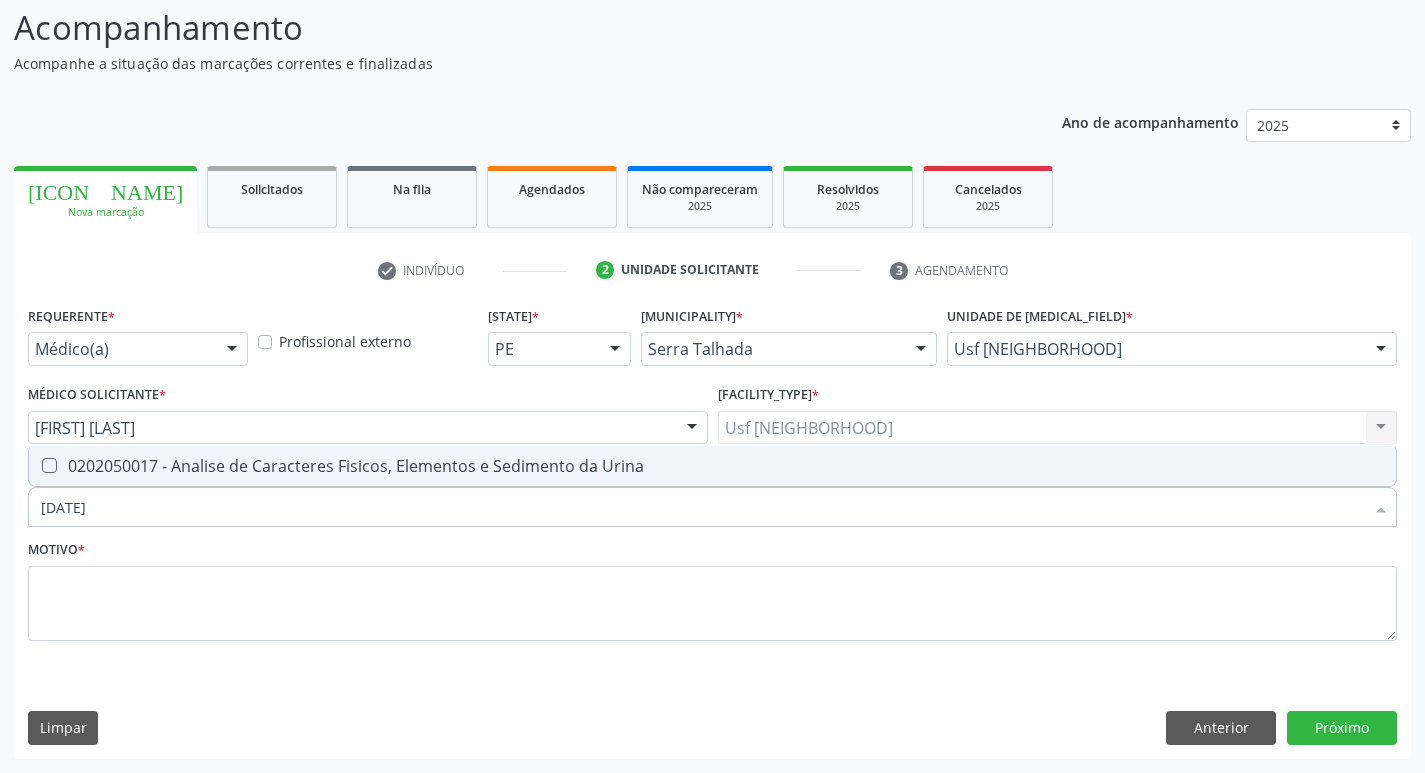 click on "0202050017 - Analise de Caracteres Fisicos, Elementos e Sedimento da Urina" at bounding box center [712, 466] 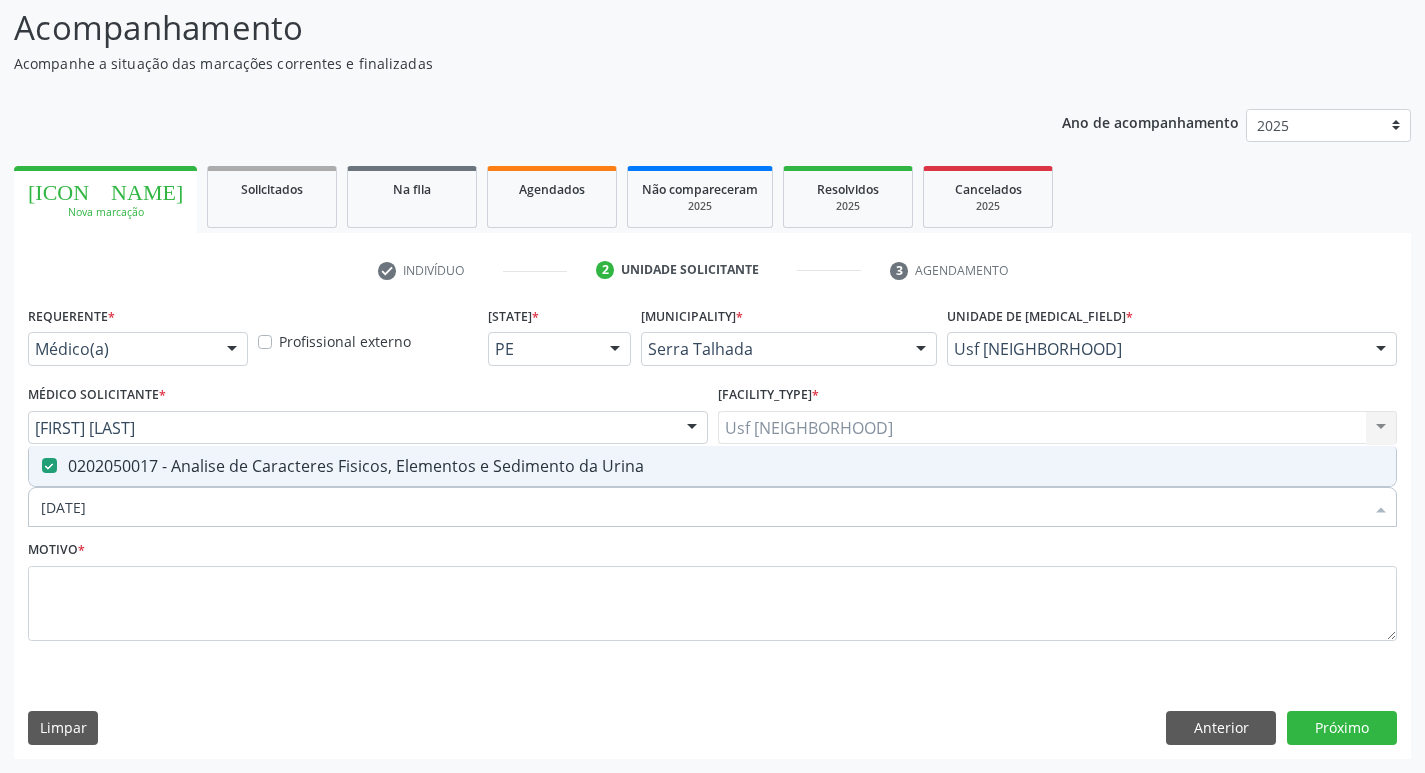 drag, startPoint x: 123, startPoint y: 516, endPoint x: 0, endPoint y: 517, distance: 123.00407 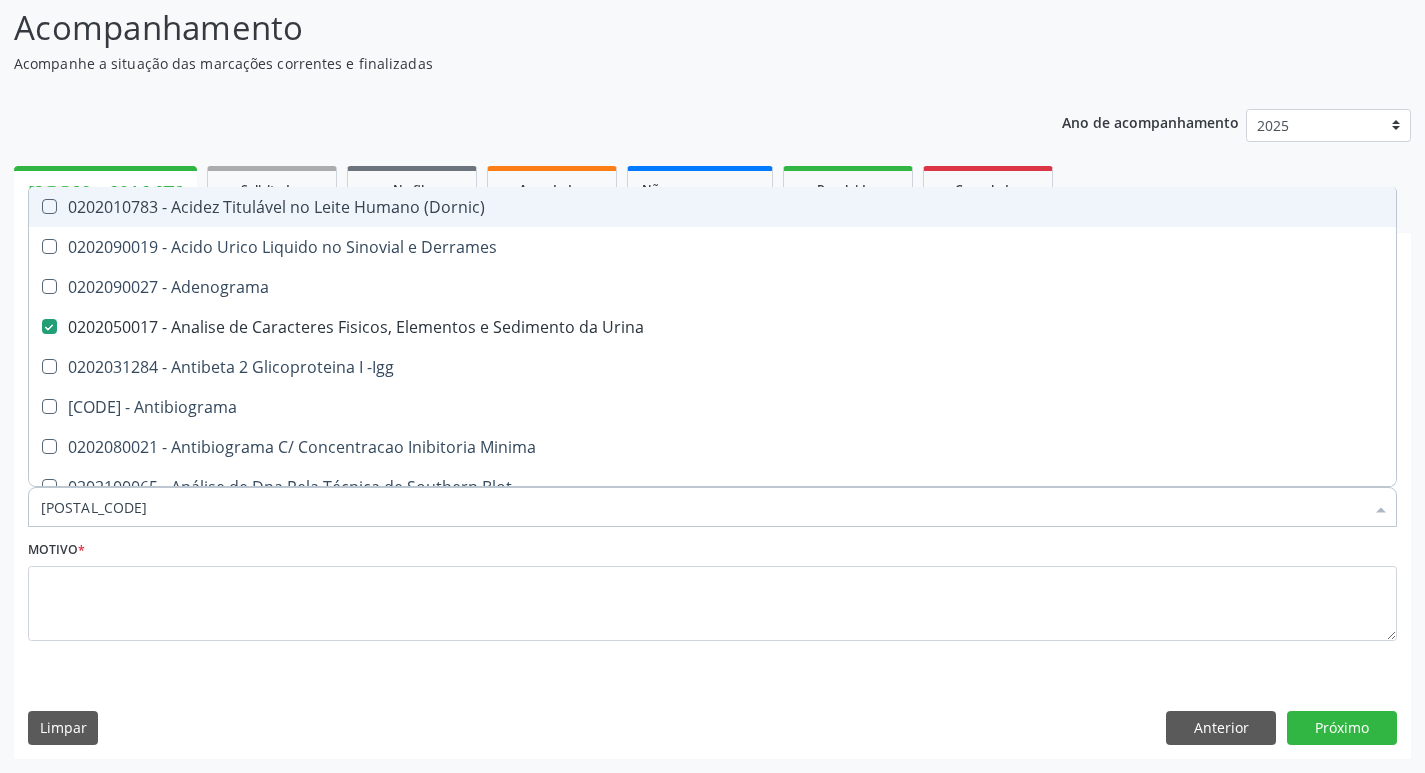 type on "020201" 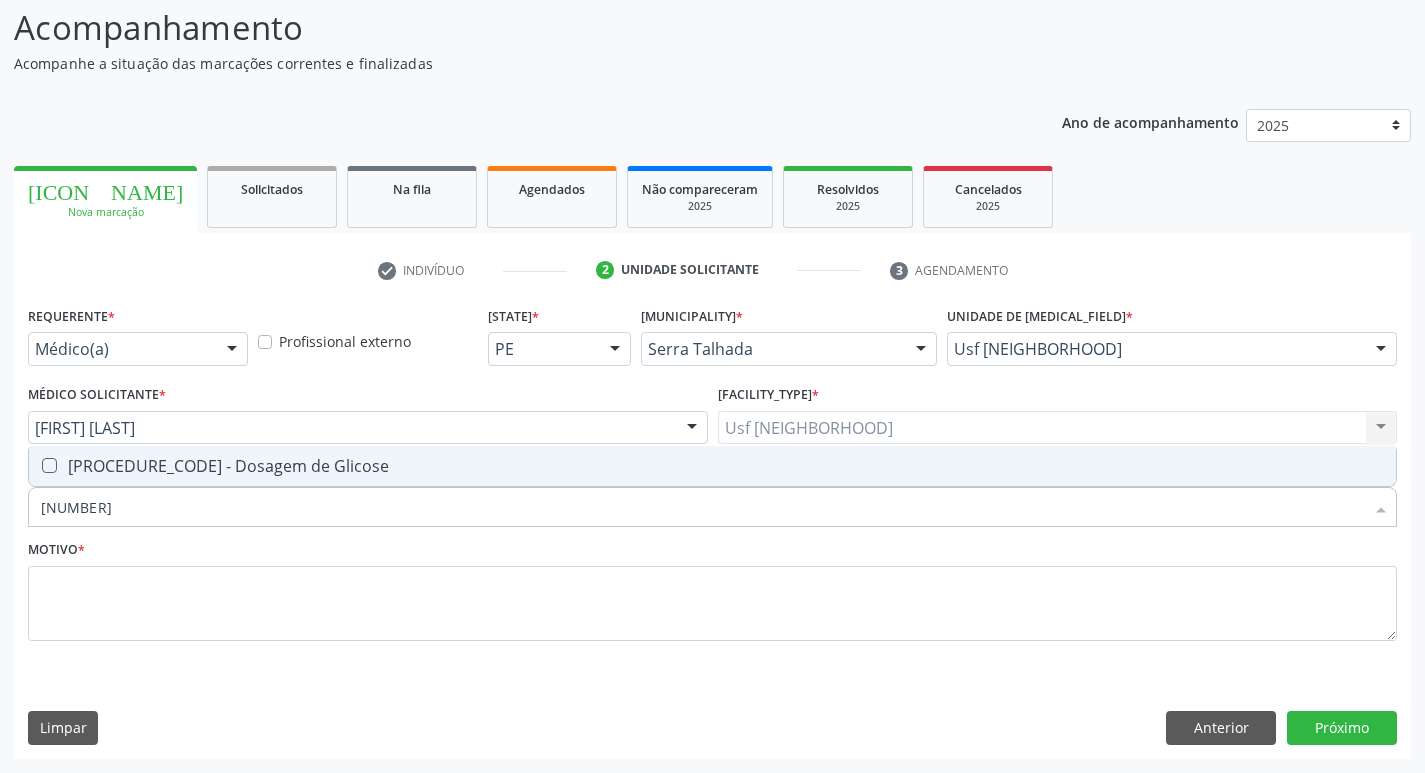 click at bounding box center [49, 465] 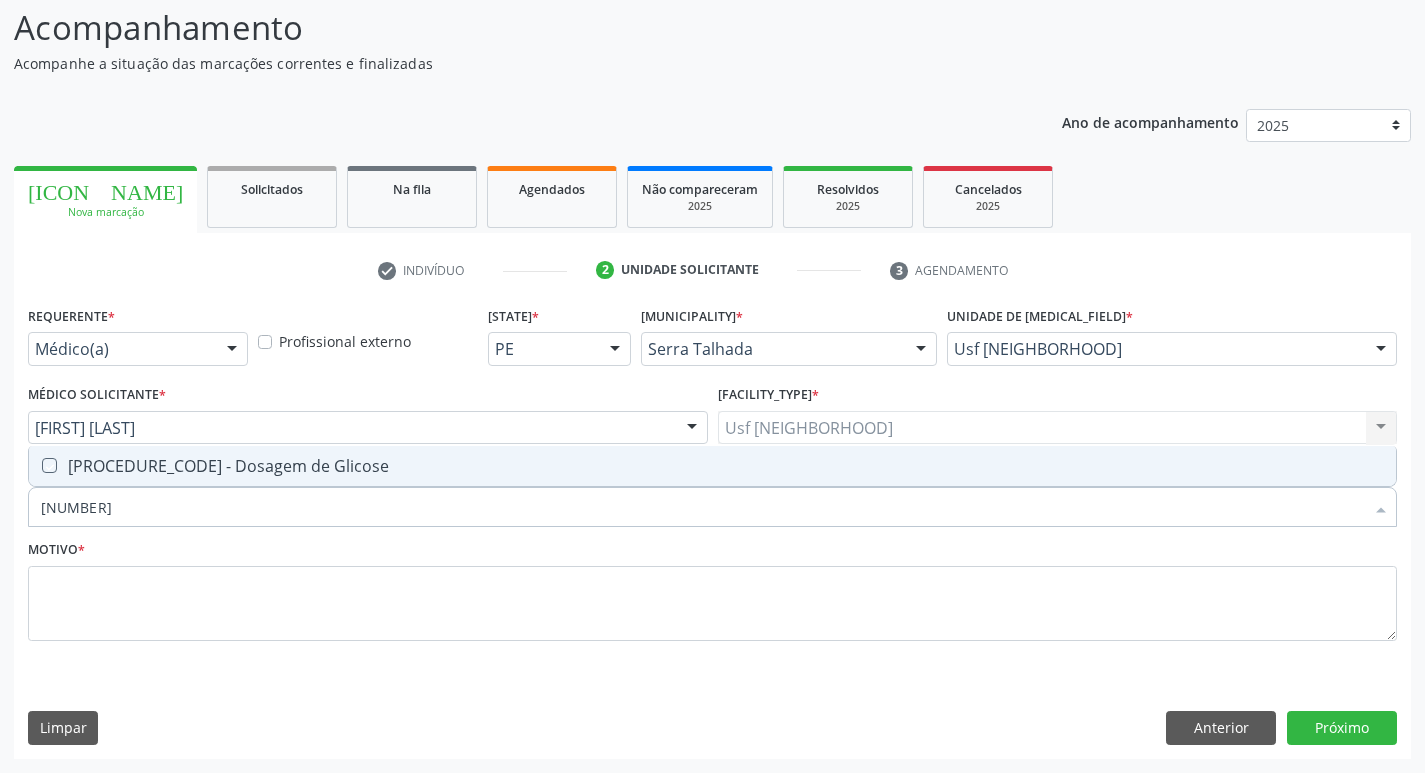 click at bounding box center [35, 465] 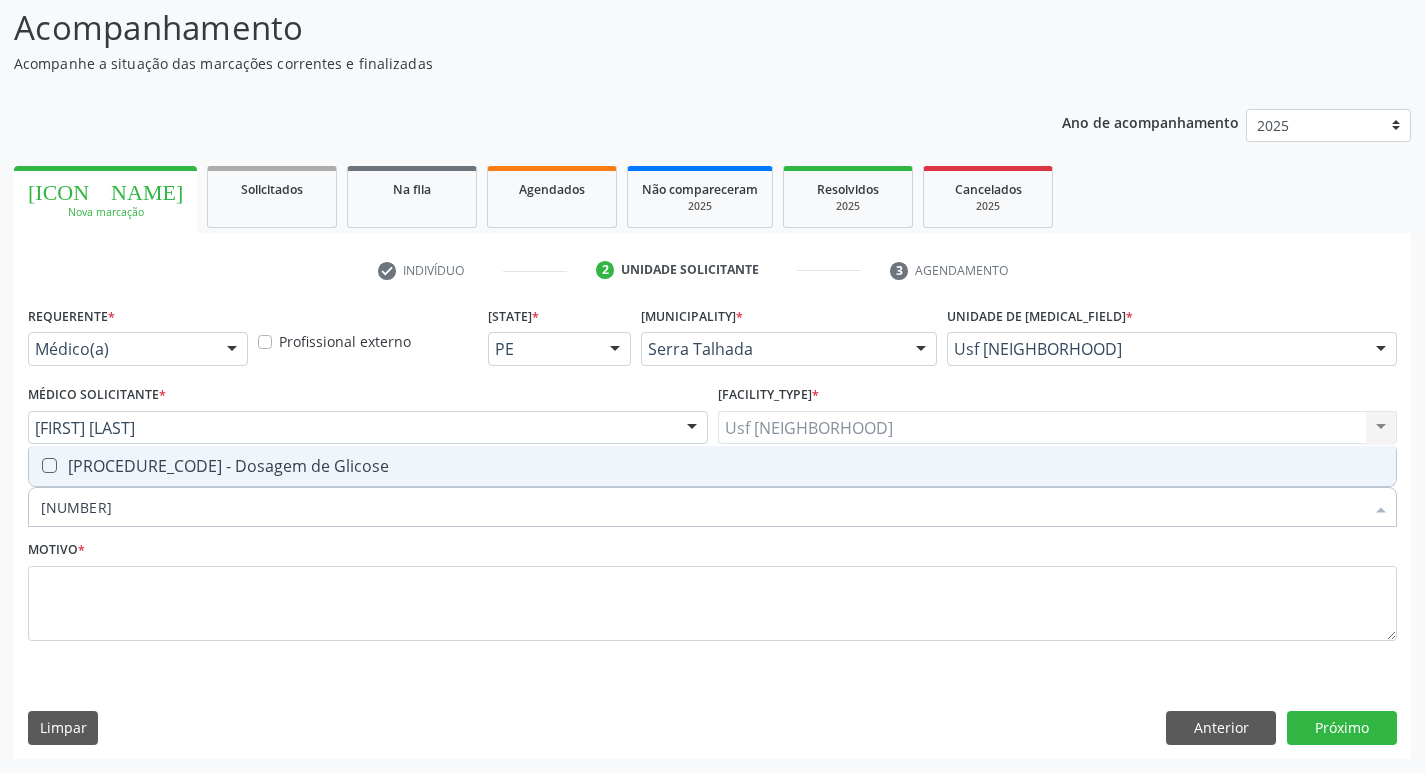 checkbox on "true" 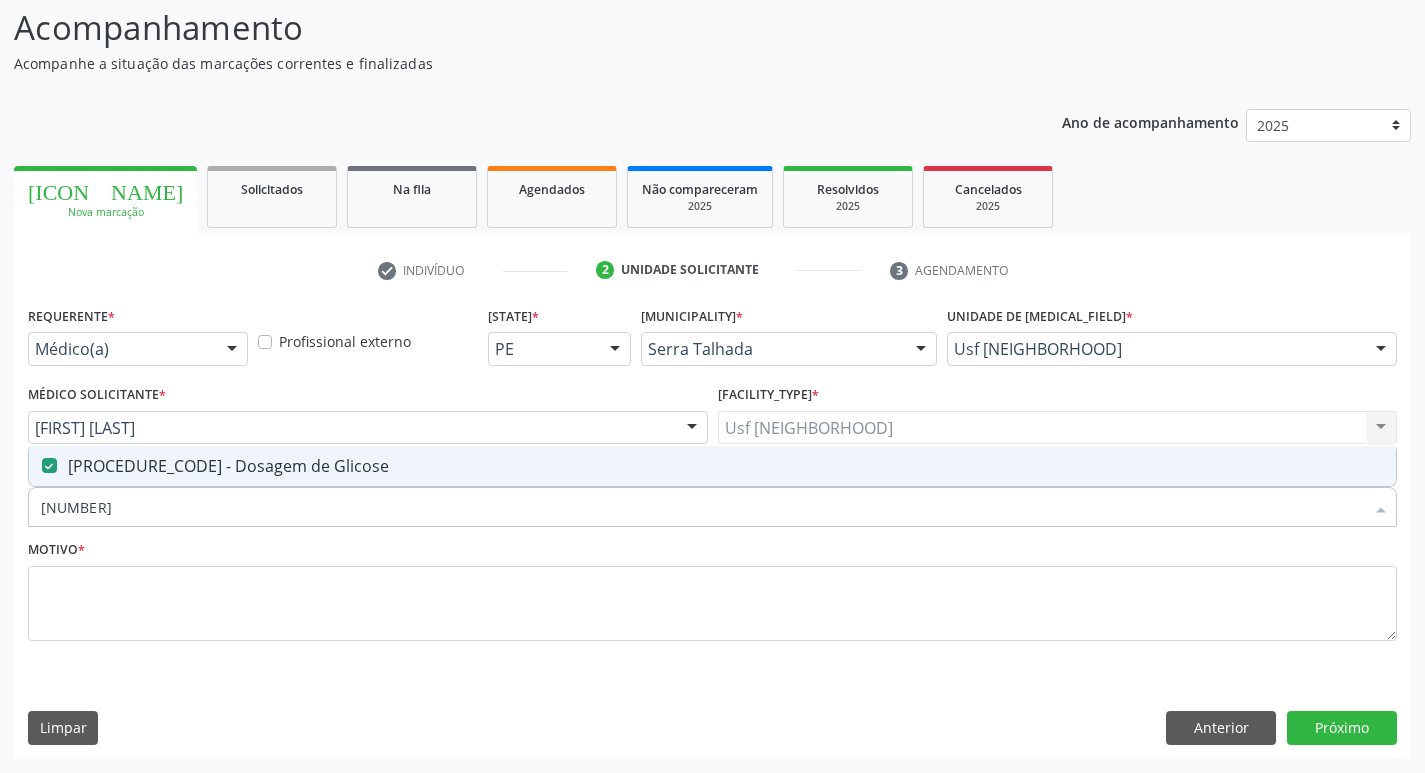 drag, startPoint x: 179, startPoint y: 502, endPoint x: 0, endPoint y: 529, distance: 181.02486 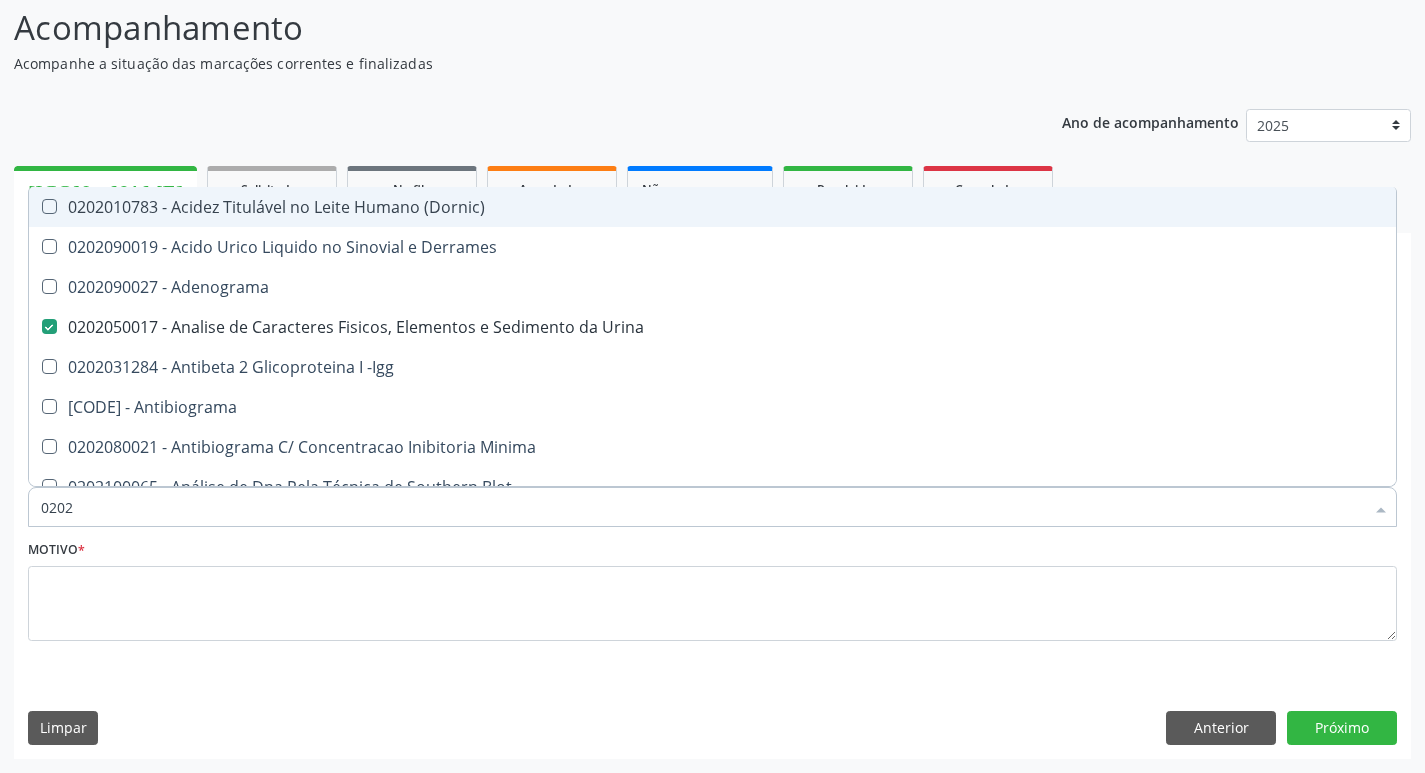 type on "02020" 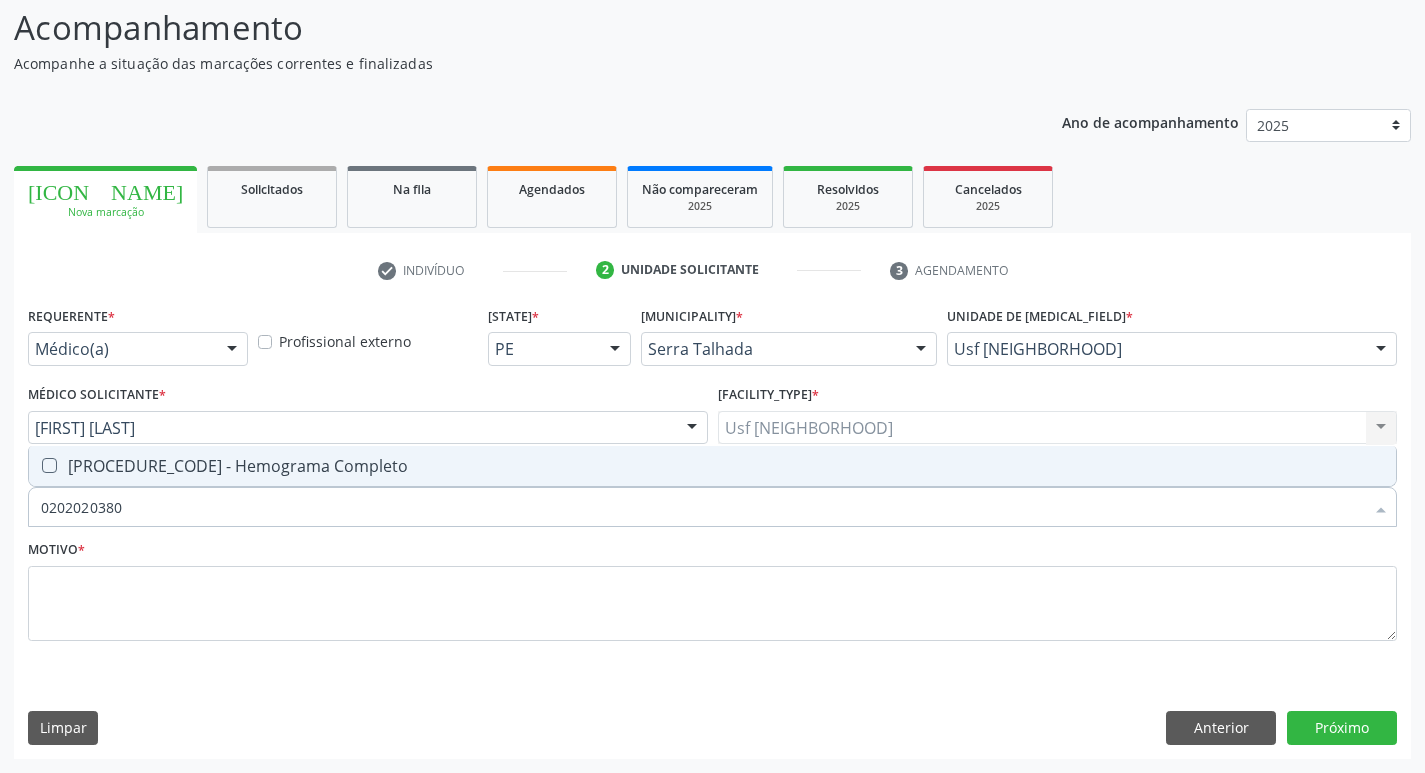 click on "0202020380 - Hemograma Completo" at bounding box center (712, 466) 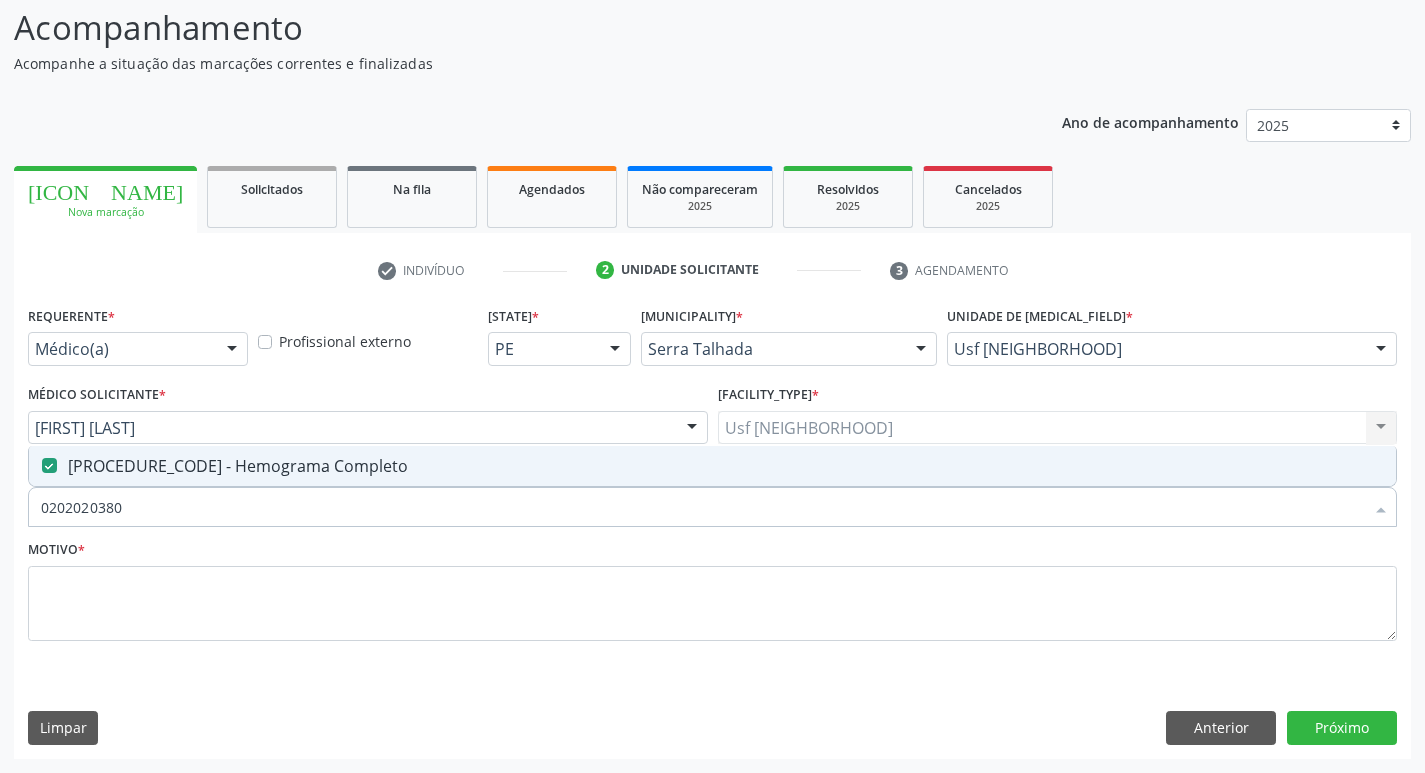 drag, startPoint x: 148, startPoint y: 511, endPoint x: 0, endPoint y: 512, distance: 148.00337 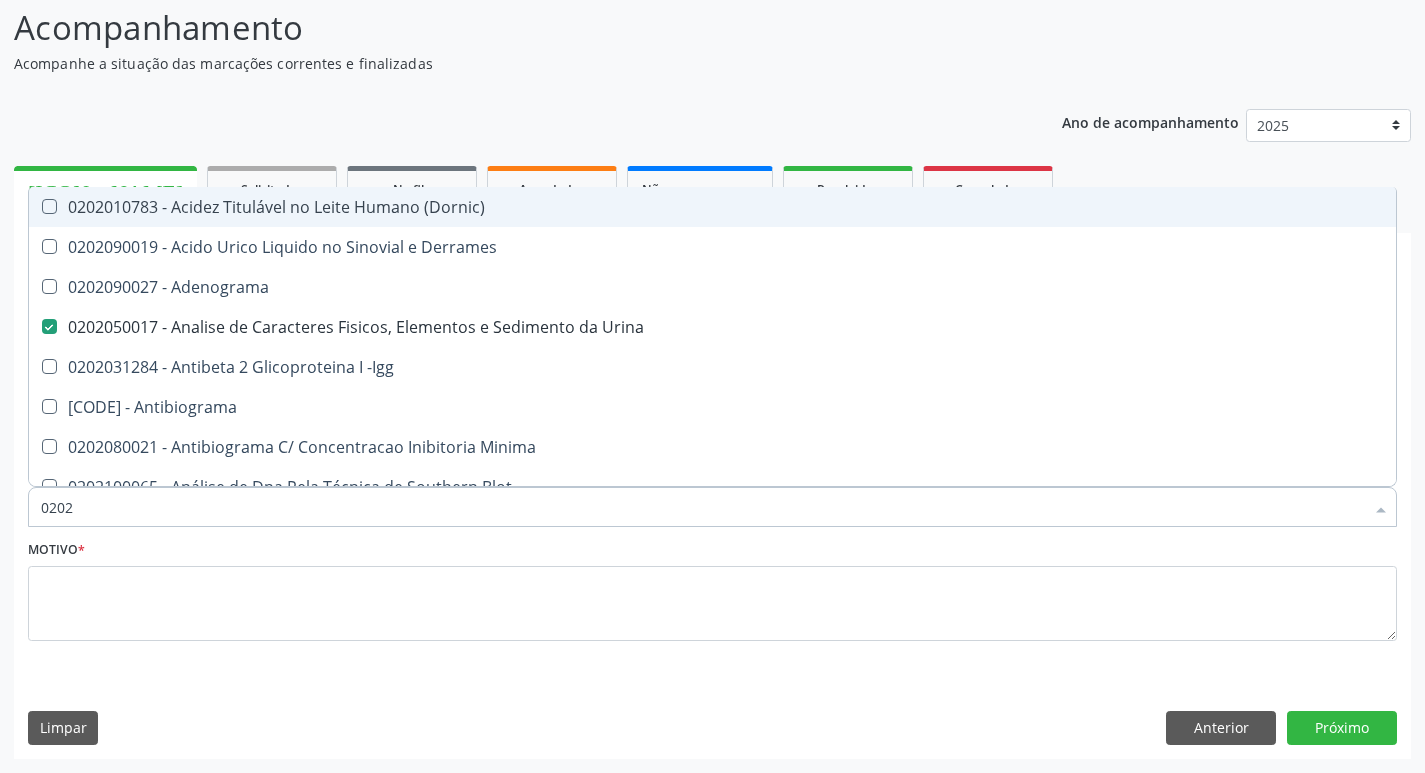 type on "02020" 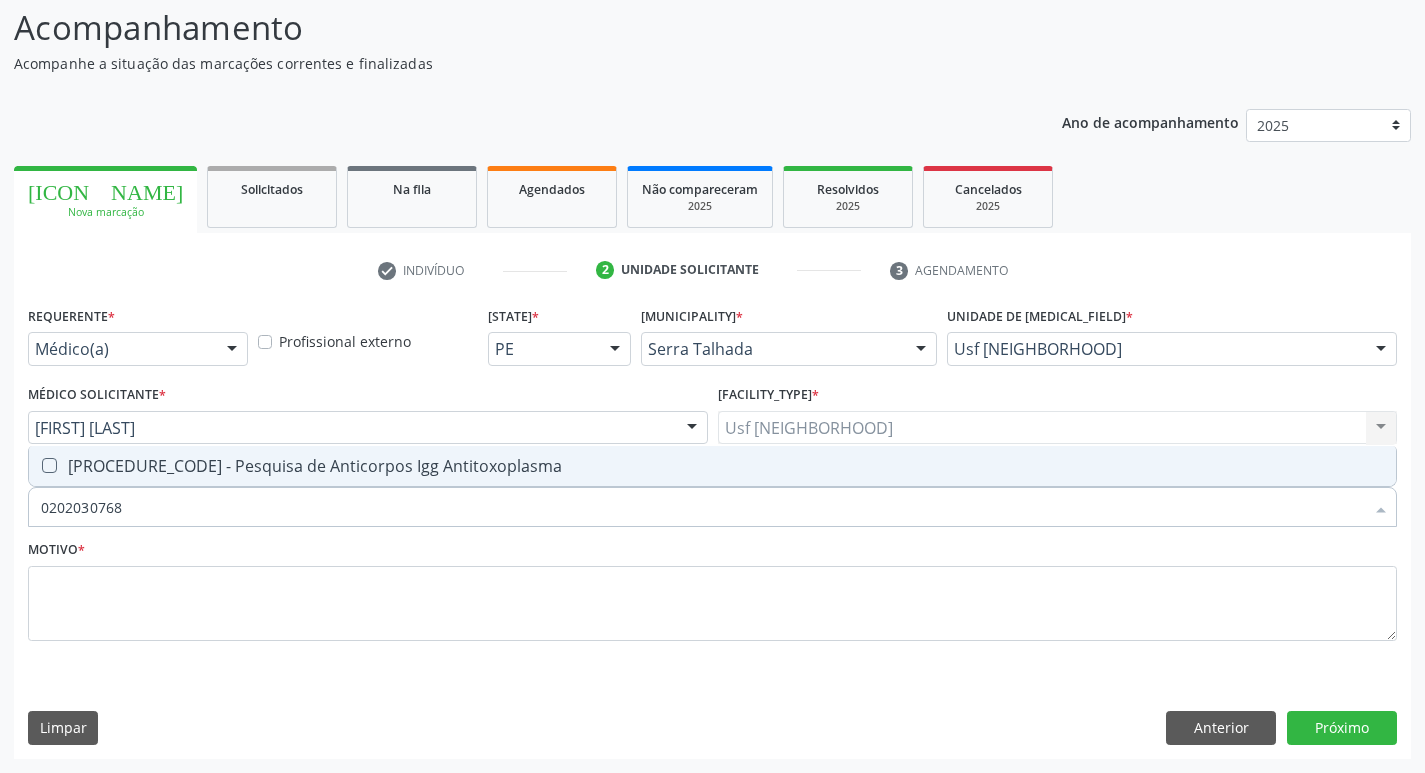 click at bounding box center [49, 465] 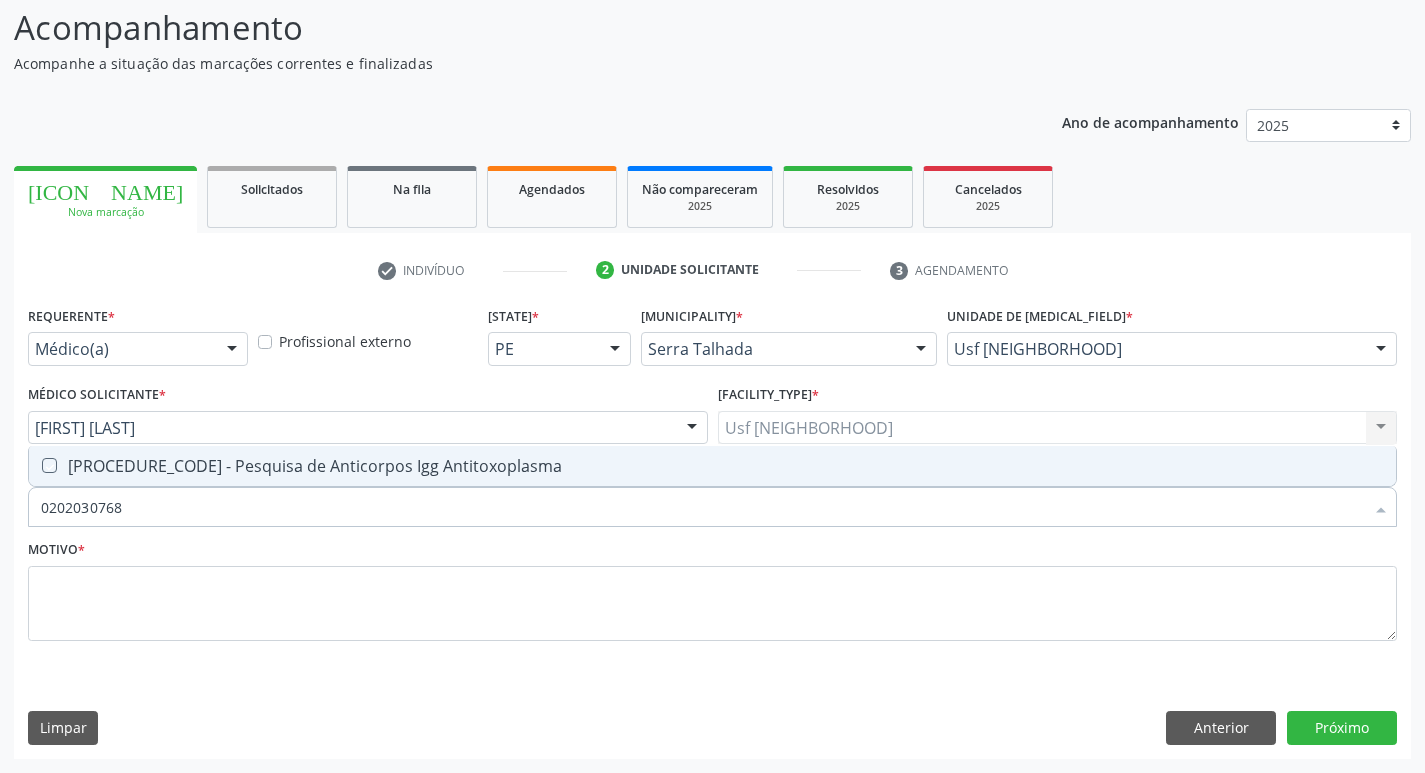 click at bounding box center (35, 465) 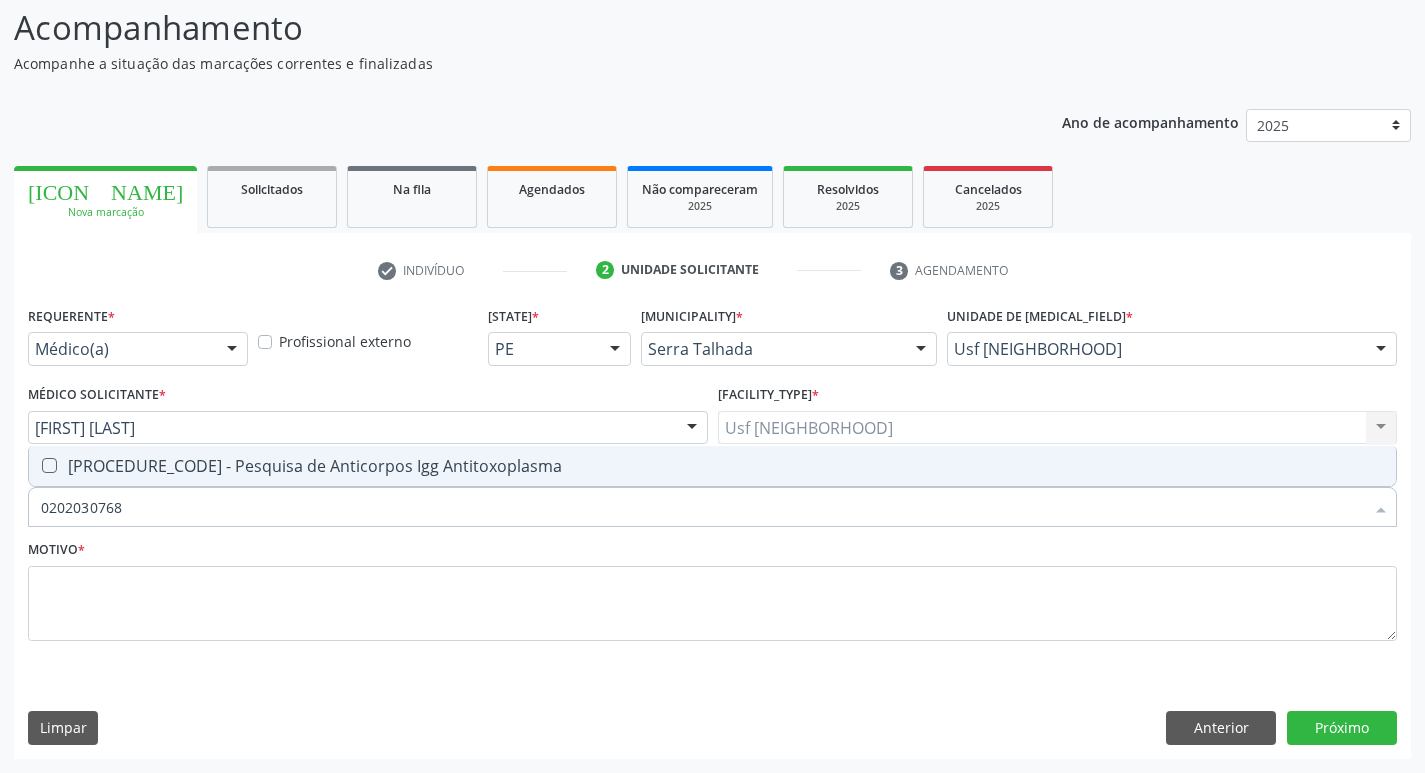 checkbox on "true" 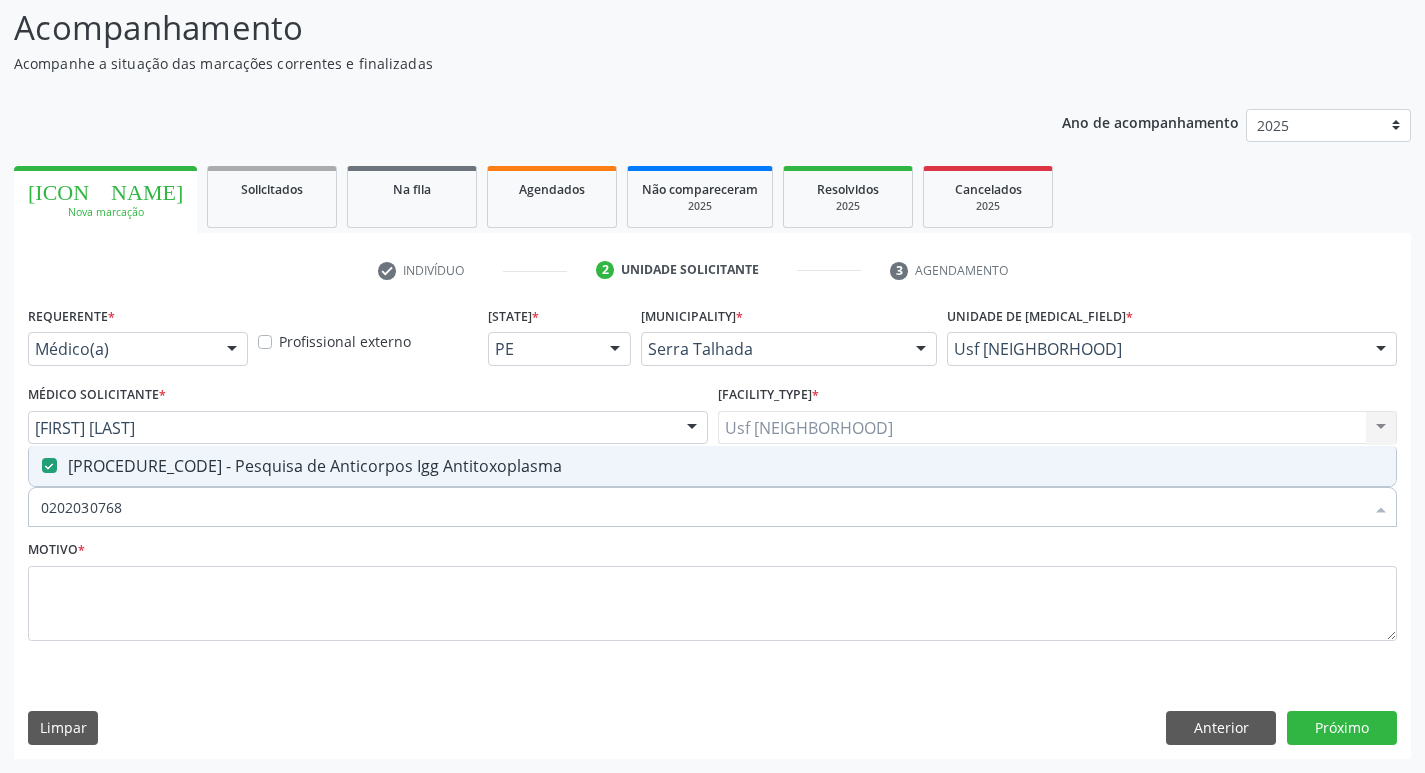drag, startPoint x: 153, startPoint y: 503, endPoint x: 0, endPoint y: 526, distance: 154.7191 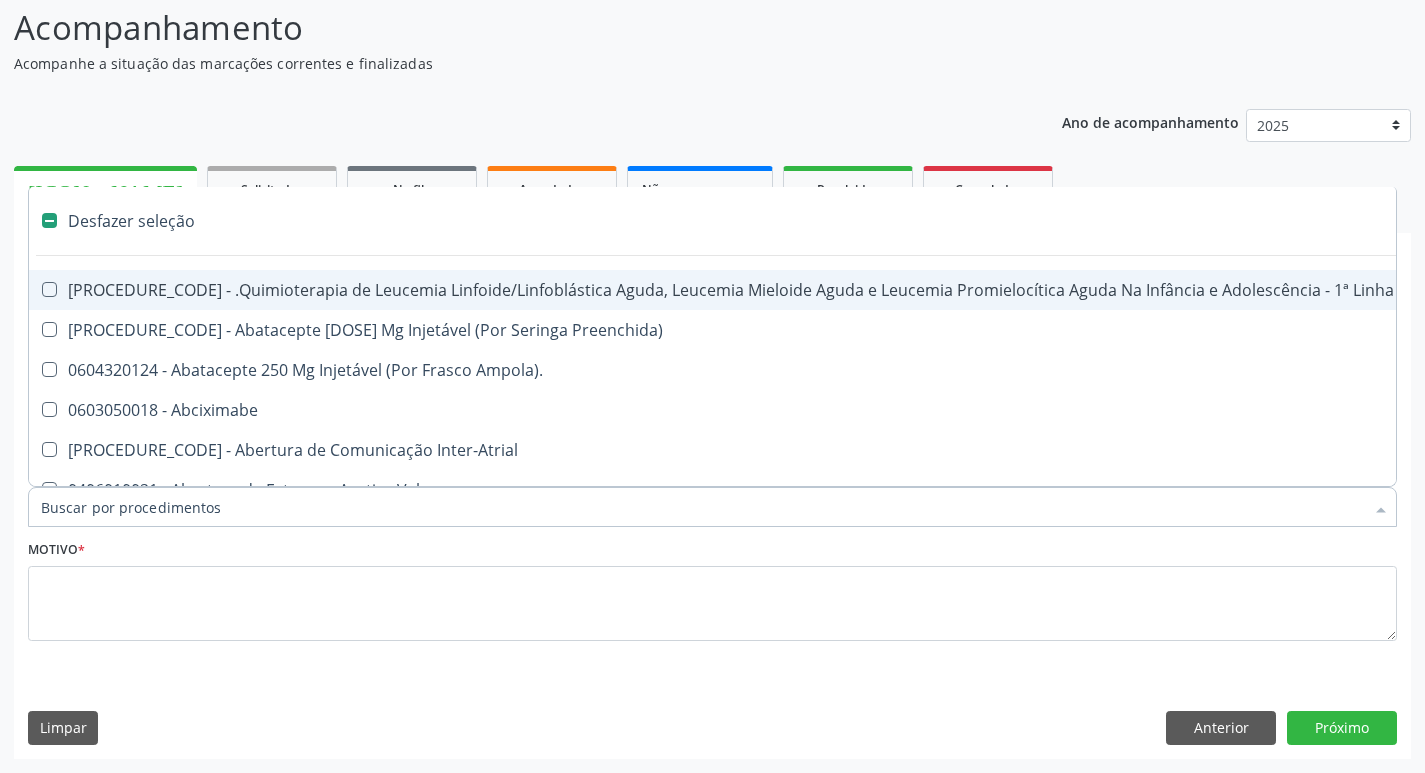 click on "Item de agendamento
*" at bounding box center [702, 507] 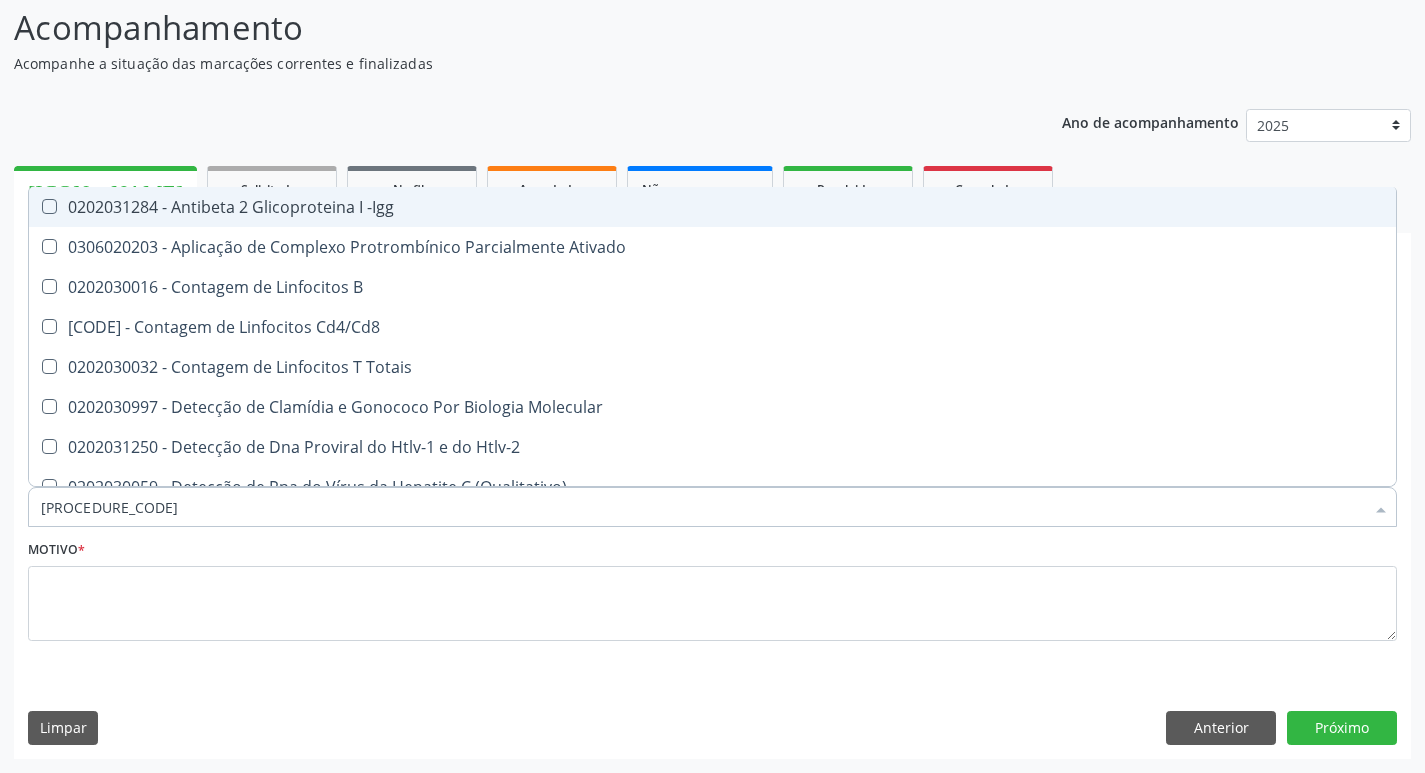 type on "0202030" 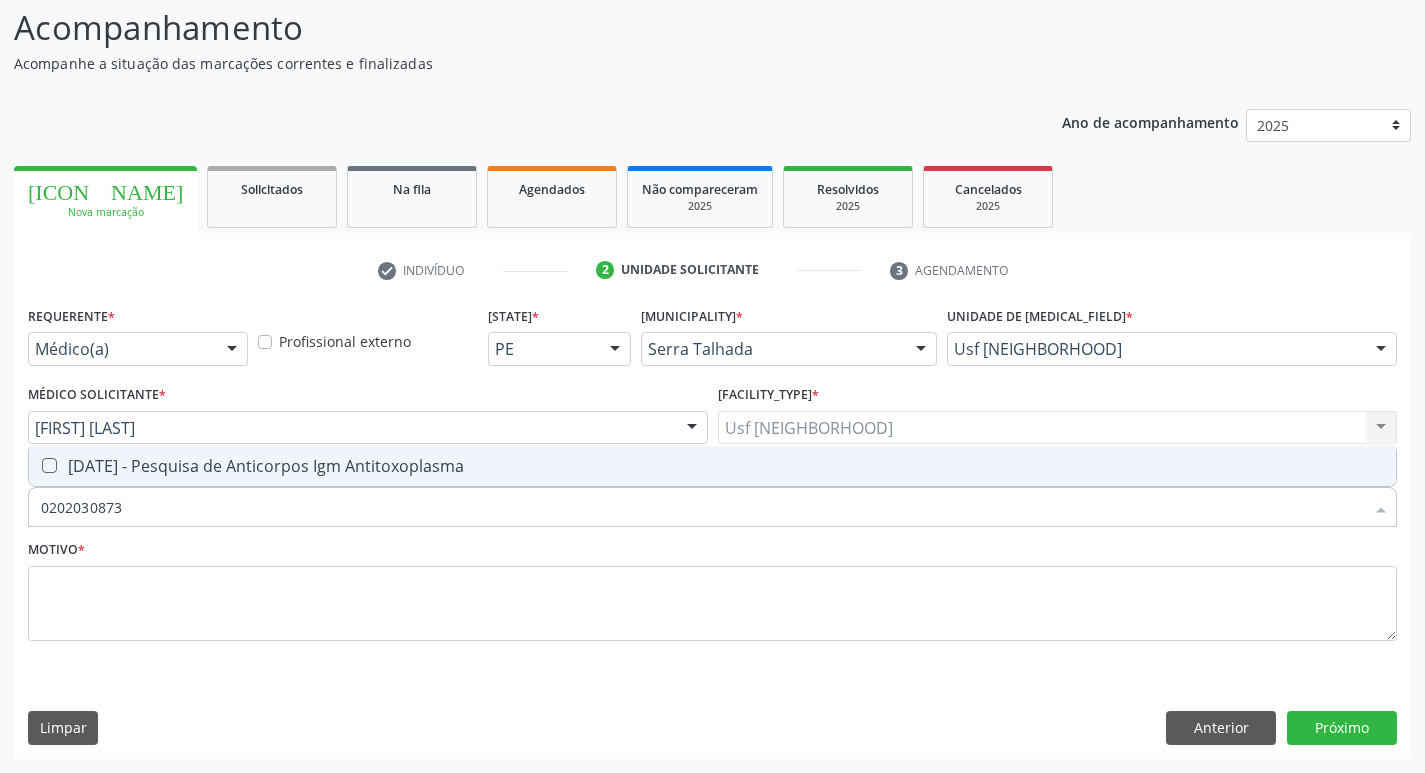 click at bounding box center (49, 465) 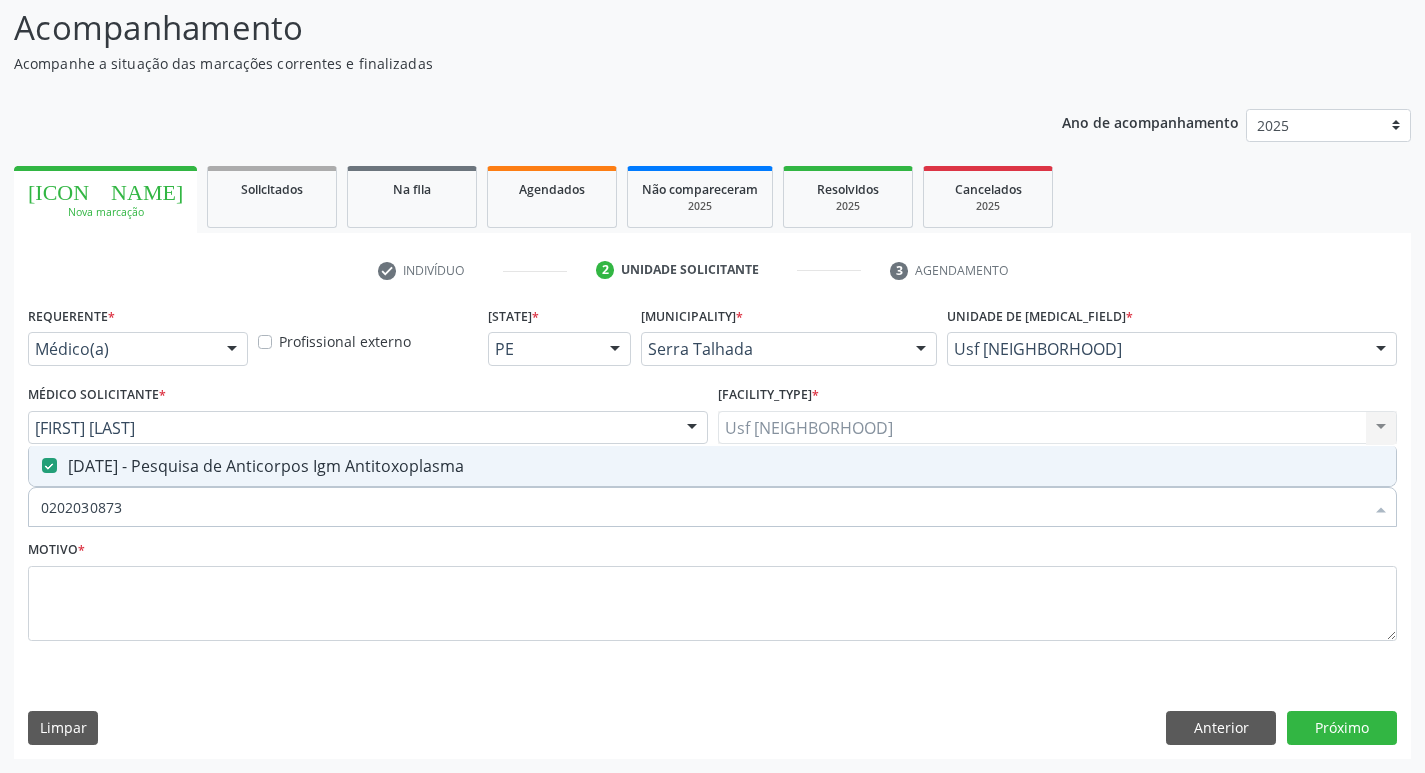 drag, startPoint x: 138, startPoint y: 507, endPoint x: 0, endPoint y: 514, distance: 138.17743 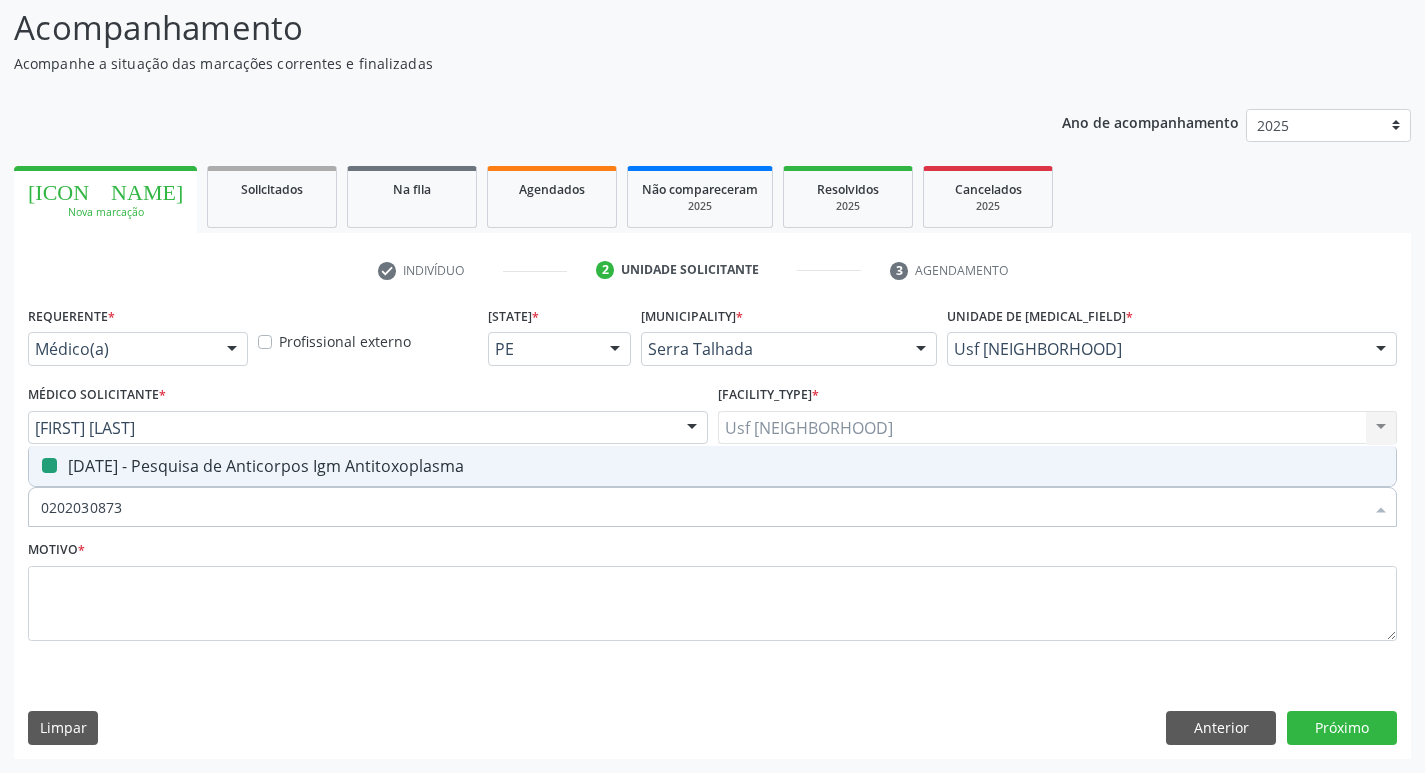 type 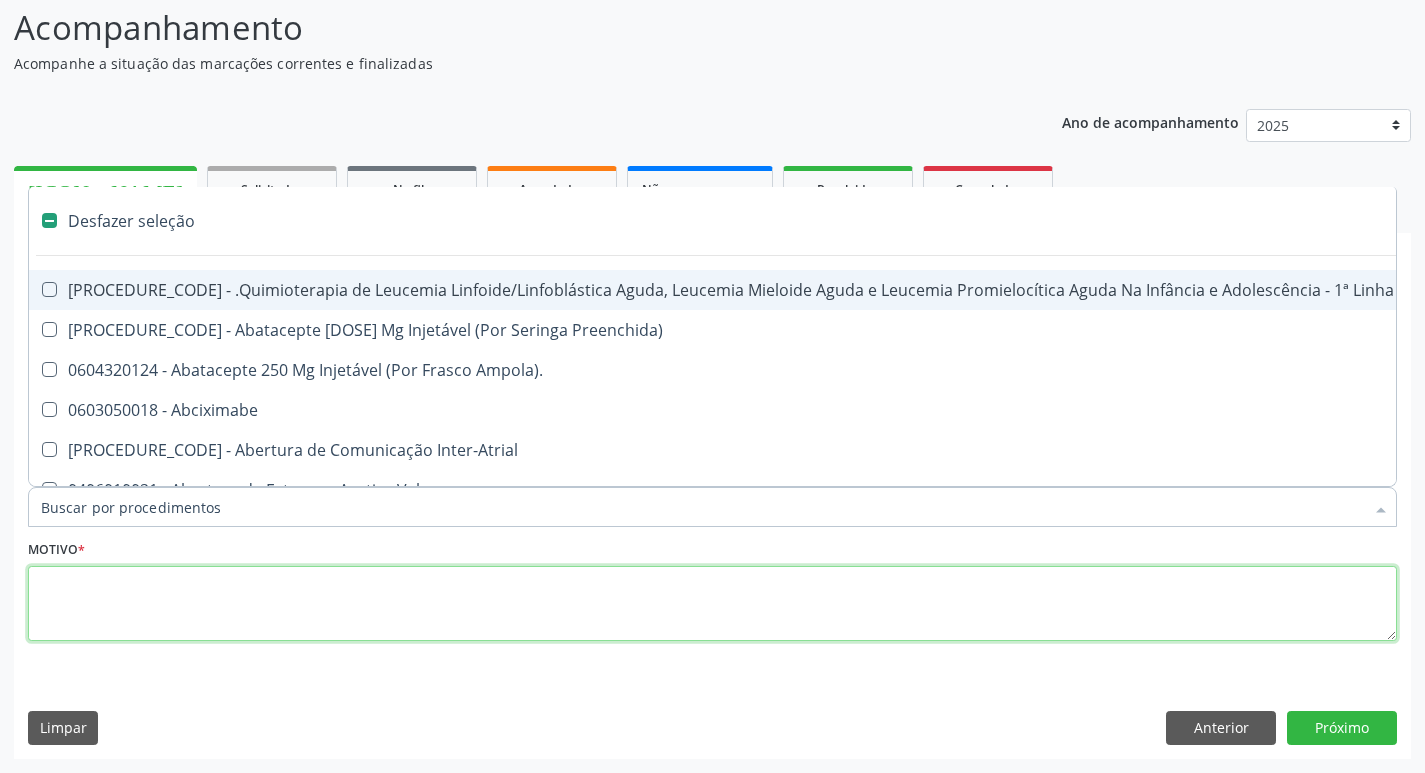 click at bounding box center (712, 604) 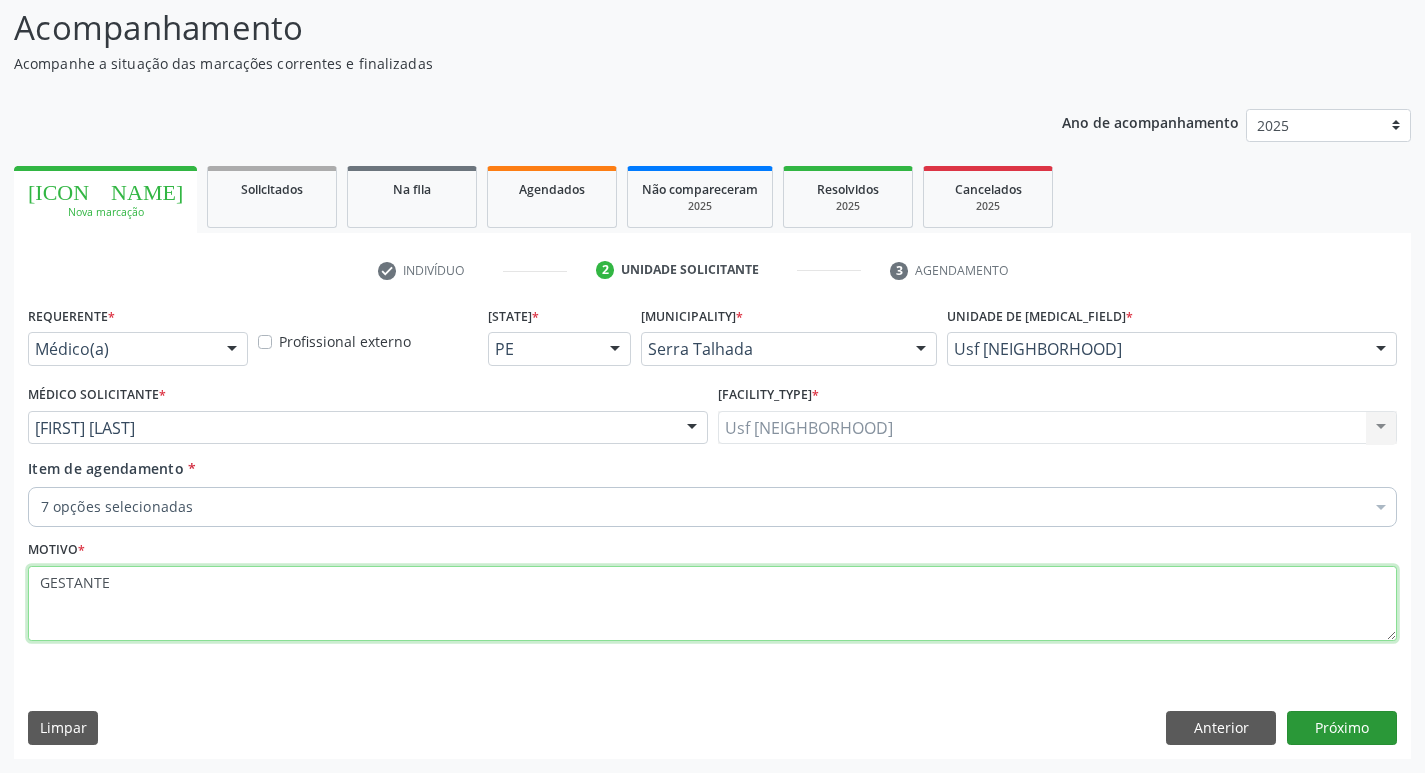 type on "GESTANTE" 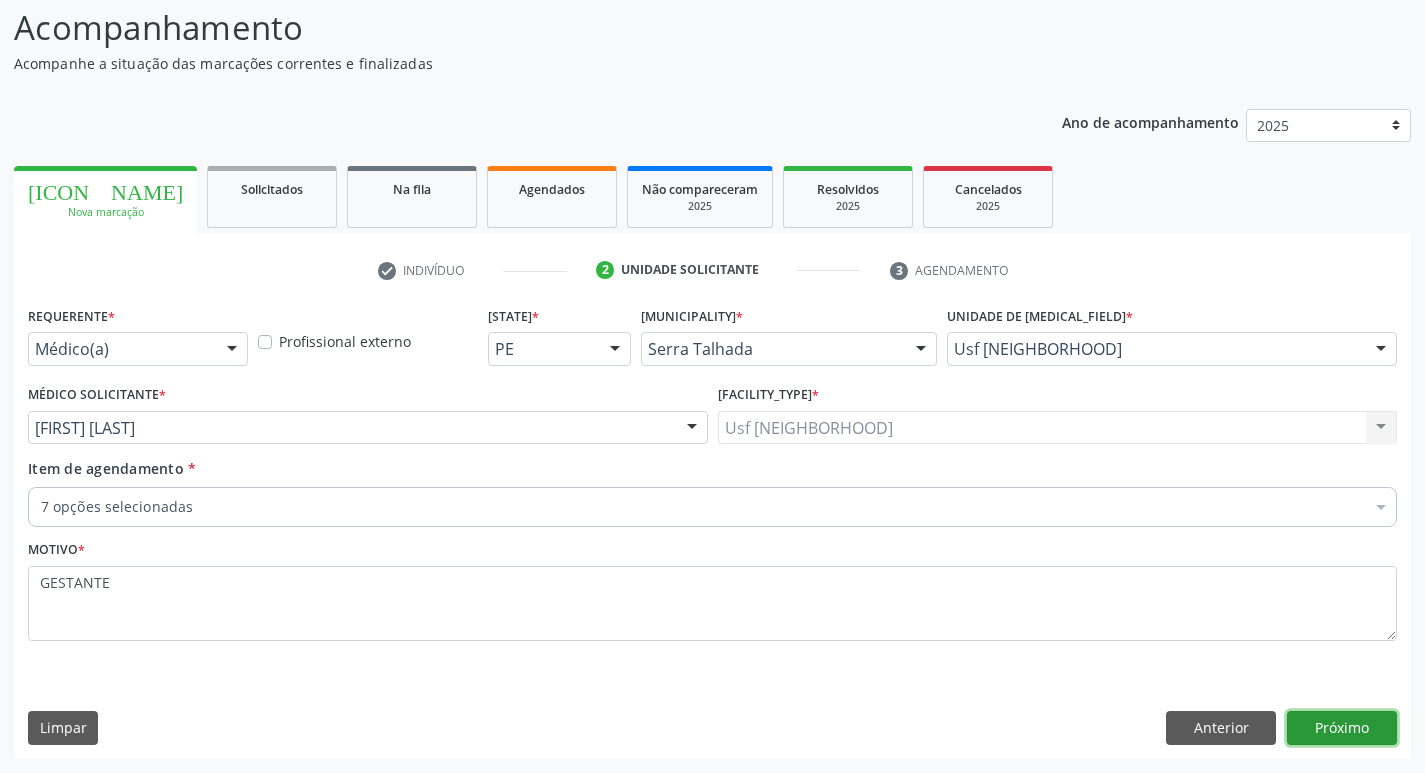 click on "Próximo" at bounding box center [1342, 728] 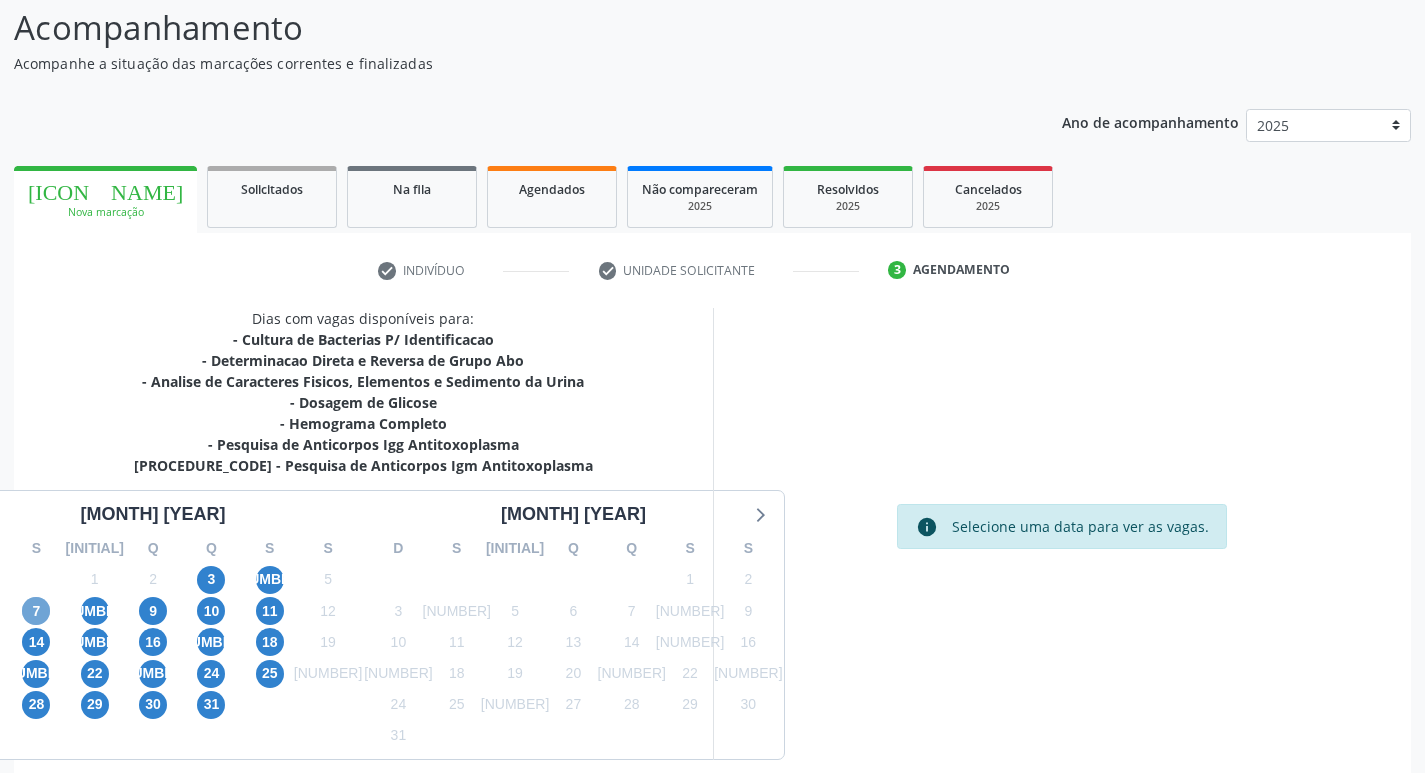 click on "7" at bounding box center (36, 611) 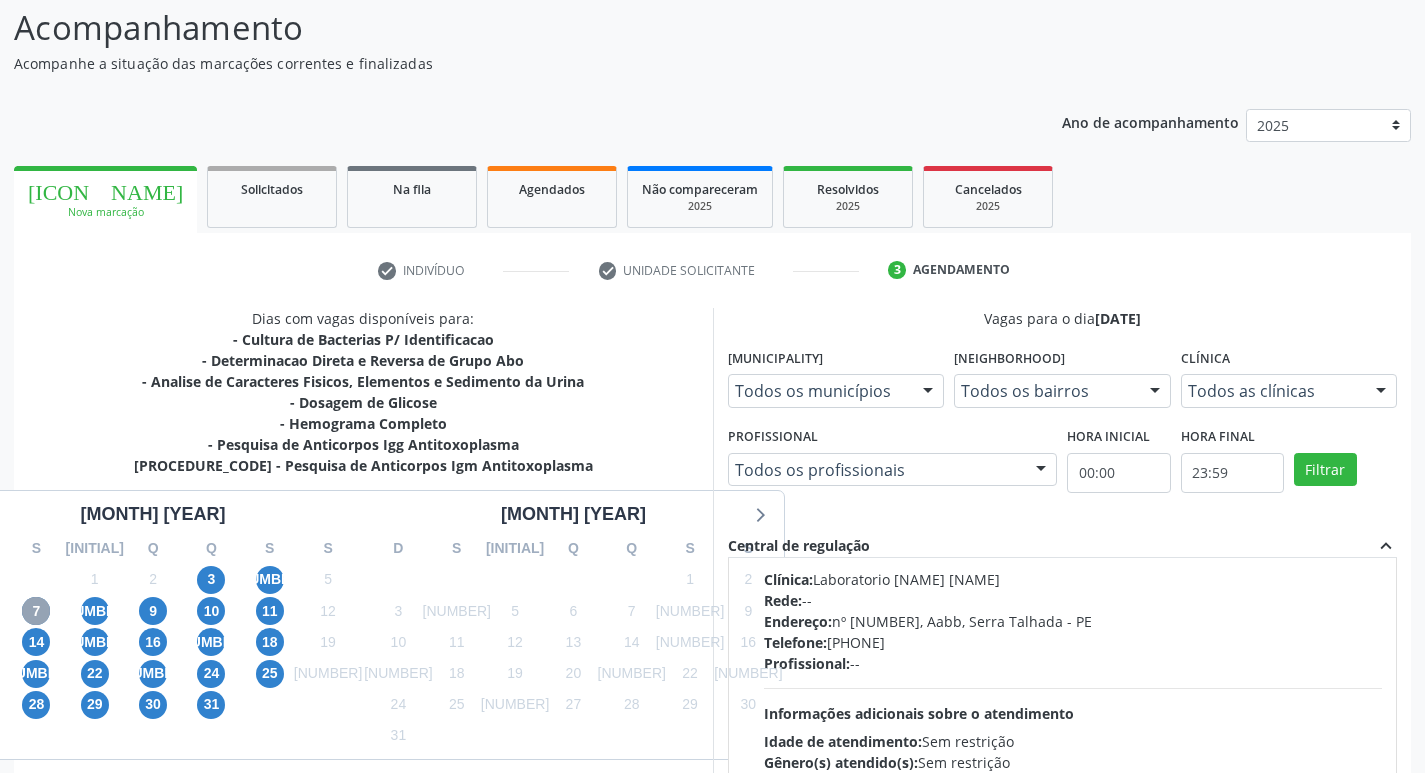 scroll, scrollTop: 0, scrollLeft: 0, axis: both 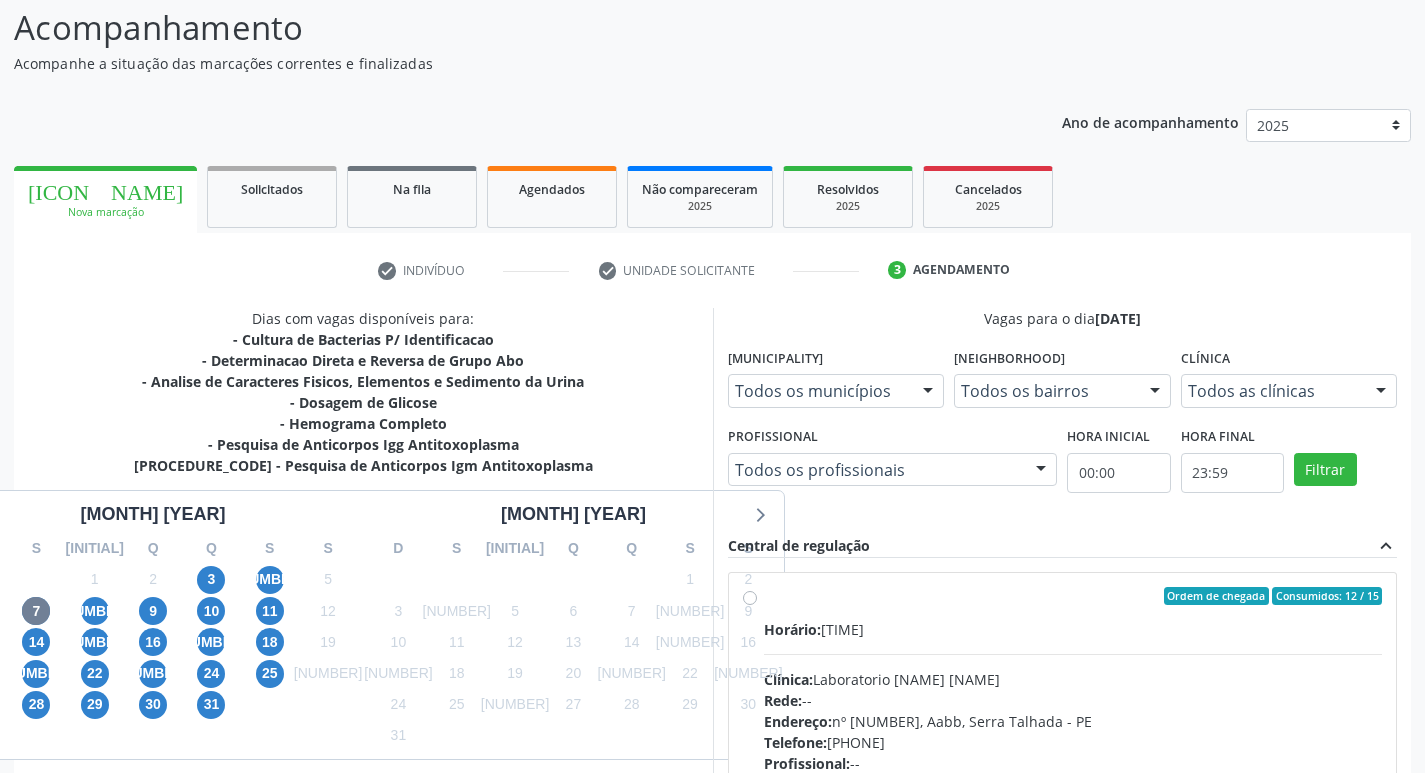 click on "Ordem de chegada
Consumidos: 12 / 15
Horário:   08:00
Clínica:  Laboratorio Sao Francisco
Rede:
--
Endereço:   nº 384, Aabb, Serra Talhada - PE
Telefone:   38312142
Profissional:
--
Informações adicionais sobre o atendimento
Idade de atendimento:
Sem restrição
Gênero(s) atendido(s):
Sem restrição
Informações adicionais:
--" at bounding box center [1073, 740] 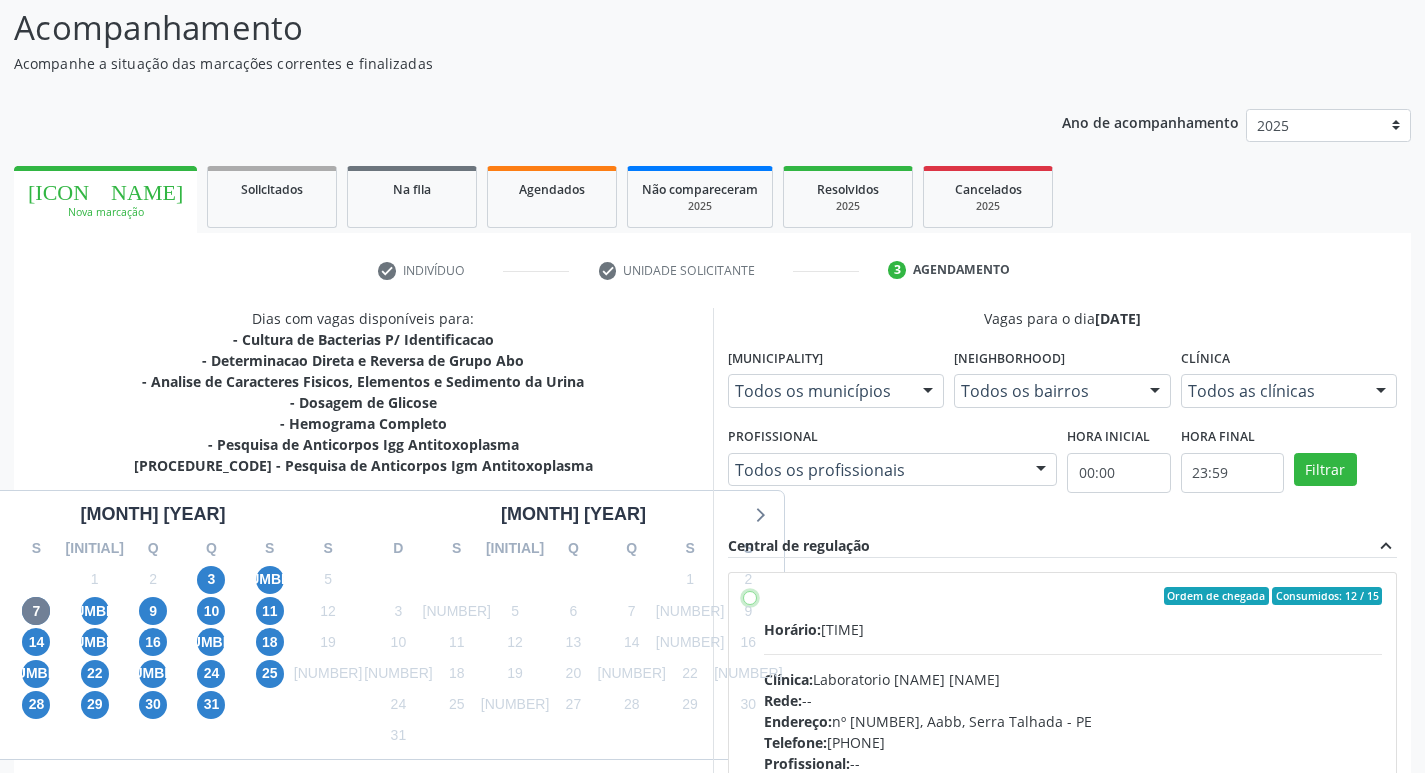 click on "Ordem de chegada
Consumidos: 12 / 15
Horário:   08:00
Clínica:  Laboratorio Sao Francisco
Rede:
--
Endereço:   nº 384, Aabb, Serra Talhada - PE
Telefone:   38312142
Profissional:
--
Informações adicionais sobre o atendimento
Idade de atendimento:
Sem restrição
Gênero(s) atendido(s):
Sem restrição
Informações adicionais:
--" at bounding box center (750, 596) 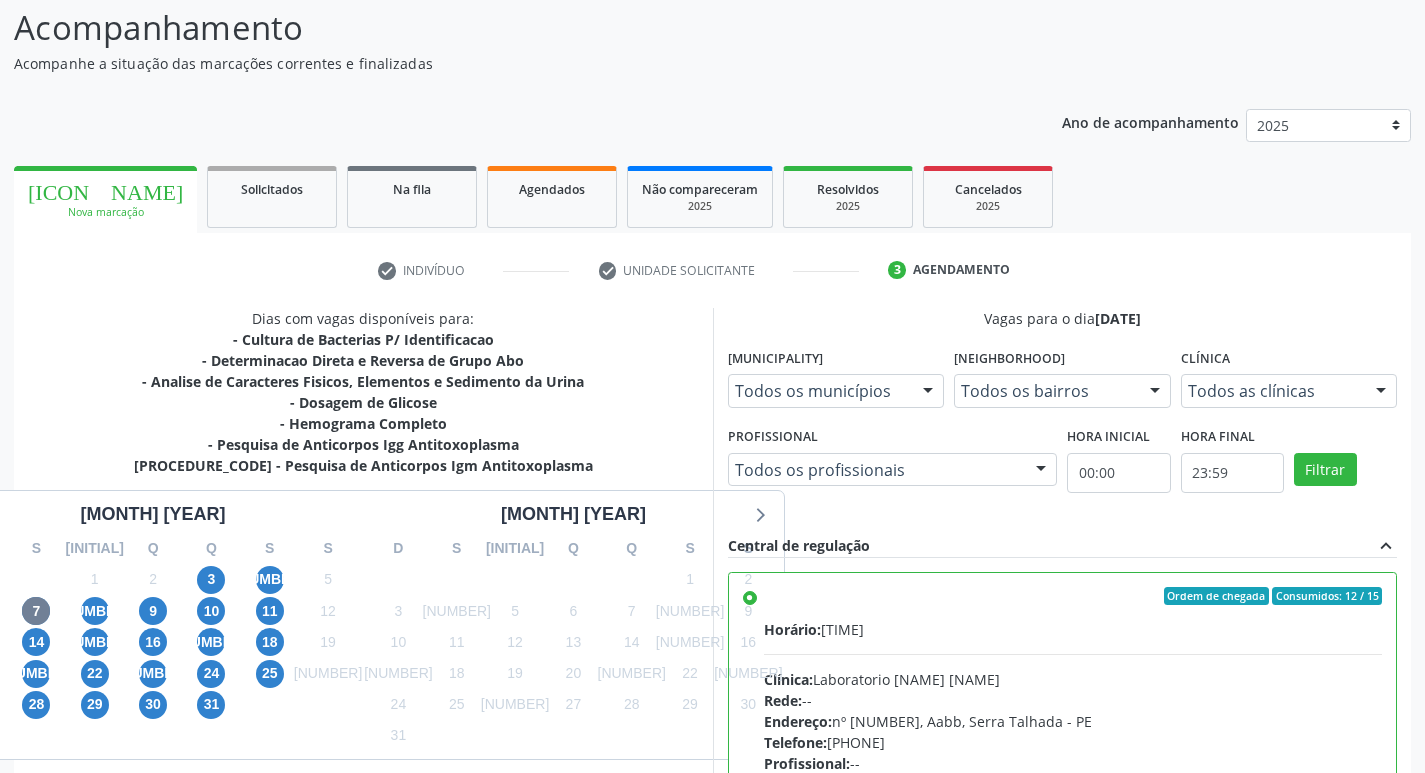 click on "Acompanhamento
Acompanhe a situação das marcações correntes e finalizadas
Relatórios
Ano de acompanhamento
2025 2024
person_add
Nova marcação
Solicitados   Na fila   Agendados   Não compareceram
2025
Resolvidos
2025
Cancelados
2025
check
Indivíduo
check
Unidade solicitante
3
Agendamento
CNS
*
898 0034 0467 6353       done
Nome
*
Francislayne de Souza
Francislayne de Souza
CNS:
898 0034 0467 6353
CPF:    --   Nascimento:
17/10/2014
Nenhum resultado encontrado para: "   "
Digite o nome ou CNS para buscar um indivíduo
Sexo
*
Feminino         Masculino   Feminino
Nenhum resultado encontrado para: "   "" at bounding box center (712, 519) 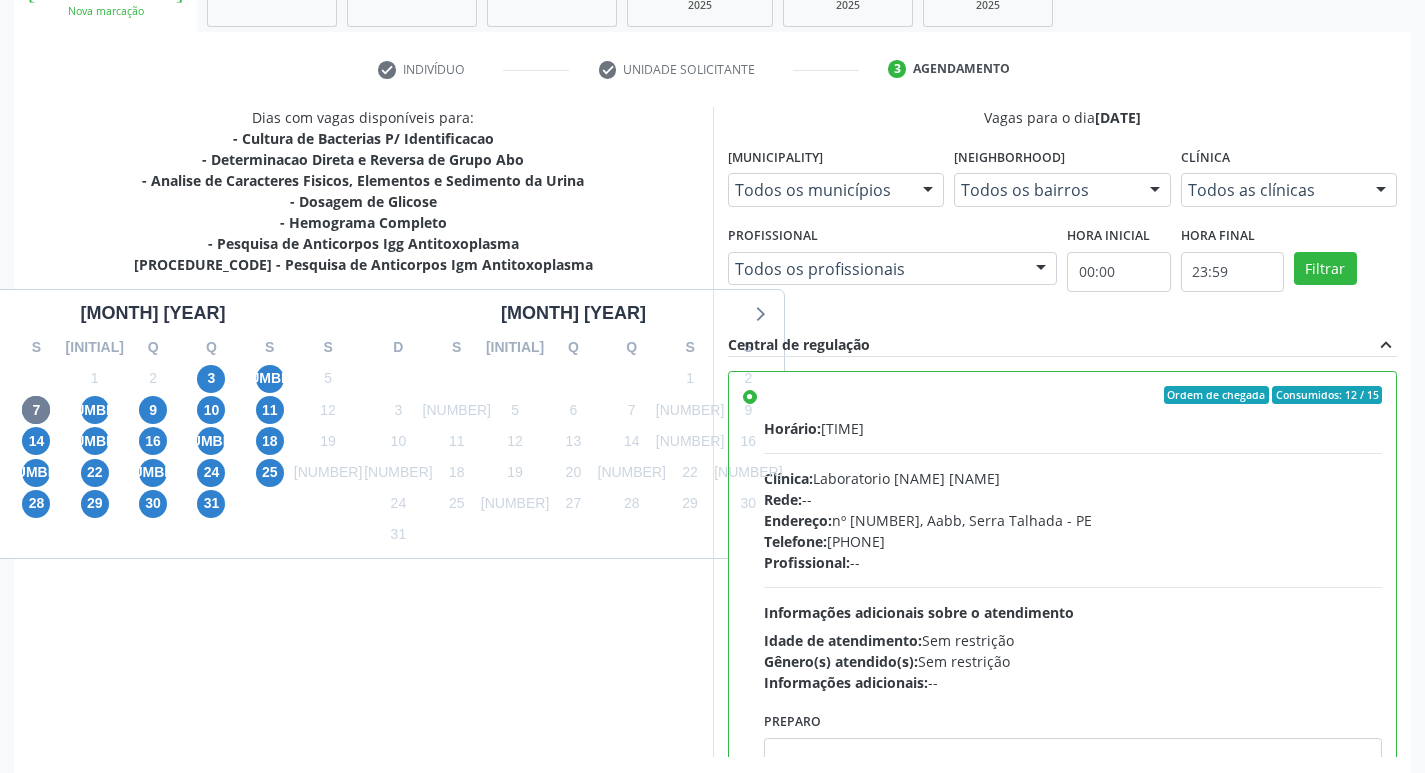 scroll, scrollTop: 422, scrollLeft: 0, axis: vertical 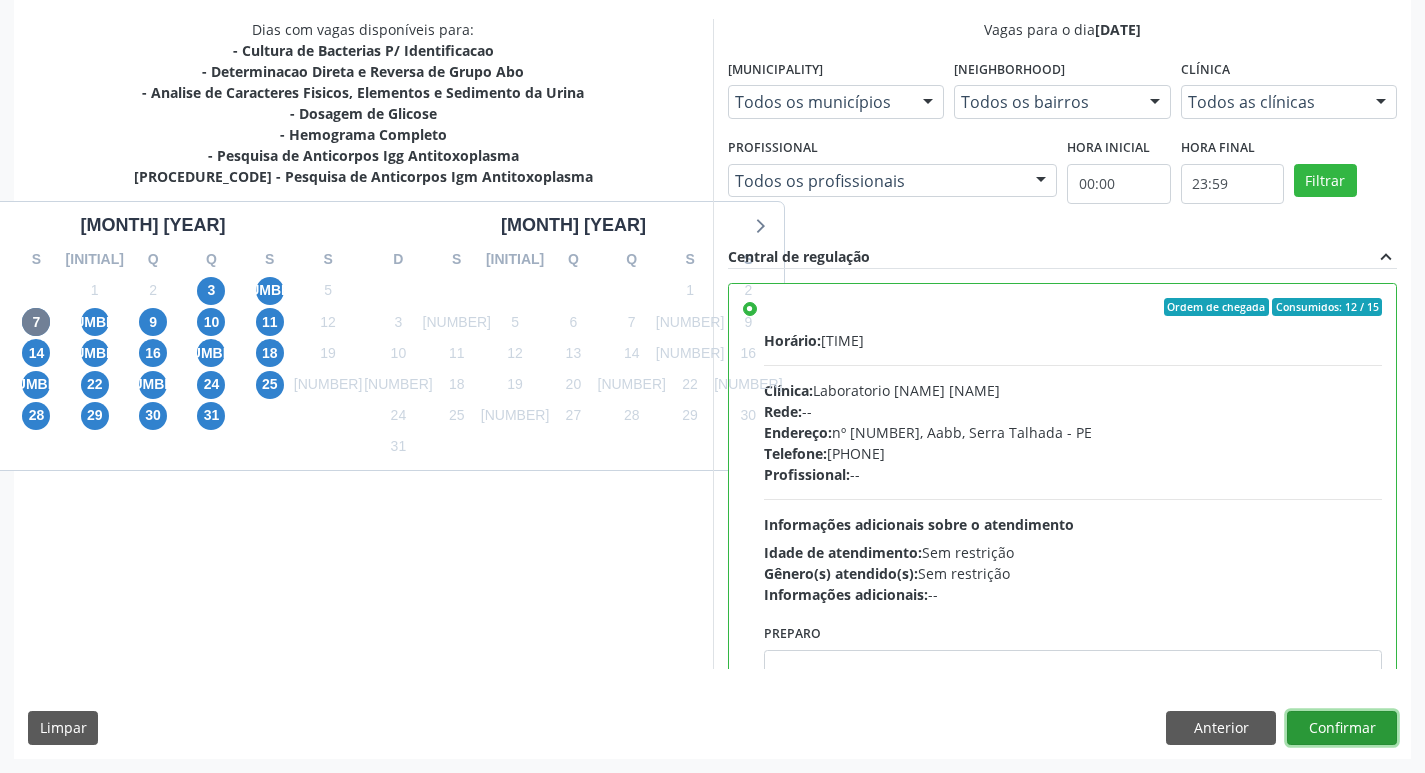 click on "Confirmar" at bounding box center [1342, 728] 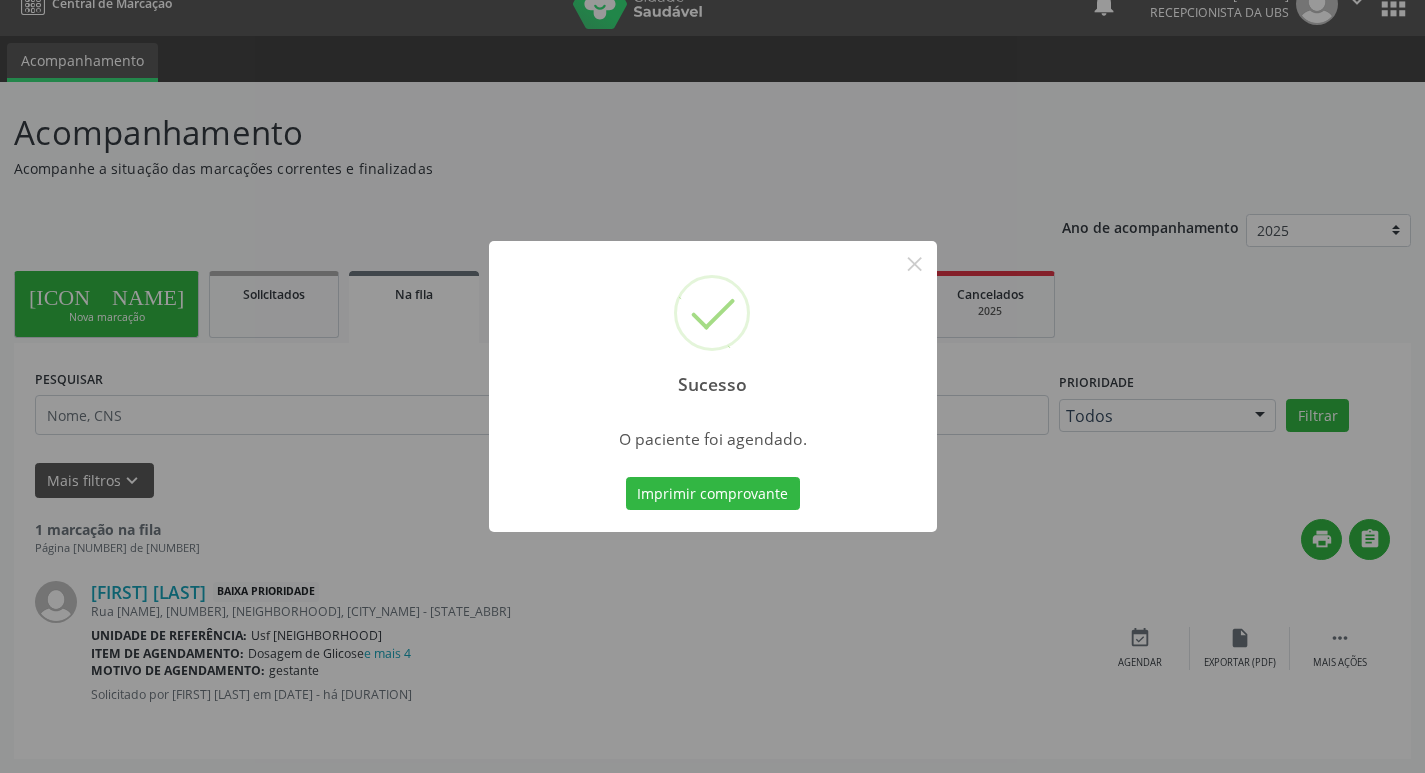 scroll, scrollTop: 0, scrollLeft: 0, axis: both 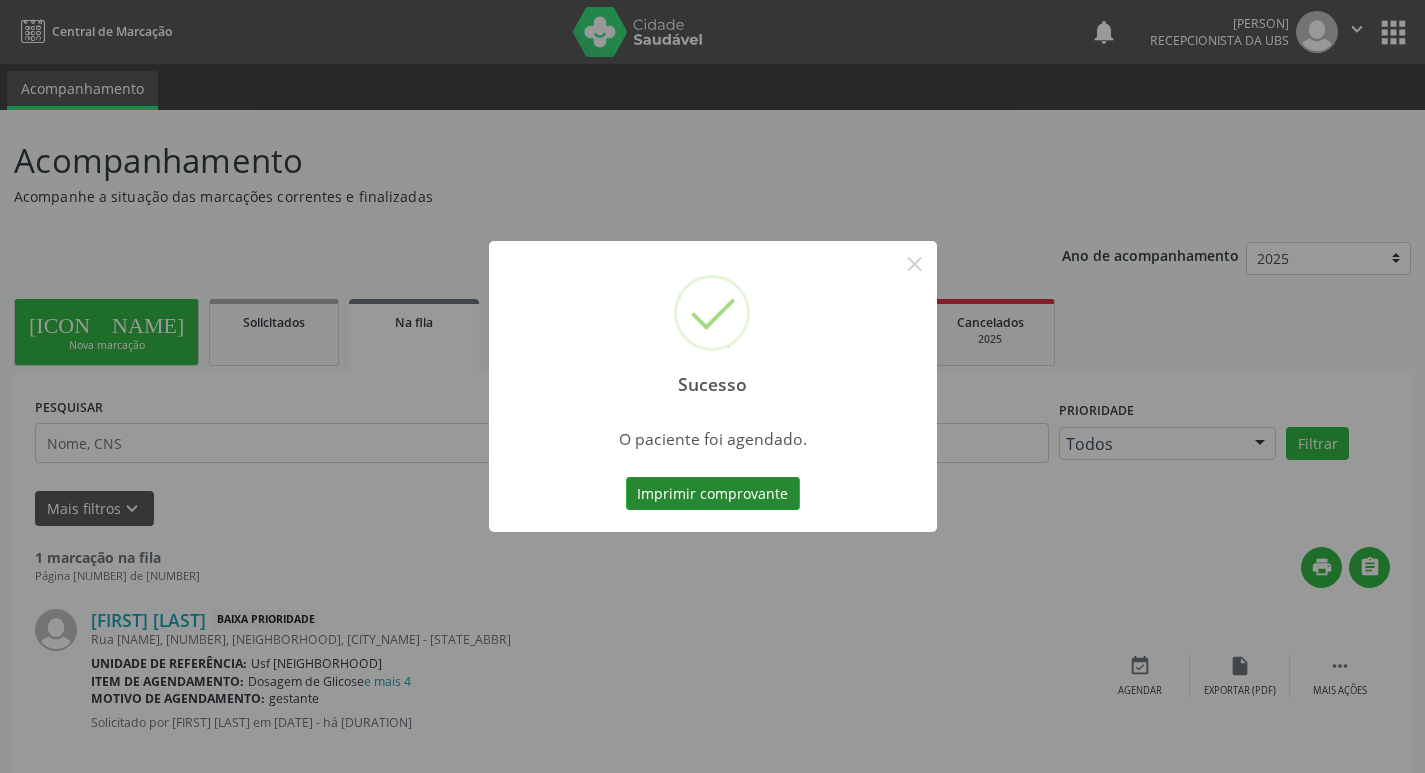 click on "Imprimir comprovante" at bounding box center [713, 494] 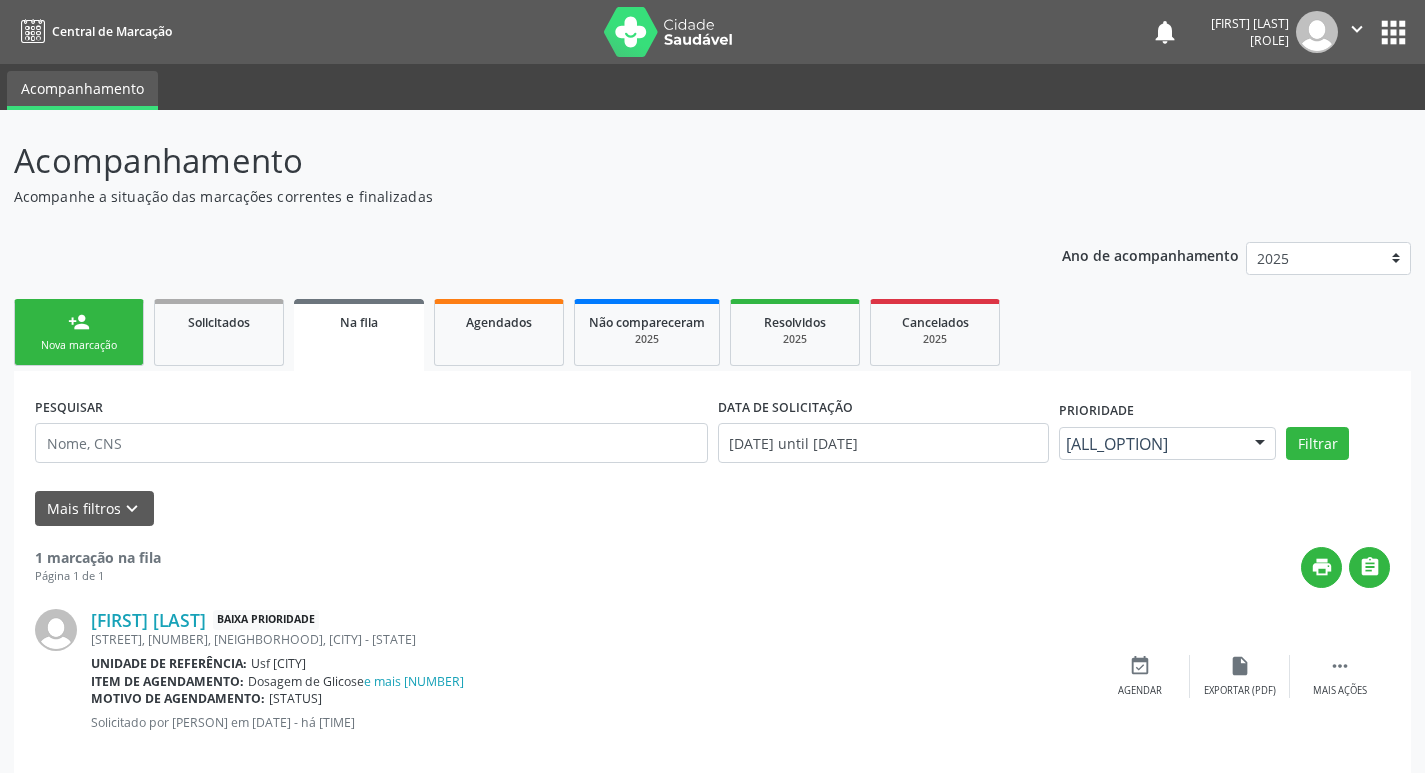 scroll, scrollTop: 0, scrollLeft: 0, axis: both 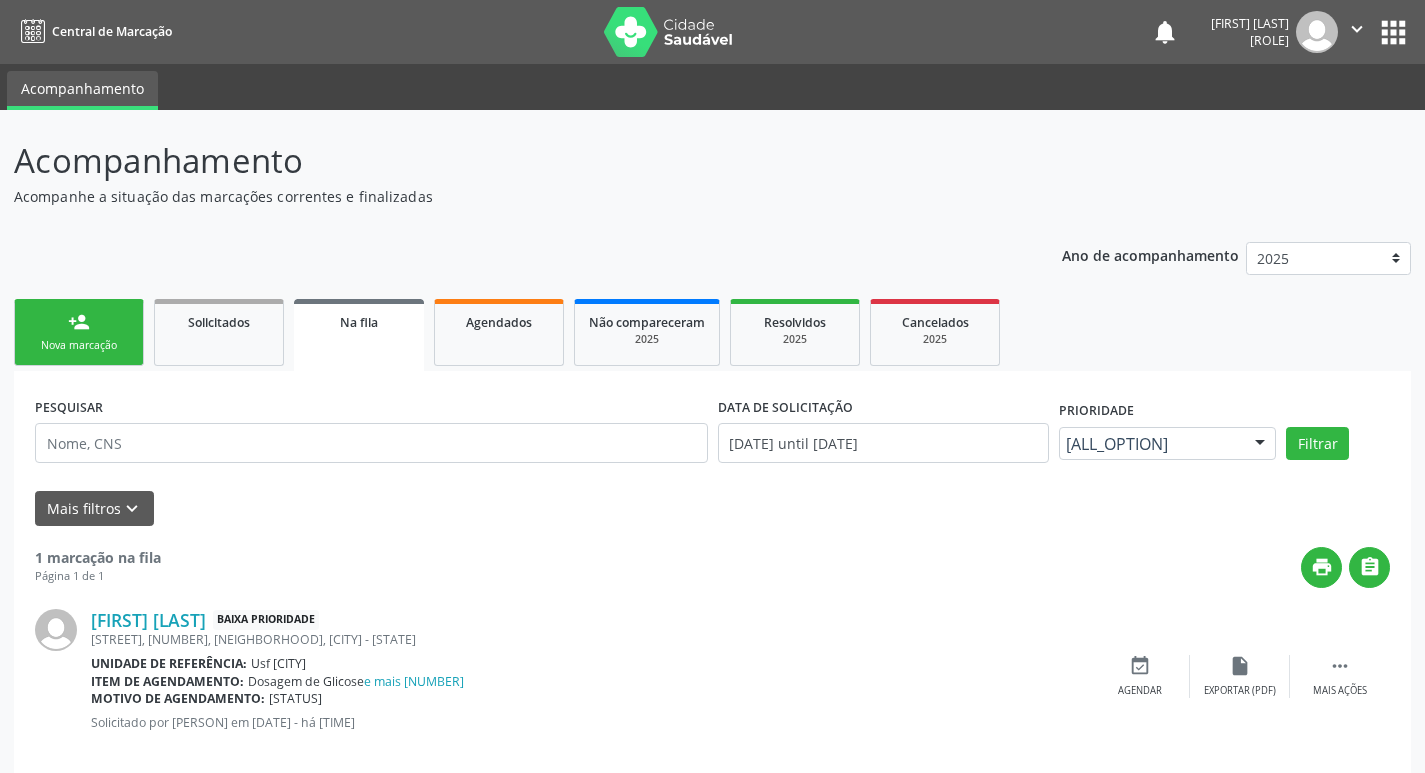 click on "Nova marcação" at bounding box center (79, 345) 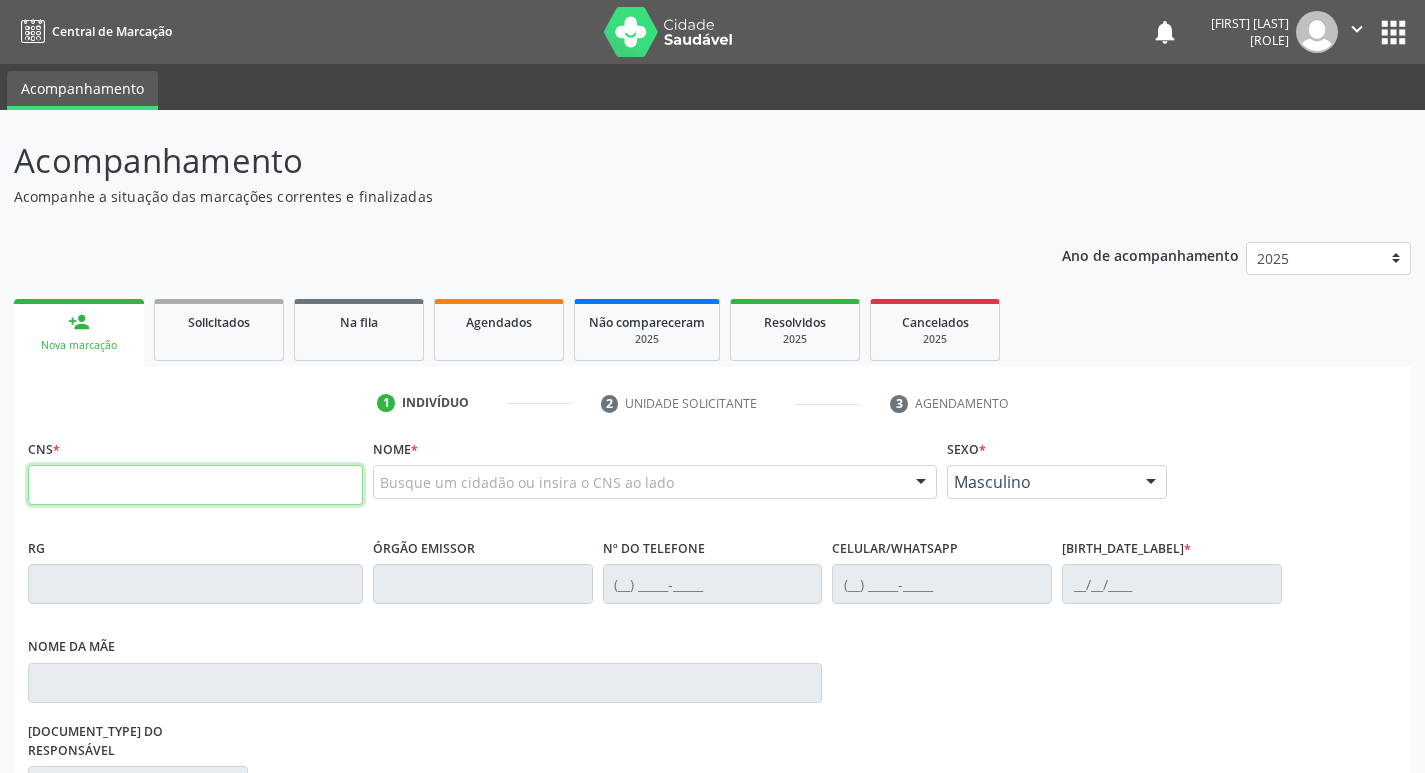 click at bounding box center (195, 485) 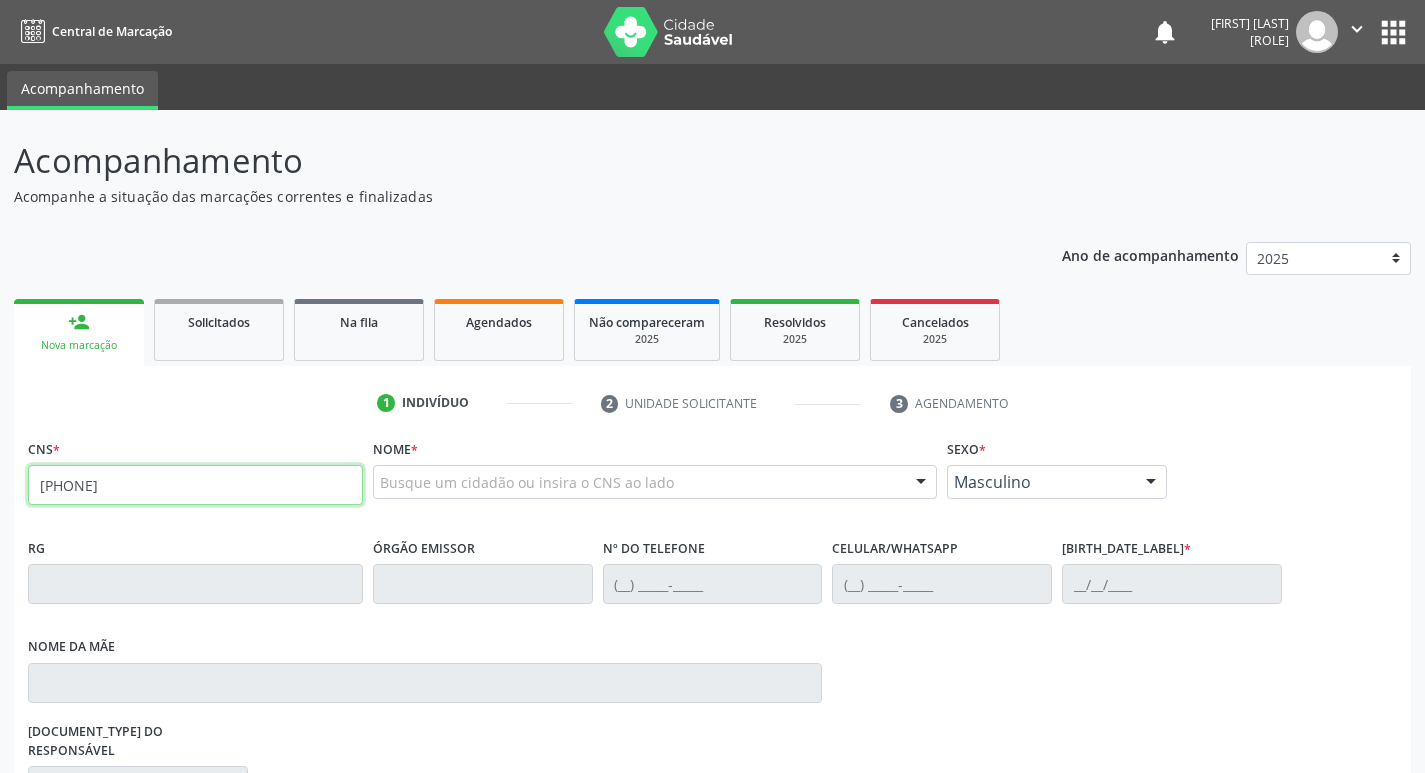 type on "[PHONE]" 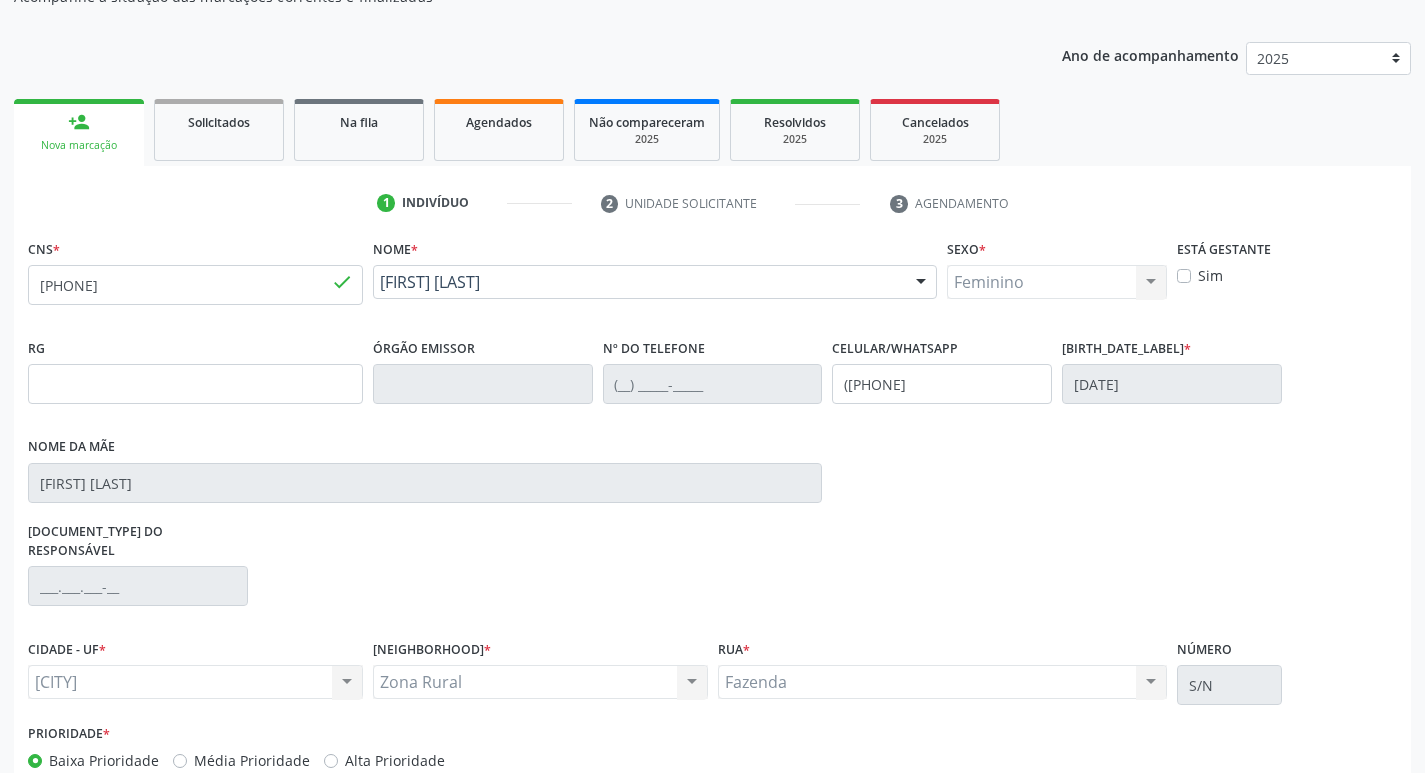 scroll, scrollTop: 297, scrollLeft: 0, axis: vertical 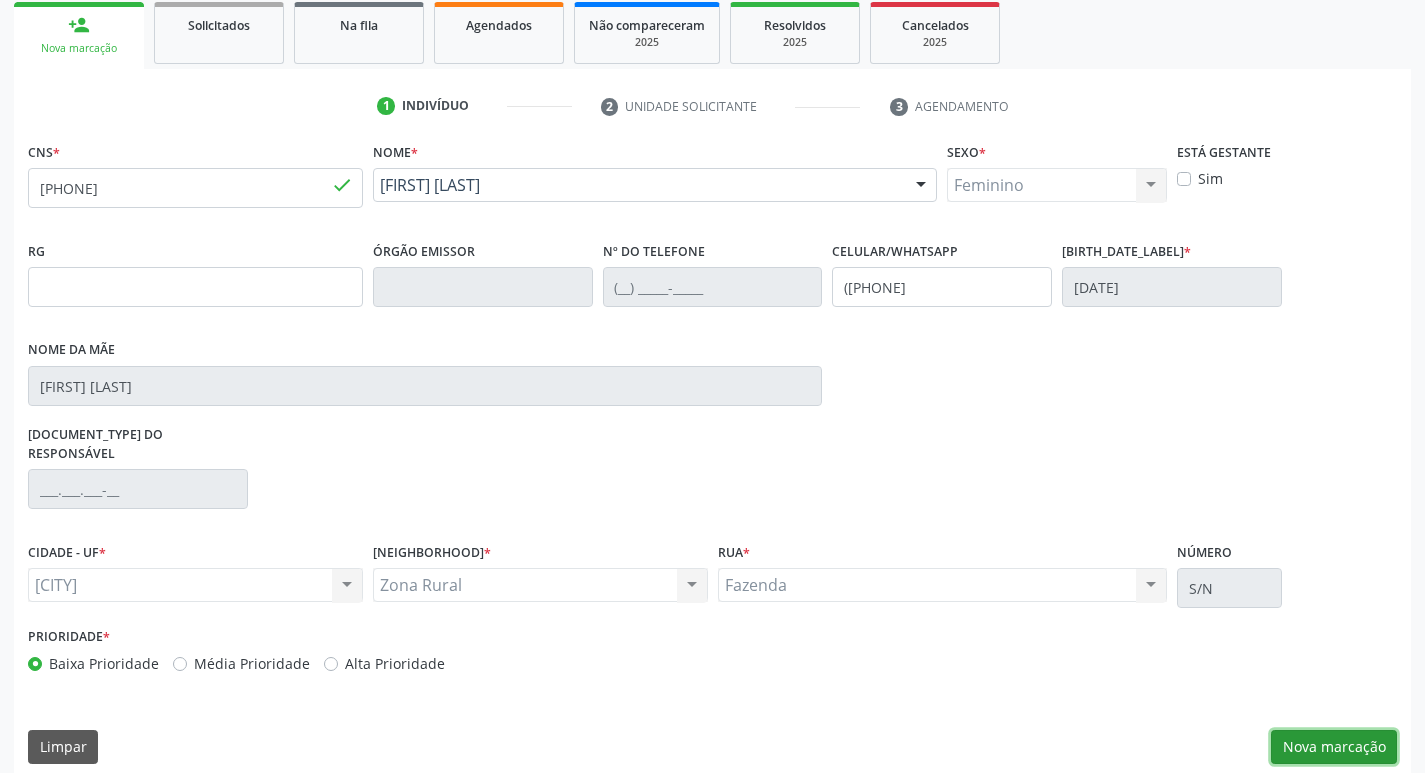 click on "Nova marcação" at bounding box center (1334, 747) 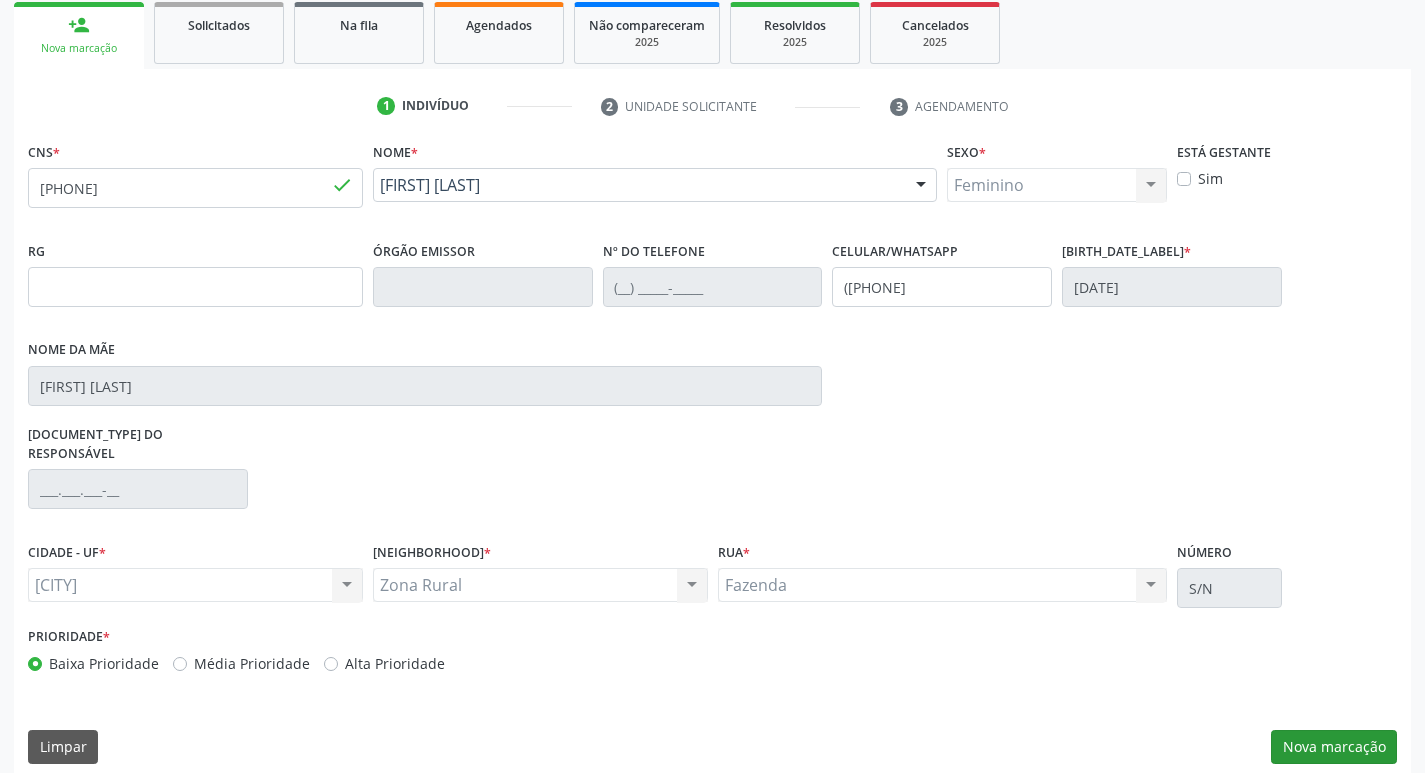 scroll, scrollTop: 133, scrollLeft: 0, axis: vertical 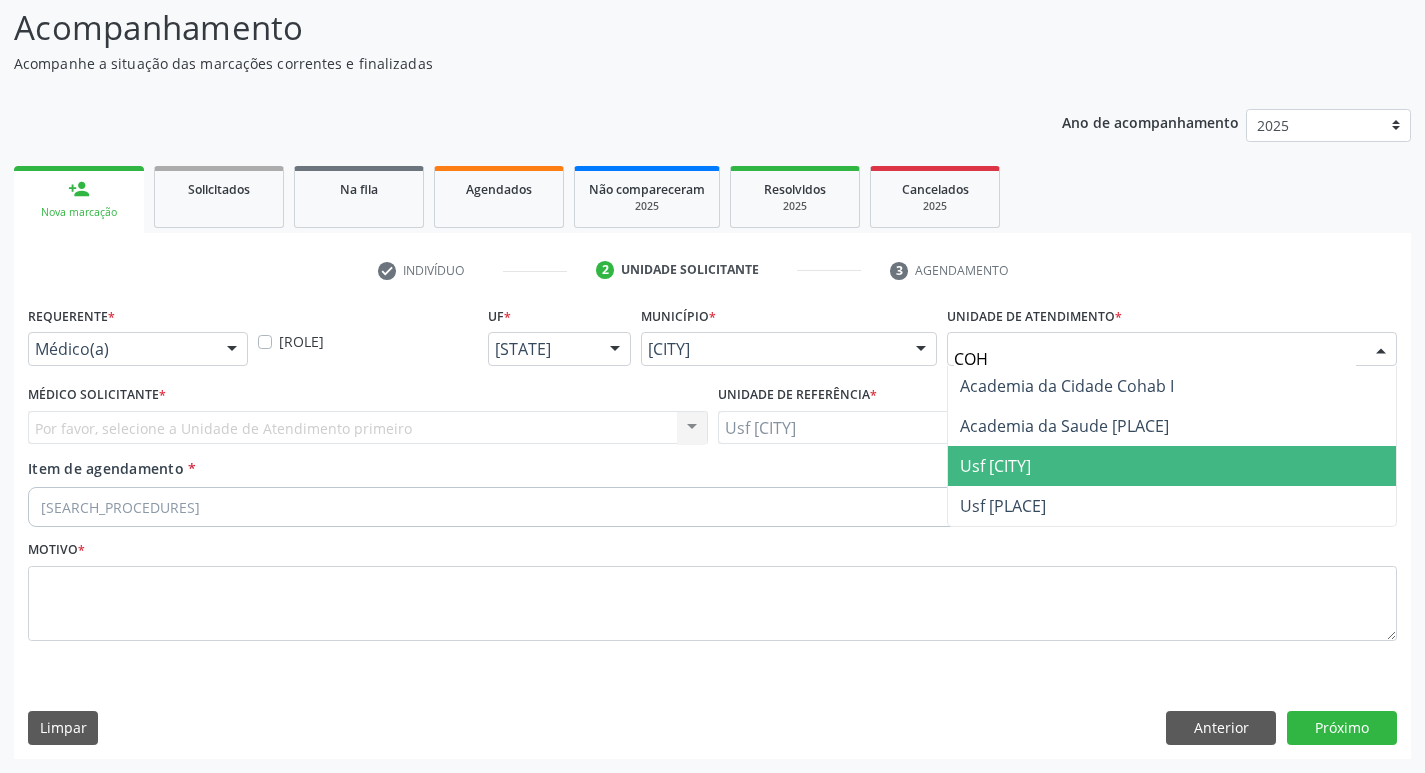 click on "Usf [CITY]" at bounding box center (1172, 466) 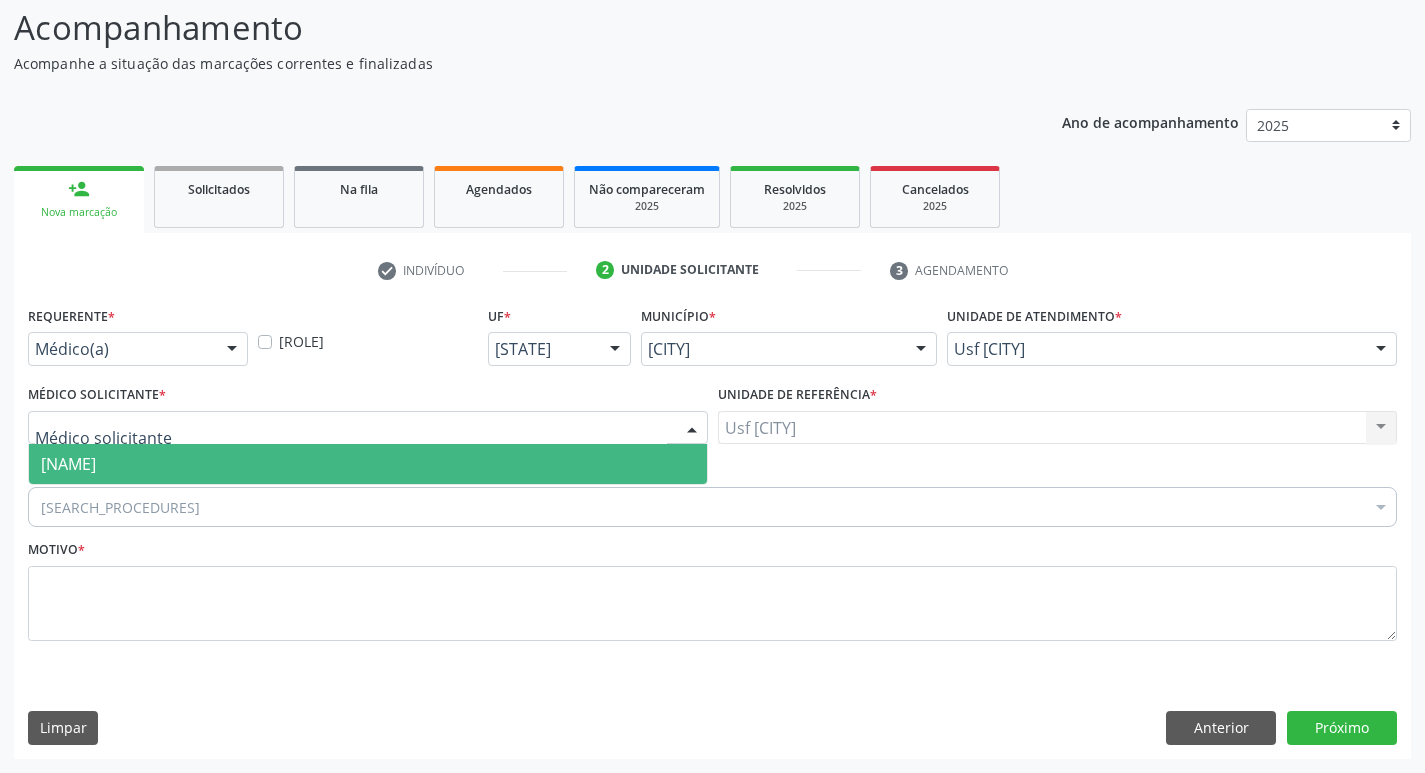 click on "[NAME]" at bounding box center (68, 464) 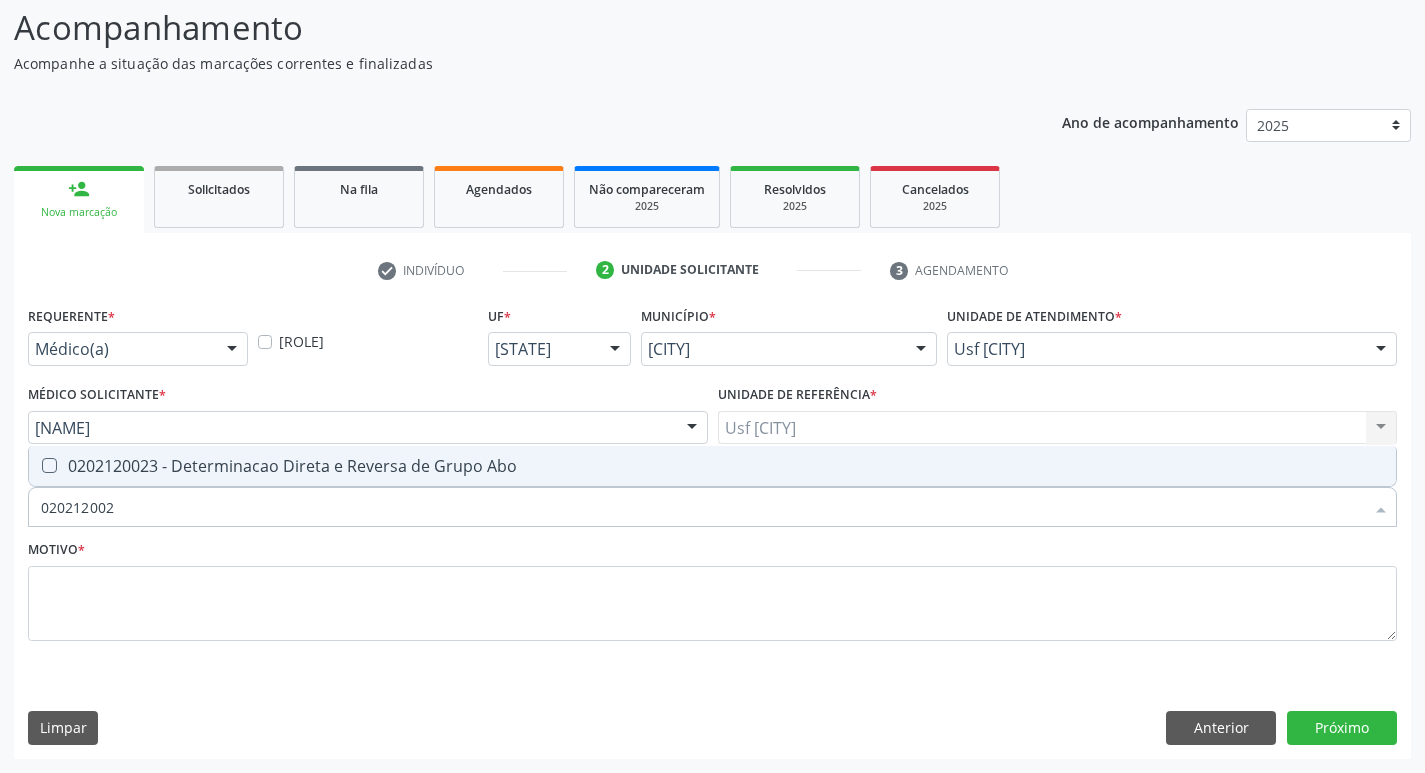 type on "[CODE]" 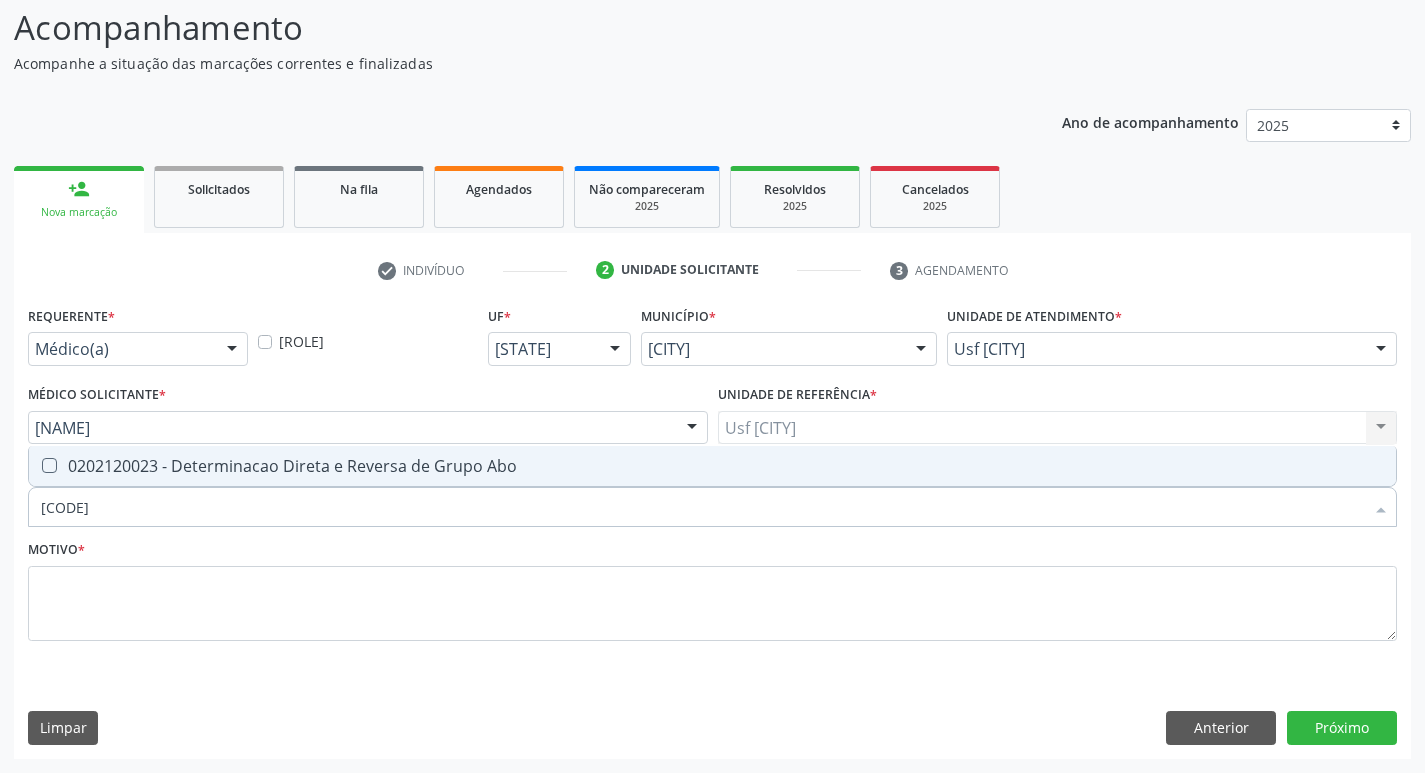 click at bounding box center (49, 465) 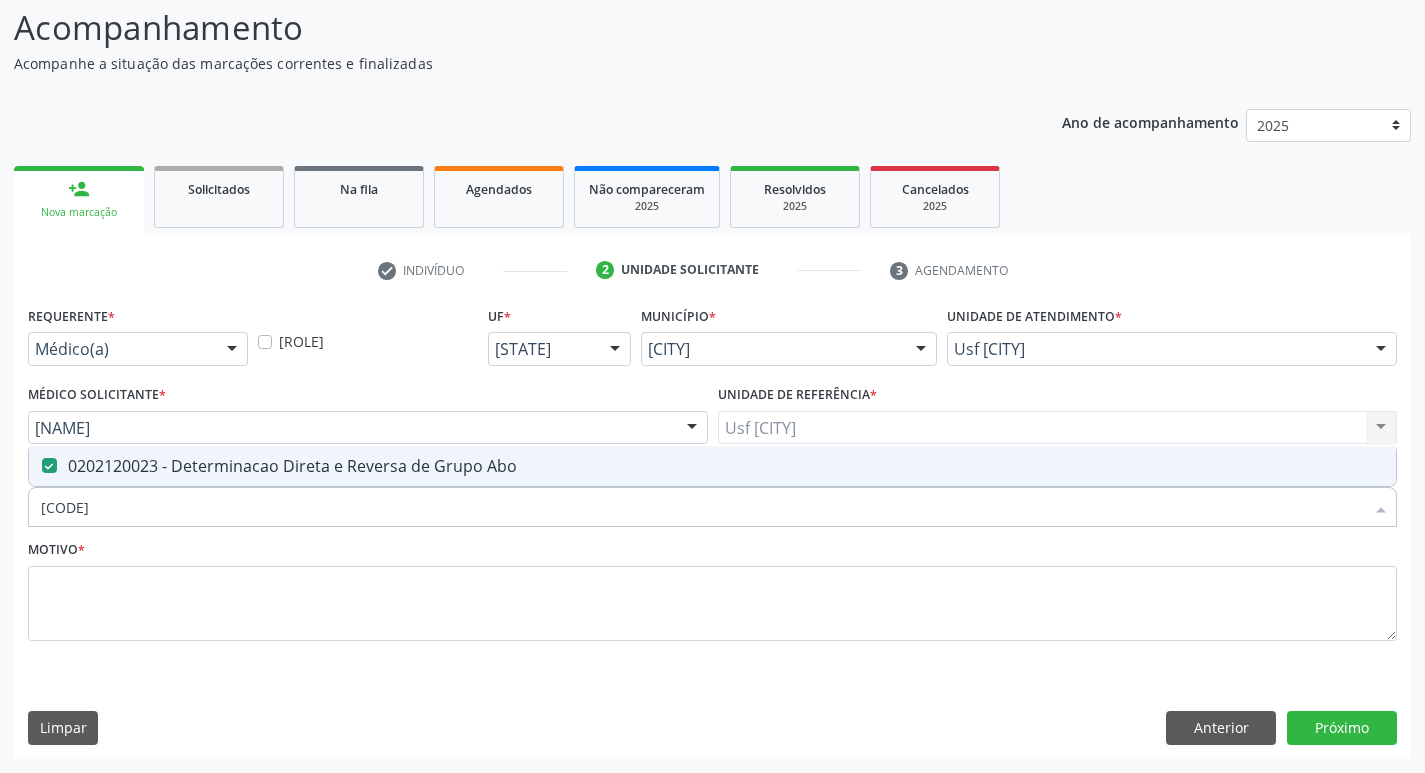 drag, startPoint x: 144, startPoint y: 506, endPoint x: 0, endPoint y: 511, distance: 144.08678 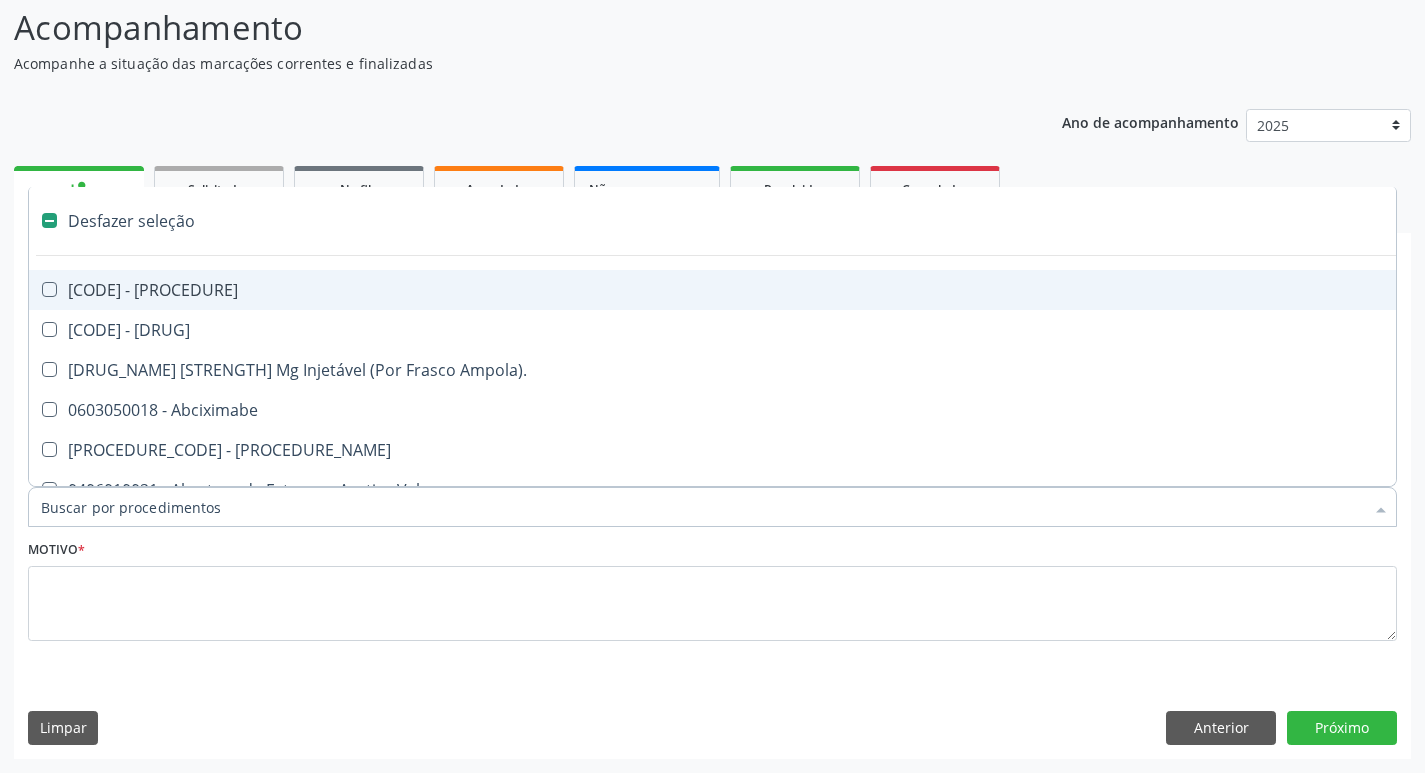 click on "Item de agendamento
*" at bounding box center [702, 507] 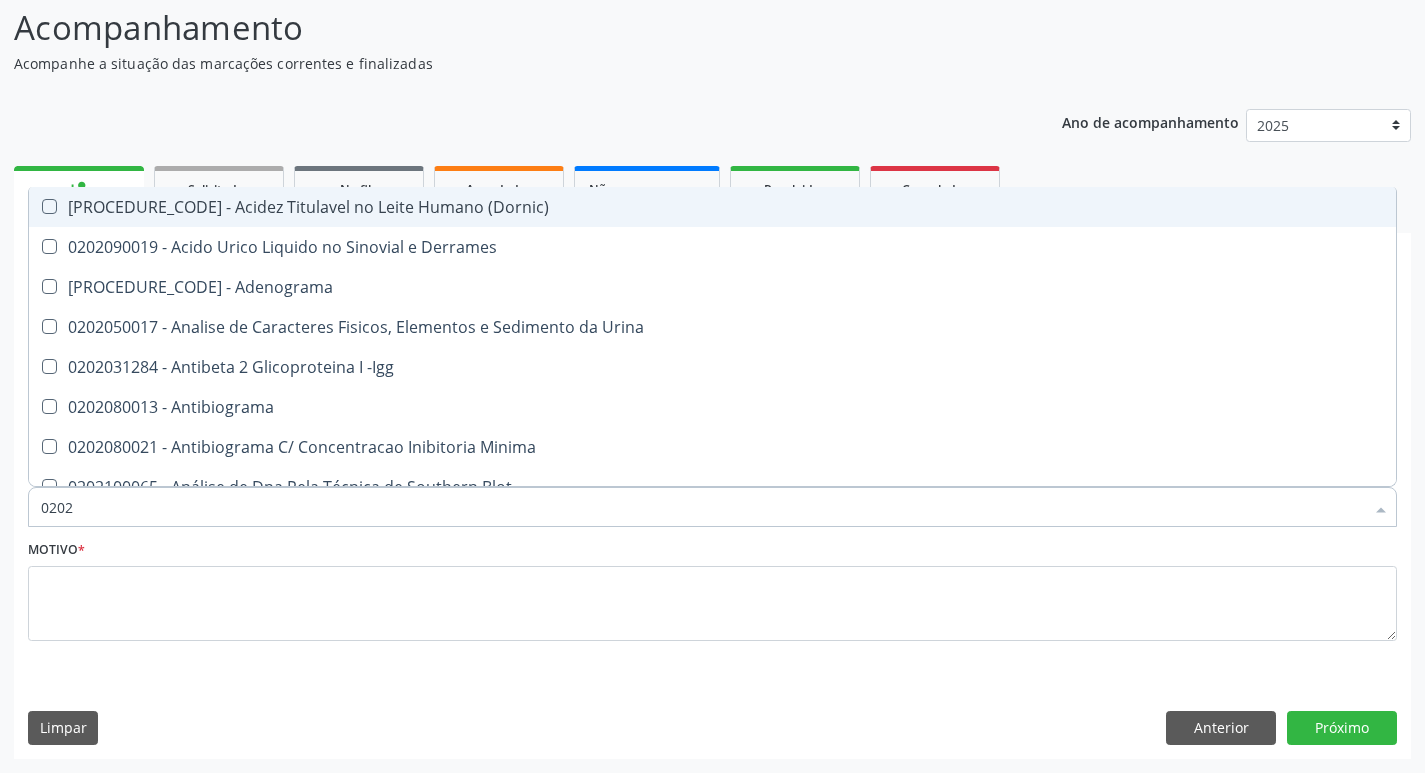 type on "02020" 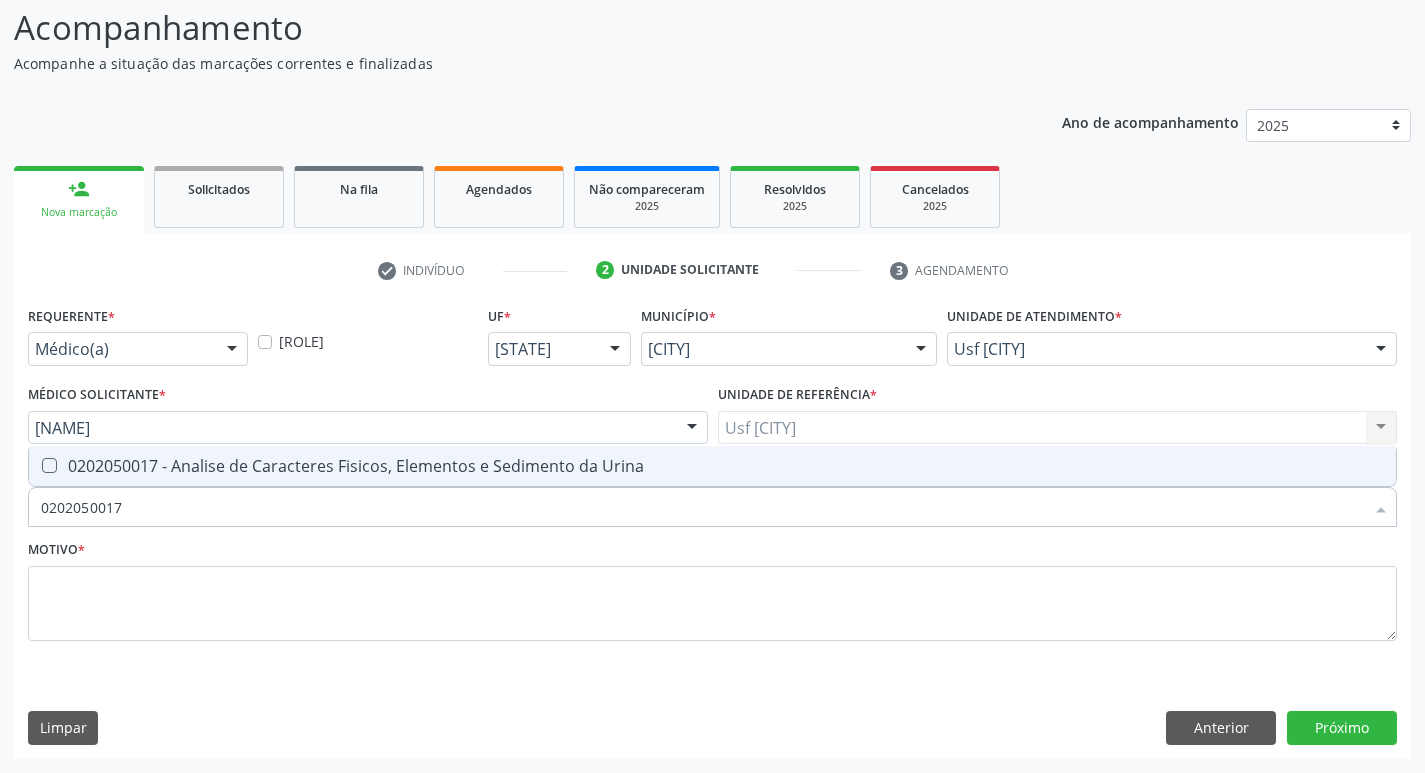 click at bounding box center [49, 465] 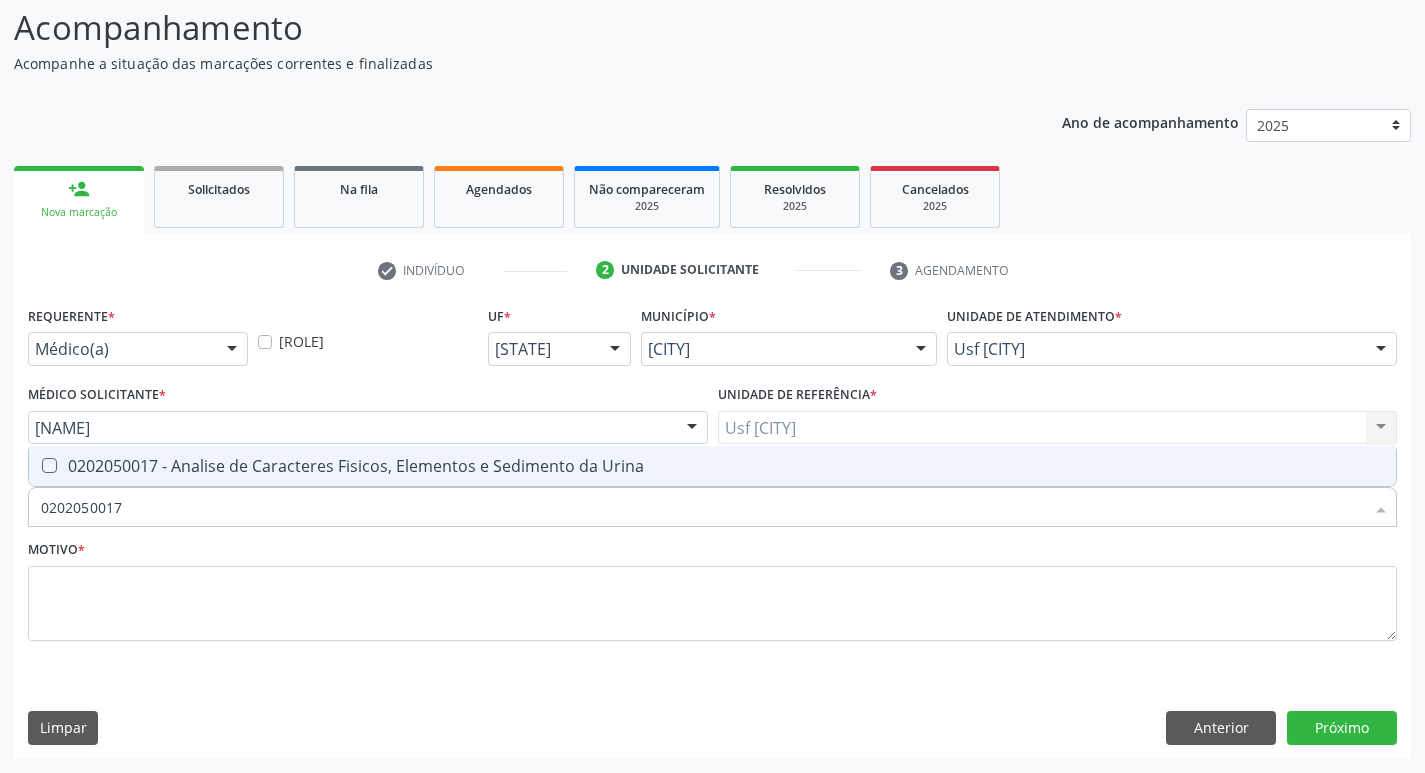 click at bounding box center [35, 465] 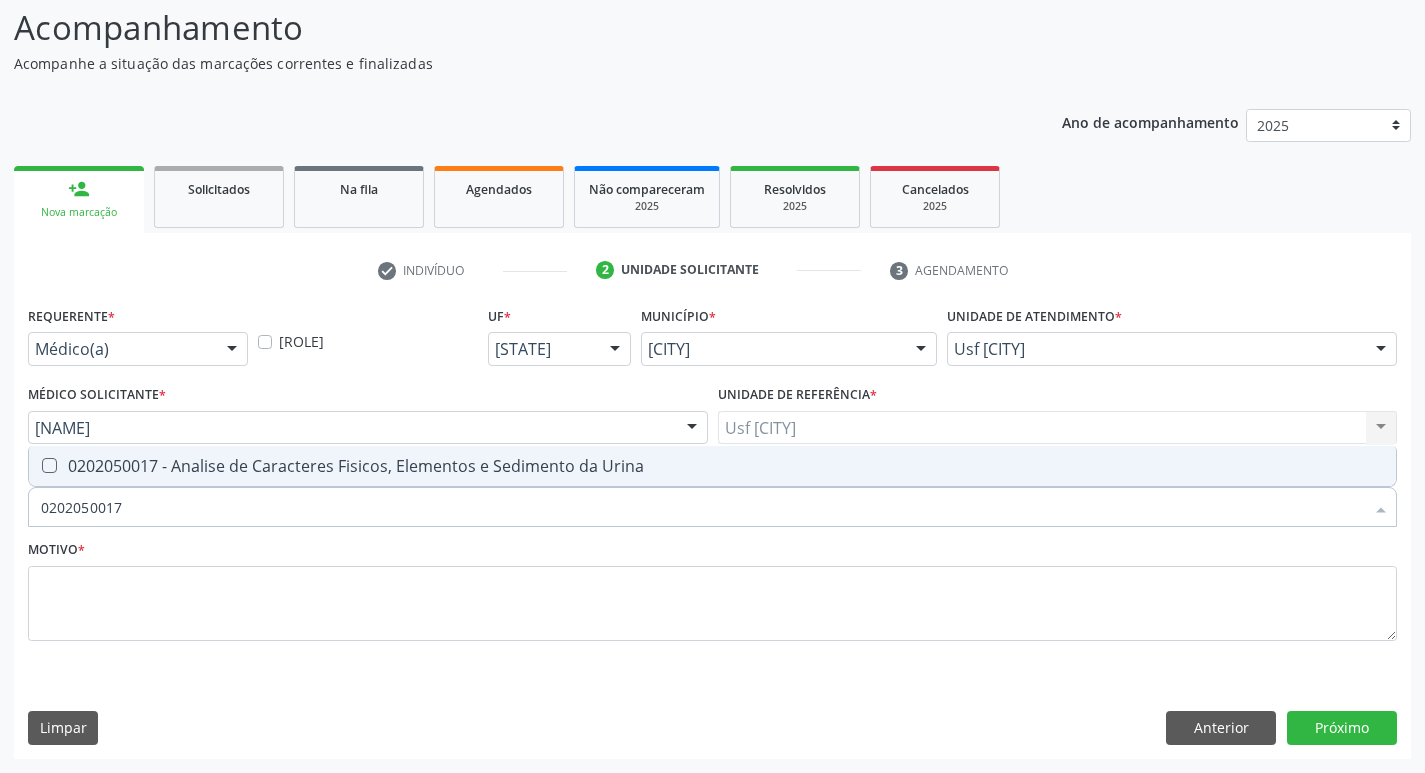 checkbox on "true" 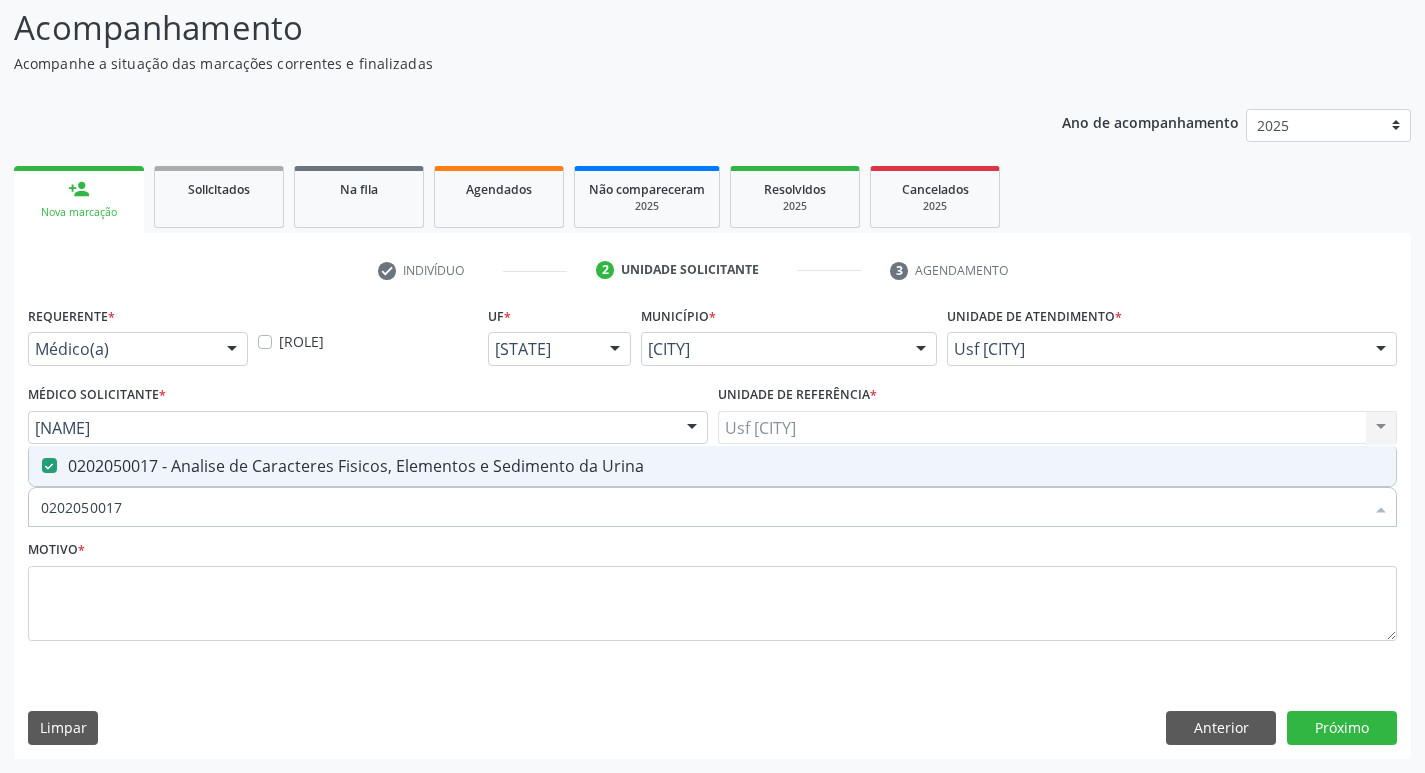 drag, startPoint x: 151, startPoint y: 498, endPoint x: 0, endPoint y: 499, distance: 151.00331 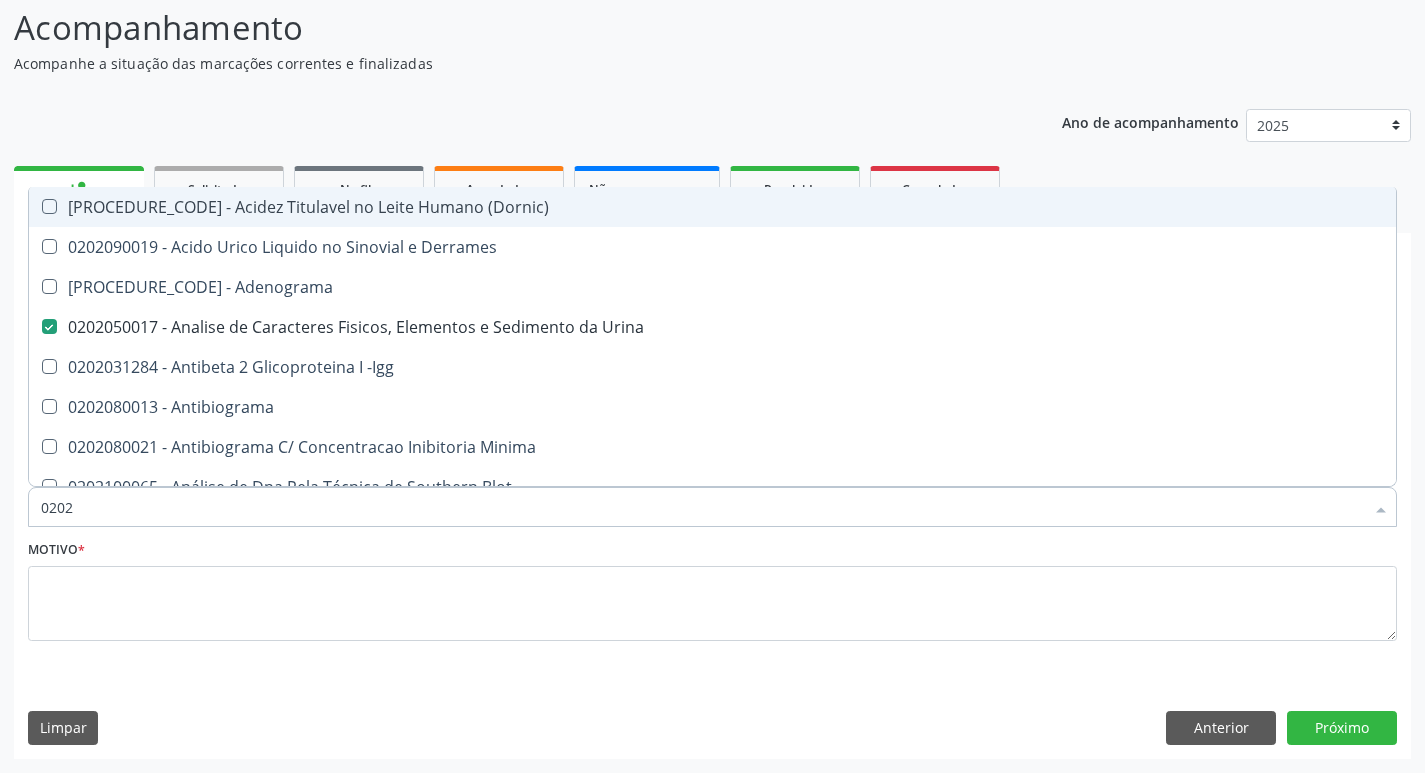 type on "02020" 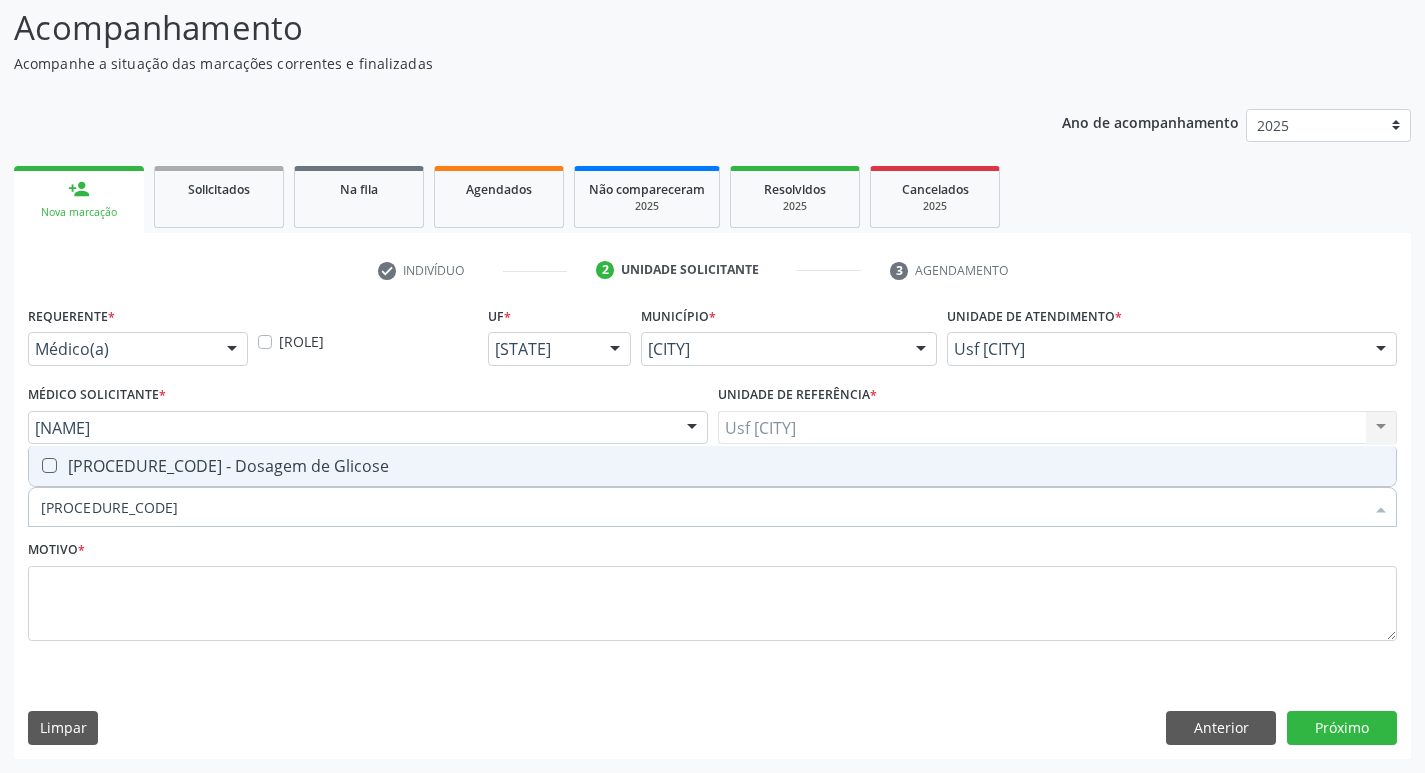 click at bounding box center (49, 465) 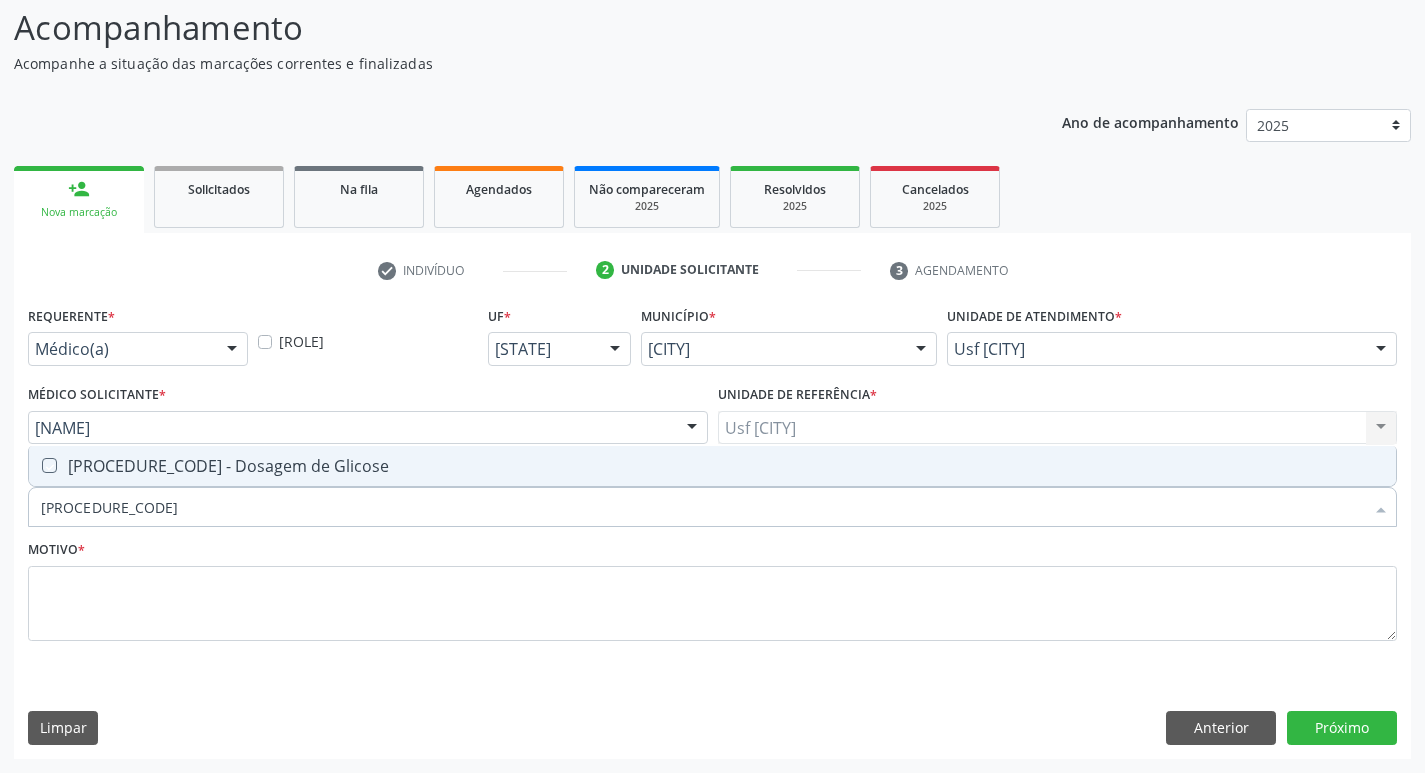 click at bounding box center (35, 465) 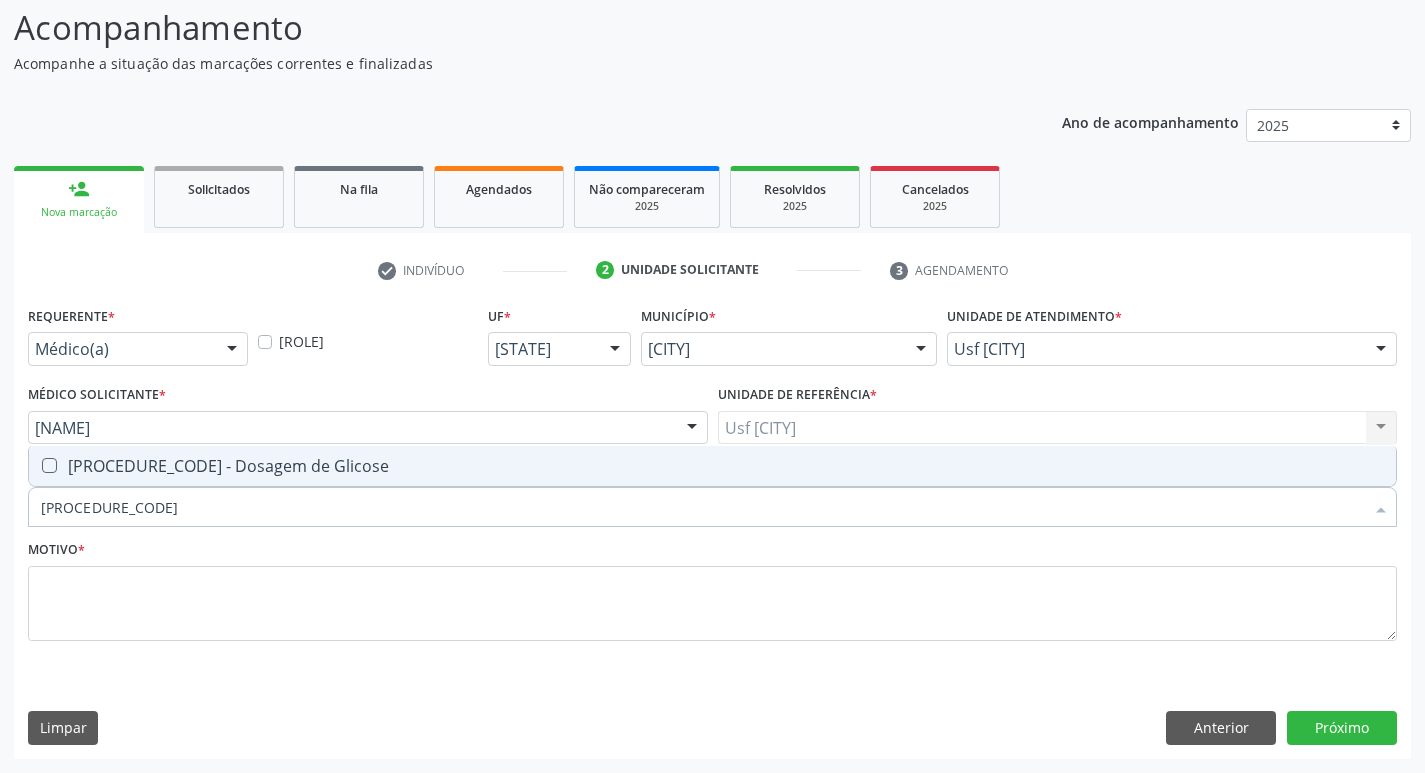 checkbox on "true" 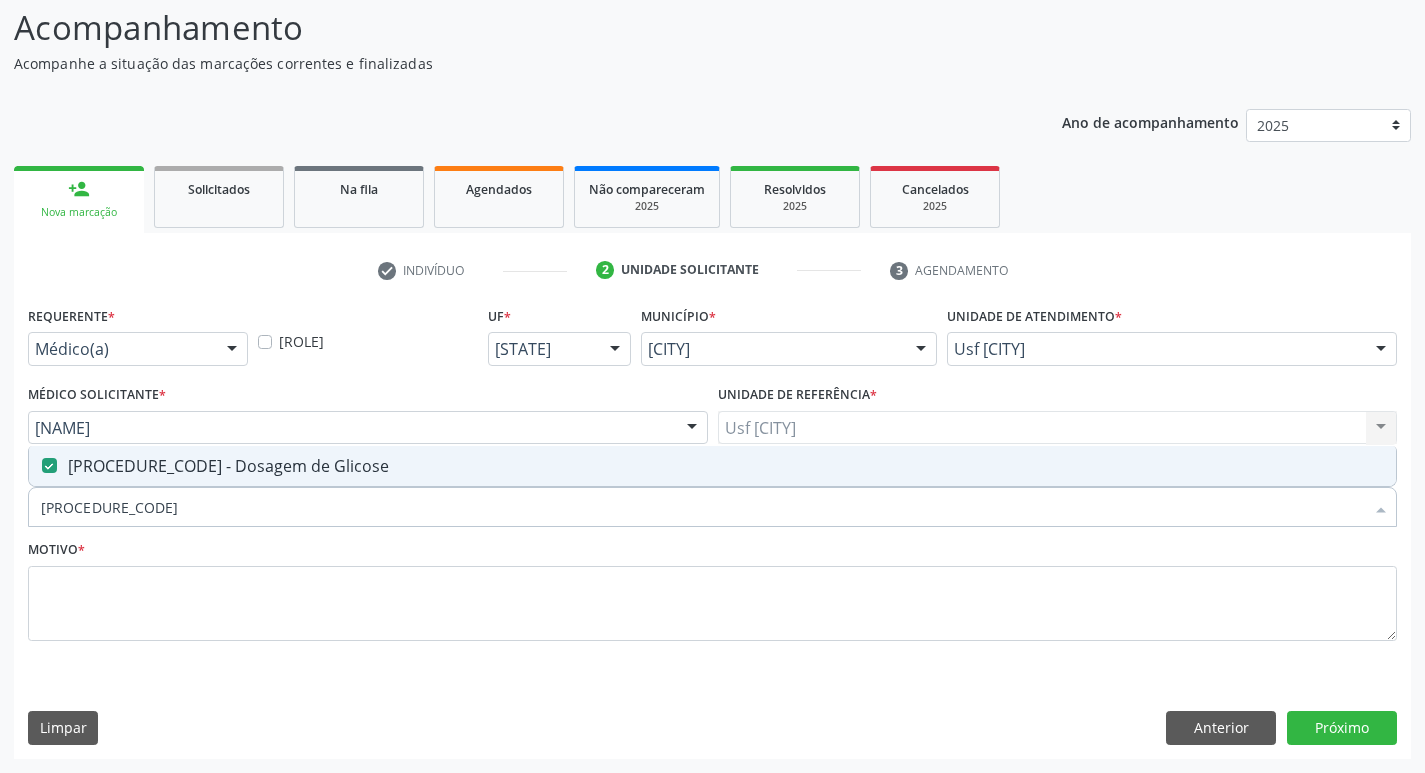 click on "[PROCEDURE_CODE]" at bounding box center [702, 507] 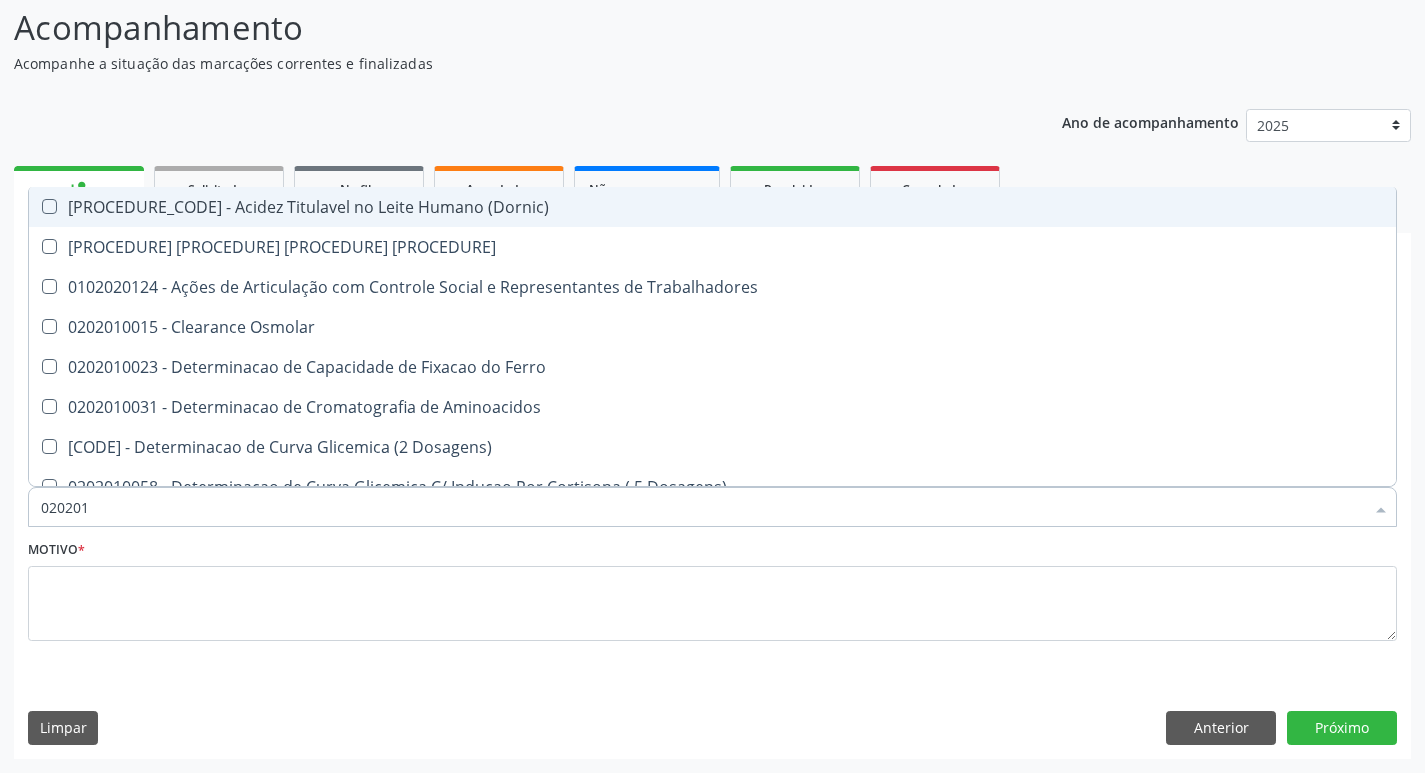 type on "02020" 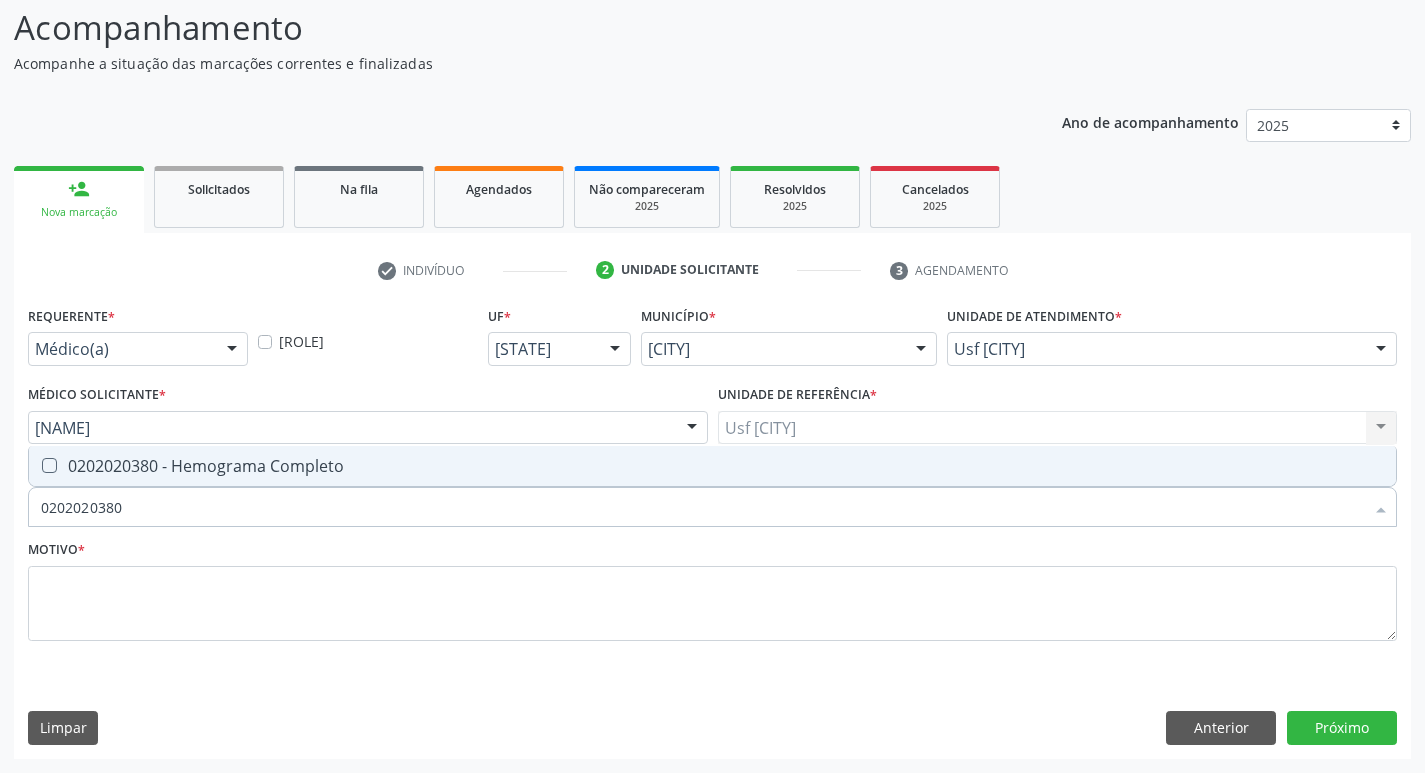 click at bounding box center [49, 465] 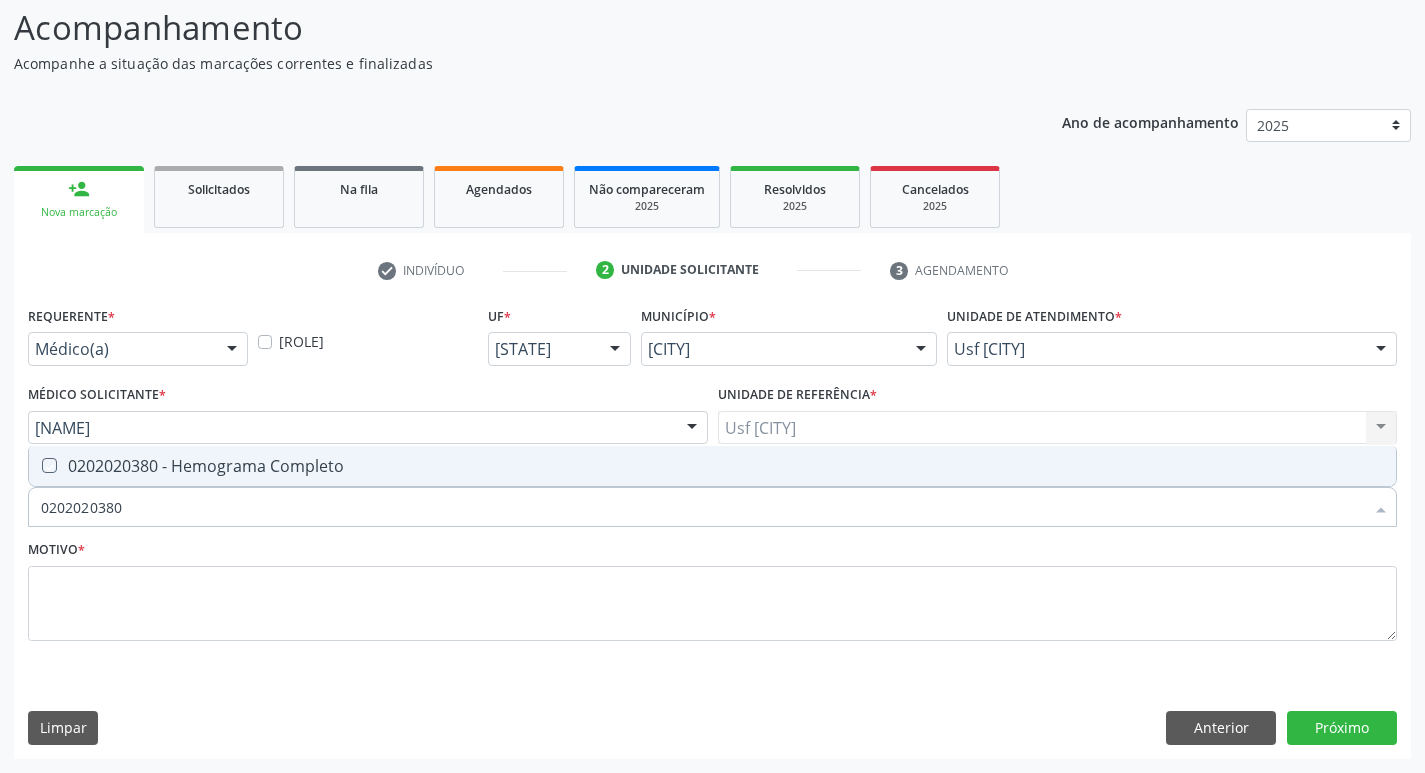 checkbox on "true" 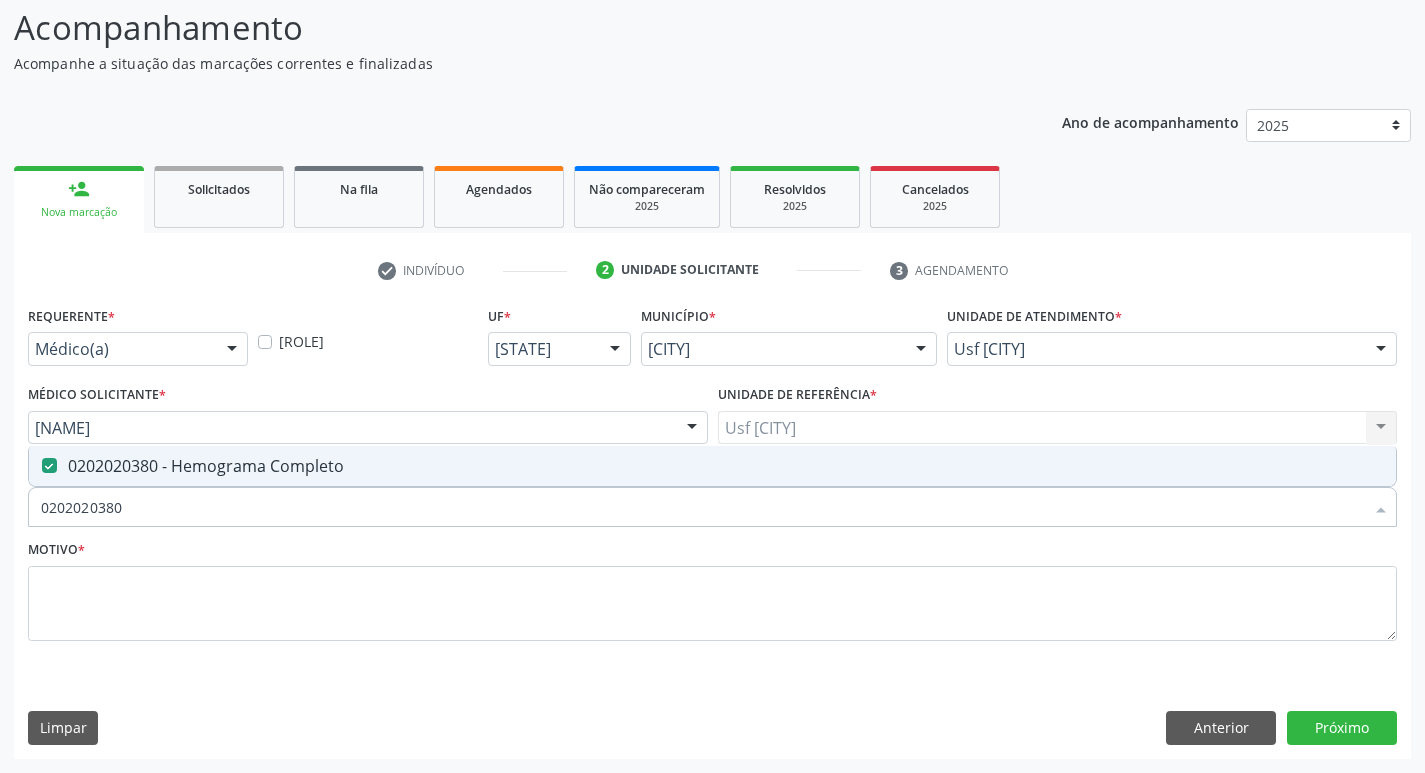 click on "0202020380" at bounding box center [702, 507] 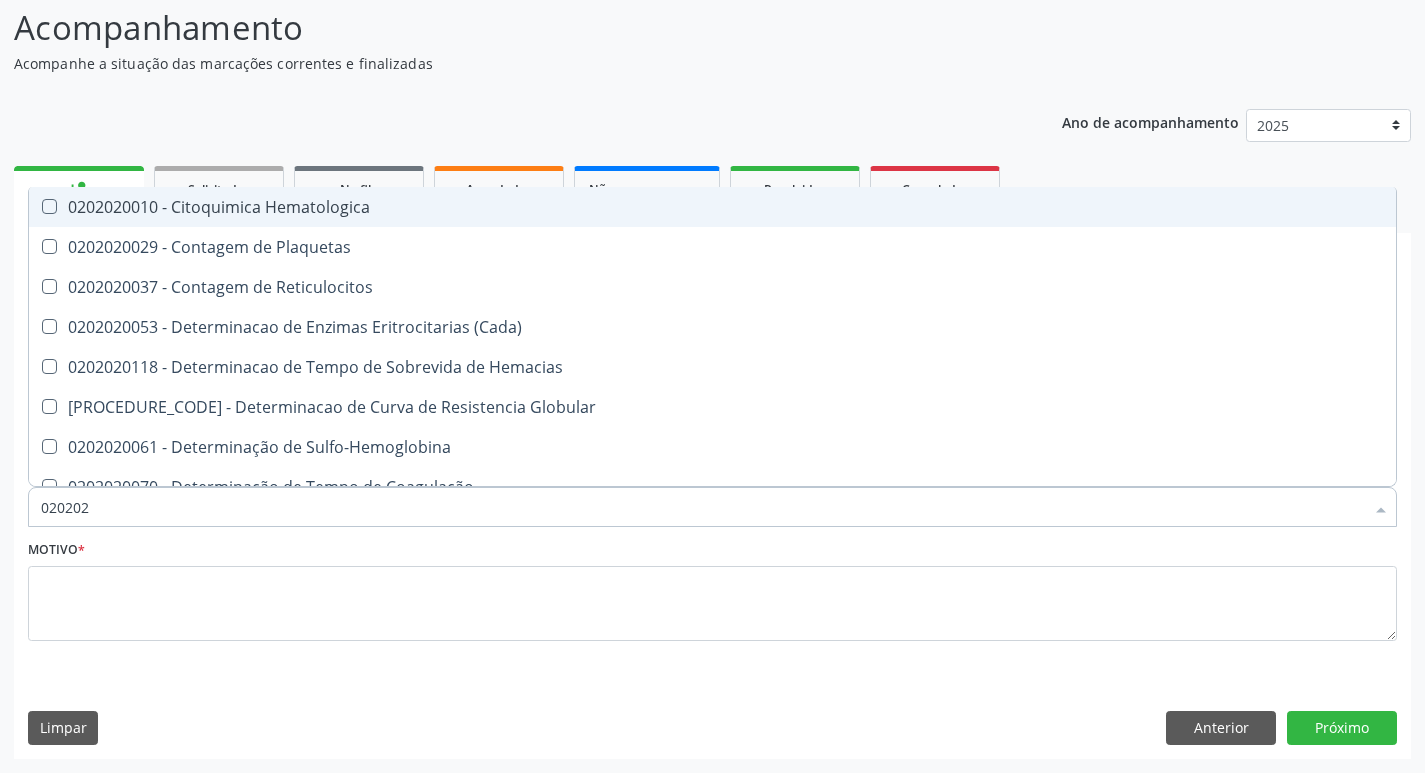 type on "02020" 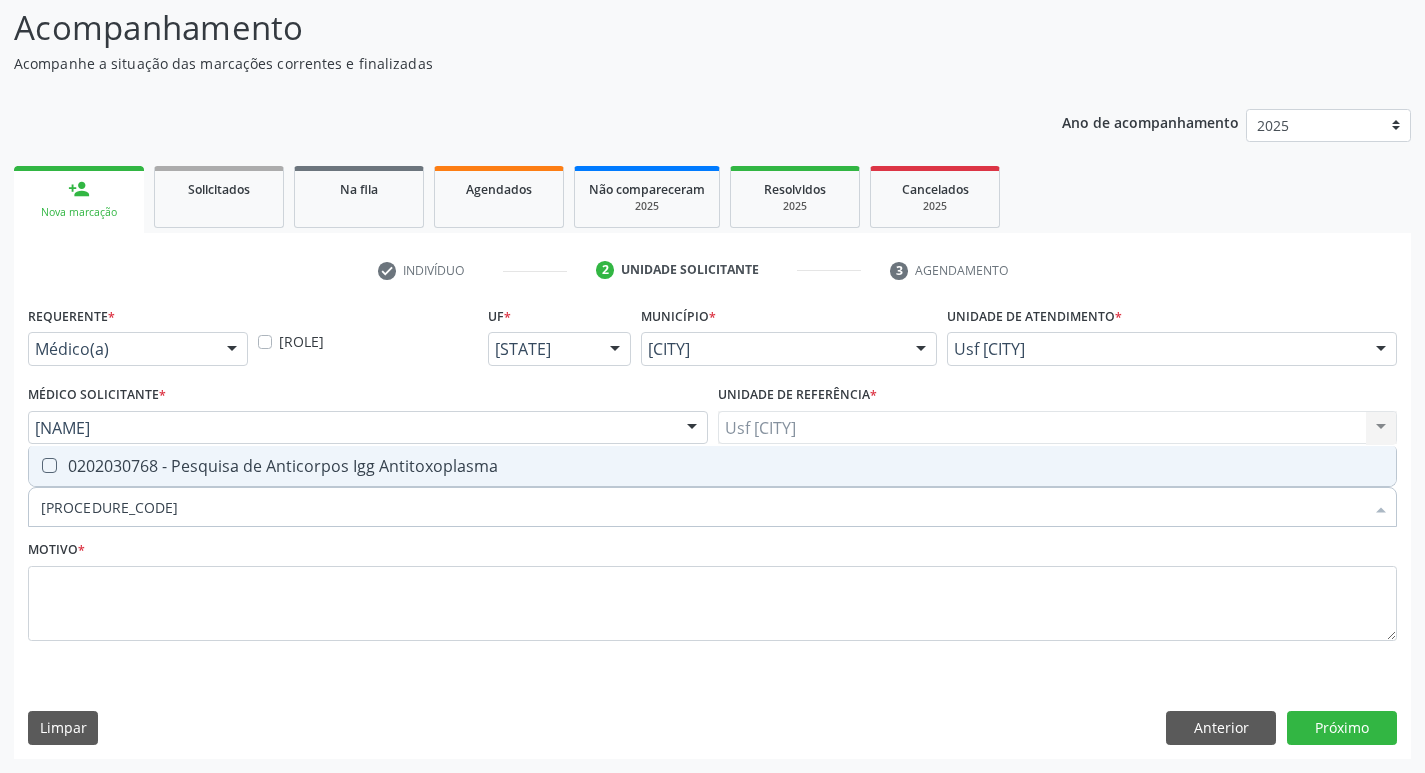 click at bounding box center (49, 465) 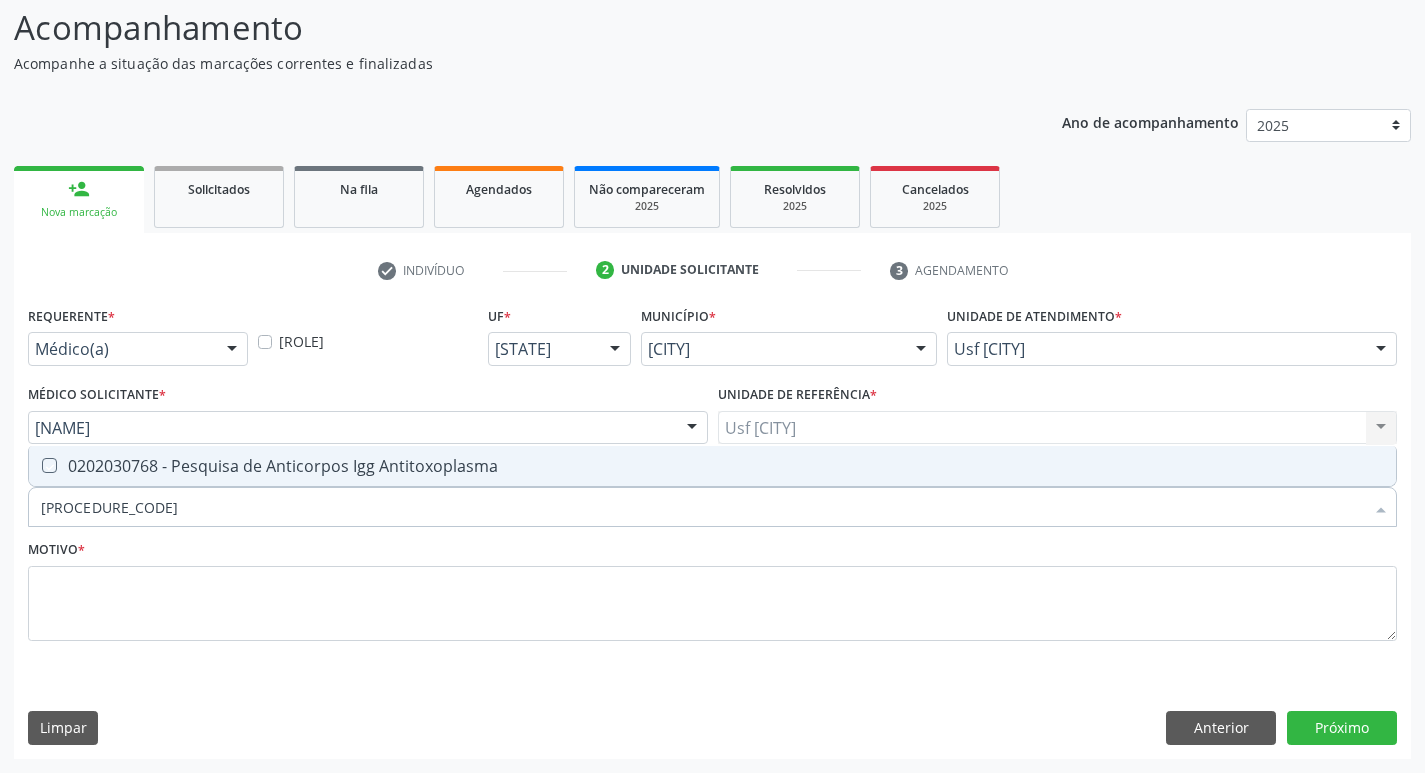 click at bounding box center (35, 465) 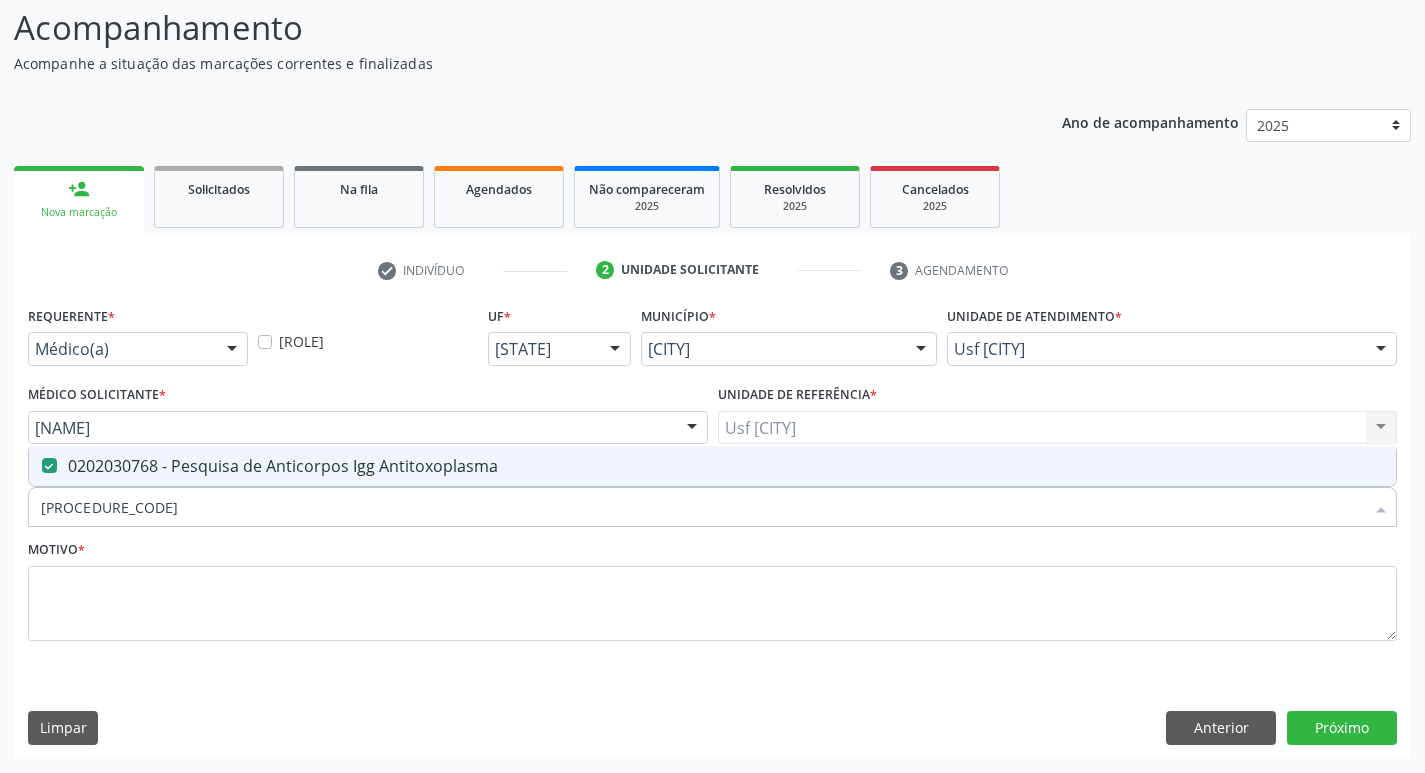 click on "[PROCEDURE_CODE]" at bounding box center (702, 507) 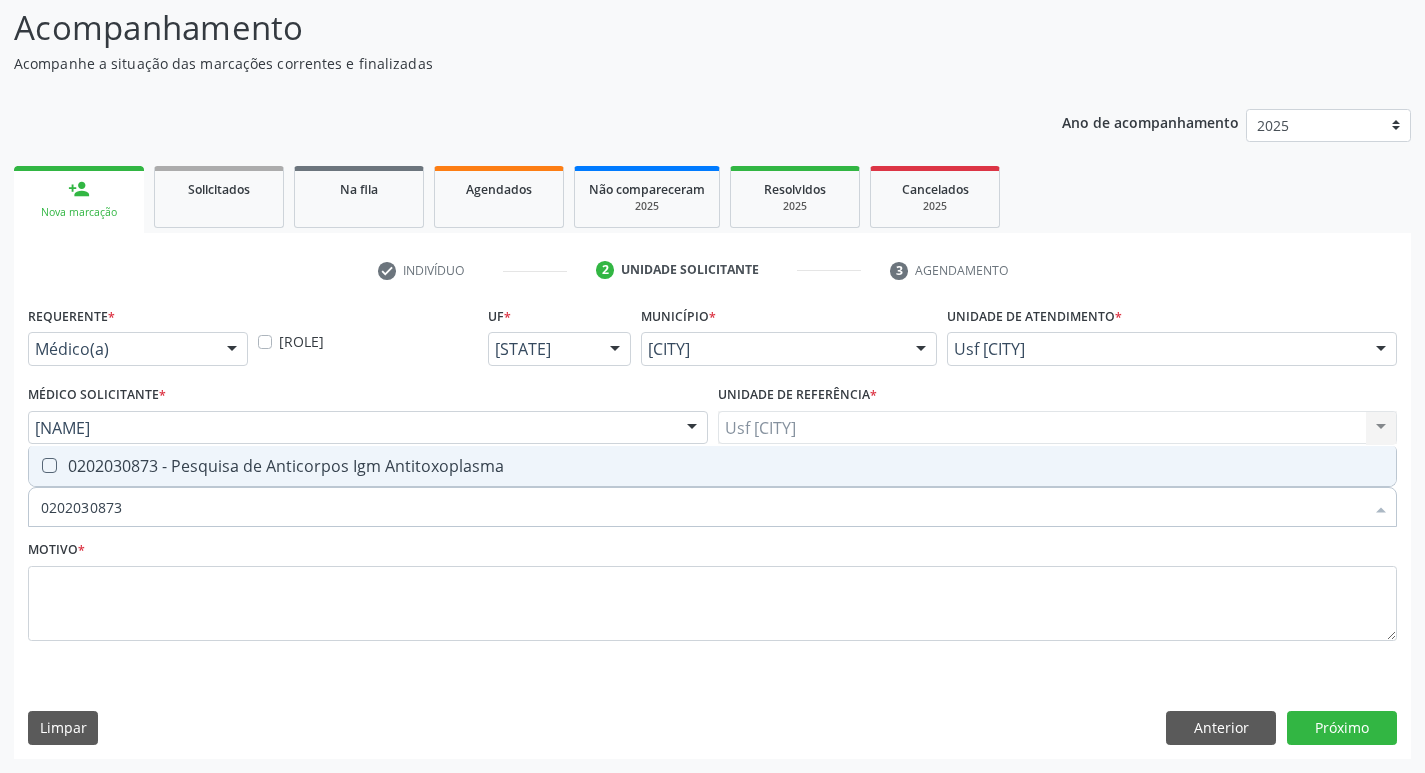 click at bounding box center [49, 465] 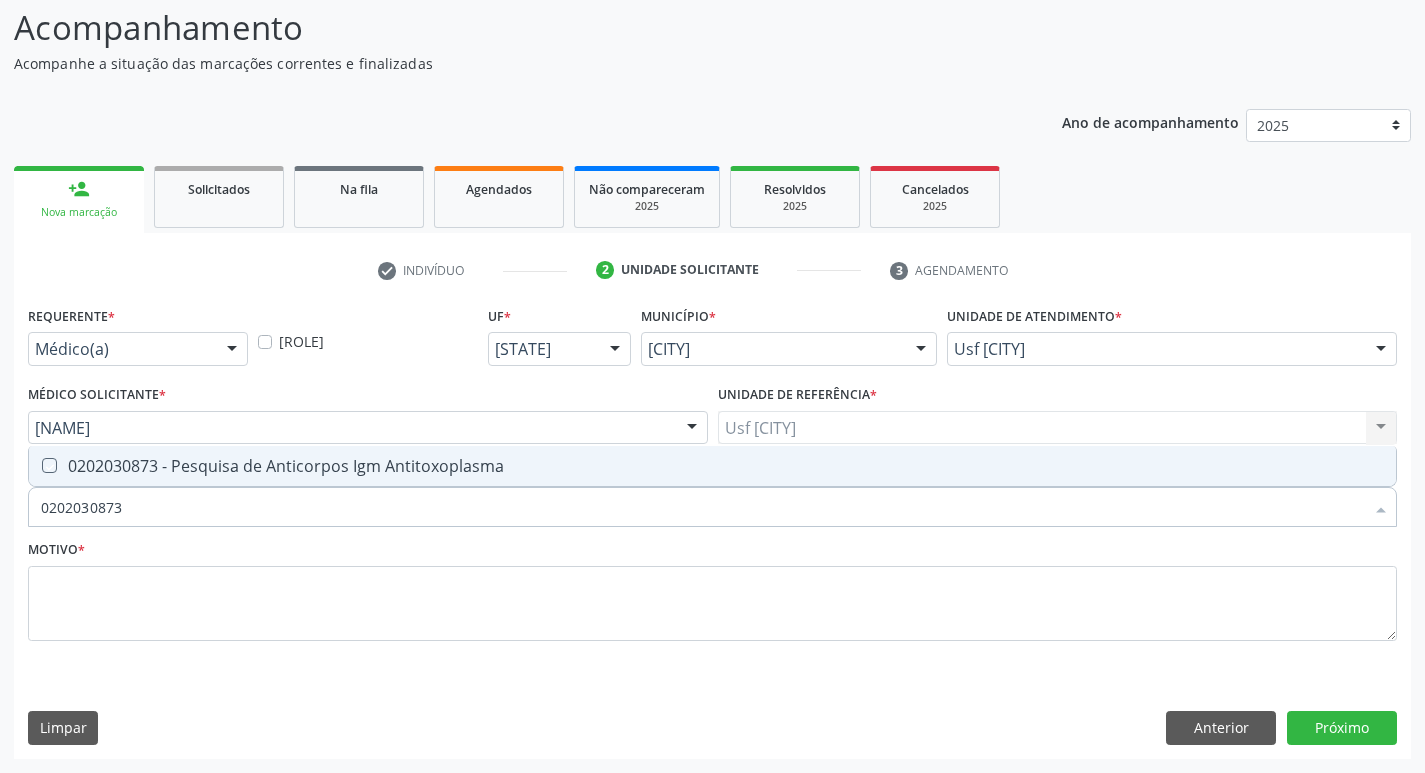 click at bounding box center [35, 465] 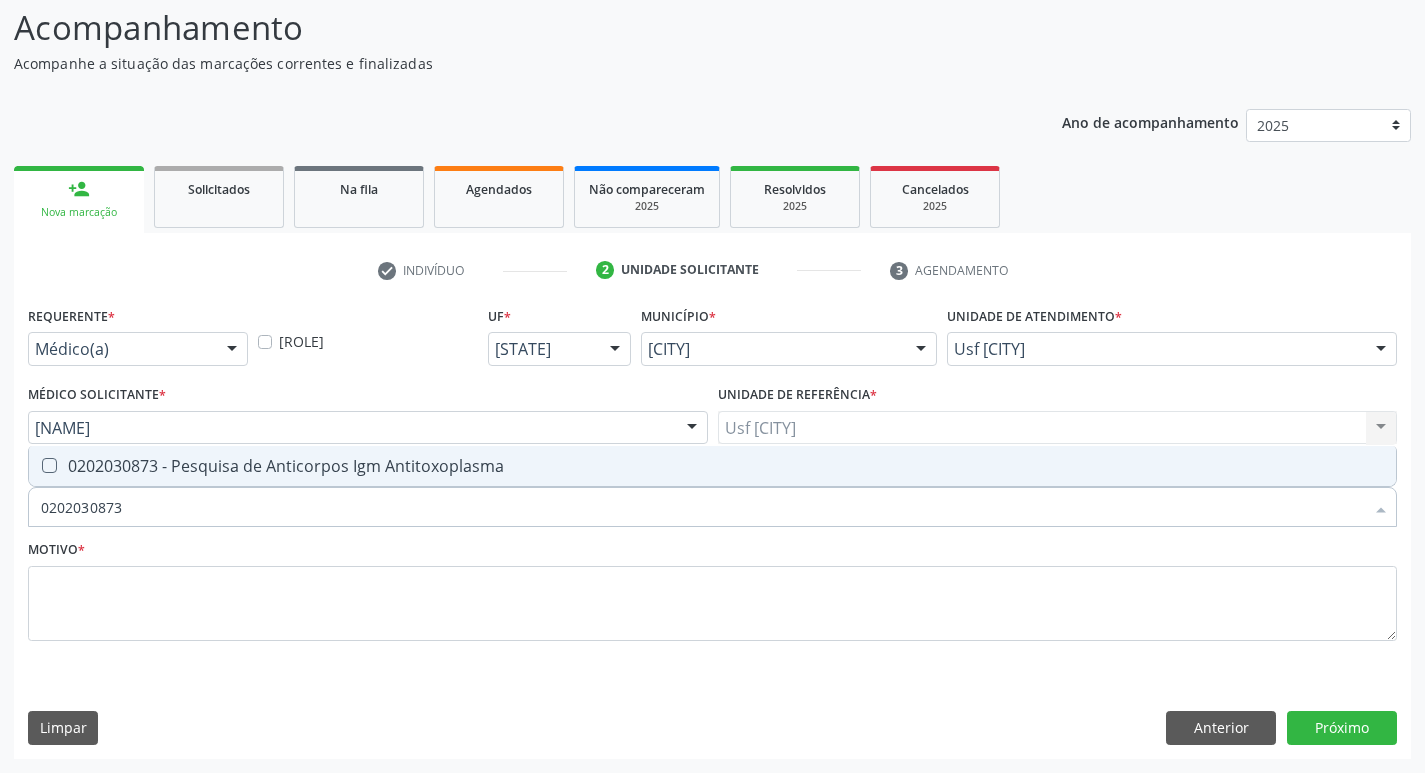 checkbox on "true" 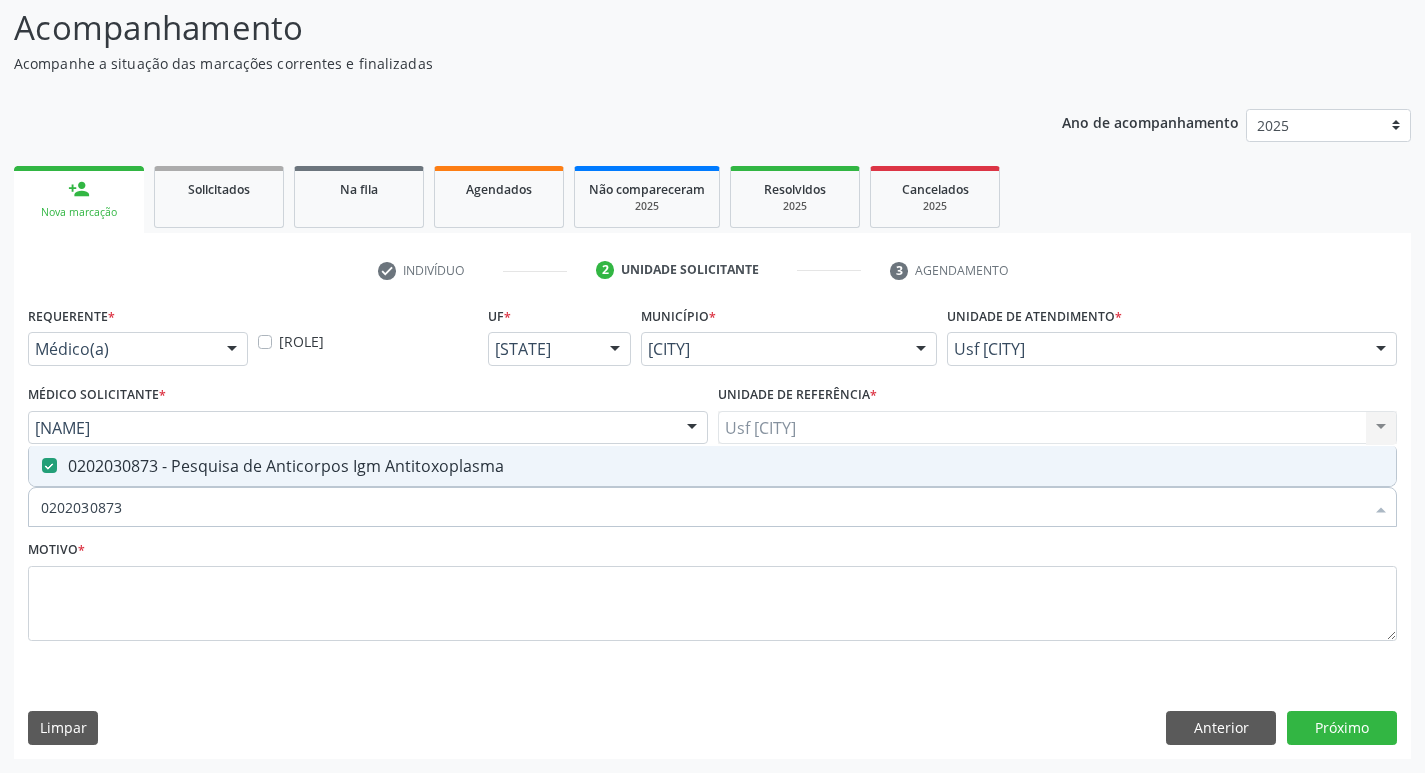 click on "0202030873" at bounding box center [702, 507] 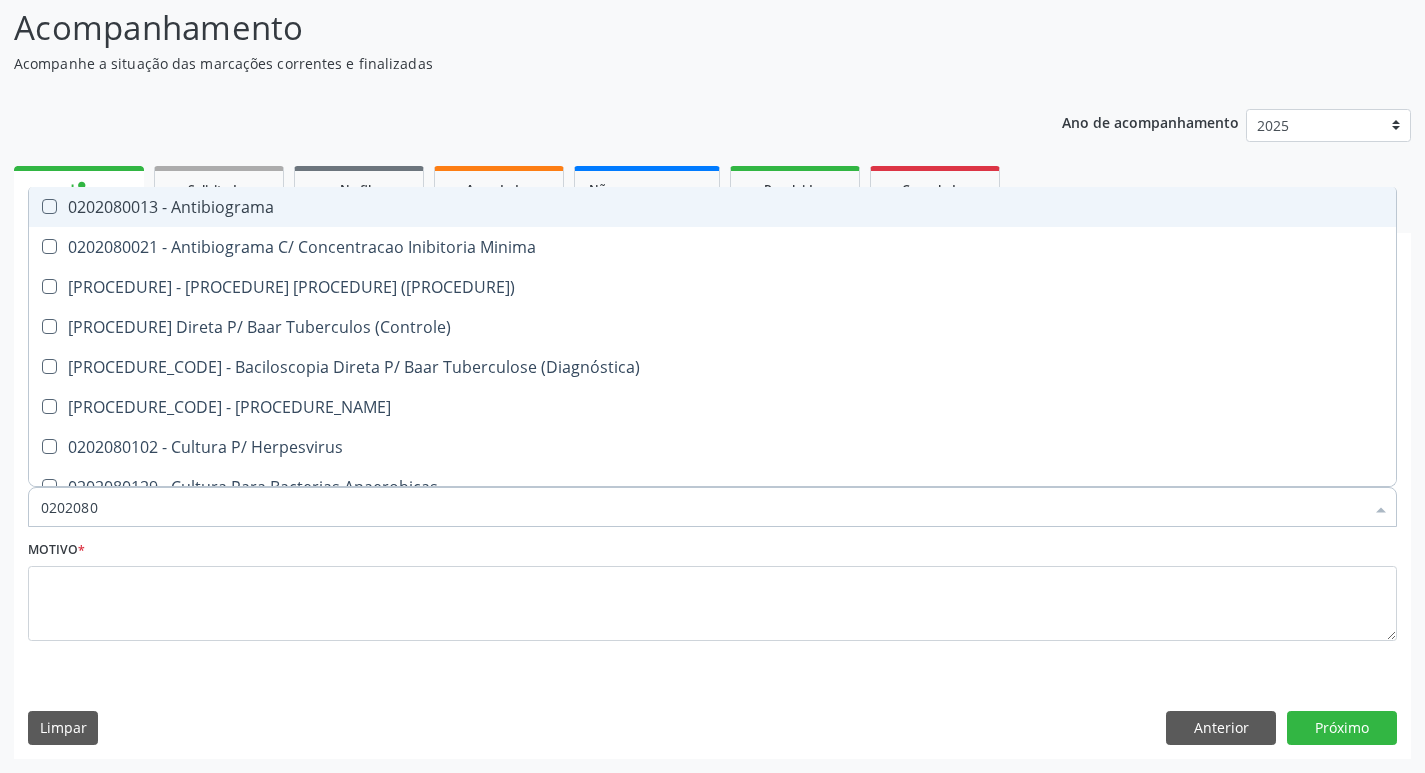 type on "[NUMBER]" 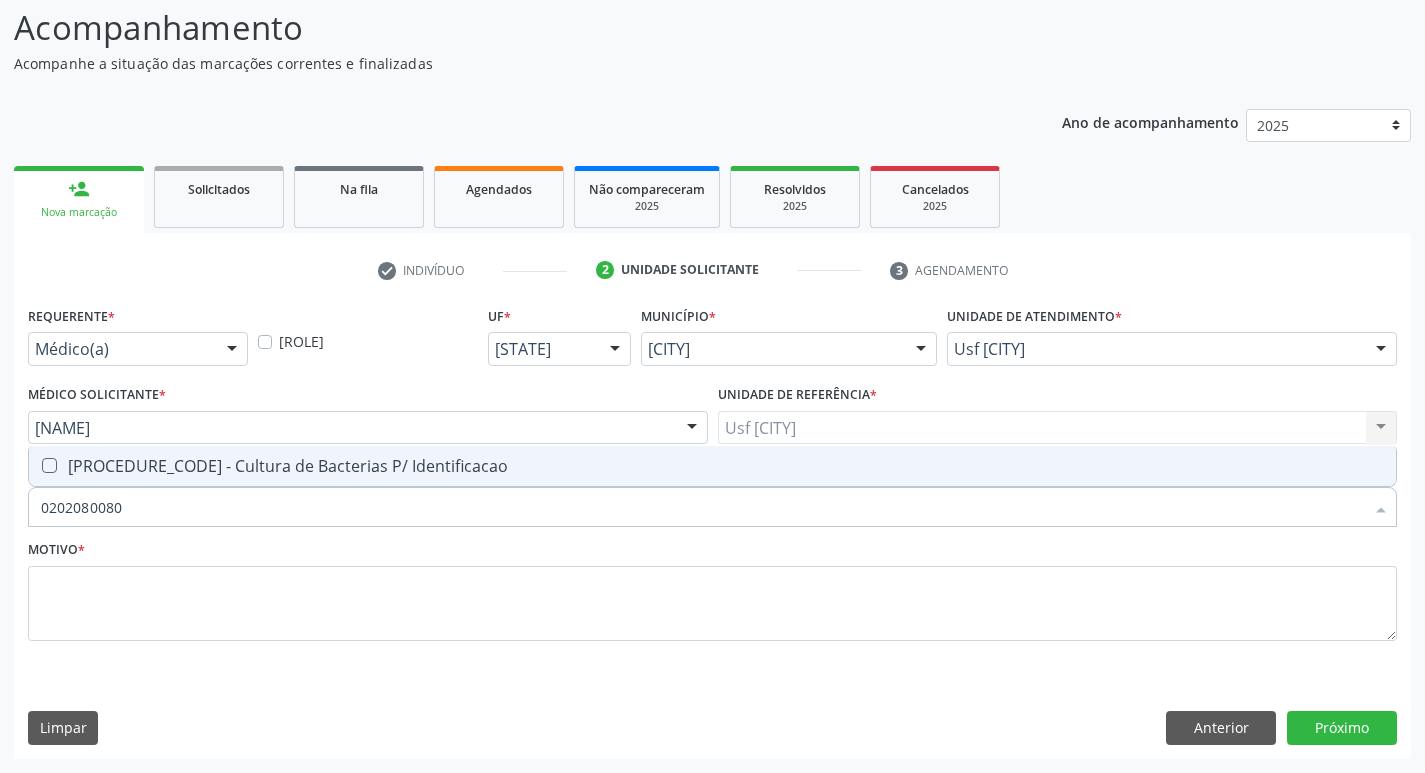 click at bounding box center [49, 465] 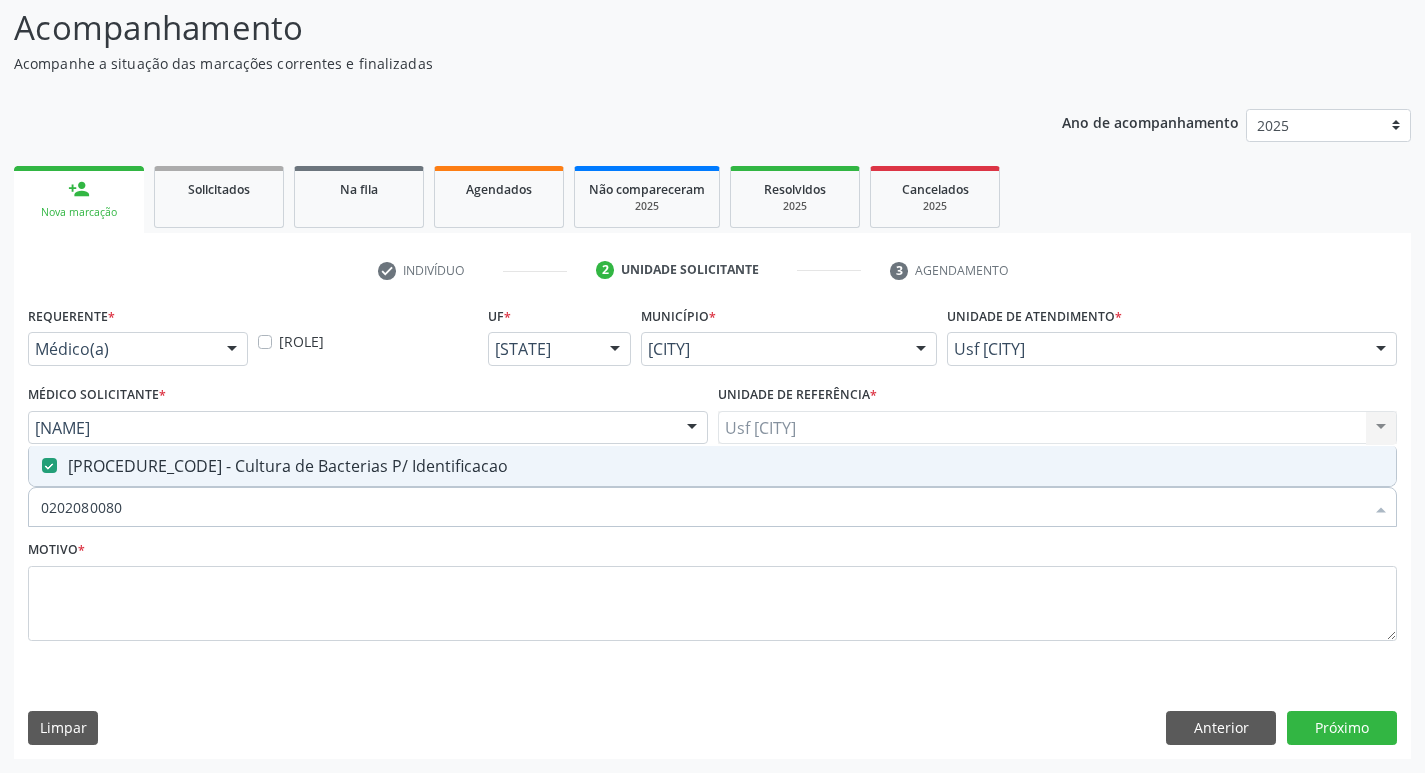click on "0202080080" at bounding box center (702, 507) 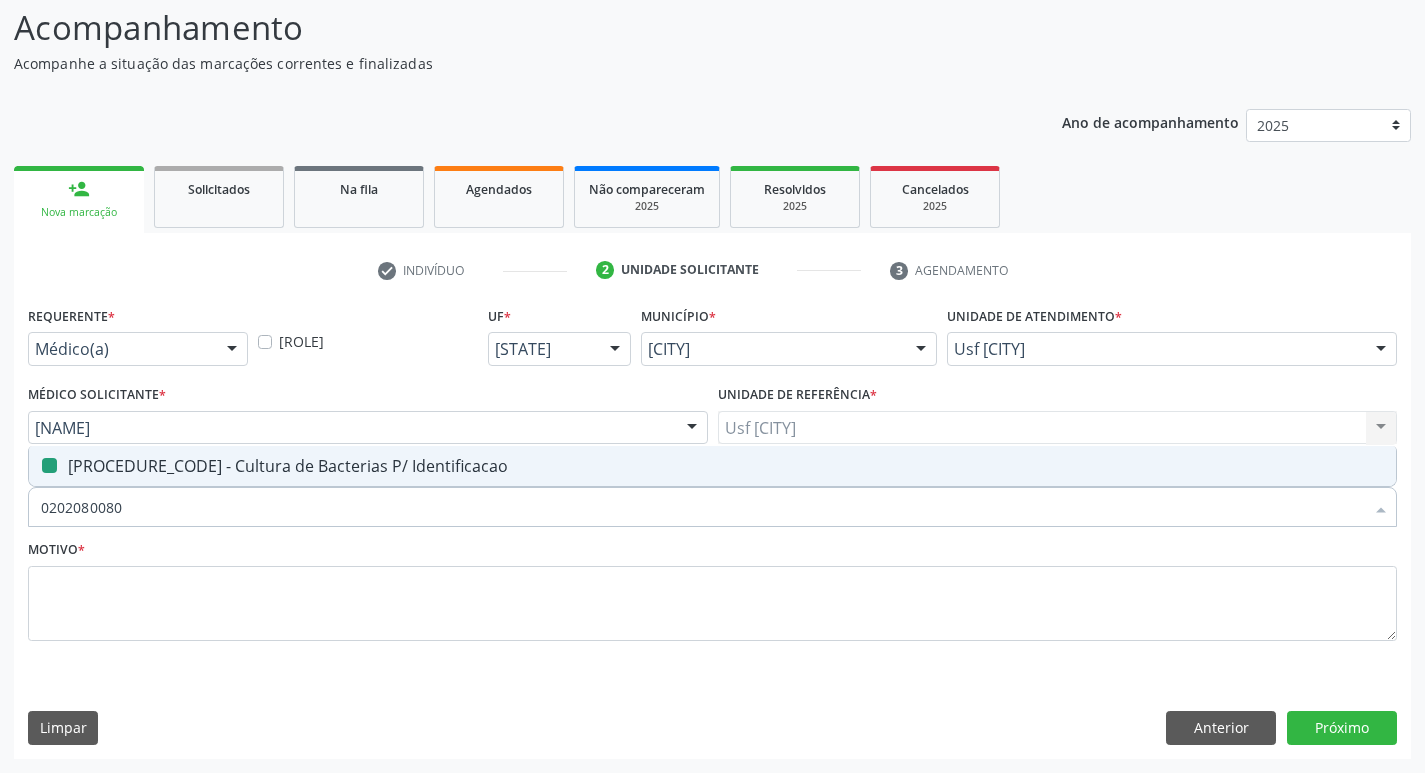 type 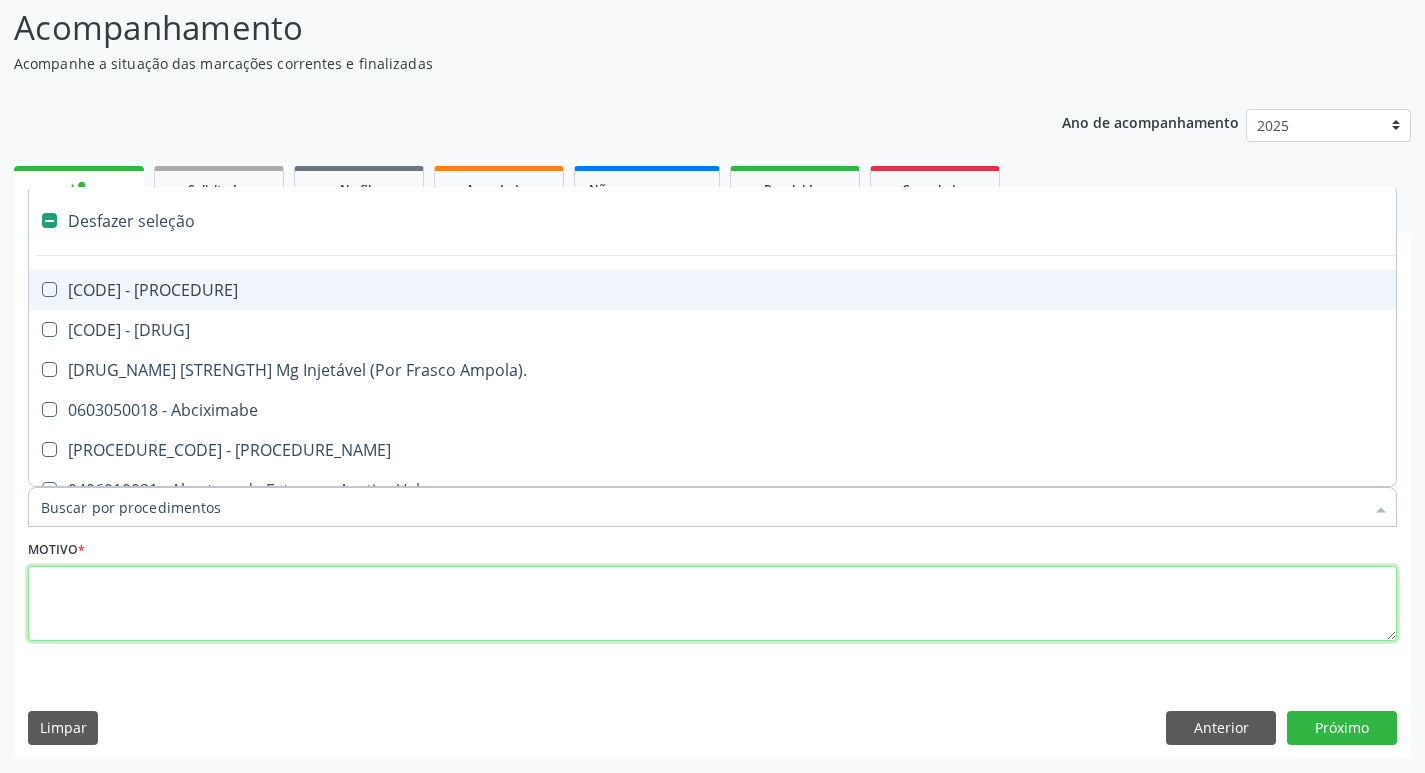 click at bounding box center (712, 604) 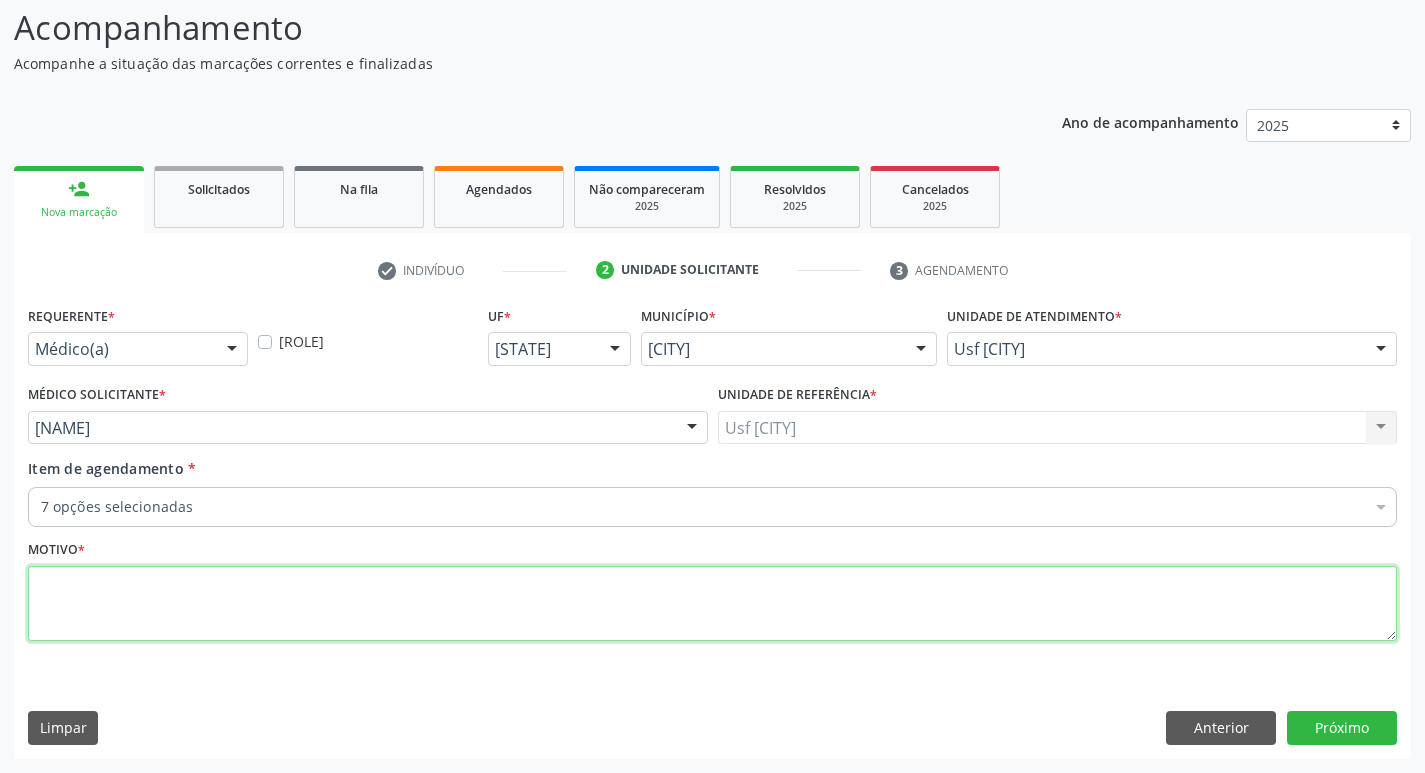 click at bounding box center [712, 604] 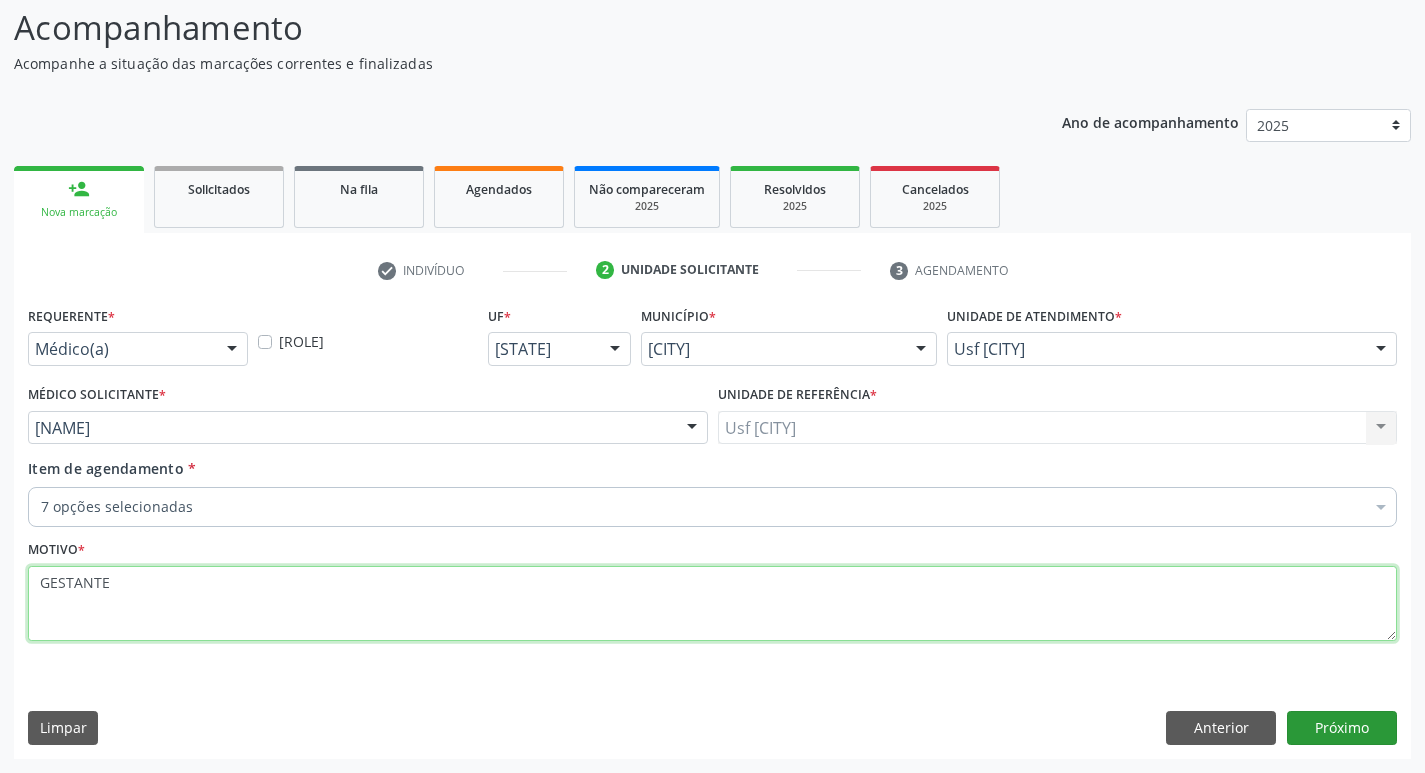 type on "GESTANTE" 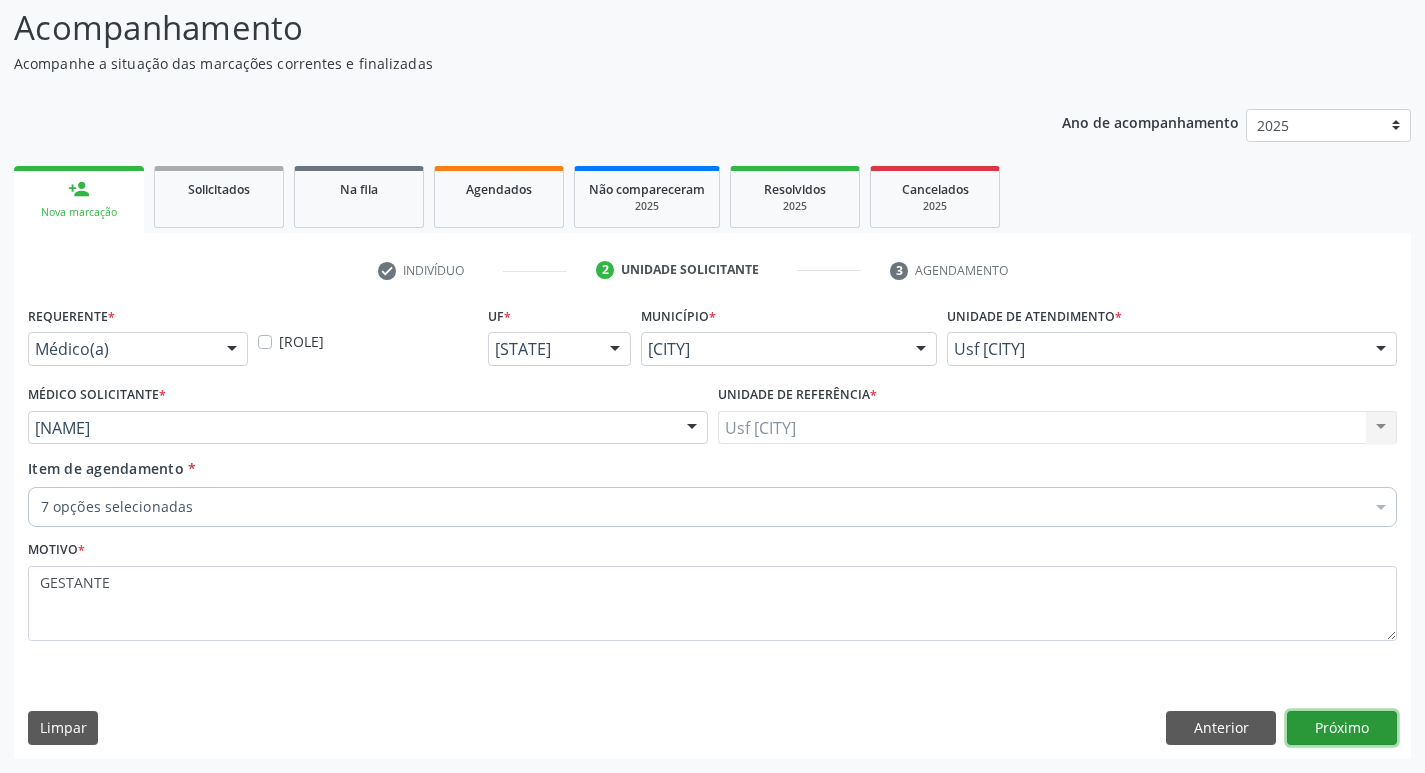 click on "Próximo" at bounding box center (1342, 728) 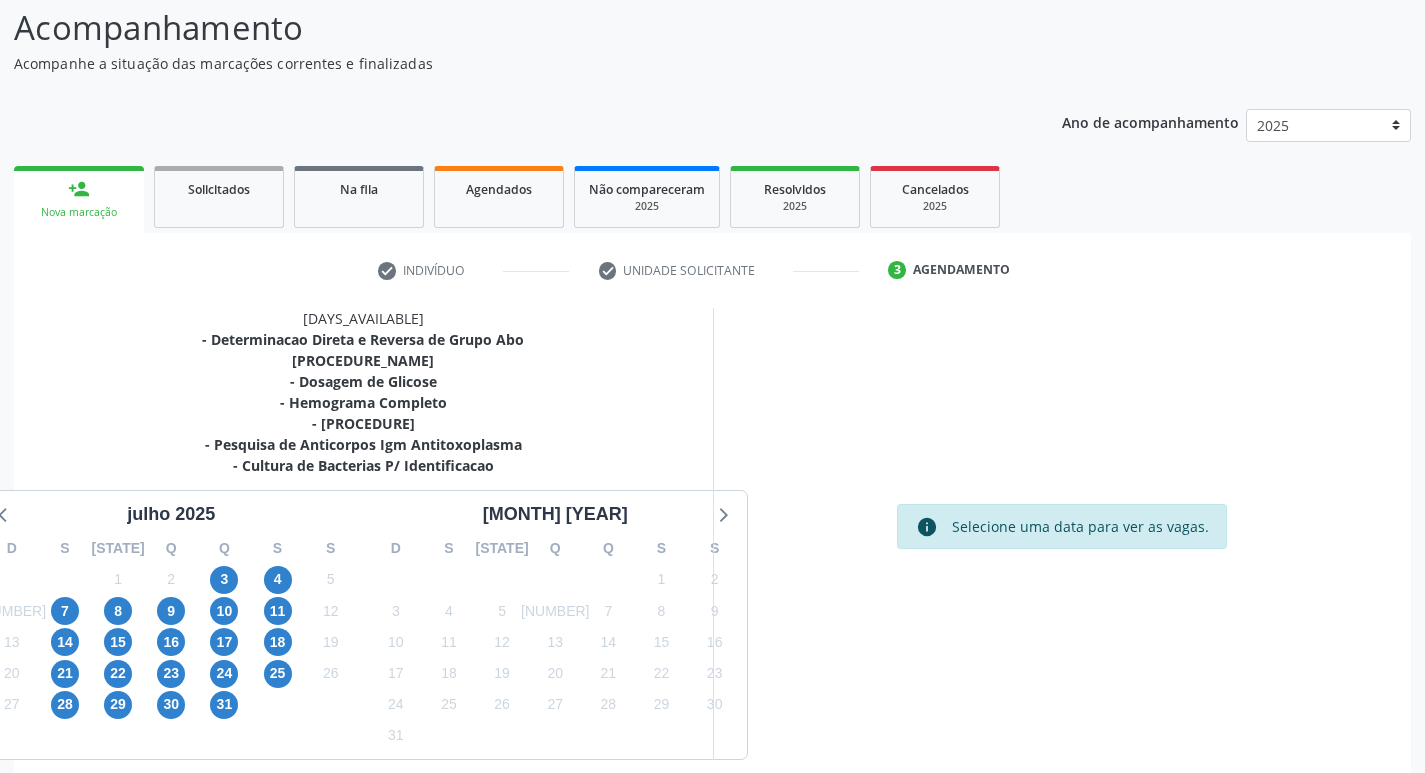 click on "7" at bounding box center (65, 611) 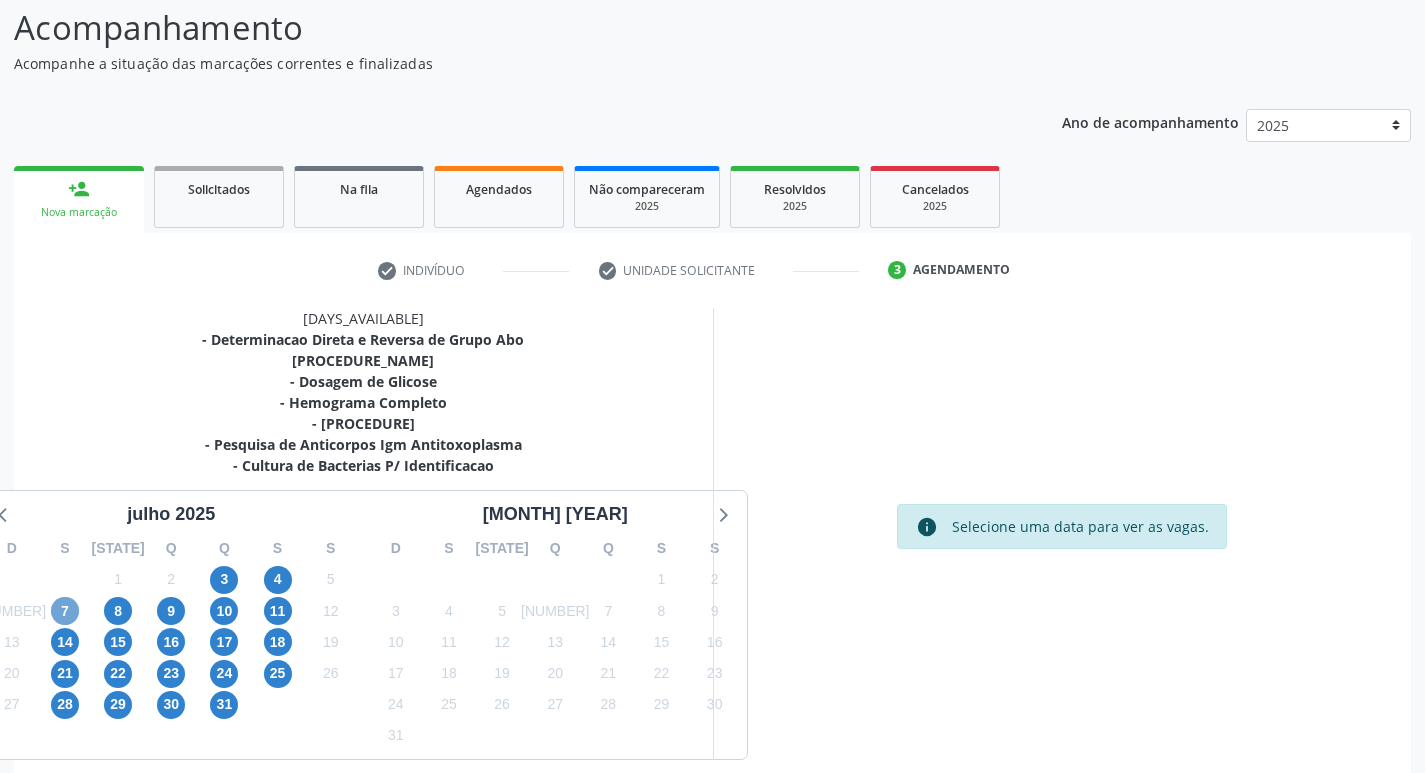 click on "7" at bounding box center [65, 611] 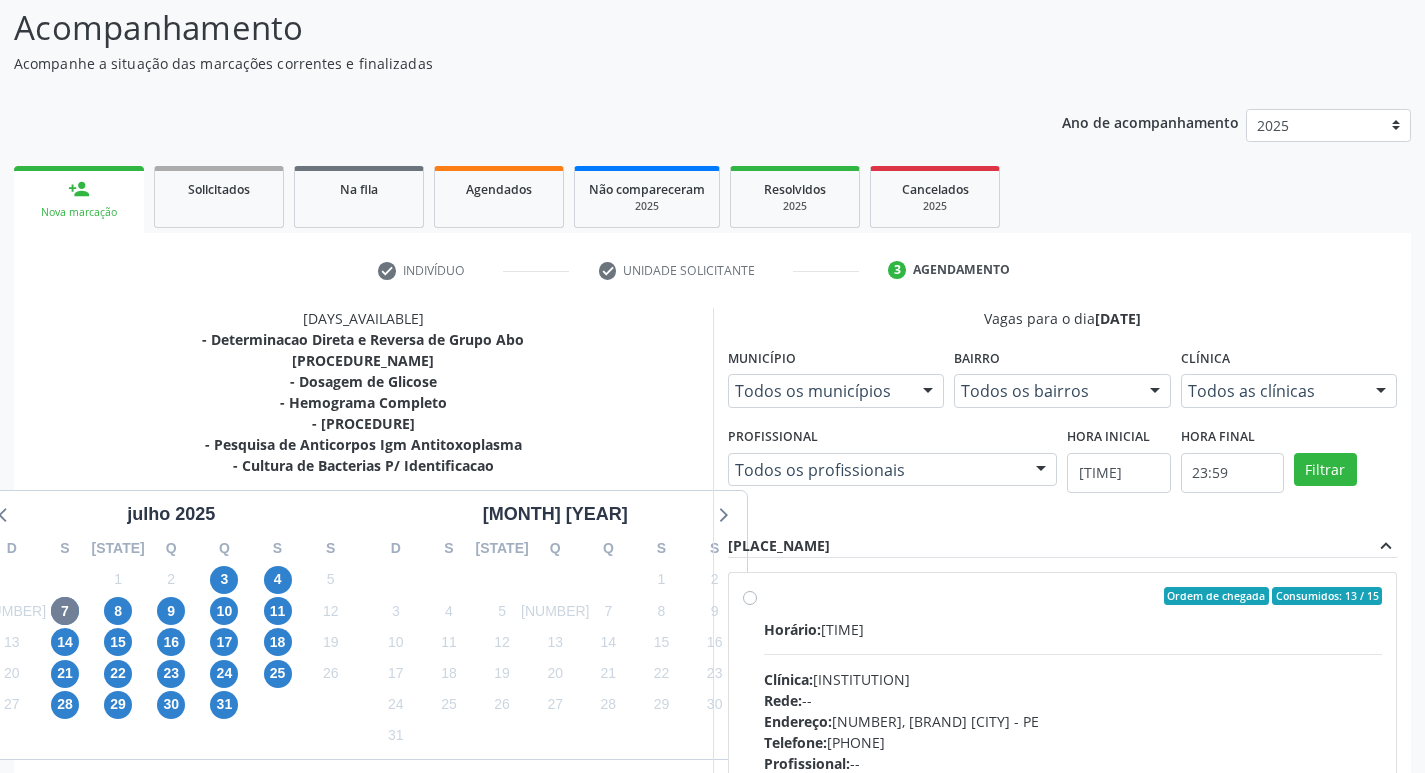 click on "Ordem de chegada
Consumidos: [NUMBER] / [NUMBER]
Horário:   [TIME]
Clínica:  Laboratorio [BRAND]
Rede:
--
Endereço:   nº [NUMBER], [LOCATION] [LOCATION], [STATE] - [STATE]
Telefone:   [PHONE]
Profissional:
--
Informações adicionais sobre o atendimento
Idade de atendimento:
Sem restrição
Gênero(s) atendido(s):
Sem restrição
Informações adicionais:
--" at bounding box center [1073, 740] 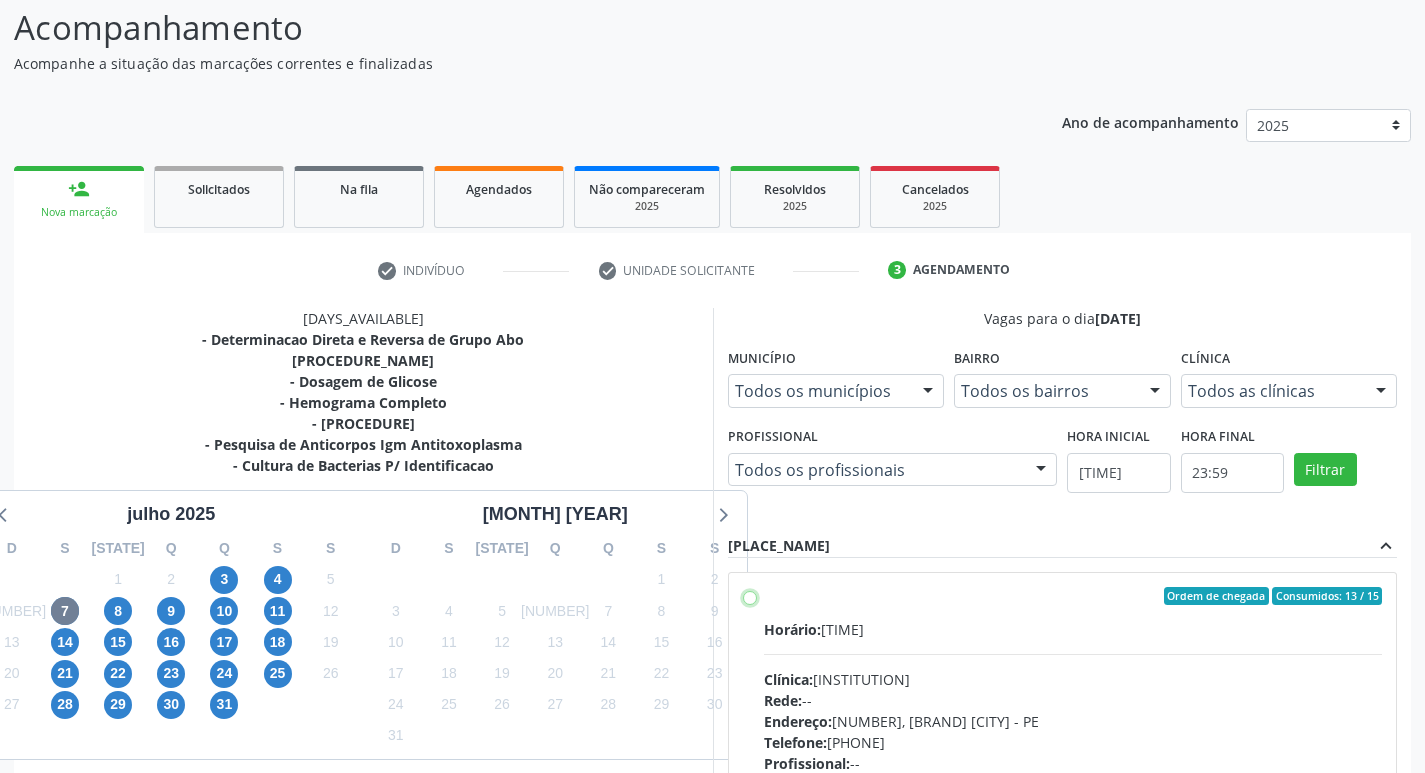click on "Ordem de chegada
Consumidos: [NUMBER] / [NUMBER]
Horário:   [TIME]
Clínica:  Laboratorio [BRAND]
Rede:
--
Endereço:   nº [NUMBER], [LOCATION] [LOCATION], [STATE] - [STATE]
Telefone:   [PHONE]
Profissional:
--
Informações adicionais sobre o atendimento
Idade de atendimento:
Sem restrição
Gênero(s) atendido(s):
Sem restrição
Informações adicionais:
--" at bounding box center (750, 596) 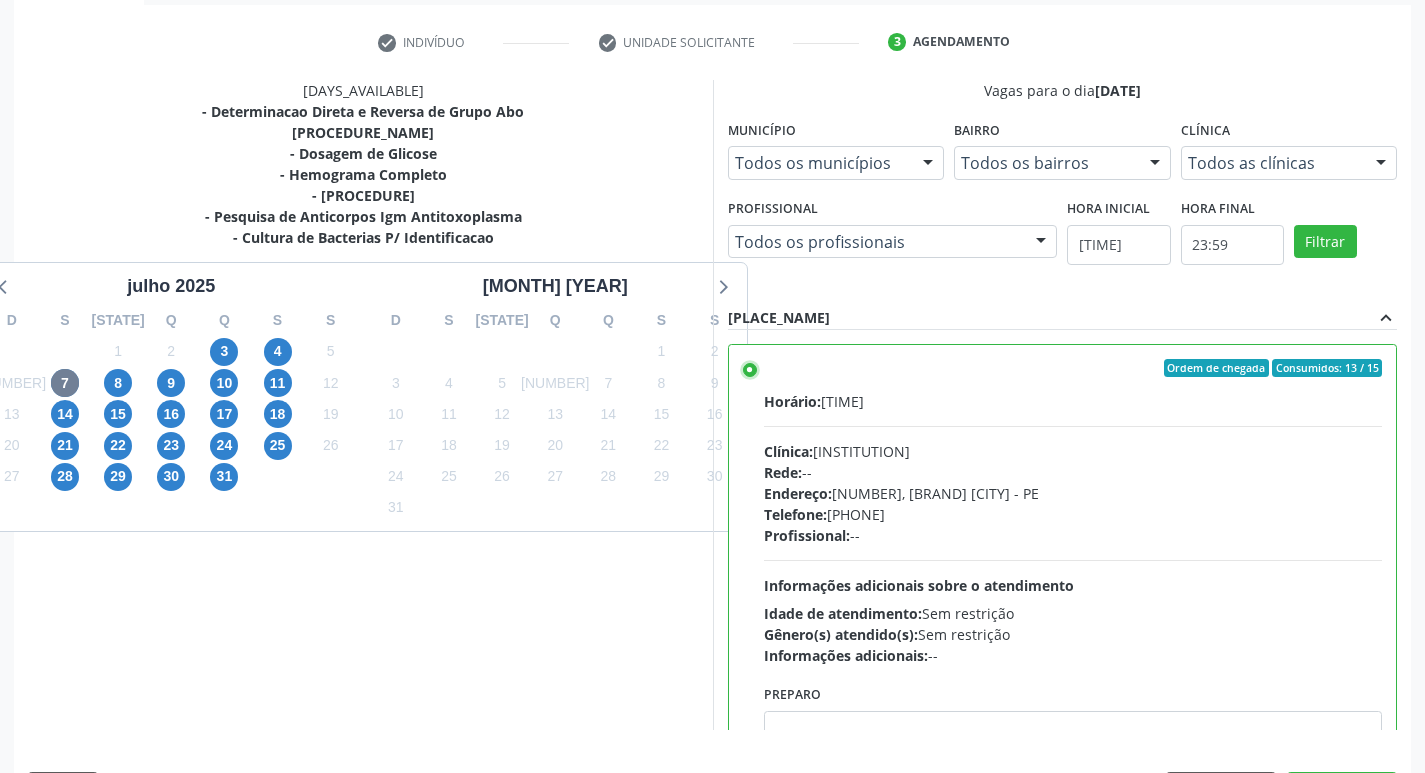 scroll, scrollTop: 422, scrollLeft: 0, axis: vertical 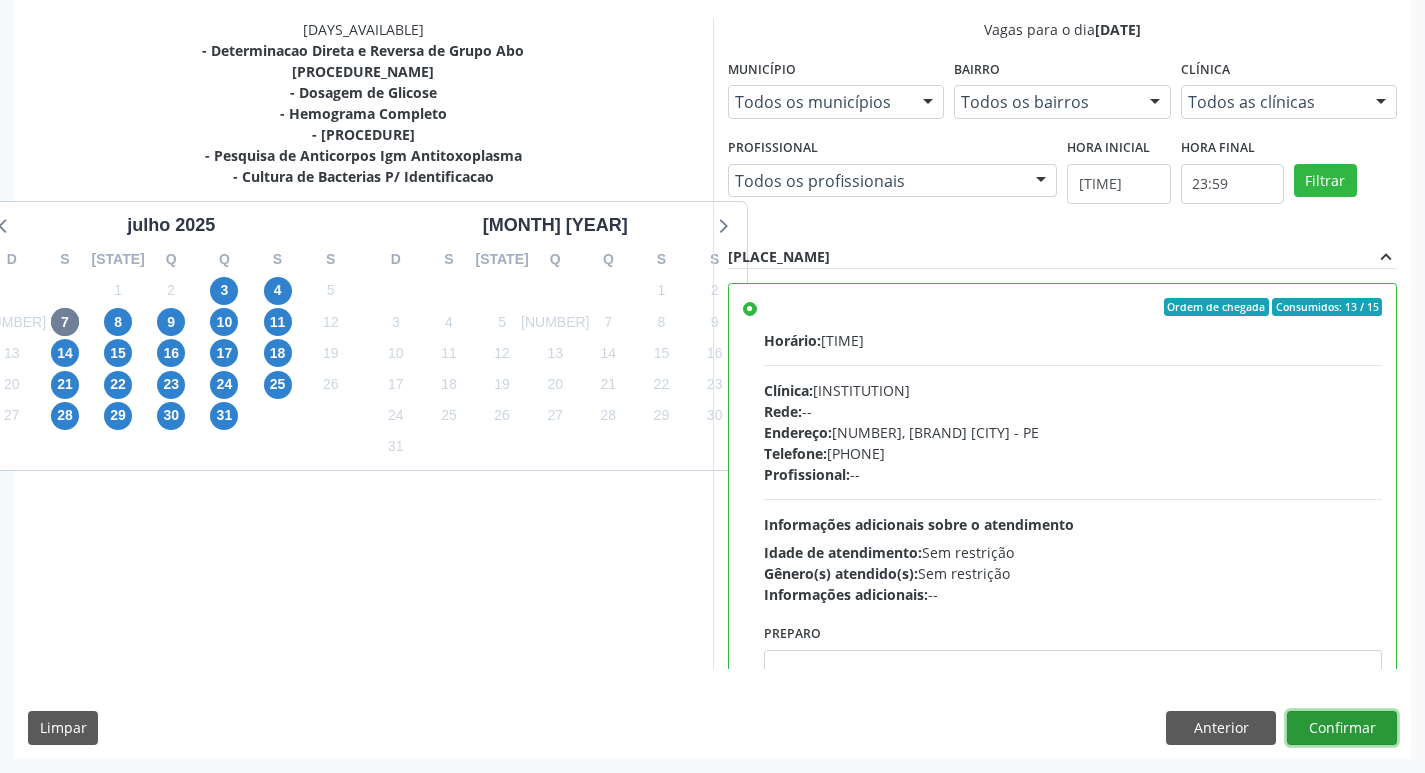 click on "Confirmar" at bounding box center [1342, 728] 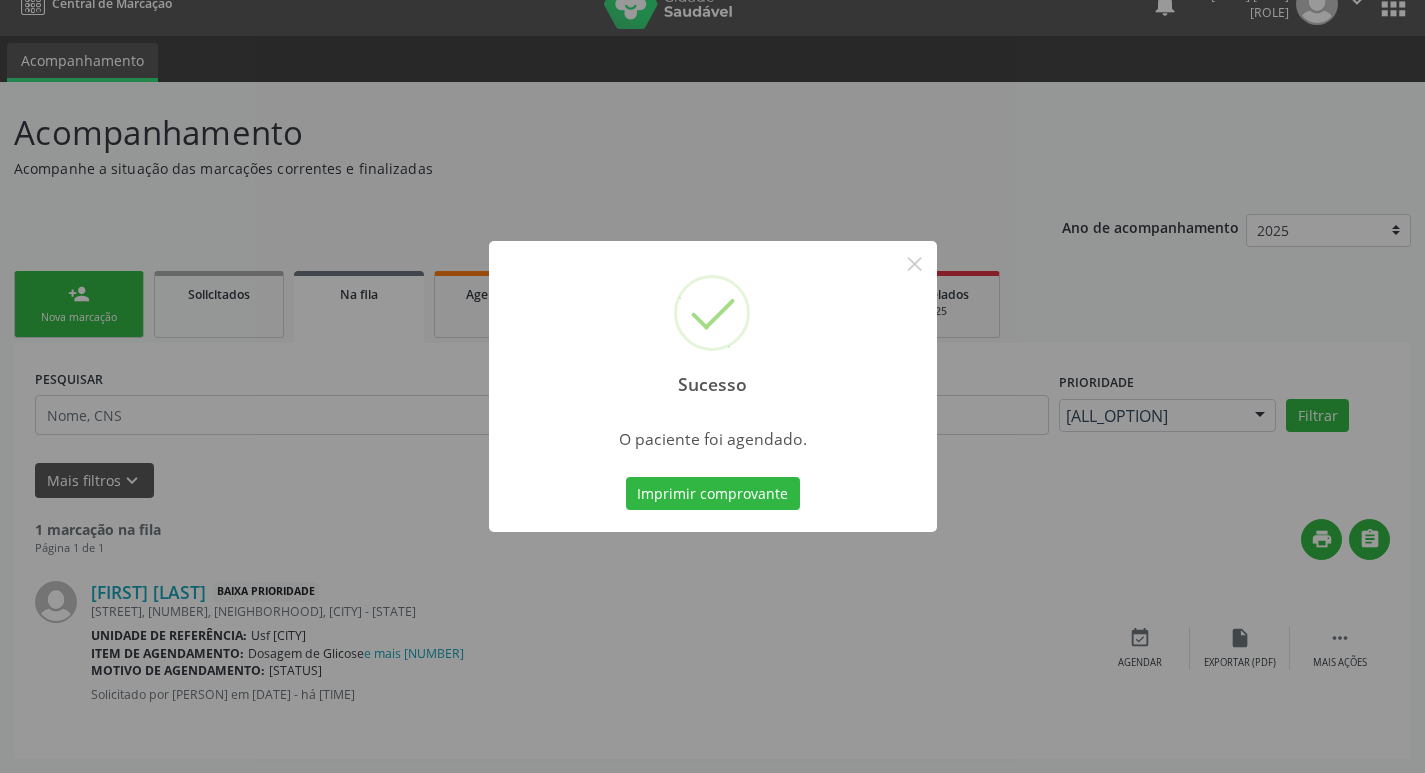 scroll, scrollTop: 0, scrollLeft: 0, axis: both 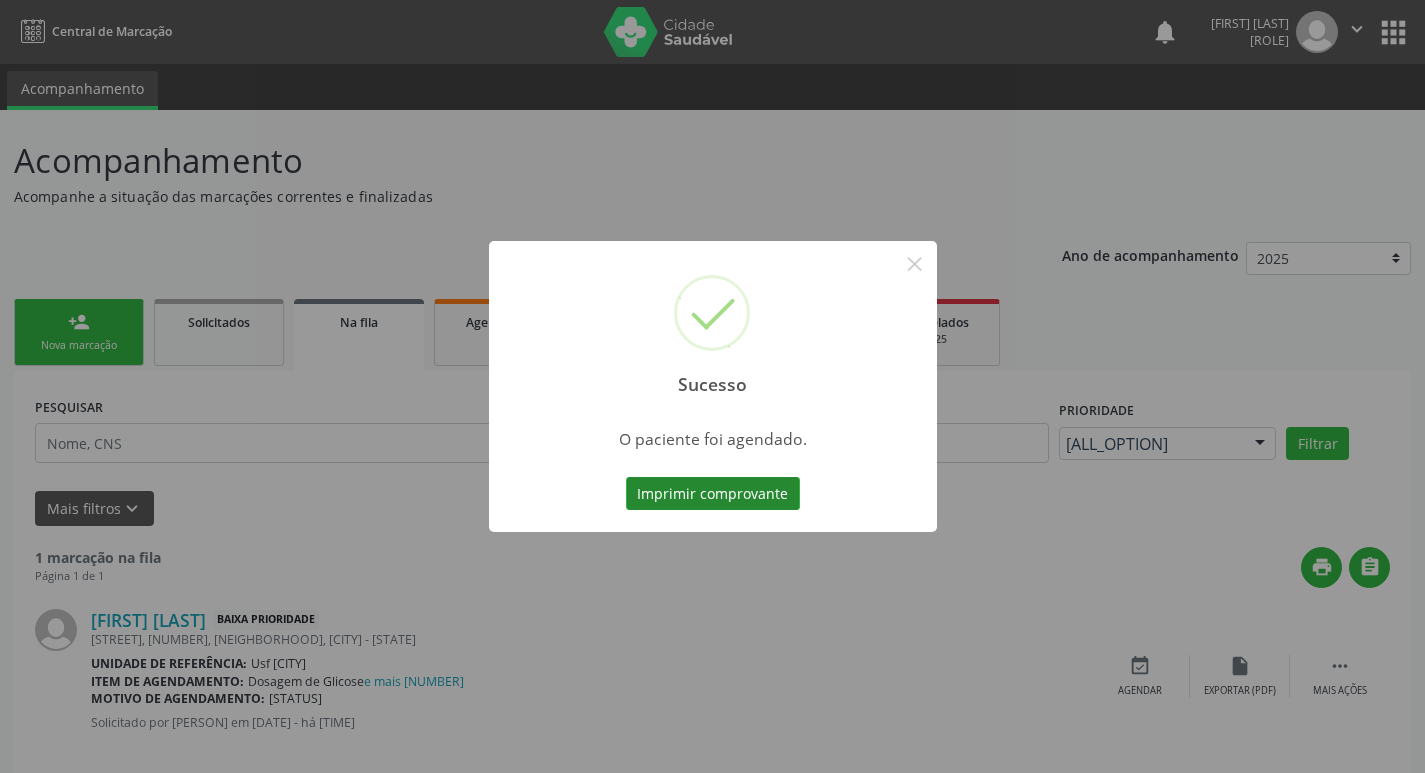 click on "Imprimir comprovante" at bounding box center (713, 494) 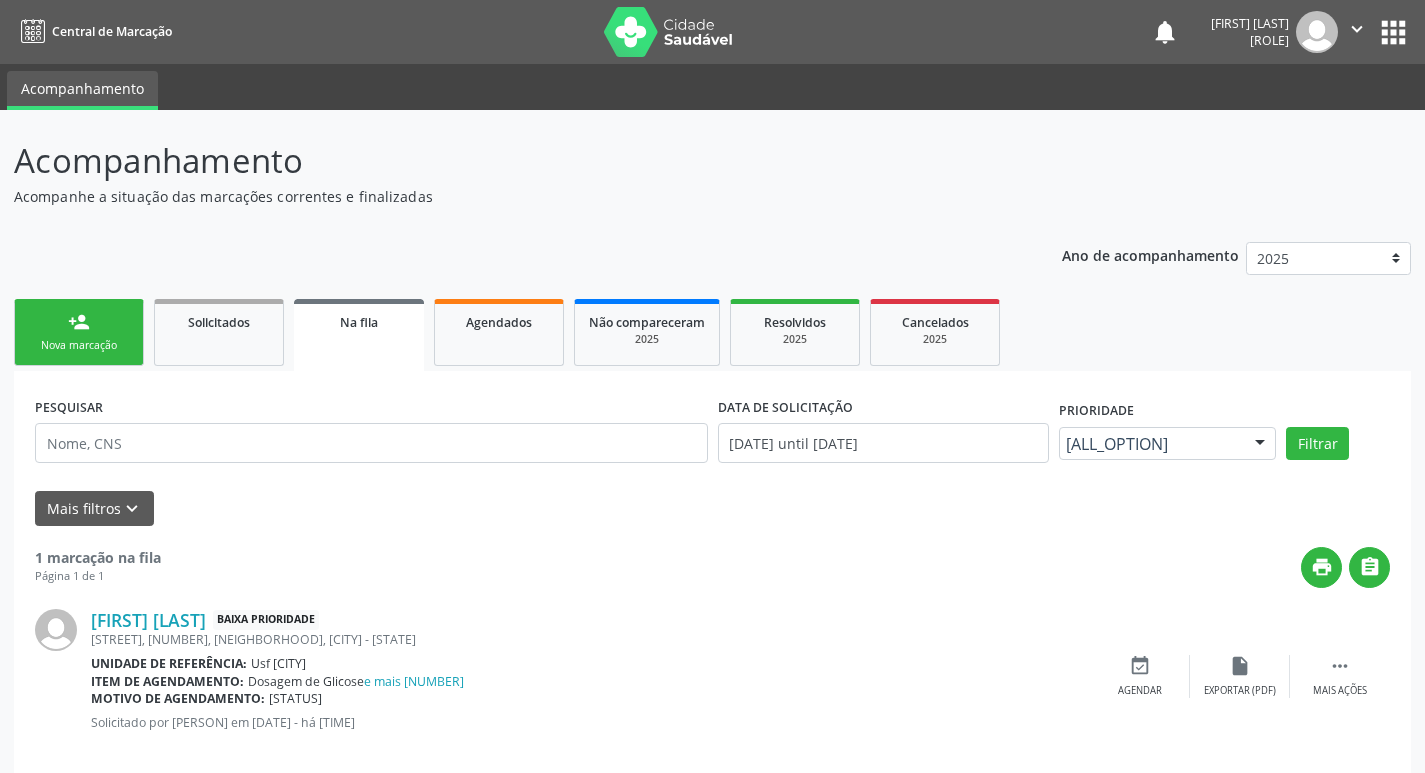 click on "Nova marcação" at bounding box center [79, 345] 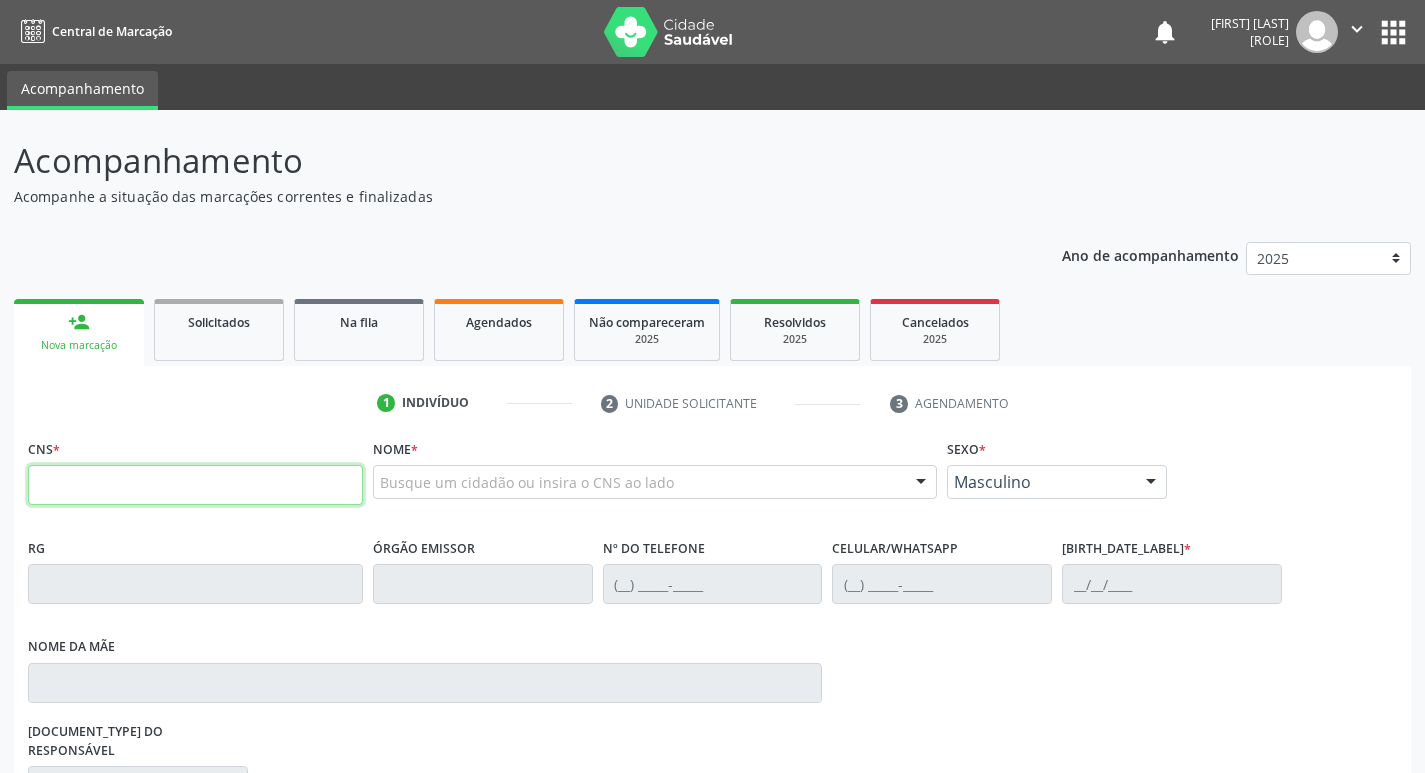click at bounding box center [195, 485] 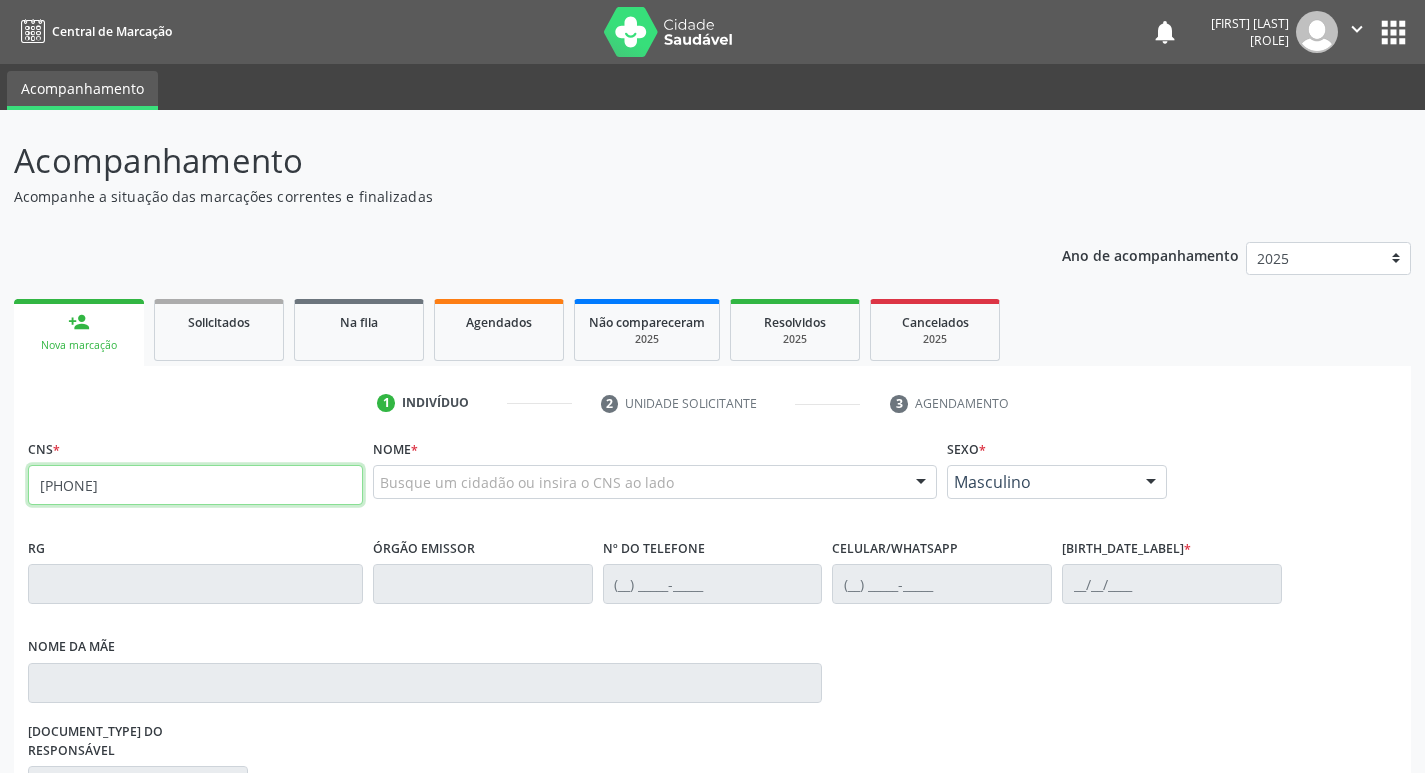 type on "[PHONE]" 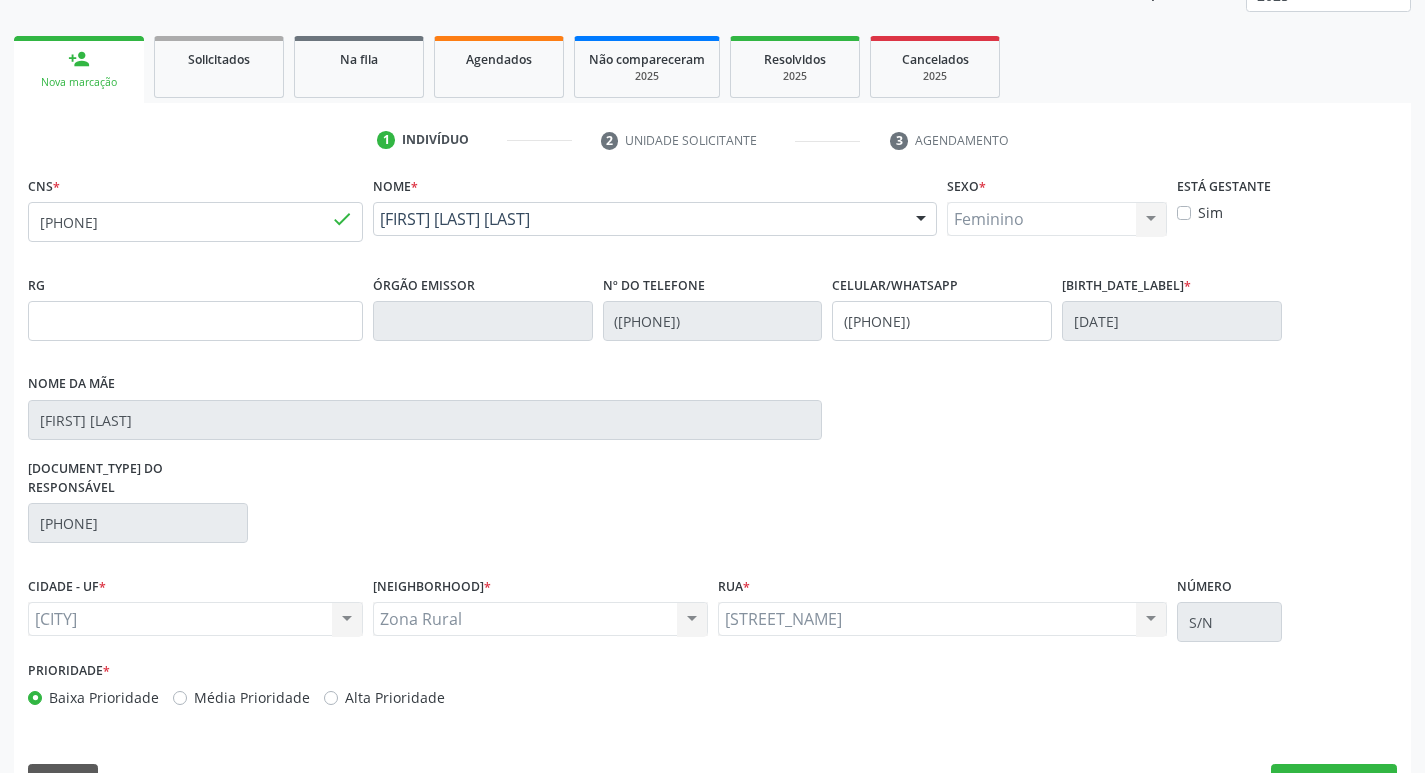 scroll, scrollTop: 297, scrollLeft: 0, axis: vertical 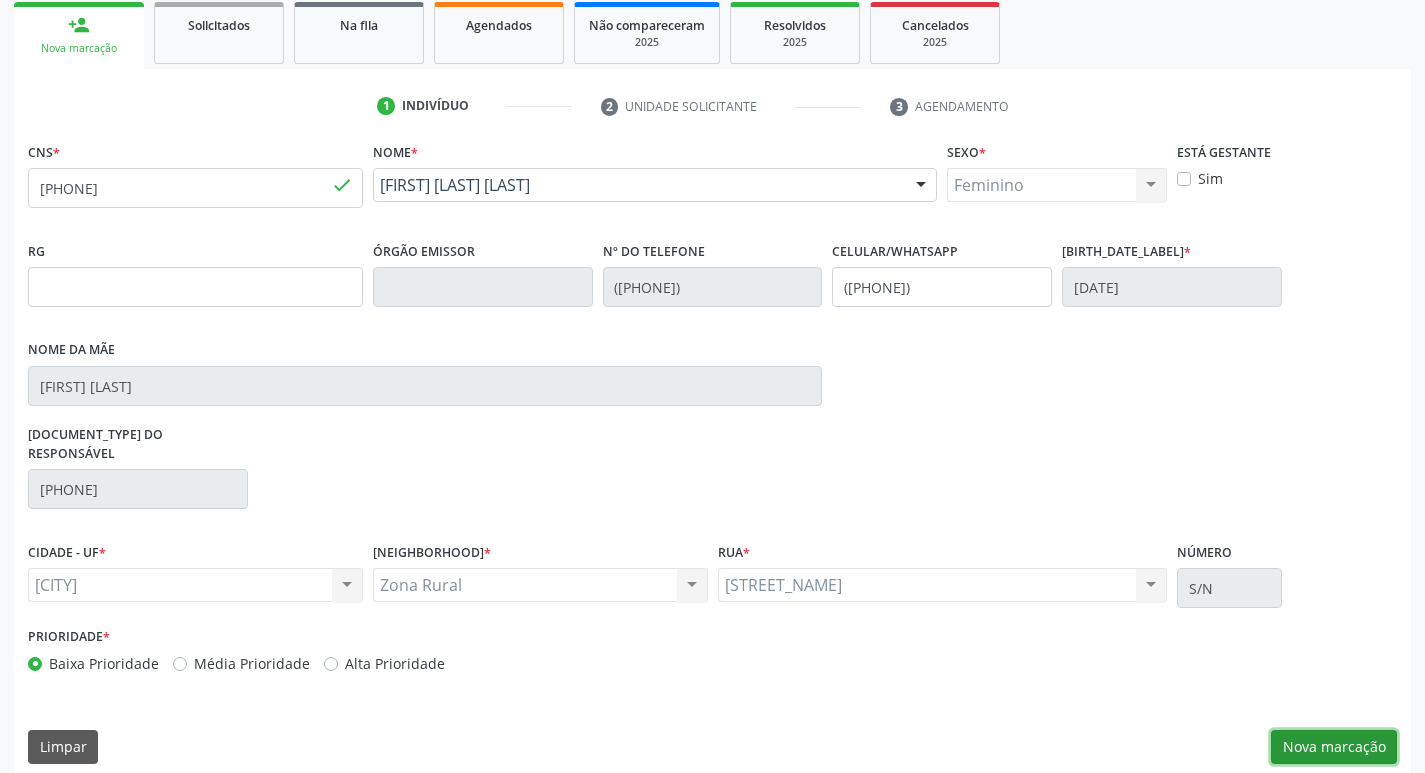 click on "Nova marcação" at bounding box center (1334, 747) 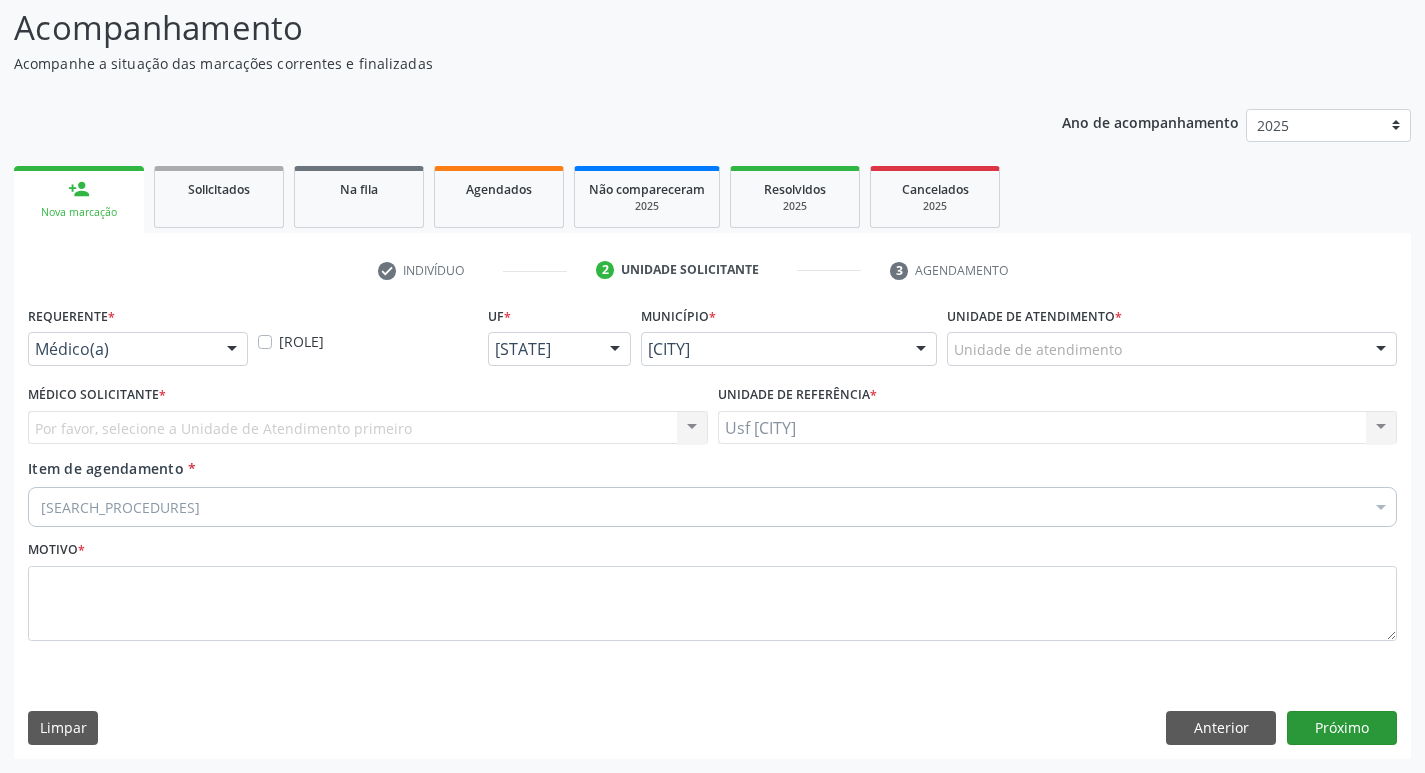 scroll, scrollTop: 133, scrollLeft: 0, axis: vertical 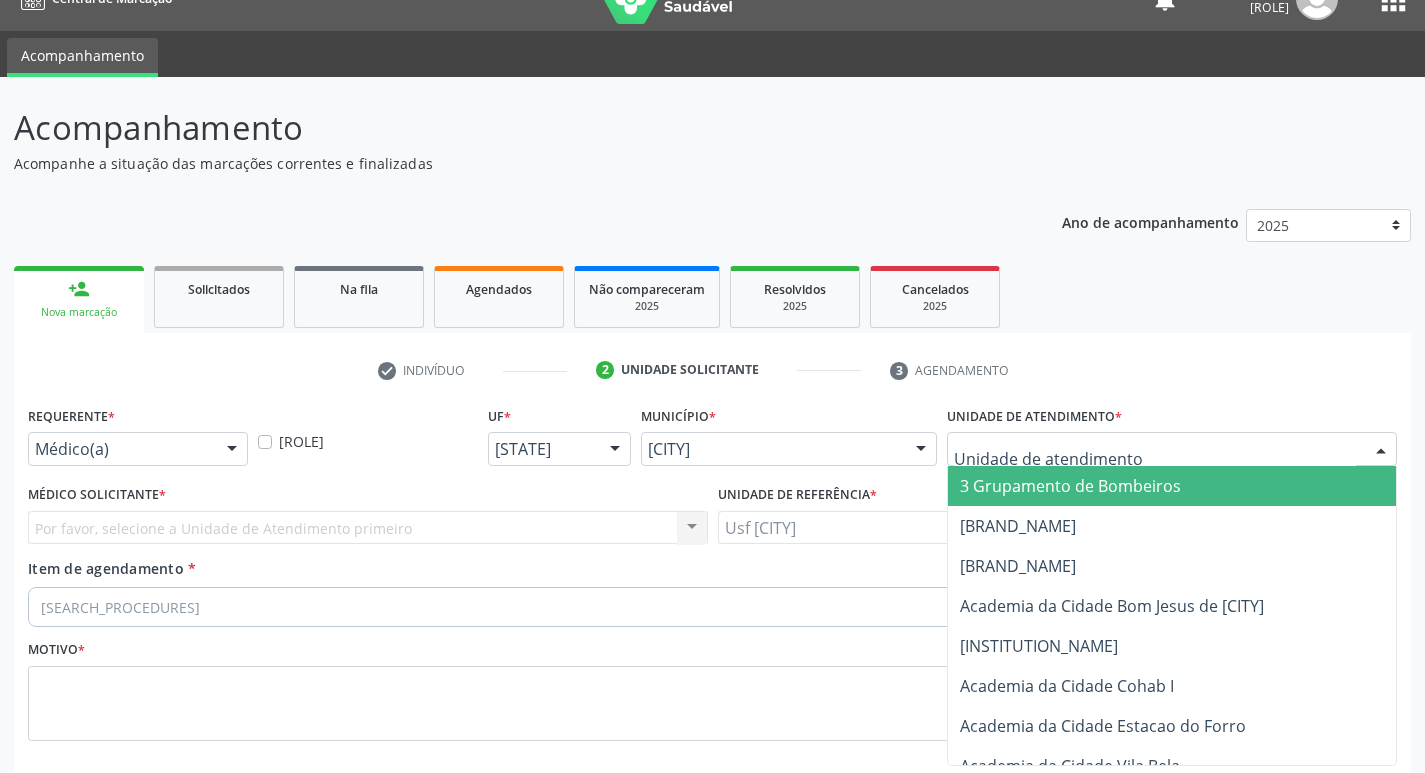 click at bounding box center (1172, 449) 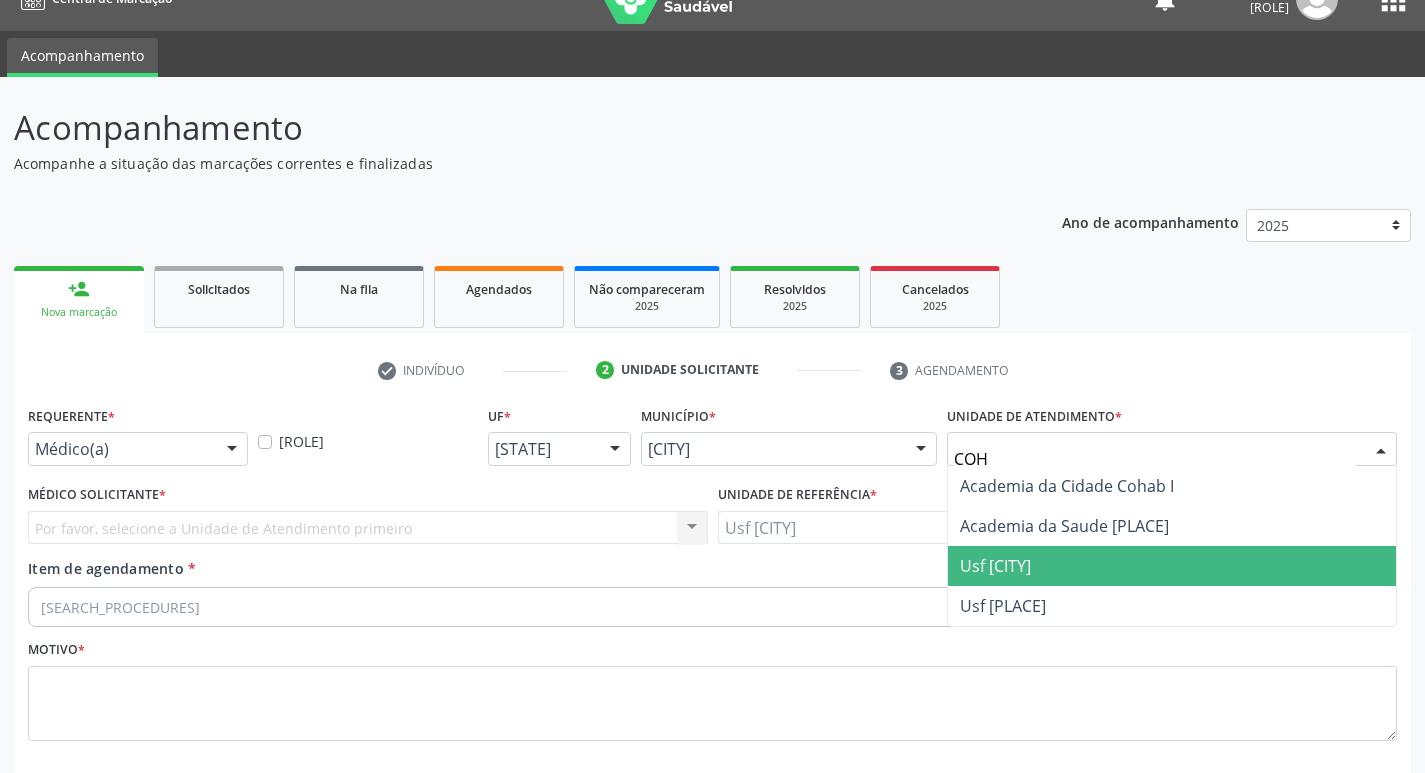 click on "Usf [CITY]" at bounding box center [995, 566] 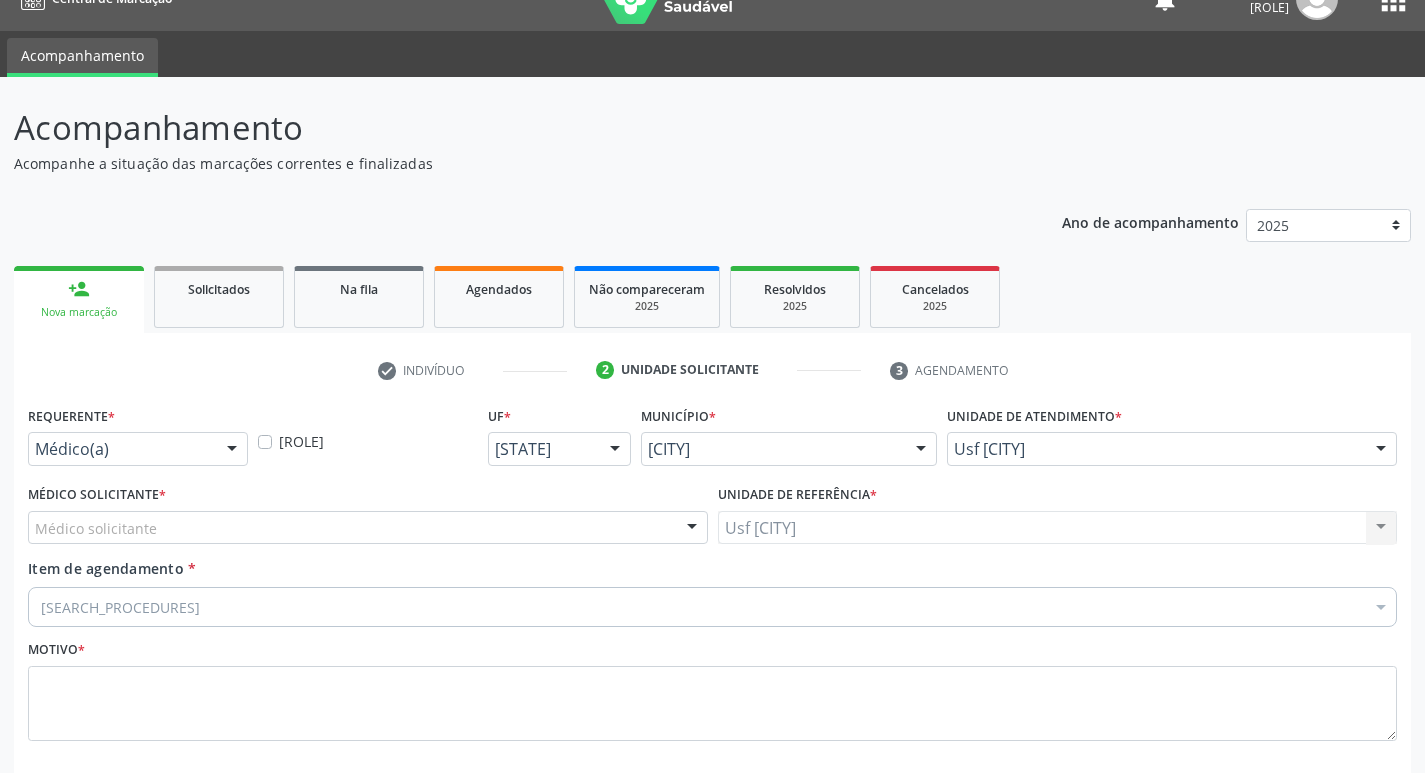 click on "Médico solicitante" at bounding box center (368, 528) 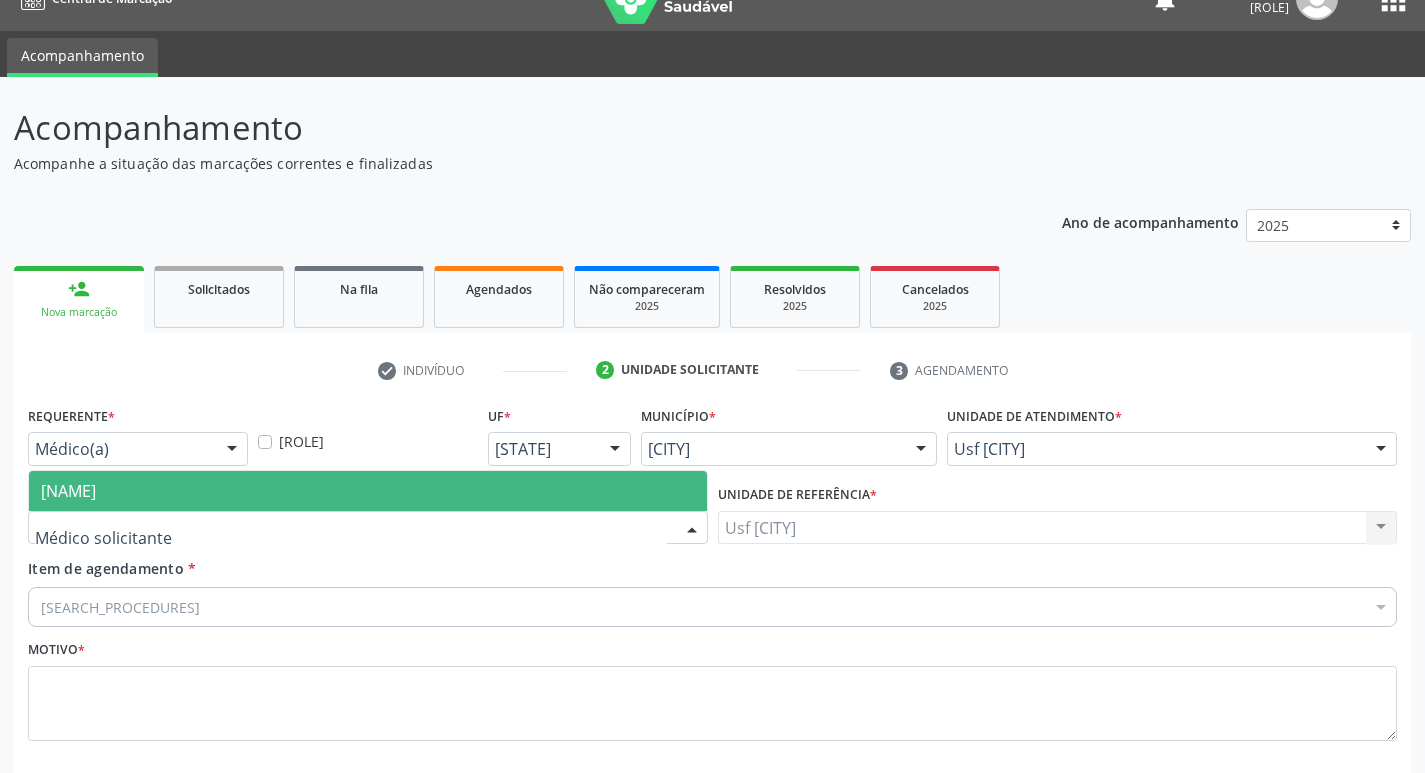 click on "[NAME]" at bounding box center [68, 491] 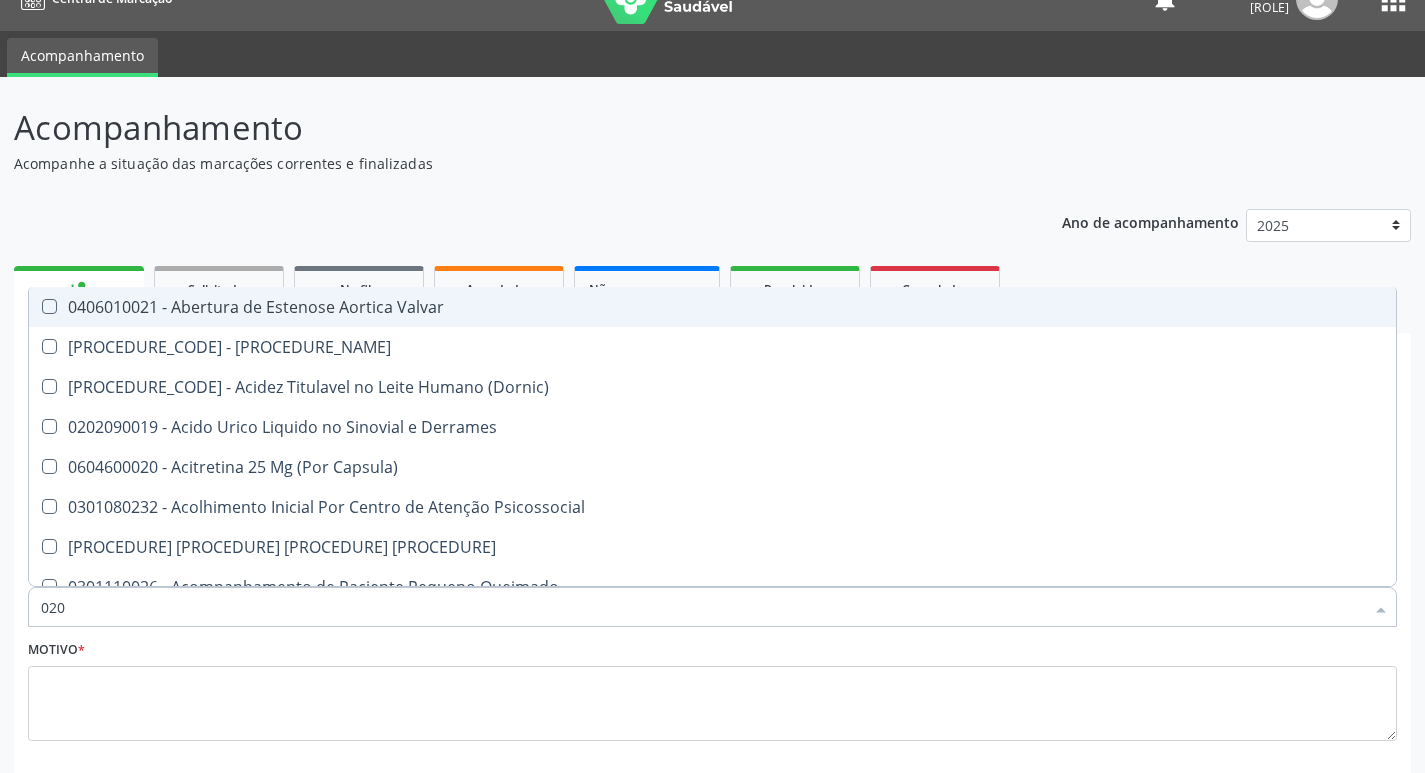 type on "0202" 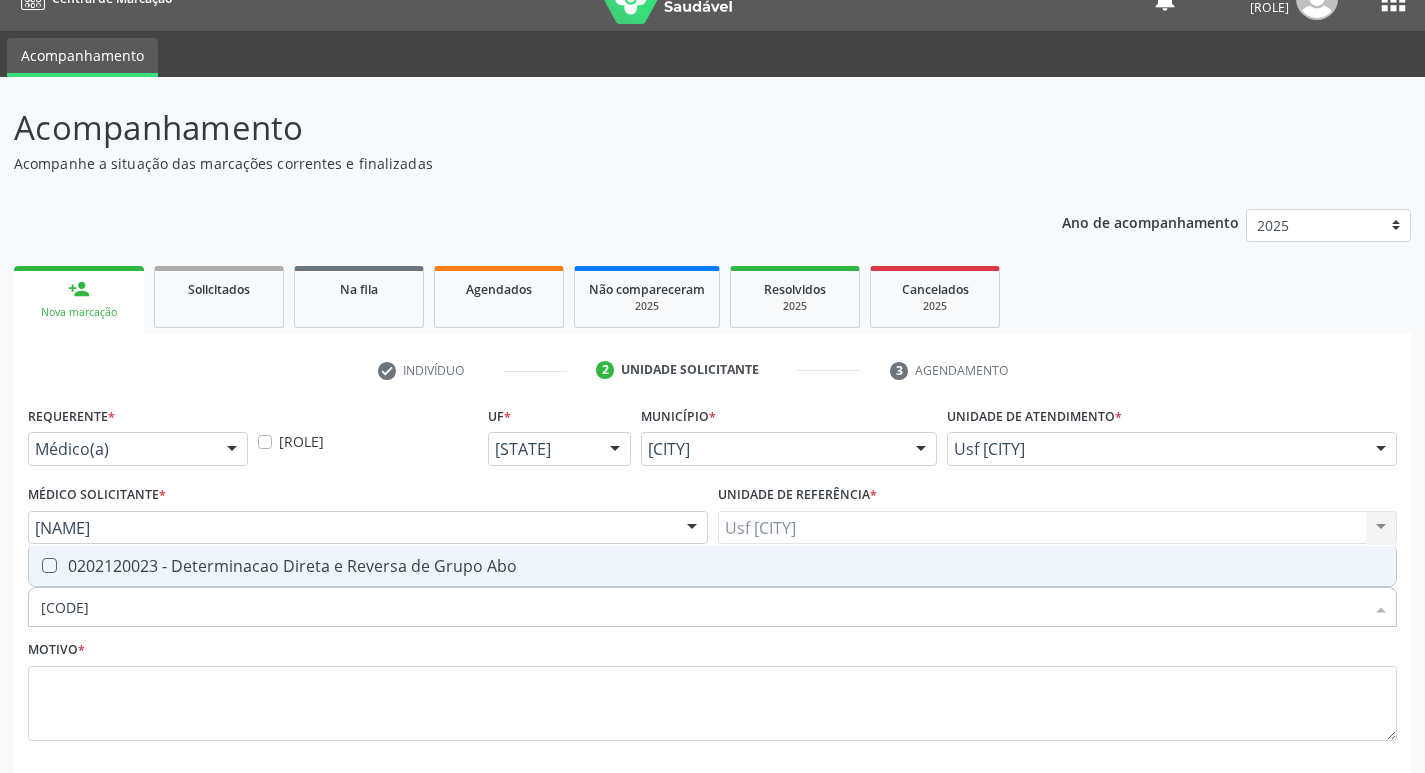 click at bounding box center (49, 565) 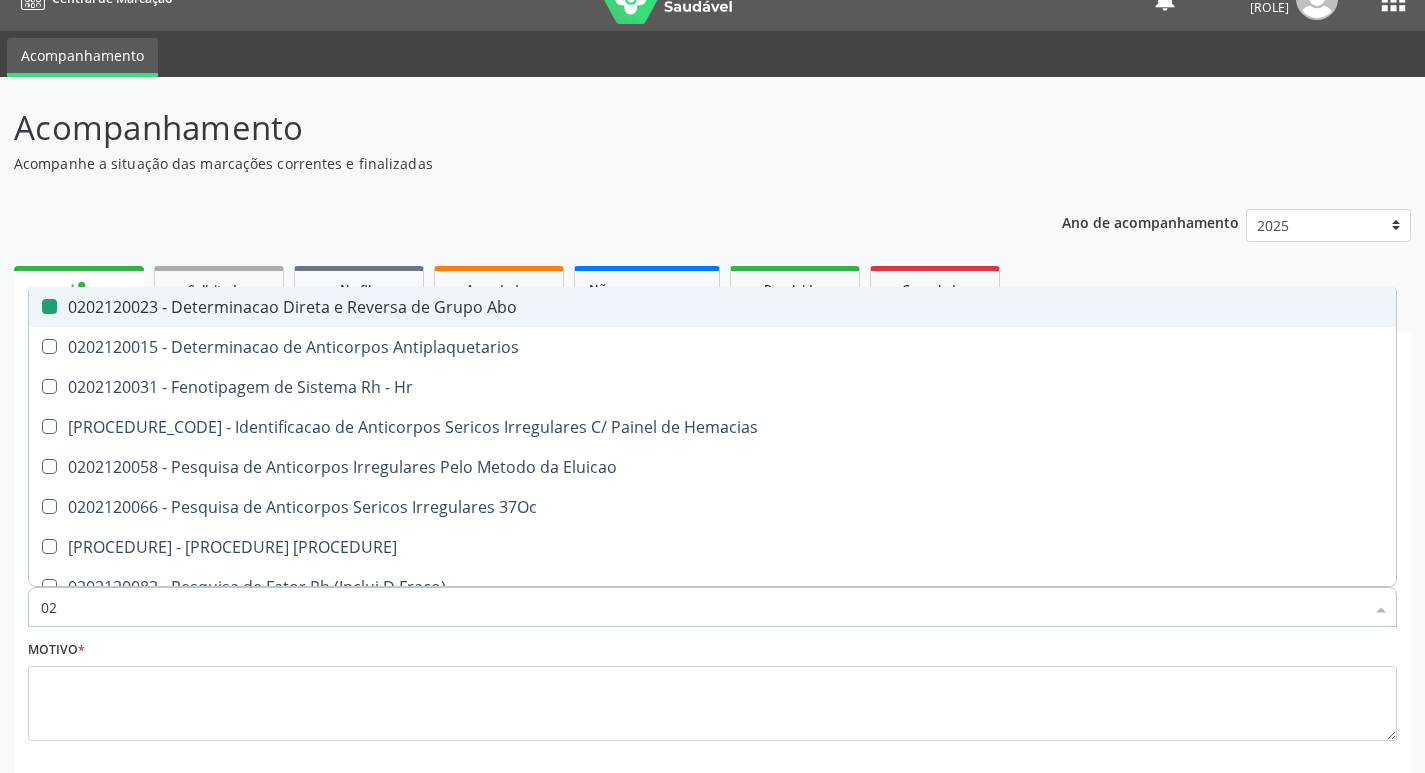 type on "[NUMBER]" 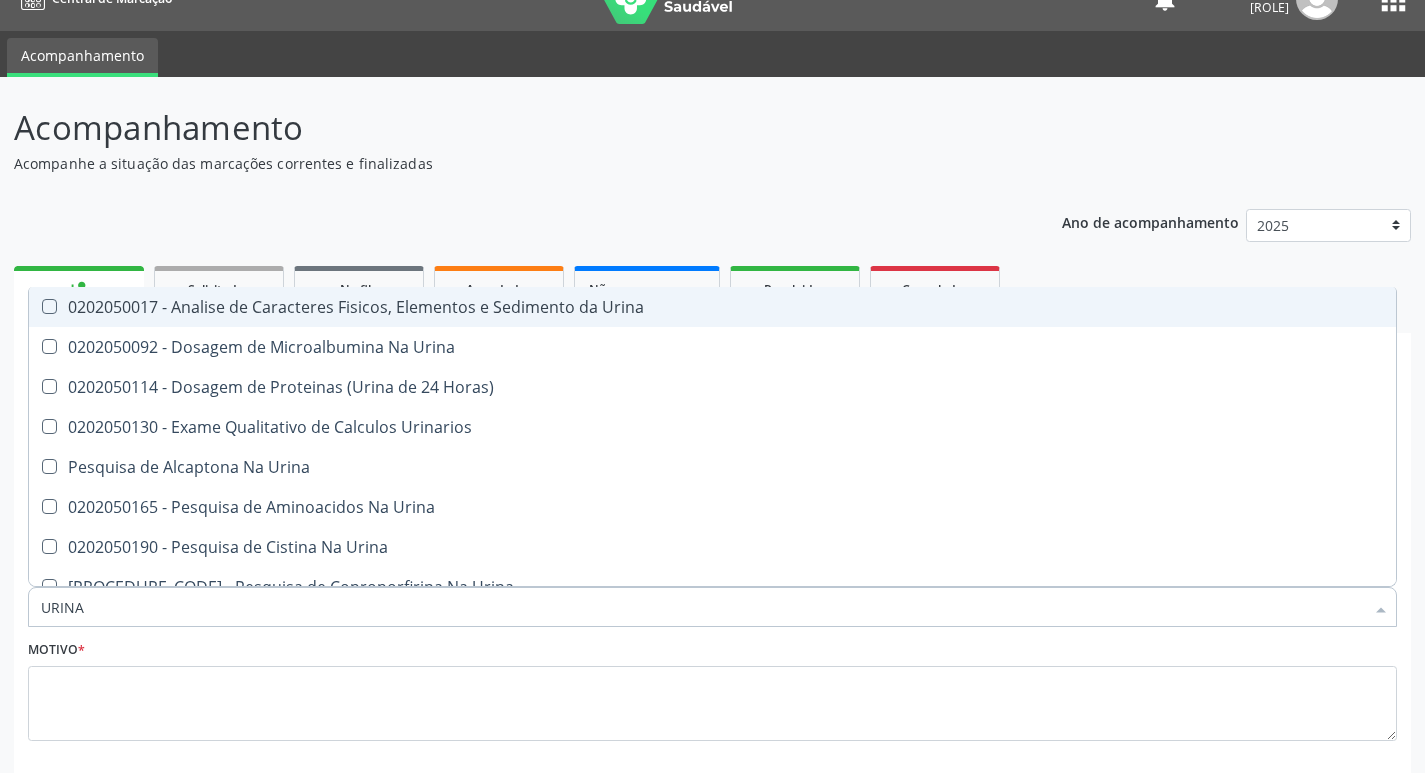 click on "0202050017 - Analise de Caracteres Fisicos, Elementos e Sedimento da Urina" at bounding box center [712, 307] 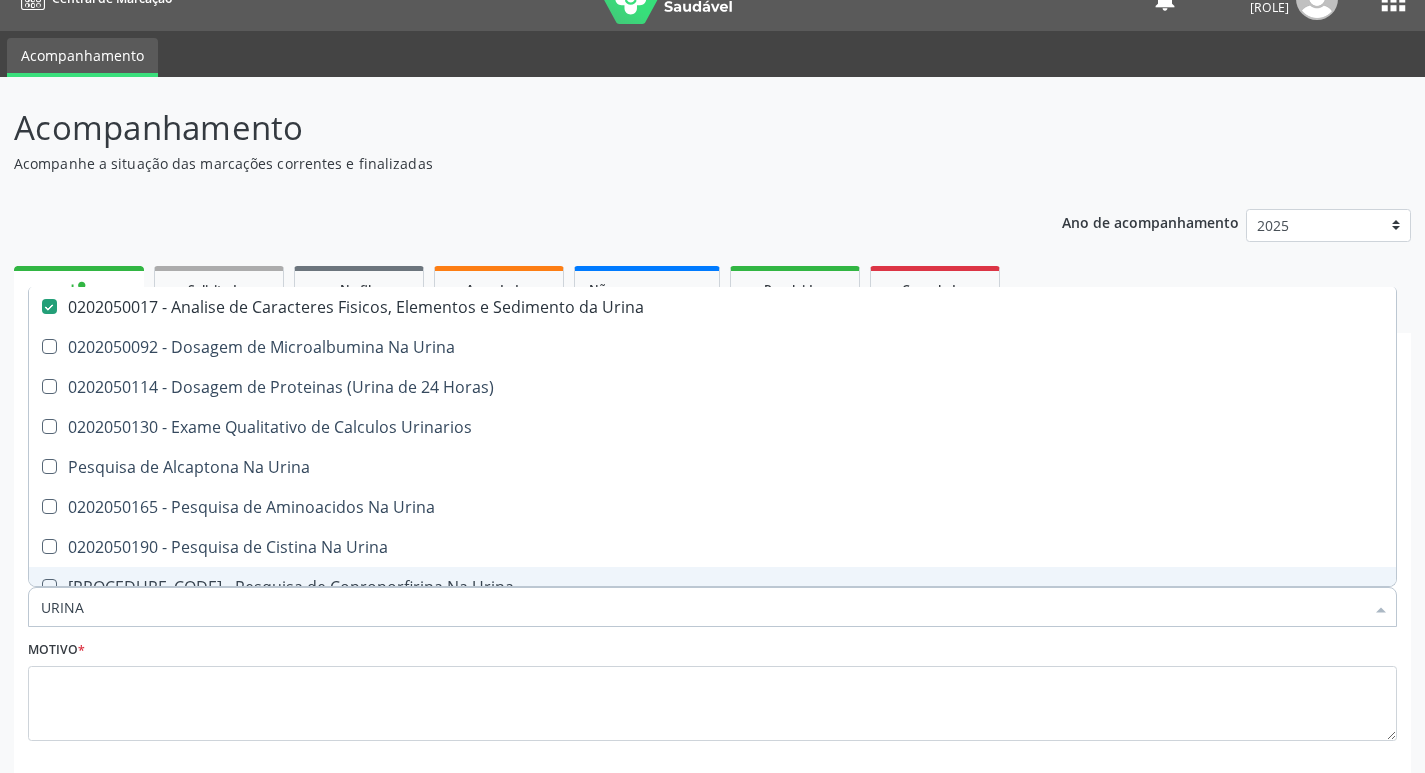 type on "URINA" 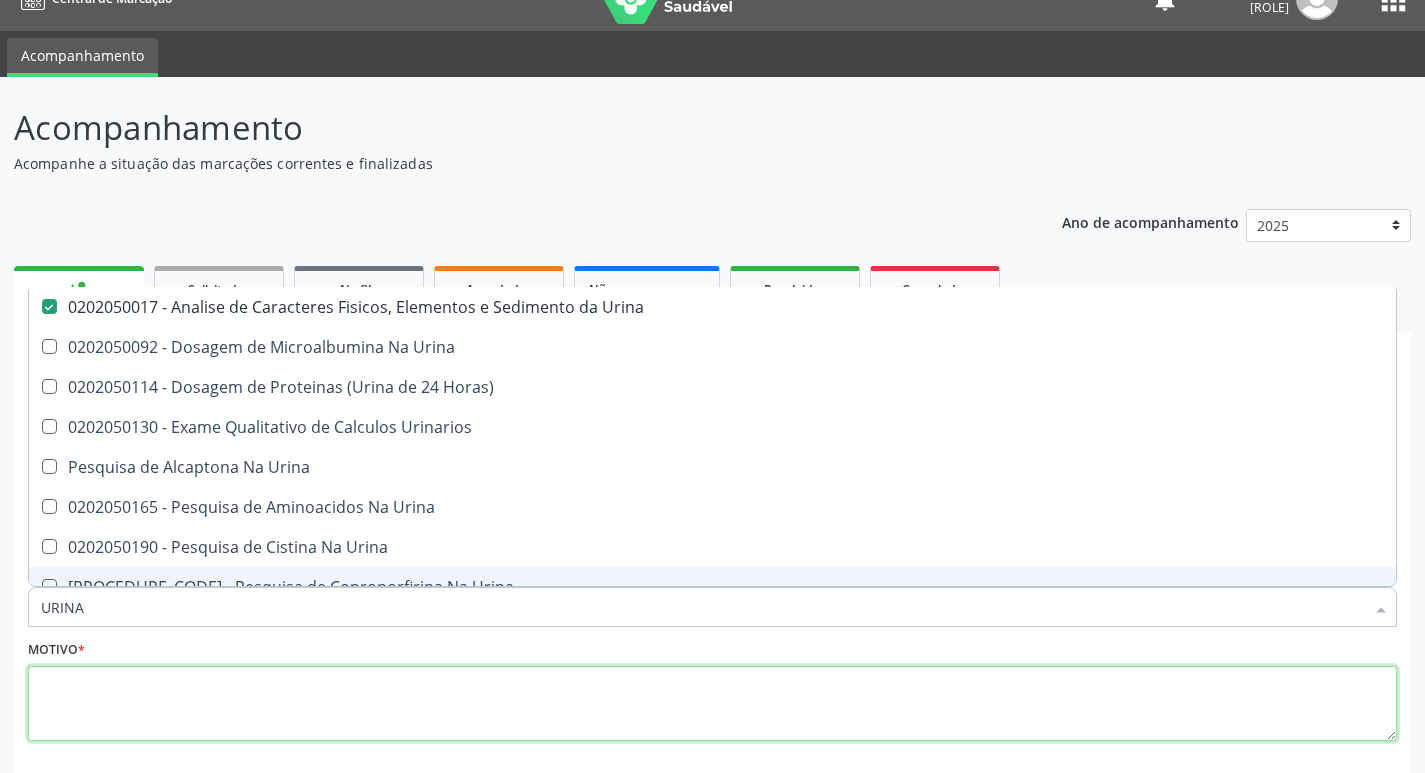 click at bounding box center [712, 704] 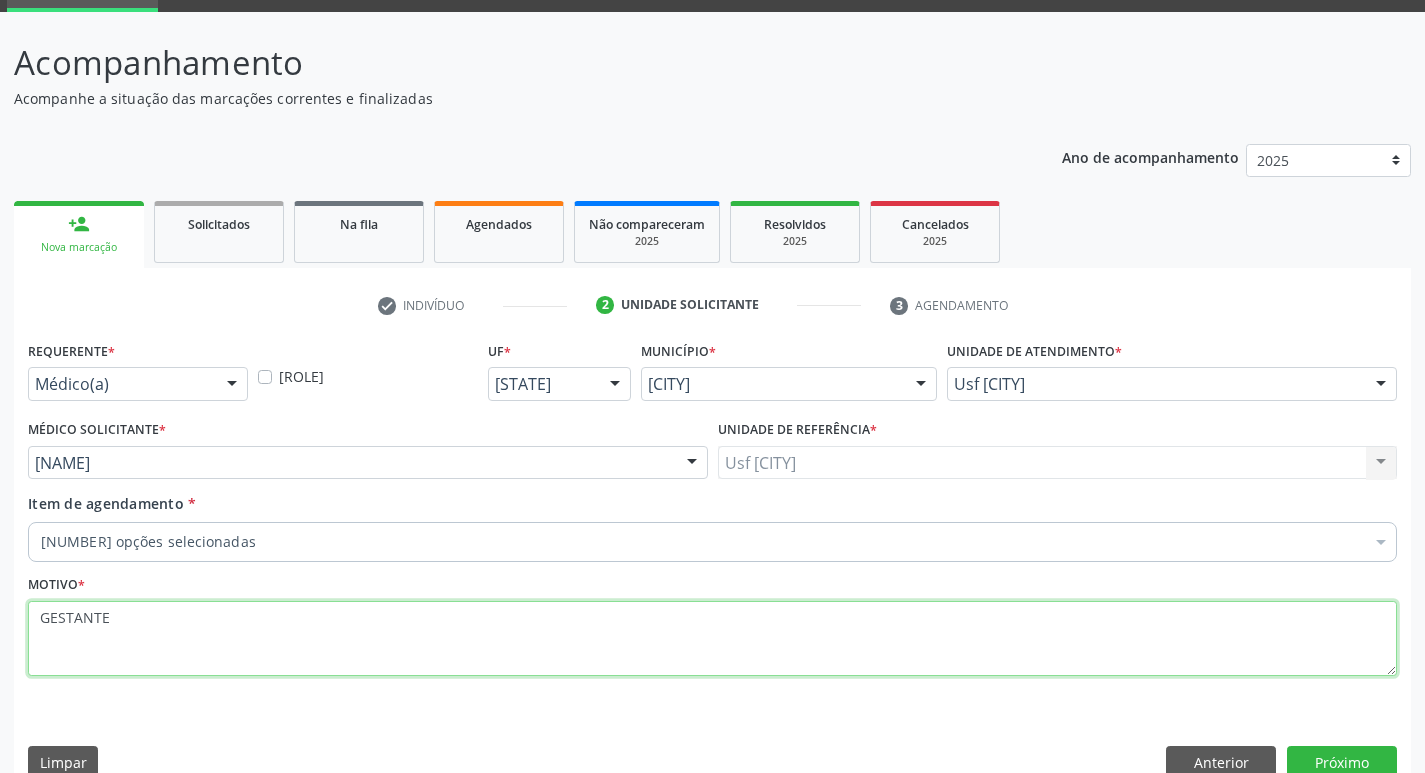 scroll, scrollTop: 133, scrollLeft: 0, axis: vertical 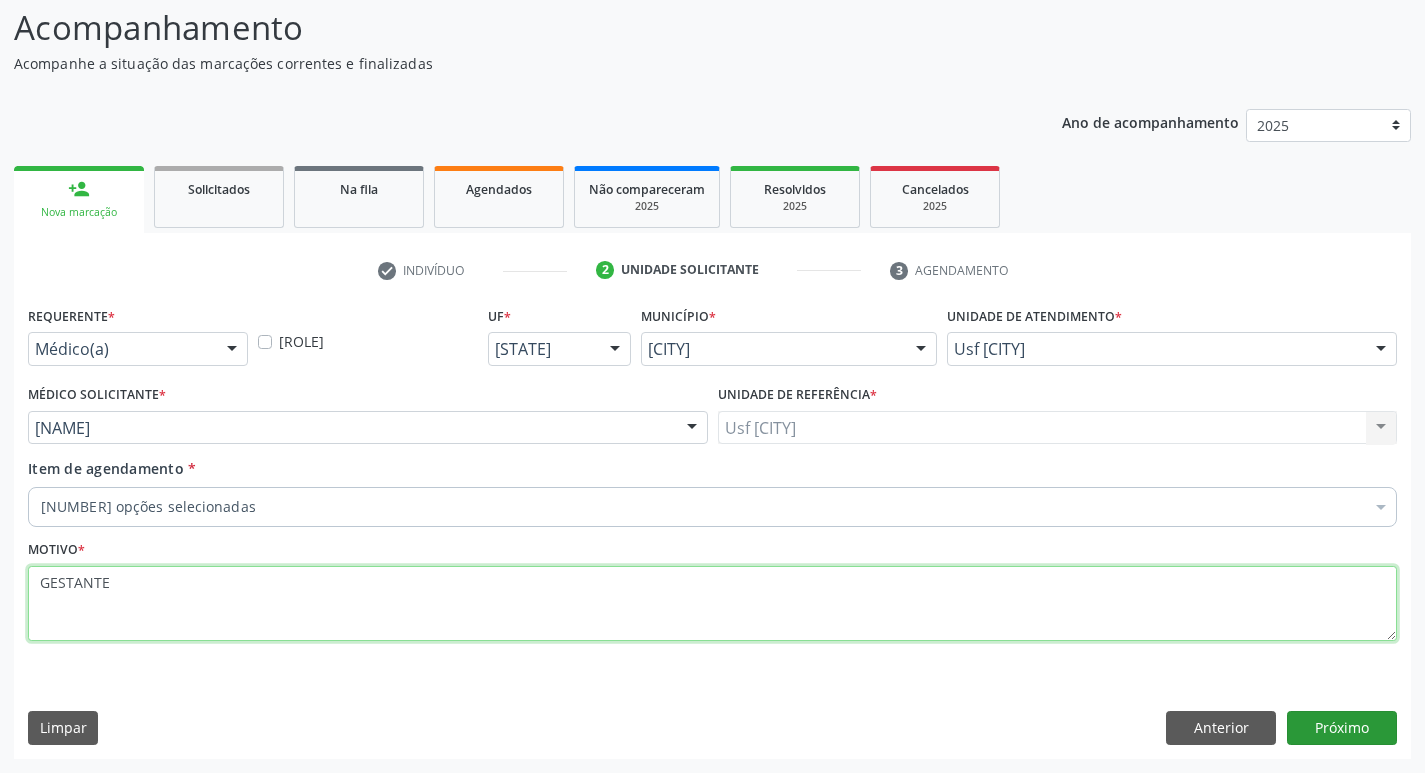 type on "GESTANTE" 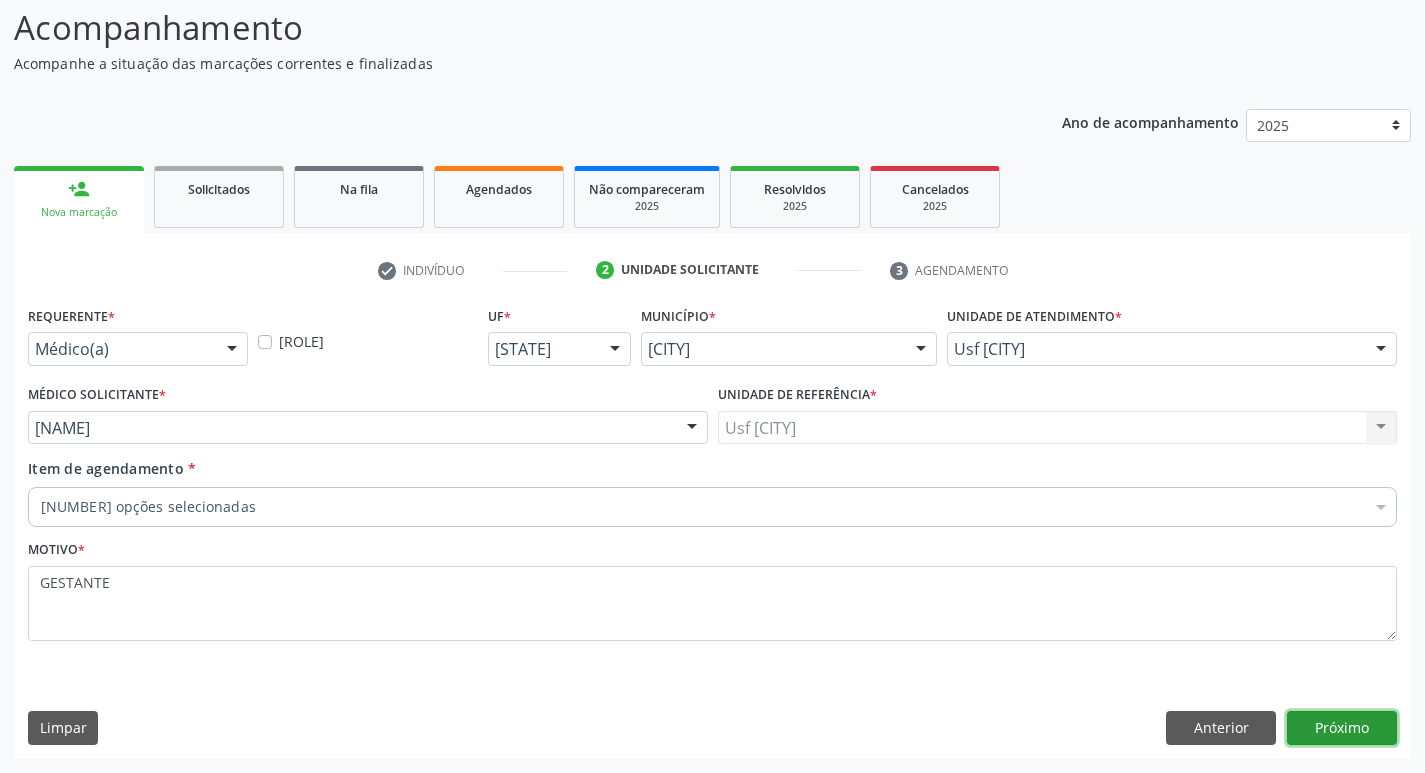 click on "Próximo" at bounding box center (1342, 728) 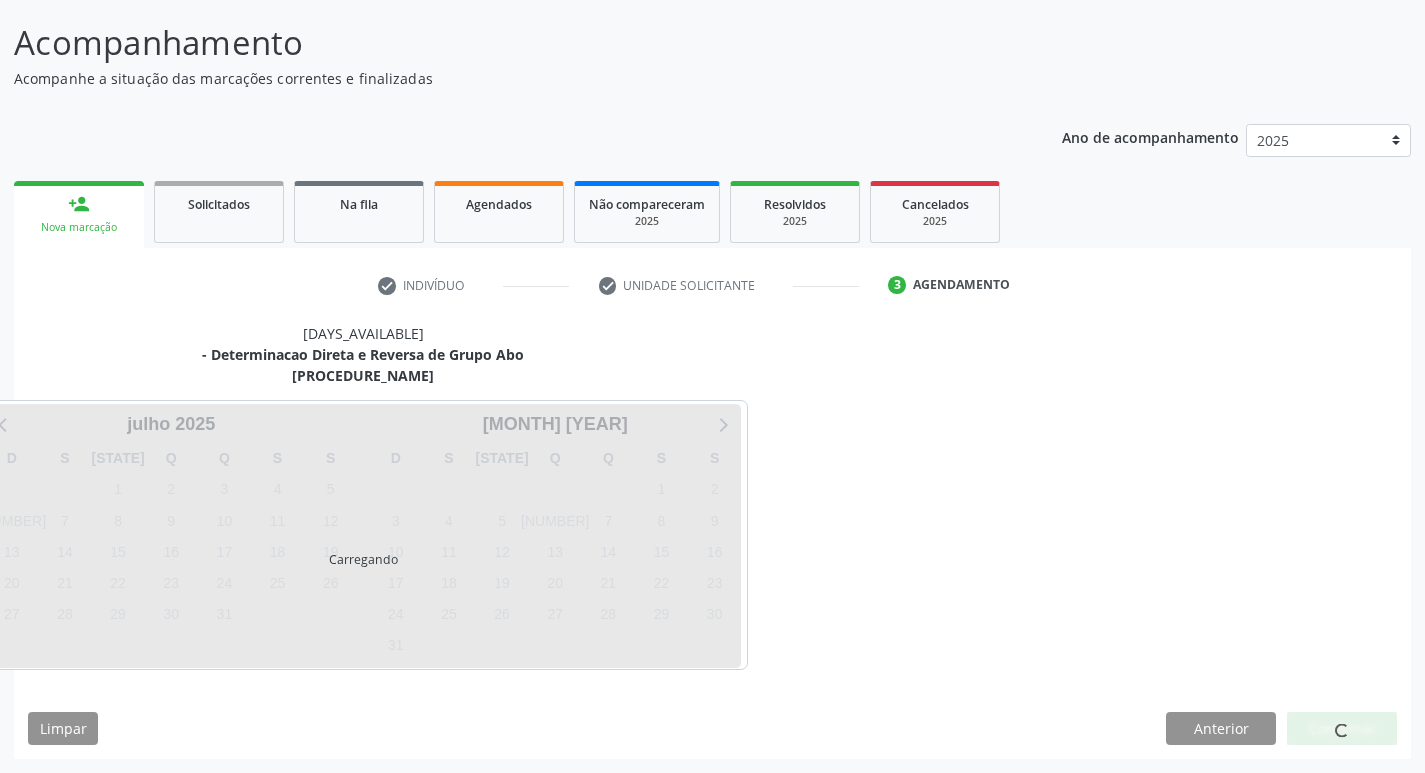 scroll, scrollTop: 118, scrollLeft: 0, axis: vertical 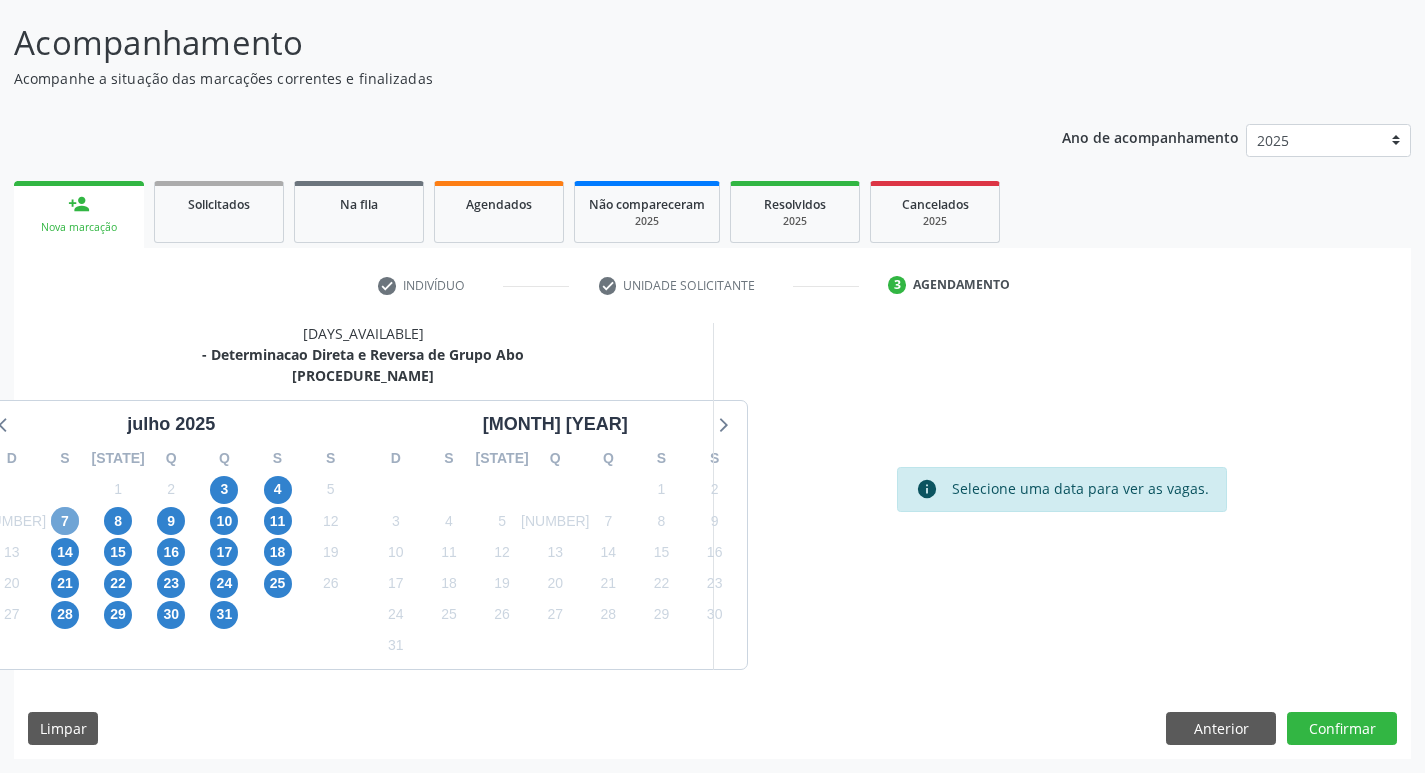 click on "7" at bounding box center (65, 521) 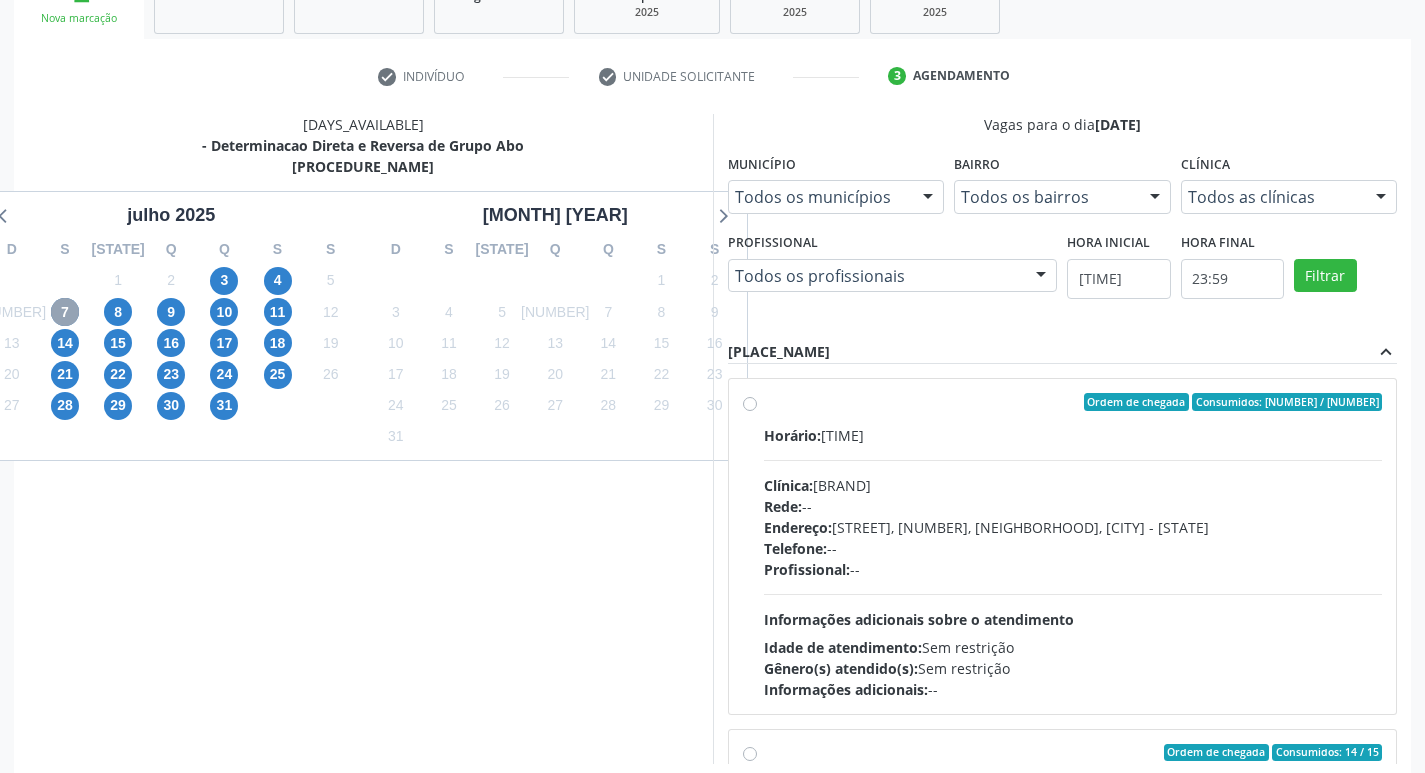 scroll, scrollTop: 418, scrollLeft: 0, axis: vertical 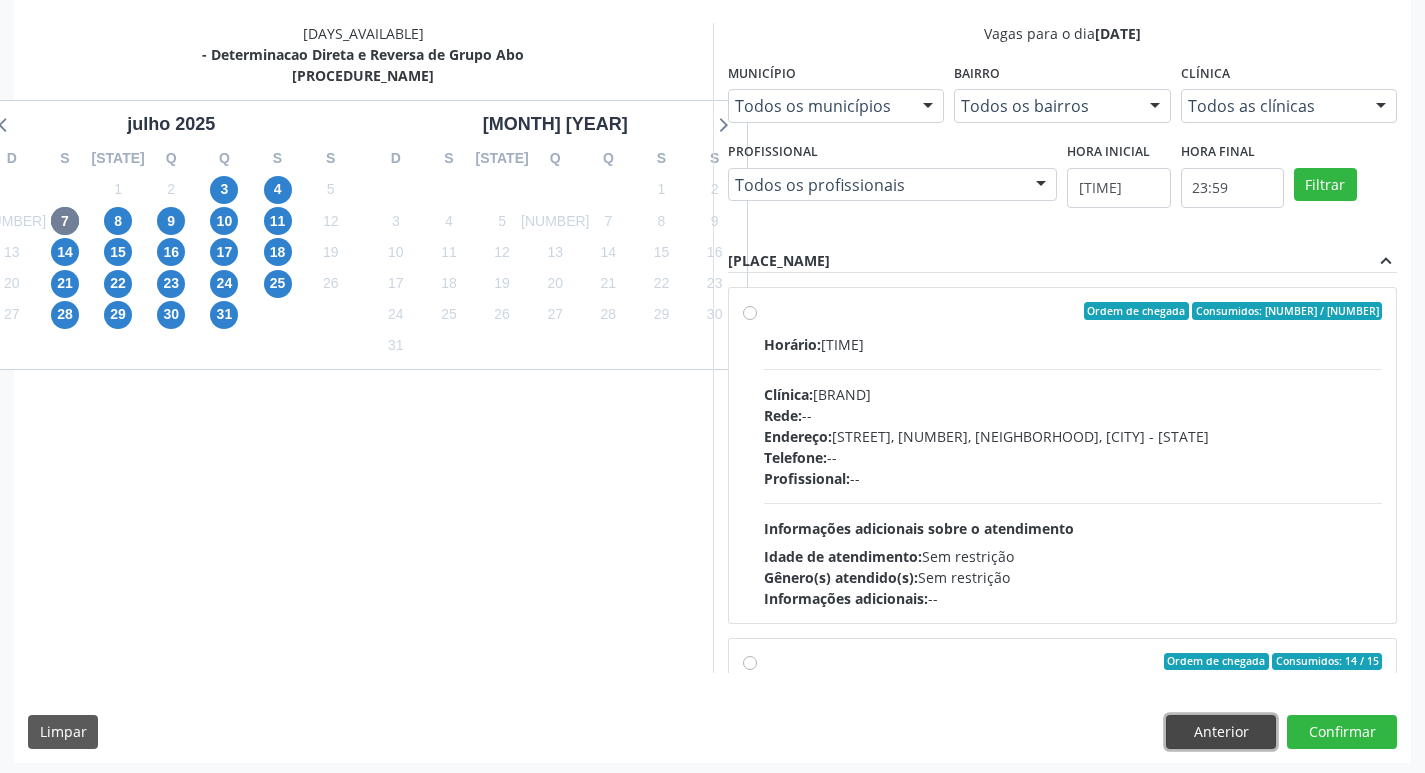 click on "Anterior" at bounding box center (1221, 732) 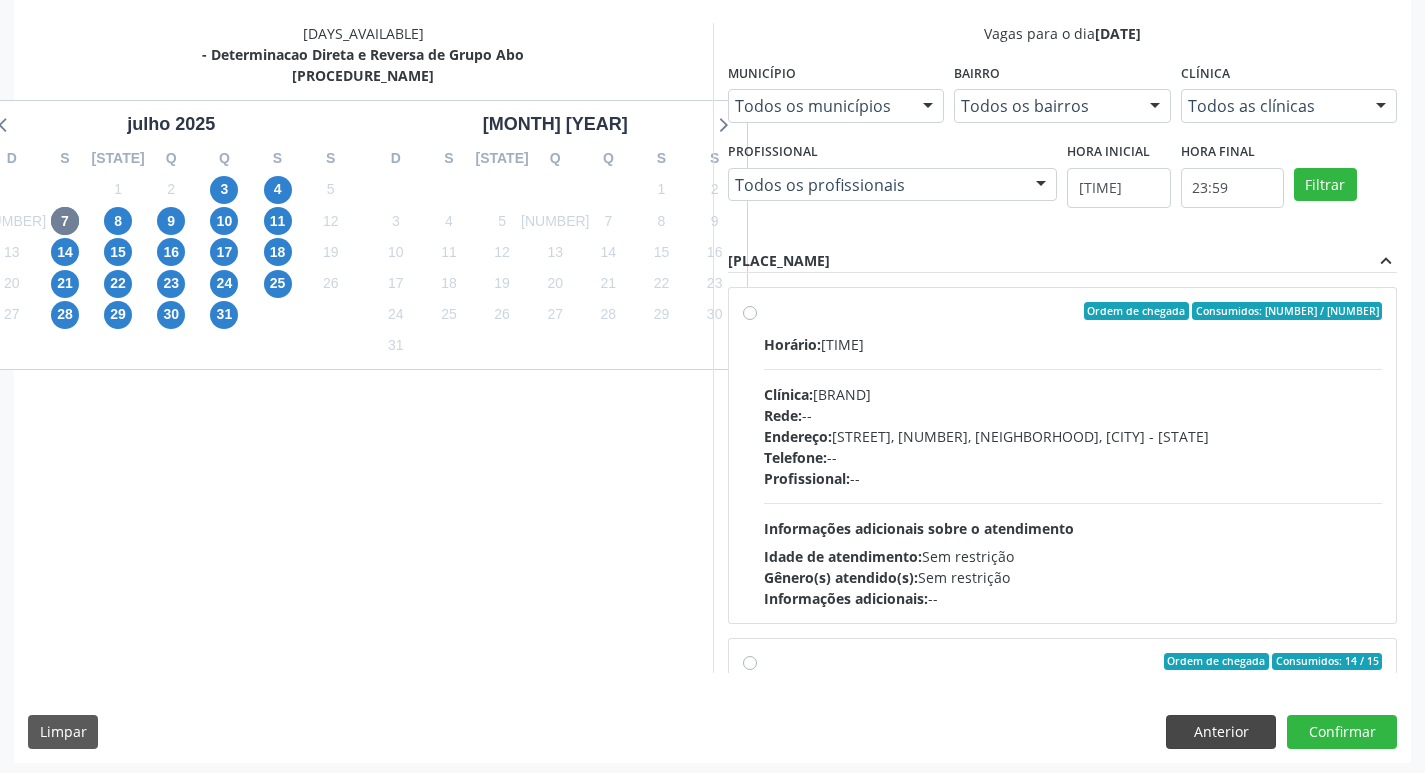 scroll, scrollTop: 133, scrollLeft: 0, axis: vertical 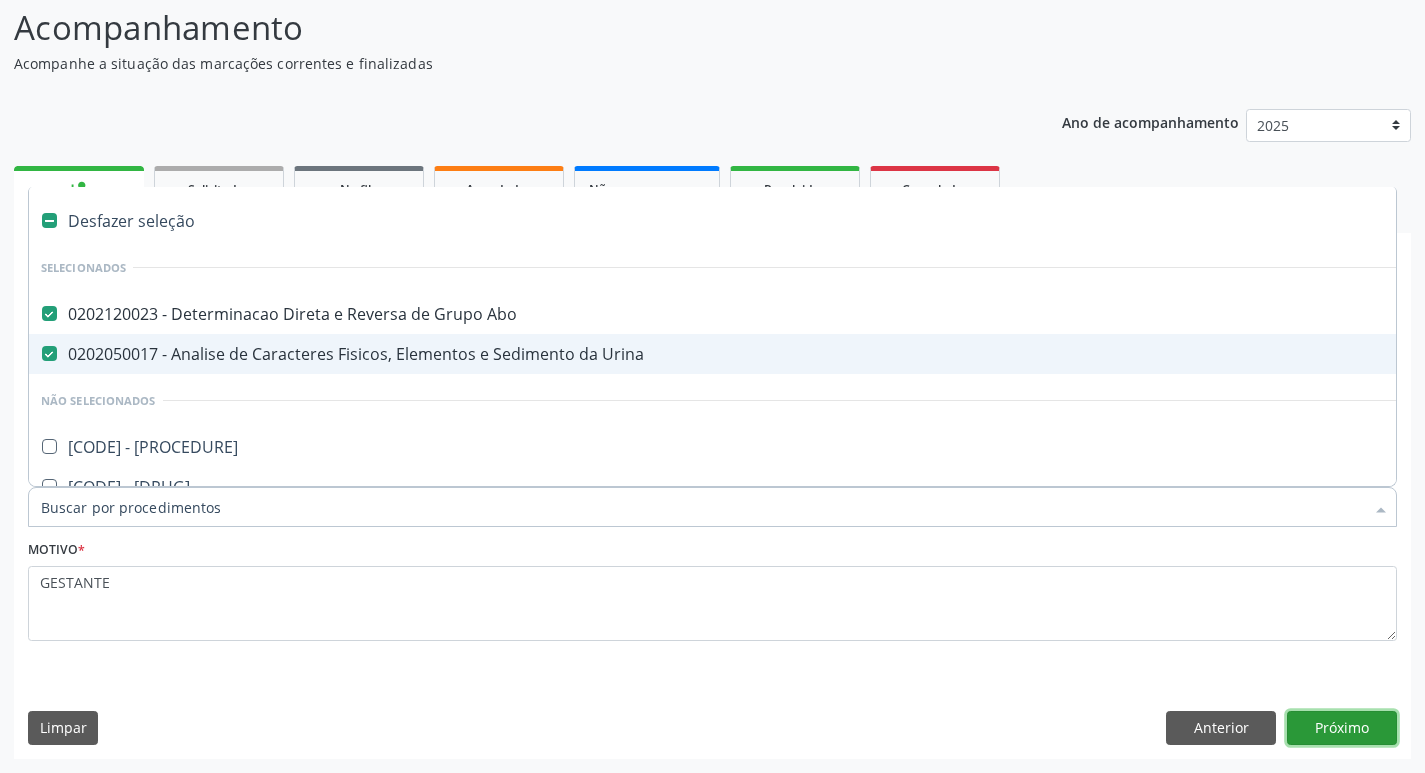 click on "Próximo" at bounding box center [1342, 728] 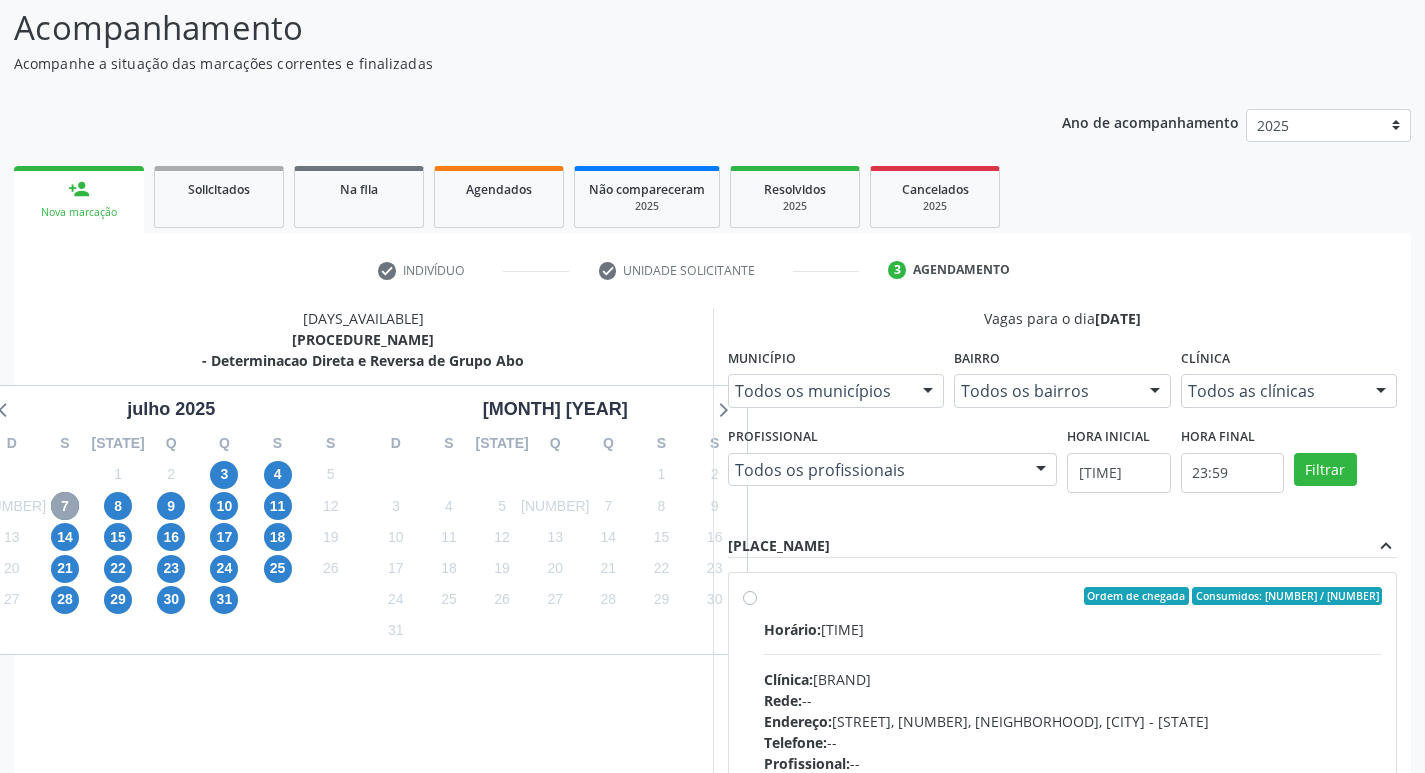 click on "7" at bounding box center [65, 506] 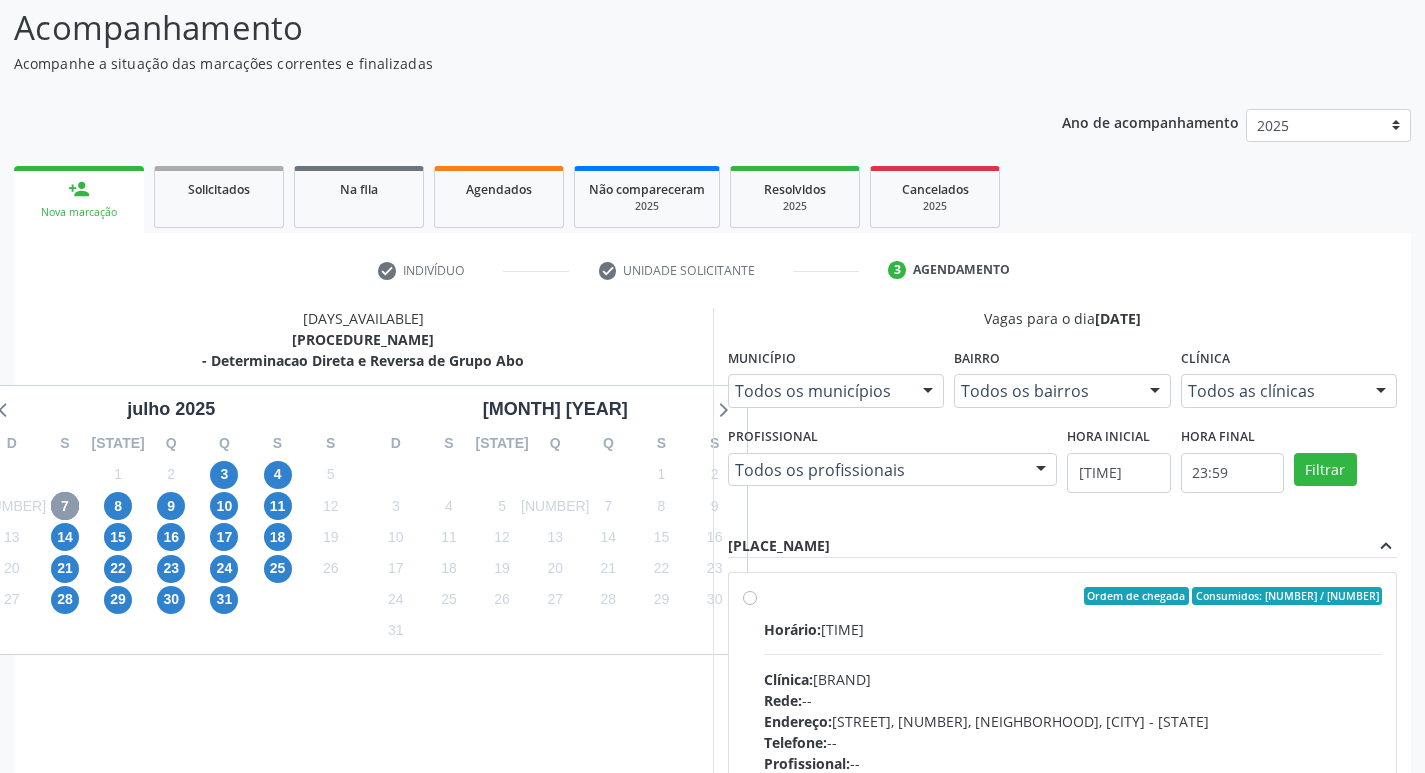 scroll, scrollTop: 118, scrollLeft: 0, axis: vertical 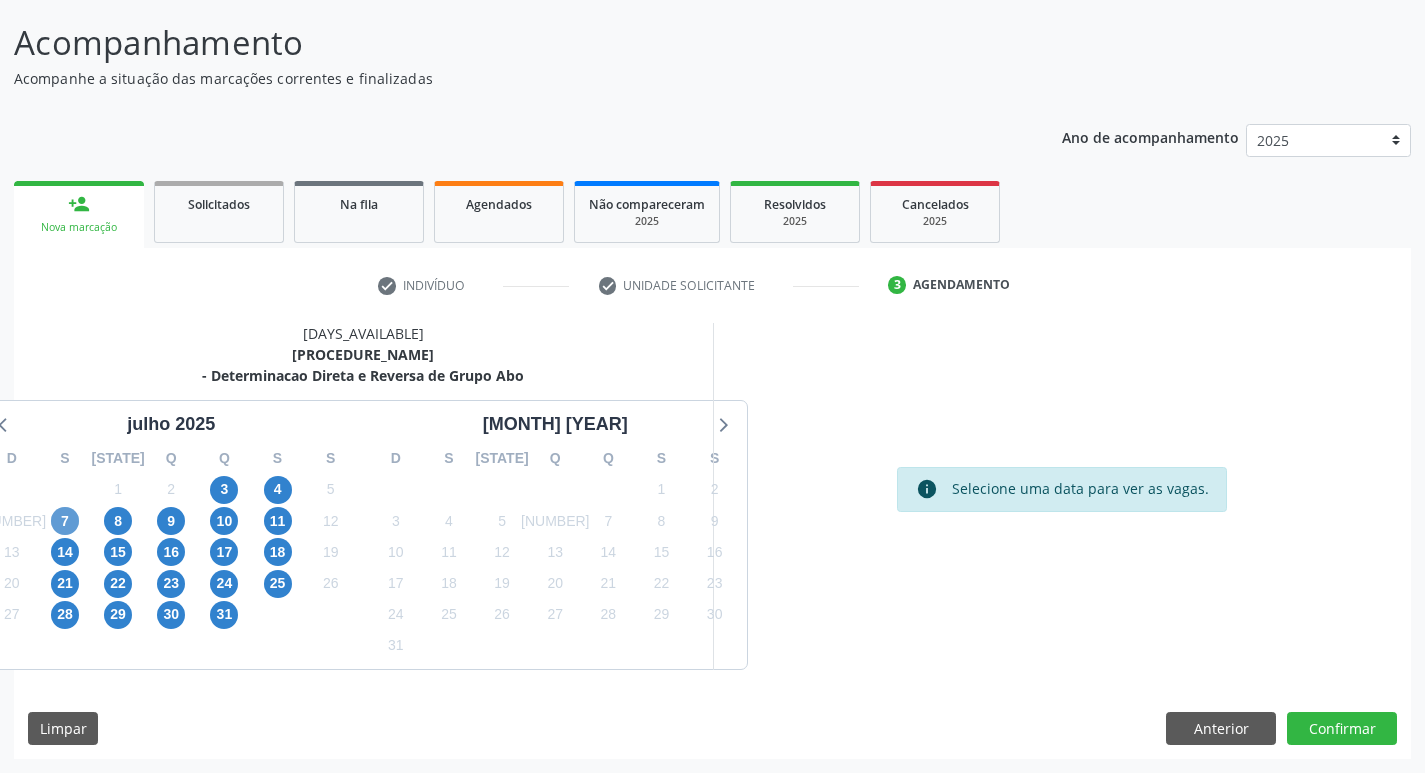 click on "30" at bounding box center (64, 489) 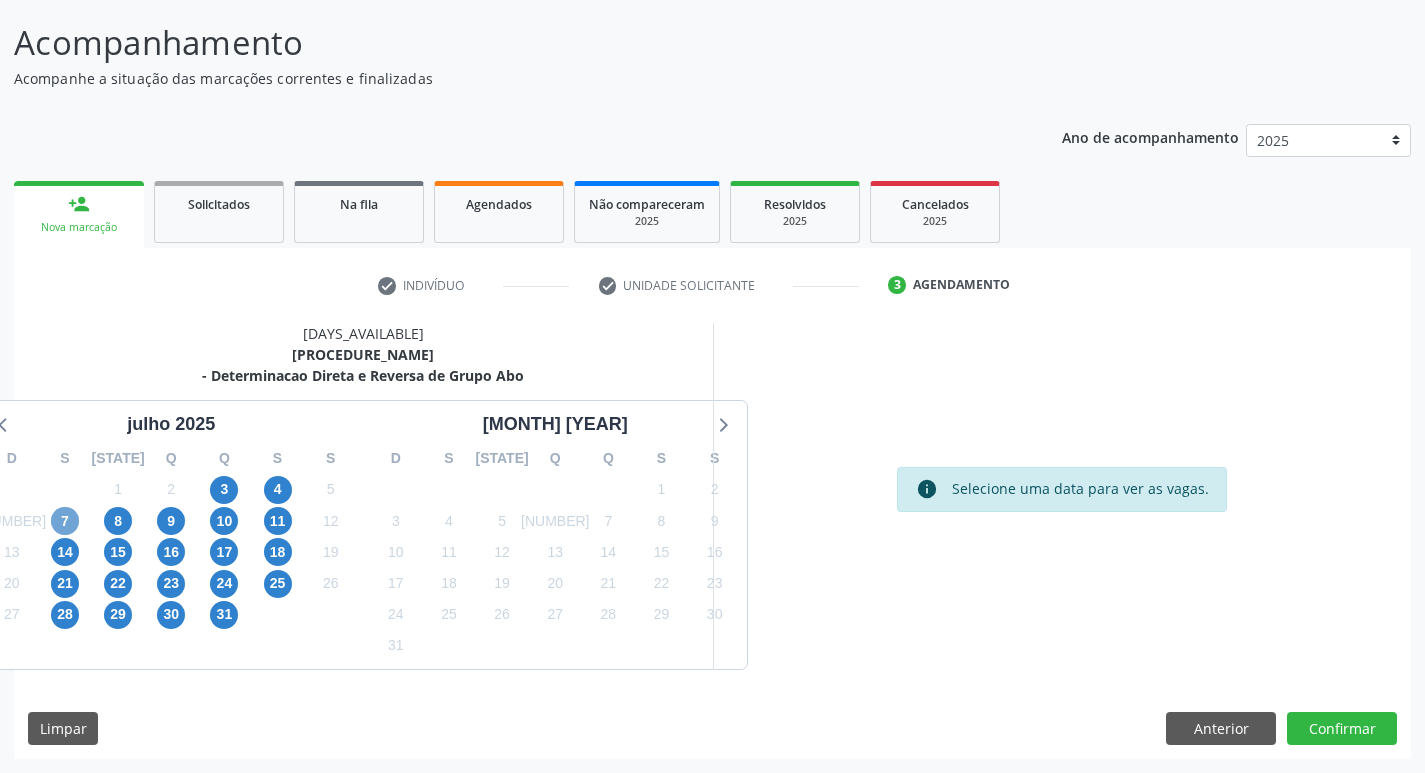 click on "7" at bounding box center (65, 521) 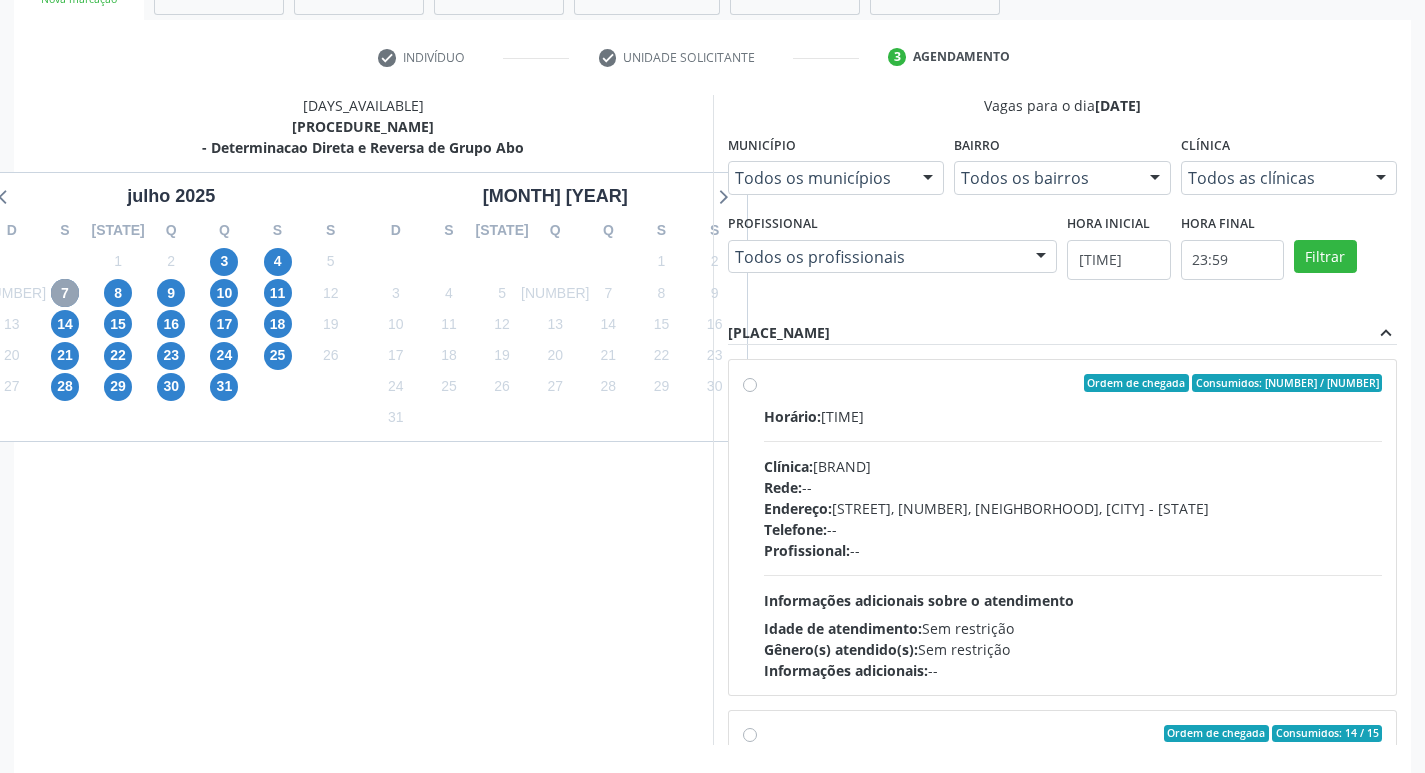 scroll, scrollTop: 422, scrollLeft: 0, axis: vertical 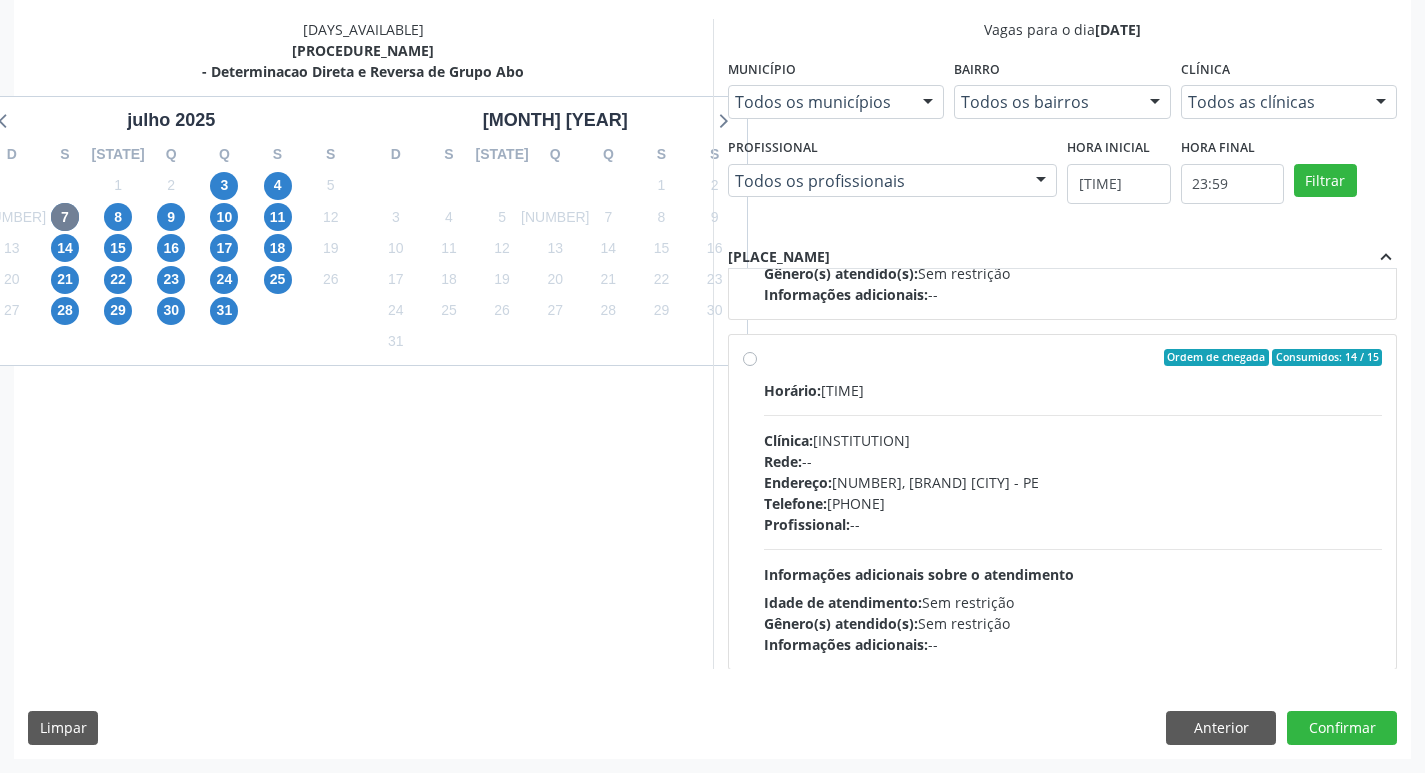 click on "Ordem de chegada
Consumidos: 14 / 15
Horário:   08:00
Clínica:  Laboratorio Sao Francisco
Rede:
--
Endereço:   nº 384, Aabb, [CITY] - [STATE]
Telefone:   [PHONE]
Profissional:
--
Informações adicionais sobre o atendimento
Idade de atendimento:
Sem restrição
Gênero(s) atendido(s):
Sem restrição
Informações adicionais:
--" at bounding box center (1073, 502) 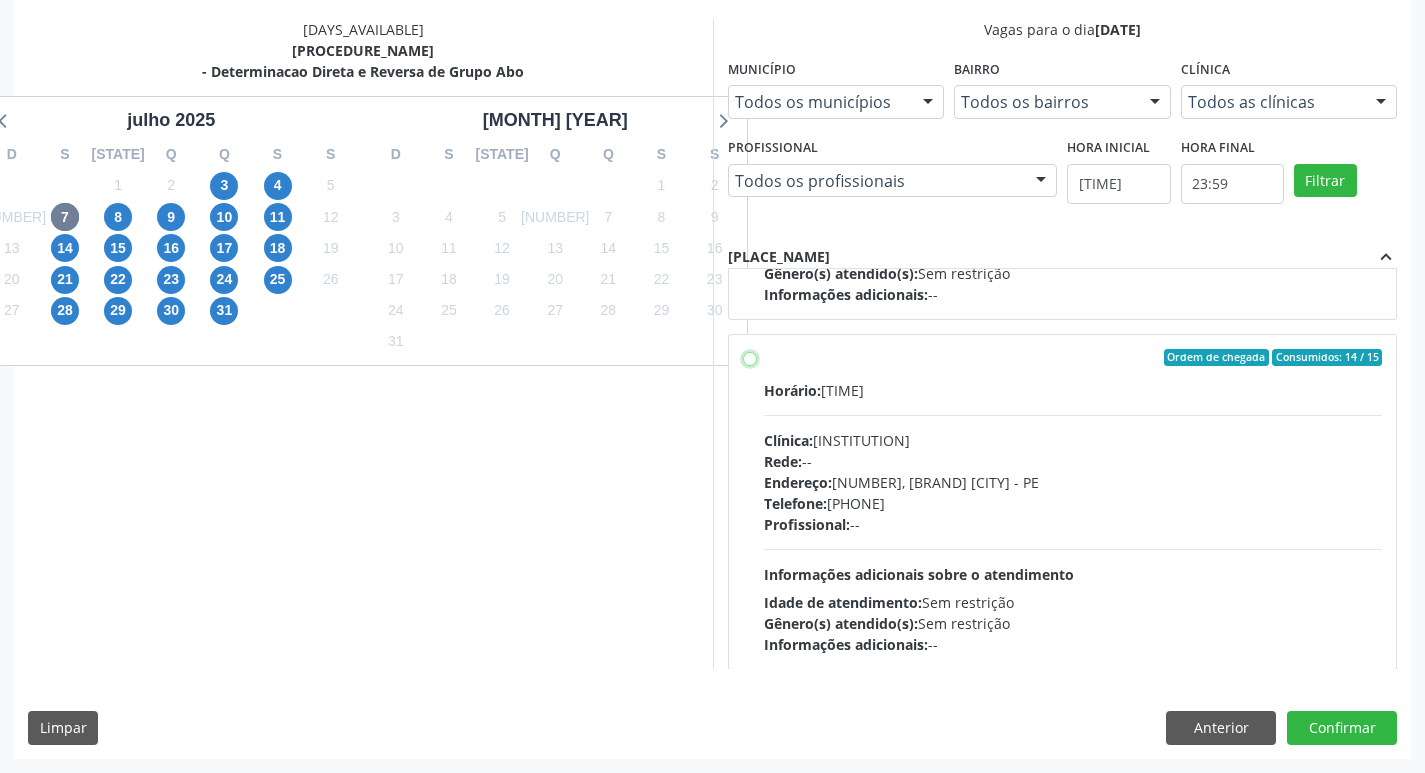 click on "Ordem de chegada
Consumidos: 14 / 15
Horário:   08:00
Clínica:  Laboratorio Sao Francisco
Rede:
--
Endereço:   nº 384, Aabb, [CITY] - [STATE]
Telefone:   [PHONE]
Profissional:
--
Informações adicionais sobre o atendimento
Idade de atendimento:
Sem restrição
Gênero(s) atendido(s):
Sem restrição
Informações adicionais:
--" at bounding box center [750, 358] 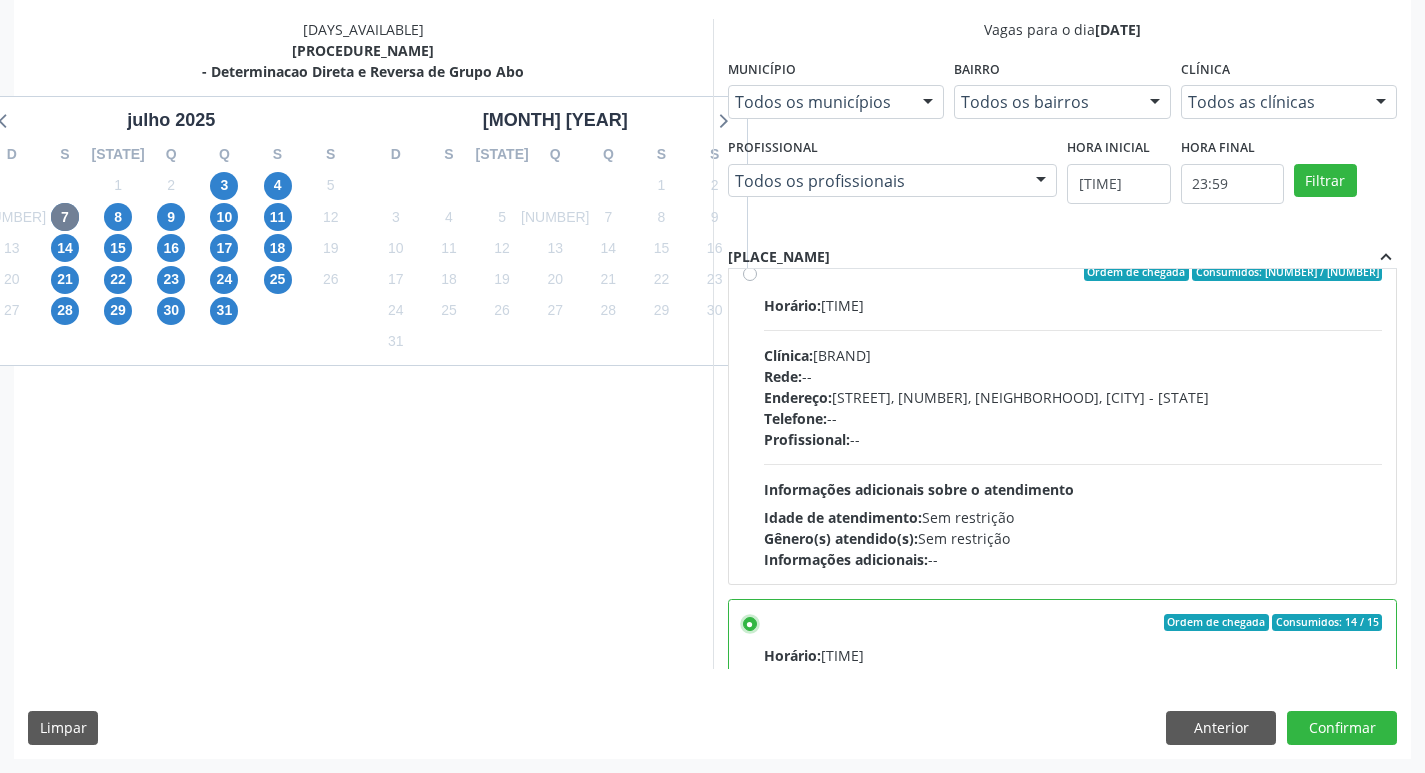 scroll, scrollTop: 0, scrollLeft: 0, axis: both 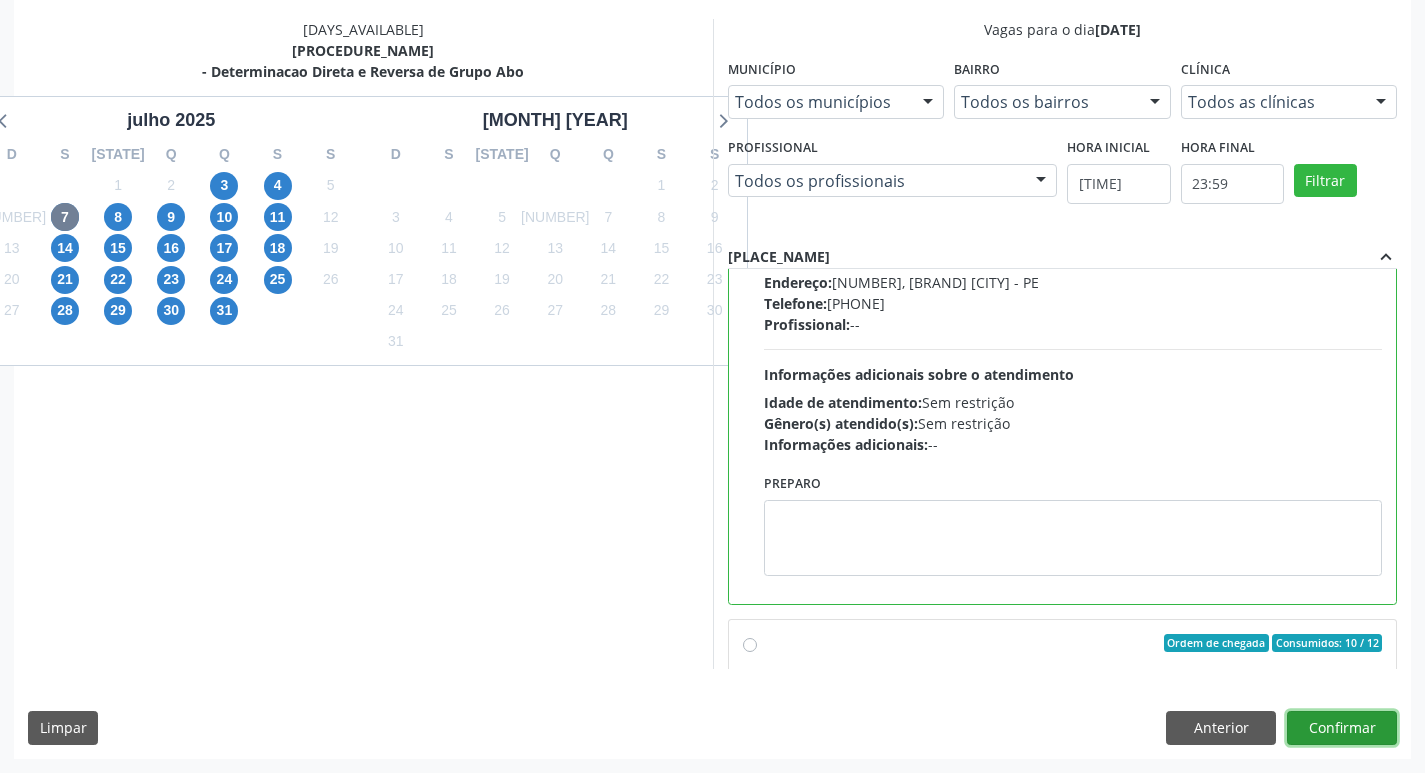 click on "Confirmar" at bounding box center (1342, 728) 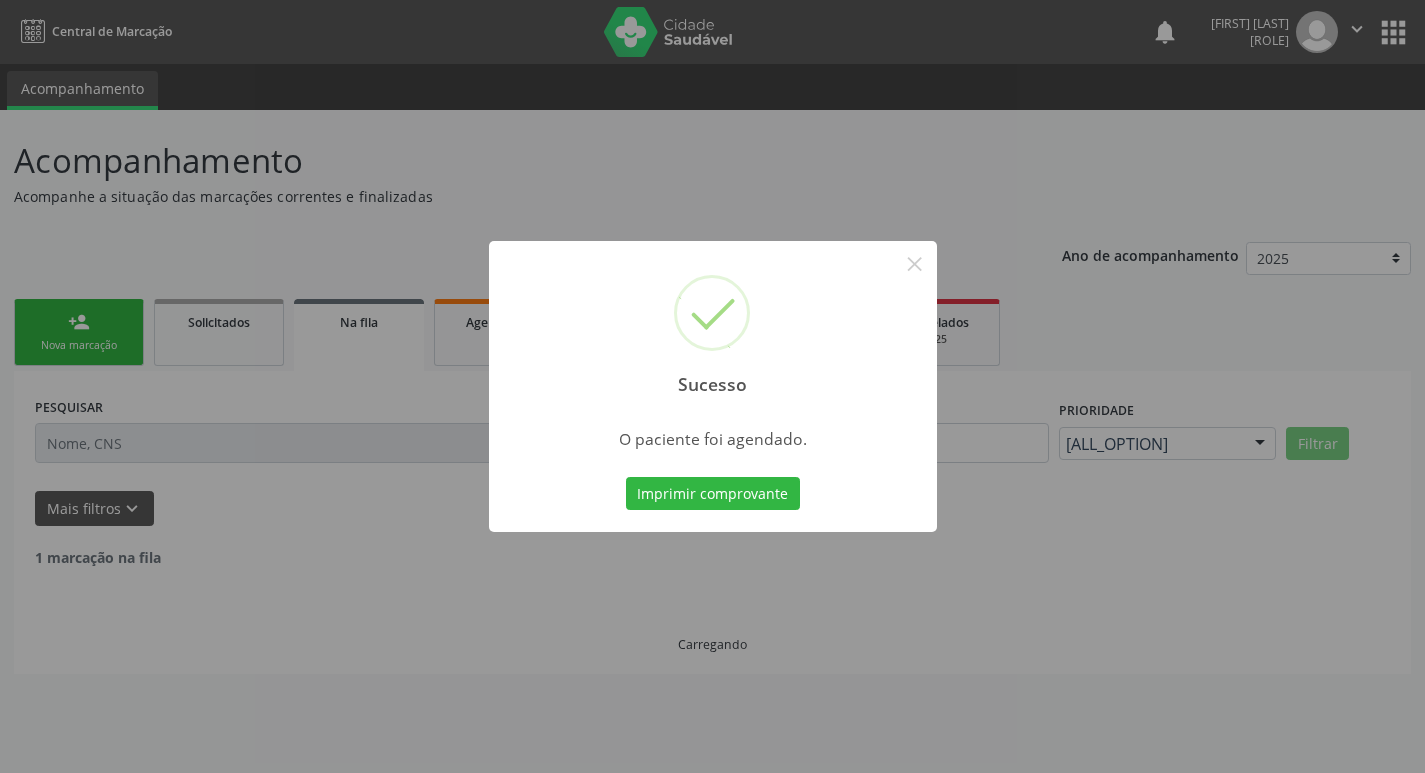 scroll, scrollTop: 0, scrollLeft: 0, axis: both 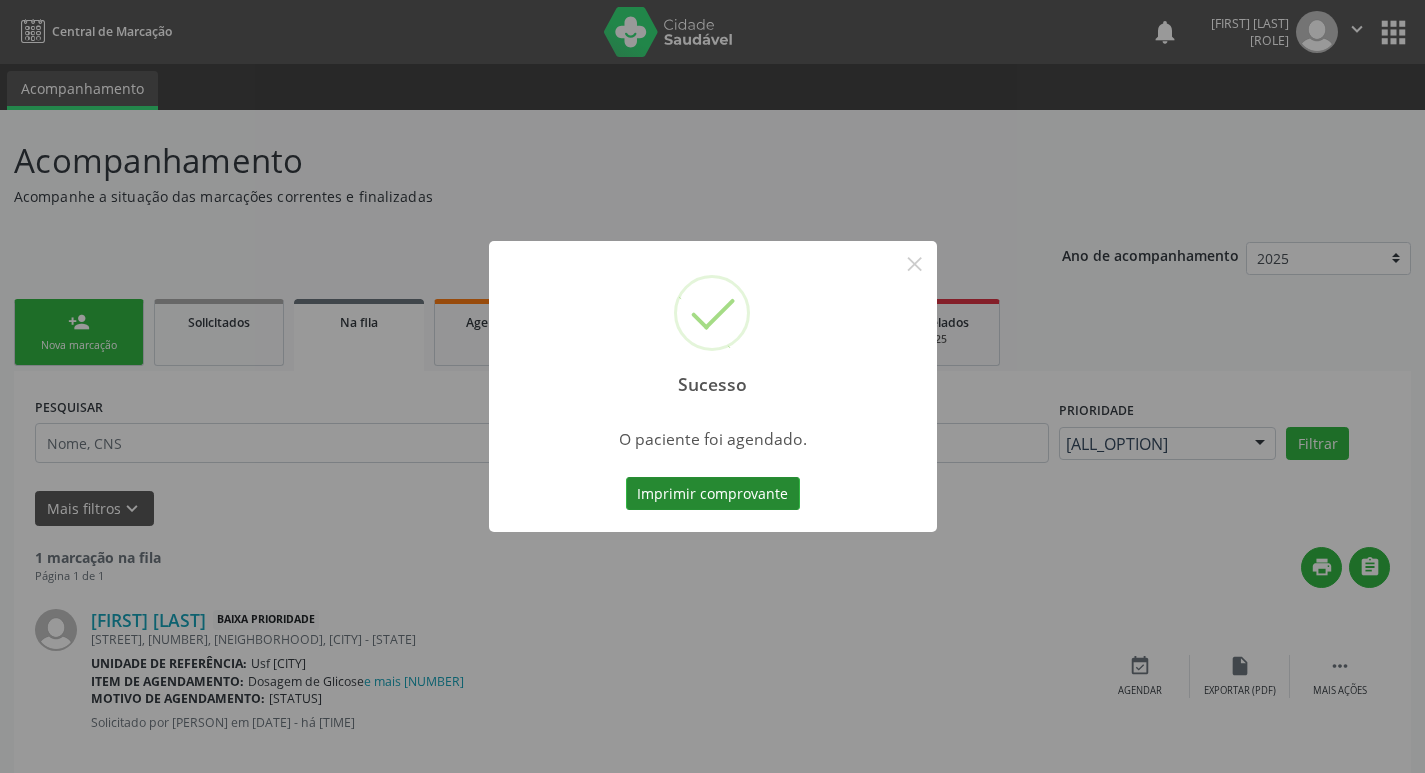 click on "Imprimir comprovante" at bounding box center [713, 494] 